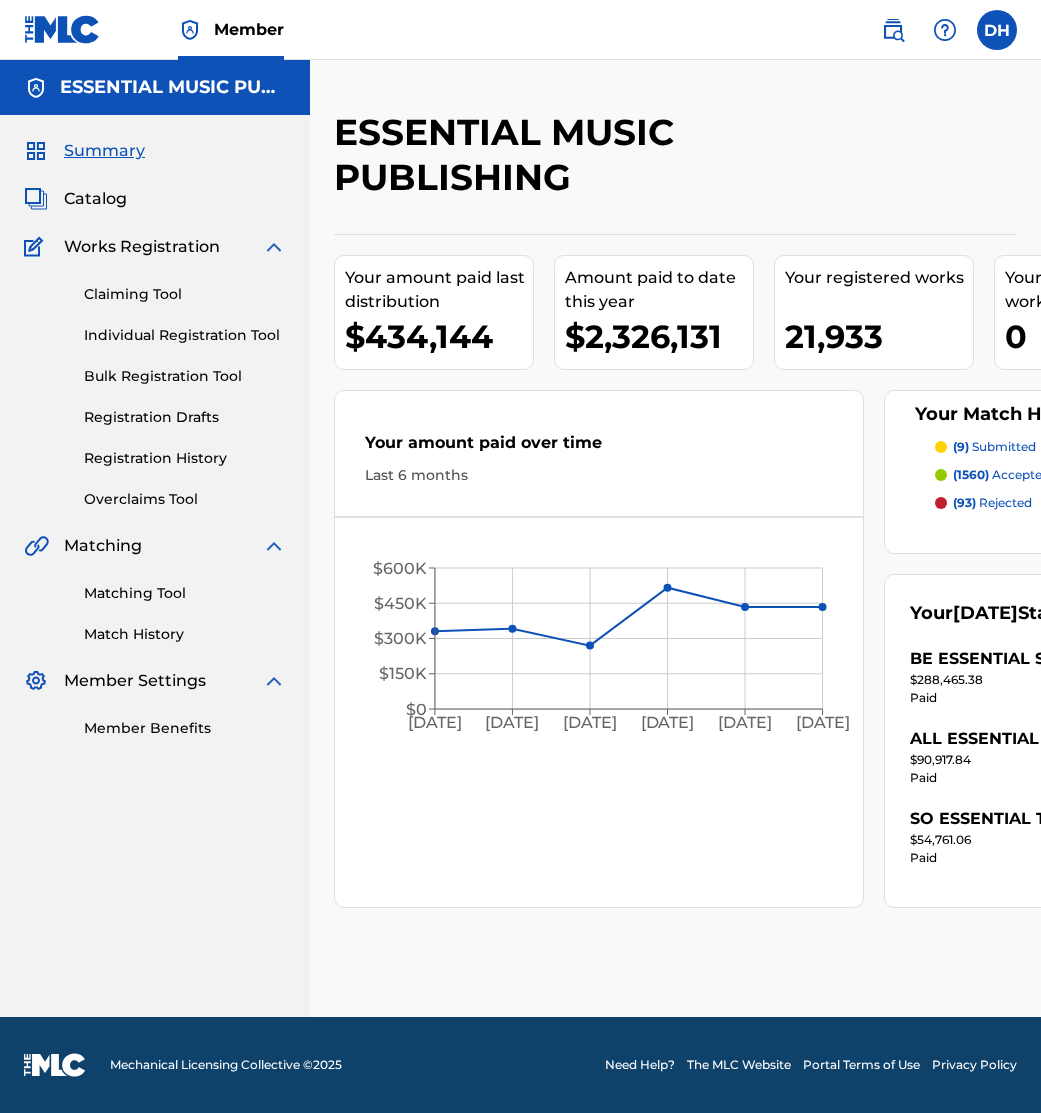 scroll, scrollTop: 0, scrollLeft: 0, axis: both 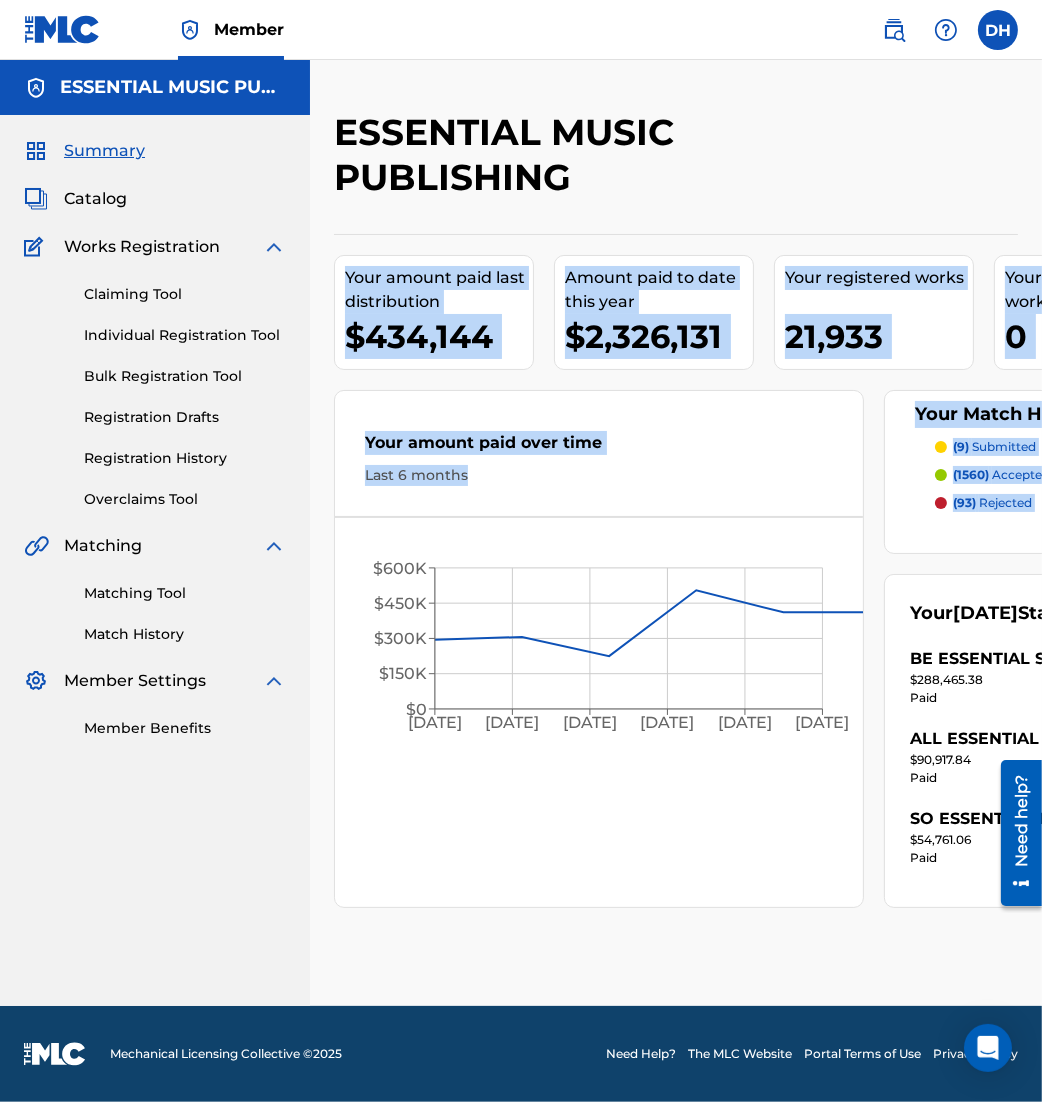 click on "ESSENTIAL MUSIC PUBLISHING" at bounding box center (597, 155) 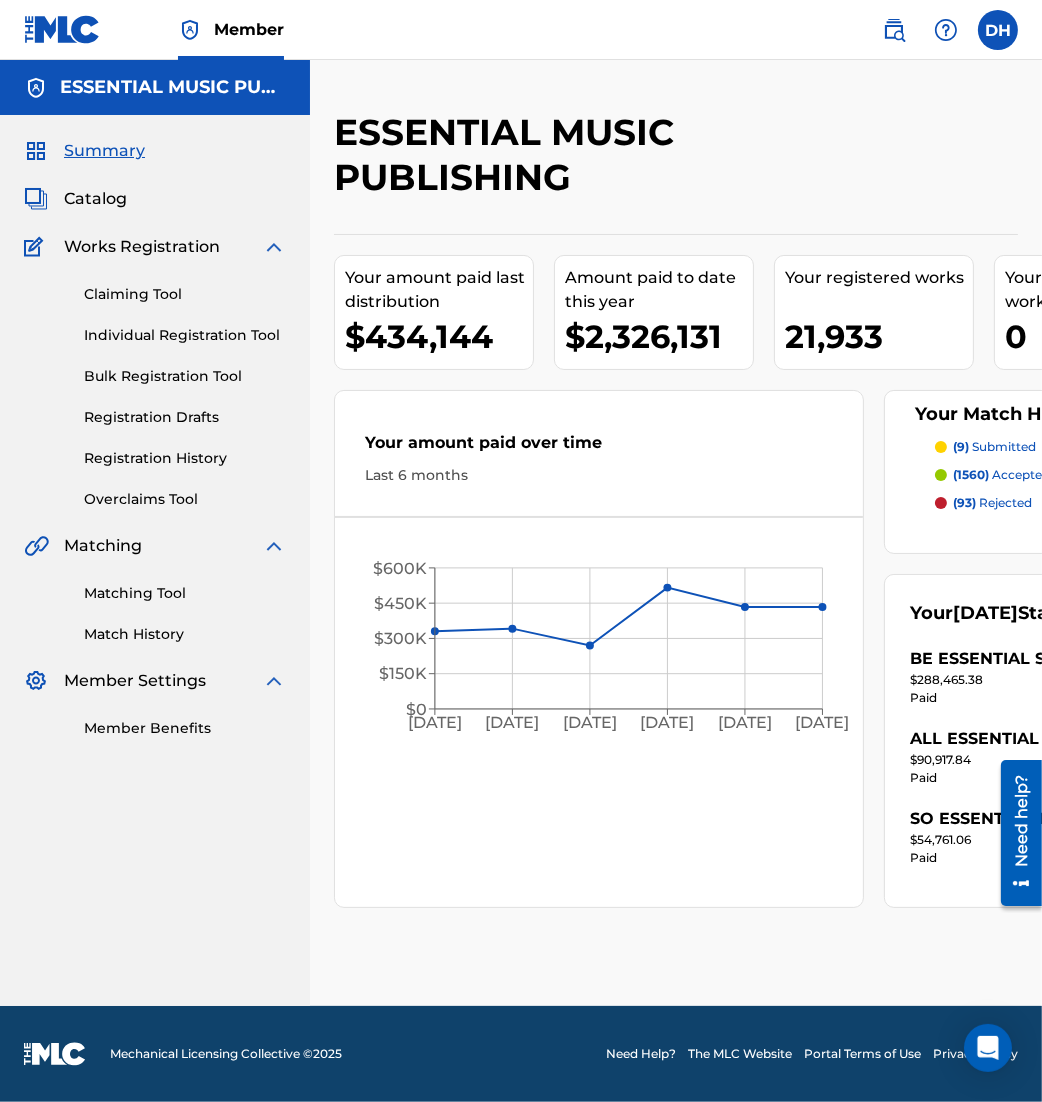 click at bounding box center (894, 30) 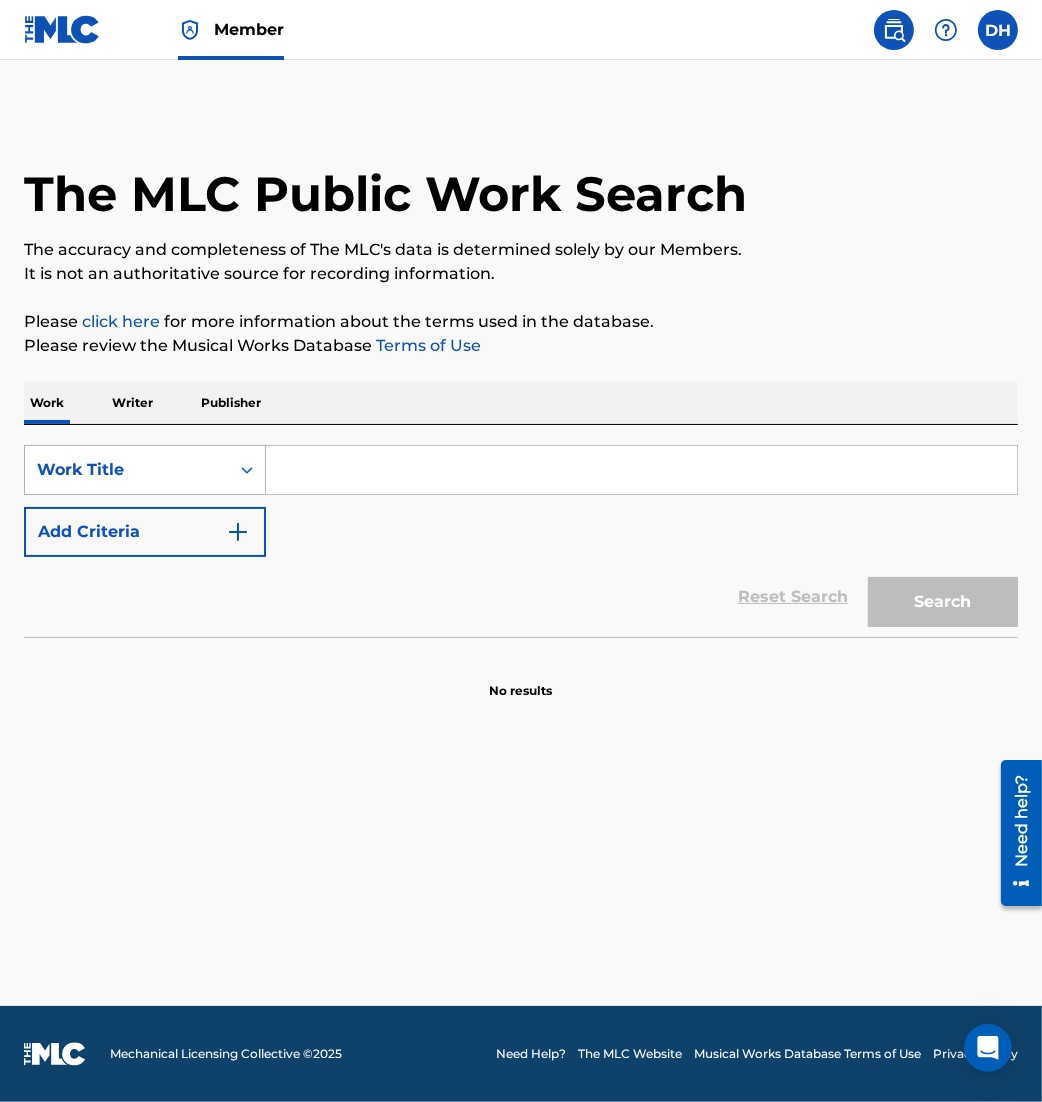 click on "Work Title" at bounding box center (127, 470) 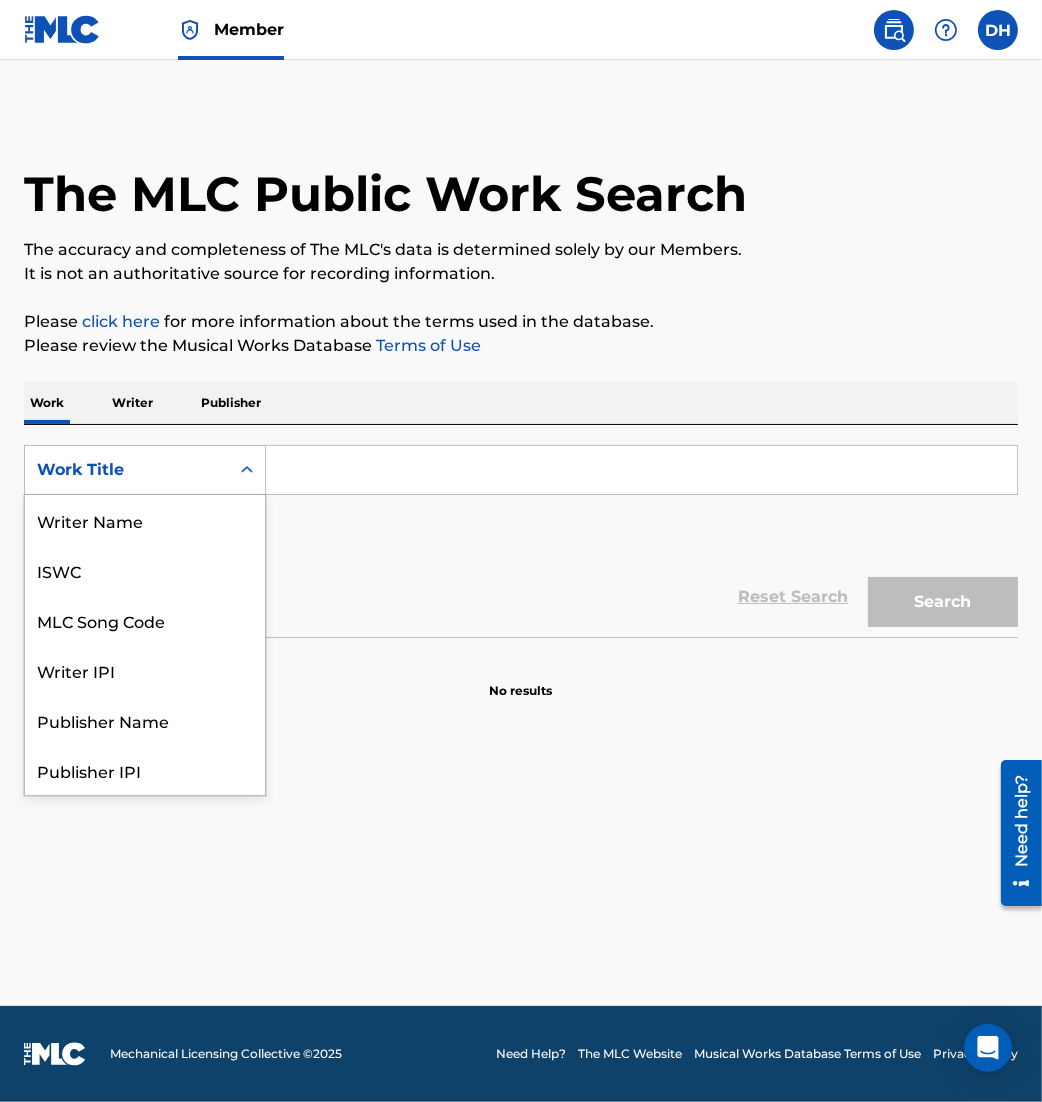 scroll, scrollTop: 100, scrollLeft: 0, axis: vertical 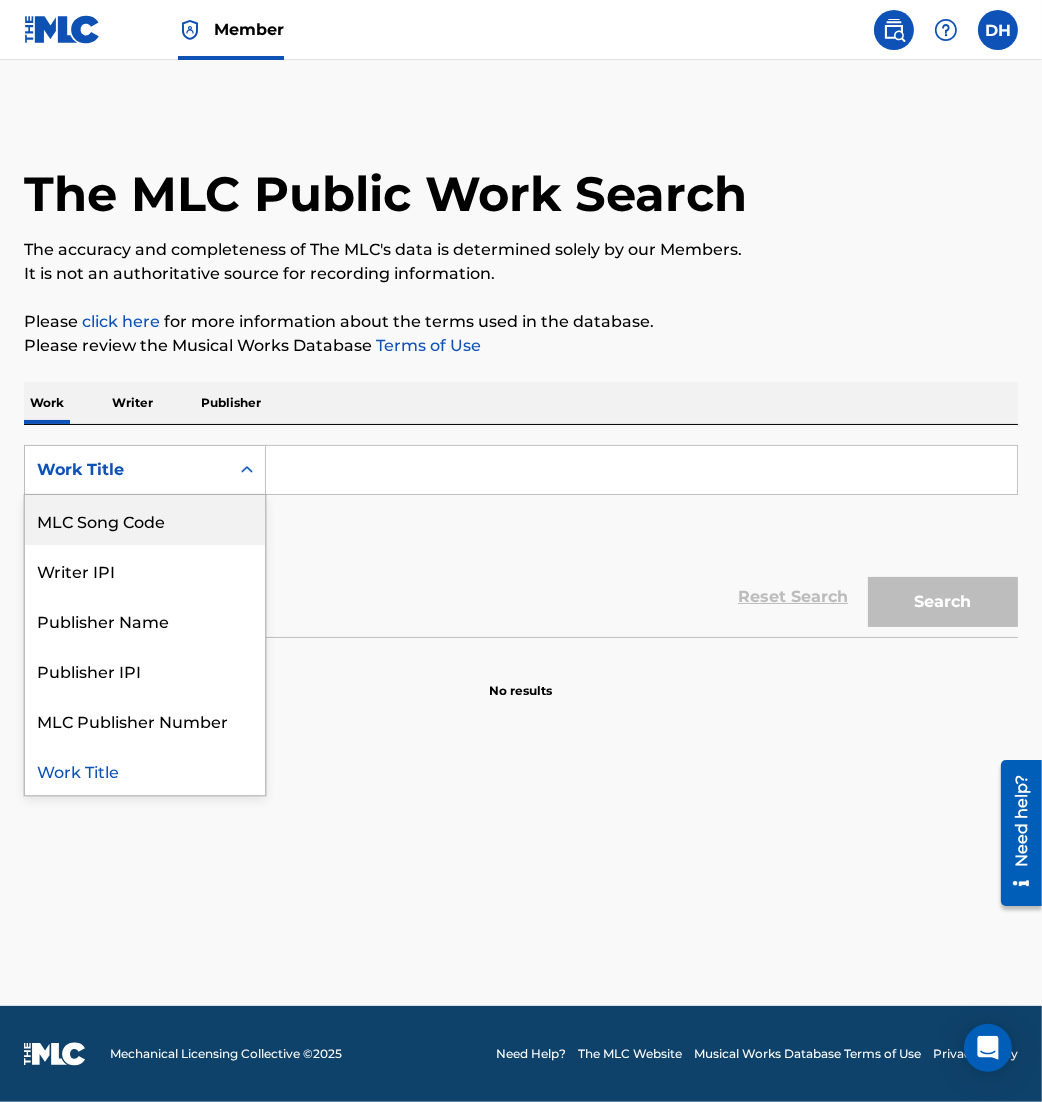 click on "MLC Song Code" at bounding box center [145, 520] 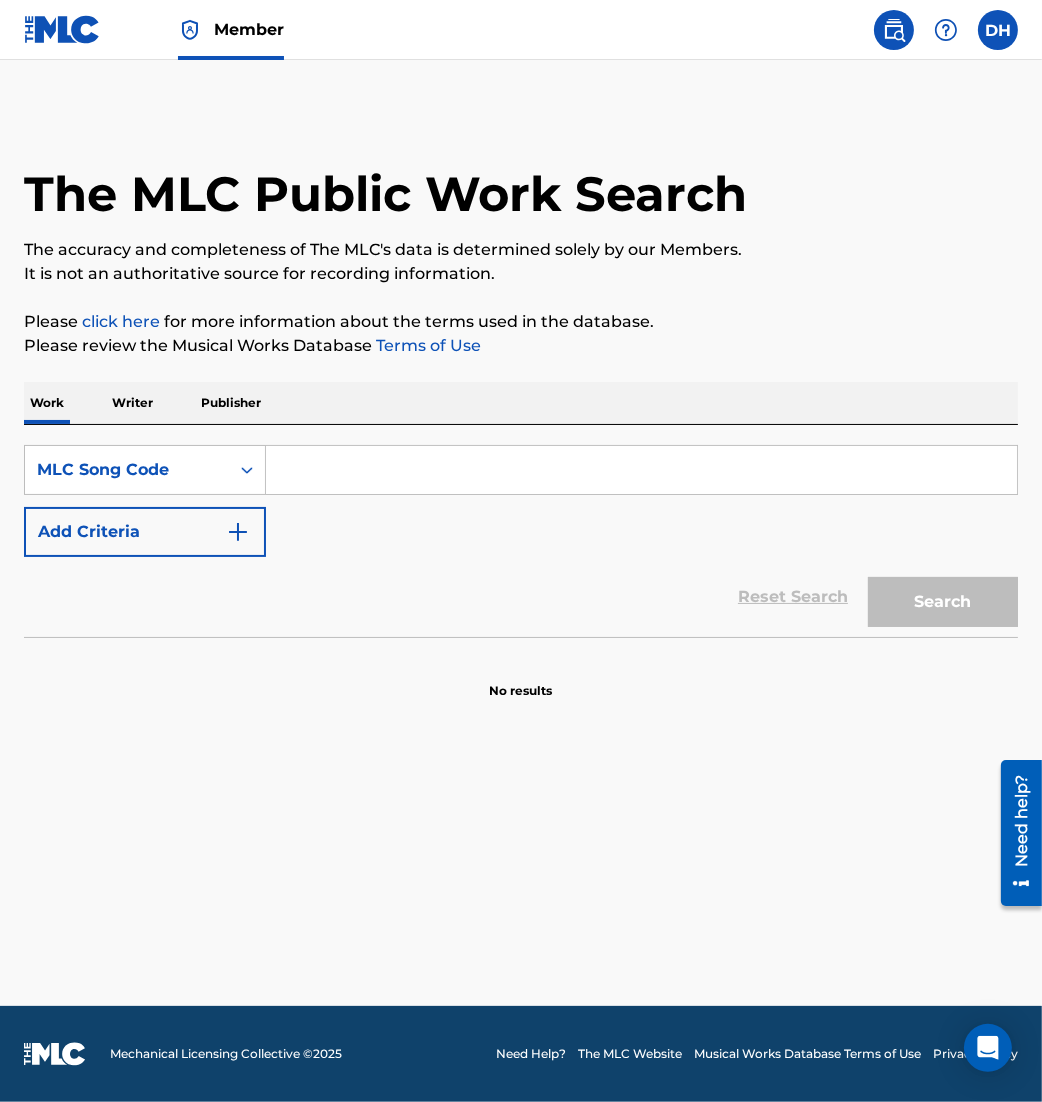 click at bounding box center [641, 470] 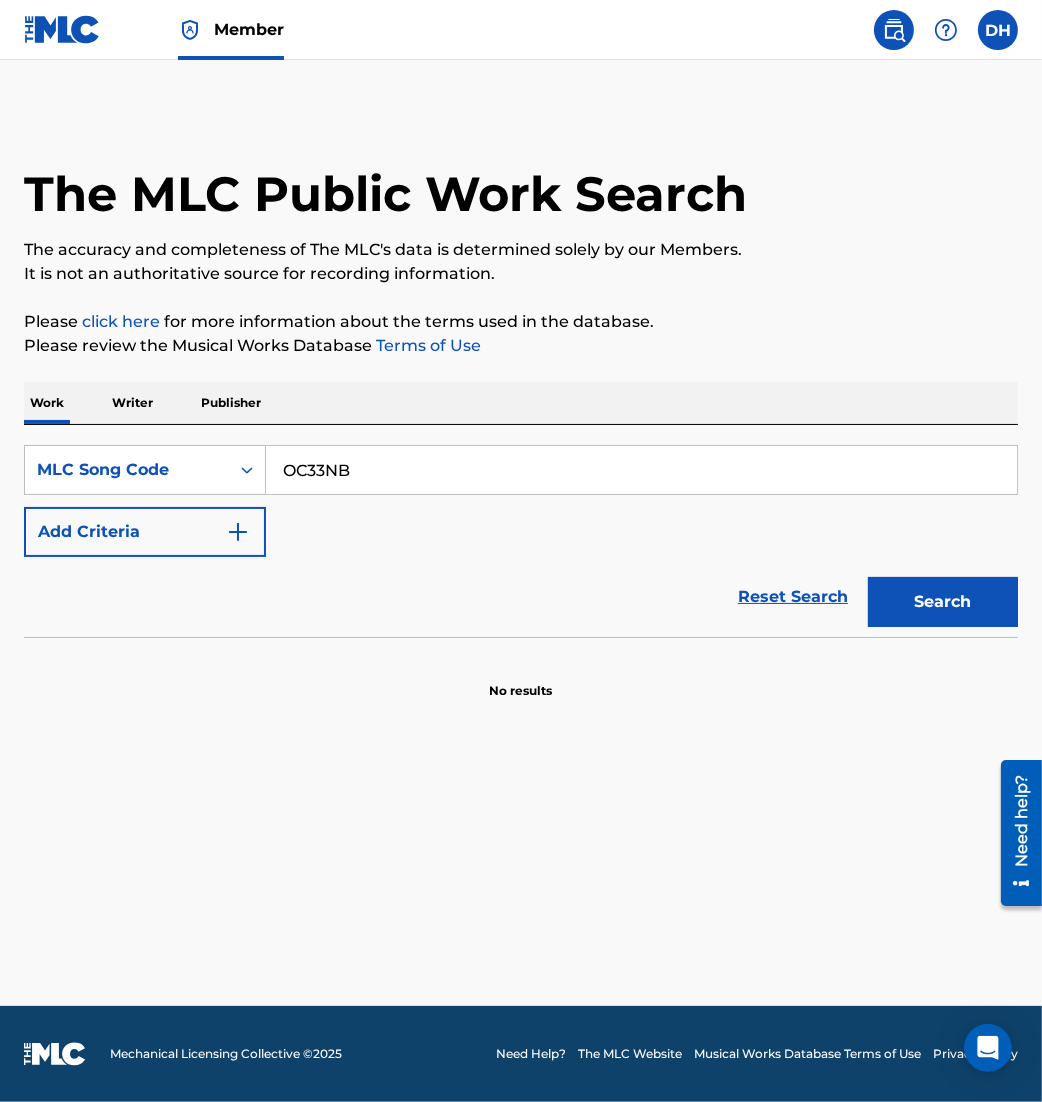 type on "OC33NB" 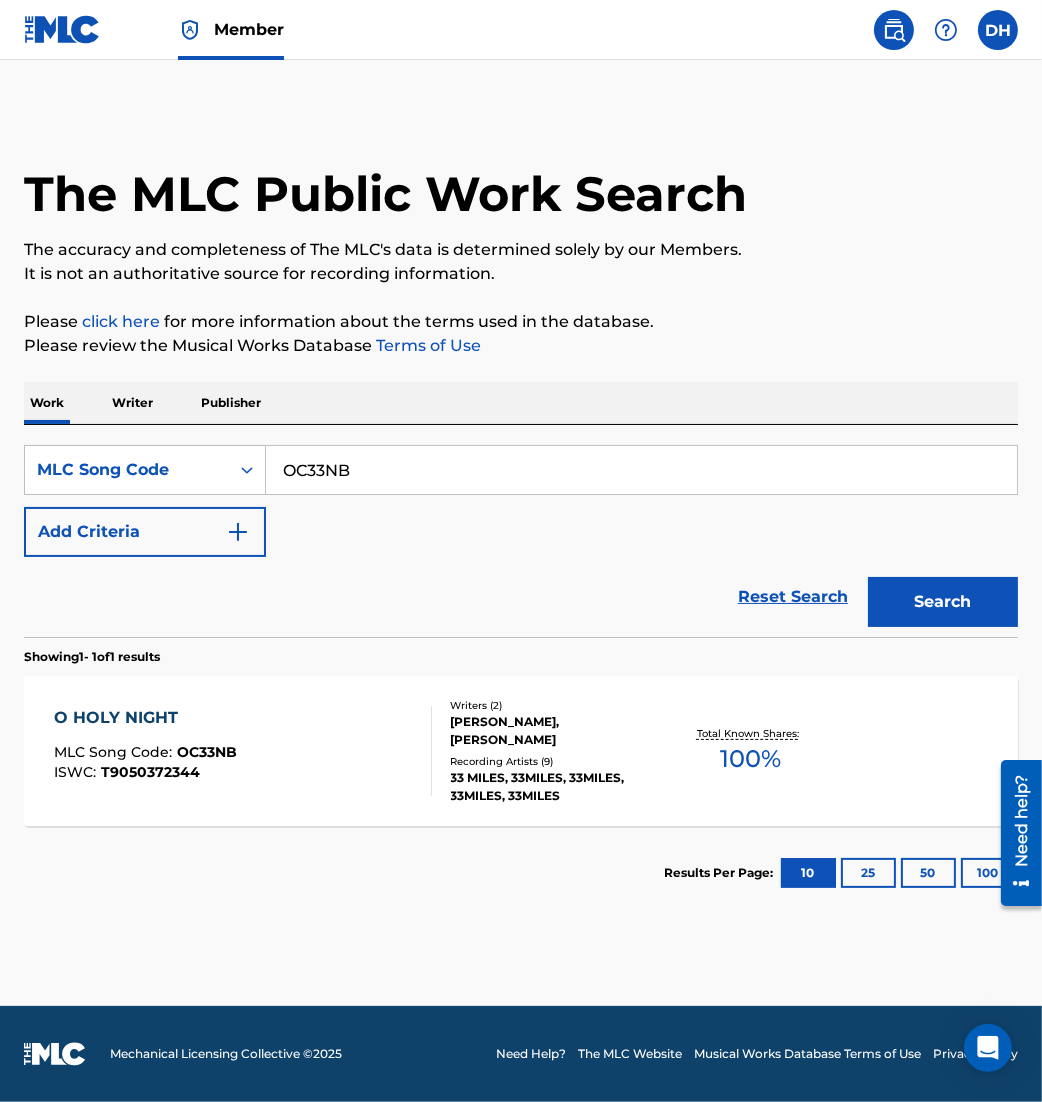 click on "O HOLY NIGHT MLC Song Code : OC33NB ISWC : T9050372344" at bounding box center [243, 751] 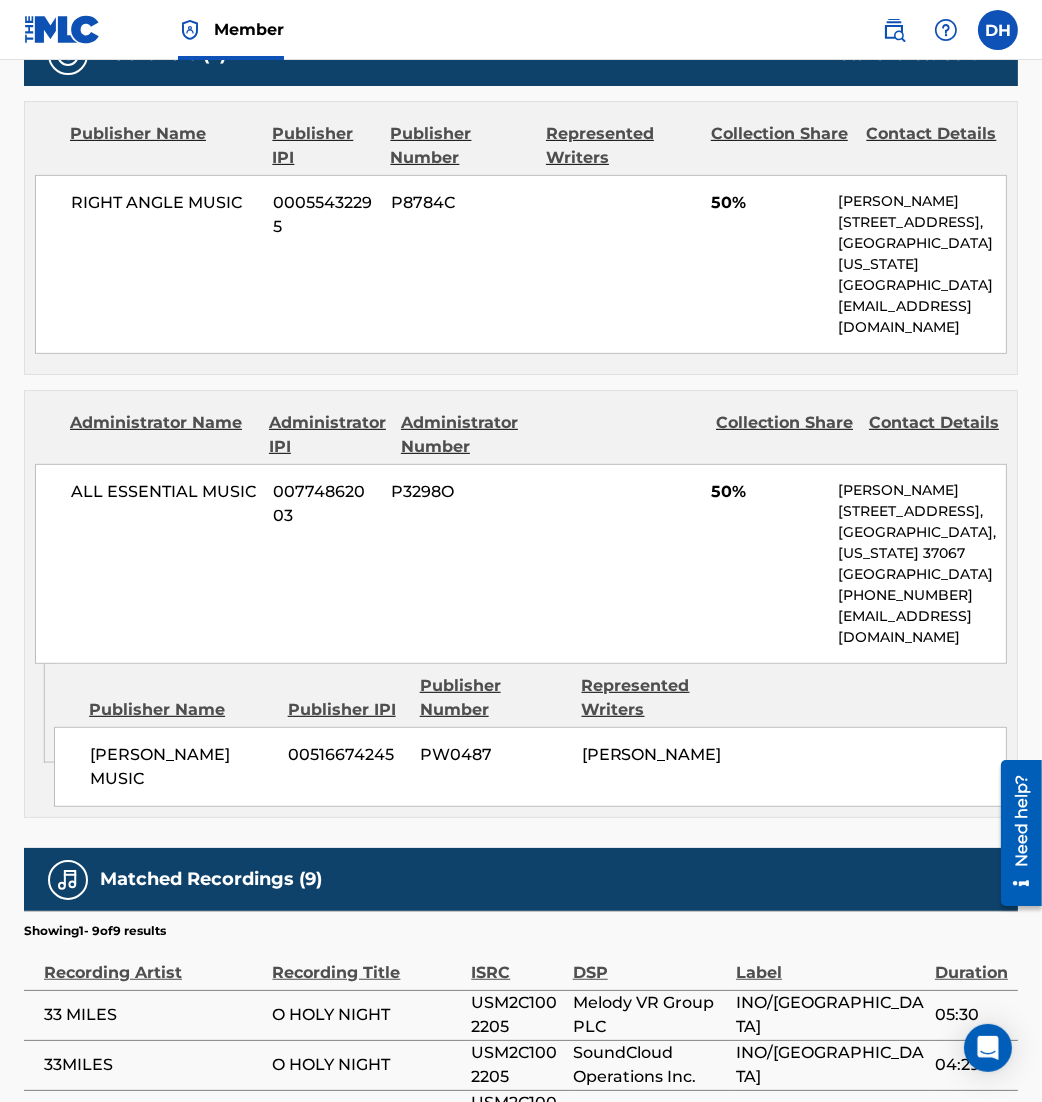 scroll, scrollTop: 922, scrollLeft: 0, axis: vertical 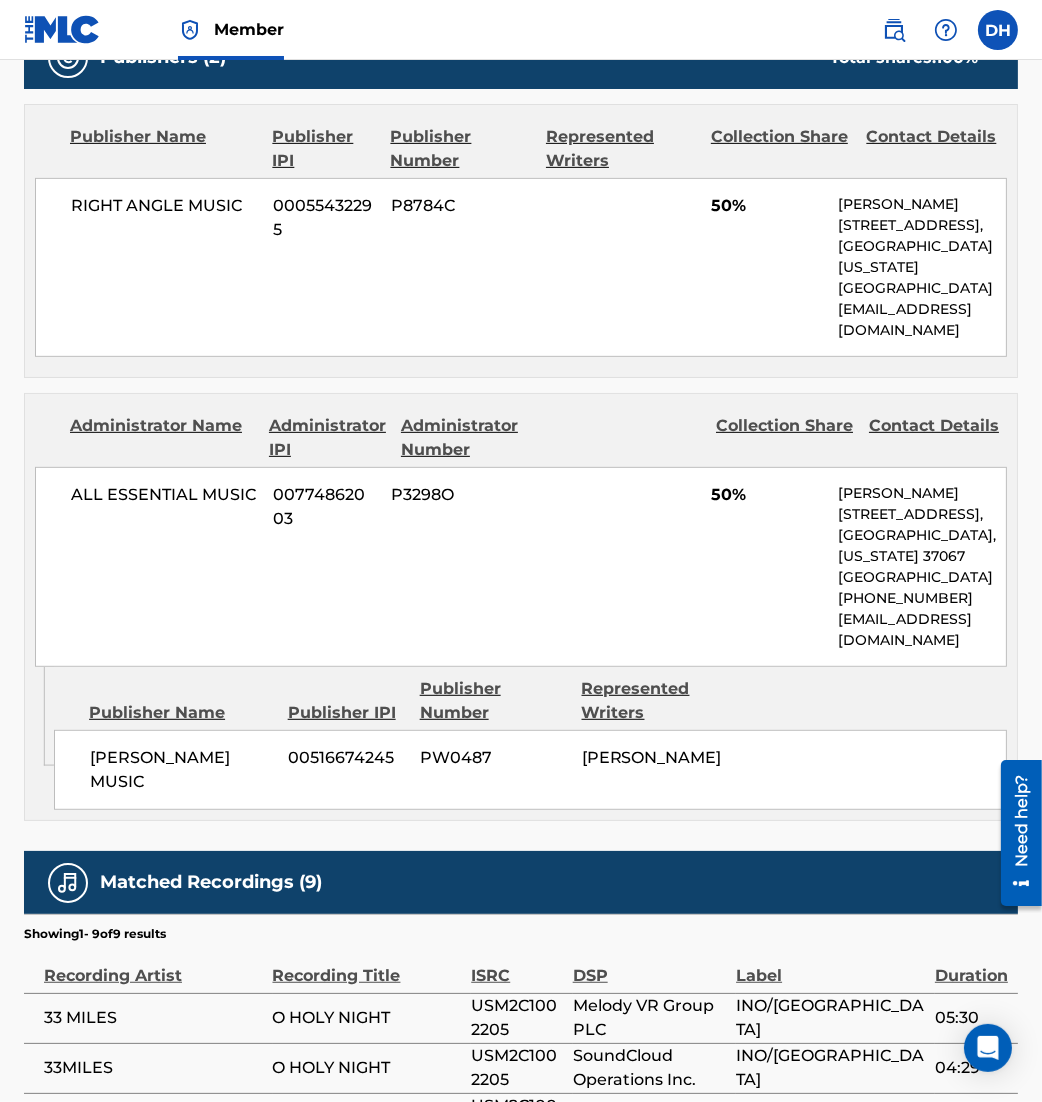 click on "RIGHT ANGLE MUSIC 00055432295 P8784C 50% [PERSON_NAME] [STREET_ADDRESS][US_STATE] [EMAIL_ADDRESS][DOMAIN_NAME]" at bounding box center (521, 267) 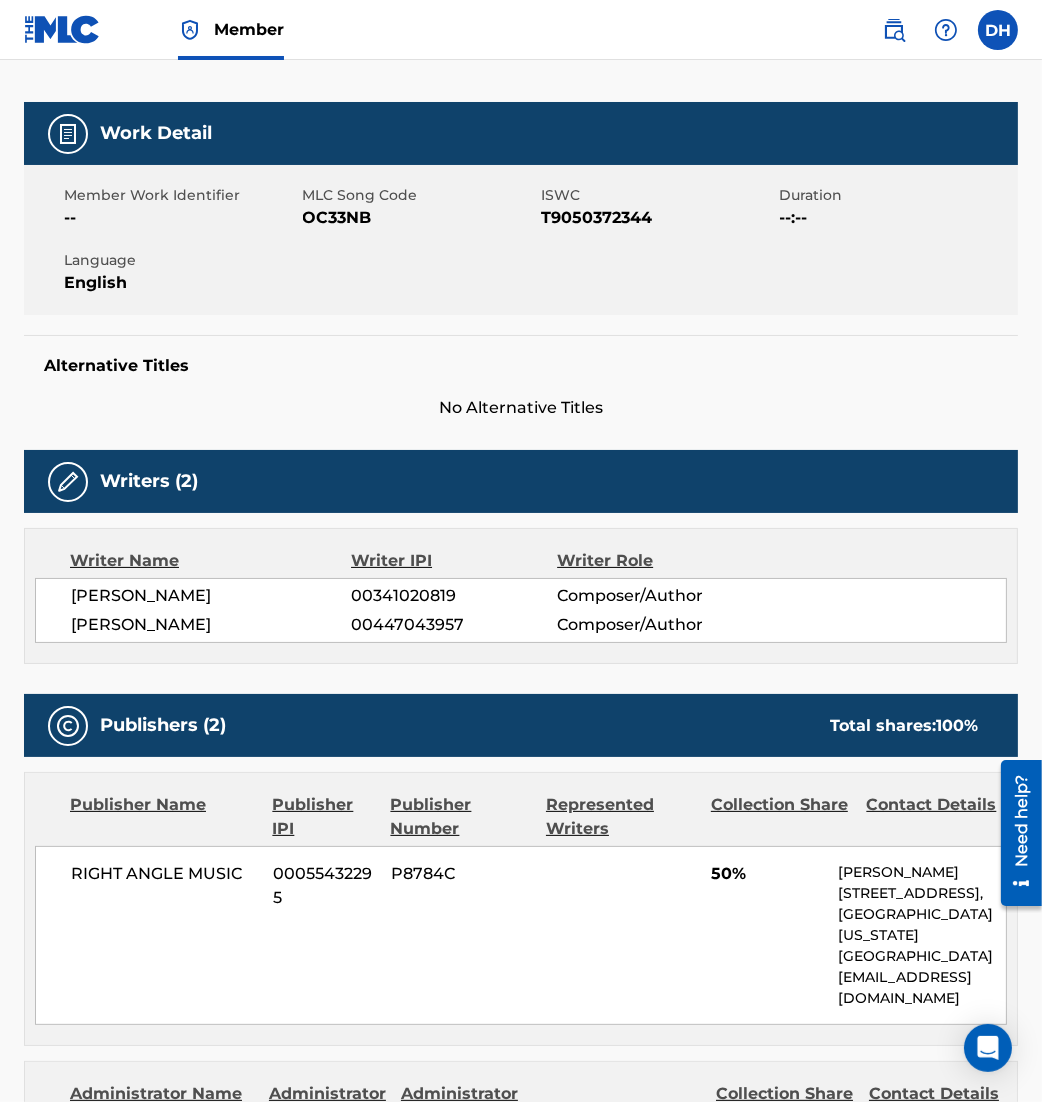 scroll, scrollTop: 0, scrollLeft: 0, axis: both 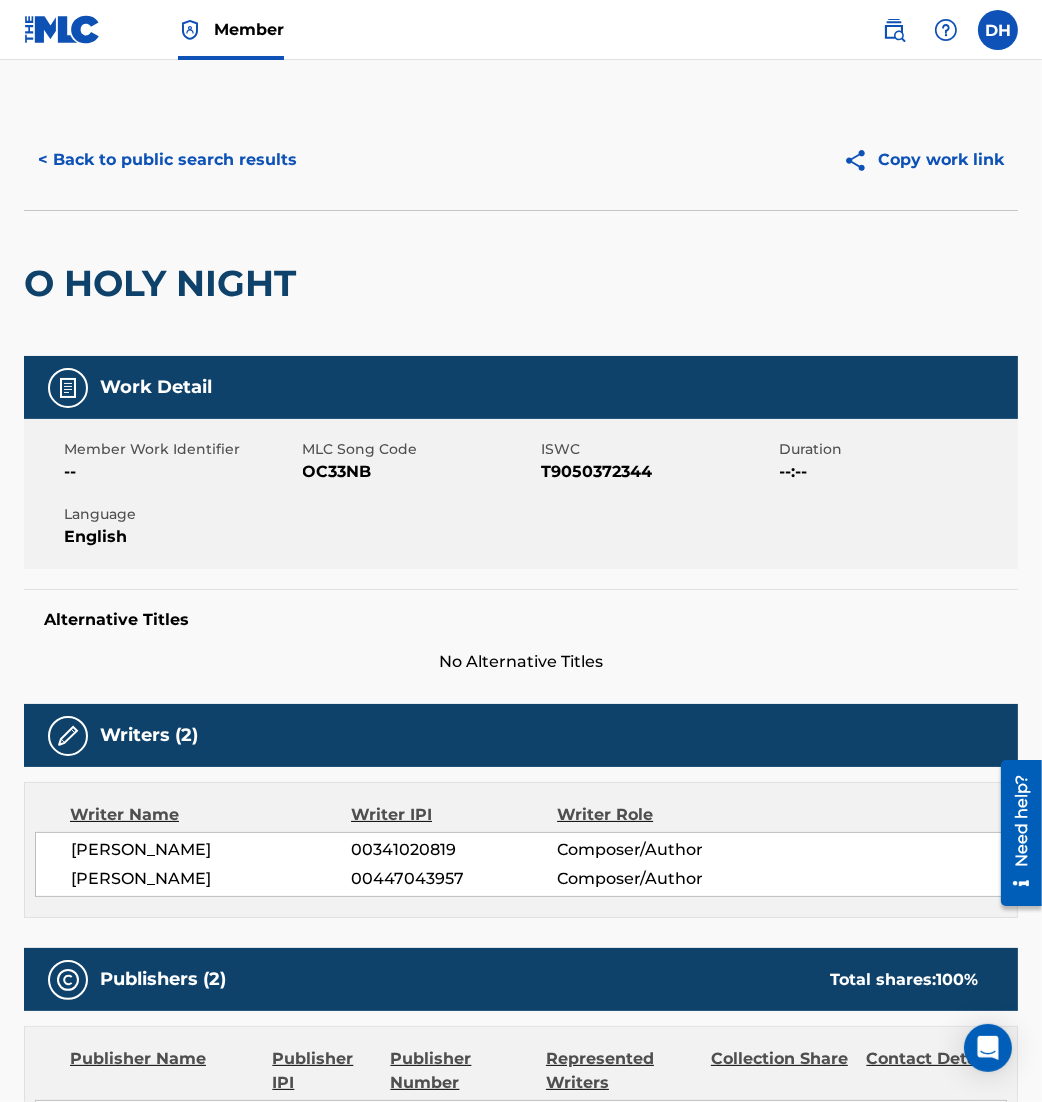 click on "< Back to public search results" at bounding box center [167, 160] 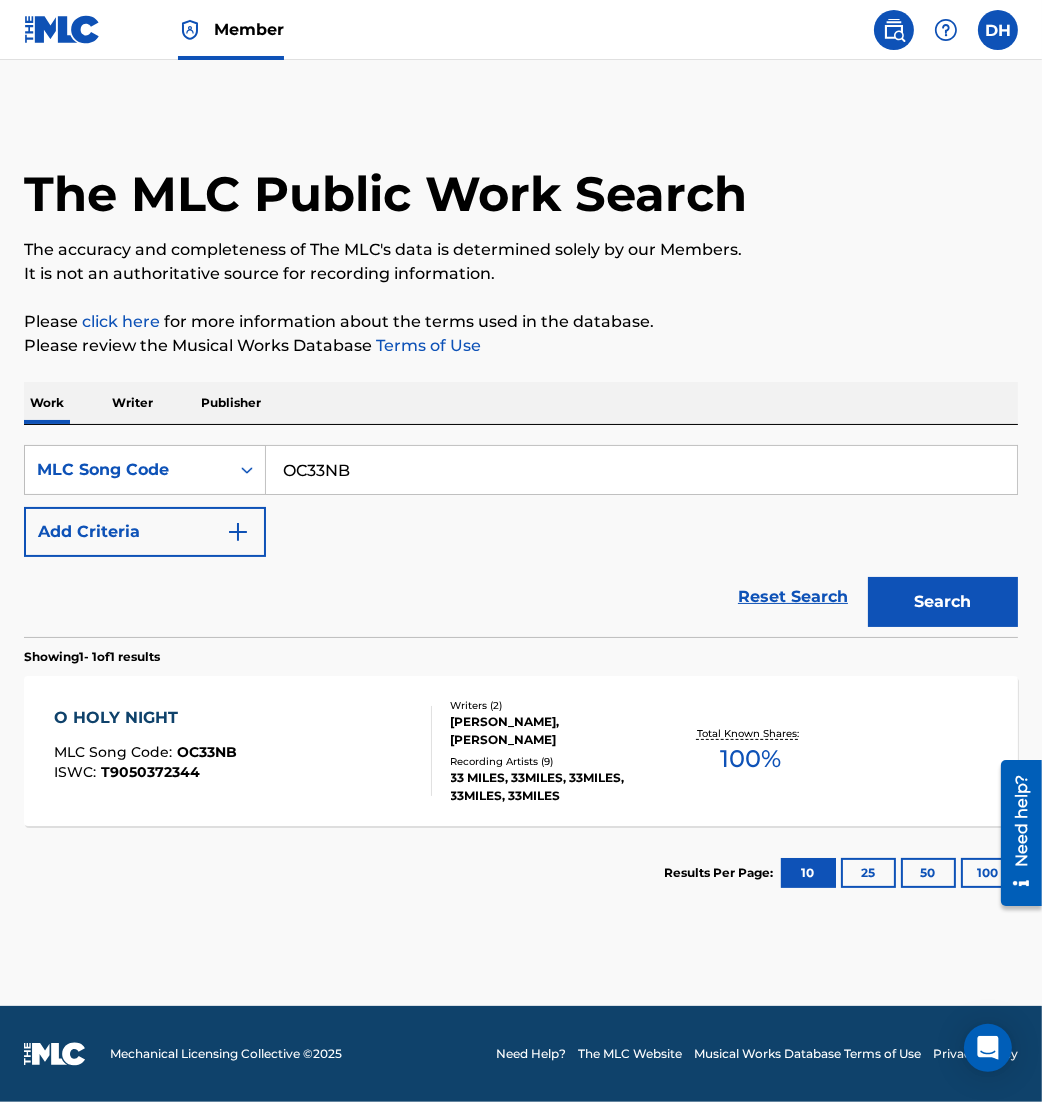 click on "SearchWithCriteria4a3a276e-f167-4cbd-8133-ba70fe0e772b MLC Song Code OC33NB Add Criteria Reset Search Search" at bounding box center [521, 531] 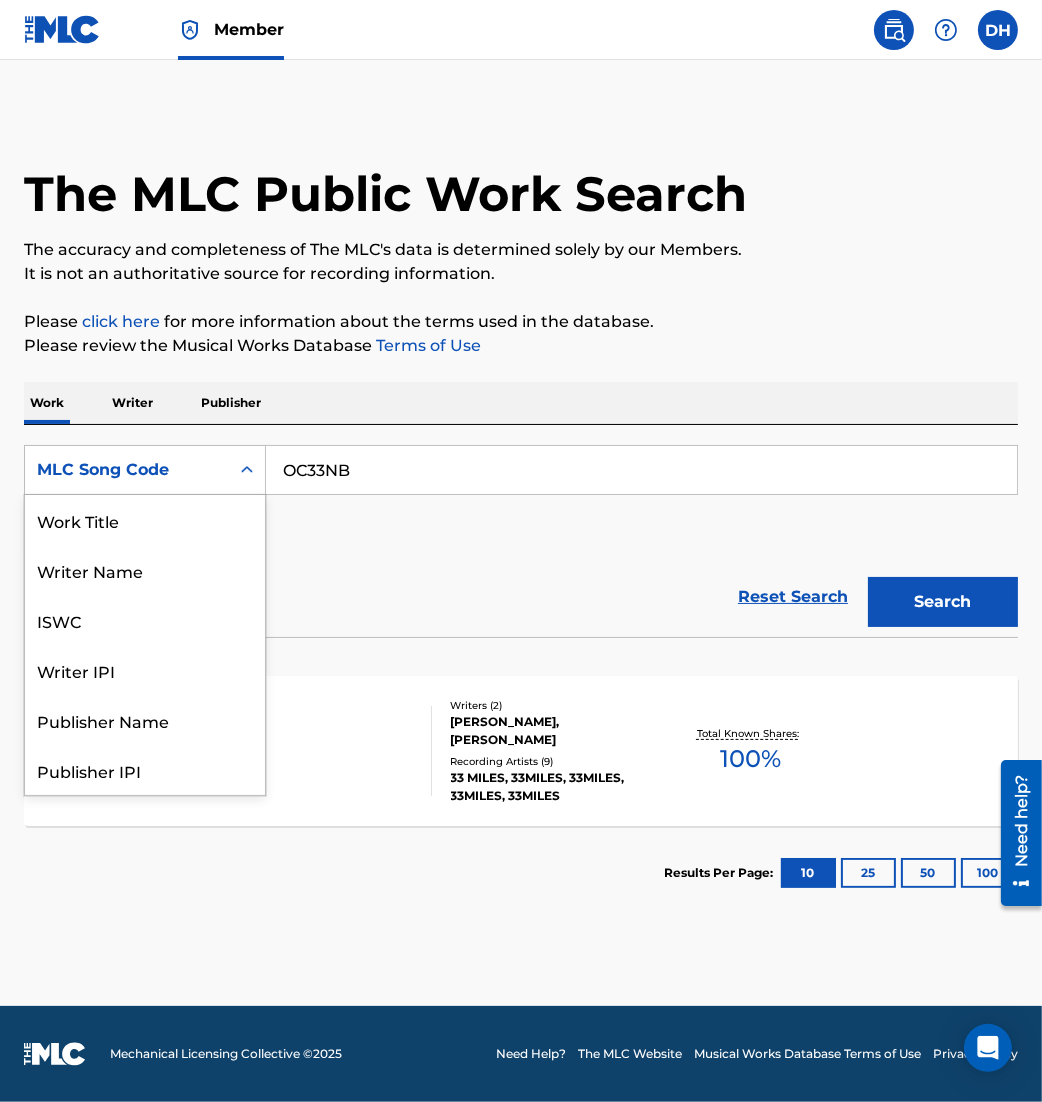 click on "MLC Song Code" at bounding box center (127, 470) 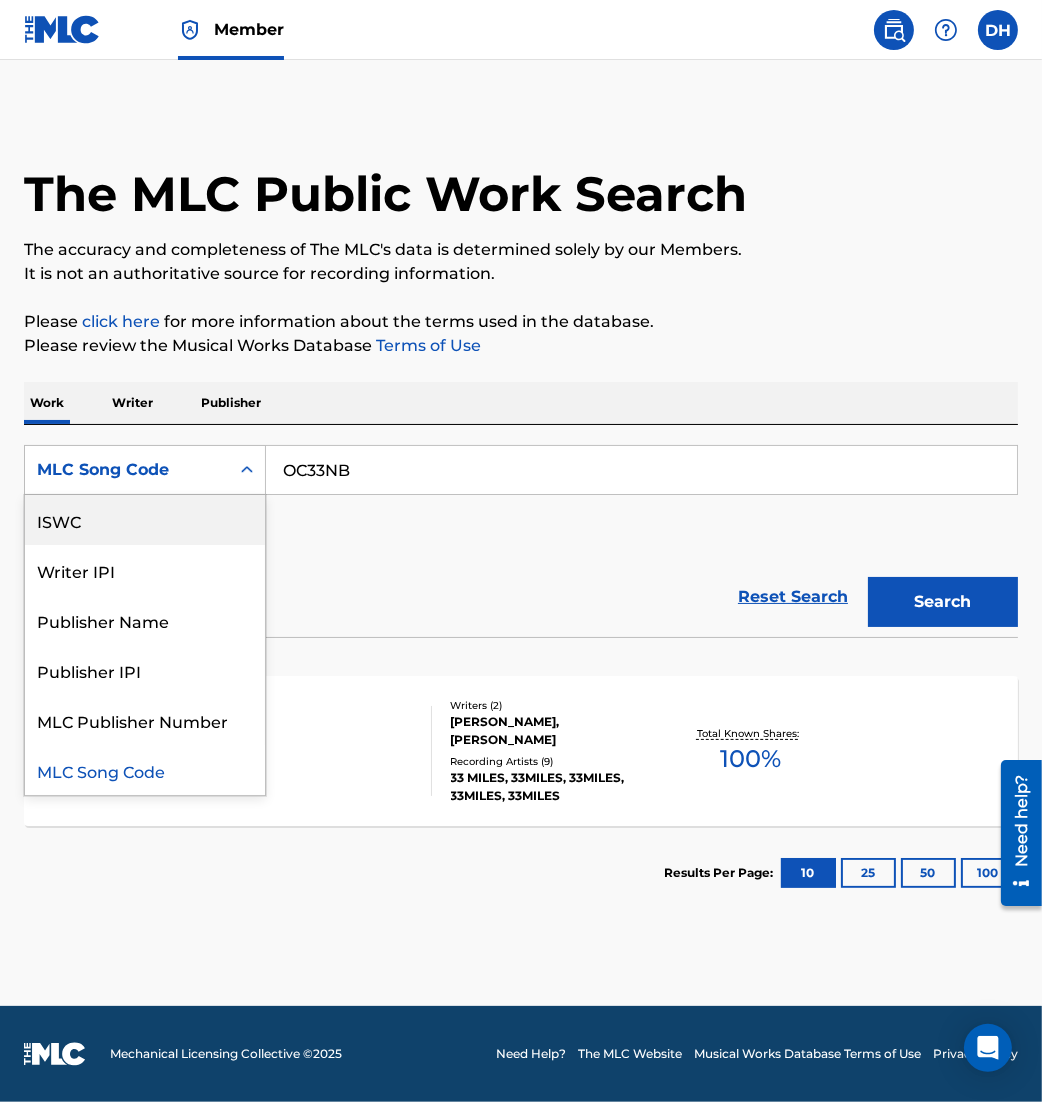 scroll, scrollTop: 0, scrollLeft: 0, axis: both 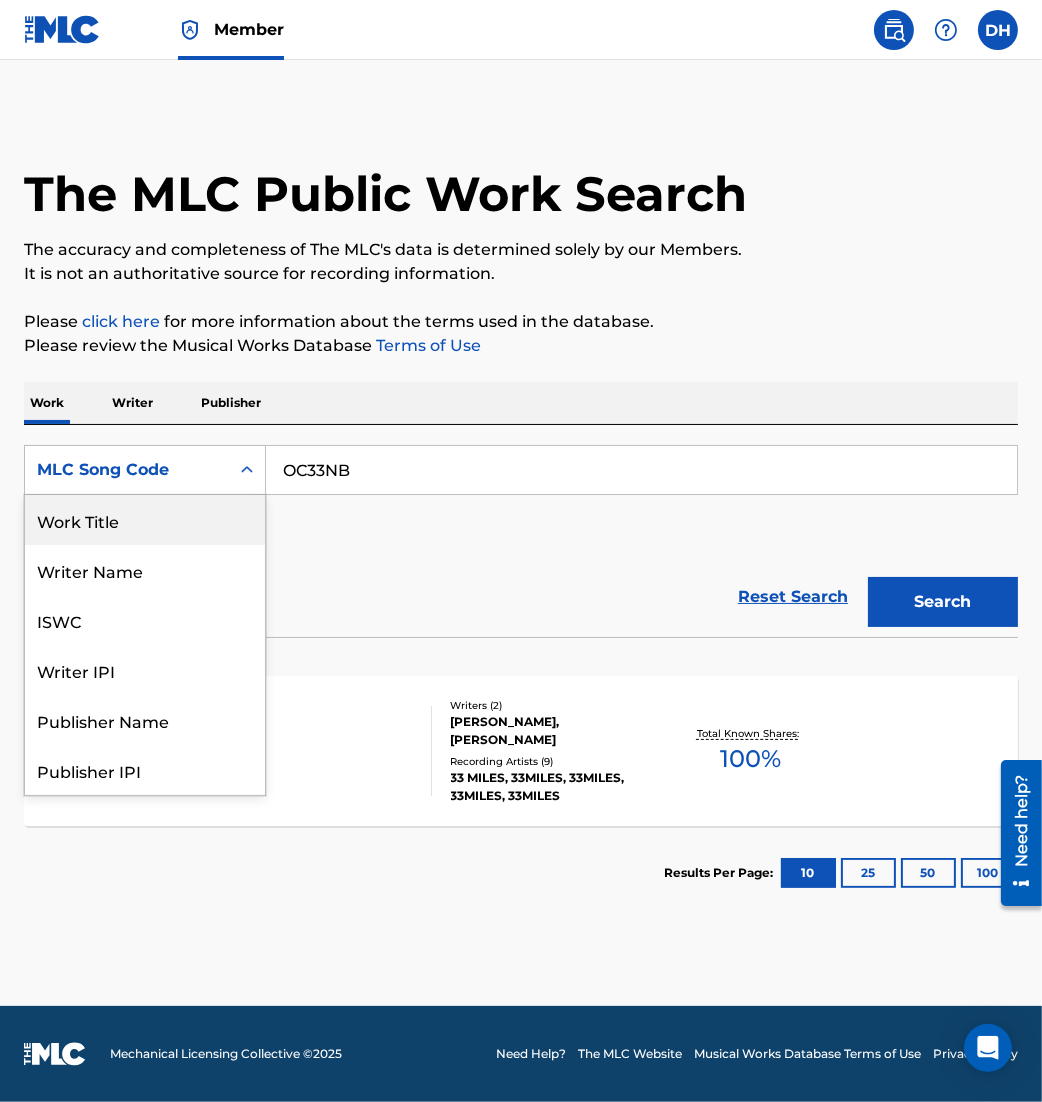 click on "Work Title" at bounding box center (145, 520) 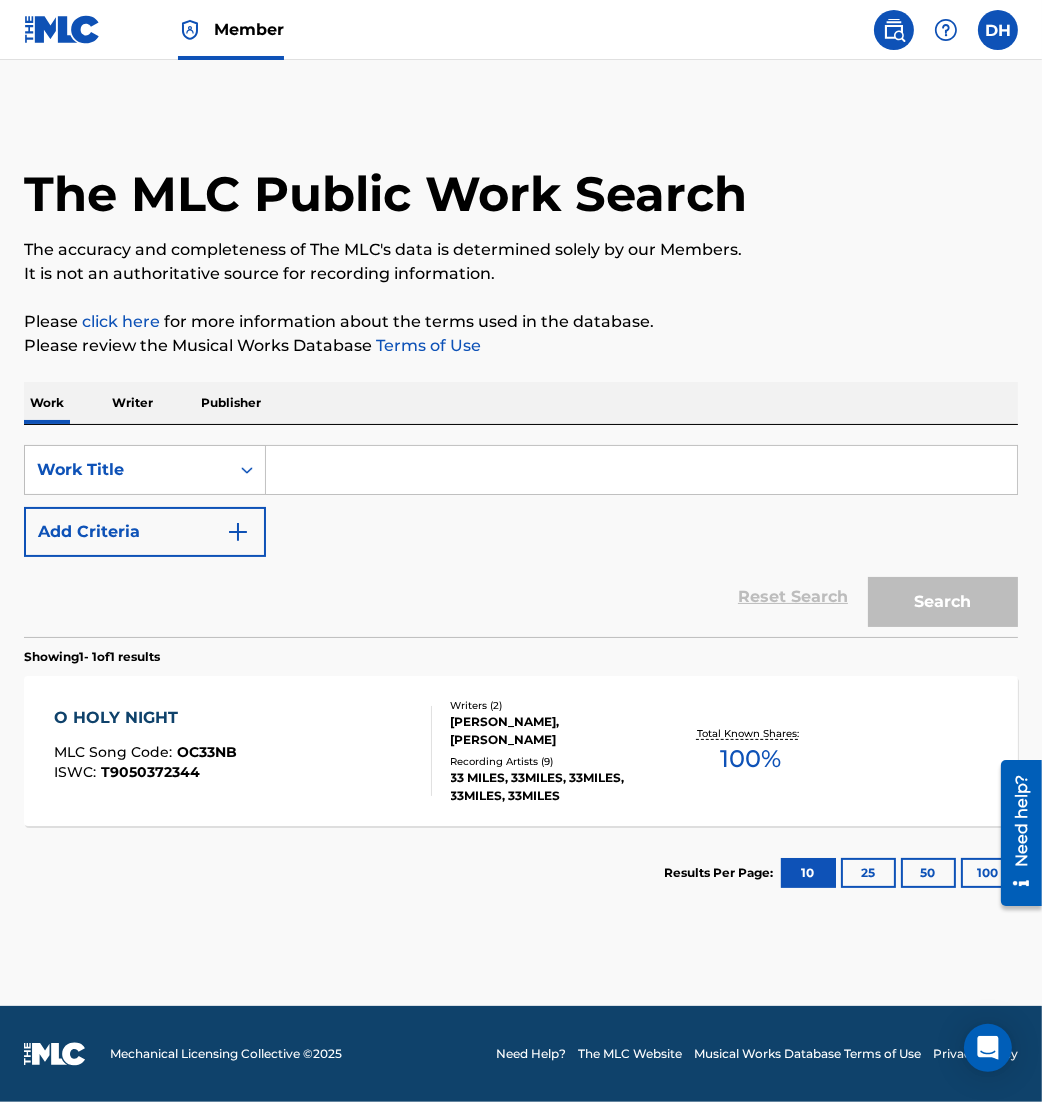 click at bounding box center (641, 470) 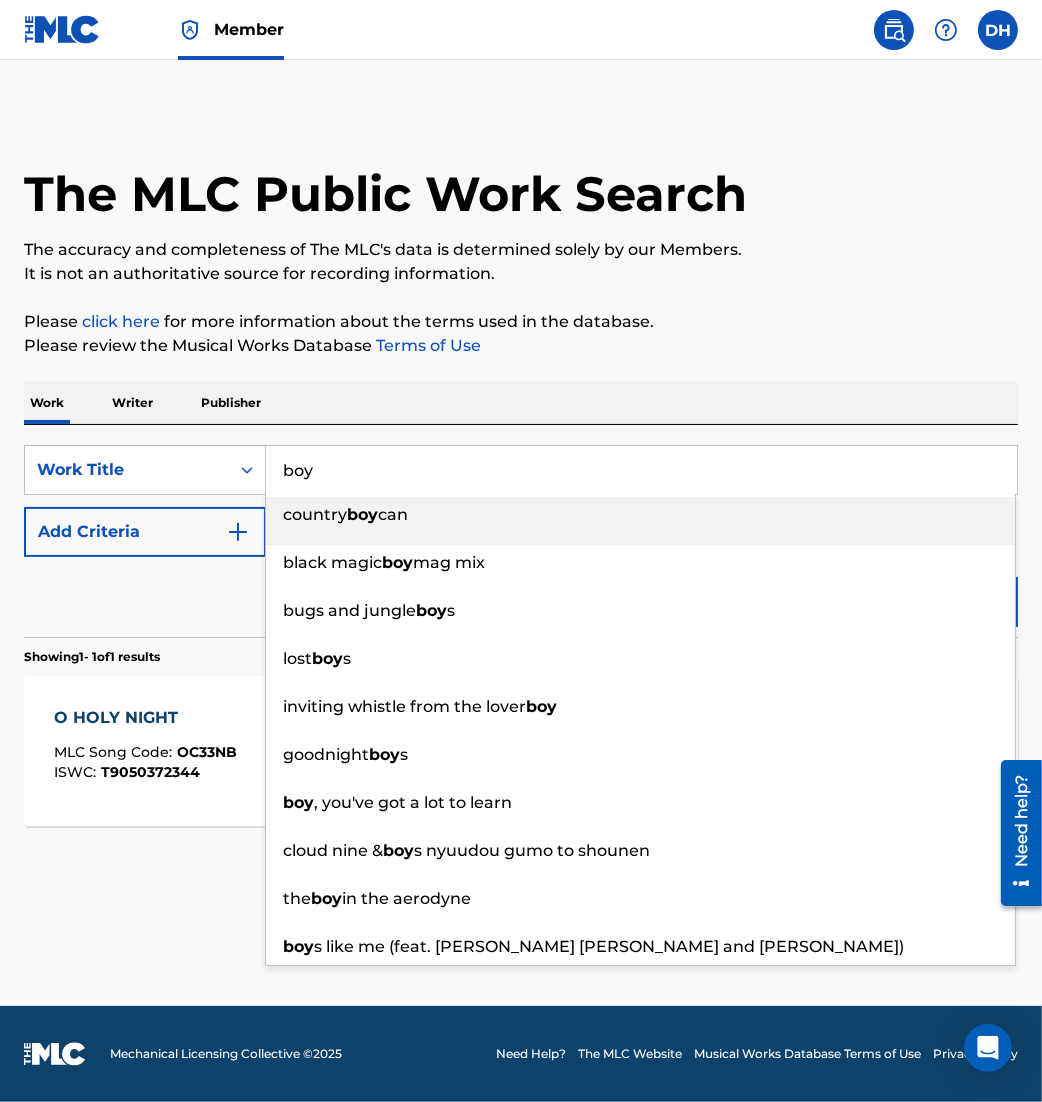 type on "boy" 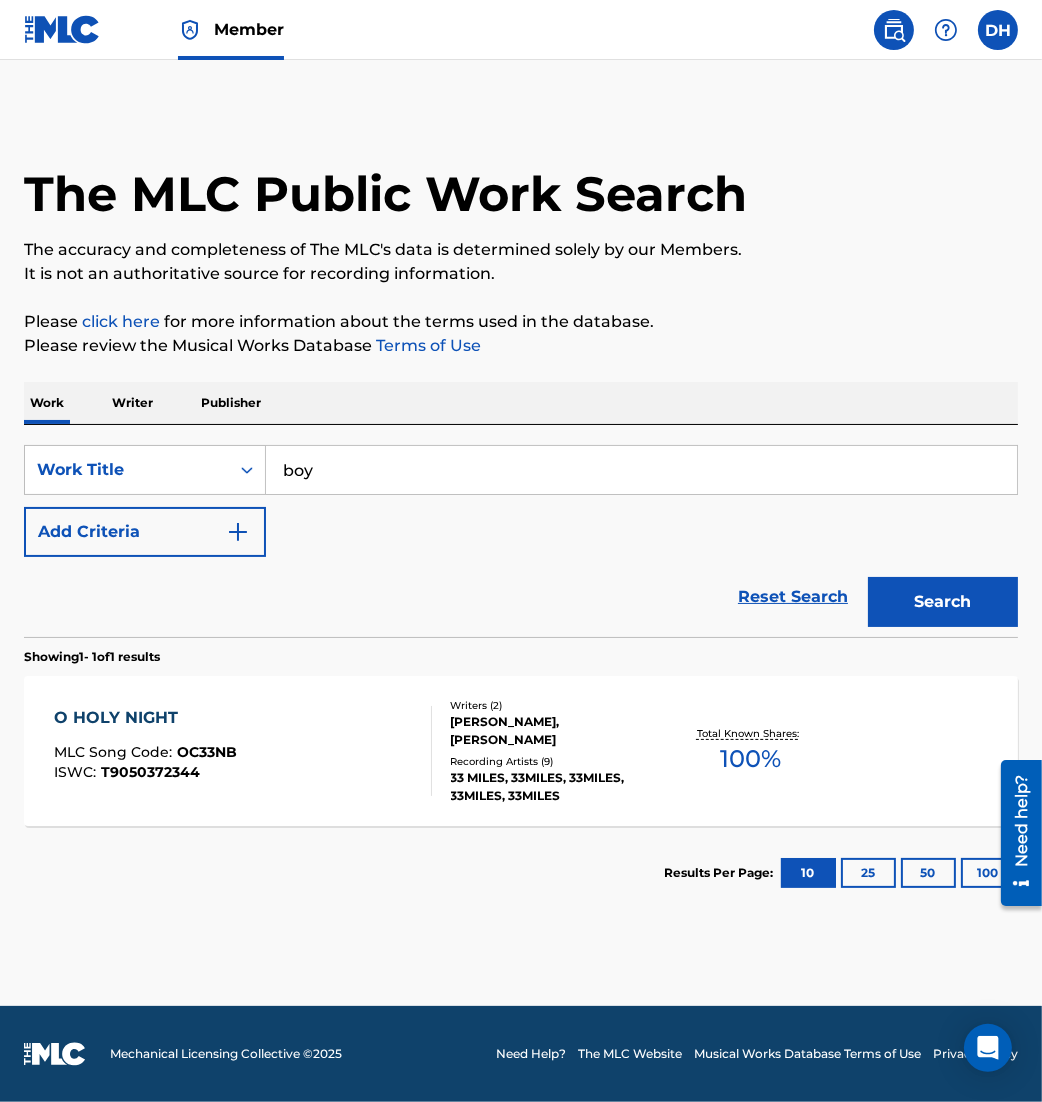 click on "Add Criteria" at bounding box center [145, 532] 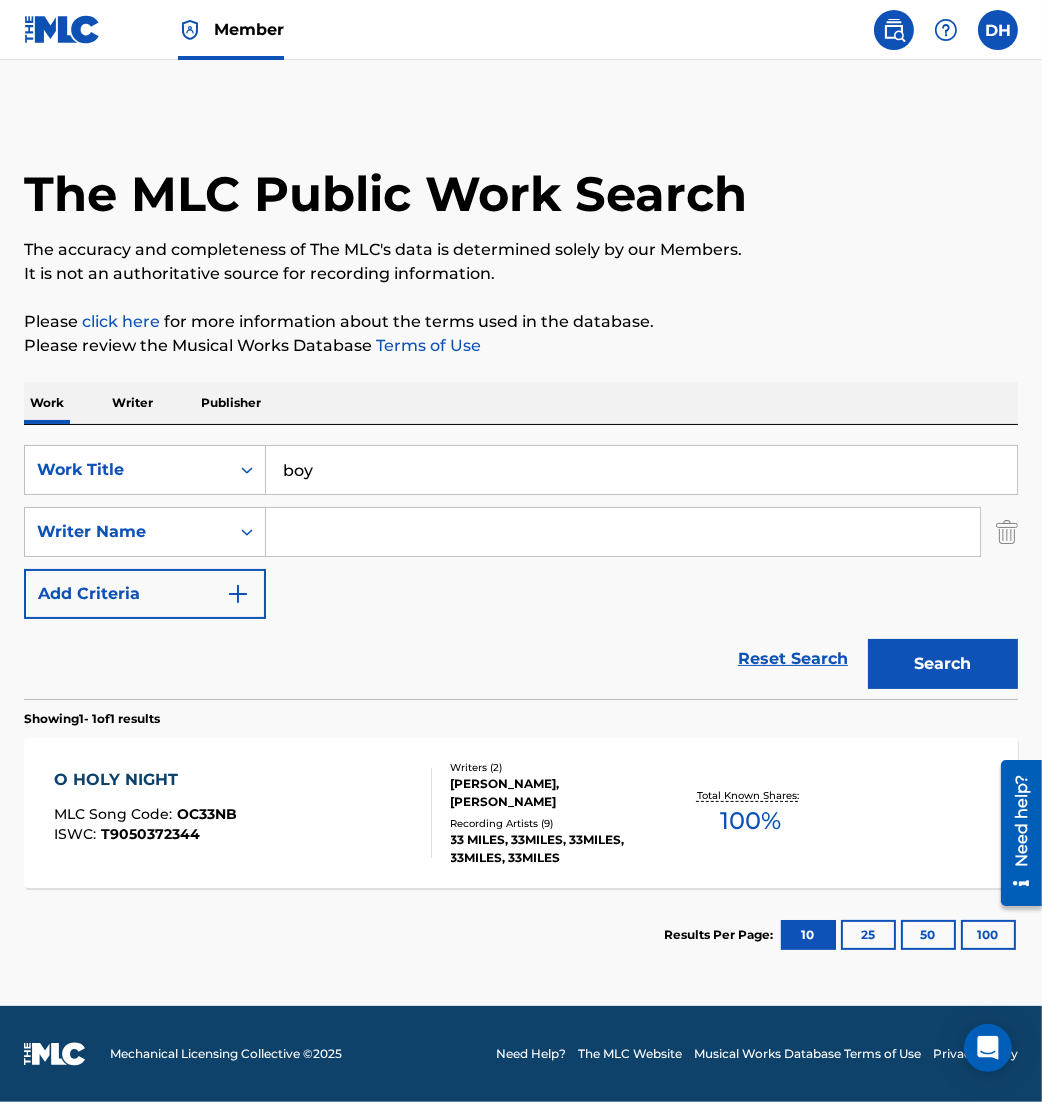 click at bounding box center [623, 532] 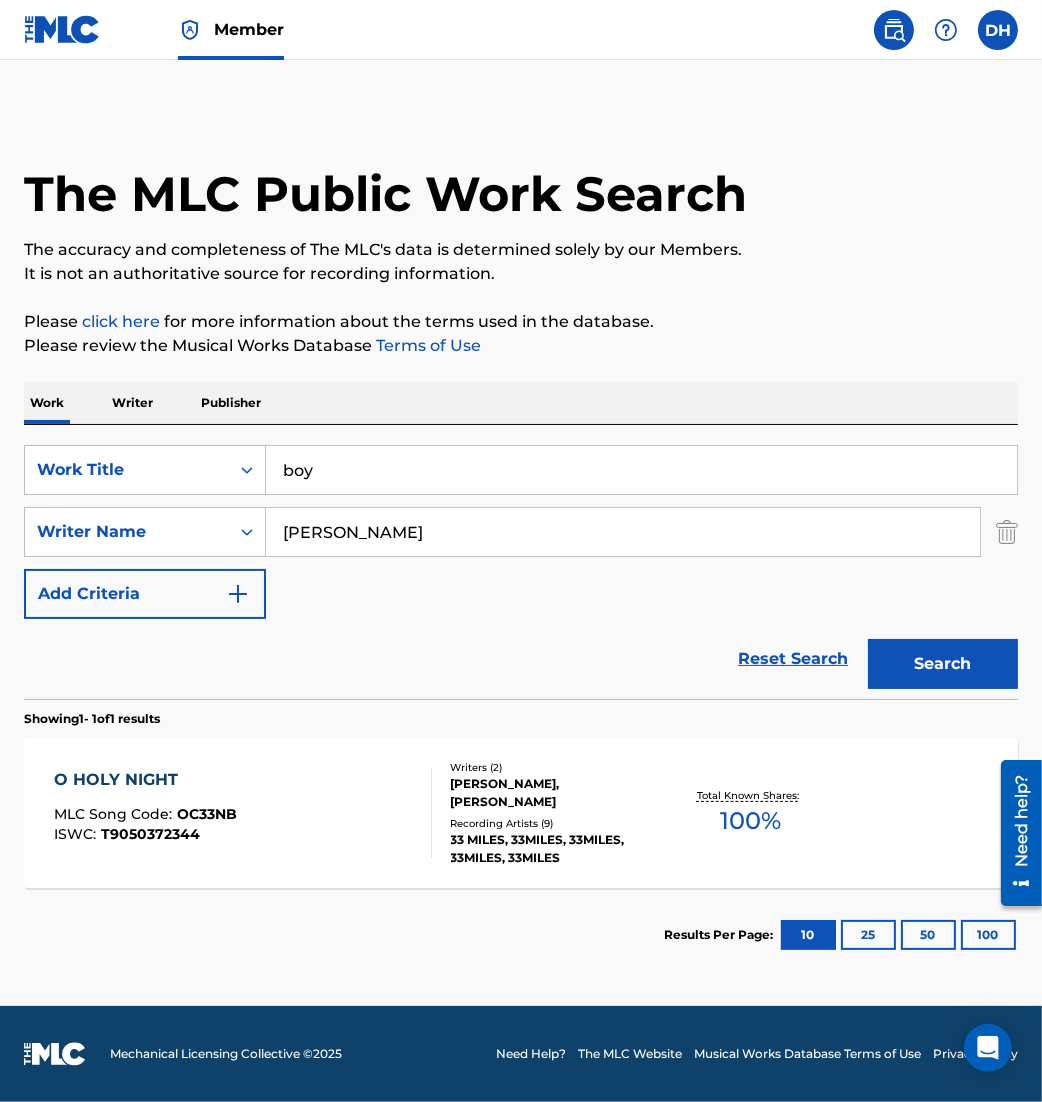 type on "[PERSON_NAME]" 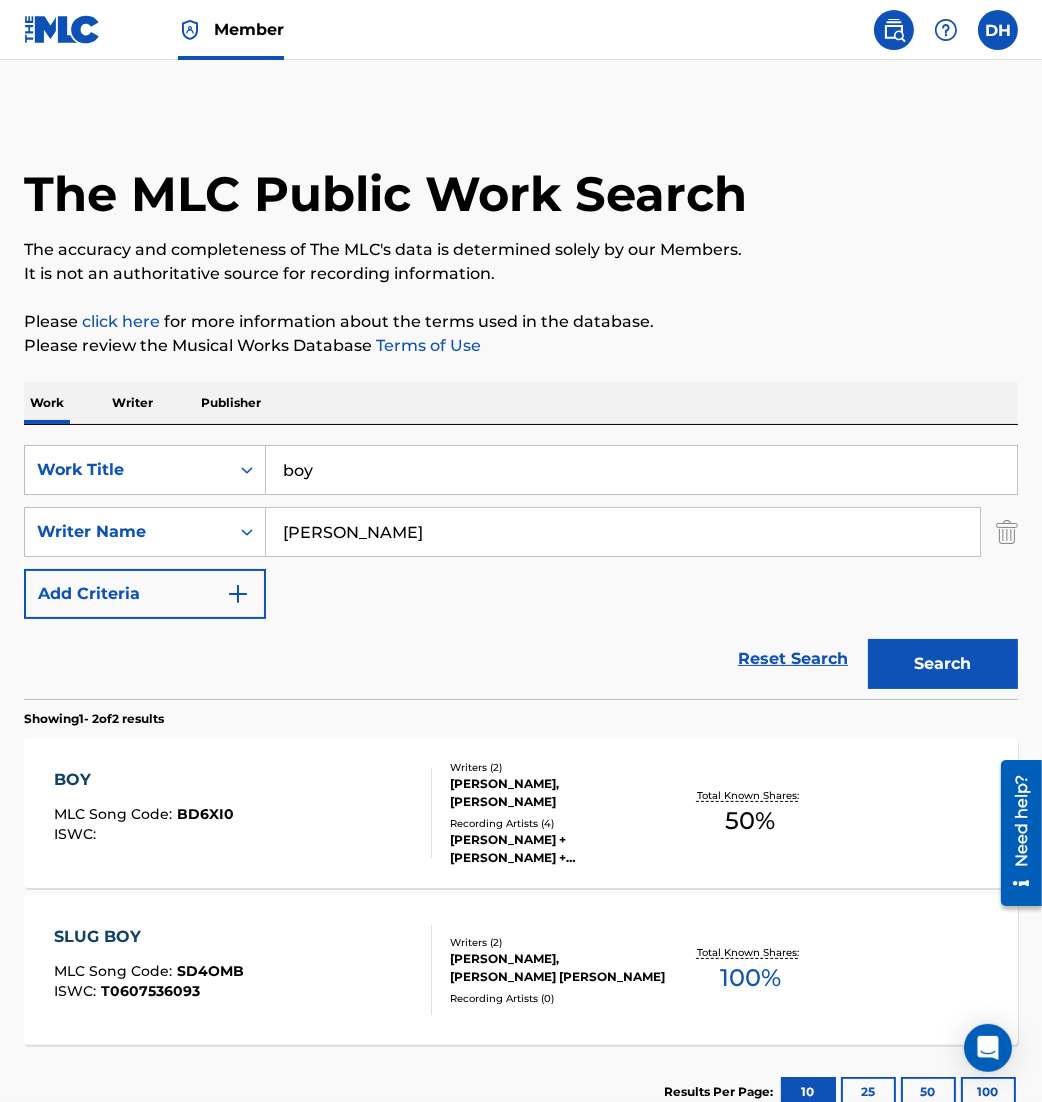 click on "BOY MLC Song Code : BD6XI0 ISWC :" at bounding box center (243, 813) 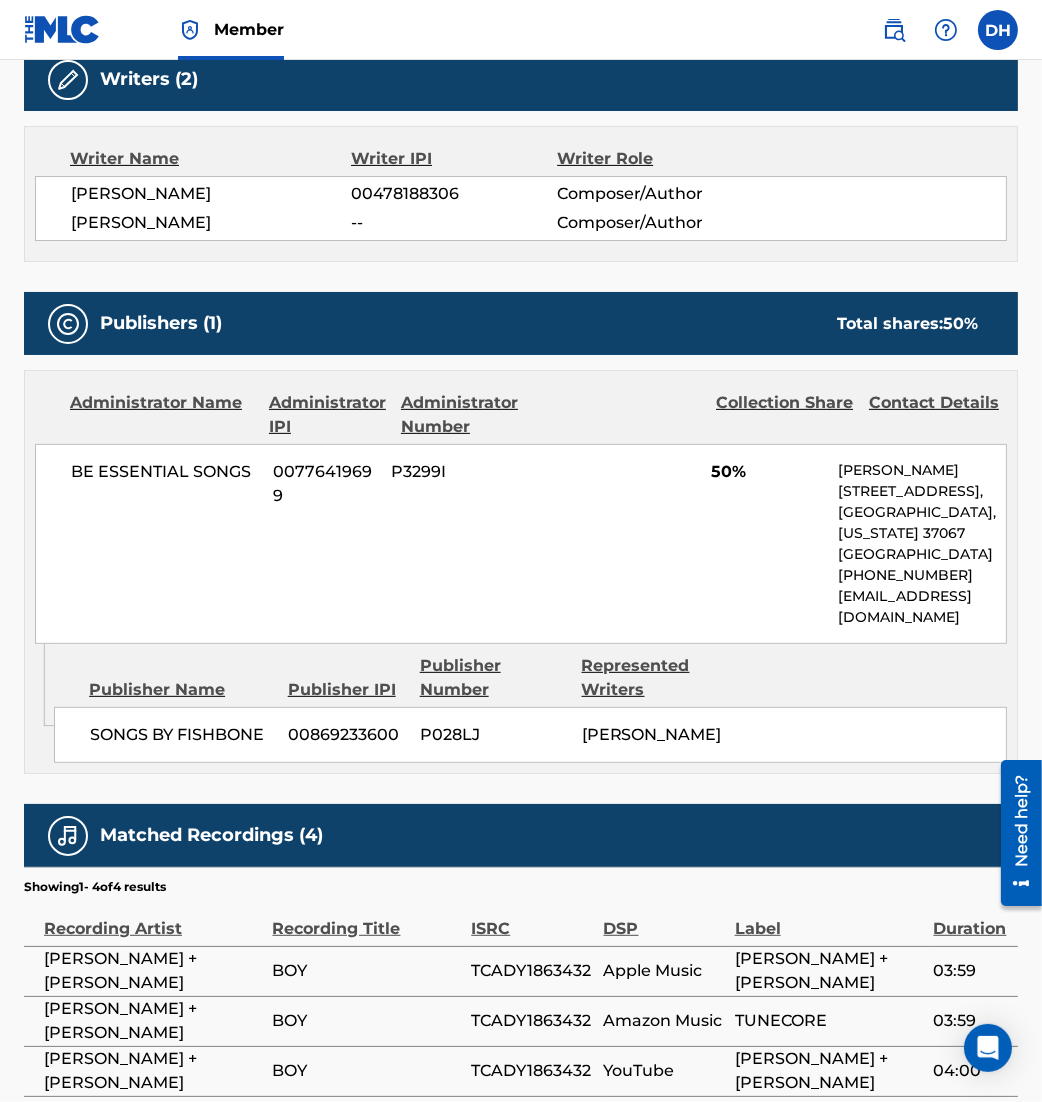 scroll, scrollTop: 0, scrollLeft: 0, axis: both 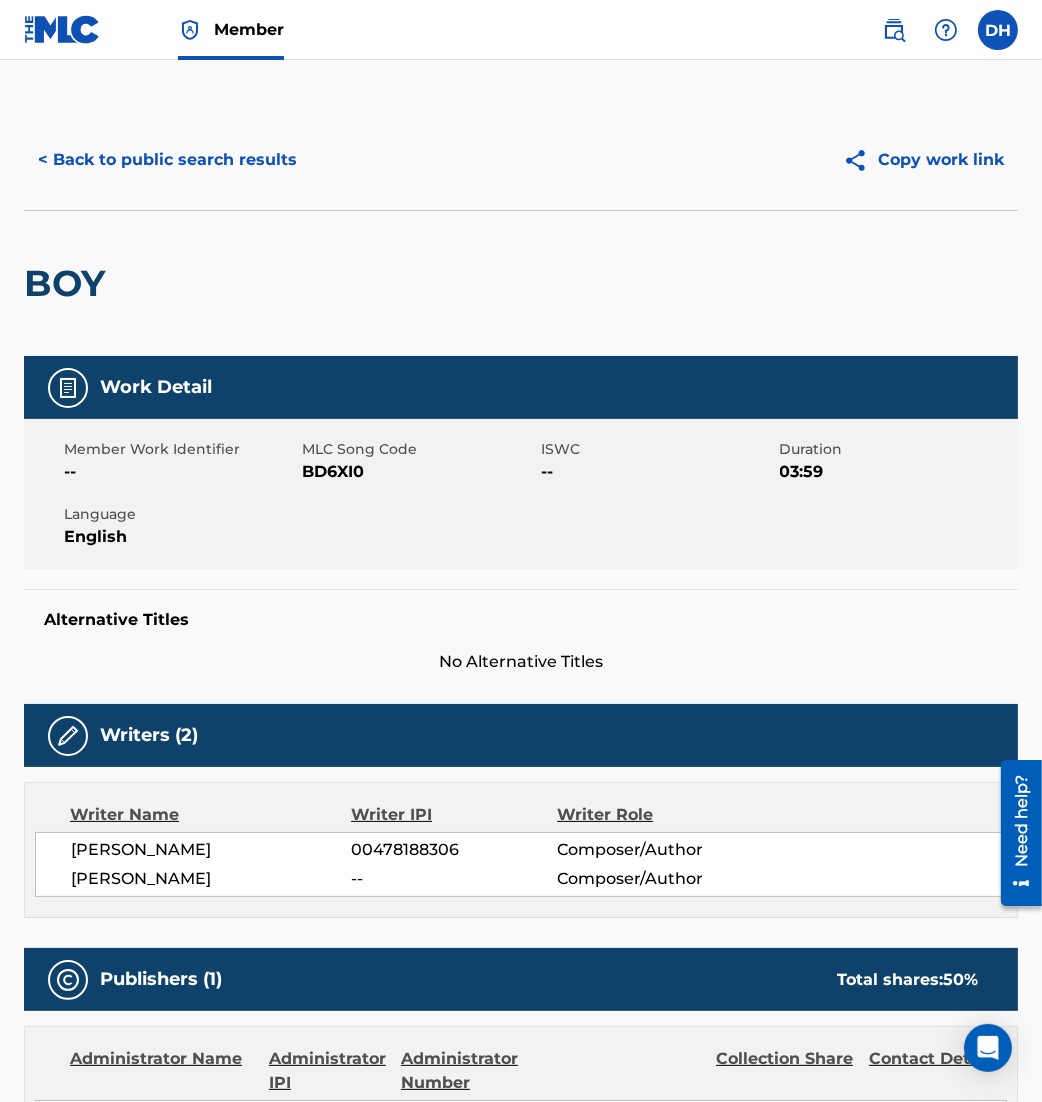 click on "< Back to public search results" at bounding box center [167, 160] 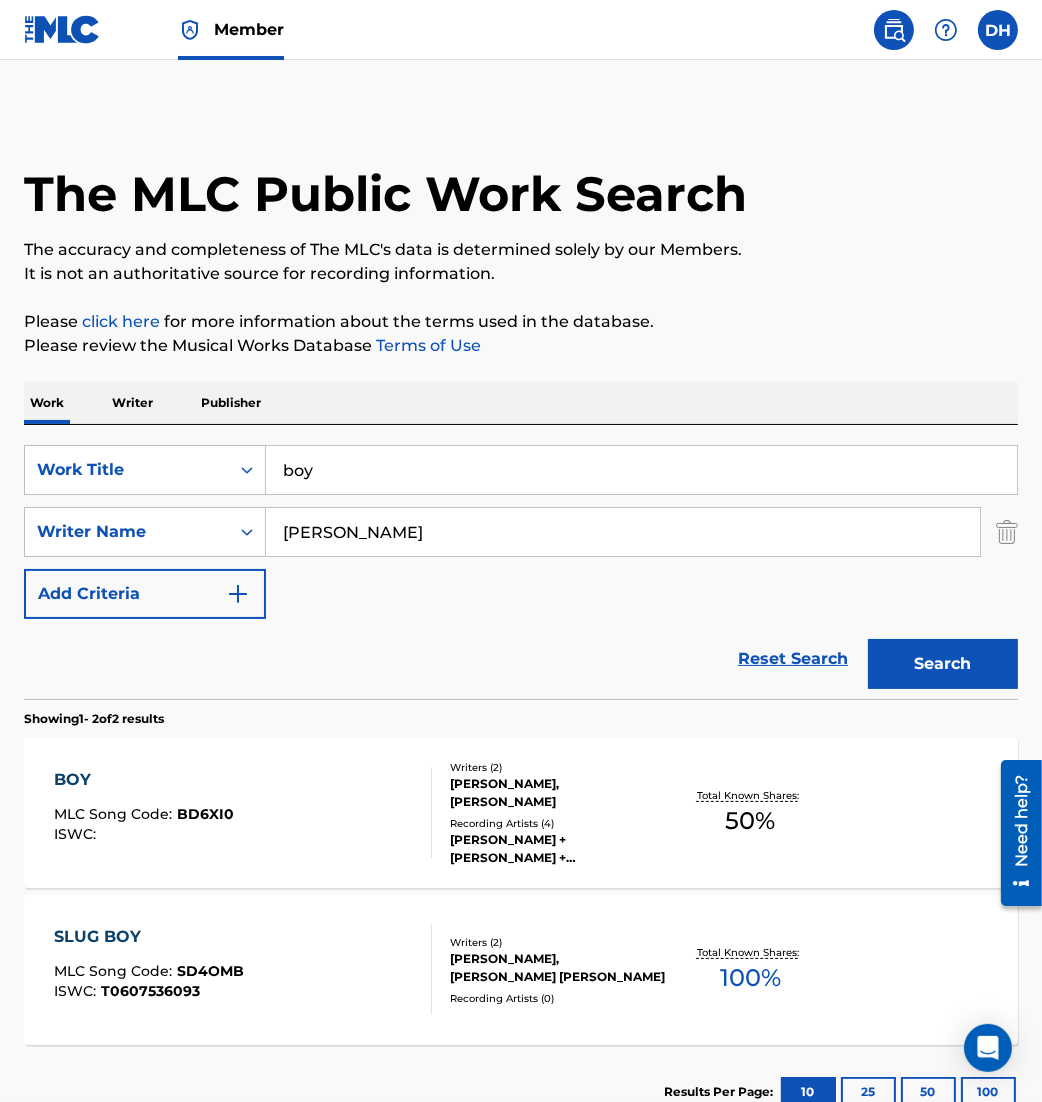 drag, startPoint x: 377, startPoint y: 473, endPoint x: -64, endPoint y: 430, distance: 443.0914 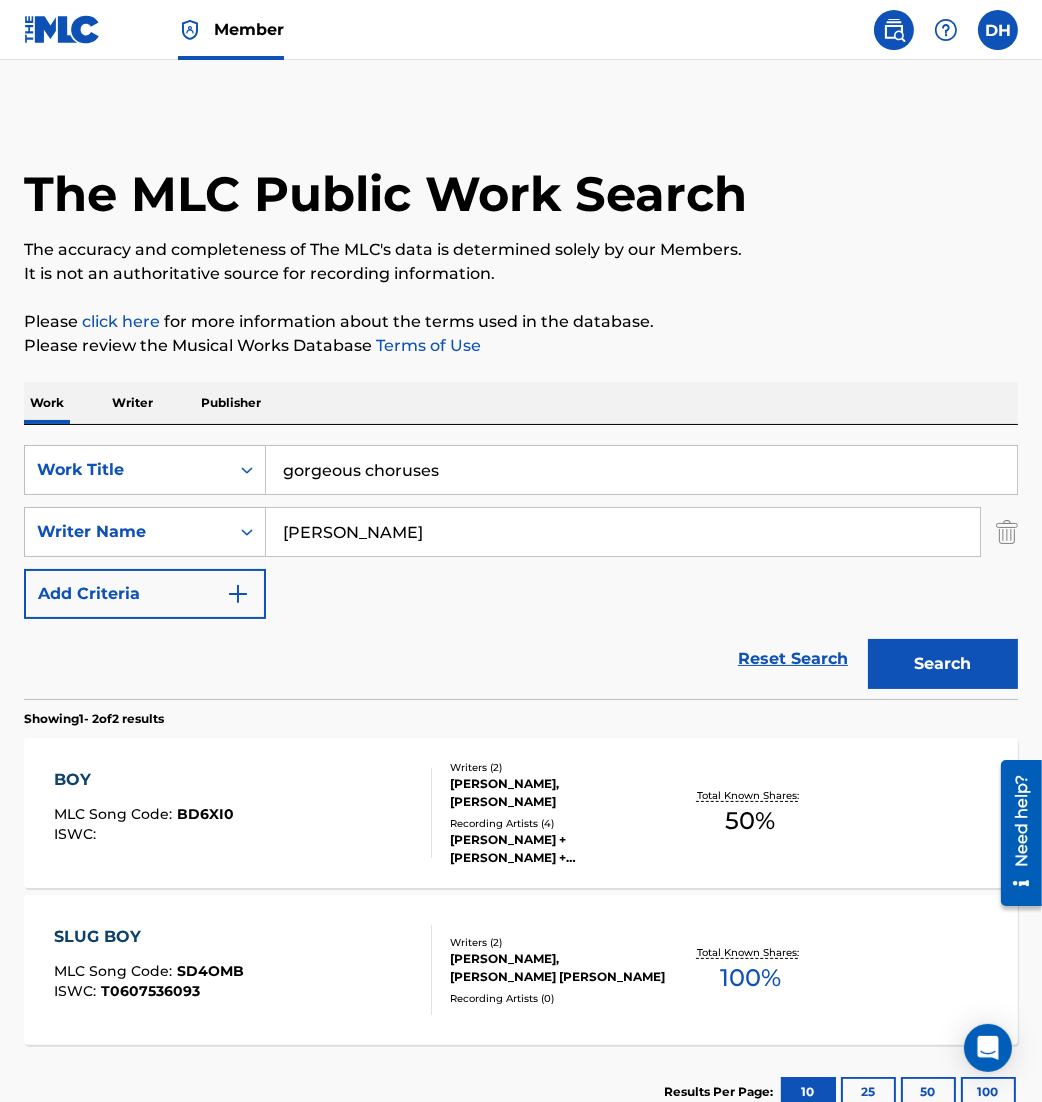 type on "gorgeous choruses" 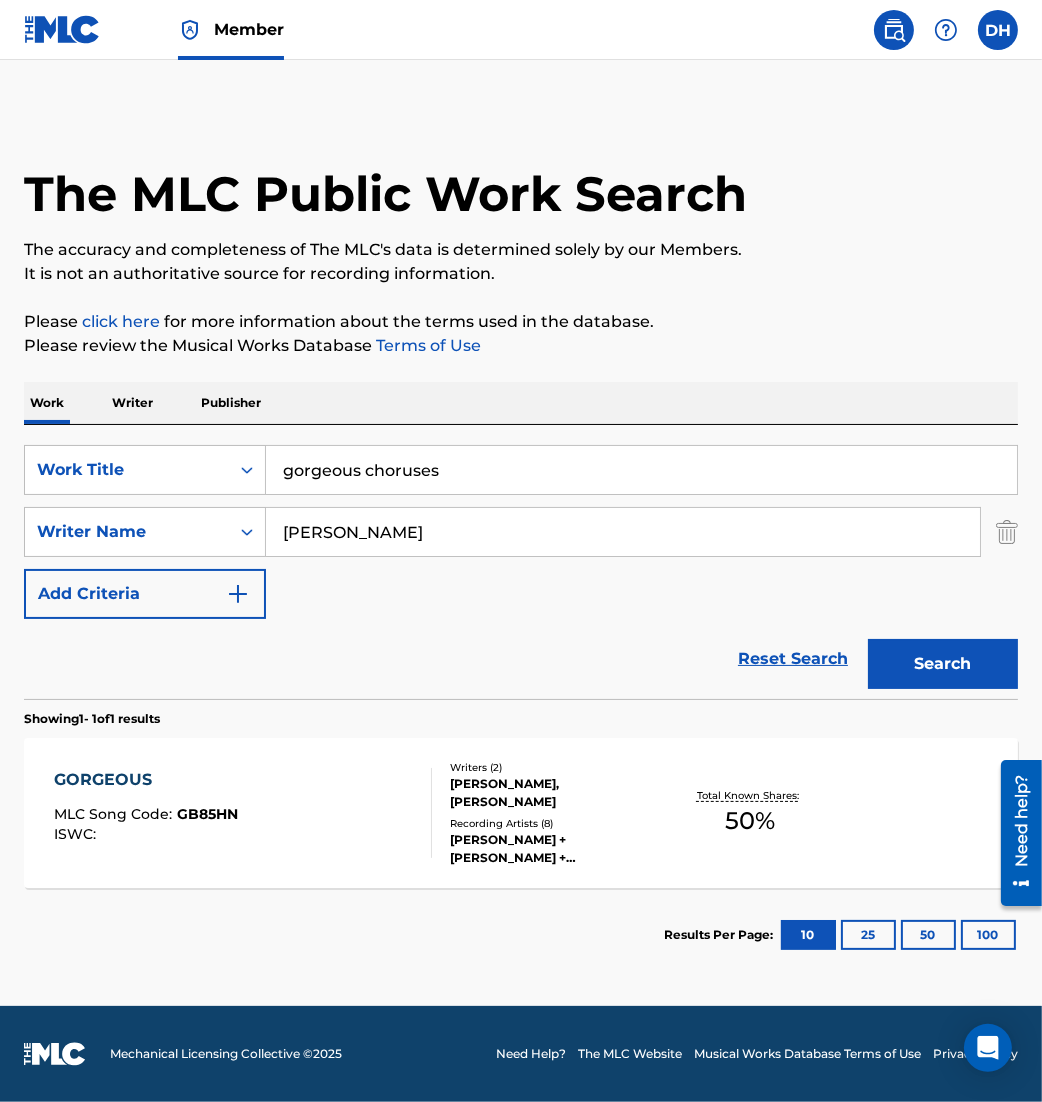 click on "GORGEOUS MLC Song Code : GB85HN ISWC :" at bounding box center (146, 813) 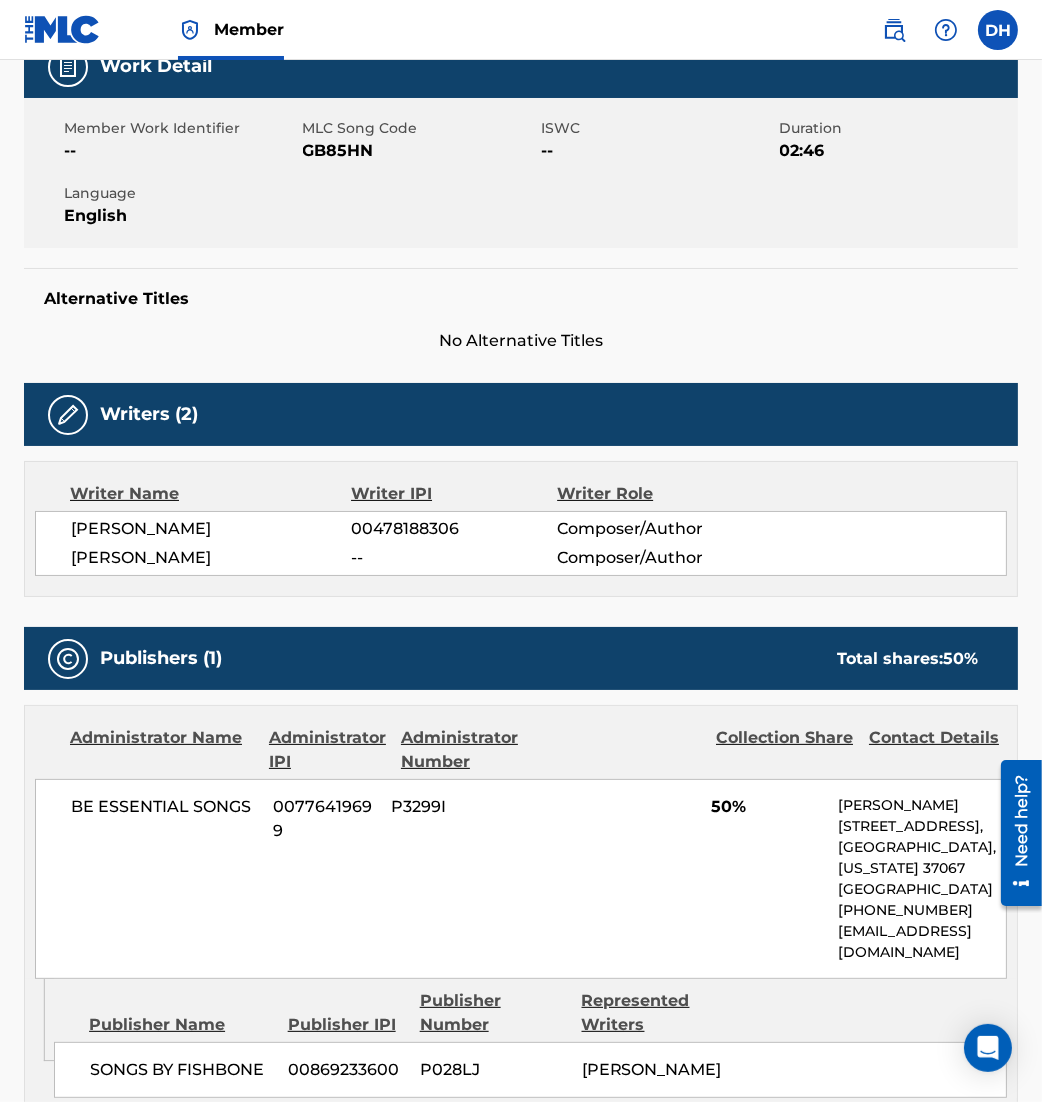 scroll, scrollTop: 1047, scrollLeft: 0, axis: vertical 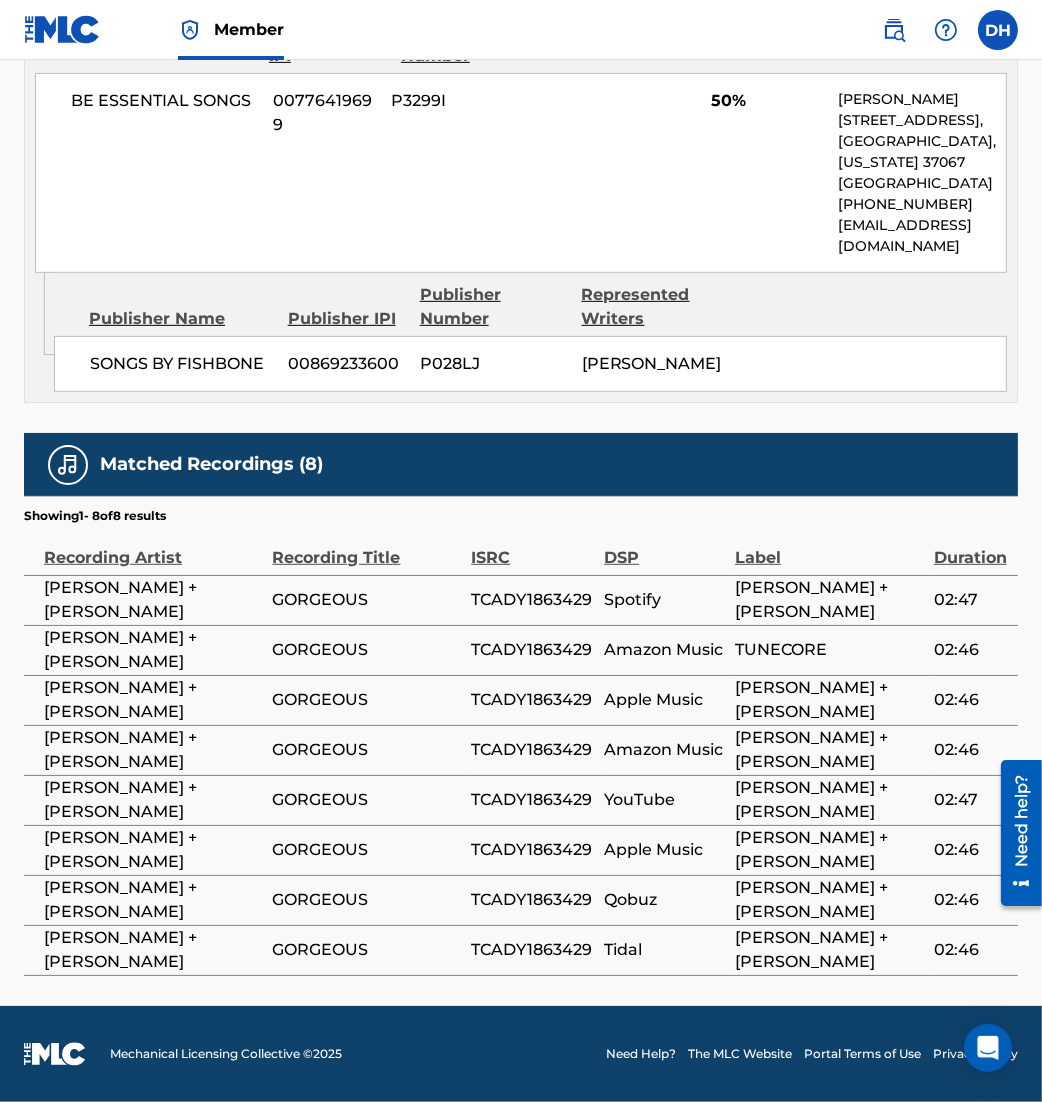 click on "TCADY1863429" at bounding box center [537, 600] 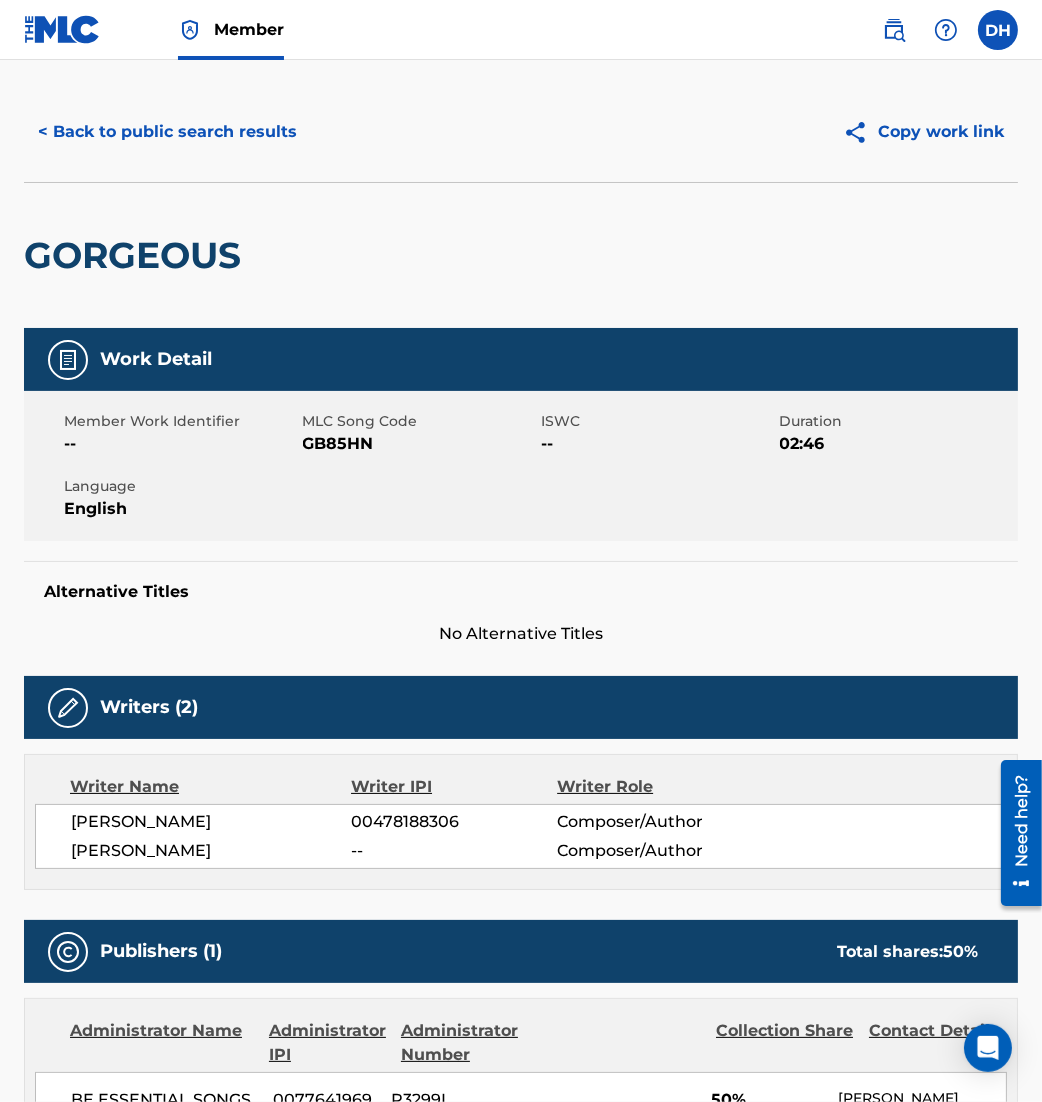scroll, scrollTop: 0, scrollLeft: 0, axis: both 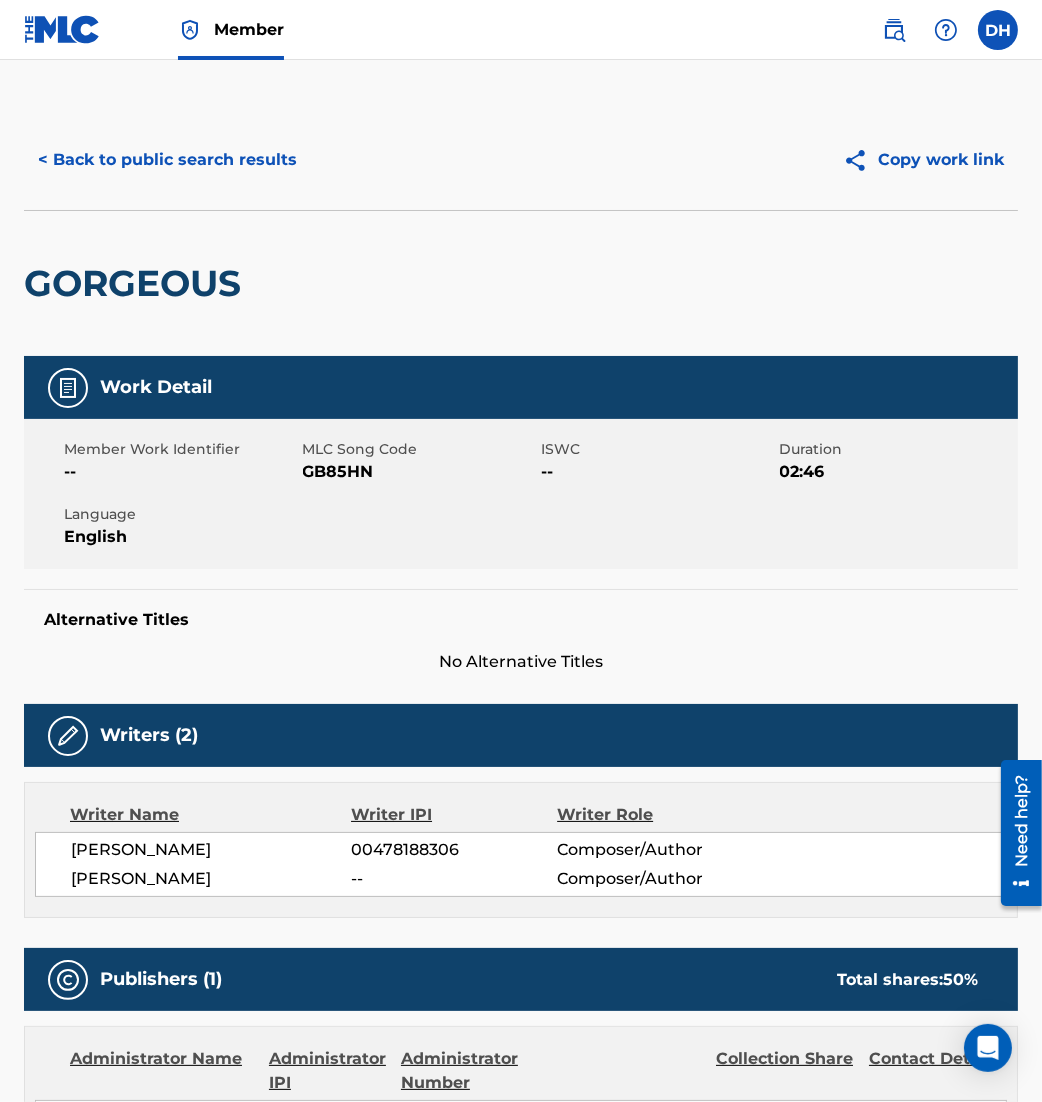 click on "< Back to public search results" at bounding box center [167, 160] 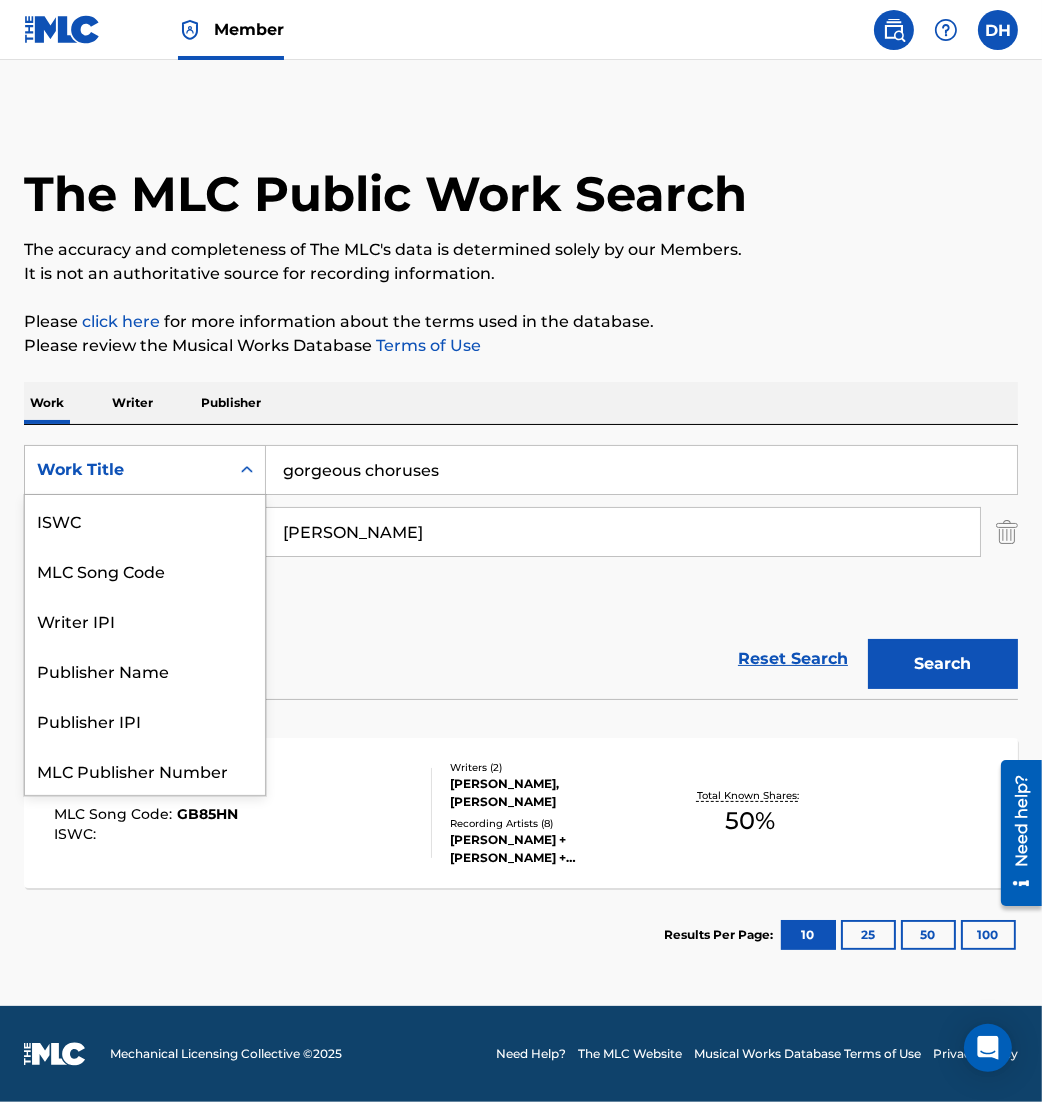 click on "Work Title" at bounding box center (127, 470) 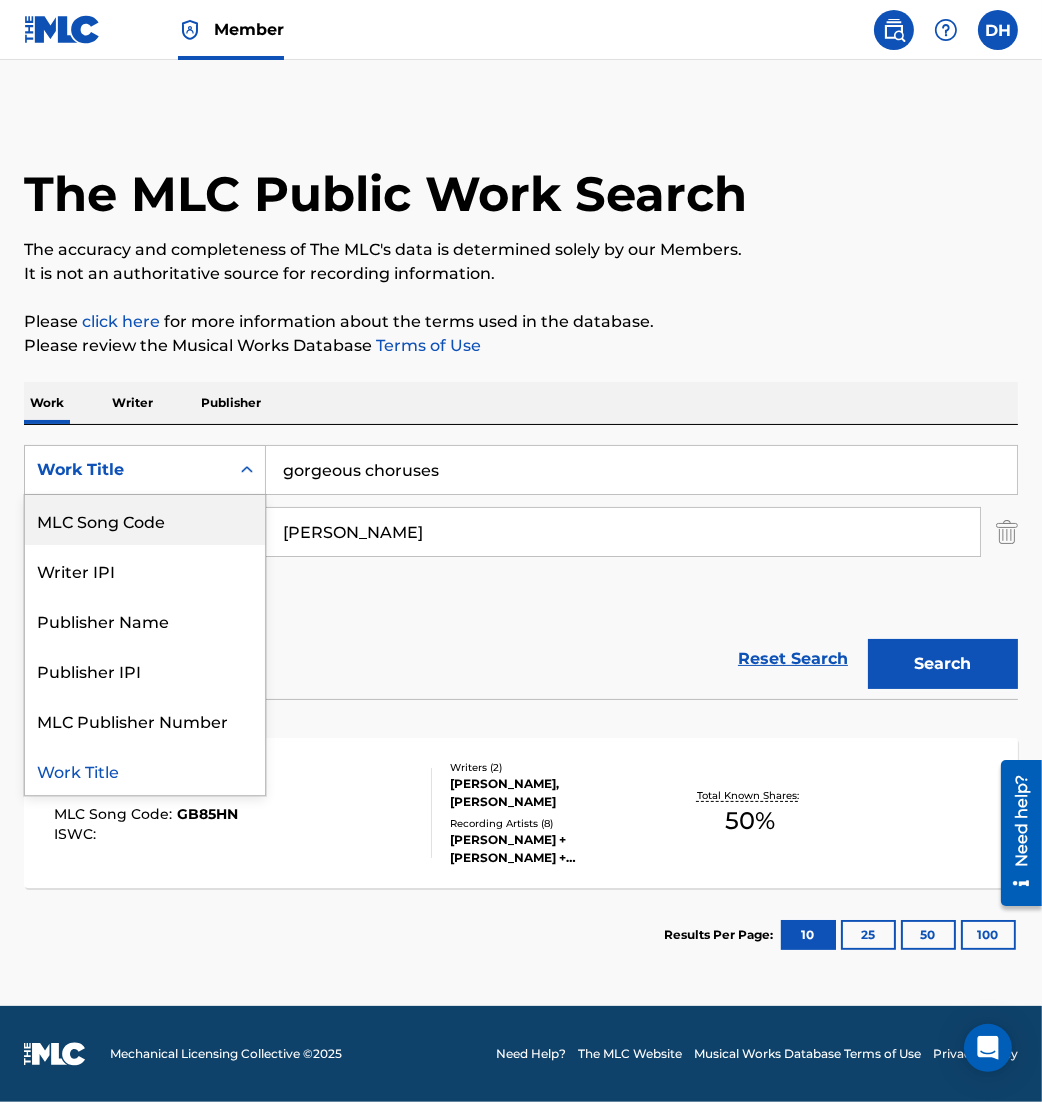 click on "MLC Song Code" at bounding box center (145, 520) 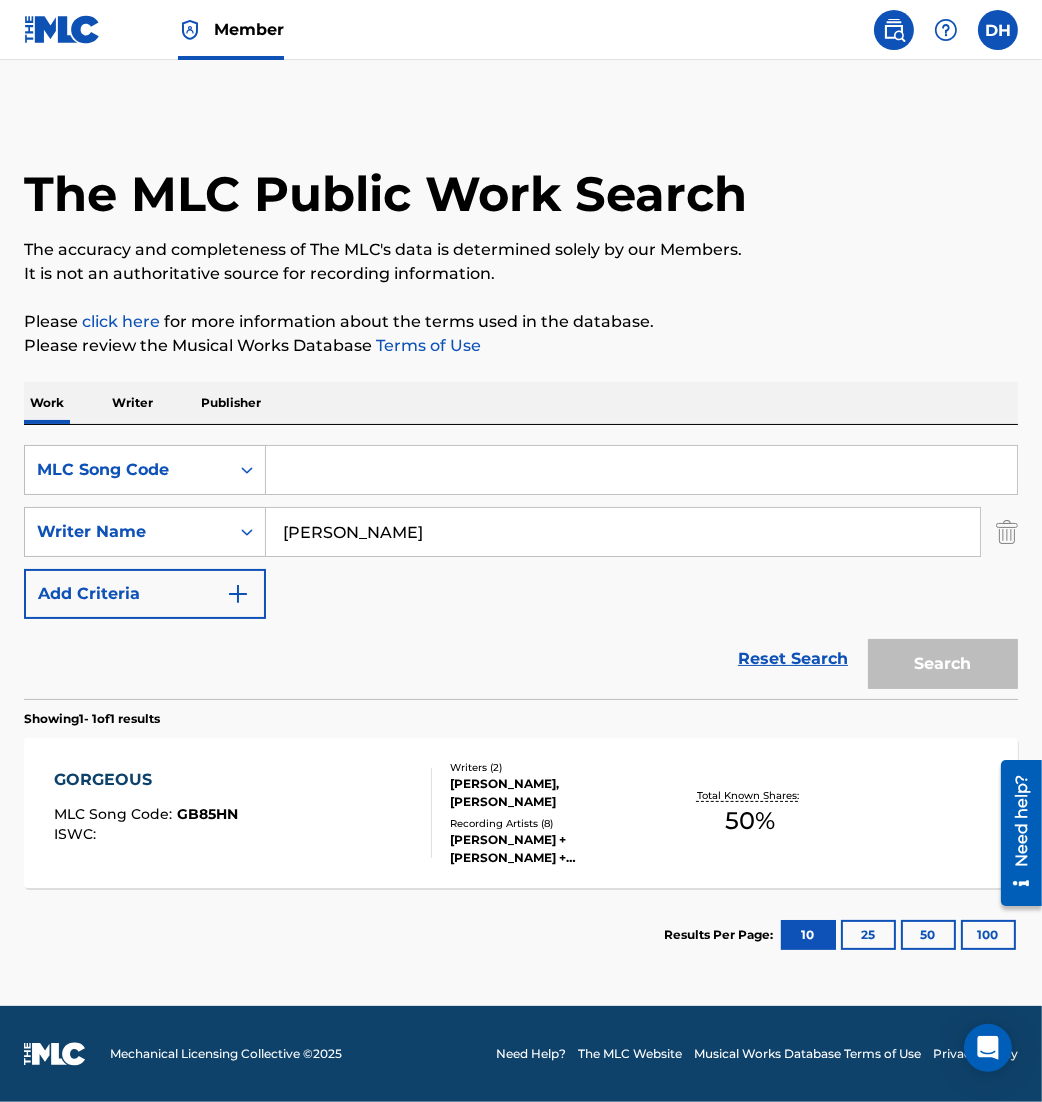 click at bounding box center [641, 470] 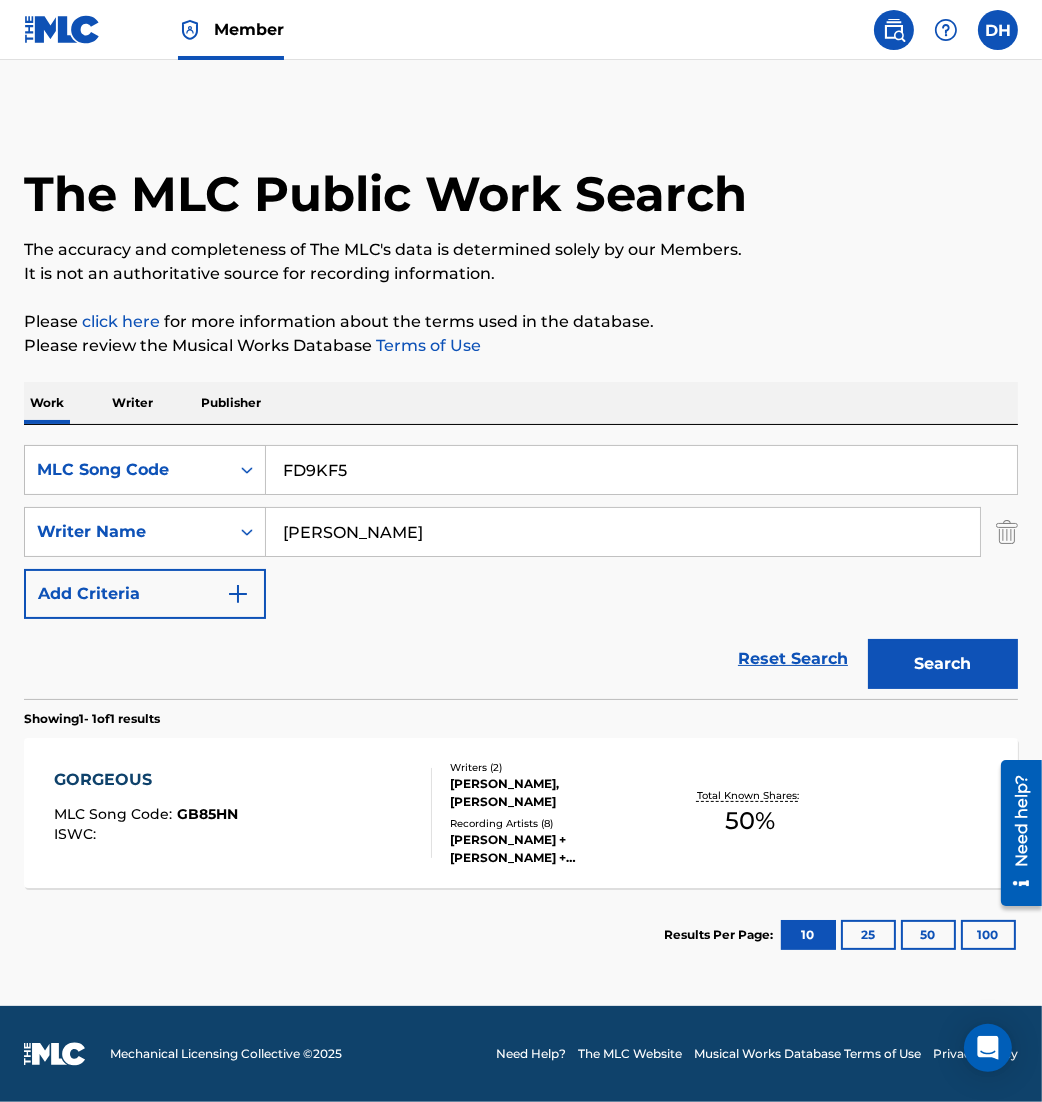 type on "FD9KF5" 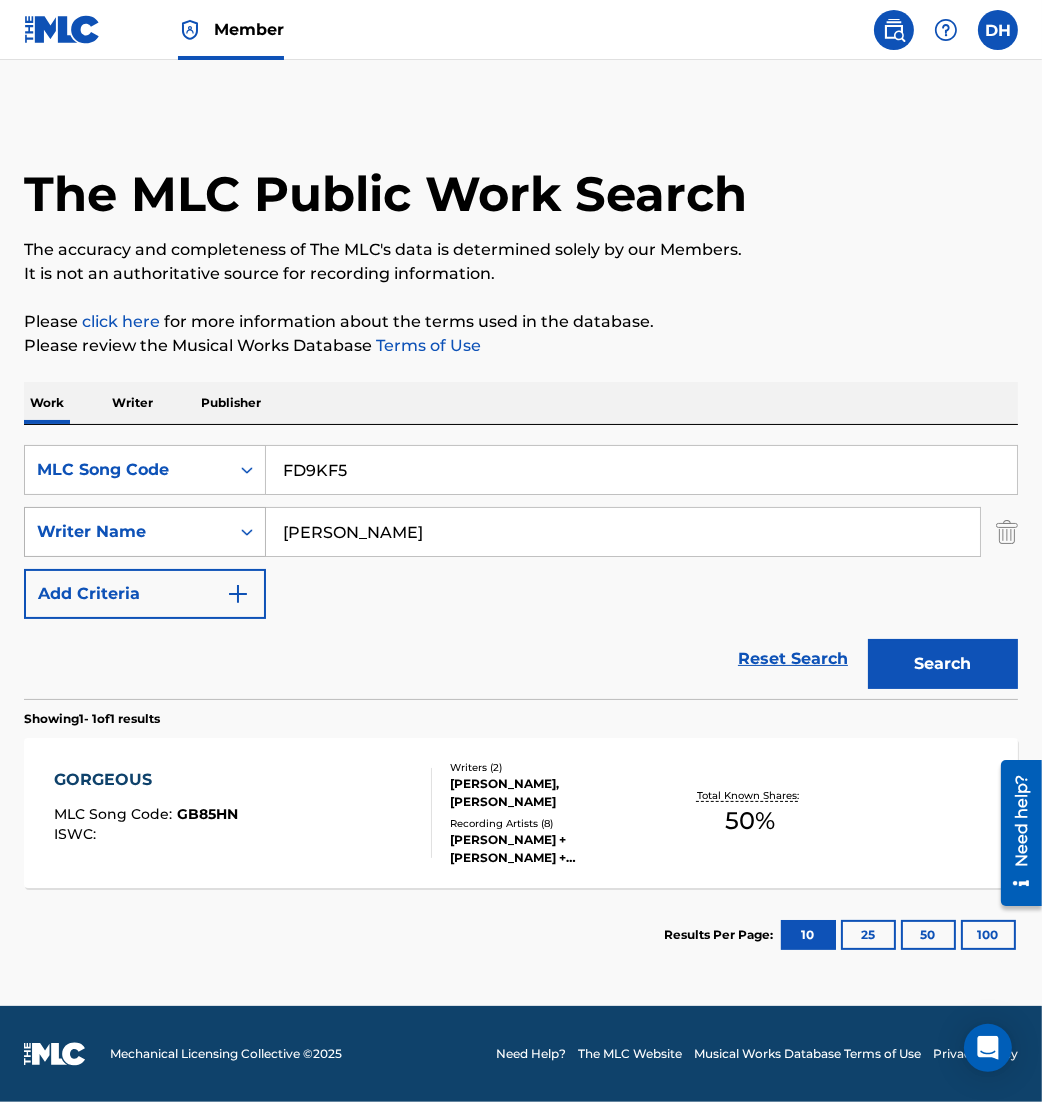drag, startPoint x: 332, startPoint y: 514, endPoint x: 91, endPoint y: 518, distance: 241.03319 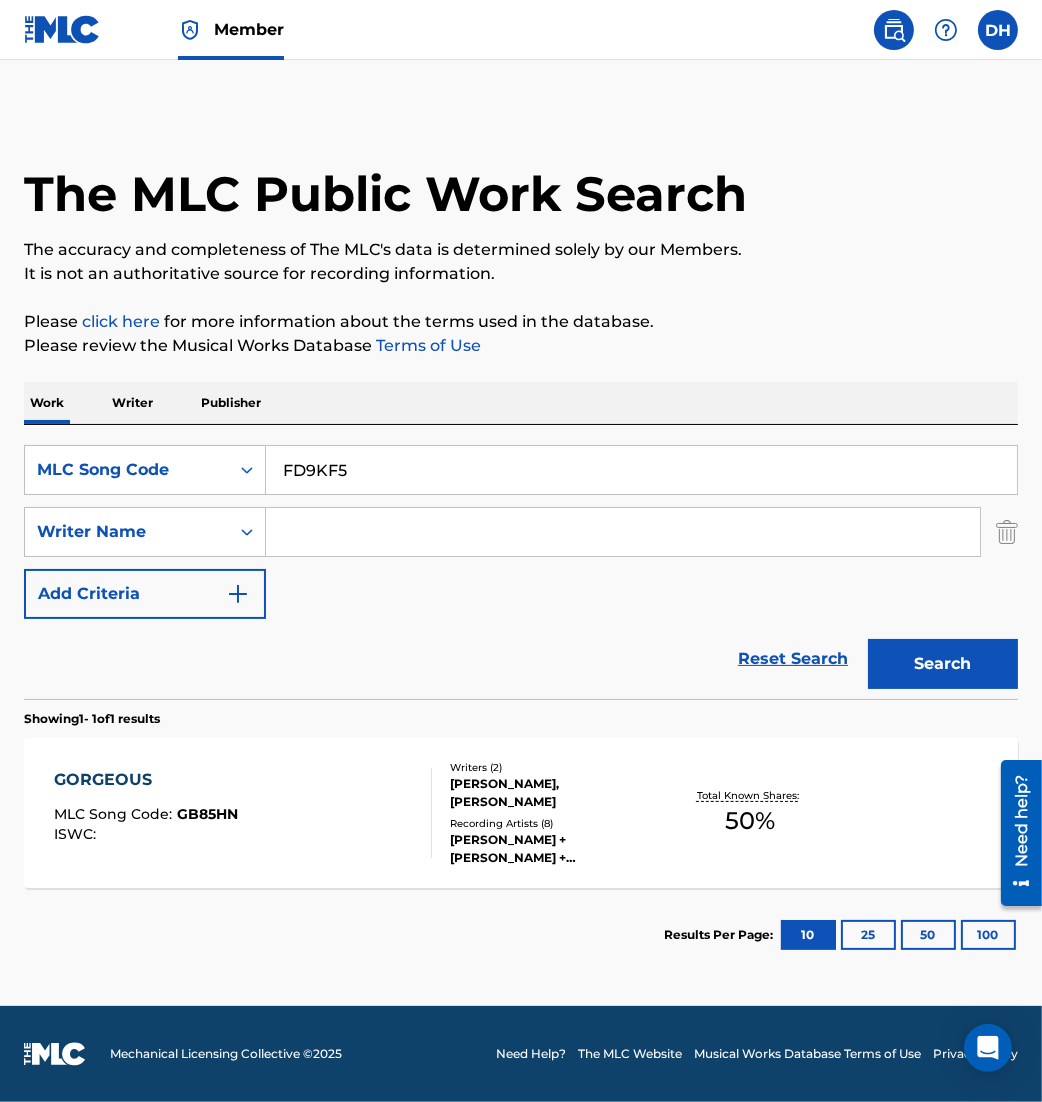 type 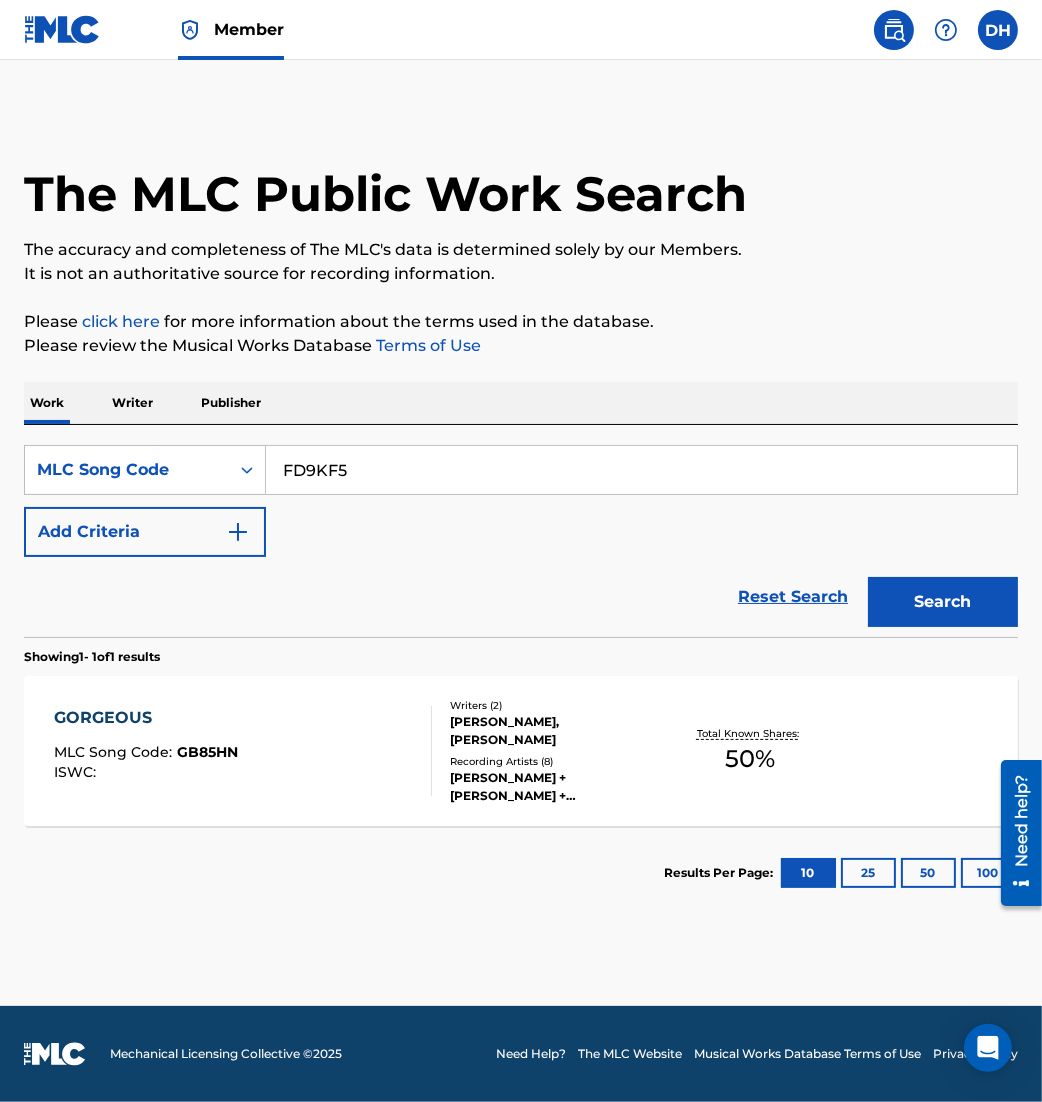 click on "Search" at bounding box center [943, 602] 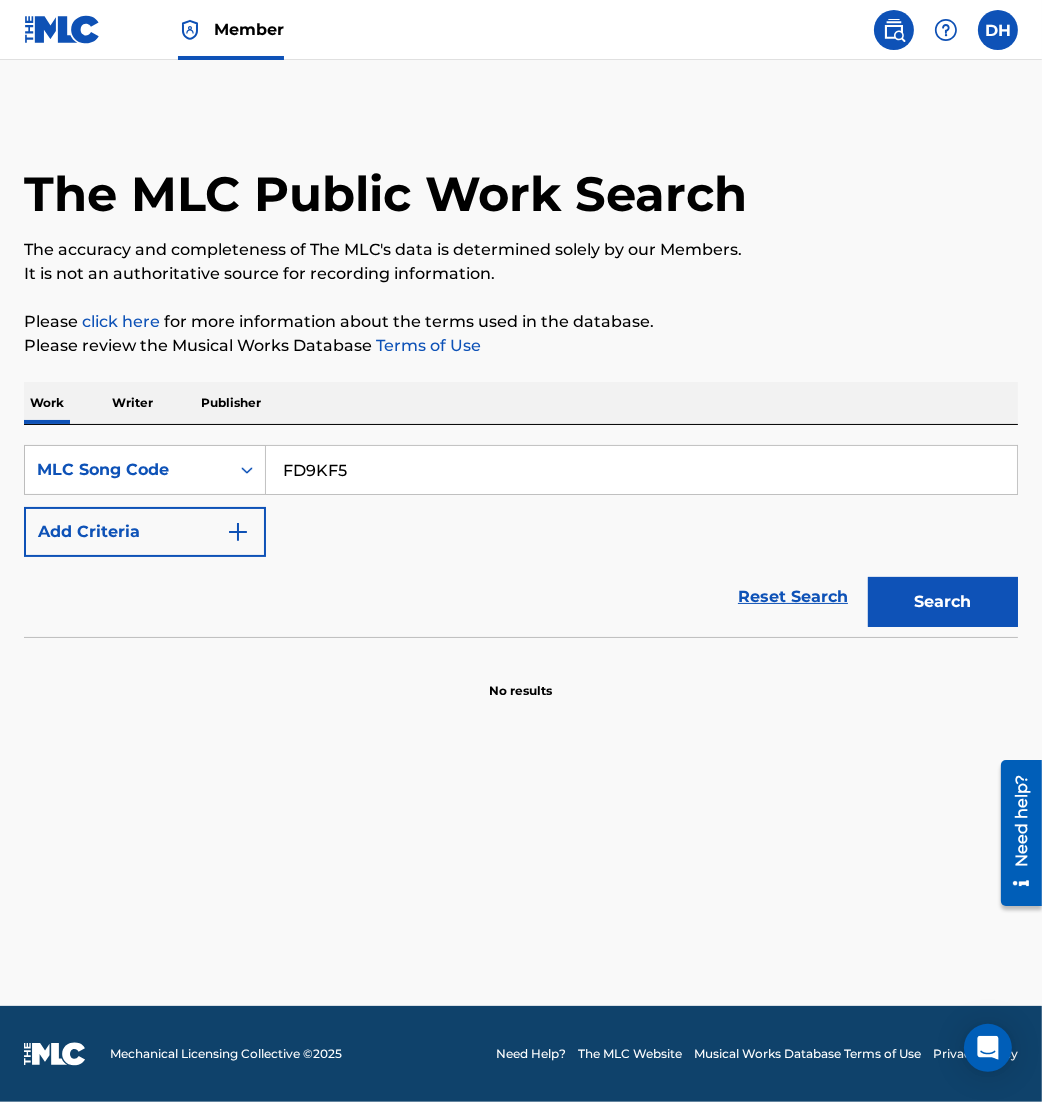 click on "Search" at bounding box center [943, 602] 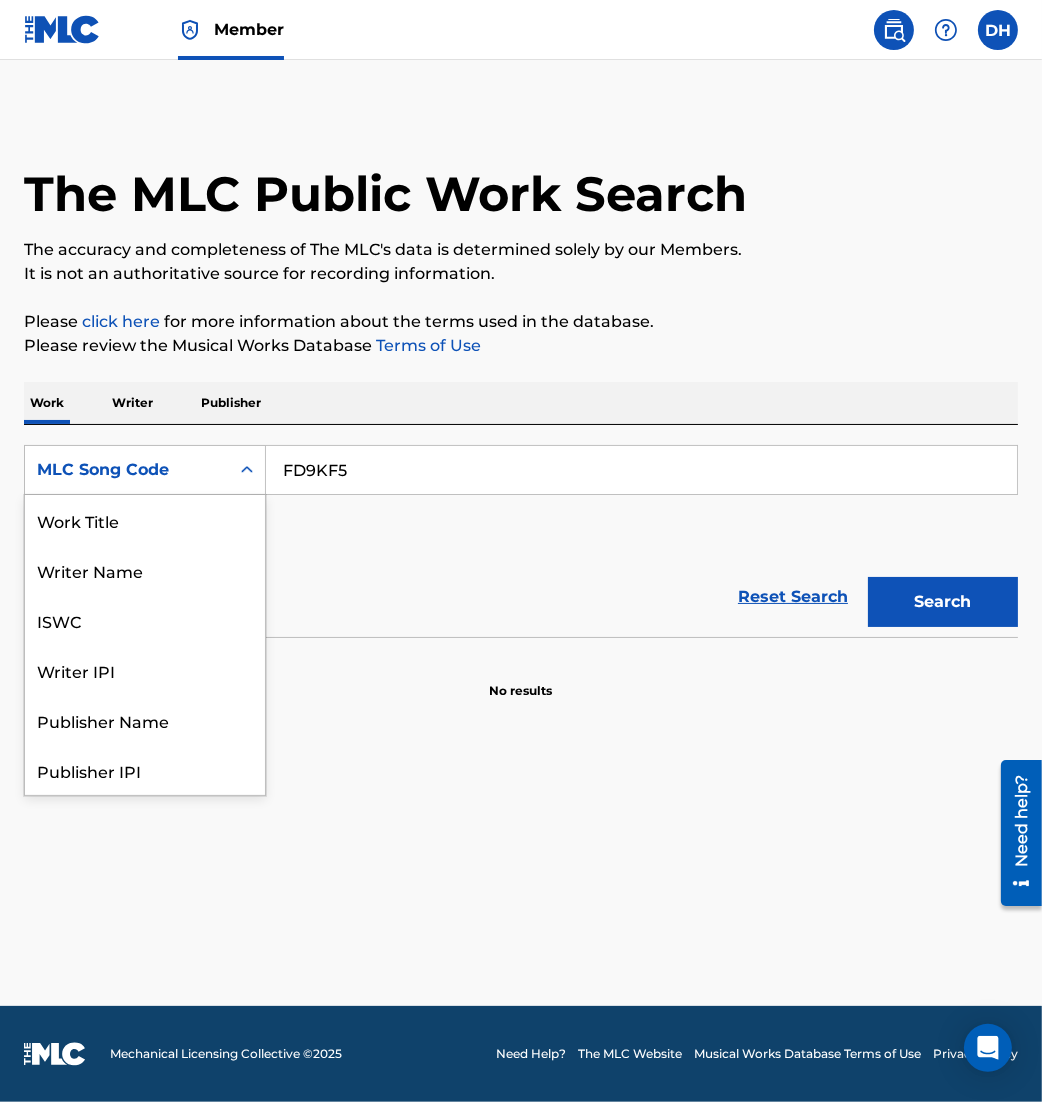 click on "MLC Song Code" at bounding box center (127, 470) 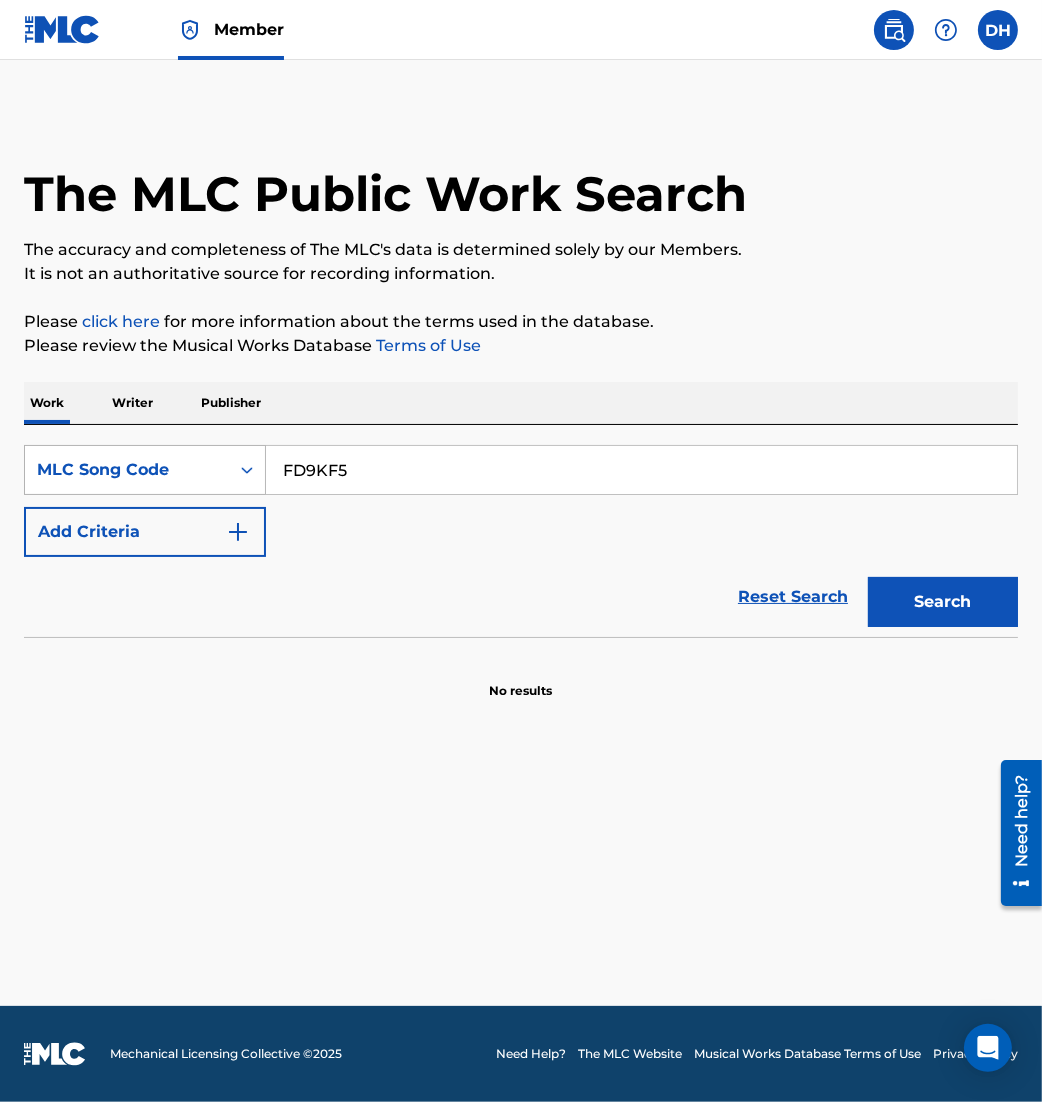 click on "MLC Song Code" at bounding box center [127, 470] 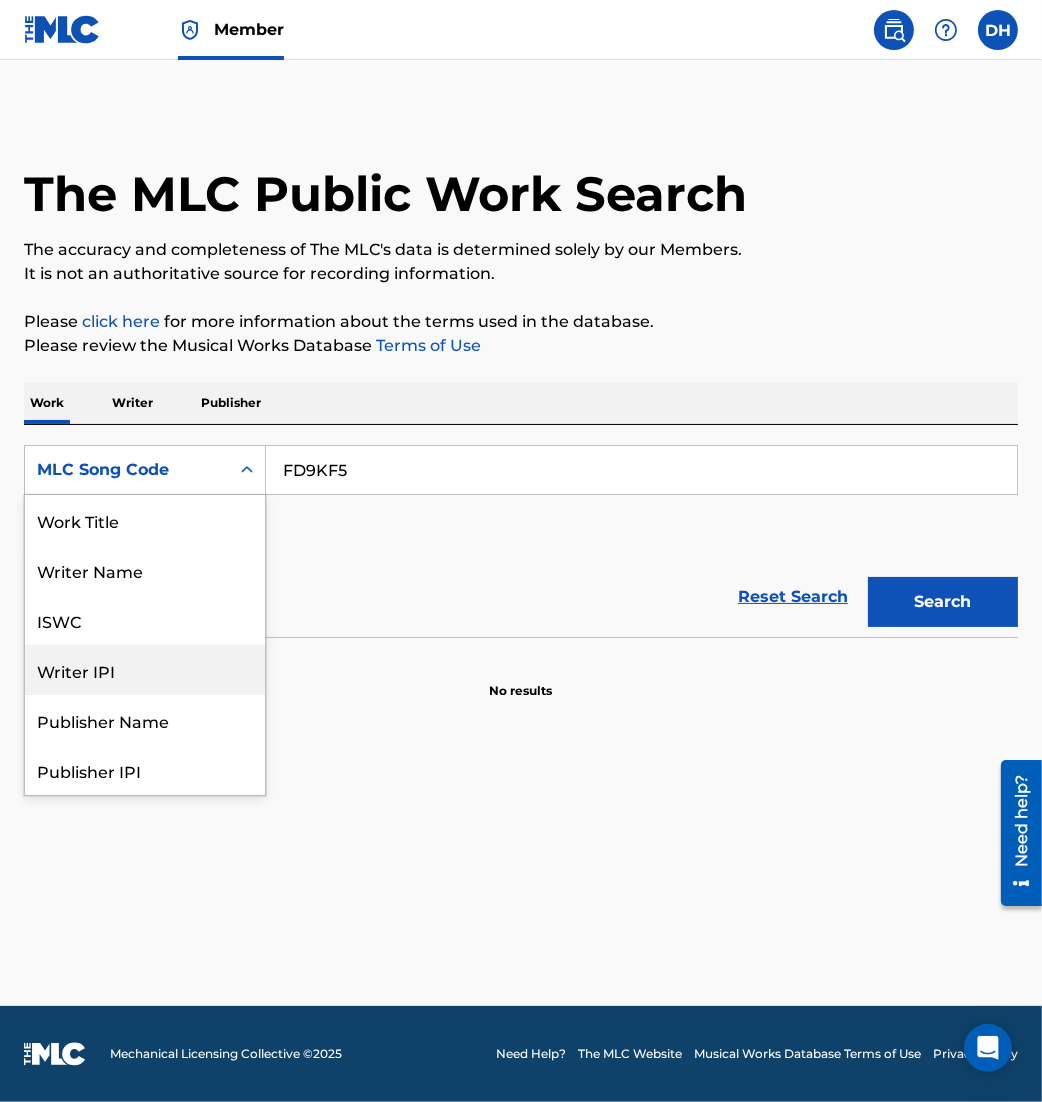 scroll, scrollTop: 1, scrollLeft: 0, axis: vertical 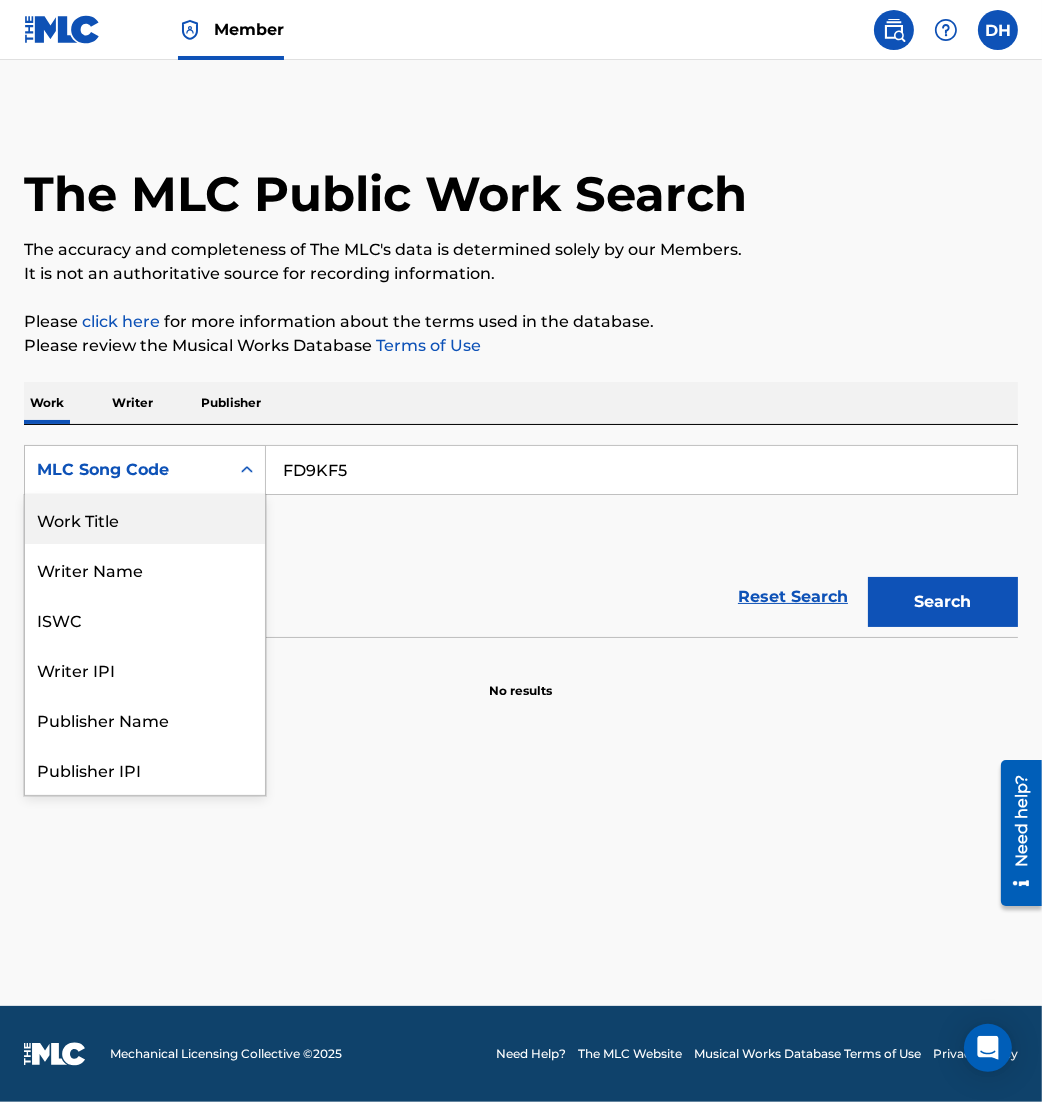 click on "Work Title" at bounding box center (145, 519) 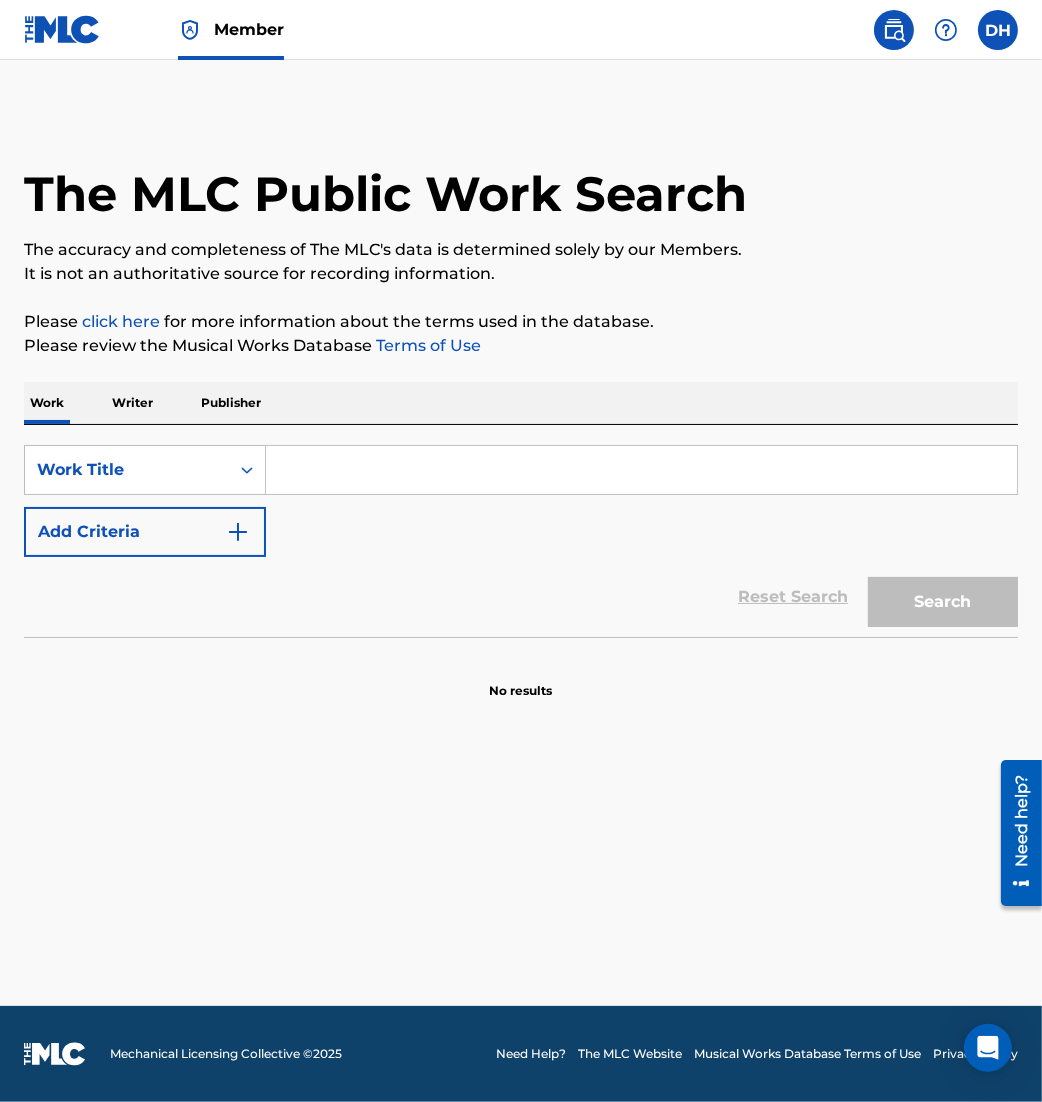 click at bounding box center (641, 470) 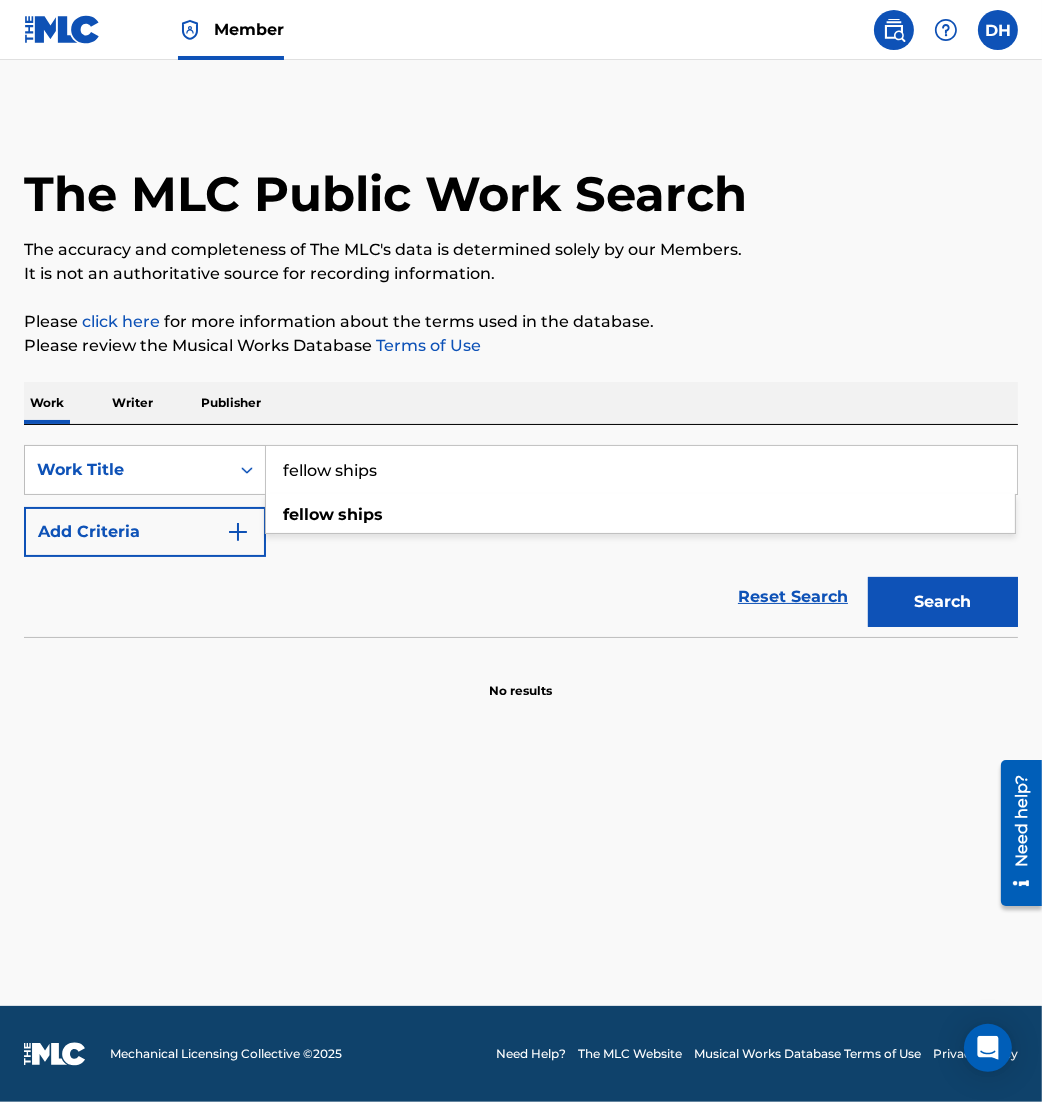type on "fellow ships" 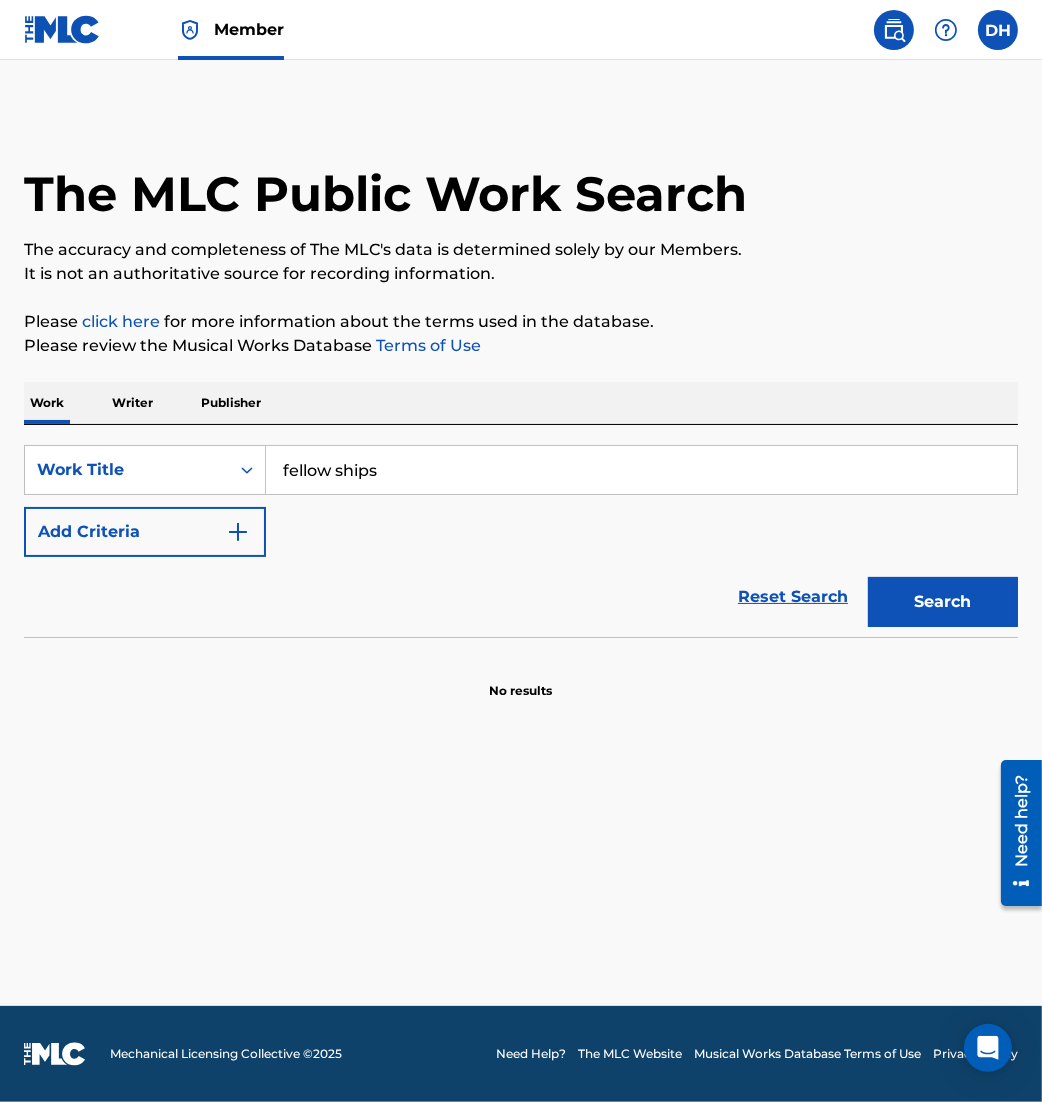 click on "Add Criteria" at bounding box center [145, 532] 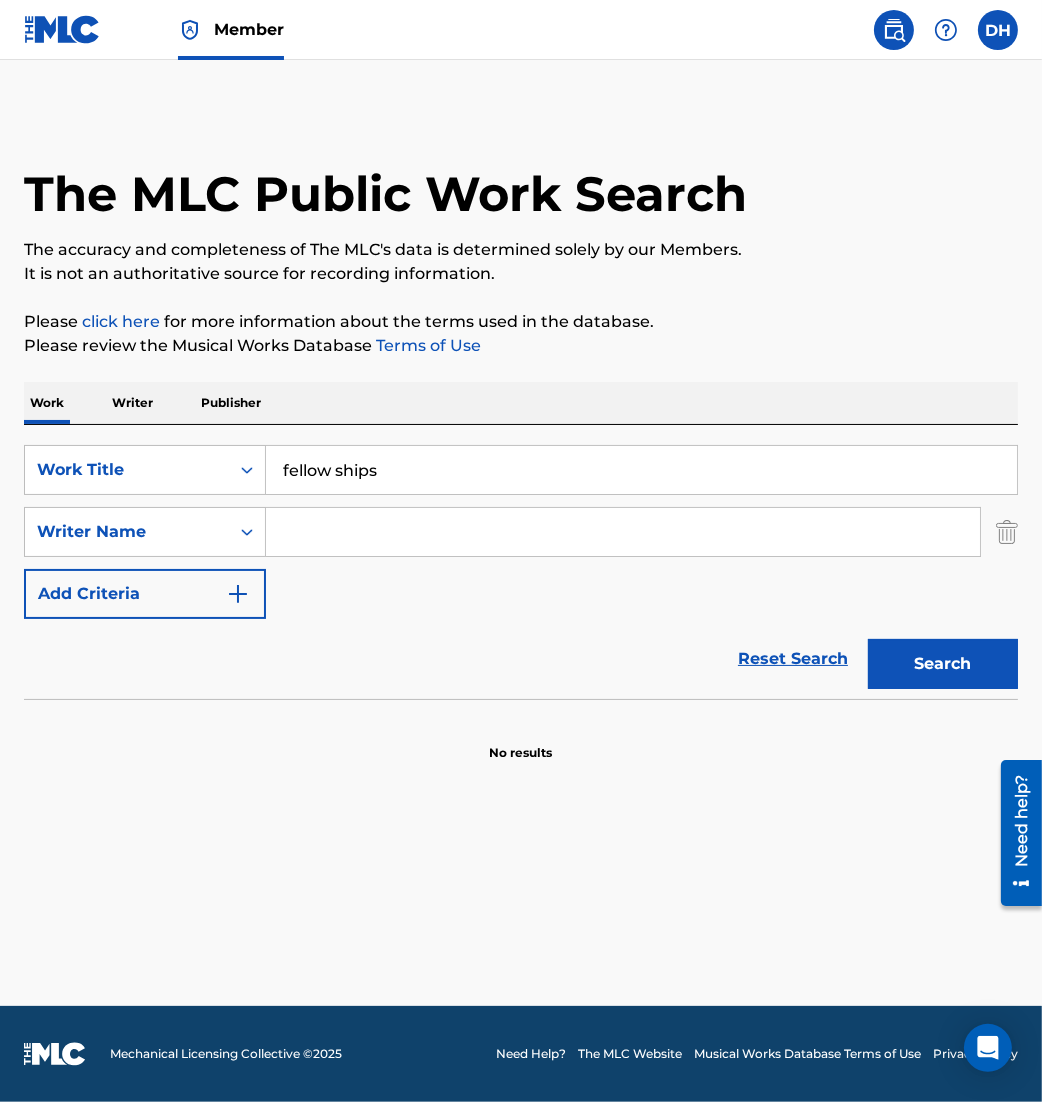 click at bounding box center (623, 532) 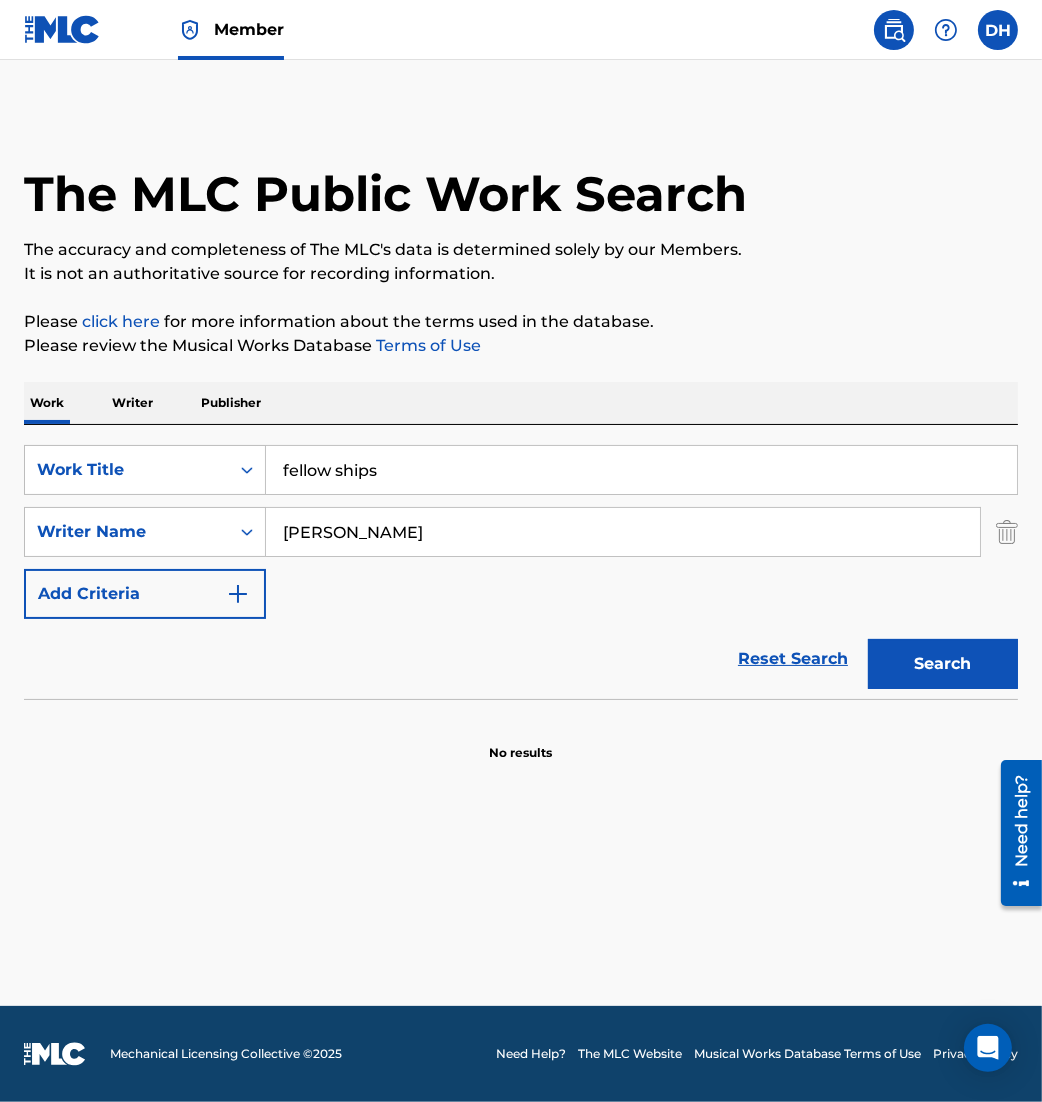 type on "[PERSON_NAME]" 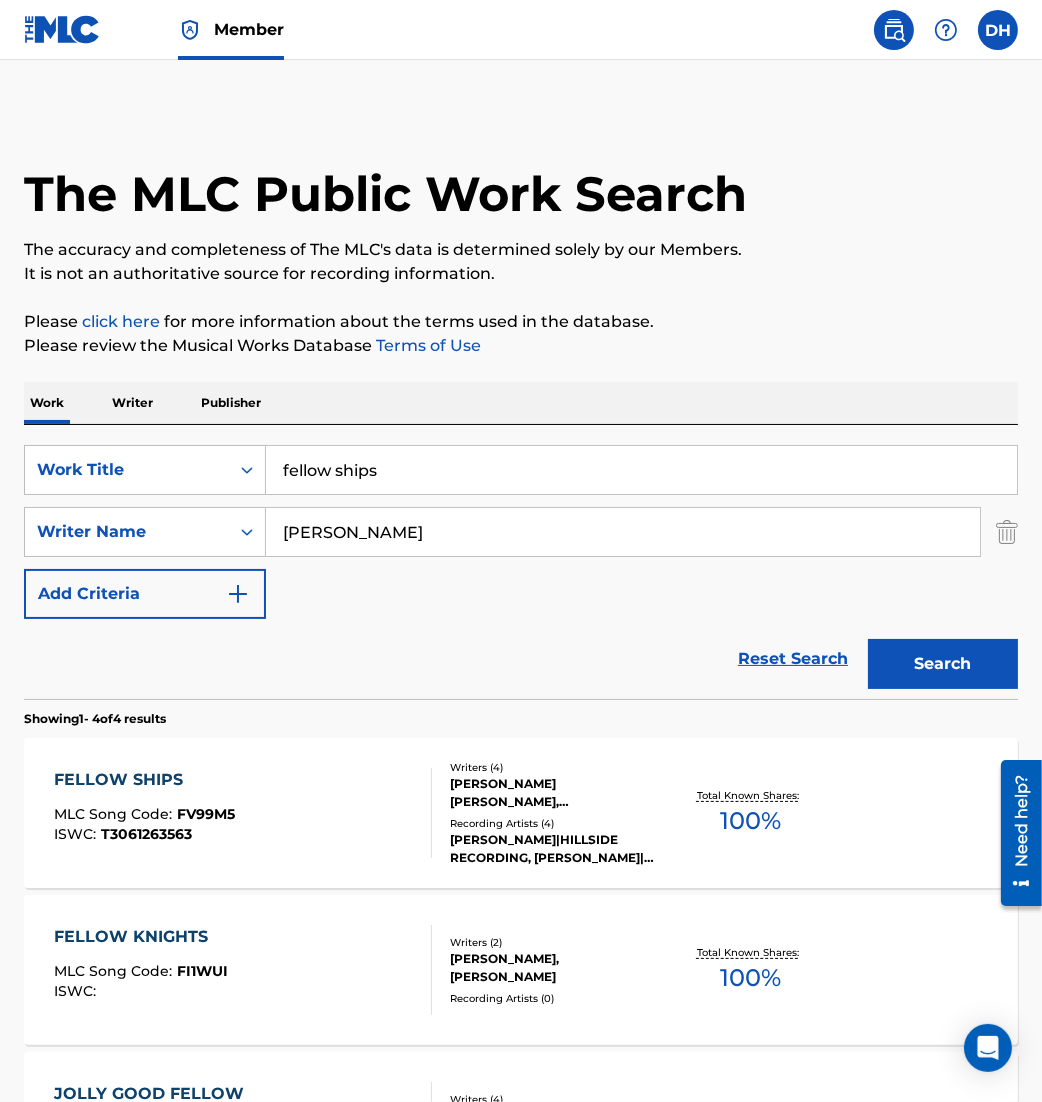 click on "FELLOW SHIPS" at bounding box center [144, 780] 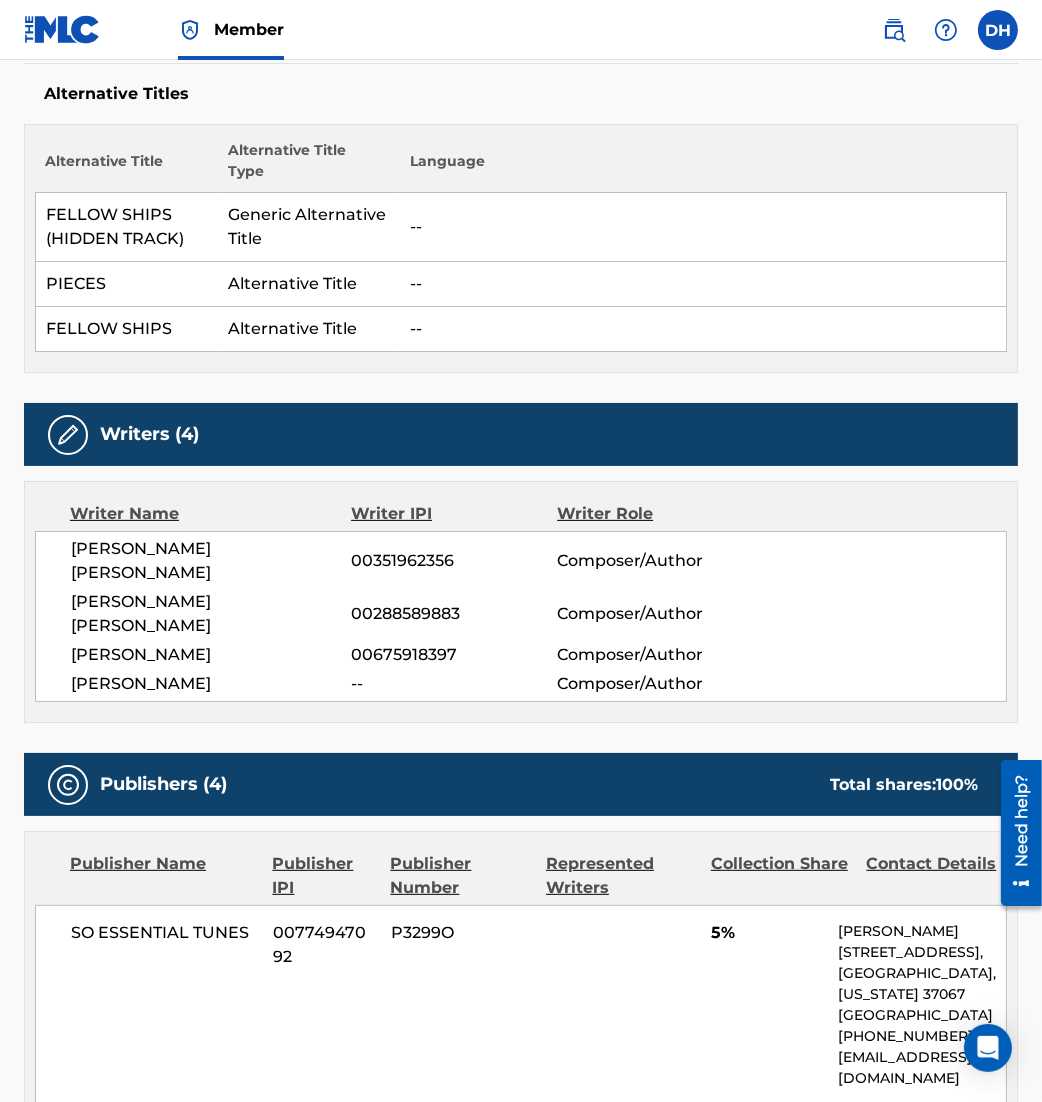 scroll, scrollTop: 0, scrollLeft: 0, axis: both 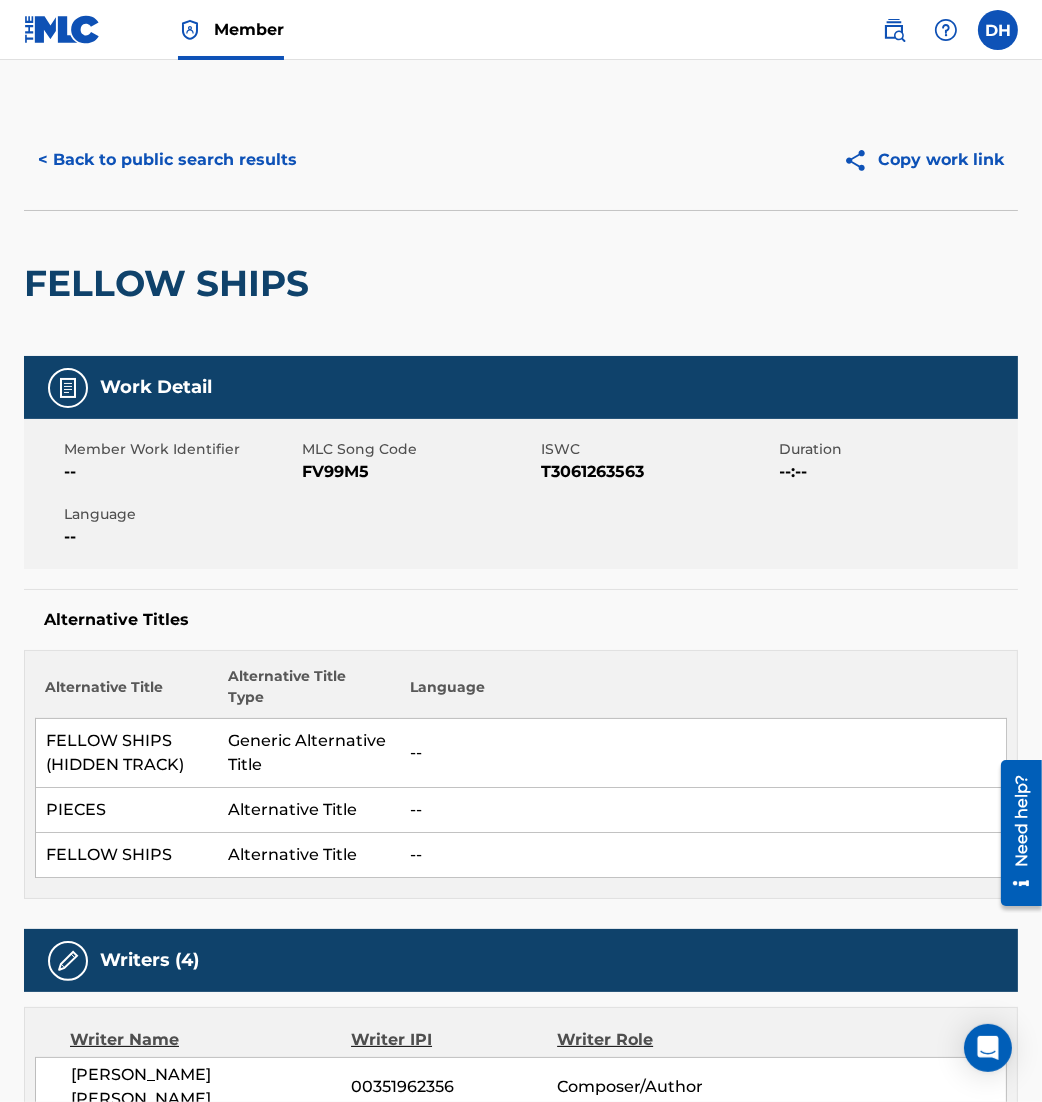 click on "< Back to public search results" at bounding box center (167, 160) 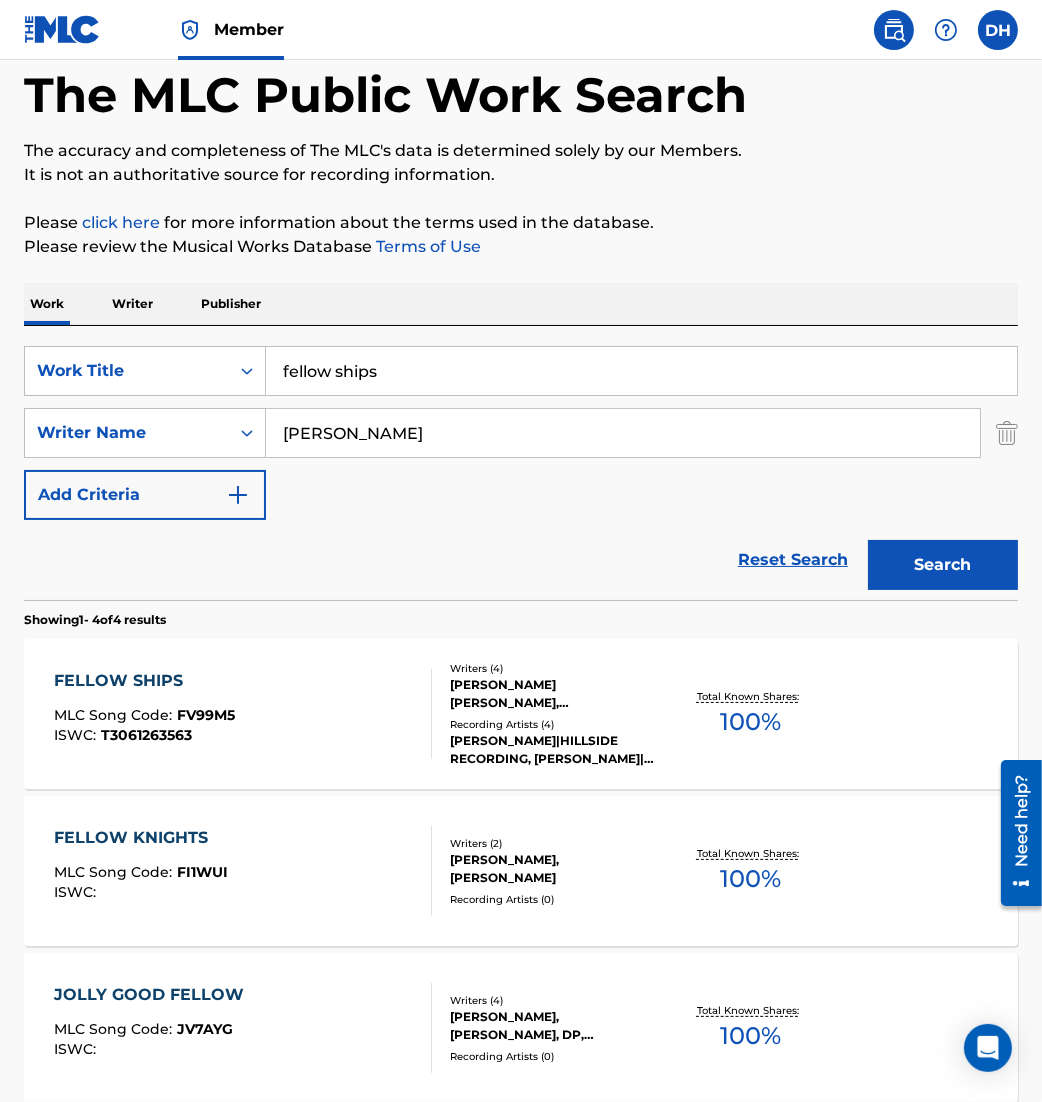 scroll, scrollTop: 202, scrollLeft: 0, axis: vertical 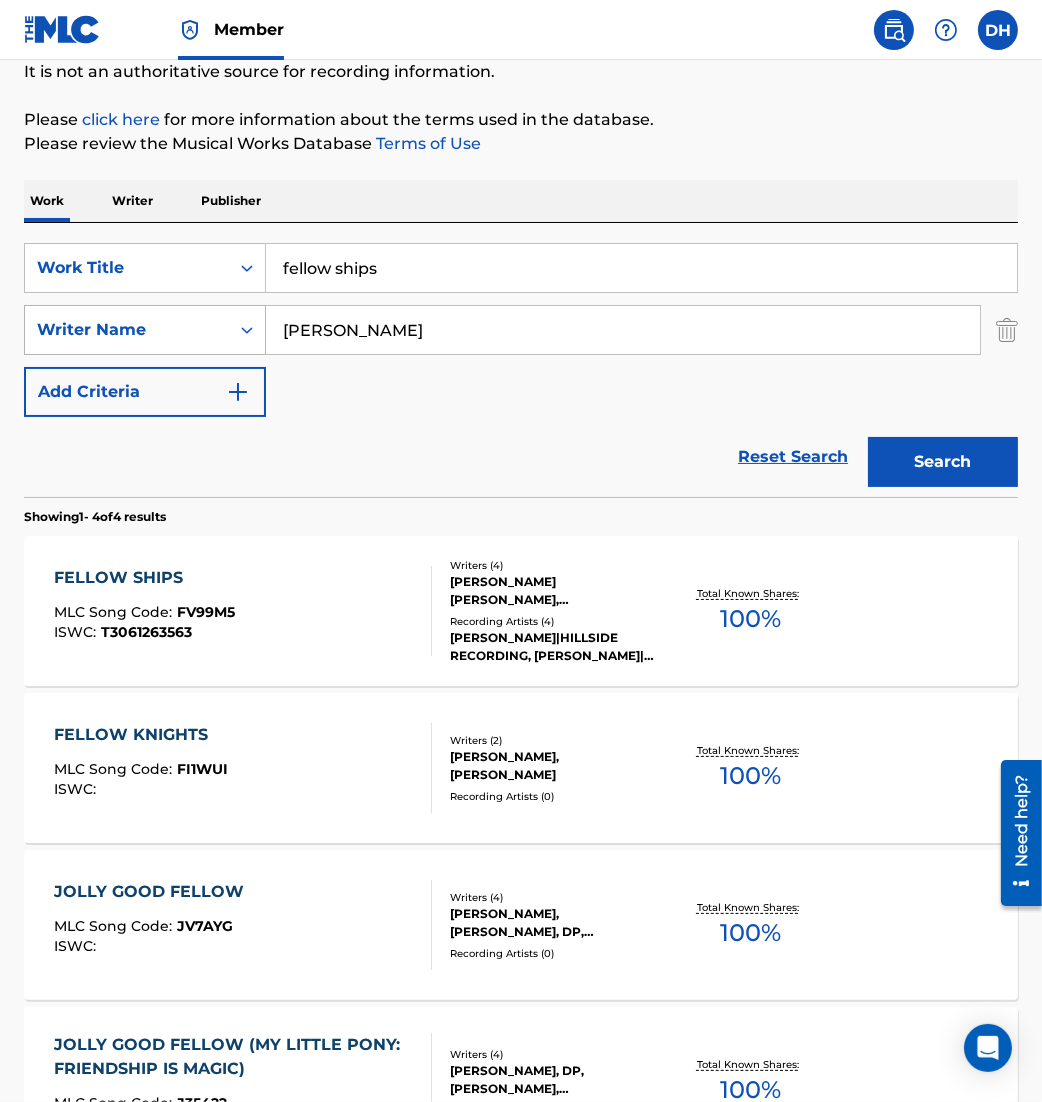 drag, startPoint x: 394, startPoint y: 328, endPoint x: 136, endPoint y: 331, distance: 258.01746 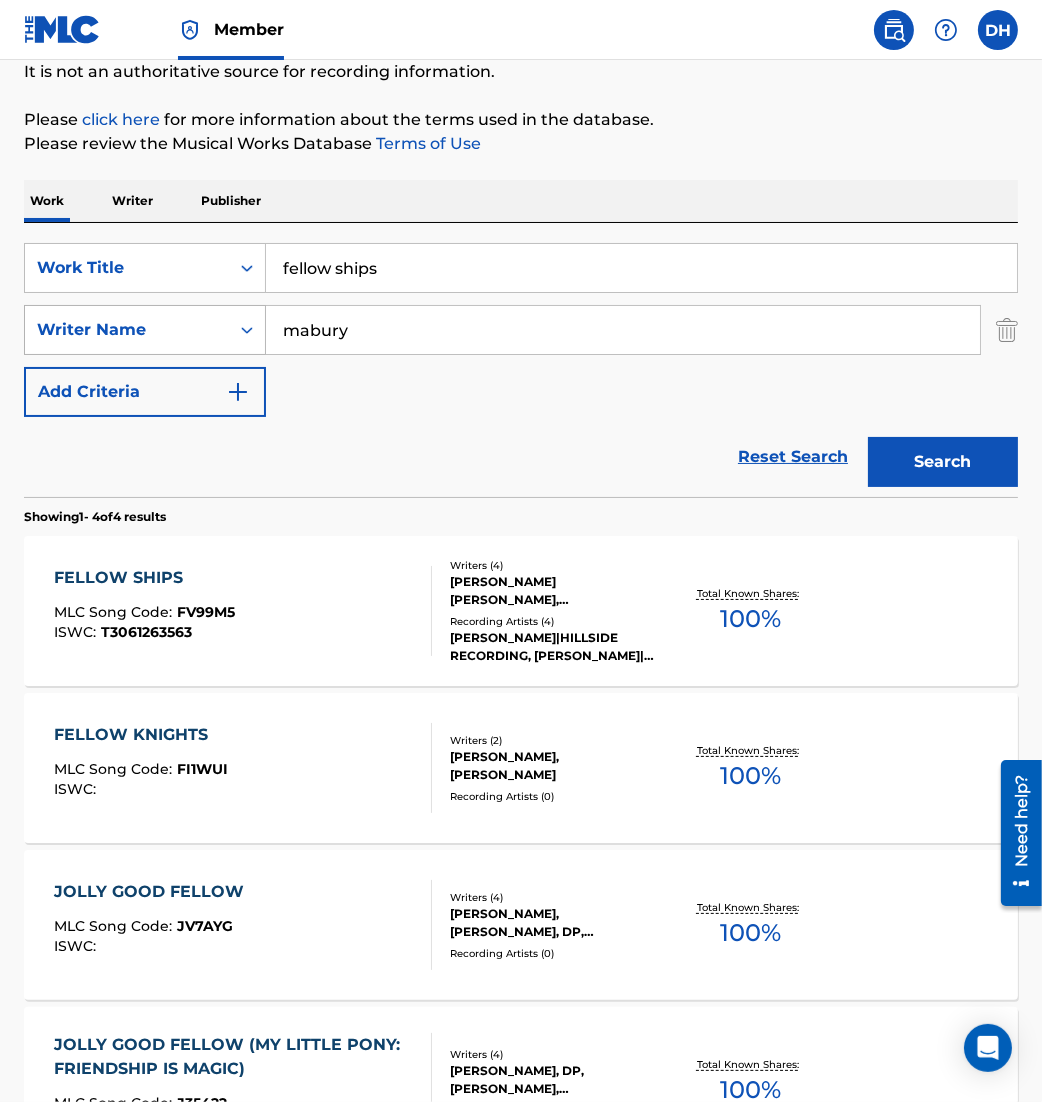 type on "mabury" 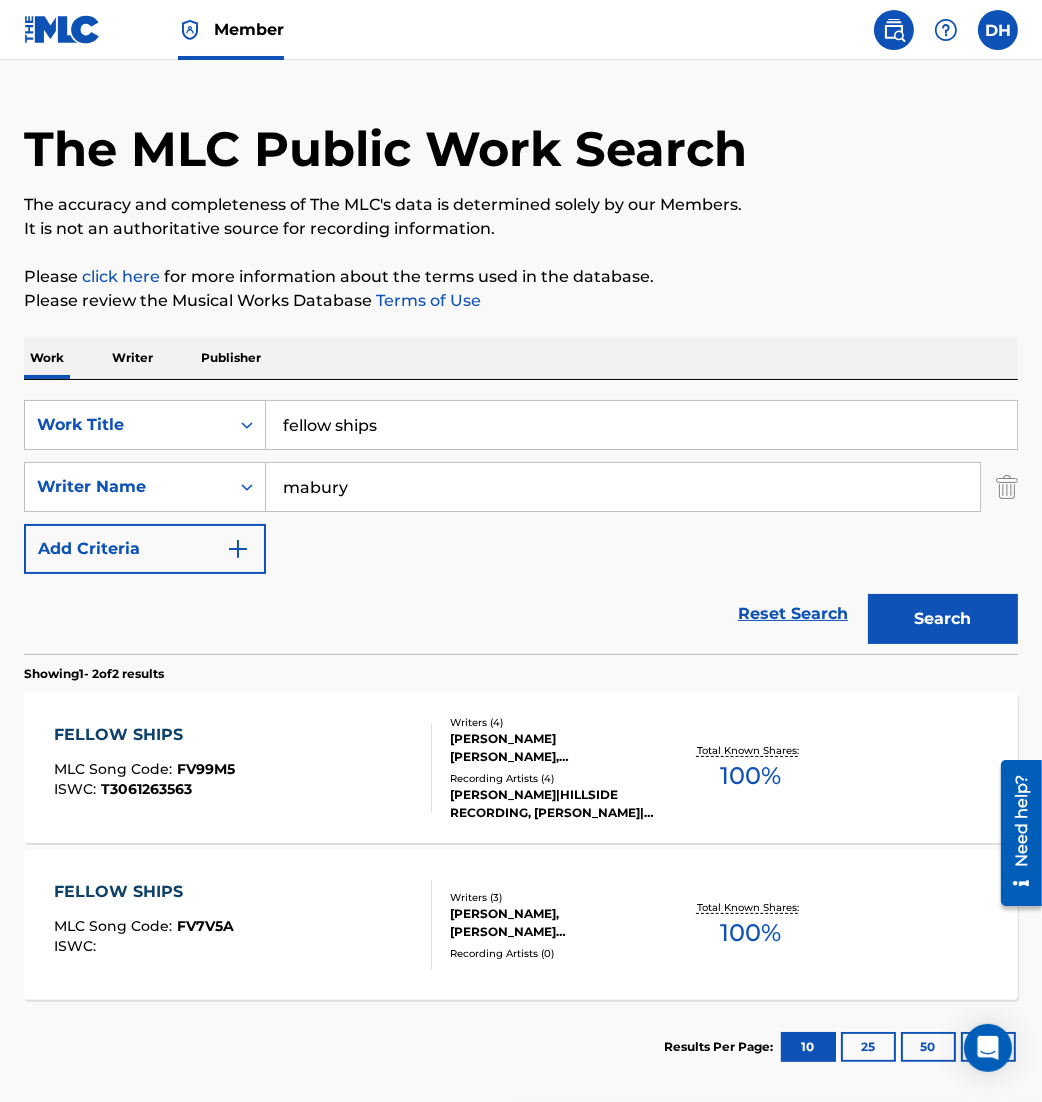 scroll, scrollTop: 141, scrollLeft: 0, axis: vertical 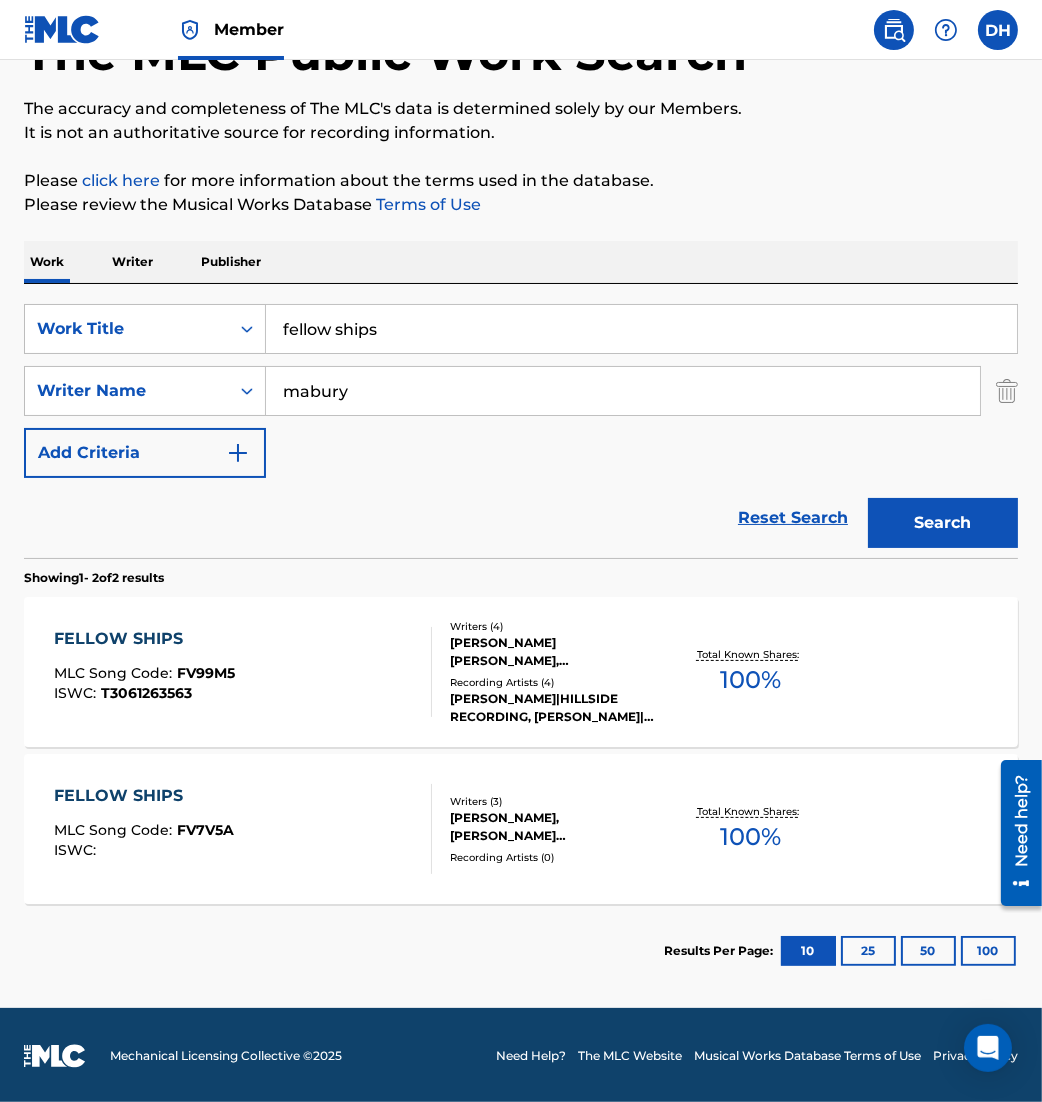 click on "FELLOW SHIPS MLC Song Code : FV7V5A ISWC :" at bounding box center (243, 829) 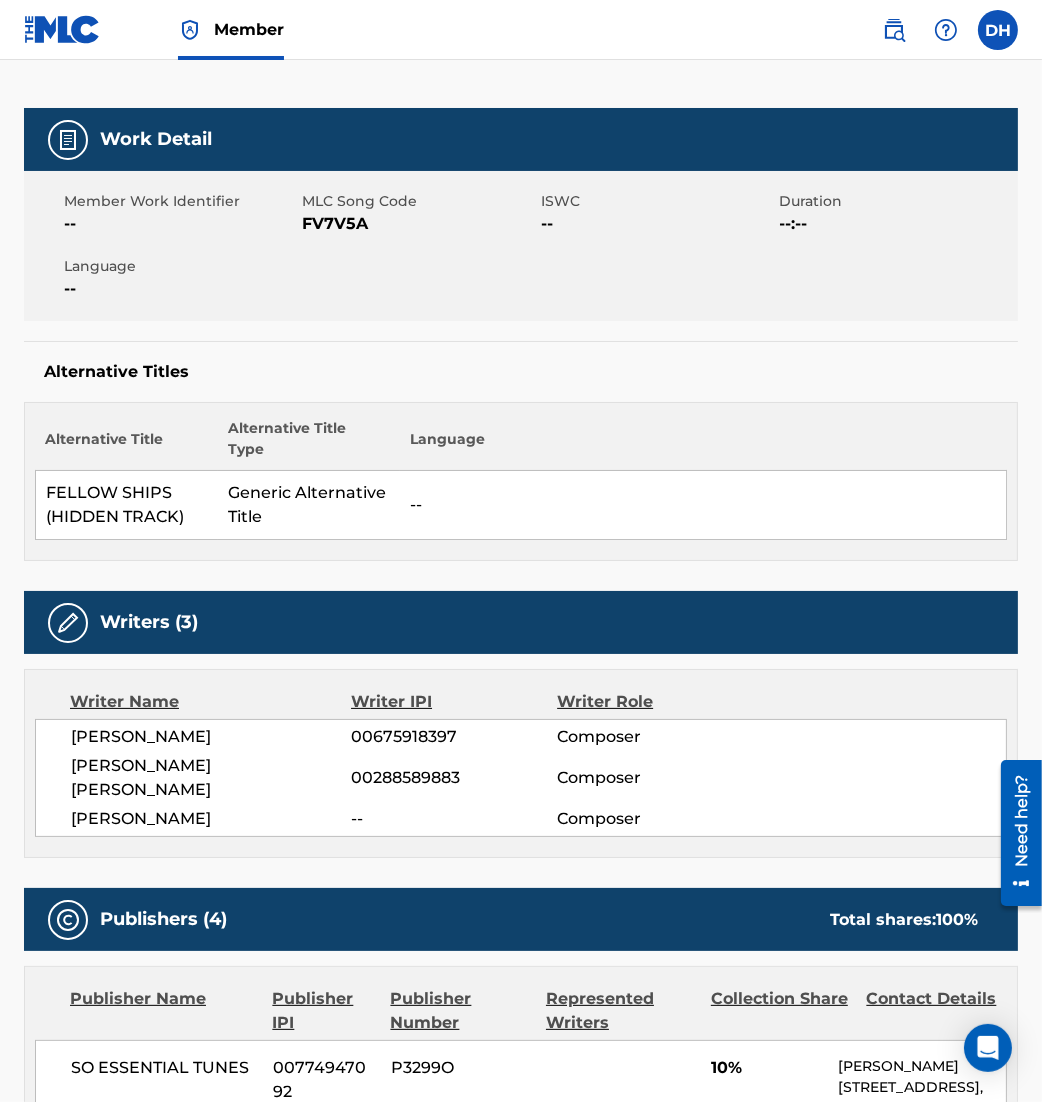 scroll, scrollTop: 0, scrollLeft: 0, axis: both 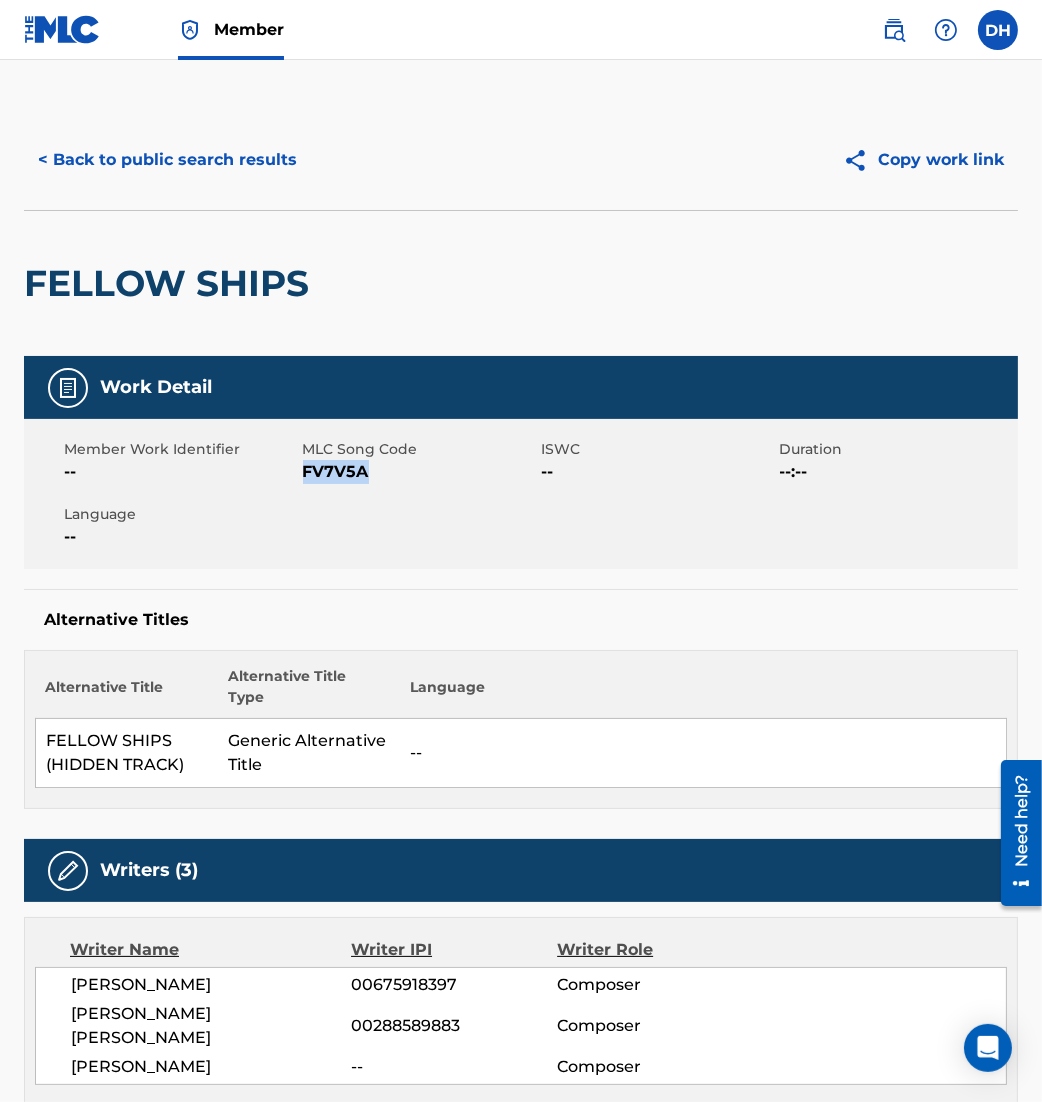 drag, startPoint x: 307, startPoint y: 468, endPoint x: 378, endPoint y: 476, distance: 71.44928 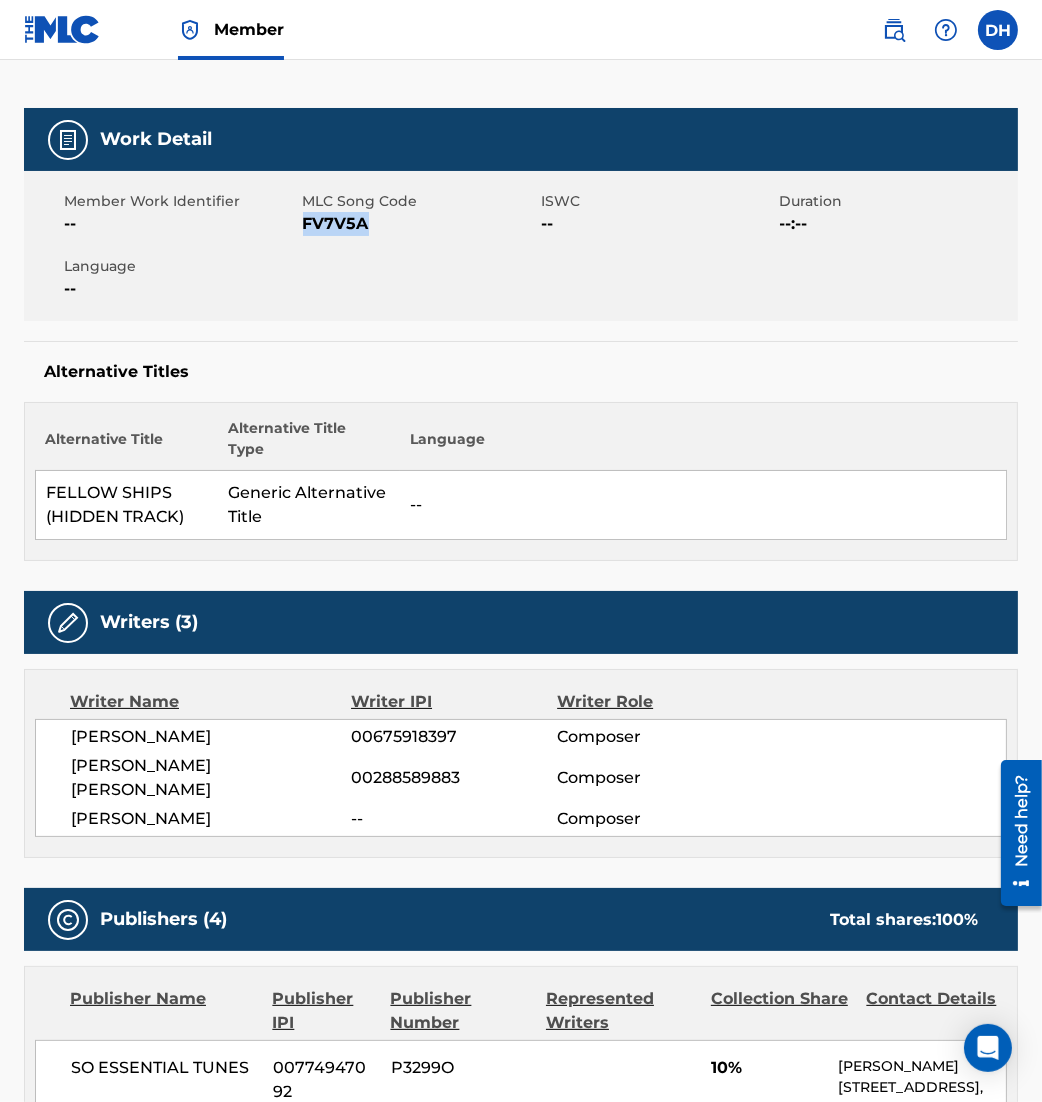 scroll, scrollTop: 0, scrollLeft: 0, axis: both 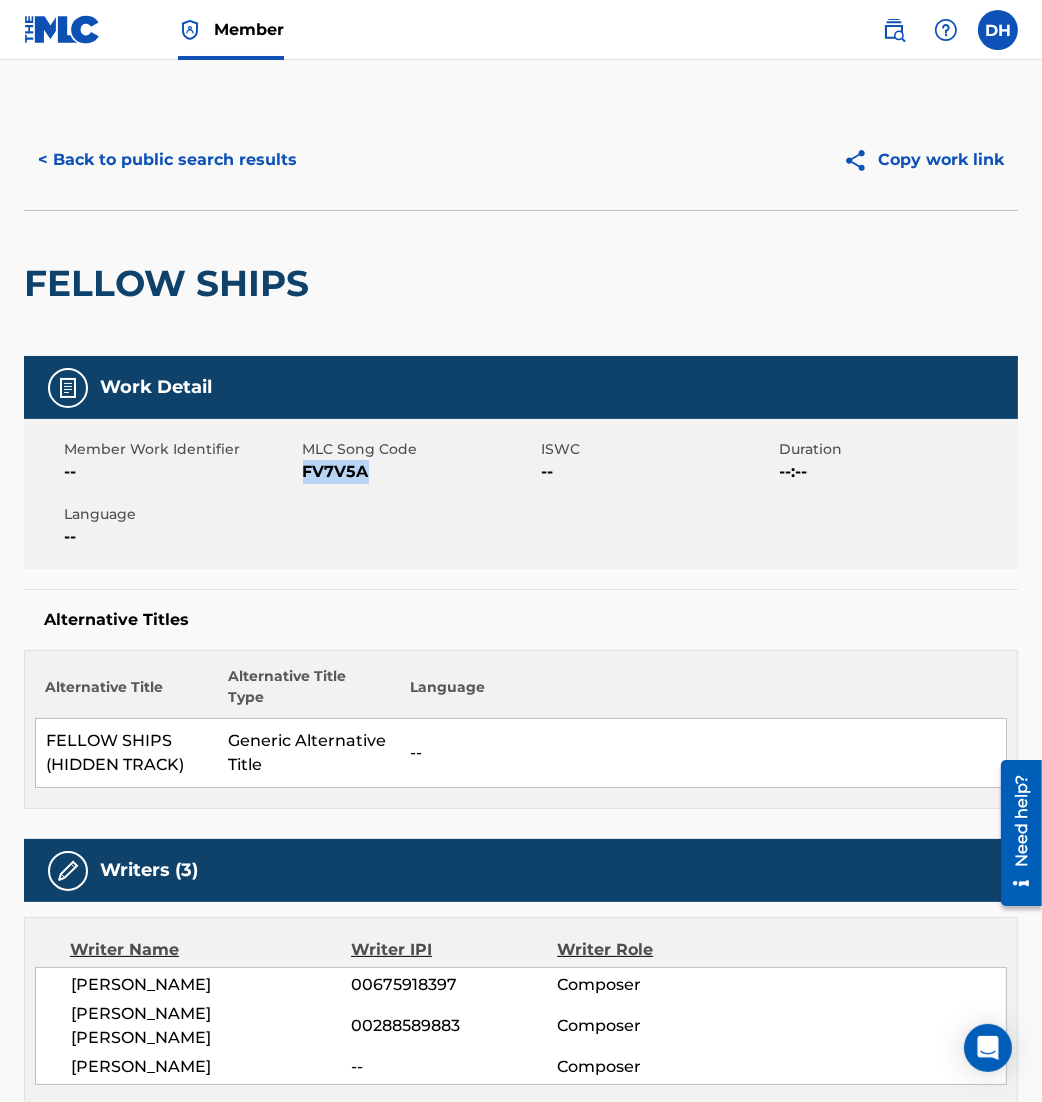 click on "< Back to public search results" at bounding box center [167, 160] 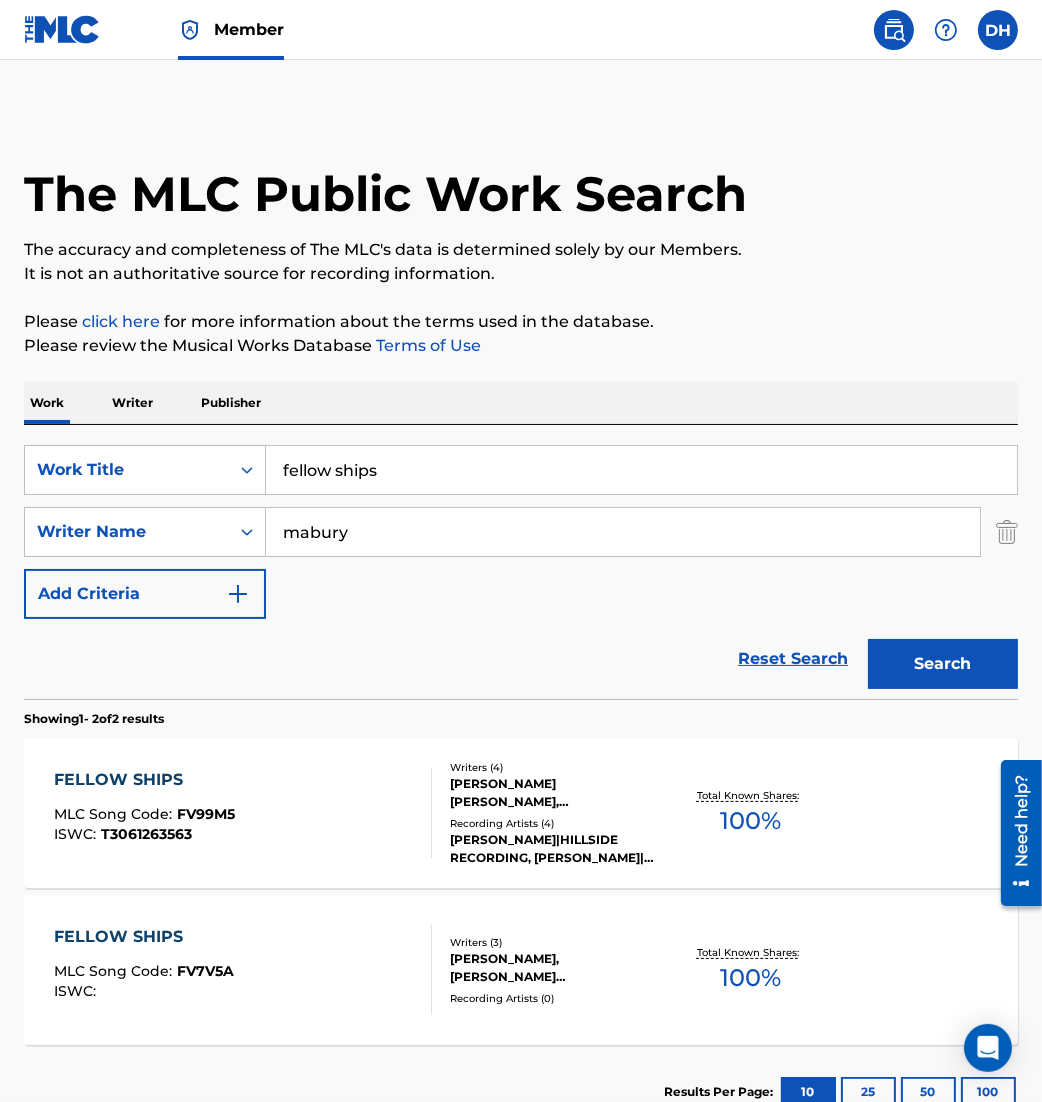 scroll, scrollTop: 27, scrollLeft: 0, axis: vertical 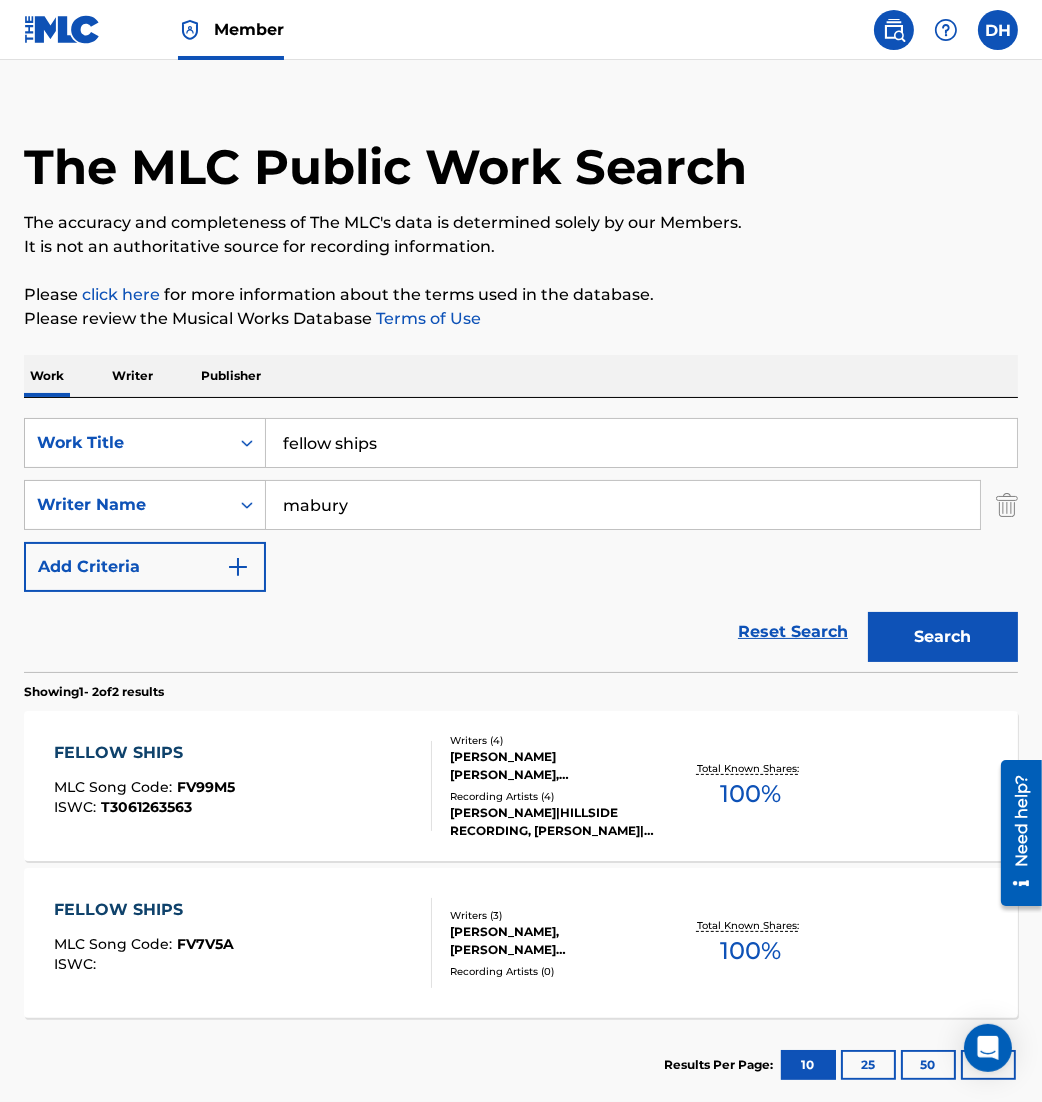 click on "FELLOW SHIPS MLC Song Code : FV99M5 ISWC : T3061263563" at bounding box center (243, 786) 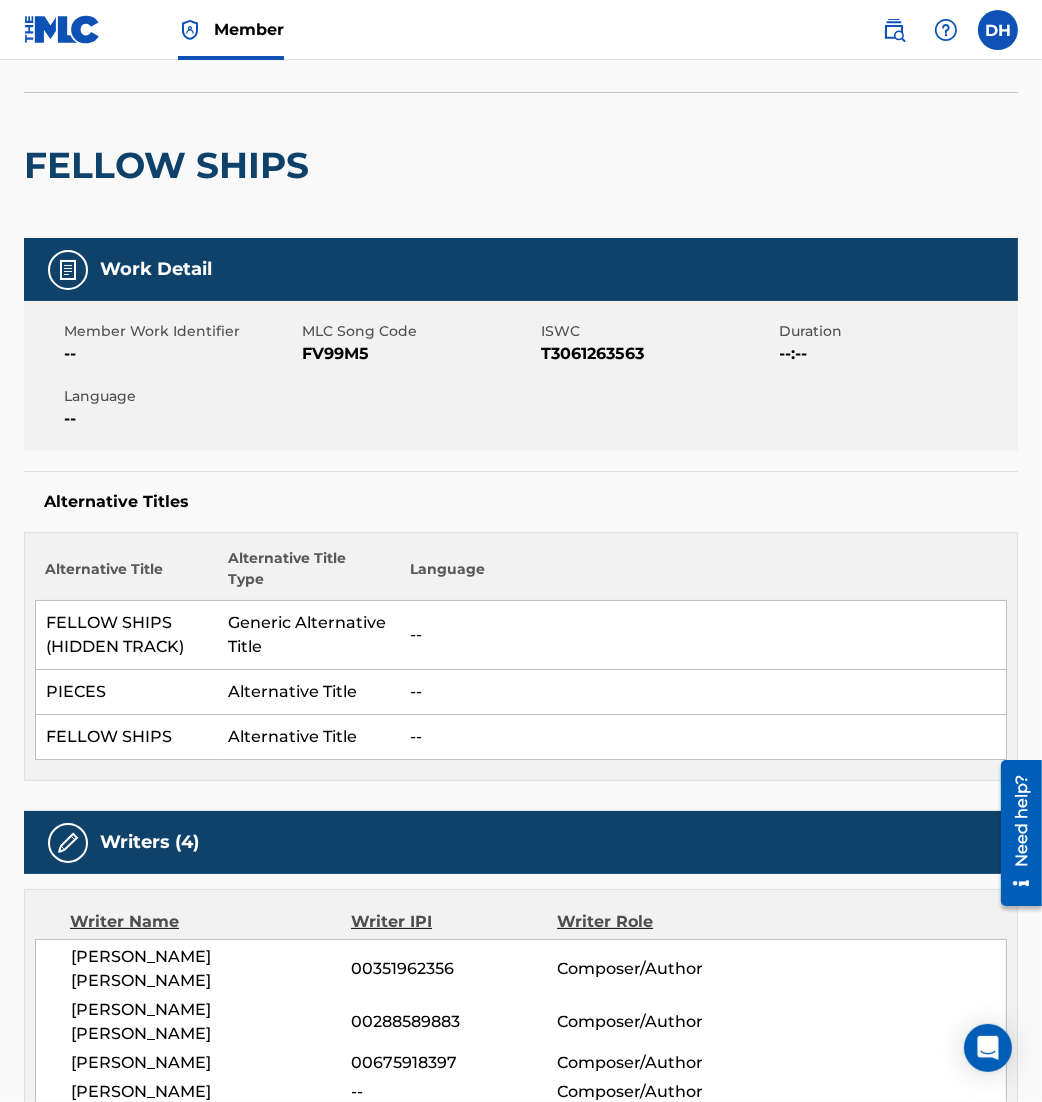 scroll, scrollTop: 120, scrollLeft: 0, axis: vertical 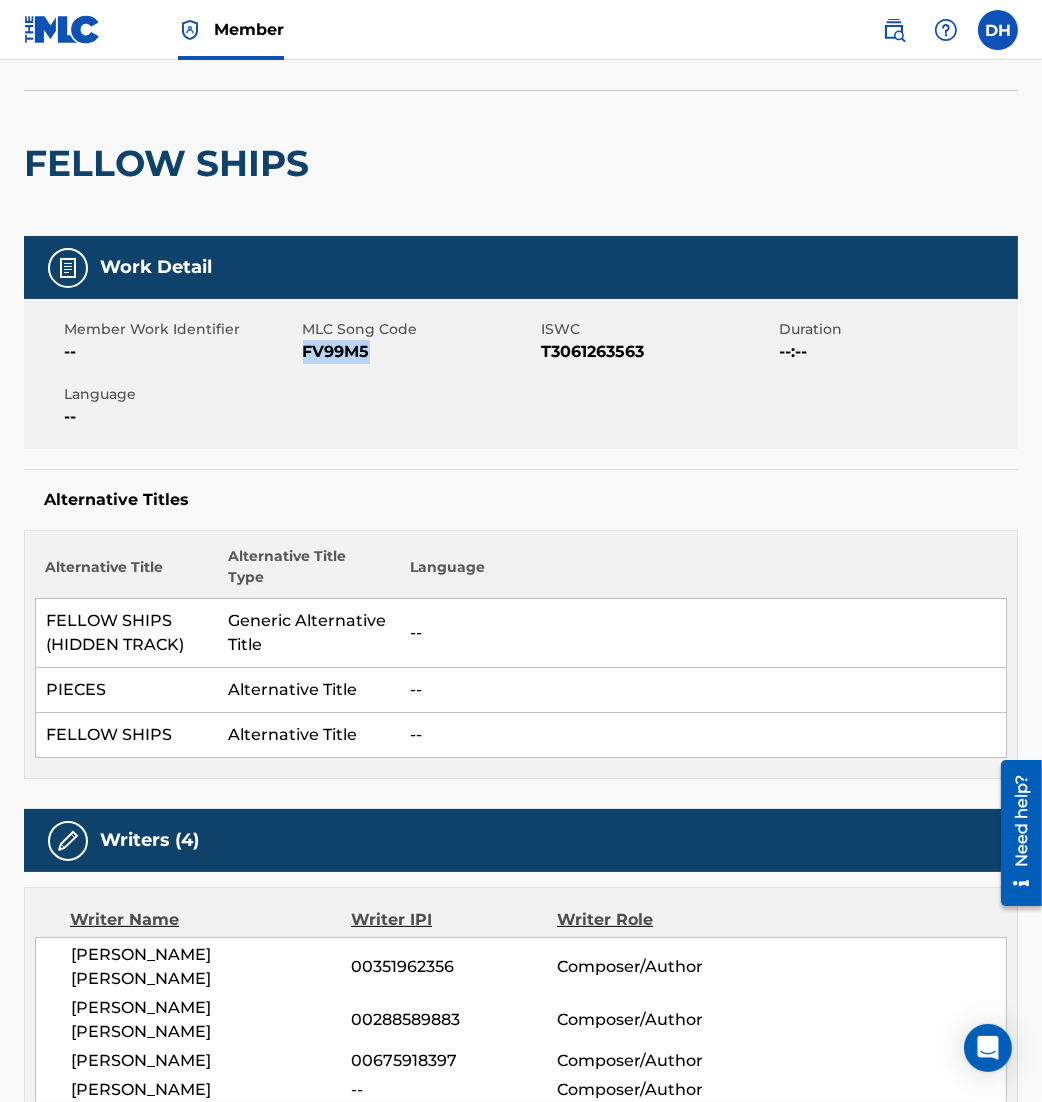 drag, startPoint x: 304, startPoint y: 349, endPoint x: 413, endPoint y: 365, distance: 110.16805 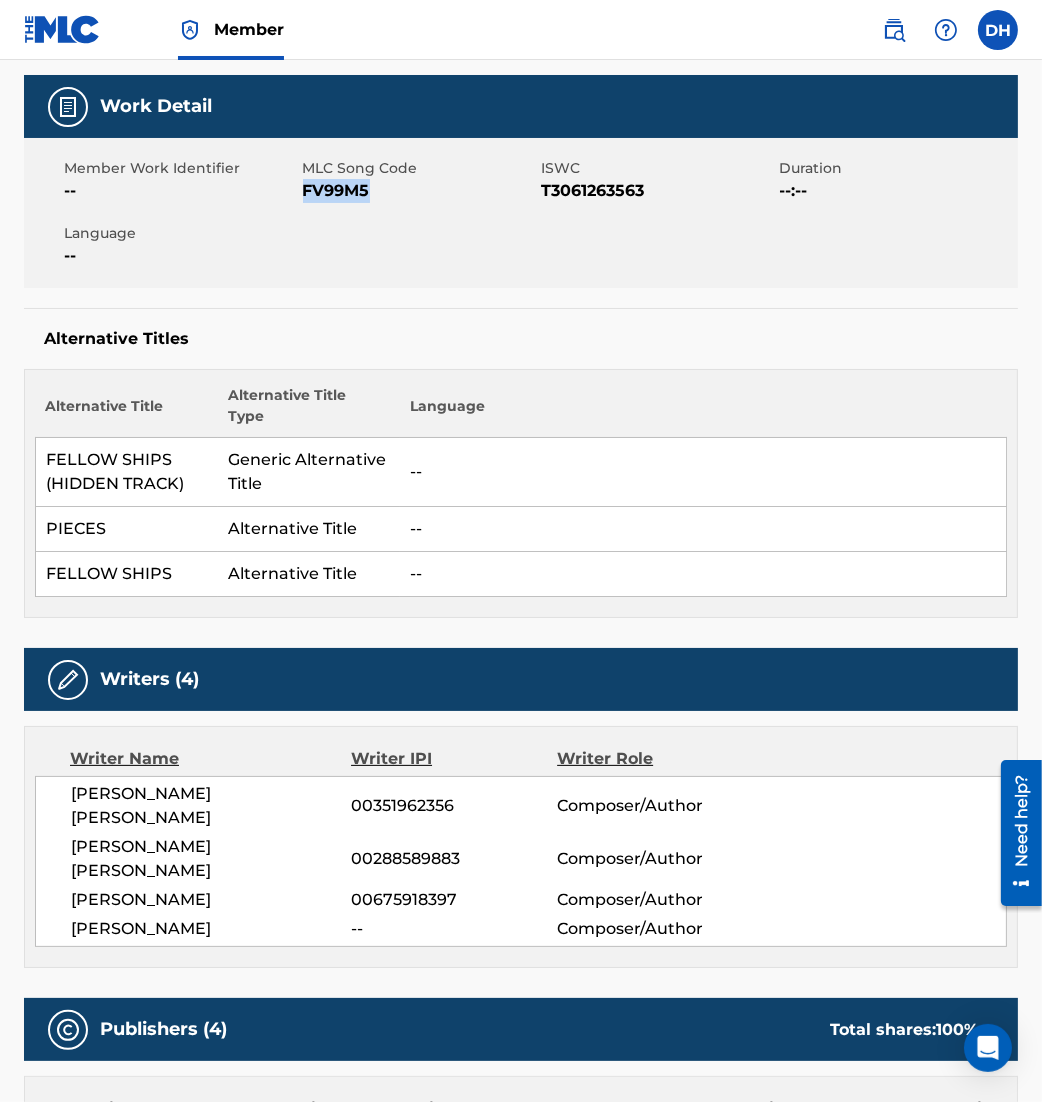 scroll, scrollTop: 0, scrollLeft: 0, axis: both 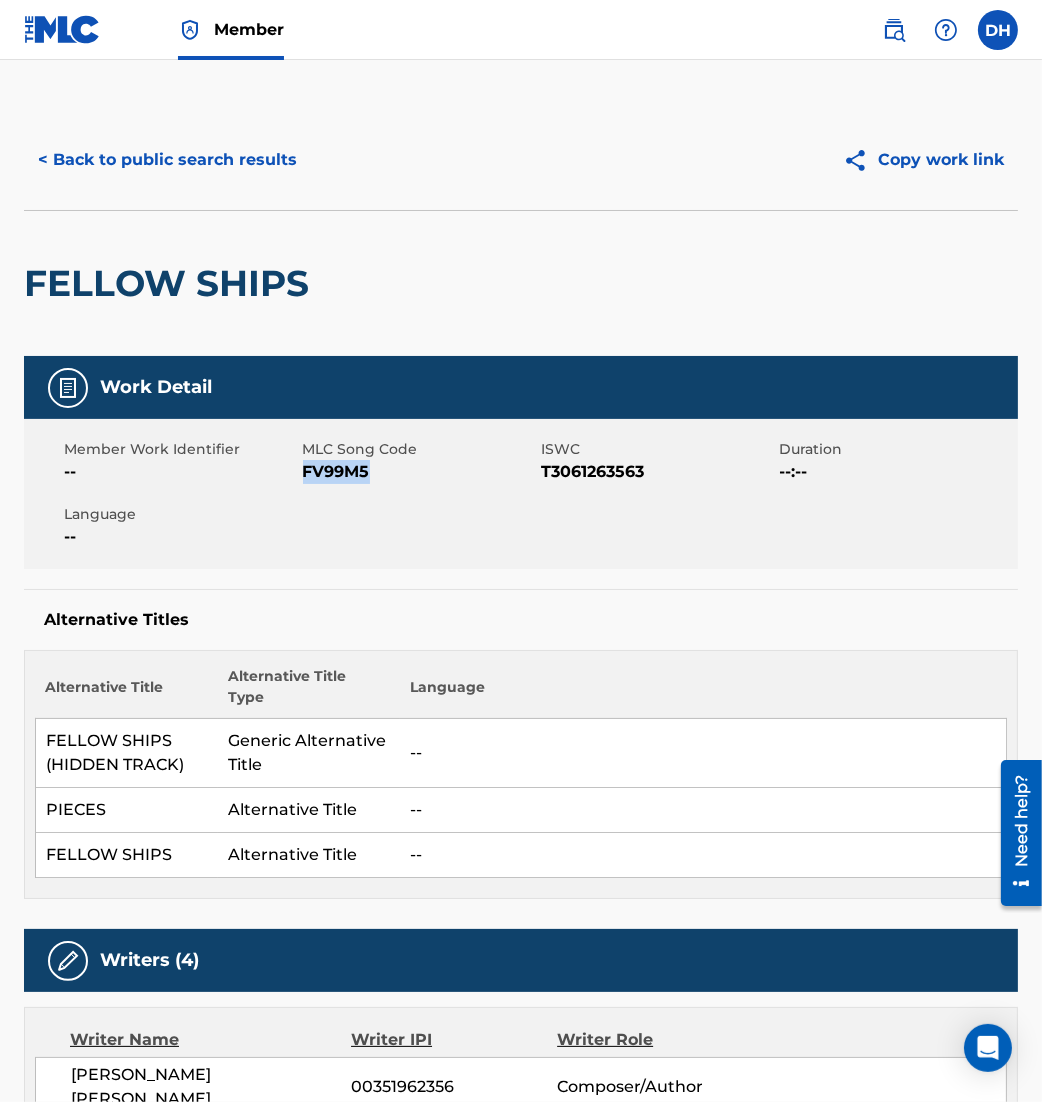 click on "< Back to public search results" at bounding box center (167, 160) 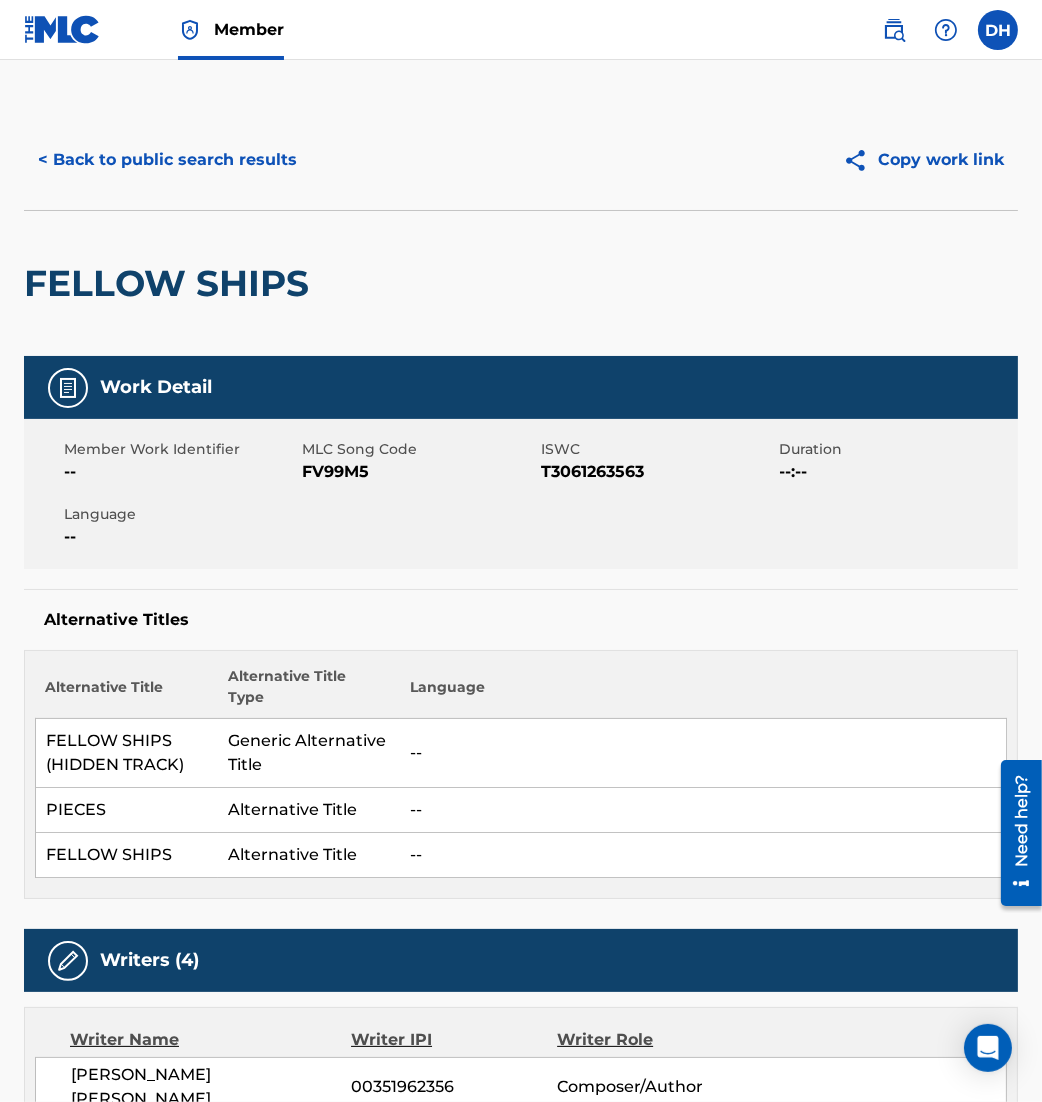 scroll, scrollTop: 27, scrollLeft: 0, axis: vertical 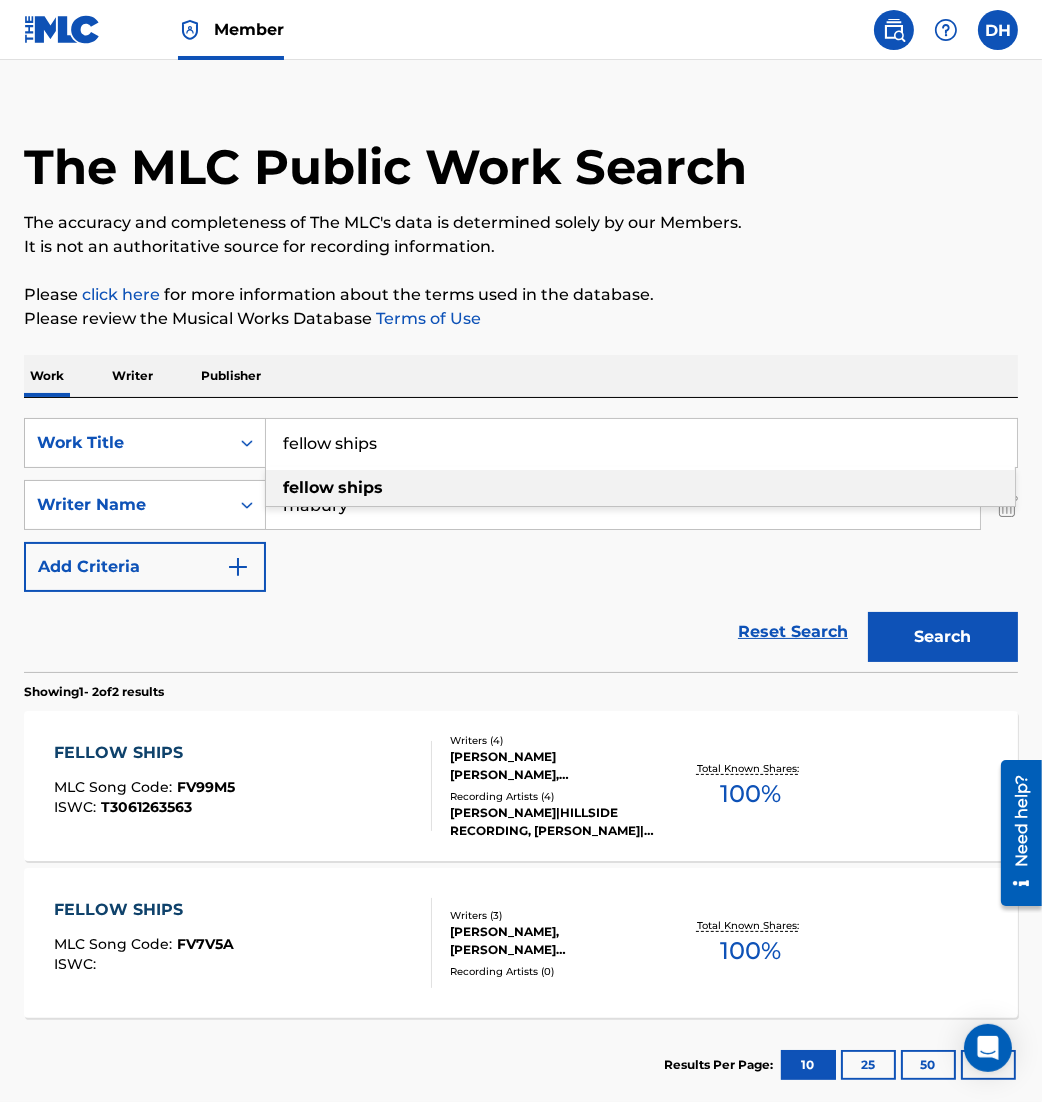 drag, startPoint x: 413, startPoint y: 455, endPoint x: 62, endPoint y: 412, distance: 353.62408 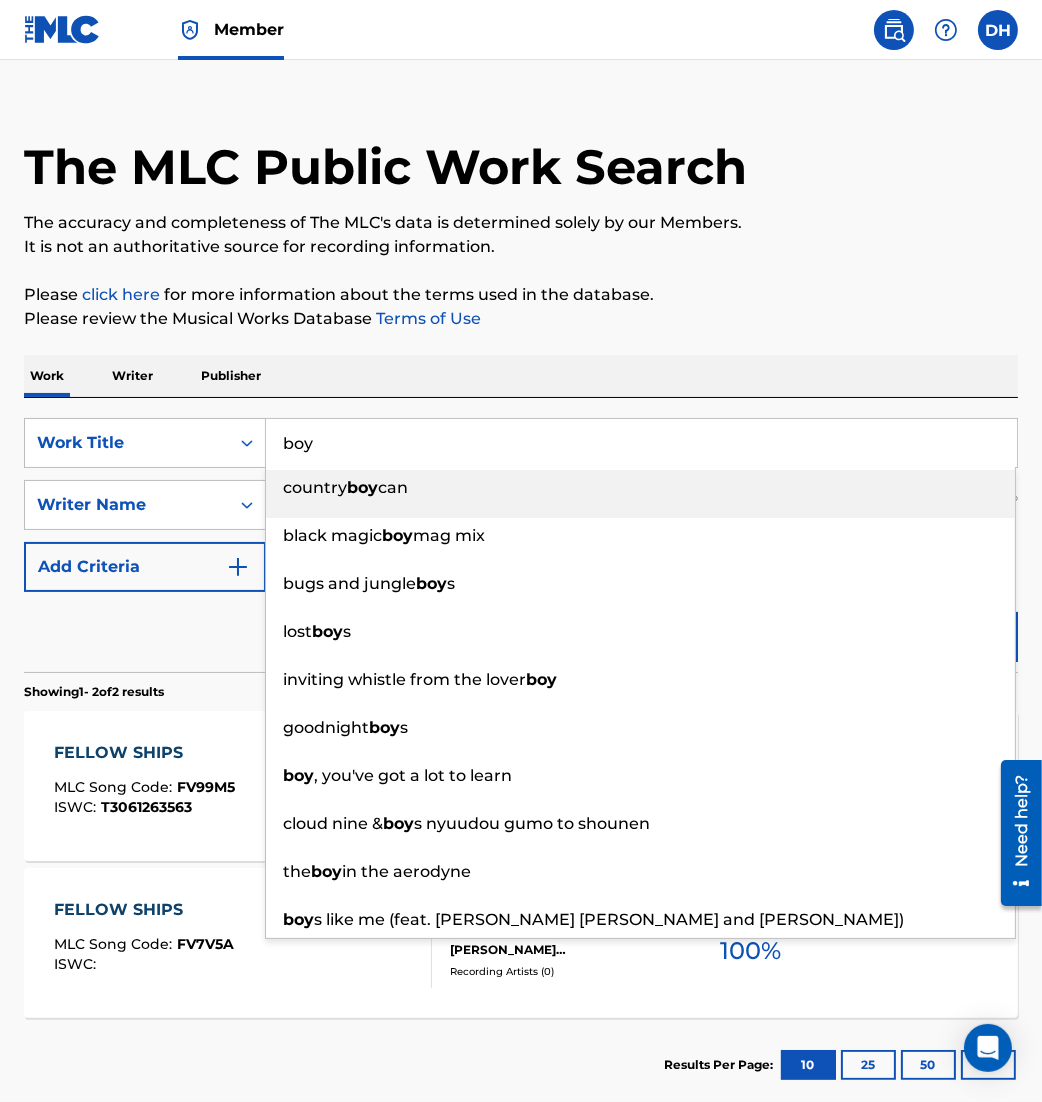 type on "boy" 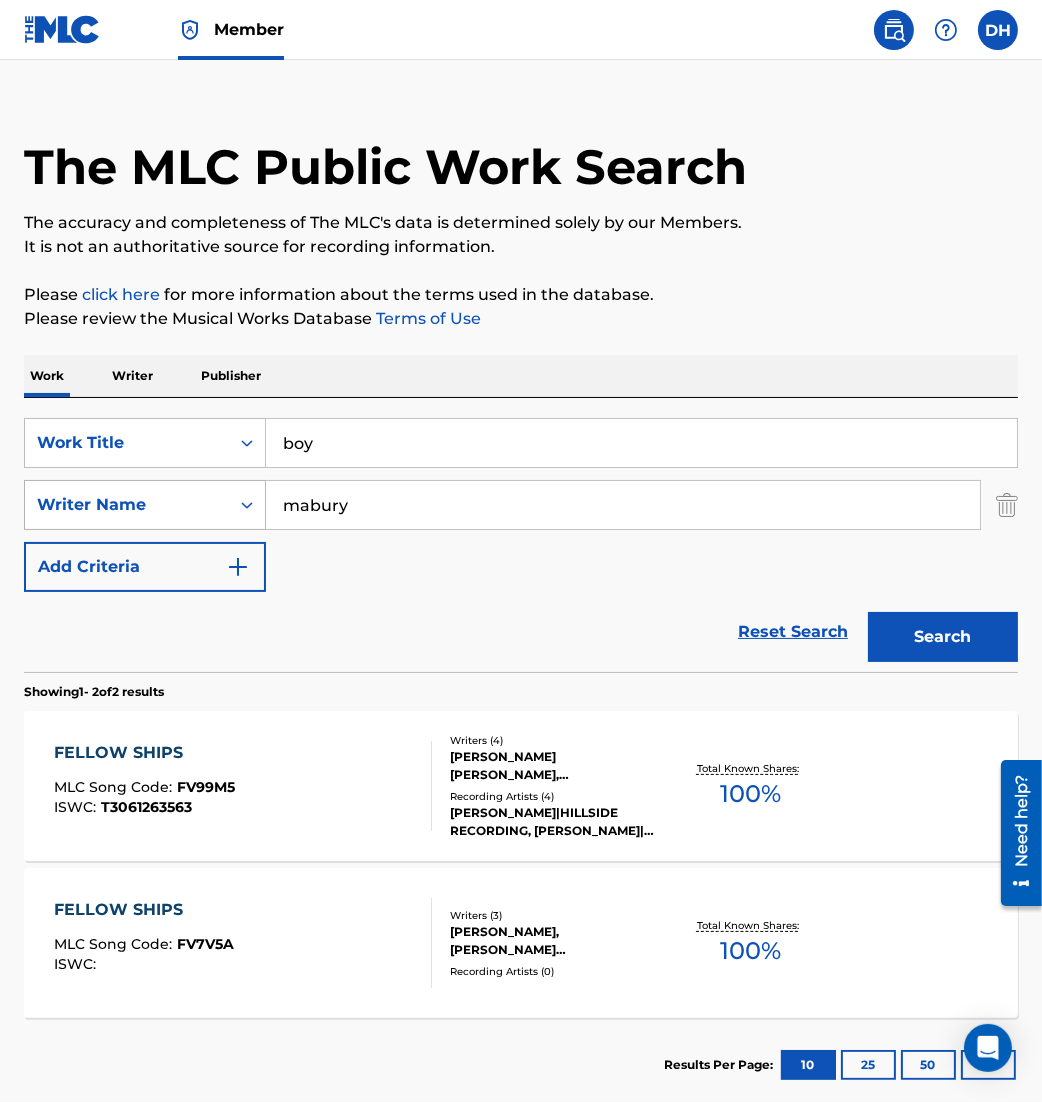 drag, startPoint x: 363, startPoint y: 513, endPoint x: 125, endPoint y: 481, distance: 240.14163 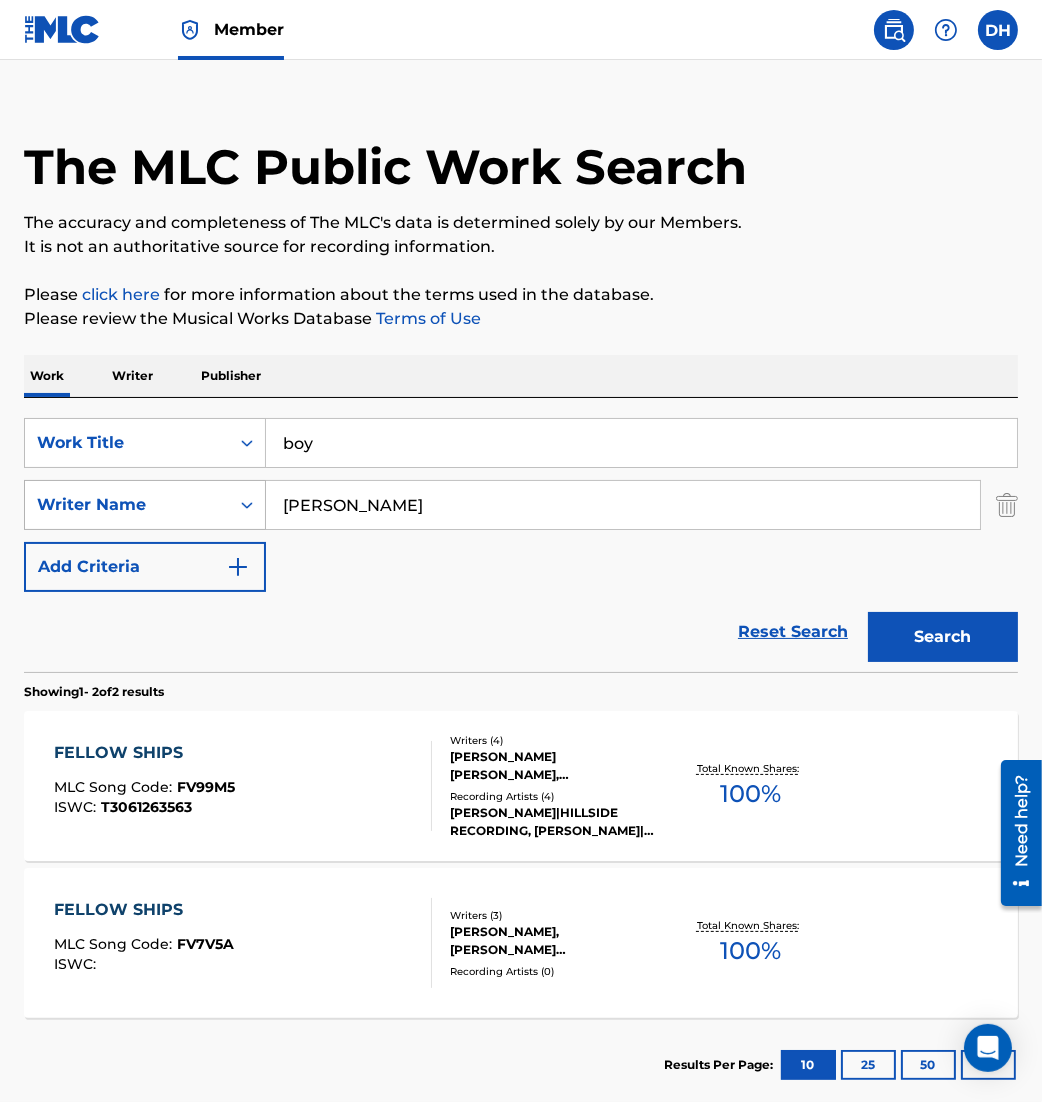 type on "[PERSON_NAME]" 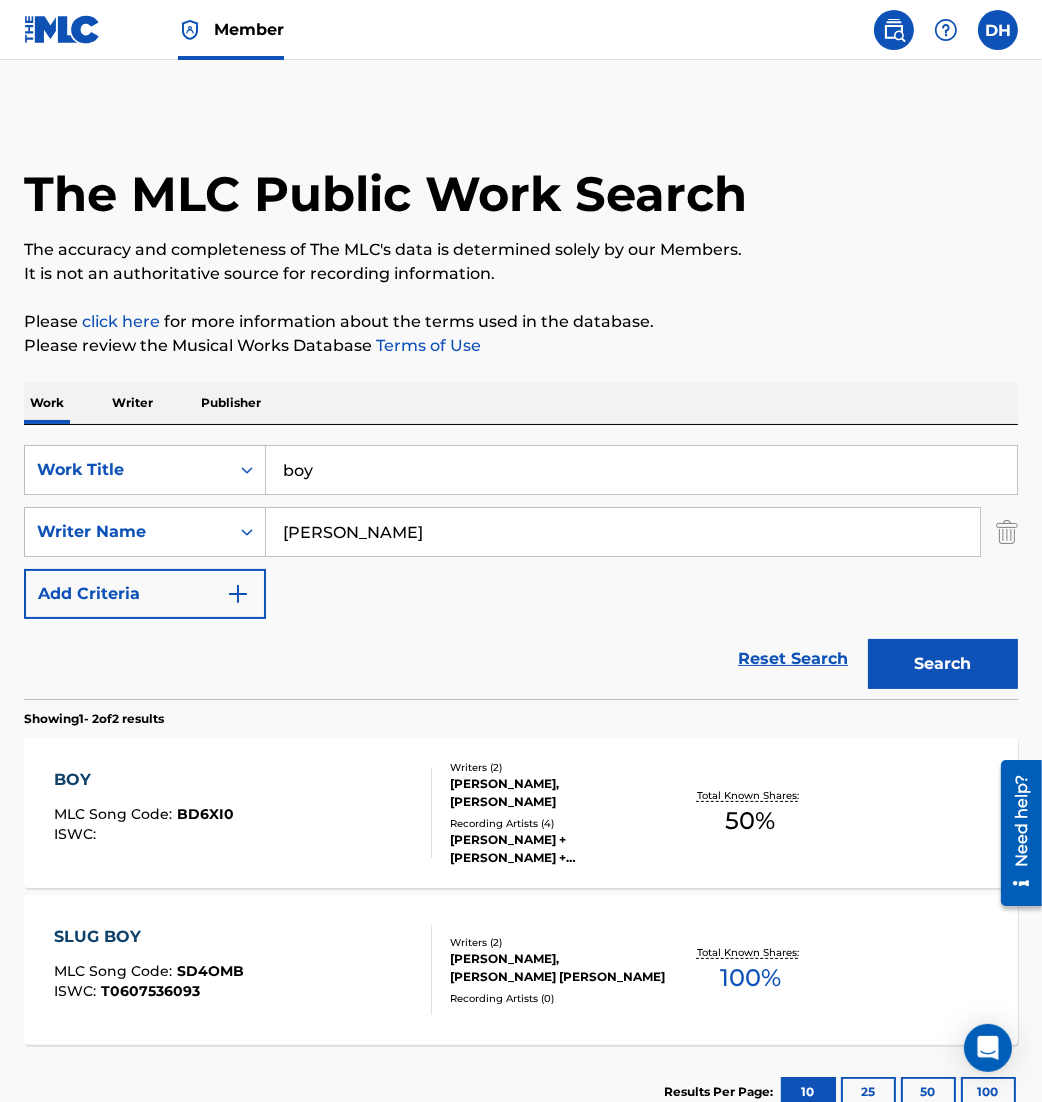 click on "ISWC :" at bounding box center (144, 834) 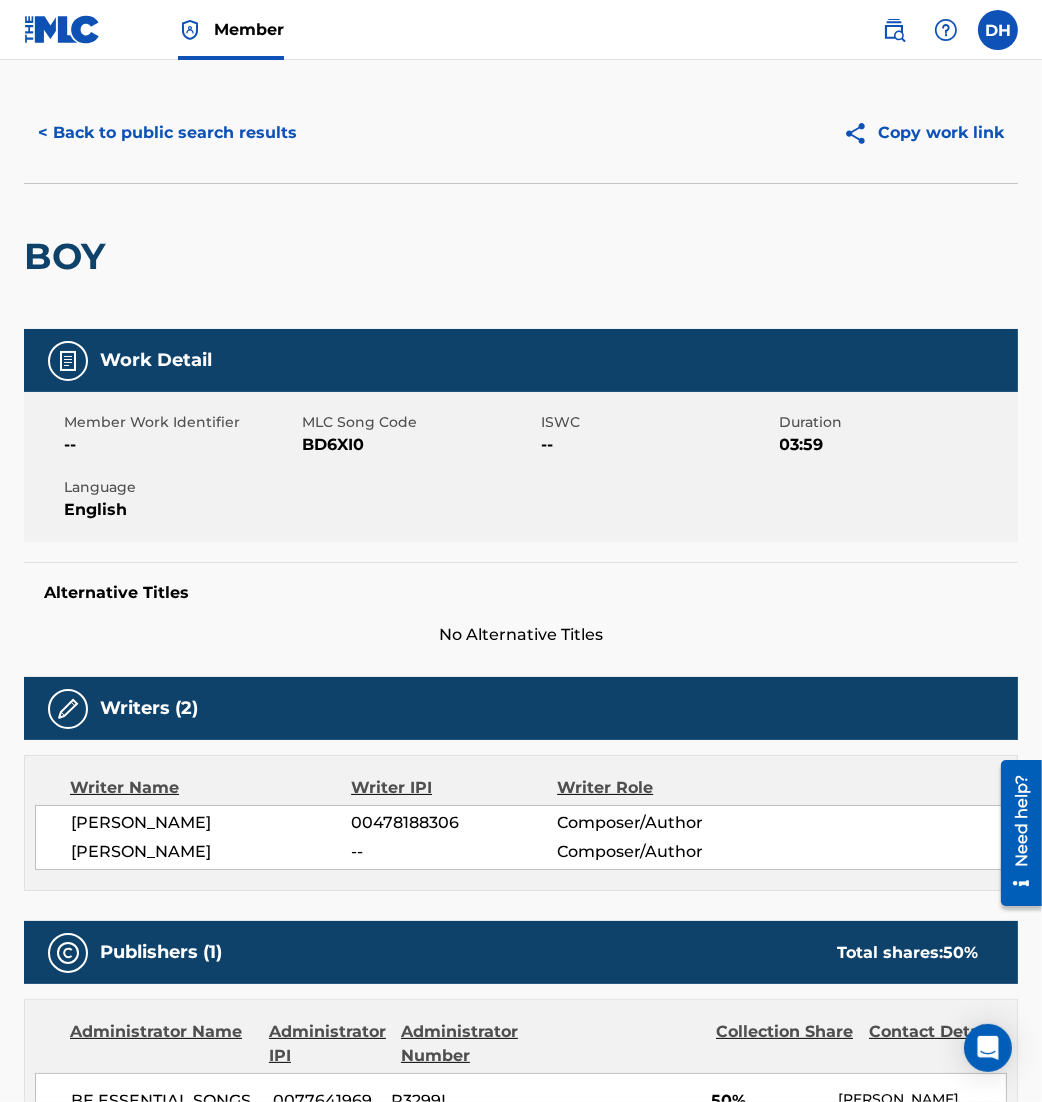 scroll, scrollTop: 0, scrollLeft: 0, axis: both 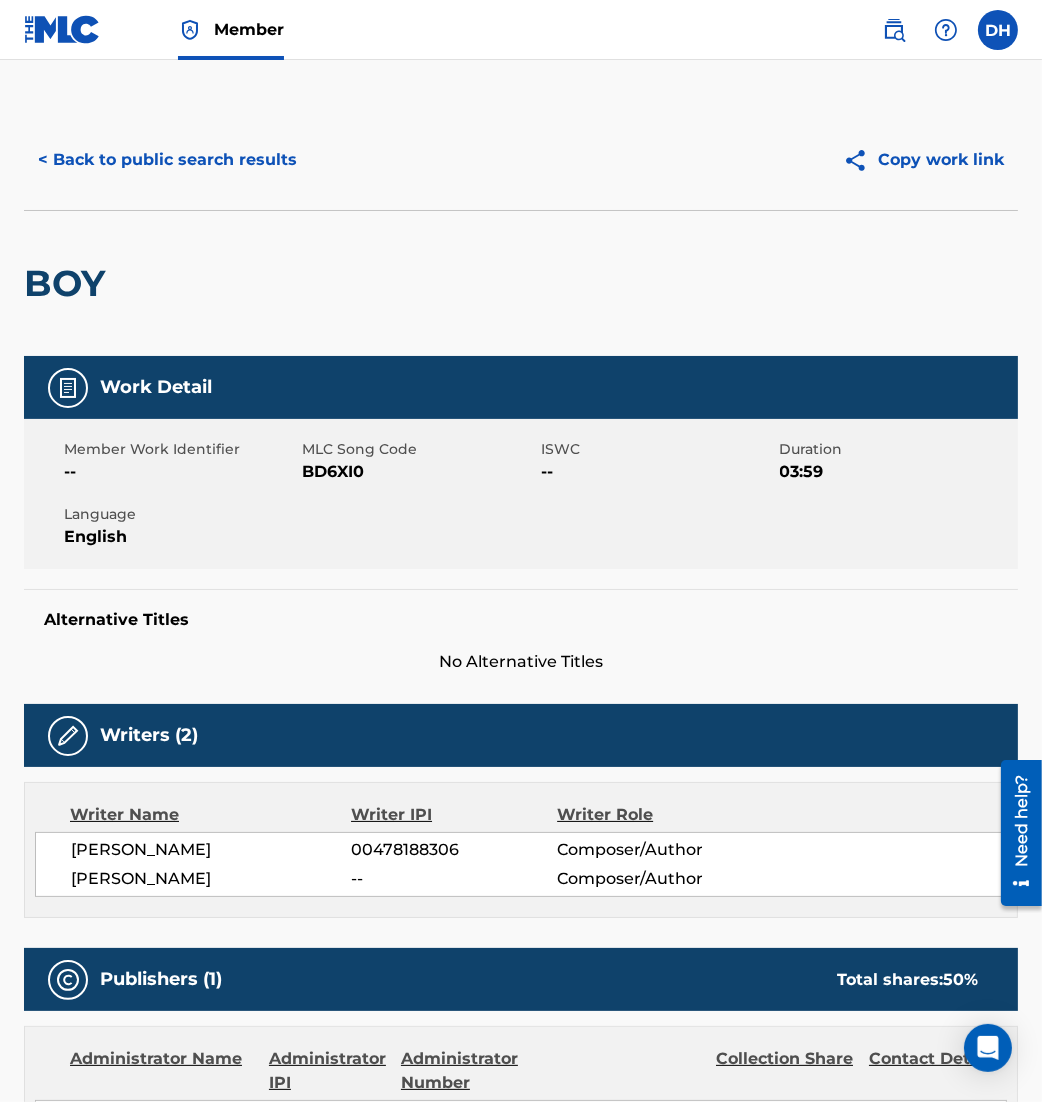 click on "< Back to public search results" at bounding box center (167, 160) 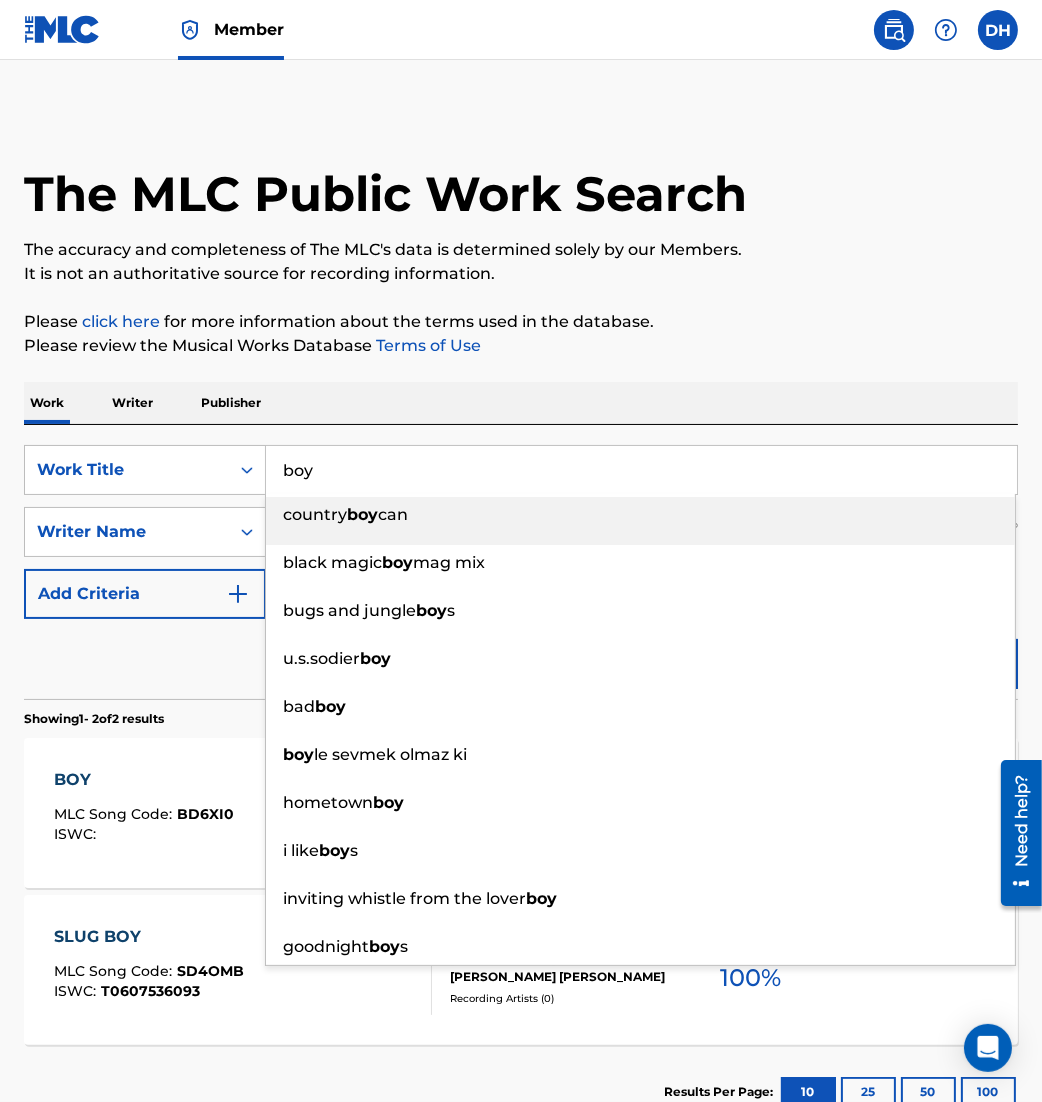 drag, startPoint x: 566, startPoint y: 471, endPoint x: -121, endPoint y: 432, distance: 688.1061 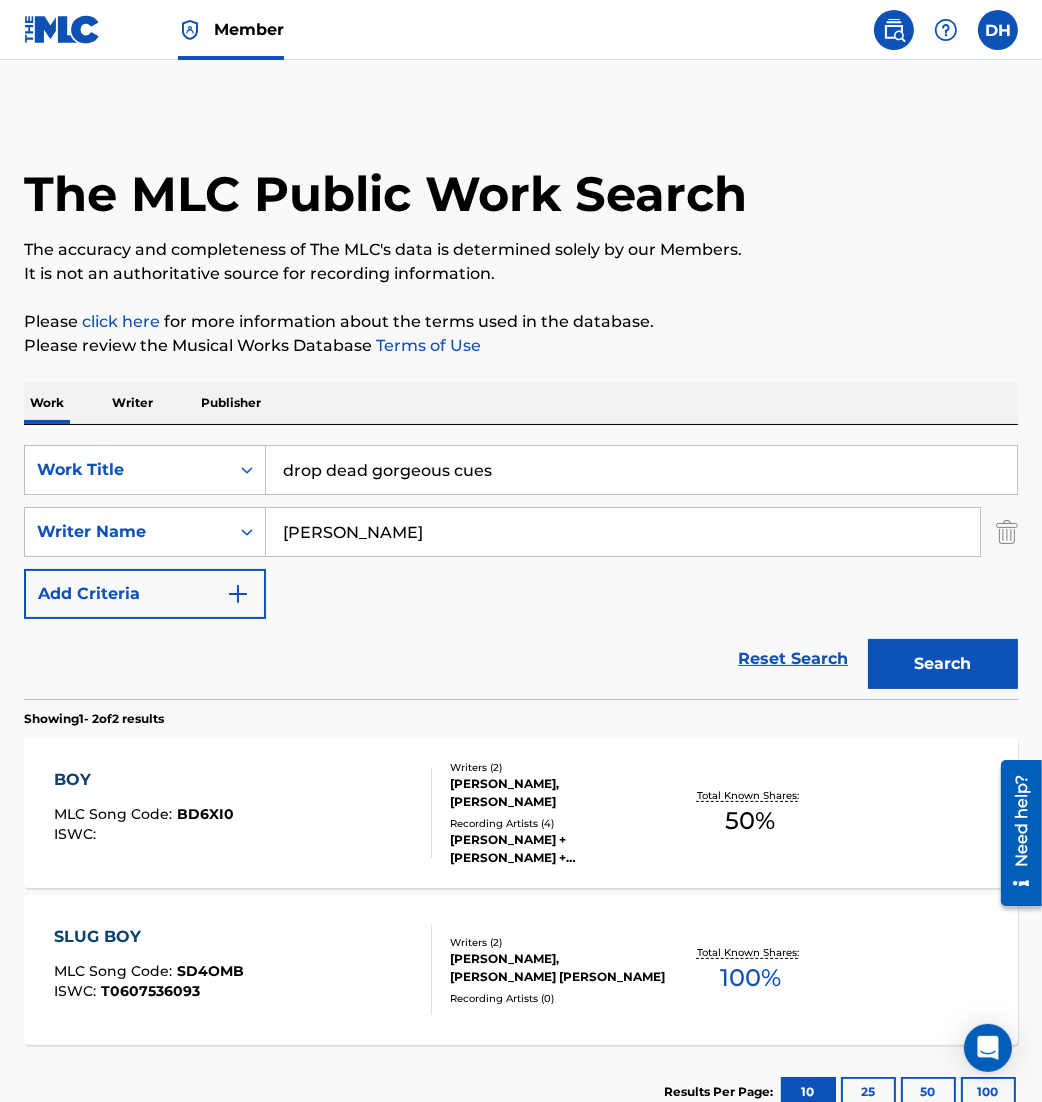 drag, startPoint x: 602, startPoint y: 473, endPoint x: -230, endPoint y: 516, distance: 833.1104 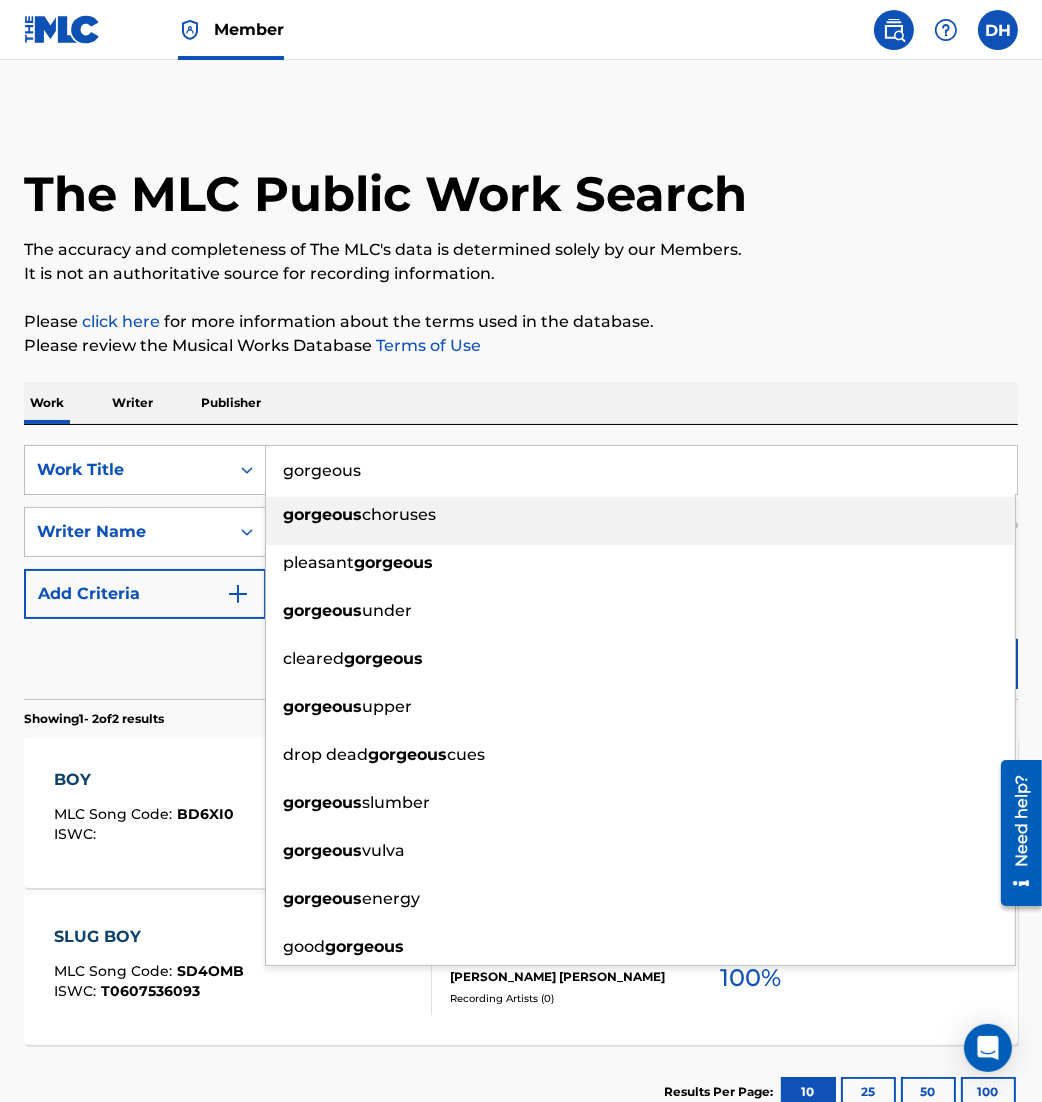 type on "gorgeous" 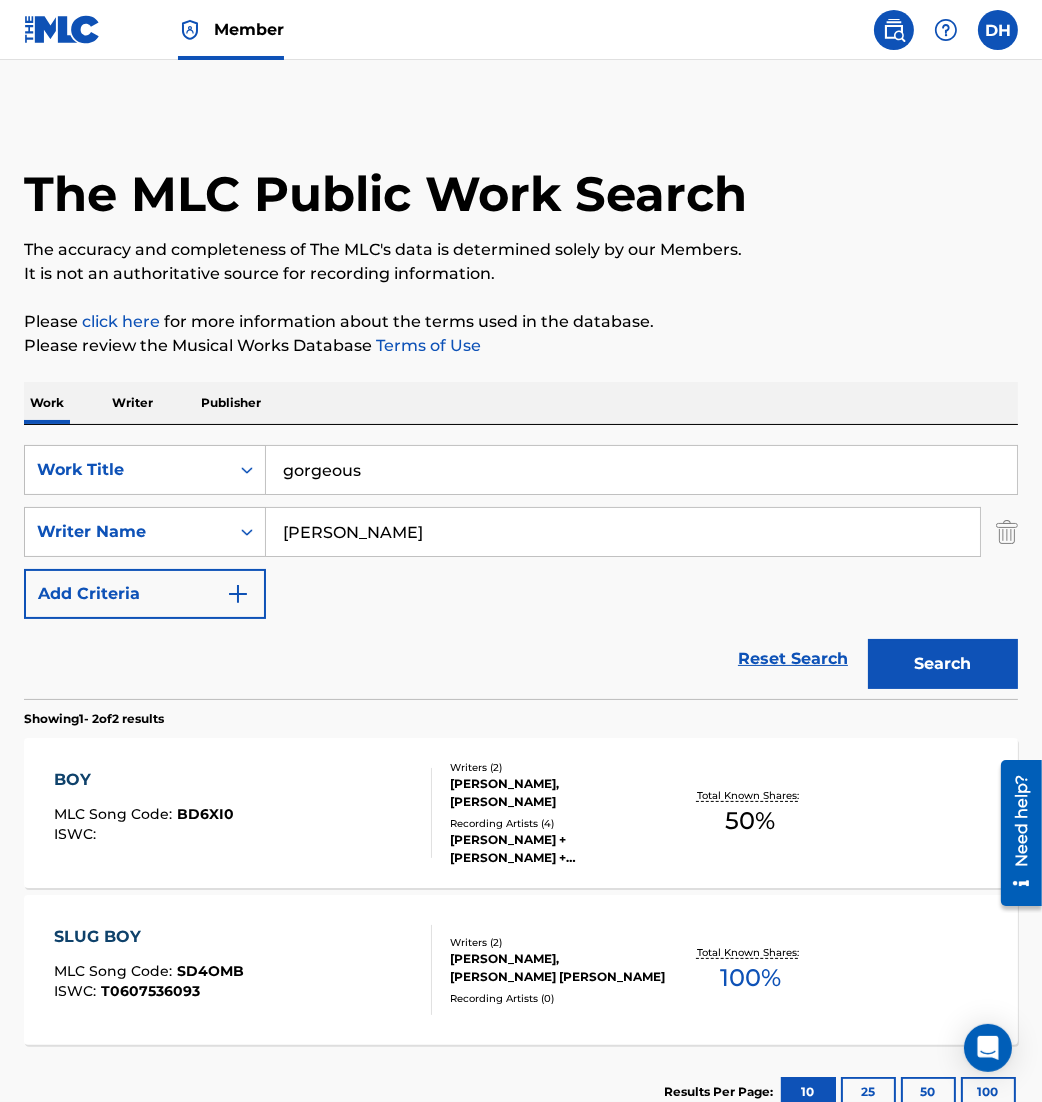click on "Search" at bounding box center (943, 664) 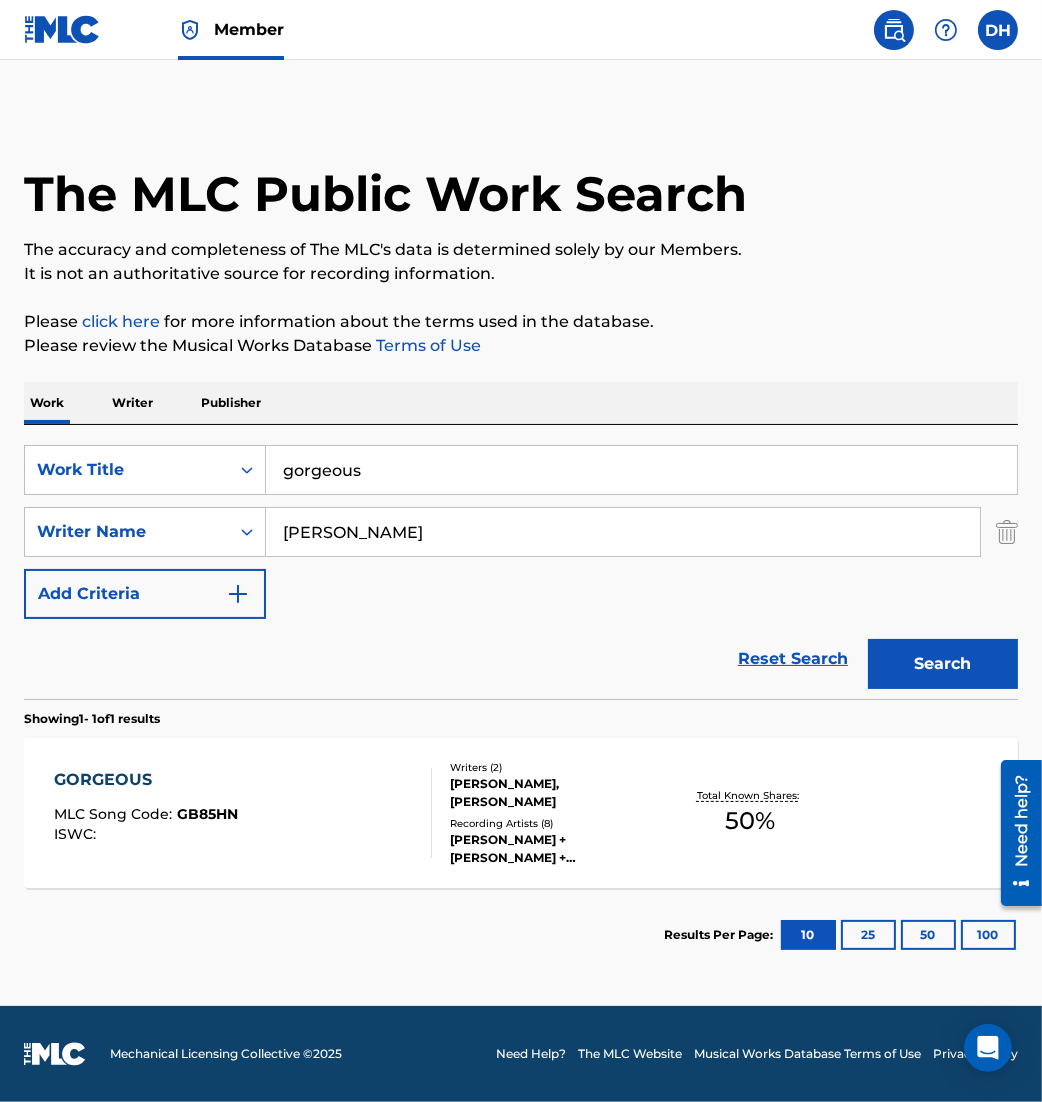 click on "Writers ( 2 ) [PERSON_NAME], [PERSON_NAME] Recording Artists ( 8 ) [PERSON_NAME] + [PERSON_NAME] + [PERSON_NAME] + [PERSON_NAME] + [PERSON_NAME] + [PERSON_NAME]" at bounding box center [550, 813] 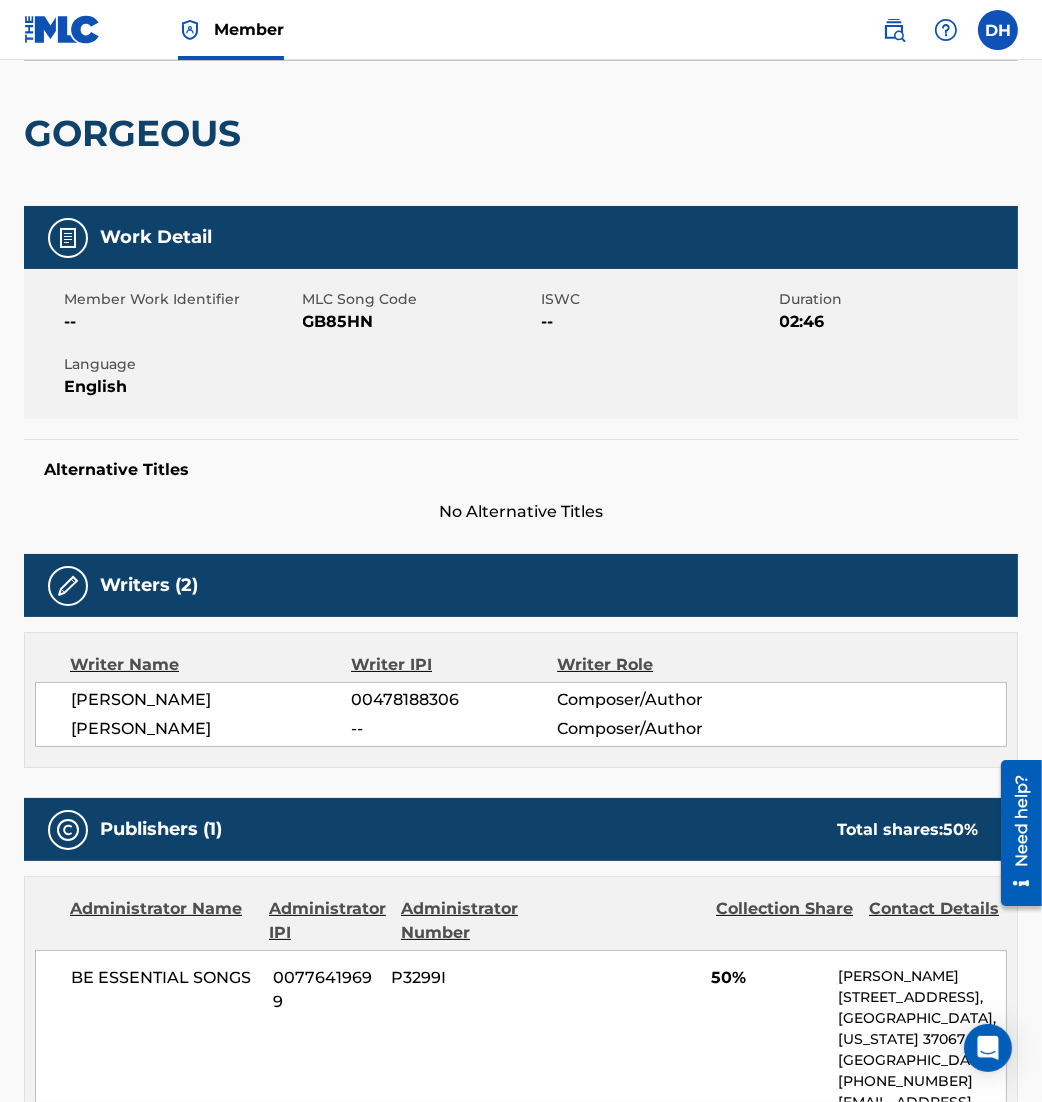scroll, scrollTop: 0, scrollLeft: 0, axis: both 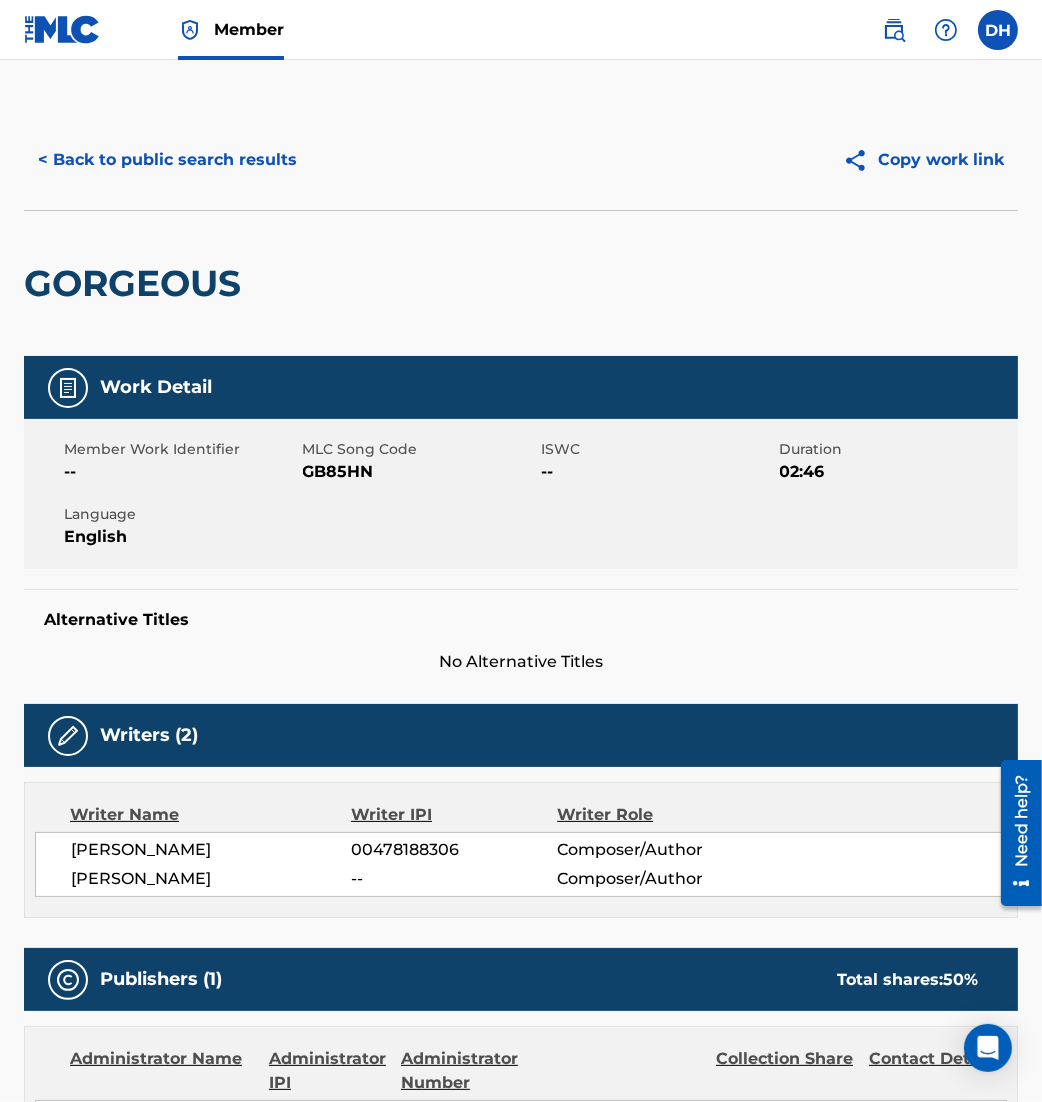 click on "< Back to public search results" at bounding box center [167, 160] 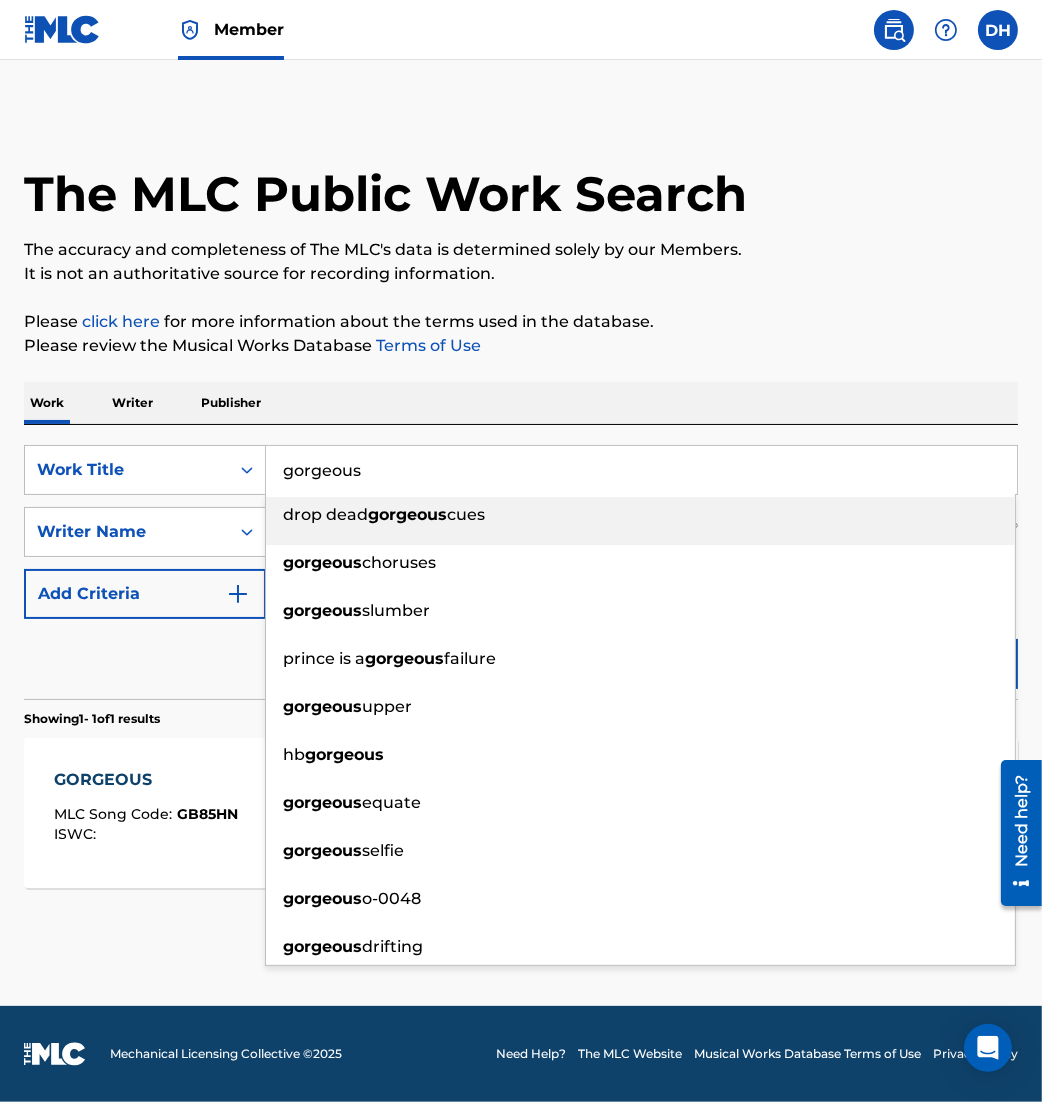 drag, startPoint x: 406, startPoint y: 484, endPoint x: 97, endPoint y: 442, distance: 311.8413 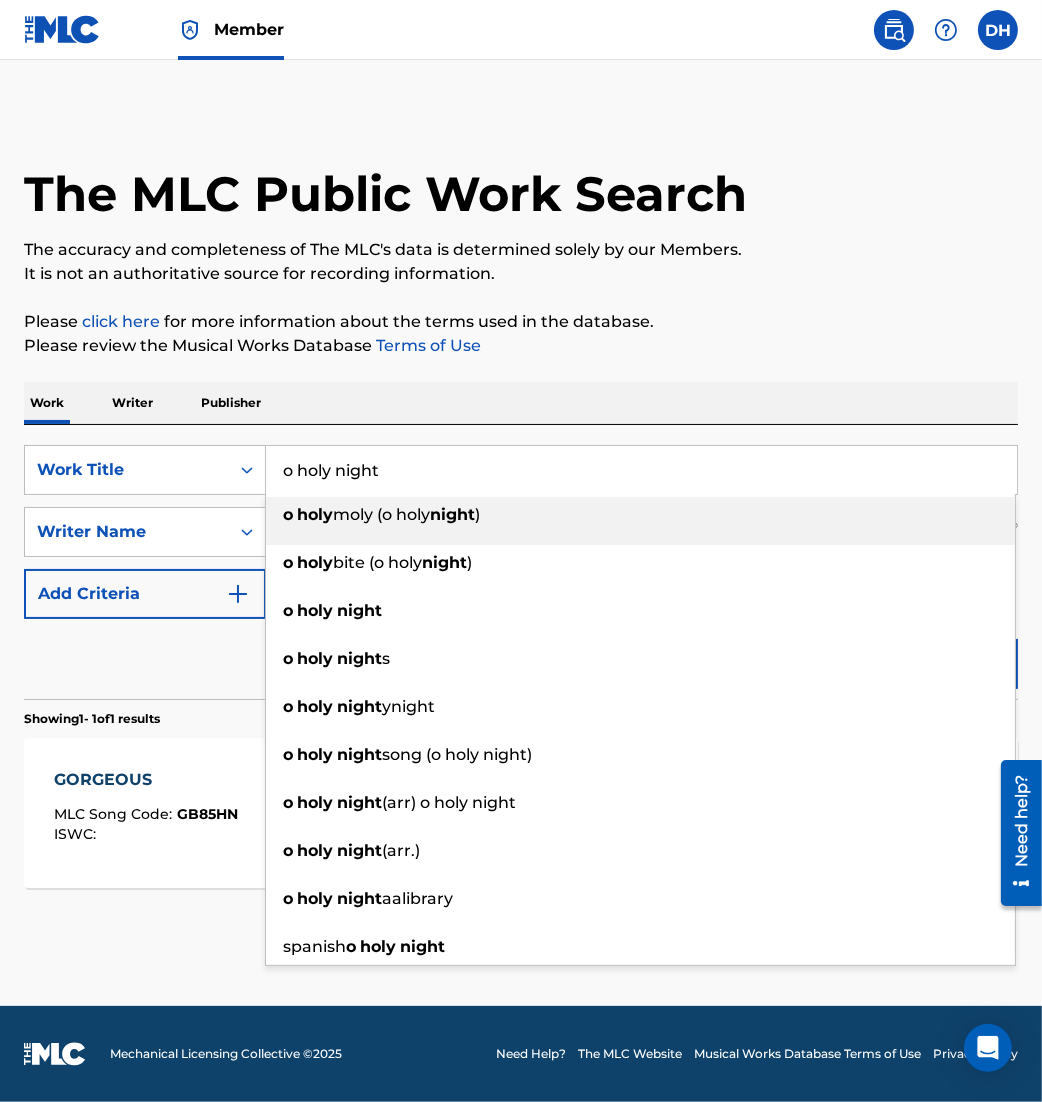 type on "o holy night" 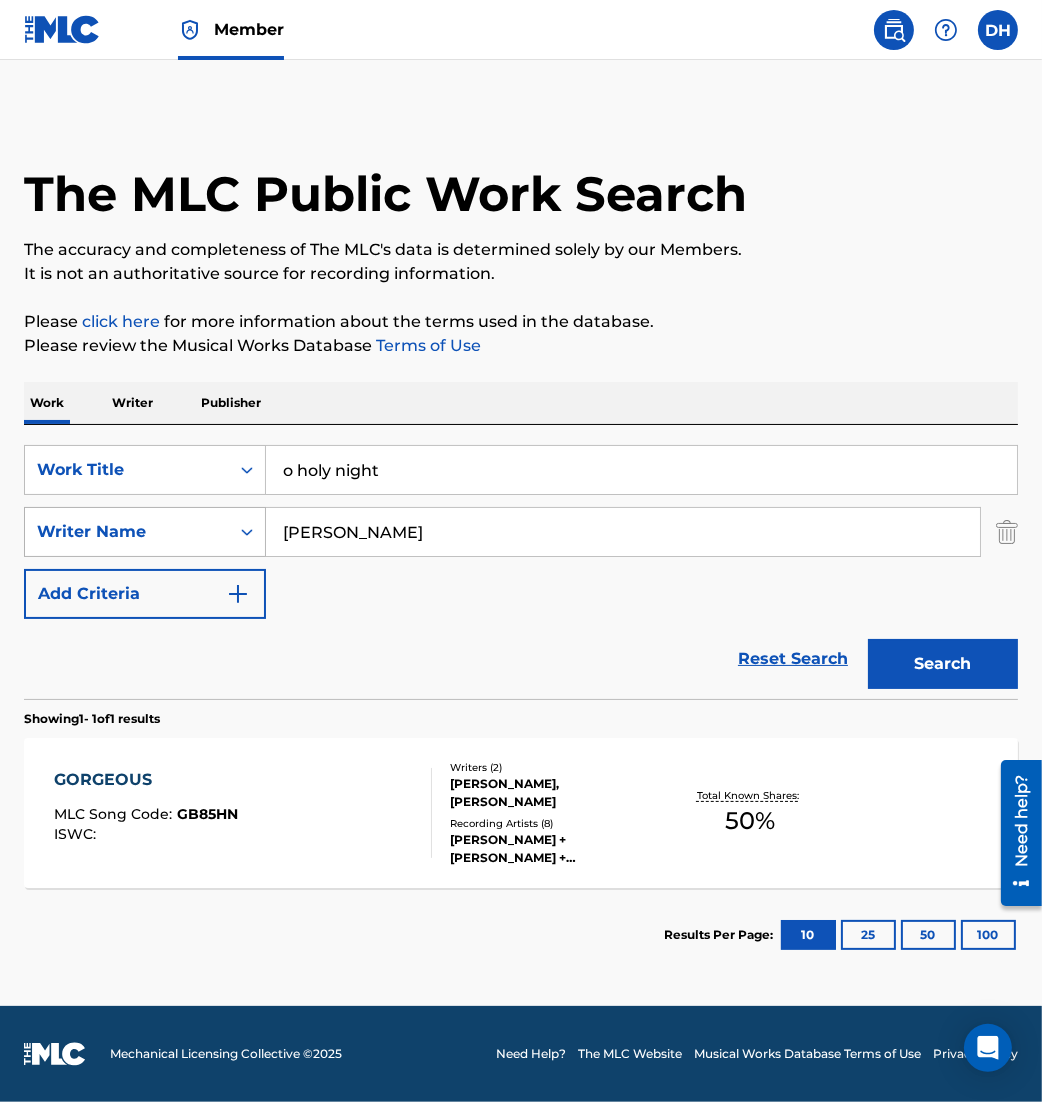 drag, startPoint x: 437, startPoint y: 516, endPoint x: 73, endPoint y: 534, distance: 364.4448 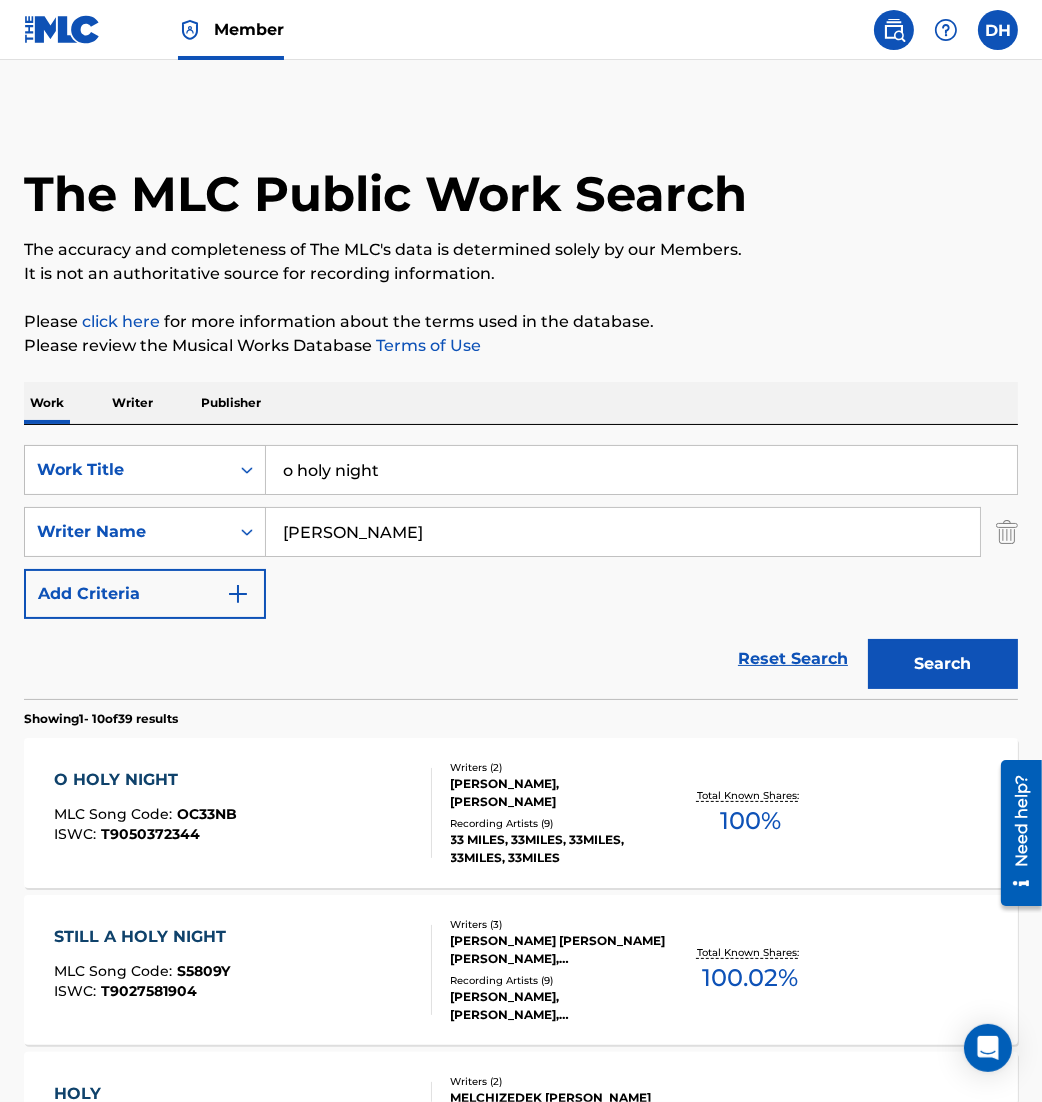 click on "O HOLY NIGHT MLC Song Code : OC33NB ISWC : T9050372344 Writers ( 2 ) [PERSON_NAME], [PERSON_NAME] Recording Artists ( 9 ) 33 MILES, 33MILES, 33MILES, 33MILES, 33MILES Total Known Shares: 100 %" at bounding box center [521, 813] 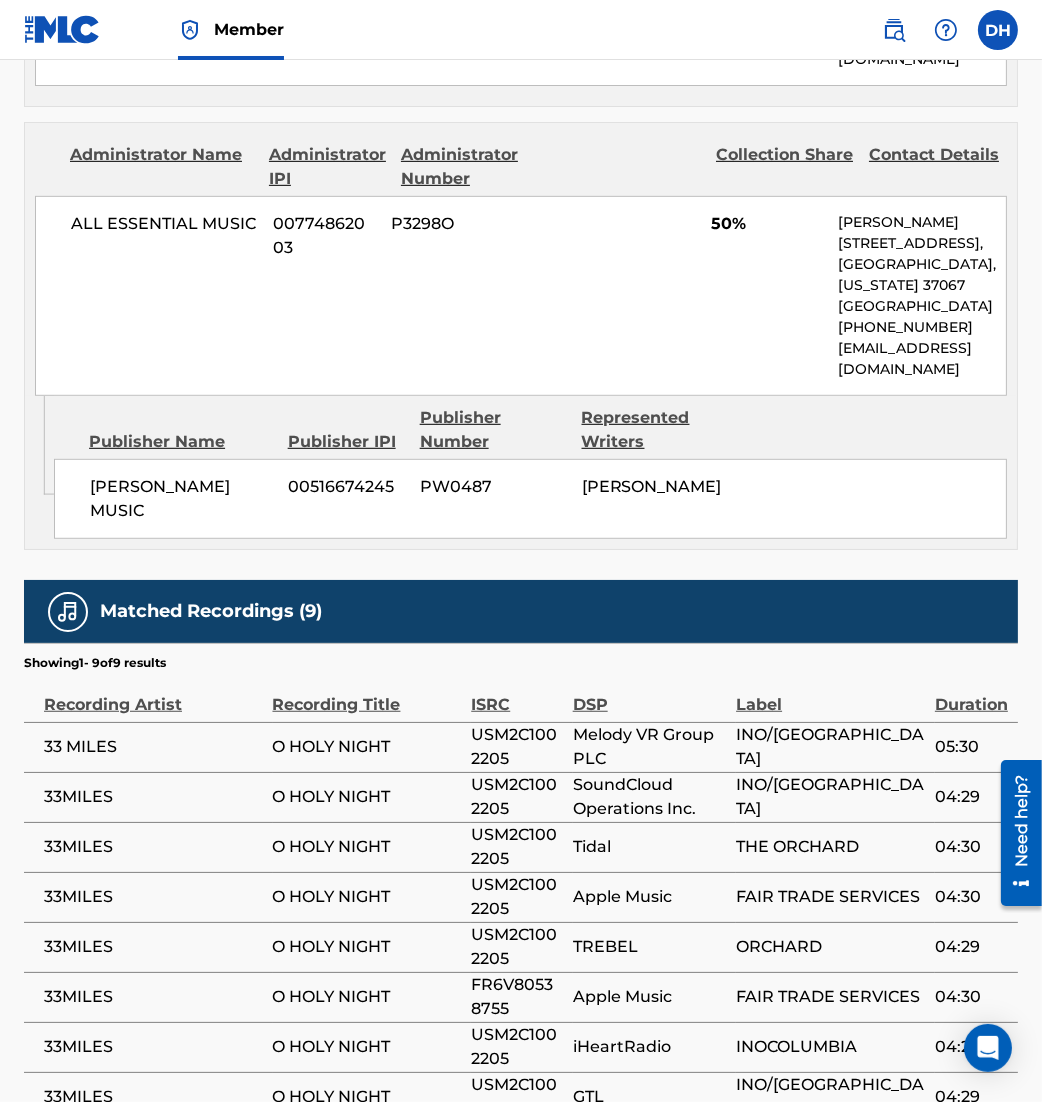 scroll, scrollTop: 1500, scrollLeft: 0, axis: vertical 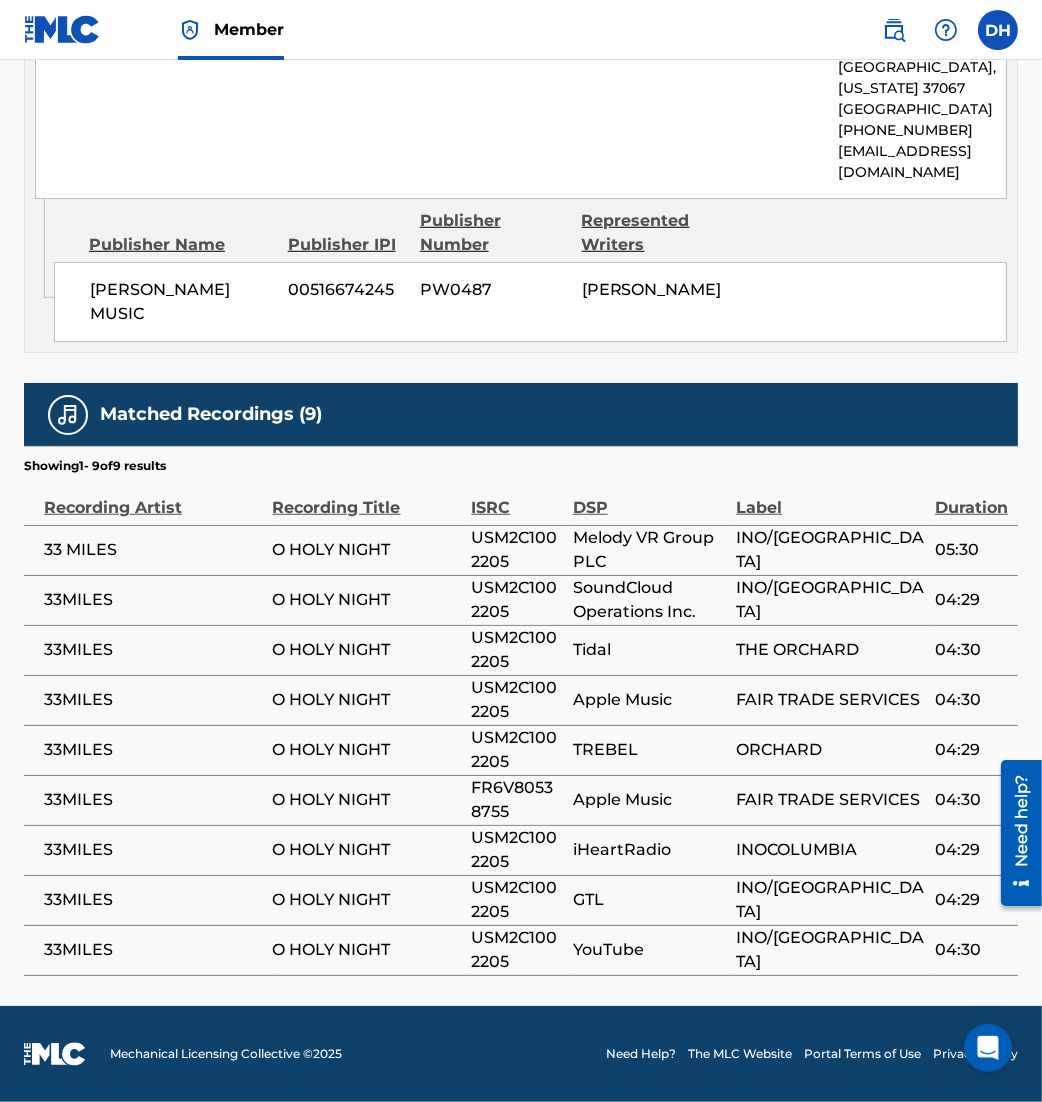 click on "Melody VR Group PLC" at bounding box center [649, 550] 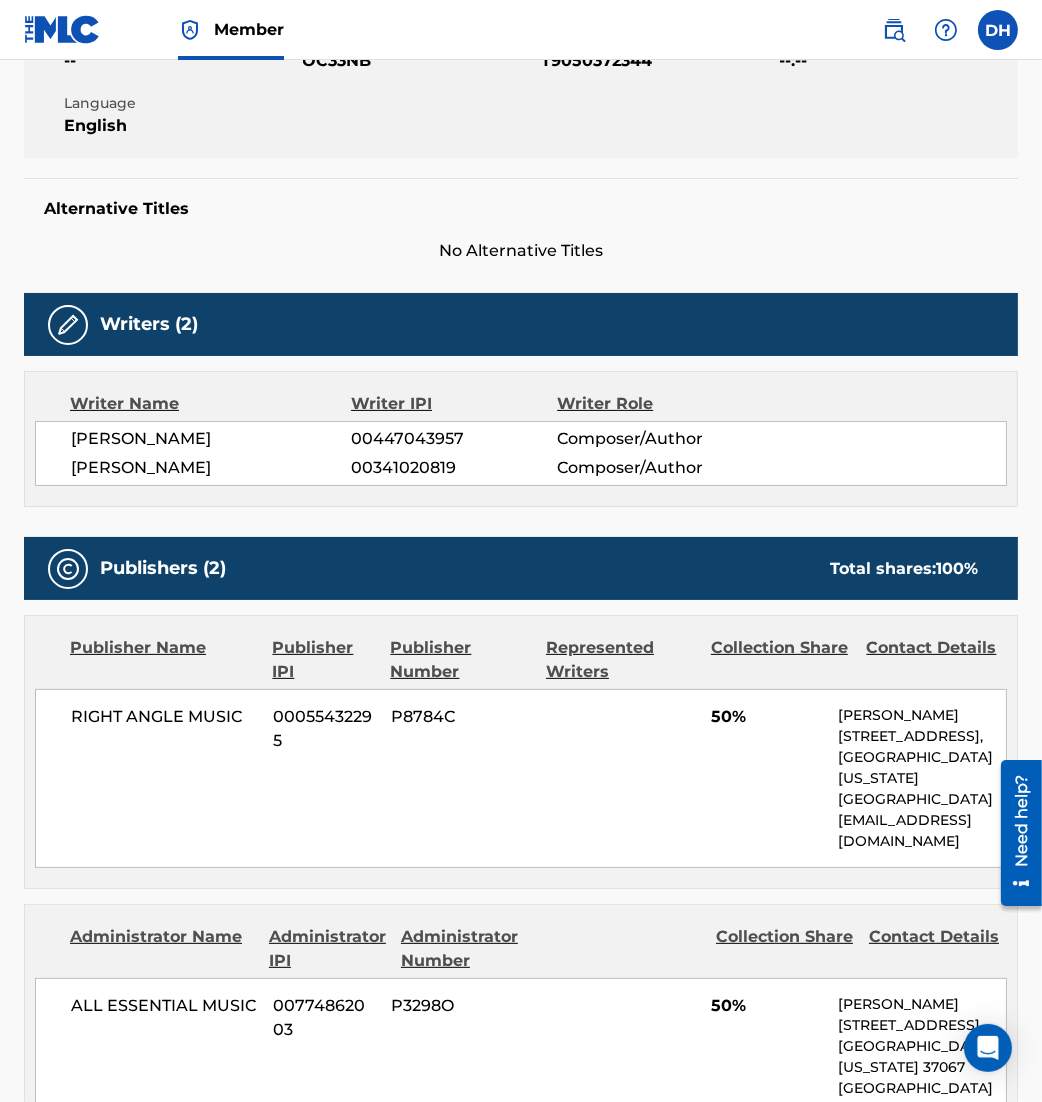 scroll, scrollTop: 0, scrollLeft: 0, axis: both 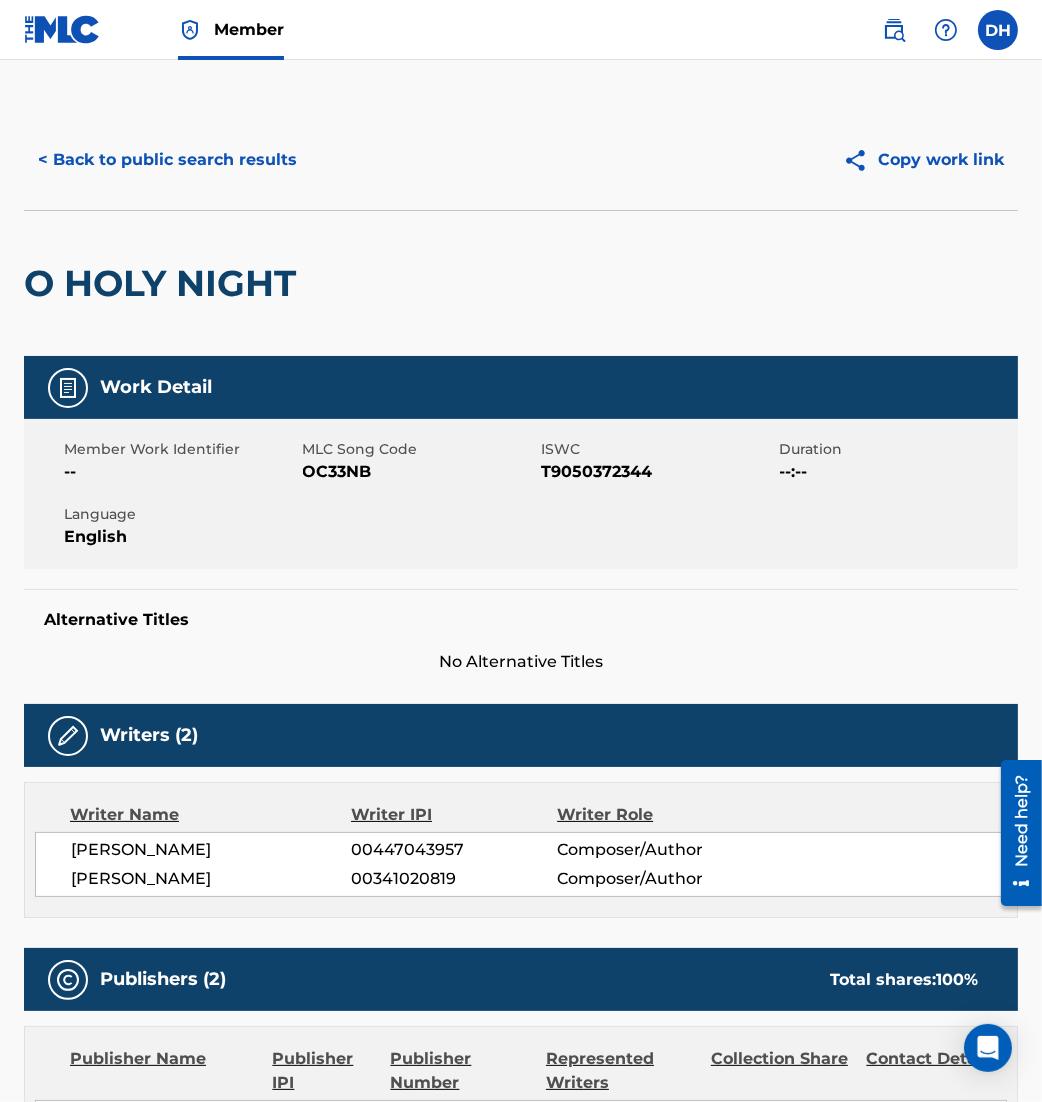 click on "< Back to public search results" at bounding box center [167, 160] 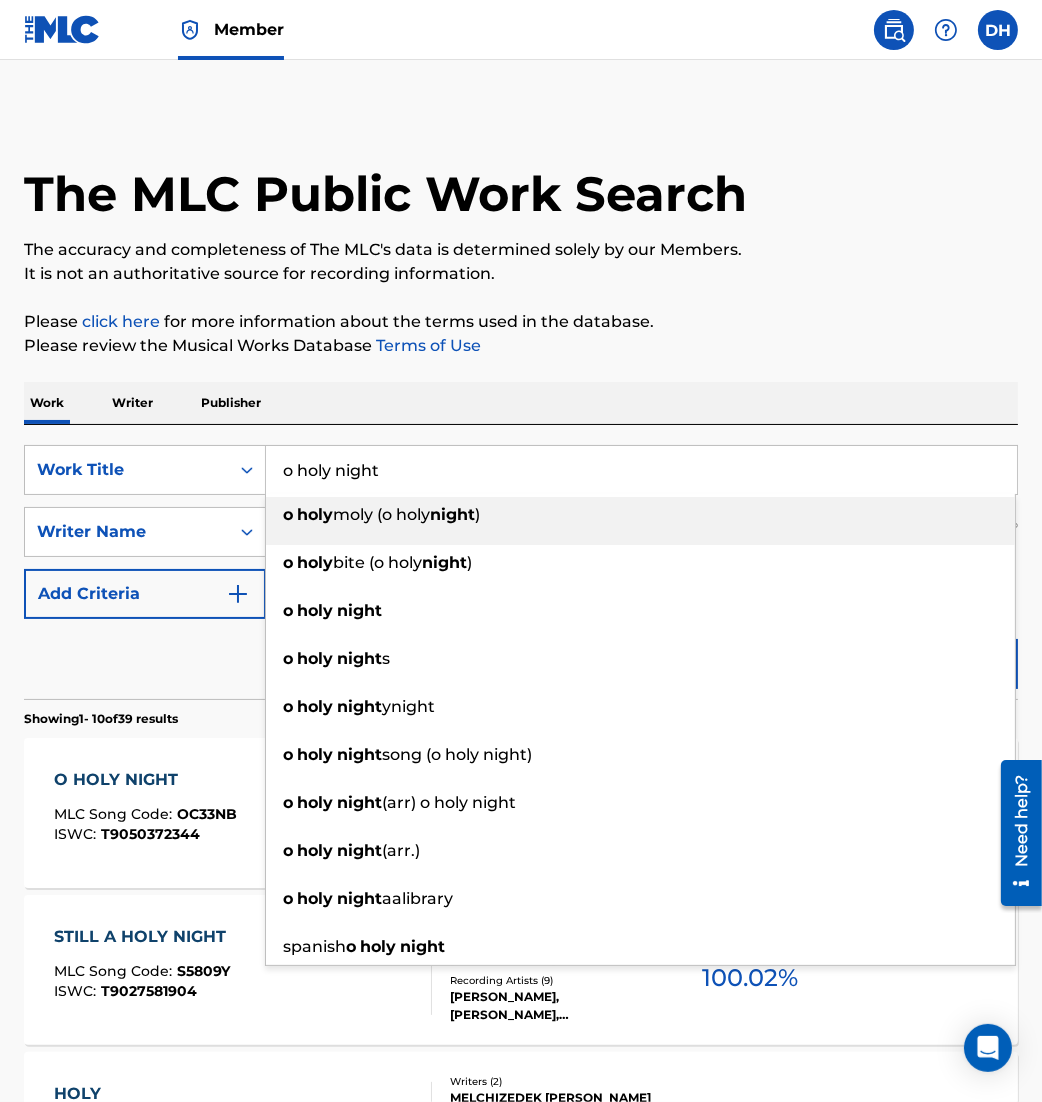 drag, startPoint x: 435, startPoint y: 456, endPoint x: -157, endPoint y: 481, distance: 592.52765 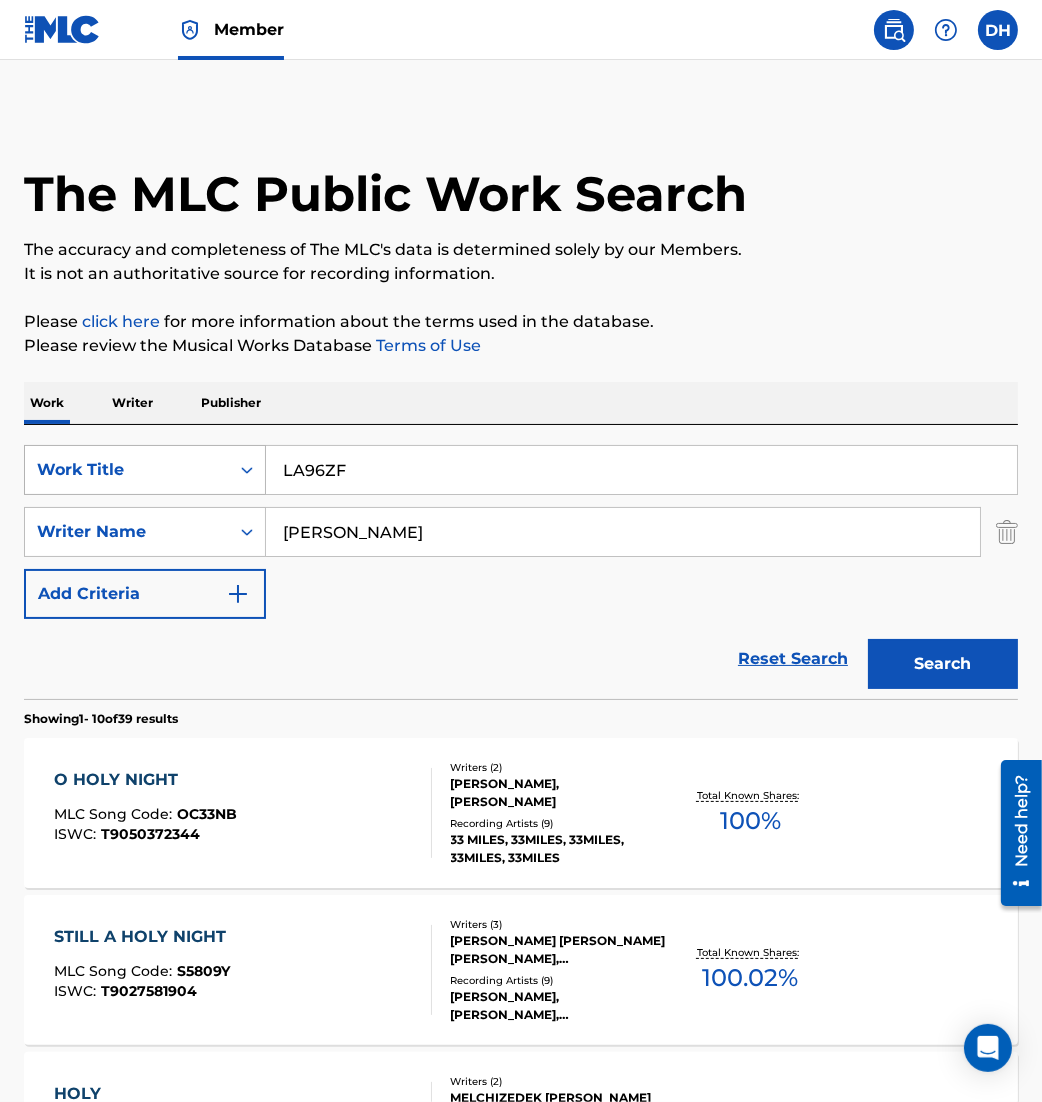 type on "LA96ZF" 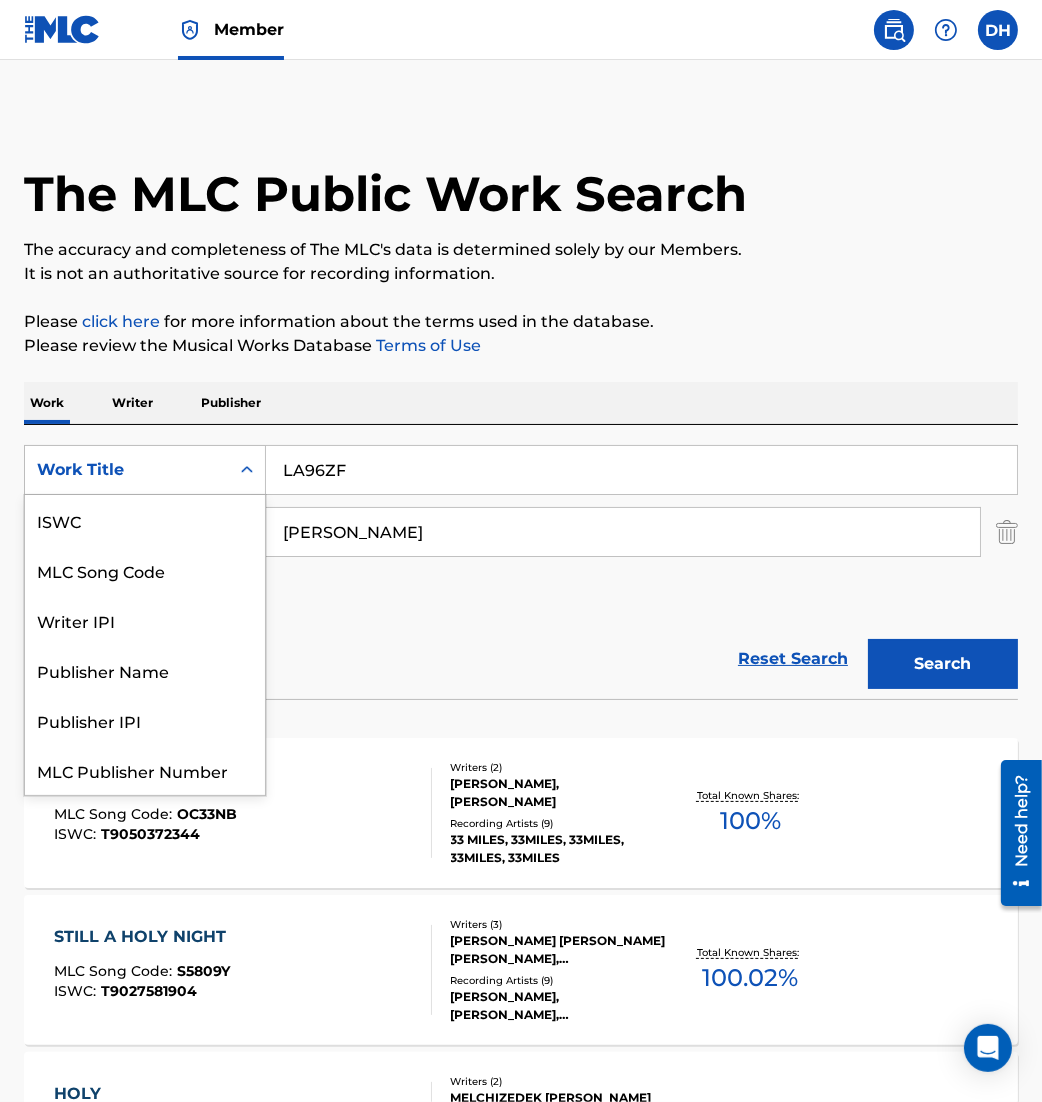 click on "Work Title" at bounding box center (127, 470) 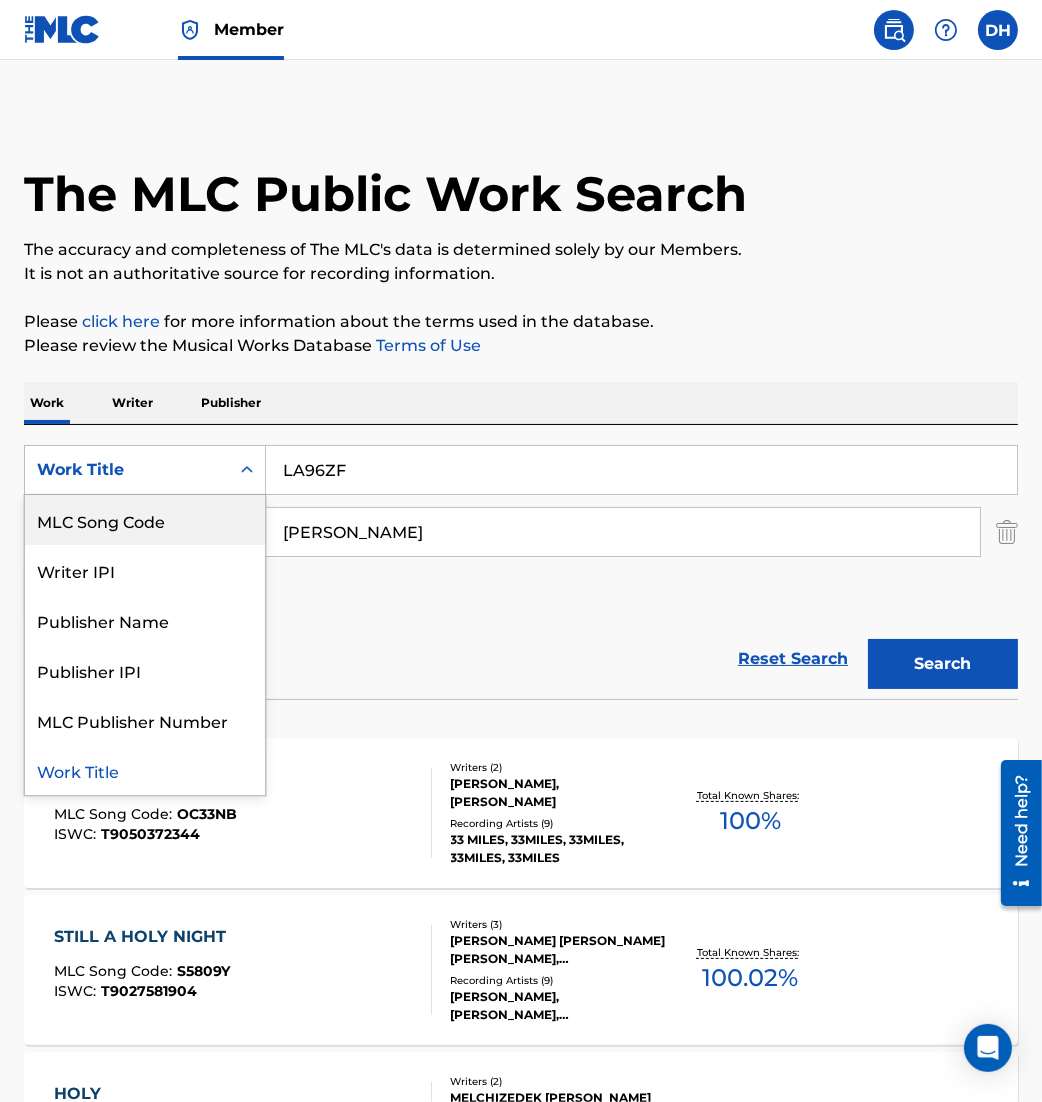 scroll, scrollTop: 0, scrollLeft: 0, axis: both 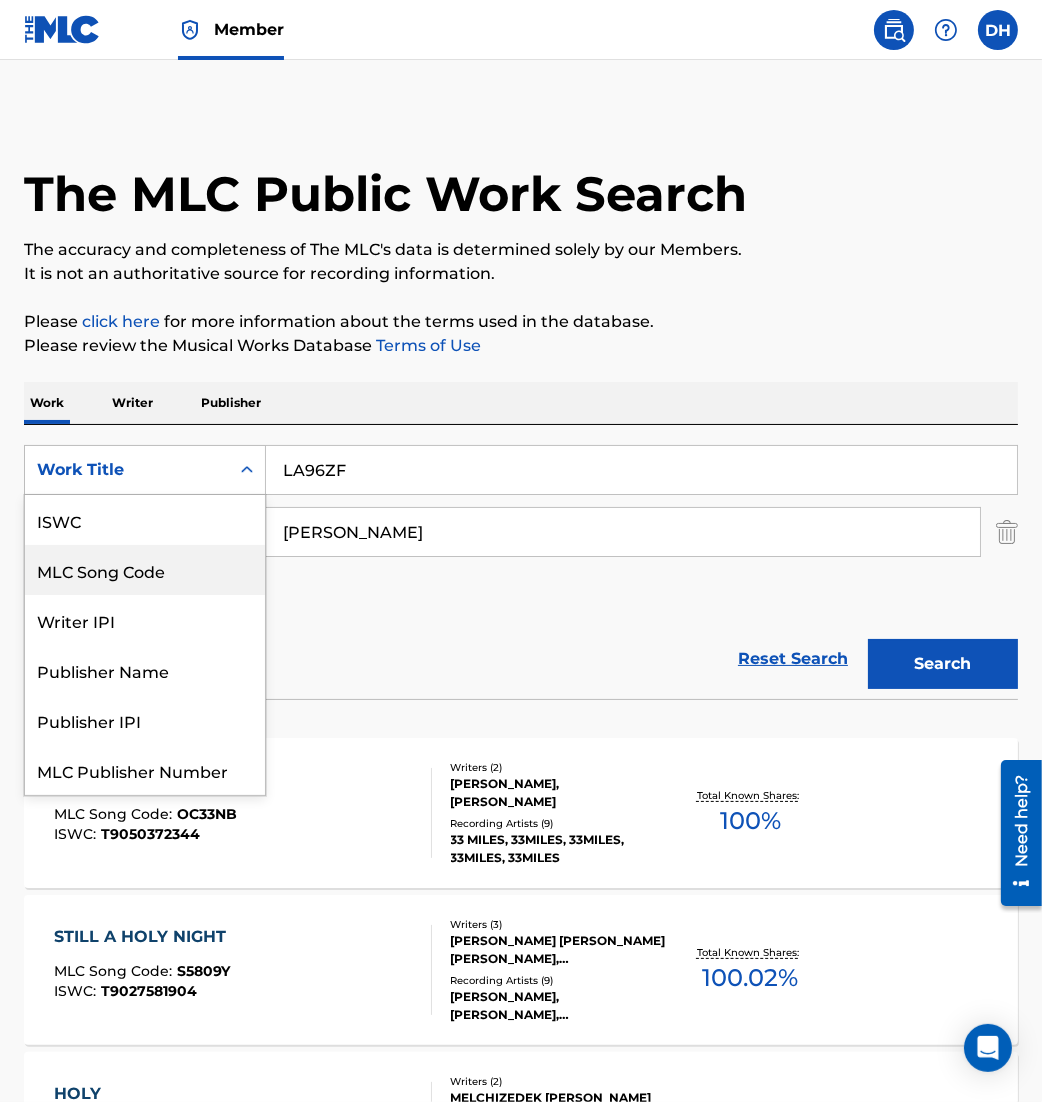 click on "MLC Song Code" at bounding box center (145, 570) 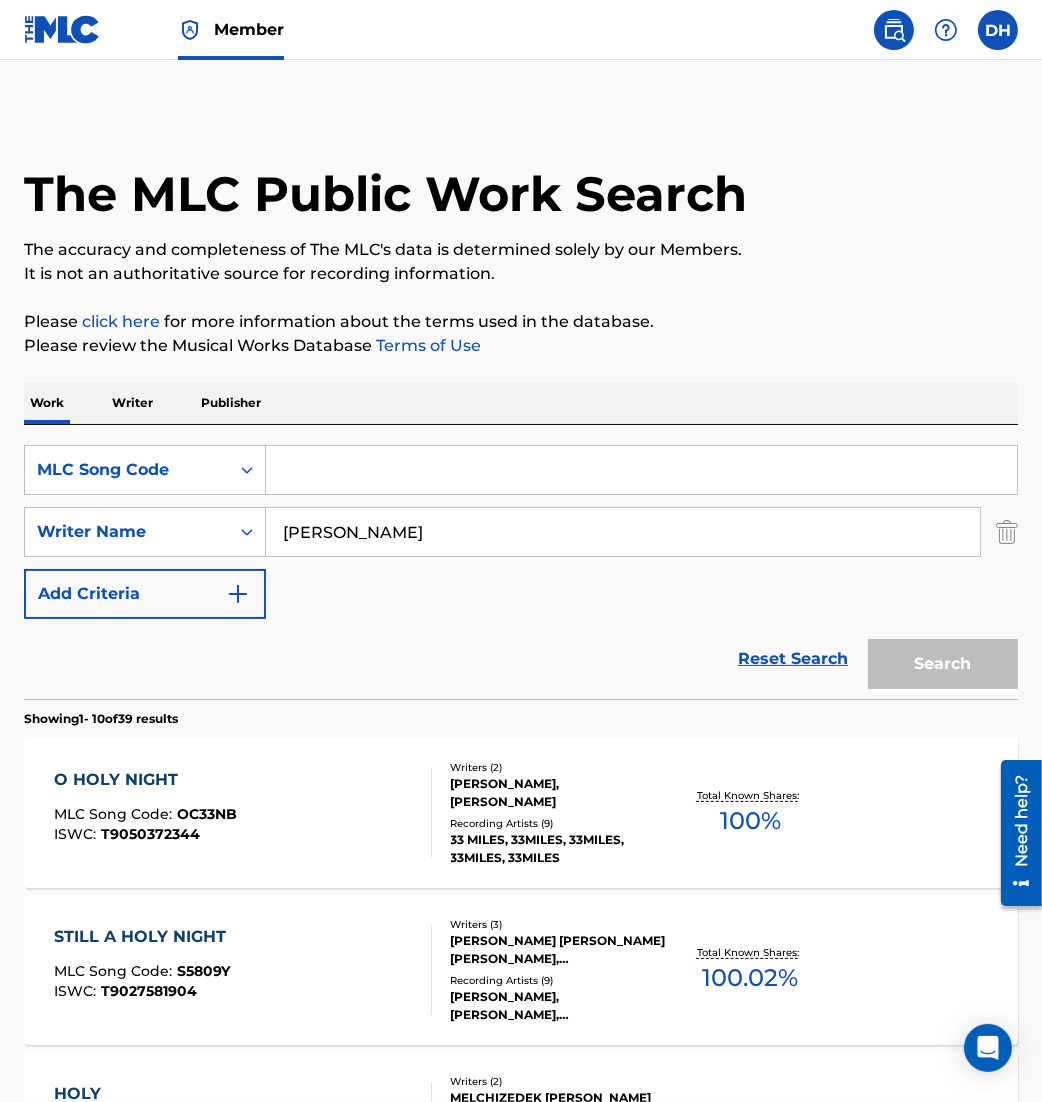 click at bounding box center [1007, 532] 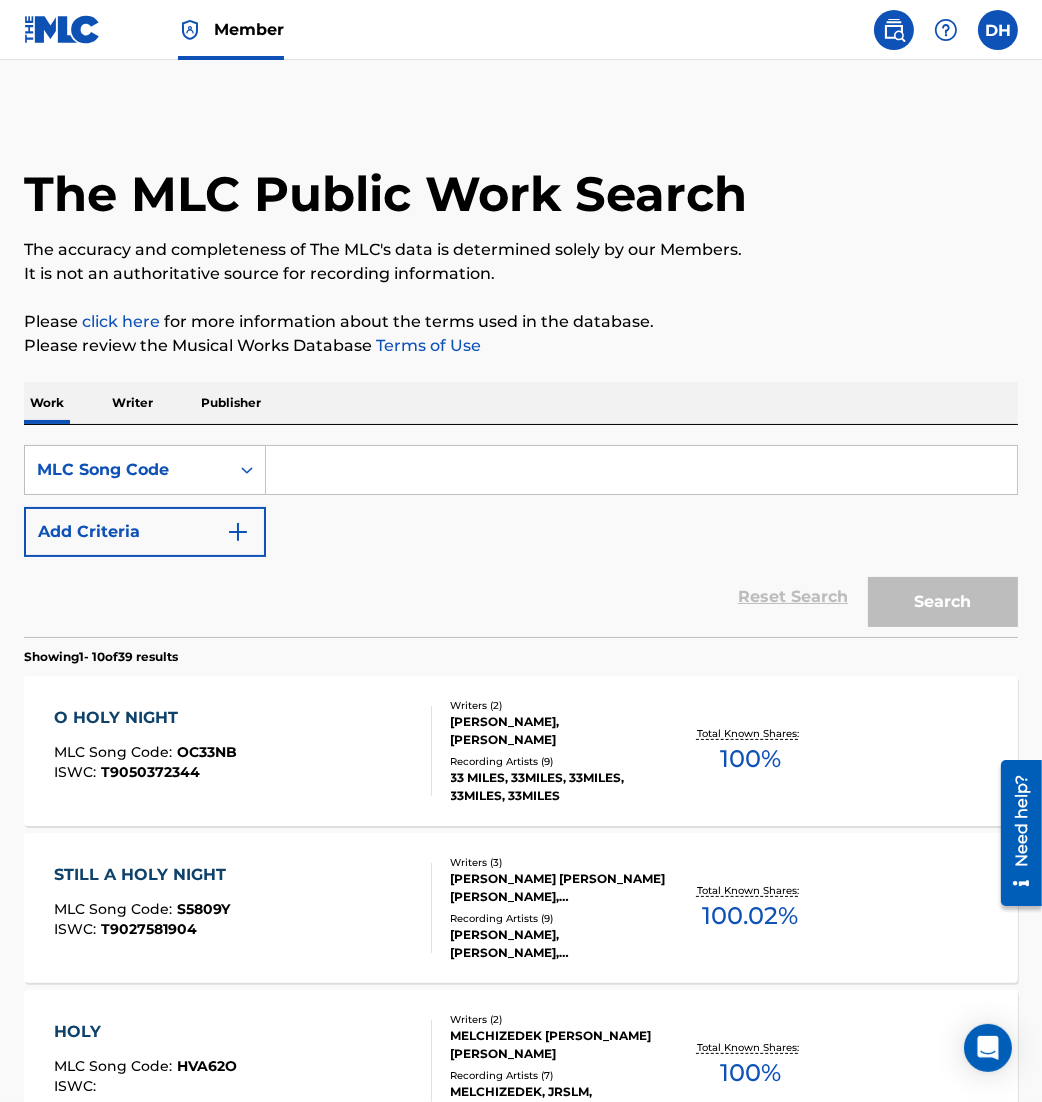click at bounding box center (641, 470) 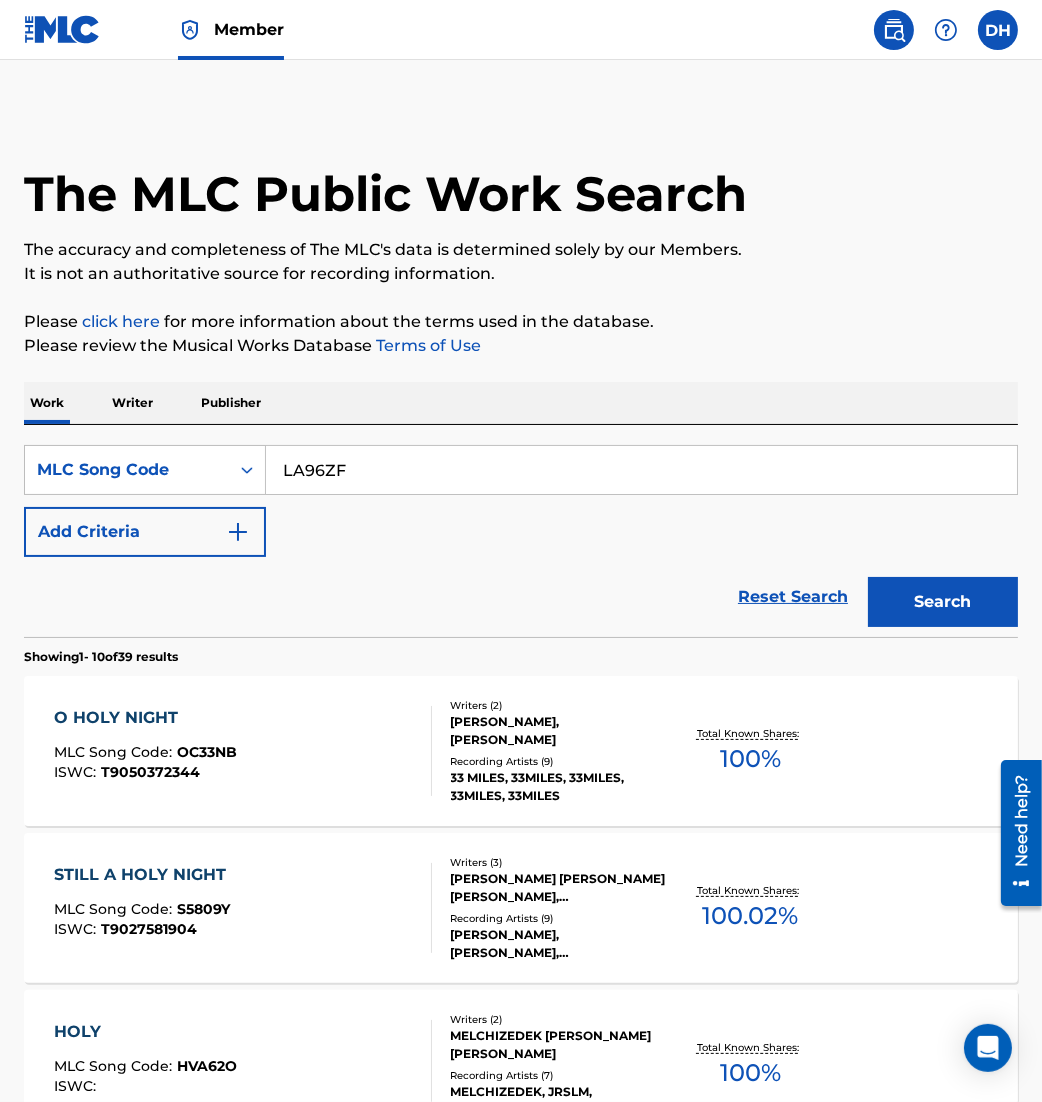 type on "LA96ZF" 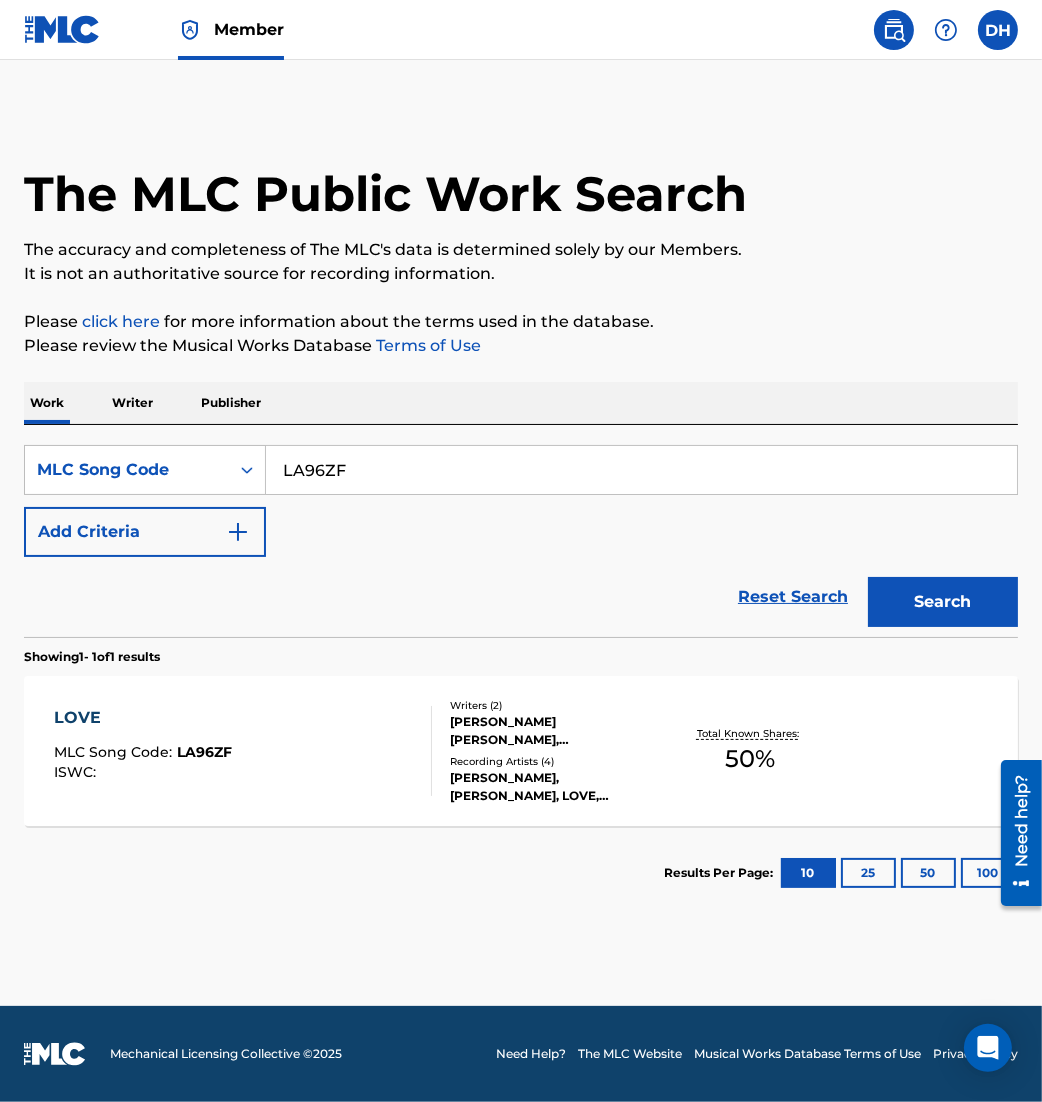 click on "LOVE MLC Song Code : LA96ZF ISWC :" at bounding box center (243, 751) 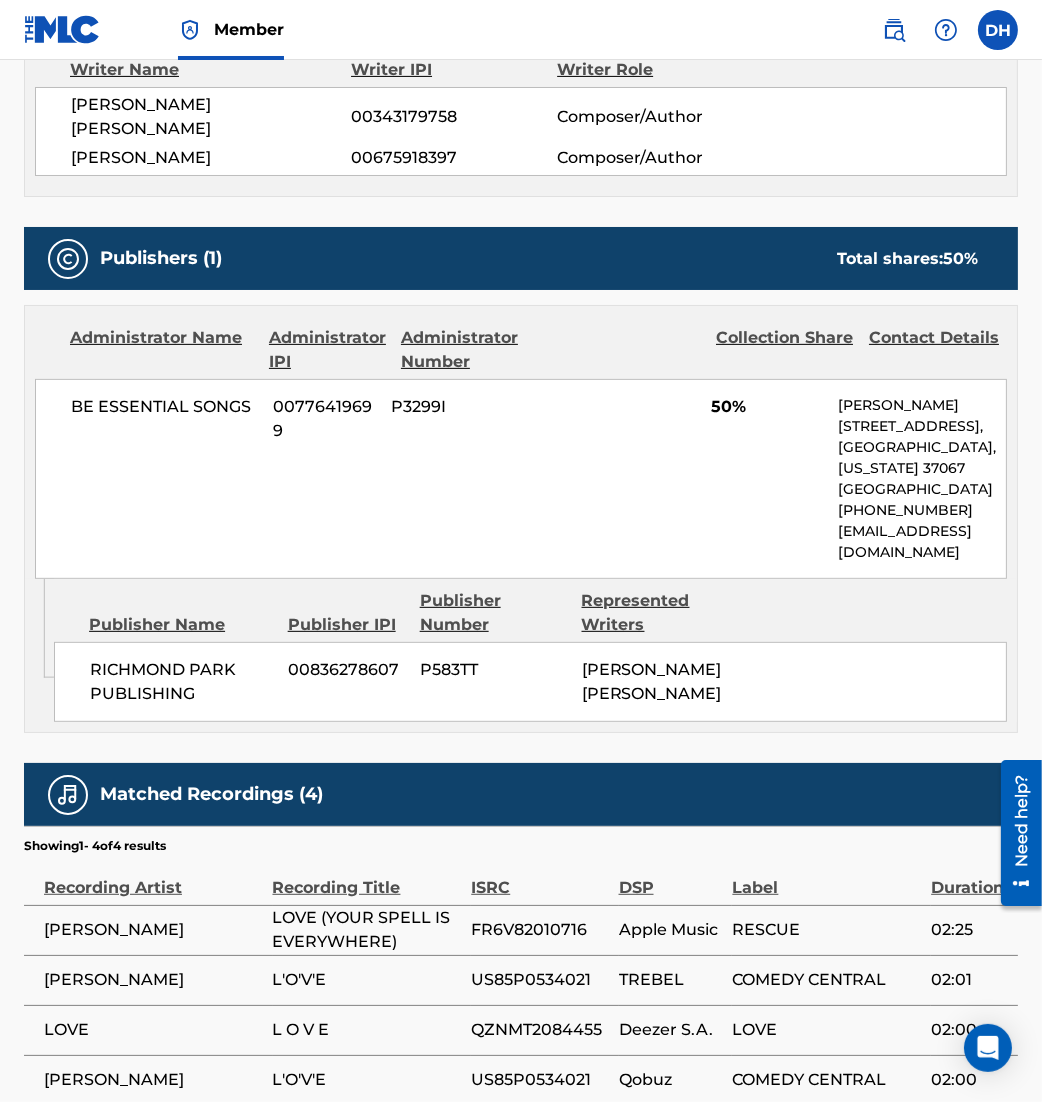scroll, scrollTop: 896, scrollLeft: 0, axis: vertical 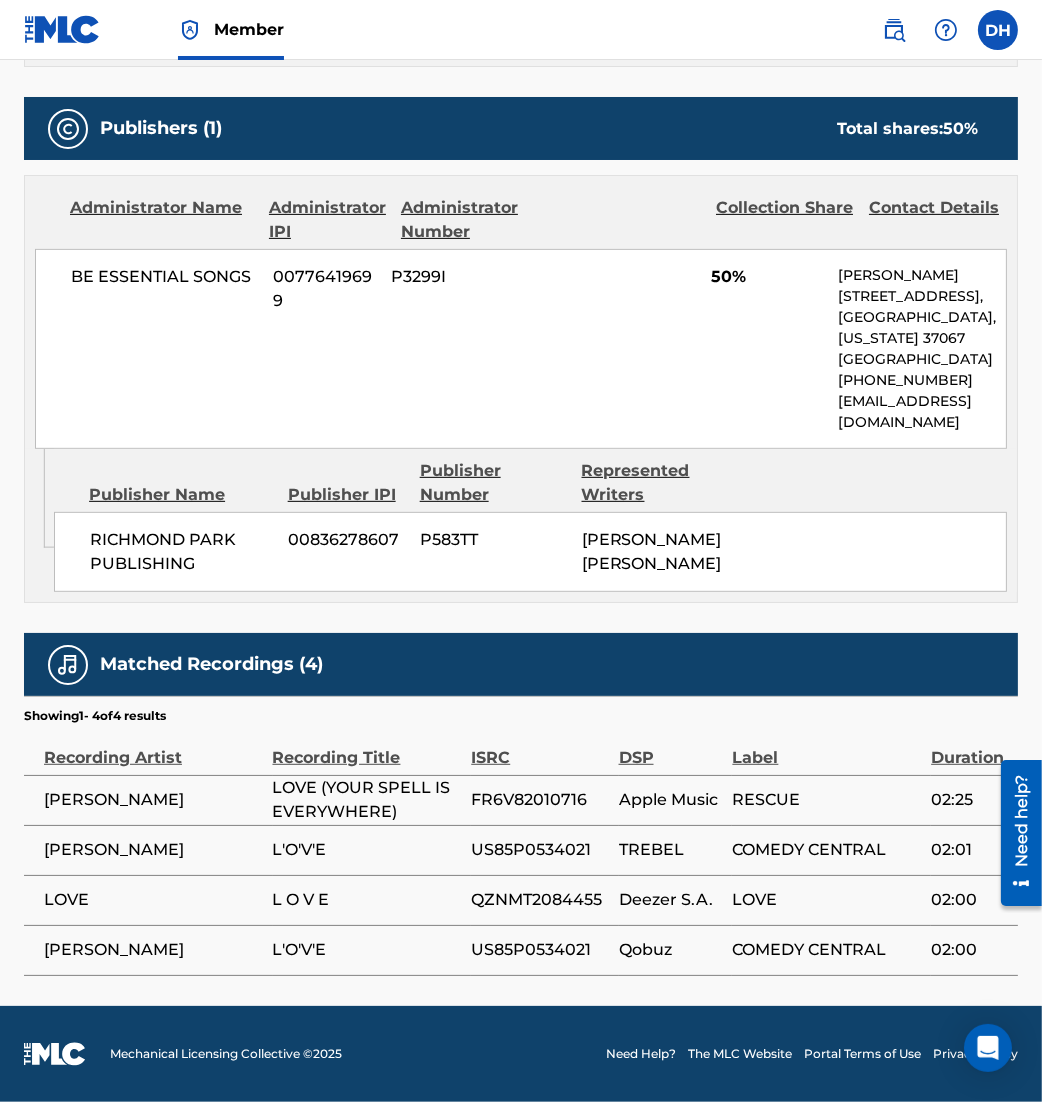 click on "L'O'V'E" at bounding box center (372, 950) 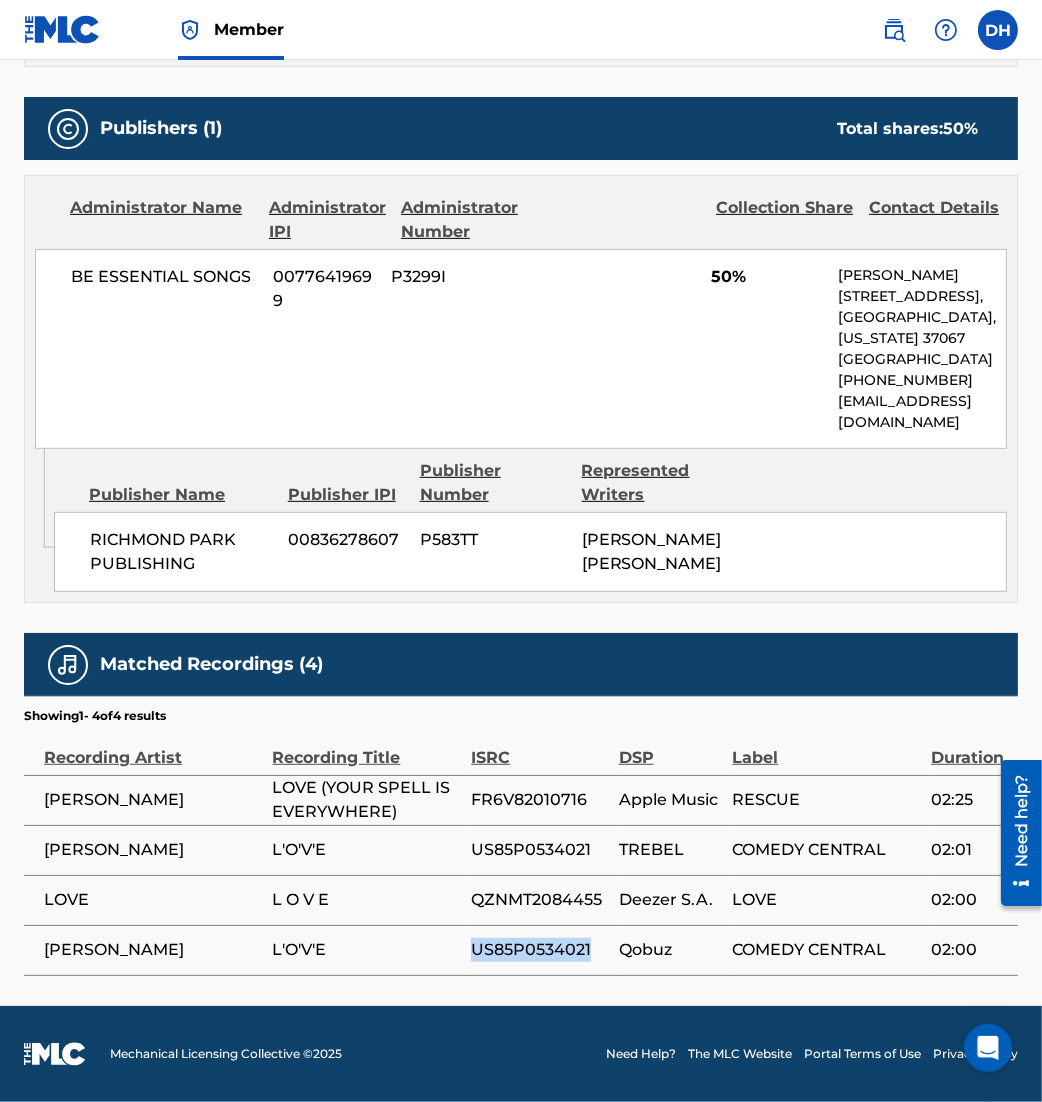 drag, startPoint x: 456, startPoint y: 955, endPoint x: 599, endPoint y: 968, distance: 143.58969 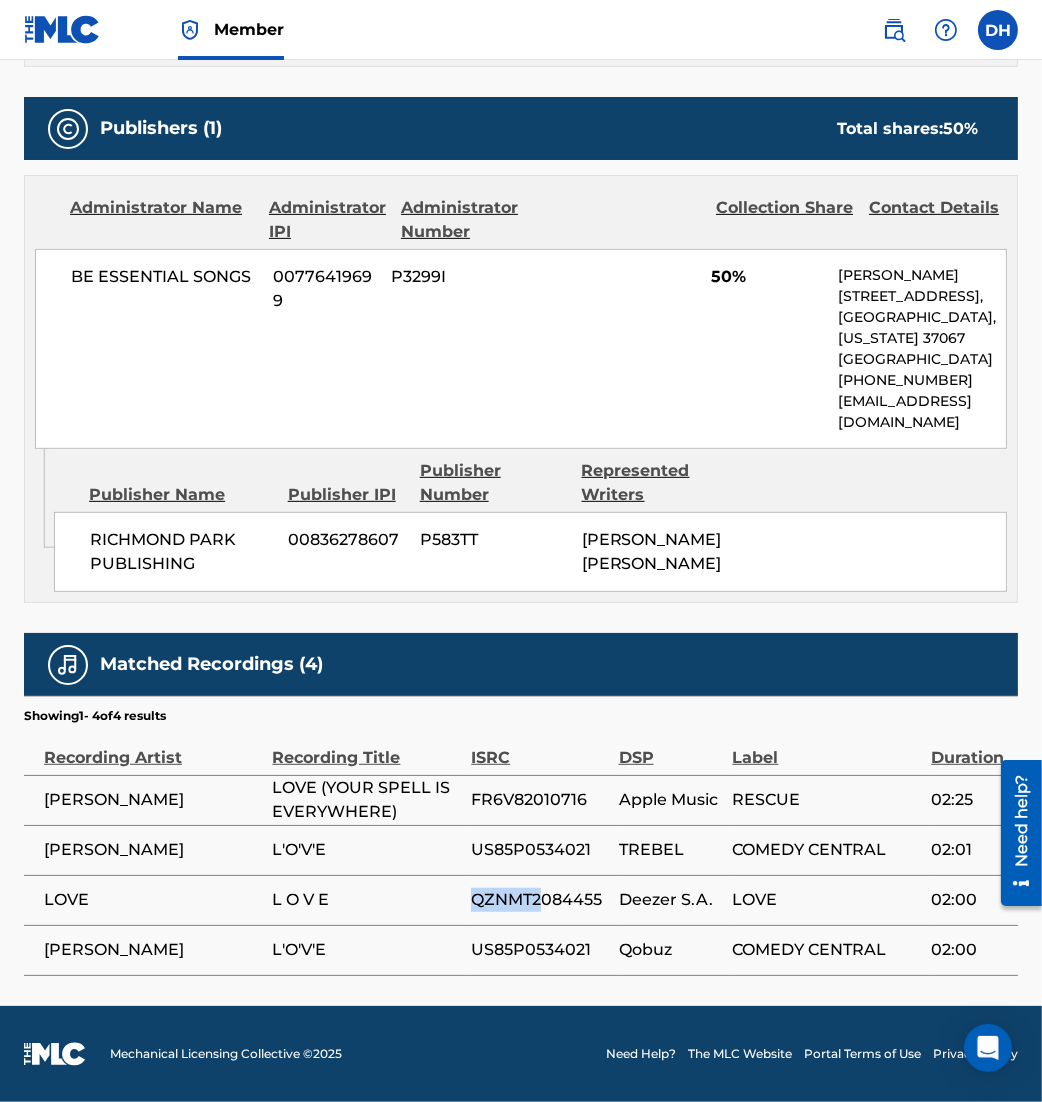 drag, startPoint x: 466, startPoint y: 898, endPoint x: 539, endPoint y: 906, distance: 73.43705 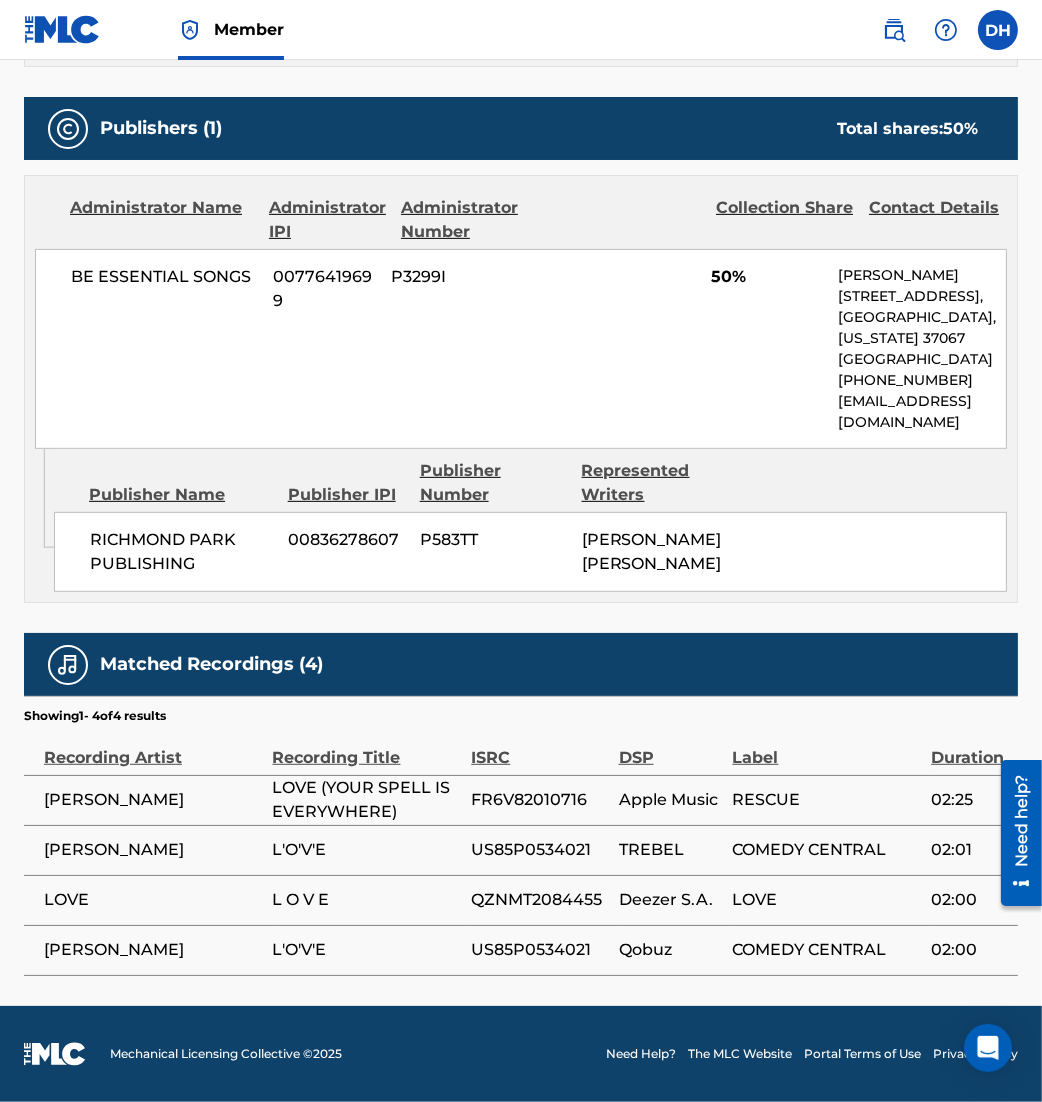 click on "[PERSON_NAME]" at bounding box center (153, 850) 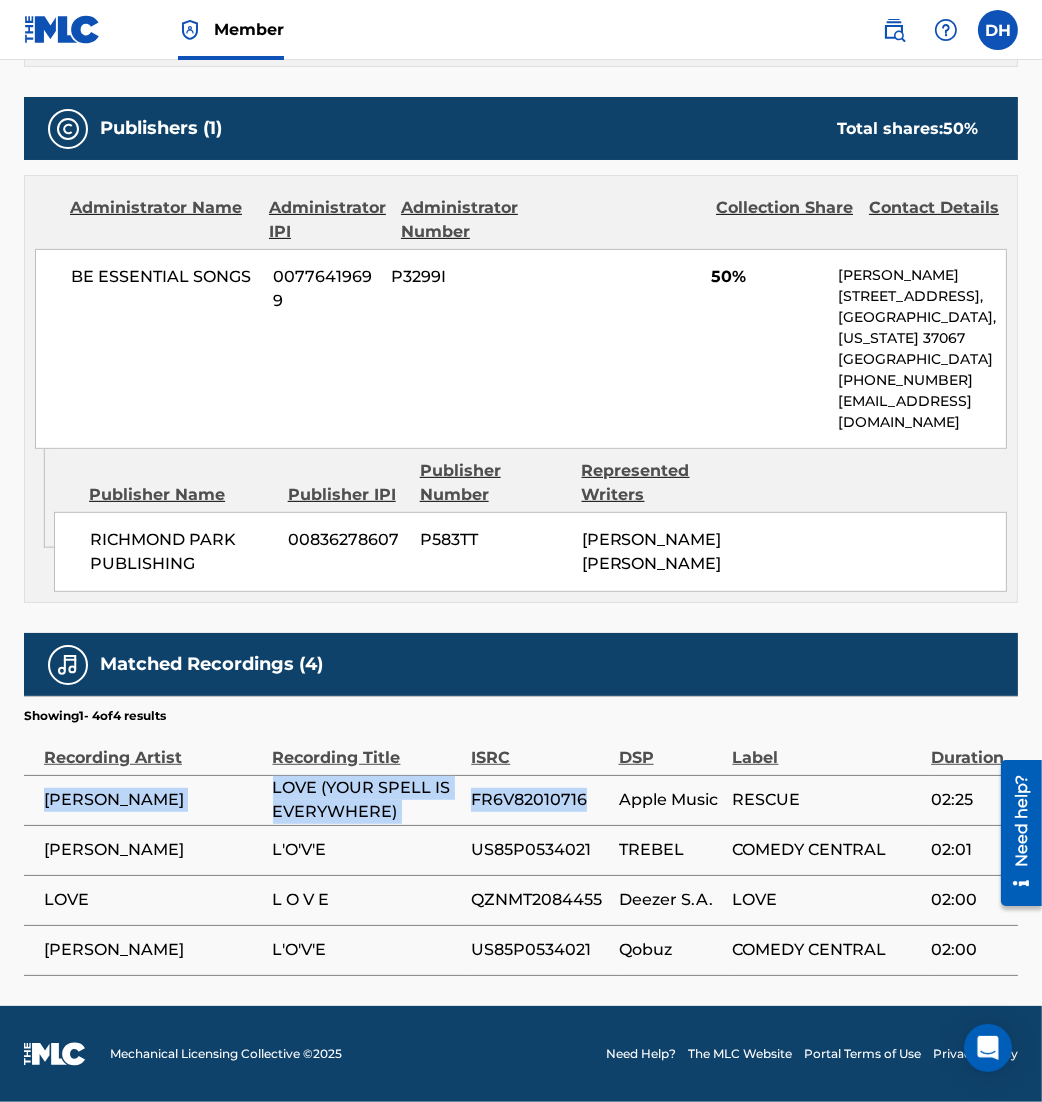 drag, startPoint x: 39, startPoint y: 802, endPoint x: 587, endPoint y: 802, distance: 548 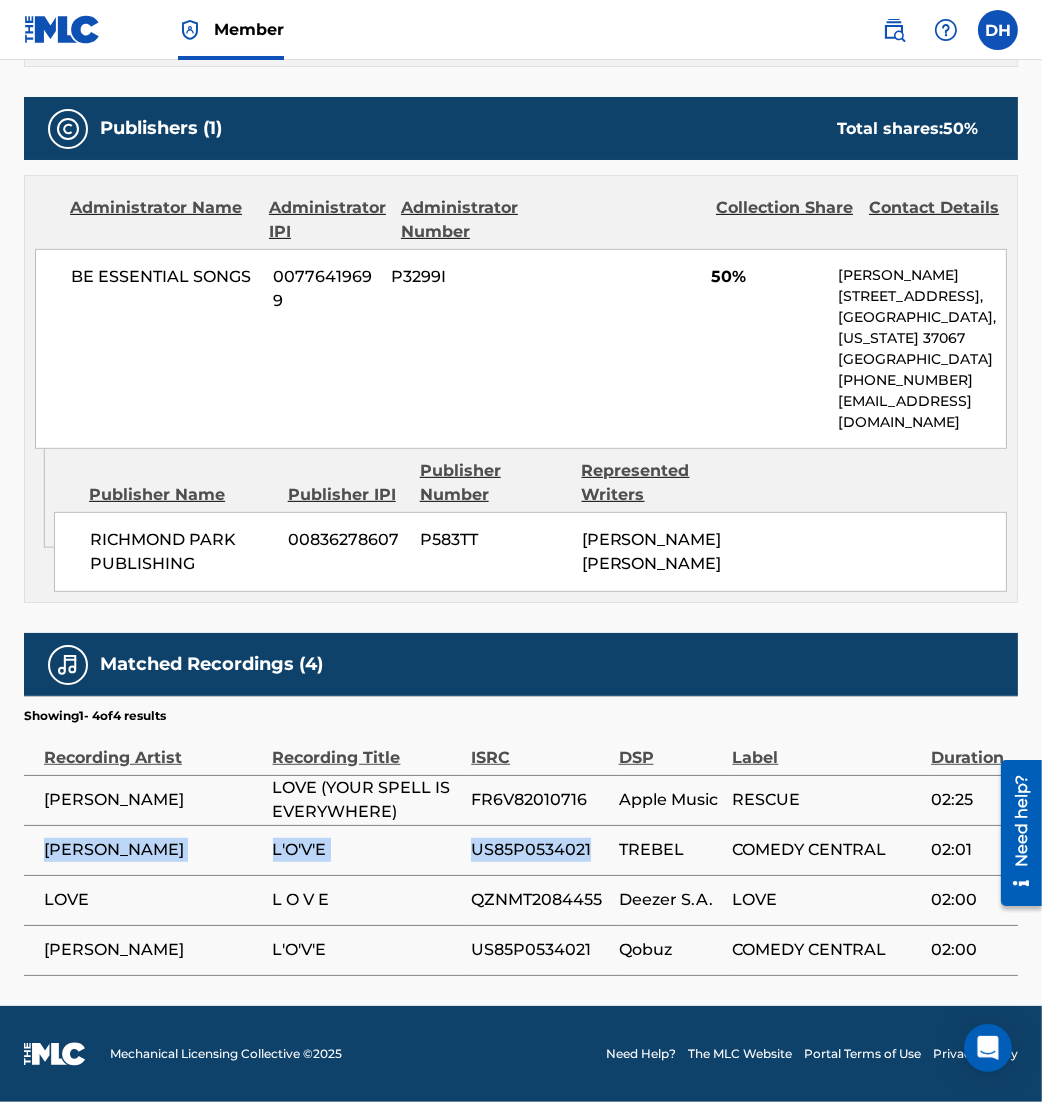 drag, startPoint x: 48, startPoint y: 848, endPoint x: 594, endPoint y: 859, distance: 546.1108 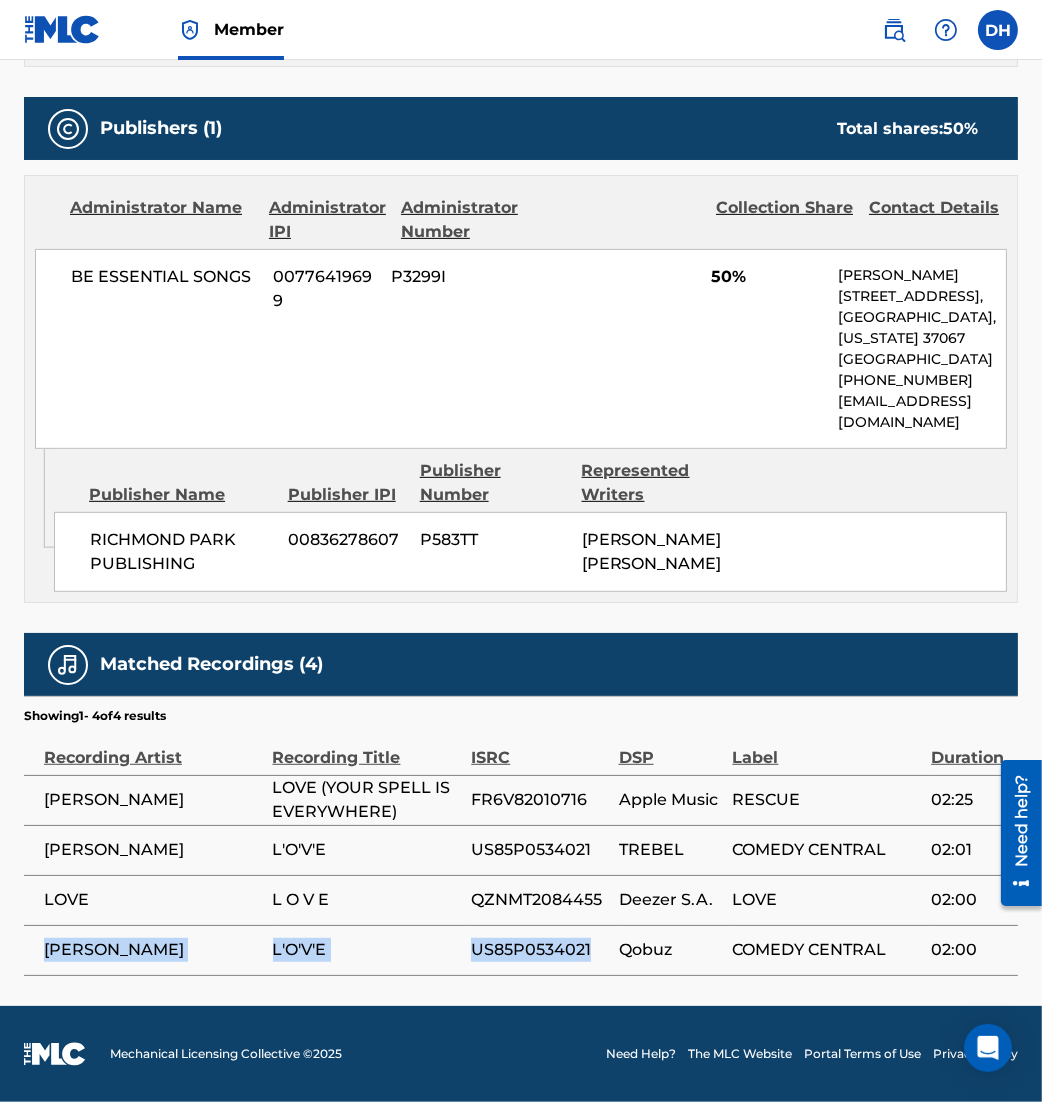 drag, startPoint x: 34, startPoint y: 946, endPoint x: 594, endPoint y: 958, distance: 560.12854 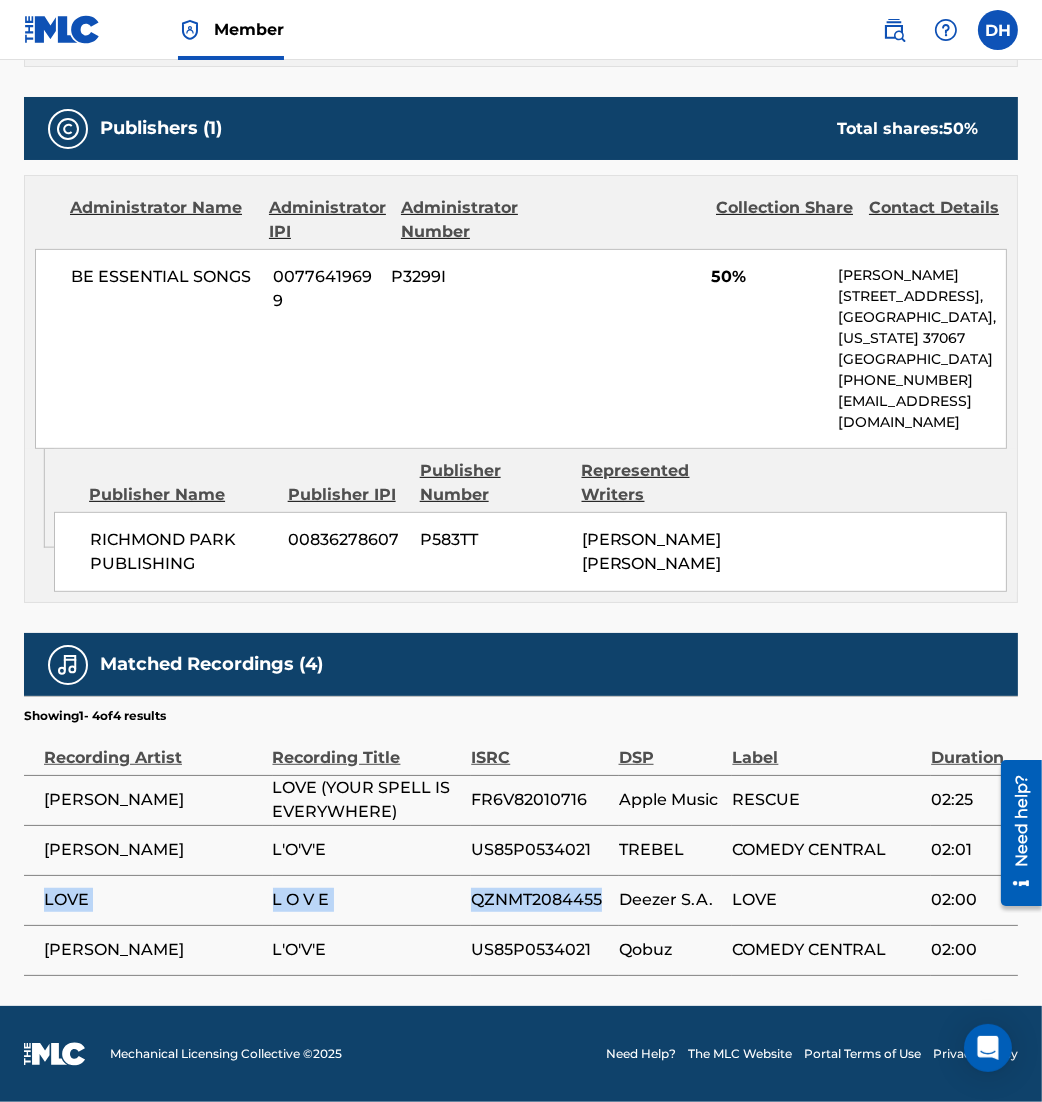 drag, startPoint x: 42, startPoint y: 910, endPoint x: 608, endPoint y: 905, distance: 566.0221 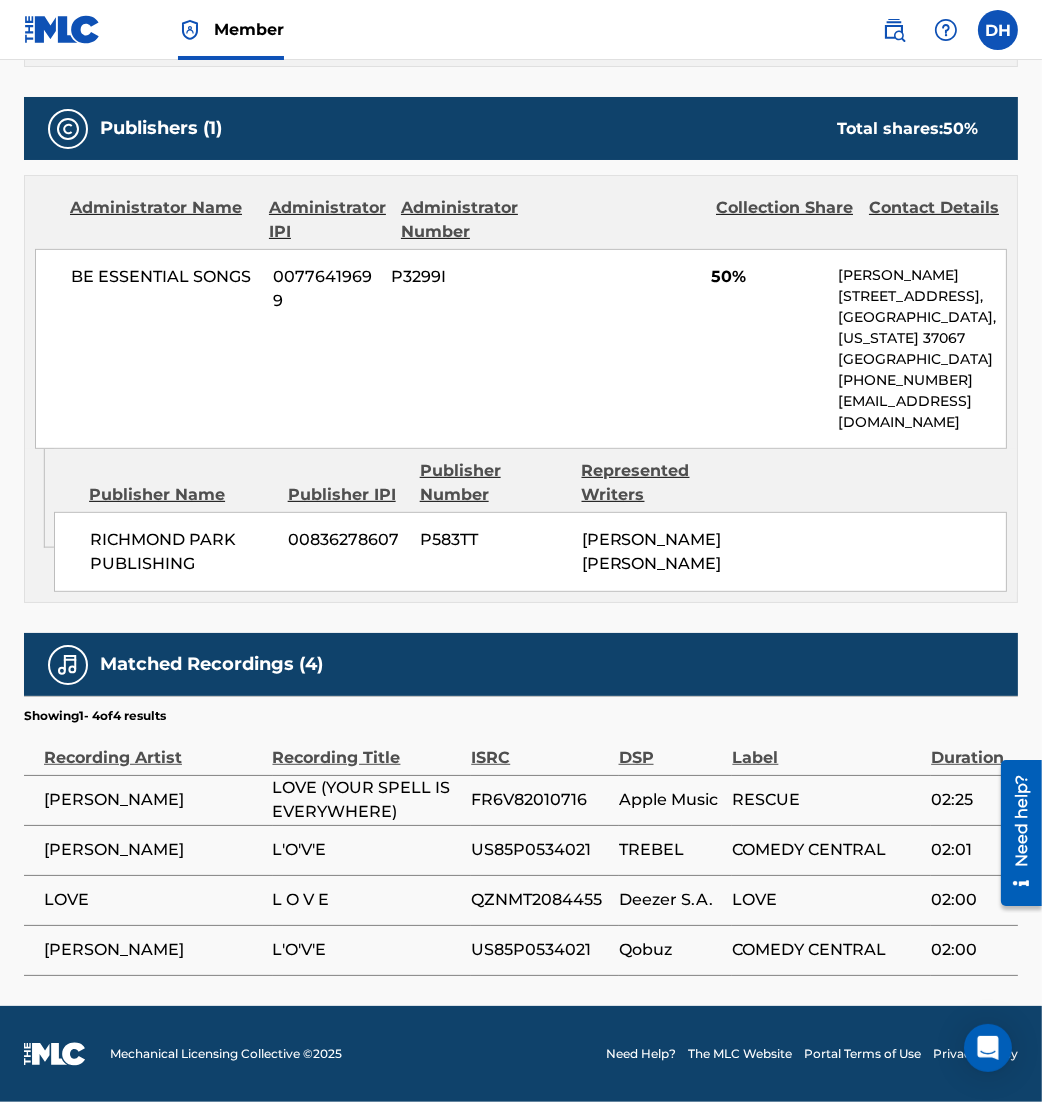 click on "Publisher Name Publisher IPI Publisher Number Represented Writers" at bounding box center [530, 483] 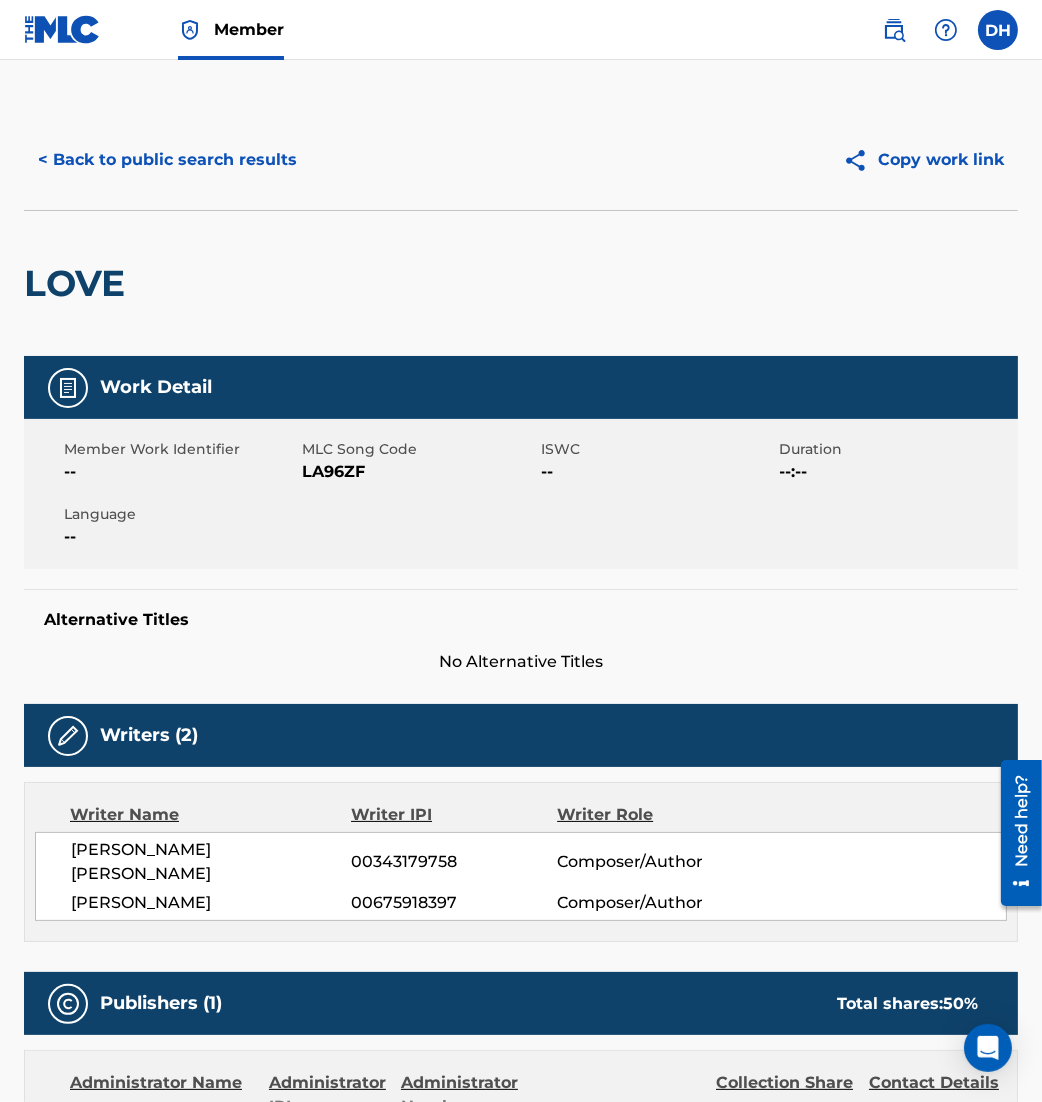 click on "< Back to public search results" at bounding box center (167, 160) 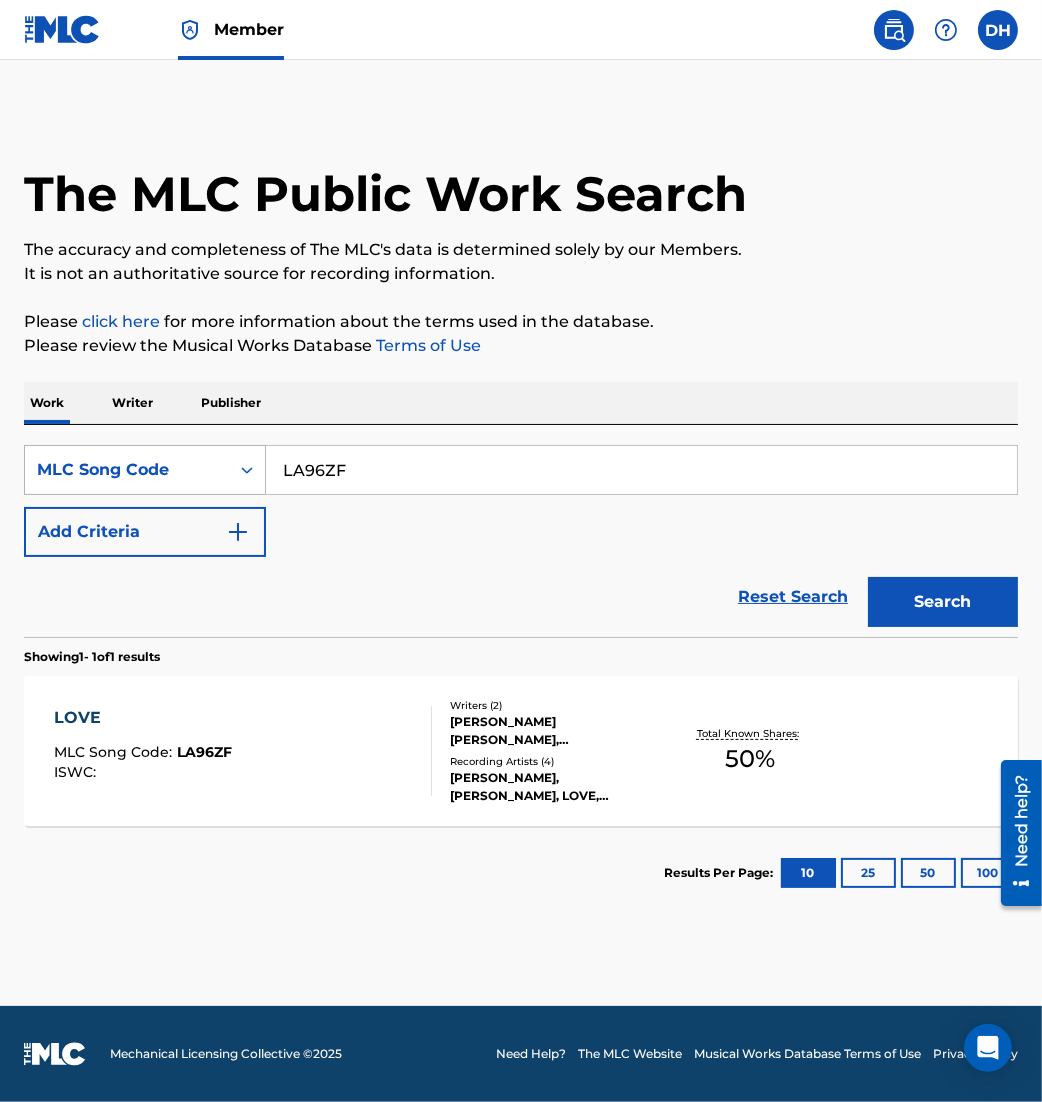 click on "MLC Song Code" at bounding box center [127, 470] 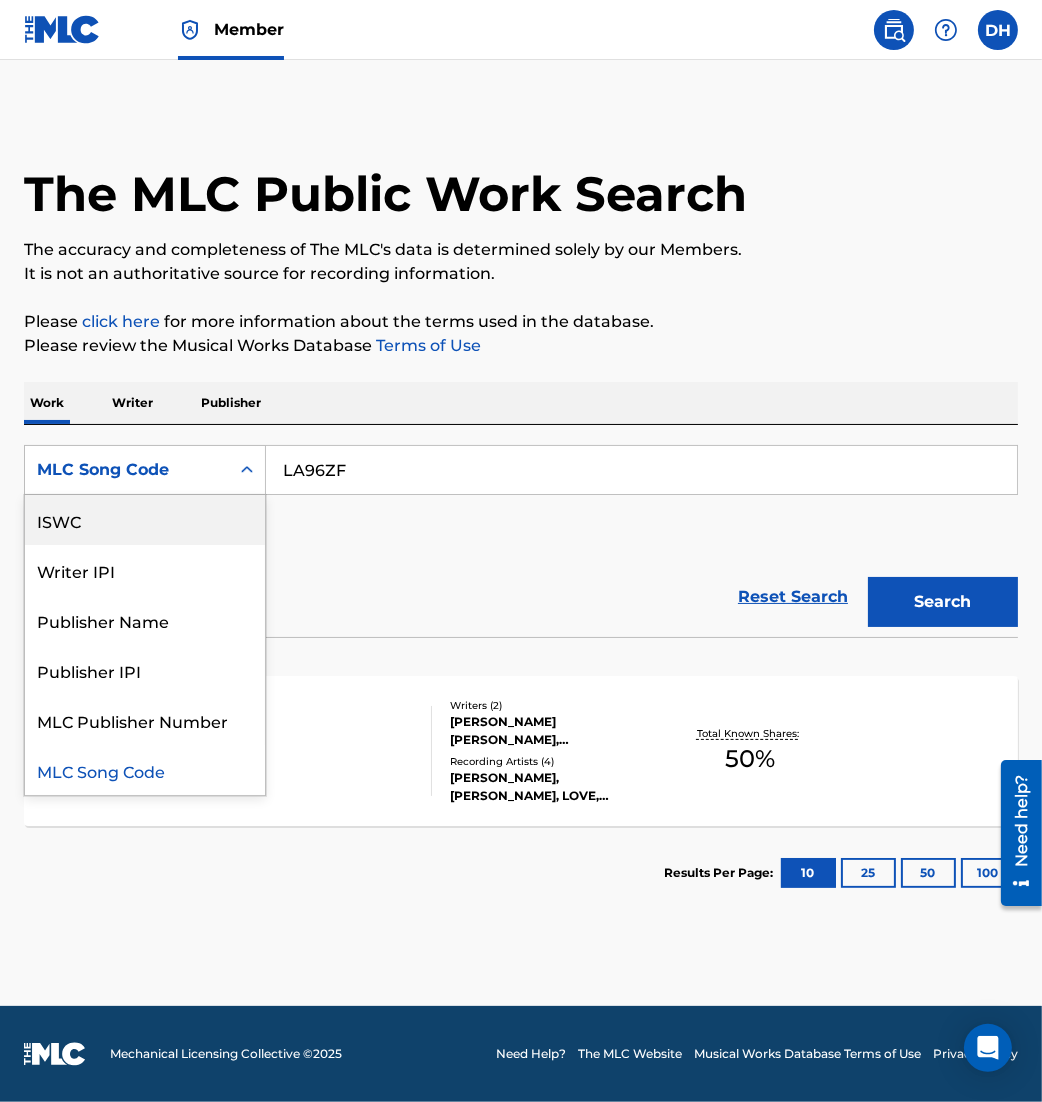 scroll, scrollTop: 0, scrollLeft: 0, axis: both 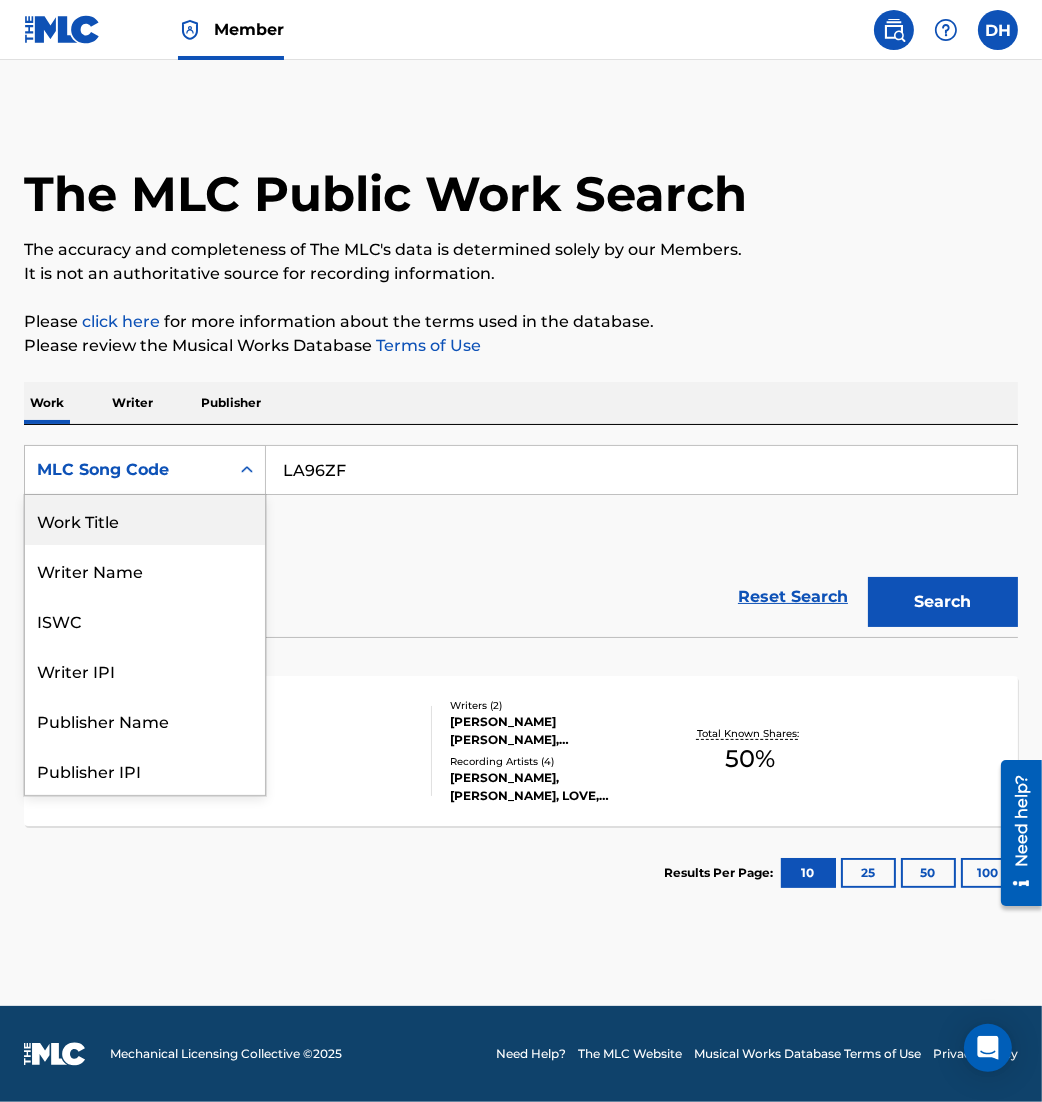 click on "Work Title" at bounding box center [145, 520] 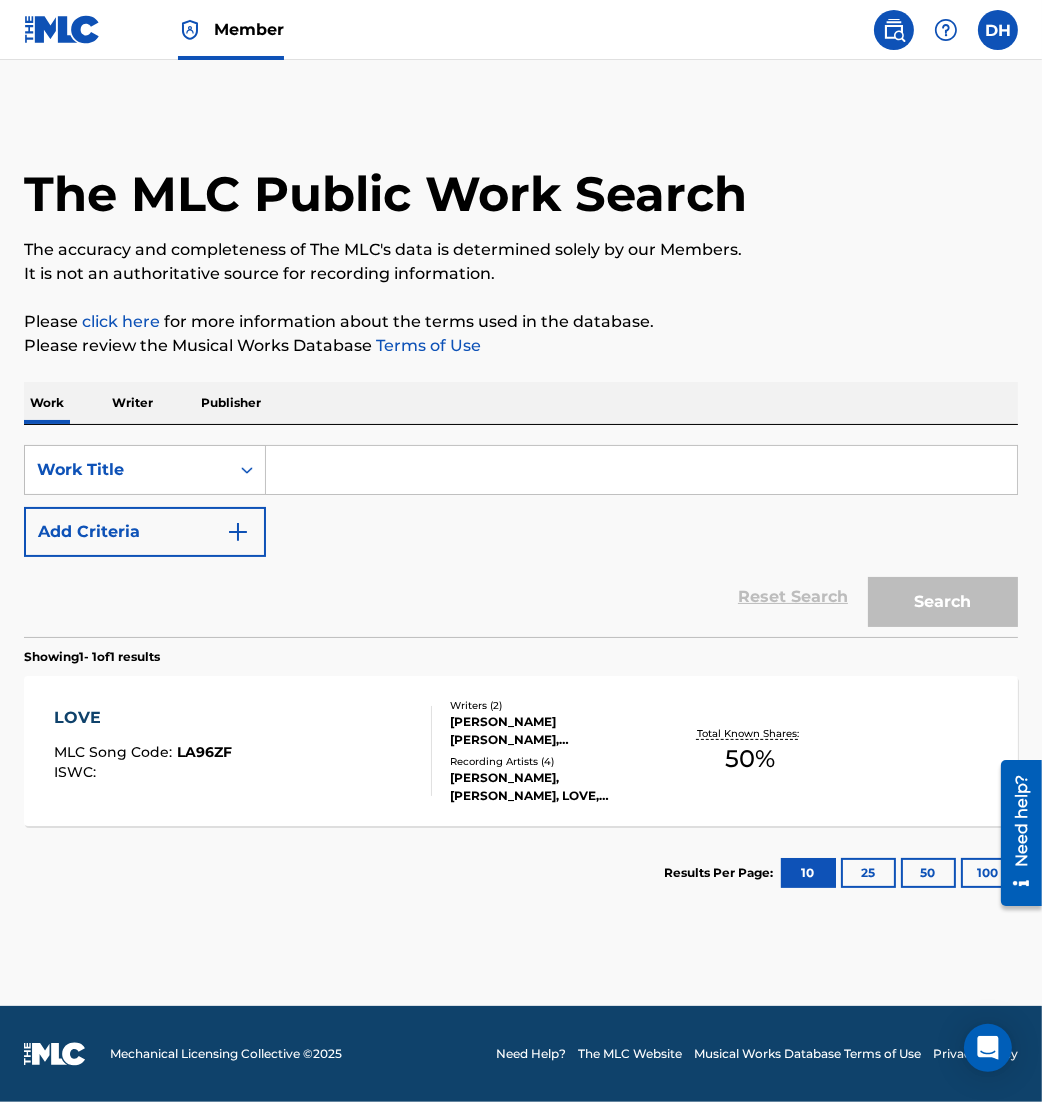 click at bounding box center (641, 470) 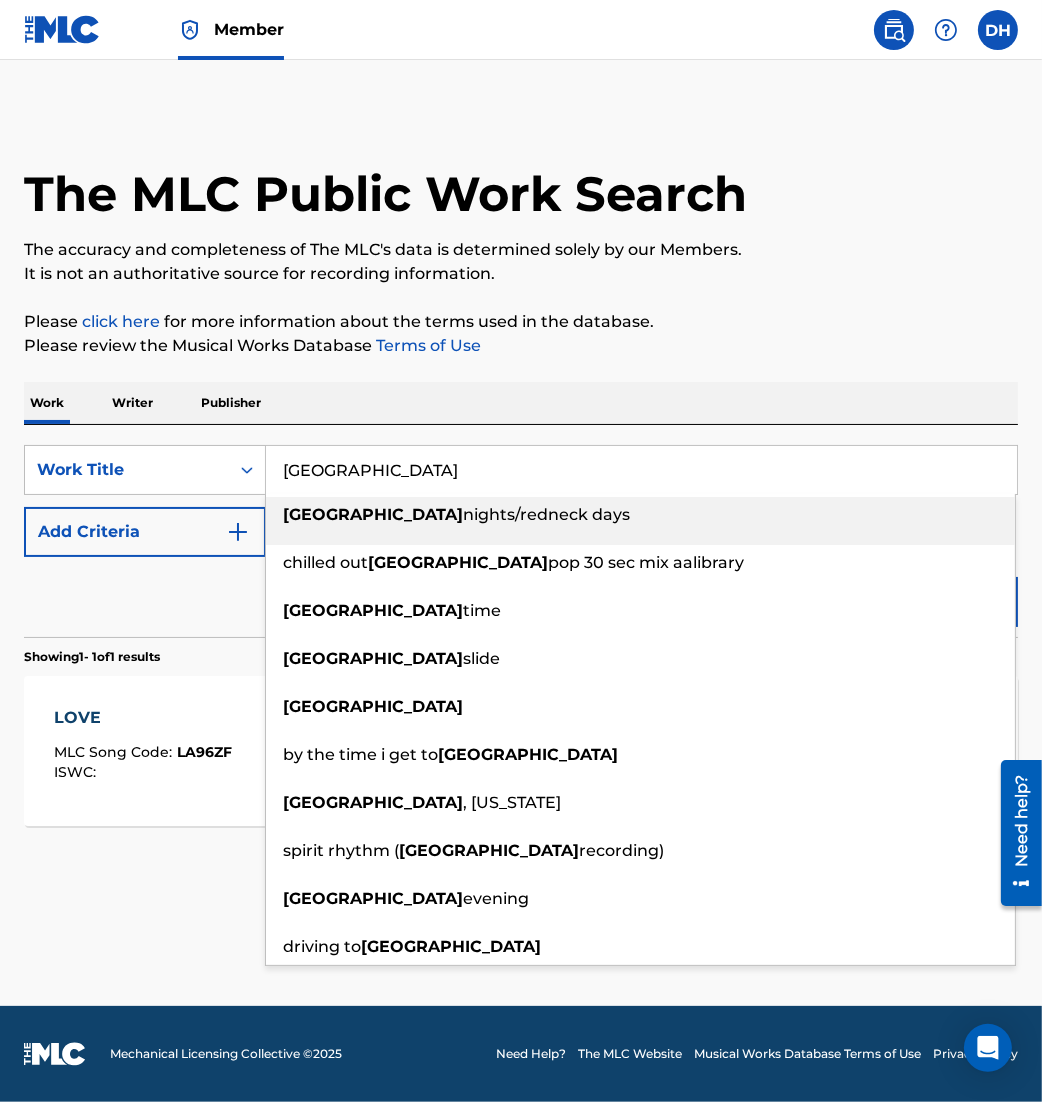 type on "[GEOGRAPHIC_DATA]" 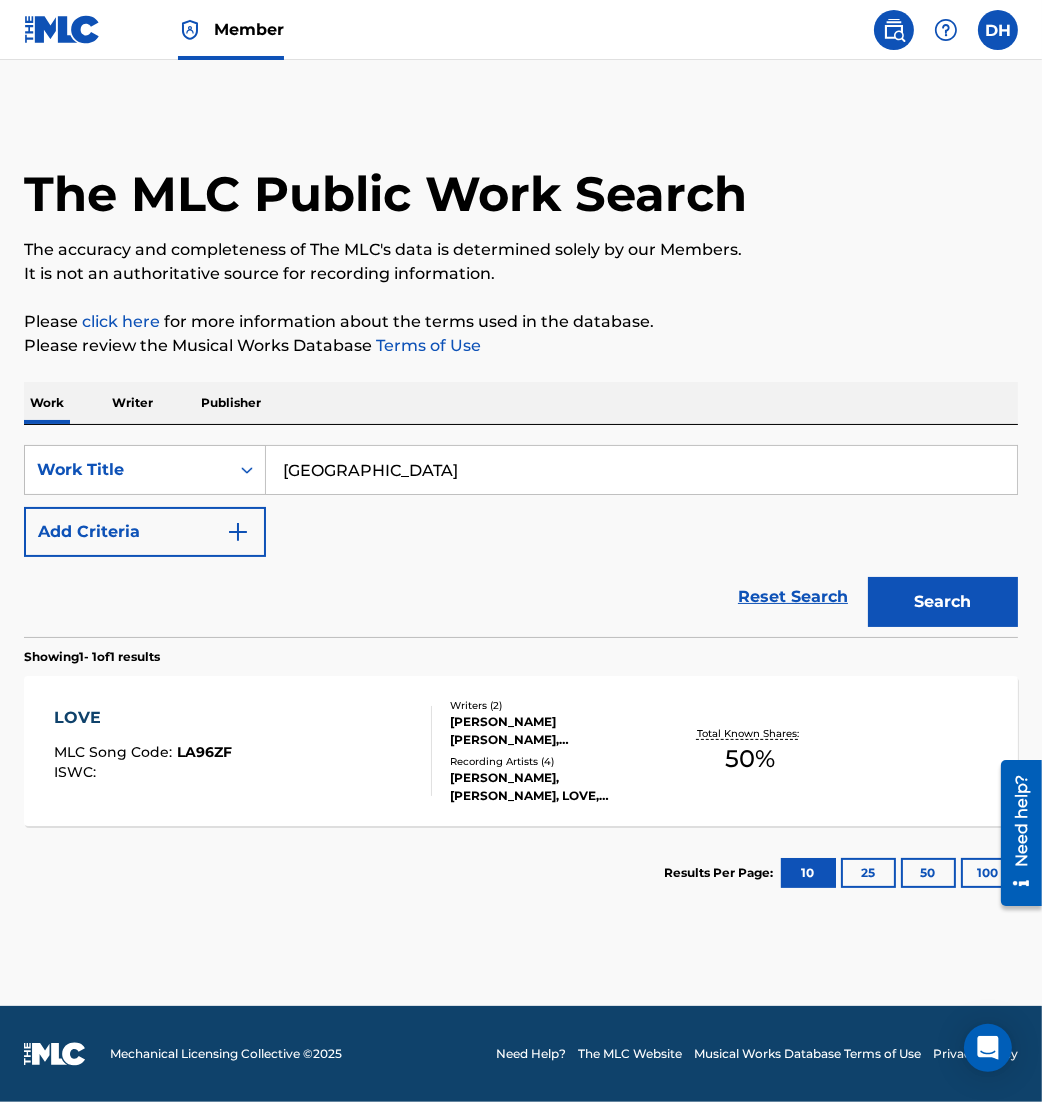 click on "Add Criteria" at bounding box center [145, 532] 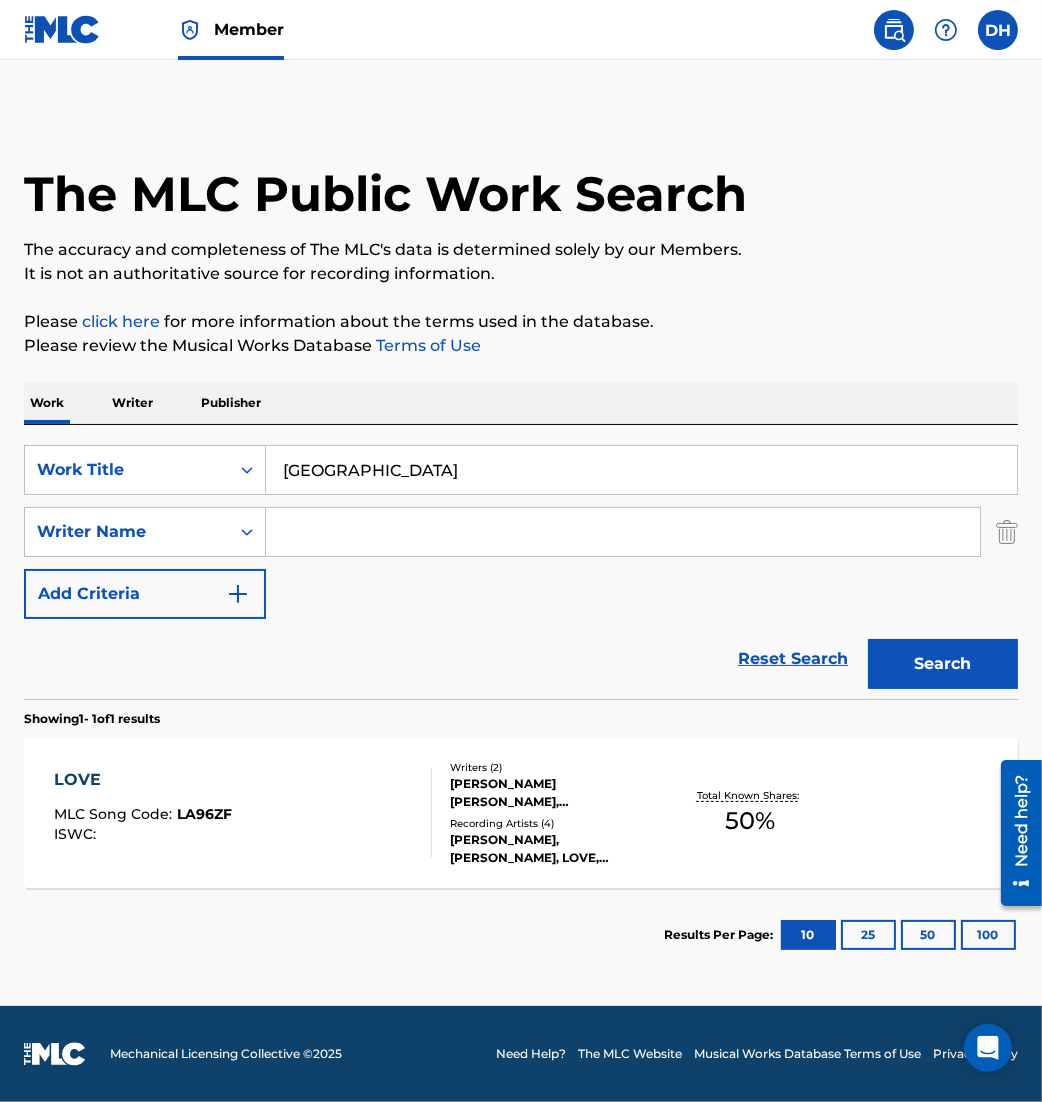 click at bounding box center [623, 532] 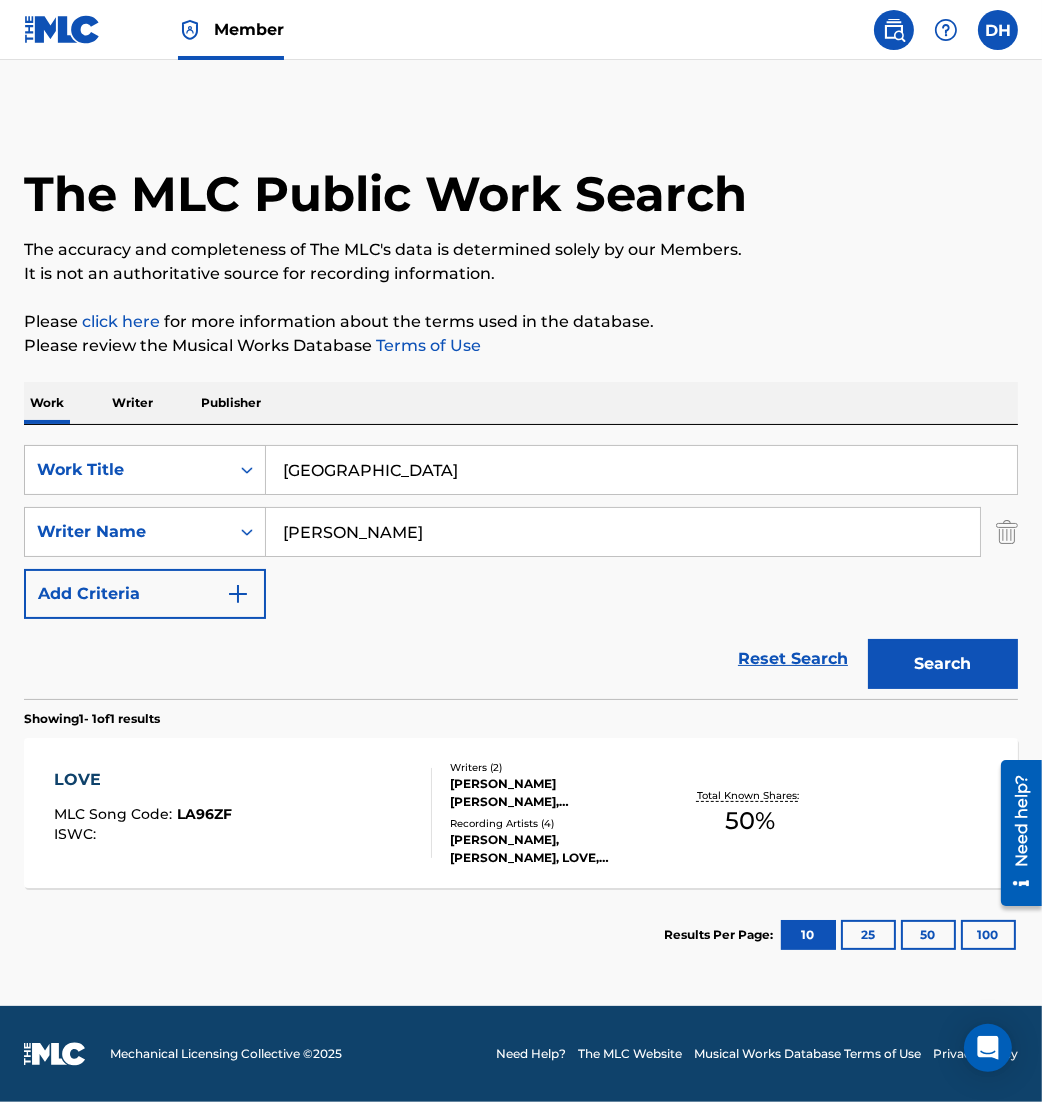 type on "[PERSON_NAME]" 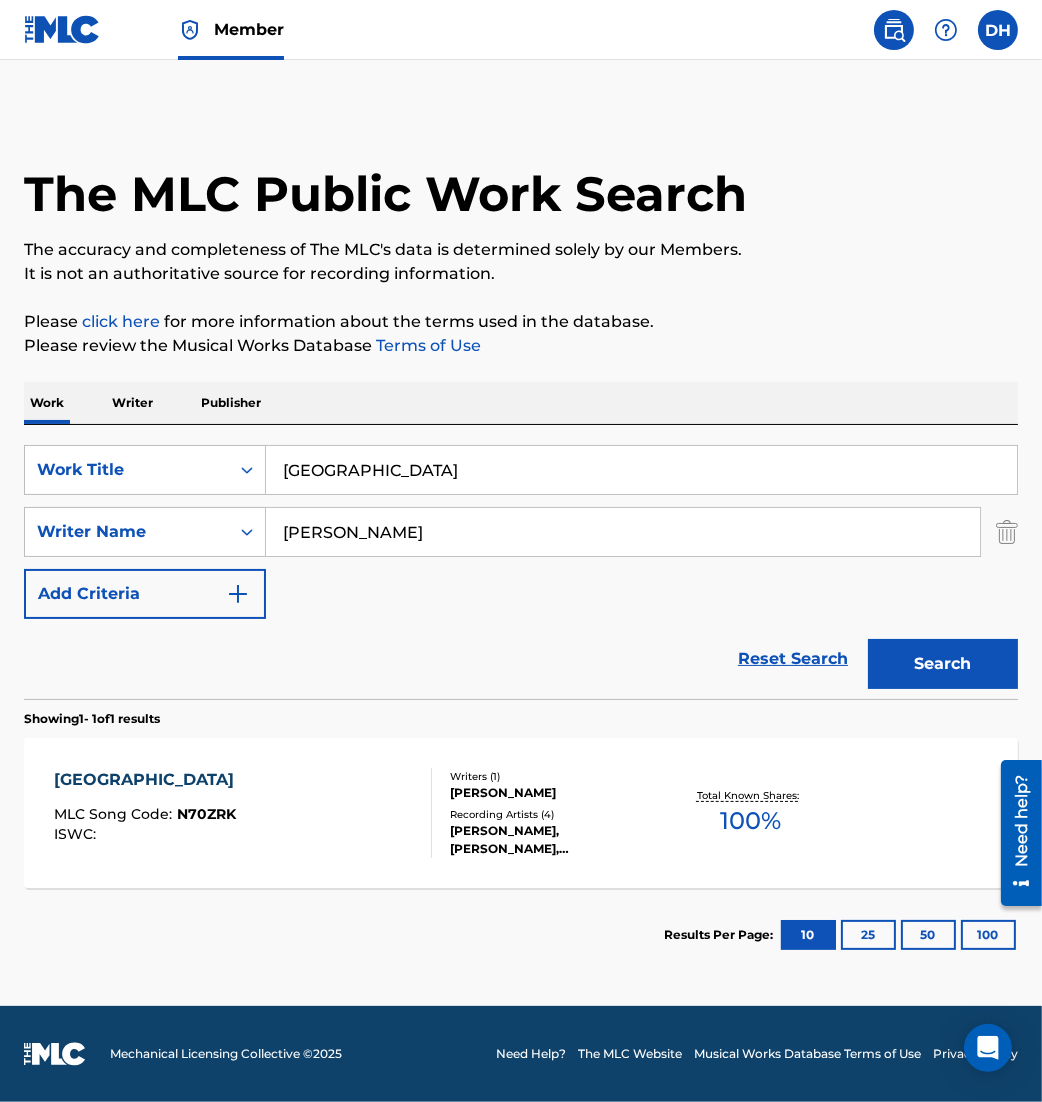 click on "NASHVILLE MLC Song Code : N70ZRK ISWC :" at bounding box center [243, 813] 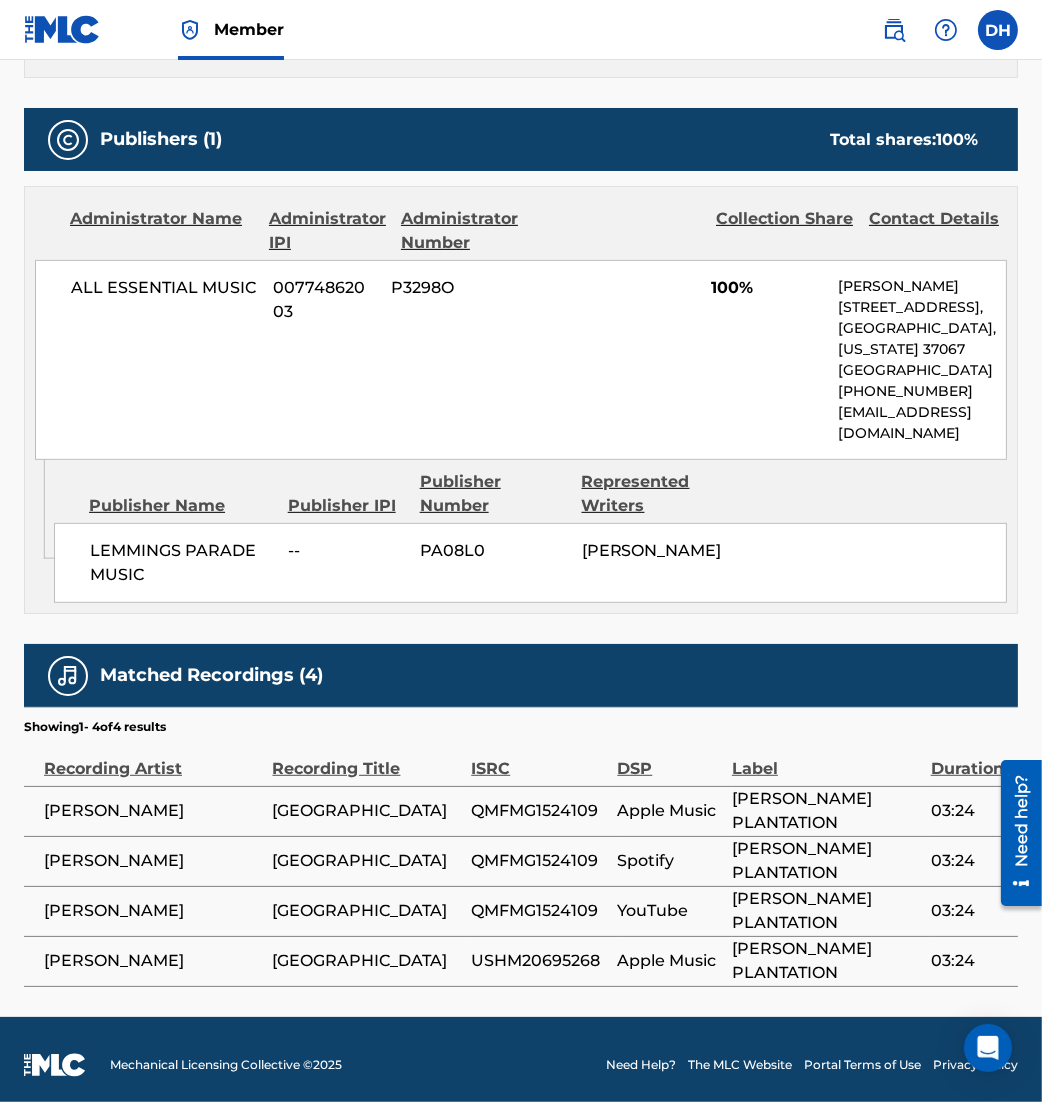 scroll, scrollTop: 856, scrollLeft: 0, axis: vertical 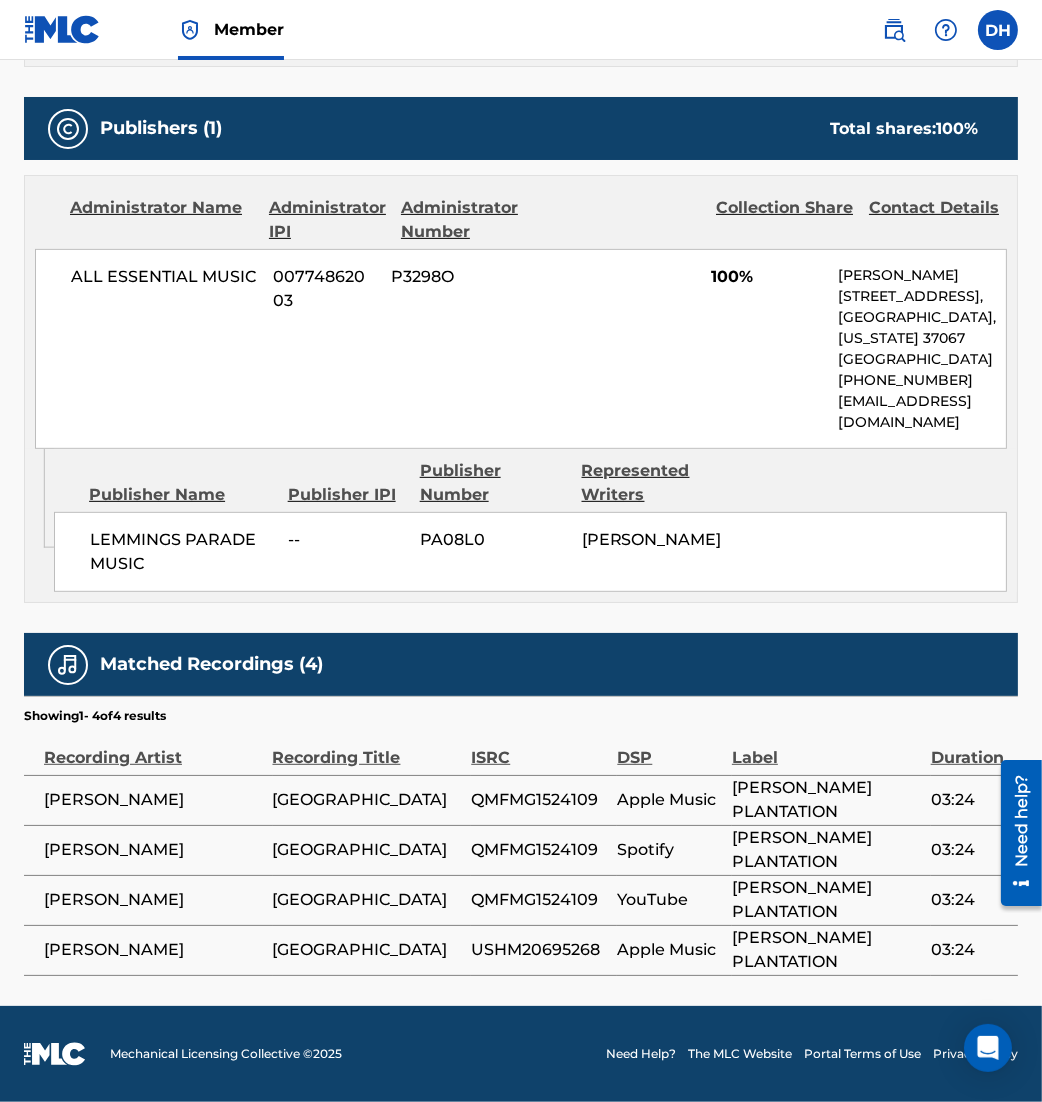 click on "Work Detail   Member Work Identifier -- MLC Song Code N70ZRK ISWC -- Duration 03:23 Language English Alternative Titles No Alternative Titles Writers   (1) Writer Name Writer IPI Writer Role [PERSON_NAME] 00498961970 Composer/Author Publishers   (1) Total shares:  100 % Administrator Name Administrator IPI Administrator Number Collection Share Contact Details ALL ESSENTIAL MUSIC 00774862003 P3298O 100% [PERSON_NAME] [STREET_ADDRESS][US_STATE] [PHONE_NUMBER] [EMAIL_ADDRESS][DOMAIN_NAME] Admin Original Publisher Connecting Line Publisher Name Publisher IPI Publisher Number Represented Writers LEMMINGS PARADE MUSIC -- PA08L0 [PERSON_NAME] Total shares:  100 % Matched Recordings   (4) Showing  1  -   4  of  4   results   Recording Artist Recording Title ISRC DSP Label Duration [PERSON_NAME] NASHVILLE QMFMG1524109 Apple Music [PERSON_NAME] PLANTATION 03:24 [PERSON_NAME] NASHVILLE QMFMG1524109 Spotify [PERSON_NAME] PLANTATION 03:24 [PERSON_NAME] NASHVILLE QMFMG1524109 YouTube 03:24" at bounding box center (521, 248) 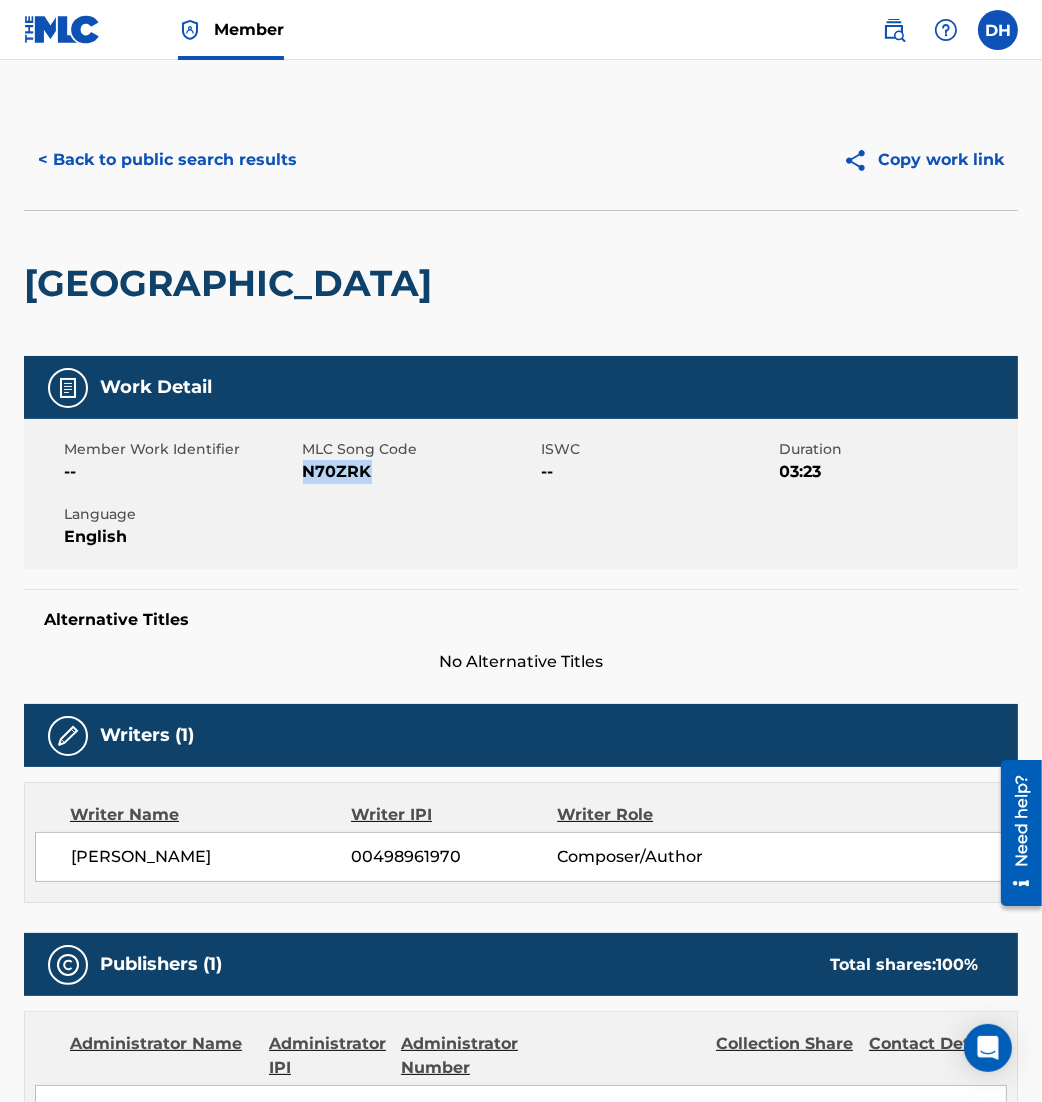 drag, startPoint x: 306, startPoint y: 471, endPoint x: 468, endPoint y: 495, distance: 163.76813 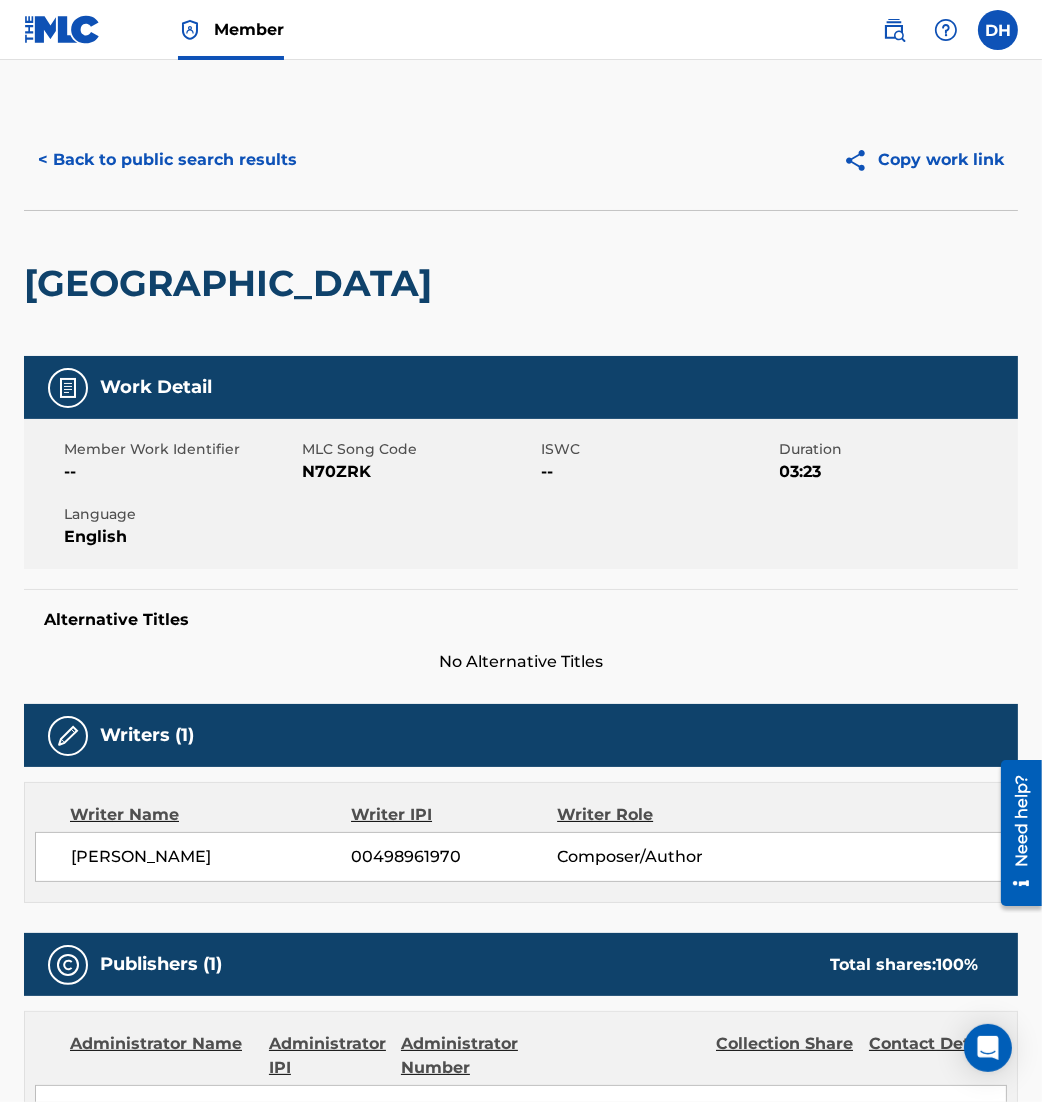 click on "< Back to public search results Copy work link" at bounding box center [521, 160] 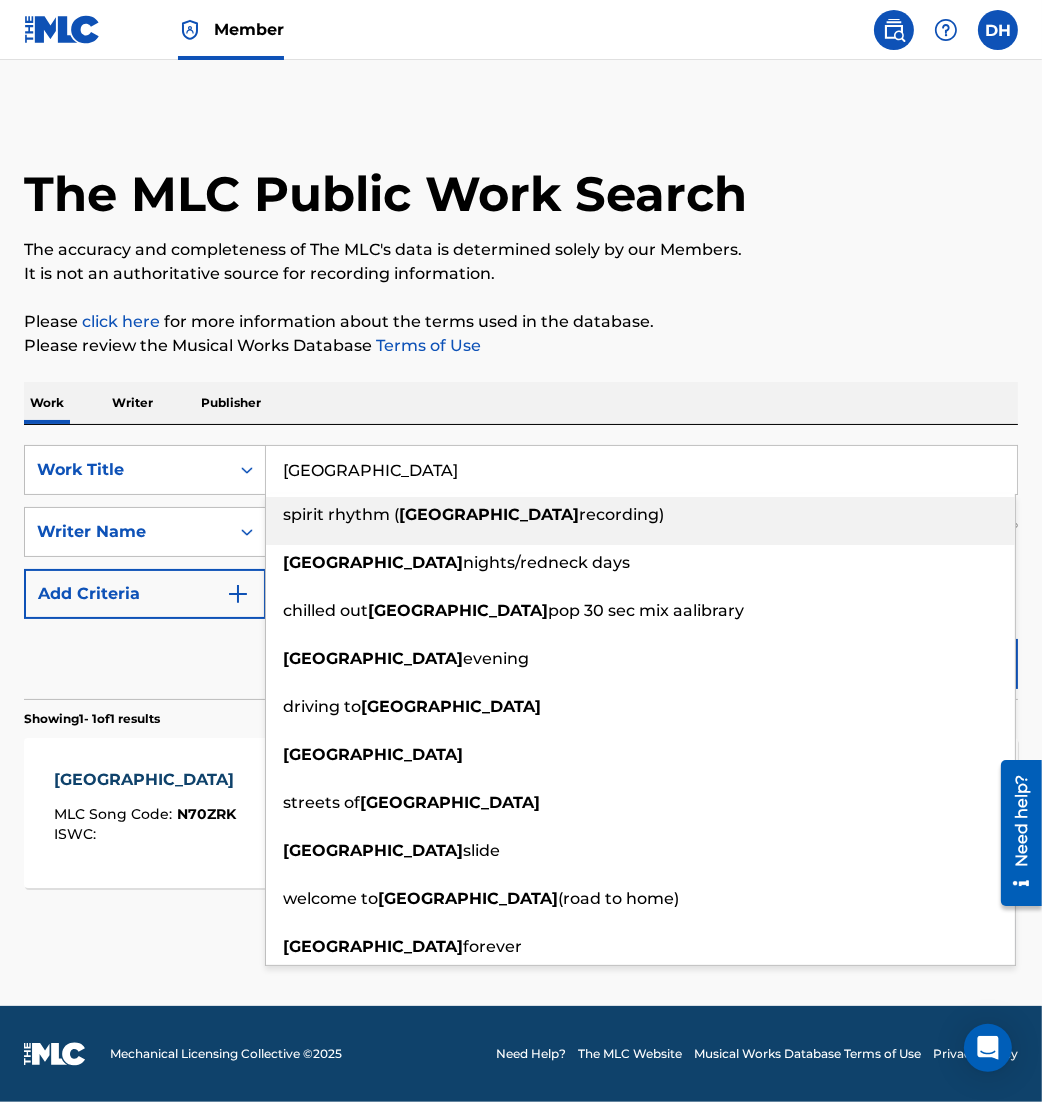 drag, startPoint x: 181, startPoint y: 458, endPoint x: -39, endPoint y: 449, distance: 220.18402 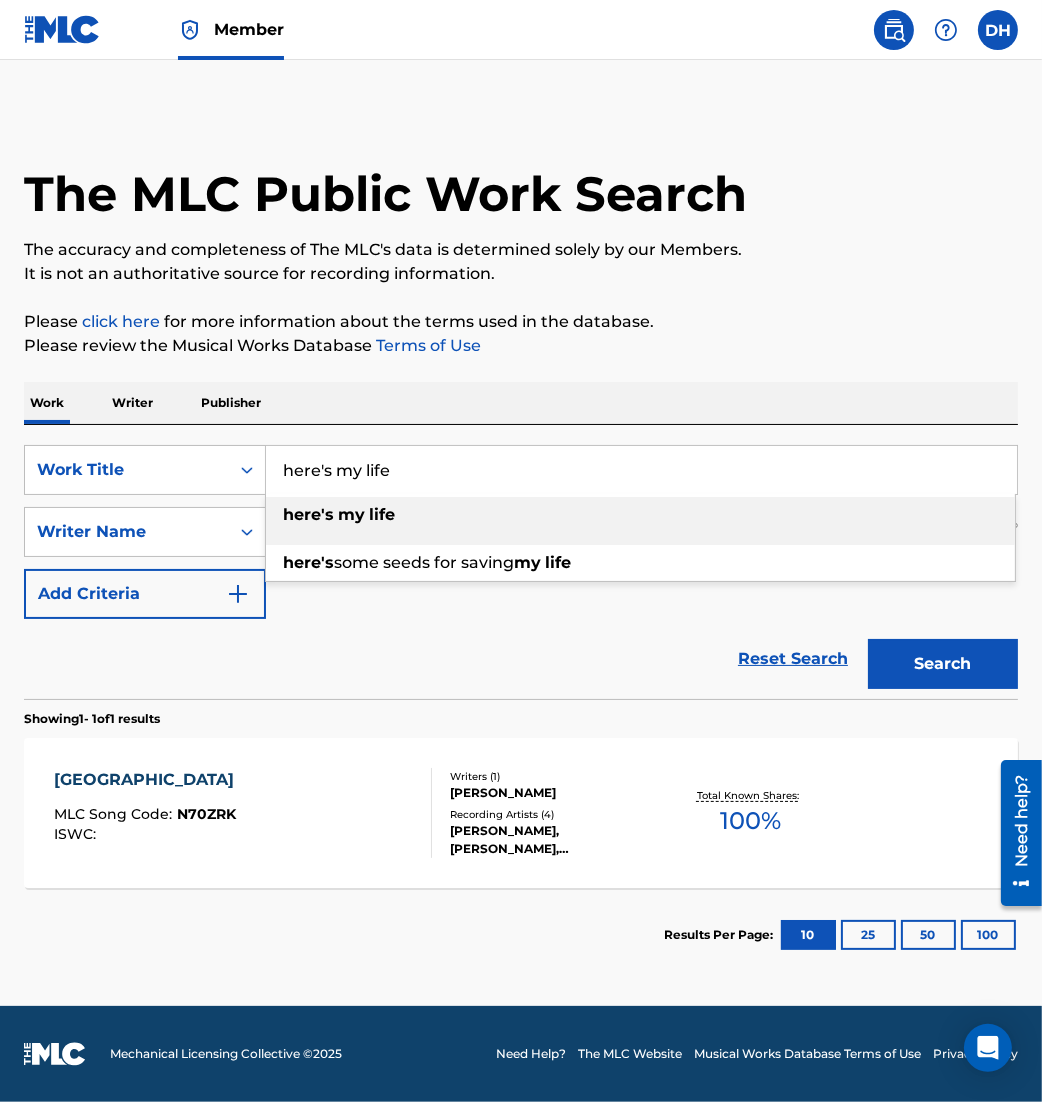 type on "here's my life" 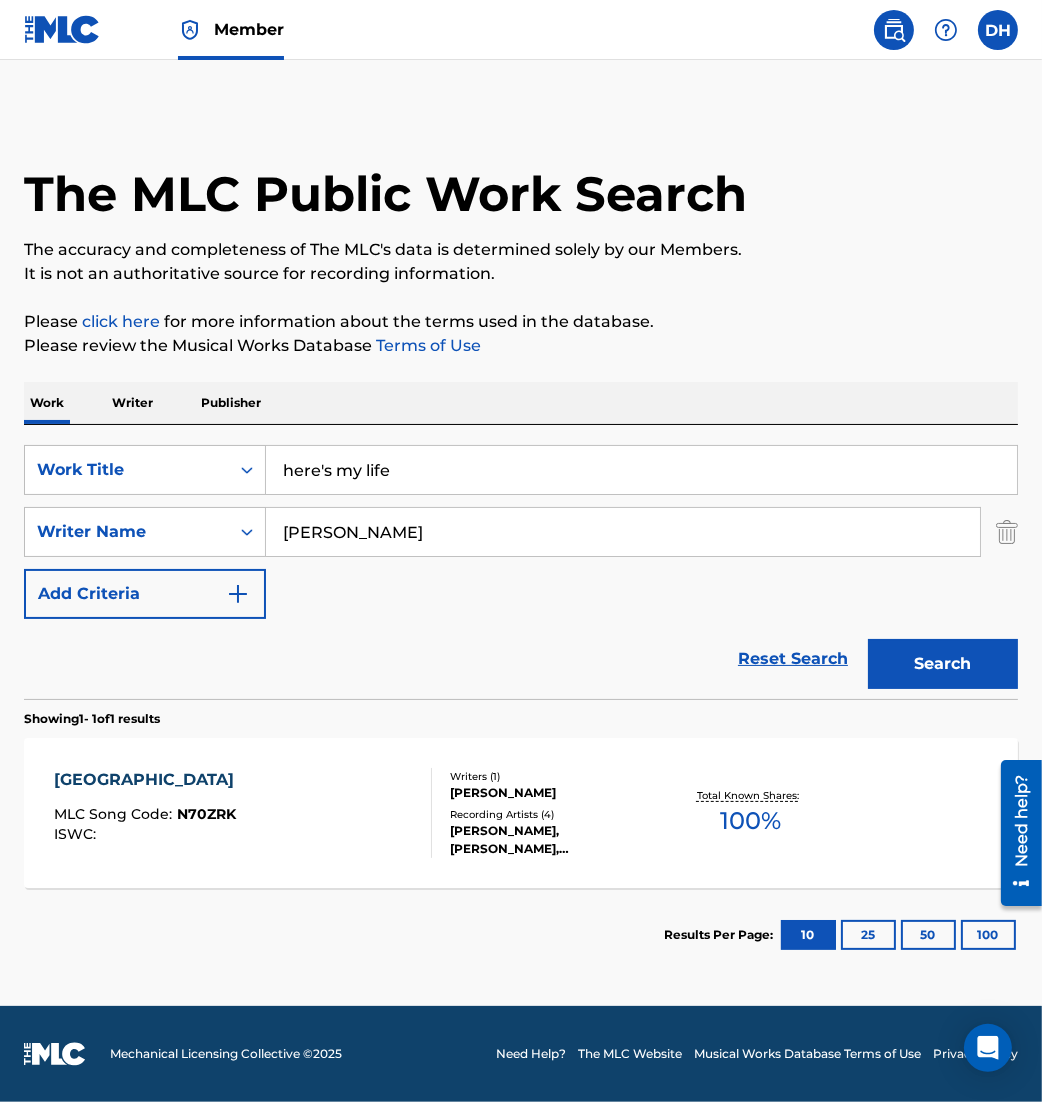 click on "Reset Search Search" at bounding box center (521, 659) 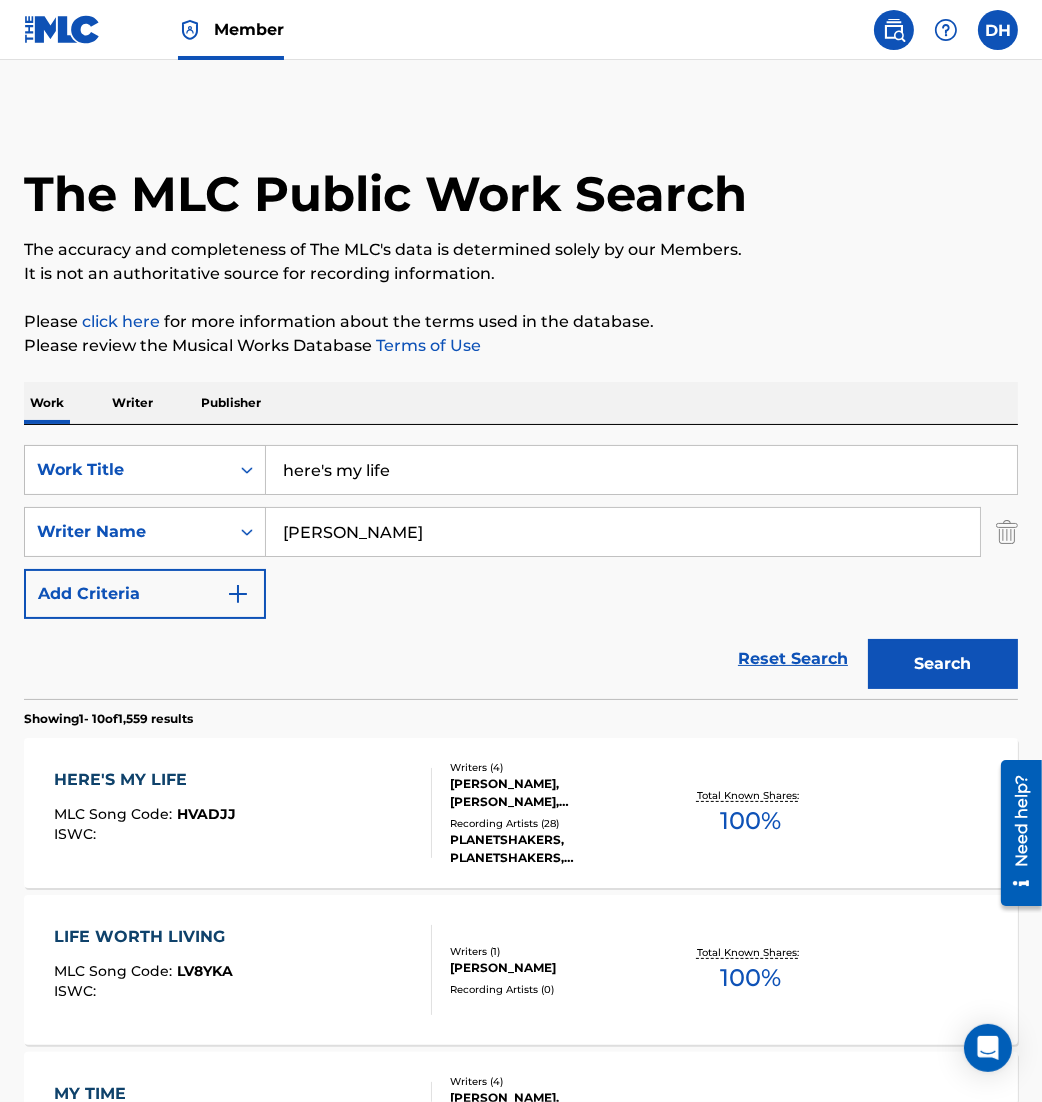 click on "ISWC :" at bounding box center [145, 834] 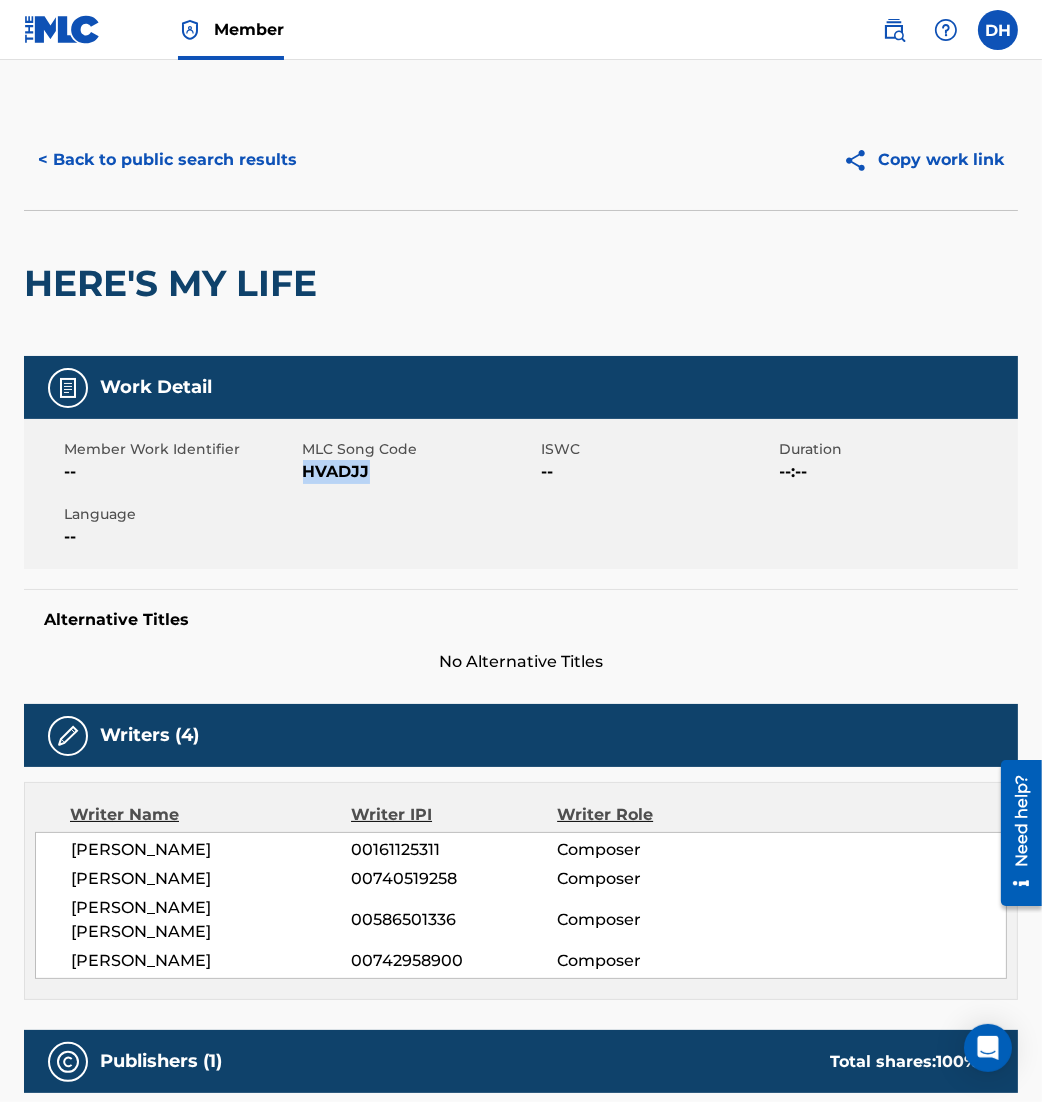 drag, startPoint x: 307, startPoint y: 470, endPoint x: 405, endPoint y: 486, distance: 99.29753 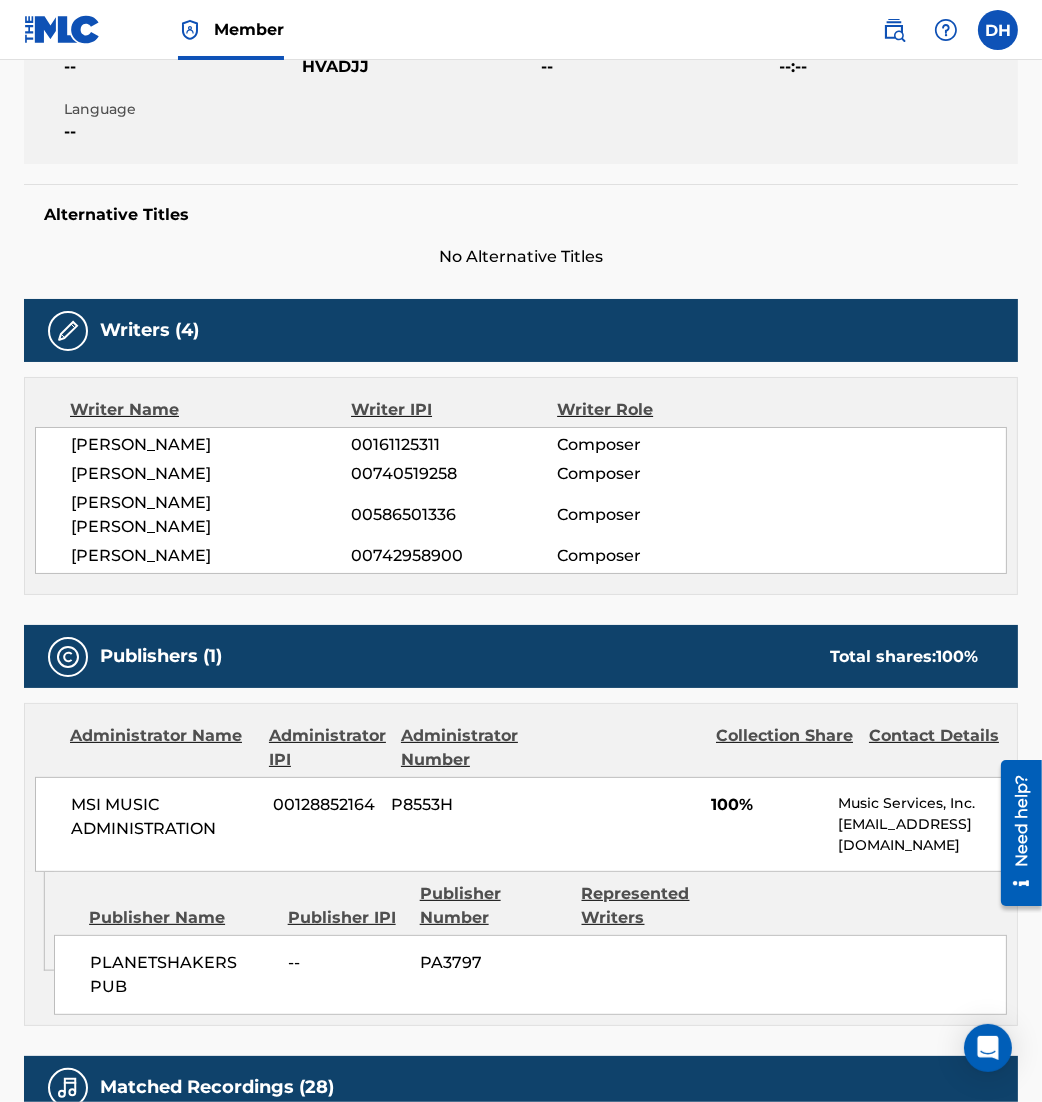 scroll, scrollTop: 404, scrollLeft: 0, axis: vertical 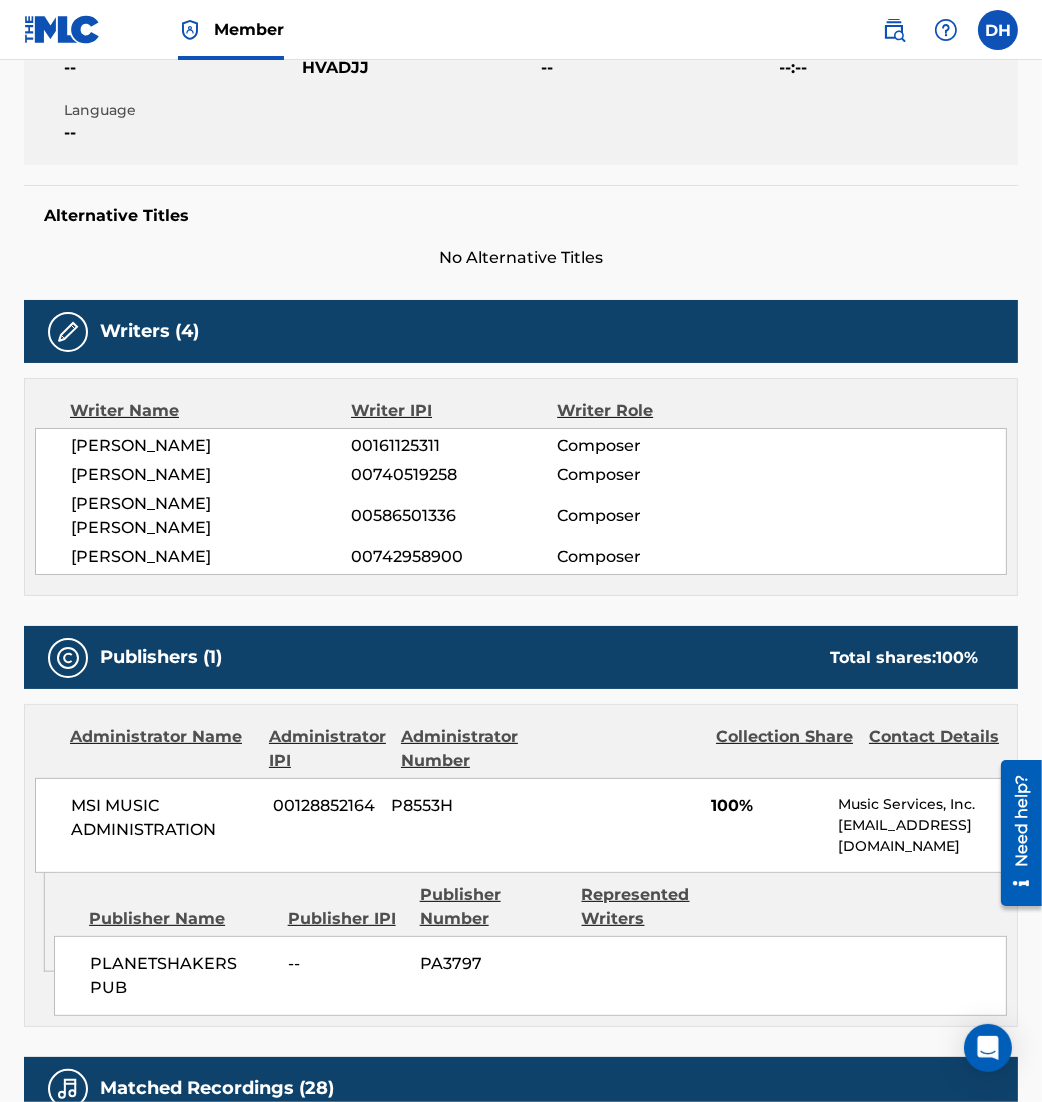 click on "00740519258" at bounding box center (455, 475) 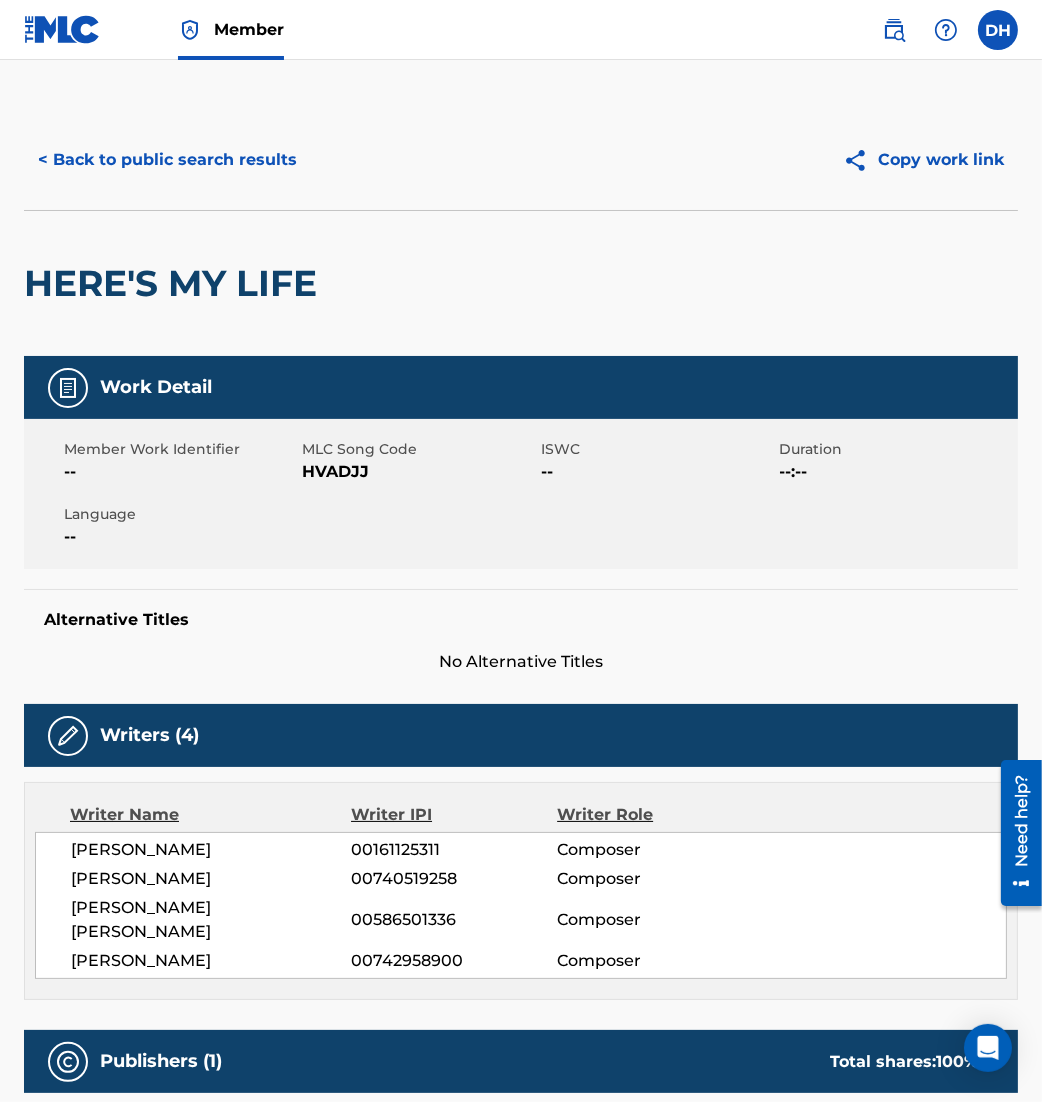 click on "< Back to public search results" at bounding box center (167, 160) 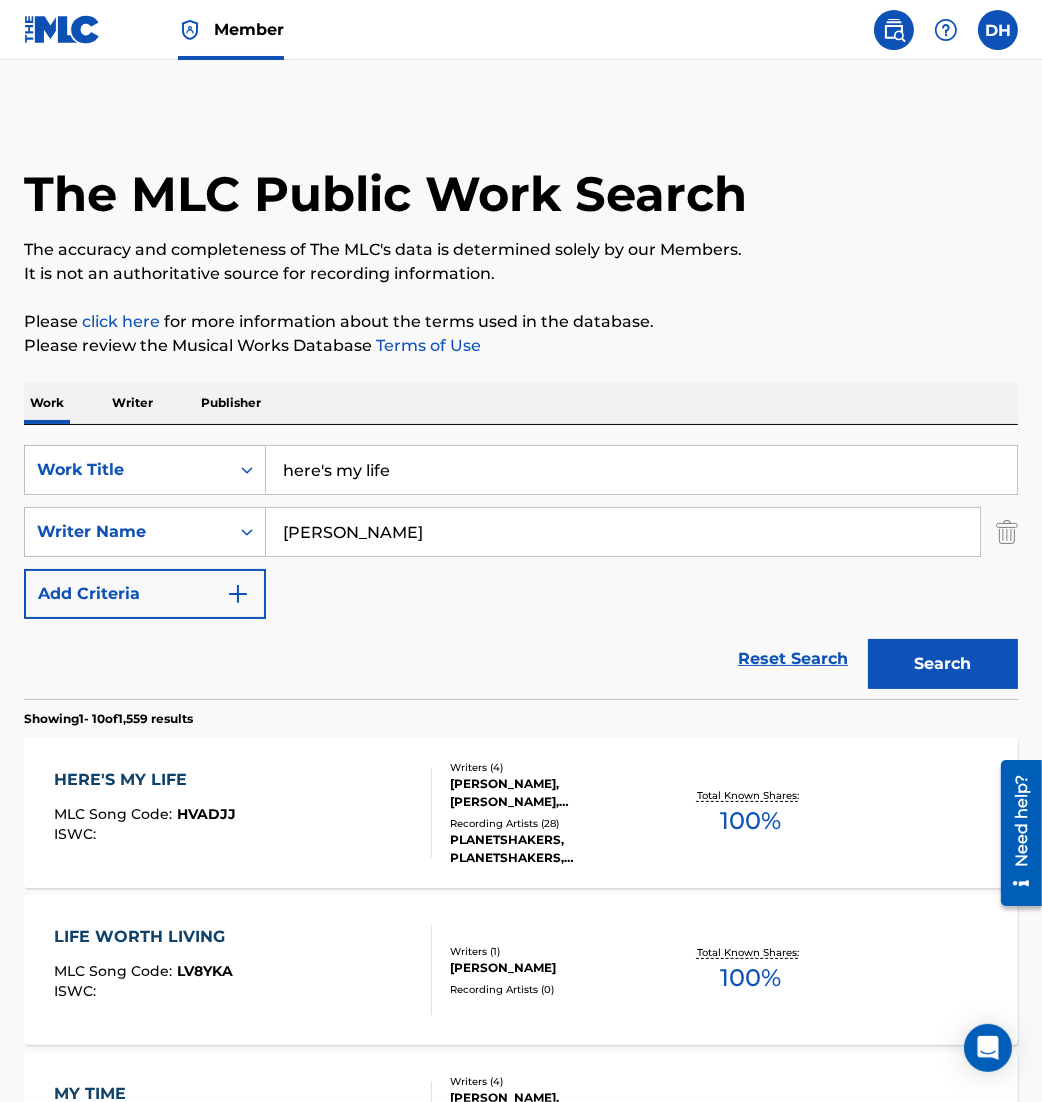 drag, startPoint x: 458, startPoint y: 529, endPoint x: 0, endPoint y: 537, distance: 458.06985 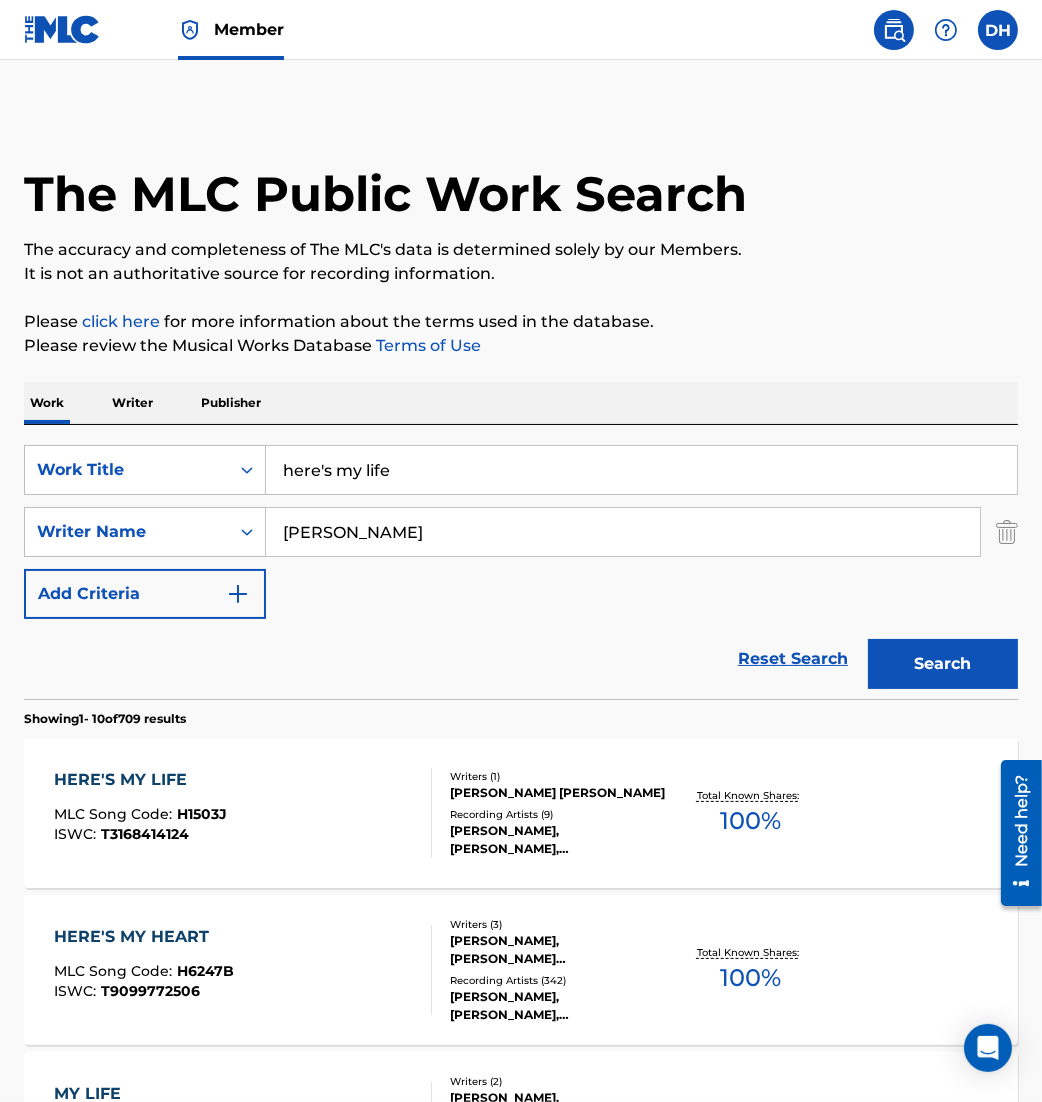click on "SearchWithCriteriaff9459a7-869e-4eae-8ae0-68255bbc4abe Work Title here's my life SearchWithCriteriaebe43c20-ba4d-4e37-a283-069e66b64eaa Writer Name [PERSON_NAME] Add Criteria" at bounding box center [521, 532] 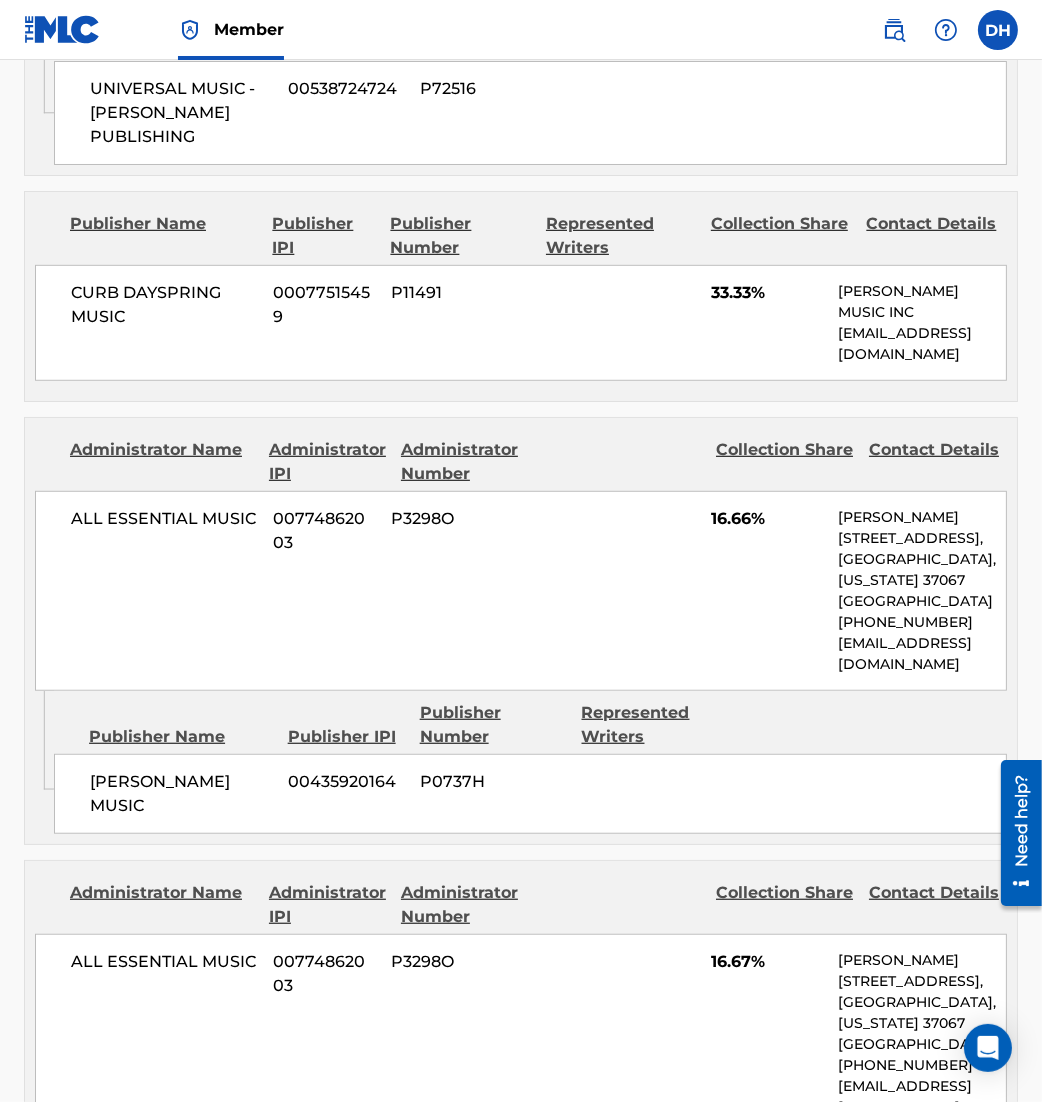 scroll, scrollTop: 1377, scrollLeft: 0, axis: vertical 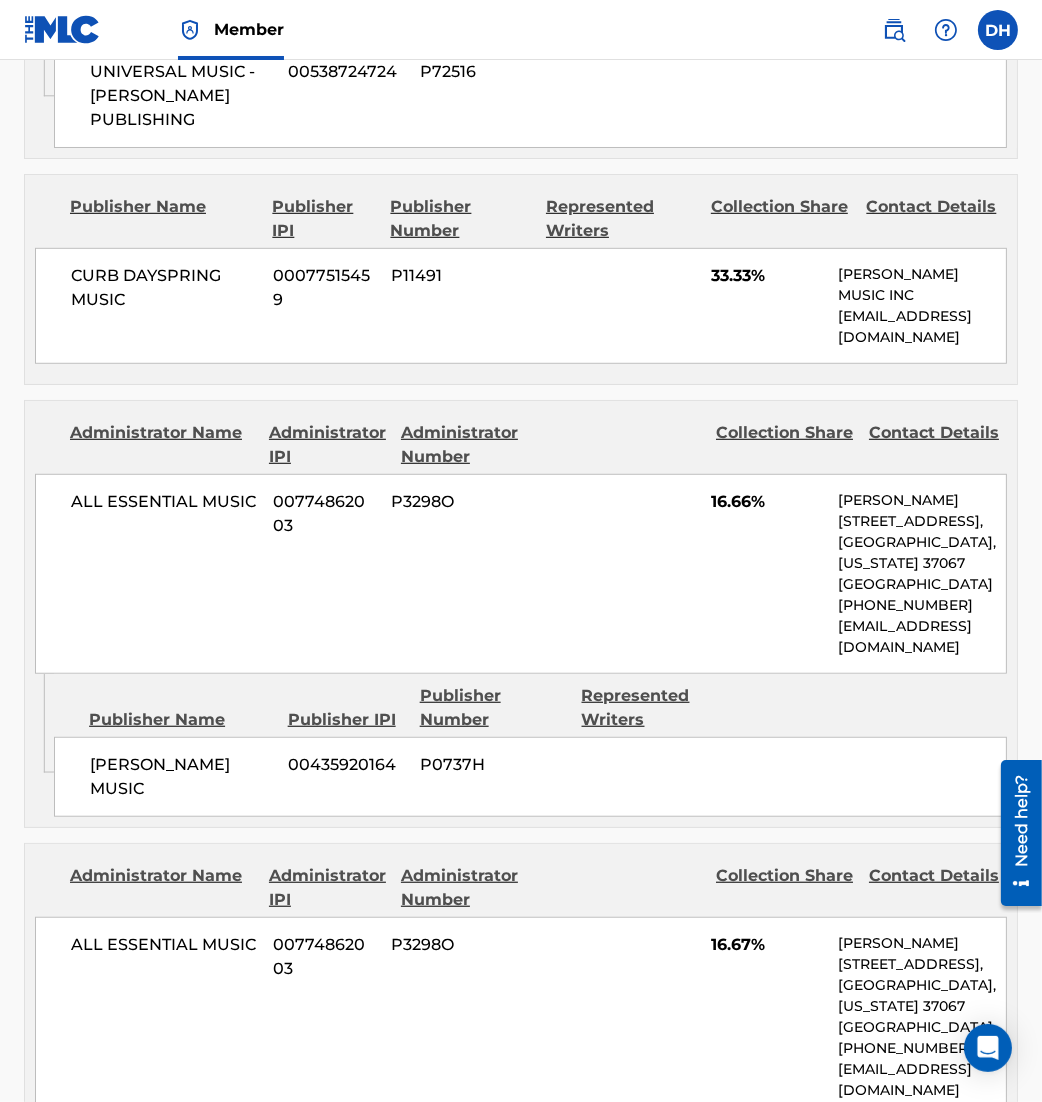 click on "Publisher Number" at bounding box center (493, 708) 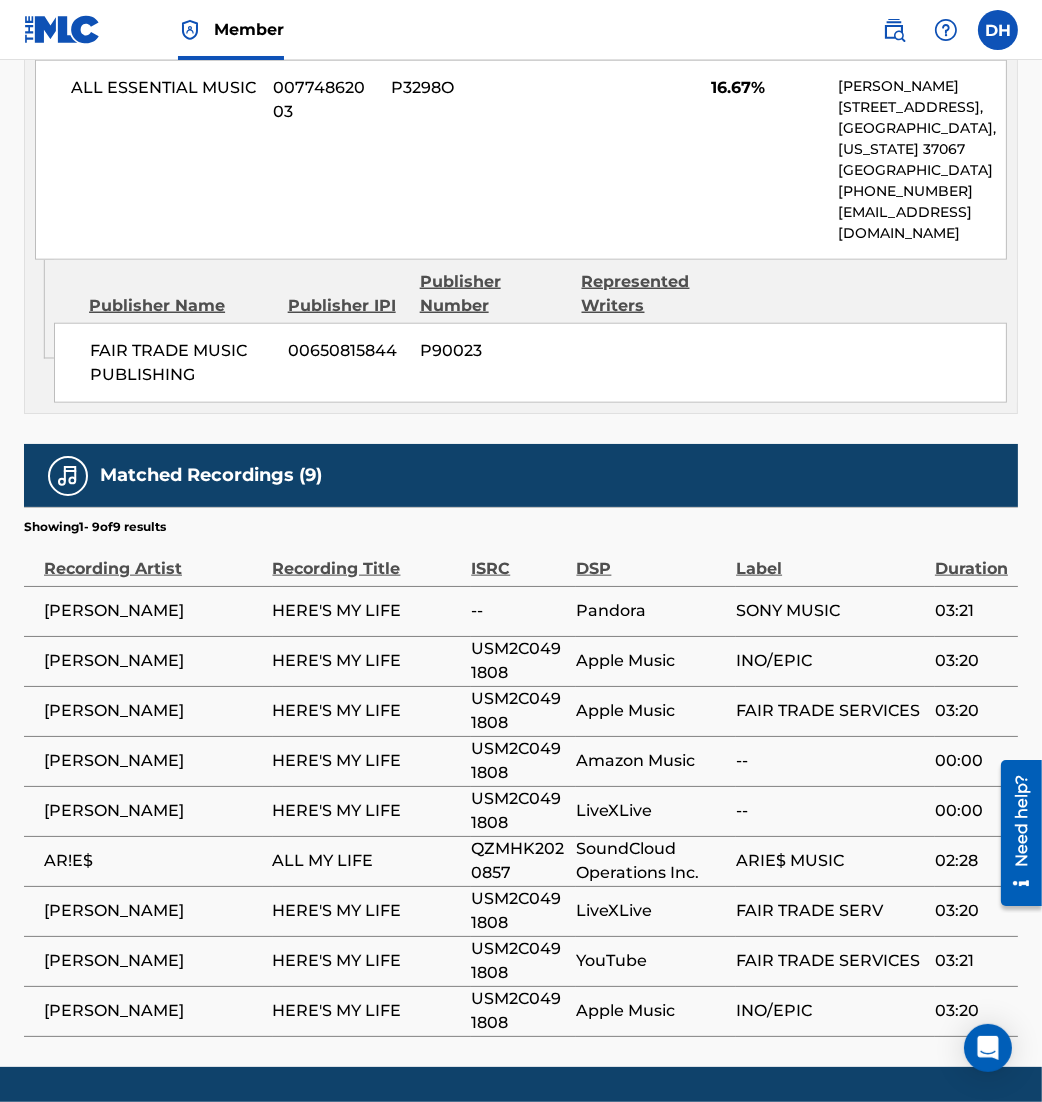 scroll, scrollTop: 2327, scrollLeft: 0, axis: vertical 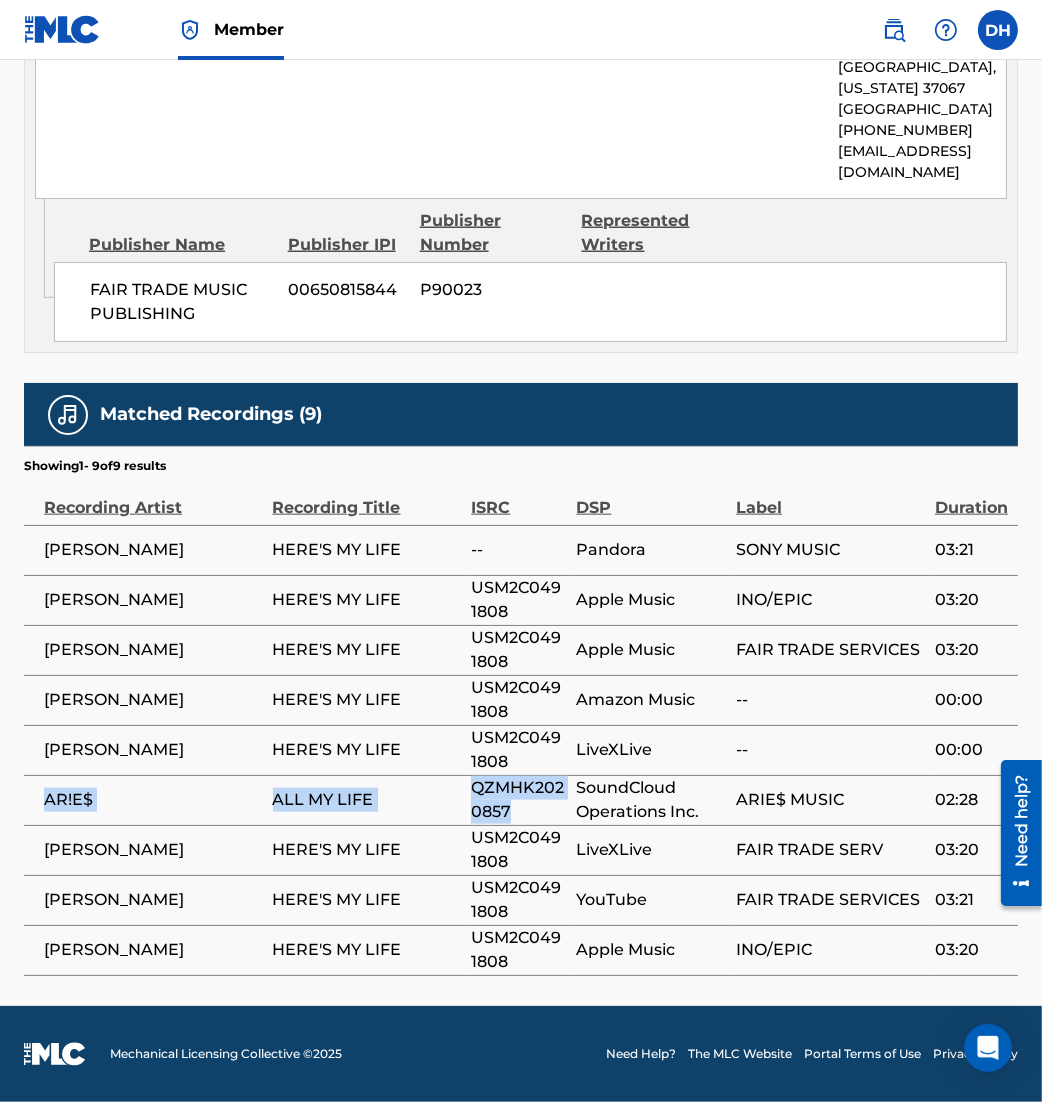 drag, startPoint x: 42, startPoint y: 812, endPoint x: 535, endPoint y: 807, distance: 493.02536 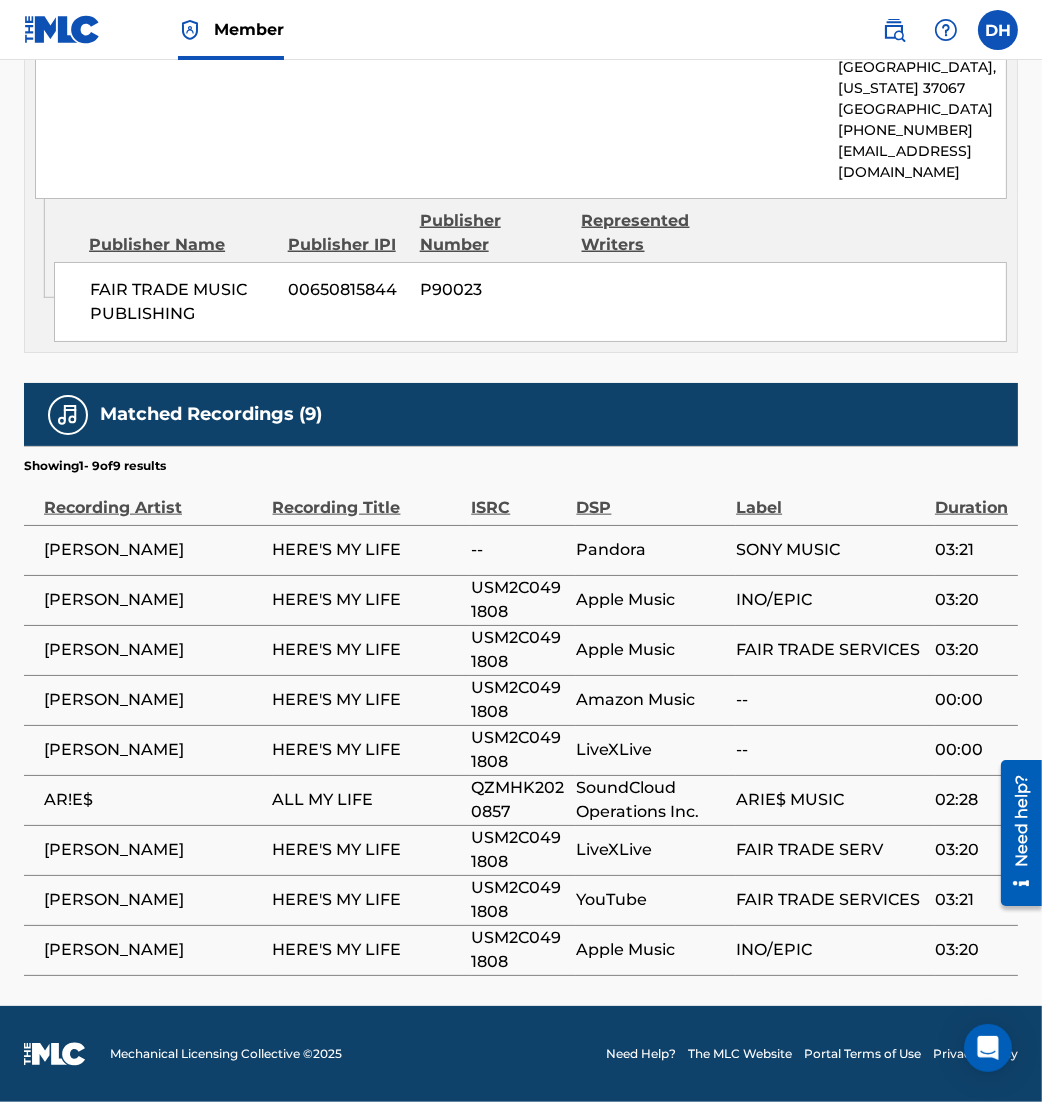 click on "HERE'S MY LIFE" at bounding box center [367, 750] 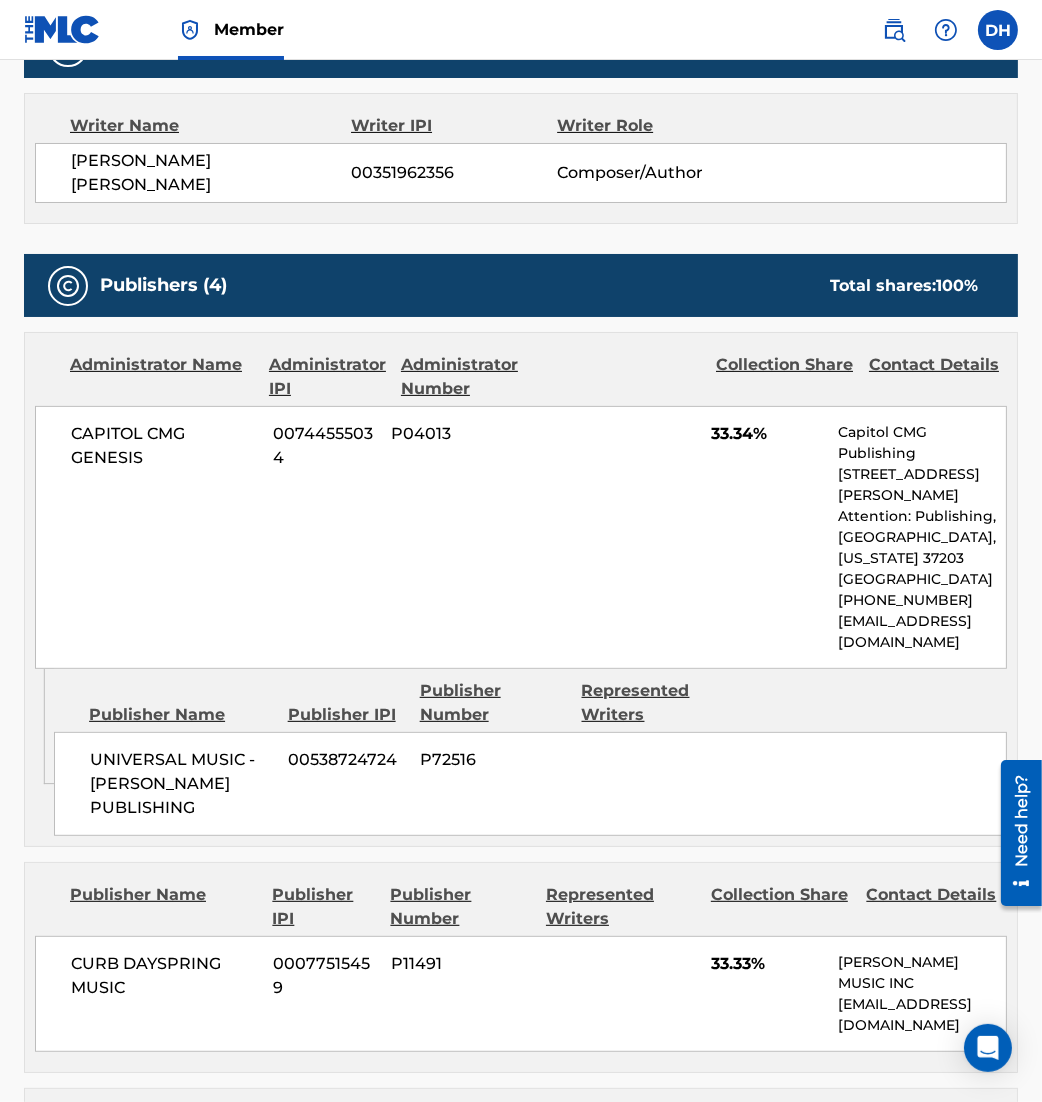 scroll, scrollTop: 0, scrollLeft: 0, axis: both 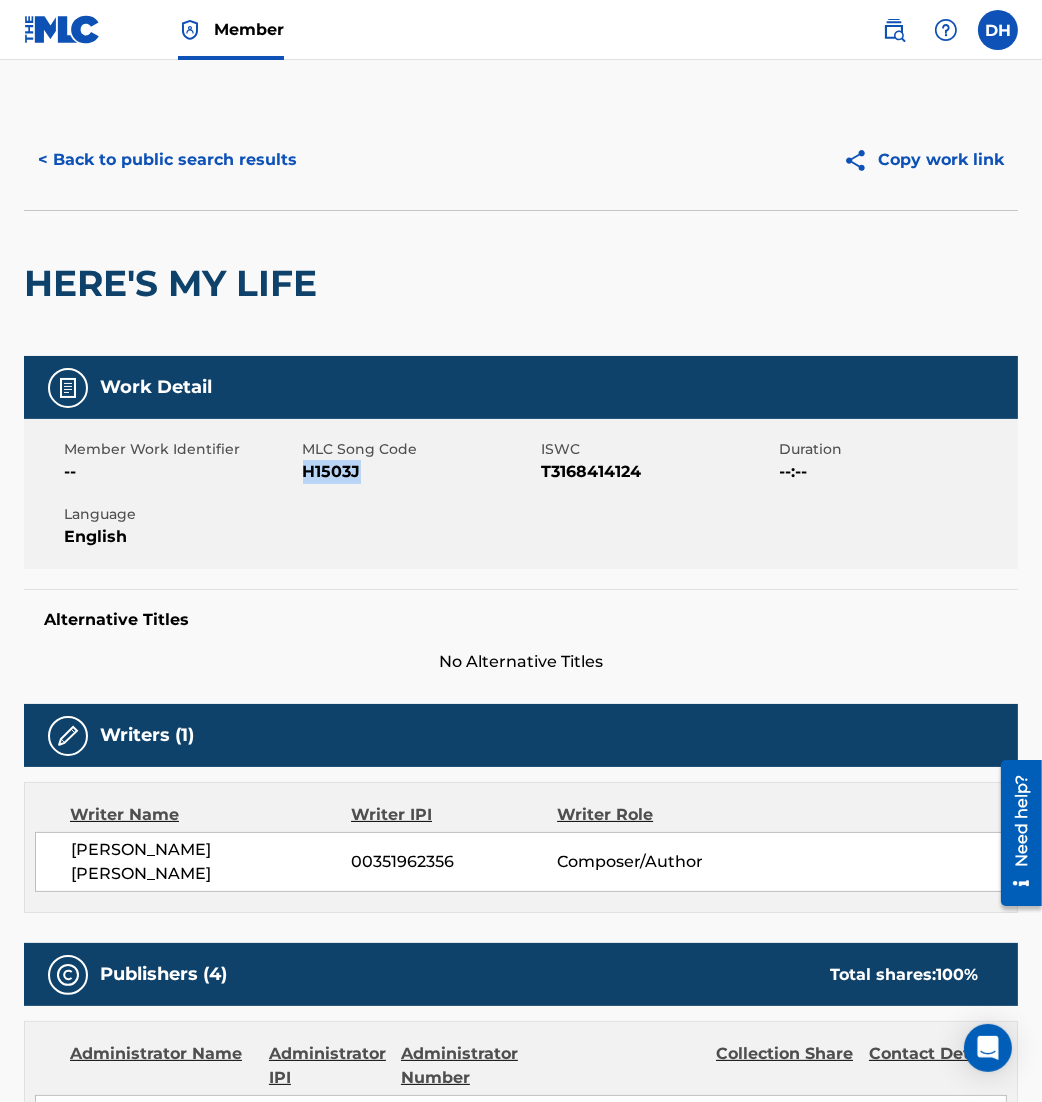 drag, startPoint x: 307, startPoint y: 474, endPoint x: 412, endPoint y: 476, distance: 105.01904 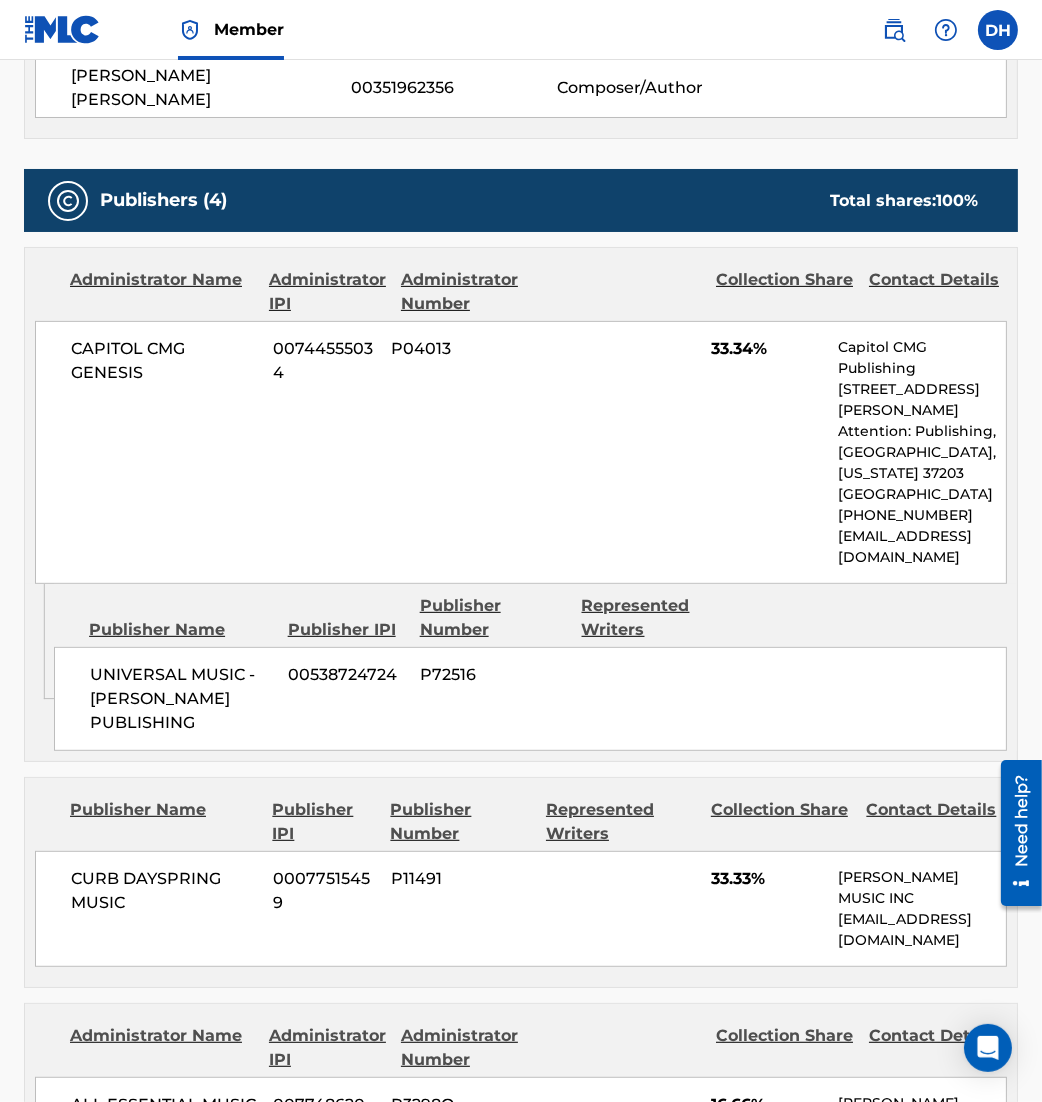 scroll, scrollTop: 0, scrollLeft: 0, axis: both 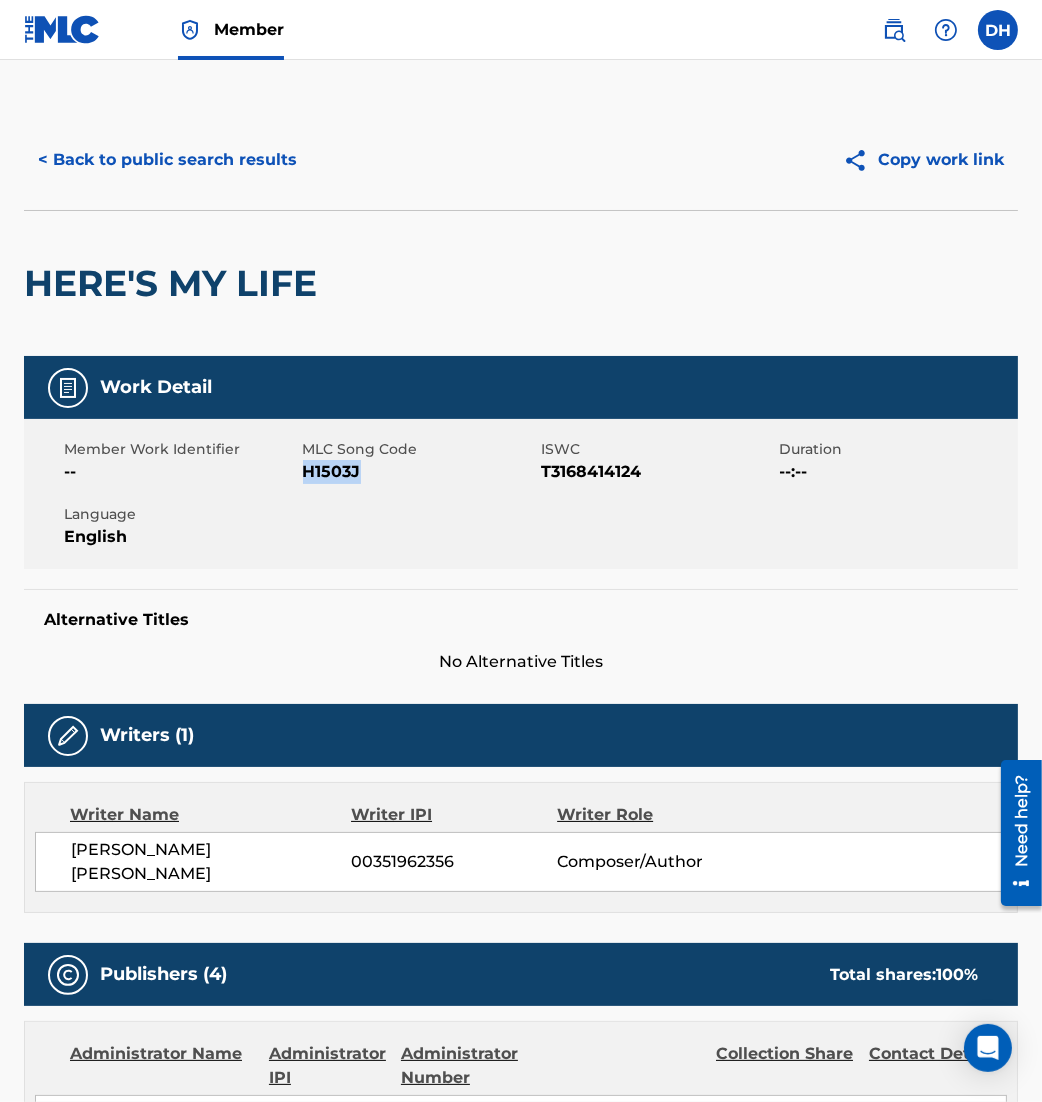 click on "< Back to public search results" at bounding box center [167, 160] 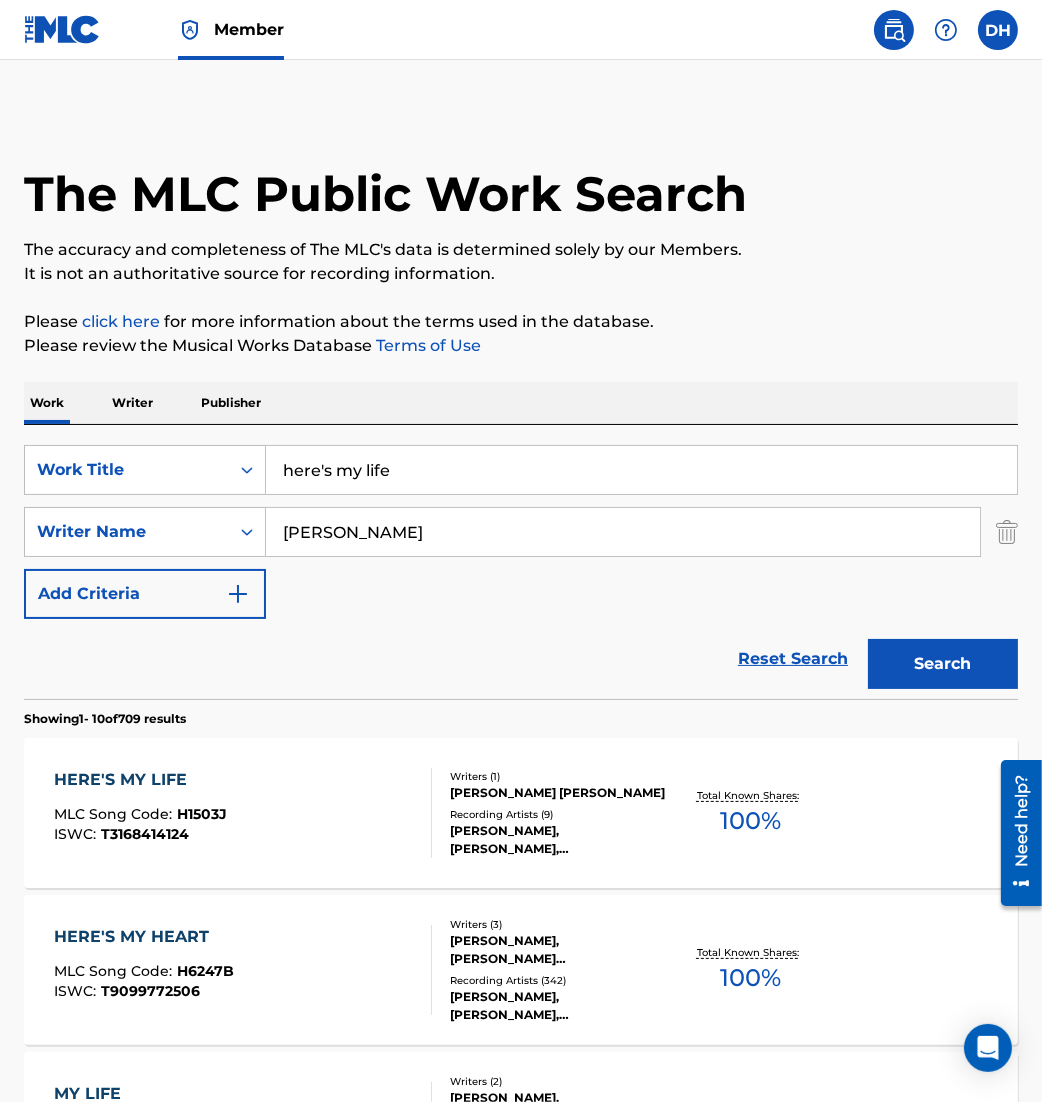 click at bounding box center [62, 29] 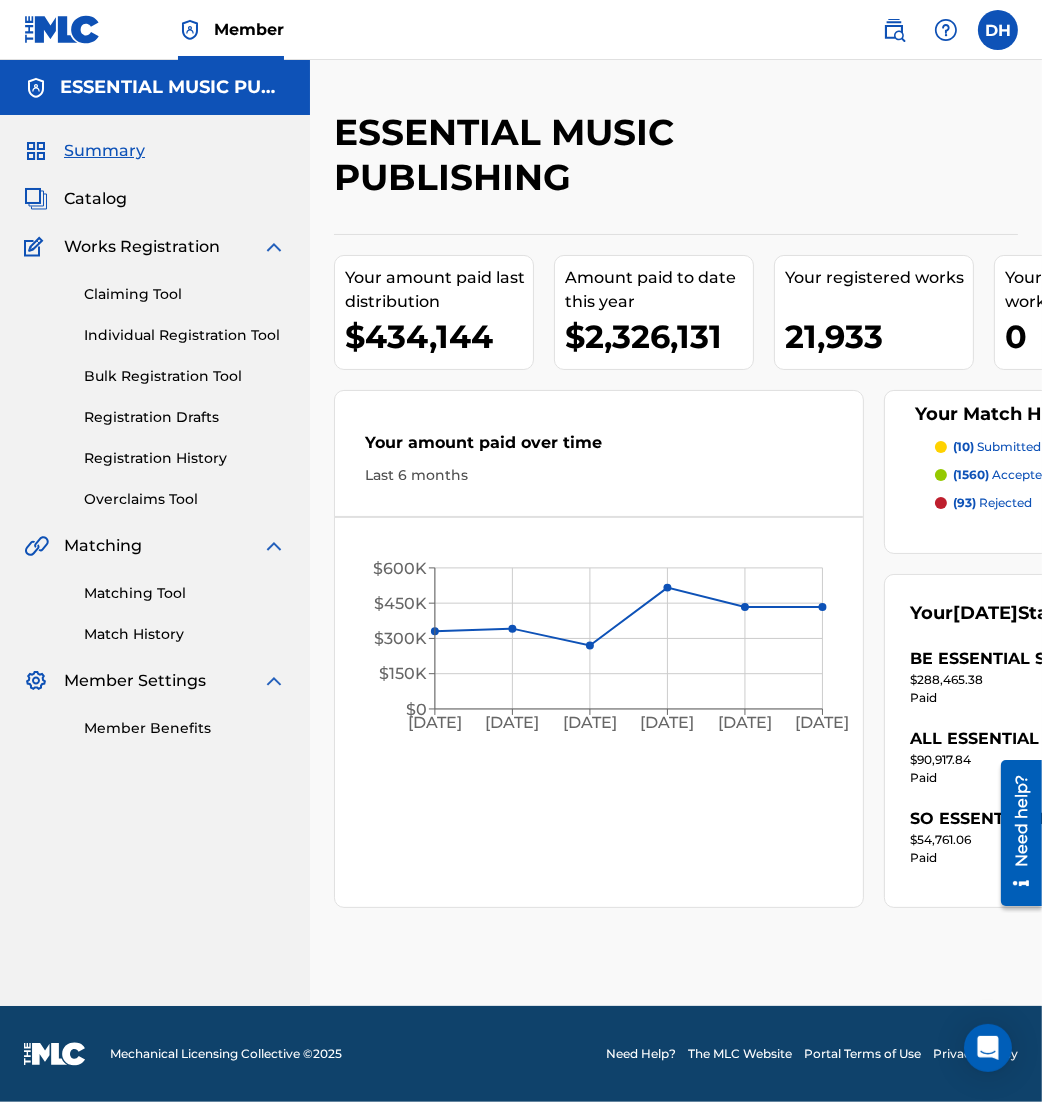 click on "Catalog" at bounding box center (95, 199) 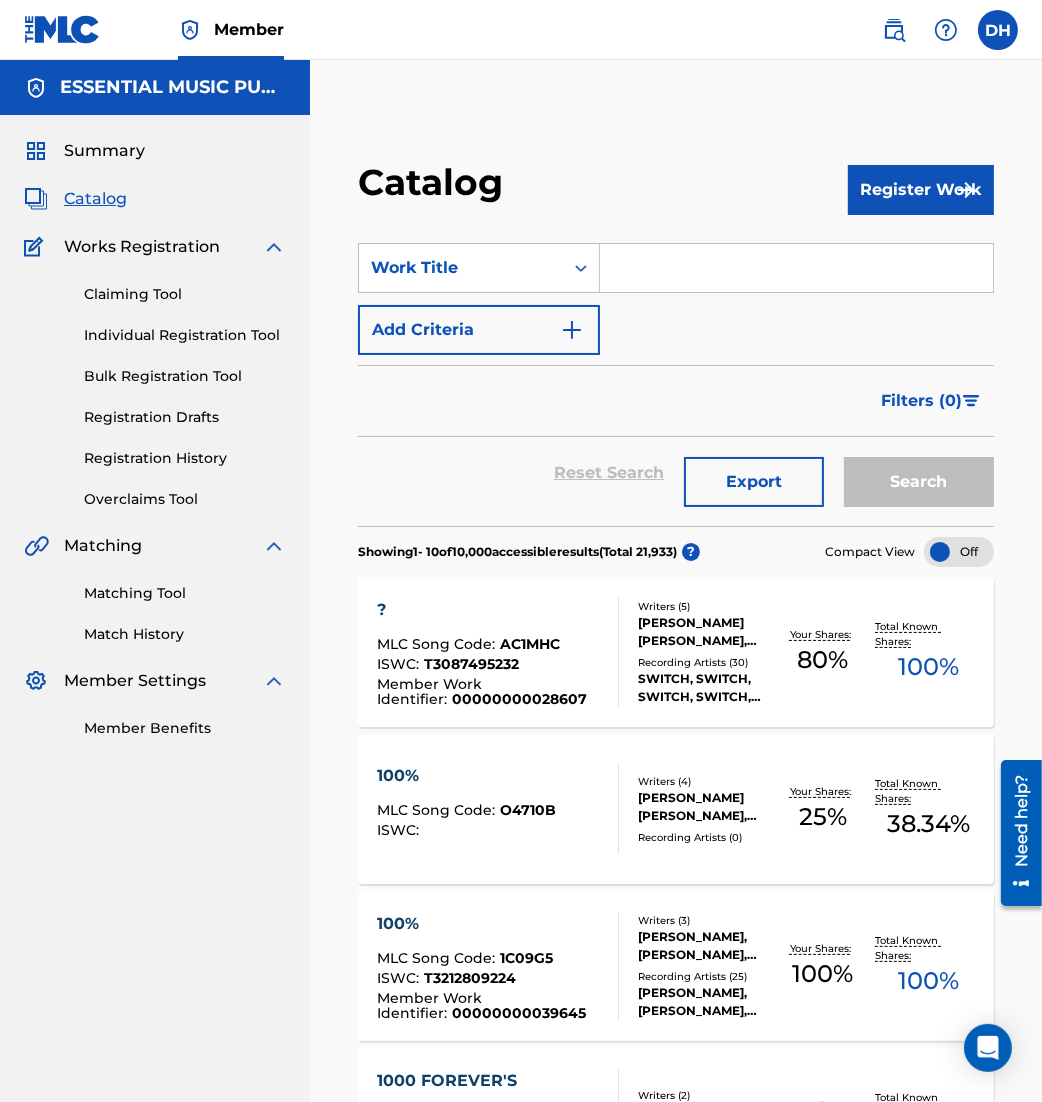 click at bounding box center [796, 268] 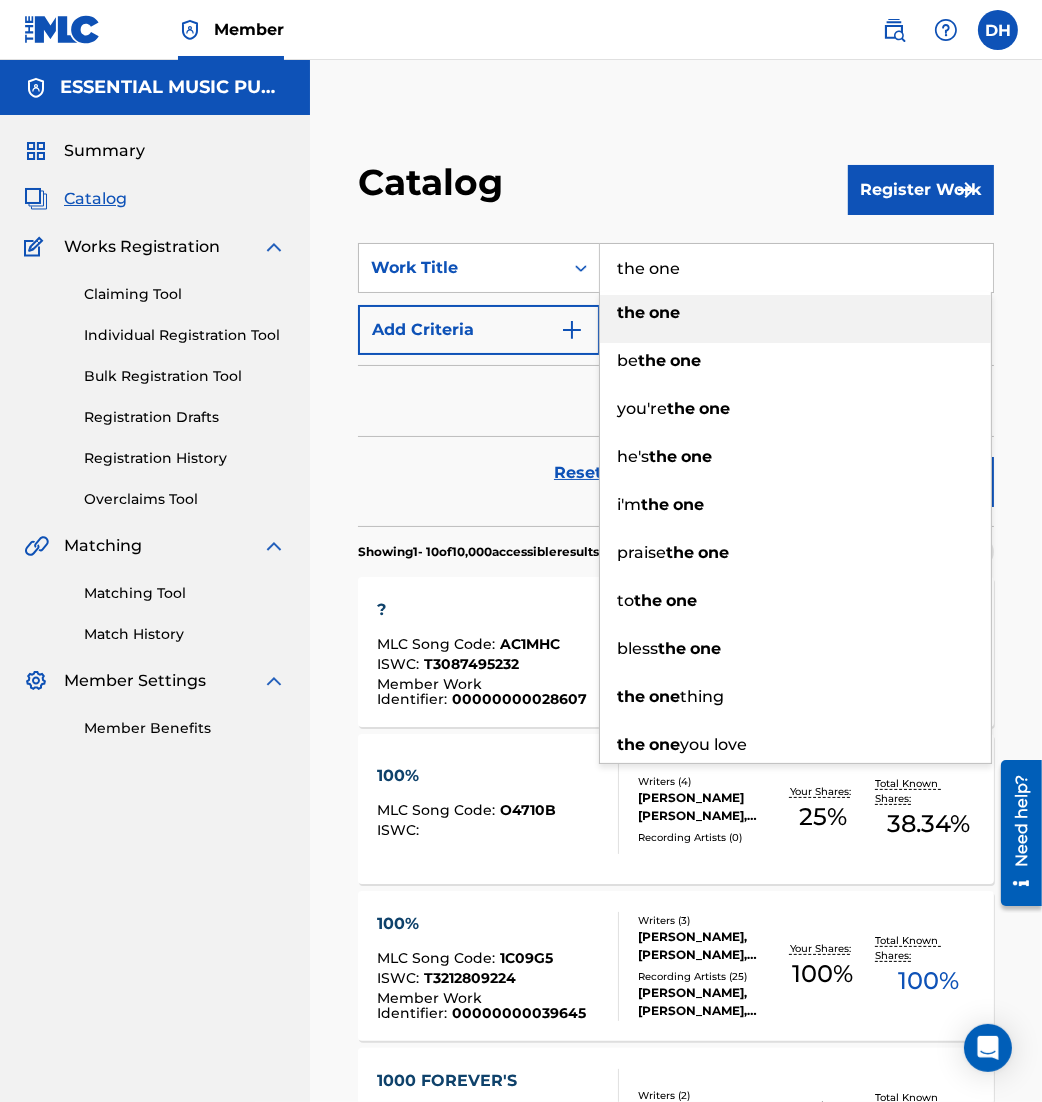 type on "the one" 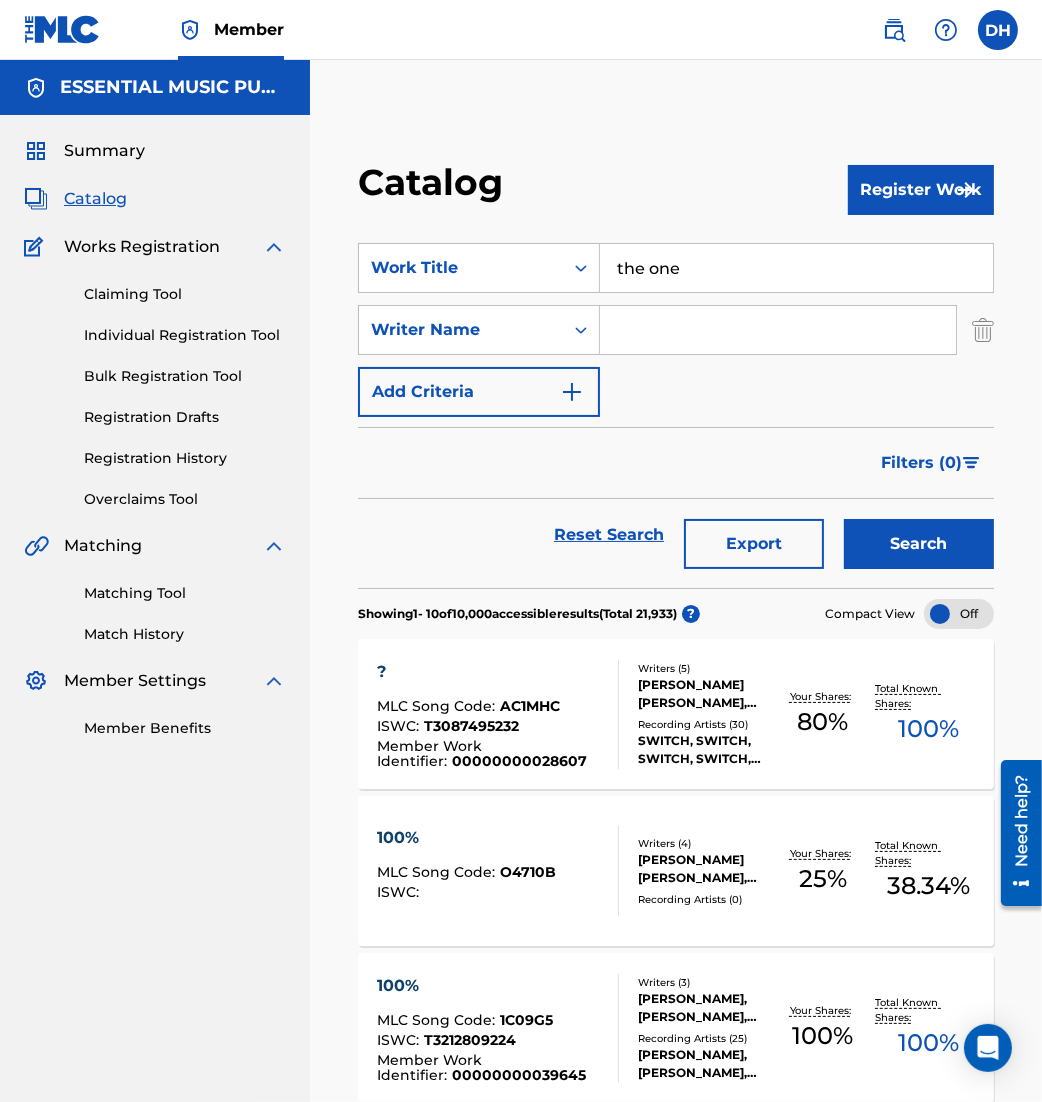click at bounding box center [778, 330] 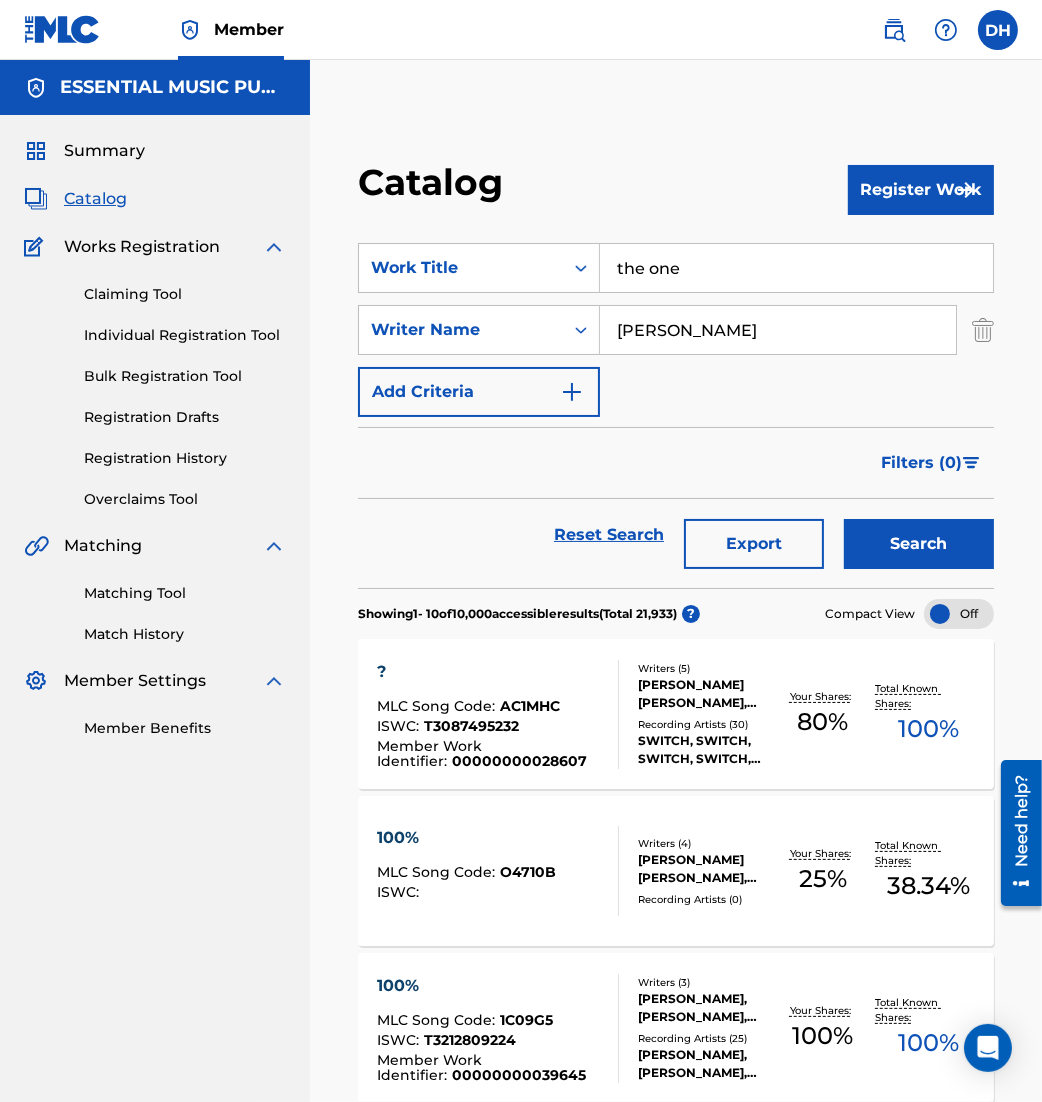type on "[PERSON_NAME]" 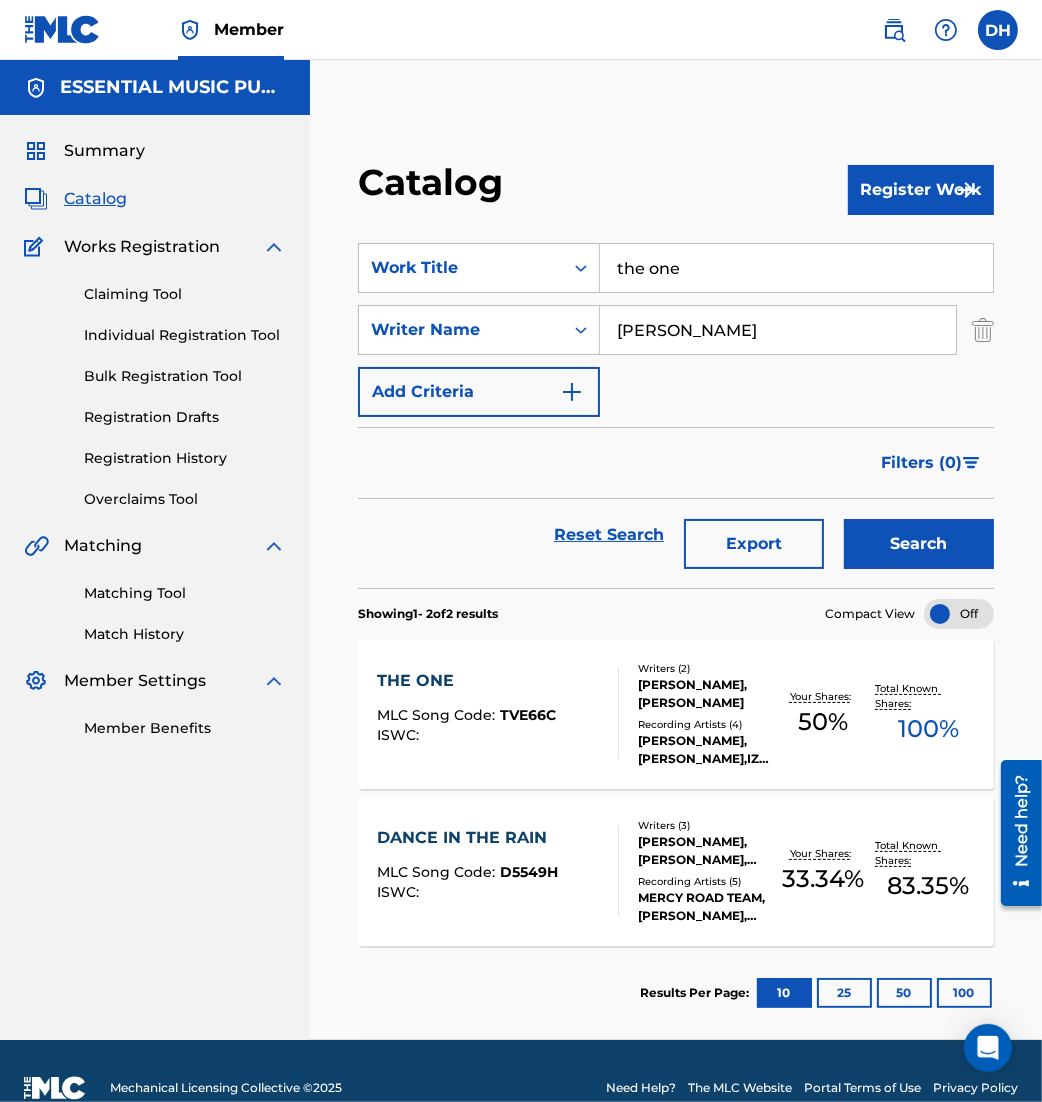 click on "MLC Song Code : TVE66C" at bounding box center (466, 718) 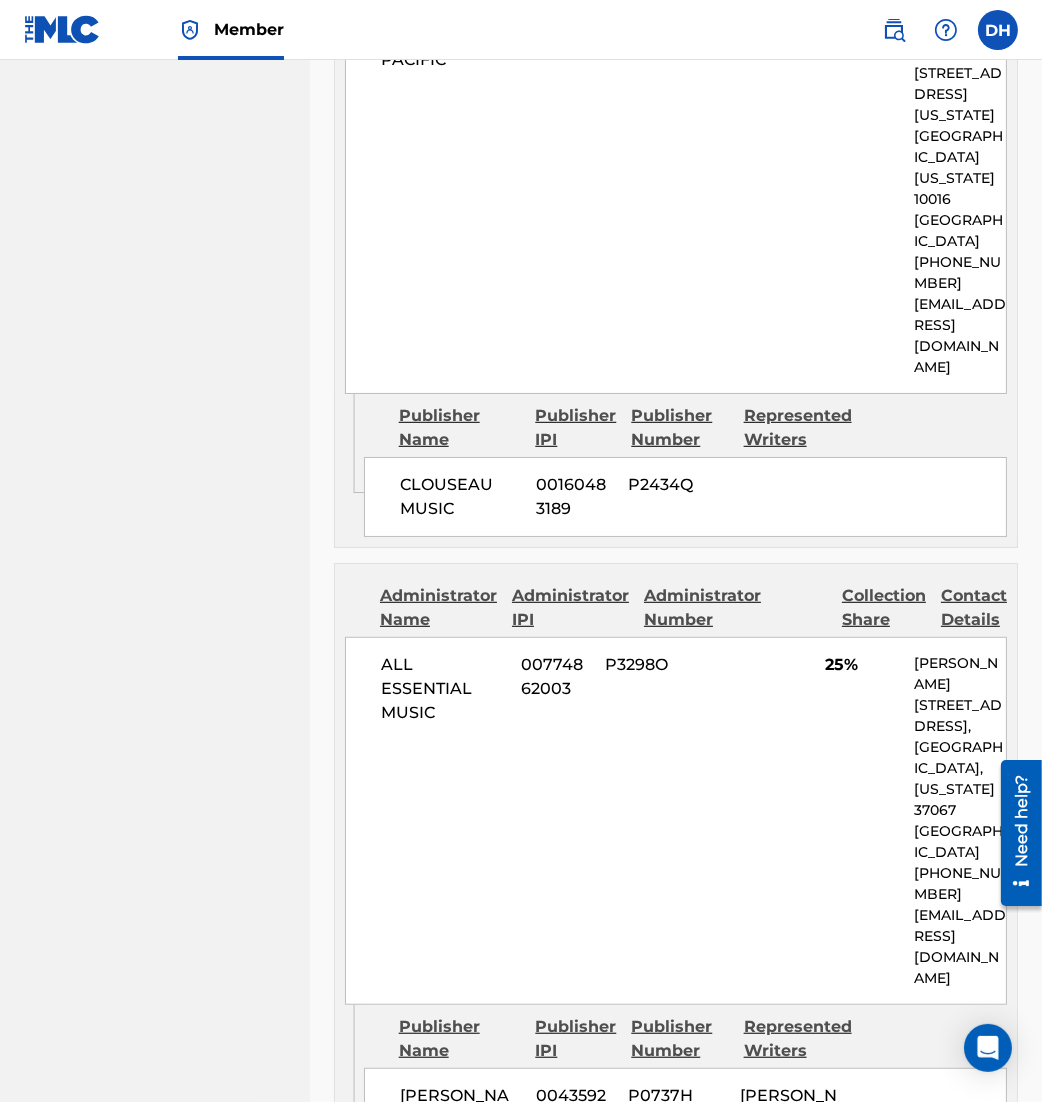 click on "ALL ESSENTIAL MUSIC 00774862003 P3298O 25% [PERSON_NAME] [STREET_ADDRESS][US_STATE] [PHONE_NUMBER] [EMAIL_ADDRESS][DOMAIN_NAME]" at bounding box center (676, 821) 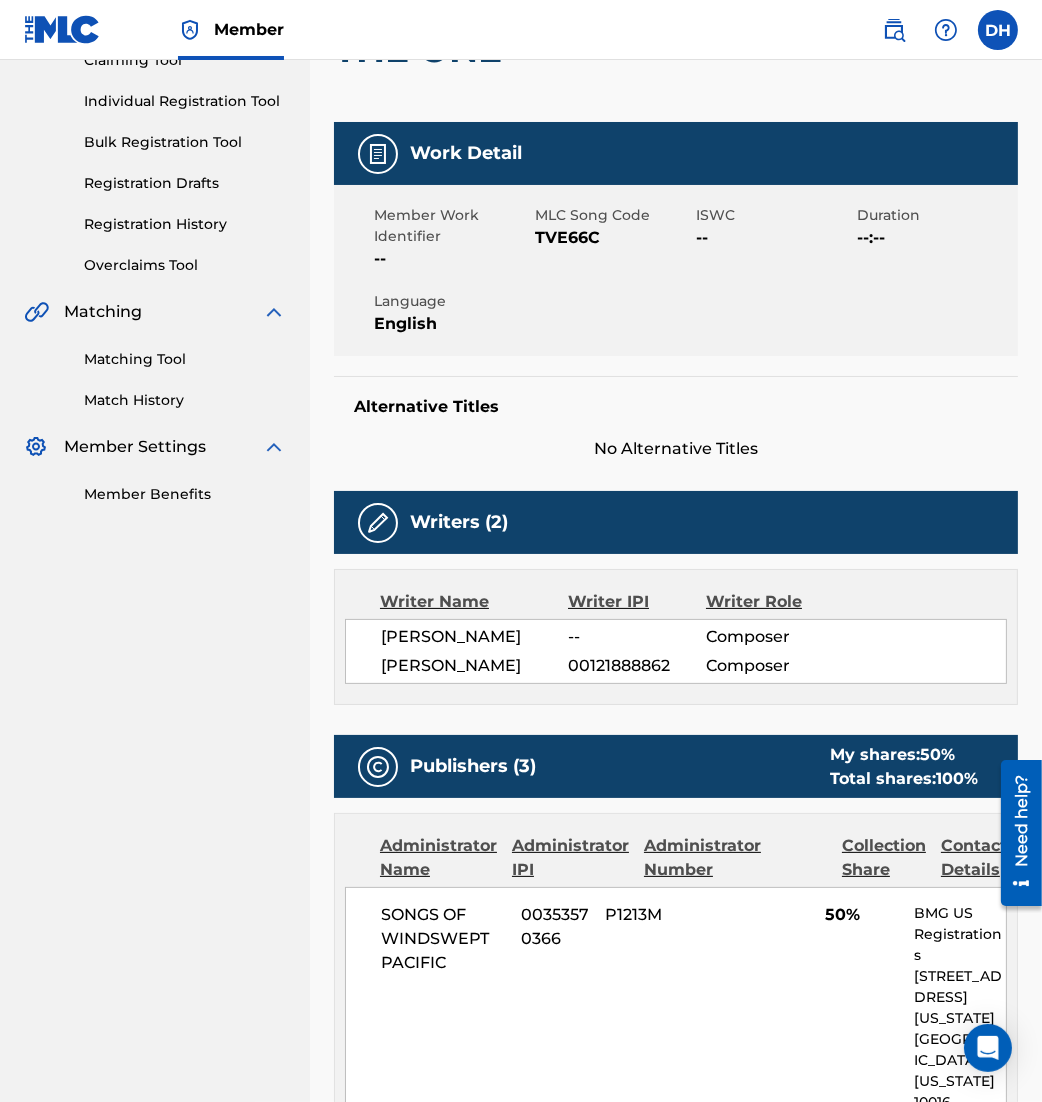 scroll, scrollTop: 0, scrollLeft: 0, axis: both 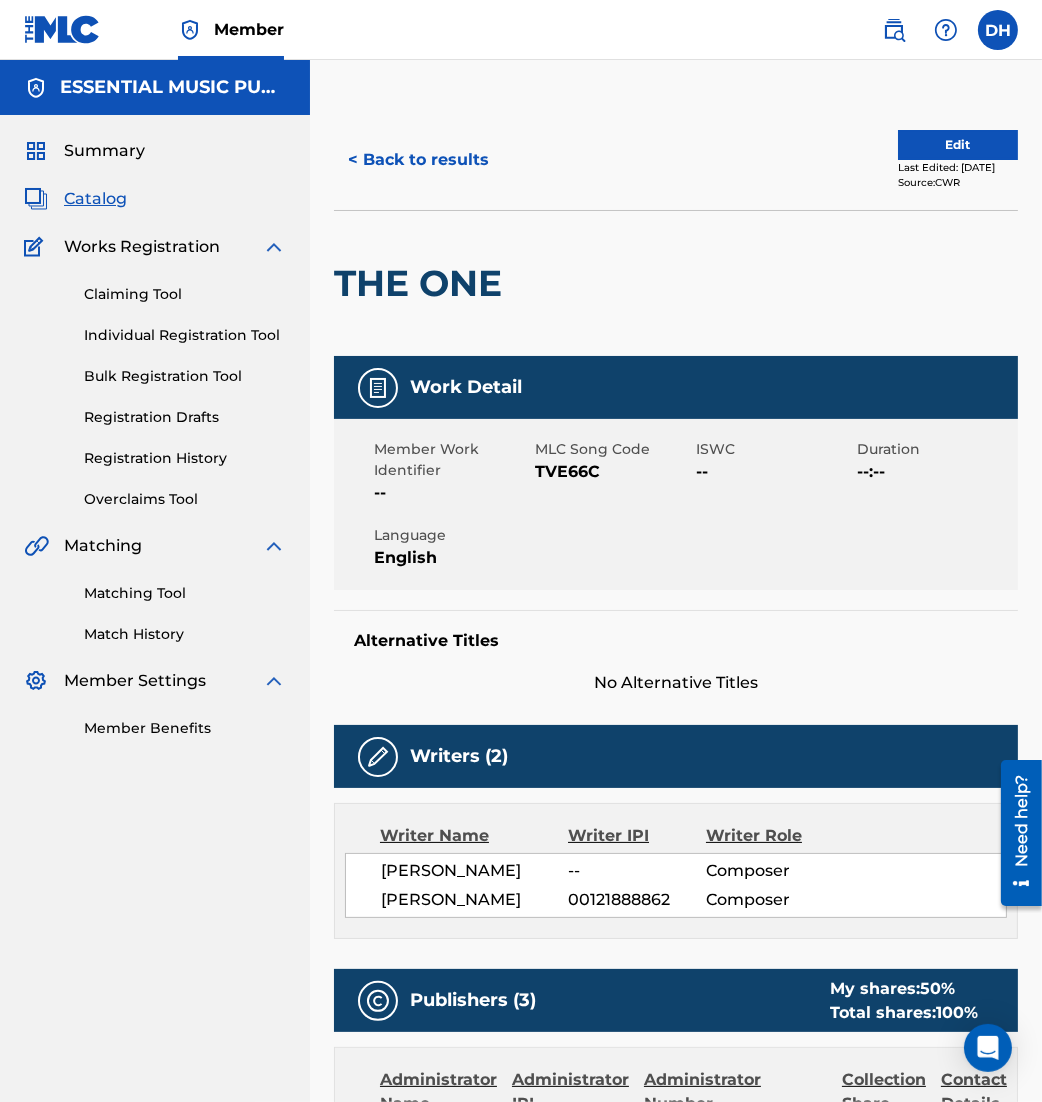 click on "Edit" at bounding box center [958, 145] 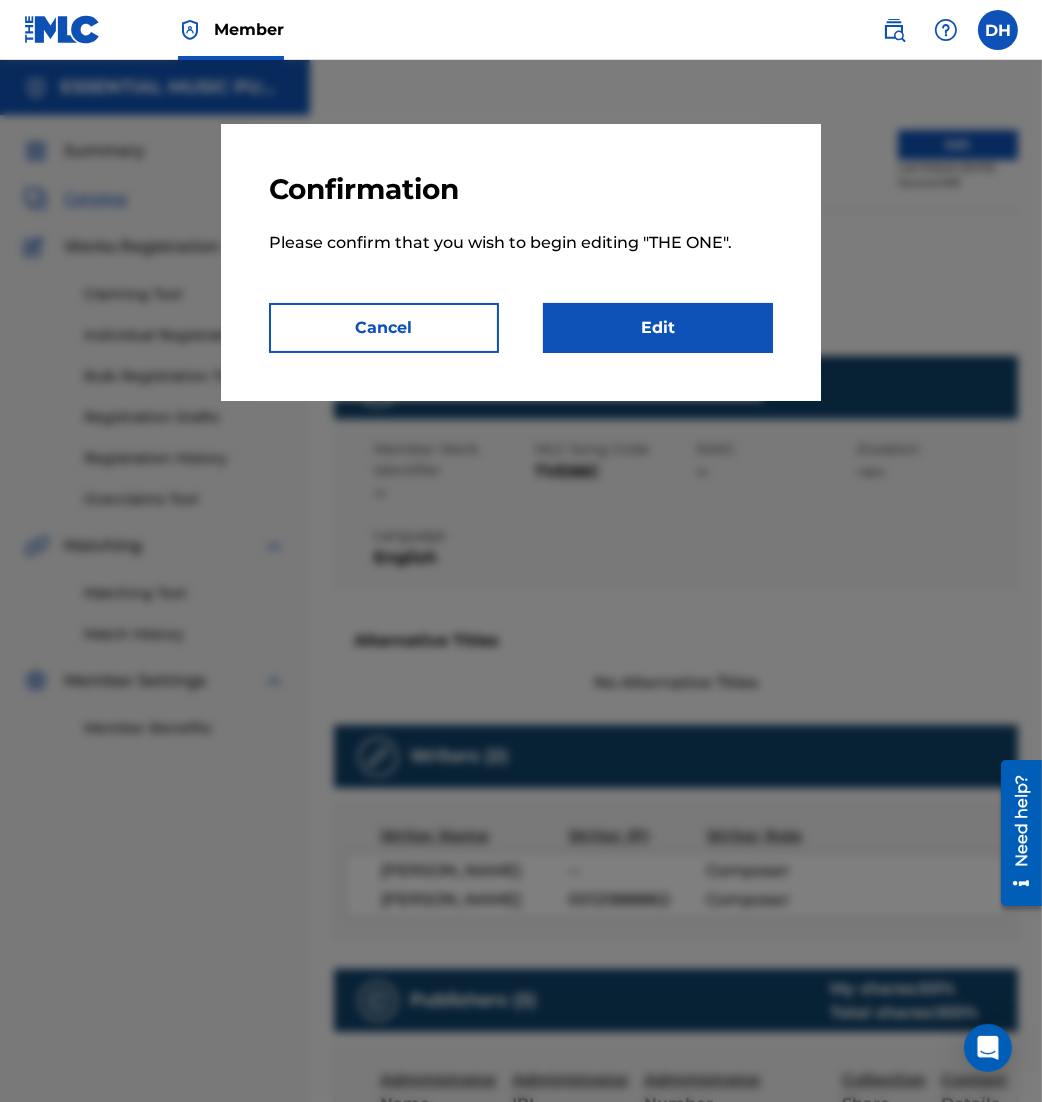 click on "Edit" at bounding box center [658, 328] 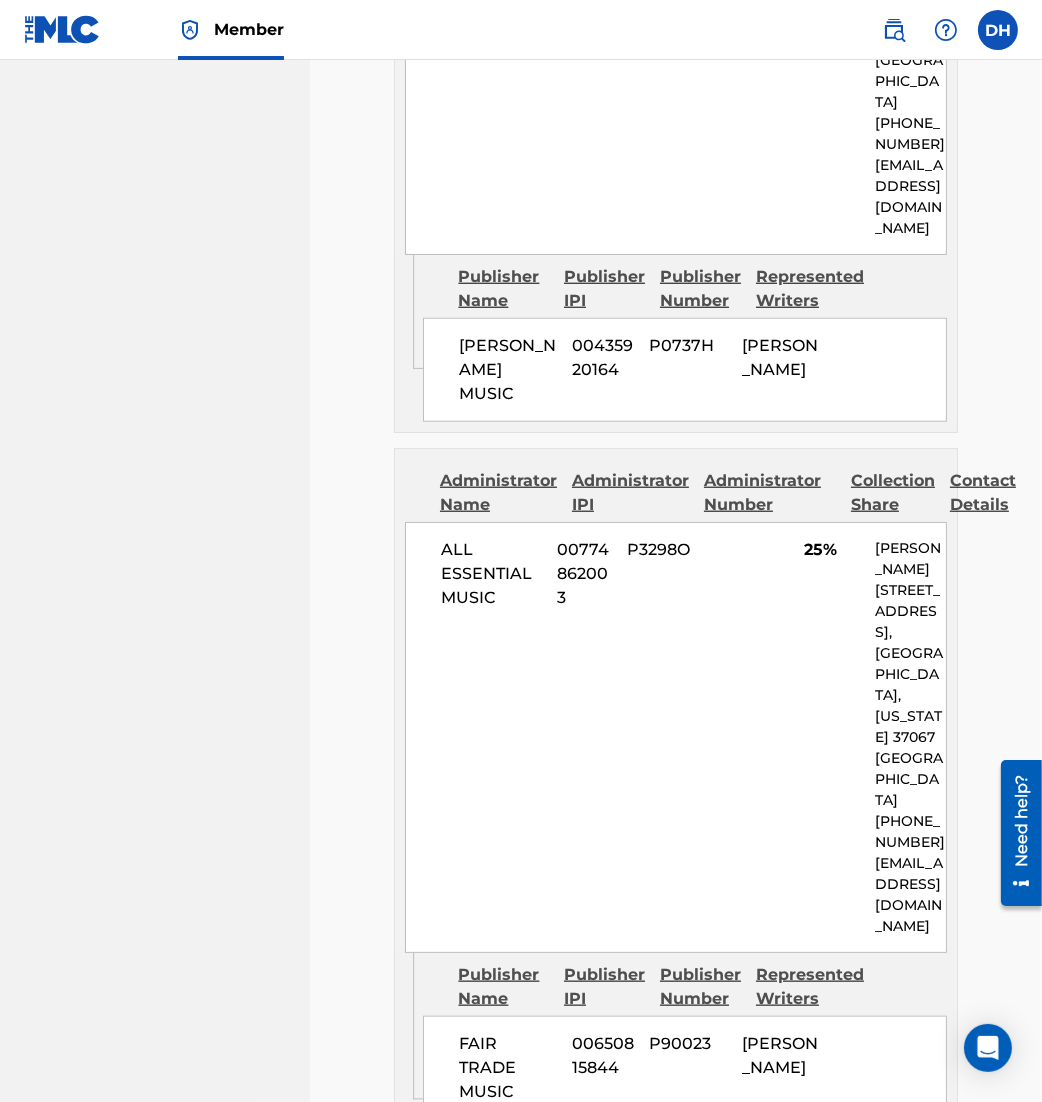 scroll, scrollTop: 2279, scrollLeft: 0, axis: vertical 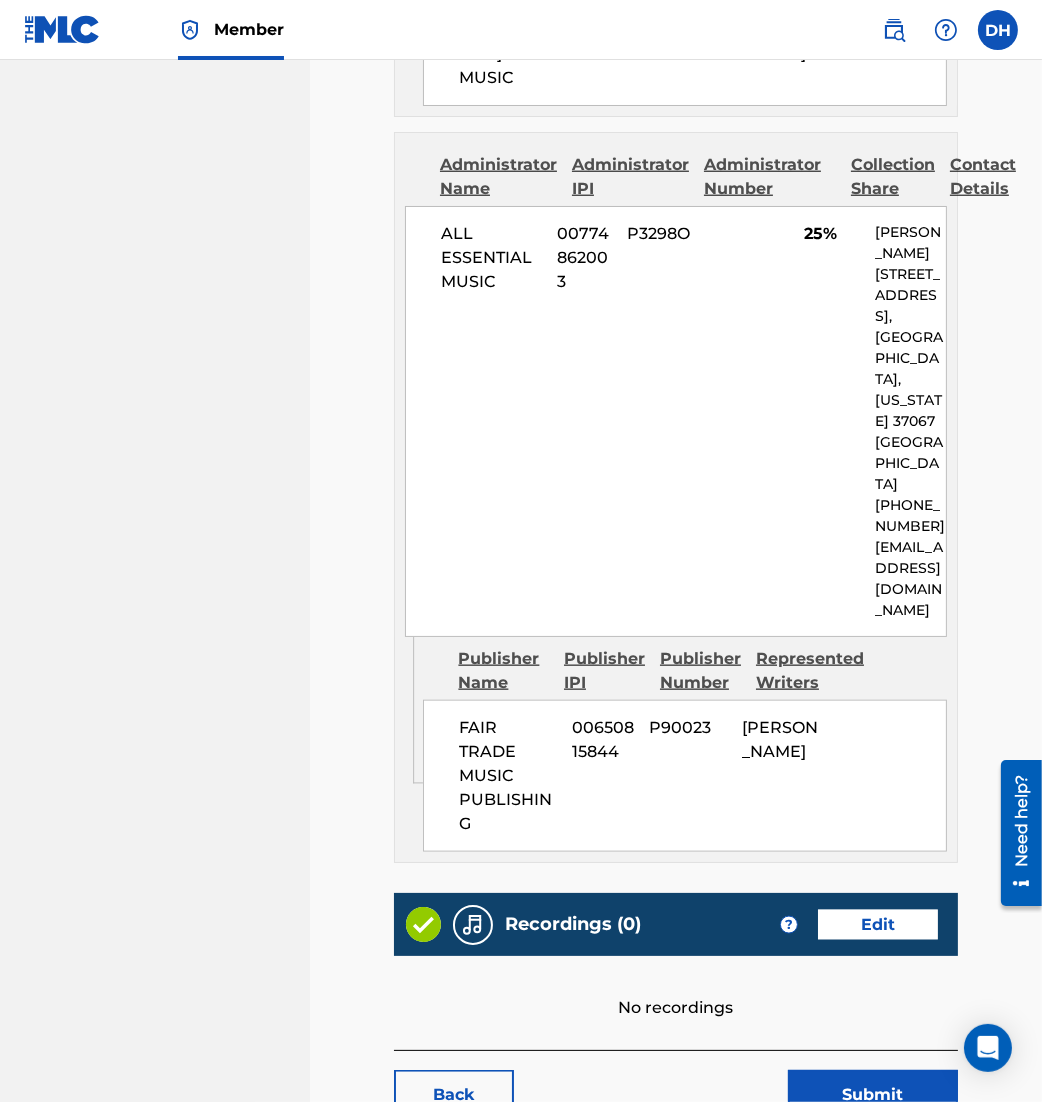 click on "Edit" at bounding box center [878, 925] 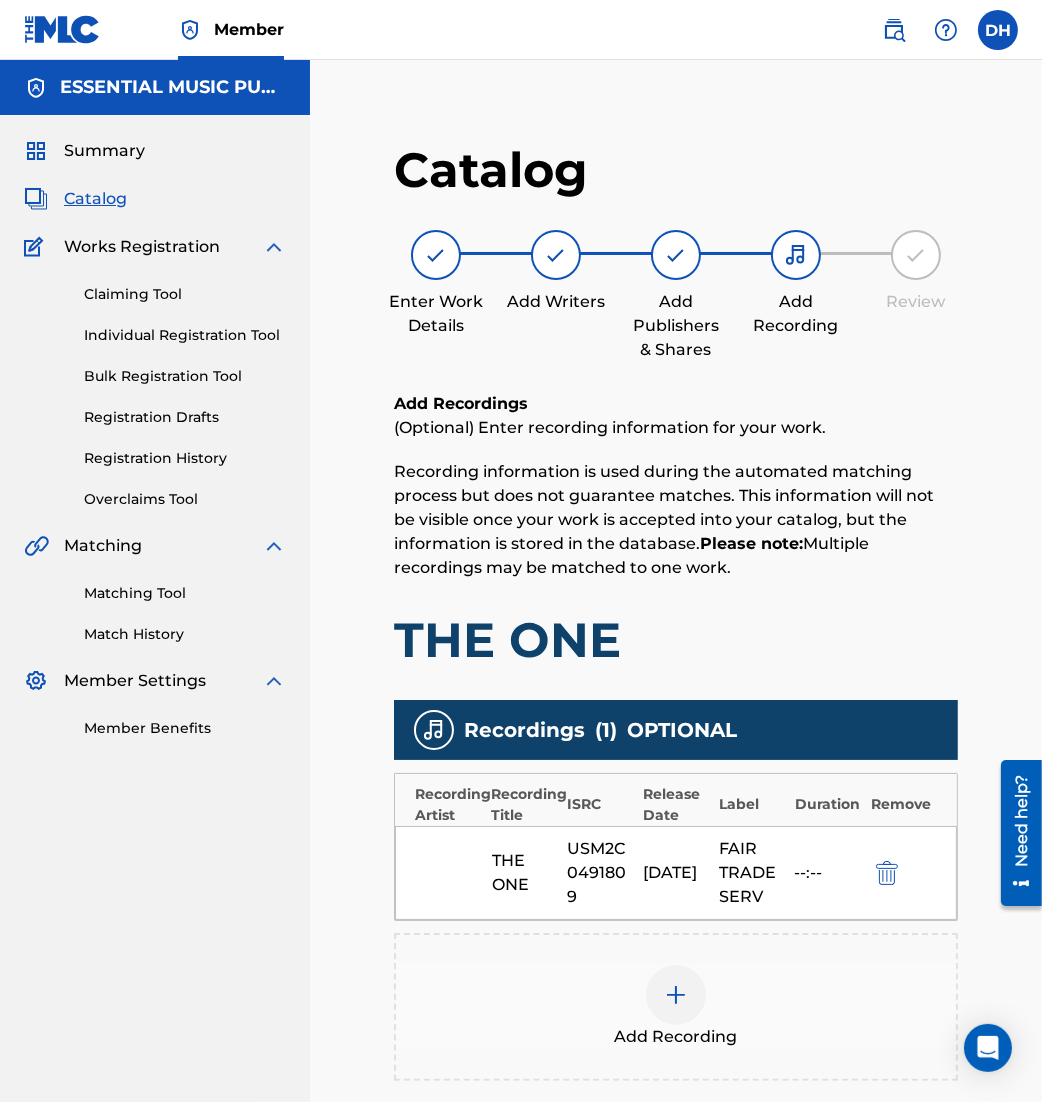 scroll, scrollTop: 257, scrollLeft: 0, axis: vertical 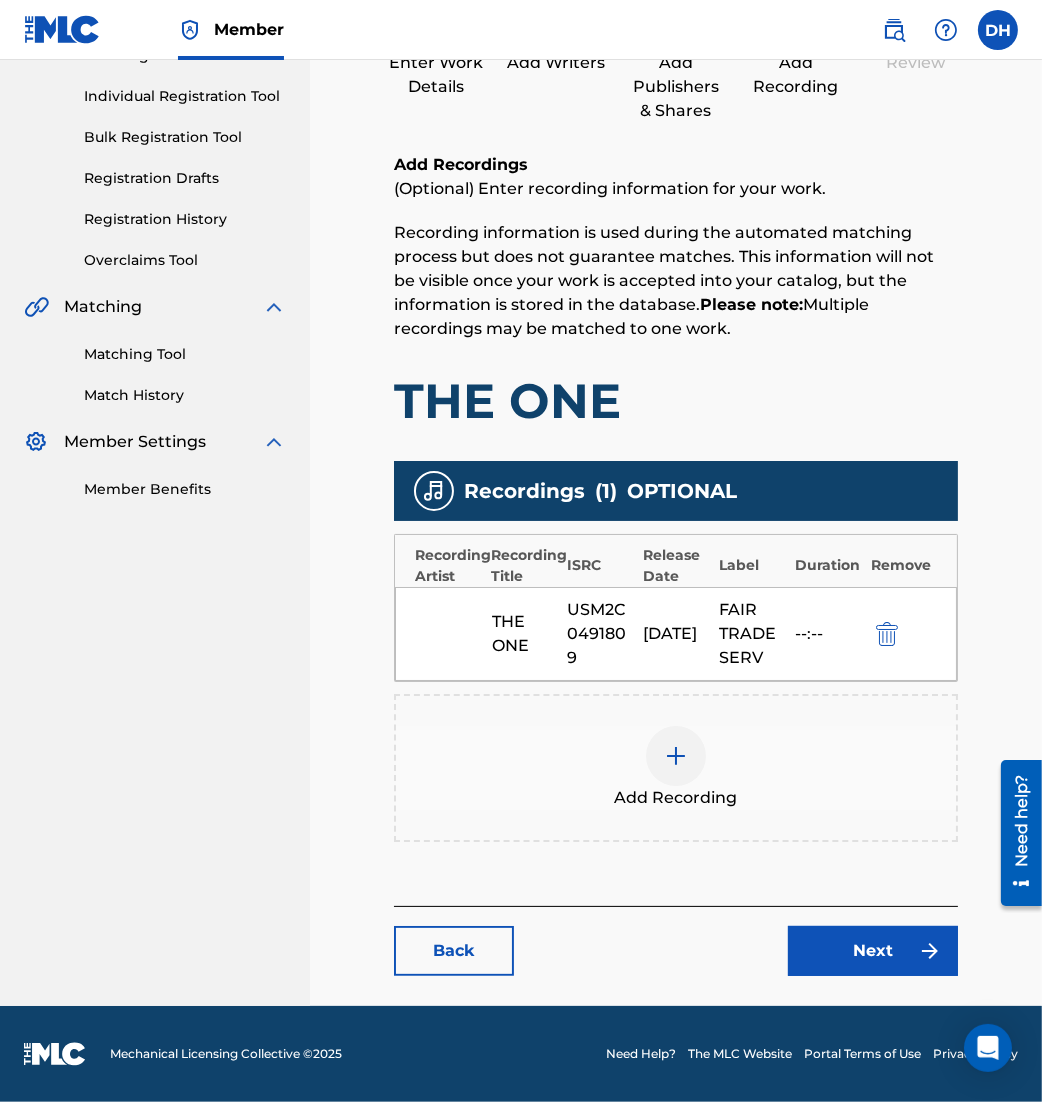drag, startPoint x: 596, startPoint y: 639, endPoint x: 557, endPoint y: 577, distance: 73.24616 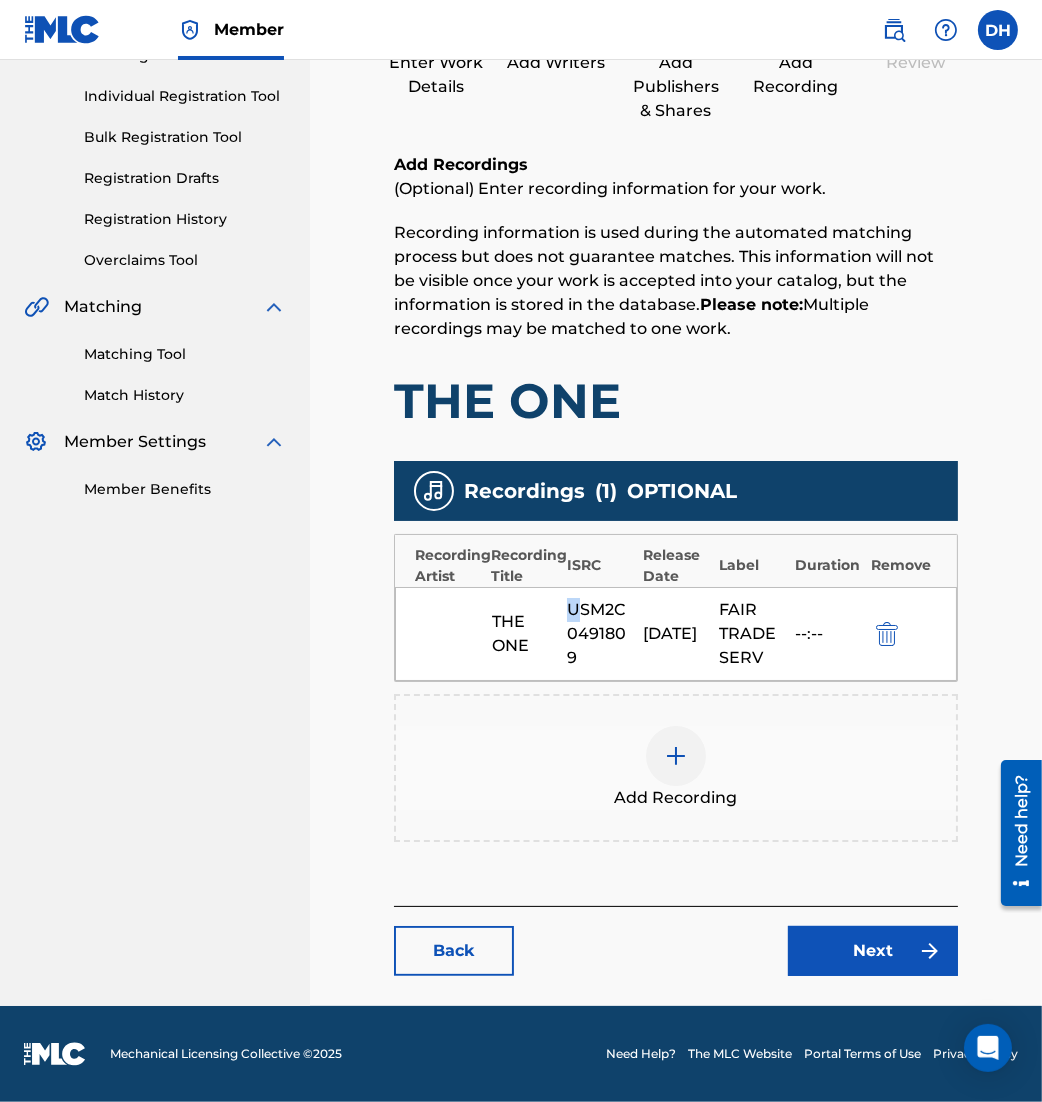 drag, startPoint x: 557, startPoint y: 577, endPoint x: 573, endPoint y: 596, distance: 24.839485 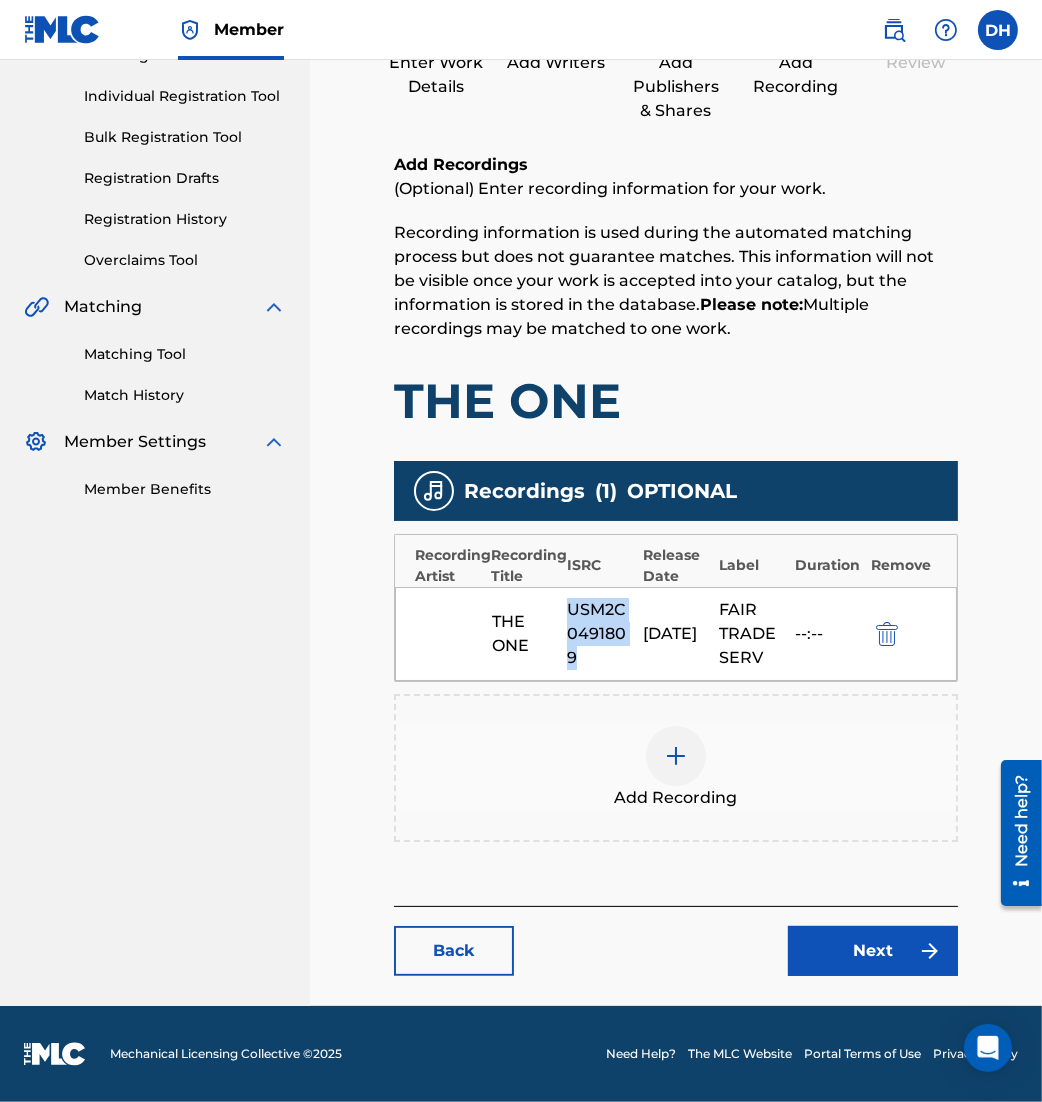 drag, startPoint x: 568, startPoint y: 587, endPoint x: 600, endPoint y: 657, distance: 76.96753 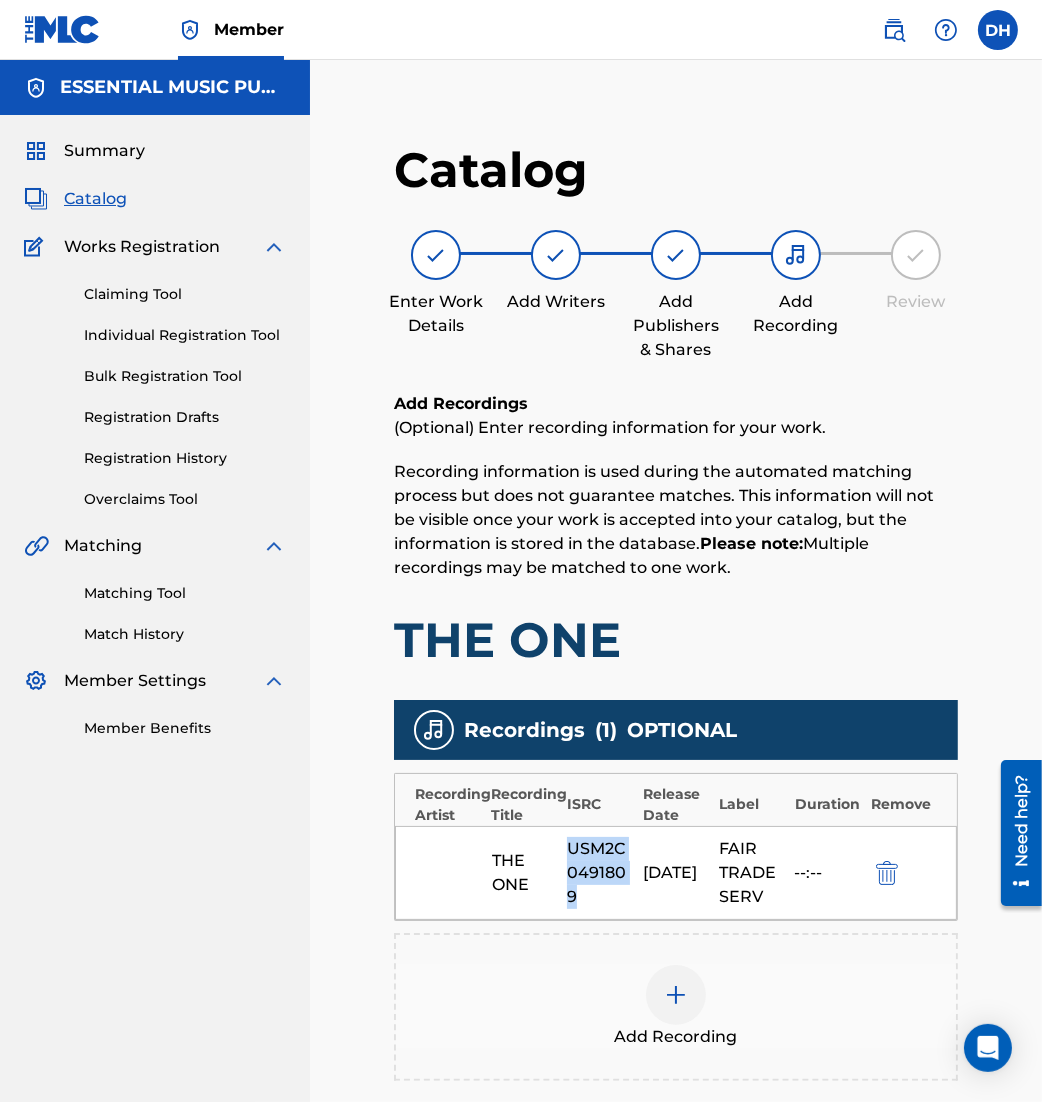 scroll, scrollTop: 1, scrollLeft: 0, axis: vertical 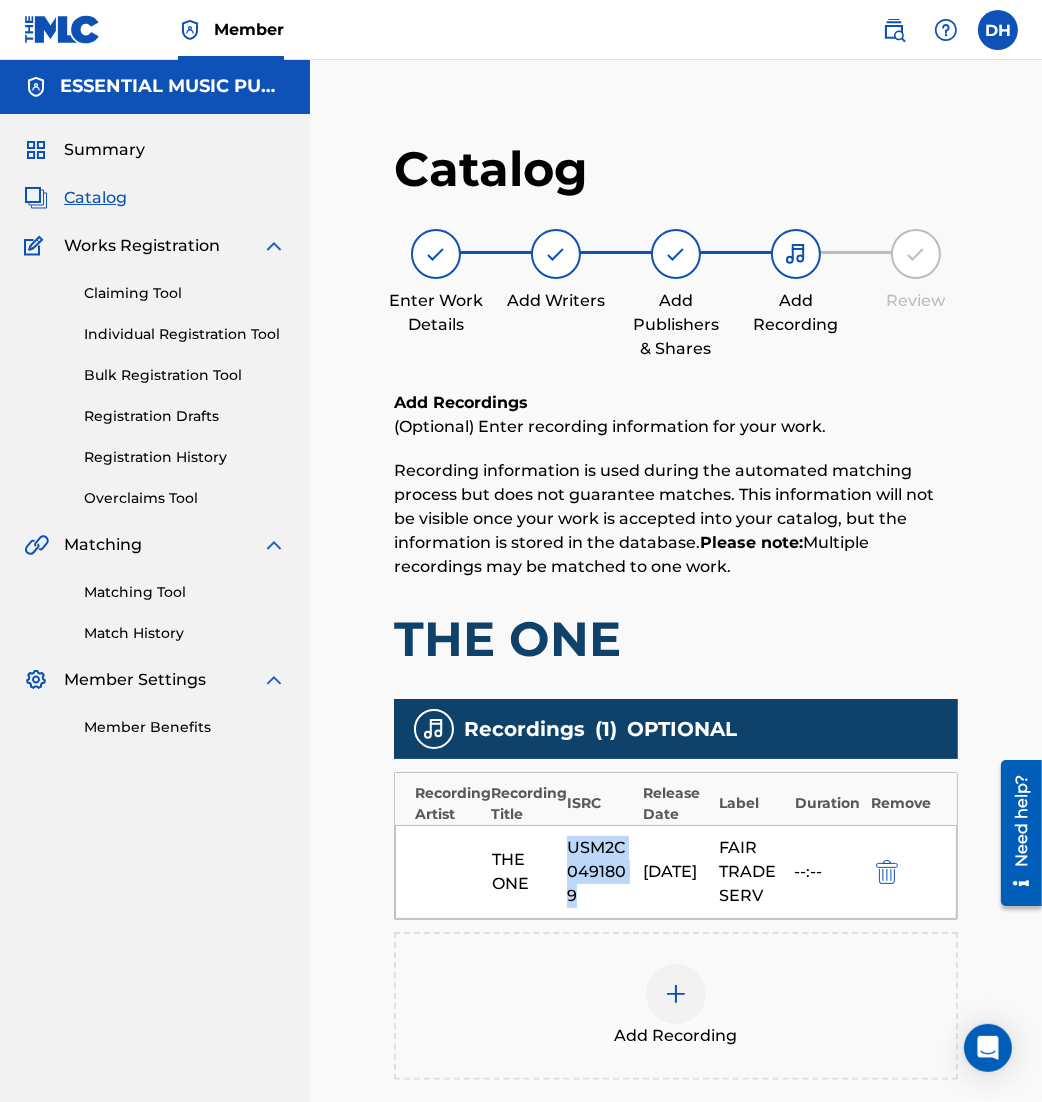 click on "Matching Tool" at bounding box center [185, 592] 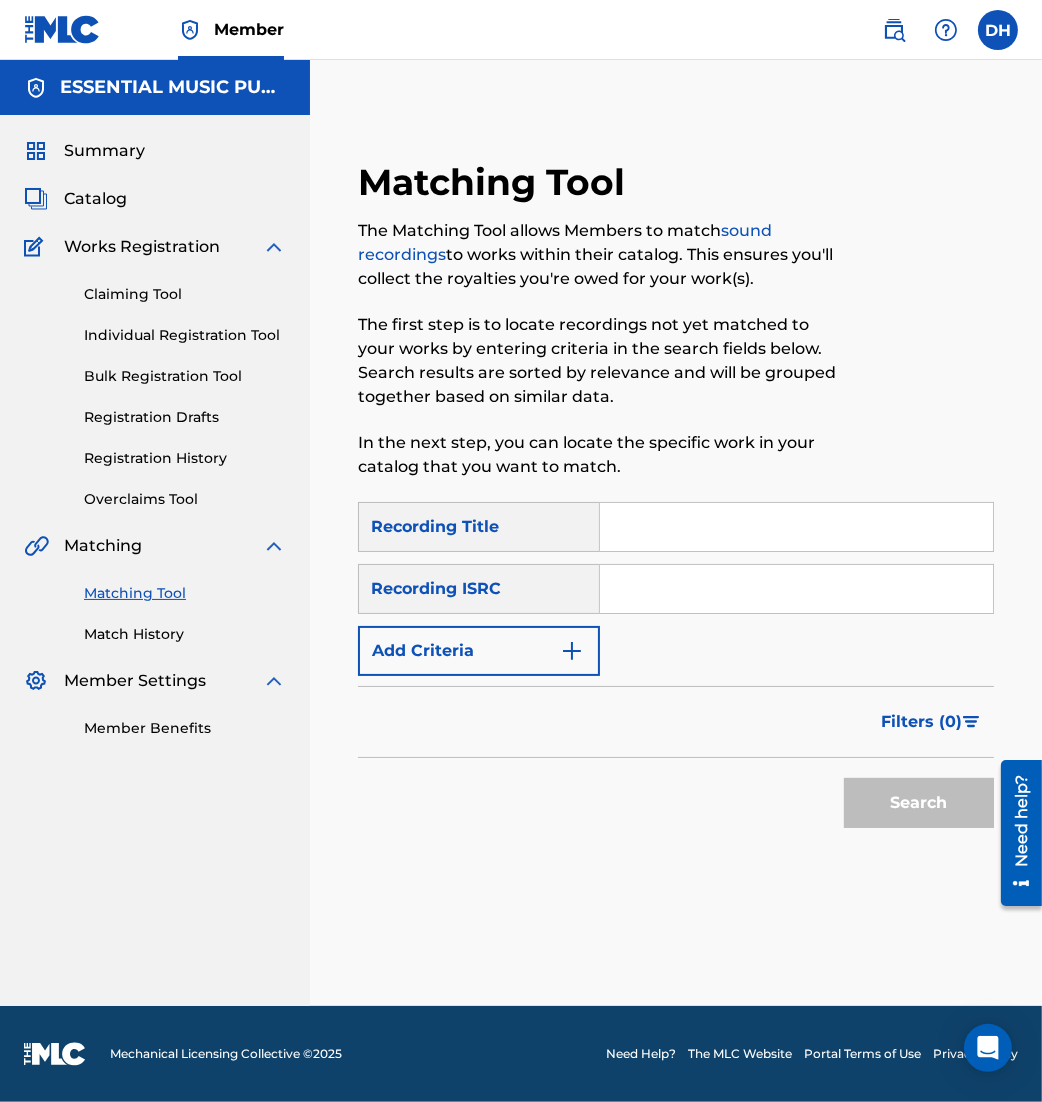 scroll, scrollTop: 0, scrollLeft: 0, axis: both 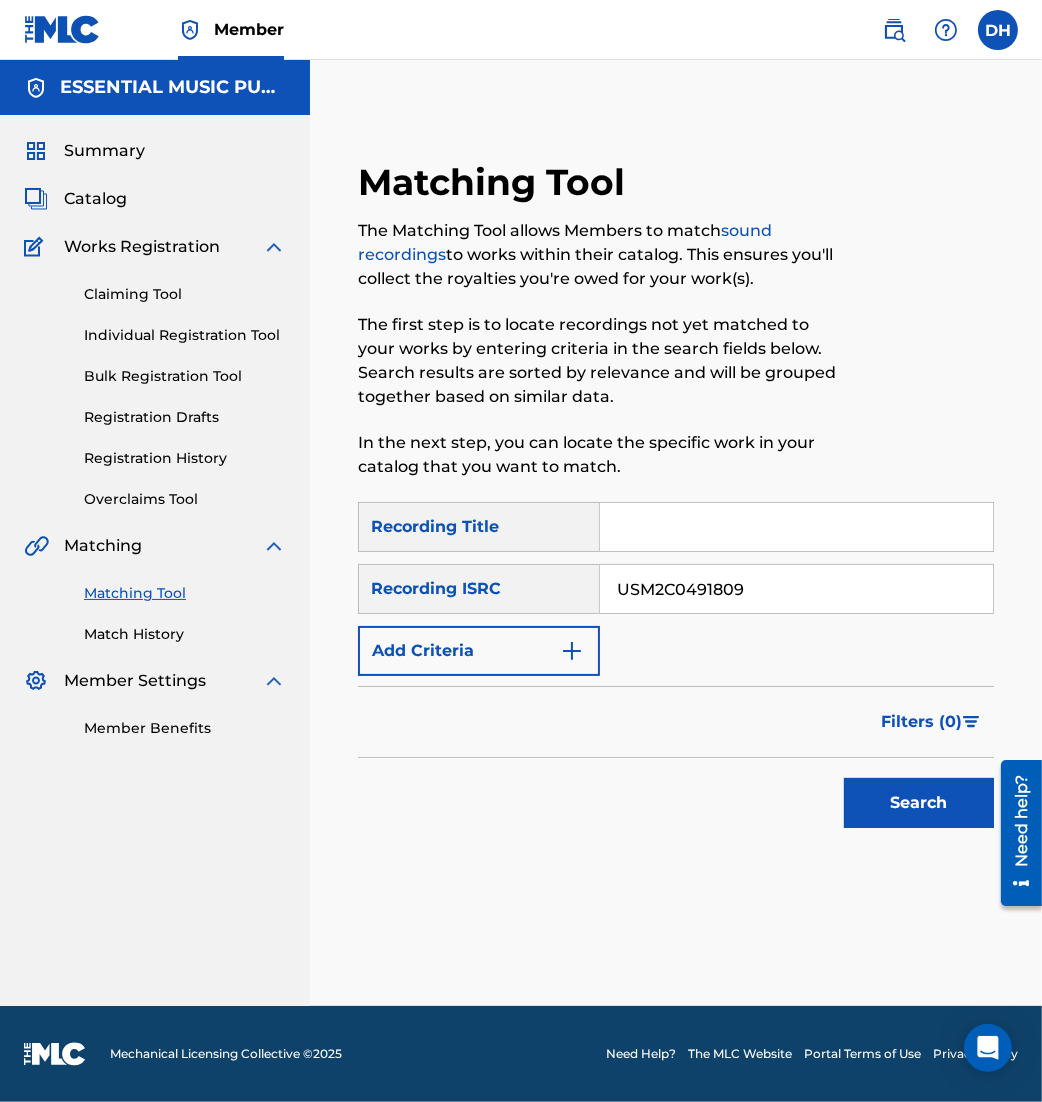 type on "USM2C0491809" 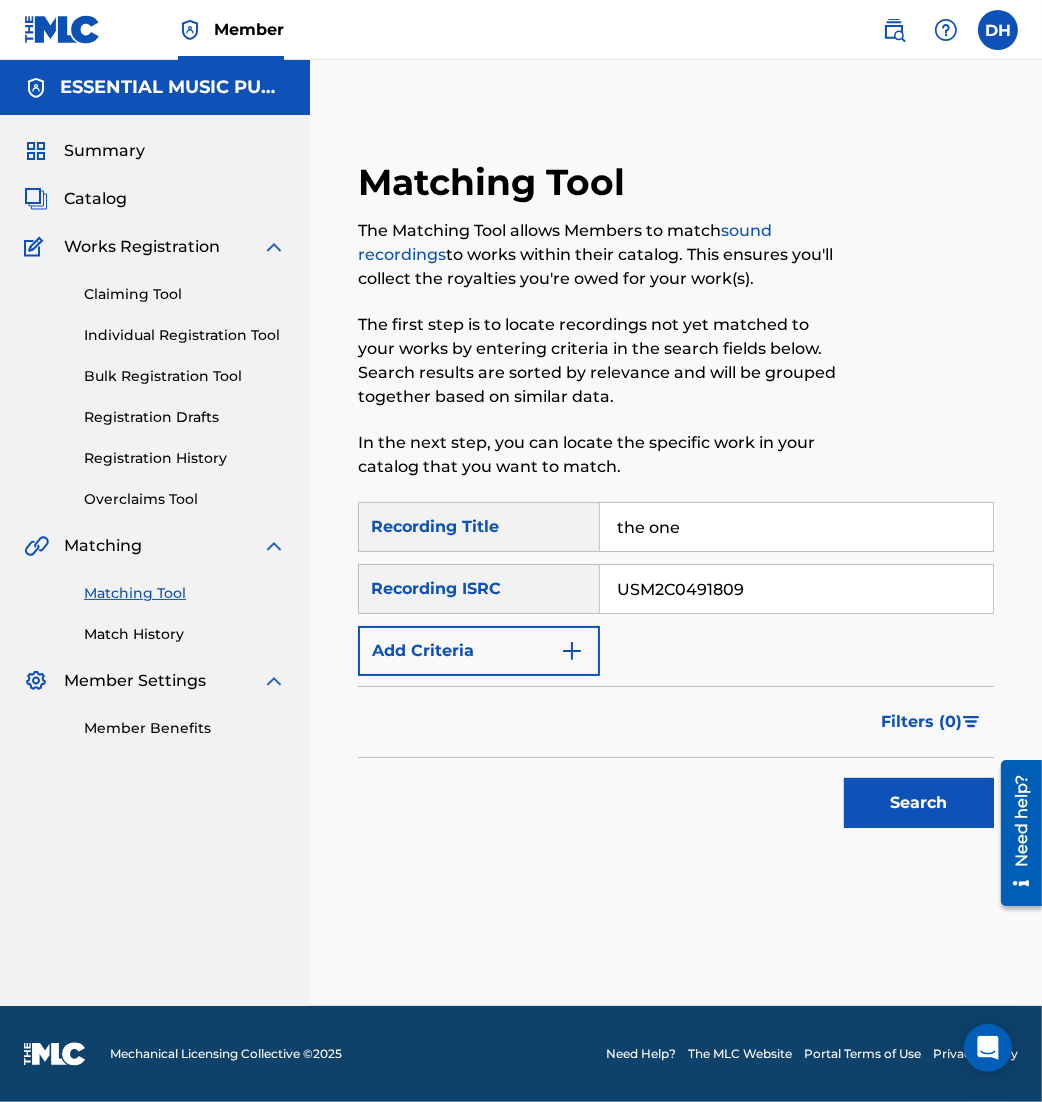 type on "the one" 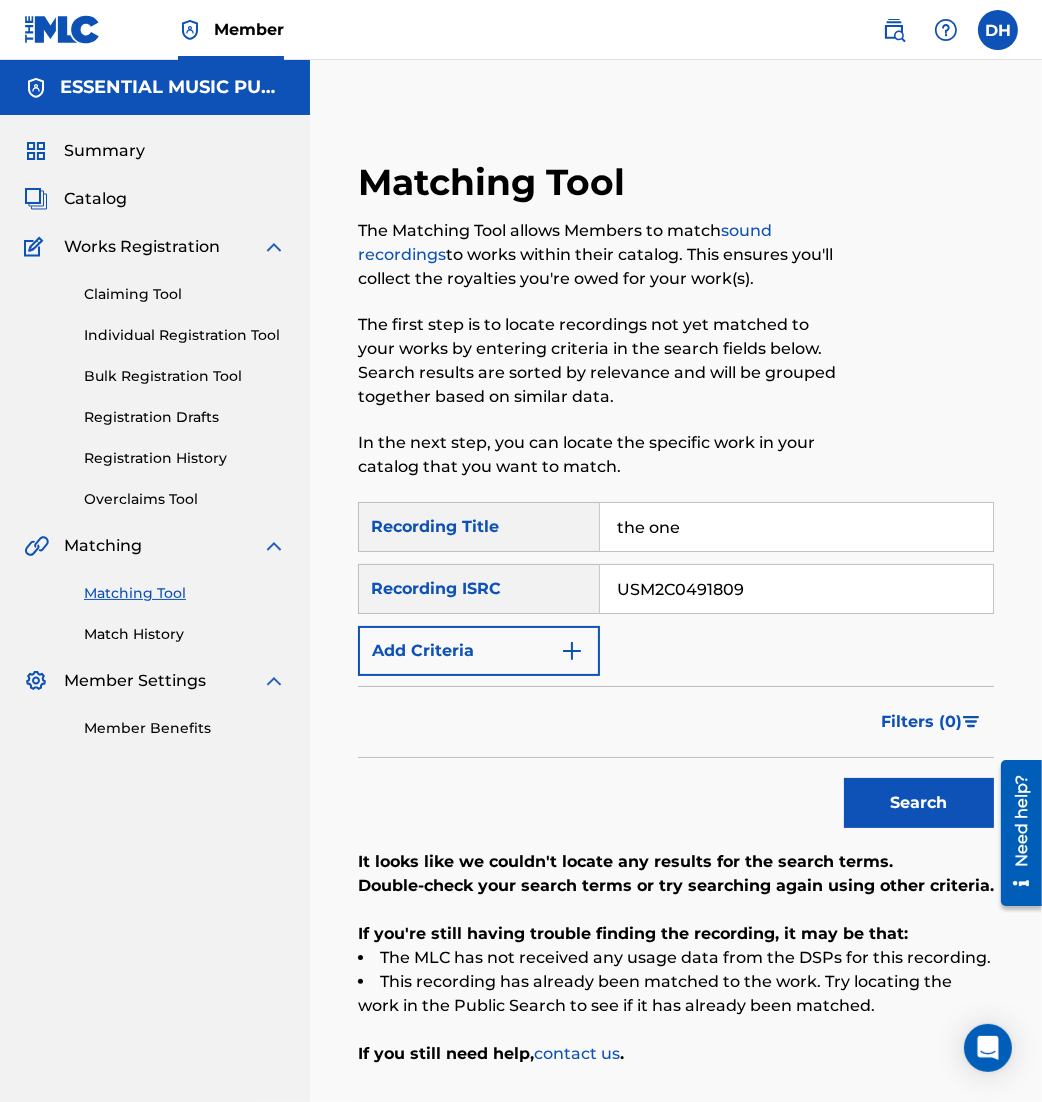 click on "Search" at bounding box center (676, 798) 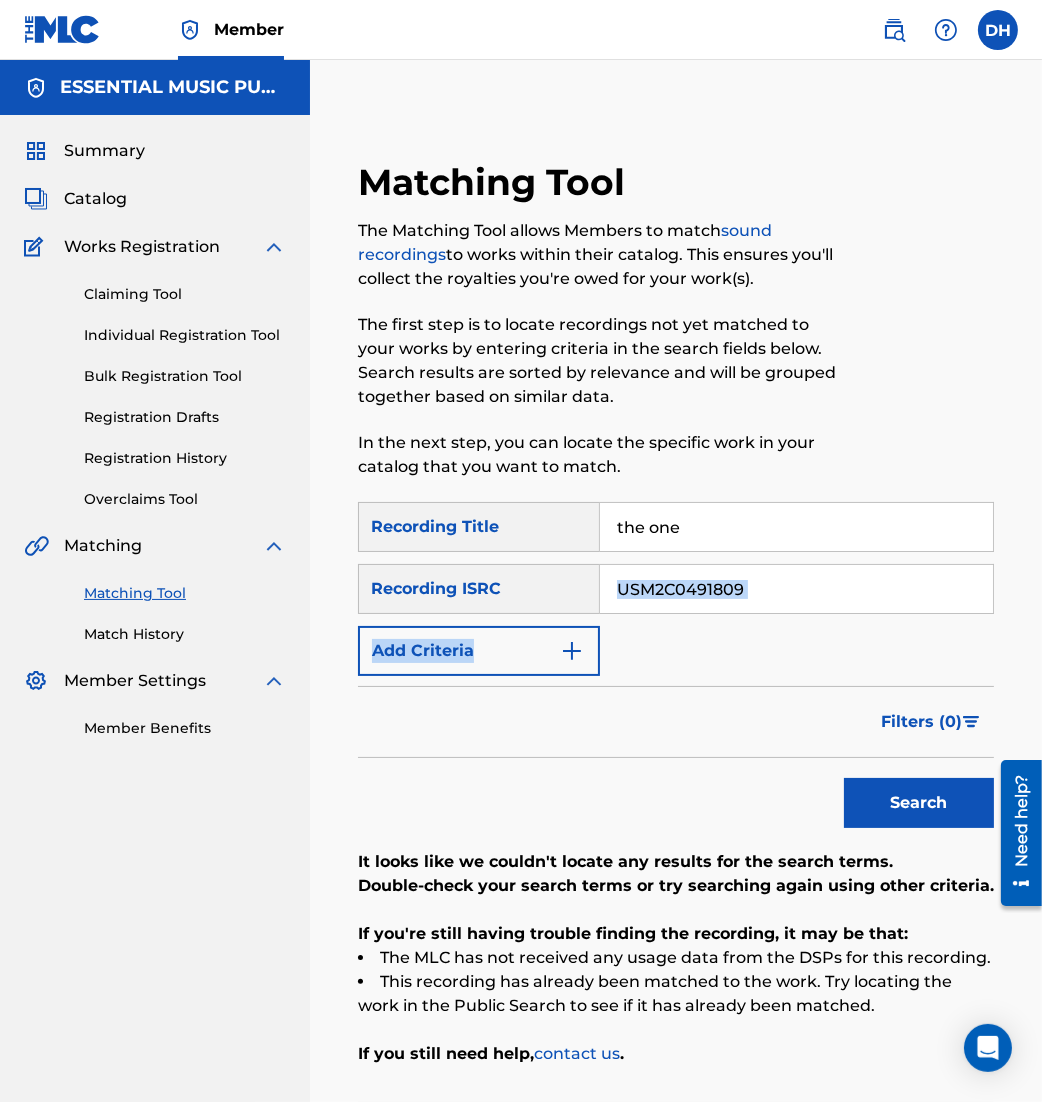 drag, startPoint x: 842, startPoint y: 561, endPoint x: 538, endPoint y: 614, distance: 308.58548 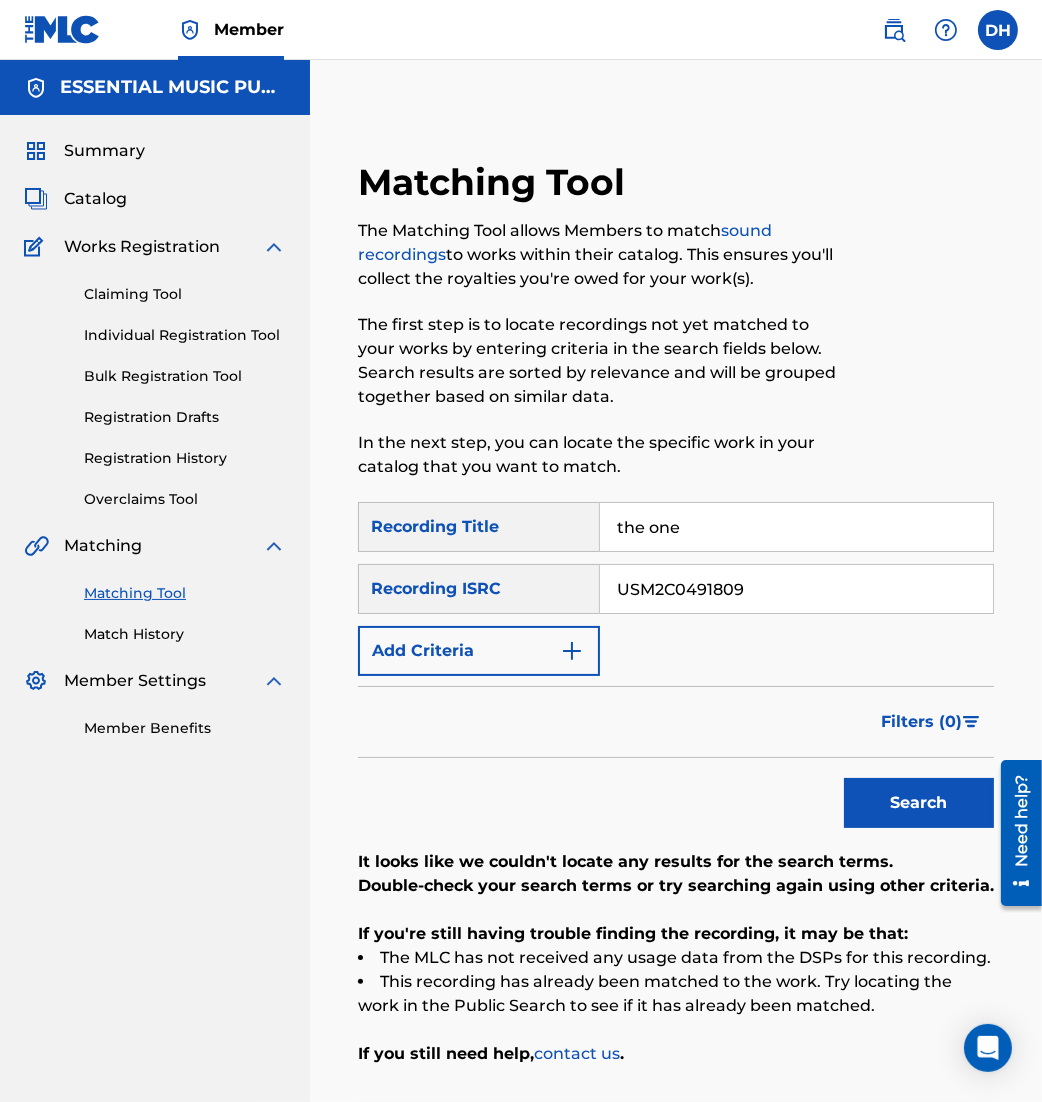 drag, startPoint x: 538, startPoint y: 614, endPoint x: 765, endPoint y: 608, distance: 227.07928 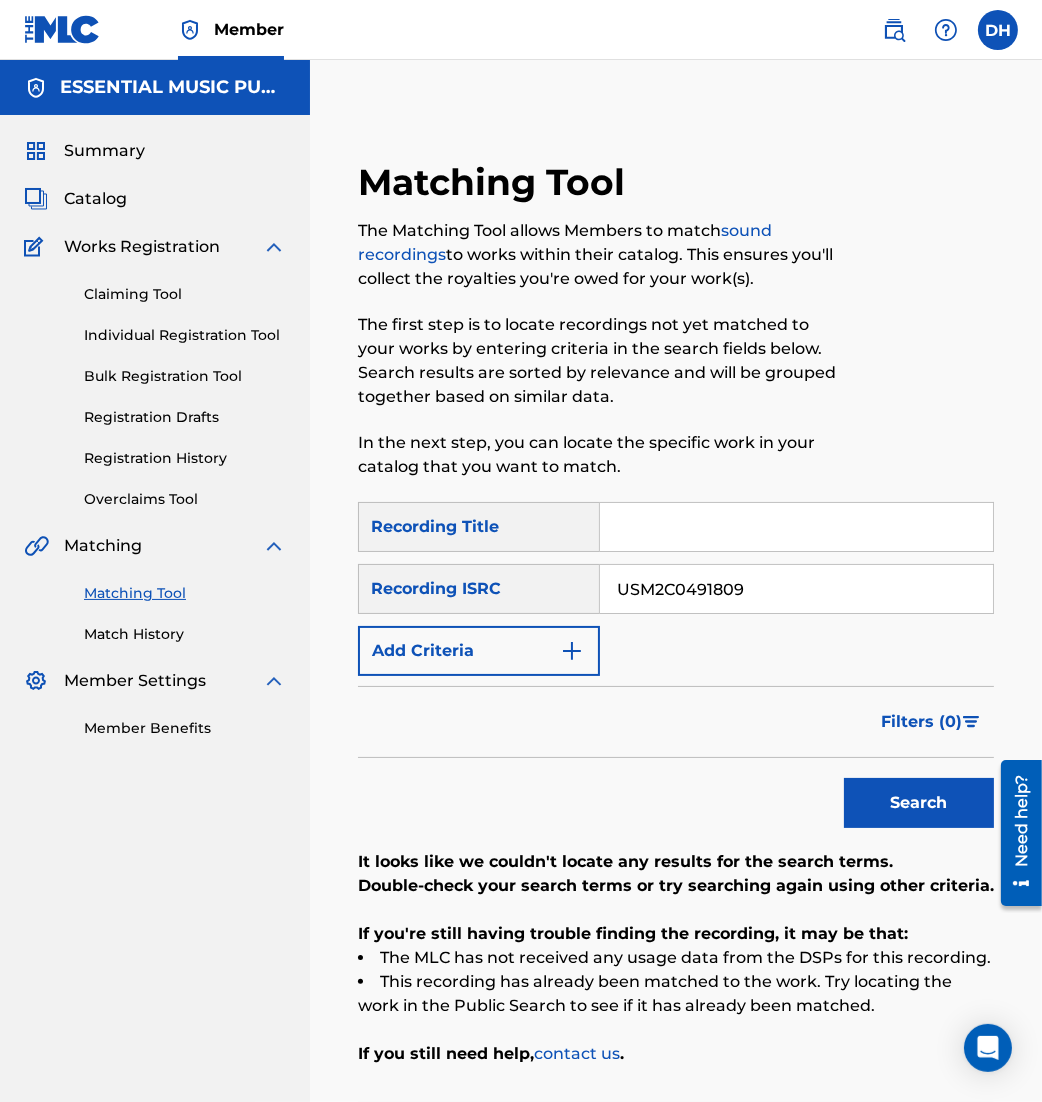 type 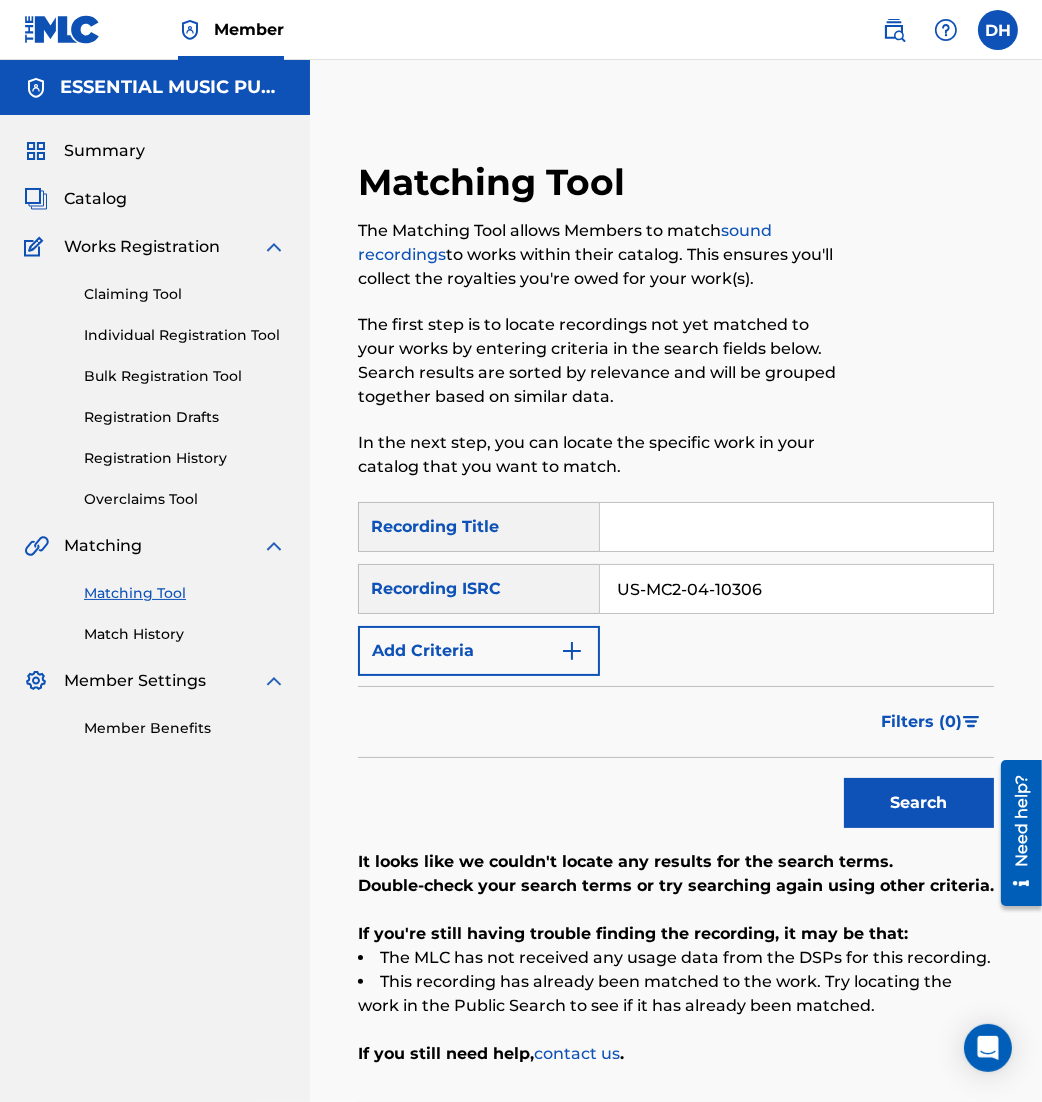 click on "US-MC2-04-10306" at bounding box center [796, 589] 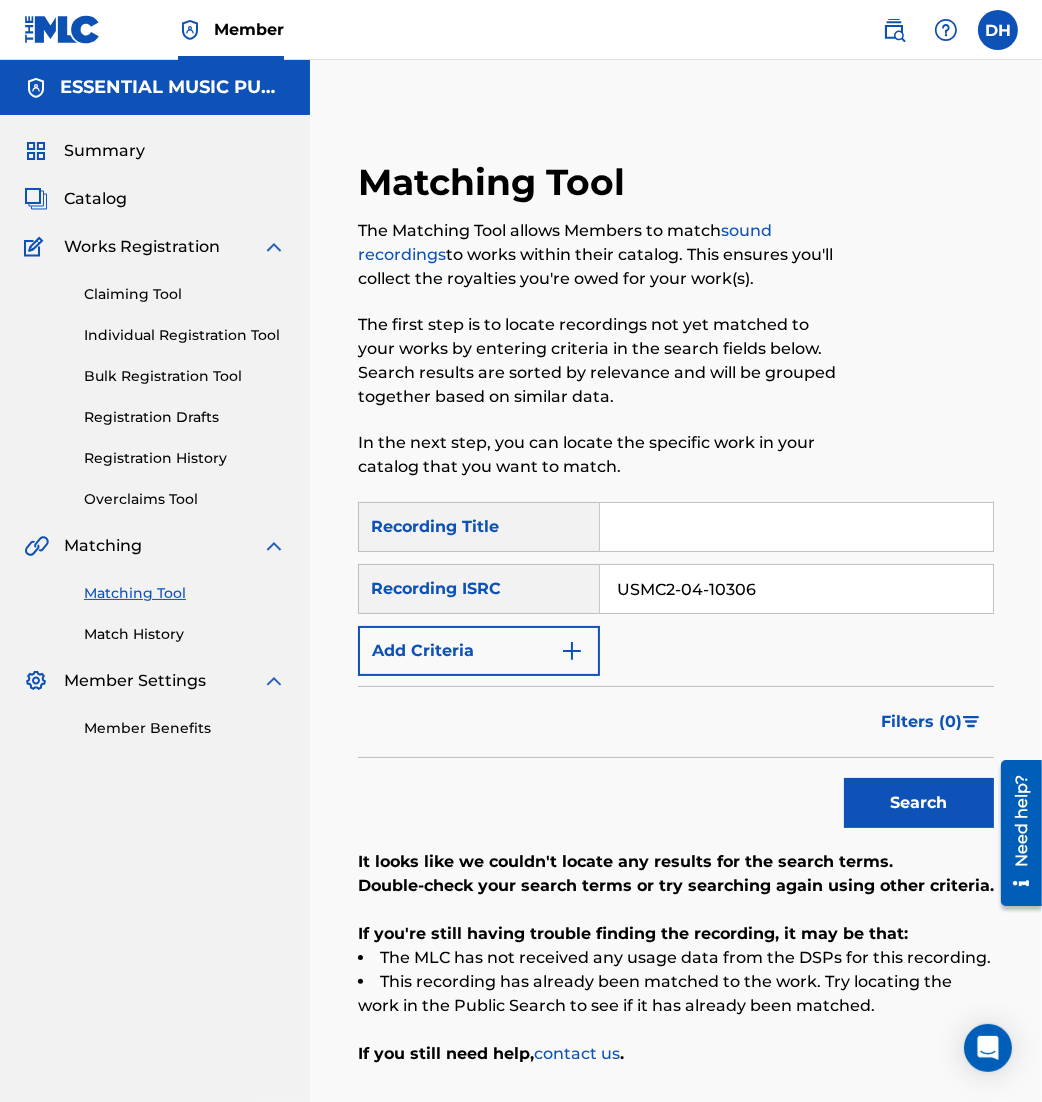 click on "USMC2-04-10306" at bounding box center [796, 589] 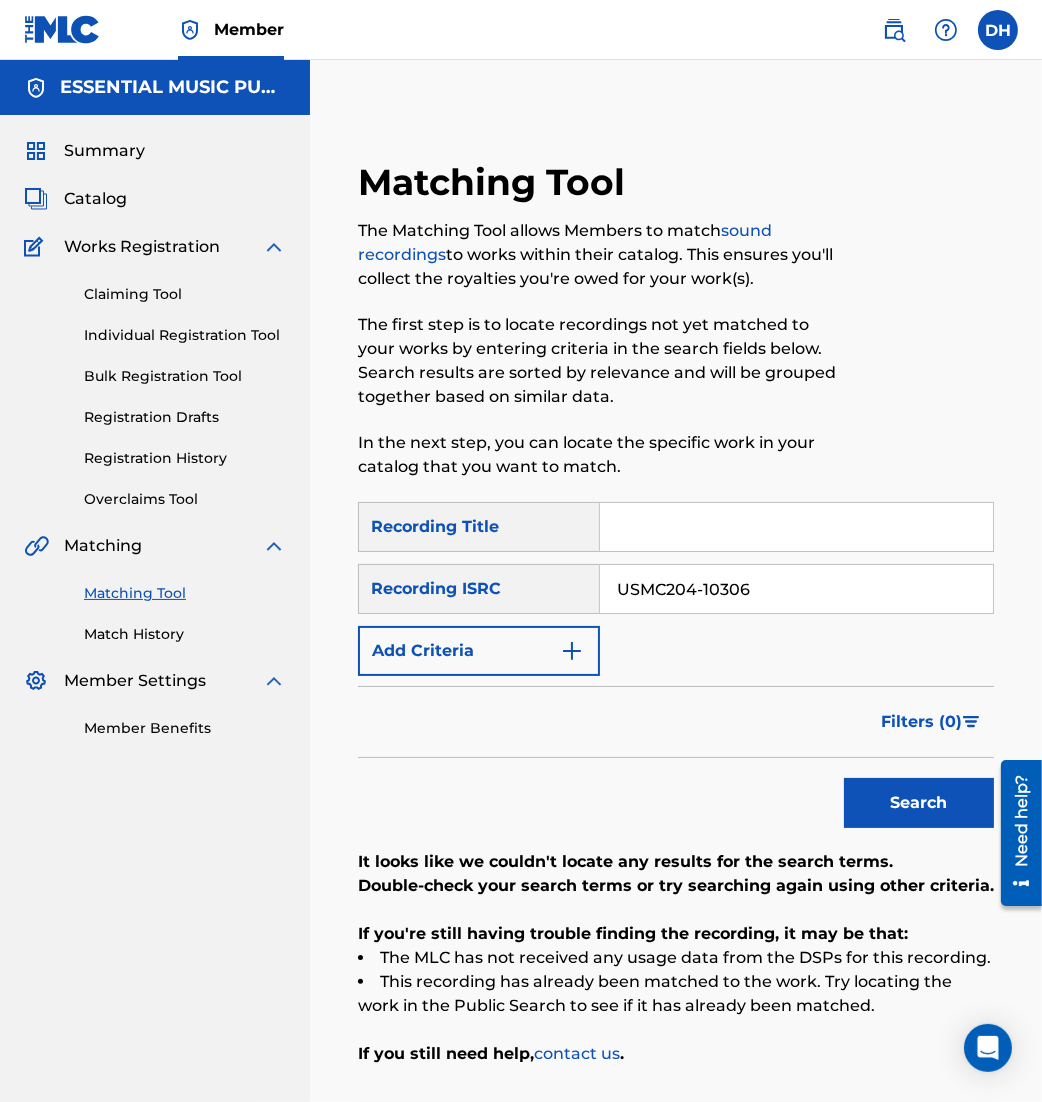 click on "USMC204-10306" at bounding box center [796, 589] 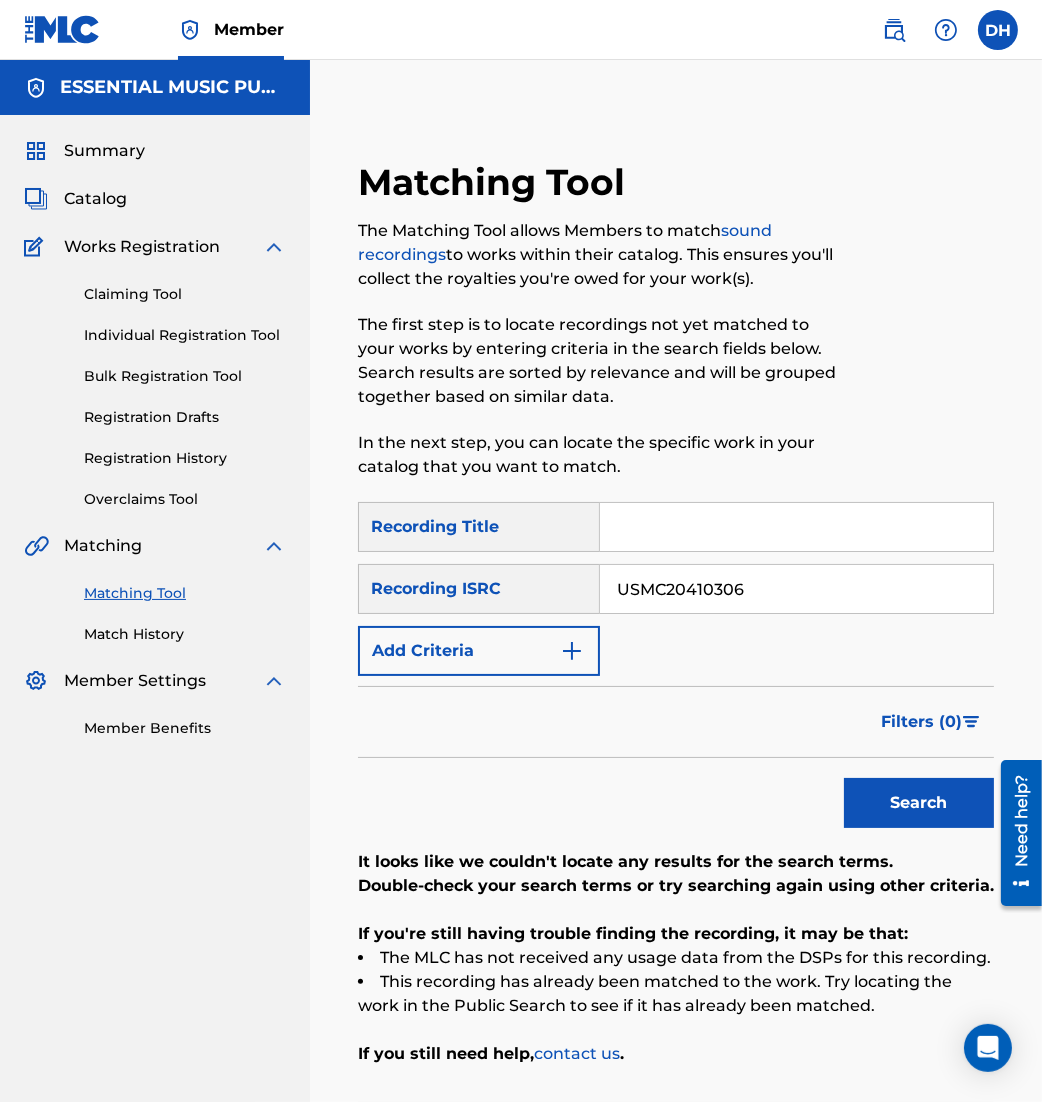 click on "Search" at bounding box center (919, 803) 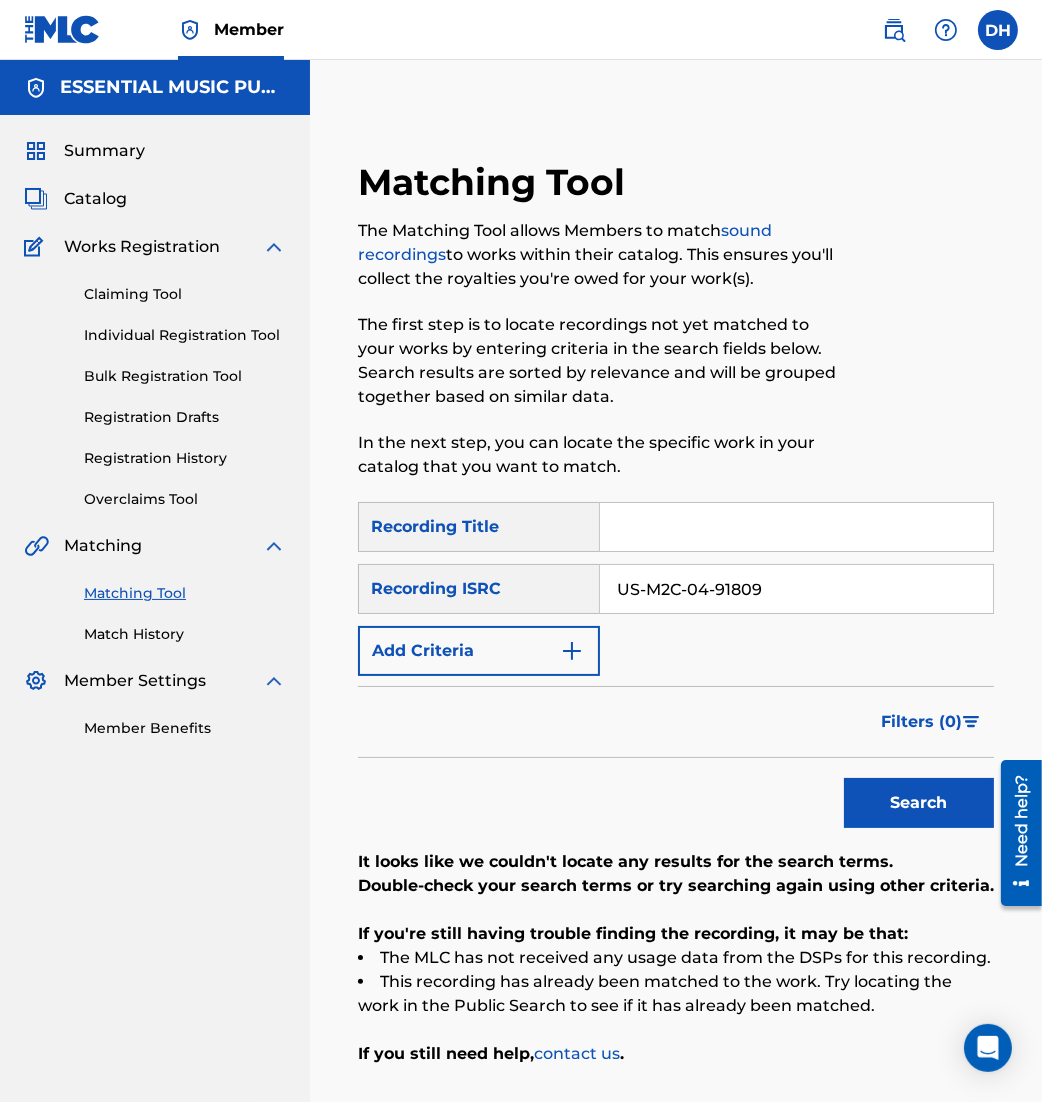 click on "US-M2C-04-91809" at bounding box center (796, 589) 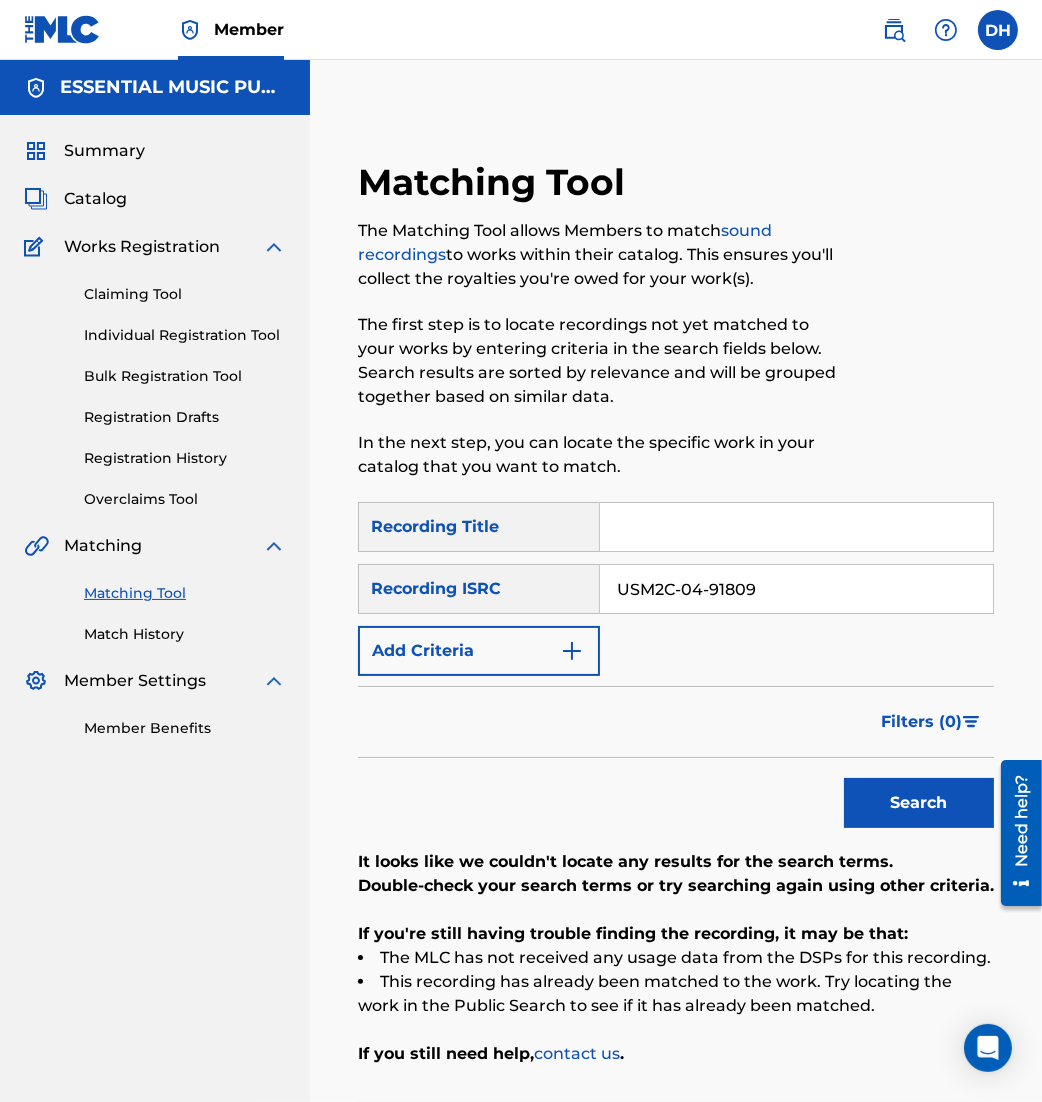 click on "USM2C-04-91809" at bounding box center [796, 589] 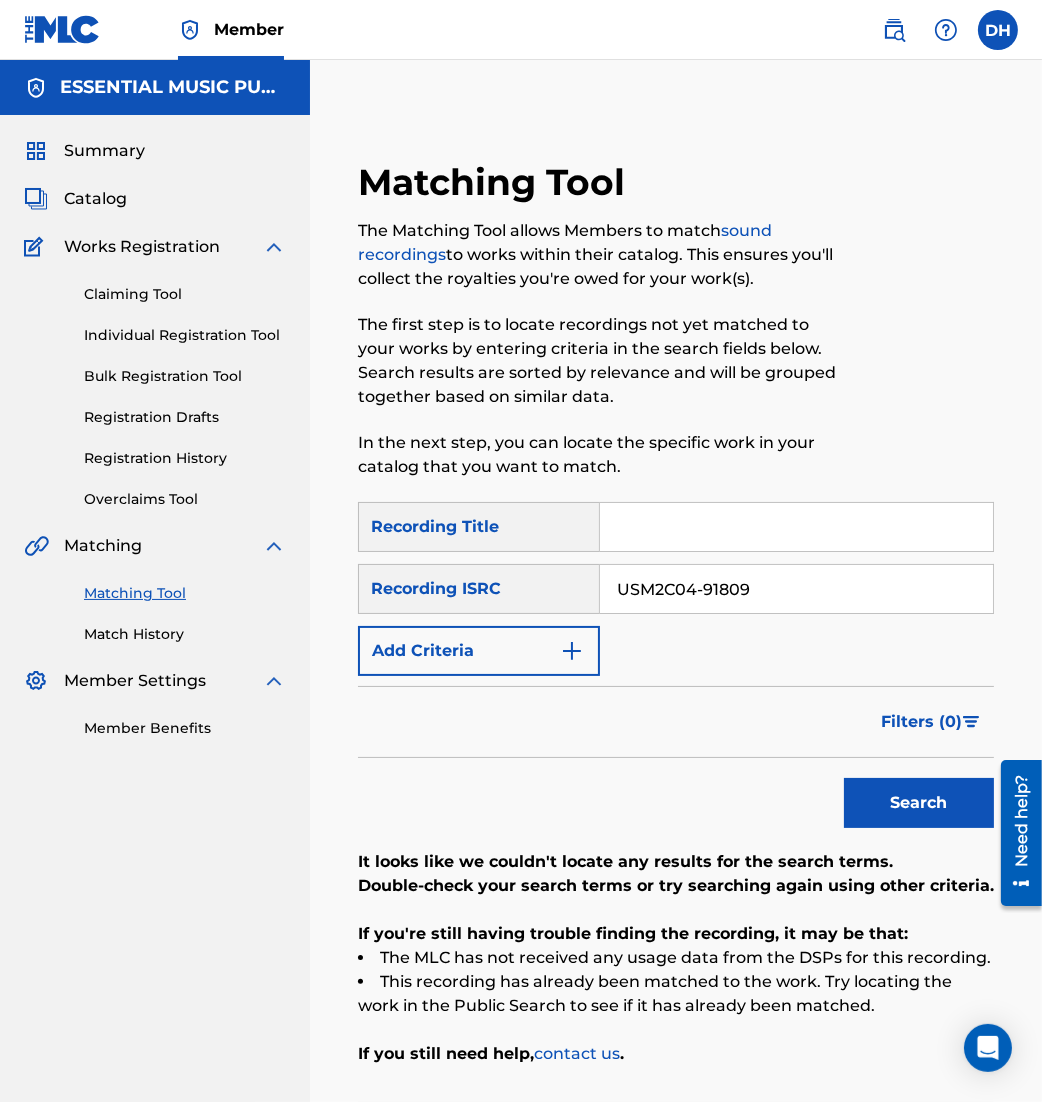 click on "USM2C04-91809" at bounding box center [796, 589] 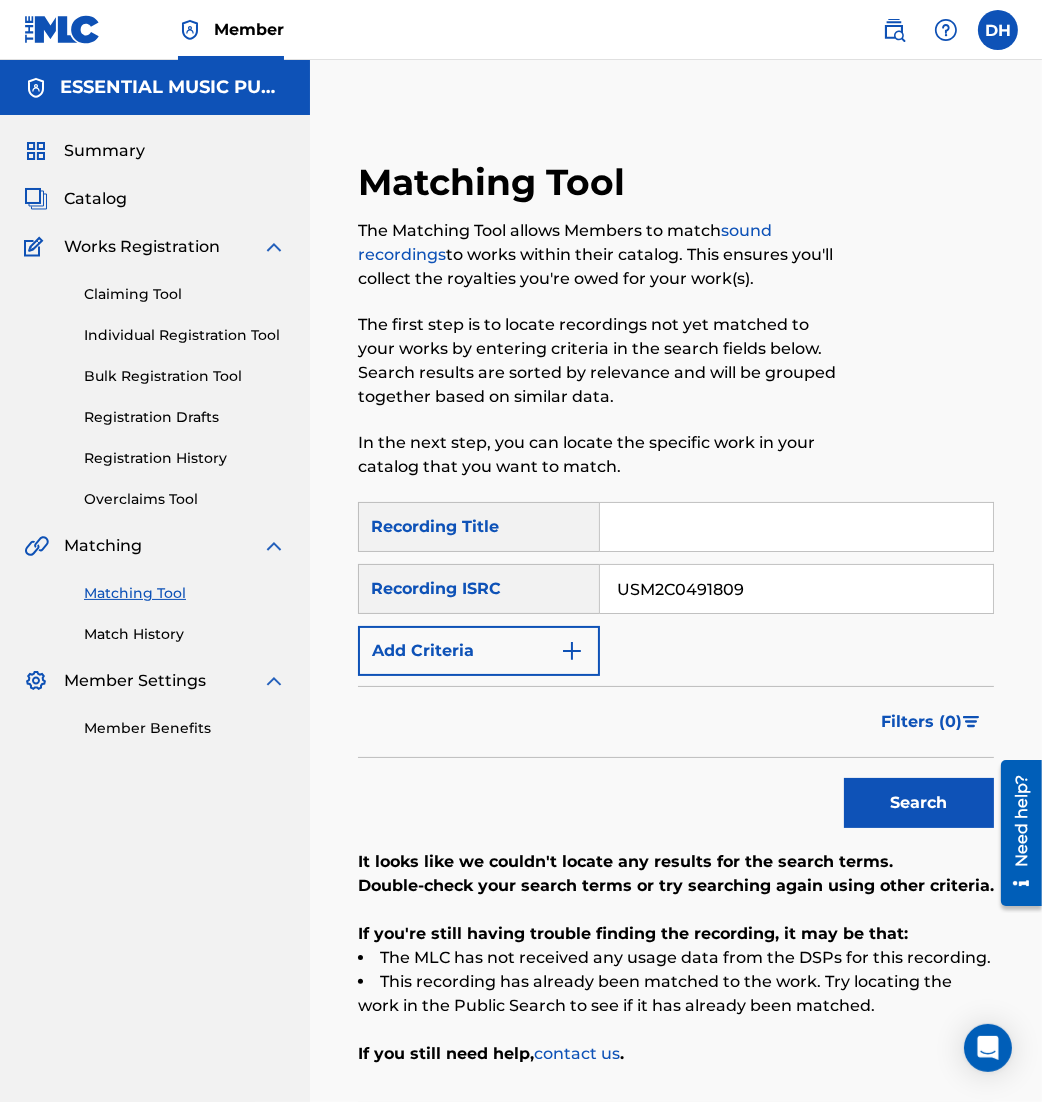 type on "USM2C0491809" 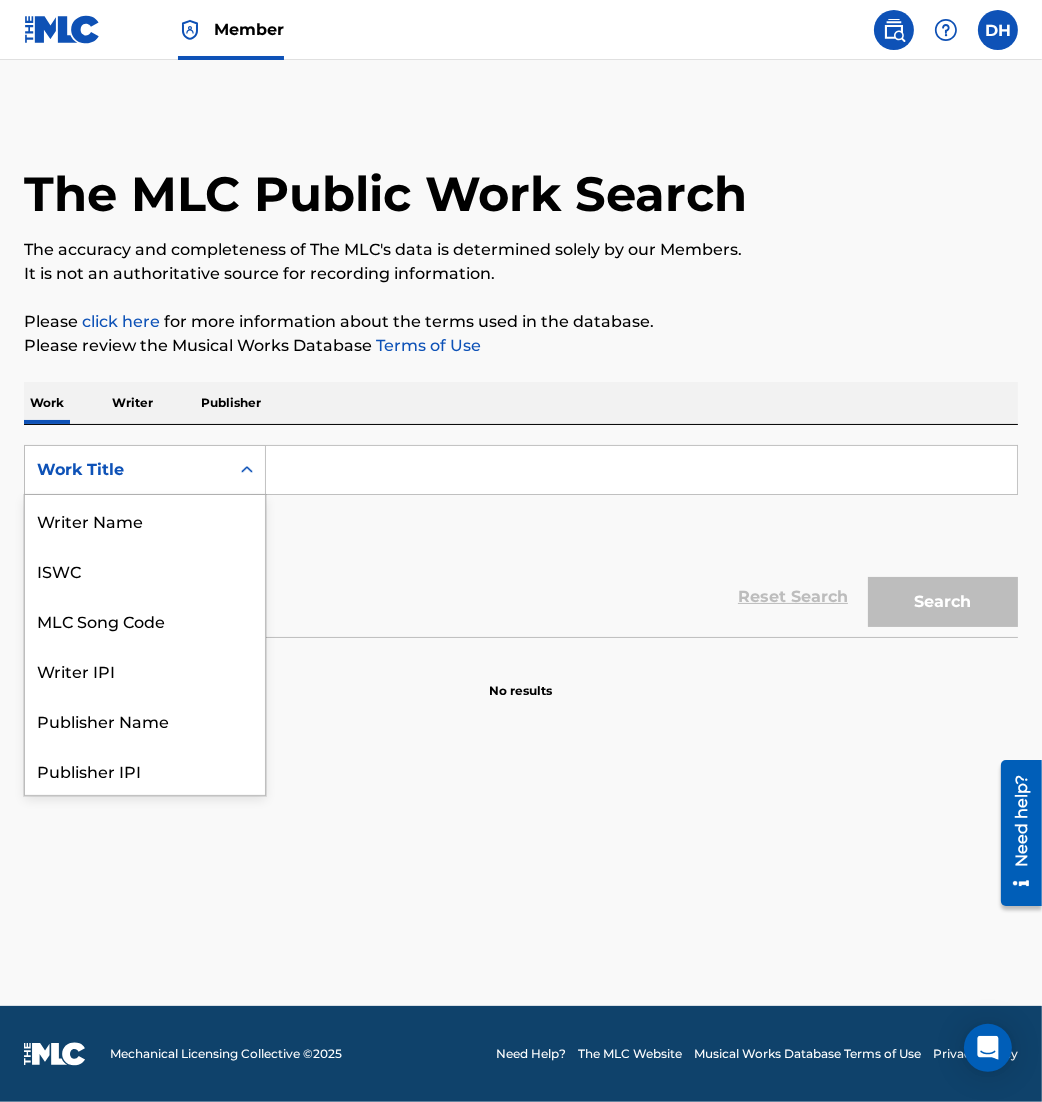click on "Work Title" at bounding box center [127, 470] 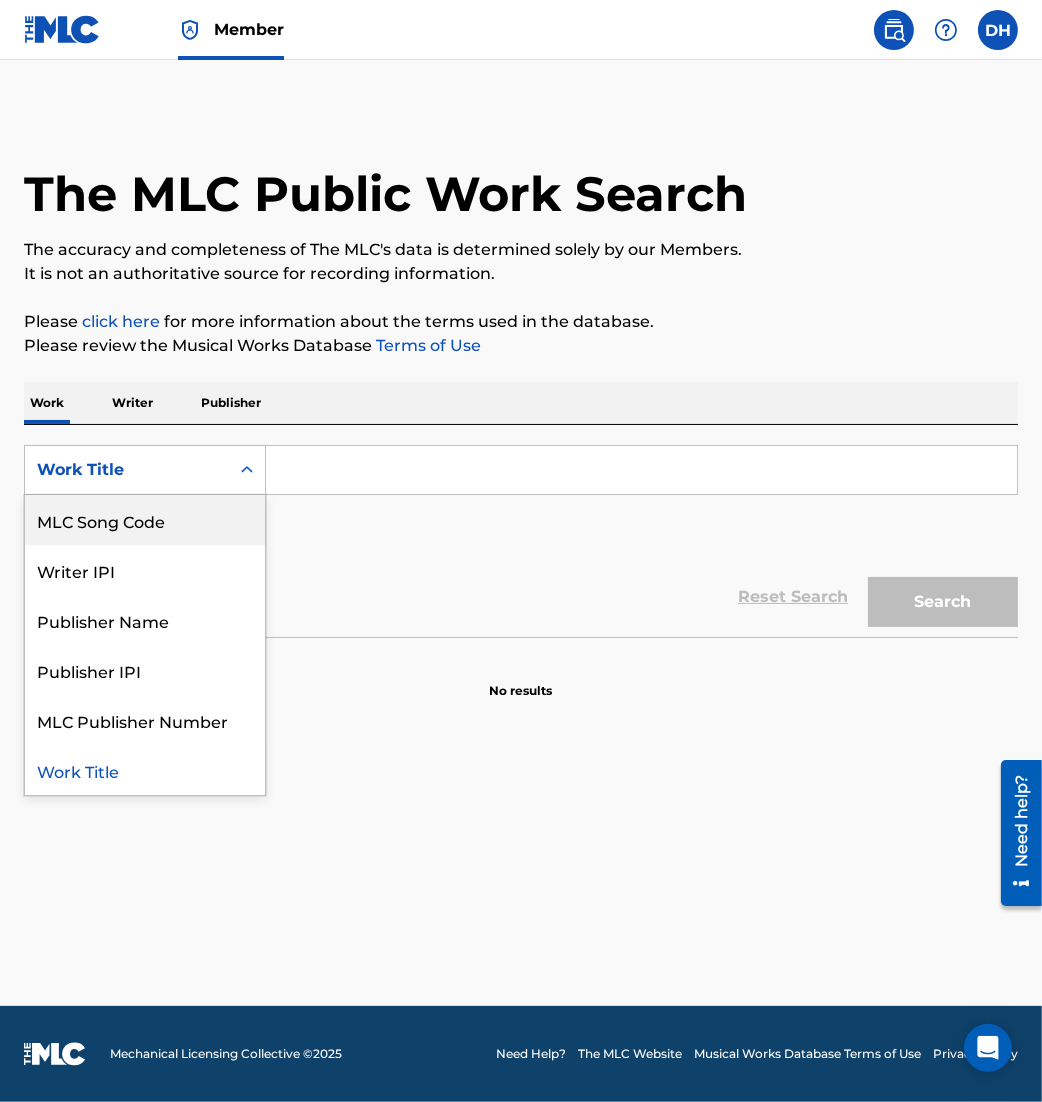 click on "MLC Song Code" at bounding box center [145, 520] 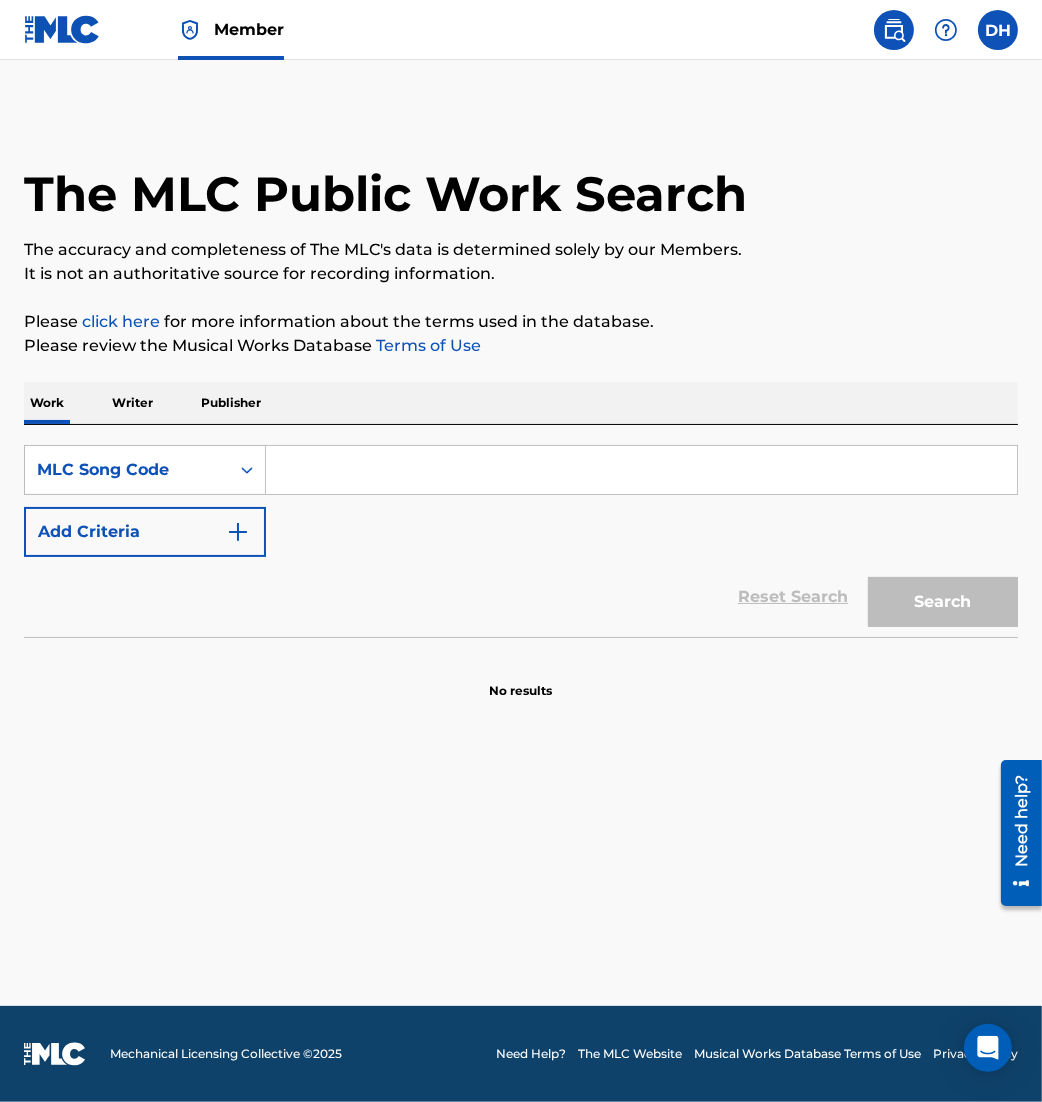 click at bounding box center [641, 470] 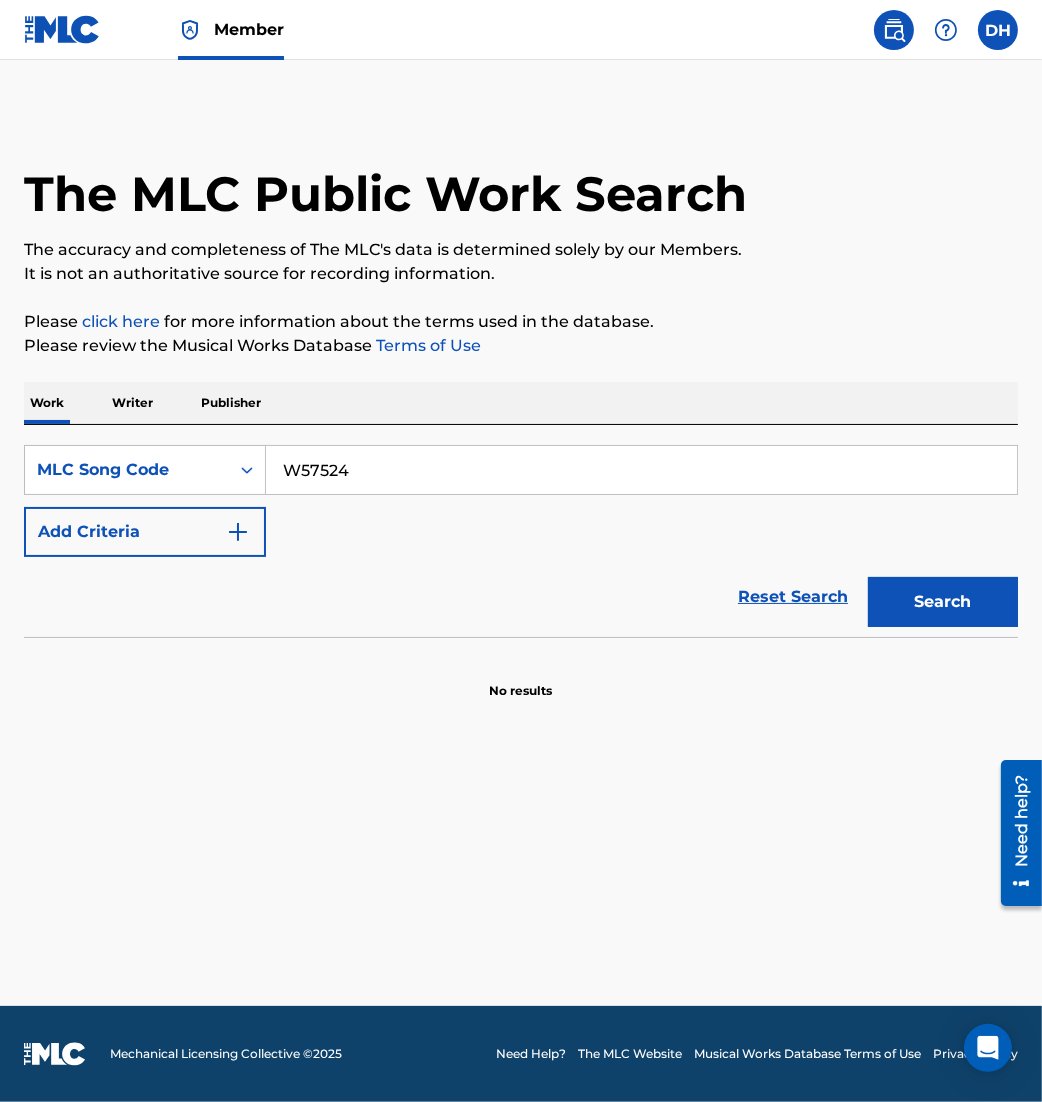 type on "W57524" 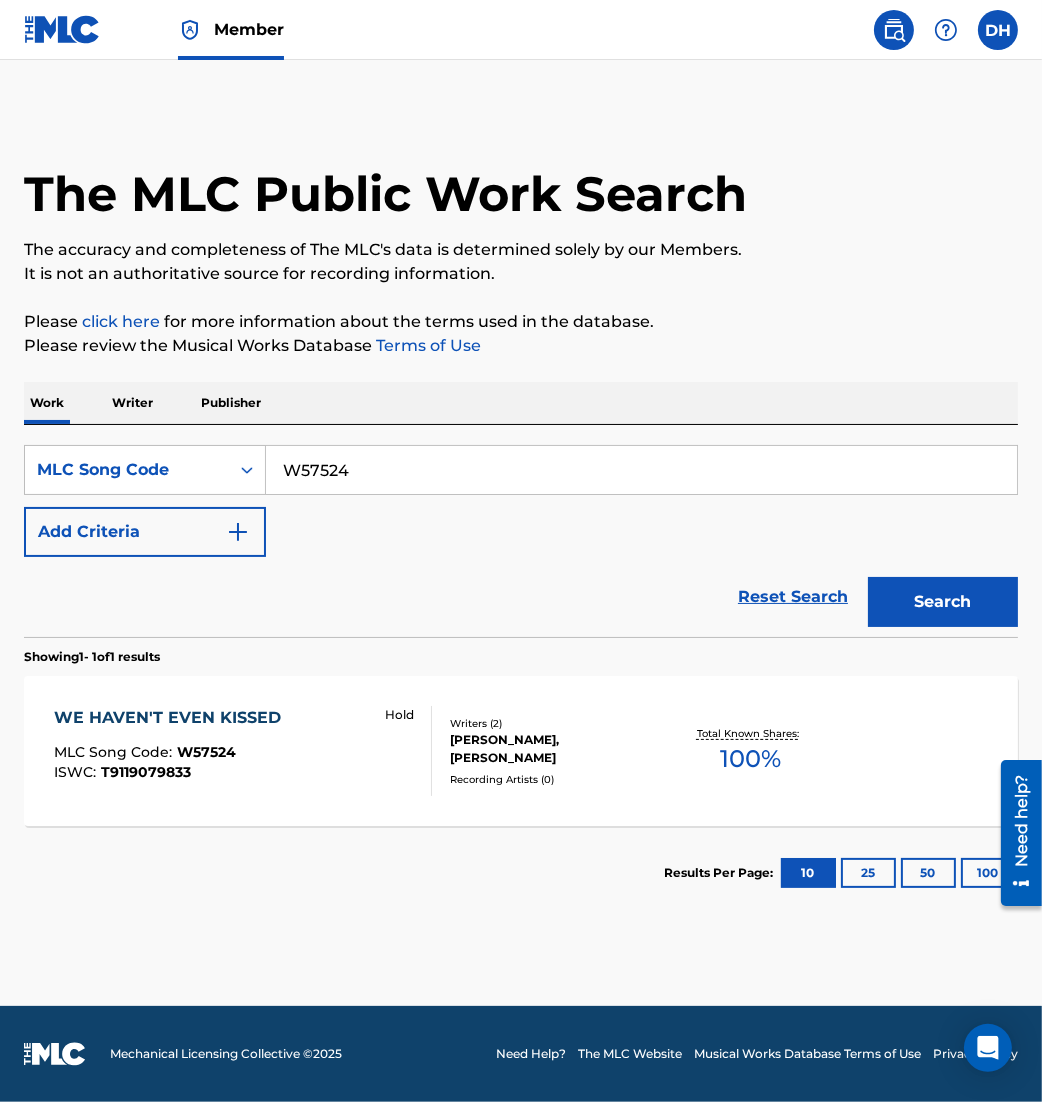 click on "W57524" at bounding box center (206, 752) 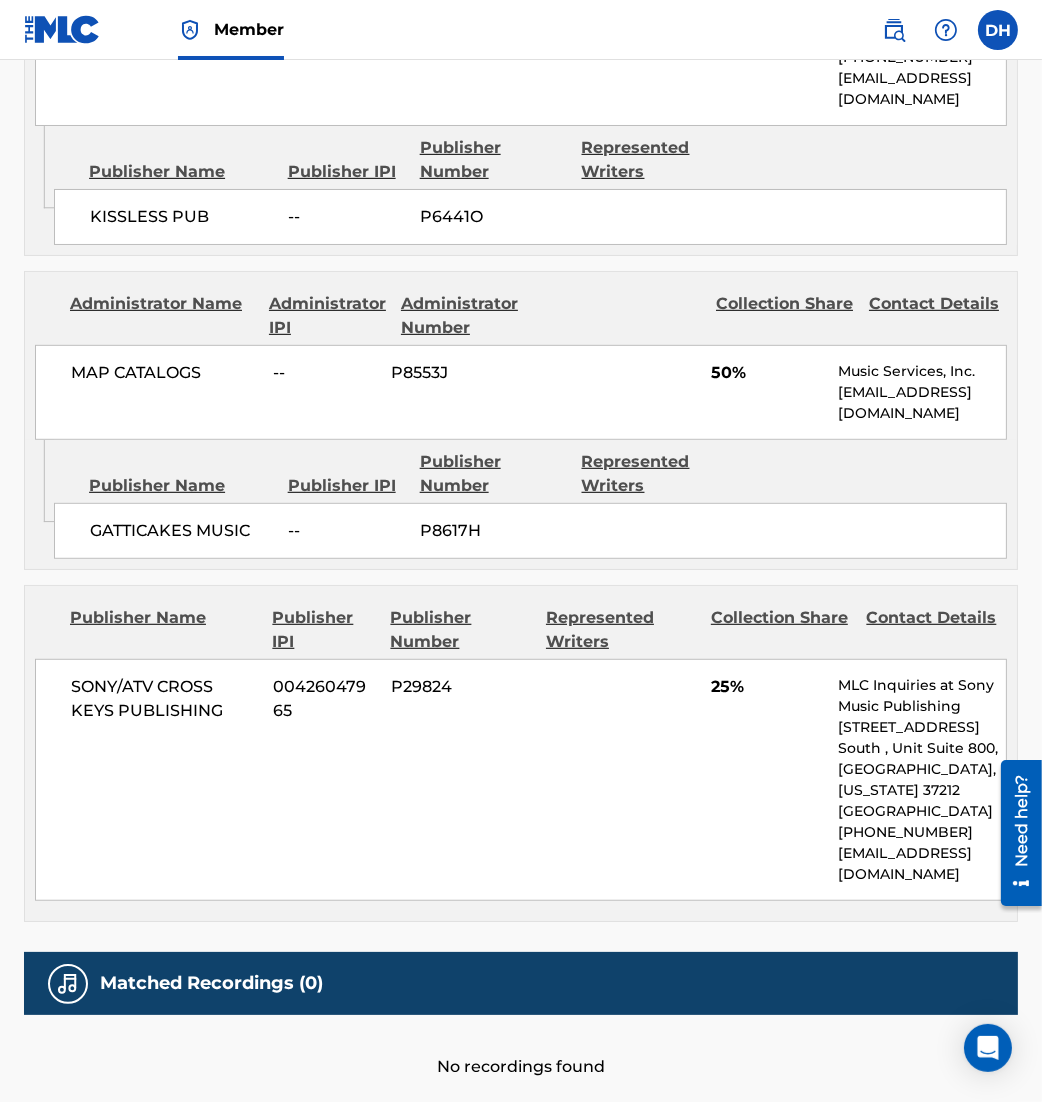 scroll, scrollTop: 0, scrollLeft: 0, axis: both 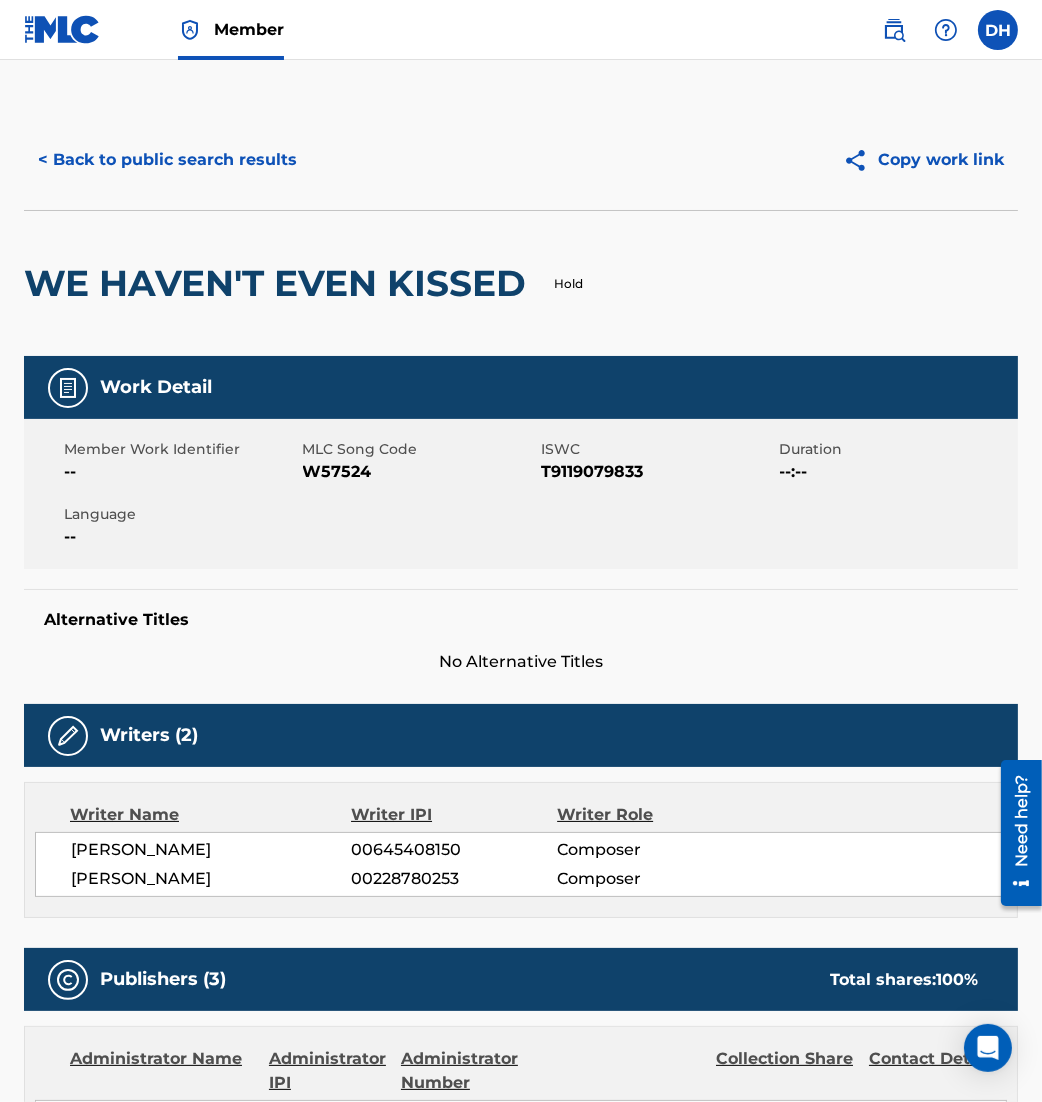 click on "< Back to public search results" at bounding box center [167, 160] 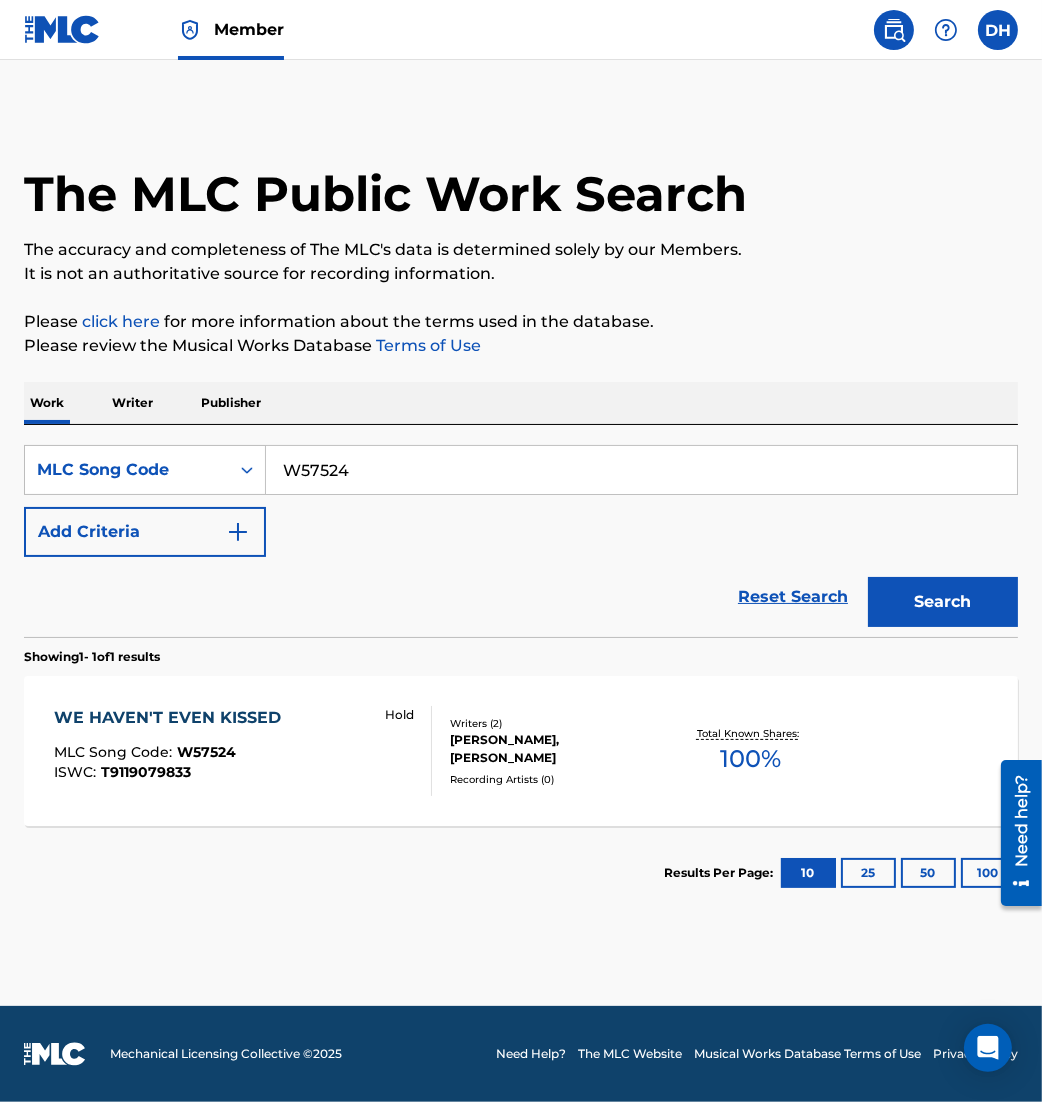 drag, startPoint x: 371, startPoint y: 459, endPoint x: -29, endPoint y: 452, distance: 400.06125 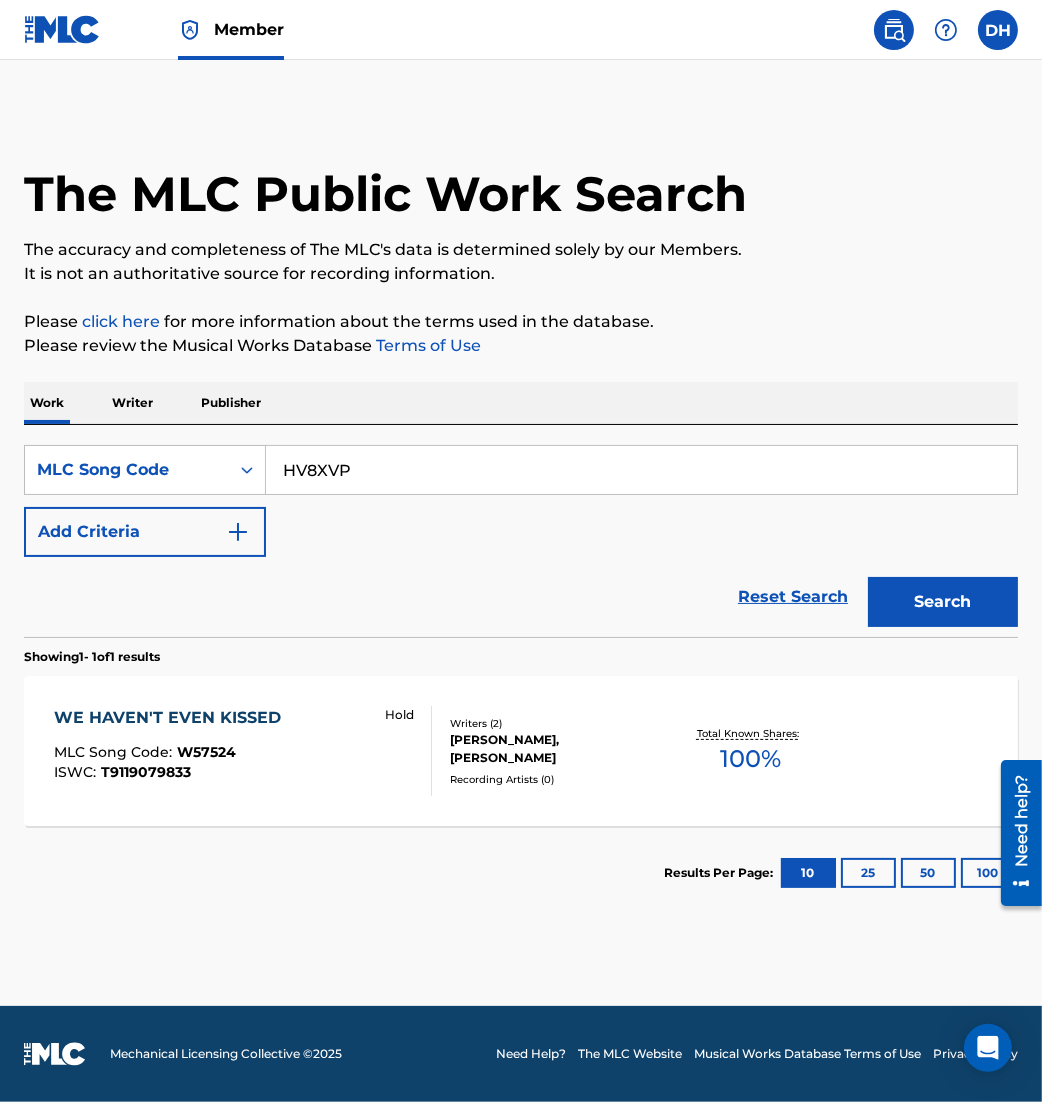 type on "HV8XVP" 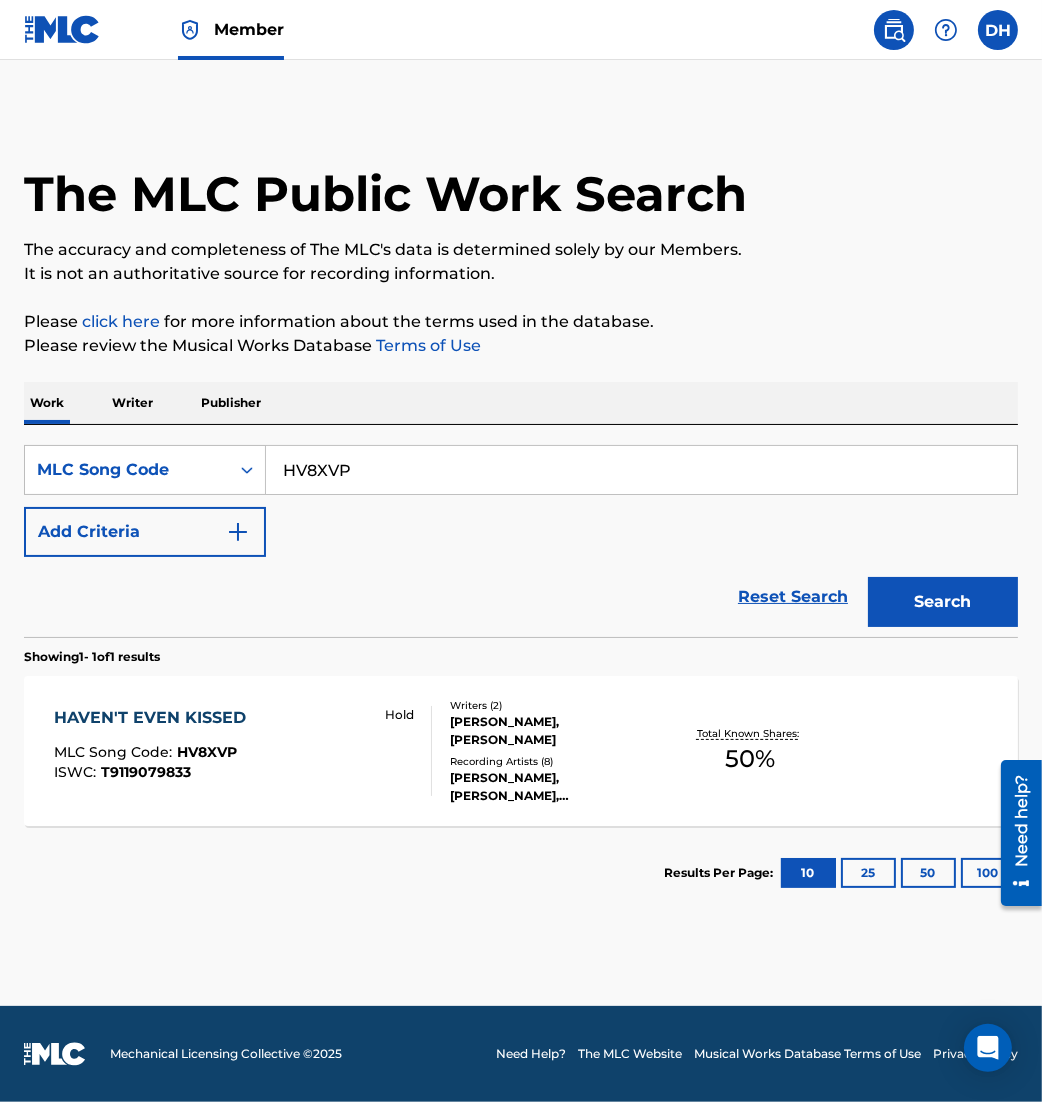 click on "ISWC : T9119079833" at bounding box center (155, 772) 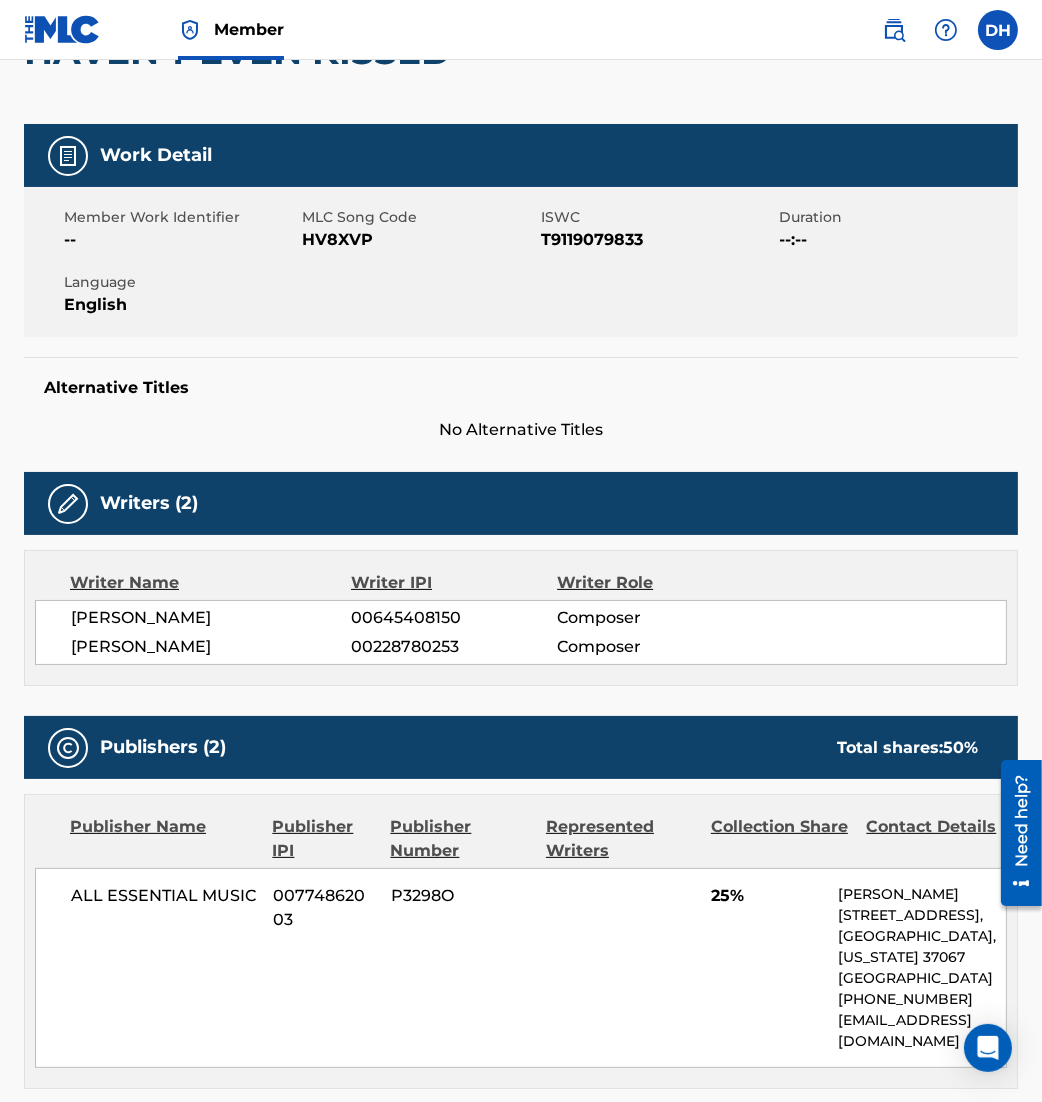 scroll, scrollTop: 0, scrollLeft: 0, axis: both 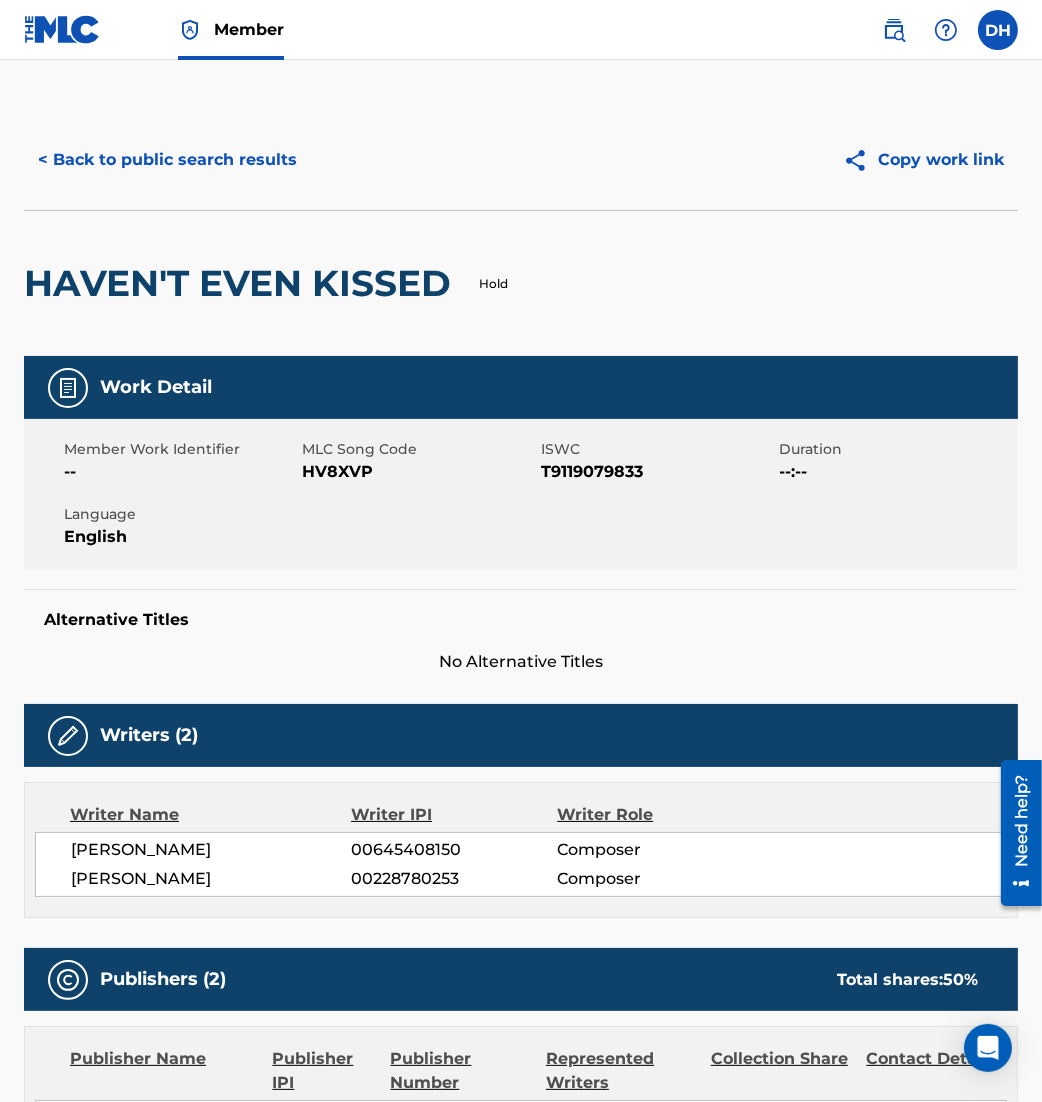 click on "< Back to public search results" at bounding box center [167, 160] 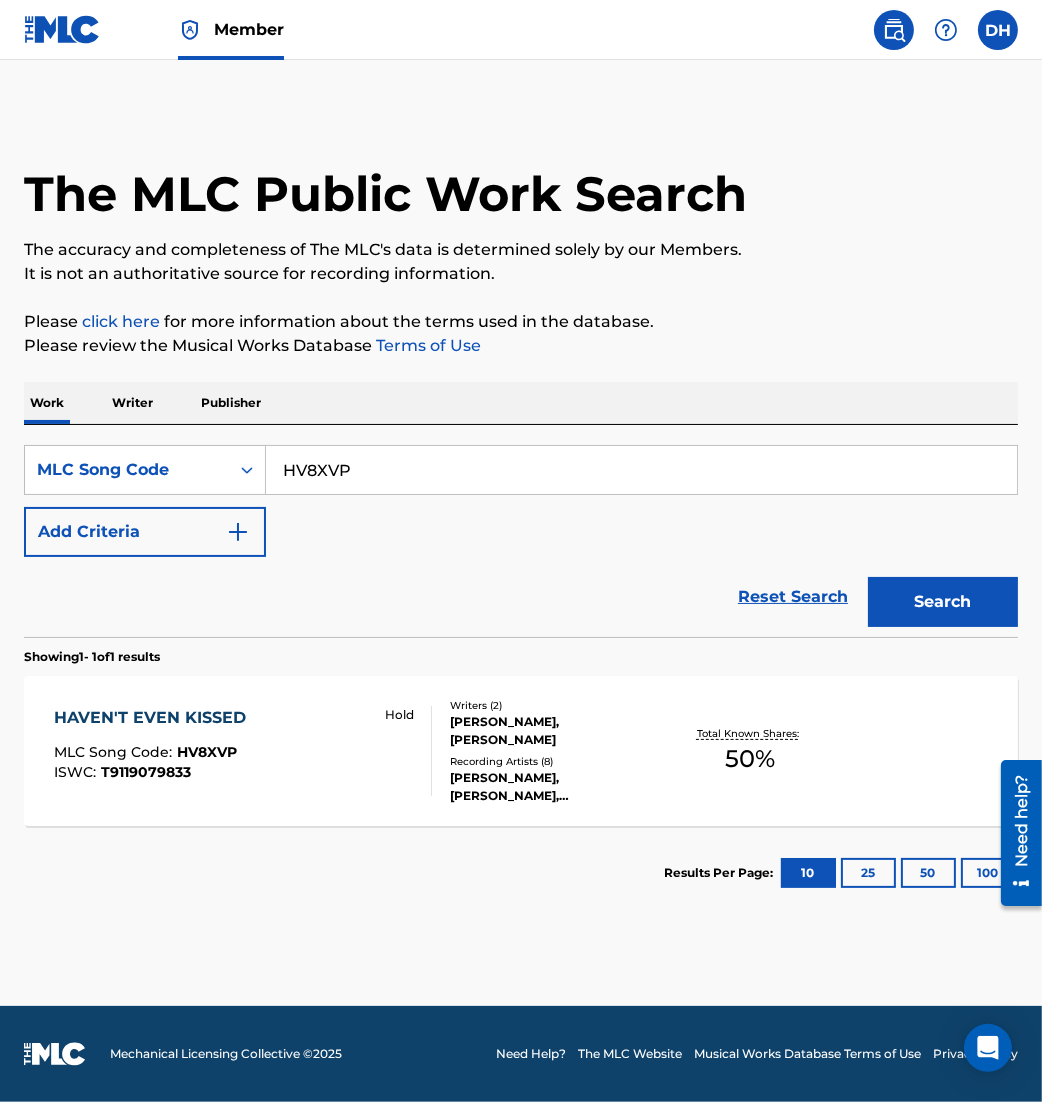 drag, startPoint x: 417, startPoint y: 481, endPoint x: 32, endPoint y: 505, distance: 385.7473 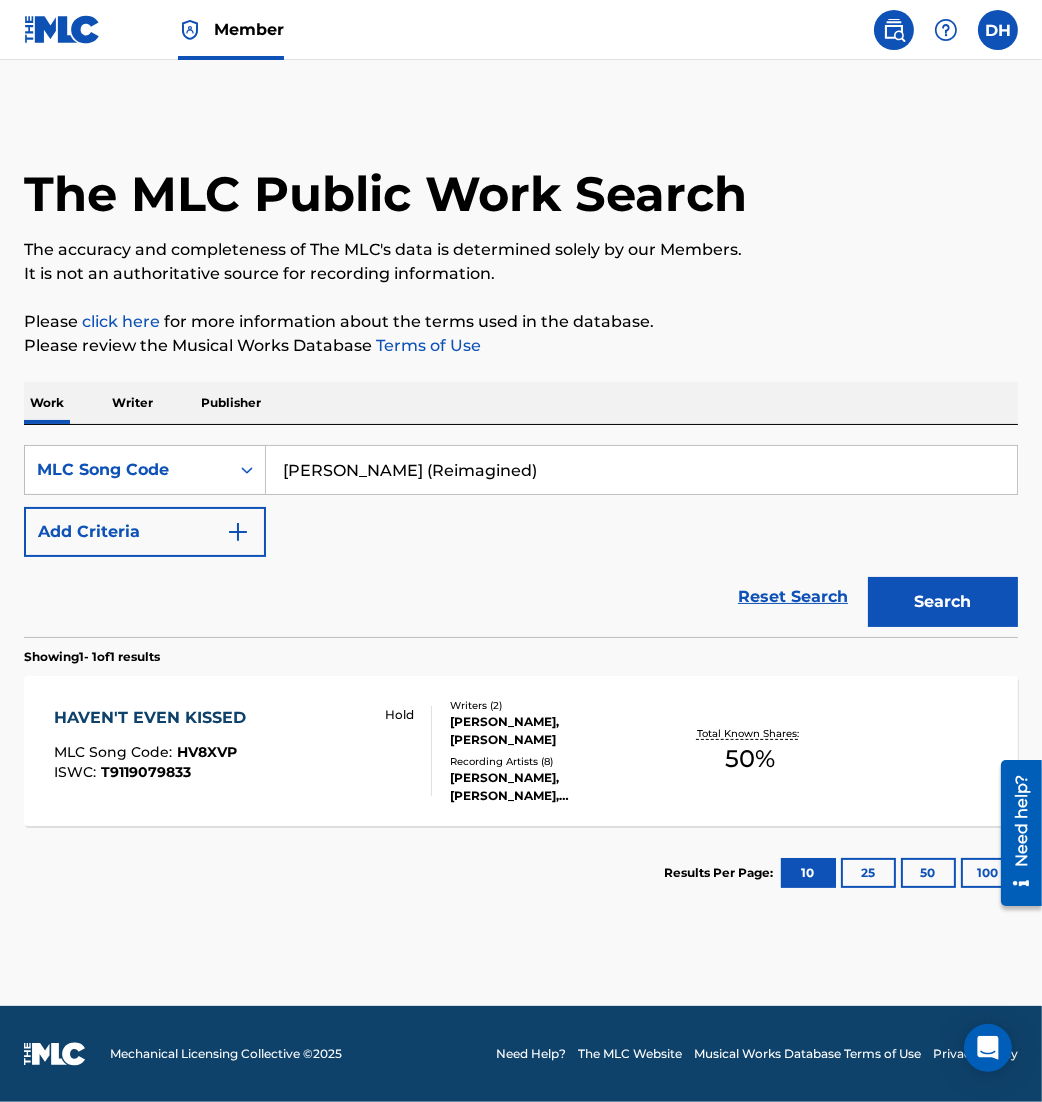 type on "[PERSON_NAME] (Reimagined)" 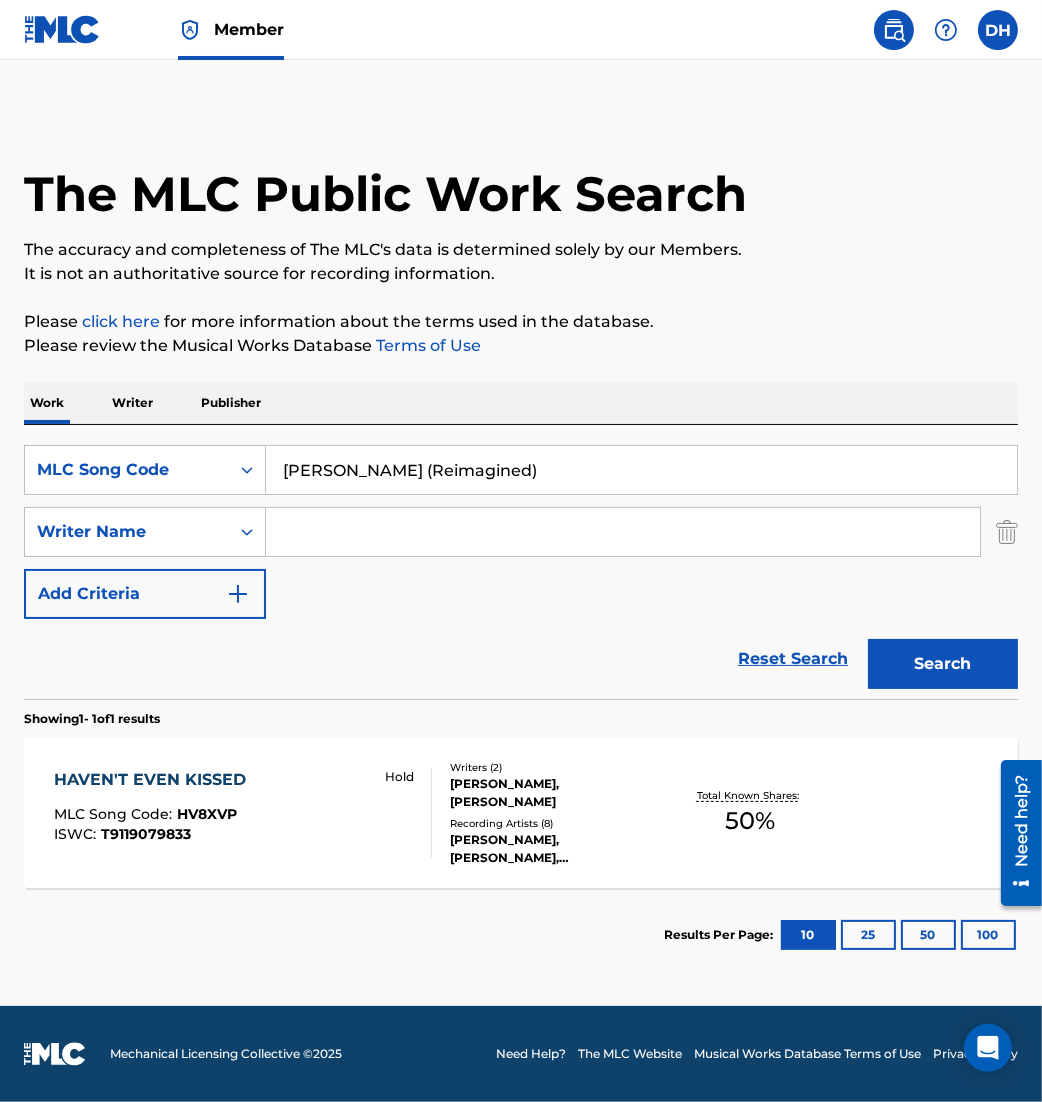 click at bounding box center [623, 532] 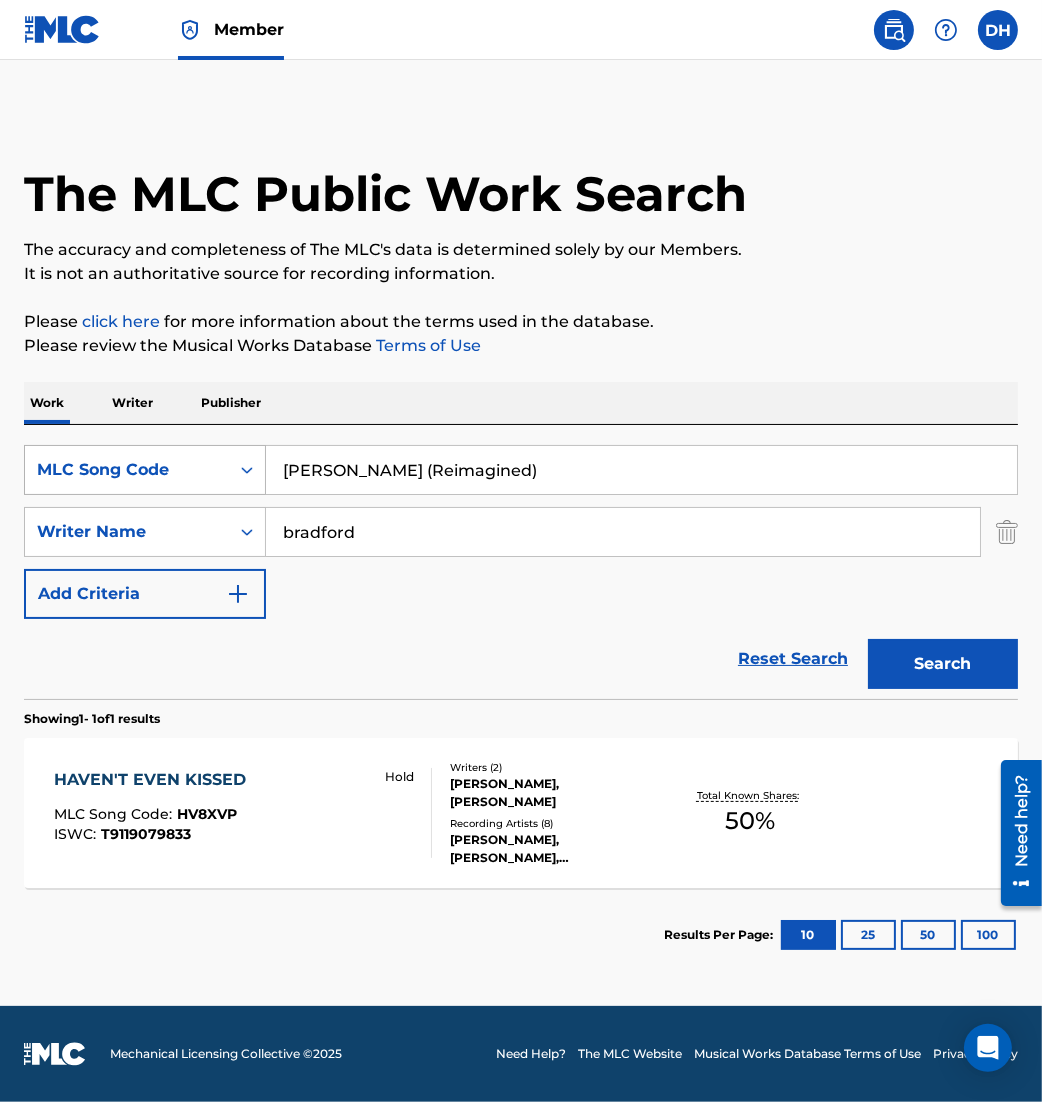 type on "bradford" 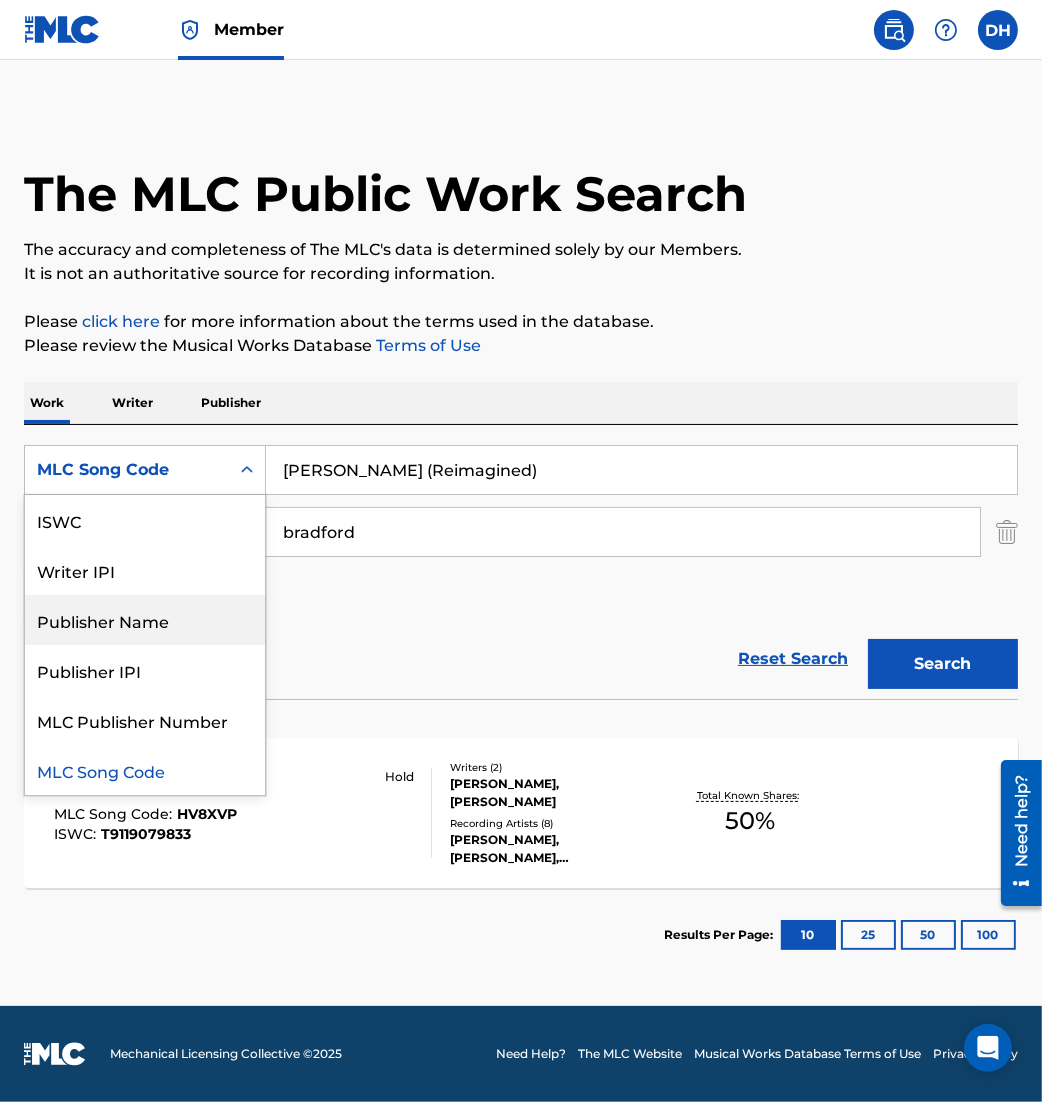 scroll, scrollTop: 0, scrollLeft: 0, axis: both 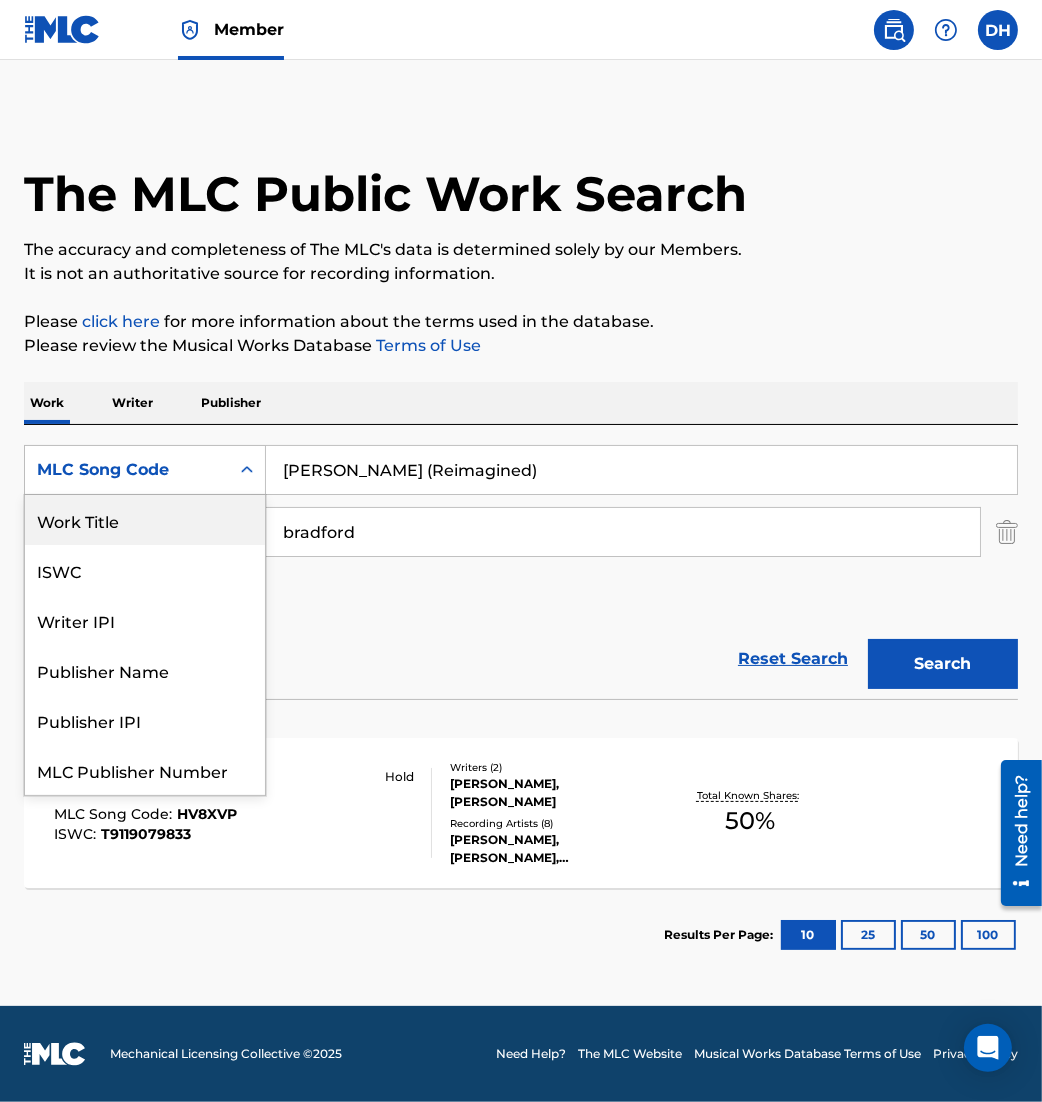 click on "Work Title" at bounding box center [145, 520] 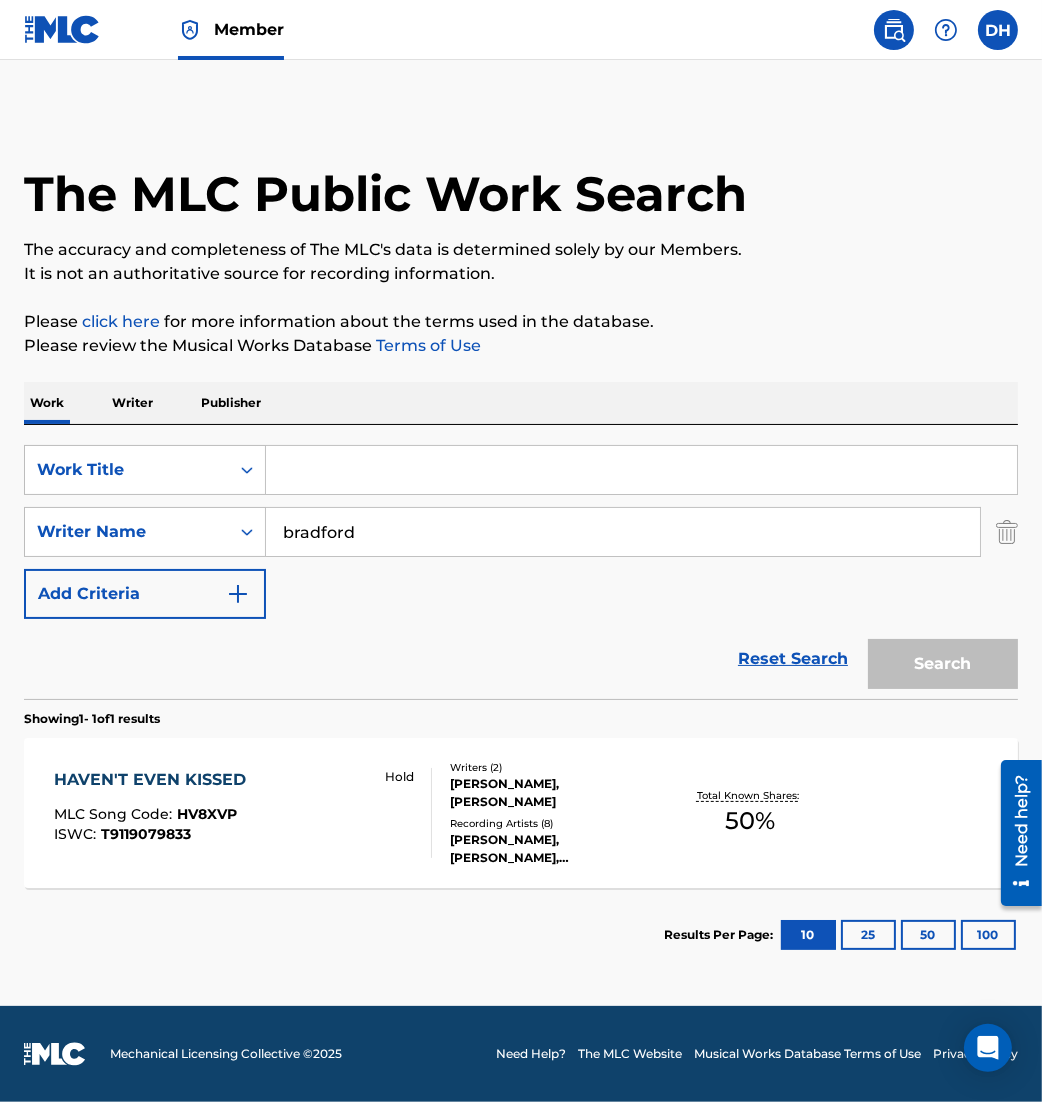 click at bounding box center (641, 470) 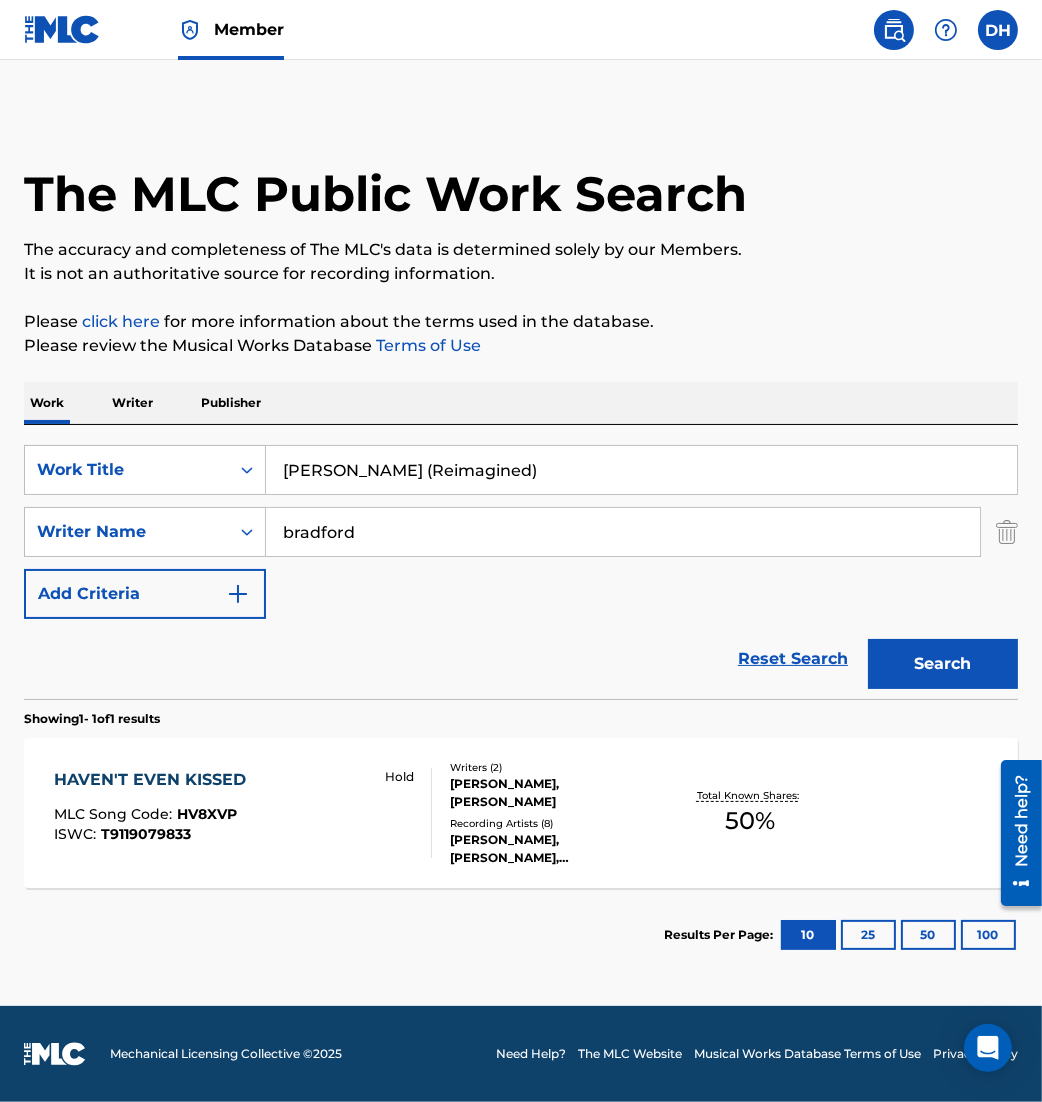 type on "[PERSON_NAME] (Reimagined)" 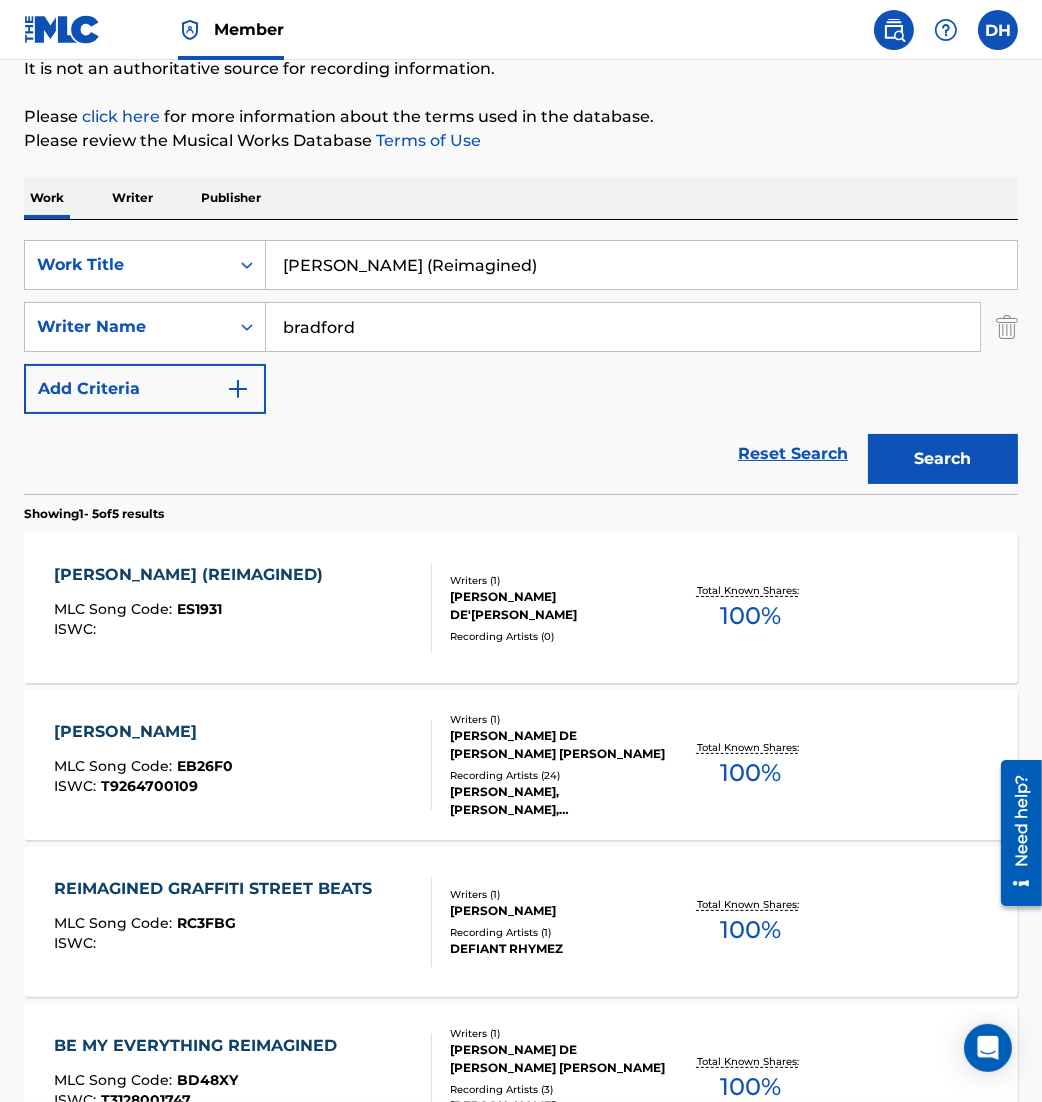 scroll, scrollTop: 229, scrollLeft: 0, axis: vertical 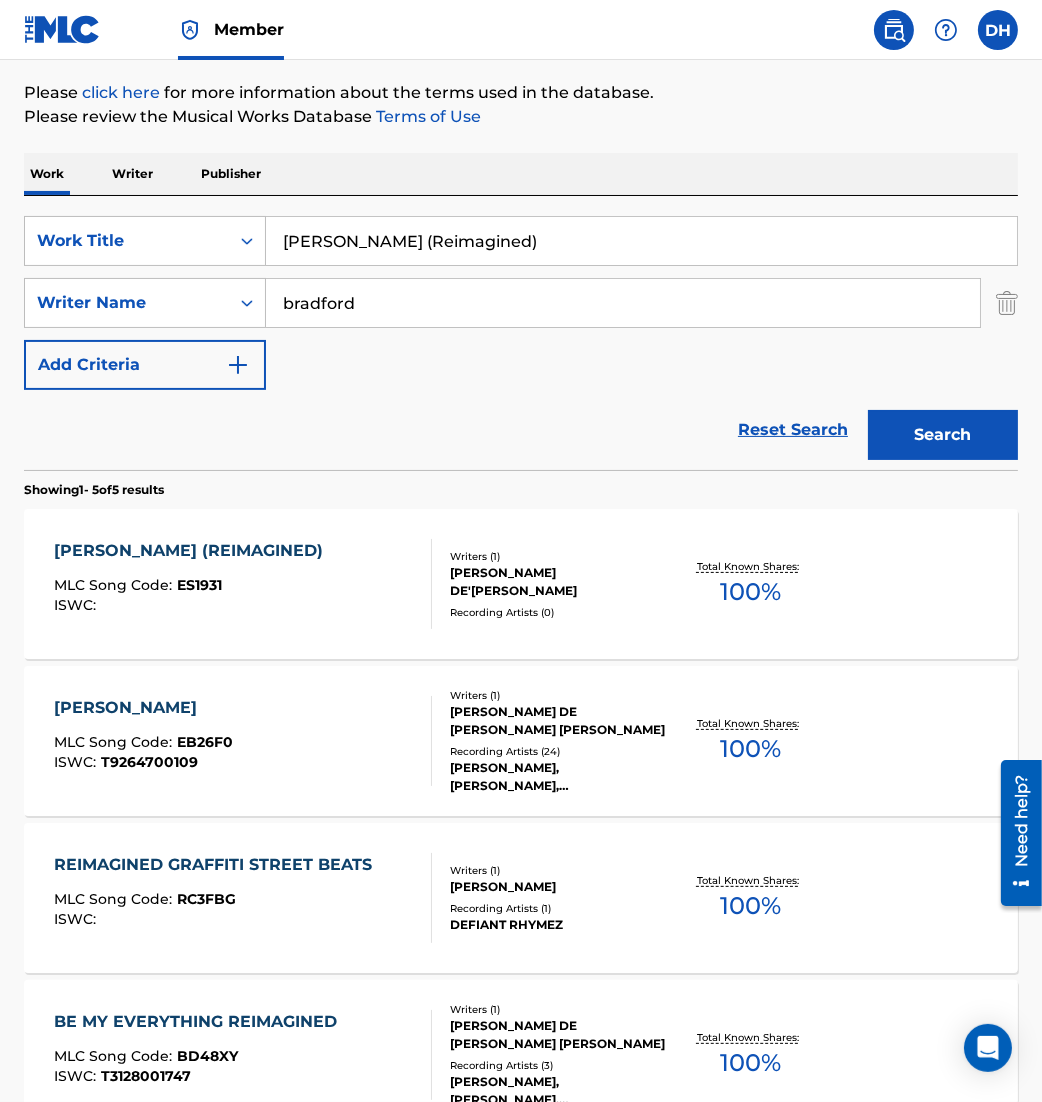 click on "[PERSON_NAME] (REIMAGINED) MLC Song Code : ES1931 ISWC :" at bounding box center [243, 584] 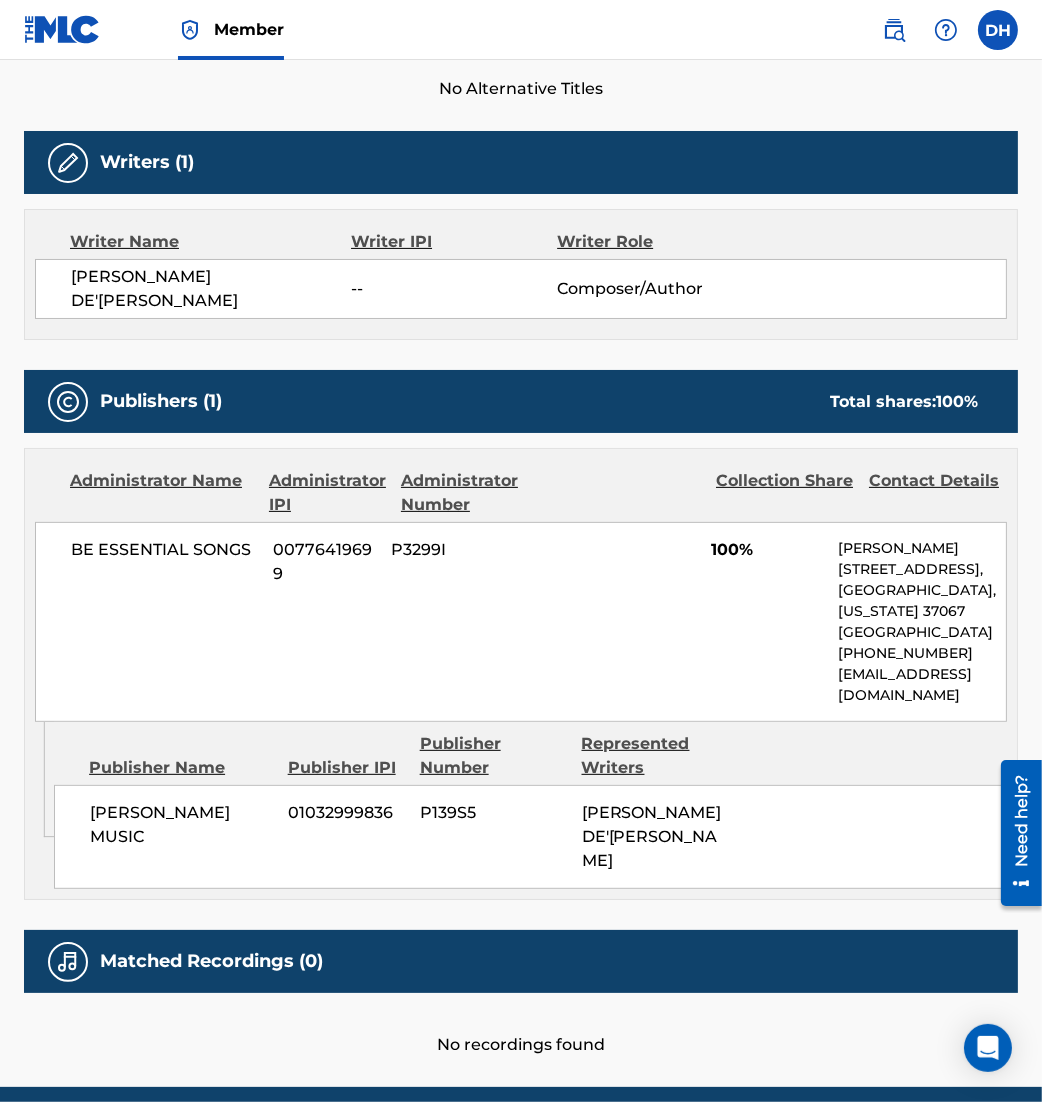 scroll, scrollTop: 675, scrollLeft: 0, axis: vertical 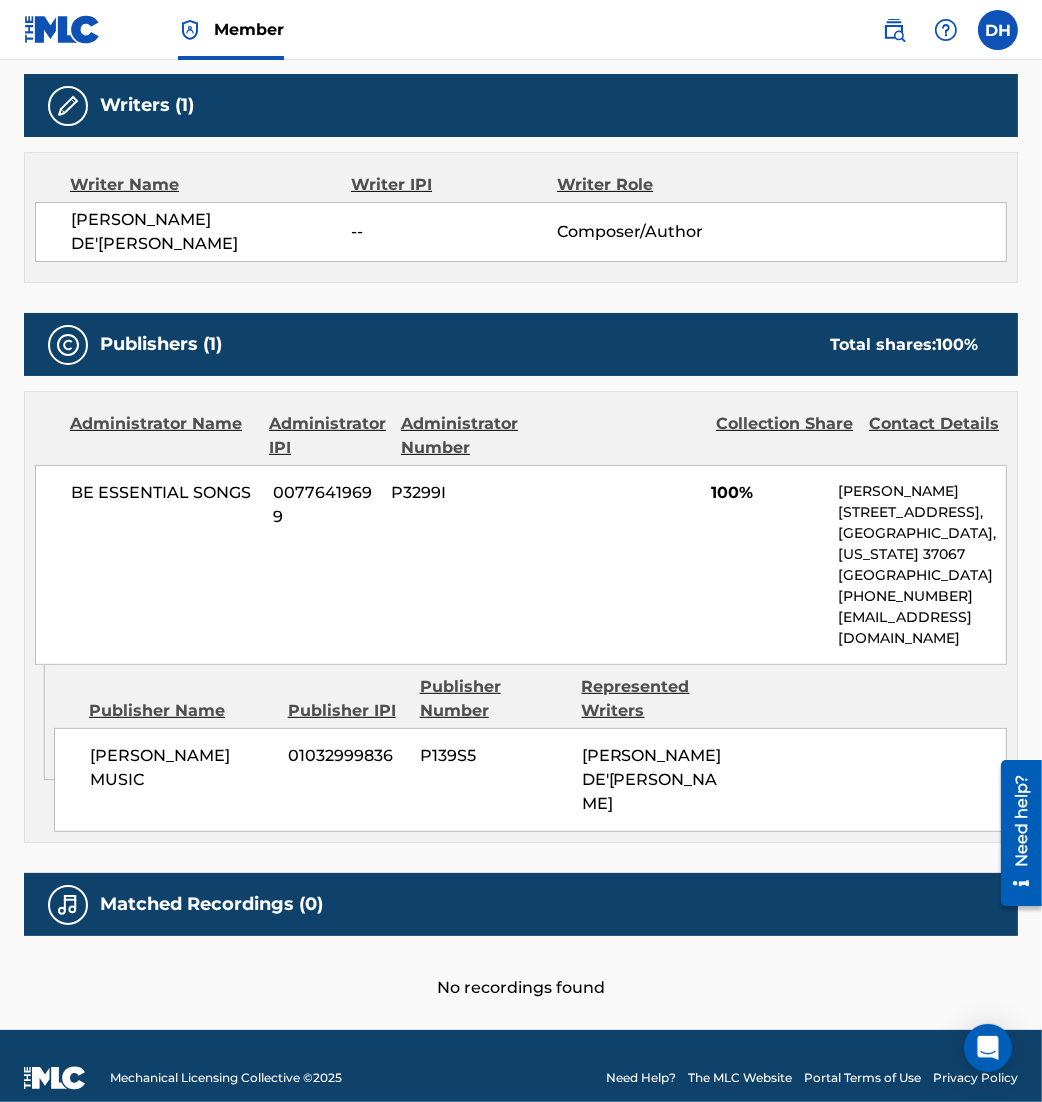 click on "BE ESSENTIAL SONGS 00776419699 P3299I 100% [PERSON_NAME] [STREET_ADDRESS][US_STATE] [PHONE_NUMBER] [EMAIL_ADDRESS][DOMAIN_NAME]" at bounding box center [521, 565] 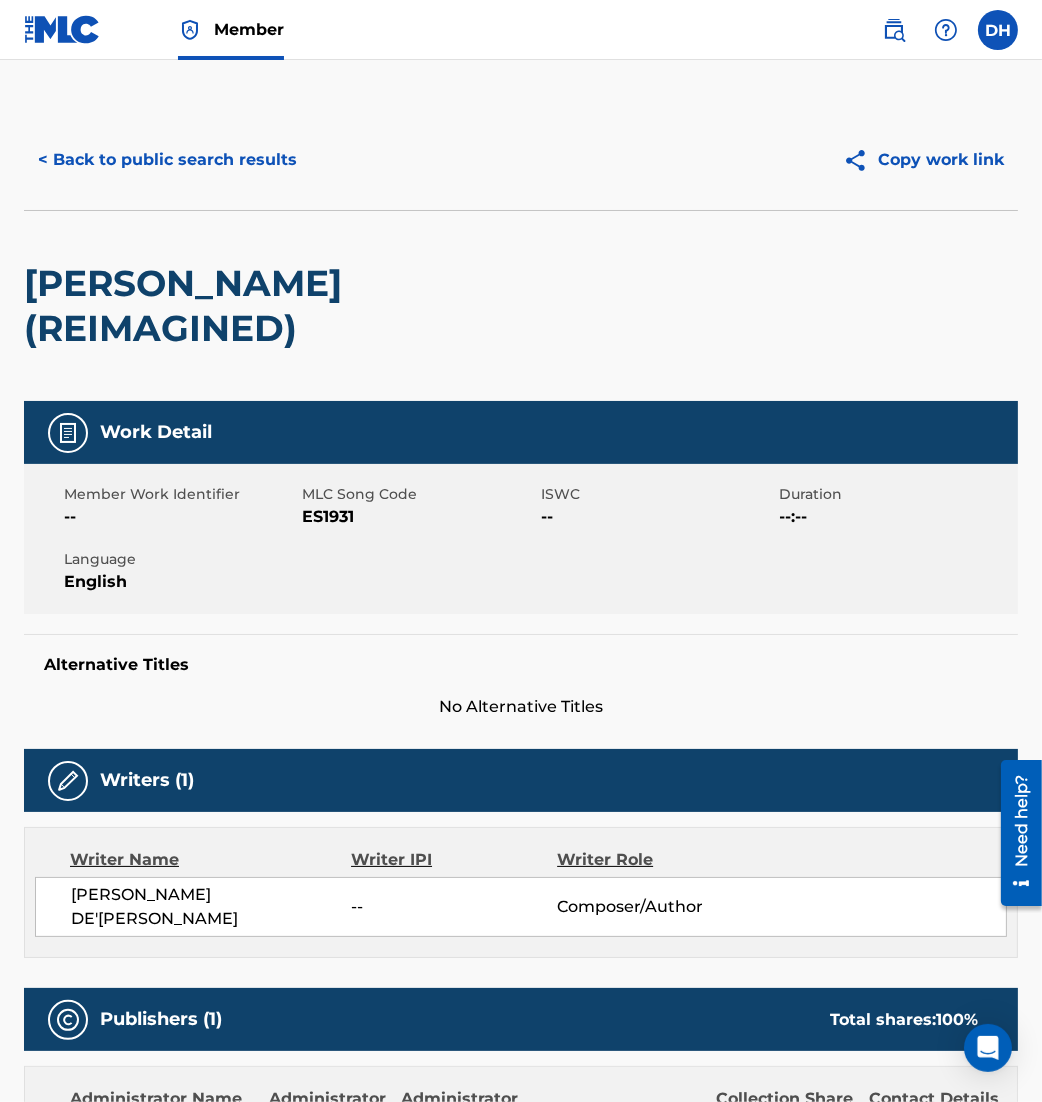 click on "< Back to public search results" at bounding box center (167, 160) 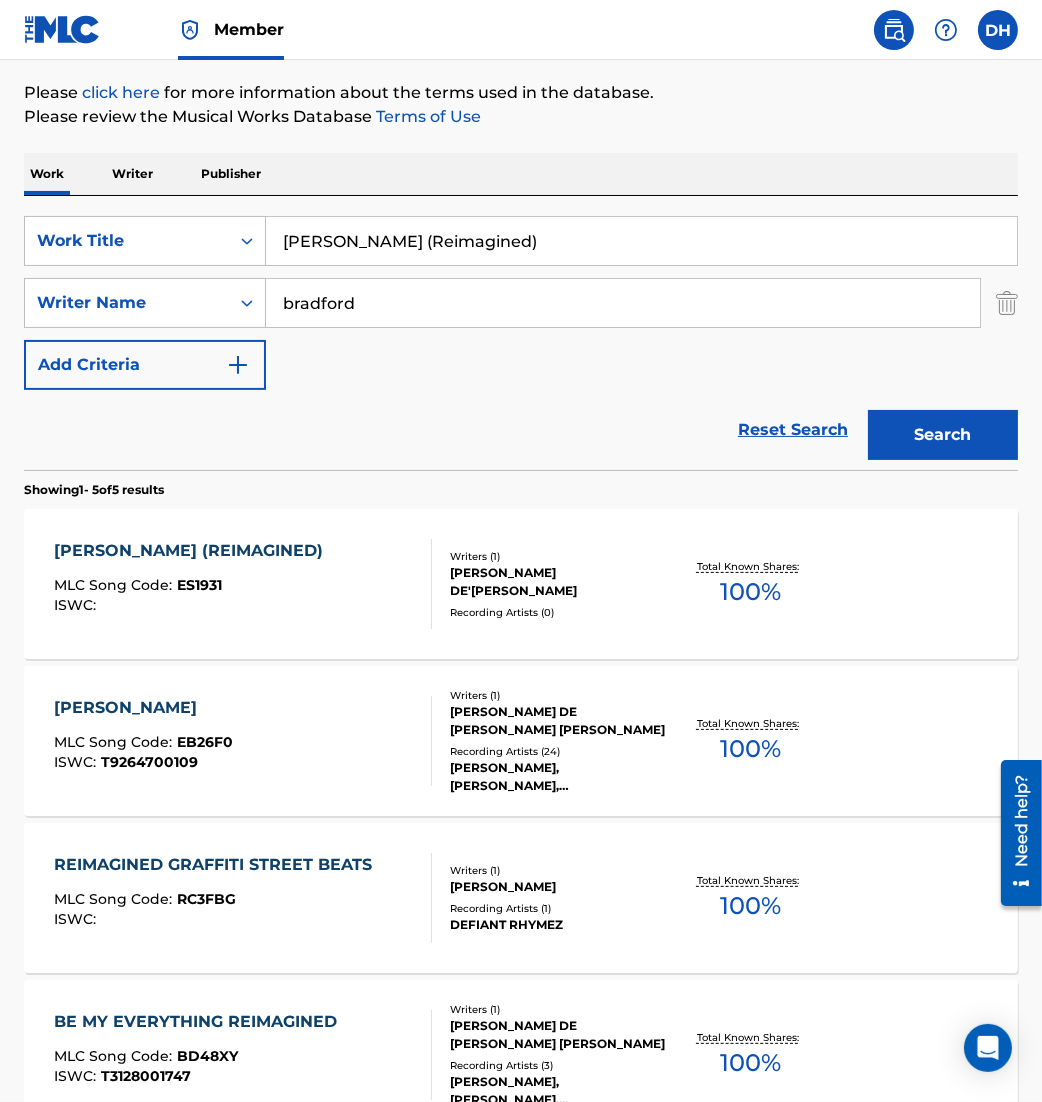 drag, startPoint x: 510, startPoint y: 260, endPoint x: 274, endPoint y: 256, distance: 236.03389 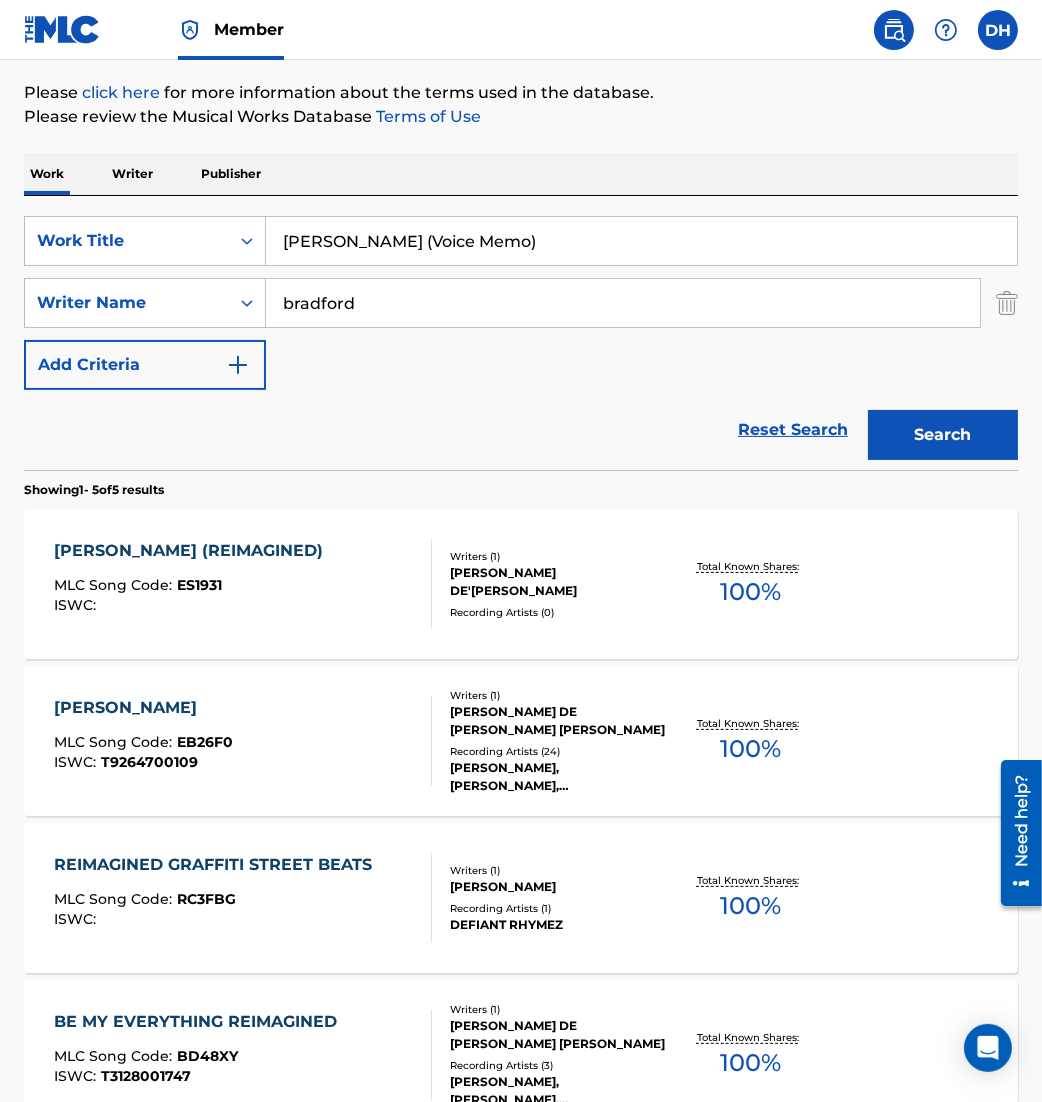 type on "[PERSON_NAME] (Voice Memo)" 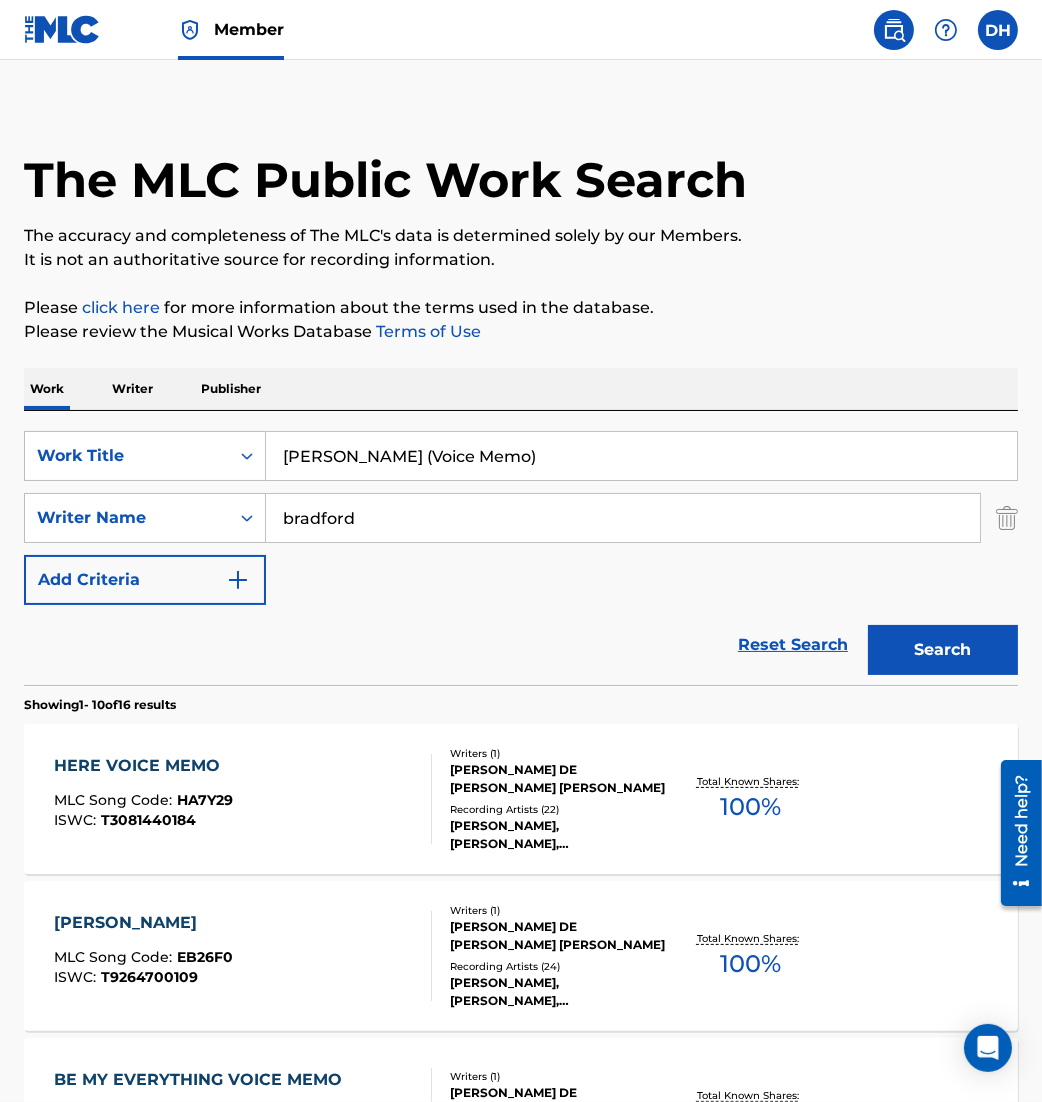 scroll, scrollTop: 16, scrollLeft: 0, axis: vertical 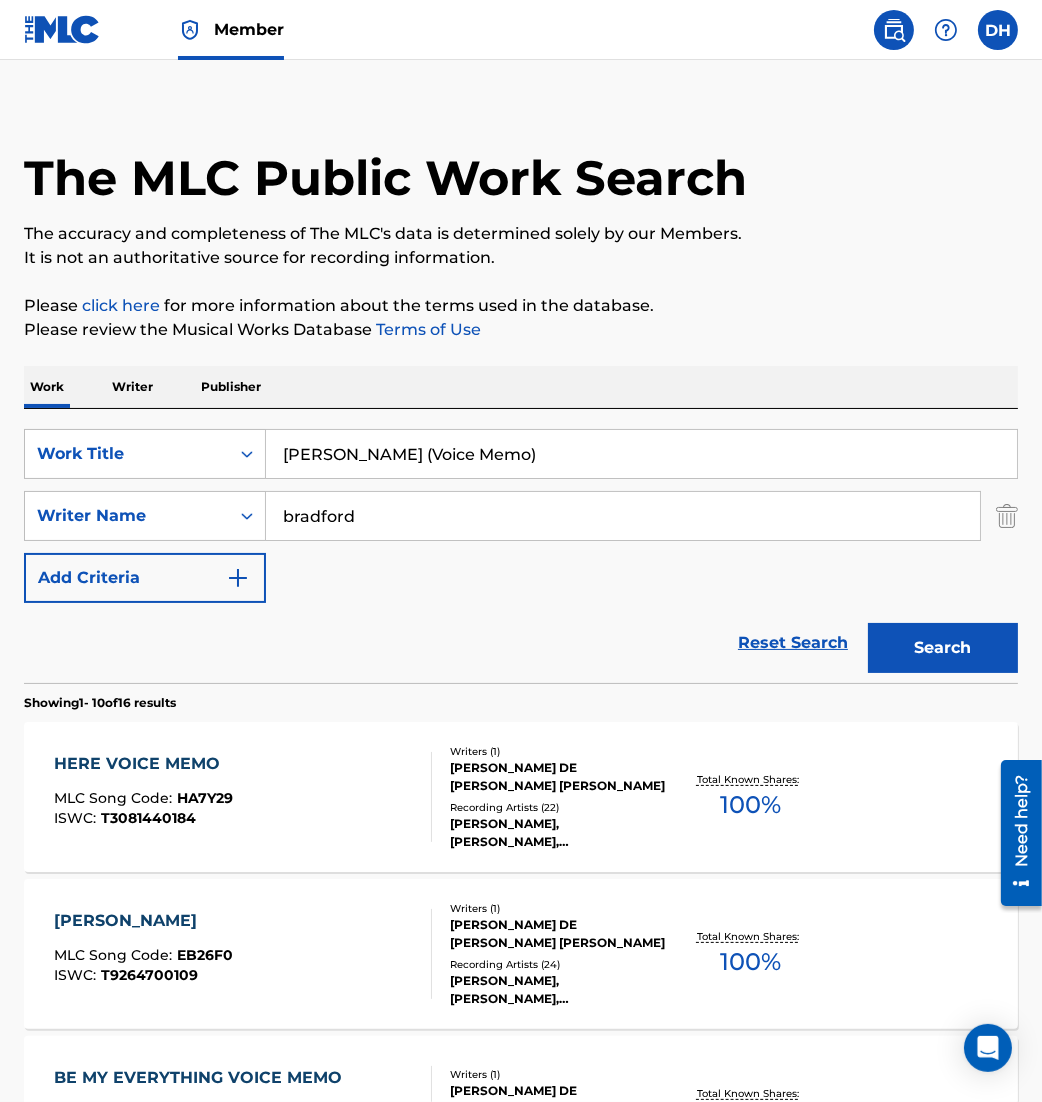 click on "The MLC Public Work Search The accuracy and completeness of The MLC's data is determined solely by our Members. It is not an authoritative source for recording information. Please   click here   for more information about the terms used in the database. Please review the Musical Works Database   Terms of Use Work Writer Publisher SearchWithCriteria0b94a084-8a8a-409e-bde1-d22452b570af Work Title [PERSON_NAME] (Voice Memo) SearchWithCriteriaebe43c20-ba4d-4e37-a283-069e66b64eaa Writer Name [PERSON_NAME] Add Criteria Reset Search Search Showing  1  -   10  of  16   results   HERE VOICE MEMO MLC Song Code : HA7Y29 ISWC : T3081440184 Writers ( 1 ) [PERSON_NAME] DE [PERSON_NAME] [PERSON_NAME] Recording Artists ( 22 ) [PERSON_NAME], [PERSON_NAME], [PERSON_NAME], [PERSON_NAME], [PERSON_NAME] Total Known Shares: 100 % [PERSON_NAME] Song Code : EB26F0 ISWC : T9264700109 Writers ( 1 ) [PERSON_NAME] DE [PERSON_NAME] [PERSON_NAME] Recording Artists ( 24 ) [PERSON_NAME], [PERSON_NAME], [PERSON_NAME], [PERSON_NAME], [PERSON_NAME] 100 % :" at bounding box center [521, 1241] 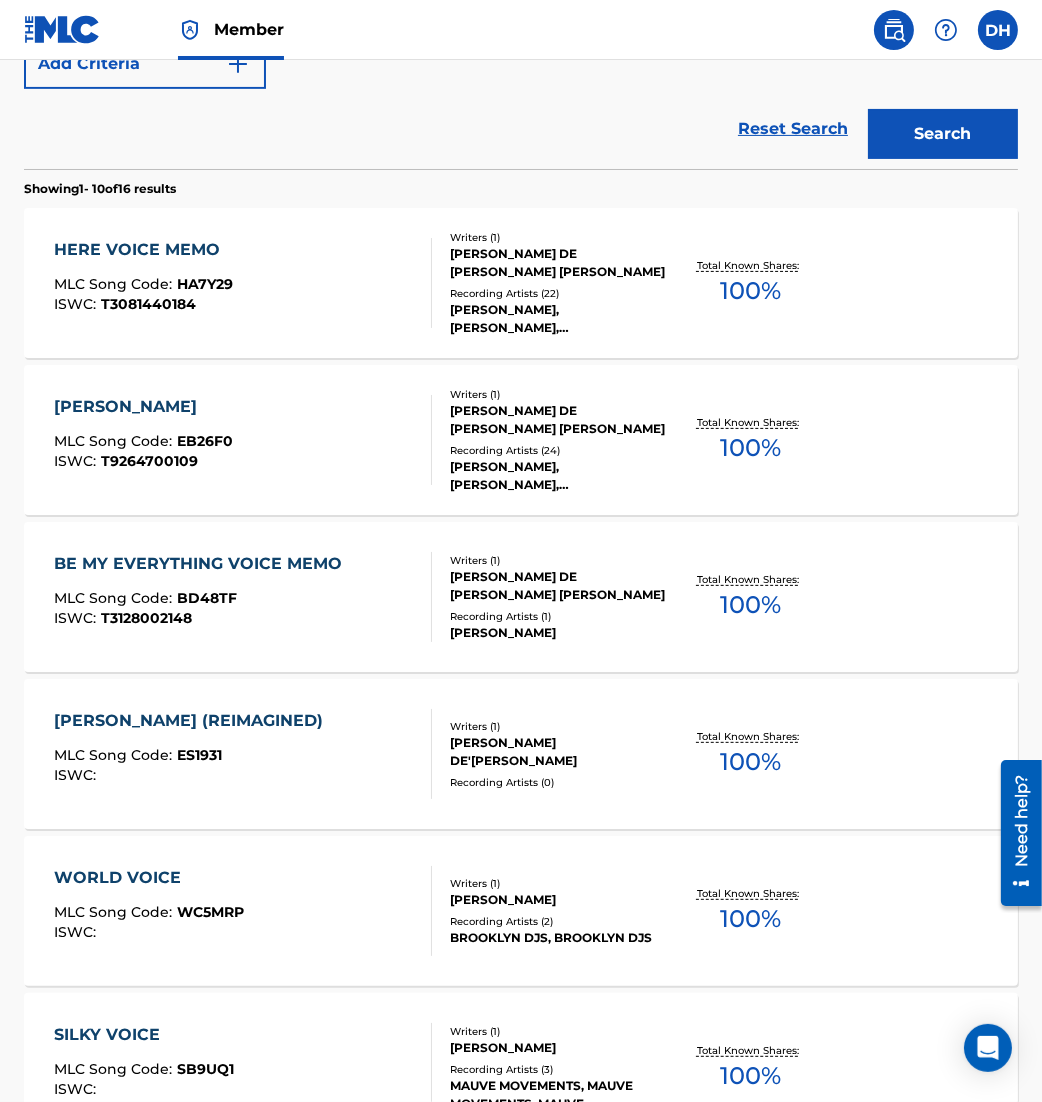 scroll, scrollTop: 536, scrollLeft: 0, axis: vertical 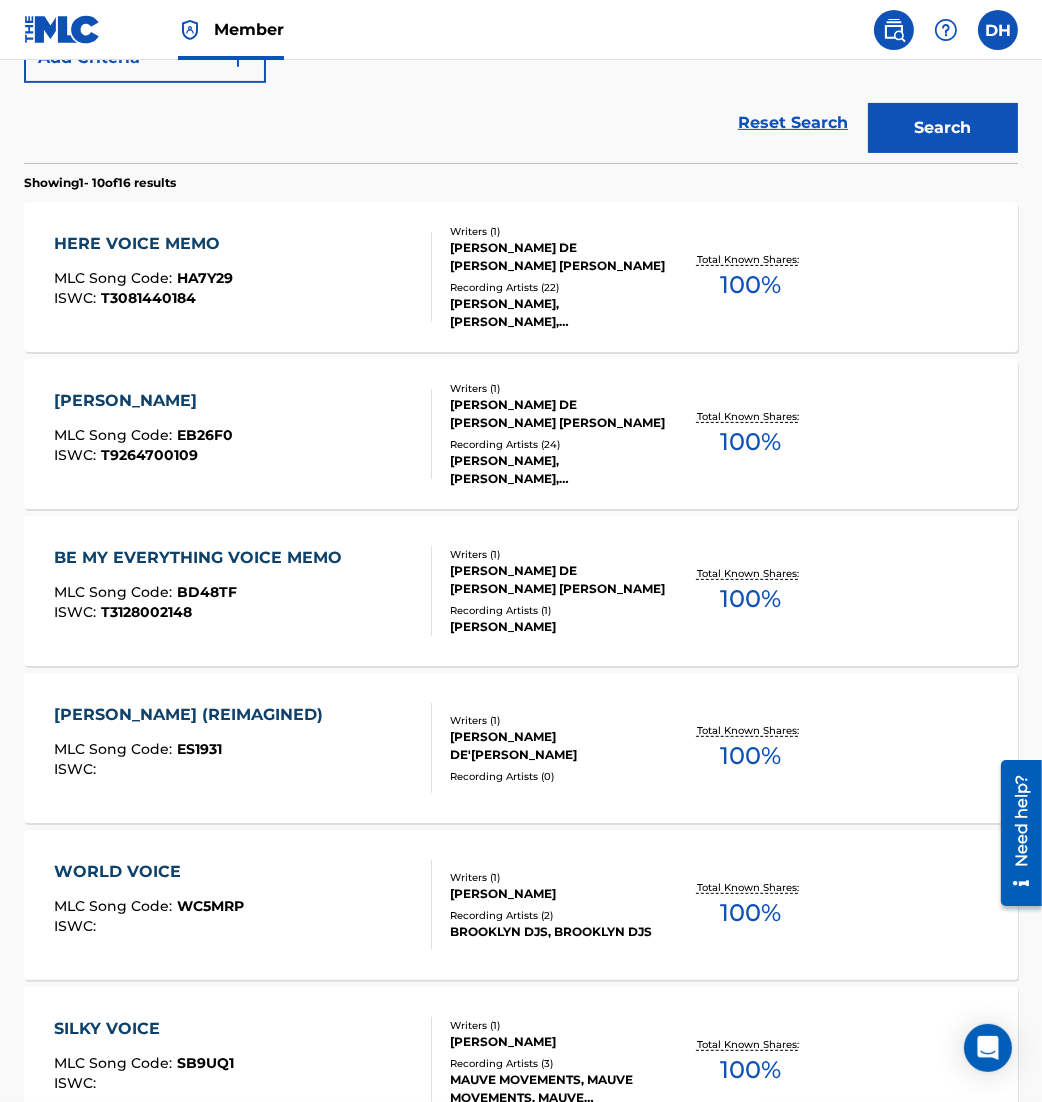 click on "[PERSON_NAME] DE [PERSON_NAME] [PERSON_NAME]" at bounding box center (559, 414) 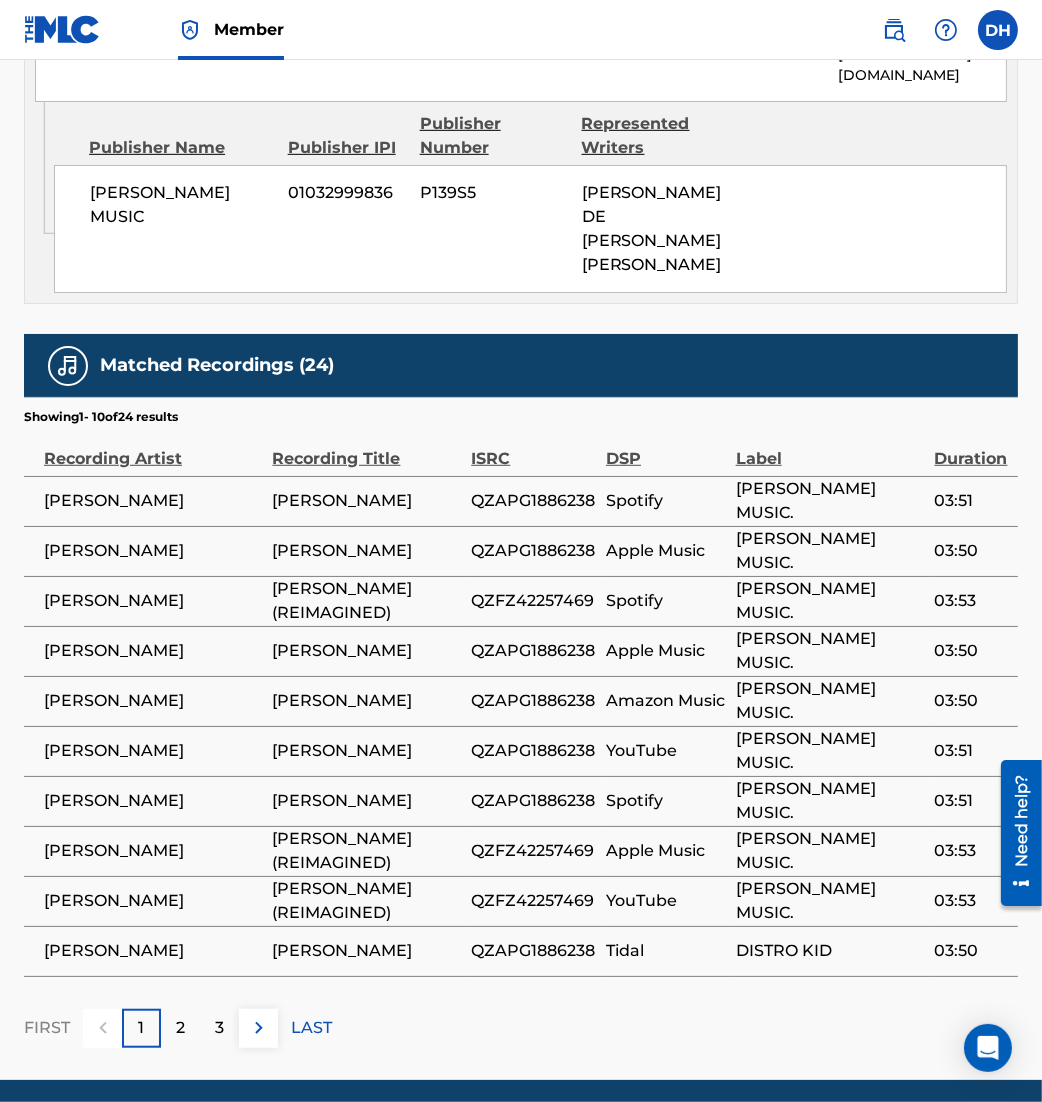 scroll, scrollTop: 1264, scrollLeft: 0, axis: vertical 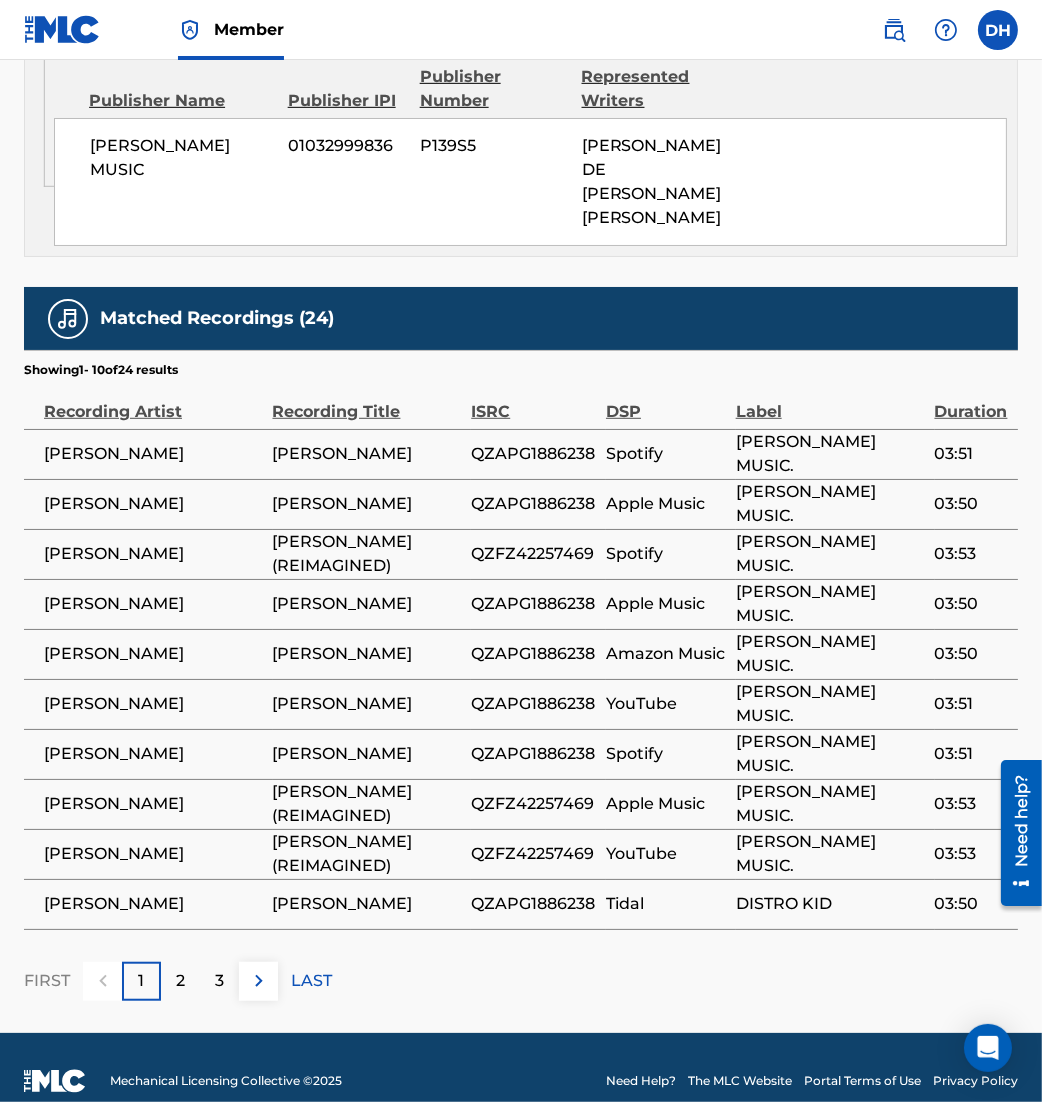 click at bounding box center [259, 981] 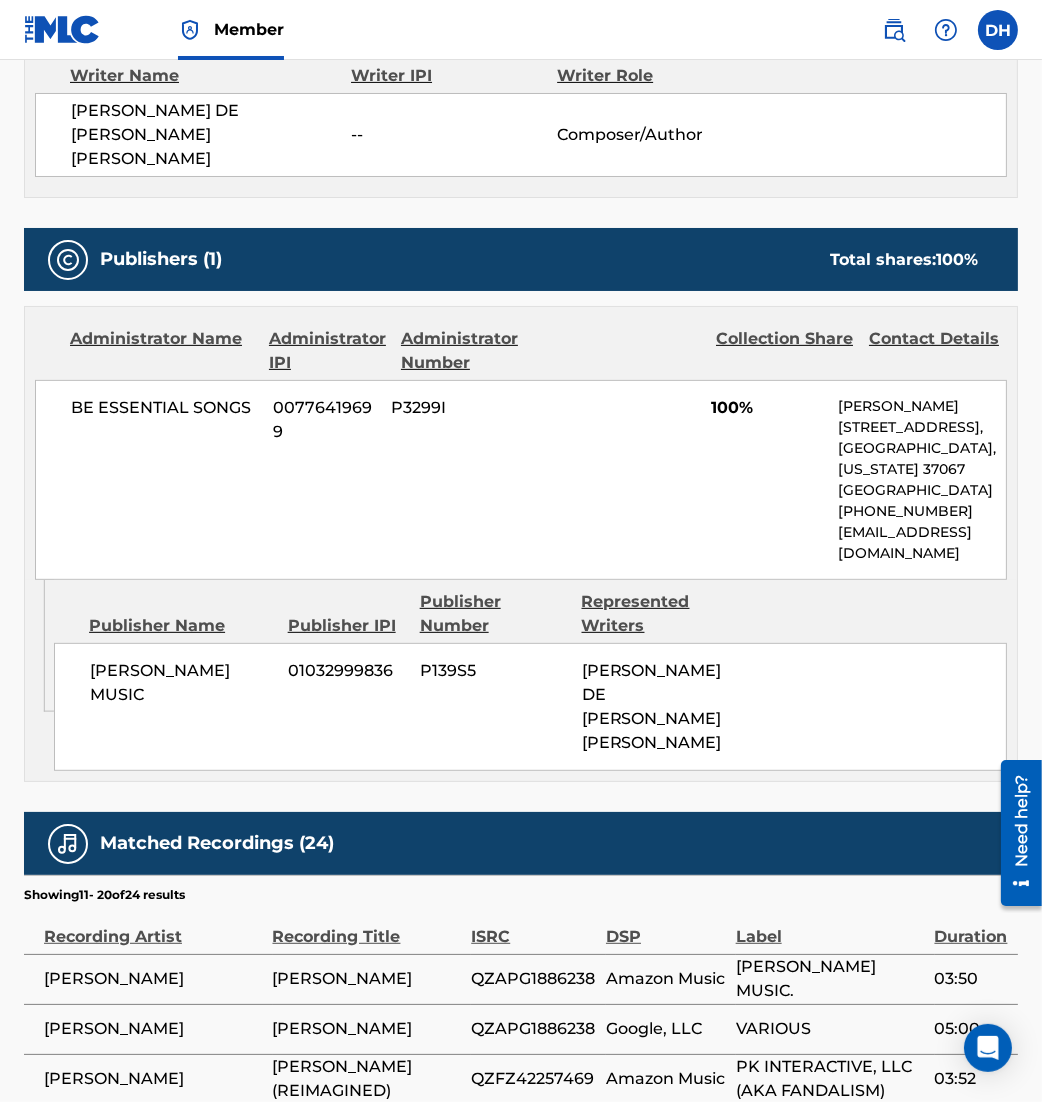 scroll, scrollTop: 1264, scrollLeft: 0, axis: vertical 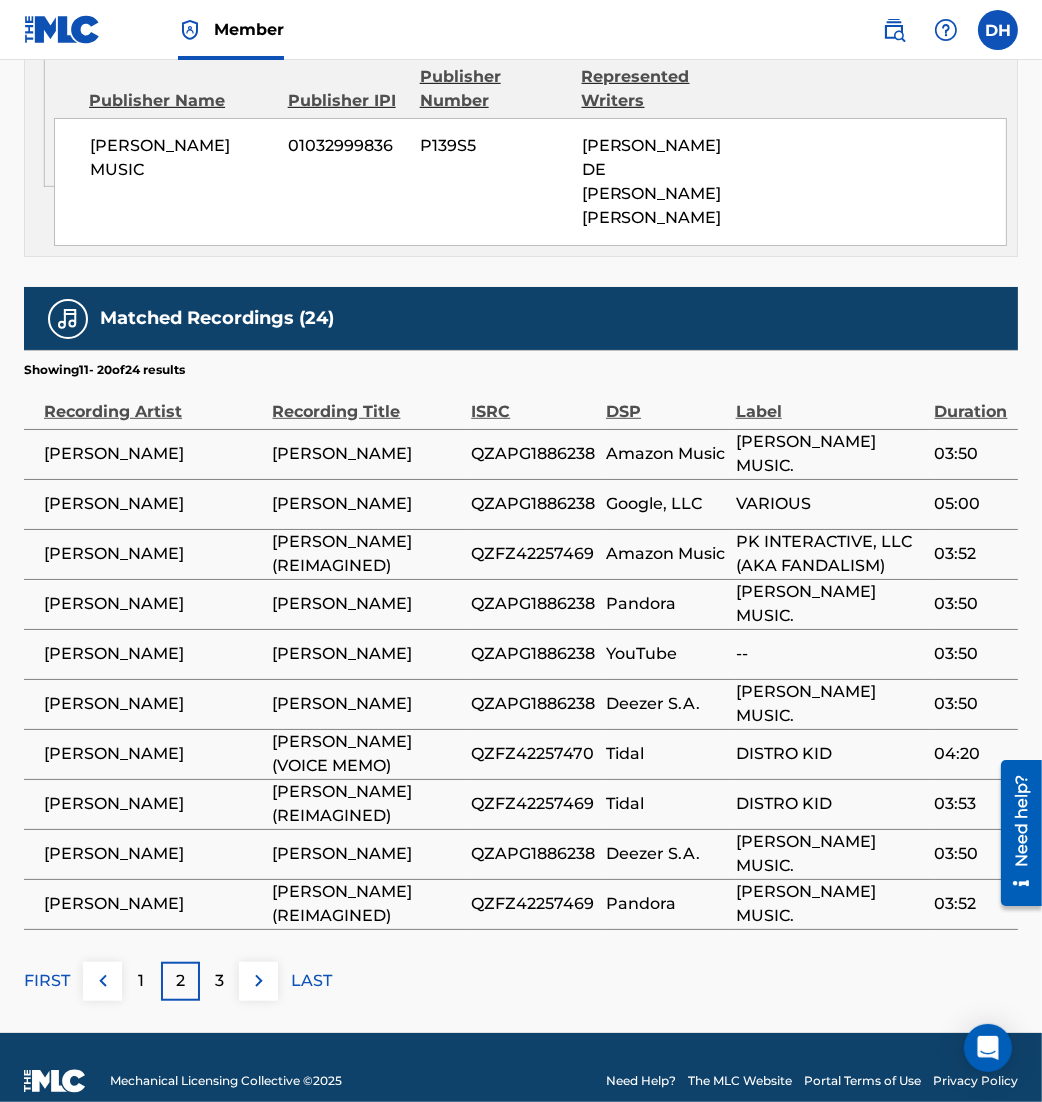 click at bounding box center [259, 981] 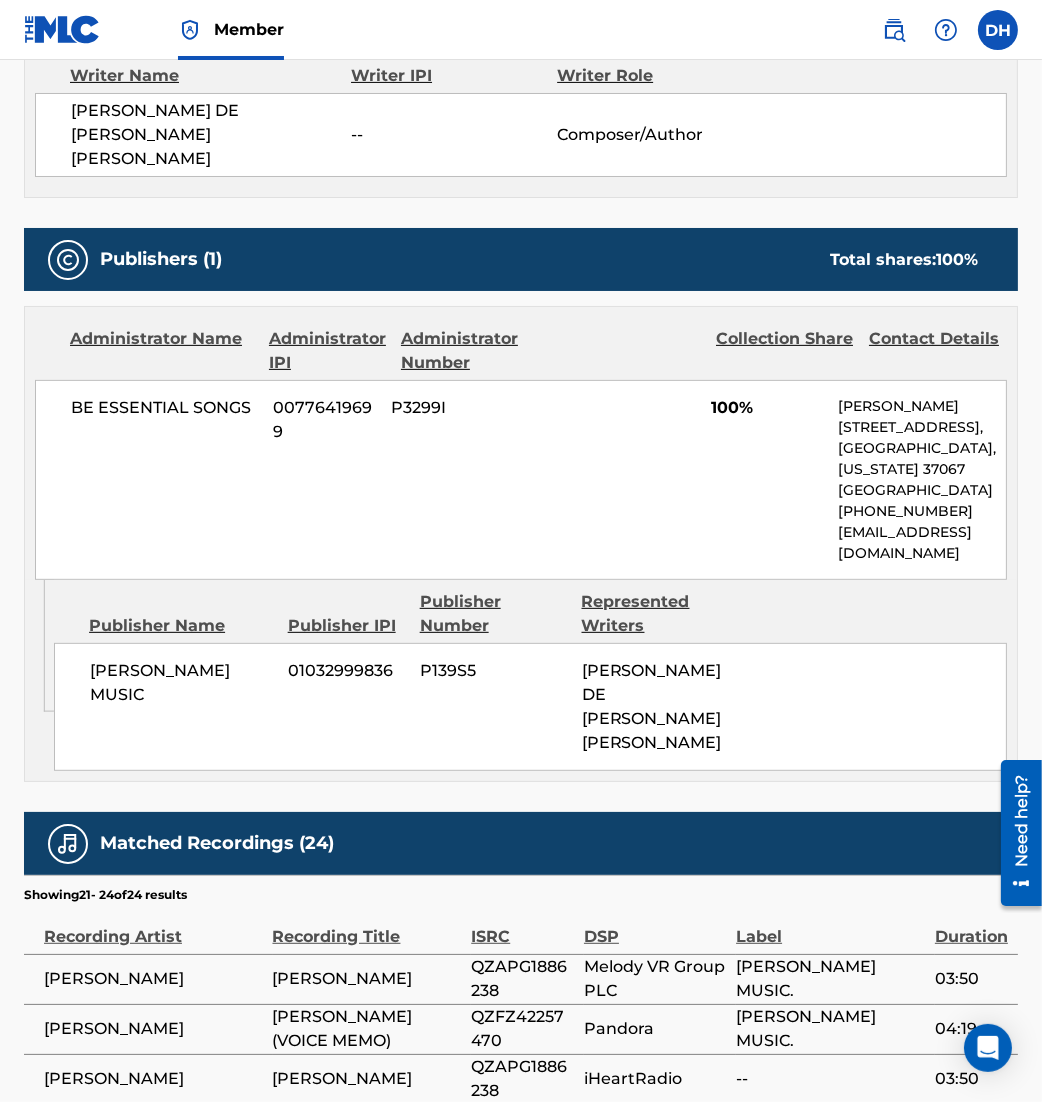 scroll, scrollTop: 963, scrollLeft: 0, axis: vertical 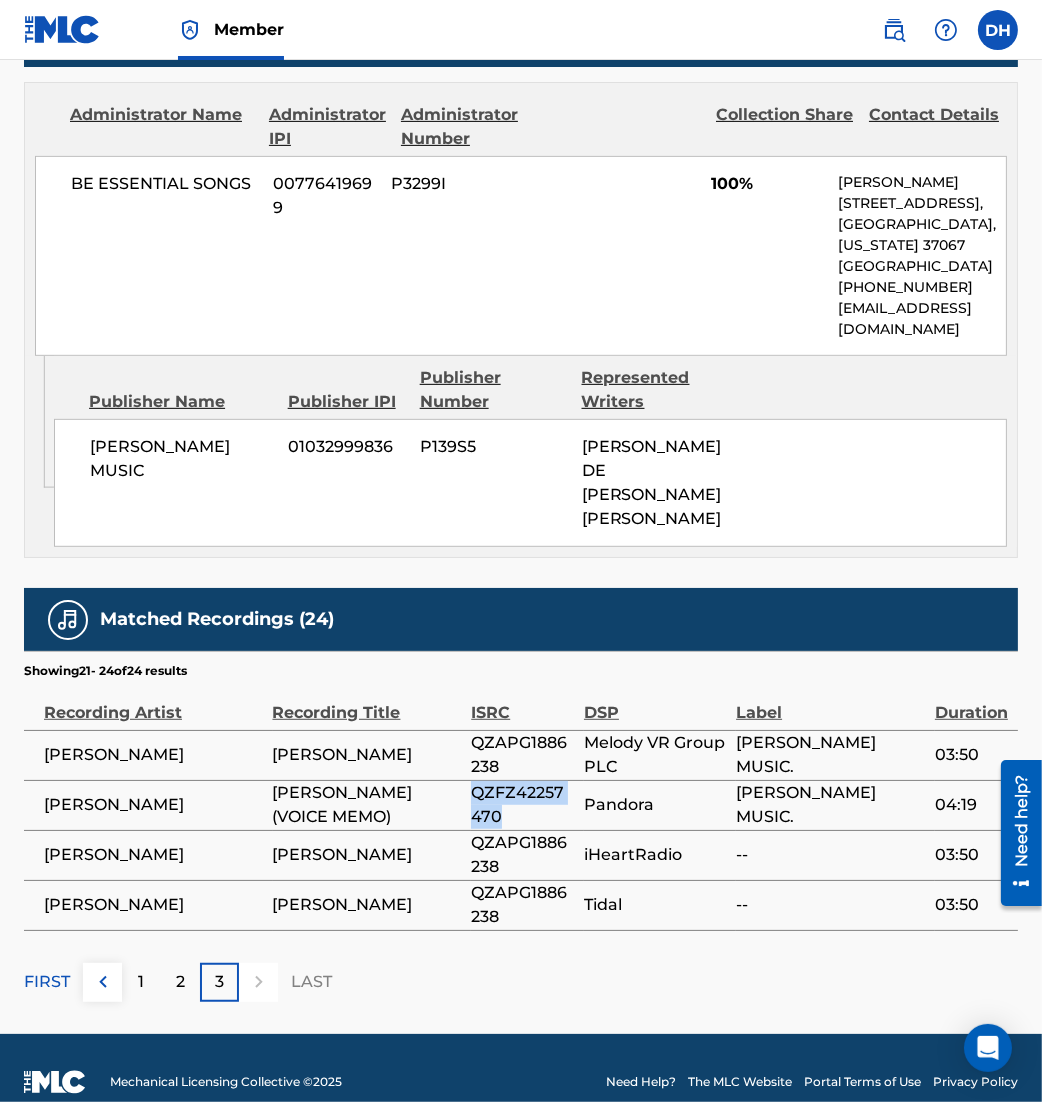 drag, startPoint x: 533, startPoint y: 785, endPoint x: 470, endPoint y: 772, distance: 64.327286 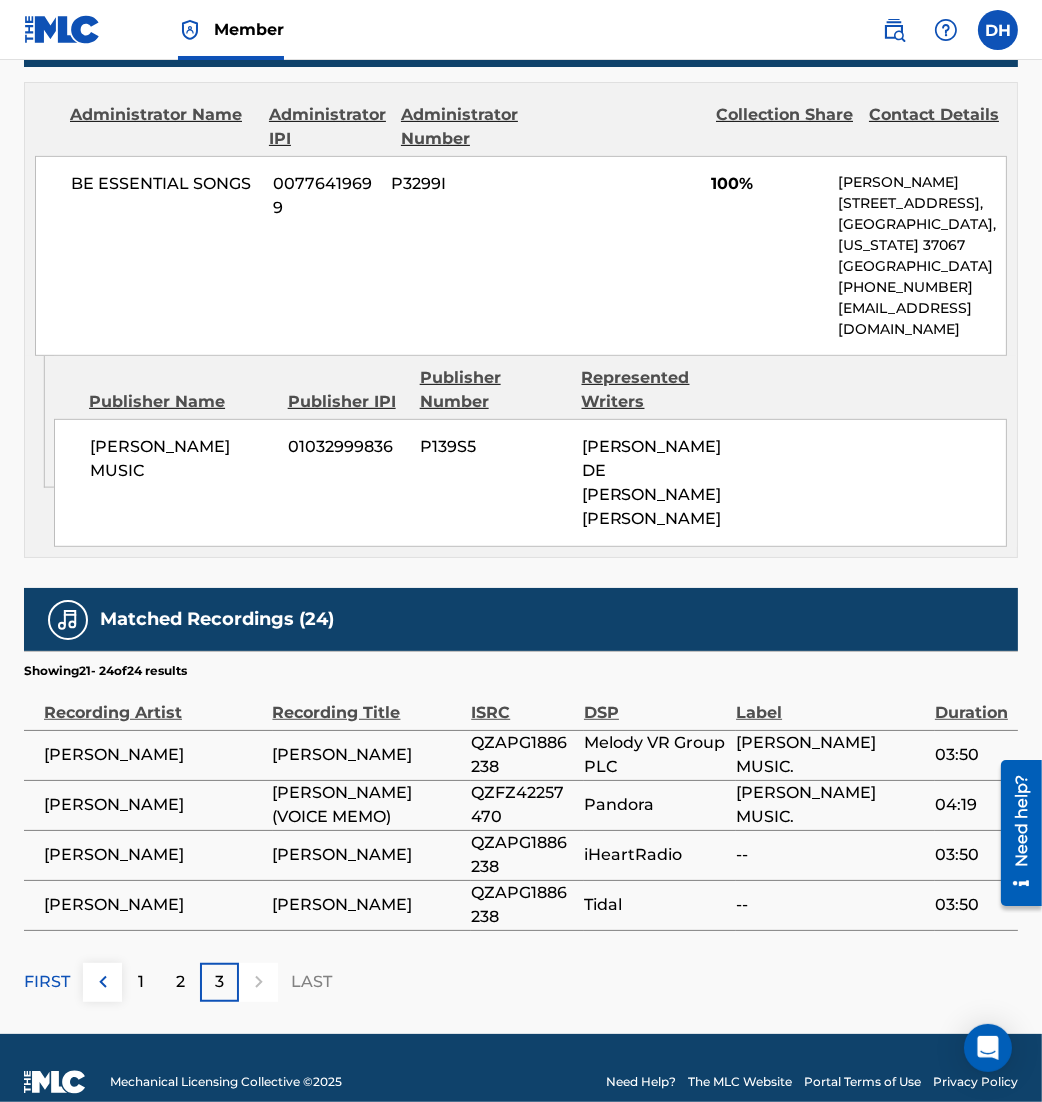click on "DSP" at bounding box center [655, 702] 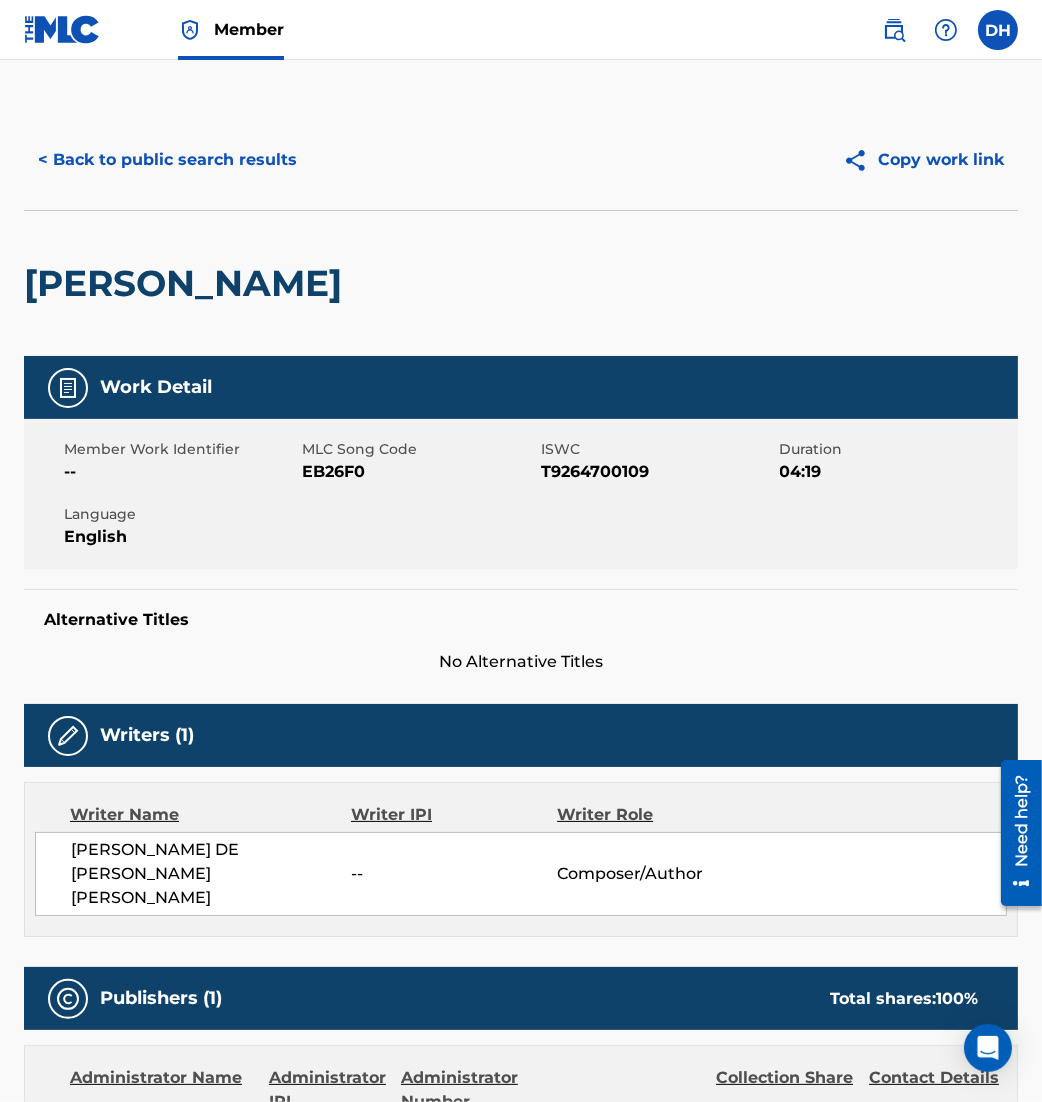 click on "< Back to public search results" at bounding box center [167, 160] 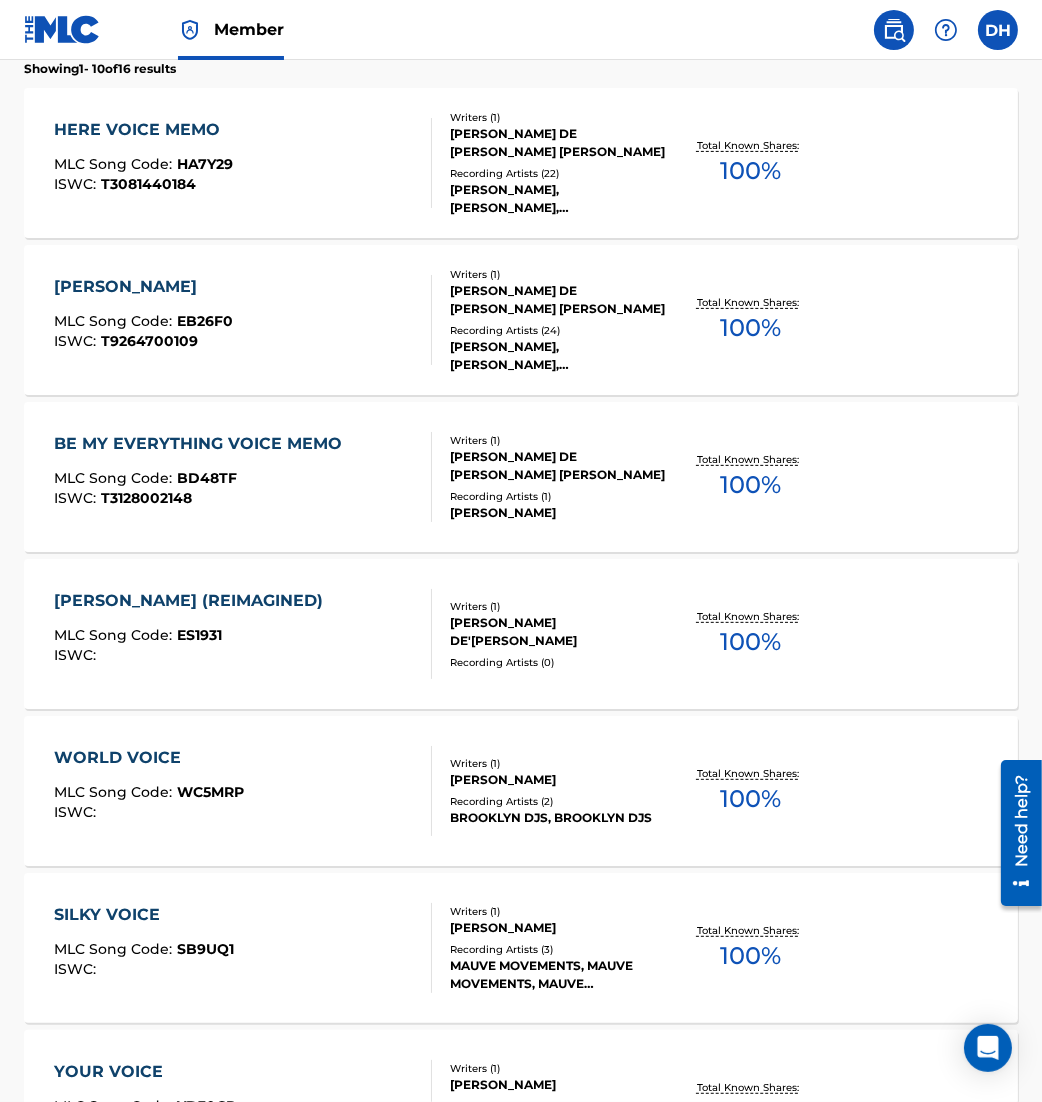 scroll, scrollTop: 0, scrollLeft: 0, axis: both 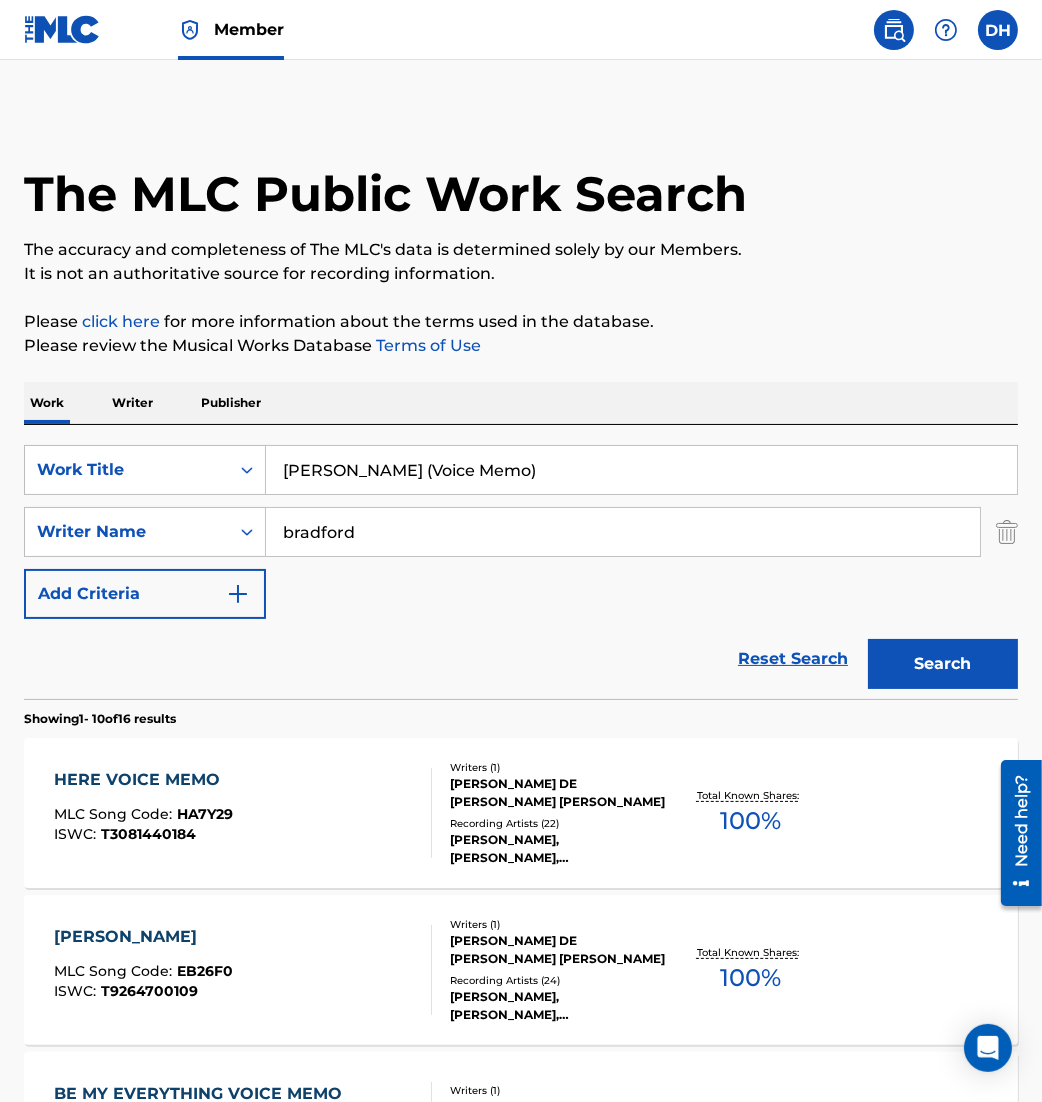drag, startPoint x: 508, startPoint y: 475, endPoint x: 117, endPoint y: 380, distance: 402.37546 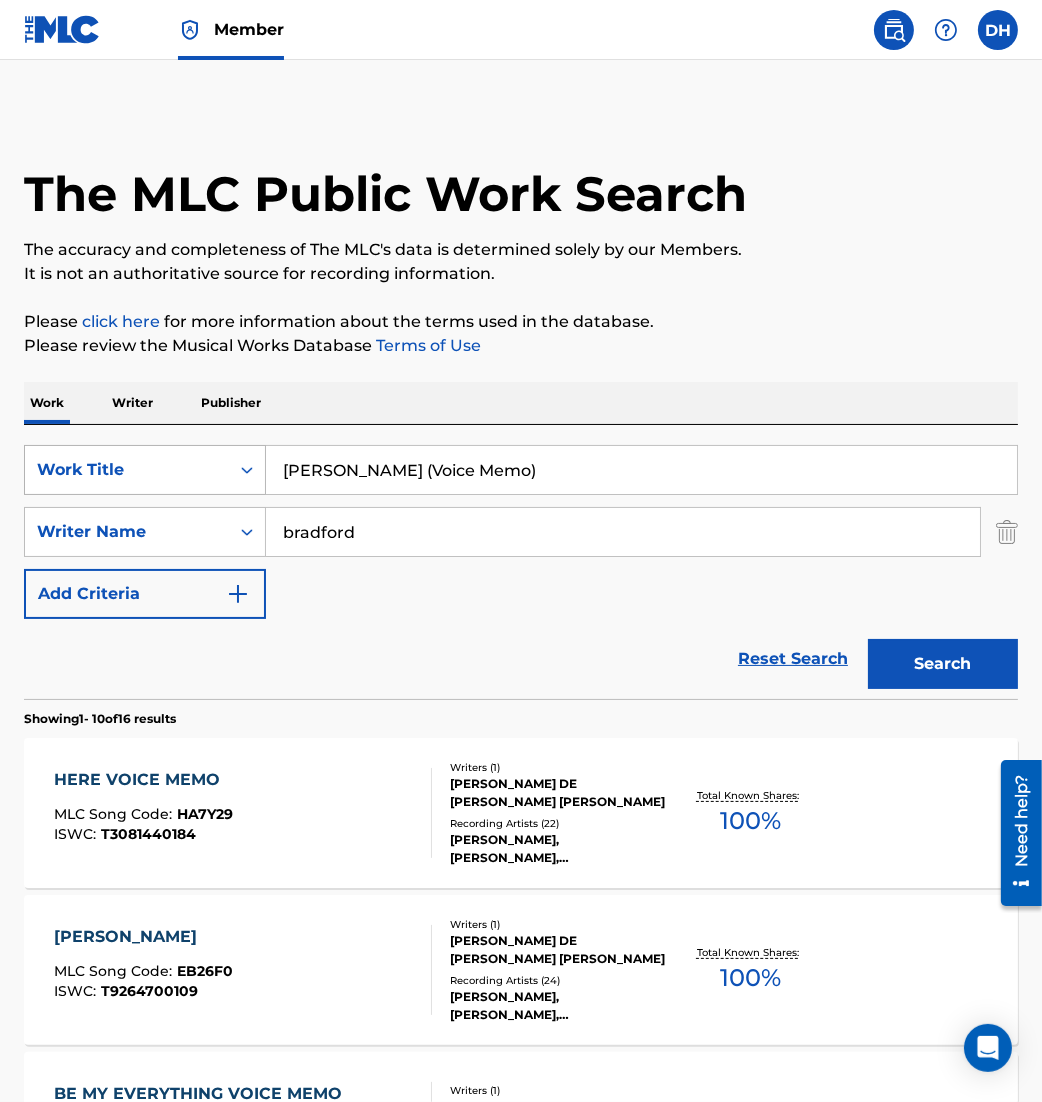 click on "Work Title" at bounding box center [127, 470] 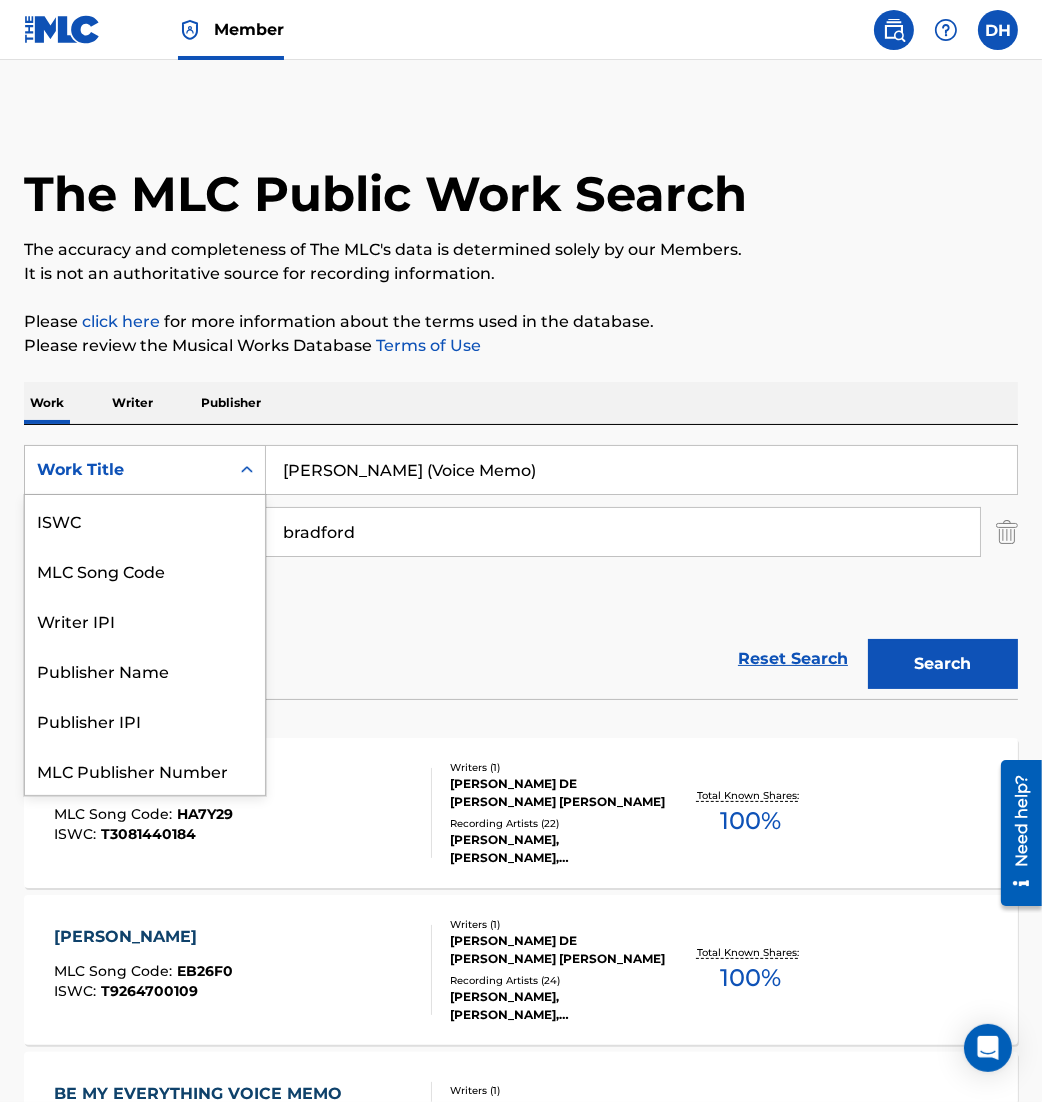 scroll, scrollTop: 50, scrollLeft: 0, axis: vertical 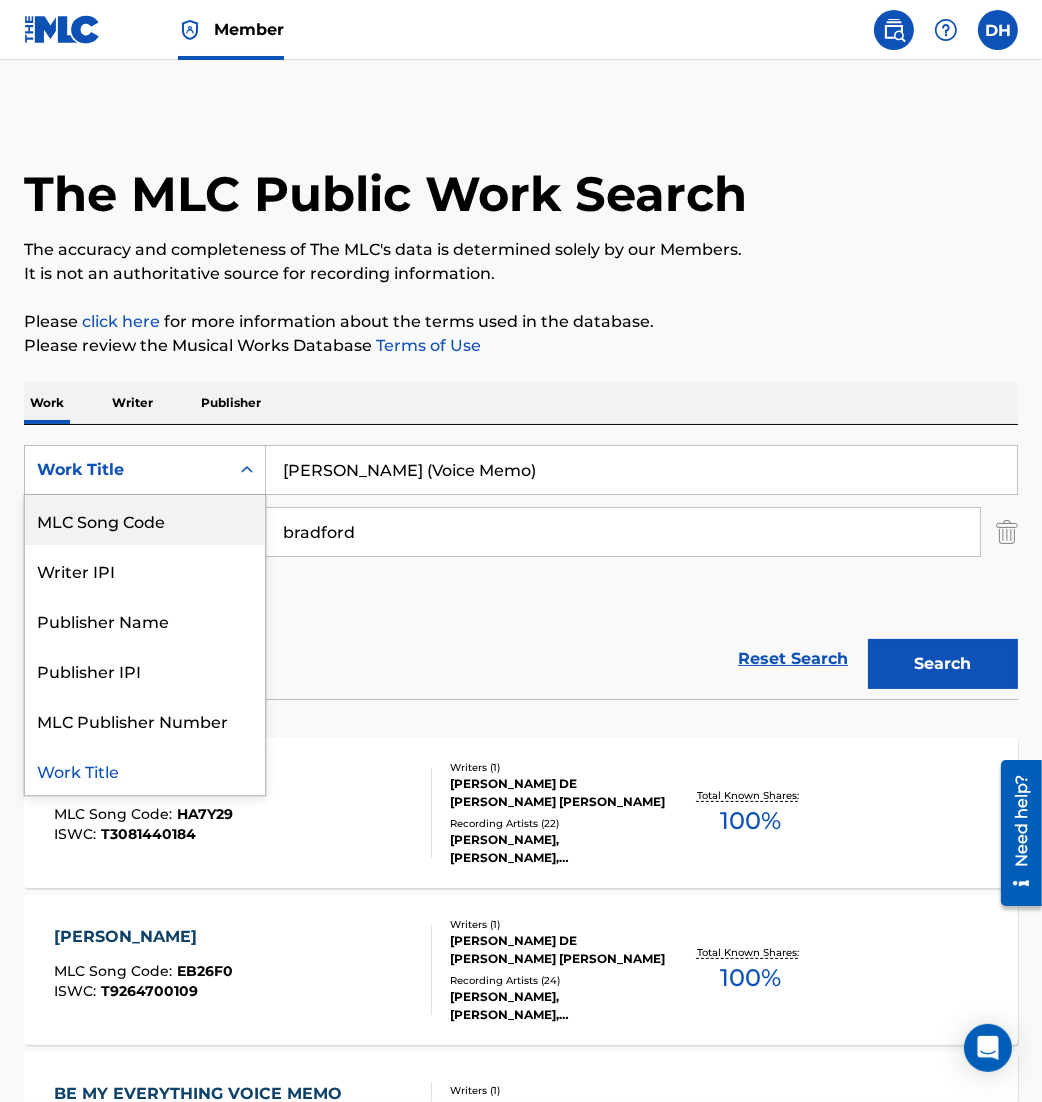 click on "MLC Song Code" at bounding box center [145, 520] 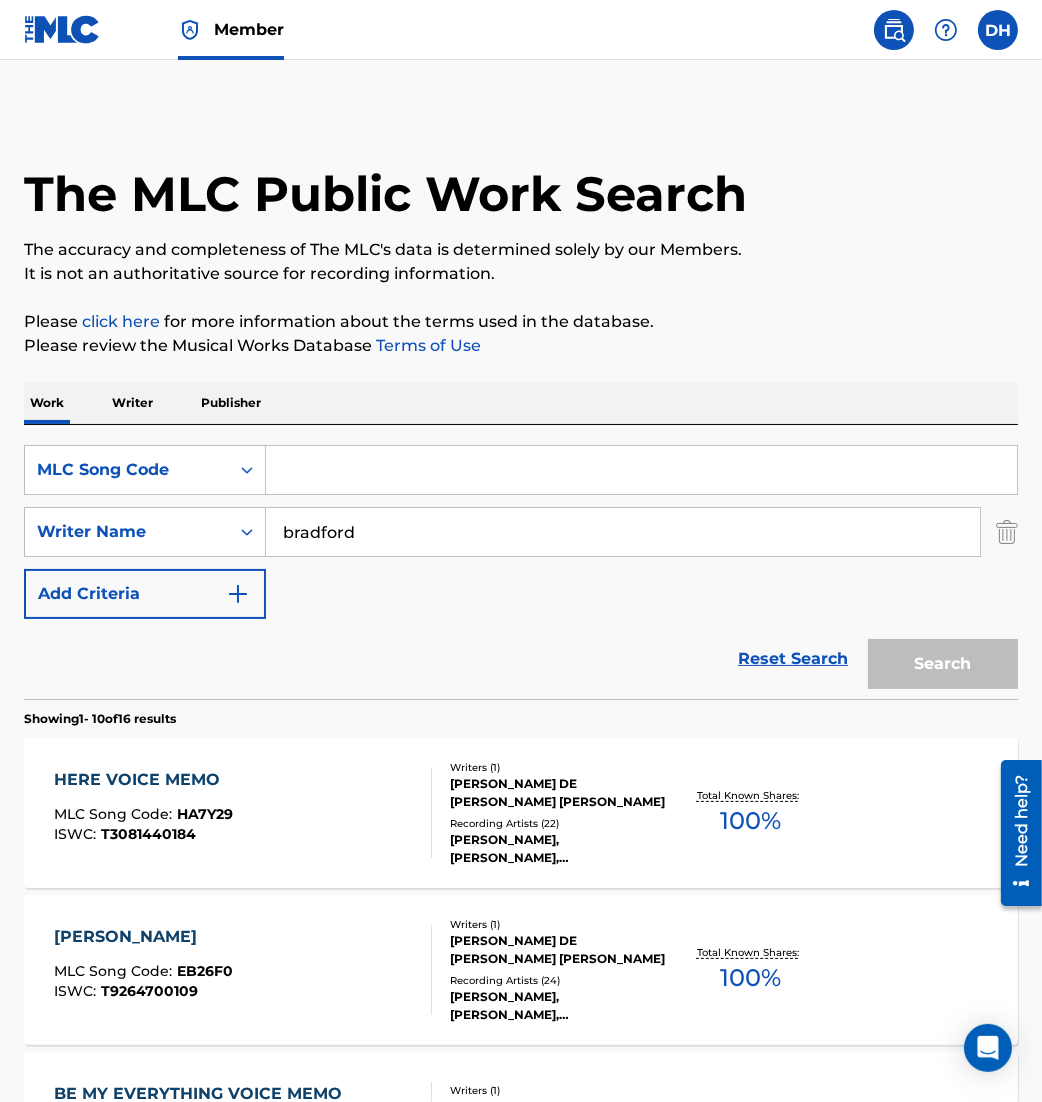 click at bounding box center [641, 470] 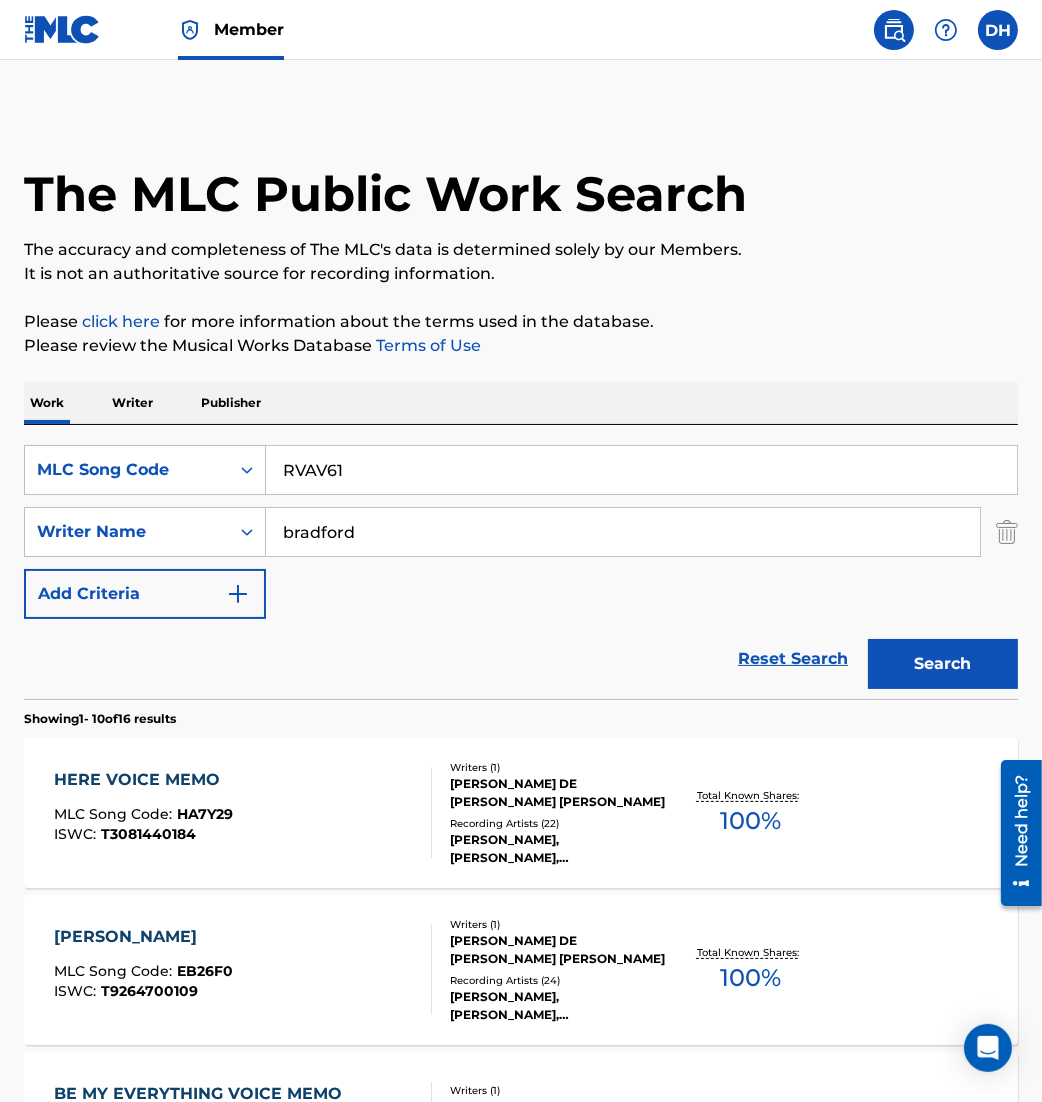 type on "RVAV61" 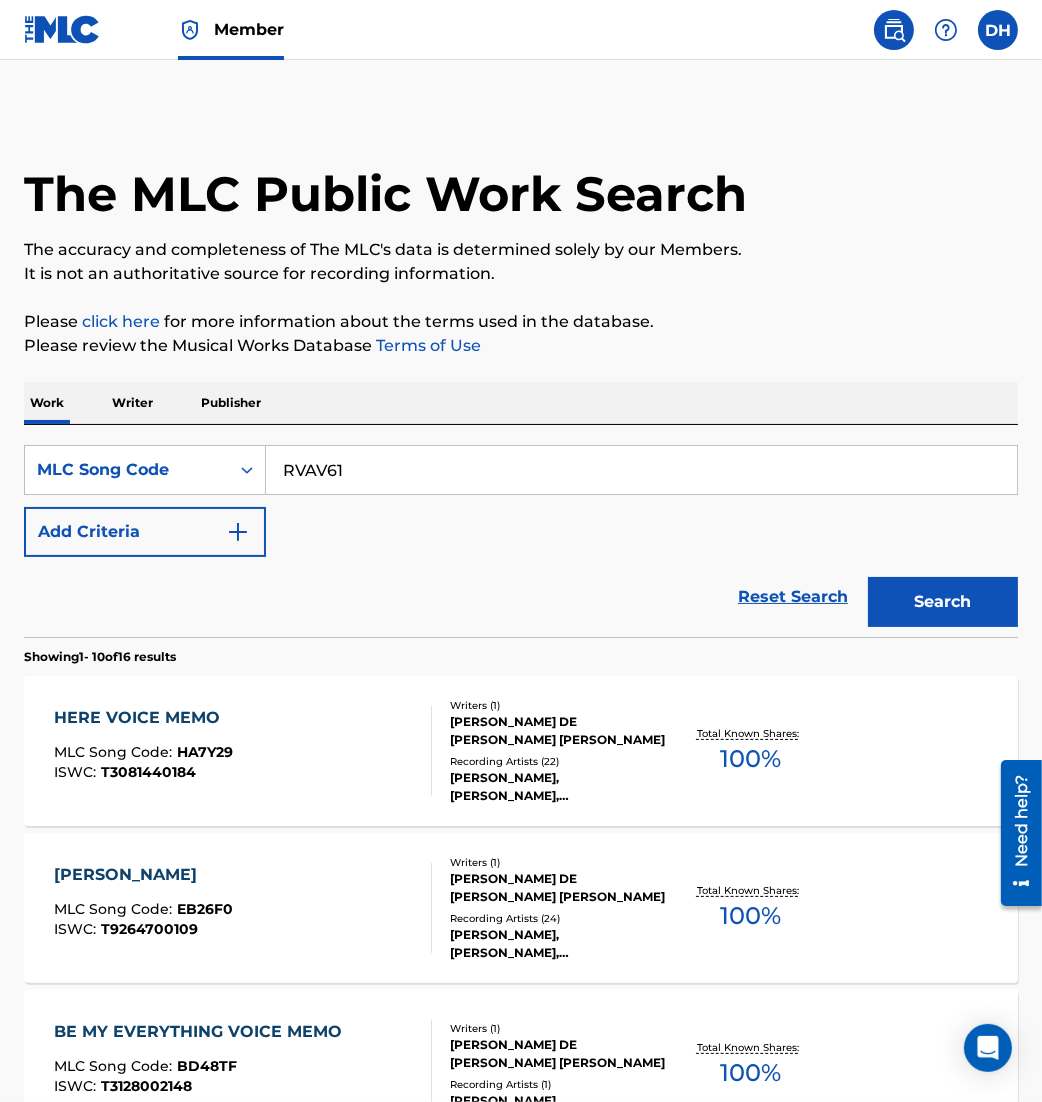 click on "Search" at bounding box center [943, 602] 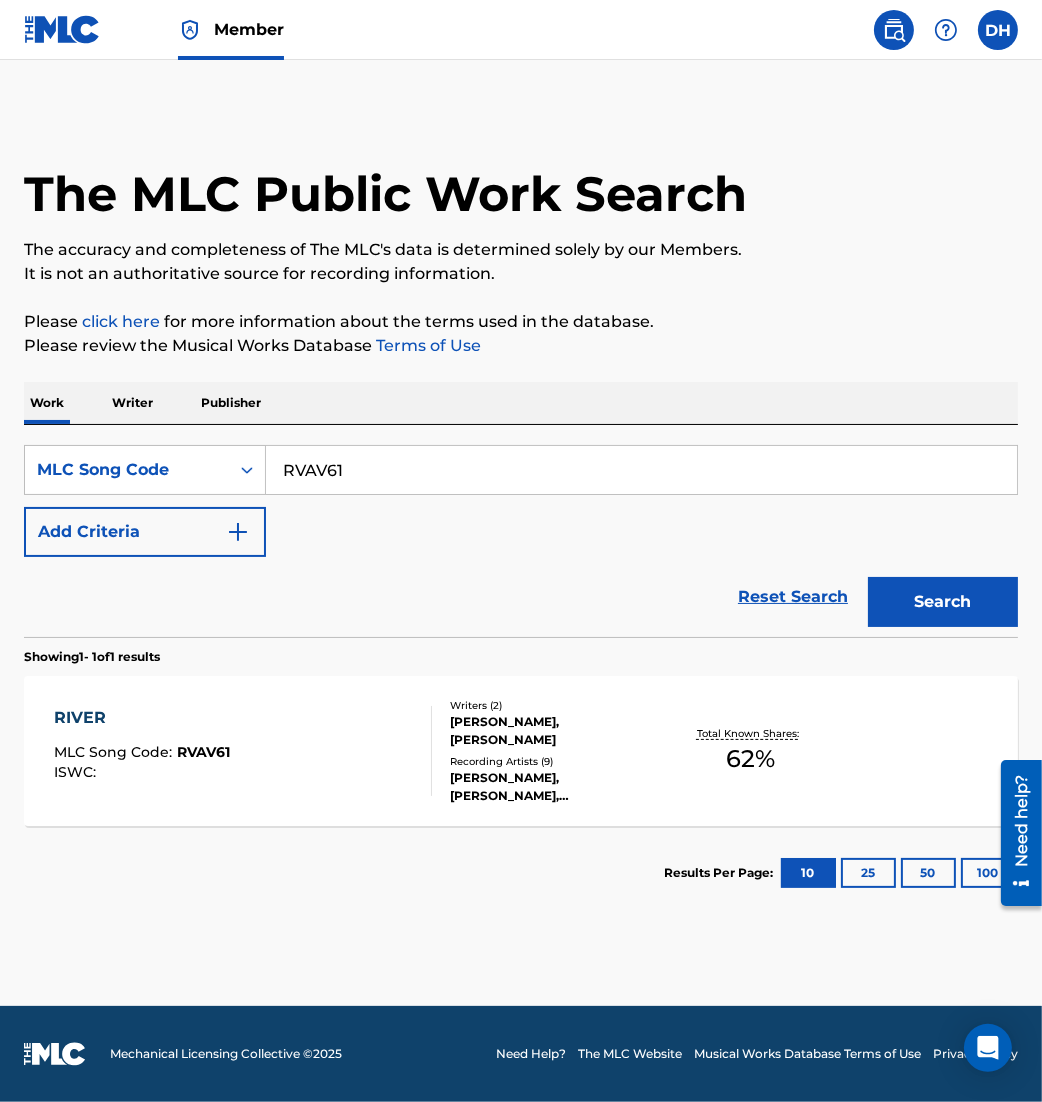 click on "[PERSON_NAME], [PERSON_NAME]" at bounding box center [559, 731] 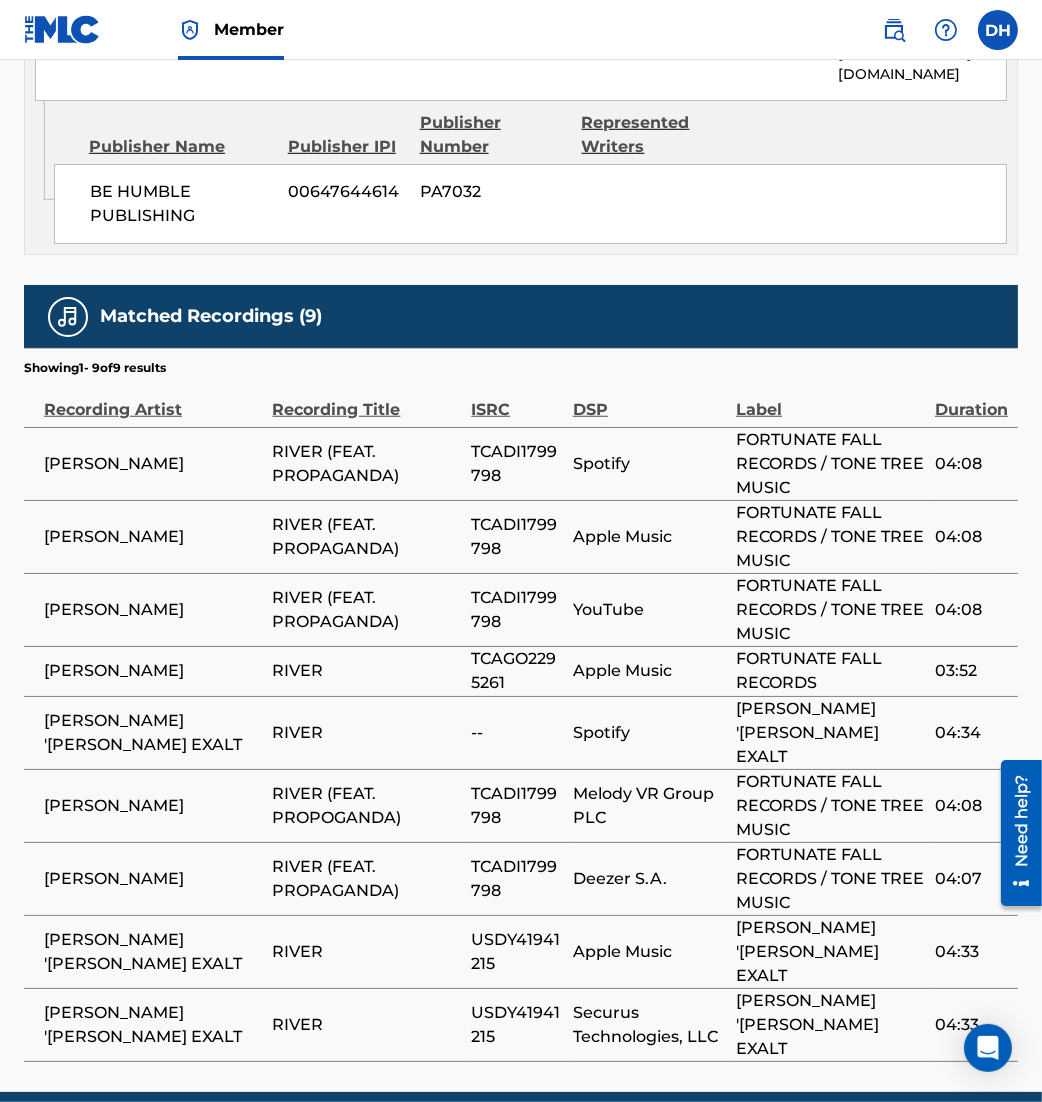 scroll, scrollTop: 1552, scrollLeft: 0, axis: vertical 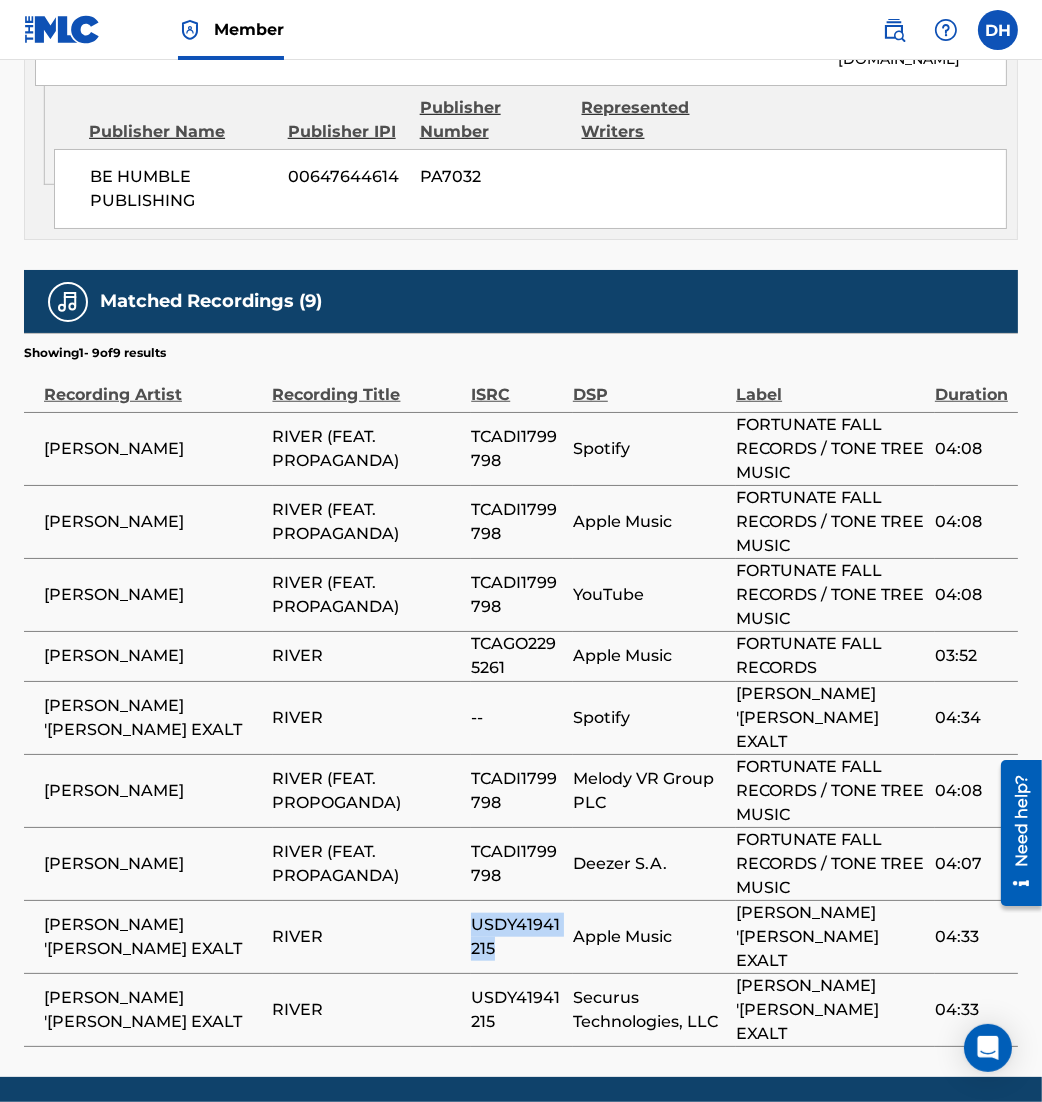 drag, startPoint x: 468, startPoint y: 935, endPoint x: 506, endPoint y: 940, distance: 38.327538 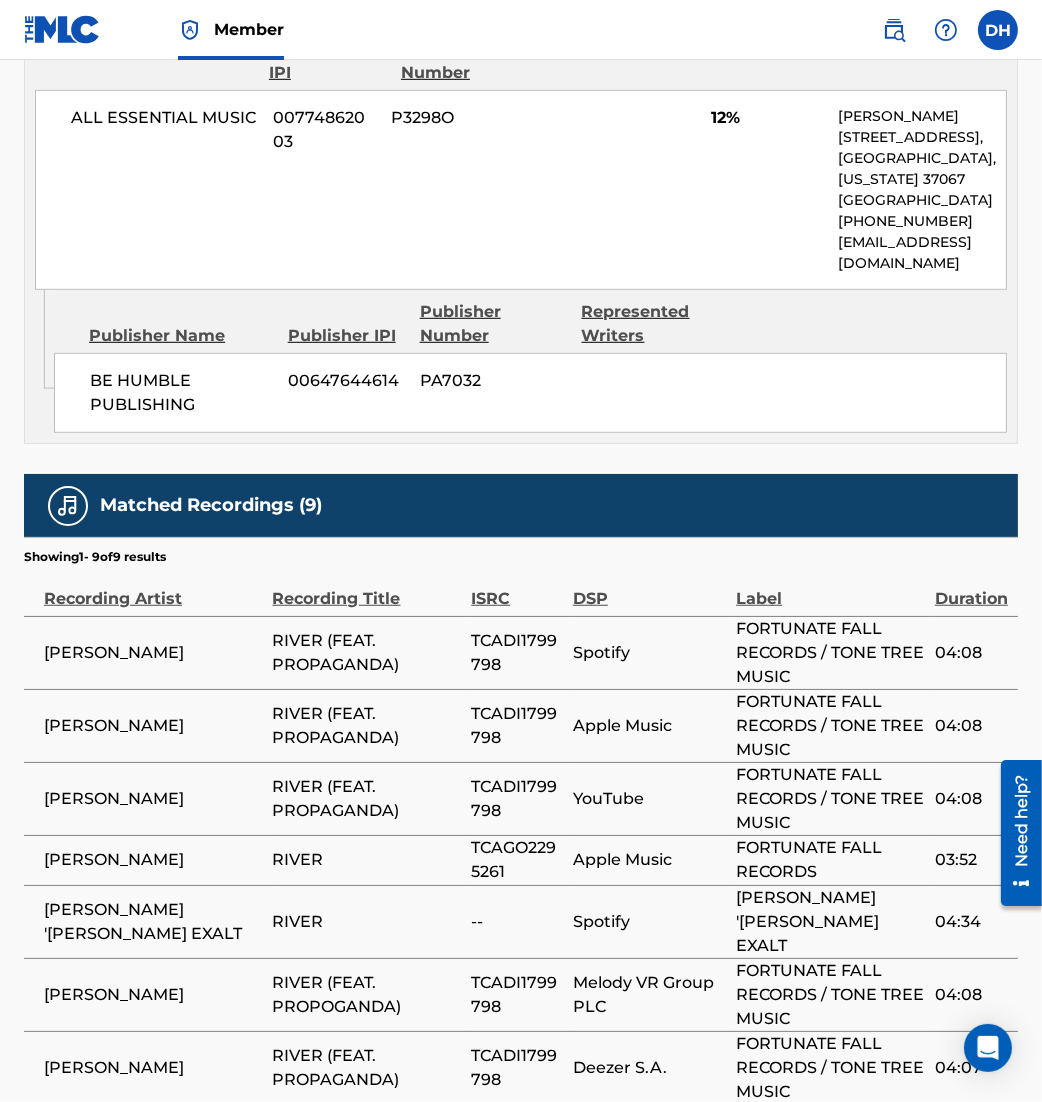 scroll, scrollTop: 1405, scrollLeft: 0, axis: vertical 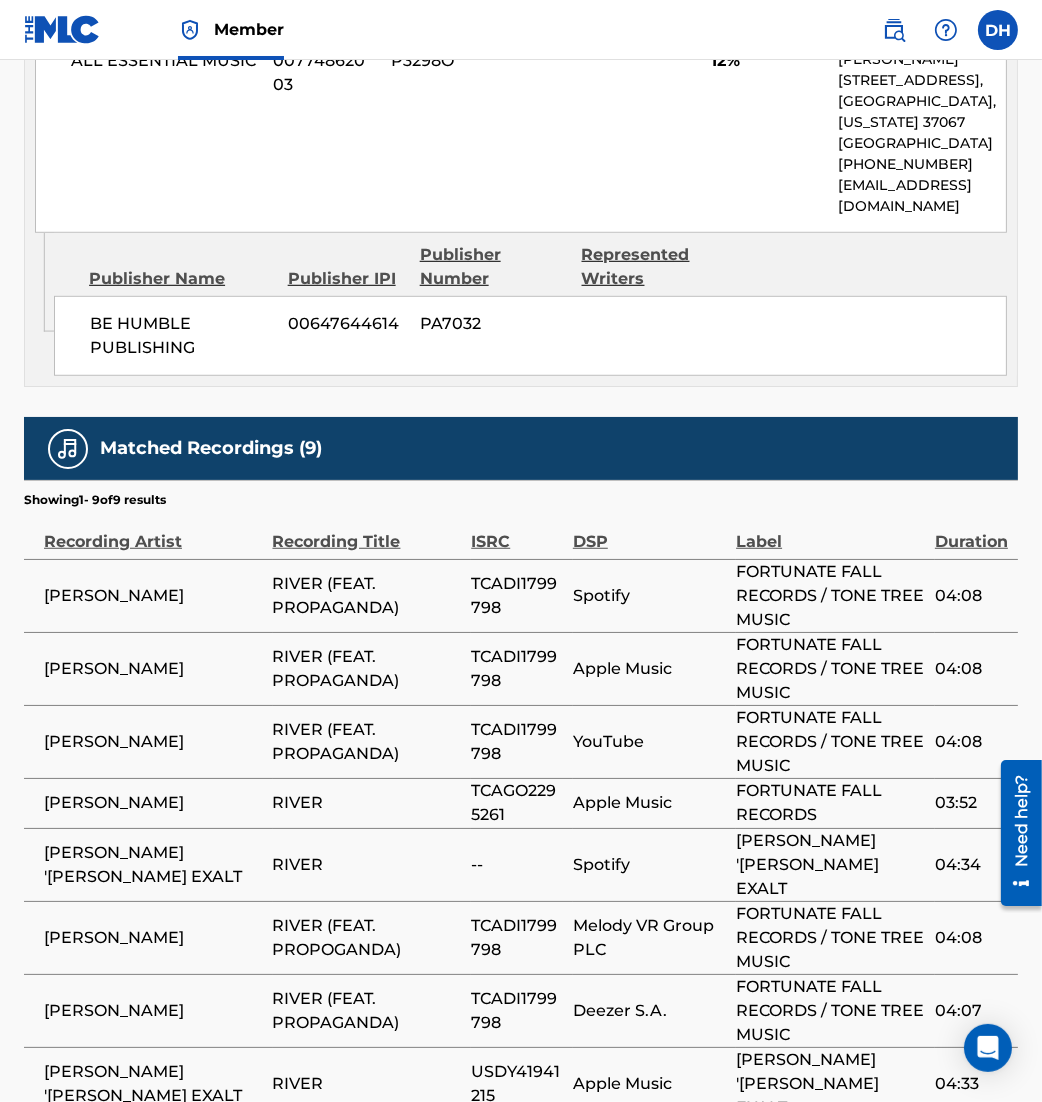 click on "--" at bounding box center [522, 864] 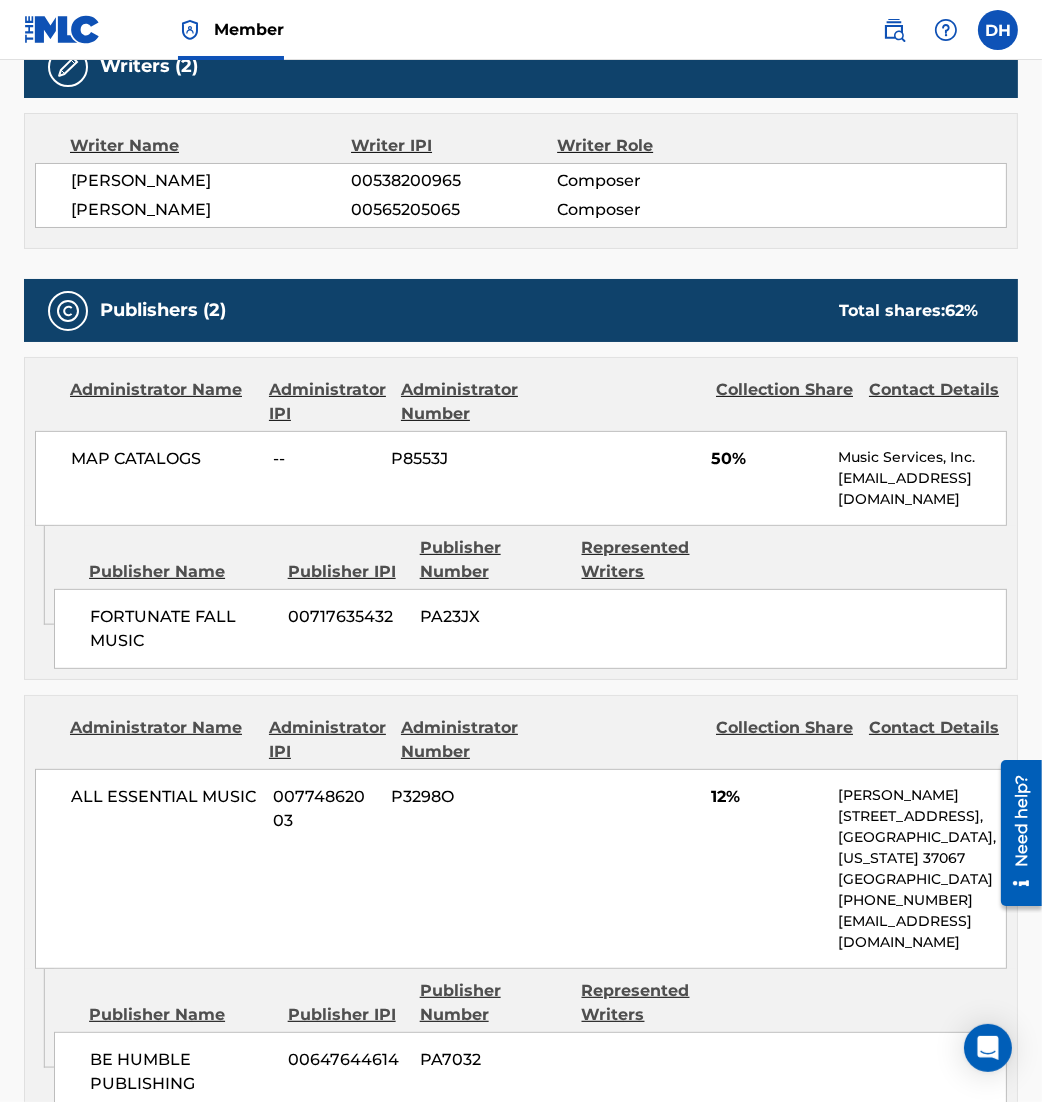 scroll, scrollTop: 0, scrollLeft: 0, axis: both 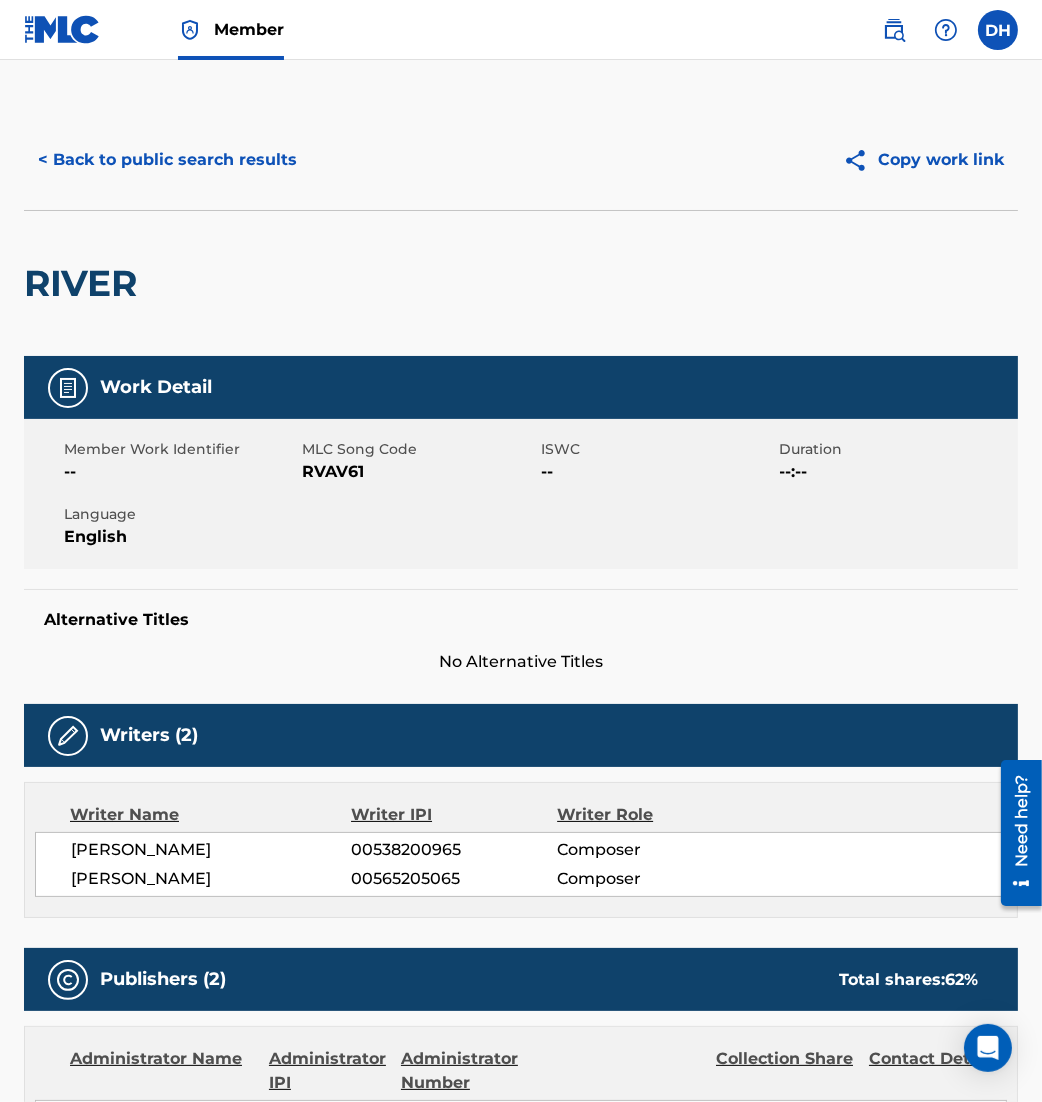 click on "< Back to public search results Copy work link" at bounding box center [521, 160] 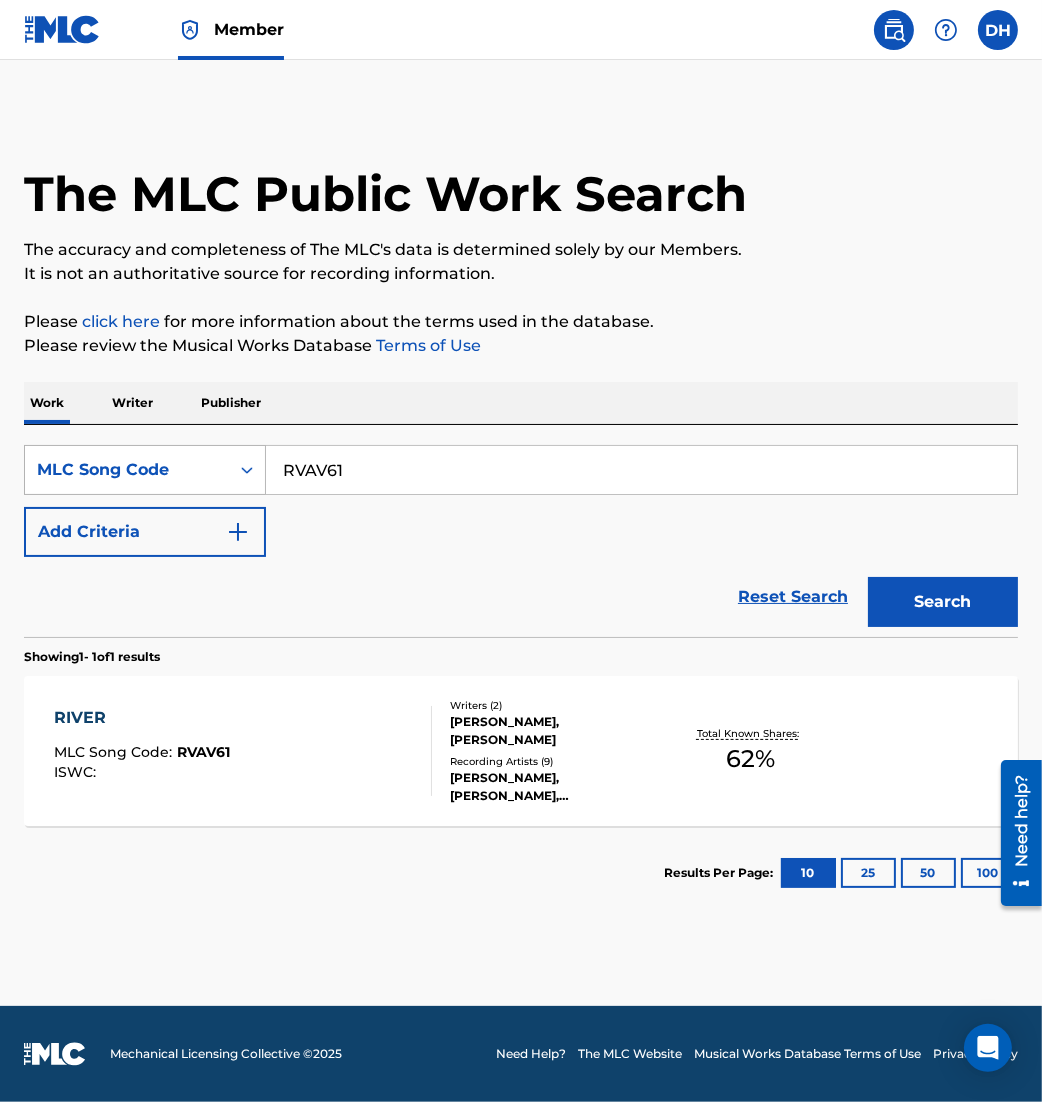 drag, startPoint x: 393, startPoint y: 475, endPoint x: 136, endPoint y: 459, distance: 257.49756 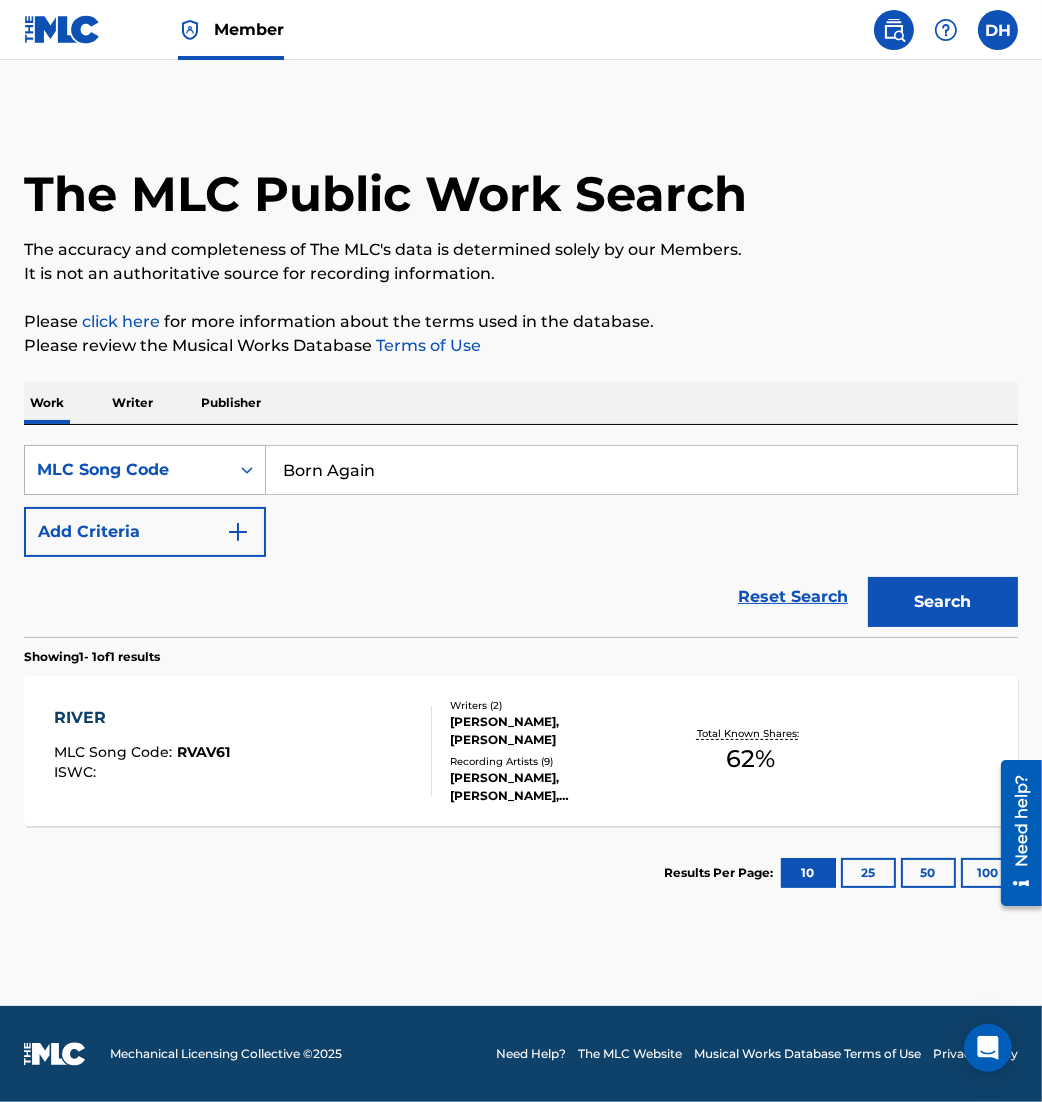 type on "Born Again" 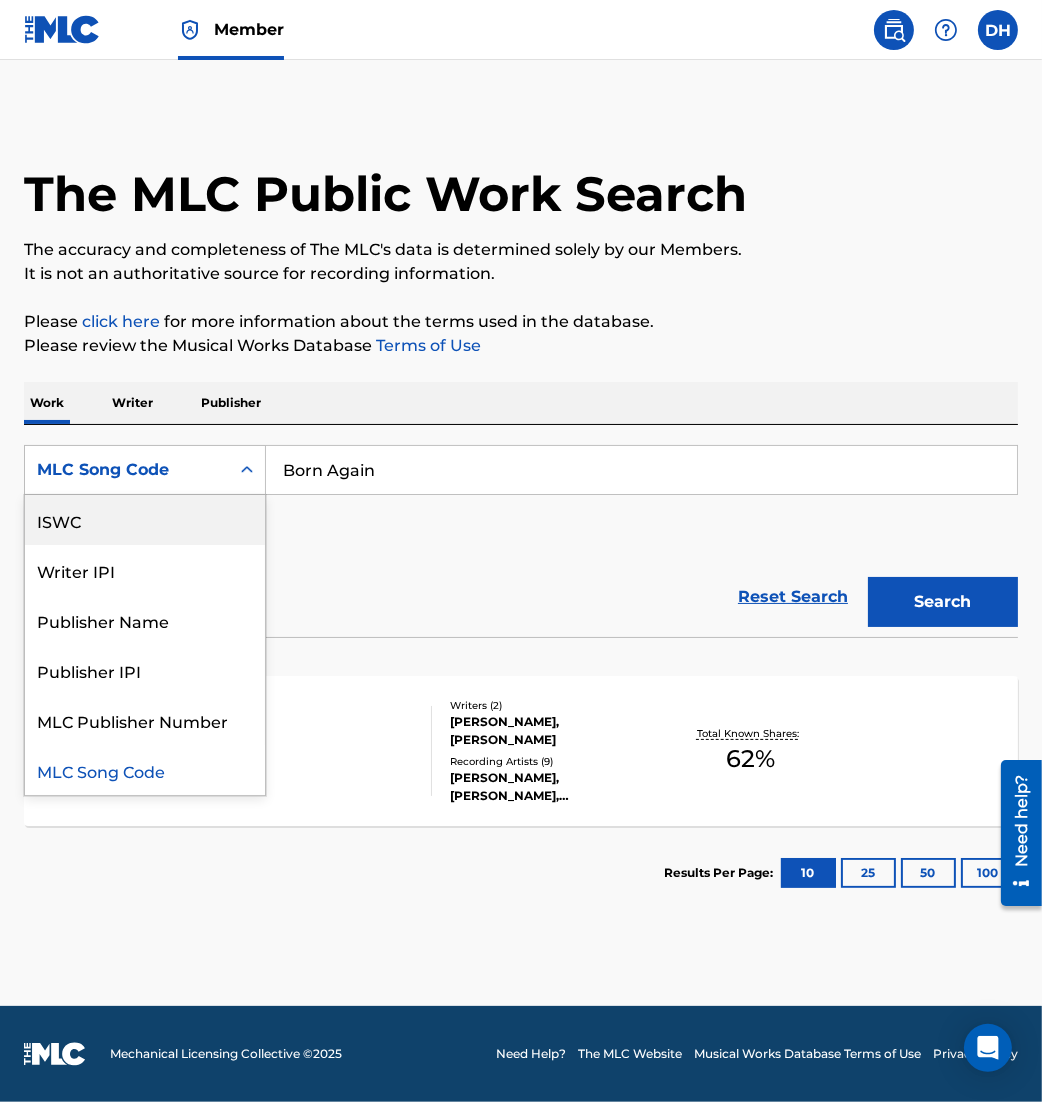 scroll, scrollTop: 0, scrollLeft: 0, axis: both 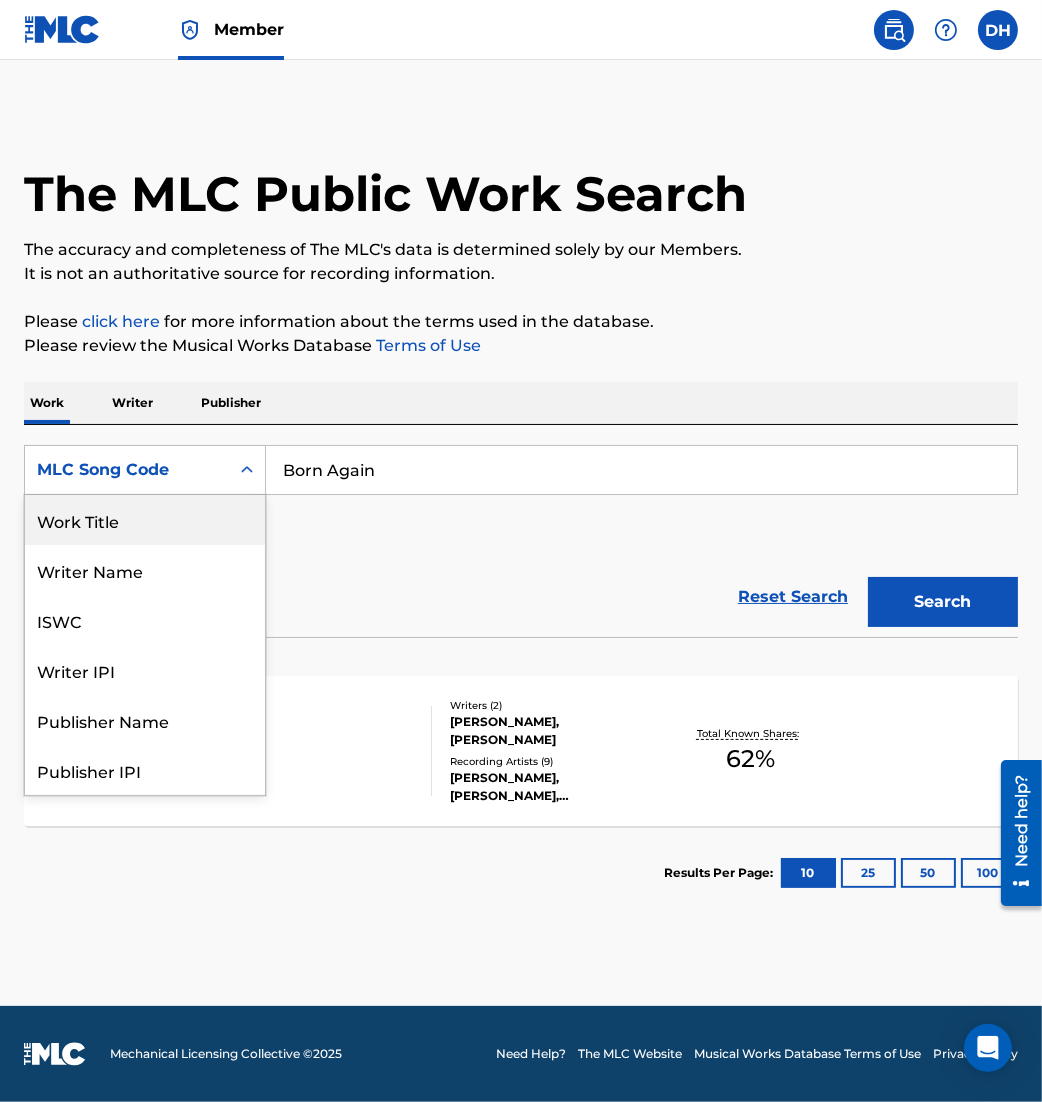 click on "Work Title" at bounding box center (145, 520) 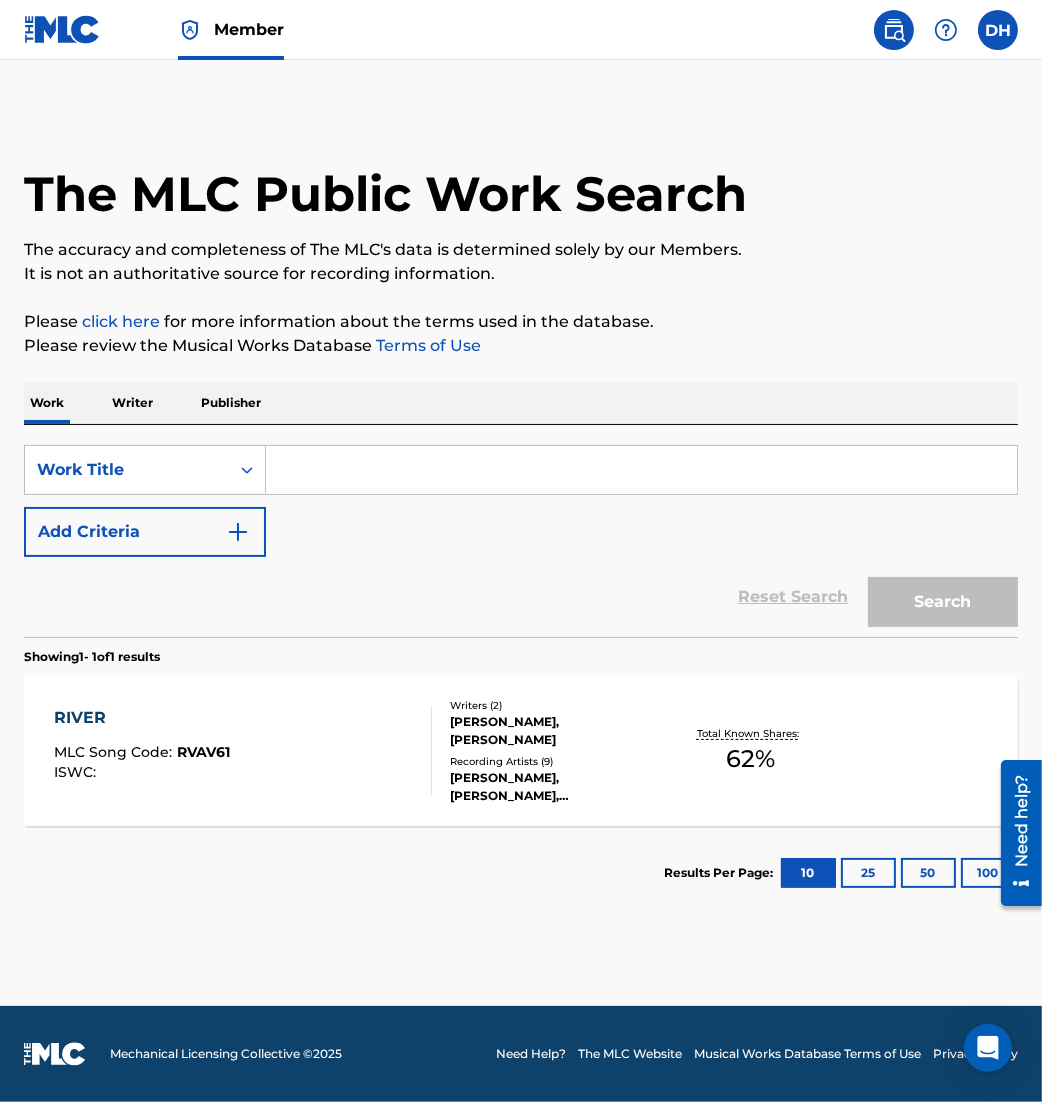 click on "Add Criteria" at bounding box center (145, 532) 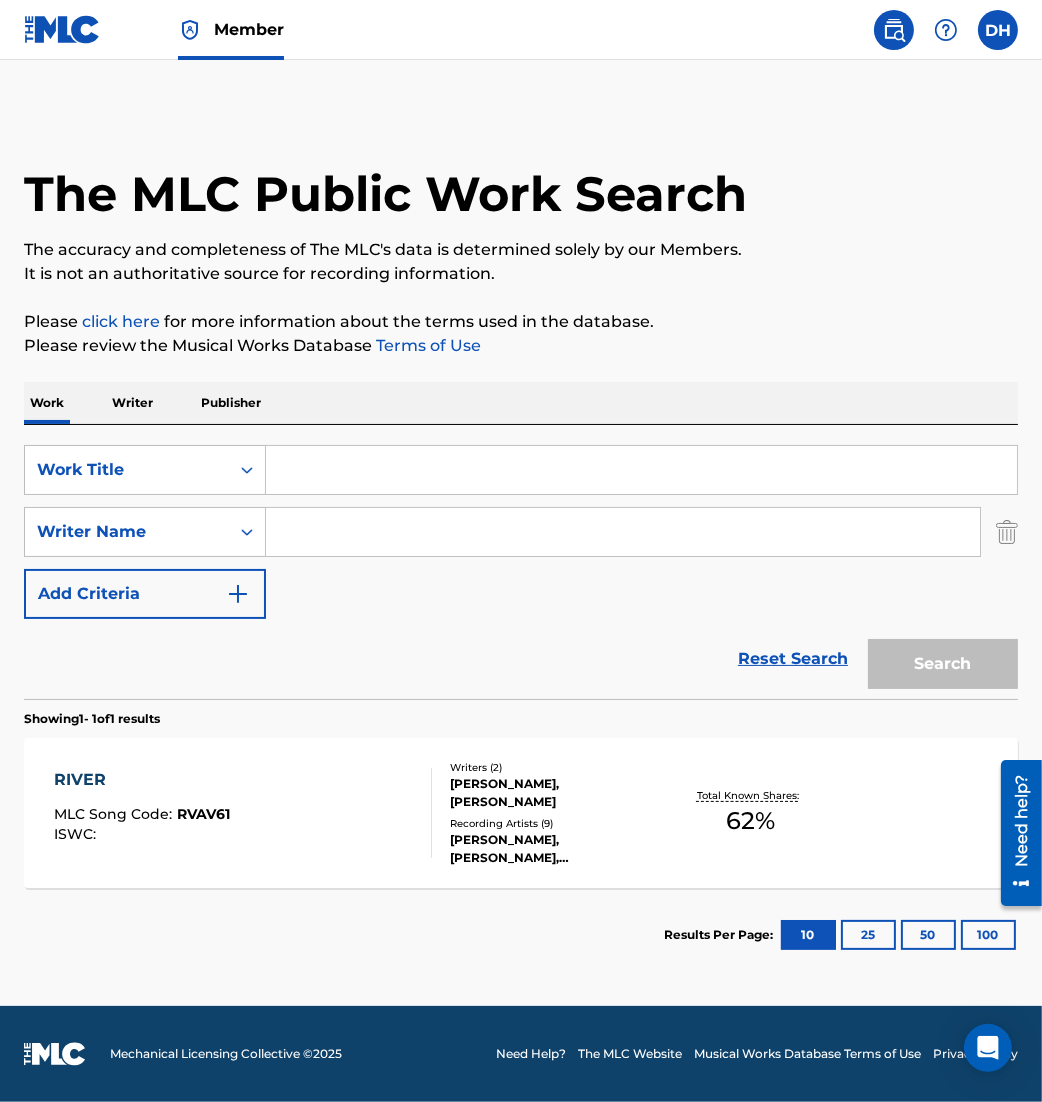 click at bounding box center [641, 470] 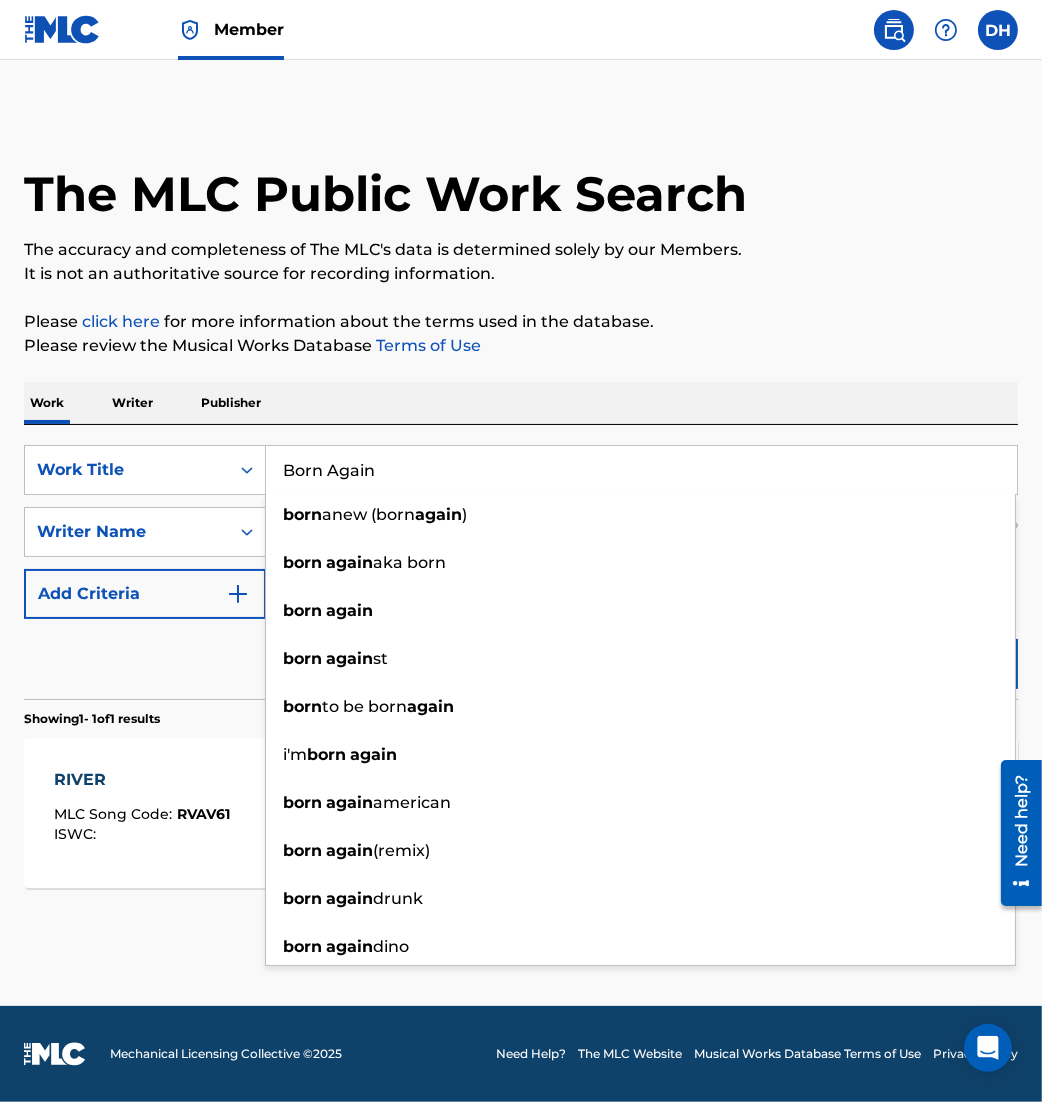 type on "Born Again" 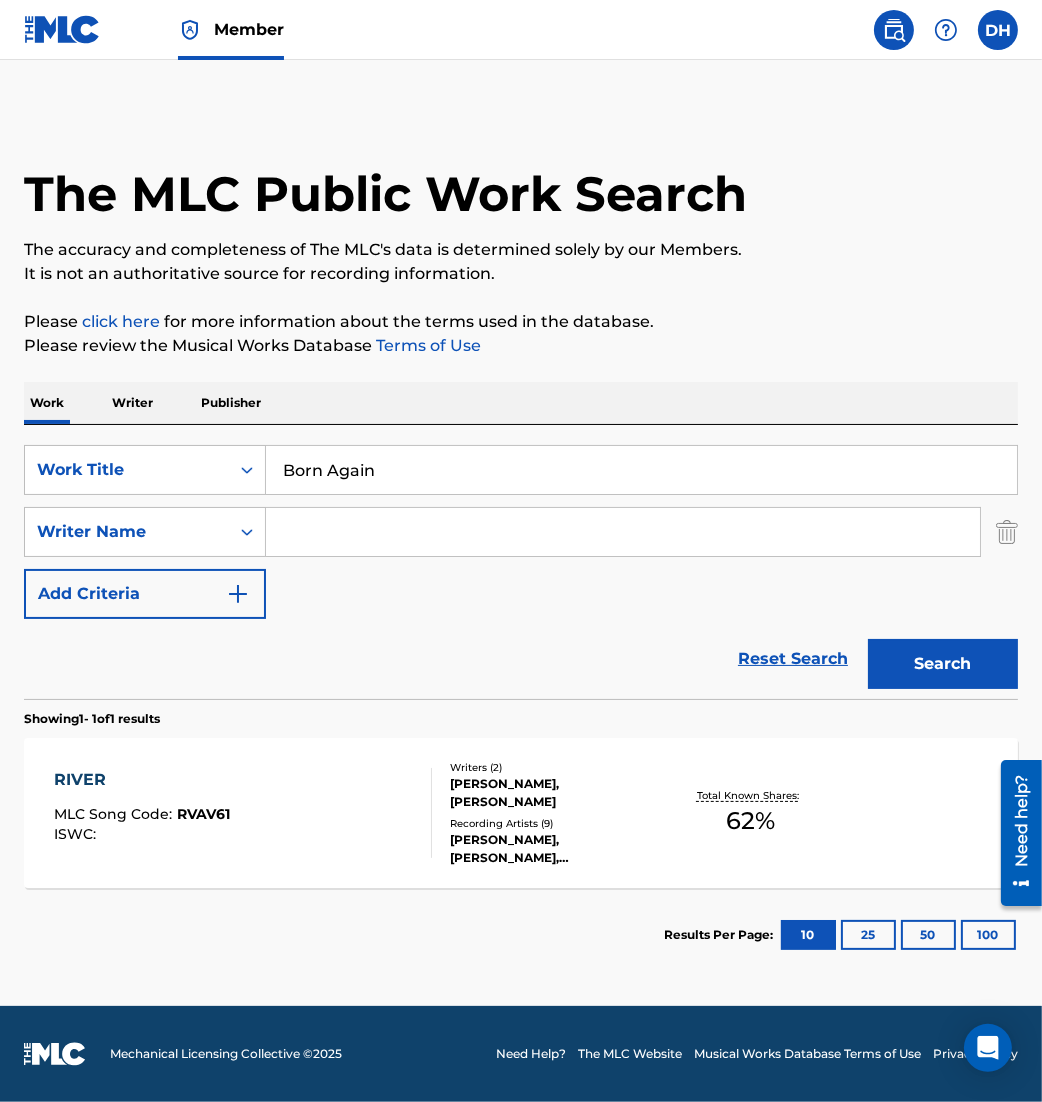 click at bounding box center (623, 532) 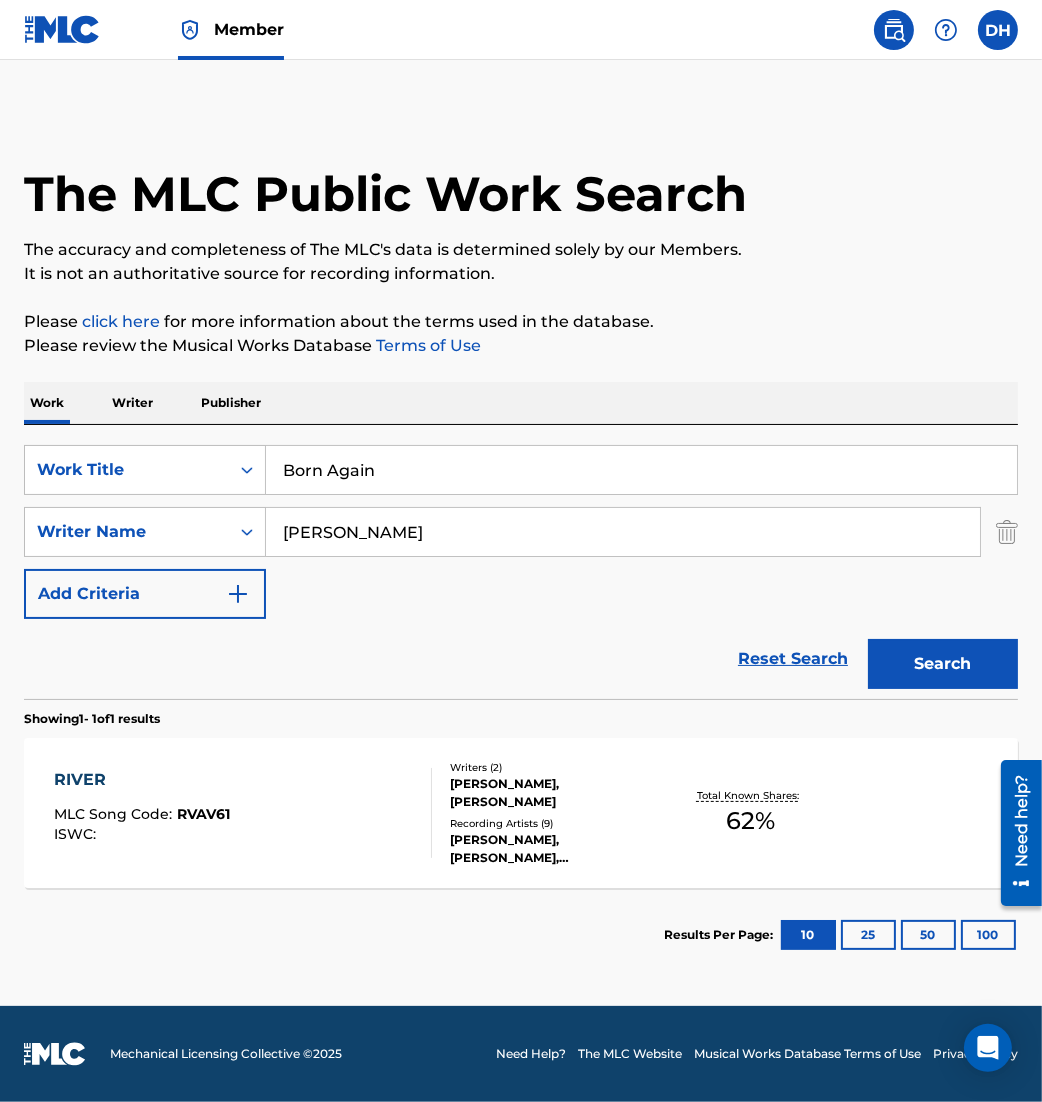 type on "[PERSON_NAME]" 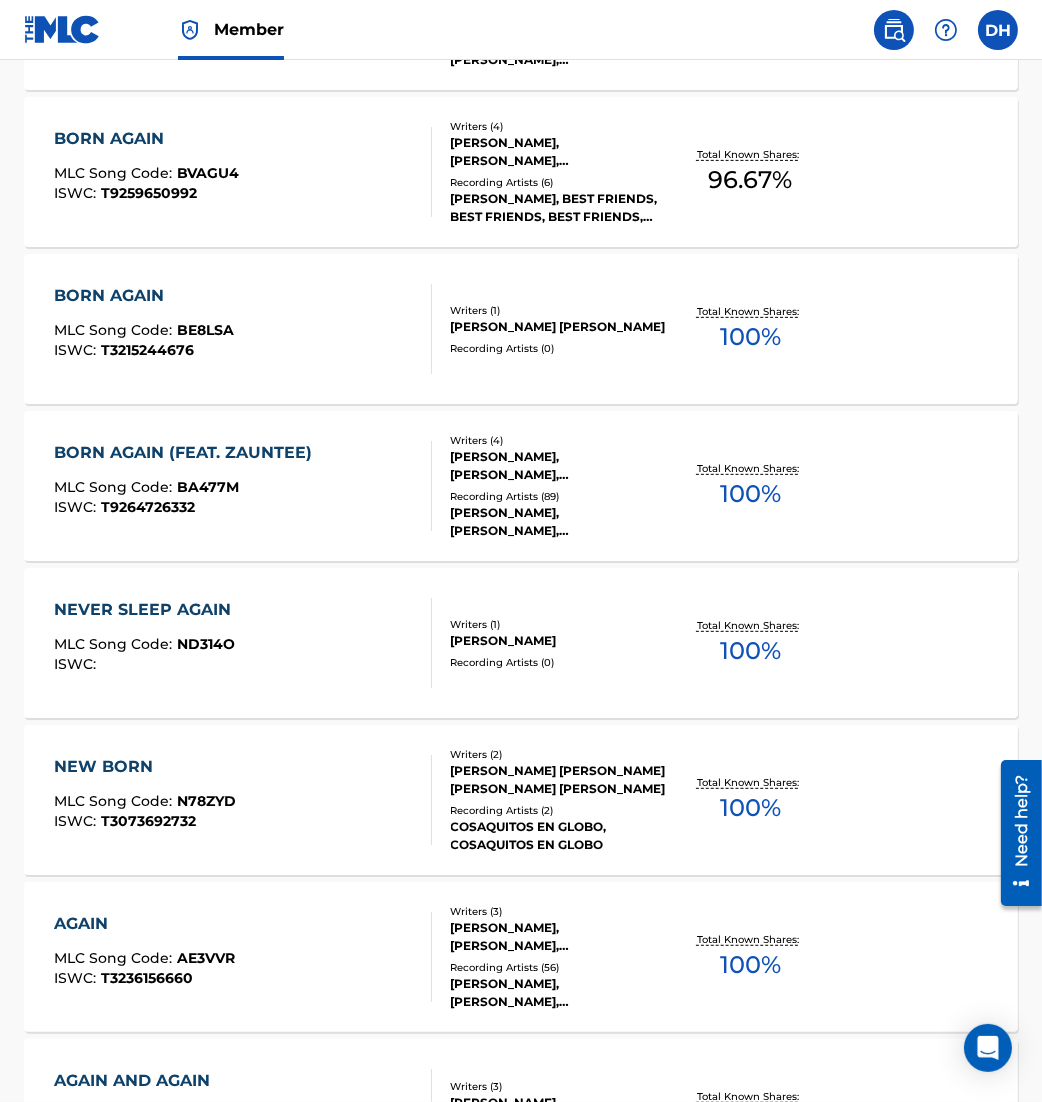 scroll, scrollTop: 800, scrollLeft: 0, axis: vertical 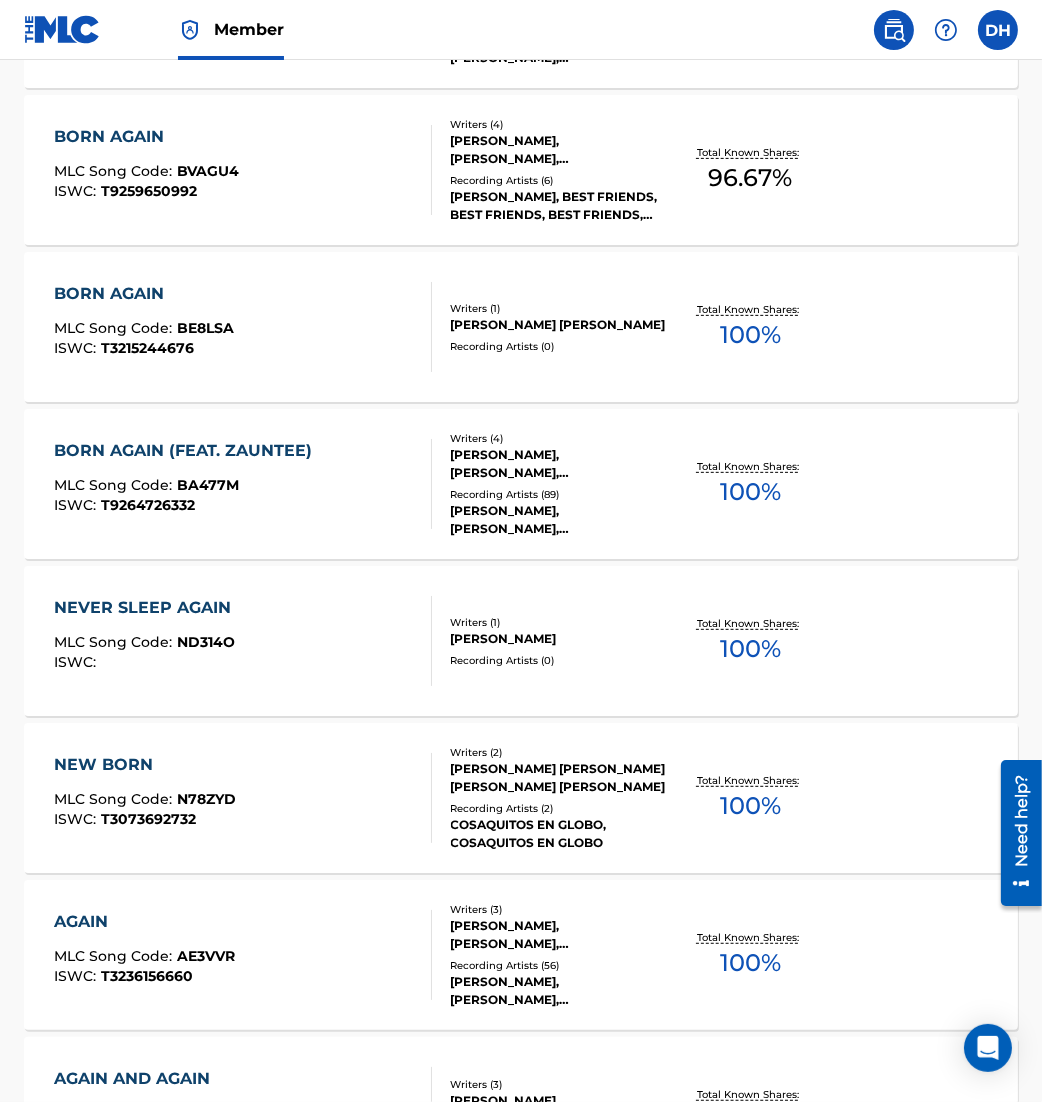 click on "Recording Artists ( 89 )" at bounding box center [559, 494] 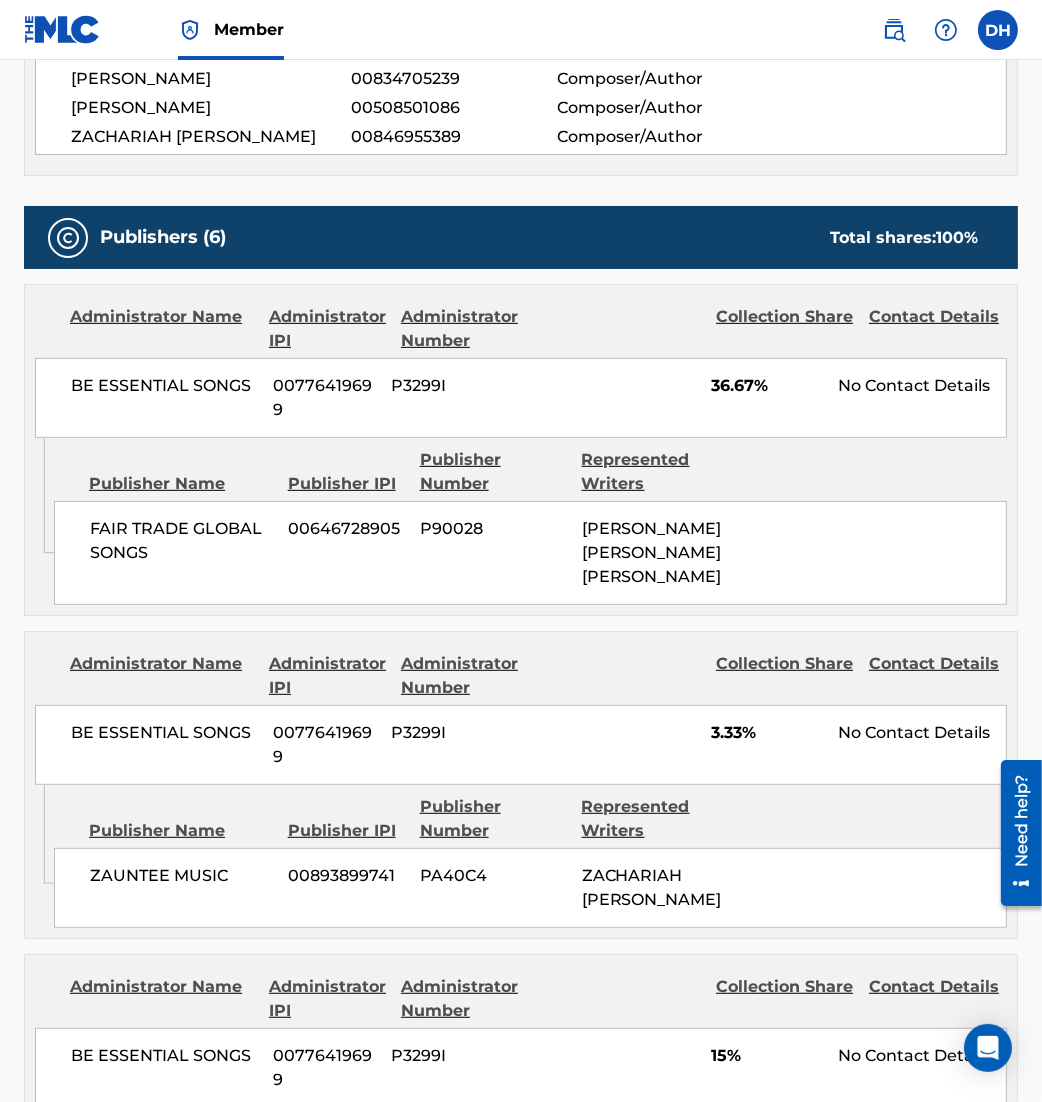scroll, scrollTop: 0, scrollLeft: 0, axis: both 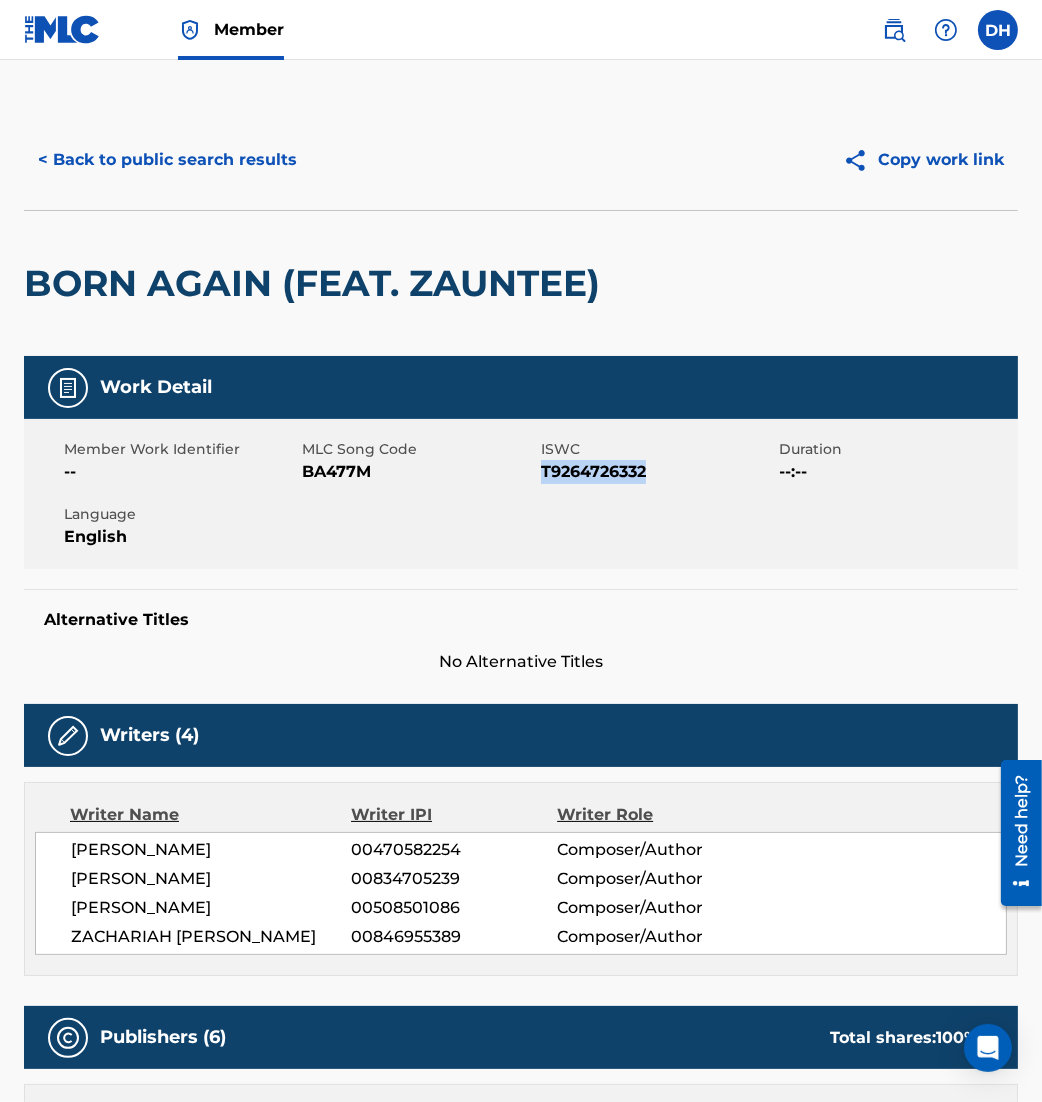 click on "Member Work Identifier -- MLC Song Code BA477M ISWC T9264726332 Duration --:-- Language English" at bounding box center [521, 494] 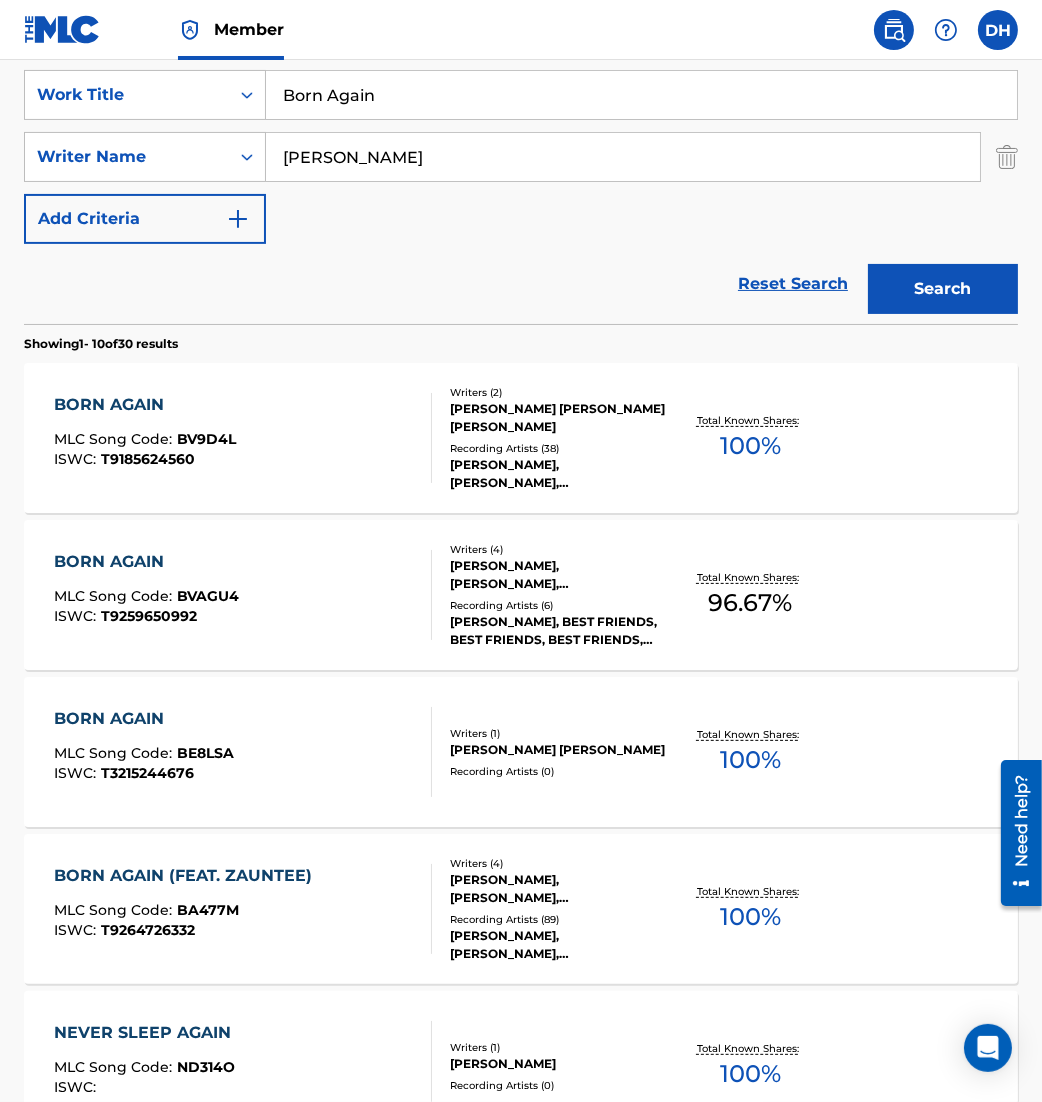 scroll, scrollTop: 376, scrollLeft: 0, axis: vertical 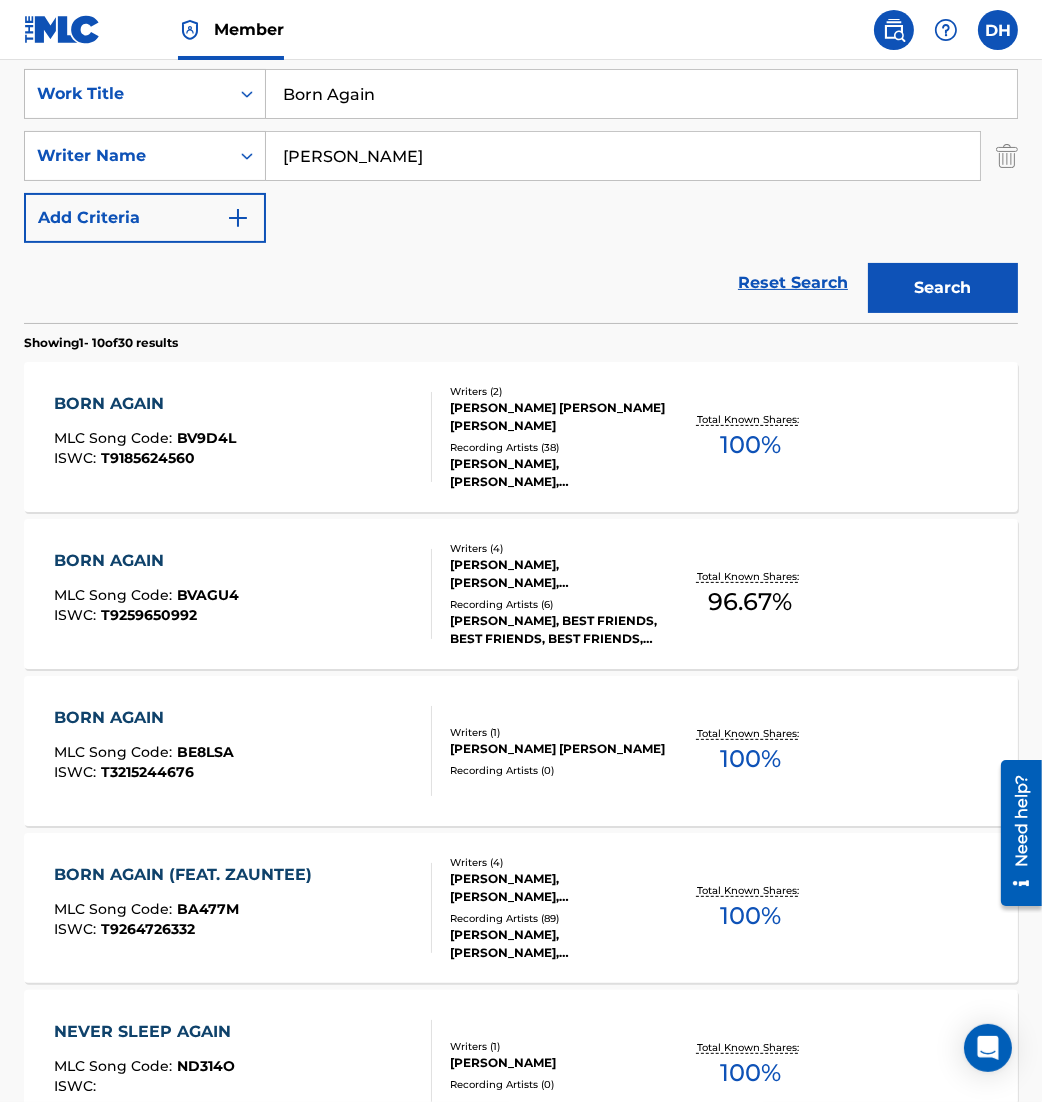 click on "MLC Song Code :" at bounding box center (115, 595) 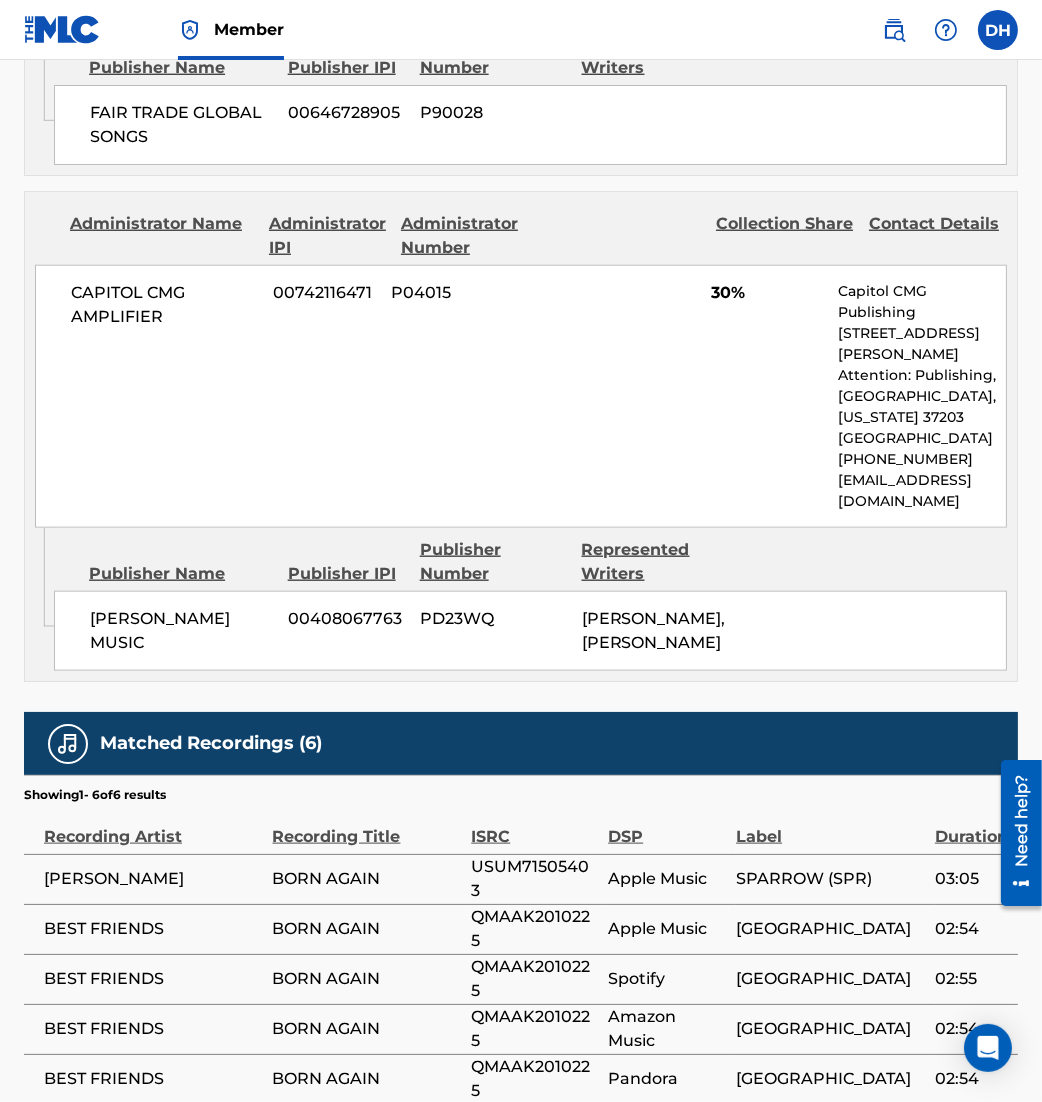 scroll, scrollTop: 2488, scrollLeft: 0, axis: vertical 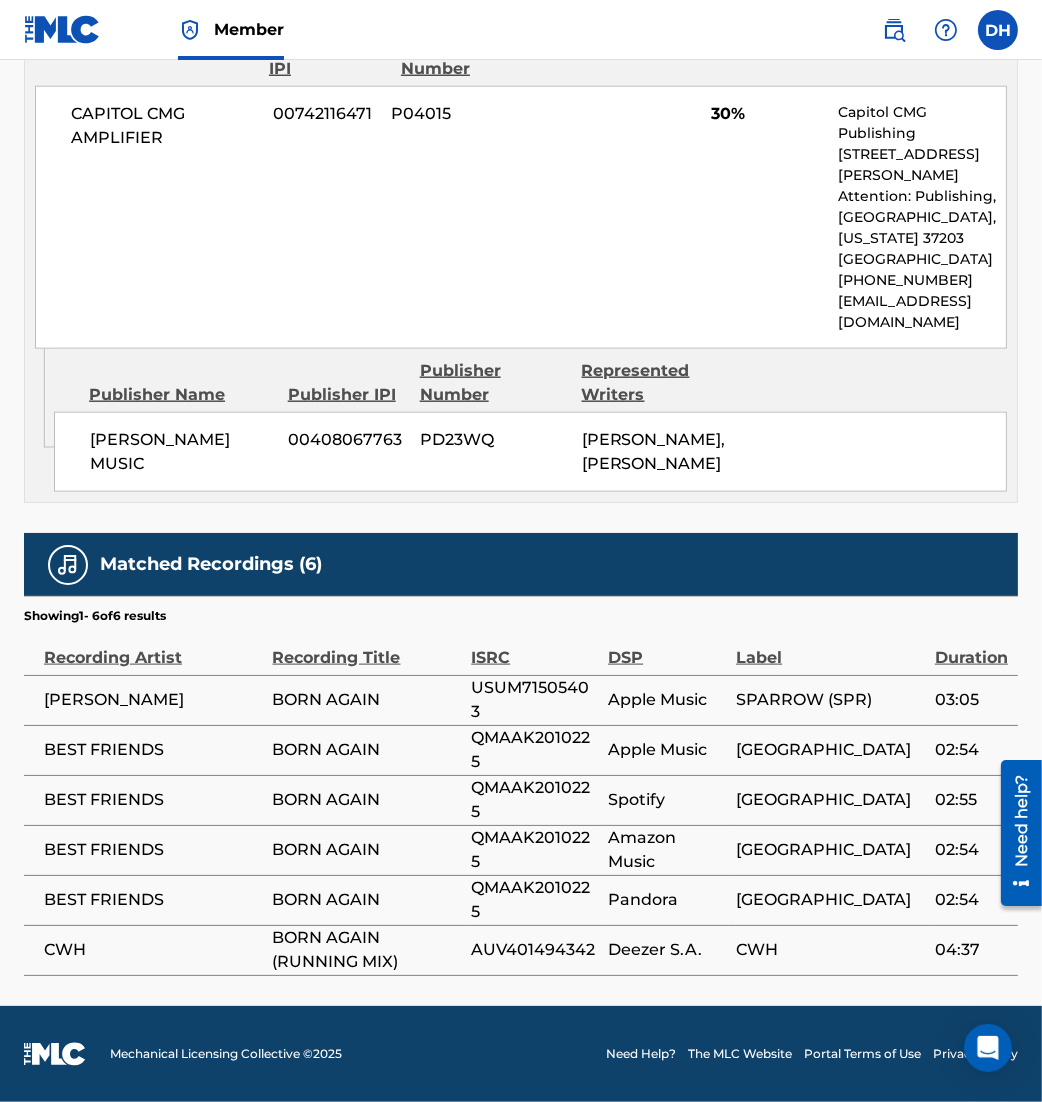 click on "BORN AGAIN" at bounding box center [367, 800] 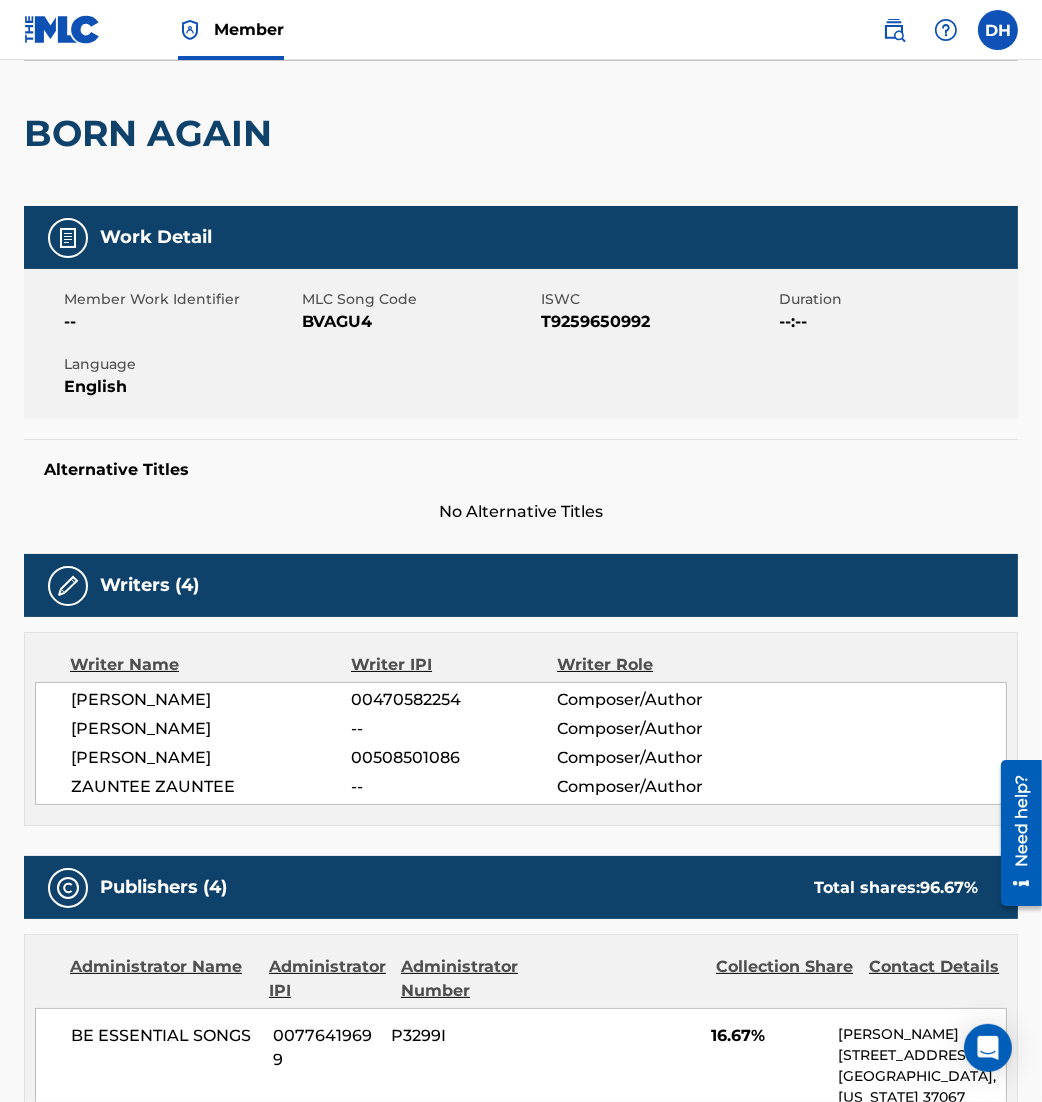 scroll, scrollTop: 0, scrollLeft: 0, axis: both 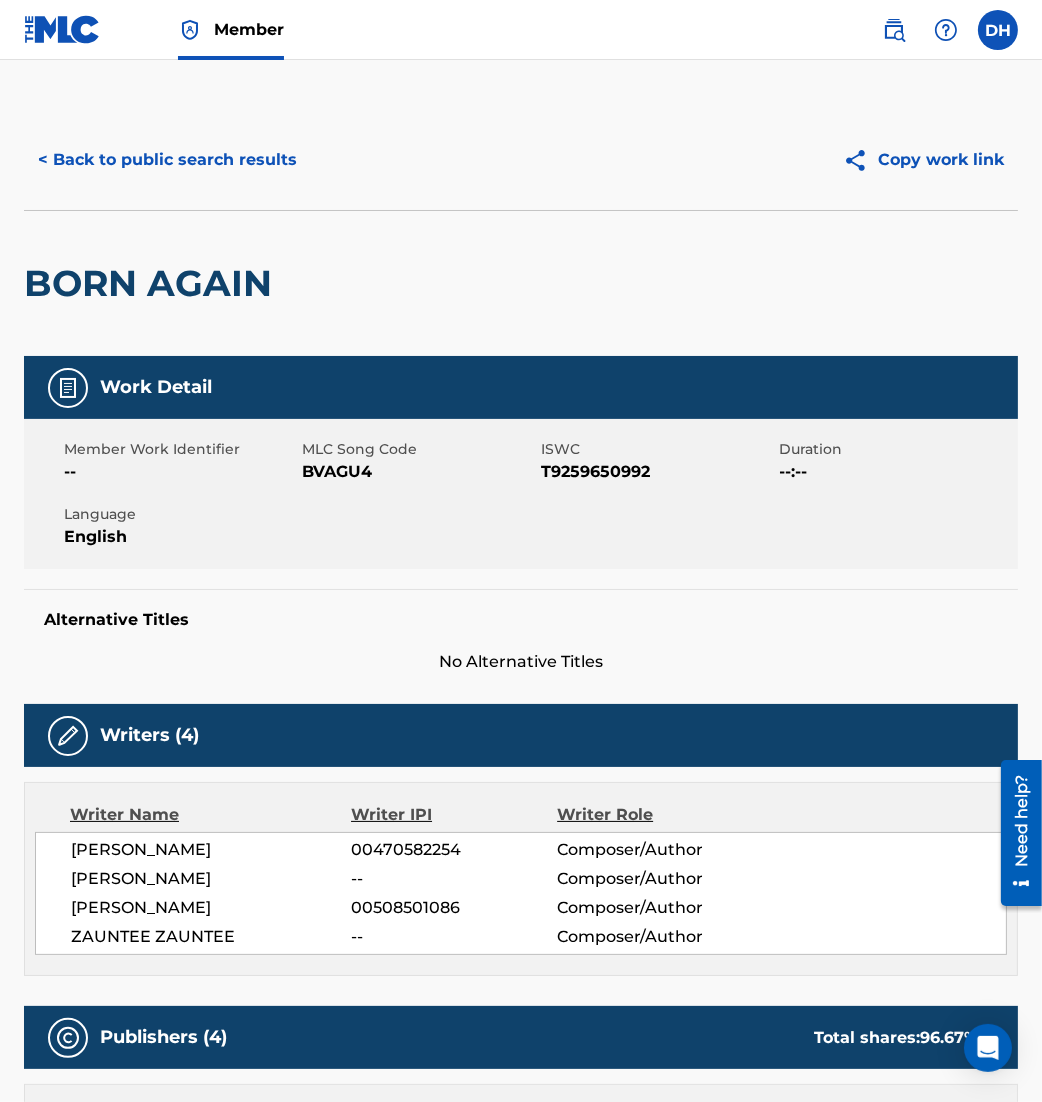 click on "Alternative Titles No Alternative Titles" at bounding box center (521, 631) 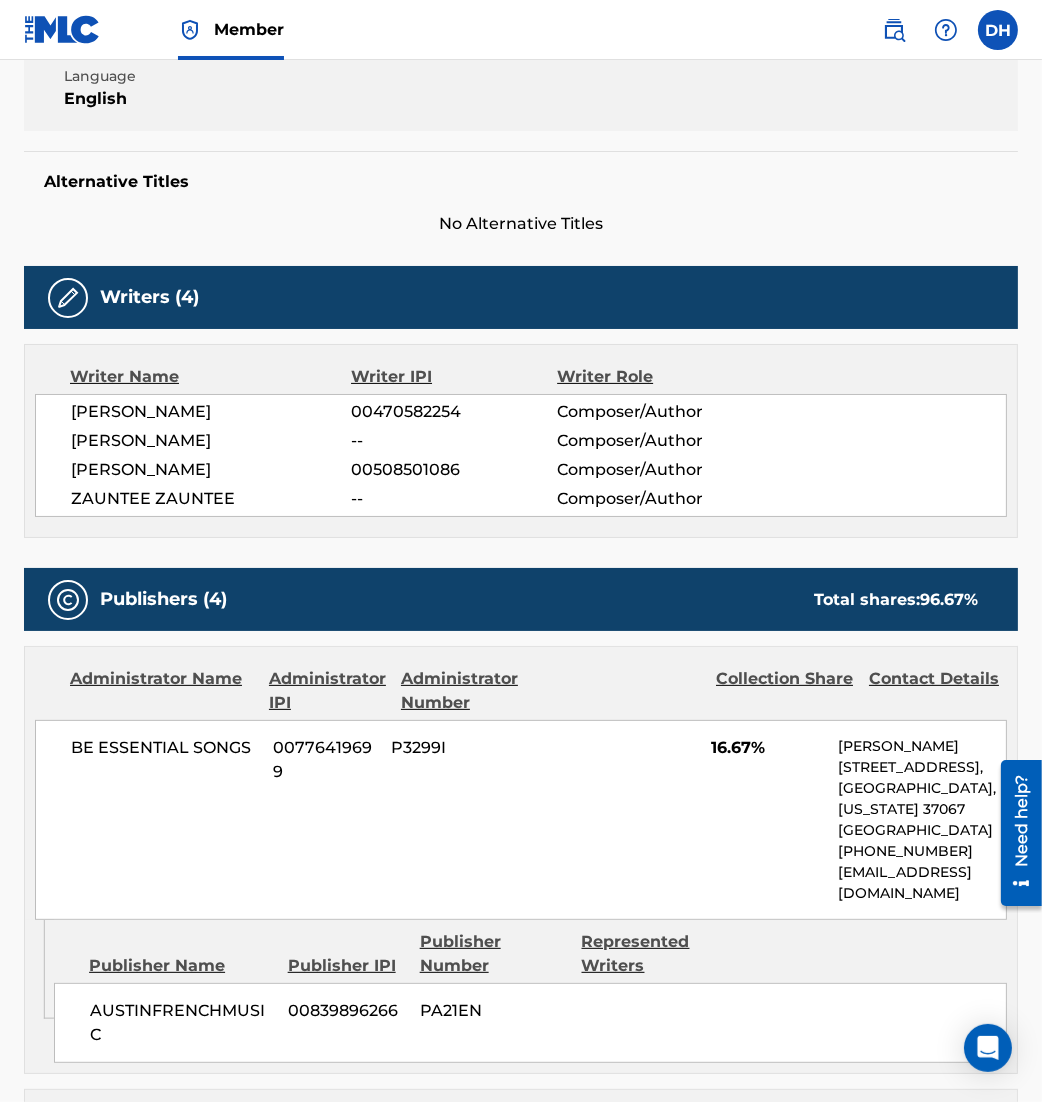 scroll, scrollTop: 448, scrollLeft: 0, axis: vertical 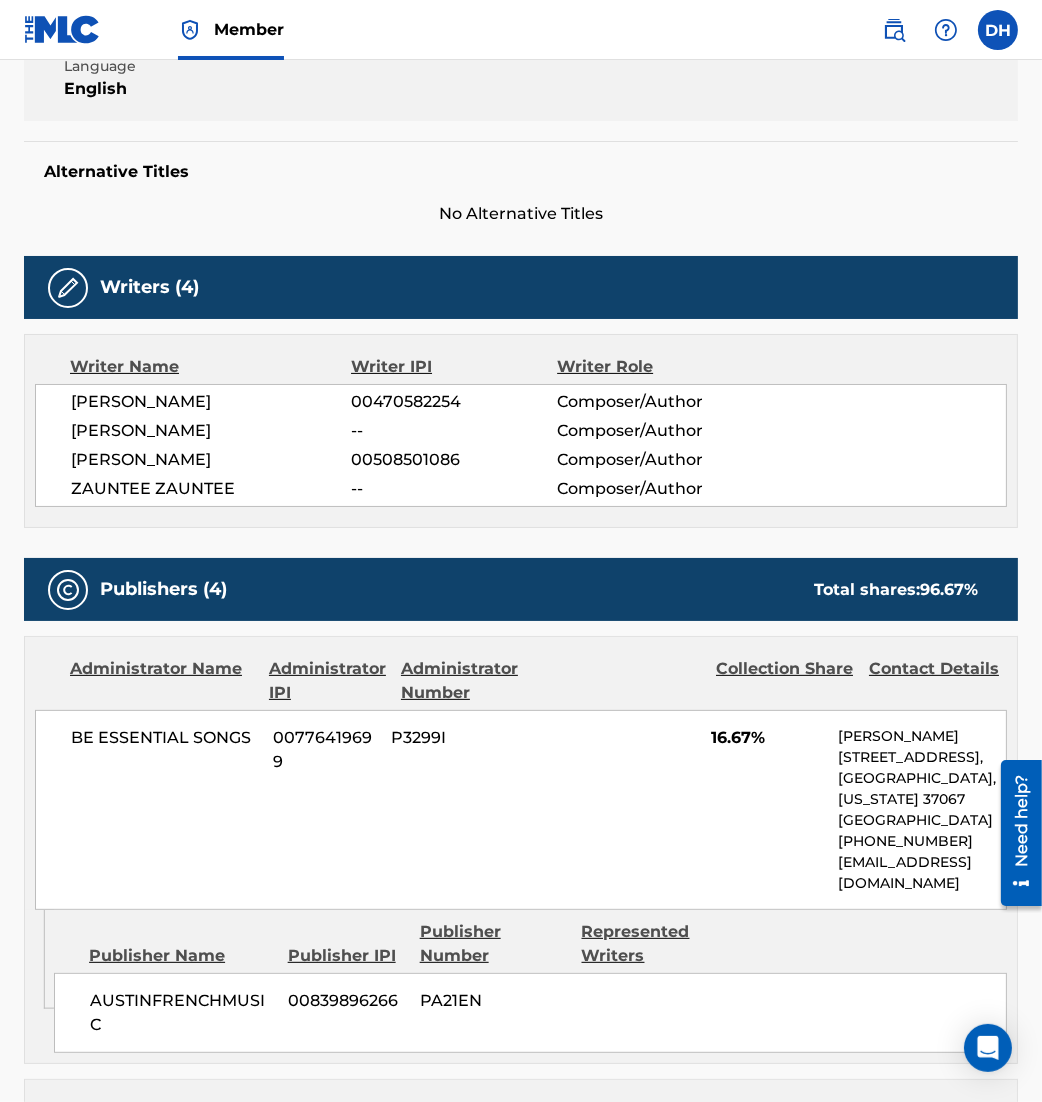drag, startPoint x: 786, startPoint y: 648, endPoint x: 300, endPoint y: 942, distance: 568.007 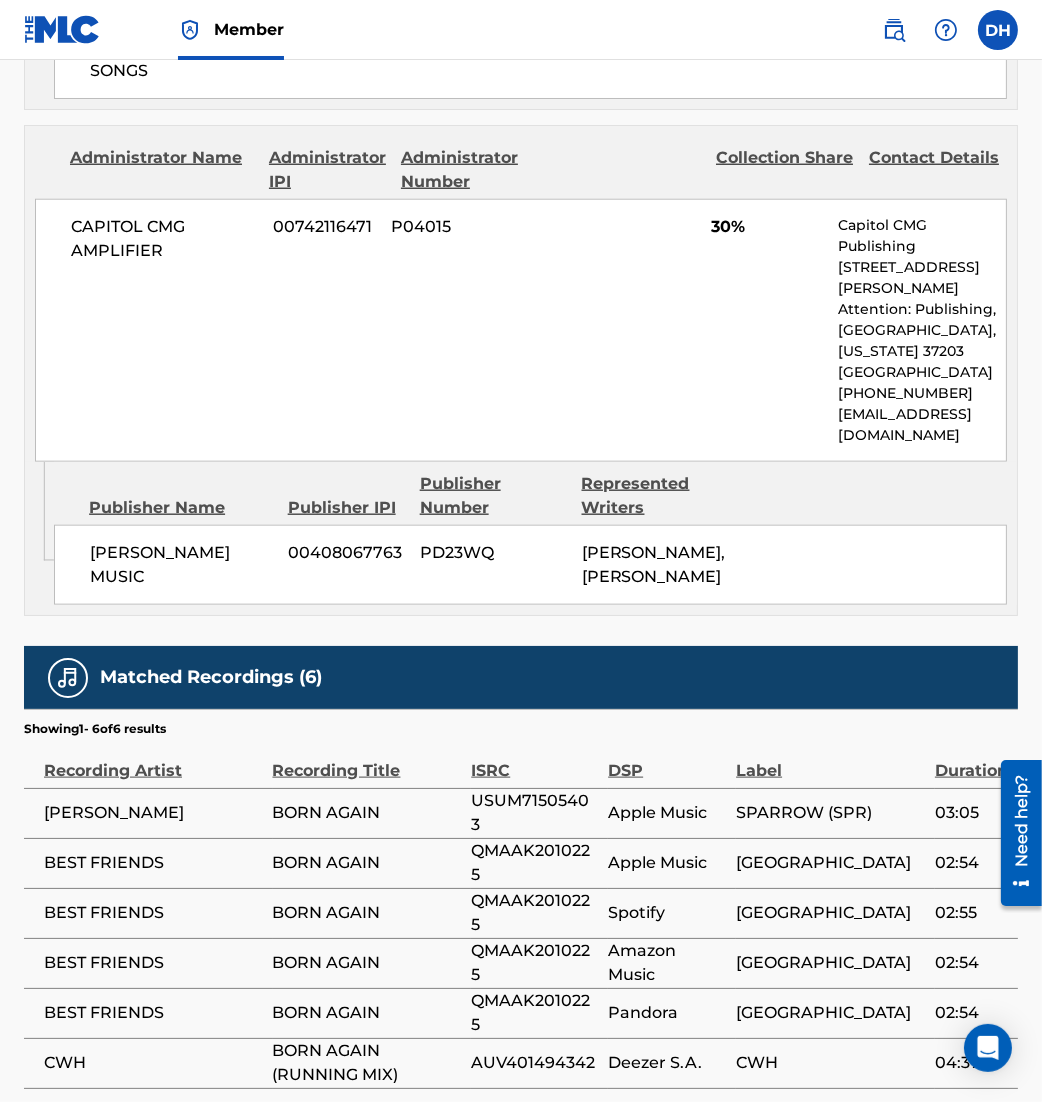 scroll, scrollTop: 2488, scrollLeft: 0, axis: vertical 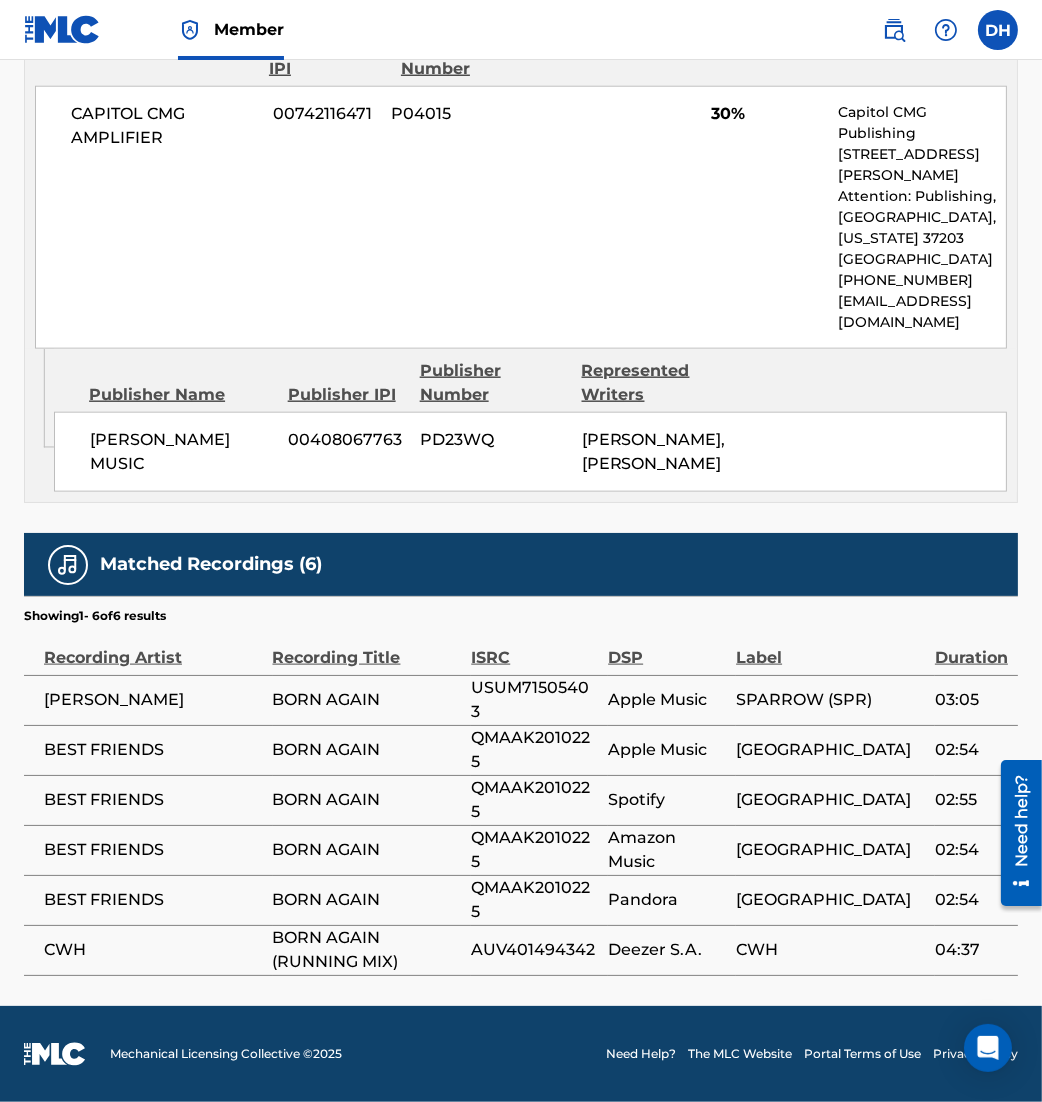 click on "BORN AGAIN" at bounding box center (367, 800) 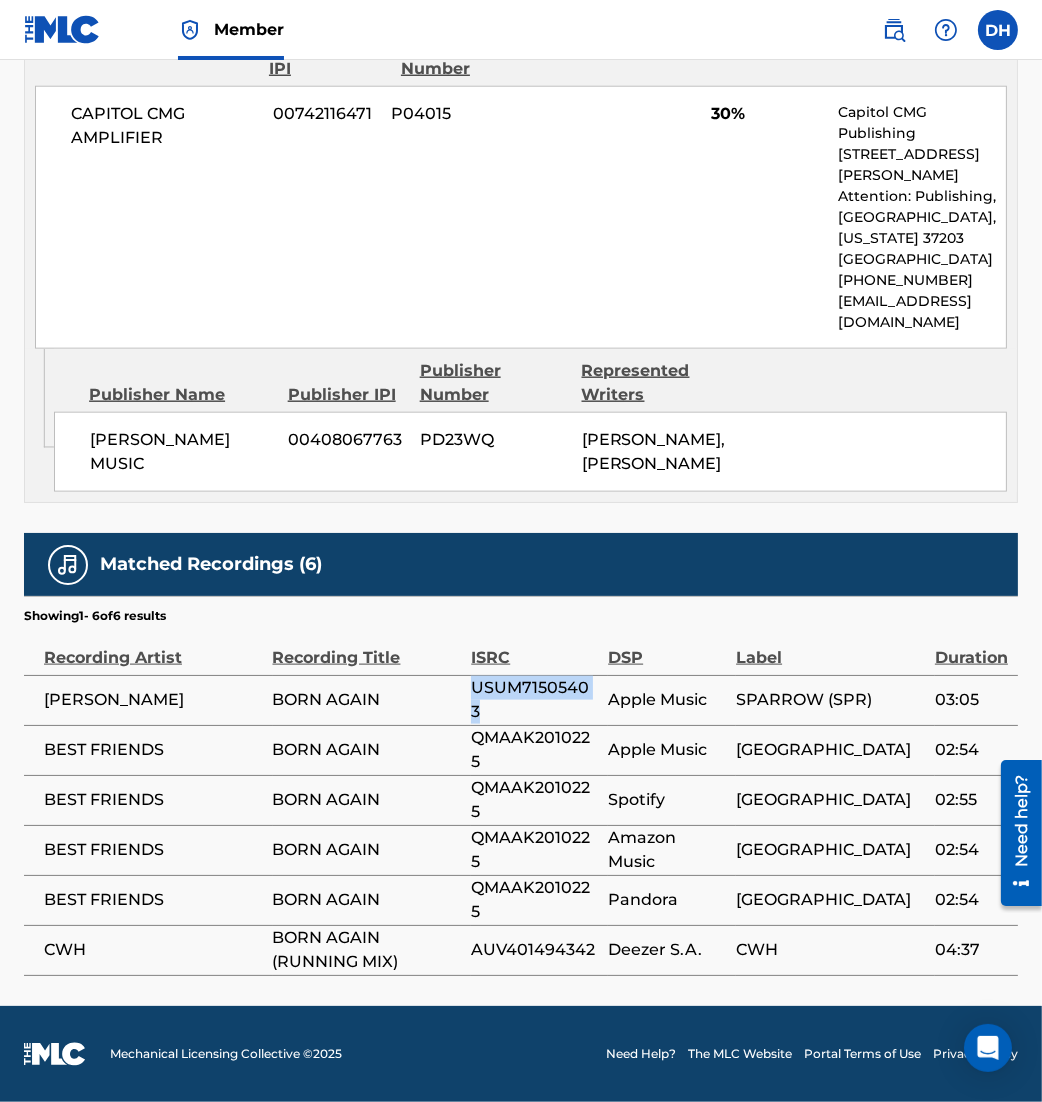 drag, startPoint x: 458, startPoint y: 697, endPoint x: 592, endPoint y: 708, distance: 134.45073 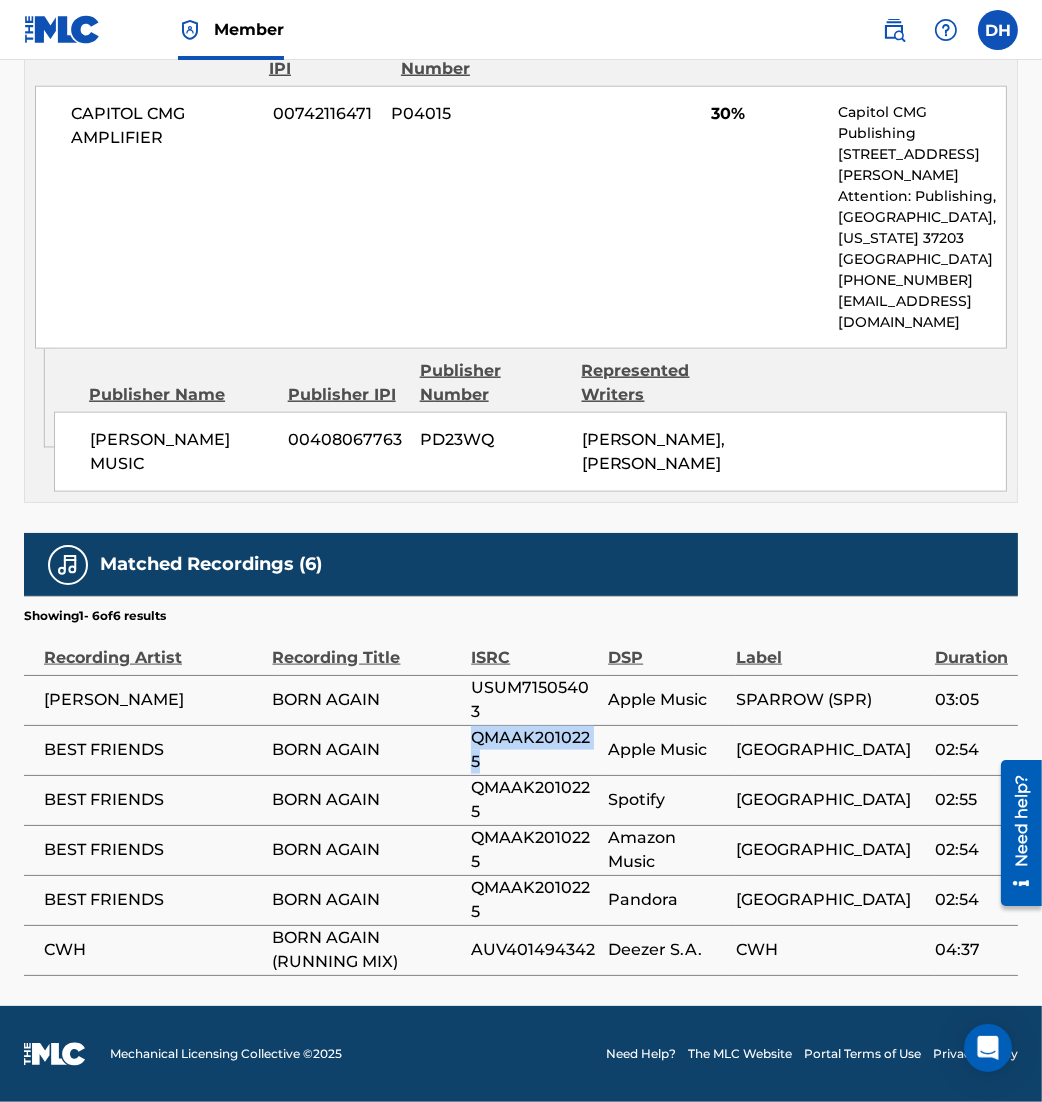 drag, startPoint x: 471, startPoint y: 746, endPoint x: 499, endPoint y: 763, distance: 32.75668 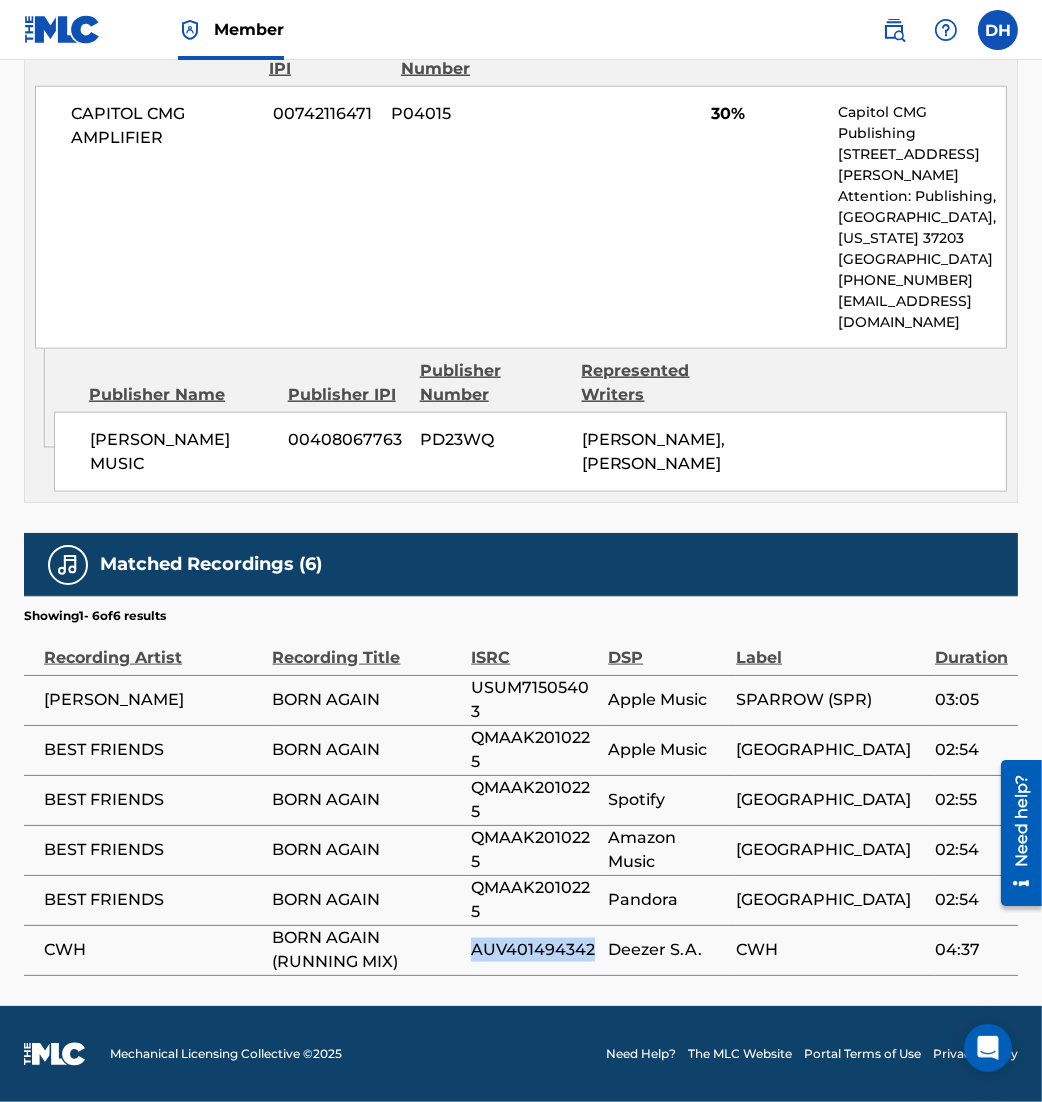 drag, startPoint x: 466, startPoint y: 957, endPoint x: 600, endPoint y: 966, distance: 134.3019 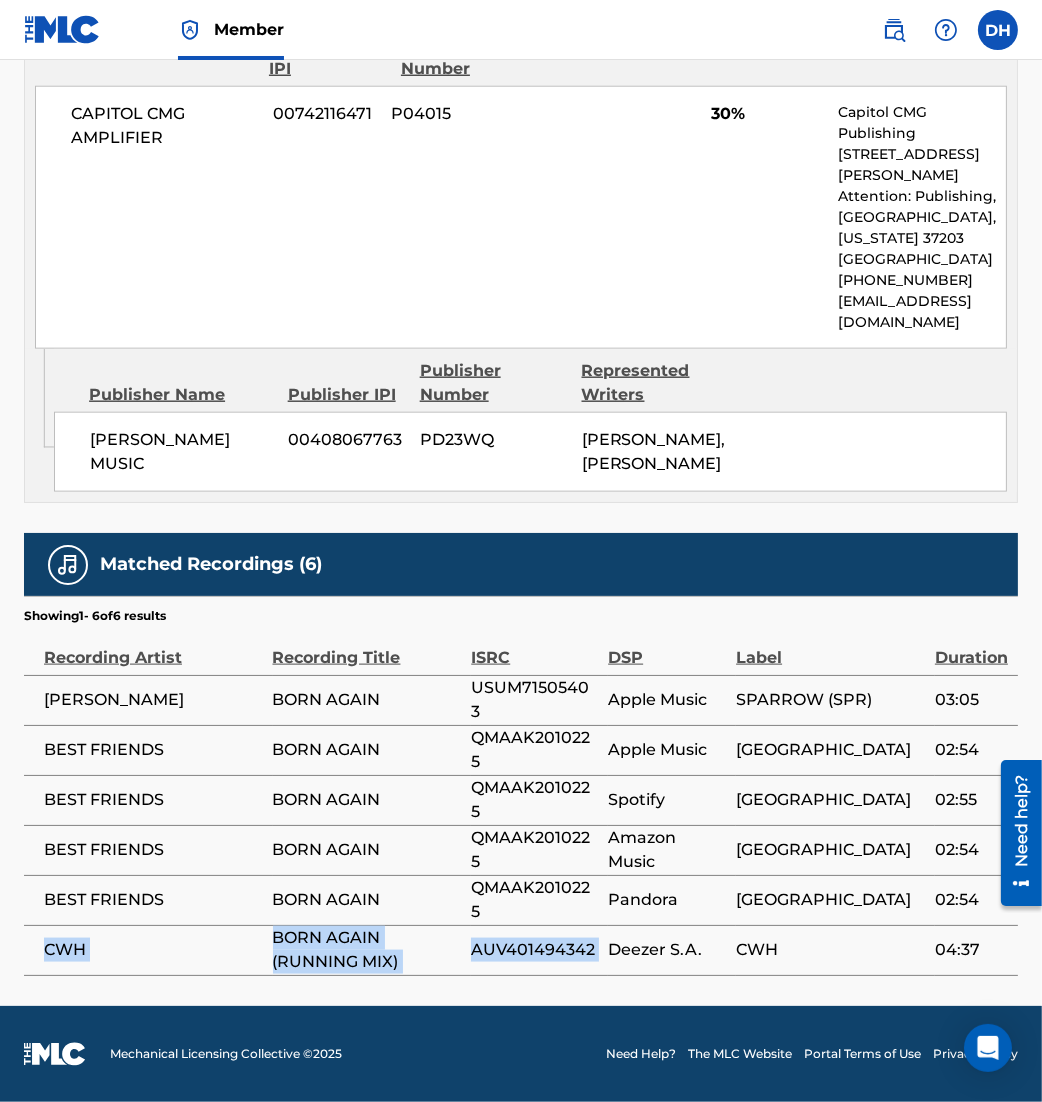 drag, startPoint x: 38, startPoint y: 954, endPoint x: 609, endPoint y: 946, distance: 571.056 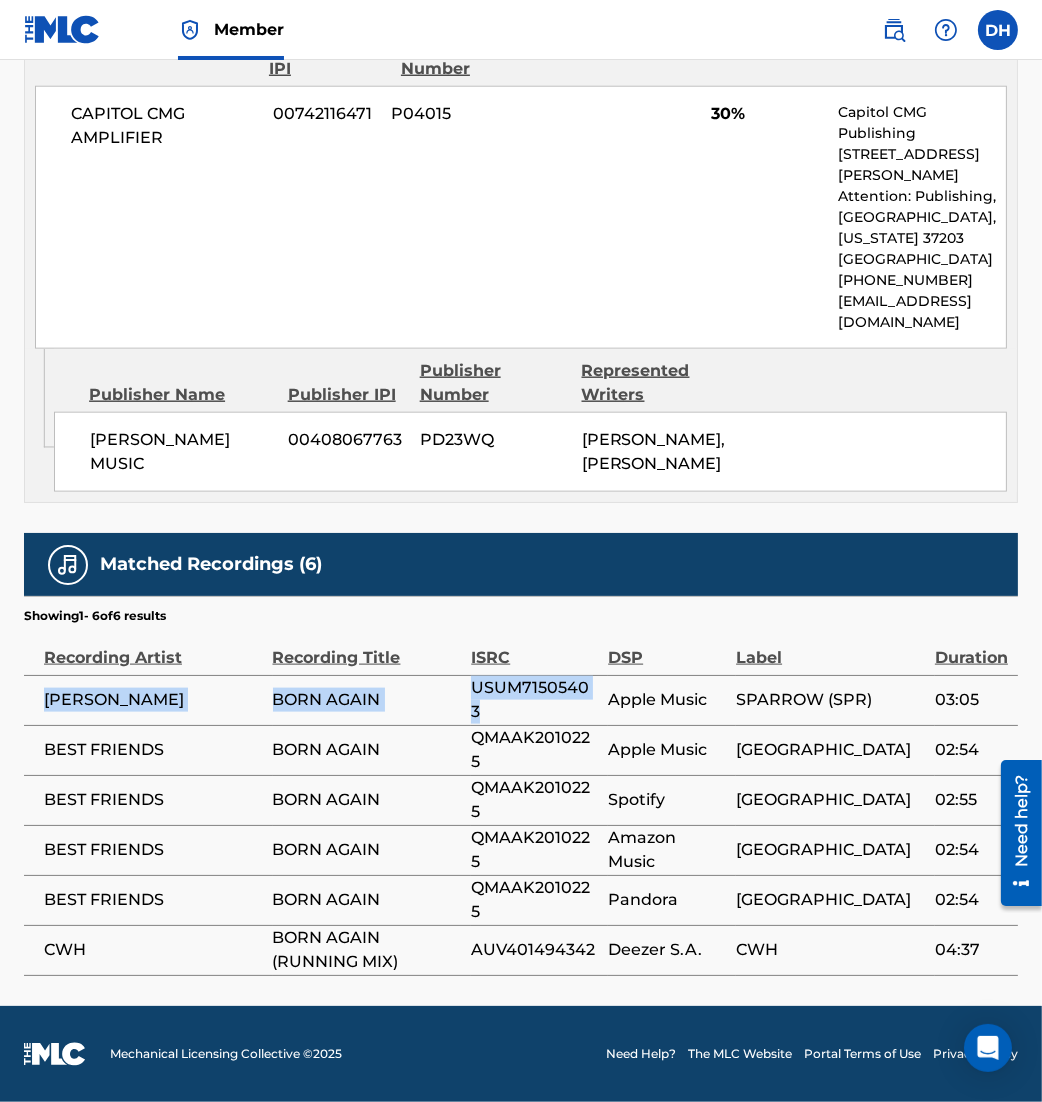 drag, startPoint x: 38, startPoint y: 705, endPoint x: 600, endPoint y: 695, distance: 562.089 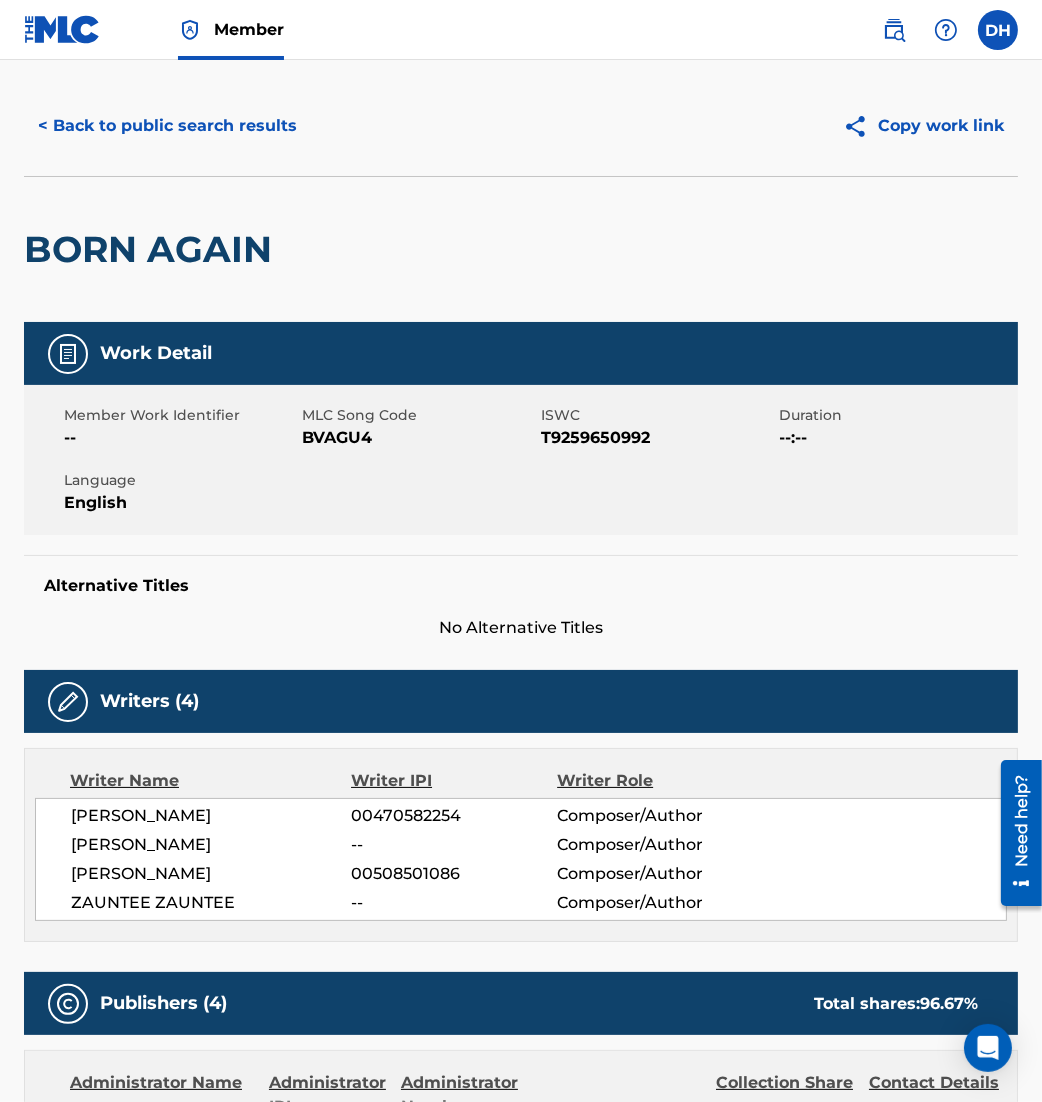 scroll, scrollTop: 0, scrollLeft: 0, axis: both 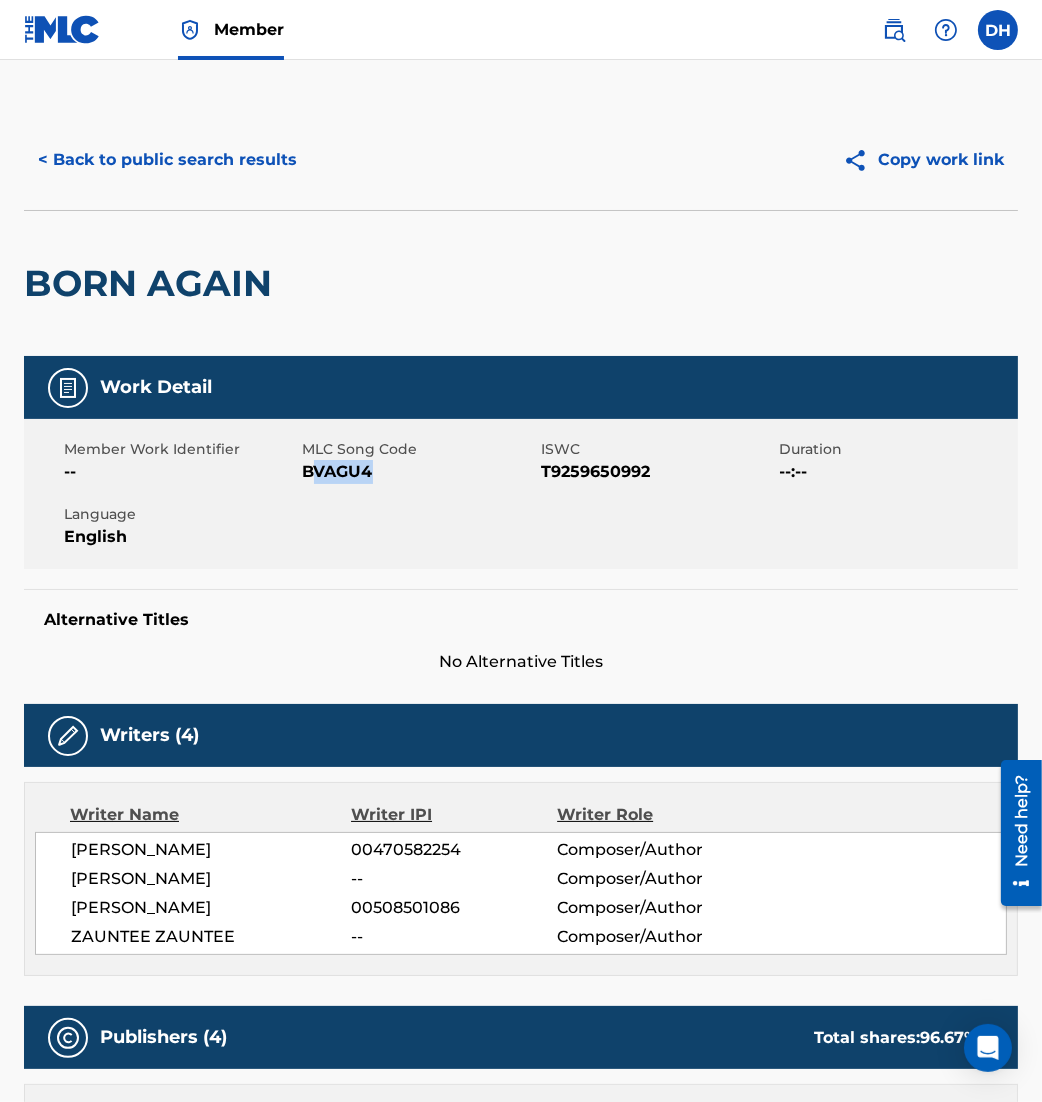 drag, startPoint x: 309, startPoint y: 479, endPoint x: 446, endPoint y: 477, distance: 137.0146 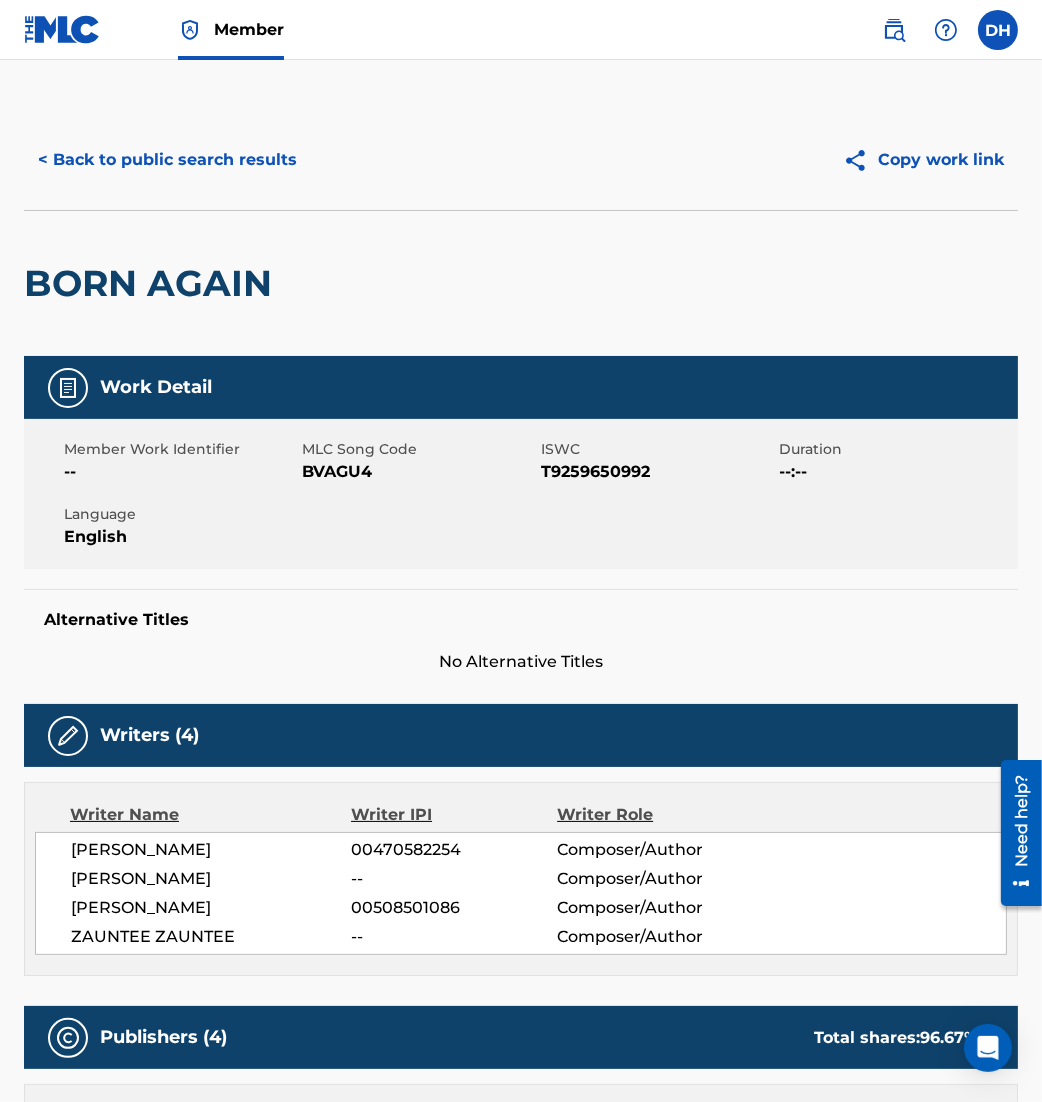 drag, startPoint x: 446, startPoint y: 477, endPoint x: 296, endPoint y: 468, distance: 150.26976 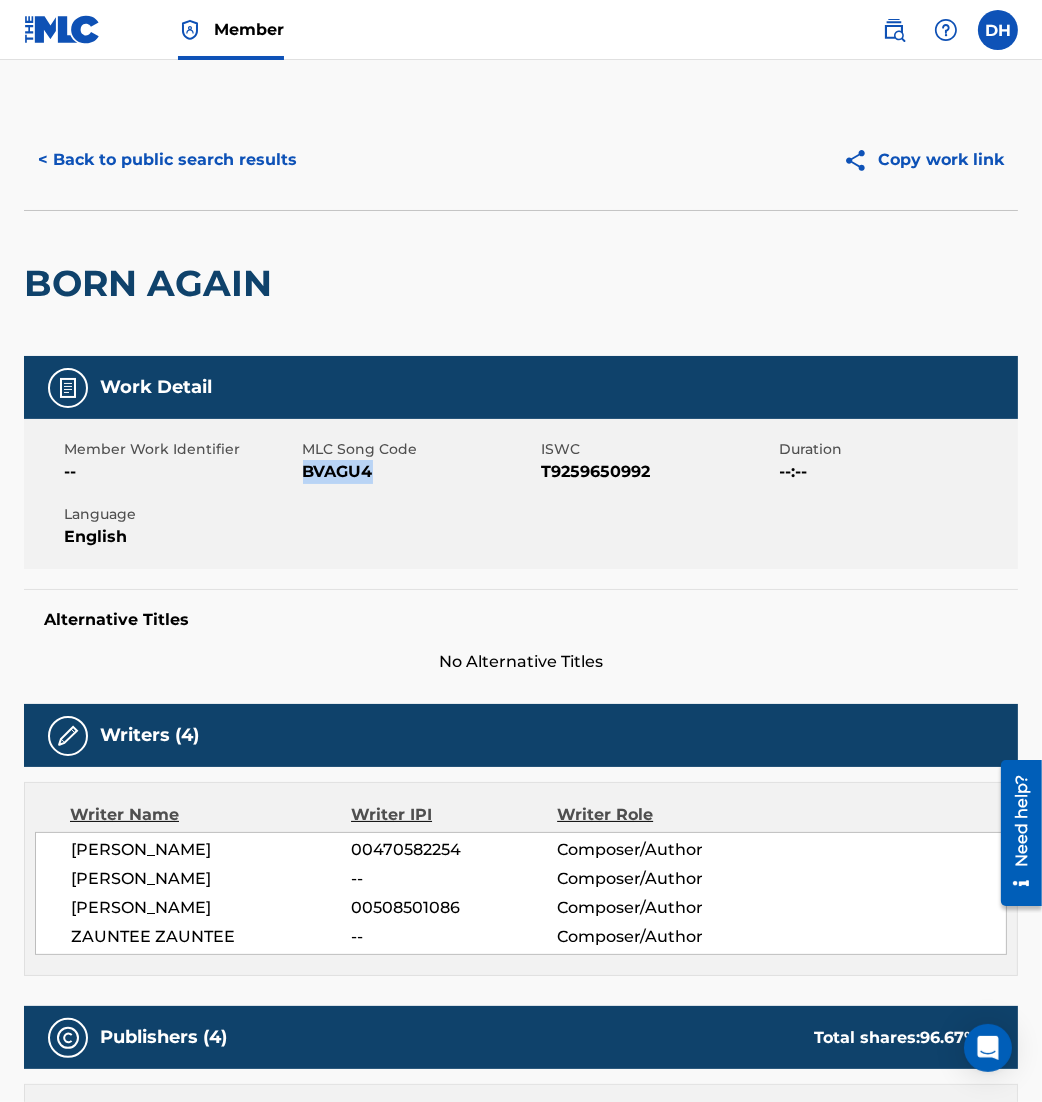 drag, startPoint x: 304, startPoint y: 469, endPoint x: 377, endPoint y: 476, distance: 73.33485 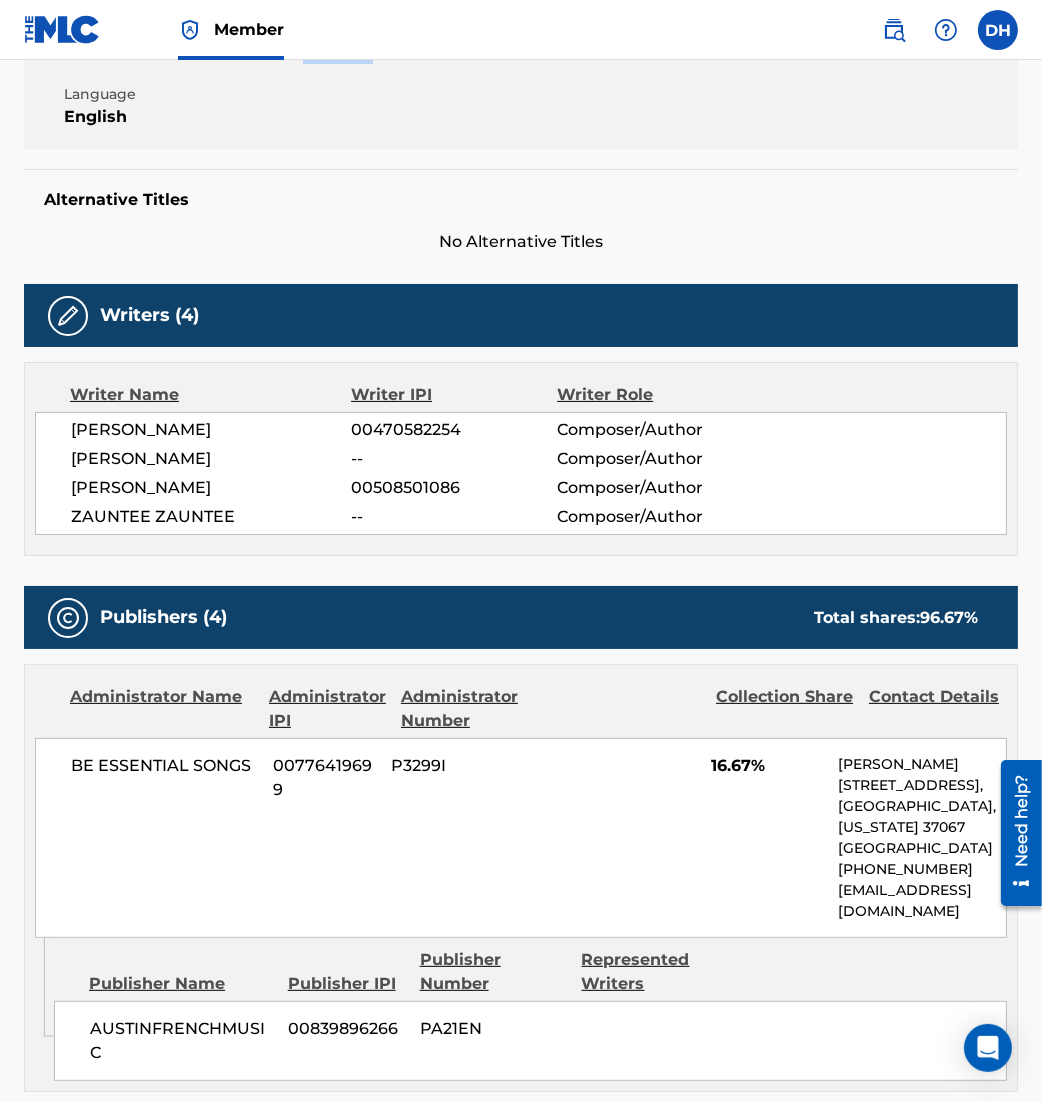 scroll, scrollTop: 0, scrollLeft: 0, axis: both 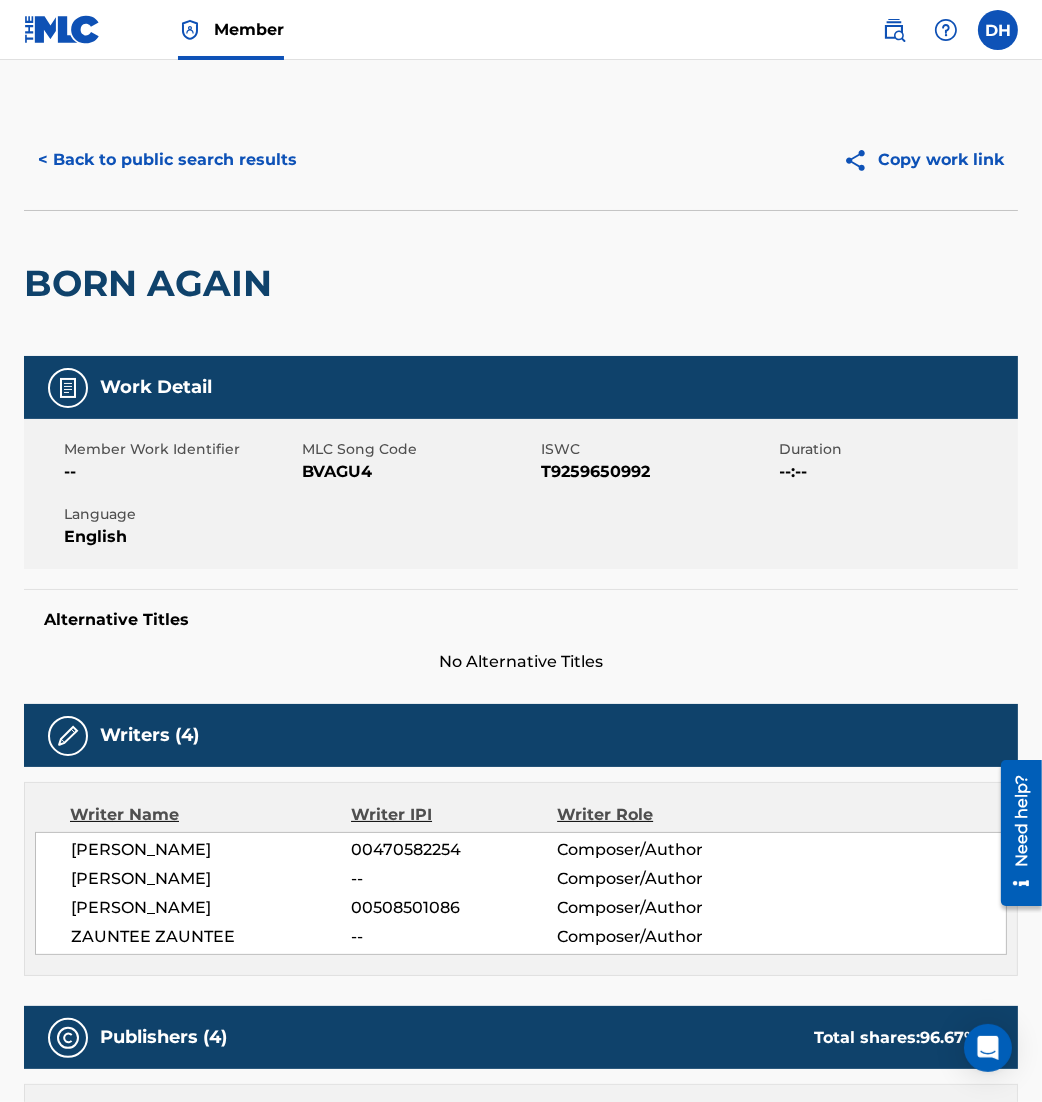 click on "Member Work Identifier --" at bounding box center [183, 461] 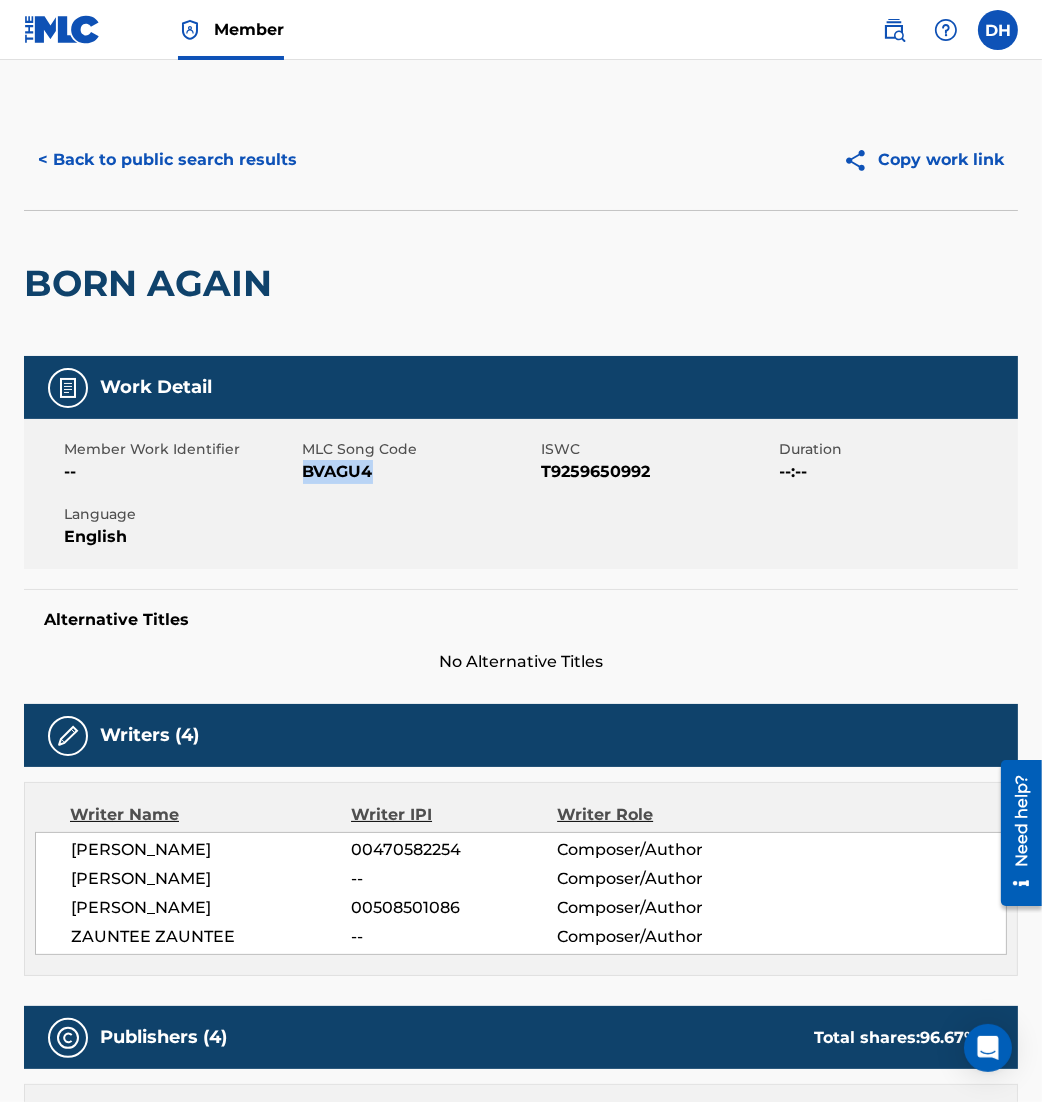 drag, startPoint x: 305, startPoint y: 470, endPoint x: 422, endPoint y: 477, distance: 117.20921 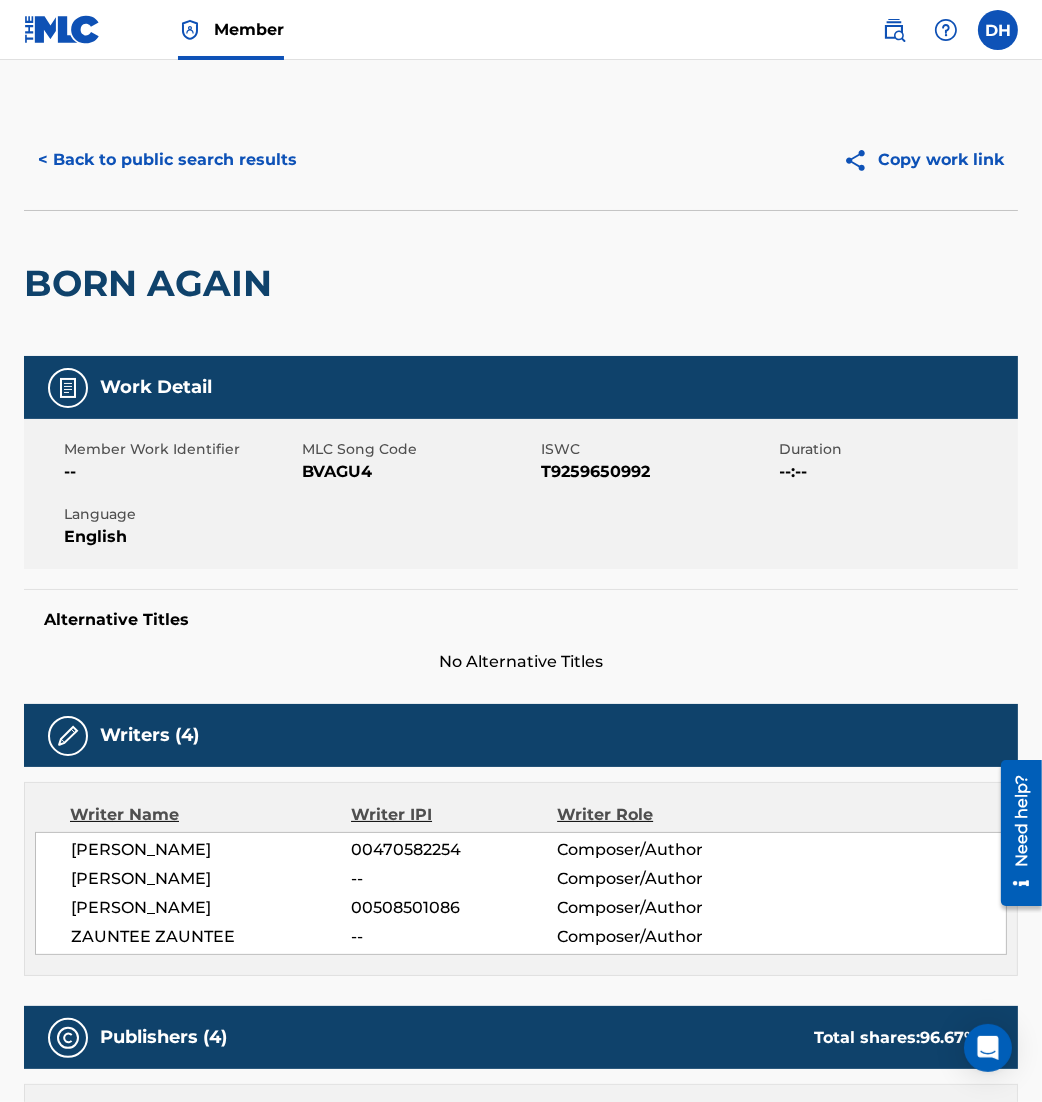 click on "T9259650992" at bounding box center (658, 472) 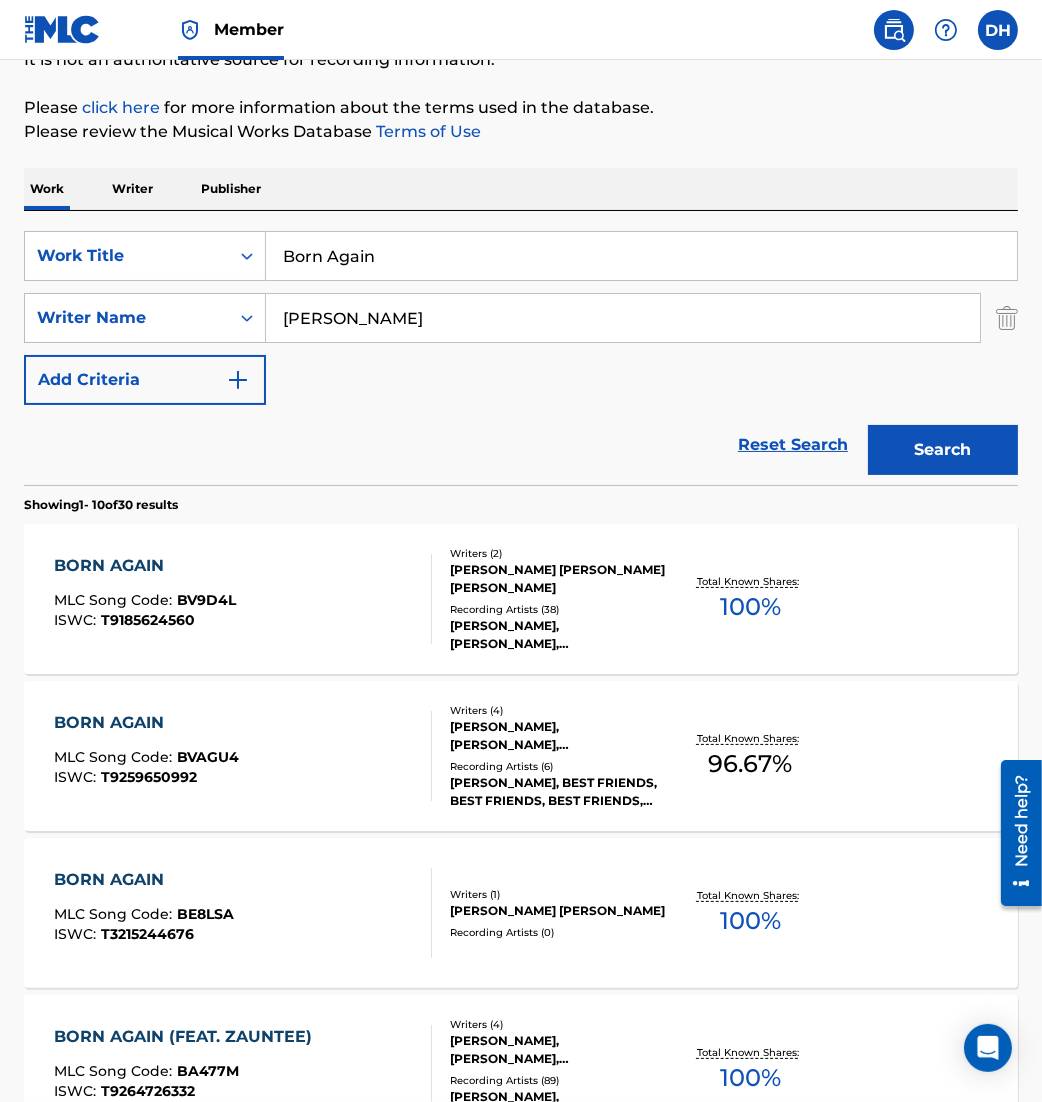 scroll, scrollTop: 210, scrollLeft: 0, axis: vertical 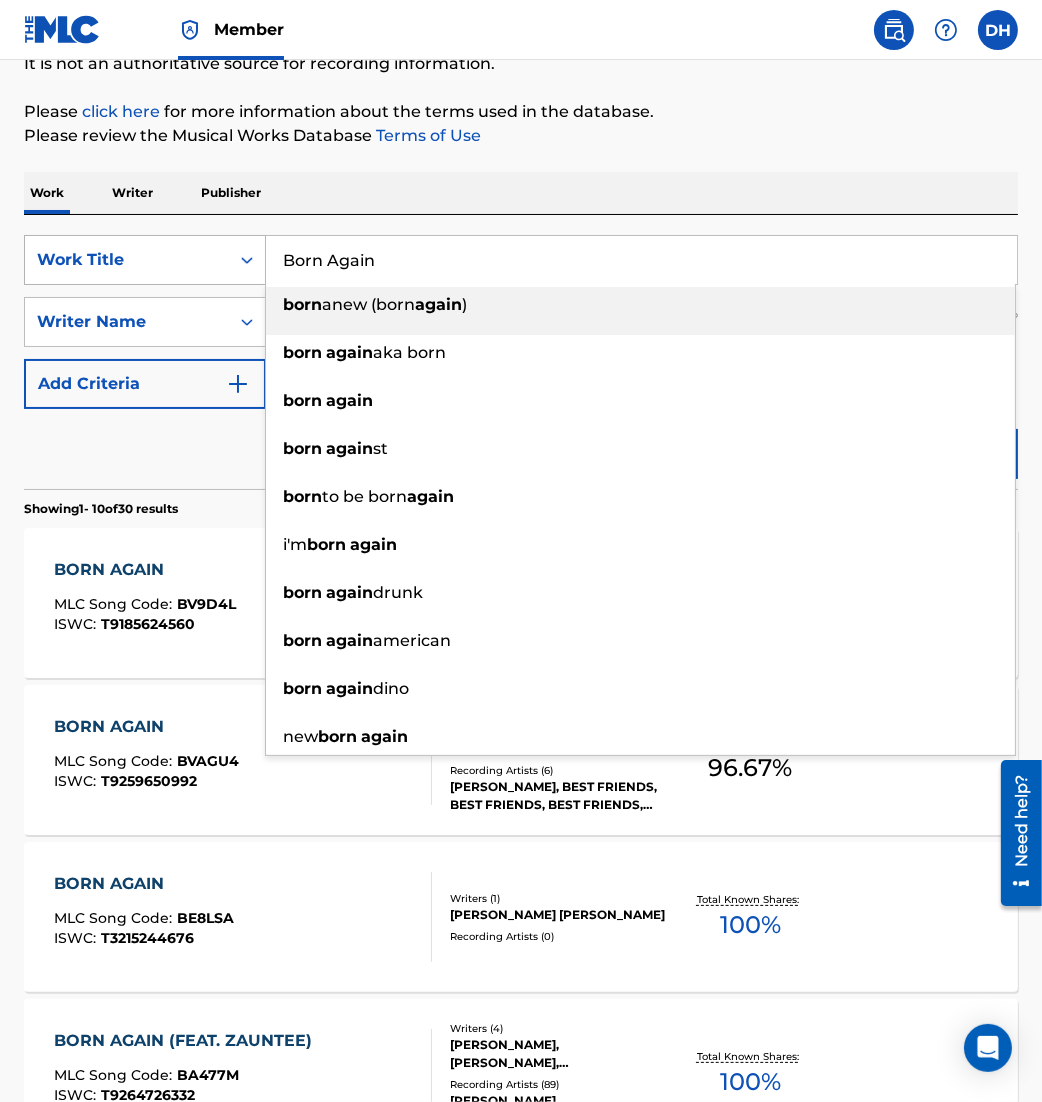 drag, startPoint x: 411, startPoint y: 271, endPoint x: 190, endPoint y: 245, distance: 222.52415 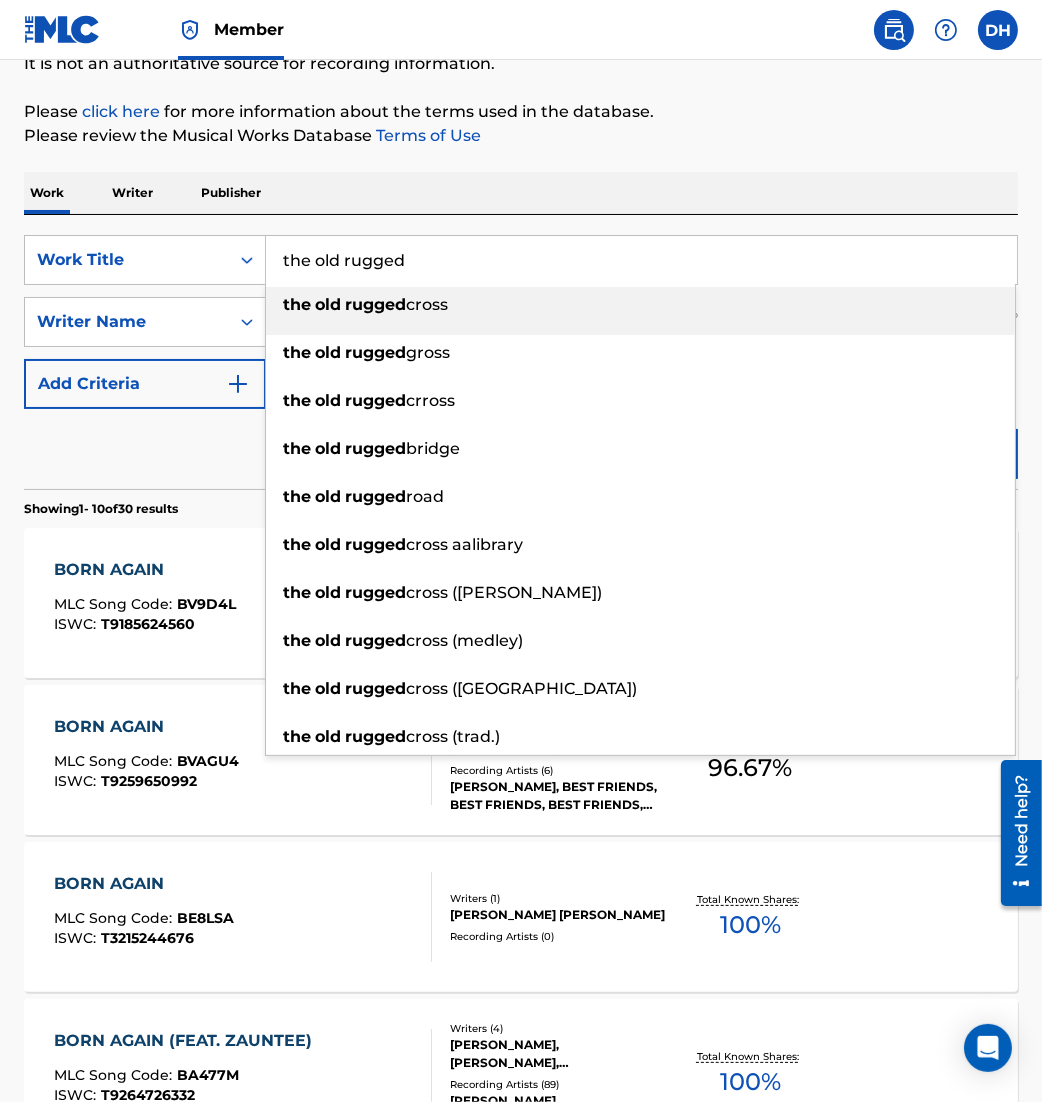 click on "old" at bounding box center [328, 304] 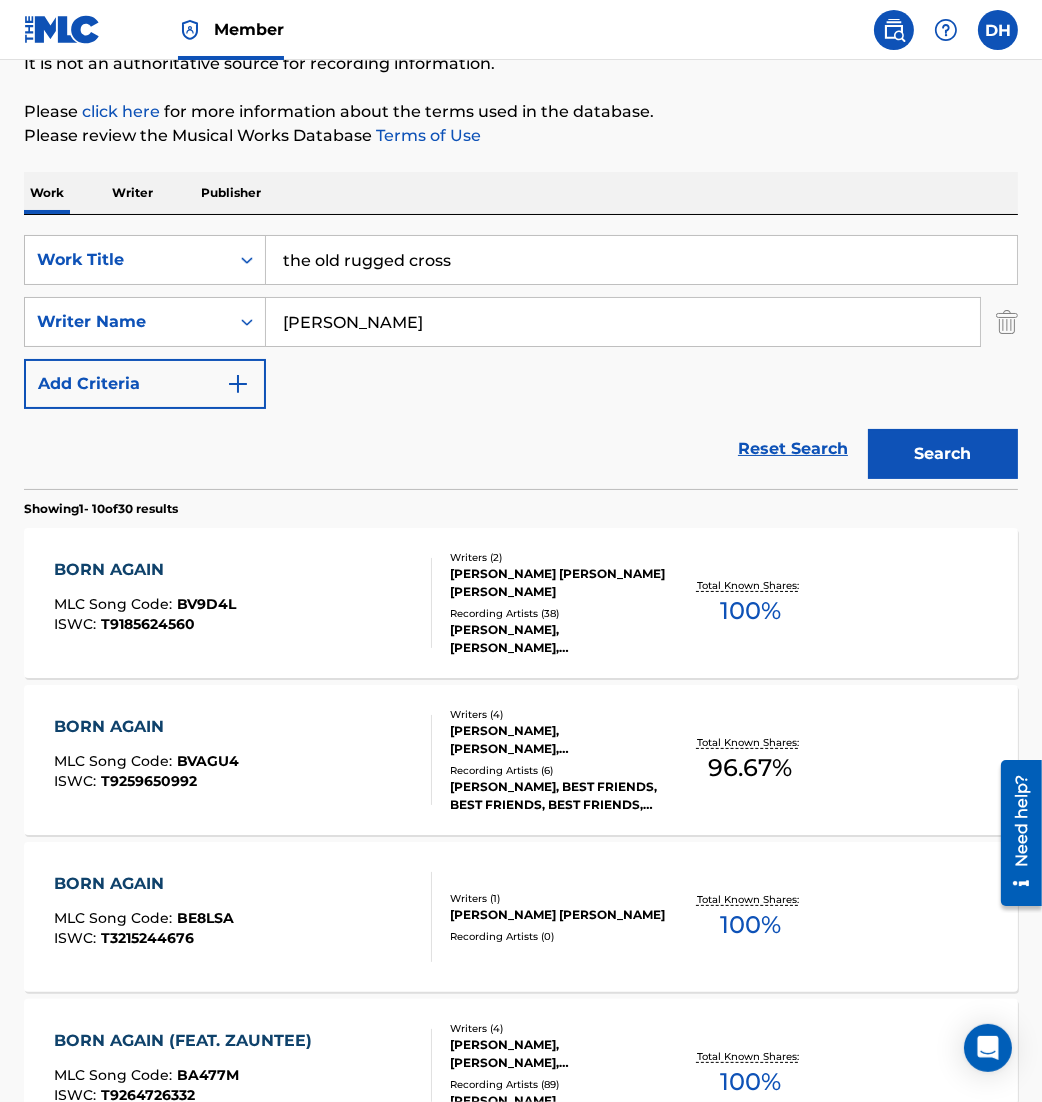 drag, startPoint x: 439, startPoint y: 316, endPoint x: -210, endPoint y: 303, distance: 649.1302 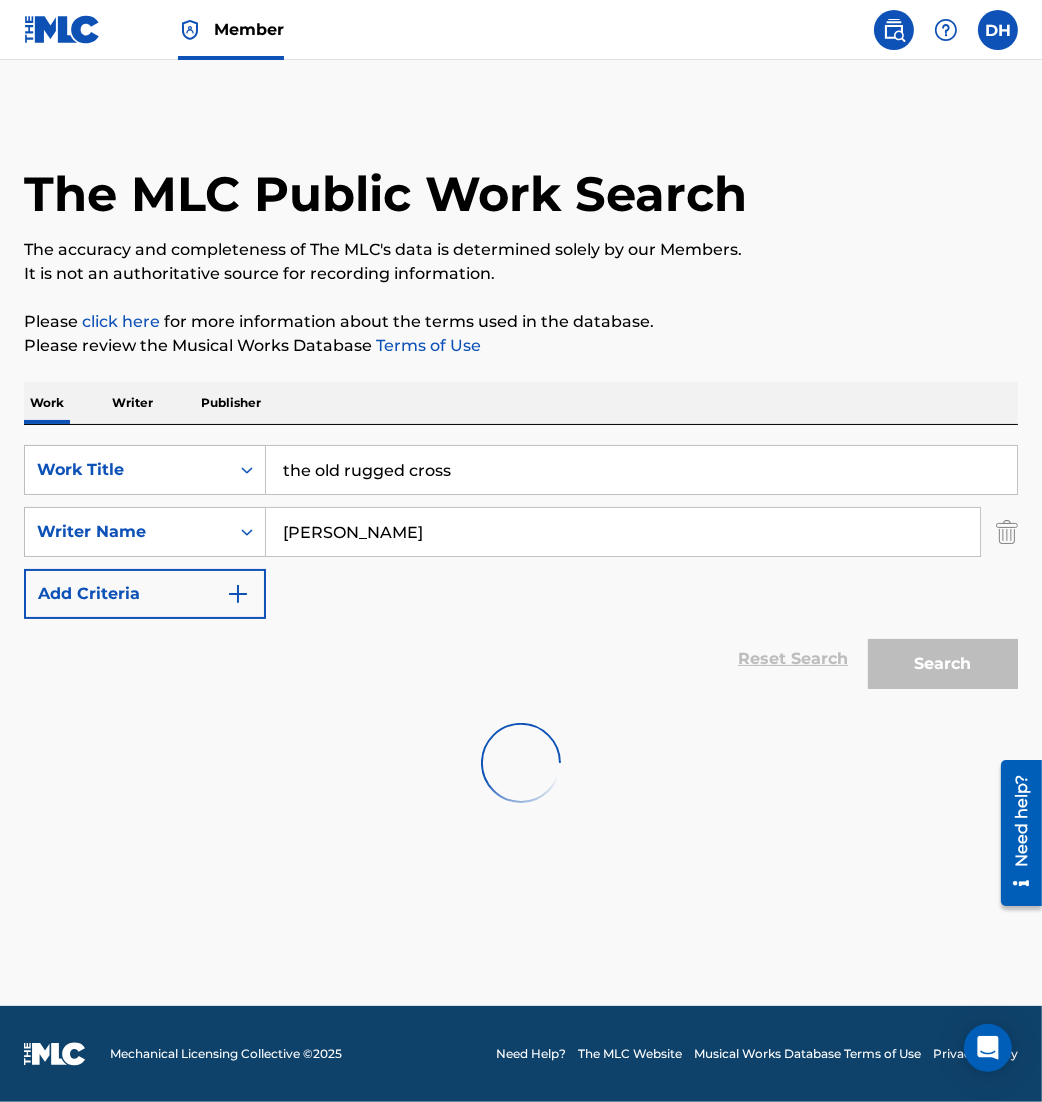 scroll, scrollTop: 0, scrollLeft: 0, axis: both 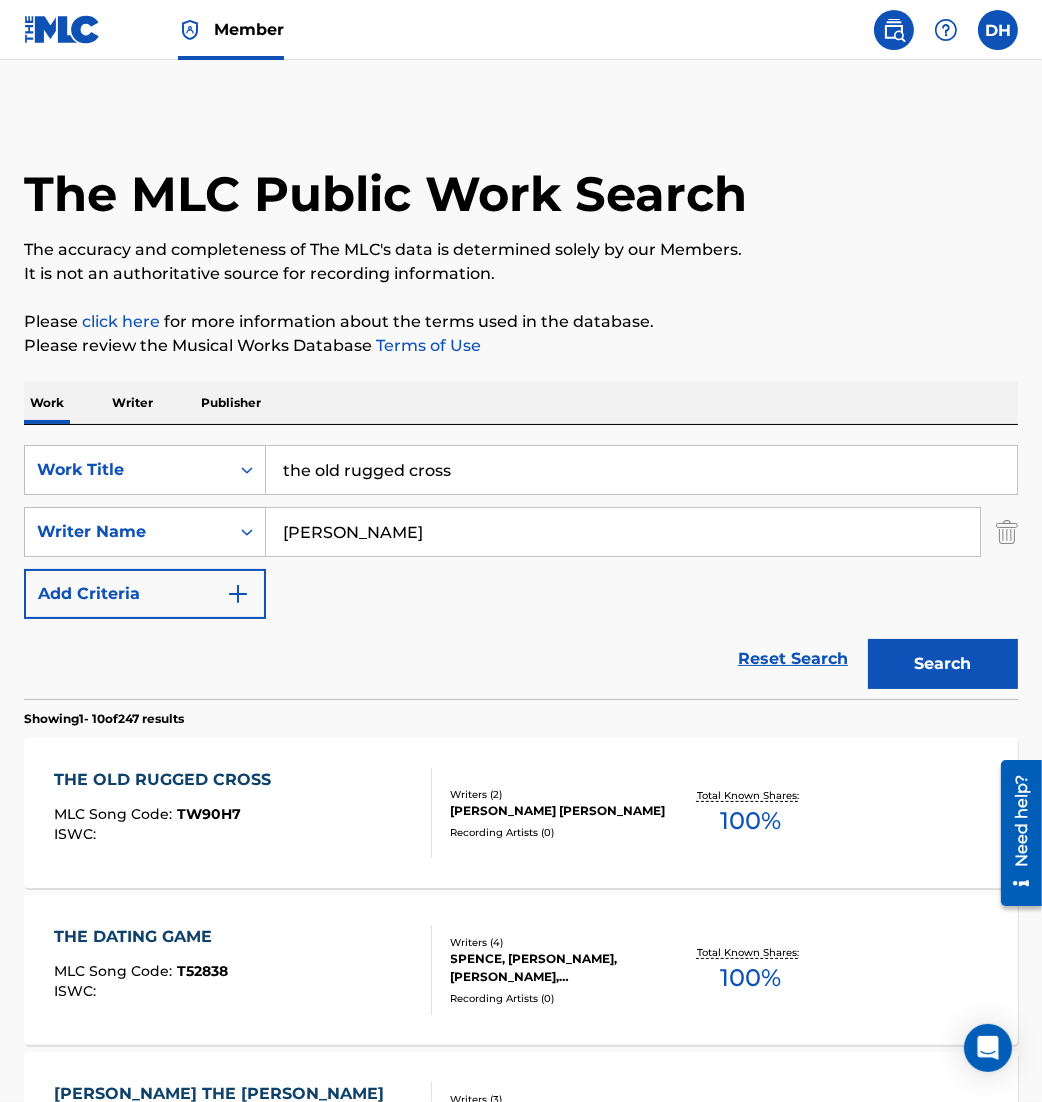 click on "THE OLD RUGGED CROSS MLC Song Code : TW90H7 ISWC :" at bounding box center (243, 813) 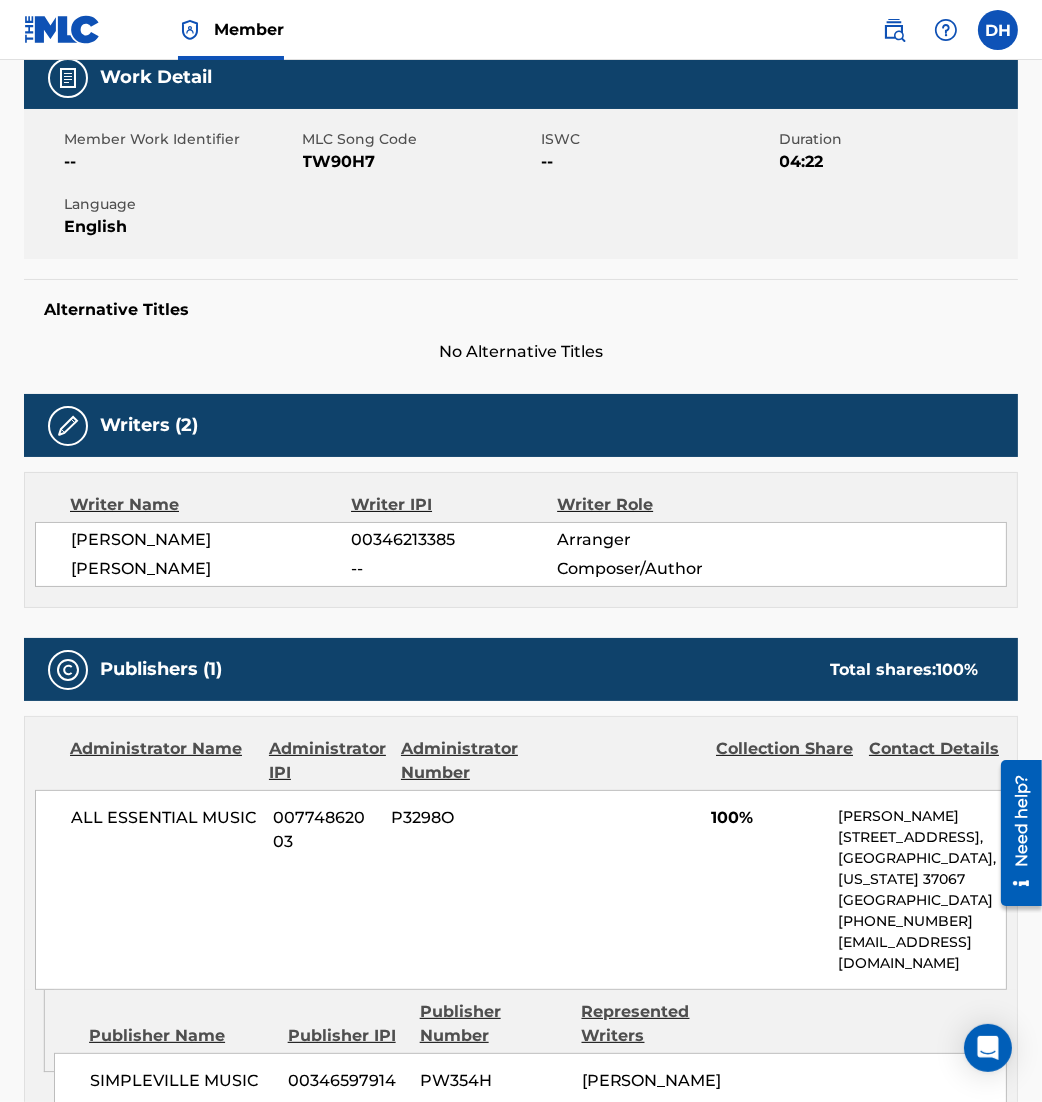 scroll, scrollTop: 297, scrollLeft: 0, axis: vertical 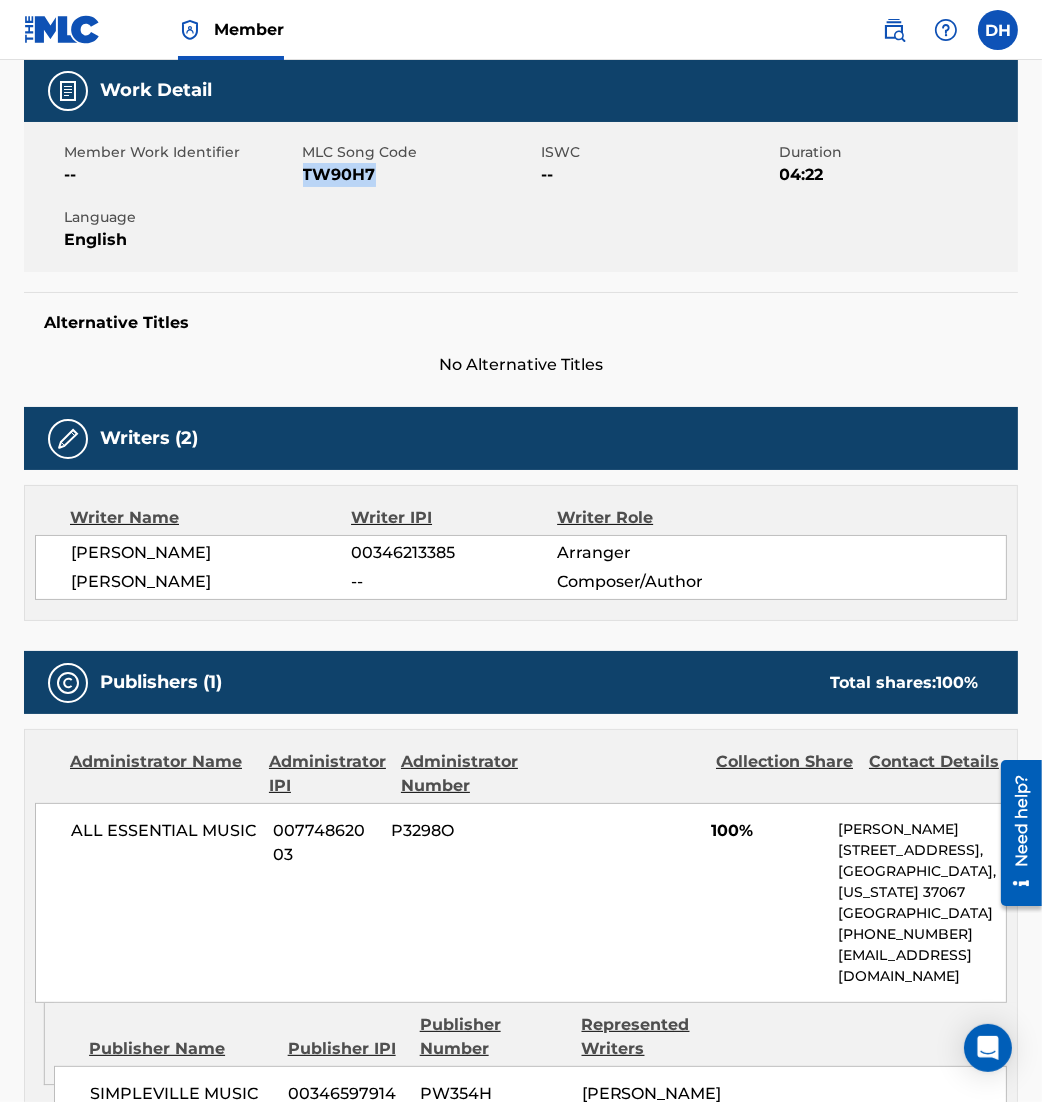 drag, startPoint x: 302, startPoint y: 171, endPoint x: 424, endPoint y: 180, distance: 122.33152 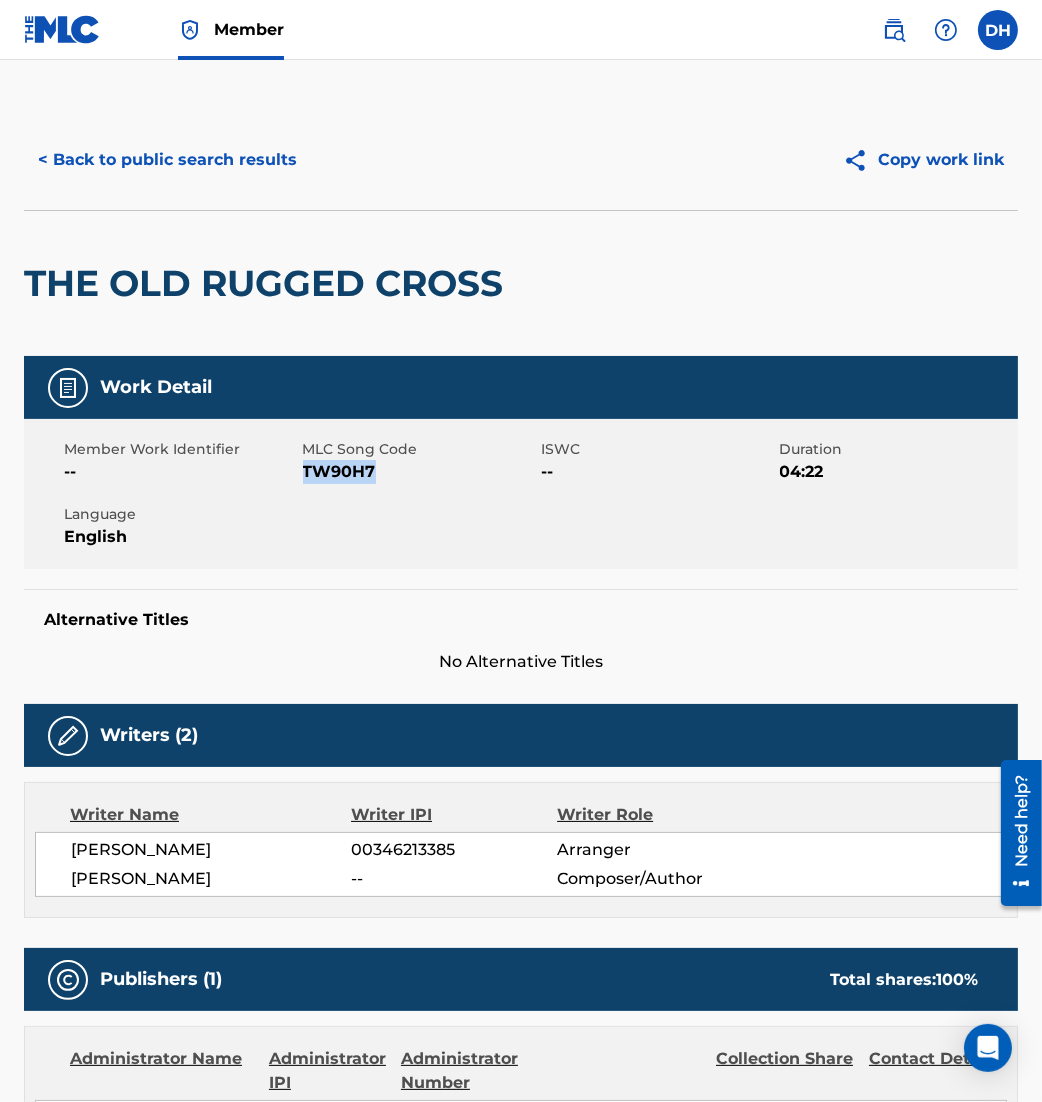 click on "< Back to public search results" at bounding box center [167, 160] 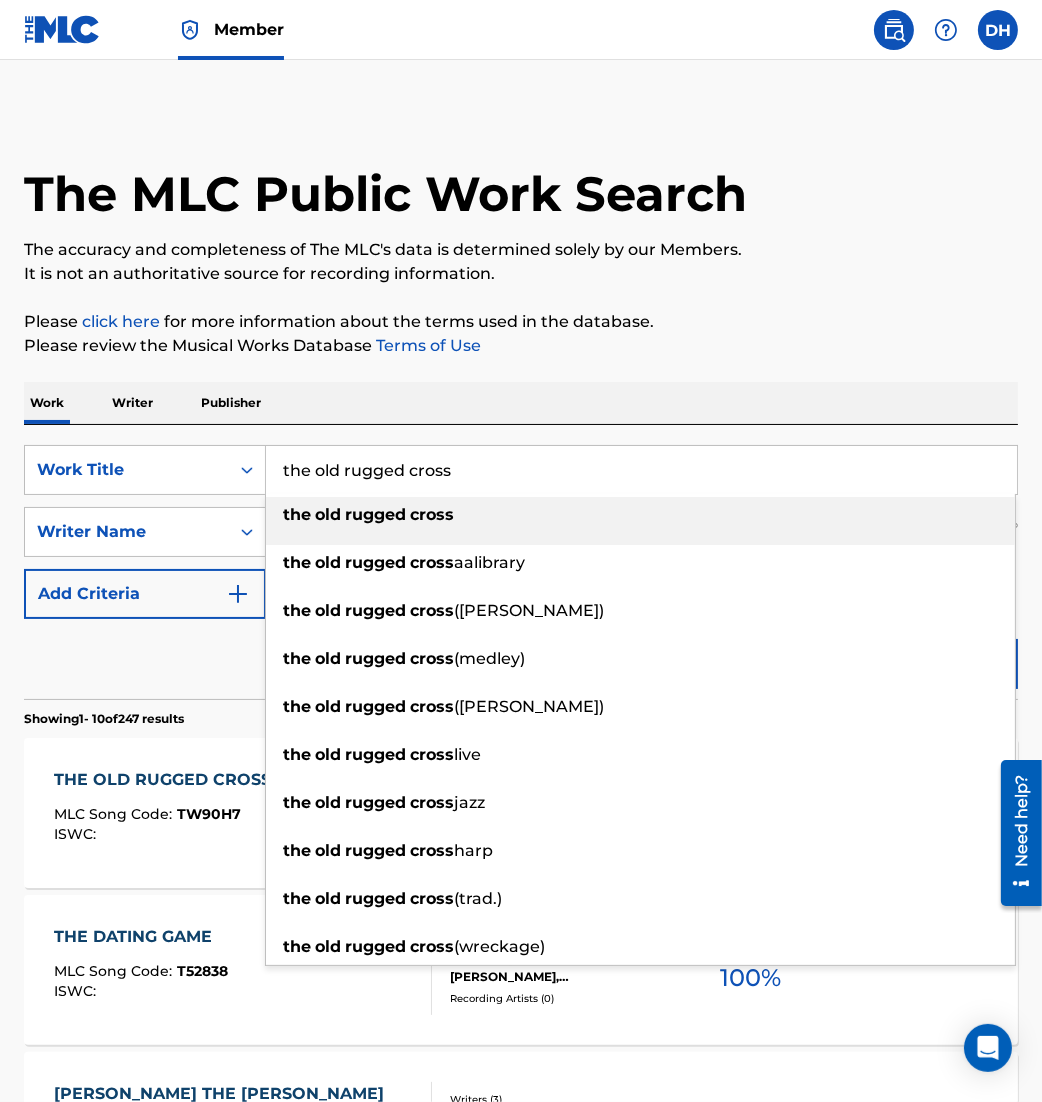 drag, startPoint x: 552, startPoint y: 471, endPoint x: 60, endPoint y: 436, distance: 493.24335 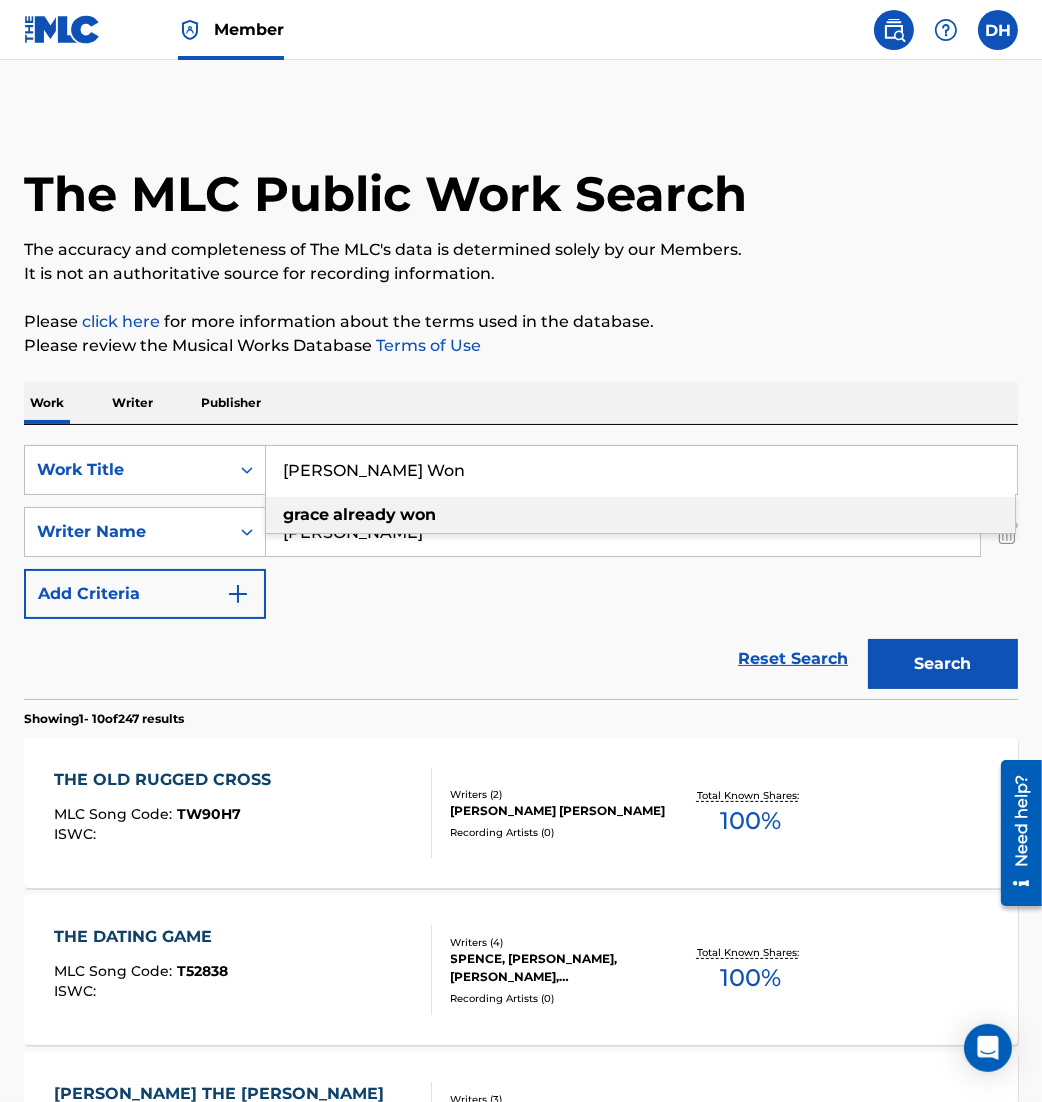 type on "[PERSON_NAME] Won" 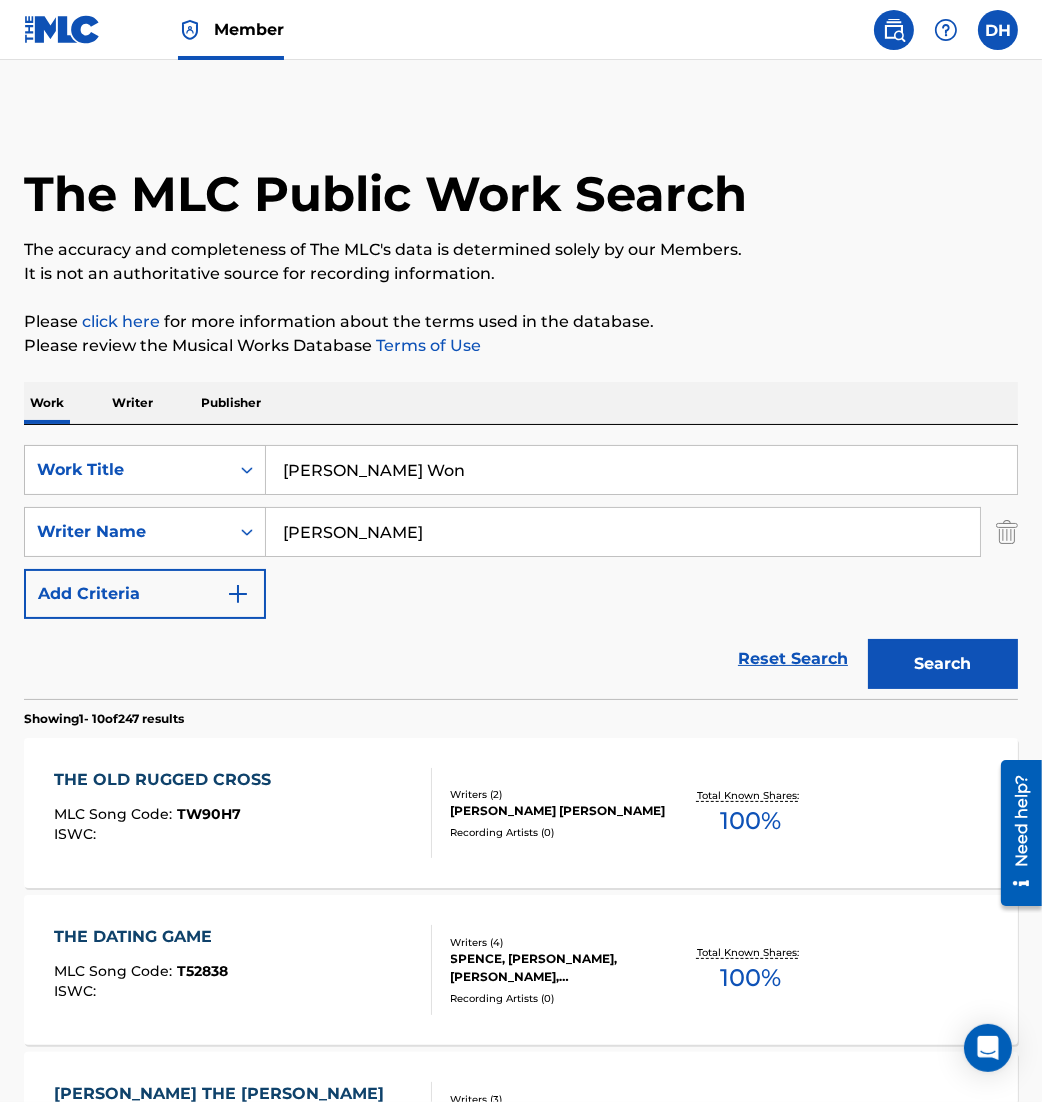 drag, startPoint x: 179, startPoint y: 510, endPoint x: -102, endPoint y: 447, distance: 287.9757 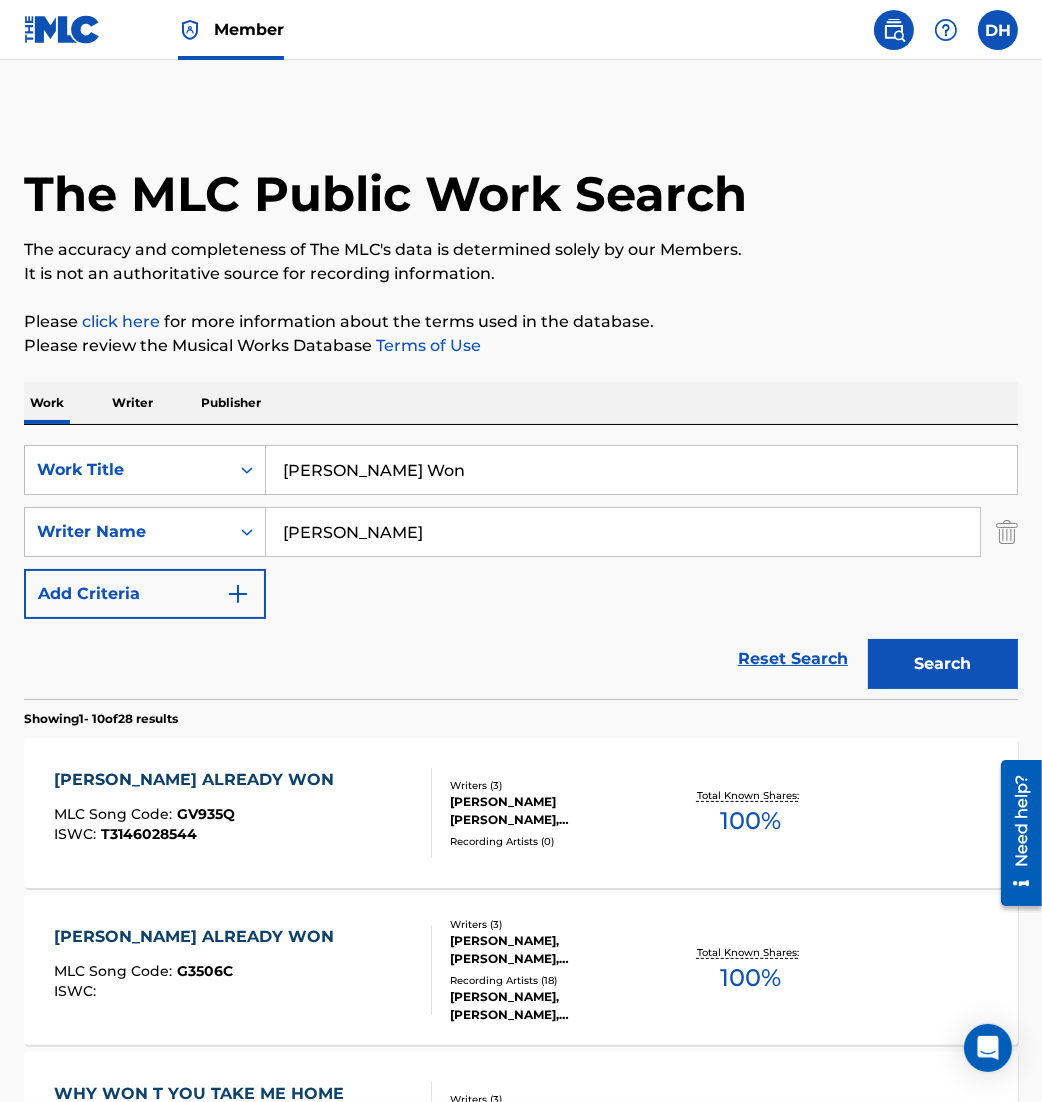click on "ISWC : T3146028544" at bounding box center (199, 834) 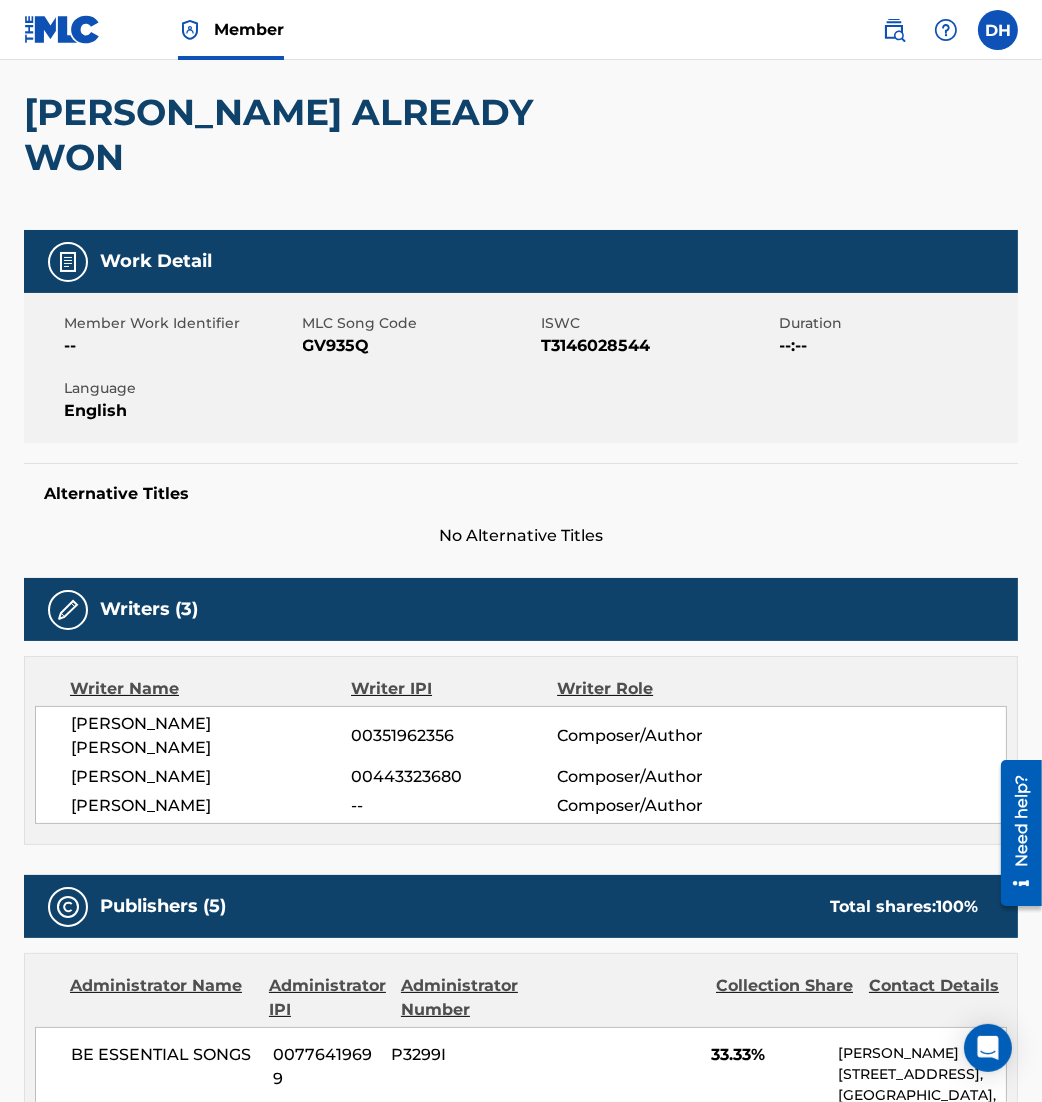 scroll, scrollTop: 0, scrollLeft: 0, axis: both 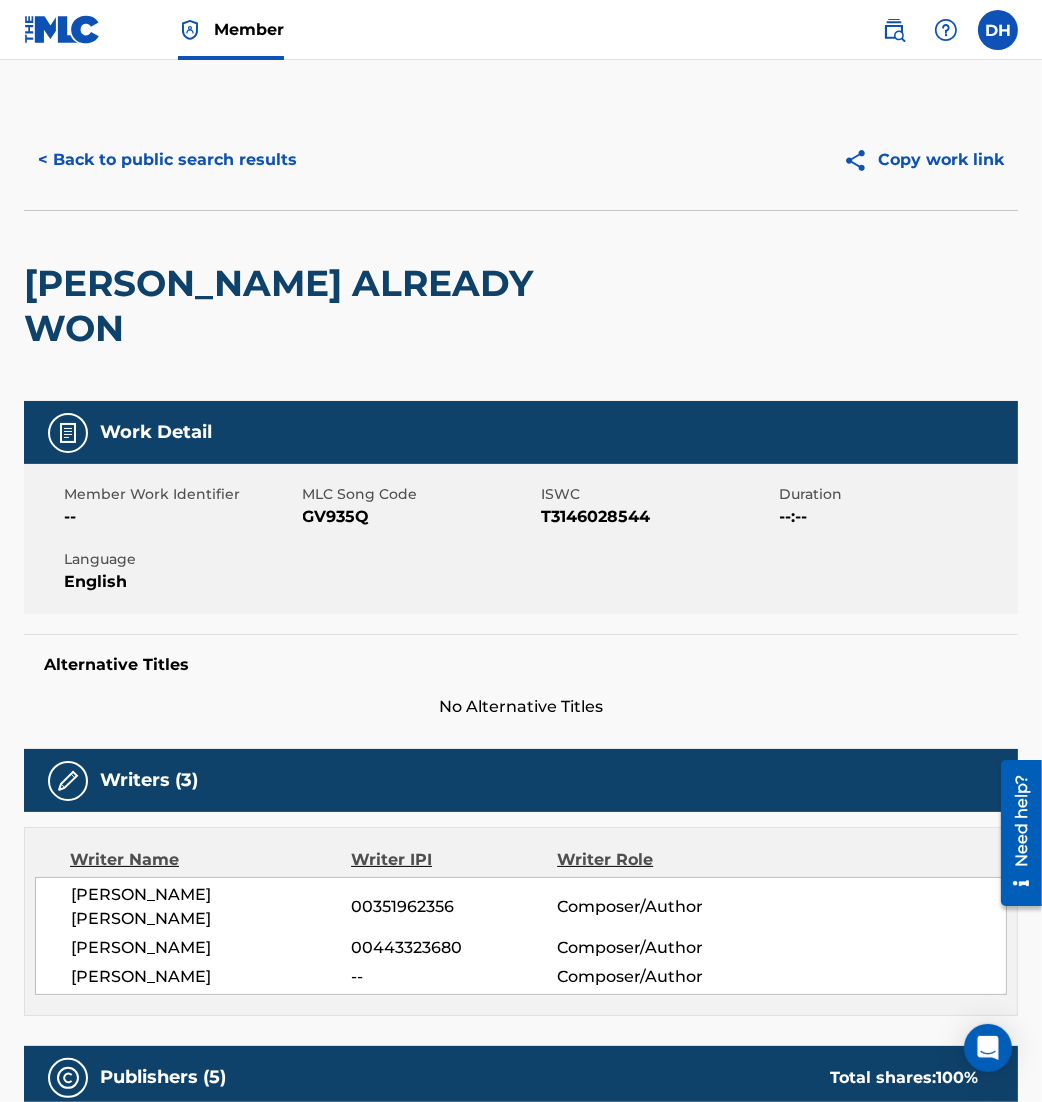 click on "< Back to public search results" at bounding box center (167, 160) 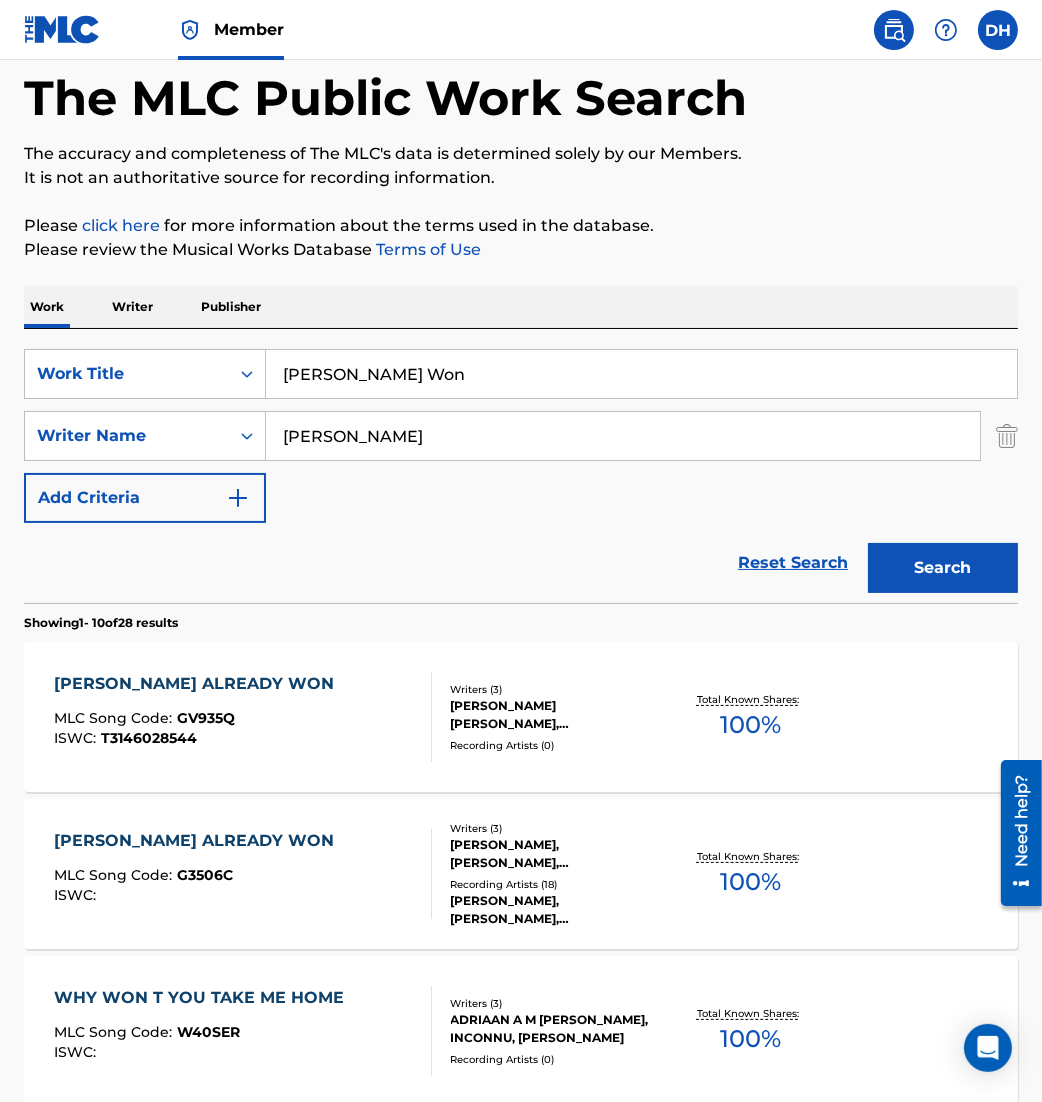 scroll, scrollTop: 100, scrollLeft: 0, axis: vertical 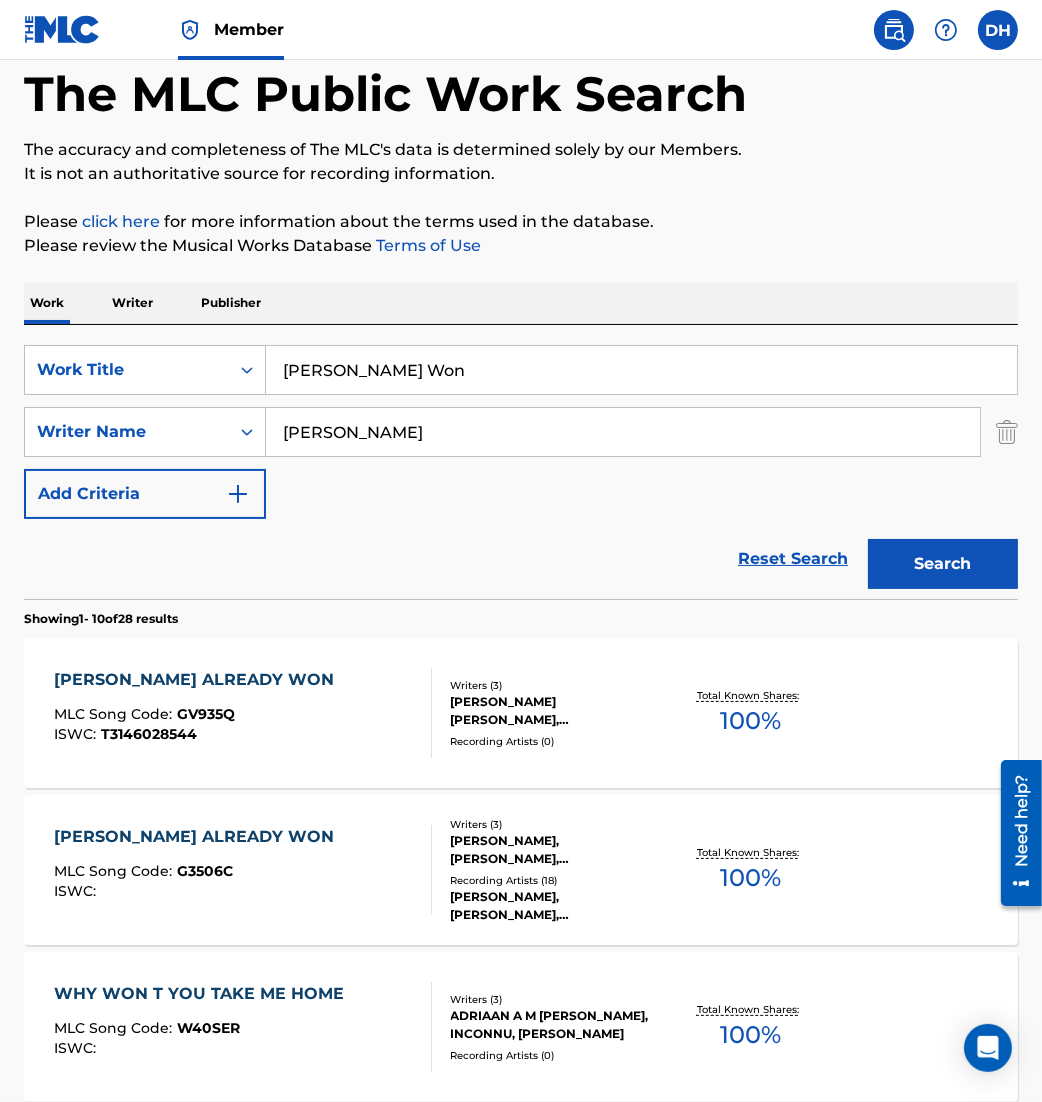 click on "[PERSON_NAME] ALREADY WON MLC Song Code : G3506C ISWC :" at bounding box center [243, 870] 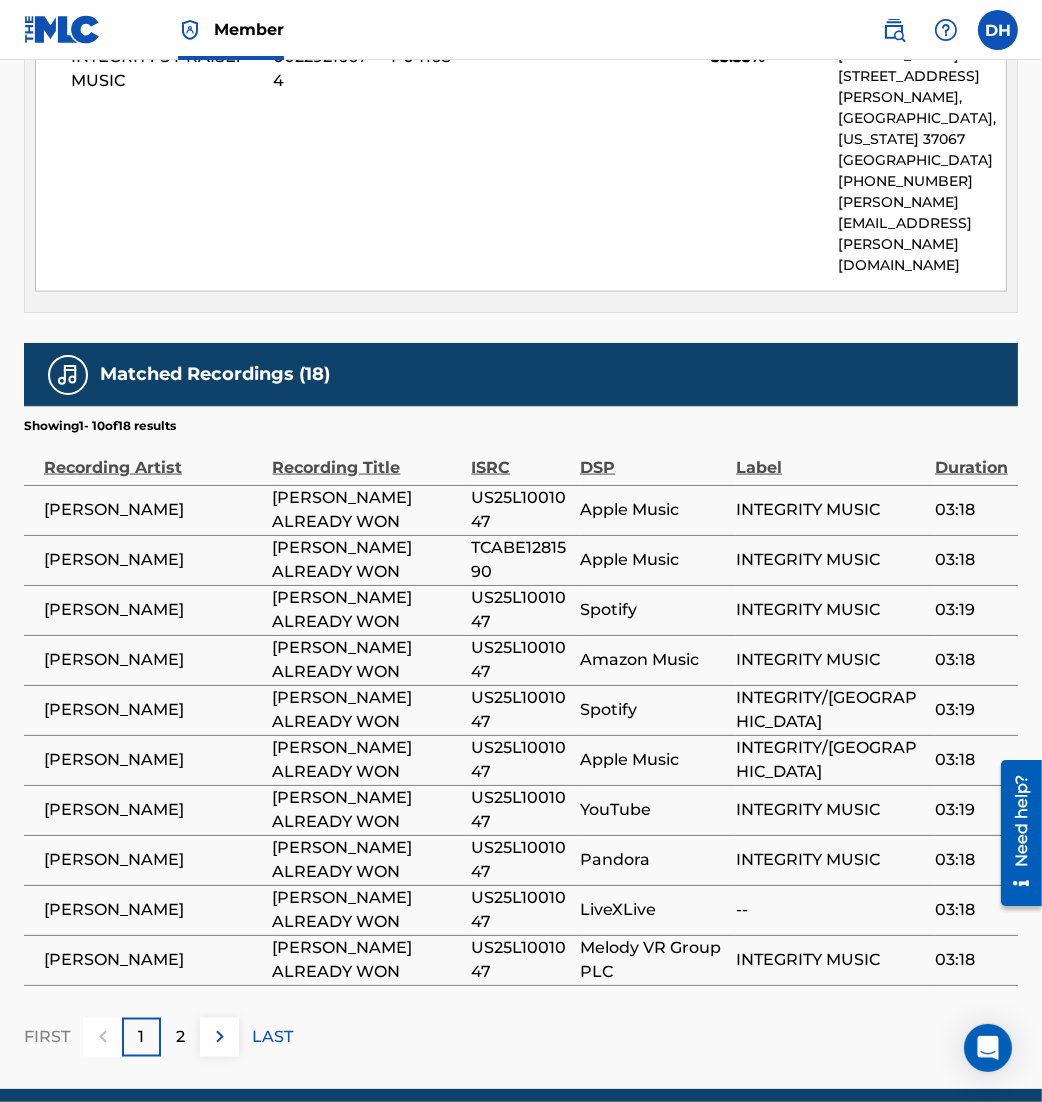 click at bounding box center [220, 1037] 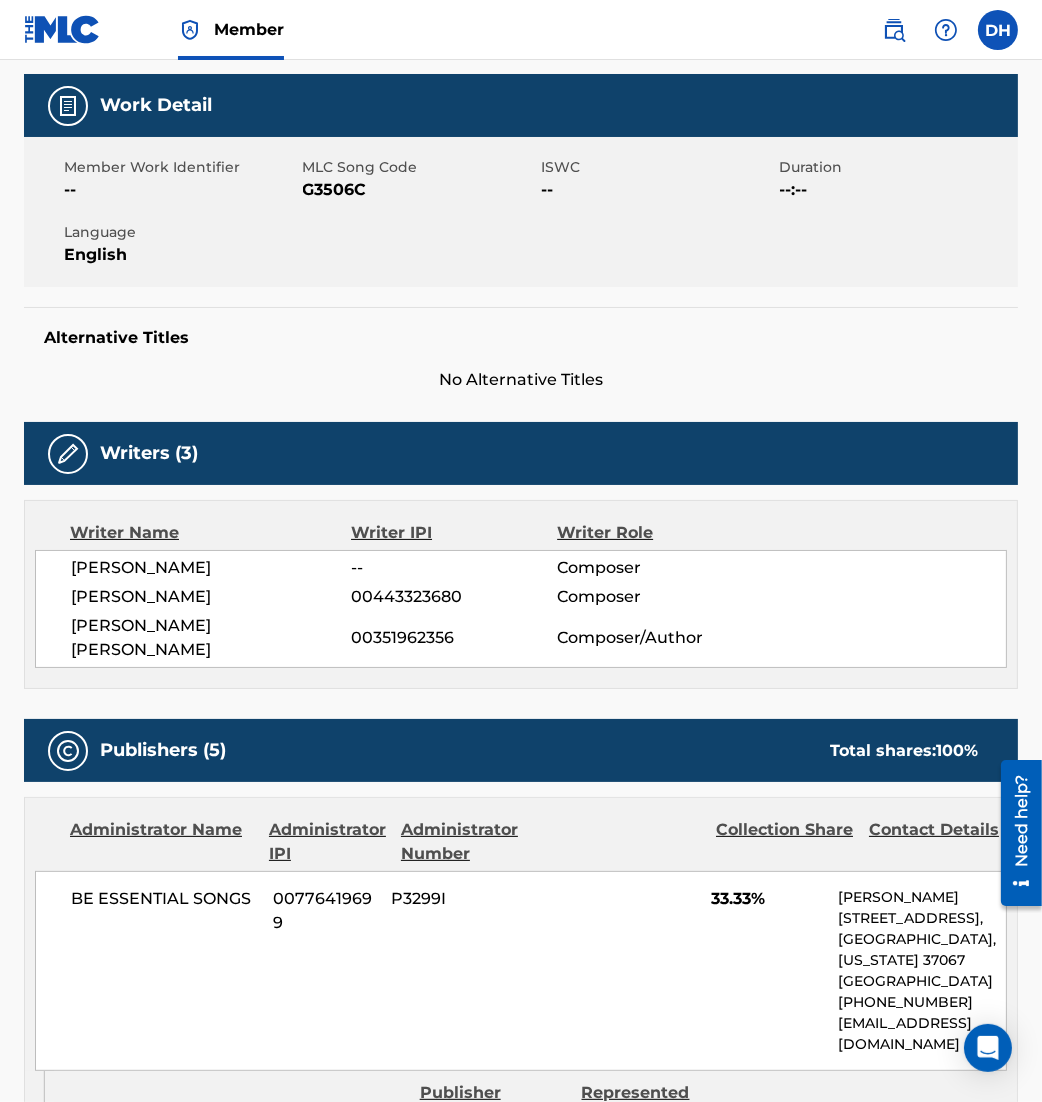 scroll, scrollTop: 0, scrollLeft: 0, axis: both 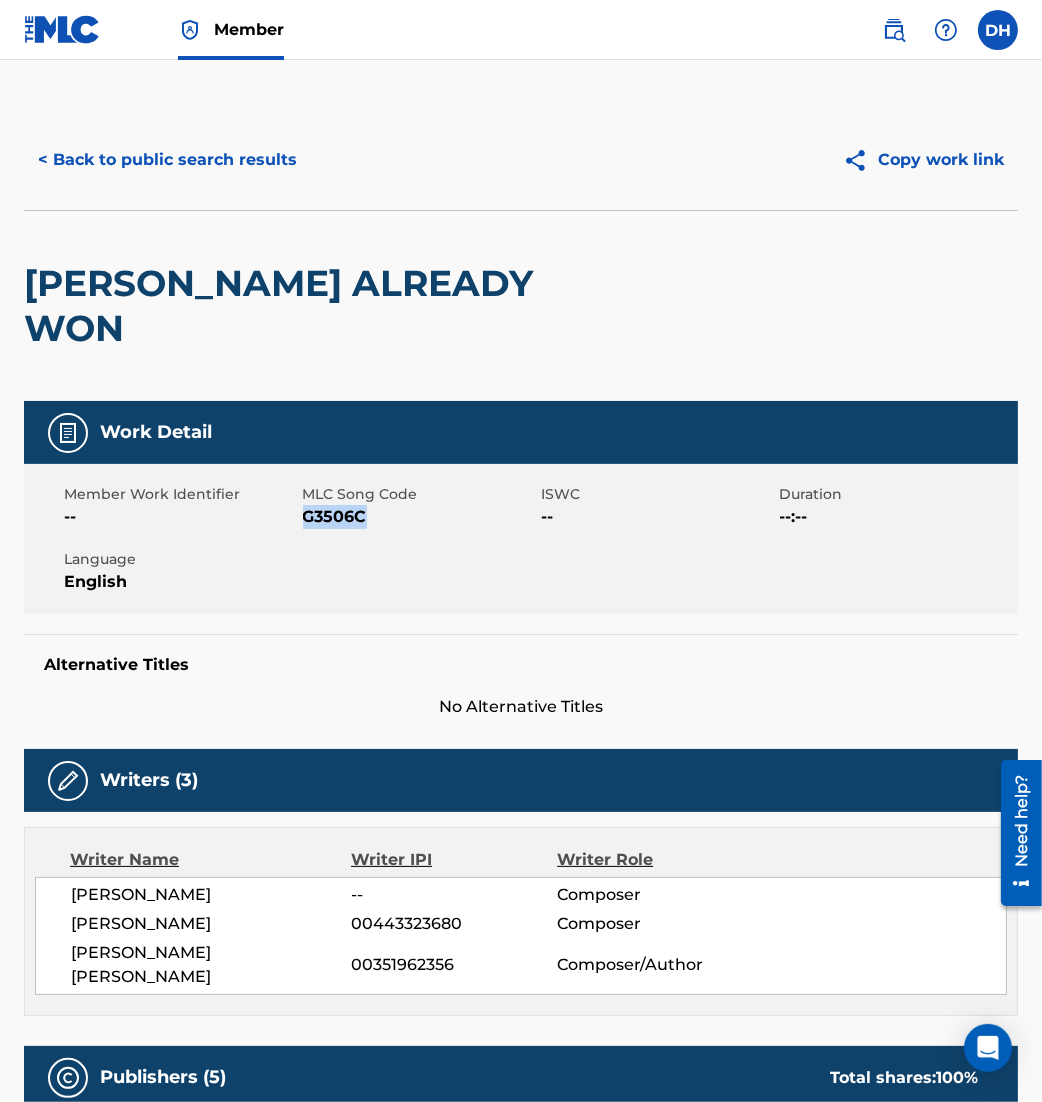 drag, startPoint x: 304, startPoint y: 473, endPoint x: 411, endPoint y: 475, distance: 107.01869 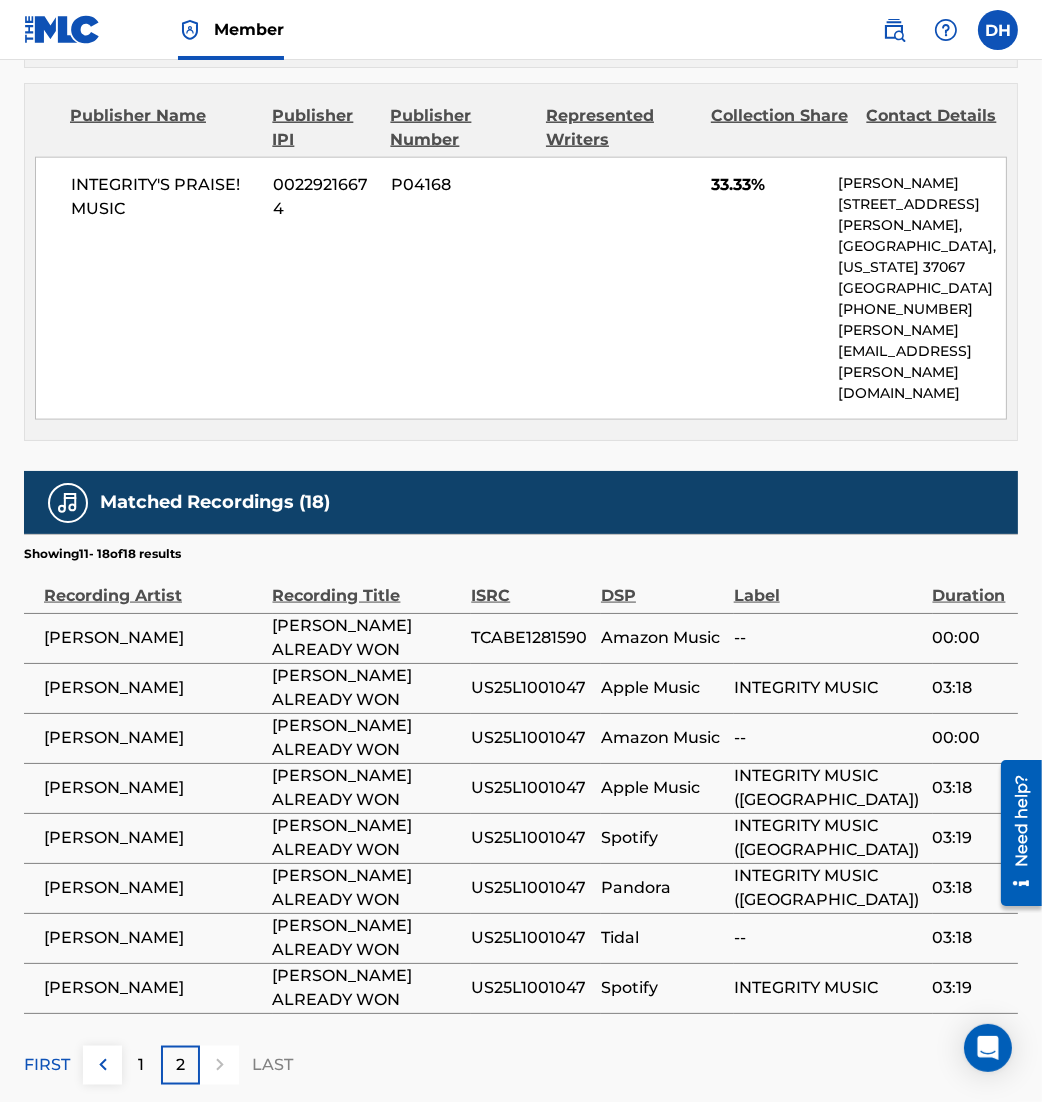 scroll, scrollTop: 2764, scrollLeft: 0, axis: vertical 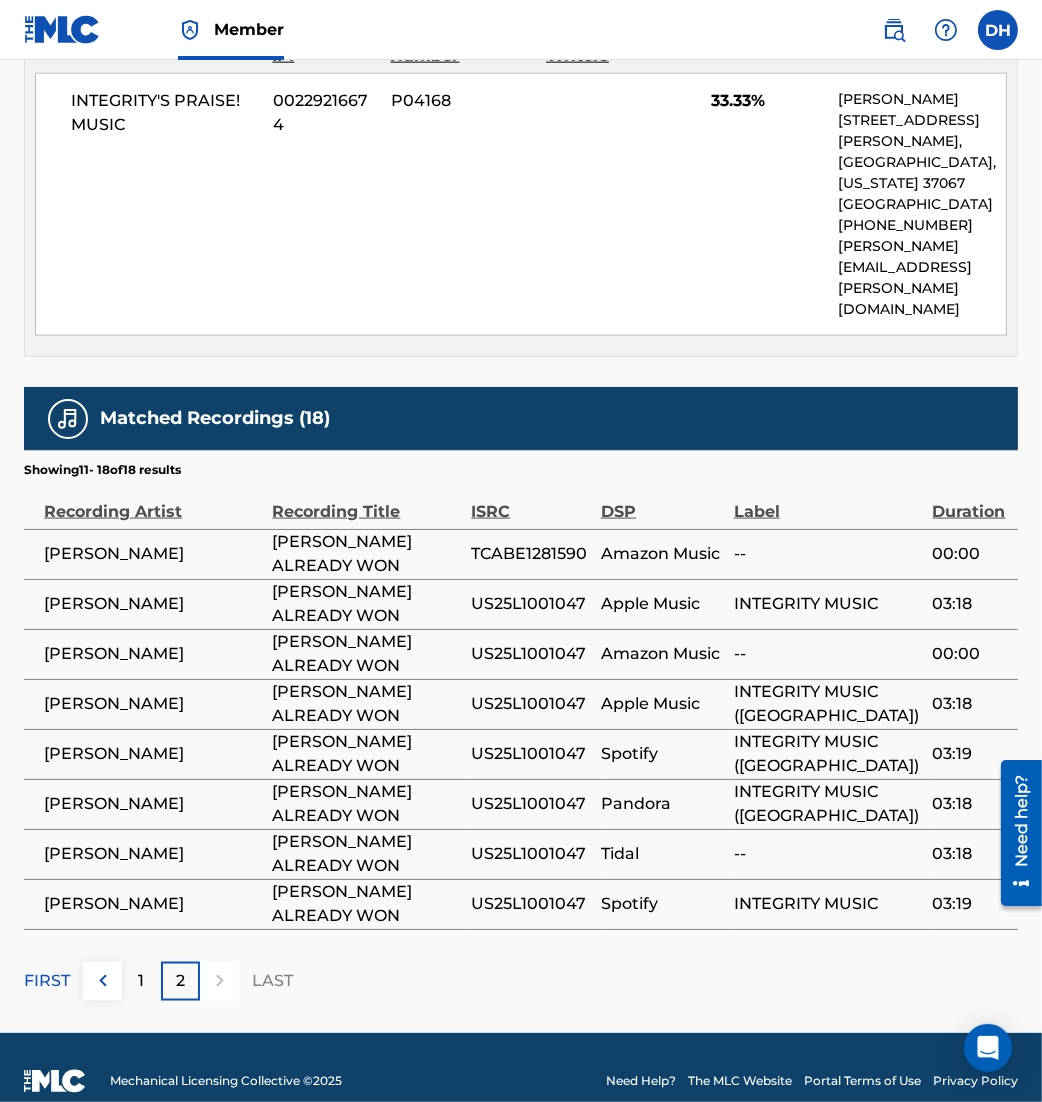 click on "Matched Recordings   (18)" at bounding box center [521, 418] 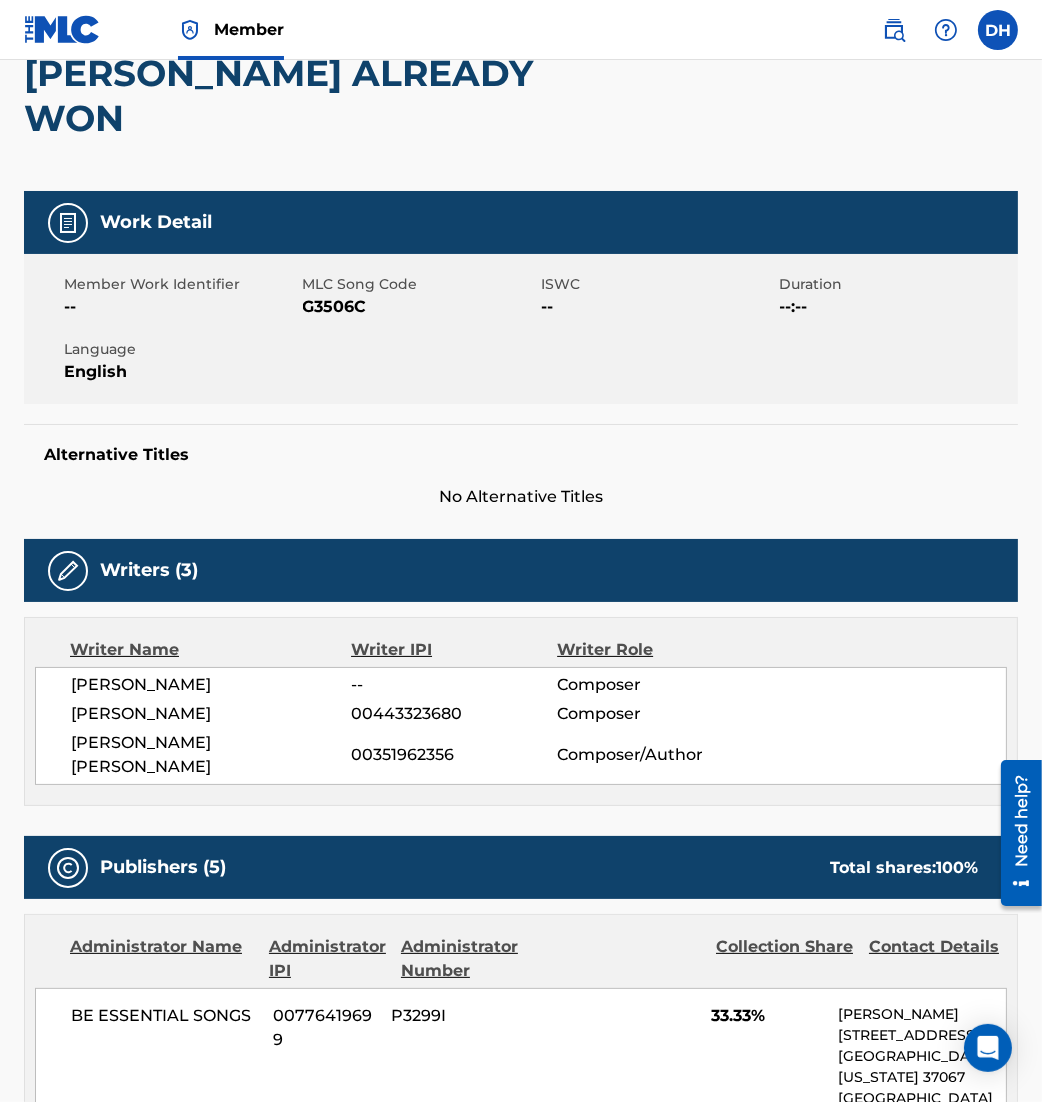 scroll, scrollTop: 0, scrollLeft: 0, axis: both 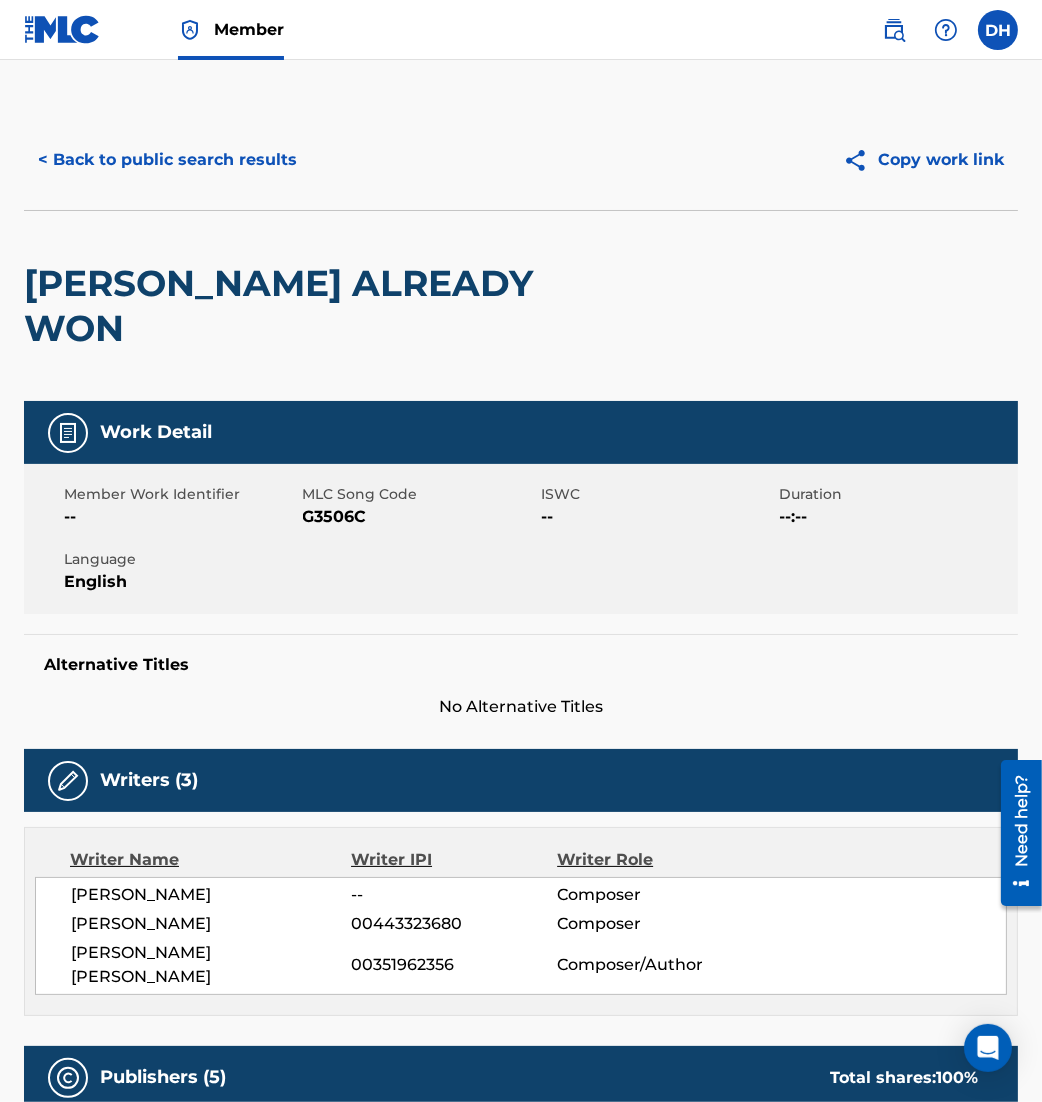 click on "< Back to public search results" at bounding box center (167, 160) 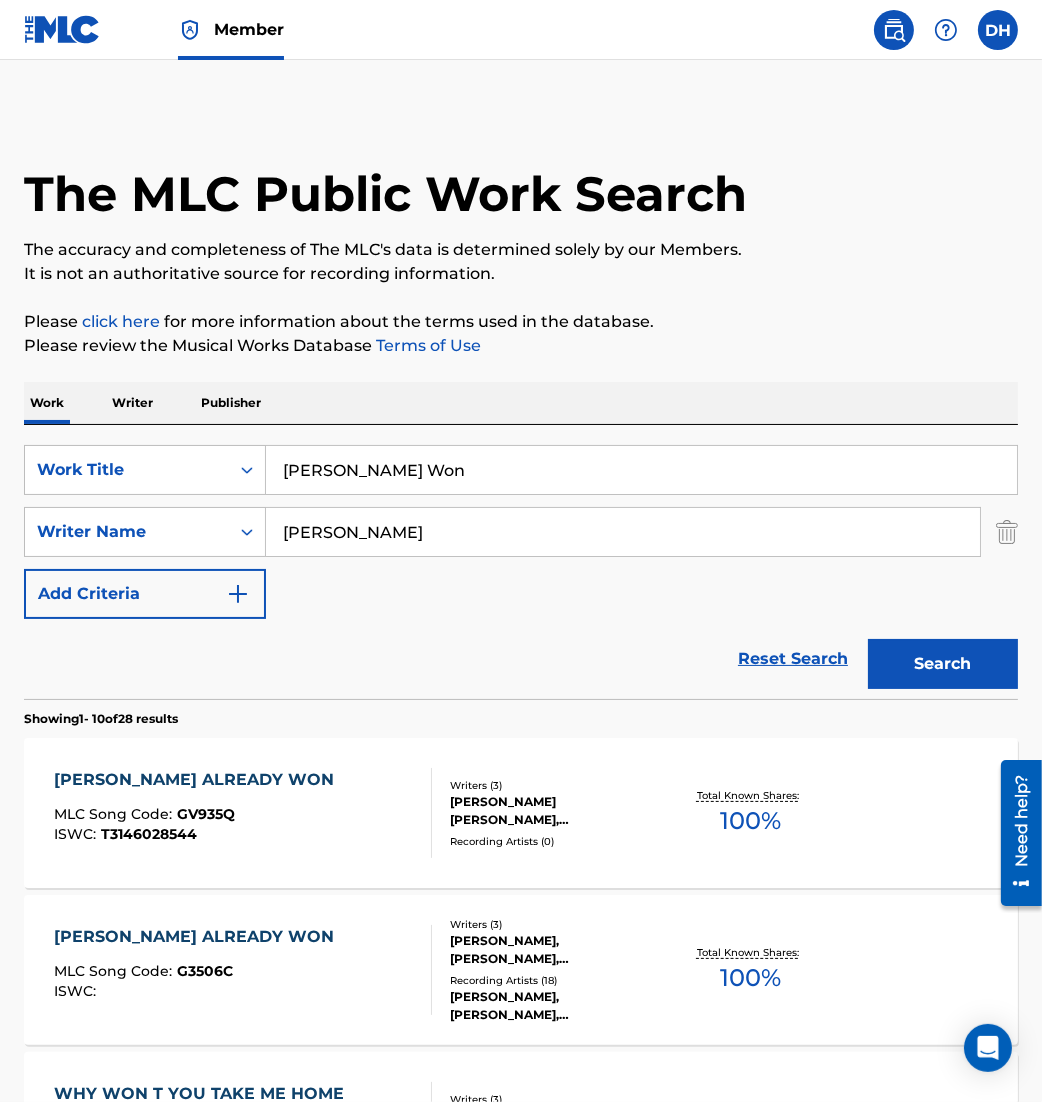 scroll, scrollTop: 100, scrollLeft: 0, axis: vertical 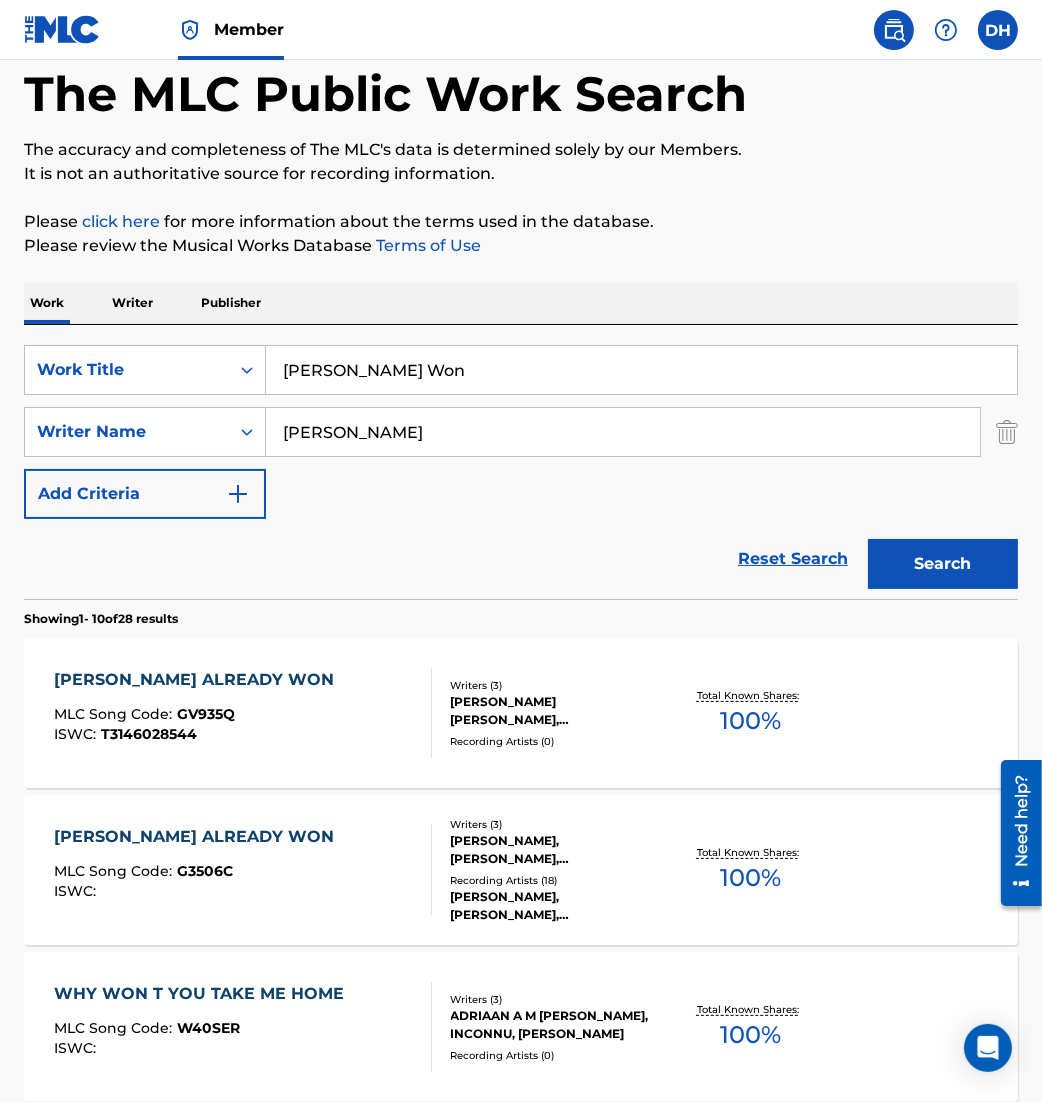click on "[PERSON_NAME] ALREADY WON MLC Song Code : GV935Q ISWC : T3146028544" at bounding box center [243, 713] 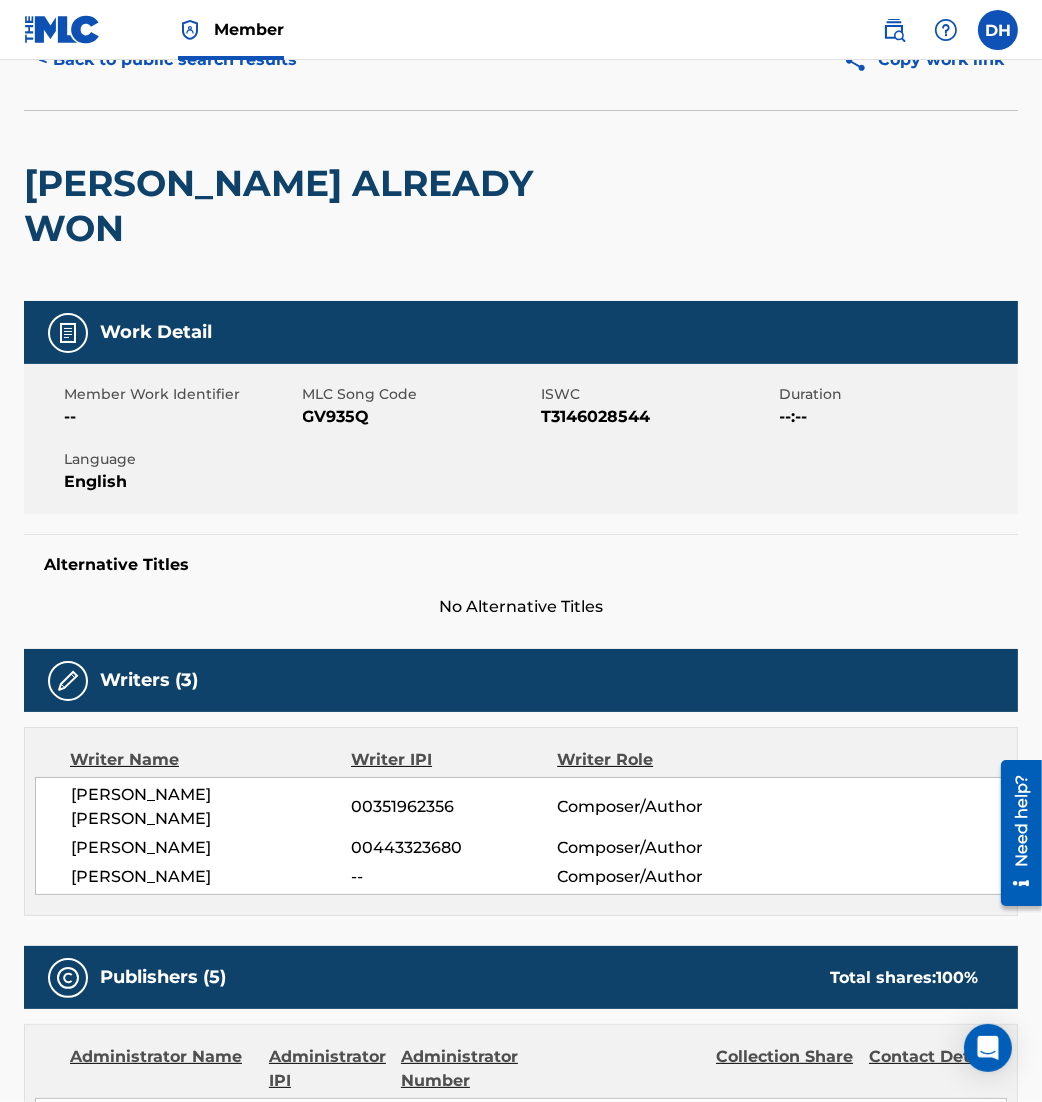 scroll, scrollTop: 0, scrollLeft: 0, axis: both 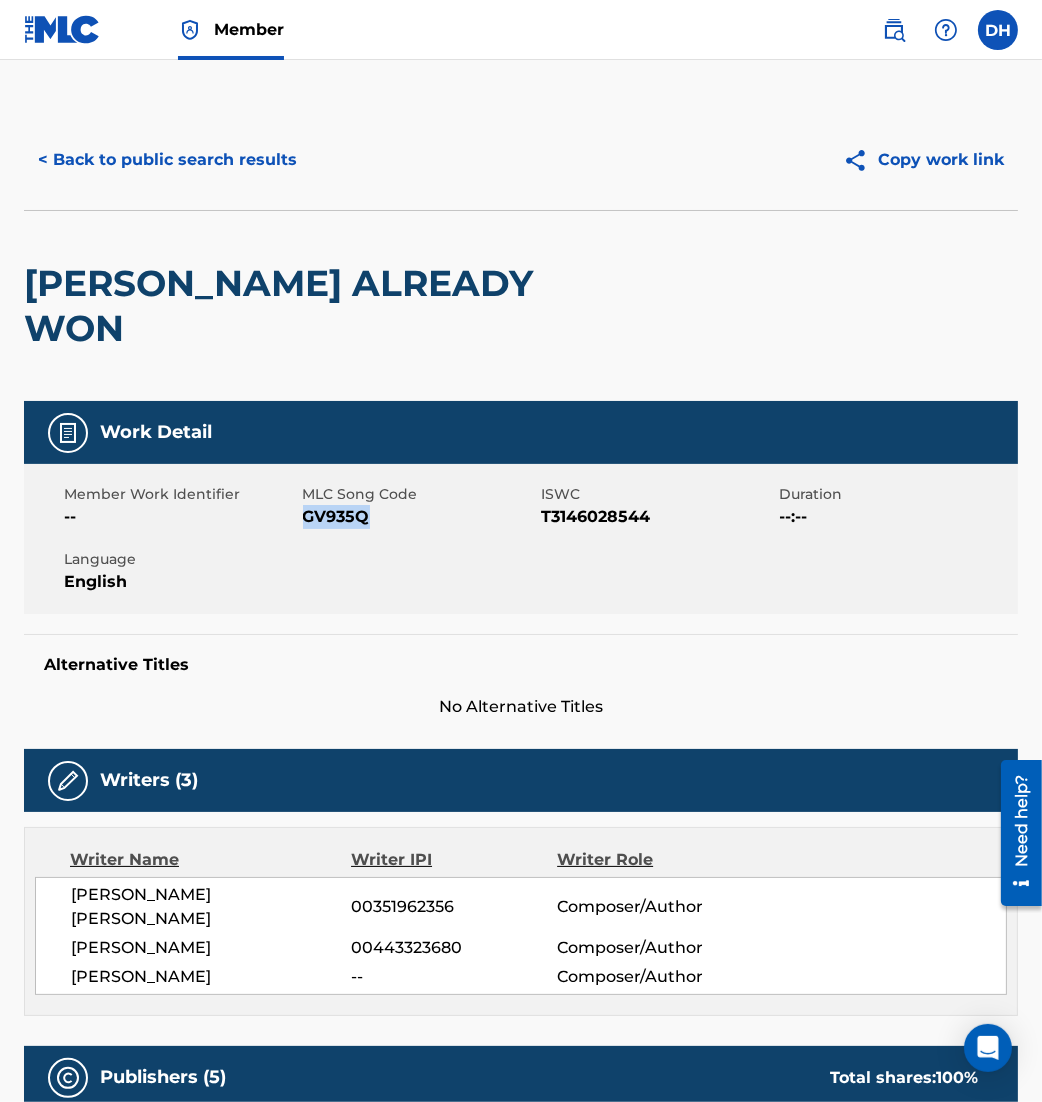 drag, startPoint x: 306, startPoint y: 471, endPoint x: 450, endPoint y: 495, distance: 145.9863 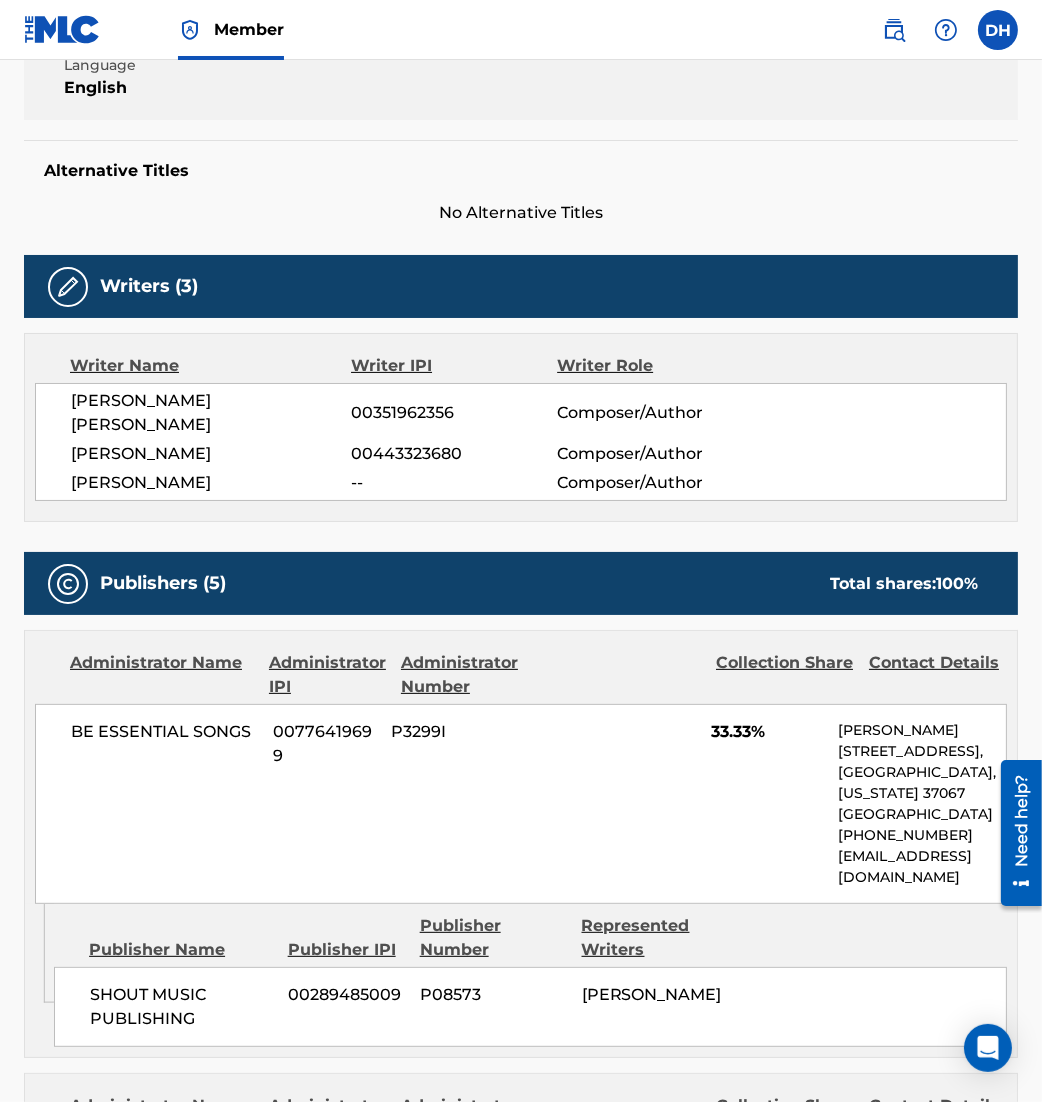 scroll, scrollTop: 0, scrollLeft: 0, axis: both 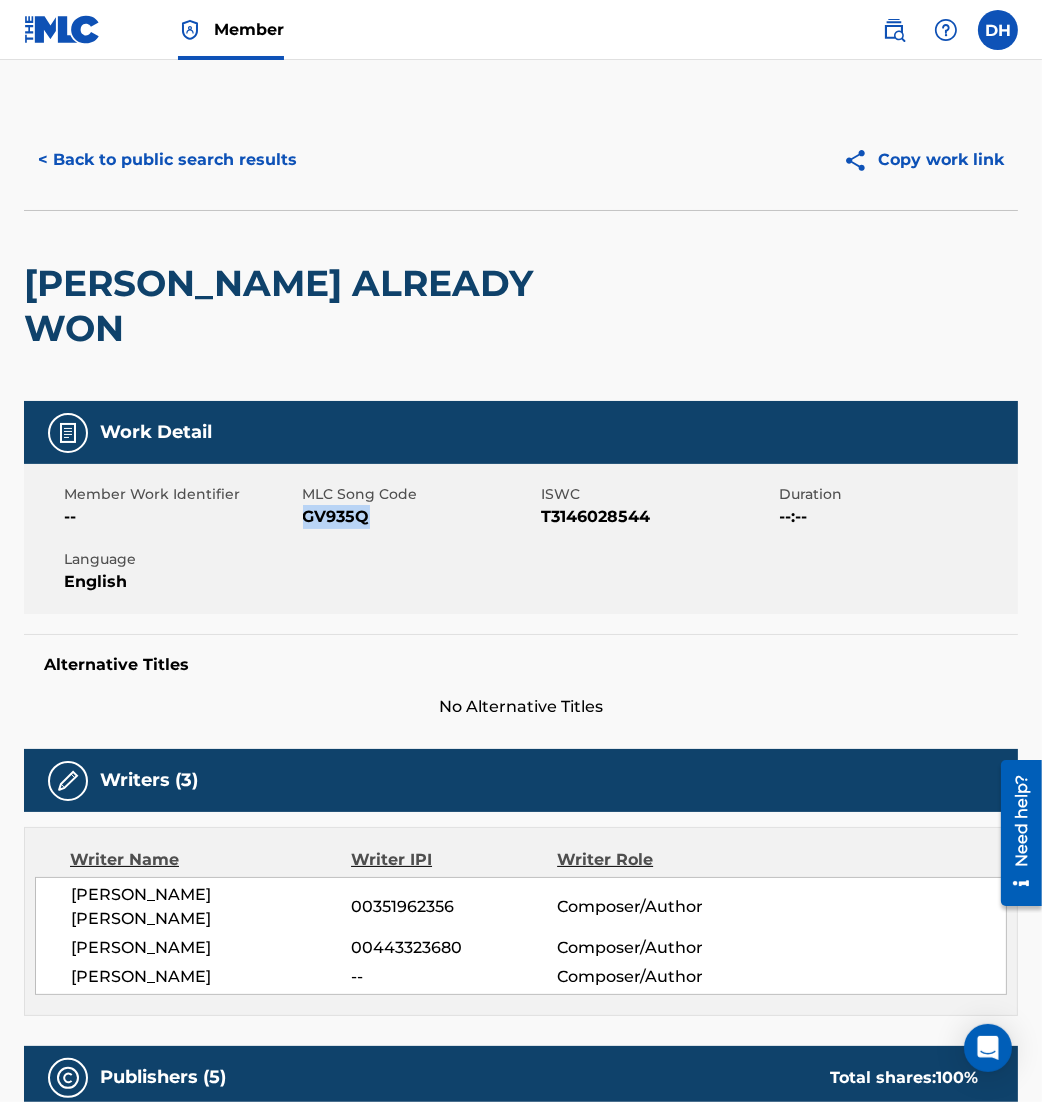 click on "< Back to public search results" at bounding box center [167, 160] 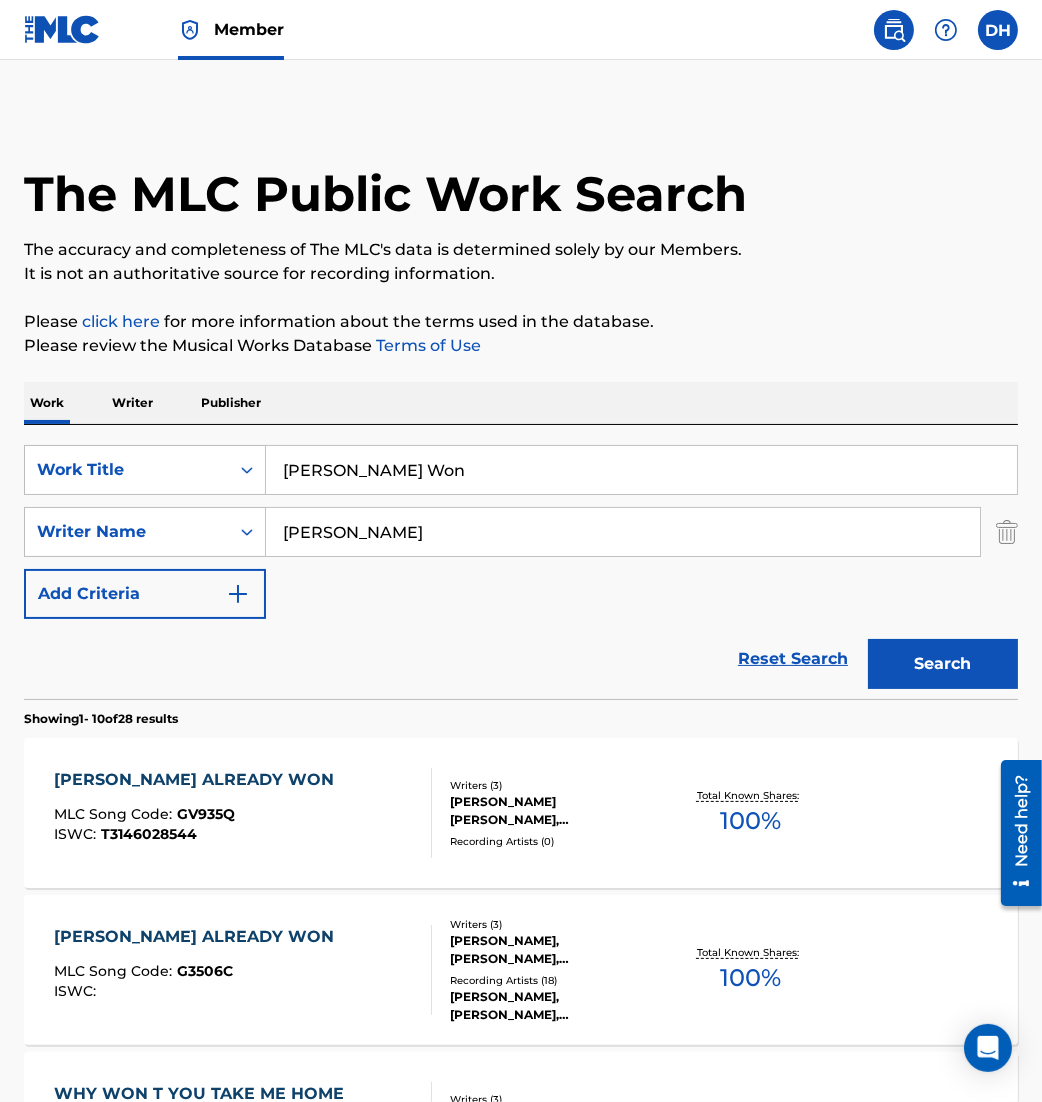 scroll, scrollTop: 100, scrollLeft: 0, axis: vertical 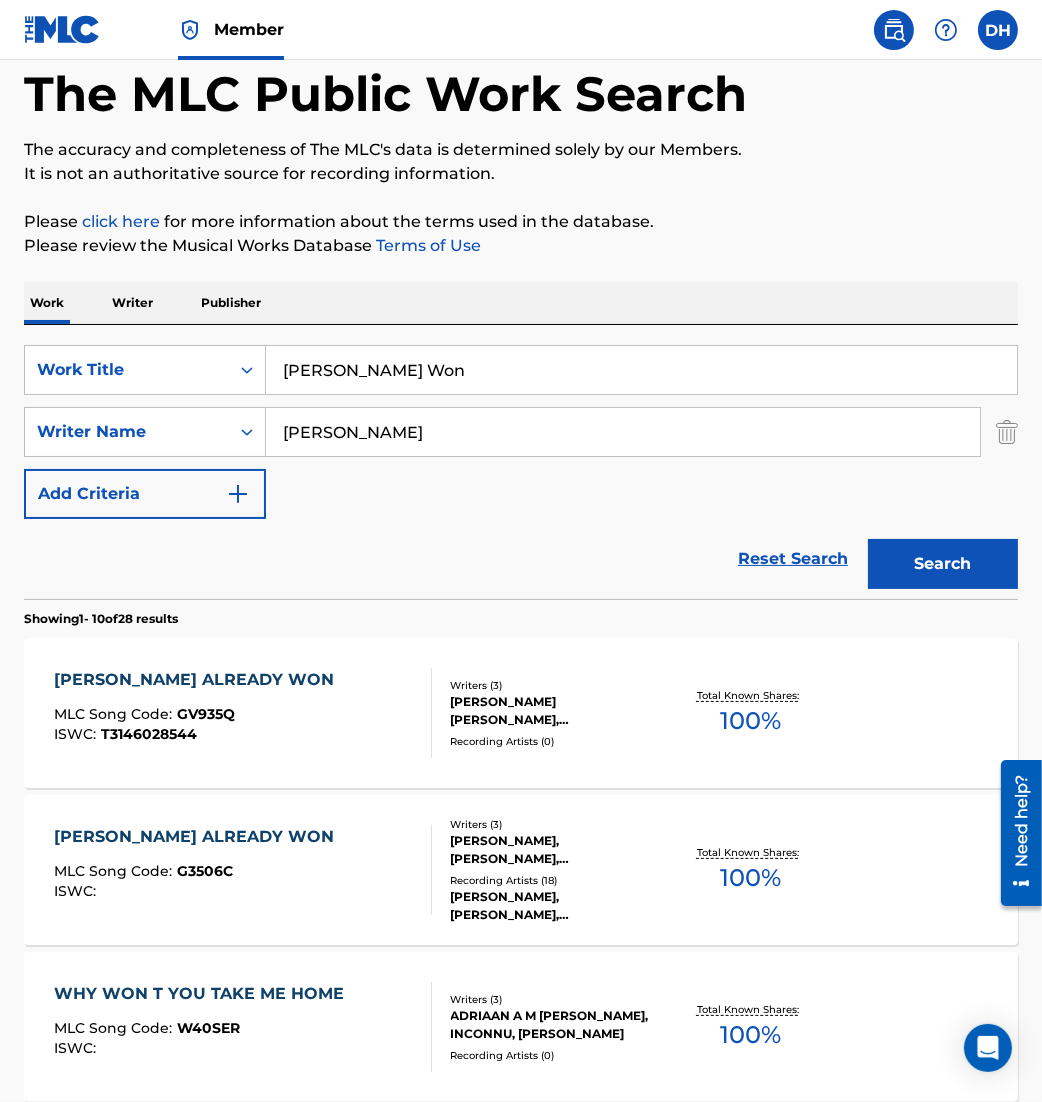 drag, startPoint x: 506, startPoint y: 375, endPoint x: -92, endPoint y: 306, distance: 601.9676 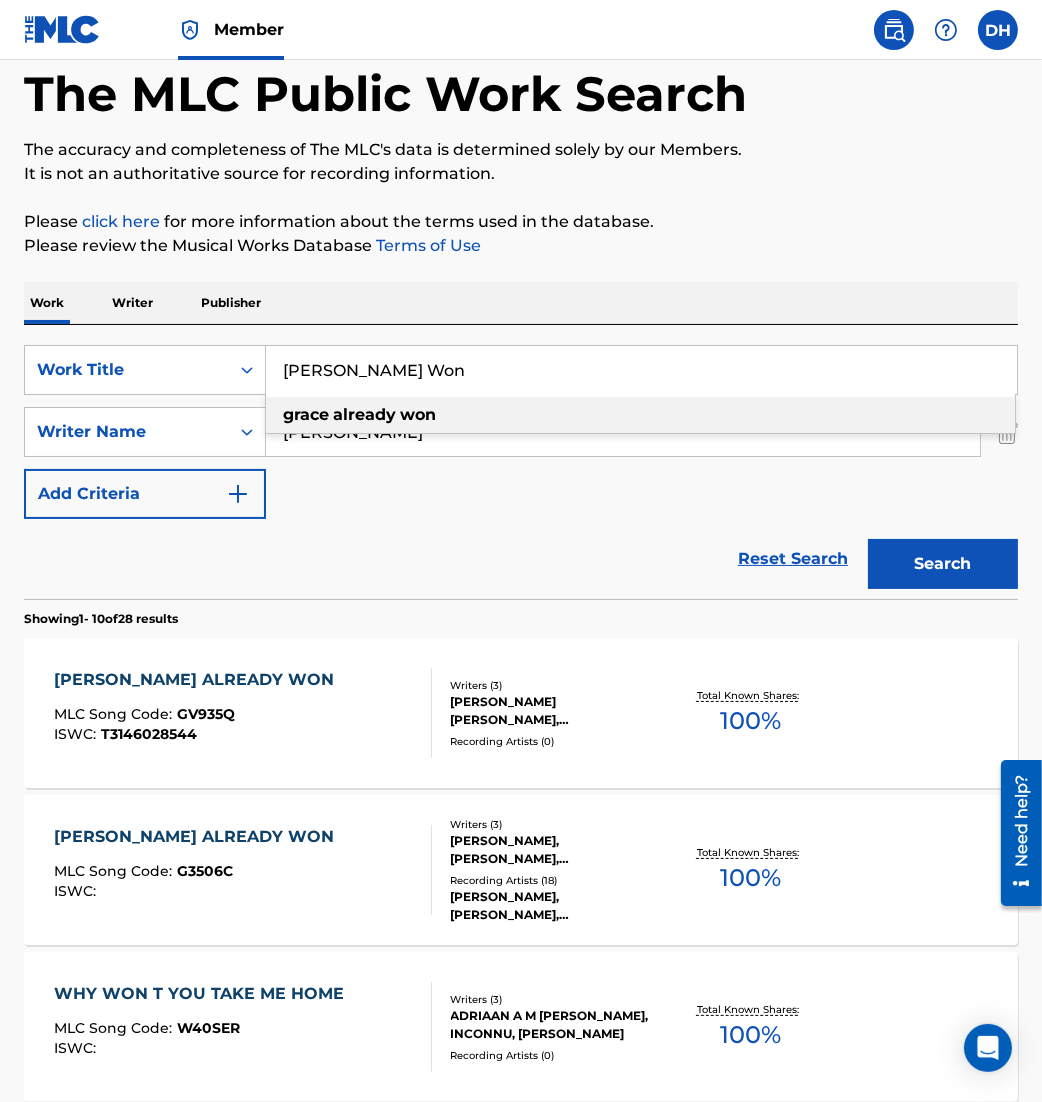 paste on "et It Right Now" 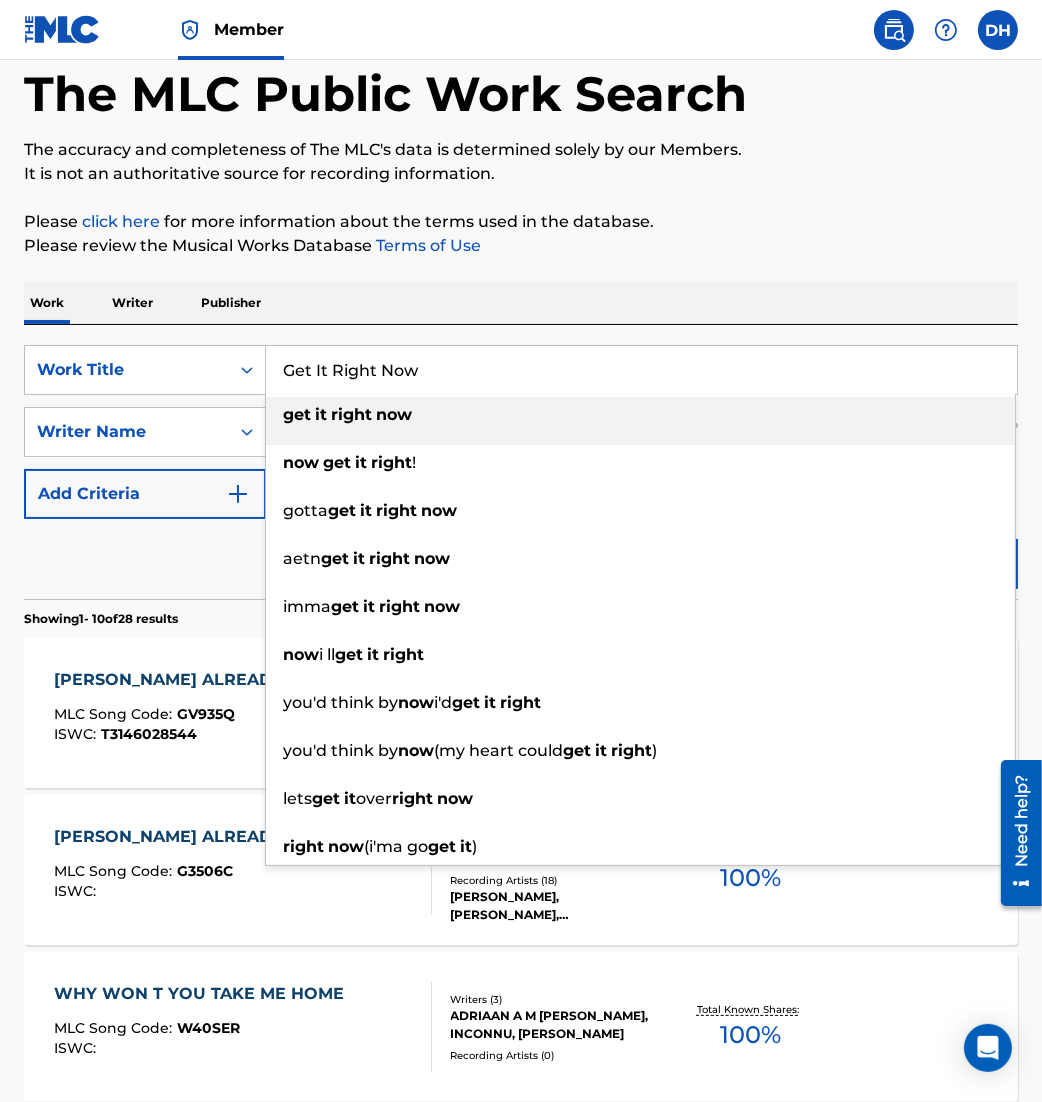 type on "Get It Right Now" 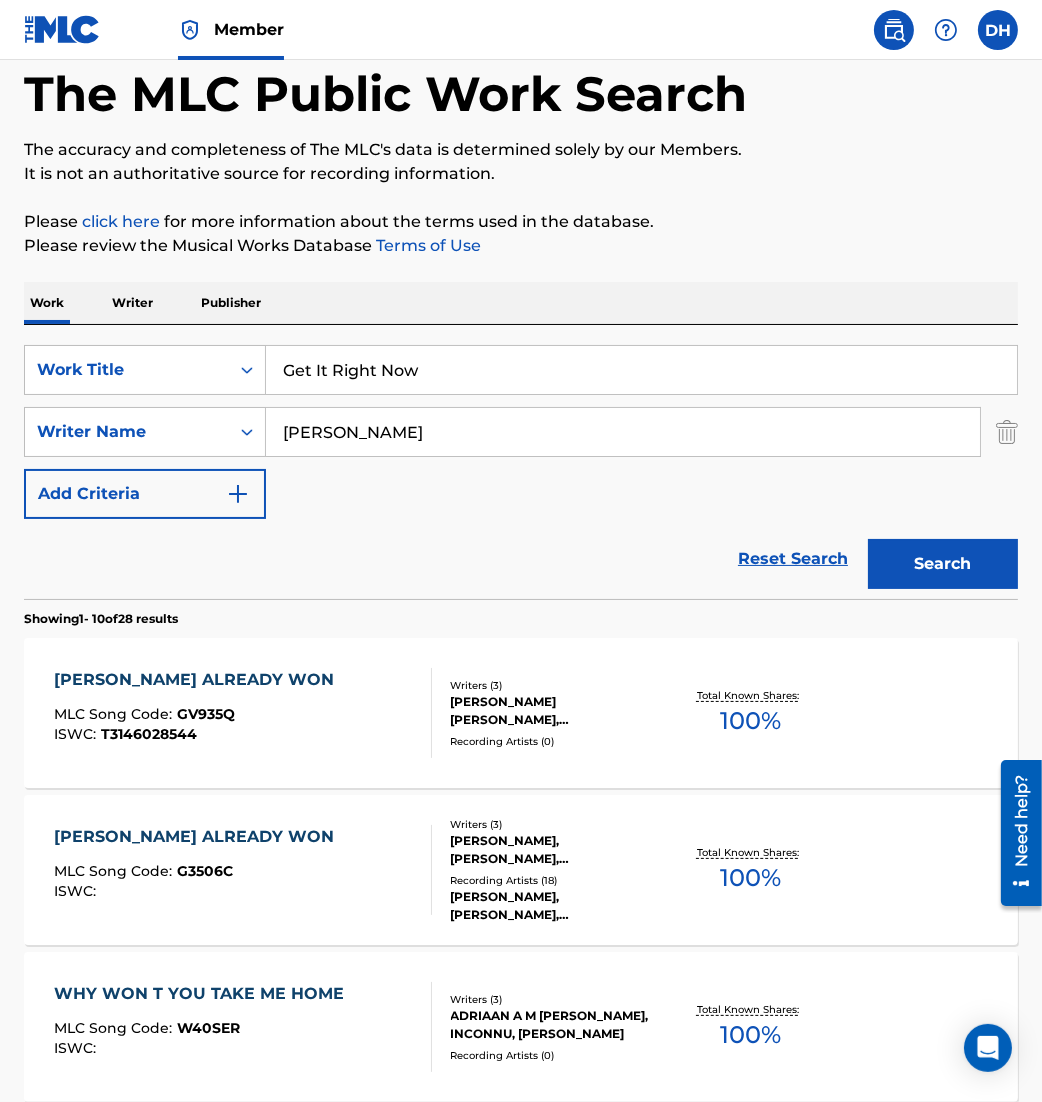 click on "Work Writer Publisher" at bounding box center (521, 303) 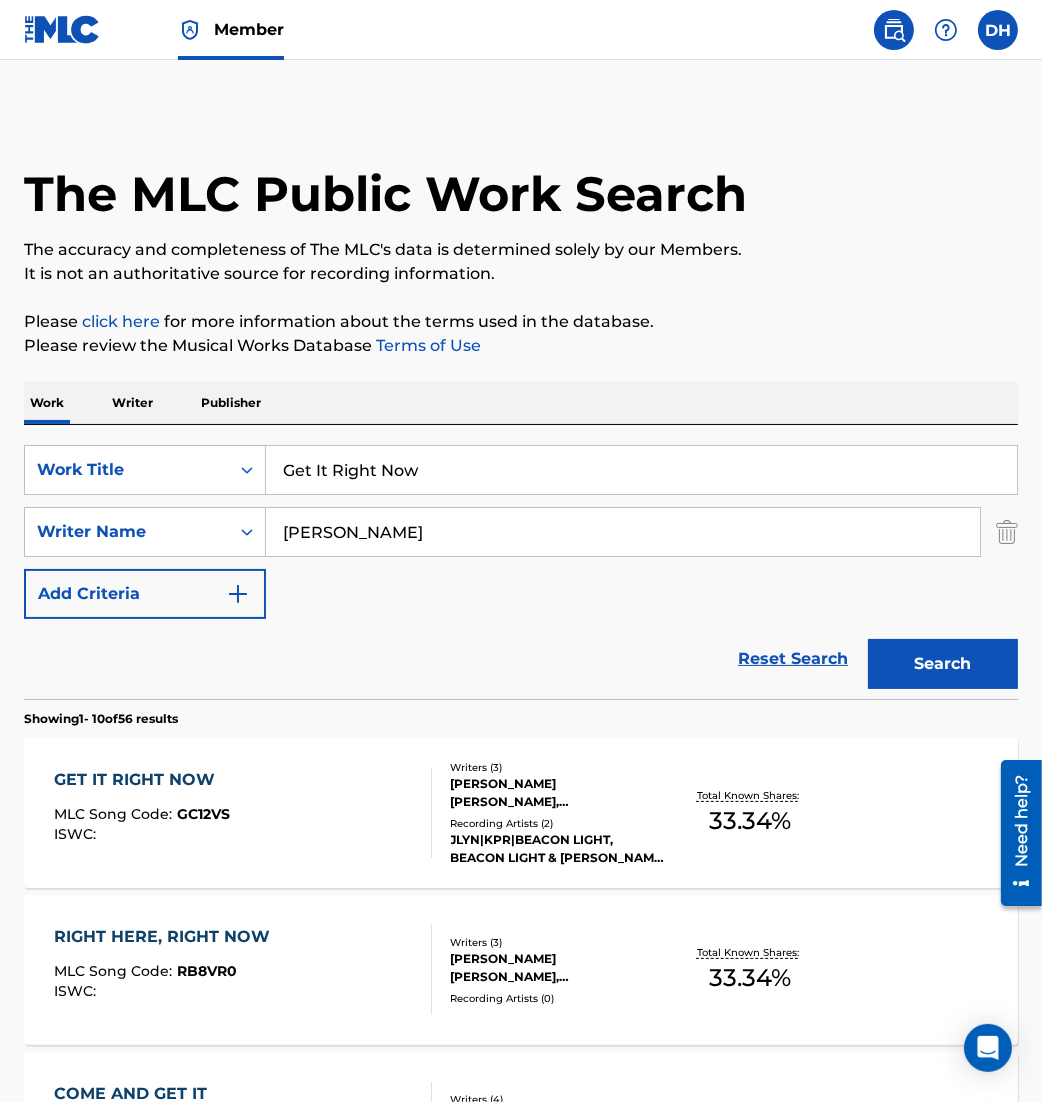 click on "GET IT RIGHT NOW MLC Song Code : GC12VS ISWC :" at bounding box center (243, 813) 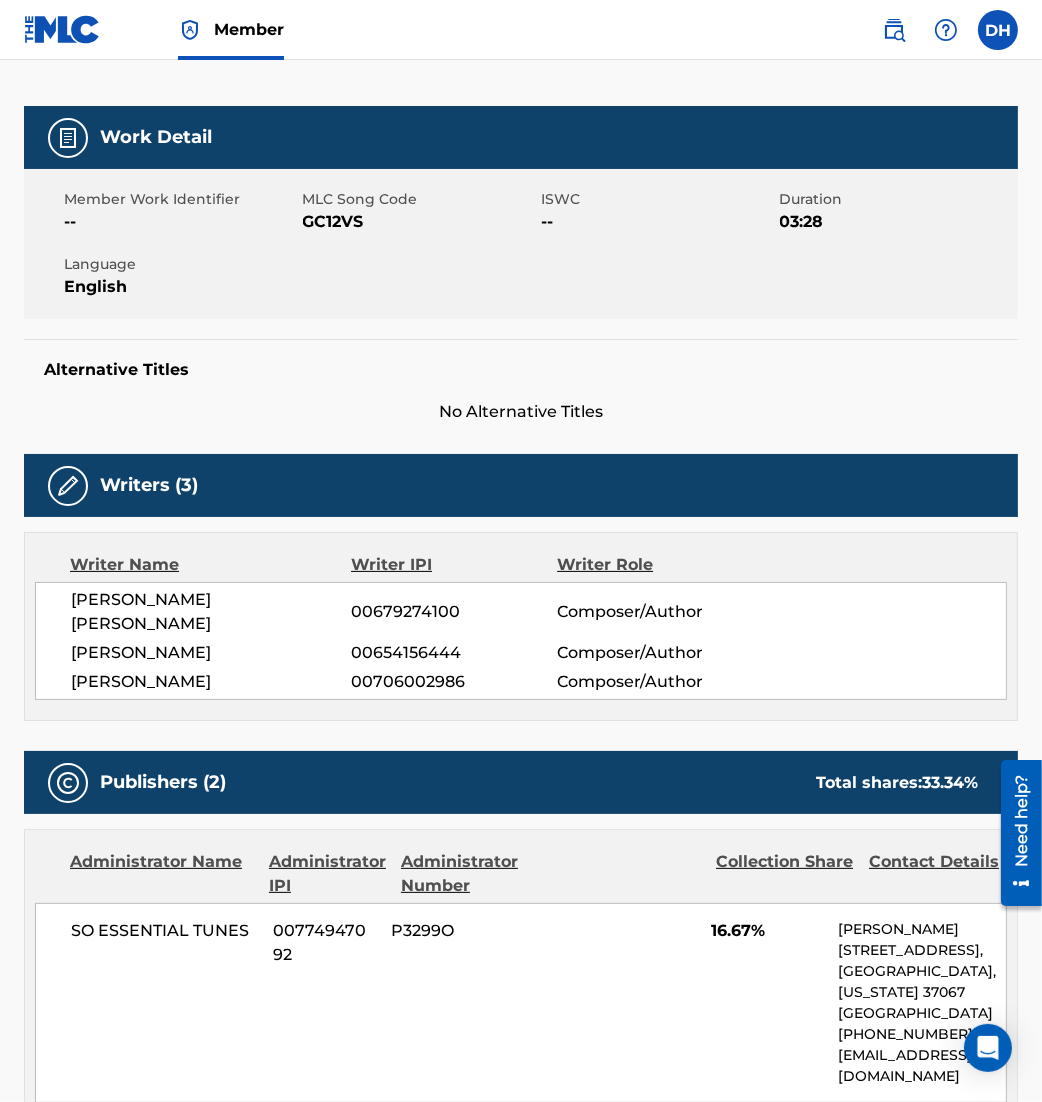 scroll, scrollTop: 0, scrollLeft: 0, axis: both 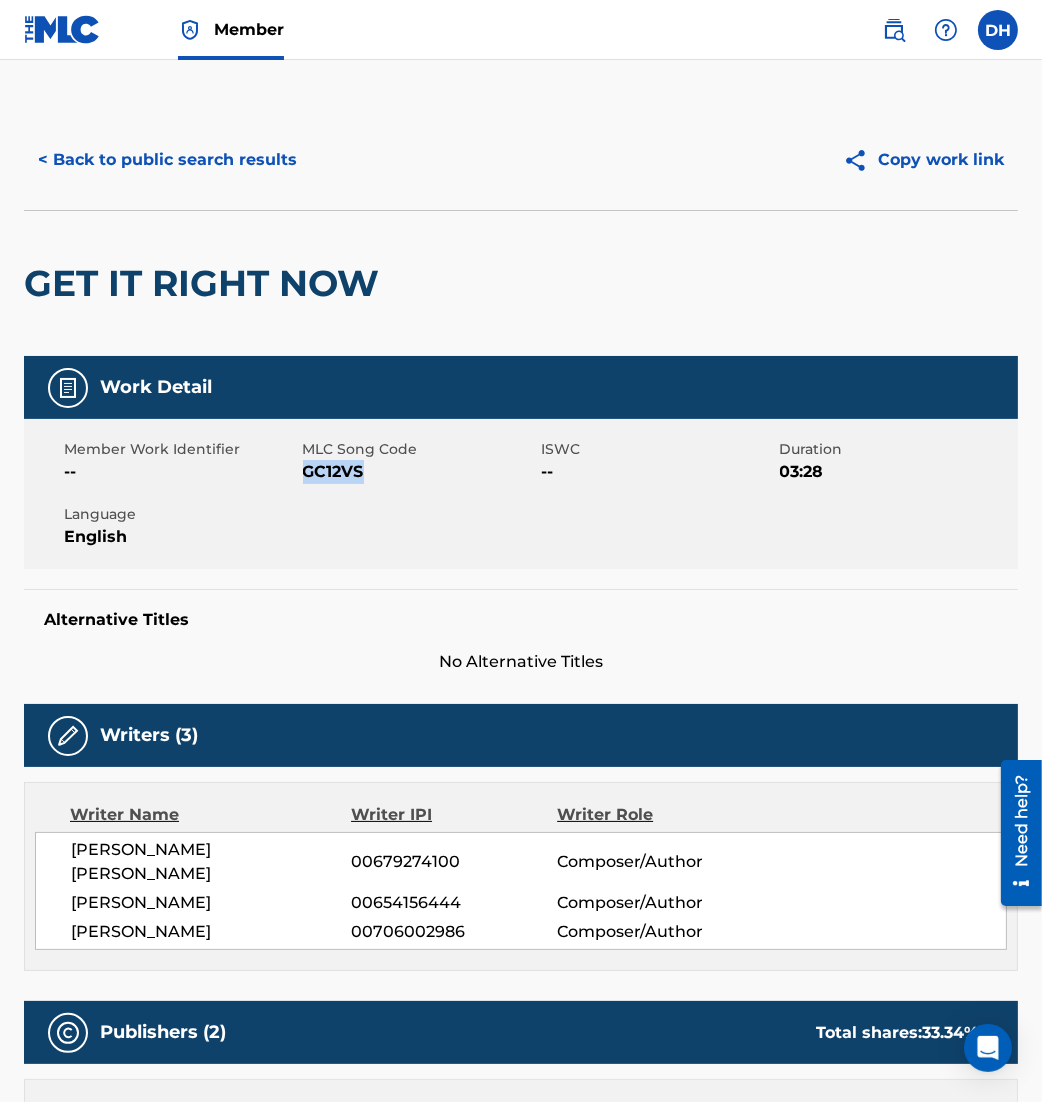 drag, startPoint x: 308, startPoint y: 475, endPoint x: 422, endPoint y: 497, distance: 116.1034 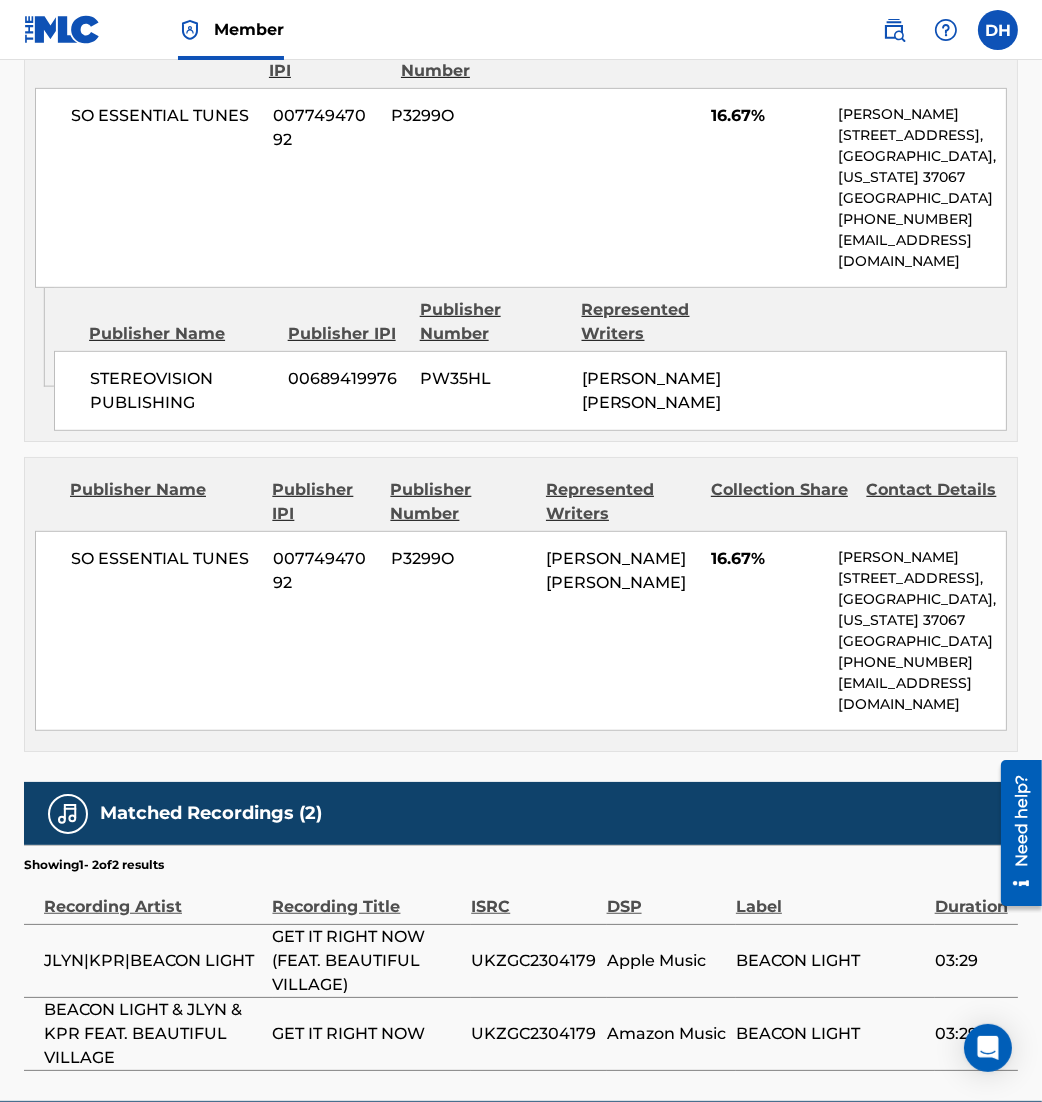 scroll, scrollTop: 1177, scrollLeft: 0, axis: vertical 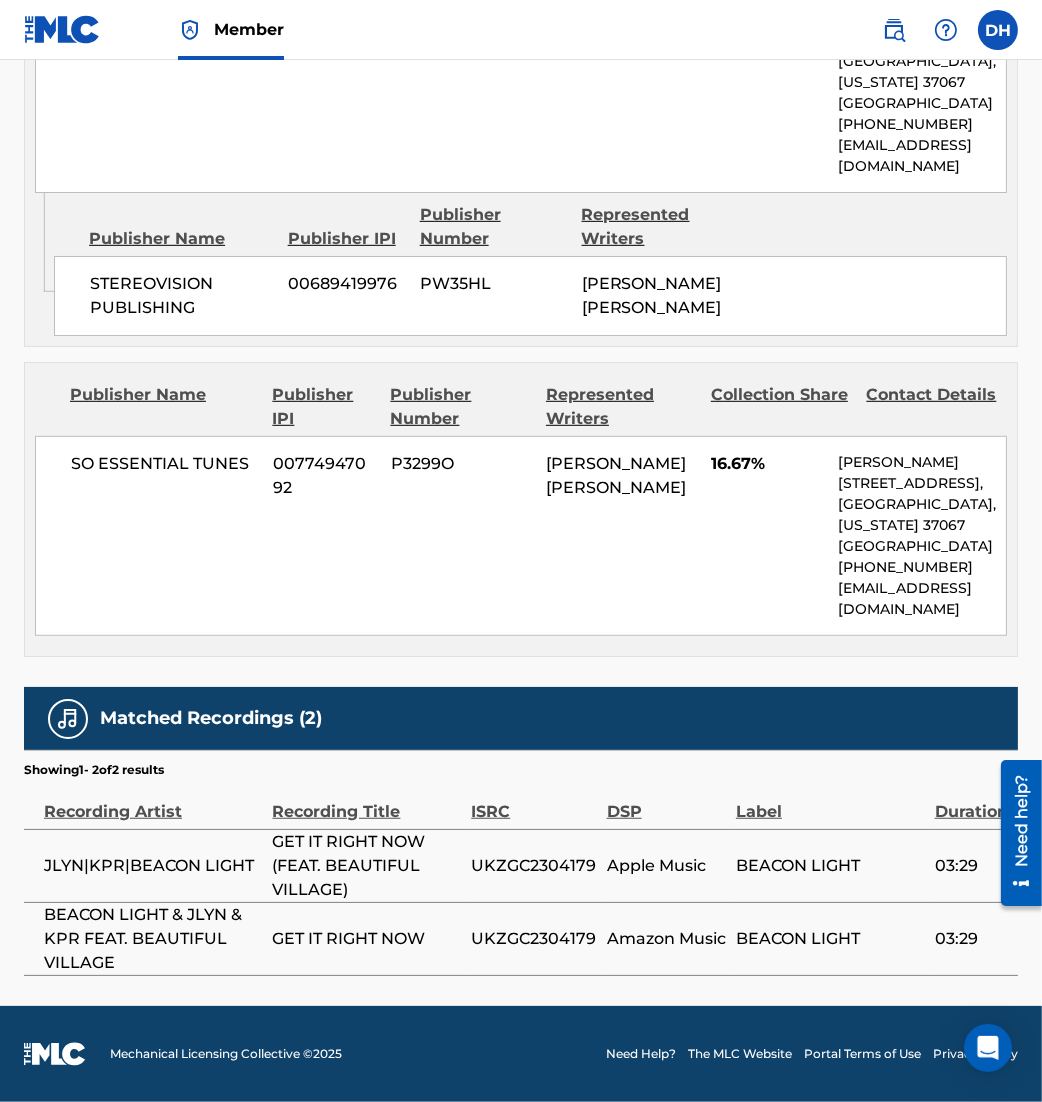 click on "Work Detail   Member Work Identifier -- MLC Song Code GC12VS ISWC -- Duration 03:28 Language English Alternative Titles No Alternative Titles Writers   (3) Writer Name Writer IPI Writer Role [PERSON_NAME] [PERSON_NAME] 00679274100 Composer/Author [PERSON_NAME] 00654156444 Composer/Author [PERSON_NAME] 00706002986 Composer/Author Publishers   (2) Total shares:  33.34 % Administrator Name Administrator IPI Administrator Number Collection Share Contact Details SO ESSENTIAL TUNES 00774947092 P3299O 16.67% [PERSON_NAME] [STREET_ADDRESS][US_STATE] [PHONE_NUMBER] [EMAIL_ADDRESS][DOMAIN_NAME] Admin Original Publisher Connecting Line Publisher Name Publisher IPI Publisher Number Represented Writers STEREOVISION PUBLISHING 00689419976 PW35HL MICAH [PERSON_NAME] Publisher Name Publisher IPI Publisher Number Represented Writers Collection Share Contact Details SO ESSENTIAL TUNES 00774947092 P3299O [PERSON_NAME] [PERSON_NAME] 16.67% [PERSON_NAME] [STREET_ADDRESS]," at bounding box center [521, 86] 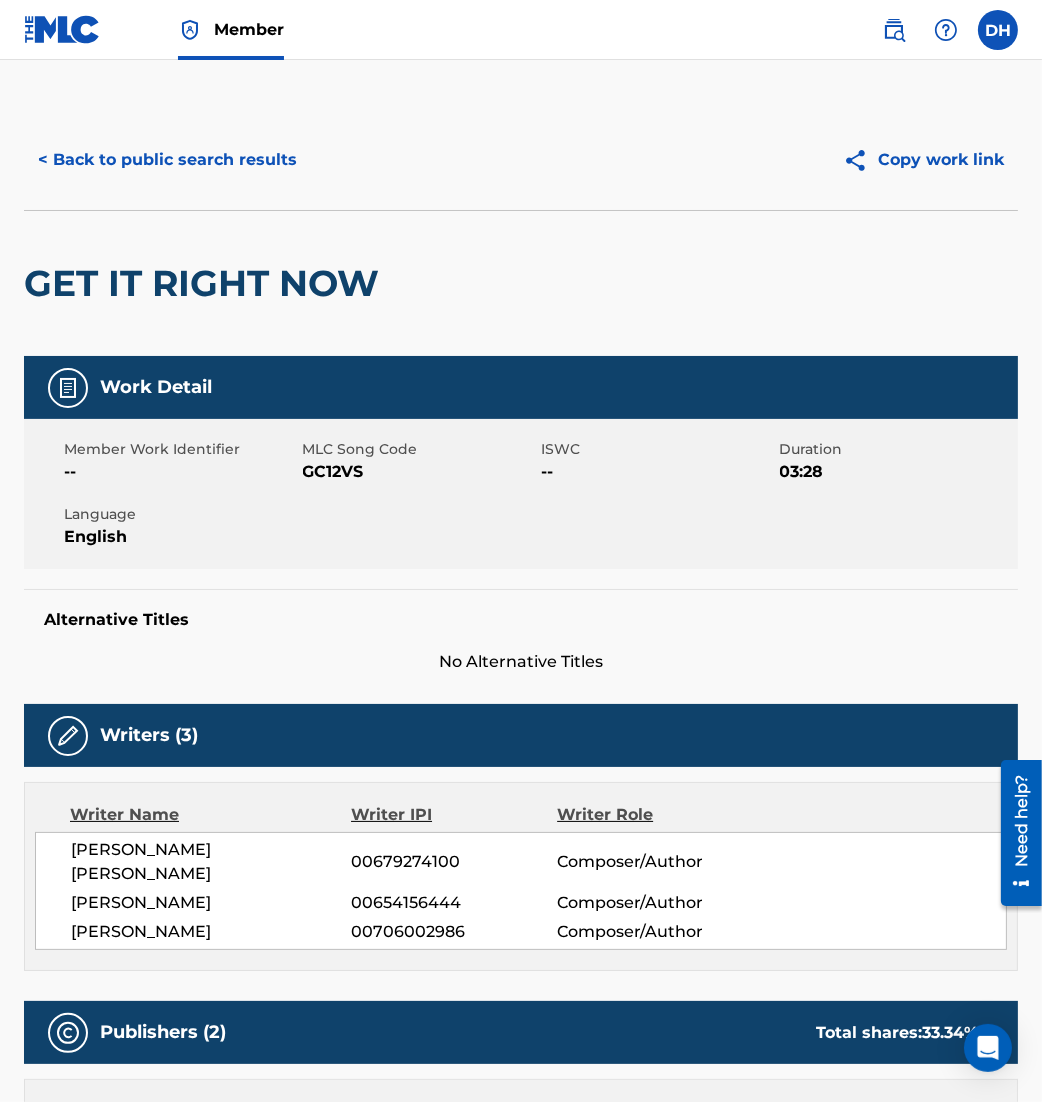click on "< Back to public search results" at bounding box center [167, 160] 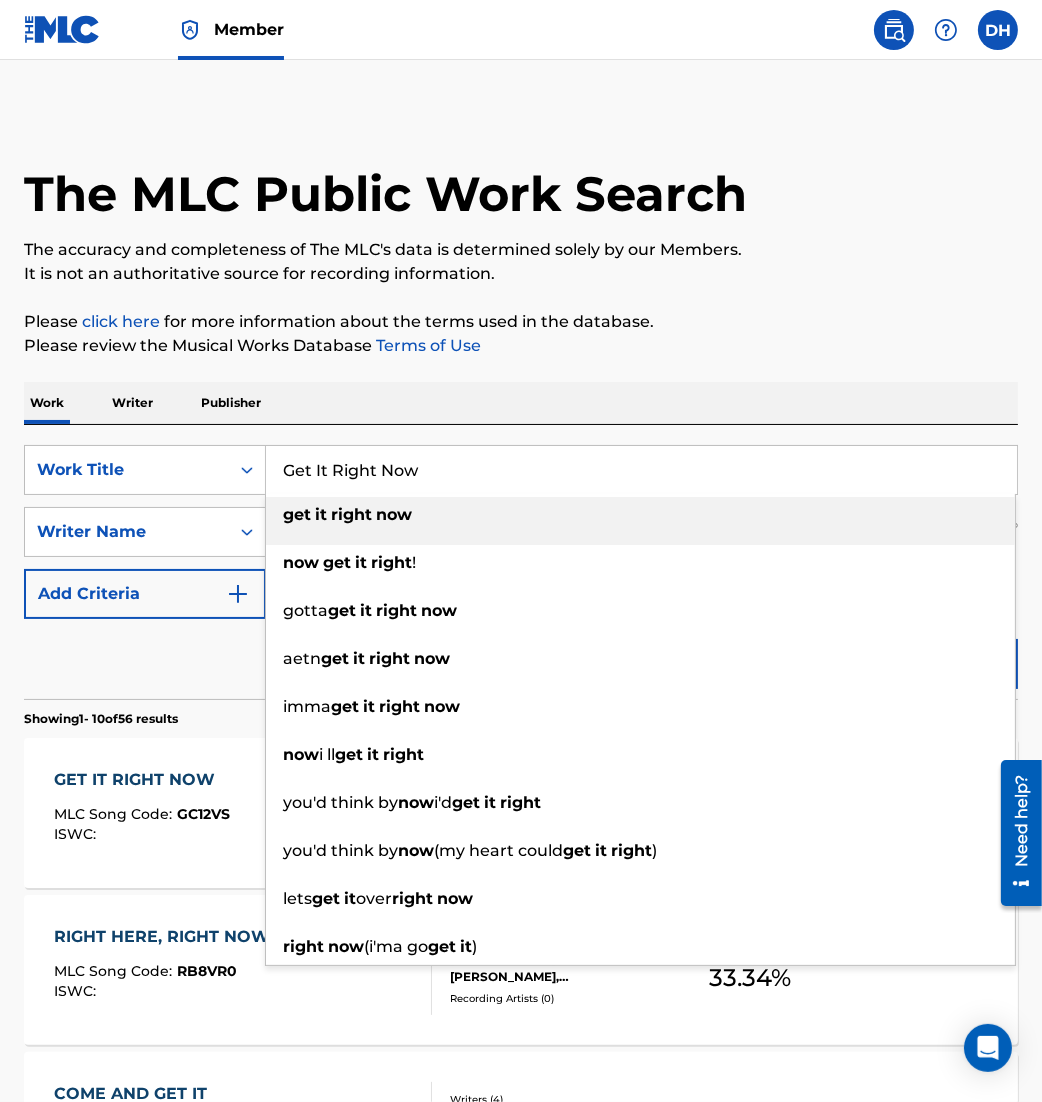 drag, startPoint x: 499, startPoint y: 475, endPoint x: -103, endPoint y: 433, distance: 603.4633 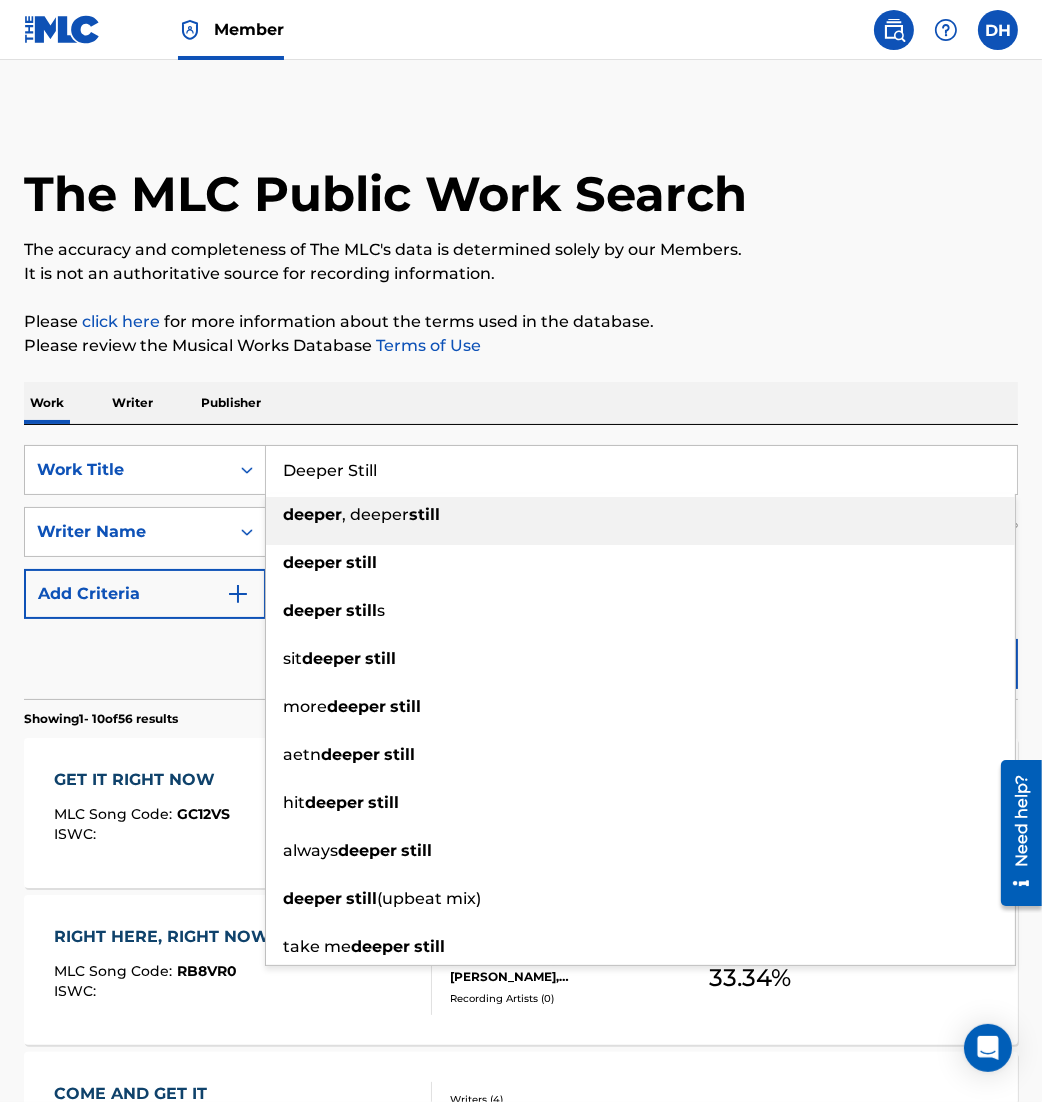 click on "Deeper Still" at bounding box center (641, 470) 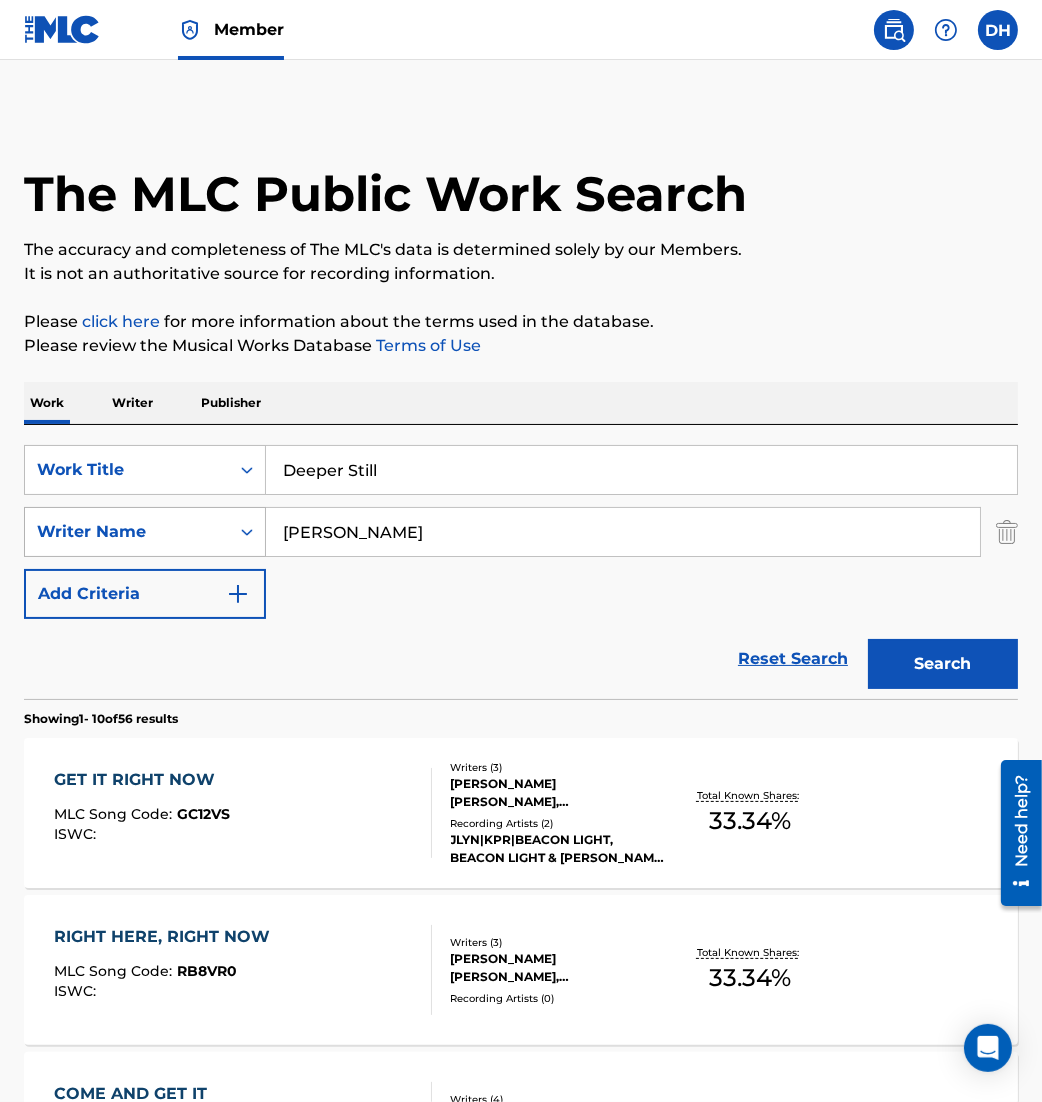 drag, startPoint x: 369, startPoint y: 543, endPoint x: 46, endPoint y: 533, distance: 323.15475 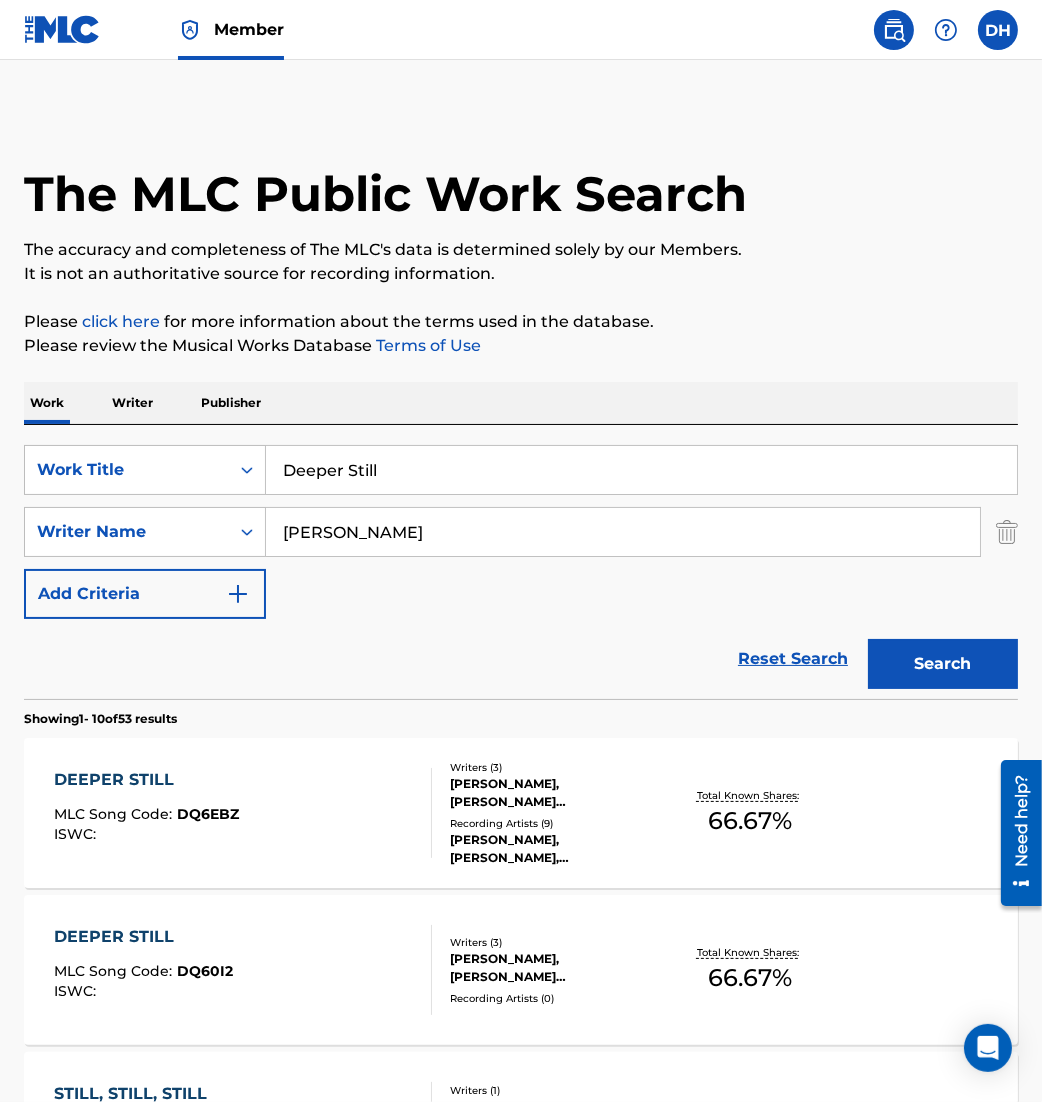scroll, scrollTop: 288, scrollLeft: 0, axis: vertical 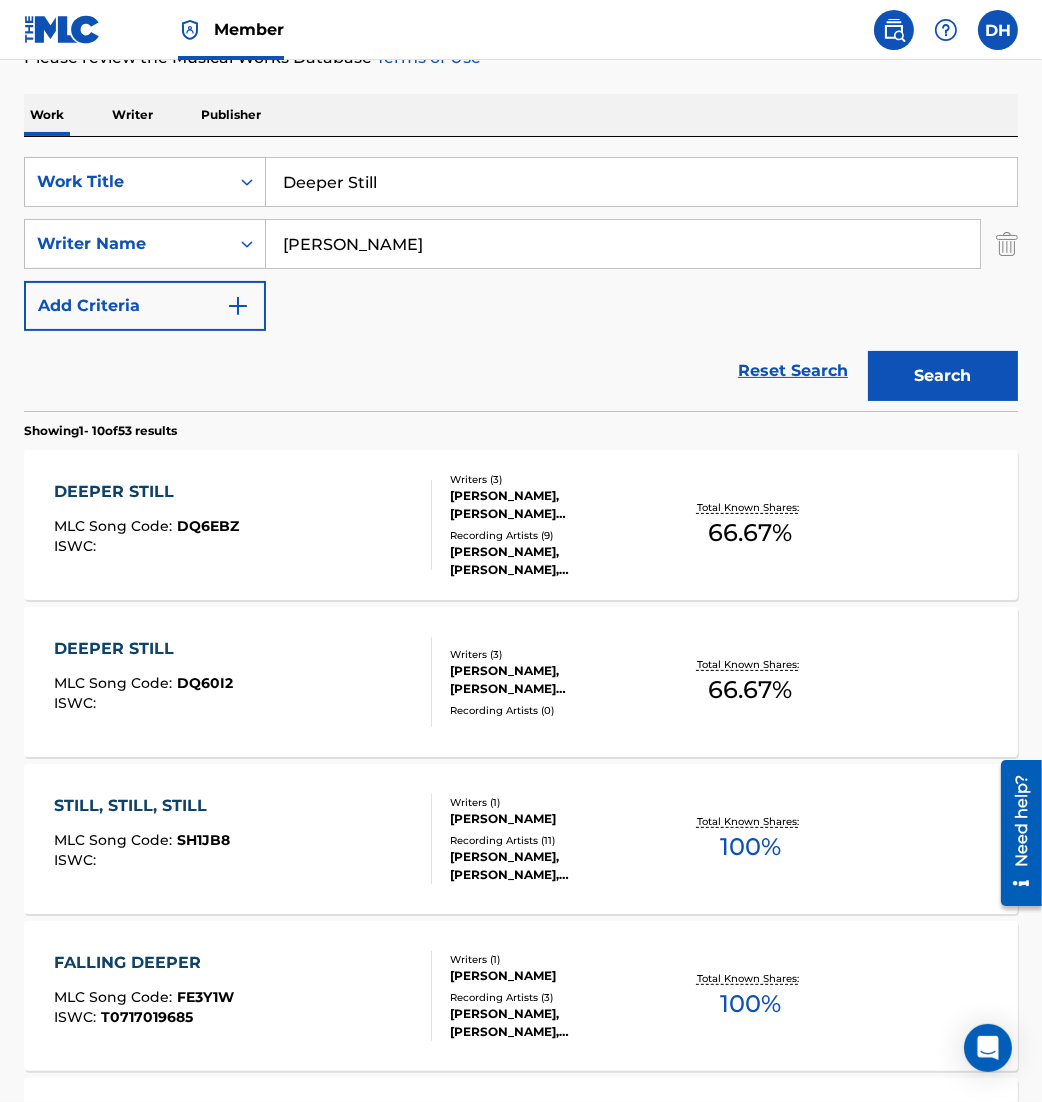 click on "DEEPER STILL MLC Song Code : DQ6EBZ ISWC :" at bounding box center (243, 525) 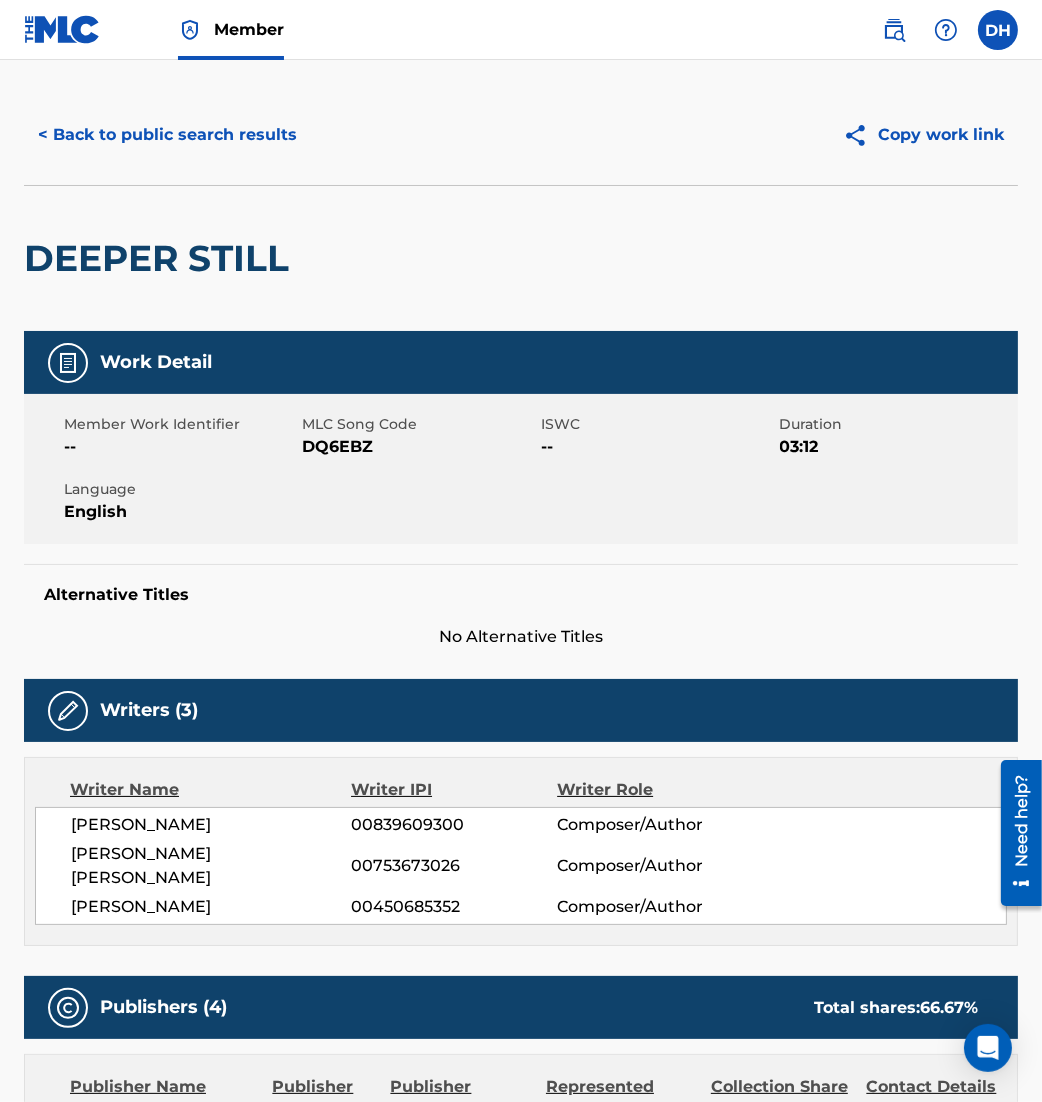 scroll, scrollTop: 0, scrollLeft: 0, axis: both 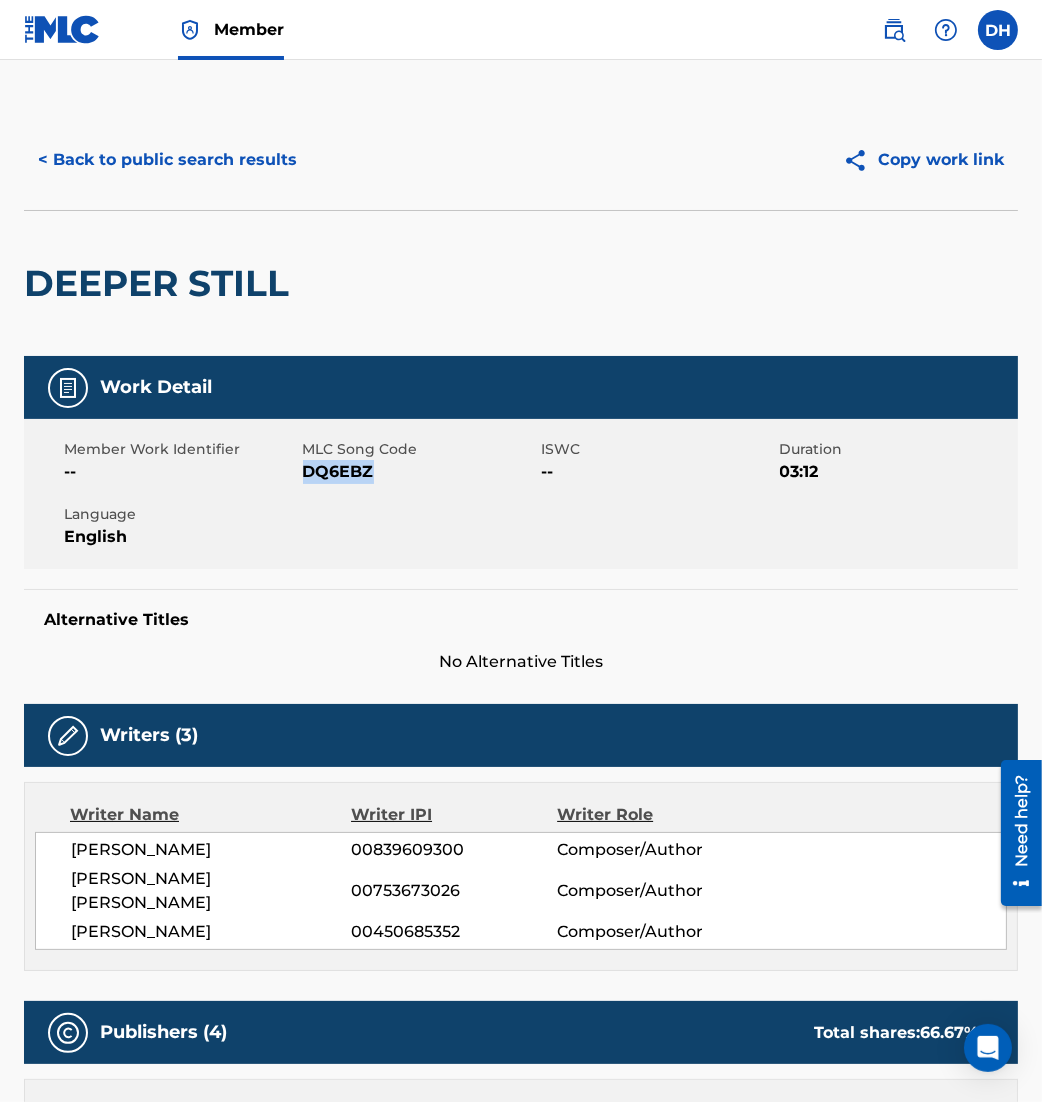 drag, startPoint x: 305, startPoint y: 468, endPoint x: 458, endPoint y: 491, distance: 154.7191 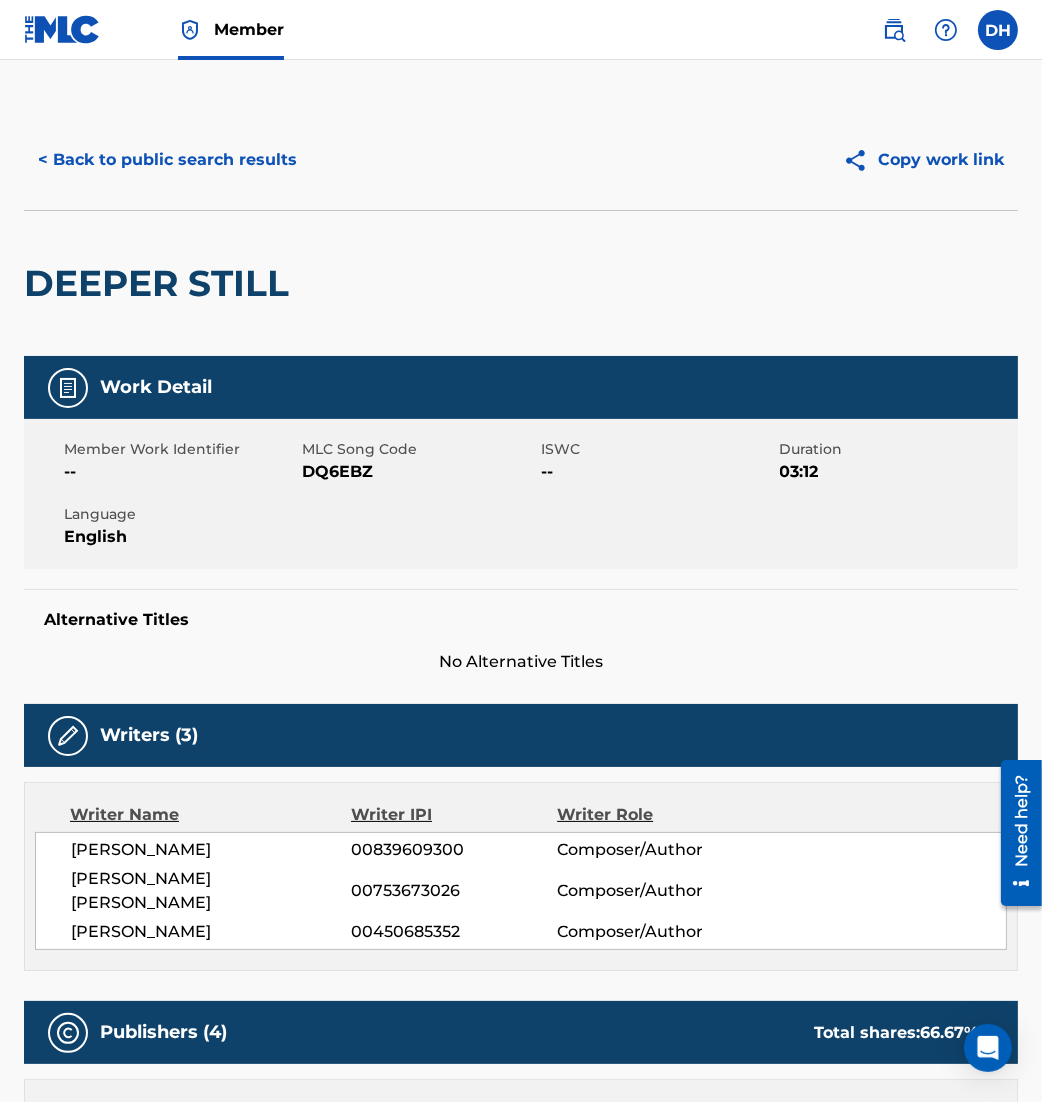 click on "< Back to public search results" at bounding box center [167, 160] 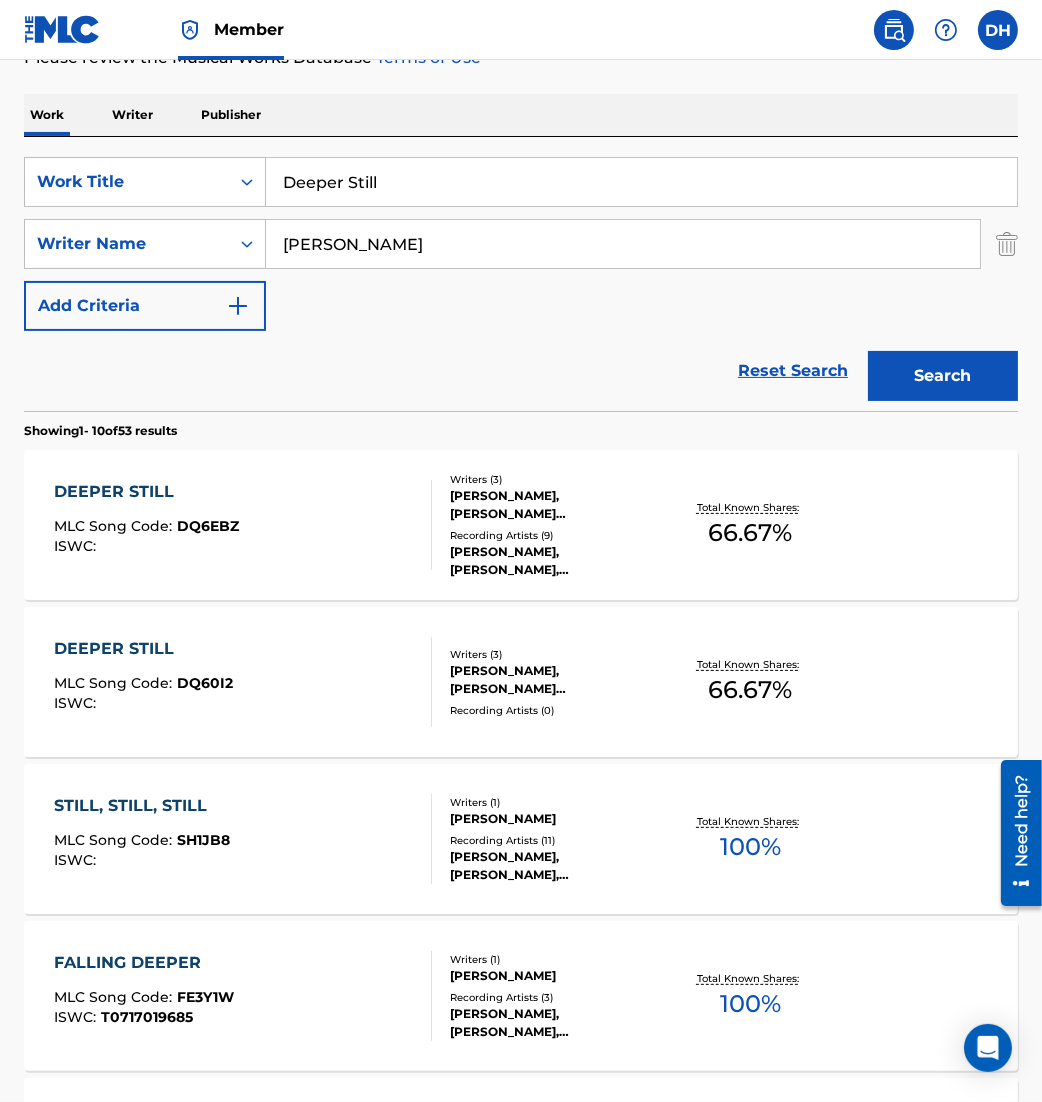 click on "DEEPER STILL MLC Song Code : DQ60I2 ISWC :" at bounding box center [243, 682] 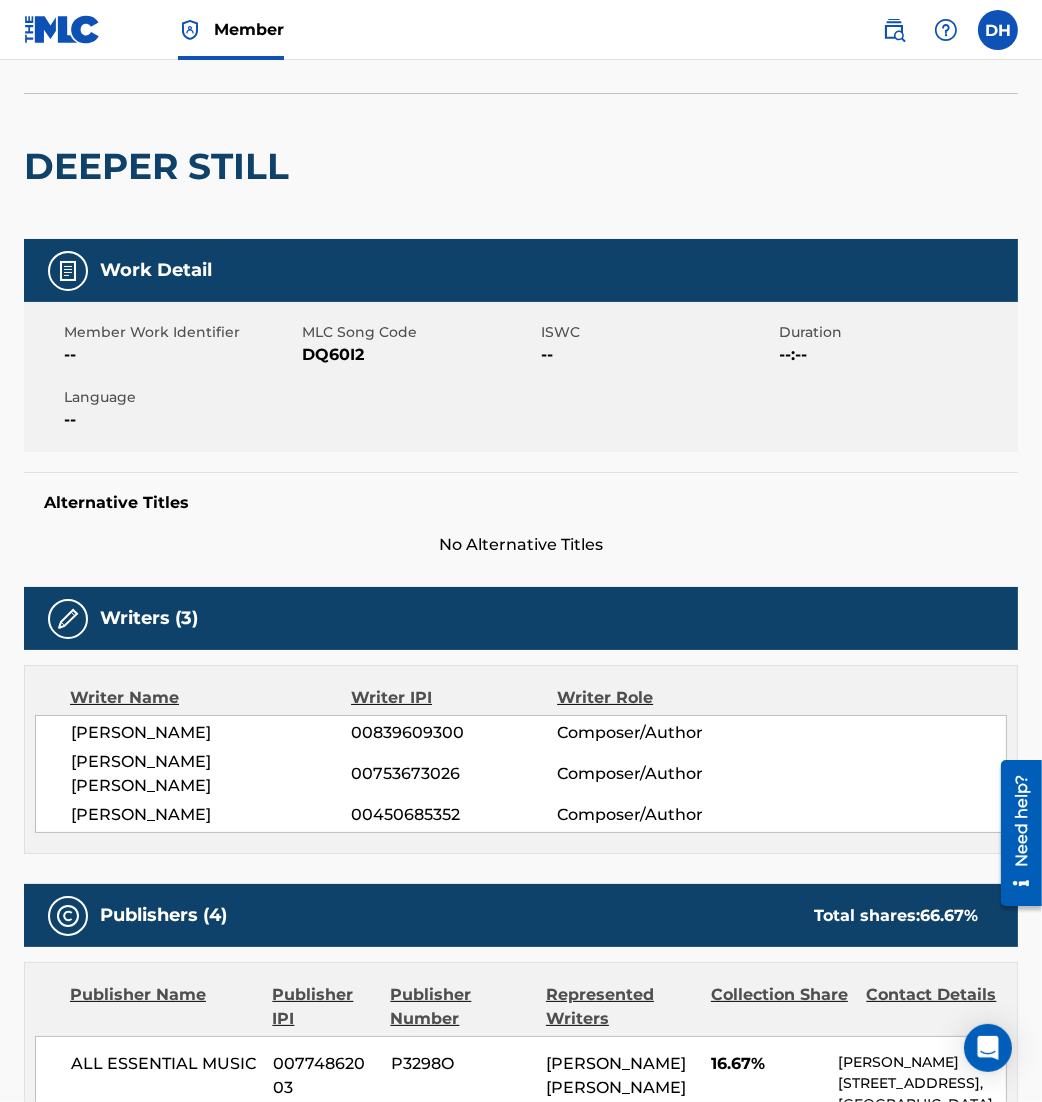 scroll, scrollTop: 0, scrollLeft: 0, axis: both 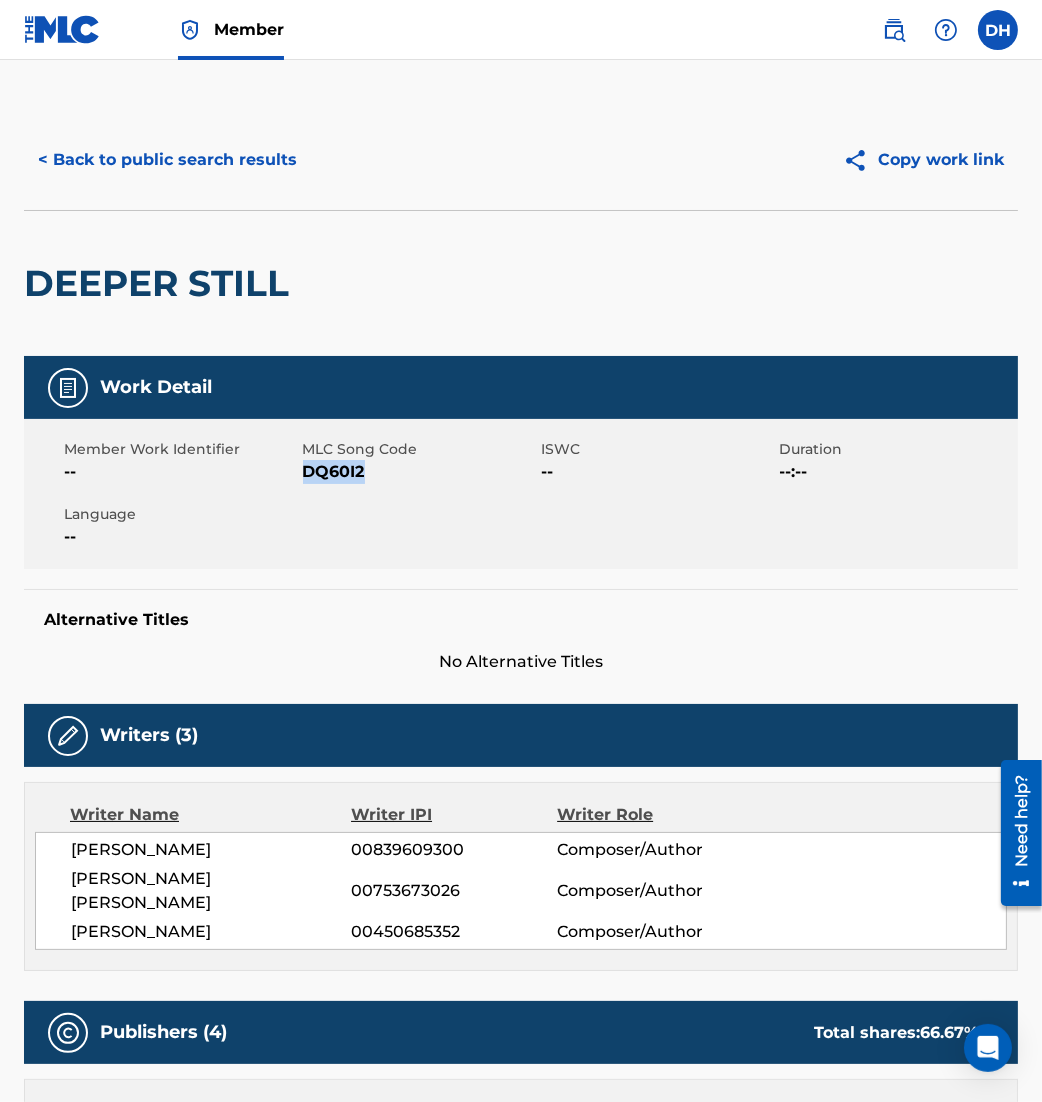 drag, startPoint x: 304, startPoint y: 465, endPoint x: 425, endPoint y: 491, distance: 123.76187 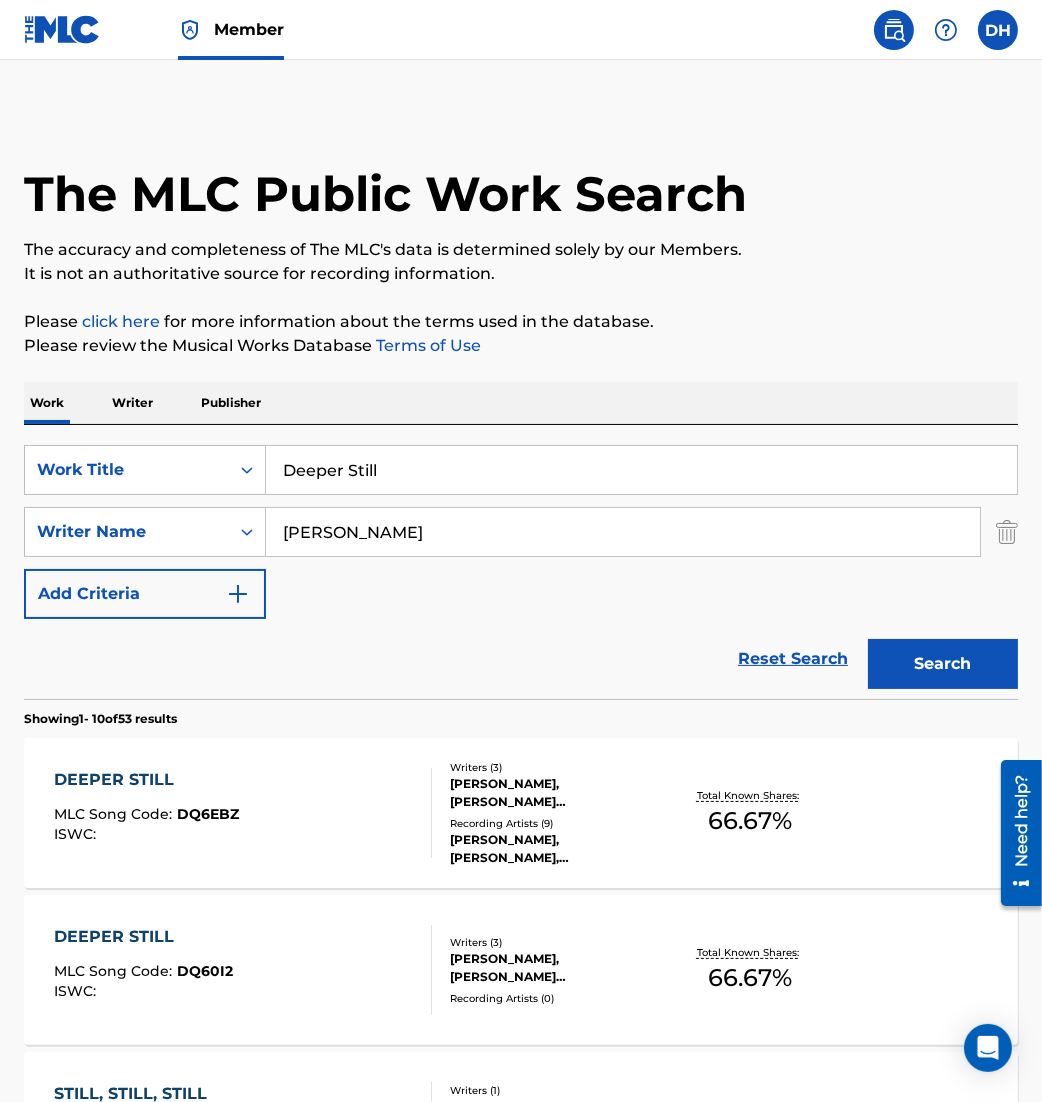 scroll, scrollTop: 288, scrollLeft: 0, axis: vertical 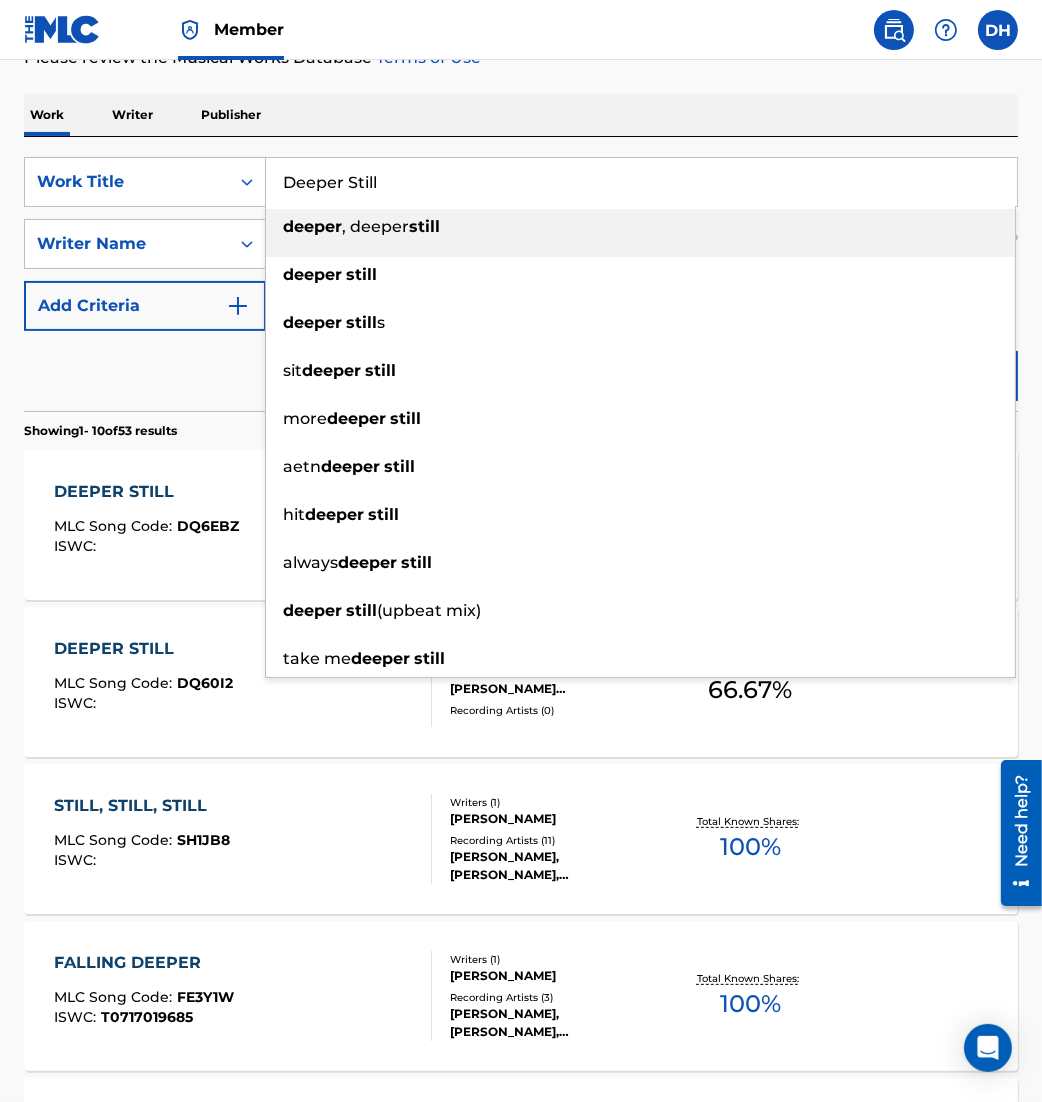 drag, startPoint x: 430, startPoint y: 182, endPoint x: -18, endPoint y: 161, distance: 448.4919 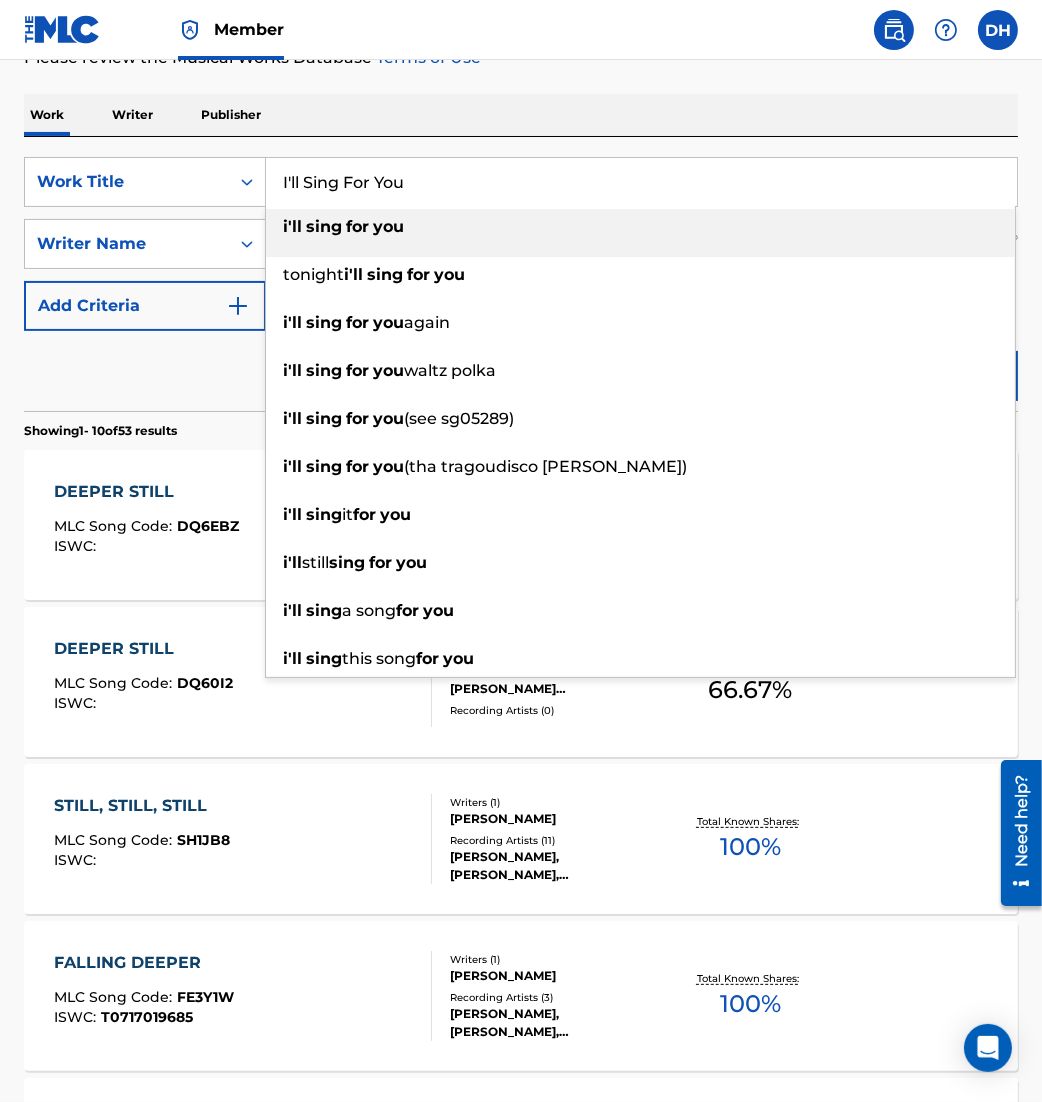type on "I'll Sing For You" 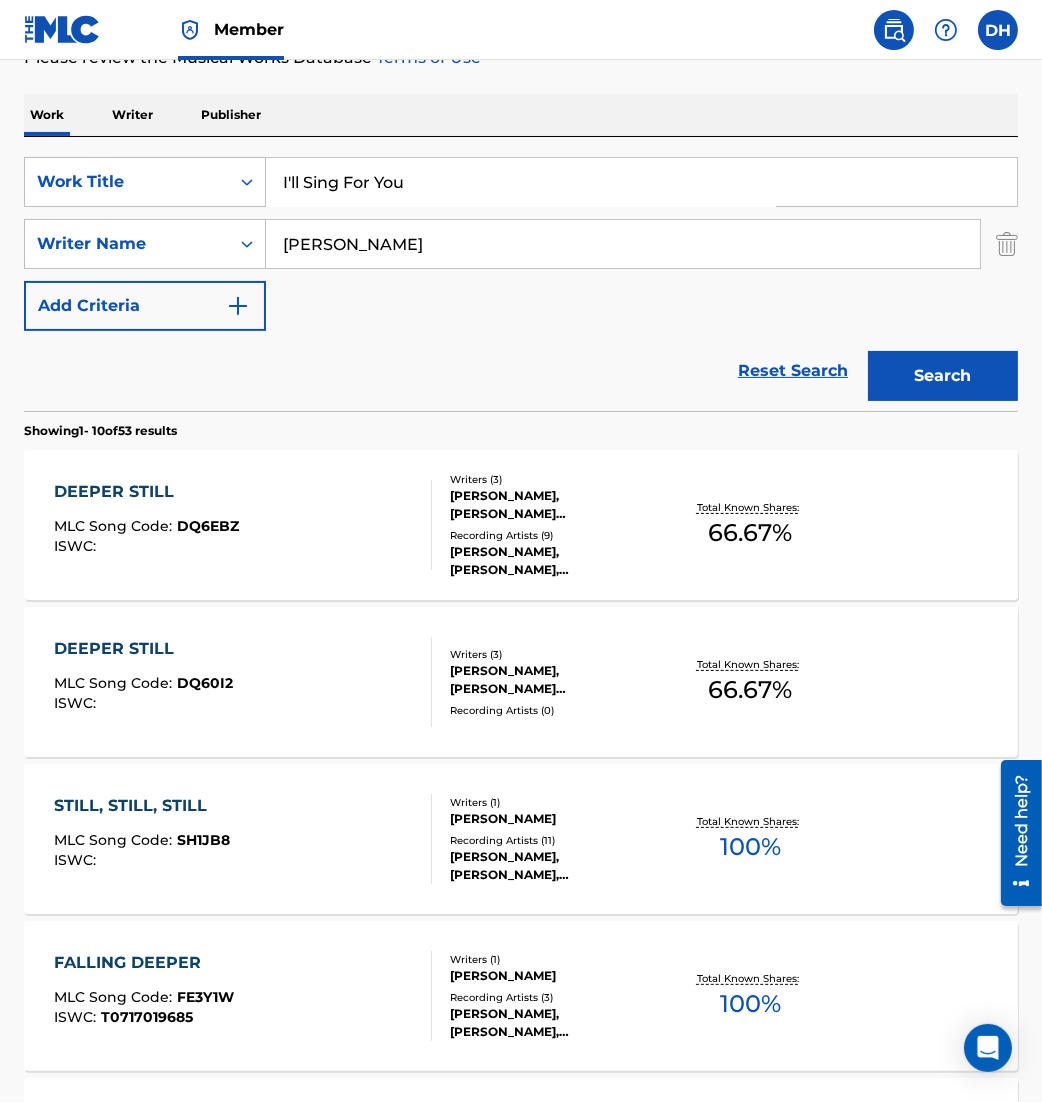 click on "Reset Search Search" at bounding box center (521, 371) 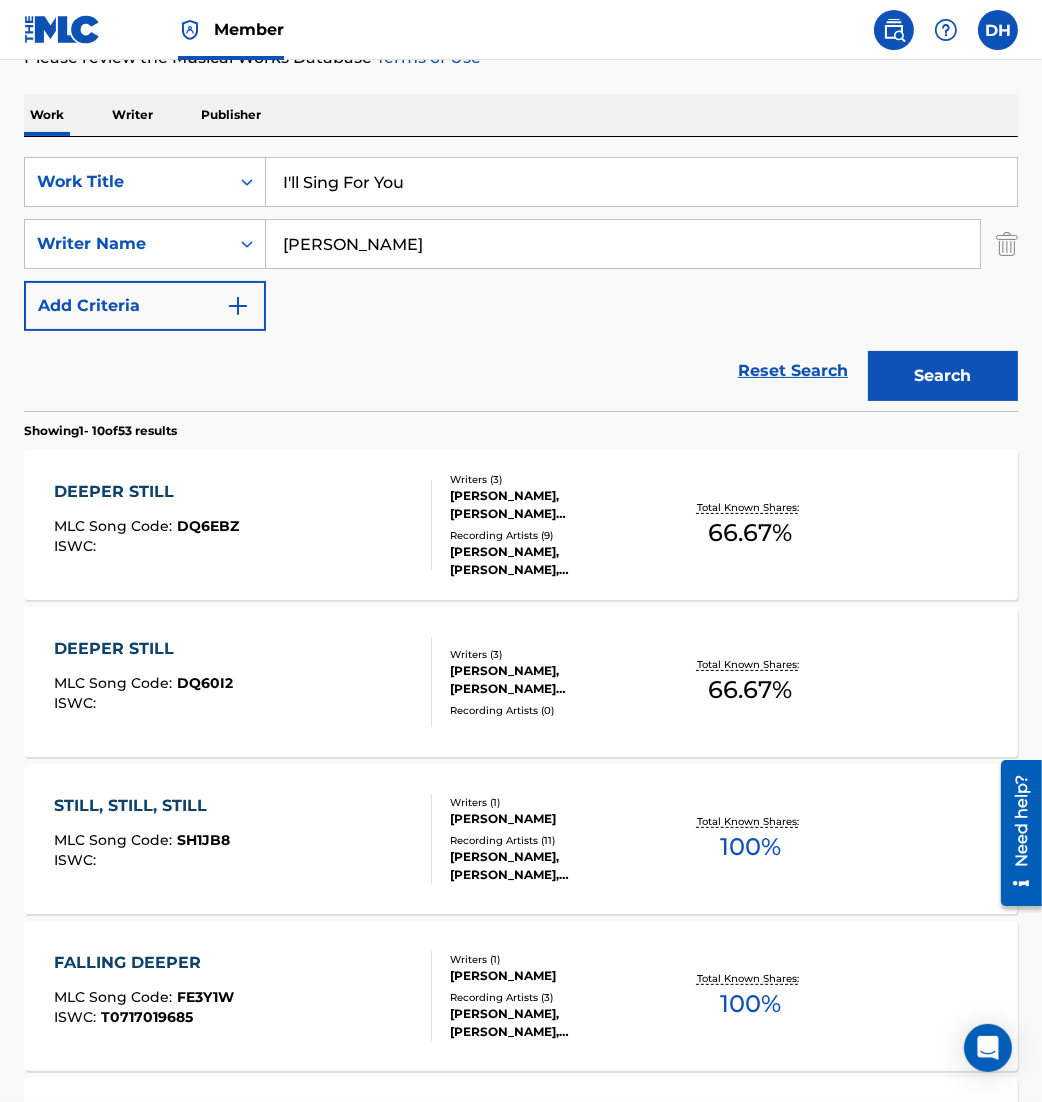 click on "Search" at bounding box center (943, 376) 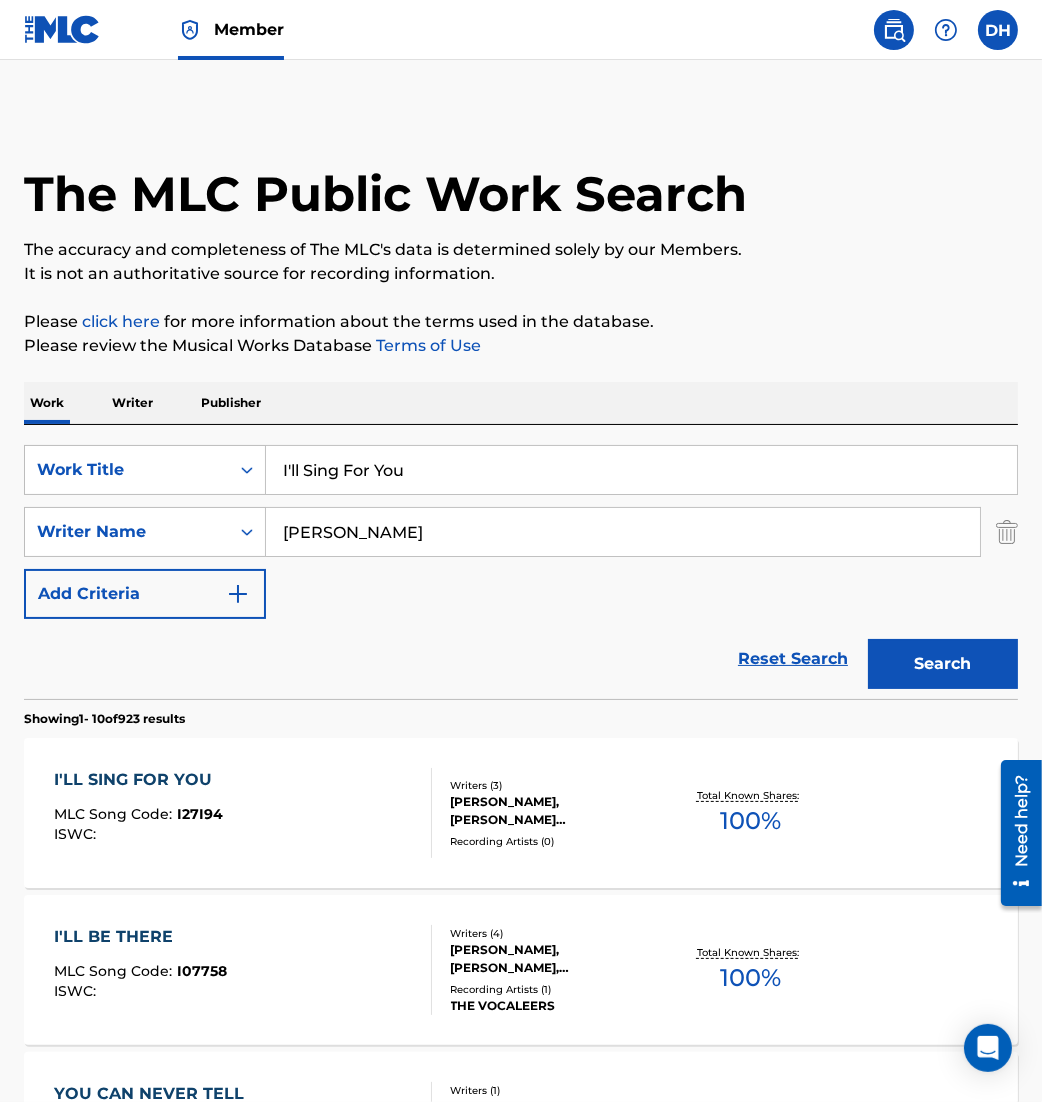 click on "[PERSON_NAME], [PERSON_NAME] [PERSON_NAME], [PERSON_NAME] [PERSON_NAME]" at bounding box center [559, 811] 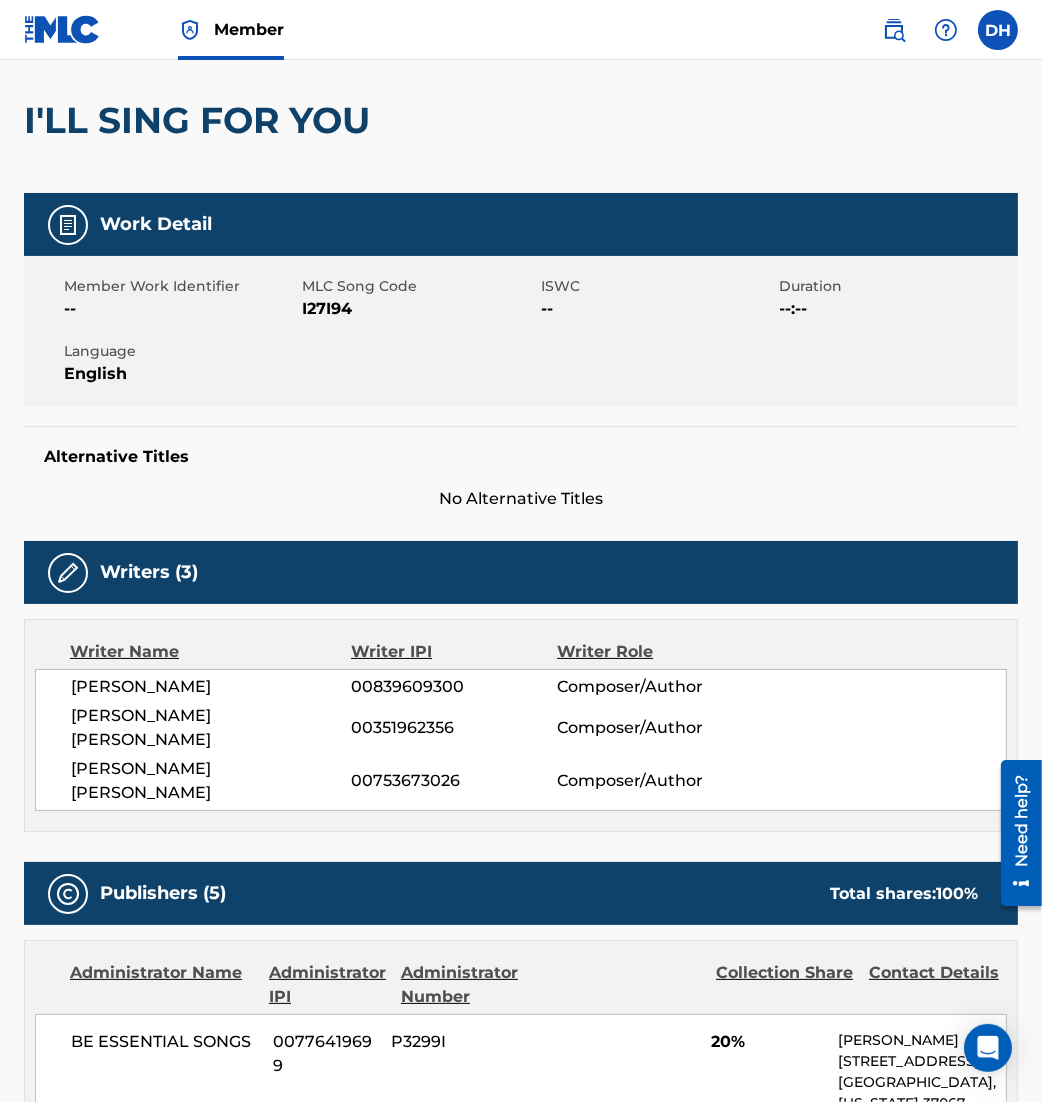 scroll, scrollTop: 0, scrollLeft: 0, axis: both 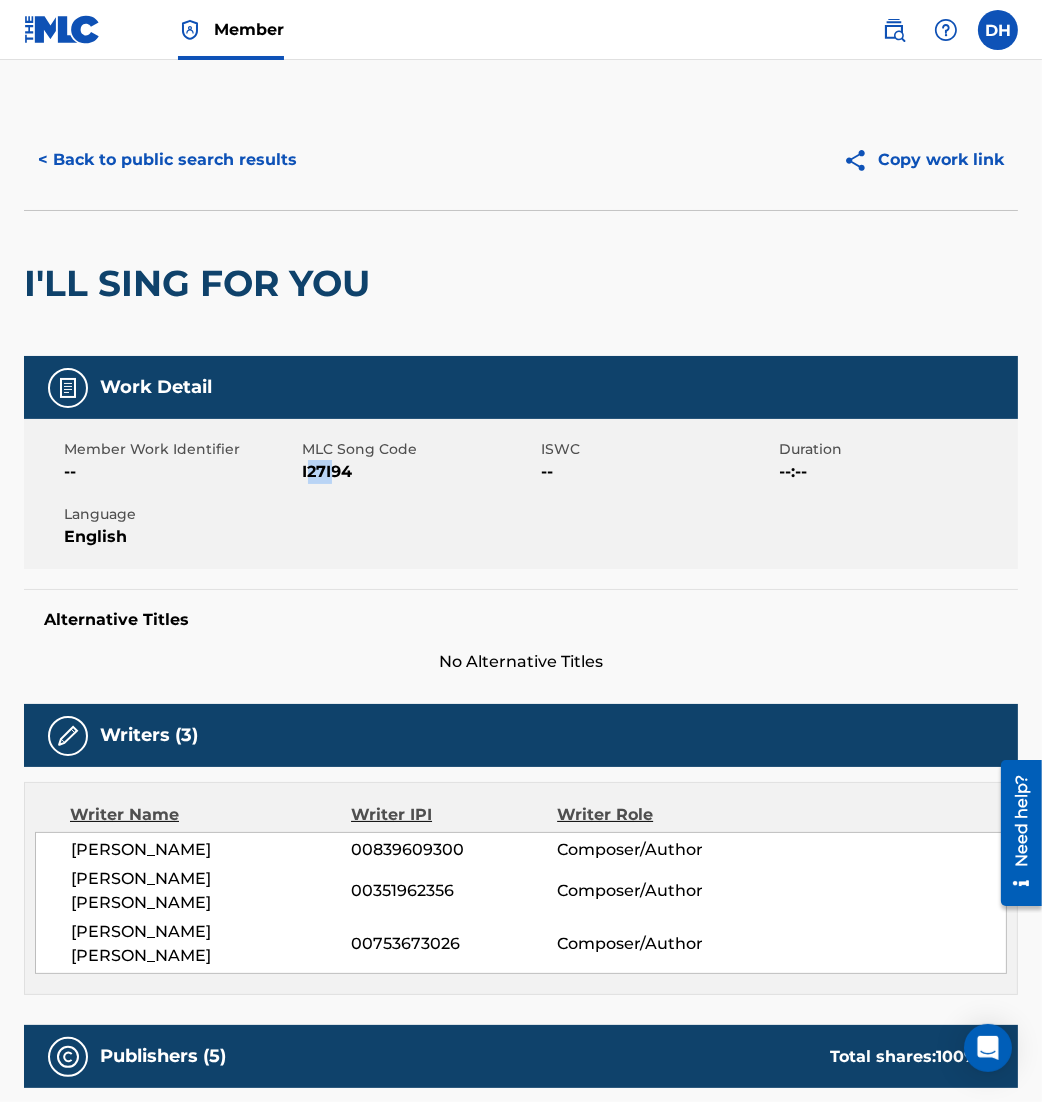 drag, startPoint x: 306, startPoint y: 473, endPoint x: 330, endPoint y: 473, distance: 24 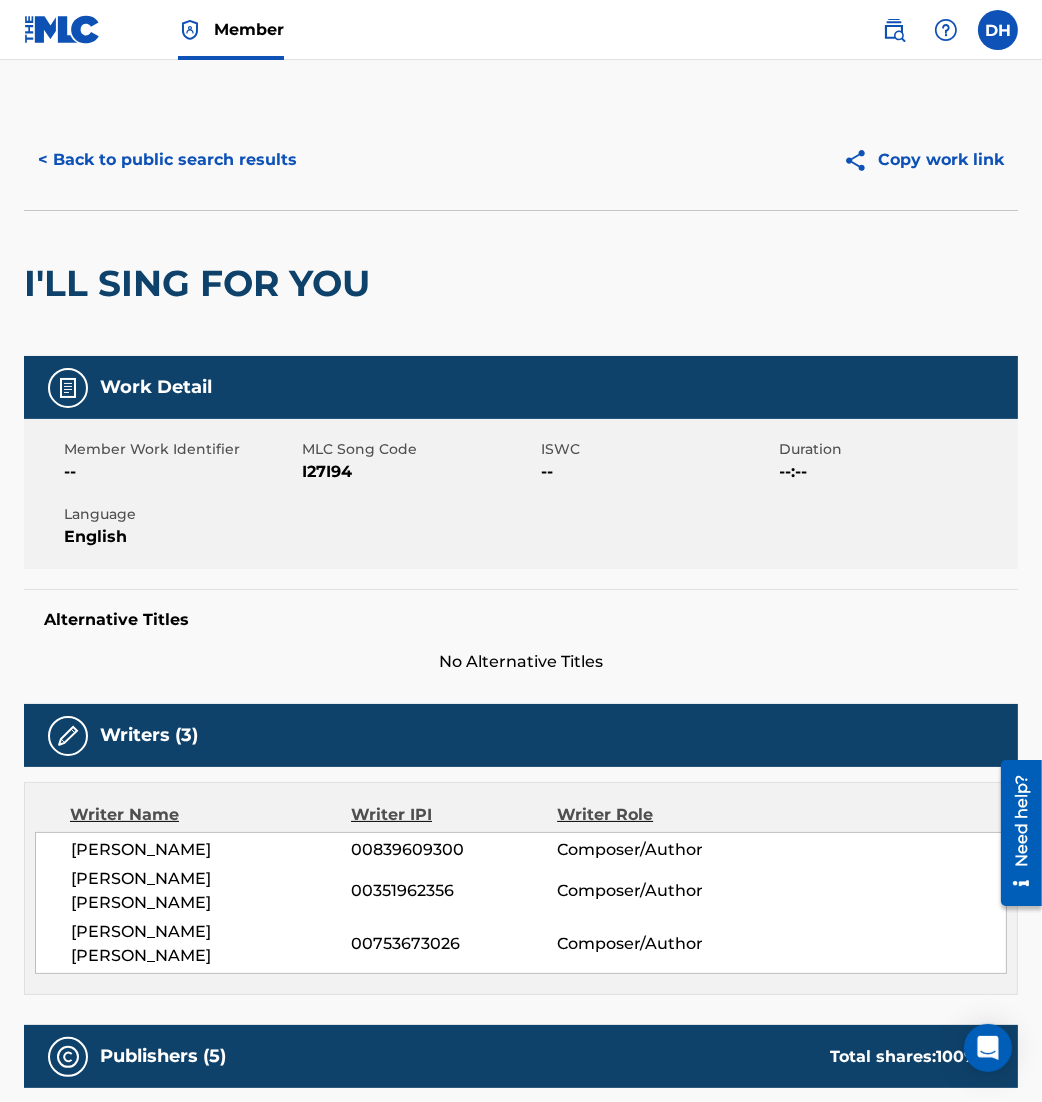 click on "--" at bounding box center [181, 472] 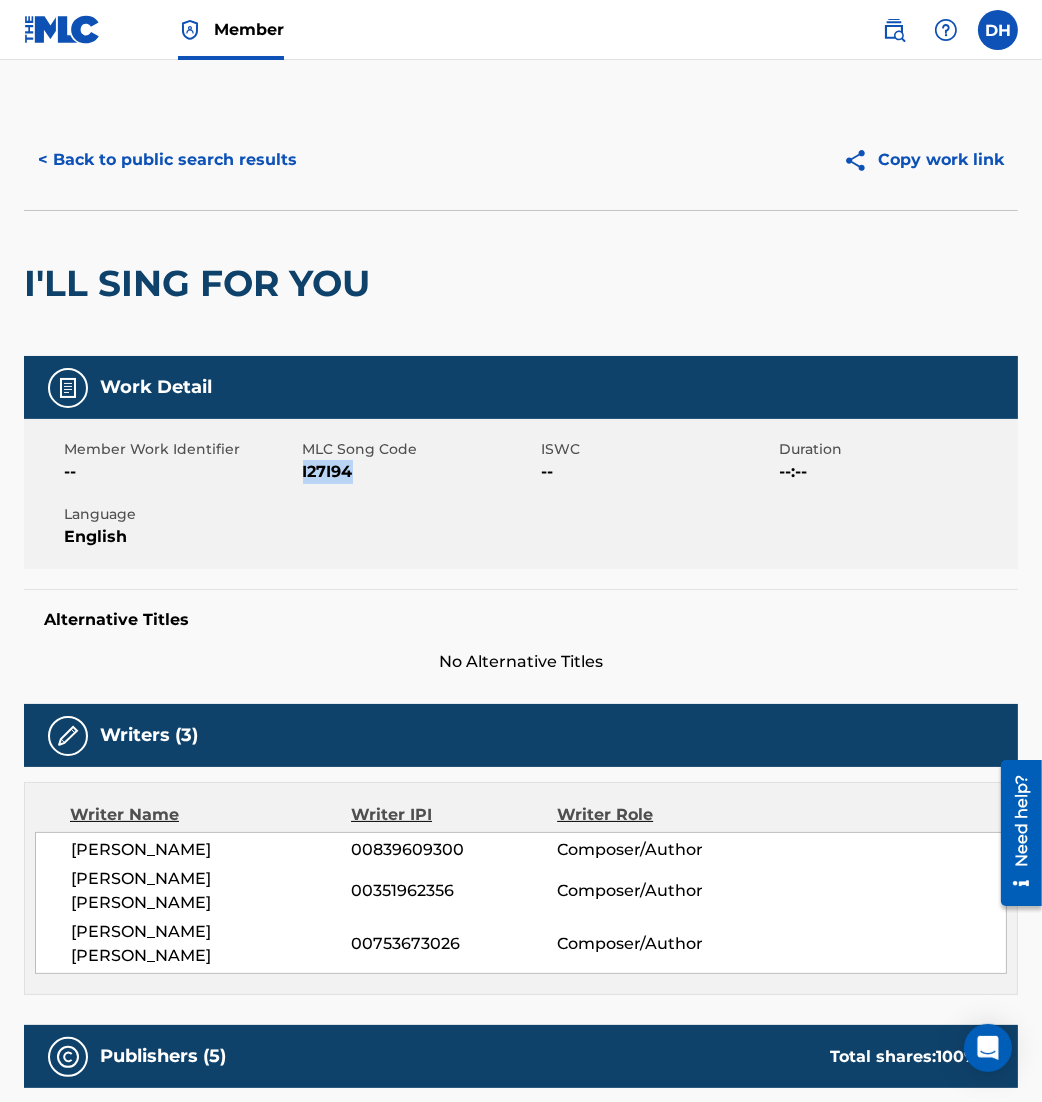 drag, startPoint x: 305, startPoint y: 473, endPoint x: 378, endPoint y: 492, distance: 75.43209 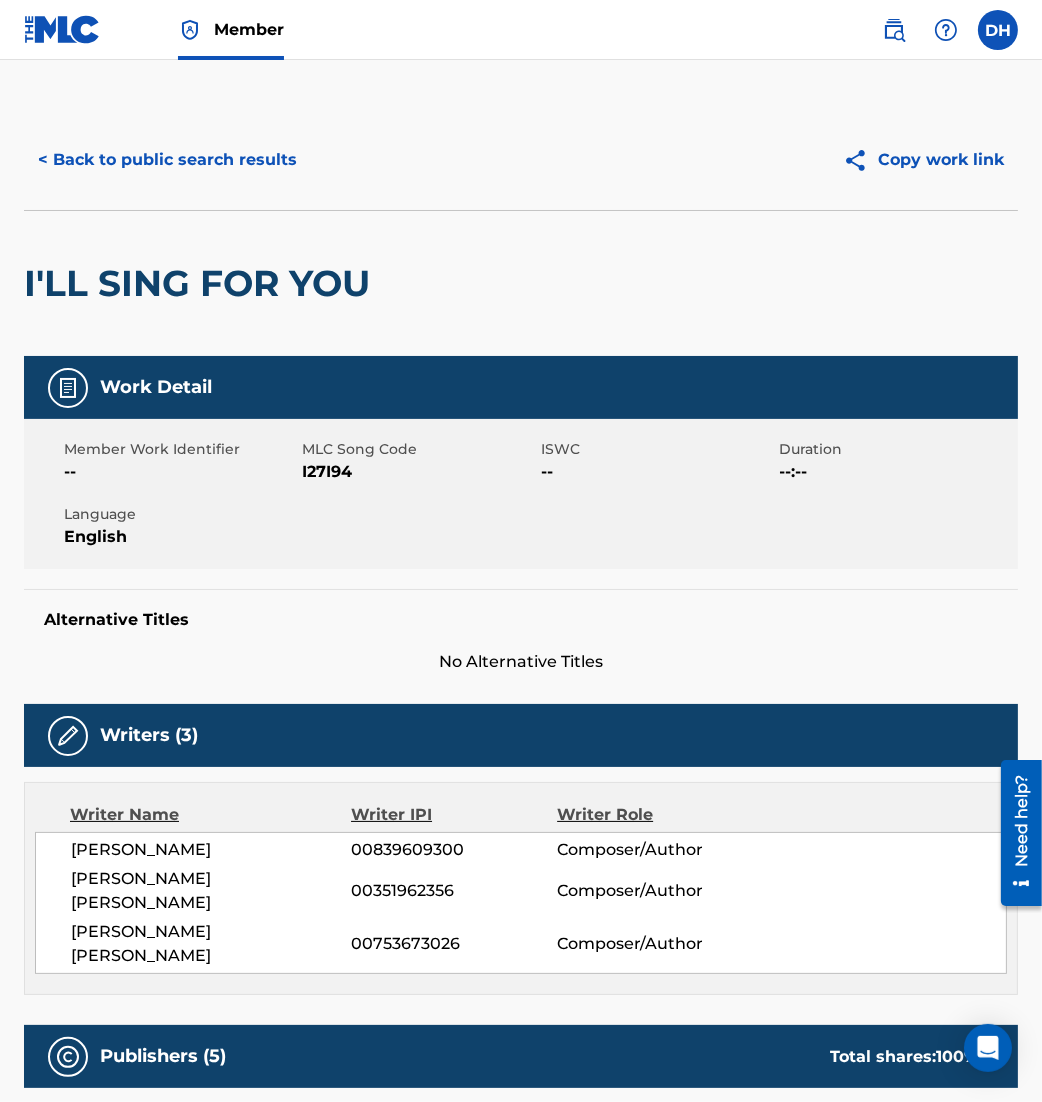 click on "[PERSON_NAME] [PERSON_NAME]" at bounding box center [211, 944] 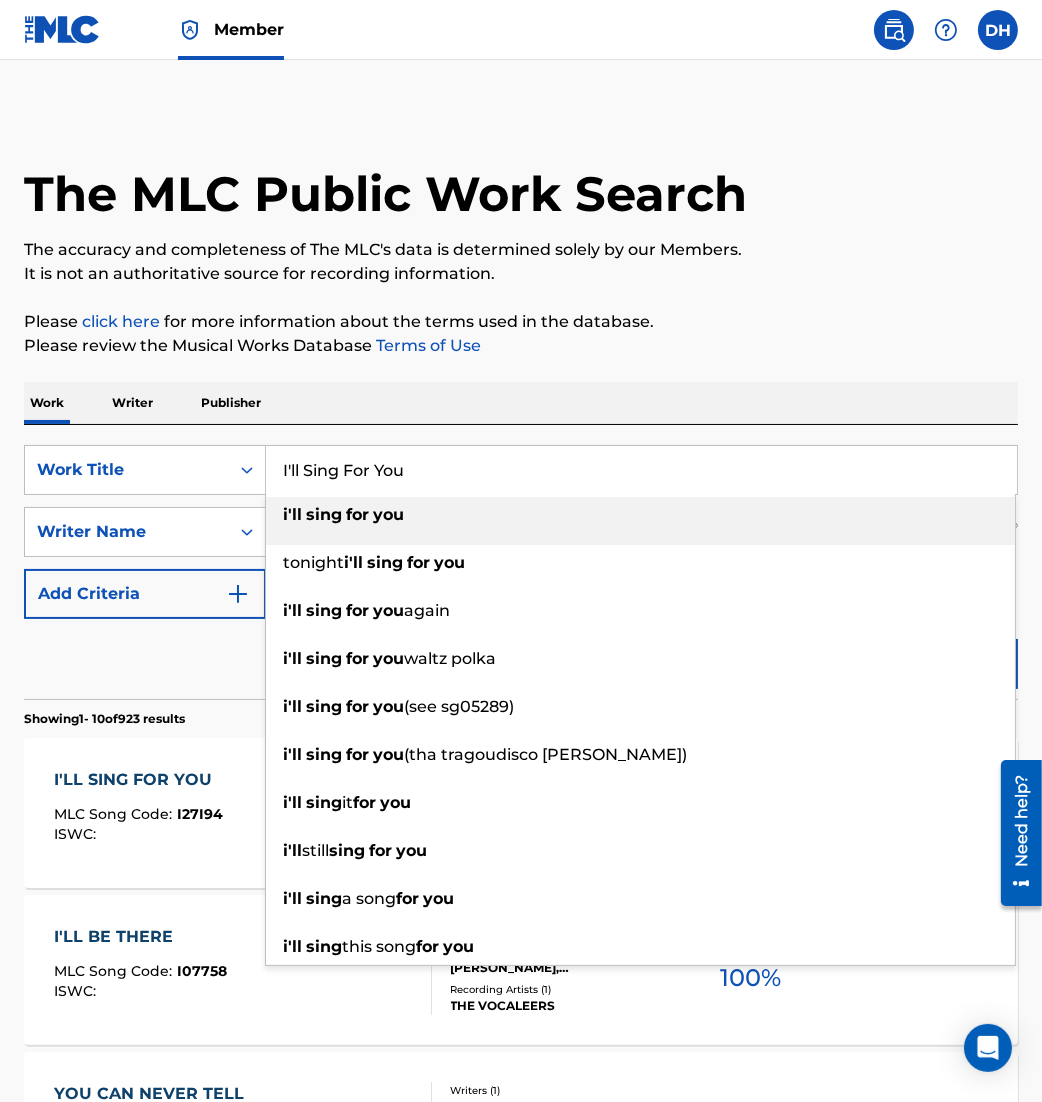 drag, startPoint x: 438, startPoint y: 480, endPoint x: -32, endPoint y: 437, distance: 471.96292 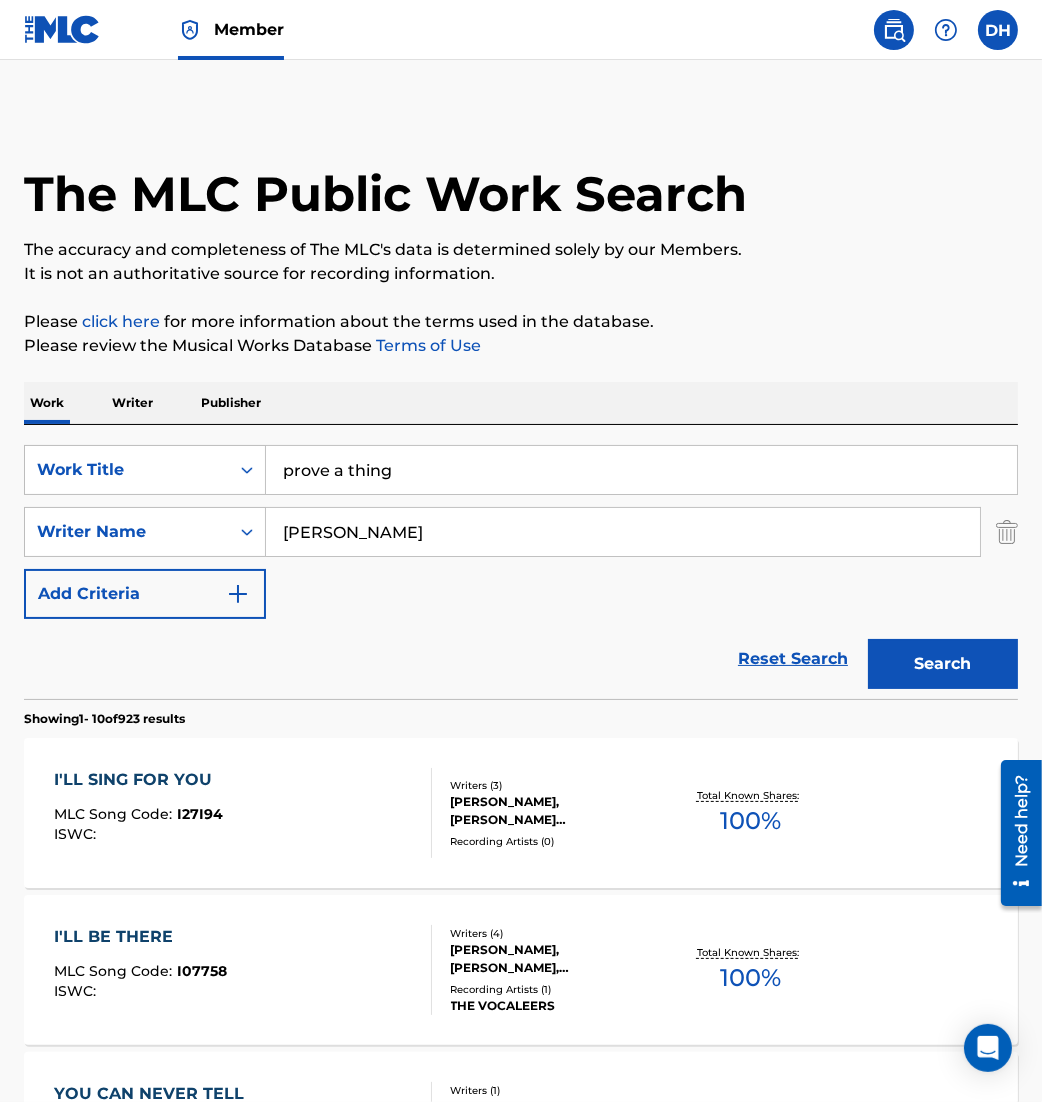 type on "prove a thing" 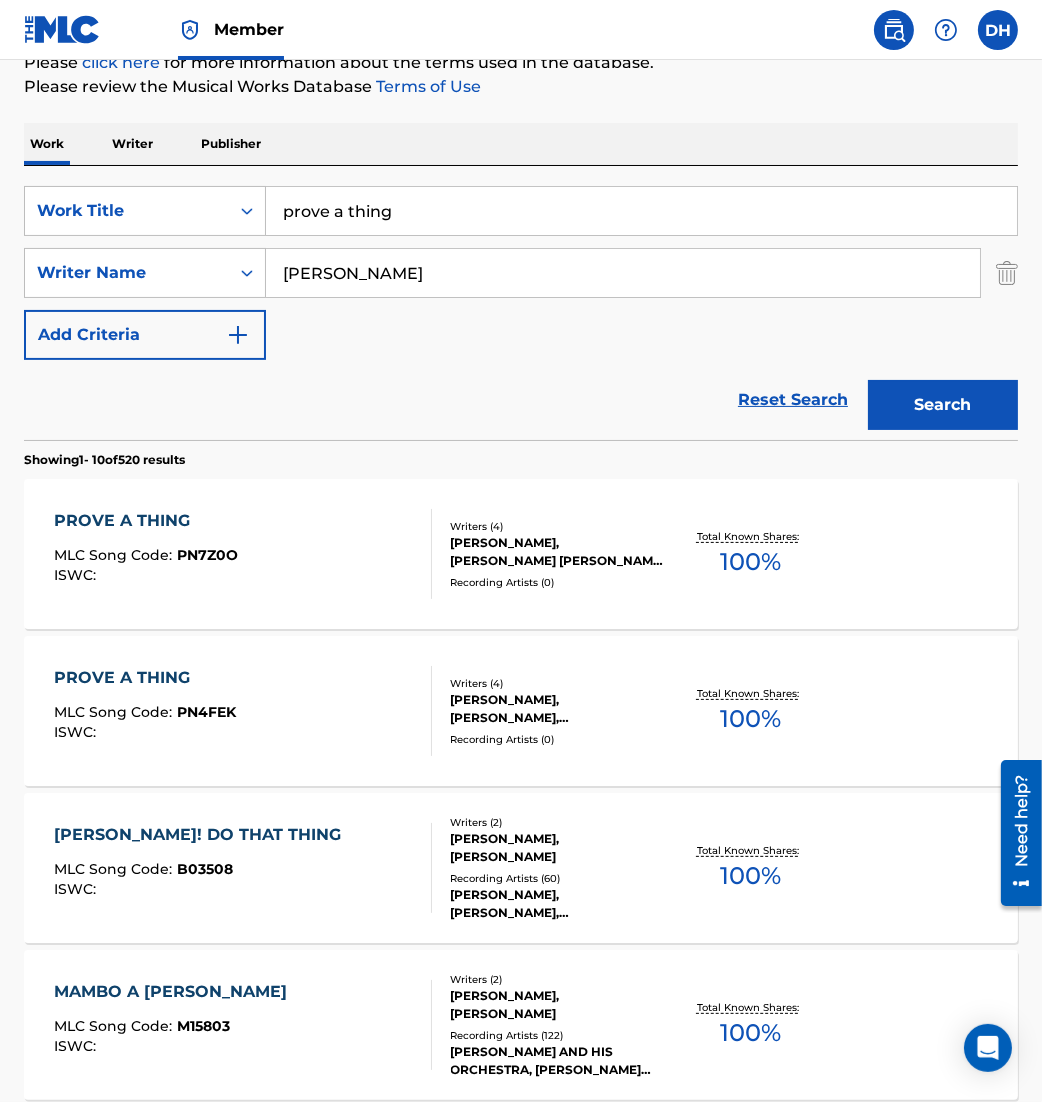scroll, scrollTop: 260, scrollLeft: 0, axis: vertical 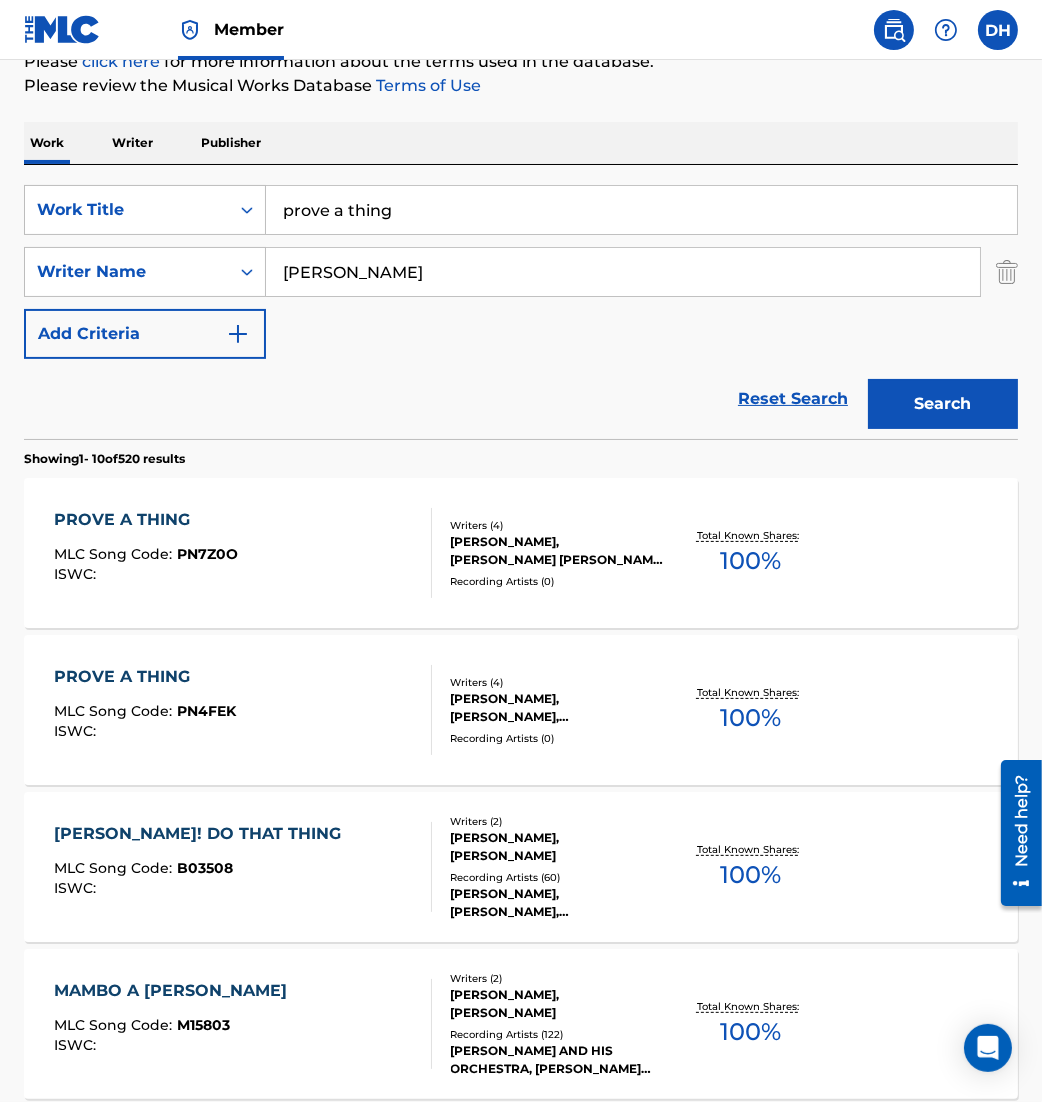 click on "PROVE A THING MLC Song Code : PN7Z0O ISWC :" at bounding box center [243, 553] 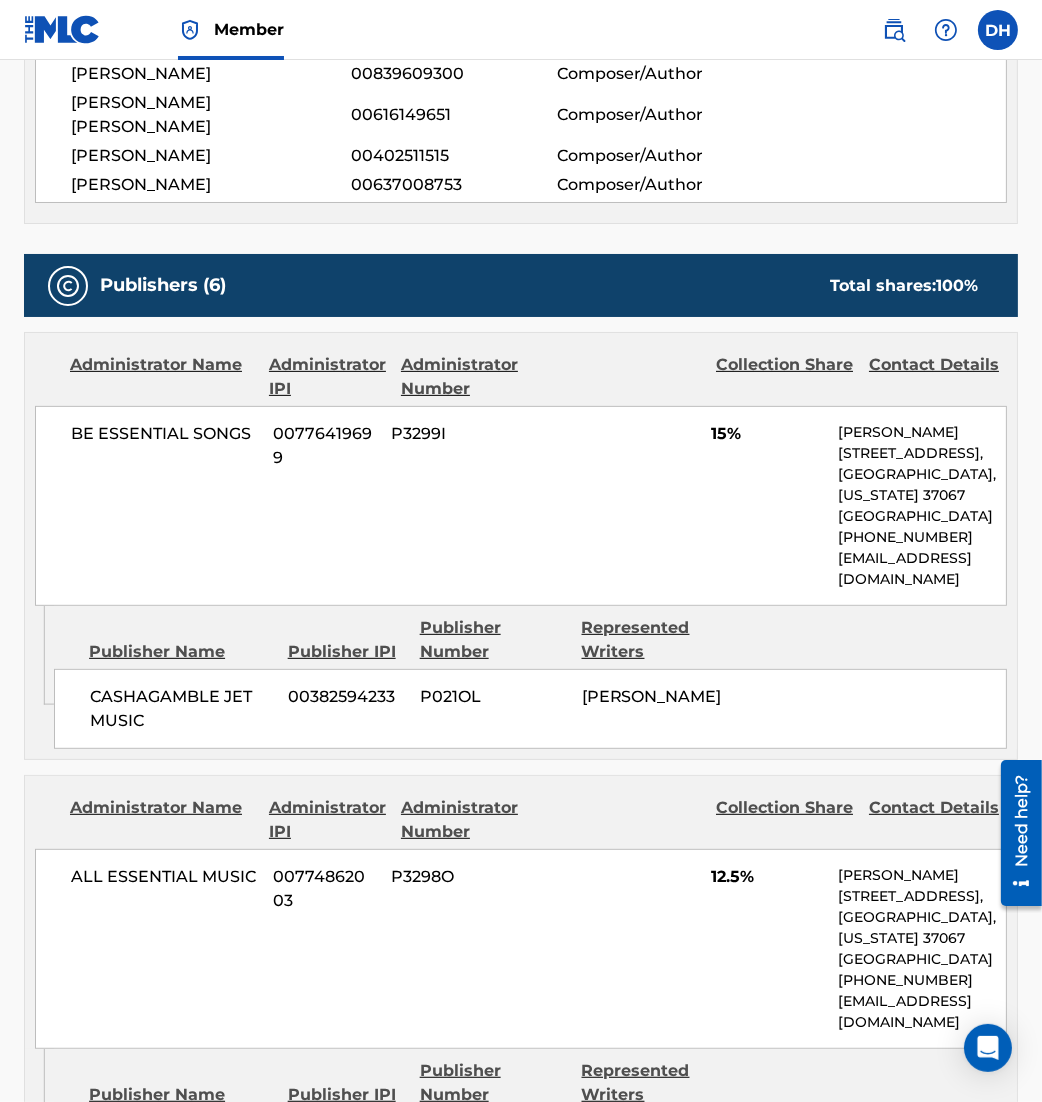 scroll, scrollTop: 0, scrollLeft: 0, axis: both 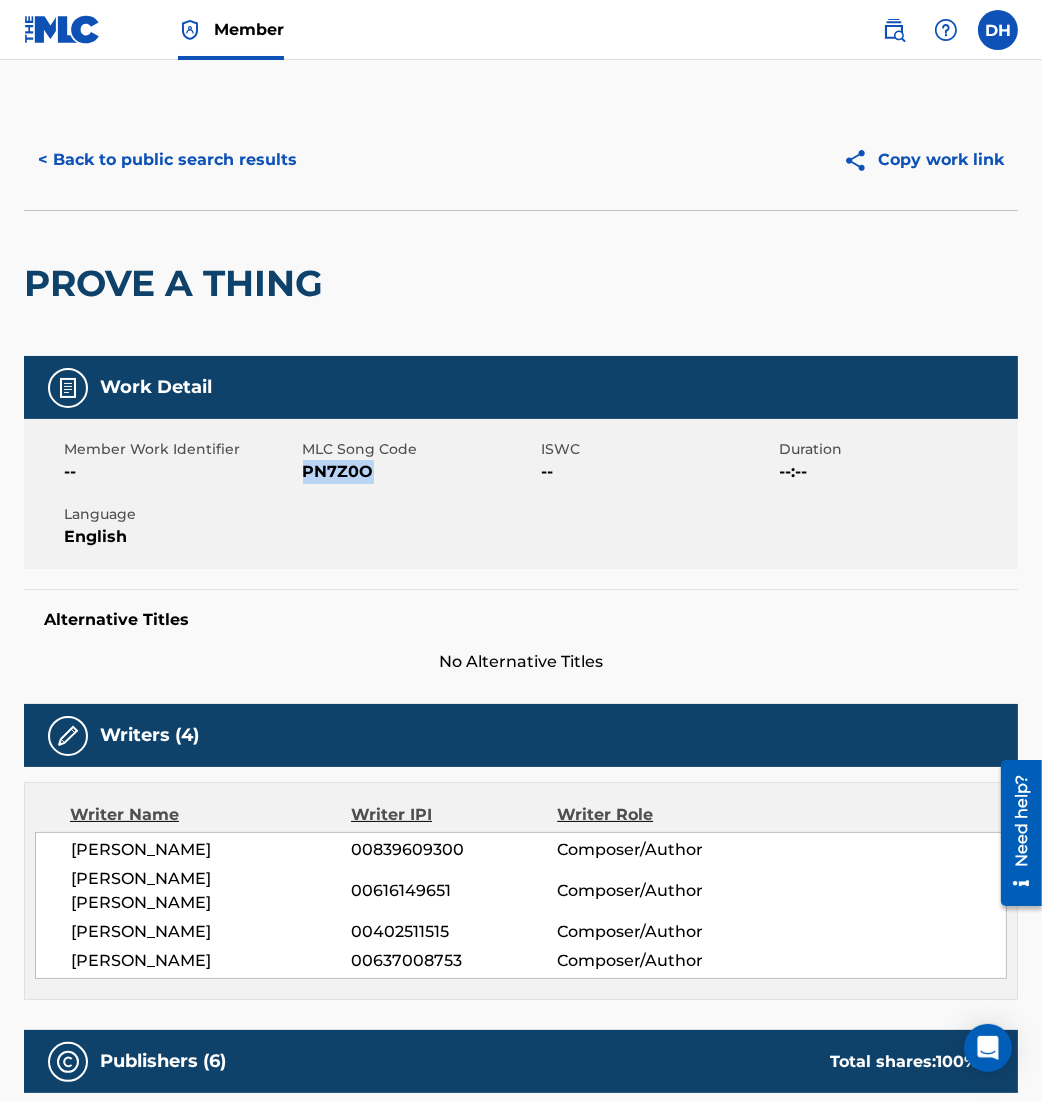 drag, startPoint x: 302, startPoint y: 471, endPoint x: 487, endPoint y: 484, distance: 185.45619 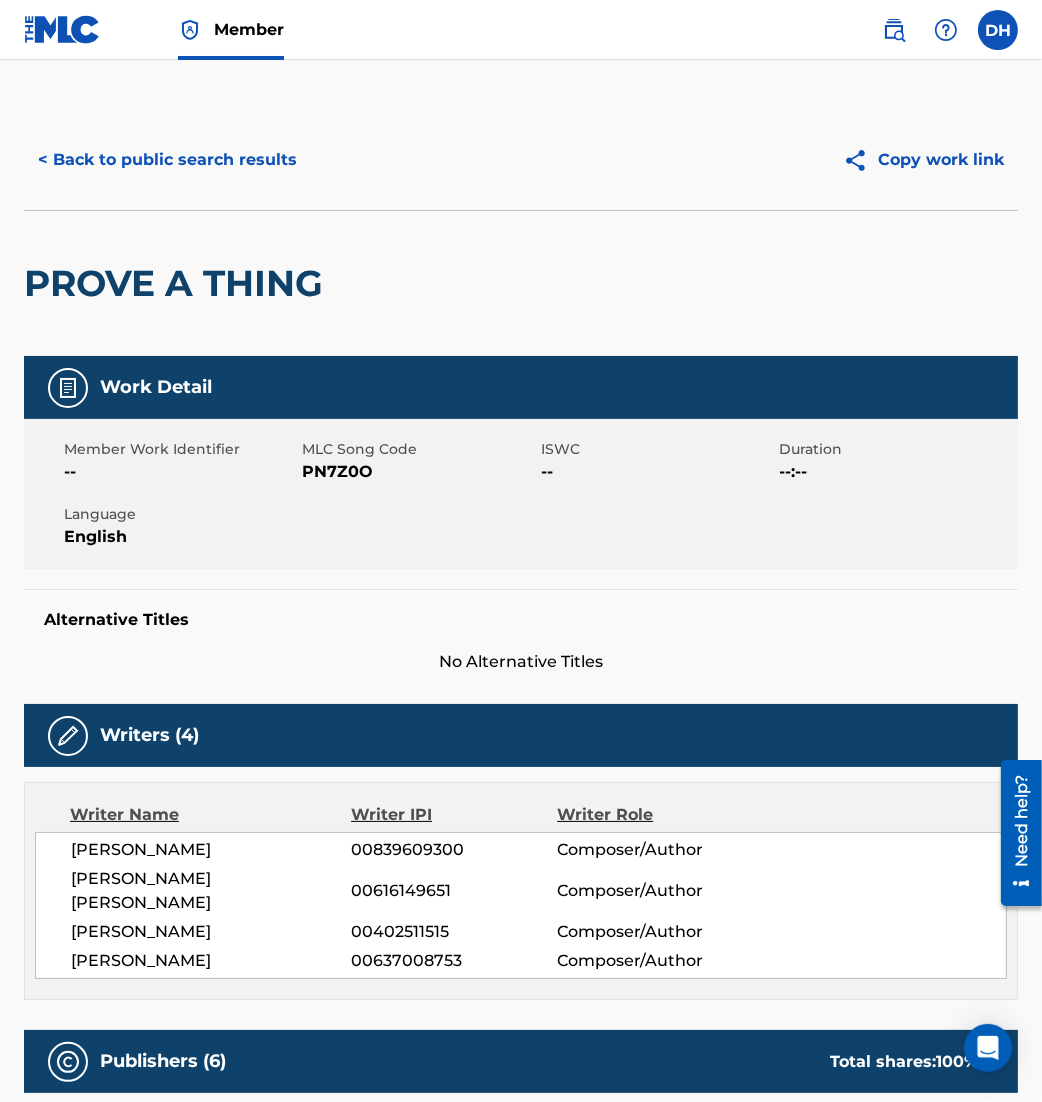 click on "Member Work Identifier -- MLC Song Code PN7Z0O ISWC -- Duration --:-- Language English" at bounding box center [521, 494] 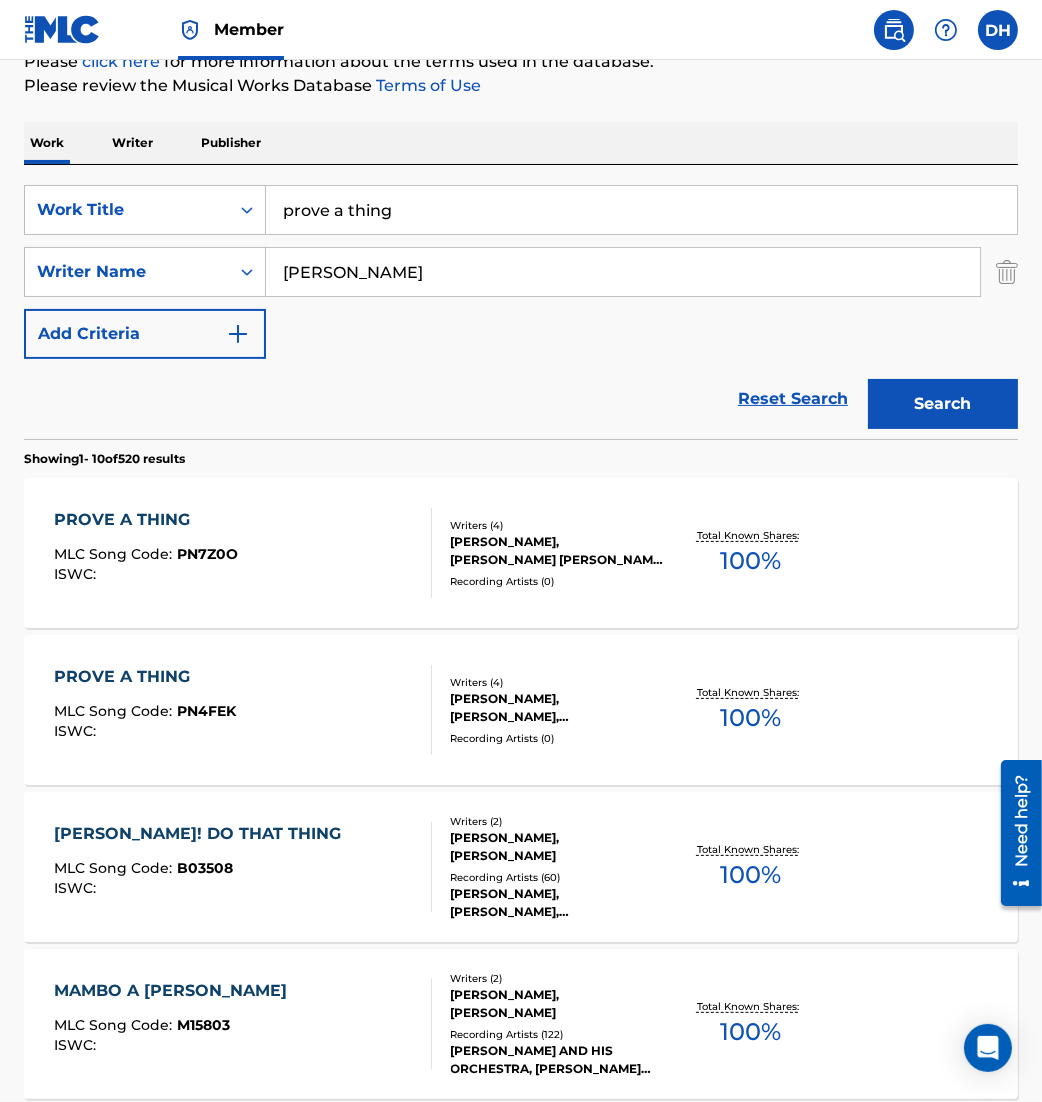 click on "PROVE A THING MLC Song Code : PN4FEK ISWC :" at bounding box center (243, 710) 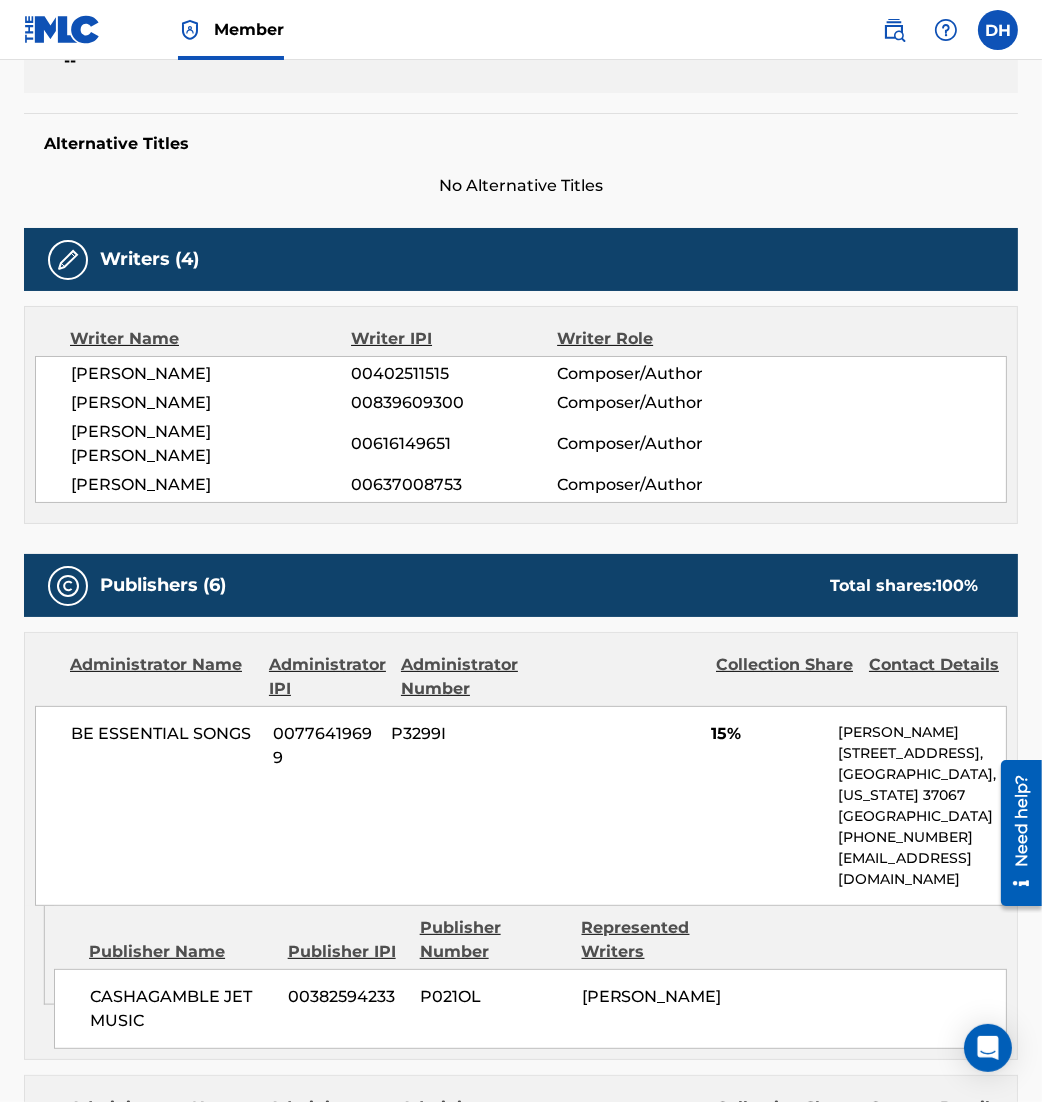 scroll, scrollTop: 222, scrollLeft: 0, axis: vertical 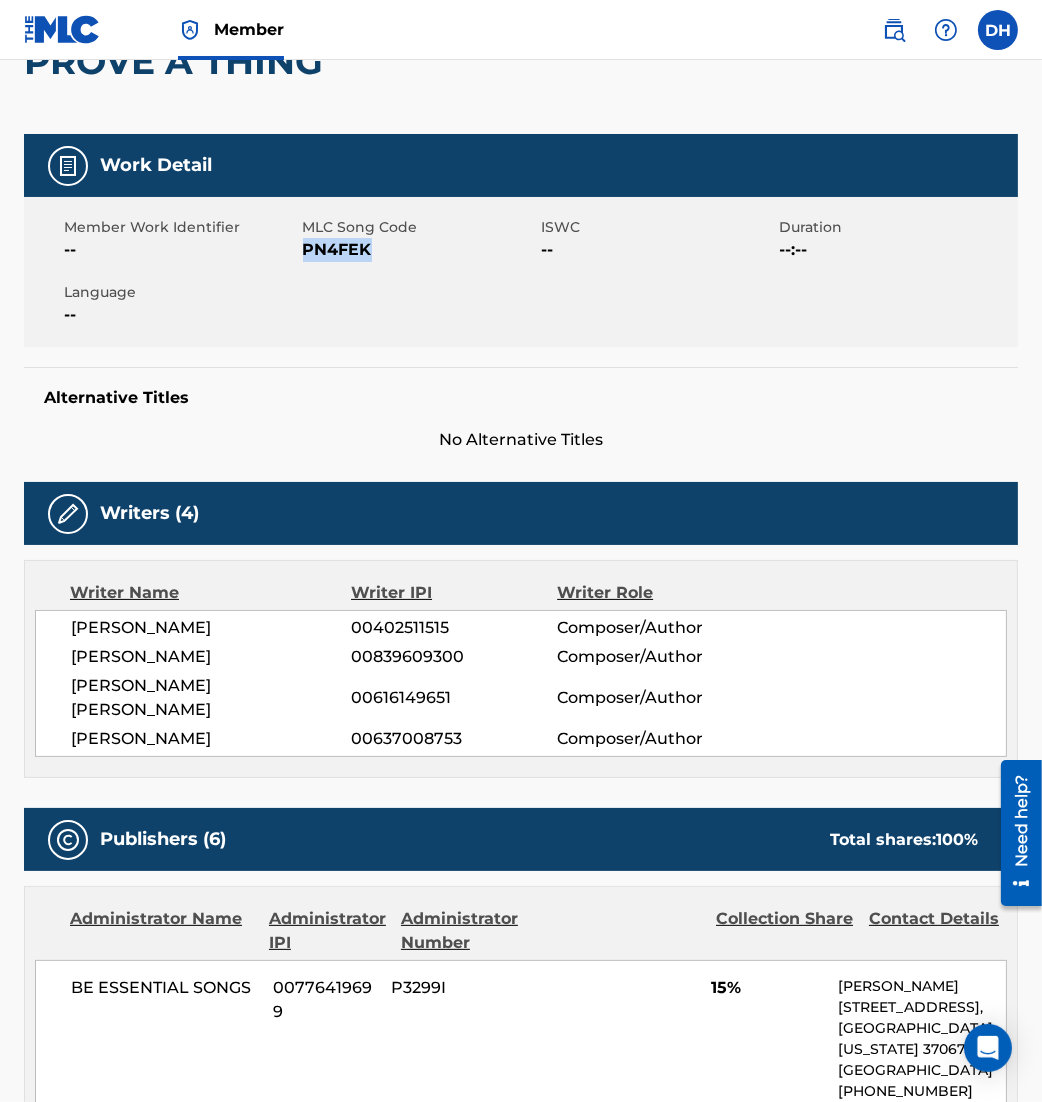 drag, startPoint x: 304, startPoint y: 248, endPoint x: 418, endPoint y: 279, distance: 118.13975 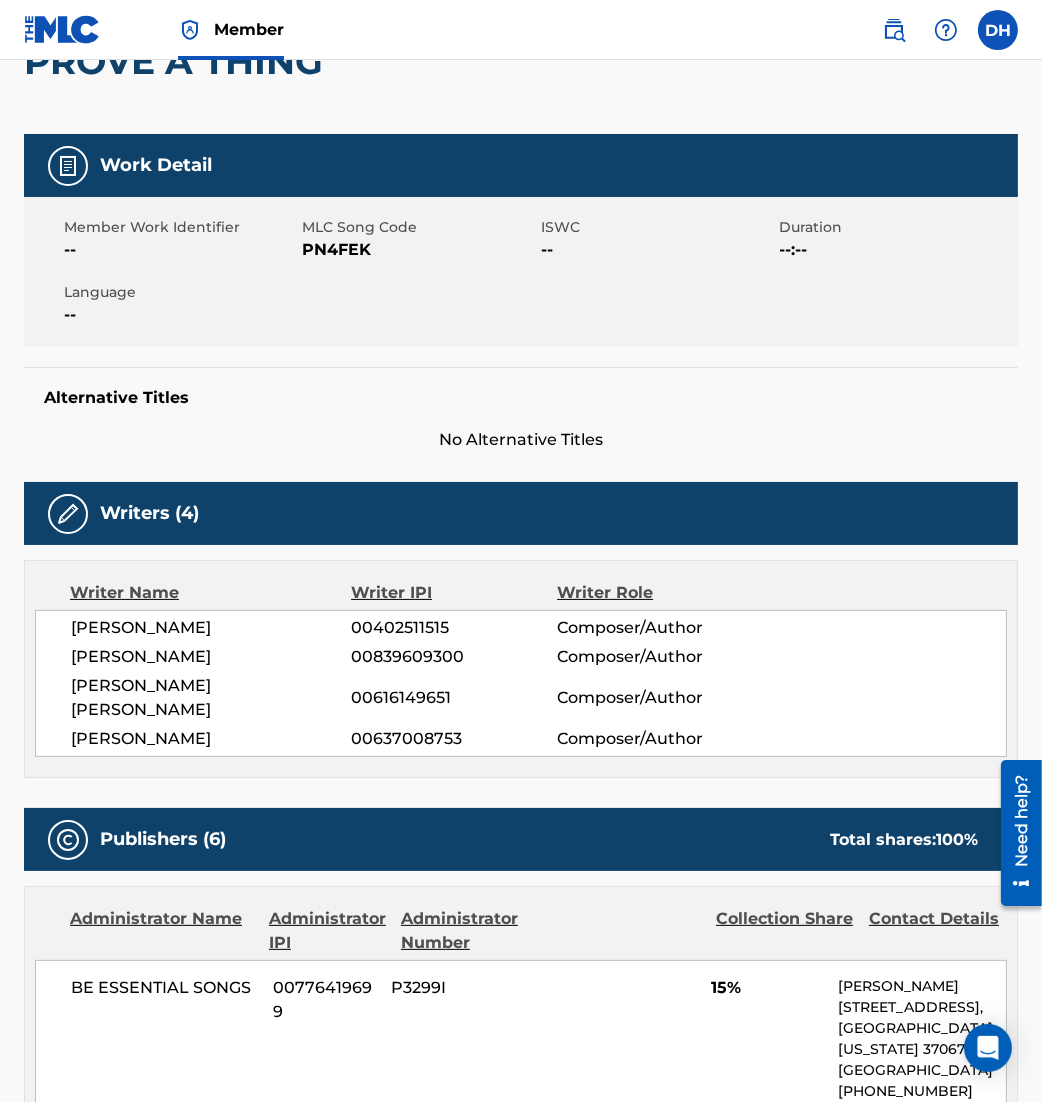 click on "Work Detail   Member Work Identifier -- MLC Song Code PN4FEK ISWC -- Duration --:-- Language -- Alternative Titles No Alternative Titles Writers   (4) Writer Name Writer IPI Writer Role [PERSON_NAME] 00402511515 Composer/Author [PERSON_NAME] 00839609300 Composer/Author [PERSON_NAME] [PERSON_NAME] 00616149651 Composer/Author [PERSON_NAME] 00637008753 Composer/Author Publishers   (6) Total shares:  100 % Administrator Name Administrator IPI Administrator Number Collection Share Contact Details BE ESSENTIAL SONGS 00776419699 P3299I 15% [PERSON_NAME] [STREET_ADDRESS][US_STATE] [PHONE_NUMBER] [EMAIL_ADDRESS][DOMAIN_NAME] Admin Original Publisher Connecting Line Publisher Name Publisher IPI Publisher Number Represented Writers CASHAGAMBLE JET MUSIC 00382594233 P021OL [PERSON_NAME] Administrator Name Administrator IPI Administrator Number Collection Share Contact Details ALL ESSENTIAL MUSIC 00774862003 P3298O 12.5% [PERSON_NAME] [GEOGRAPHIC_DATA] P219TR --" at bounding box center (521, 1777) 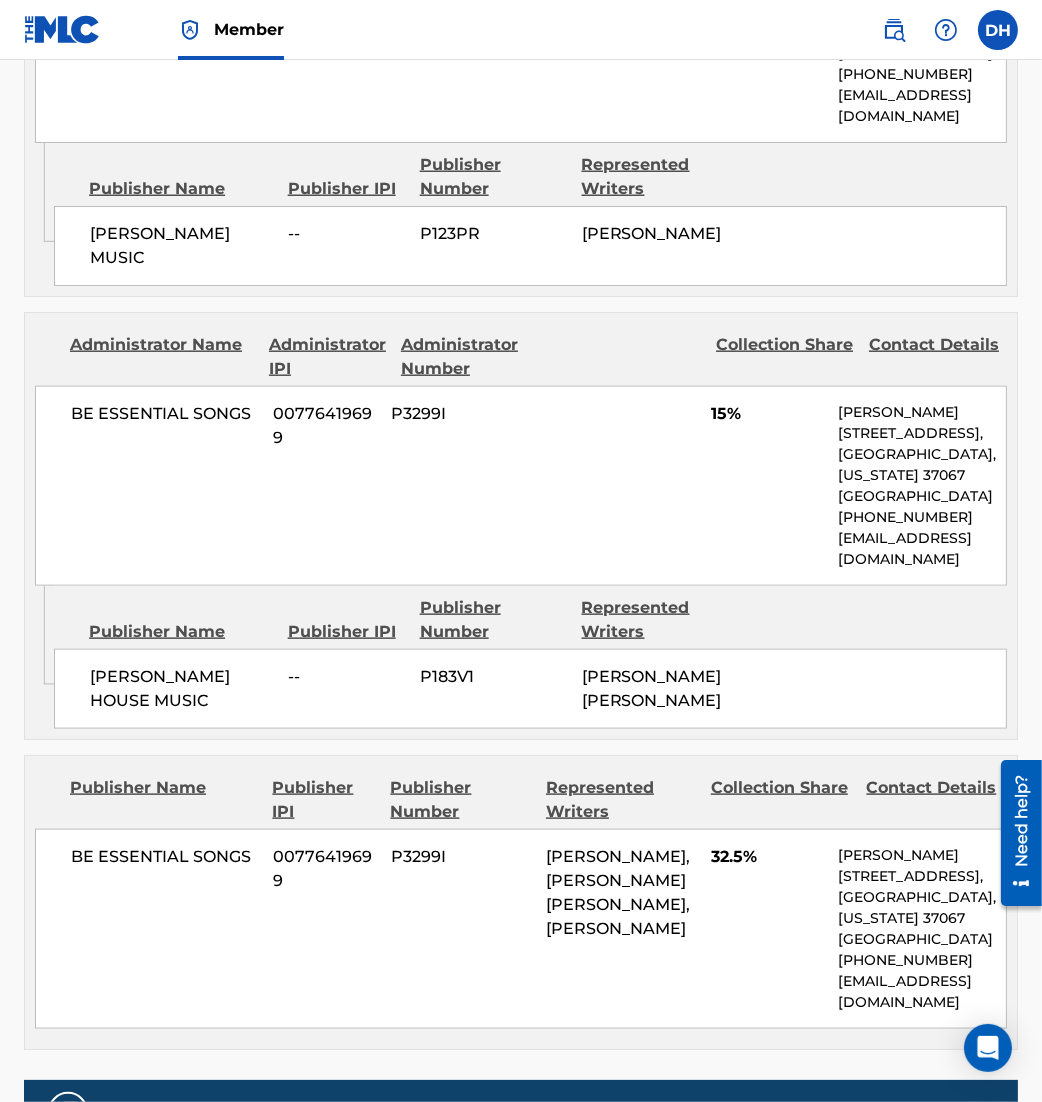 scroll, scrollTop: 2525, scrollLeft: 0, axis: vertical 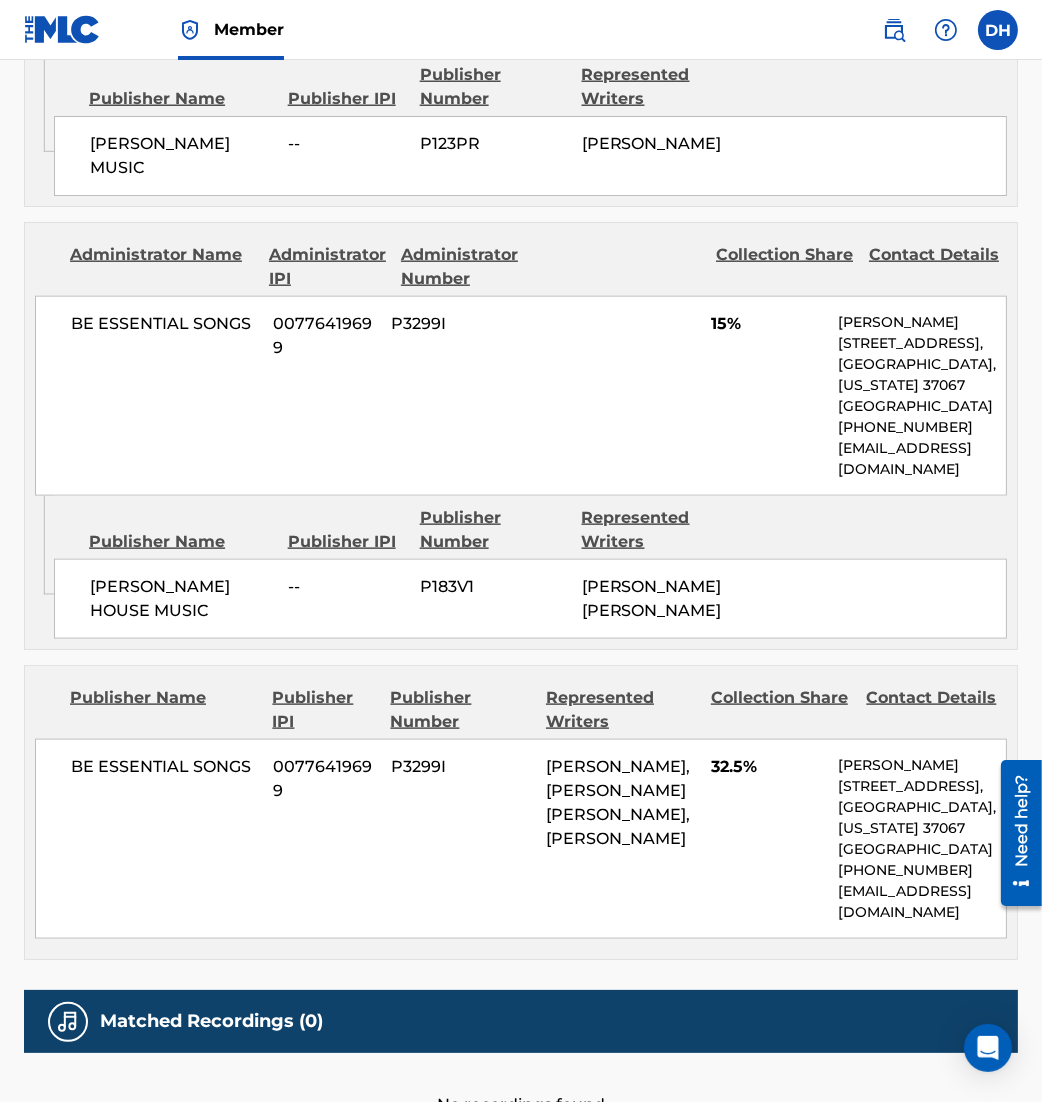 click on "BE ESSENTIAL SONGS 00776419699 P3299I 15% [PERSON_NAME] [STREET_ADDRESS][US_STATE] [PHONE_NUMBER] [EMAIL_ADDRESS][DOMAIN_NAME]" at bounding box center [521, 396] 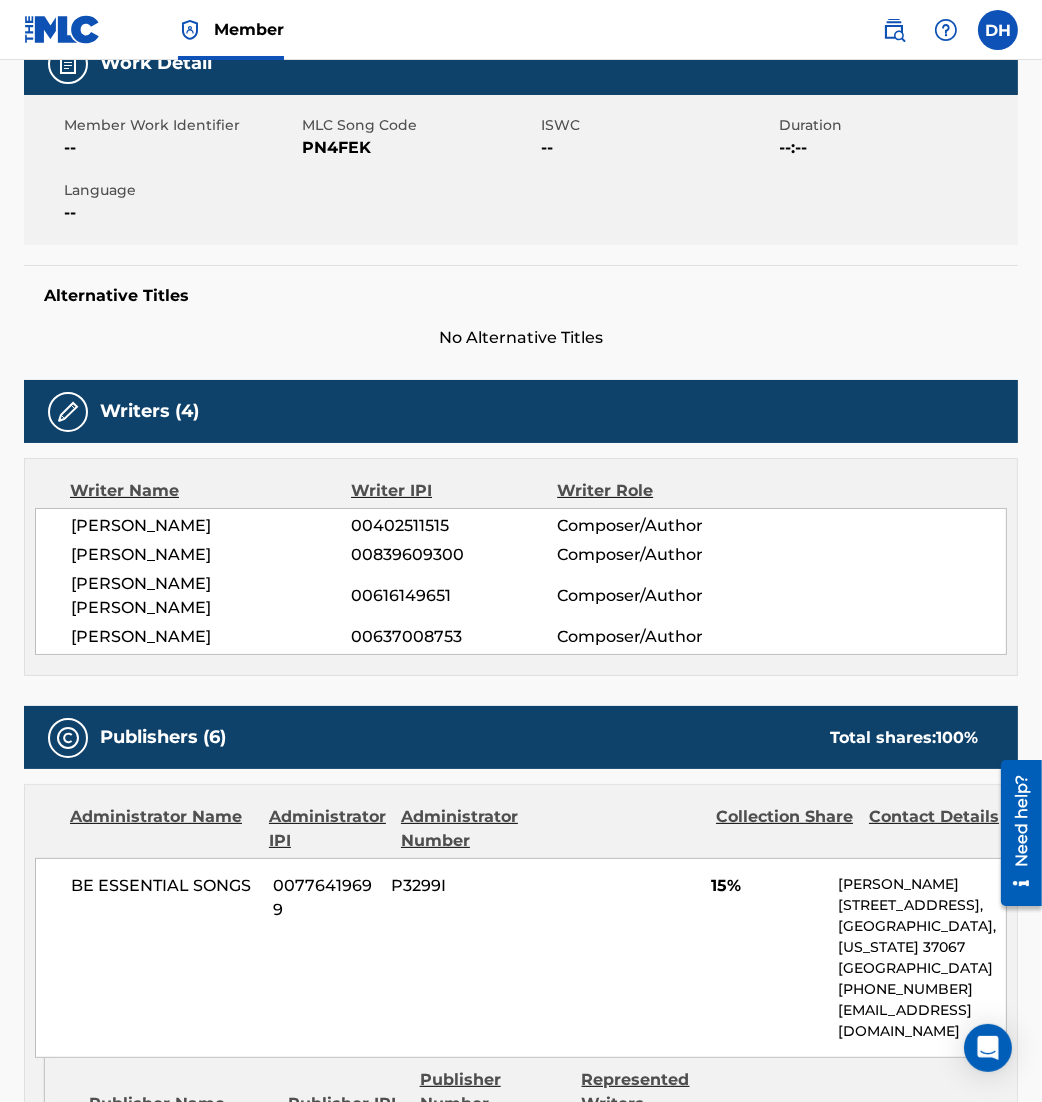 scroll, scrollTop: 323, scrollLeft: 0, axis: vertical 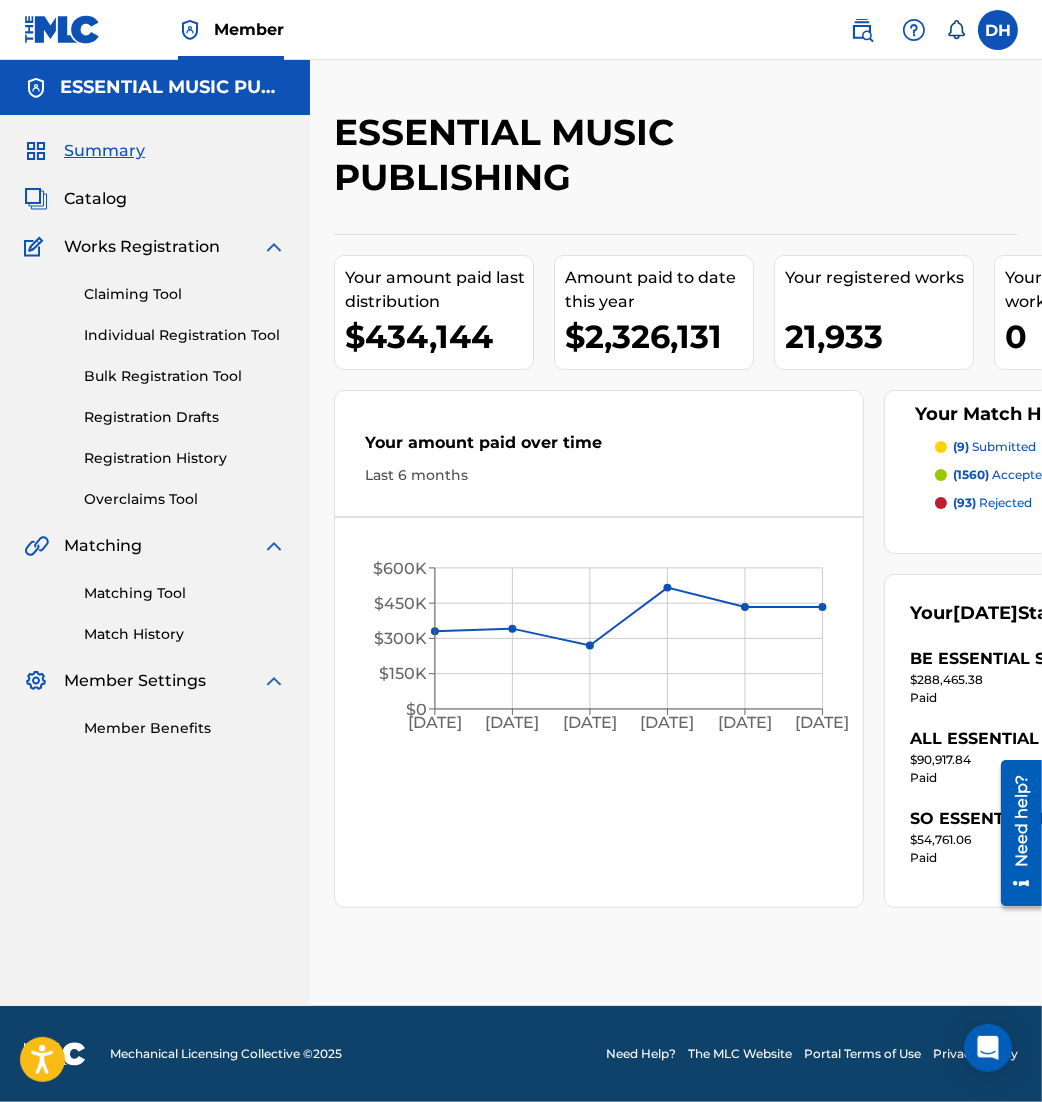 click on "Catalog" at bounding box center (95, 199) 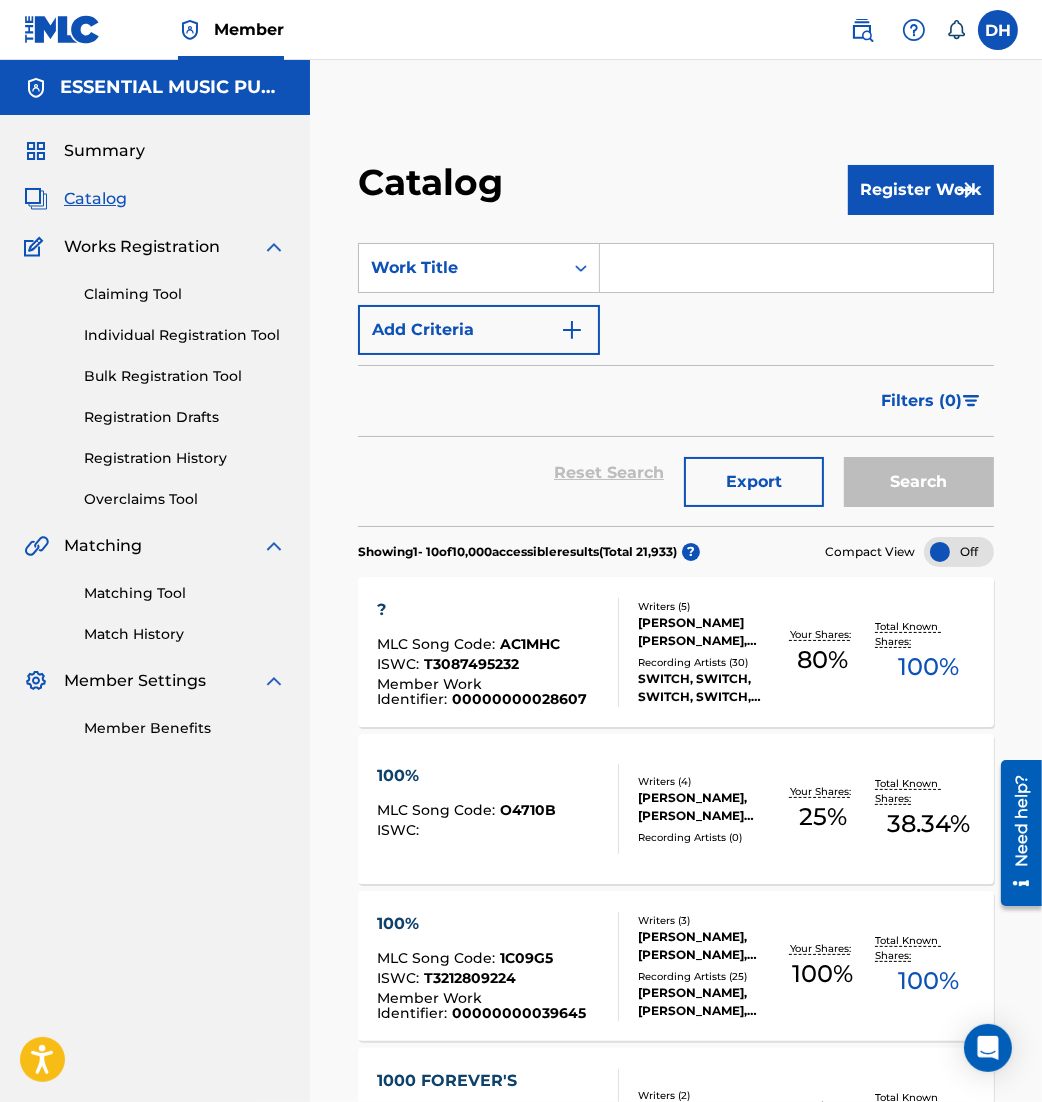 click at bounding box center [796, 268] 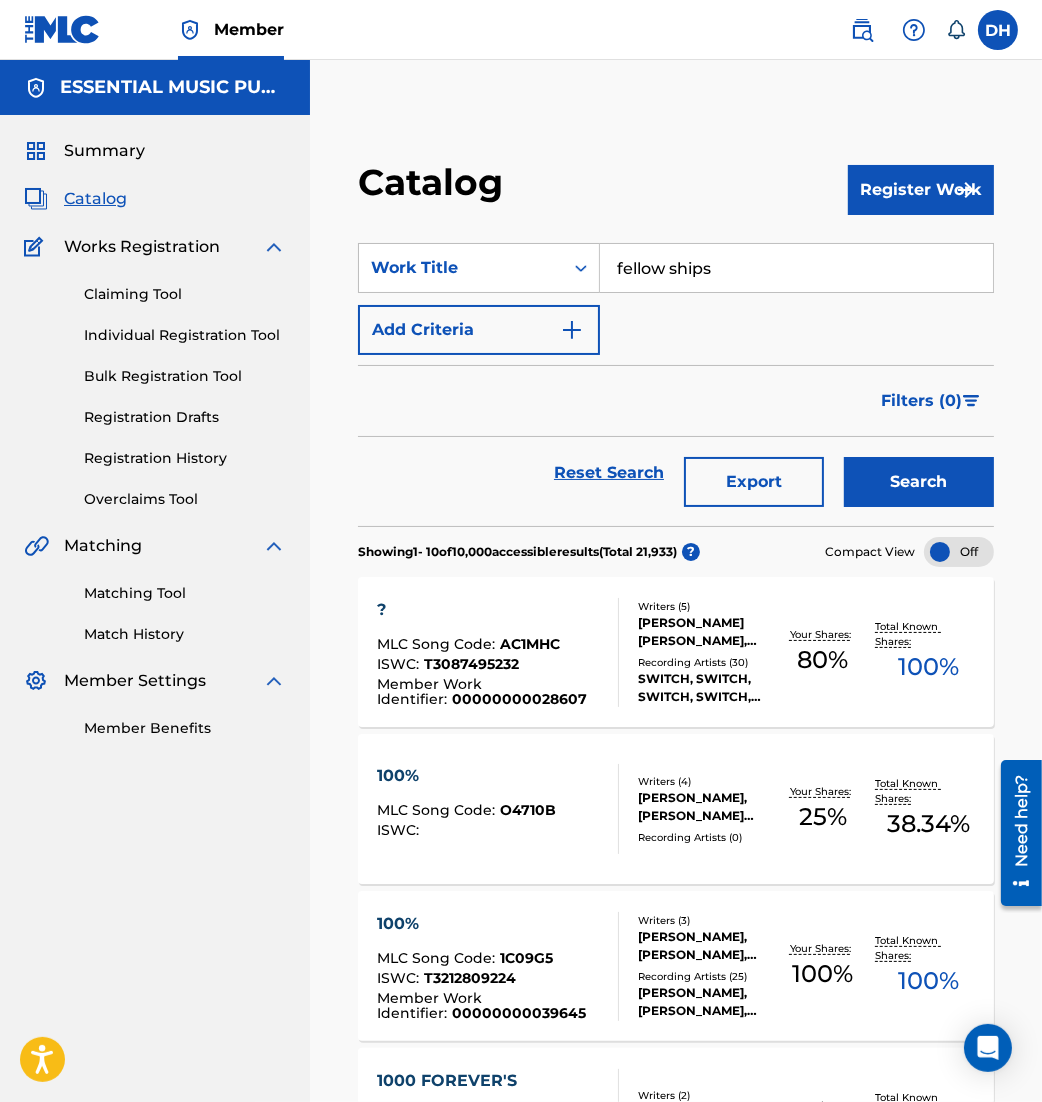 type on "fellow ships" 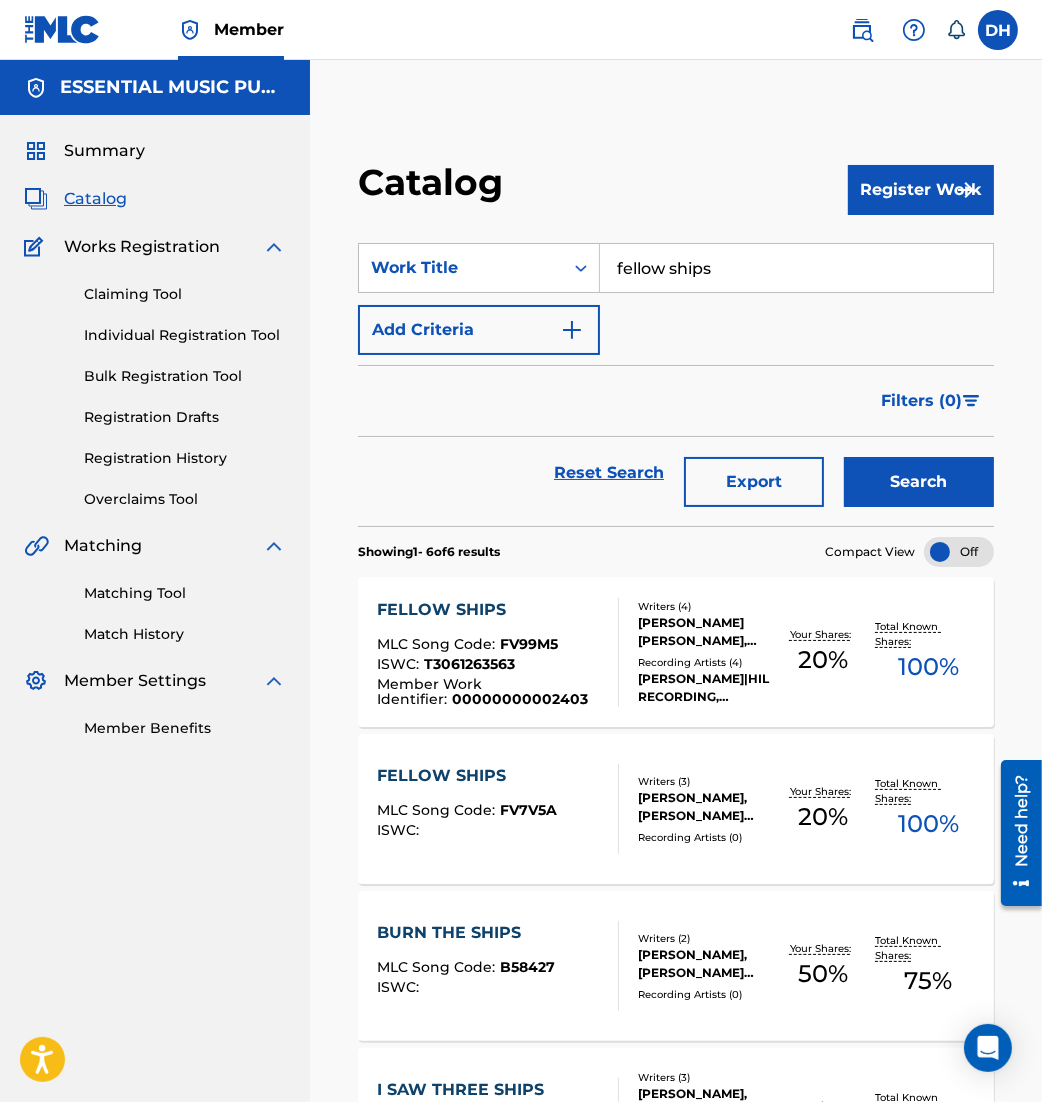 click on "FELLOW SHIPS" at bounding box center (467, 776) 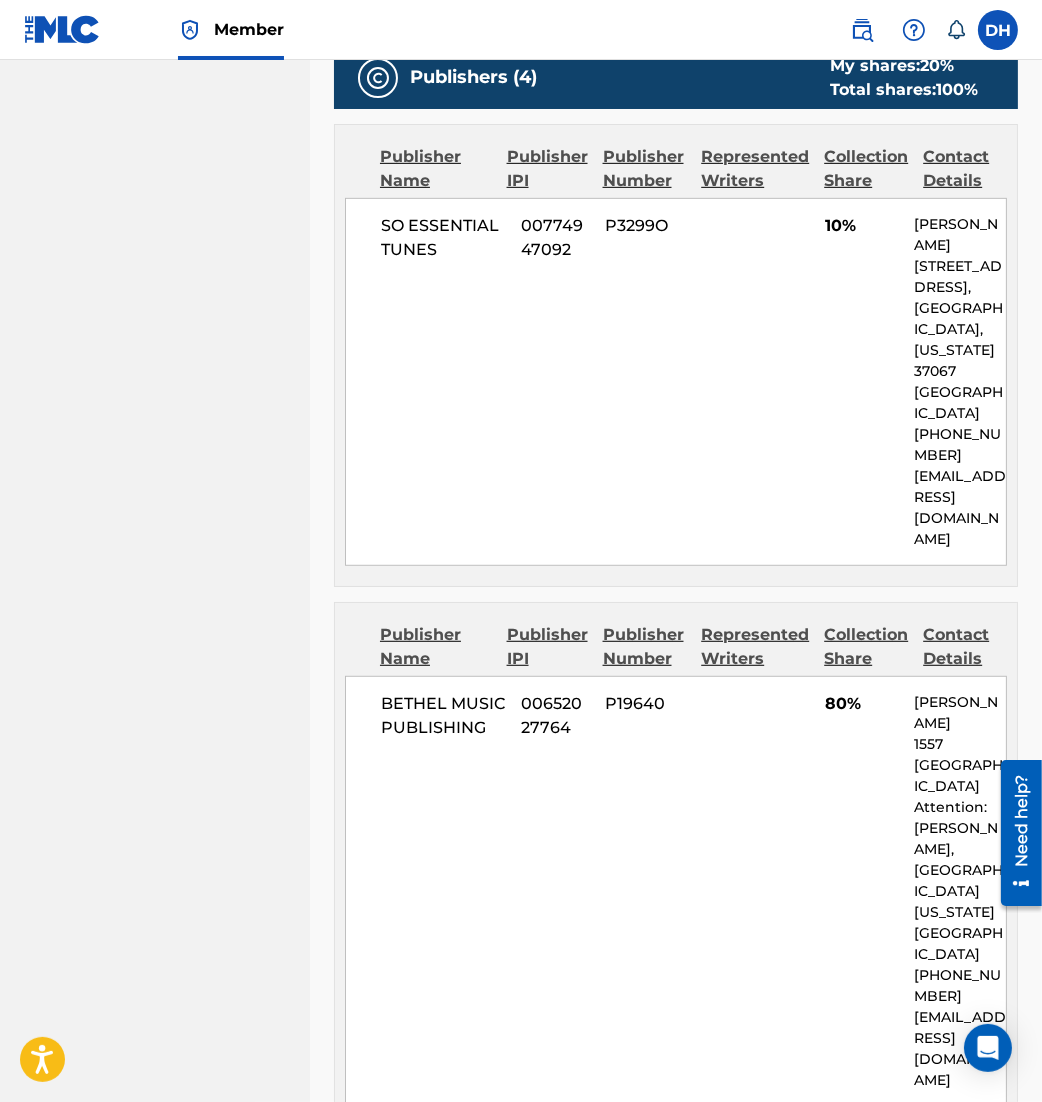 scroll, scrollTop: 0, scrollLeft: 0, axis: both 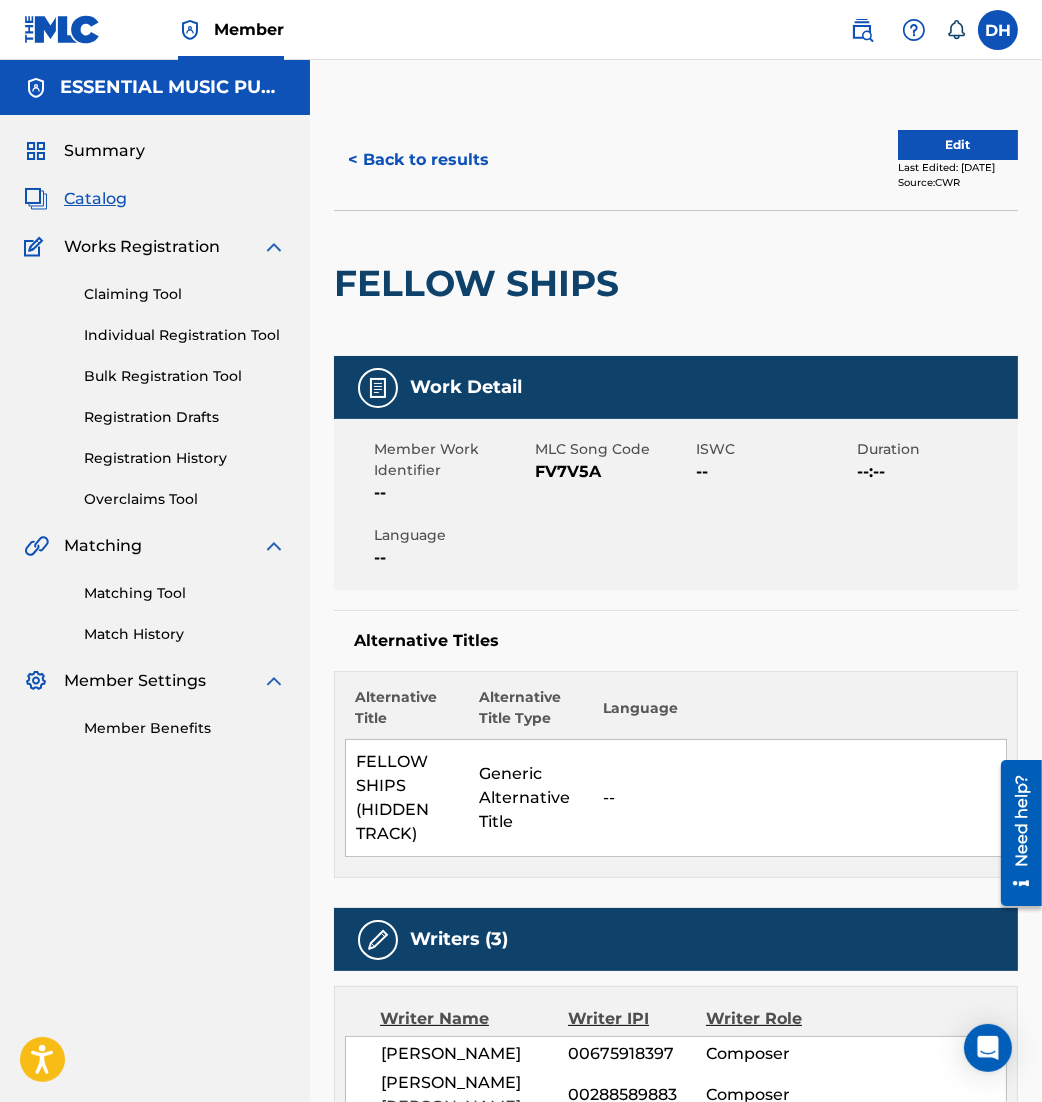 click on "Catalog" at bounding box center [95, 199] 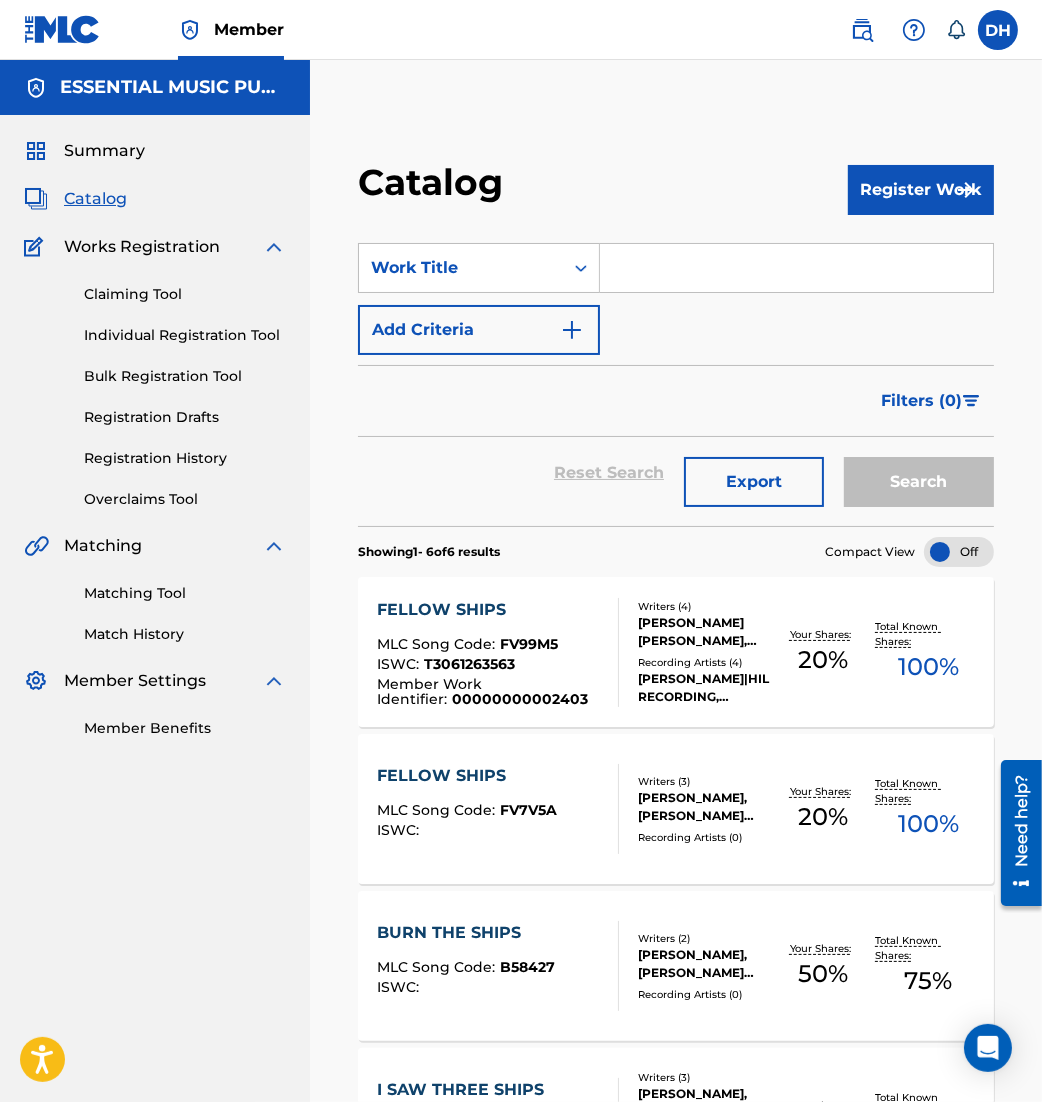 click on "MLC Song Code : FV99M5" at bounding box center [489, 647] 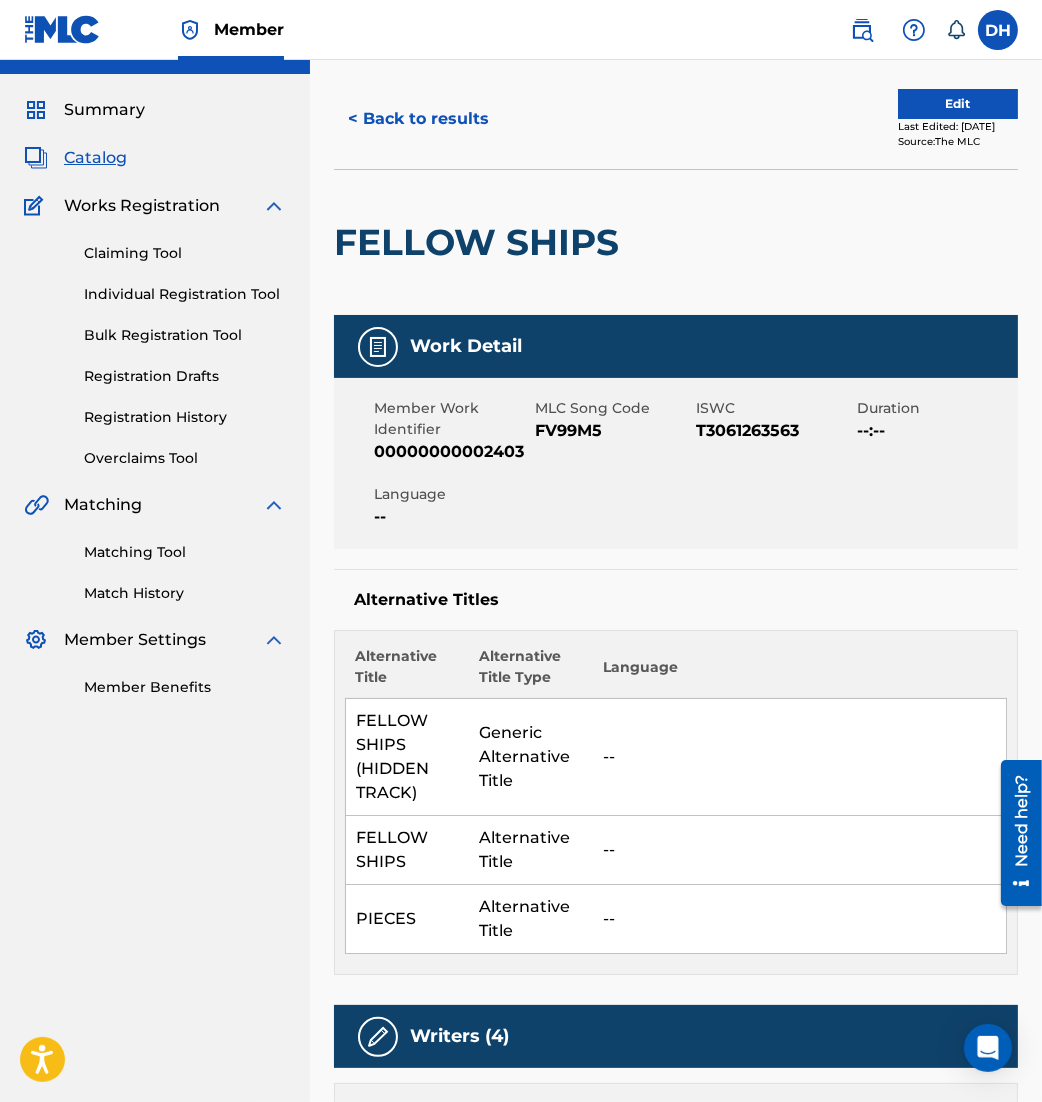 scroll, scrollTop: 0, scrollLeft: 0, axis: both 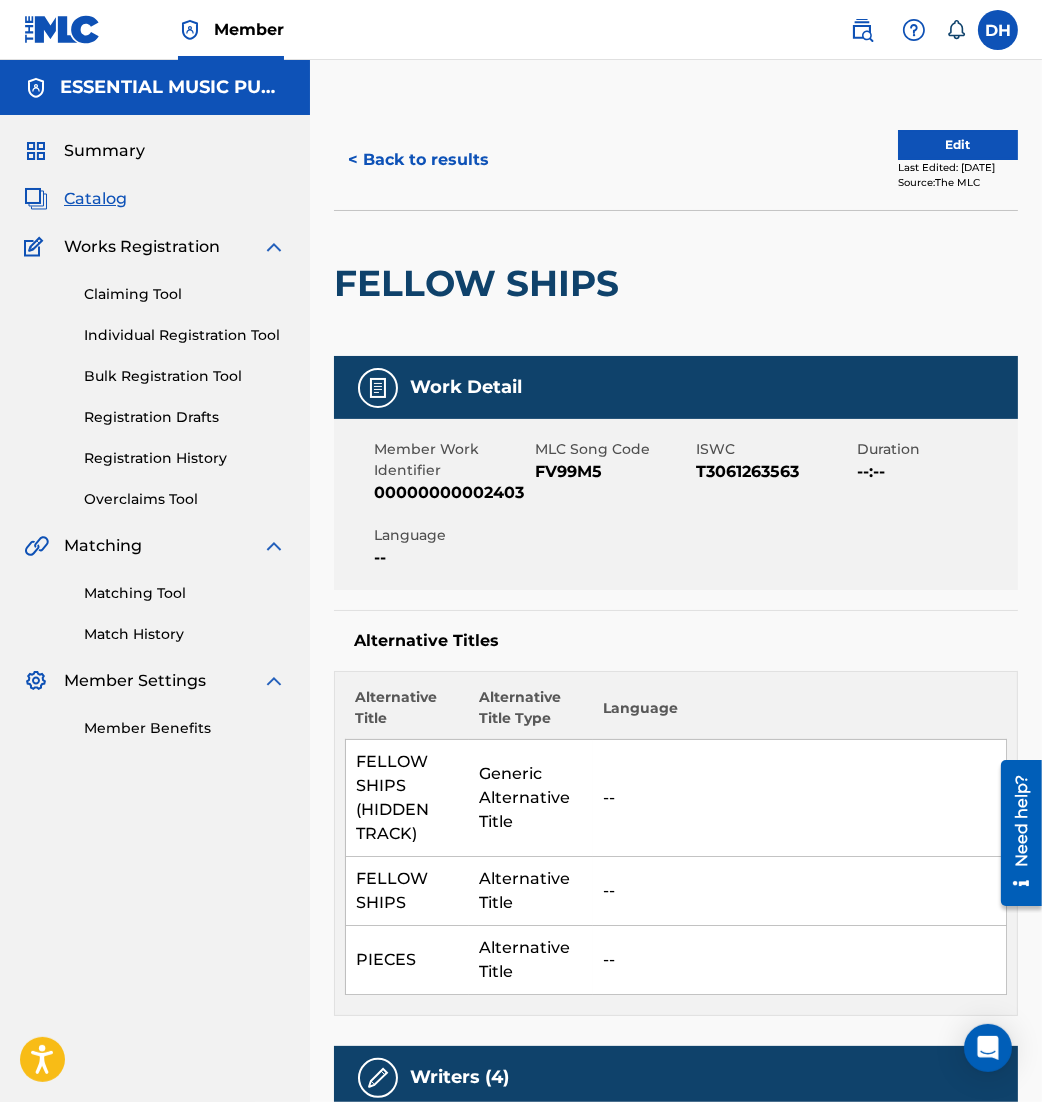 click on "Edit" at bounding box center (958, 145) 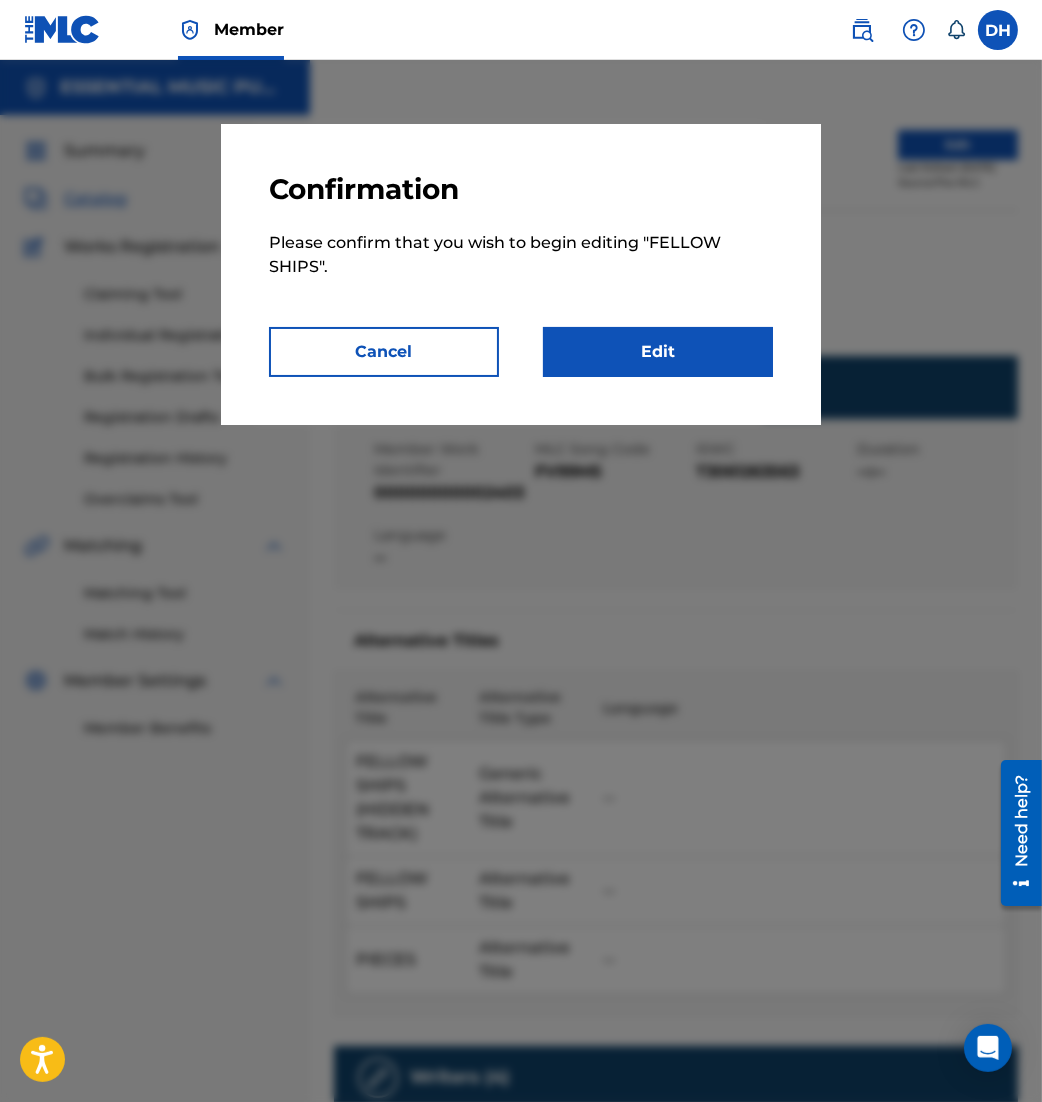 click on "Edit" at bounding box center (658, 352) 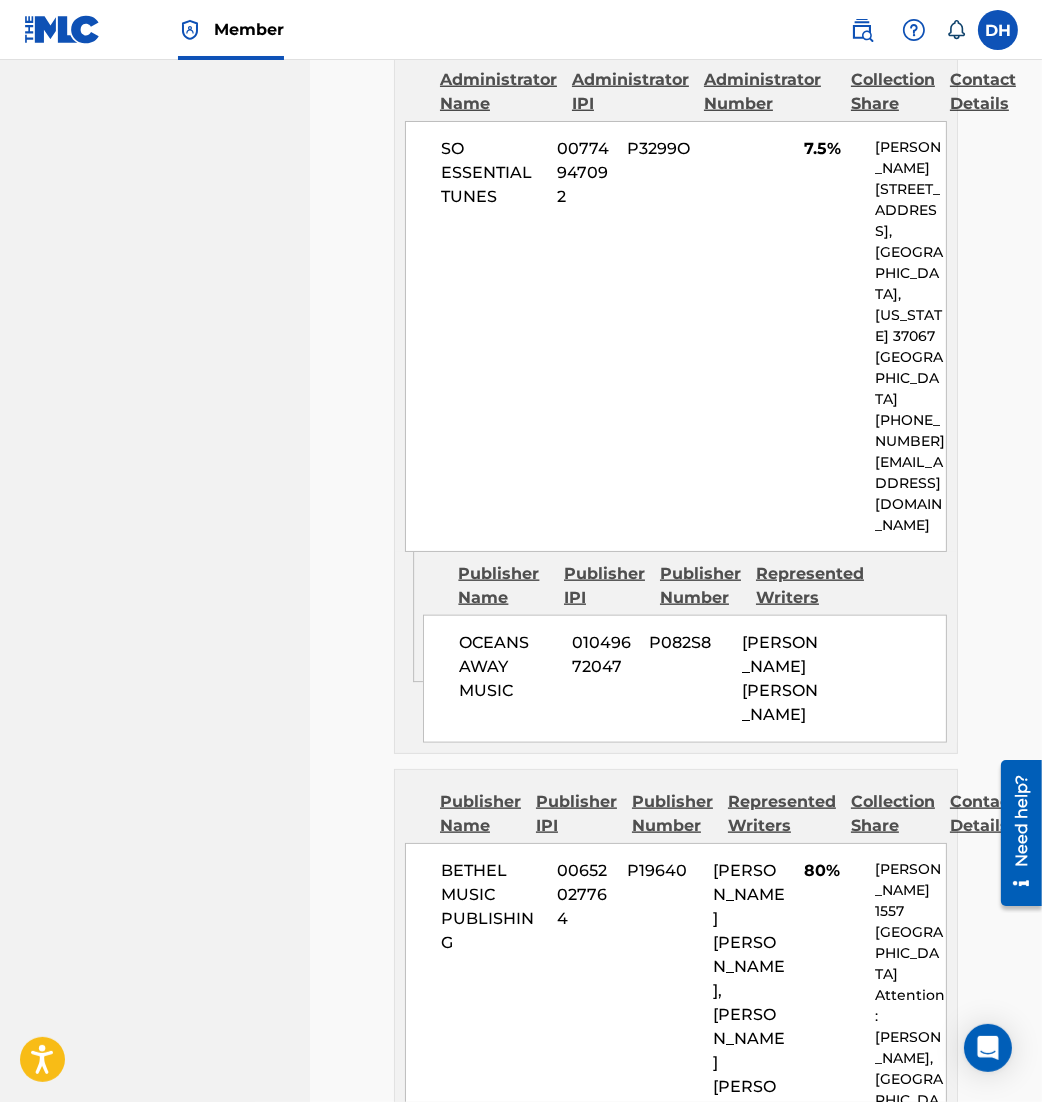 scroll, scrollTop: 2814, scrollLeft: 0, axis: vertical 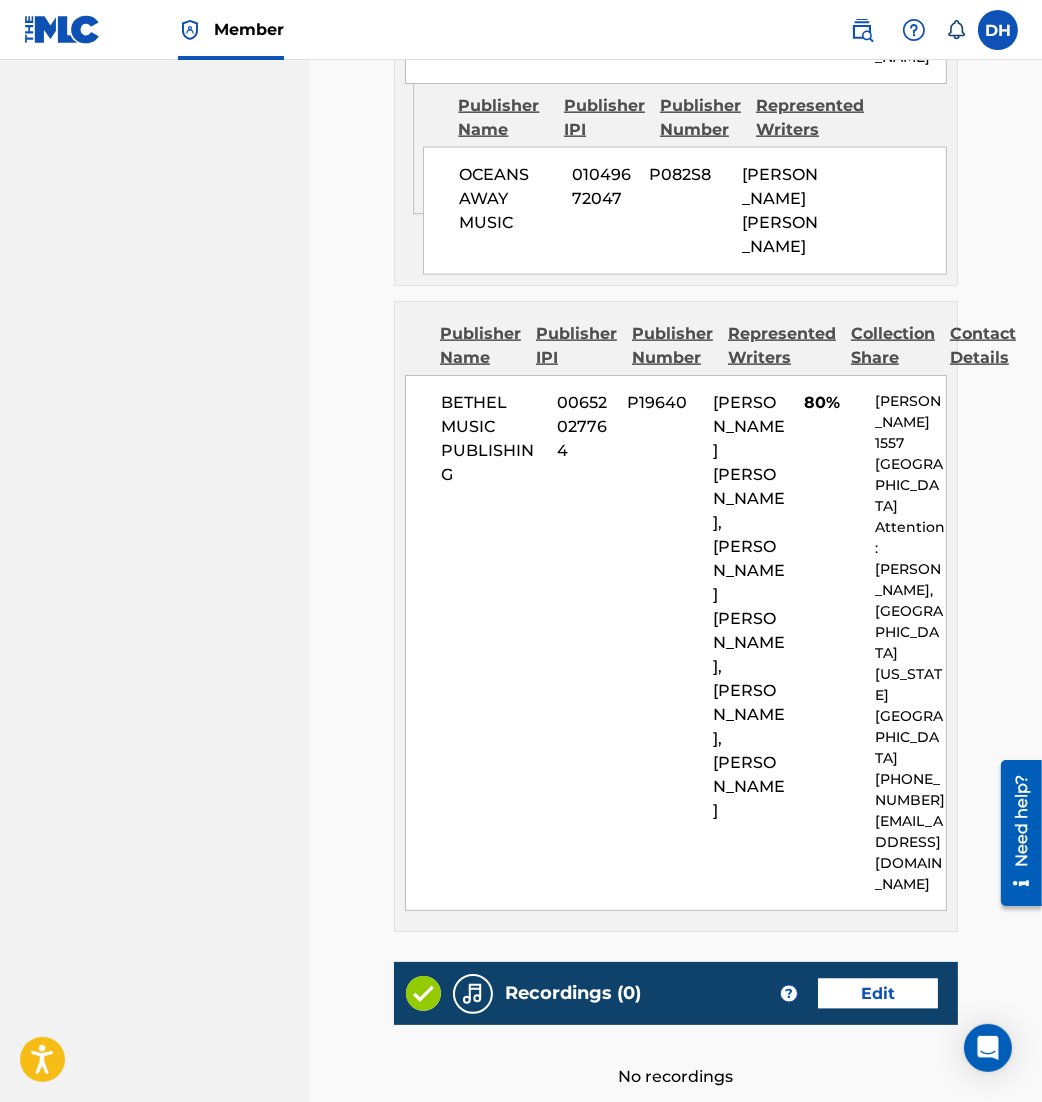 click on "Edit" at bounding box center (878, 994) 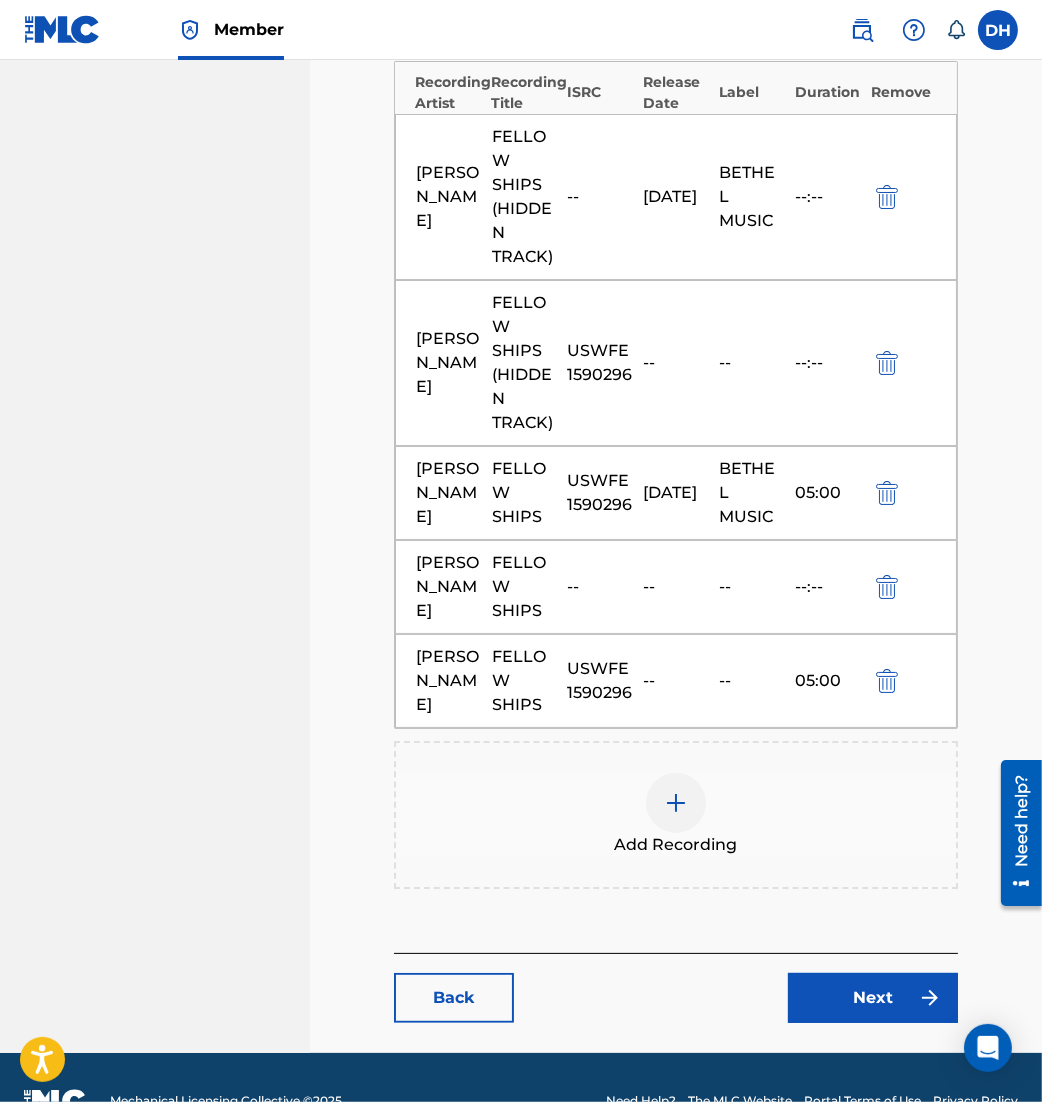 scroll, scrollTop: 713, scrollLeft: 0, axis: vertical 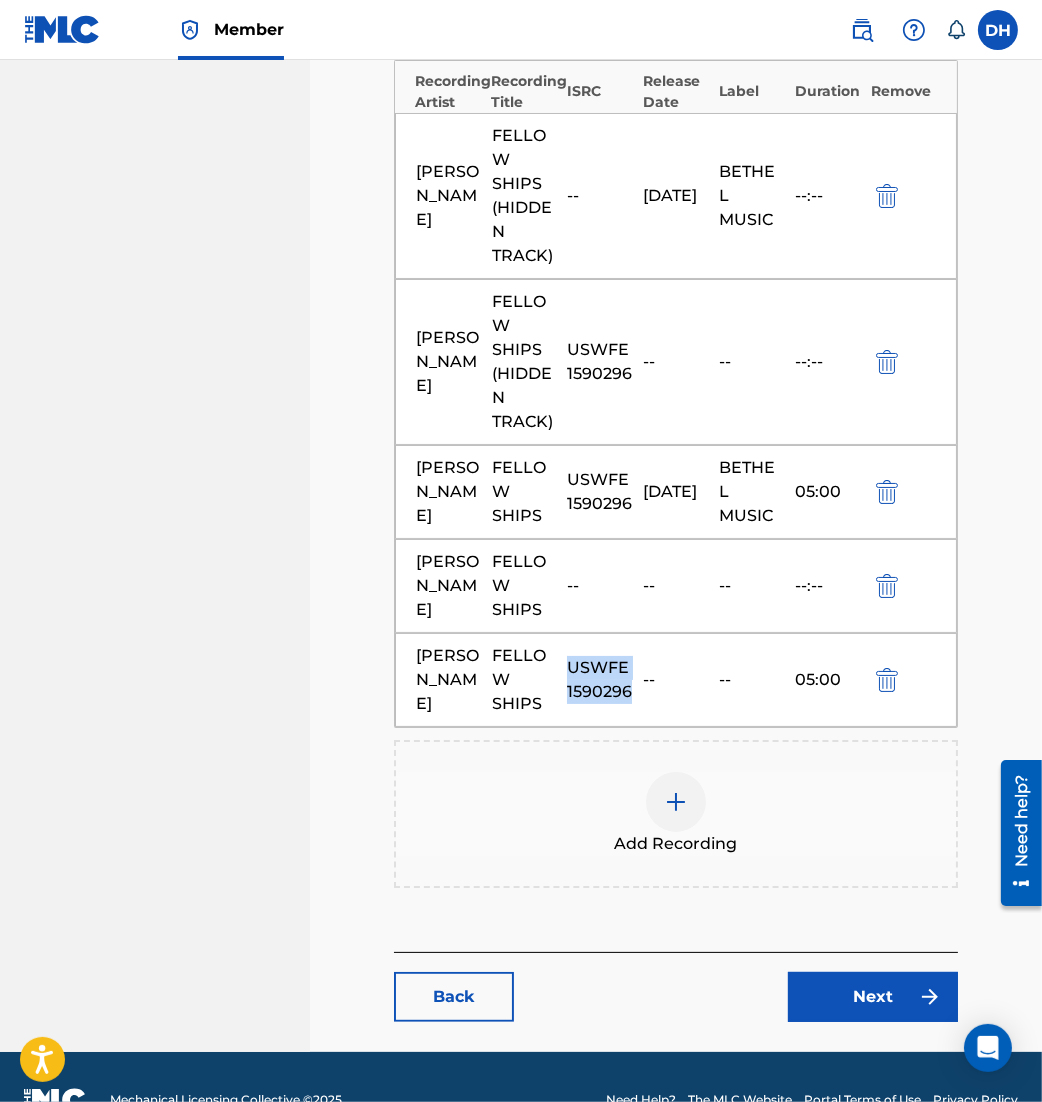 drag, startPoint x: 629, startPoint y: 701, endPoint x: 570, endPoint y: 664, distance: 69.641945 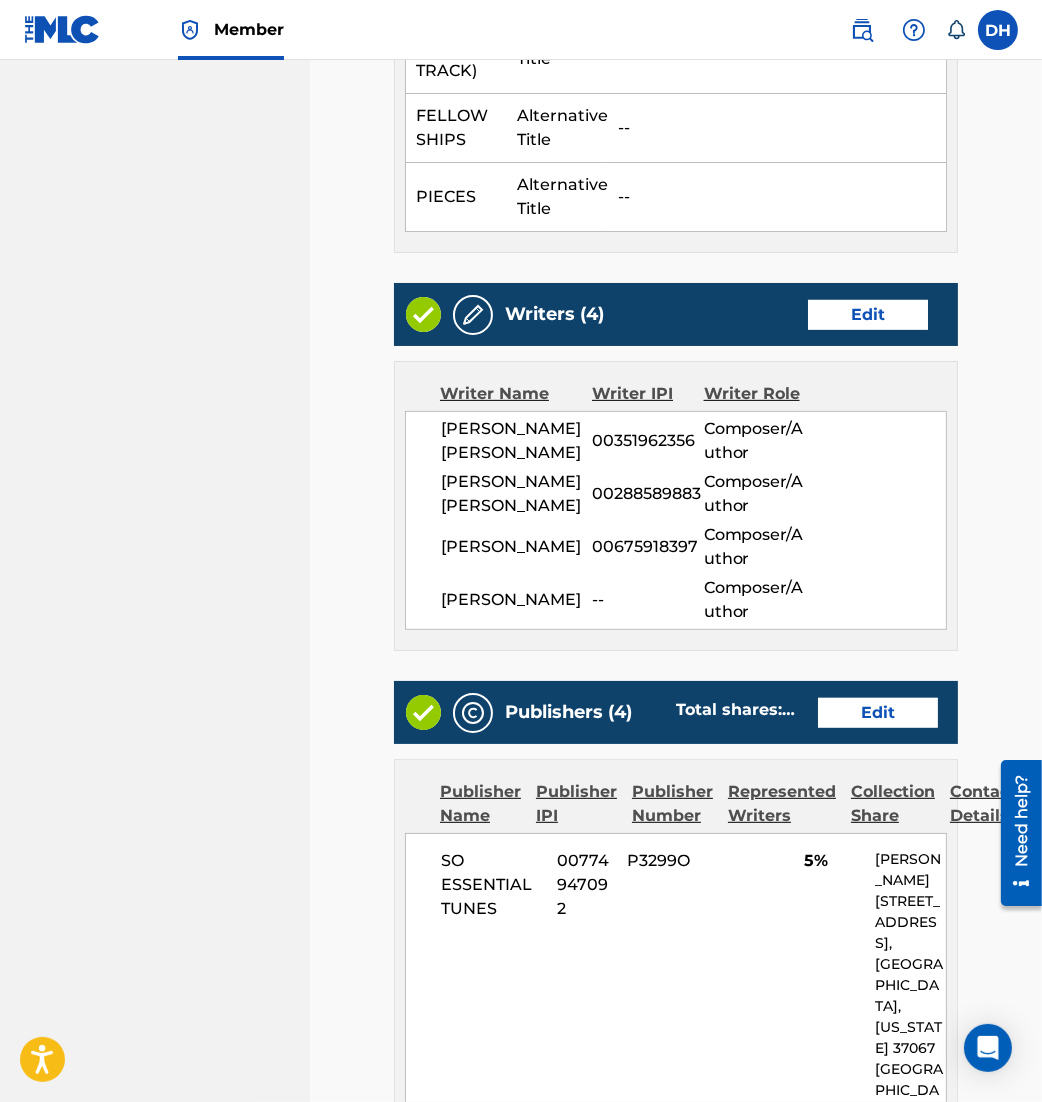 scroll, scrollTop: 0, scrollLeft: 0, axis: both 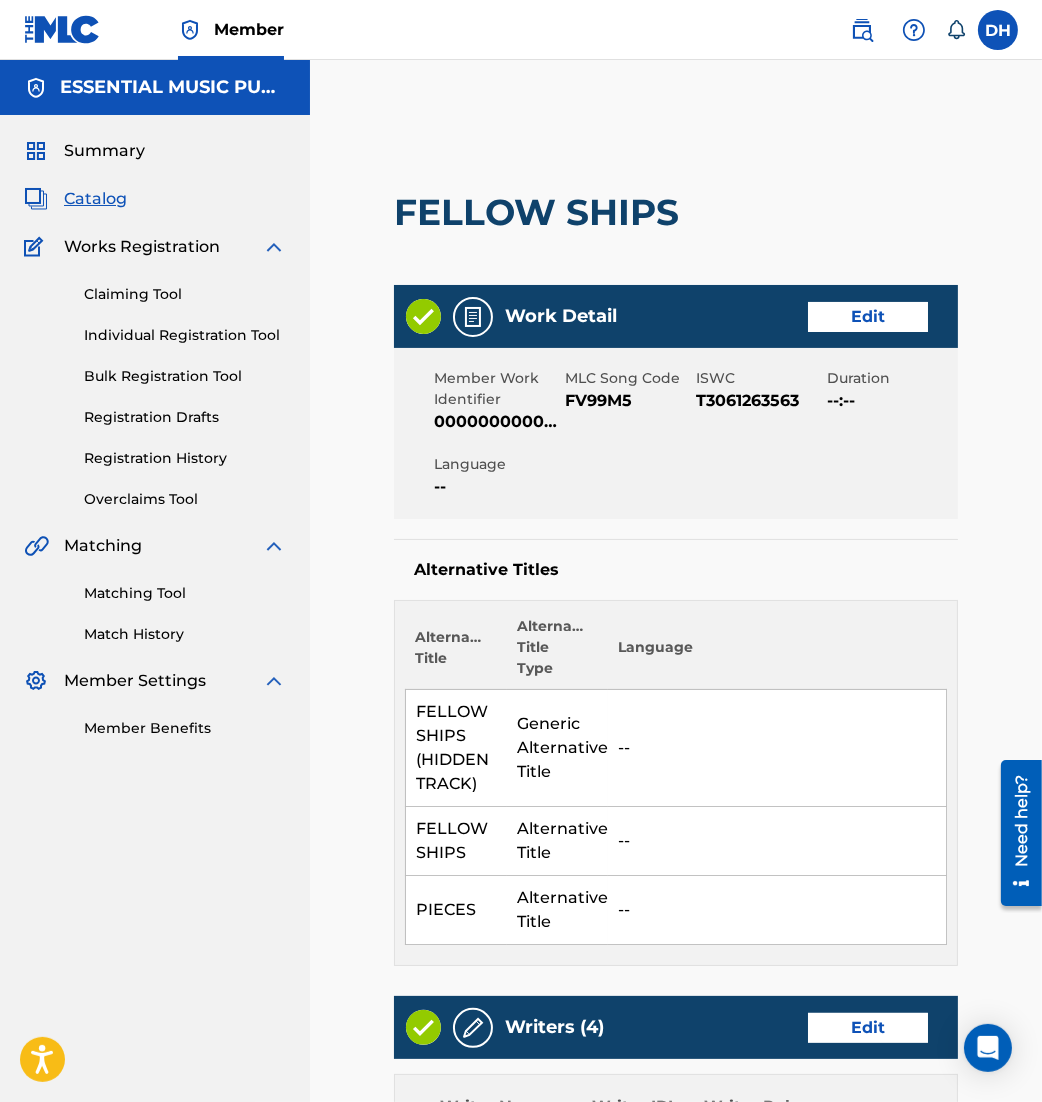 click on "Matching Tool" at bounding box center (185, 593) 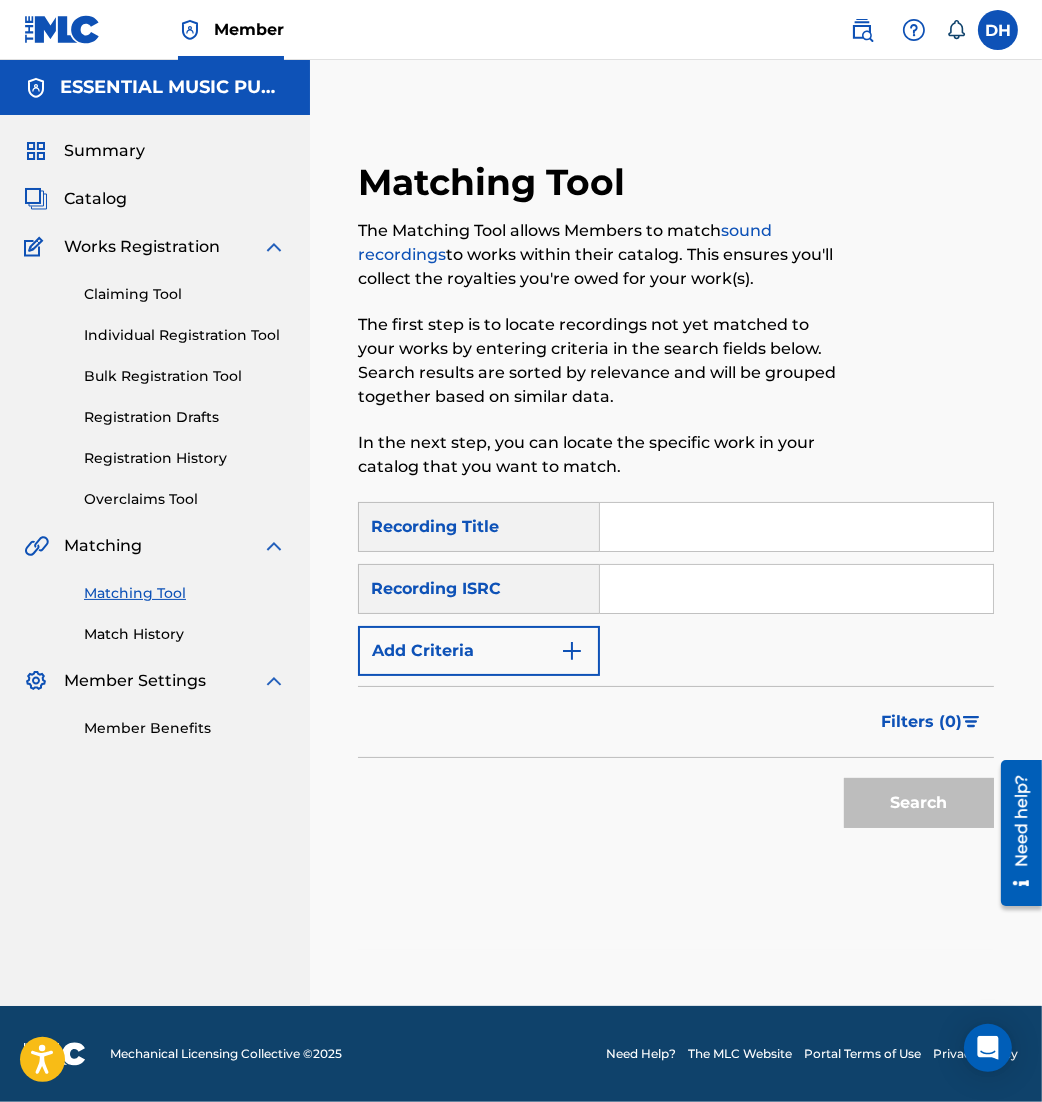 click at bounding box center (796, 527) 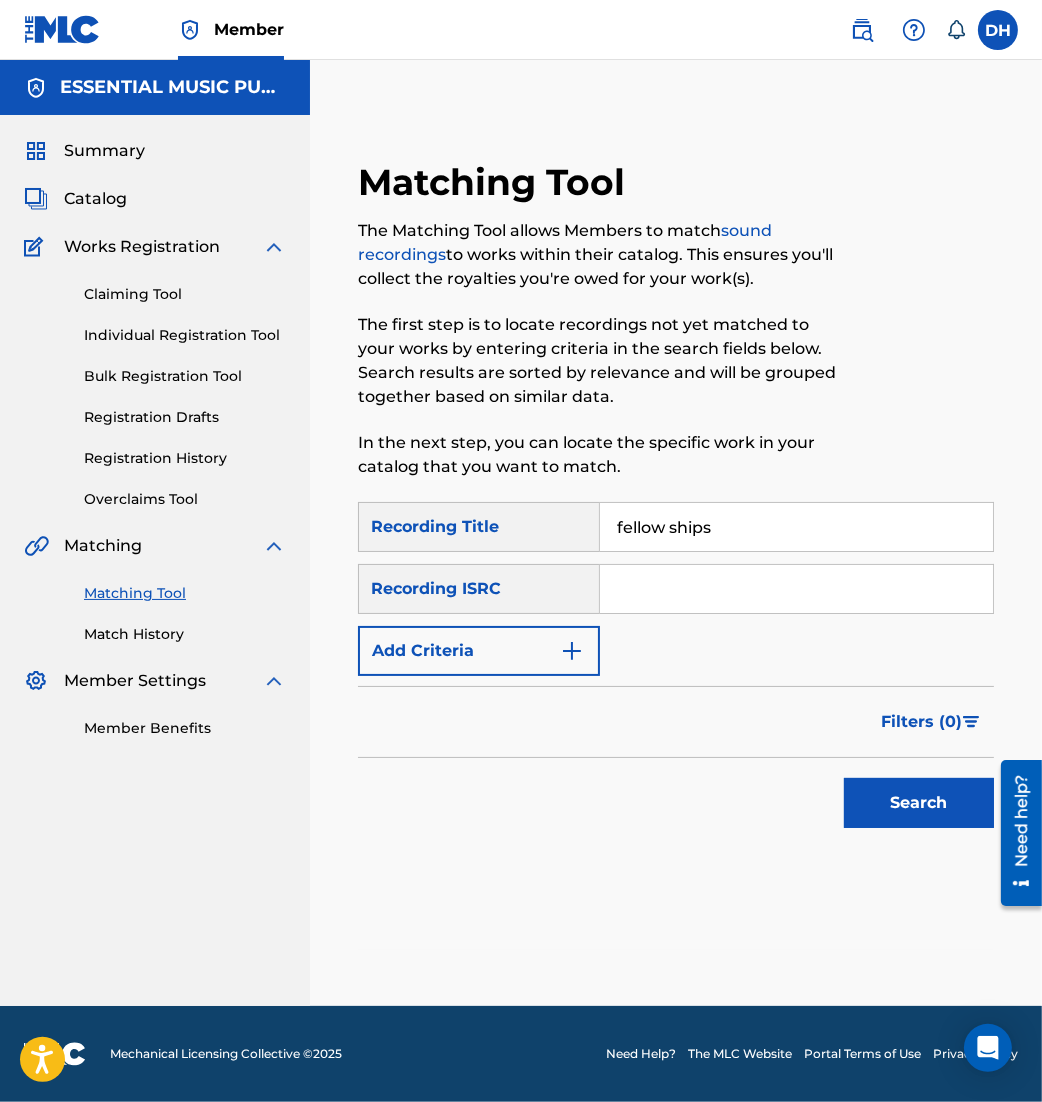 type on "fellow ships" 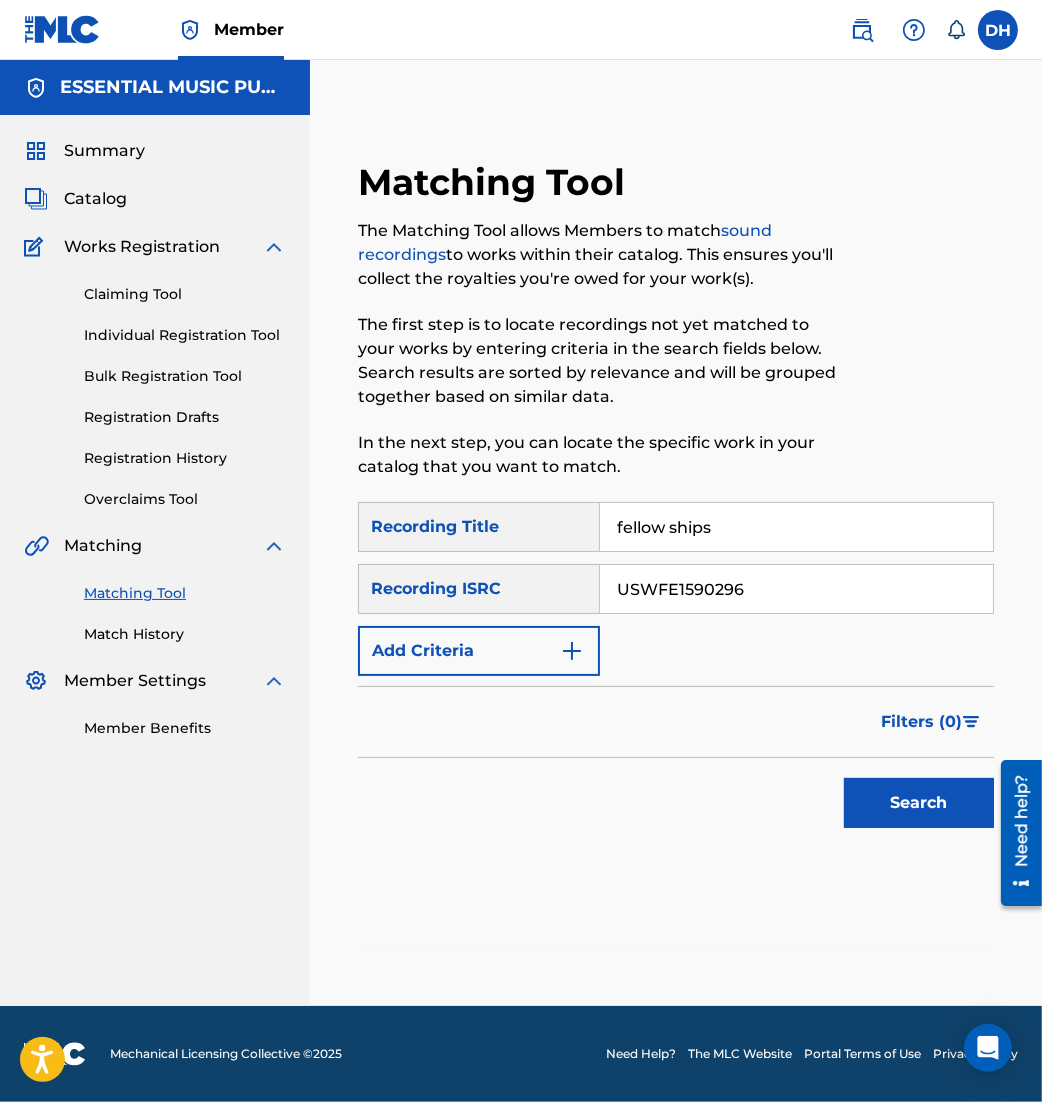 type on "USWFE1590296" 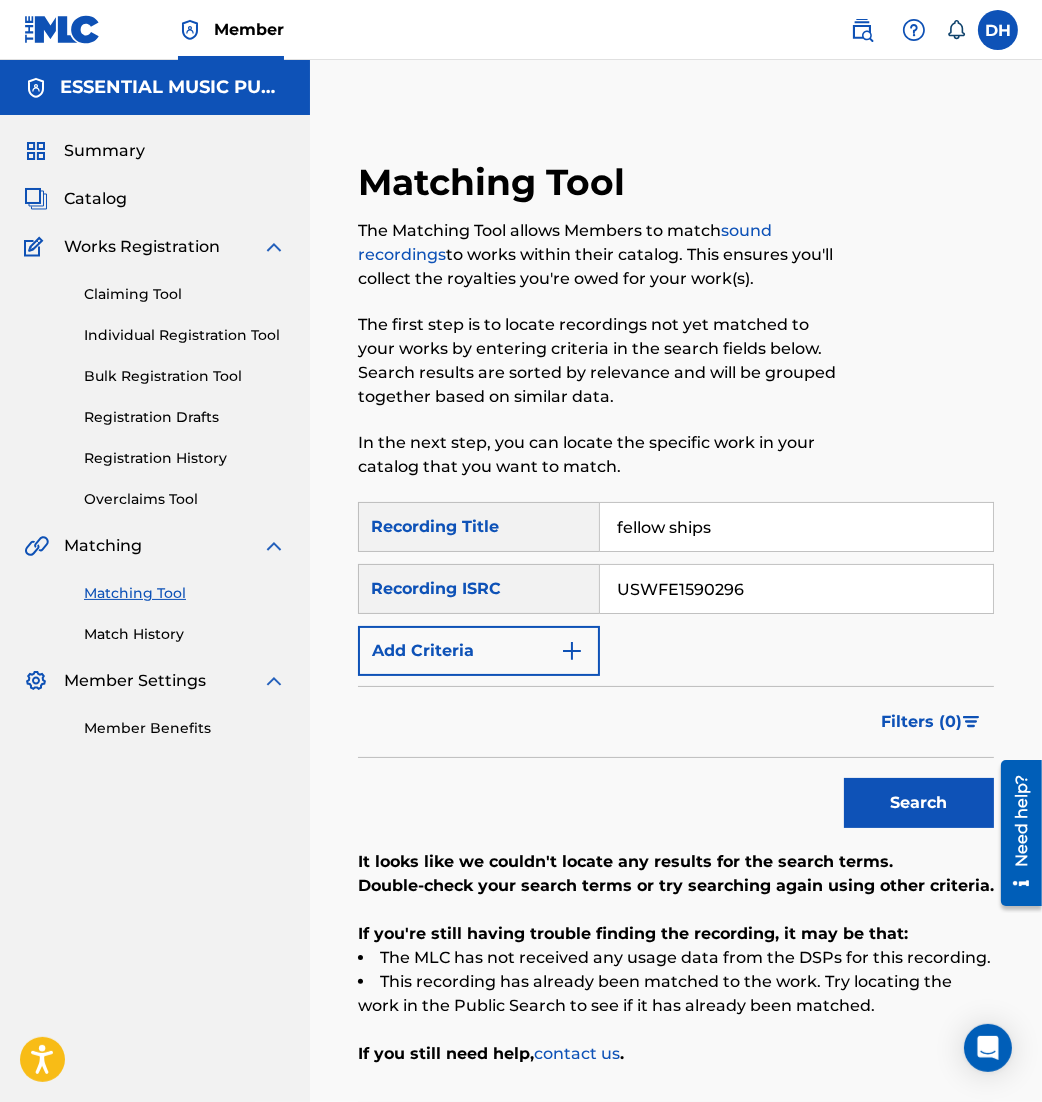 drag, startPoint x: 748, startPoint y: 529, endPoint x: 374, endPoint y: 505, distance: 374.76926 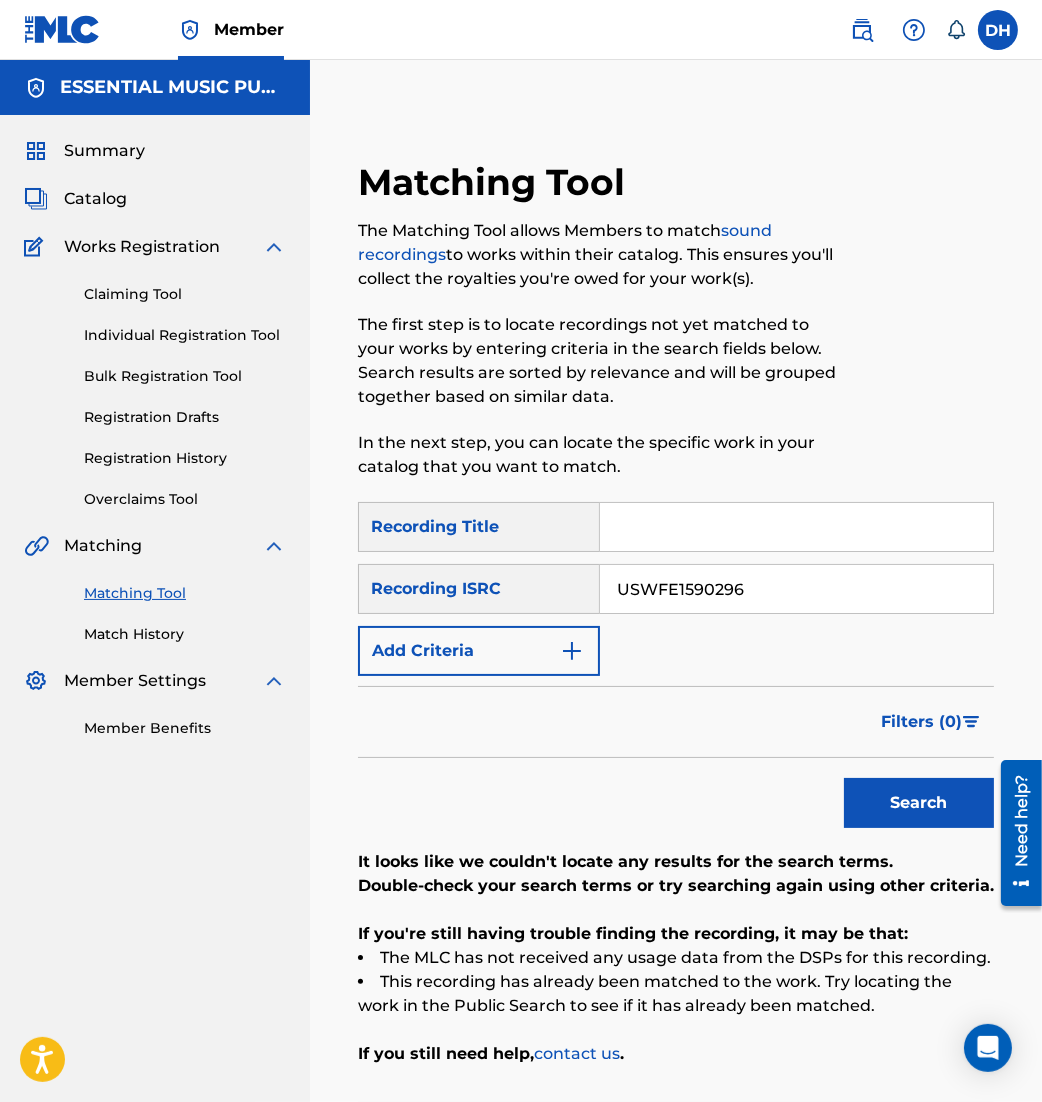 type 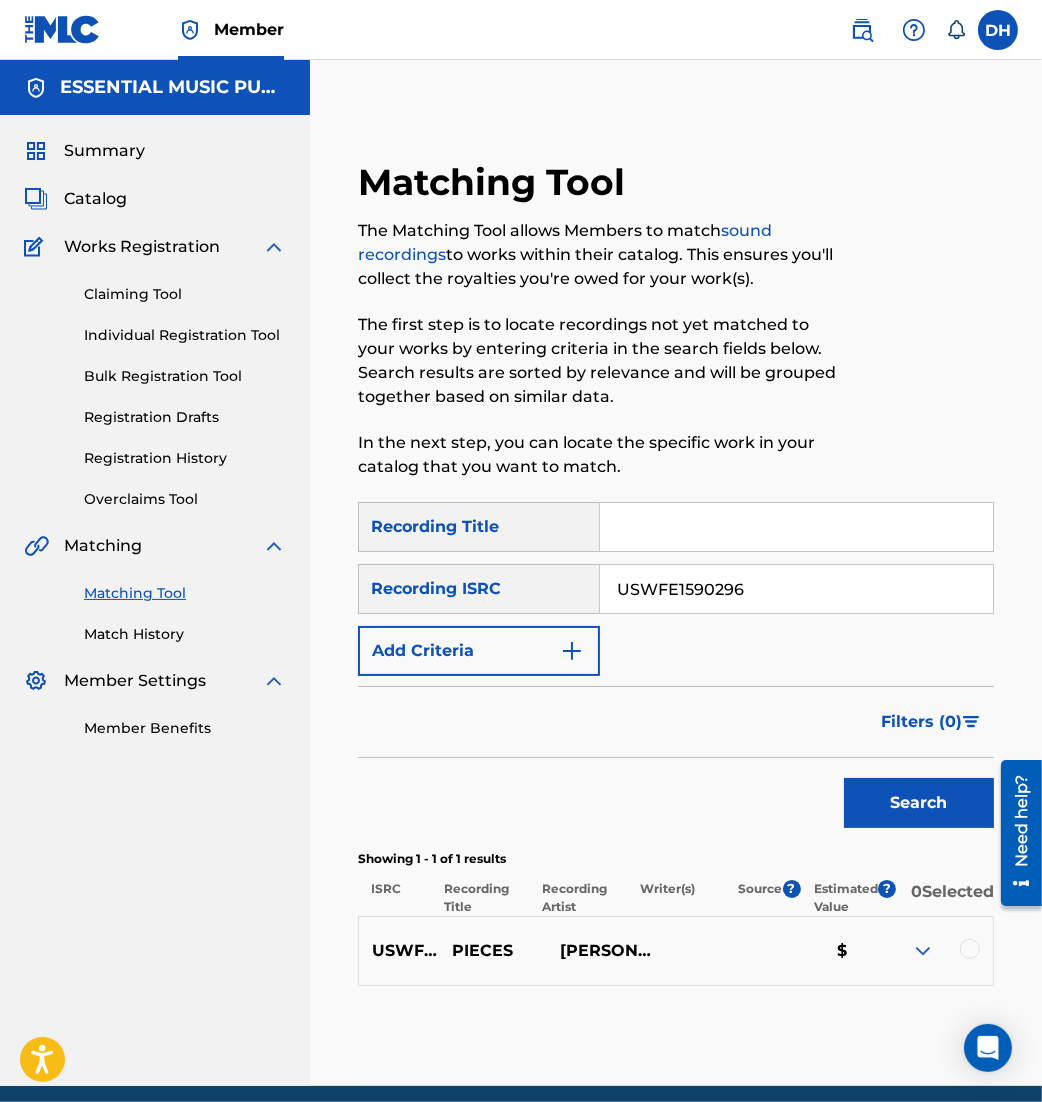 scroll, scrollTop: 91, scrollLeft: 0, axis: vertical 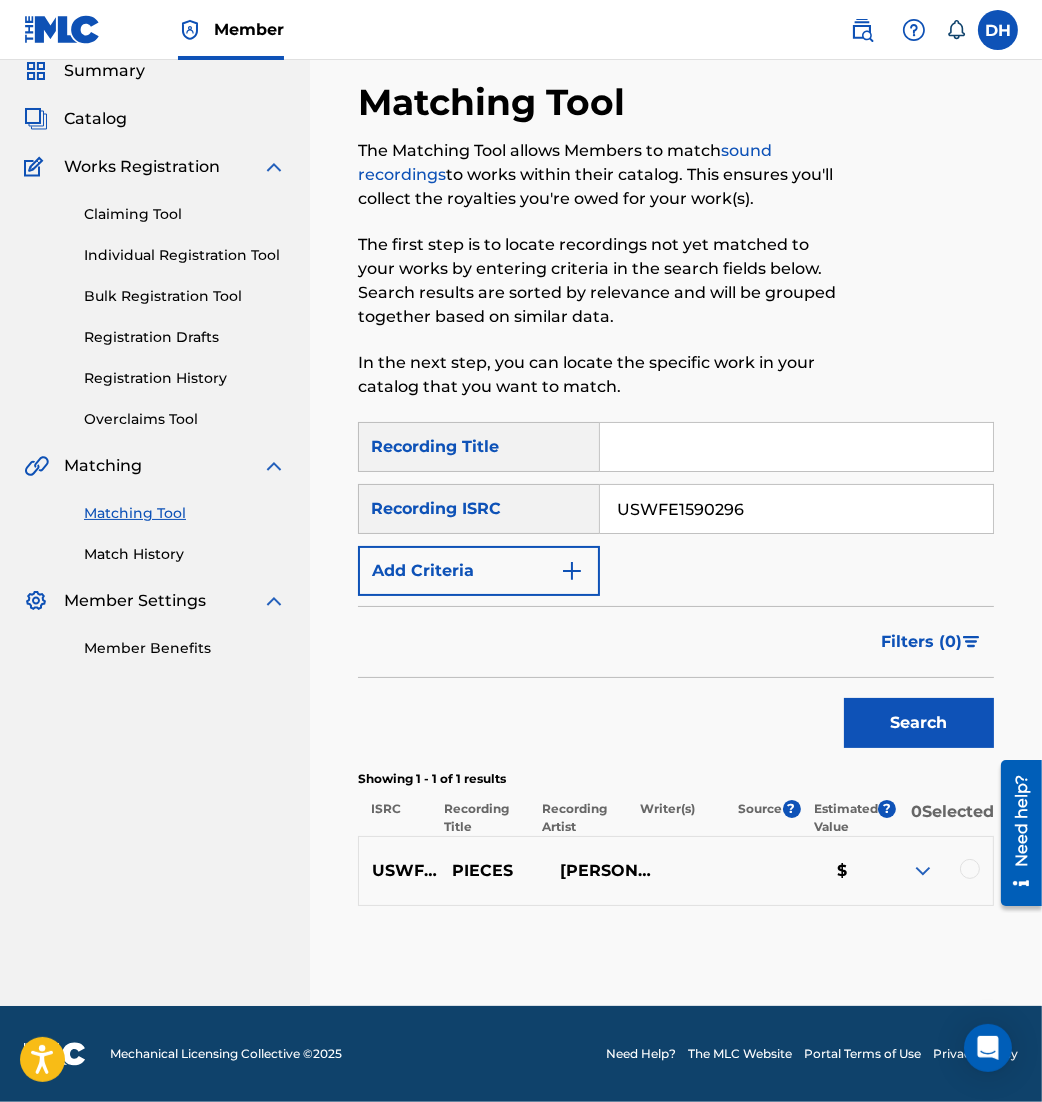 click on "Search" at bounding box center [919, 723] 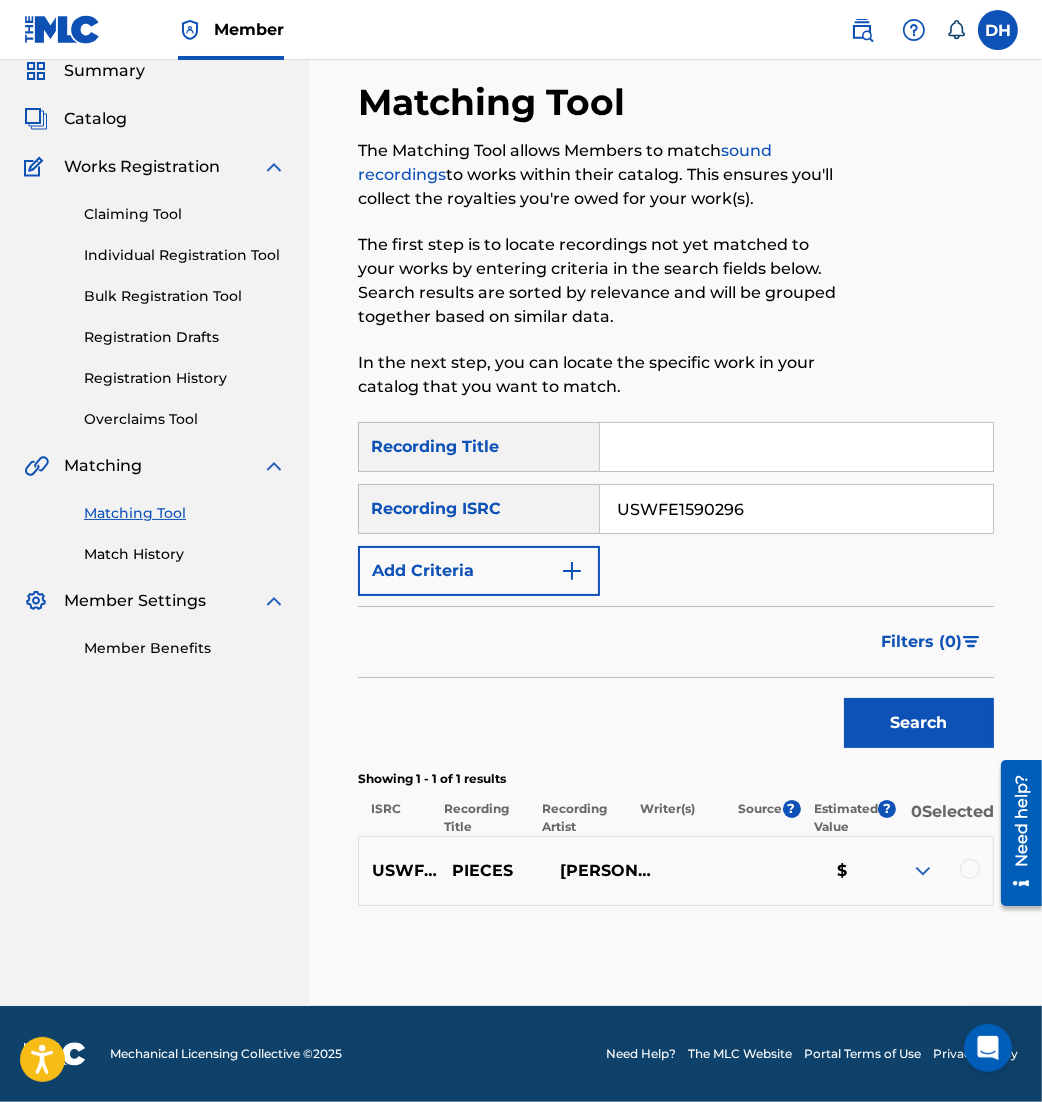click at bounding box center (939, 871) 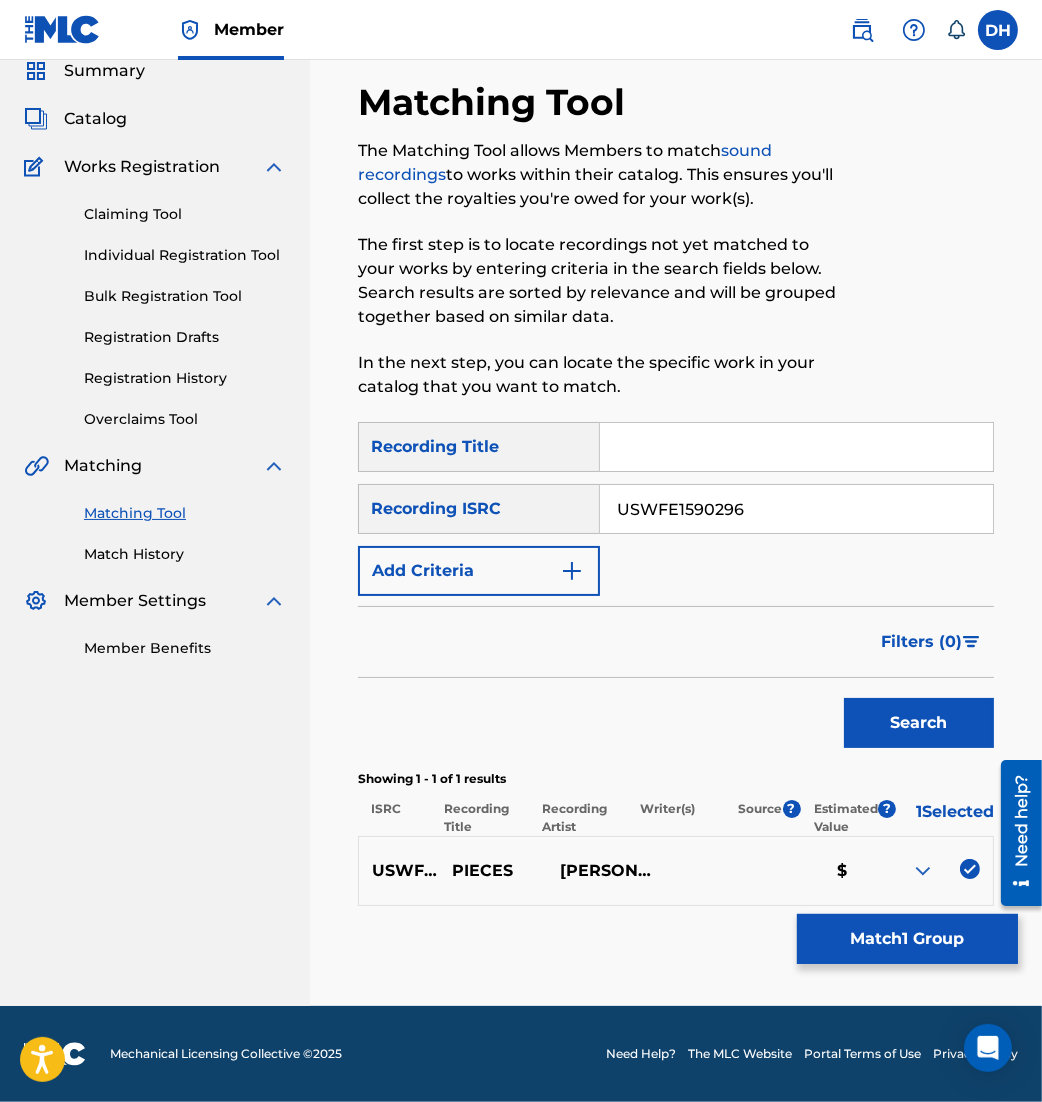 scroll, scrollTop: 78, scrollLeft: 0, axis: vertical 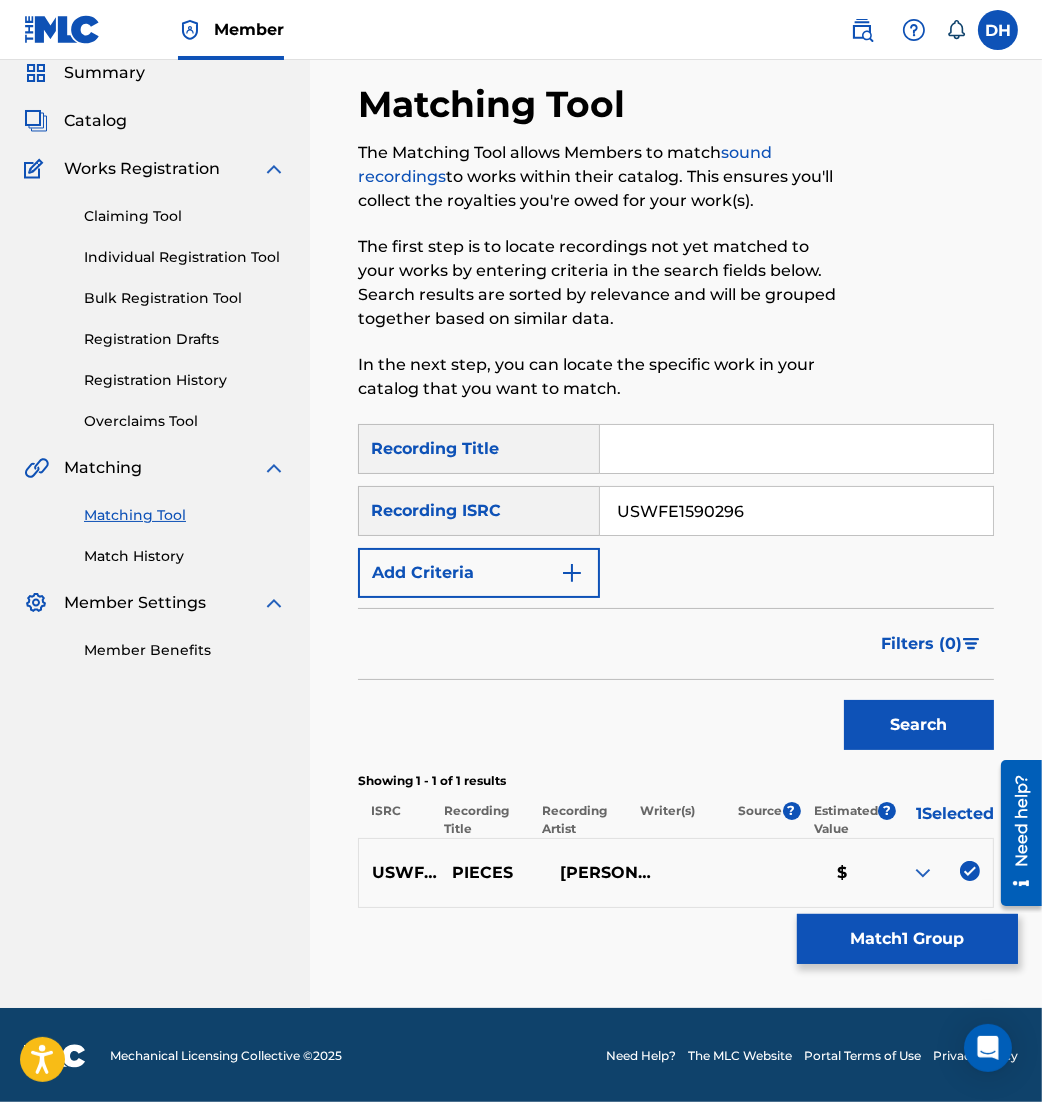 click on "Match  1 Group" at bounding box center [907, 939] 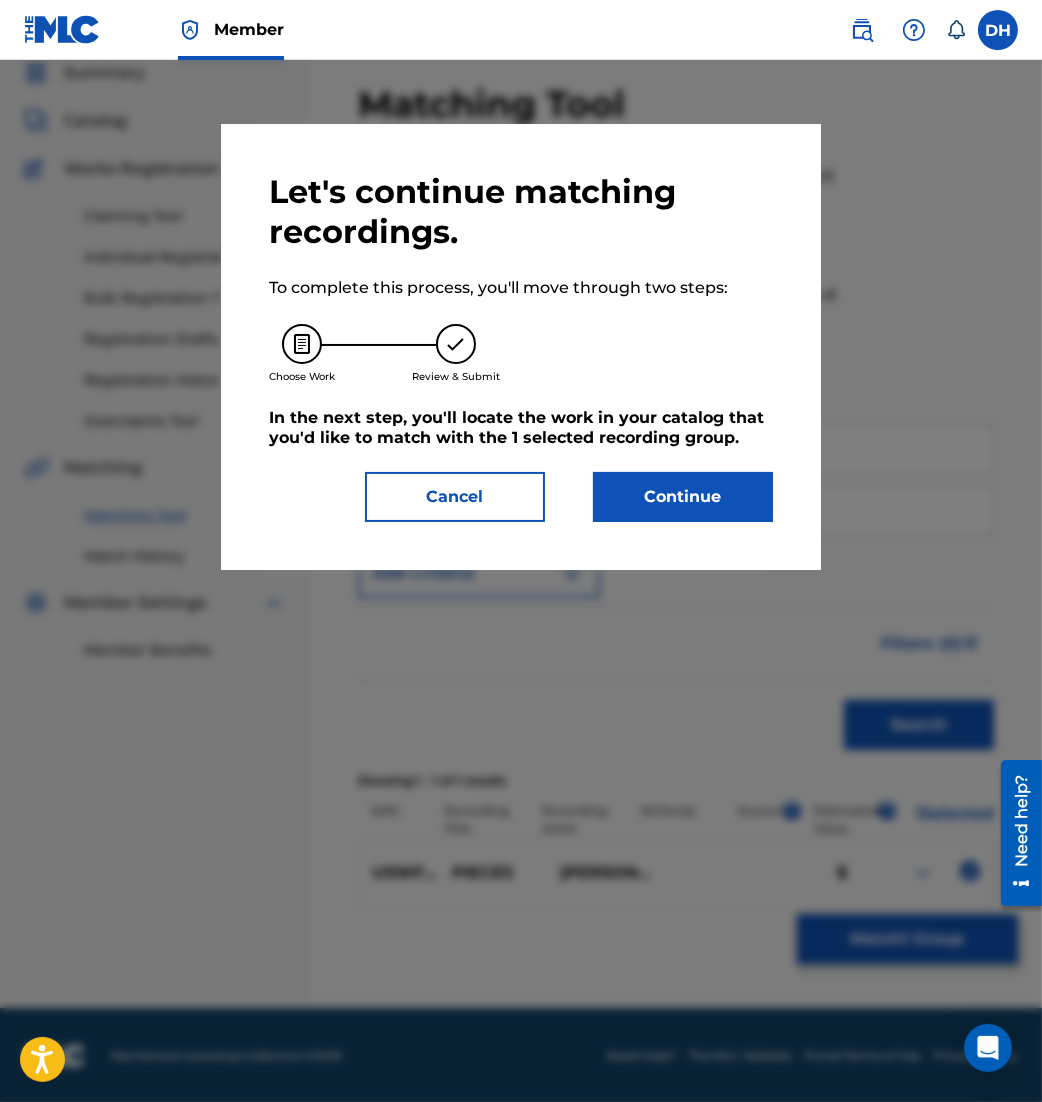 click on "Continue" at bounding box center [683, 497] 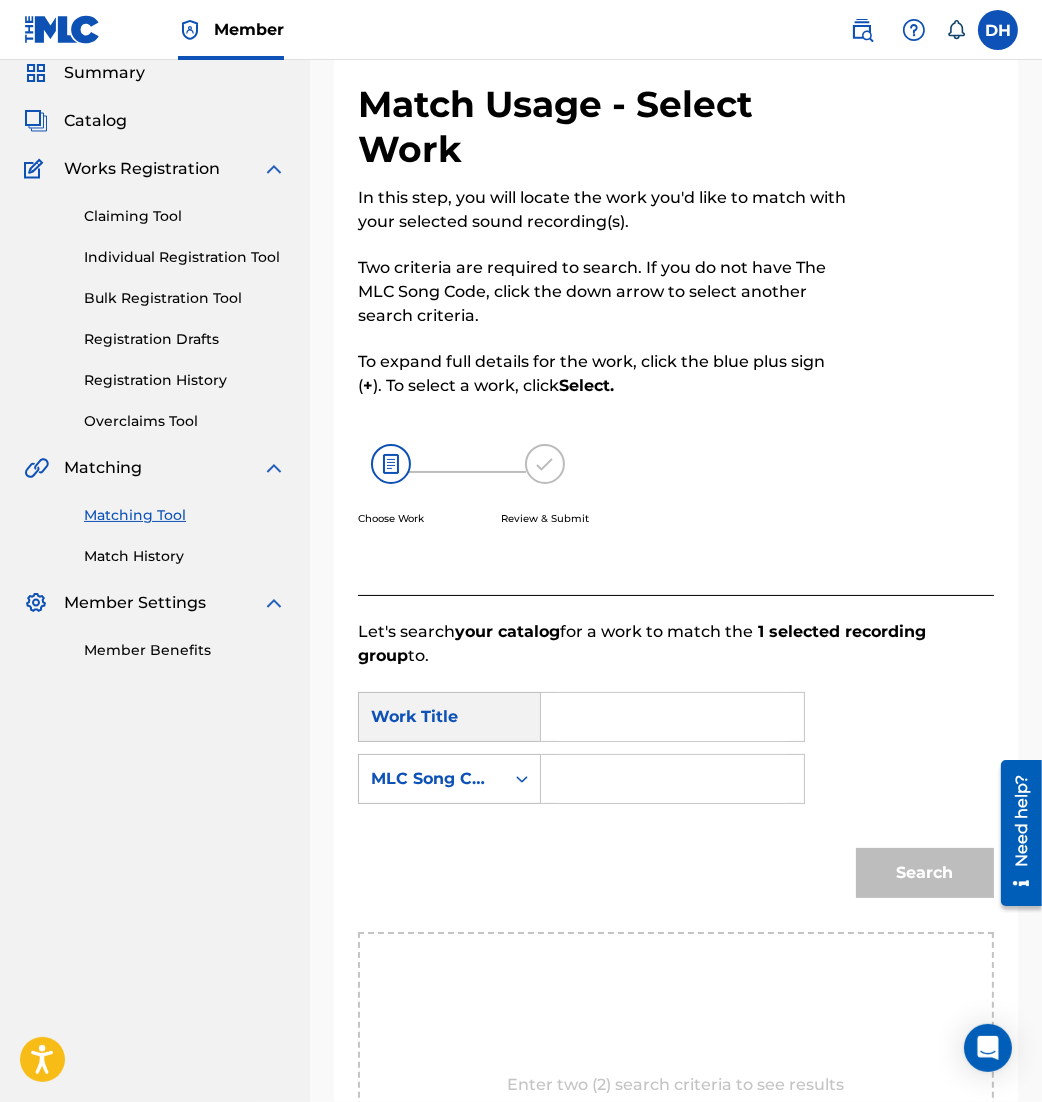 click at bounding box center [672, 717] 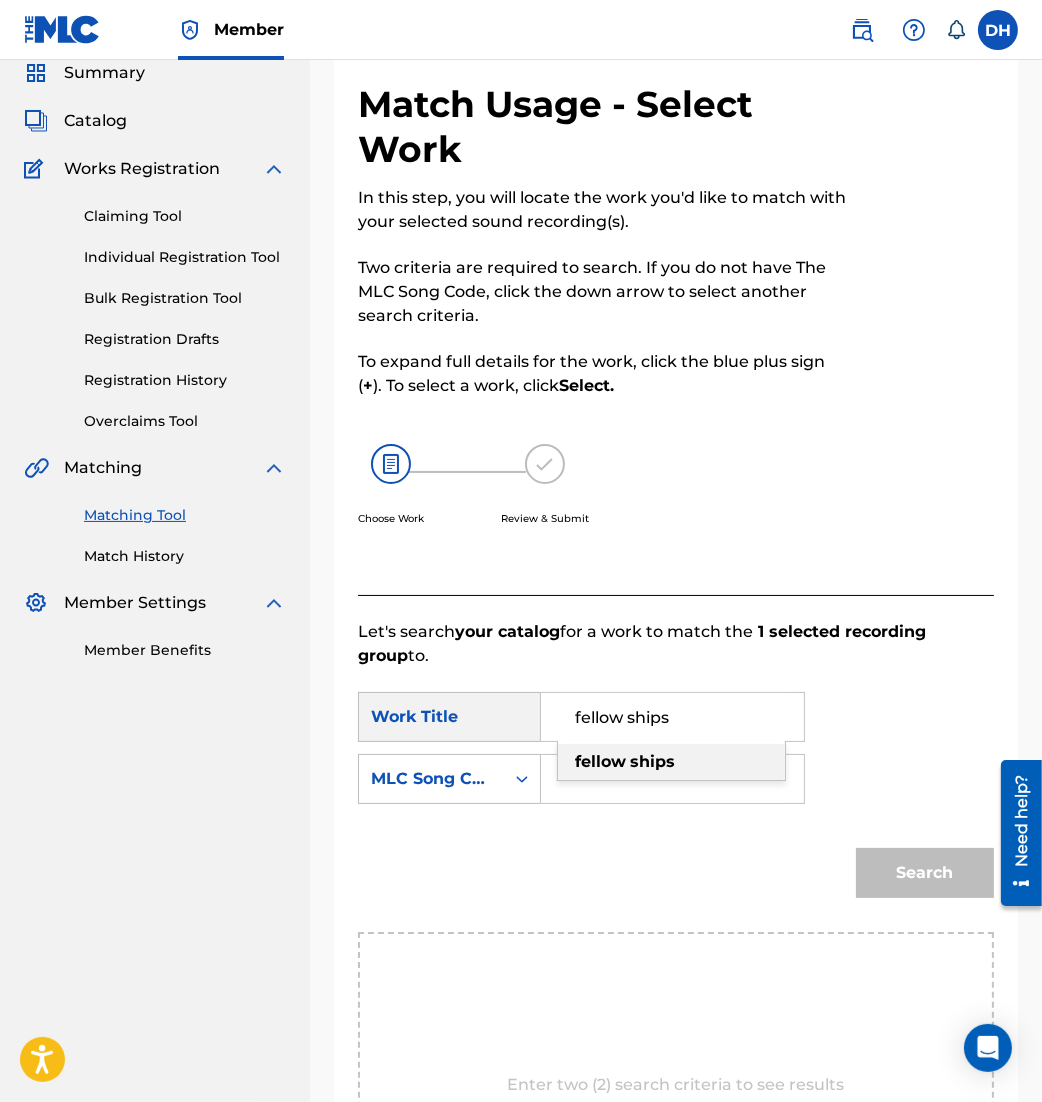 type on "fellow ships" 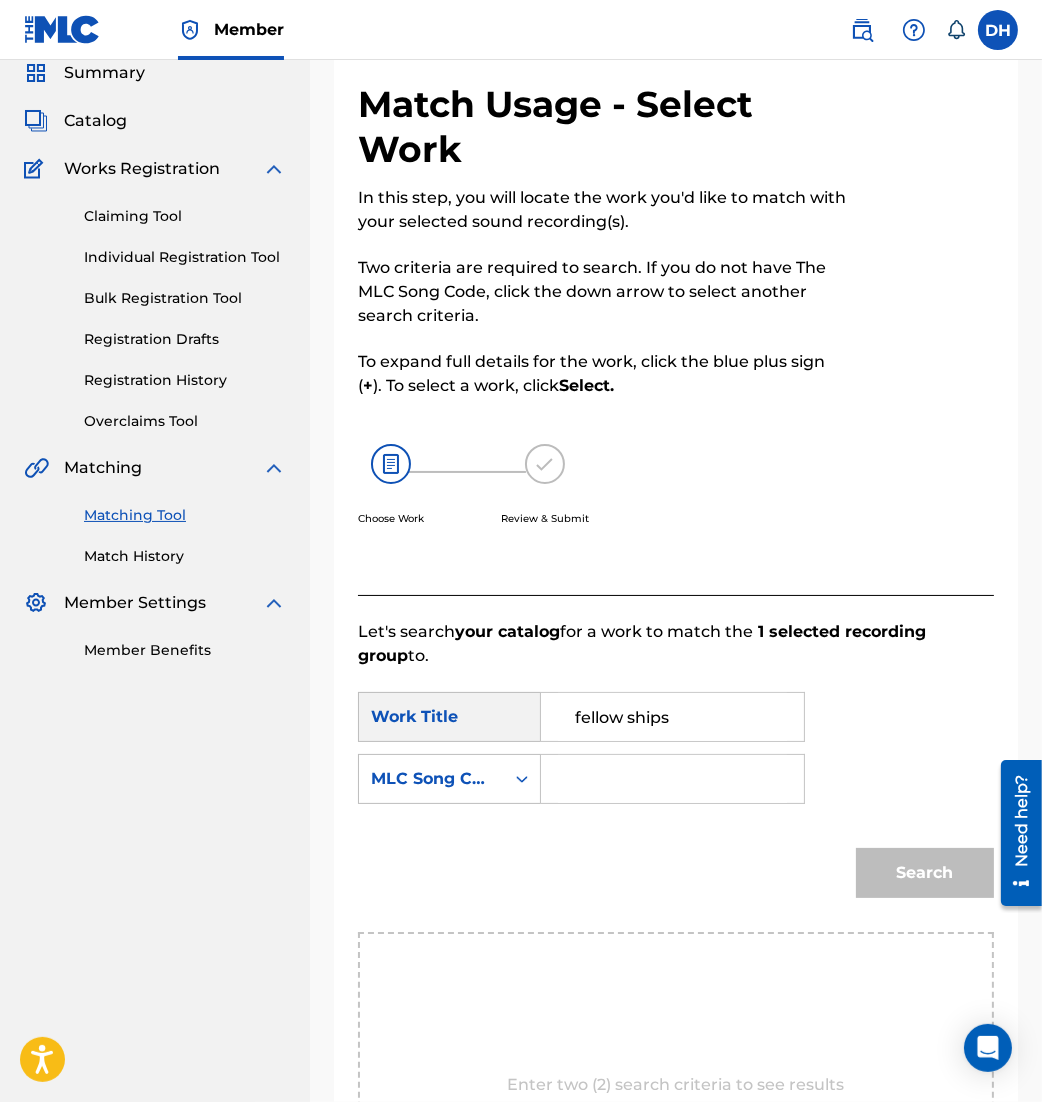 click at bounding box center [672, 779] 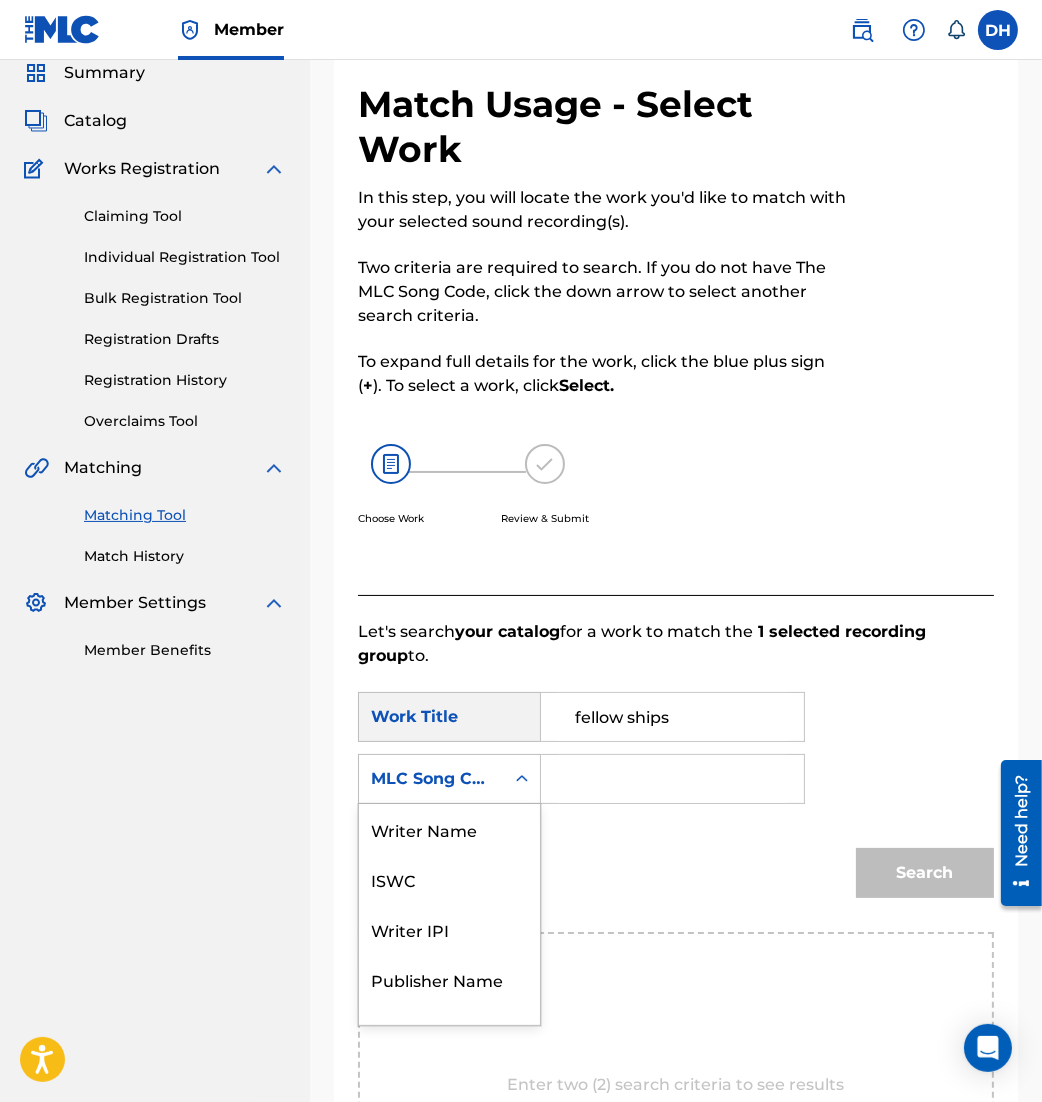 scroll, scrollTop: 81, scrollLeft: 0, axis: vertical 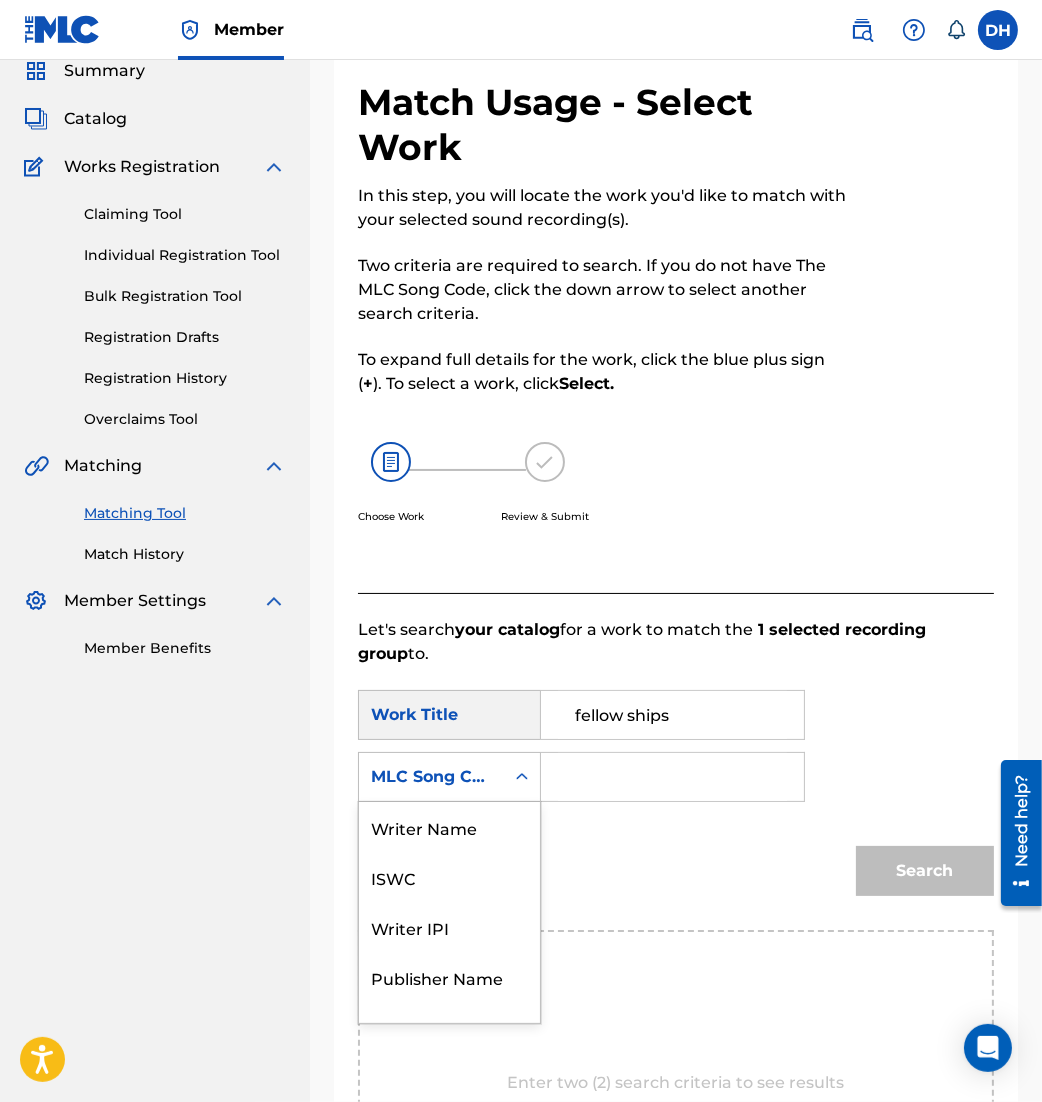 click on "MLC Song Code" at bounding box center [431, 777] 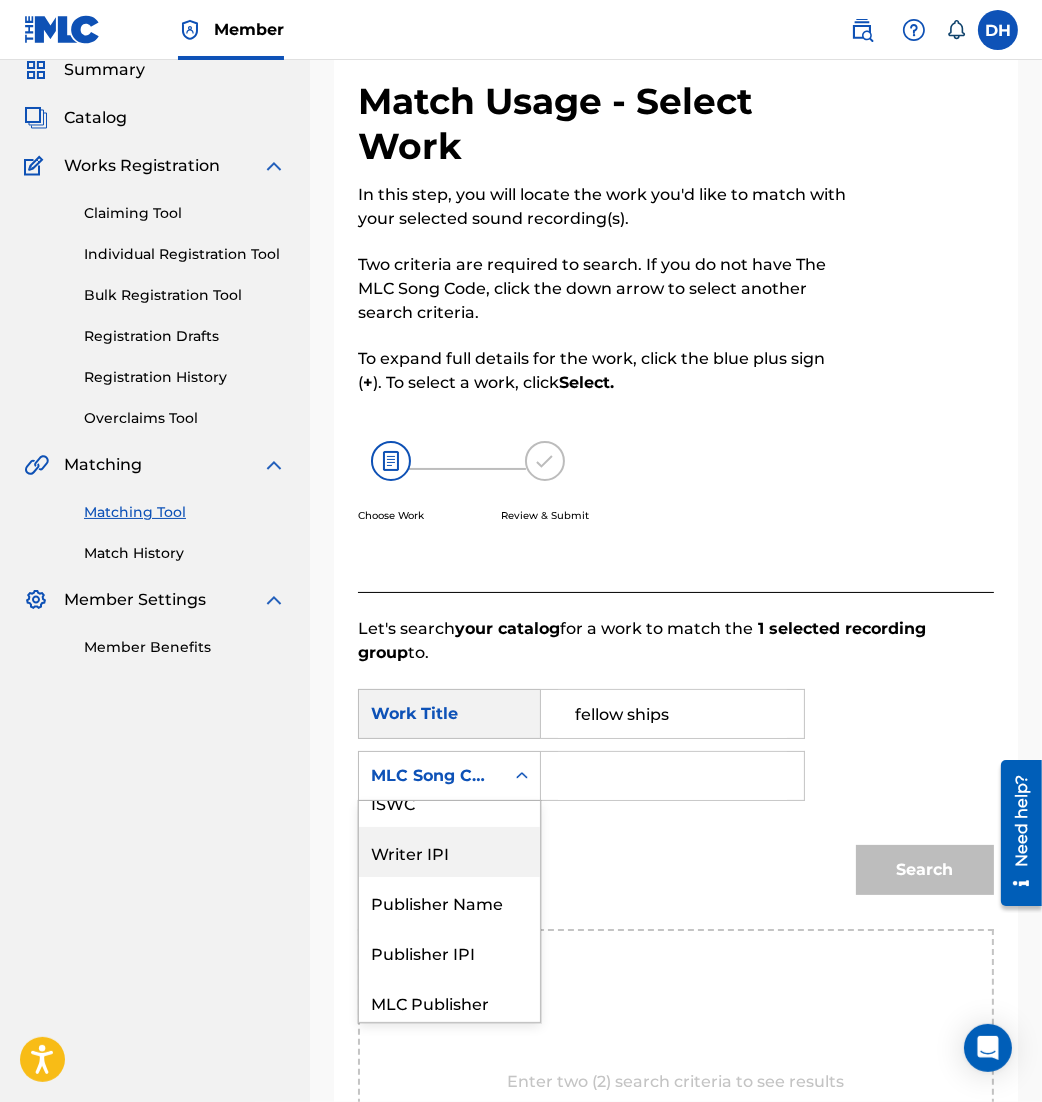 scroll, scrollTop: 0, scrollLeft: 0, axis: both 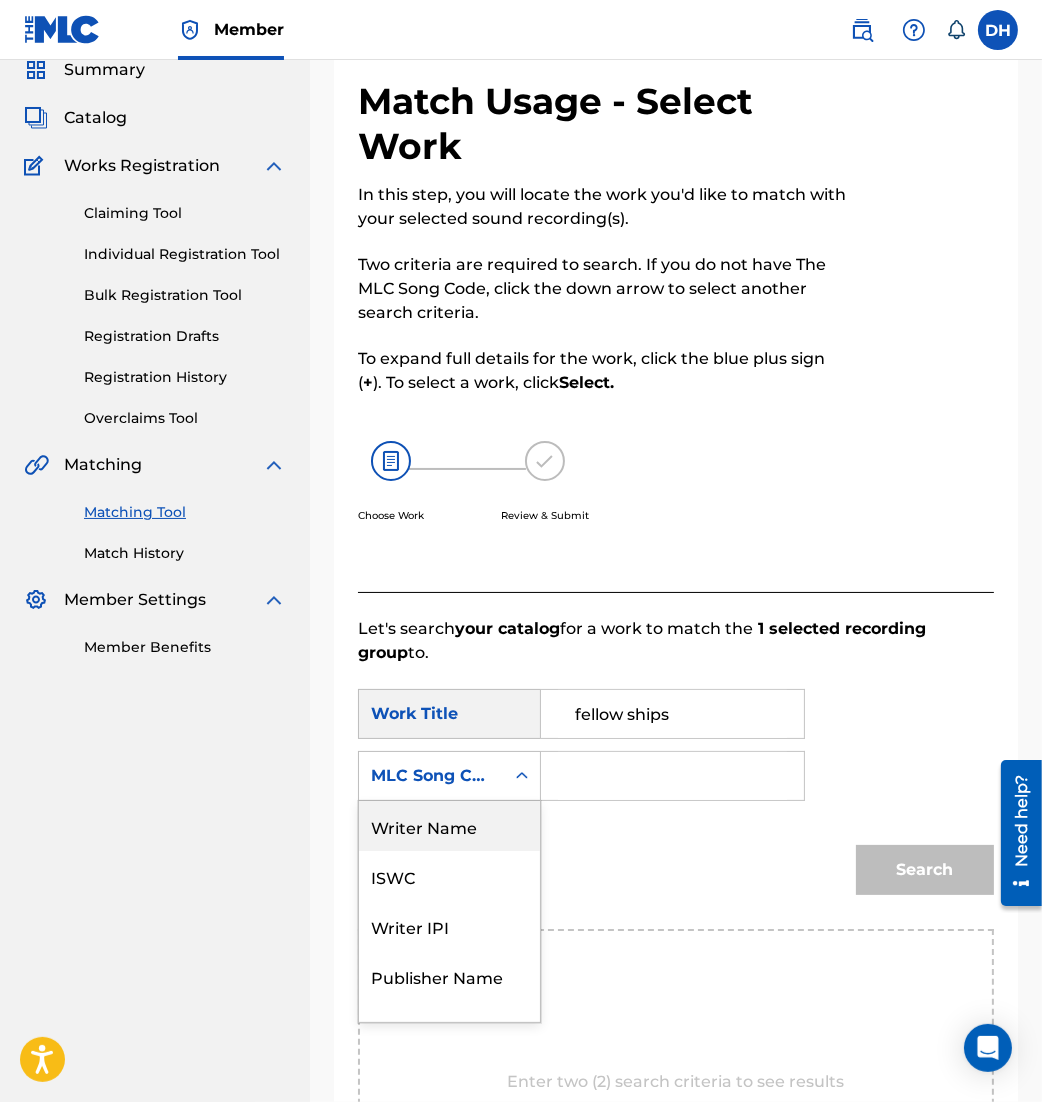 click on "Writer Name" at bounding box center [449, 826] 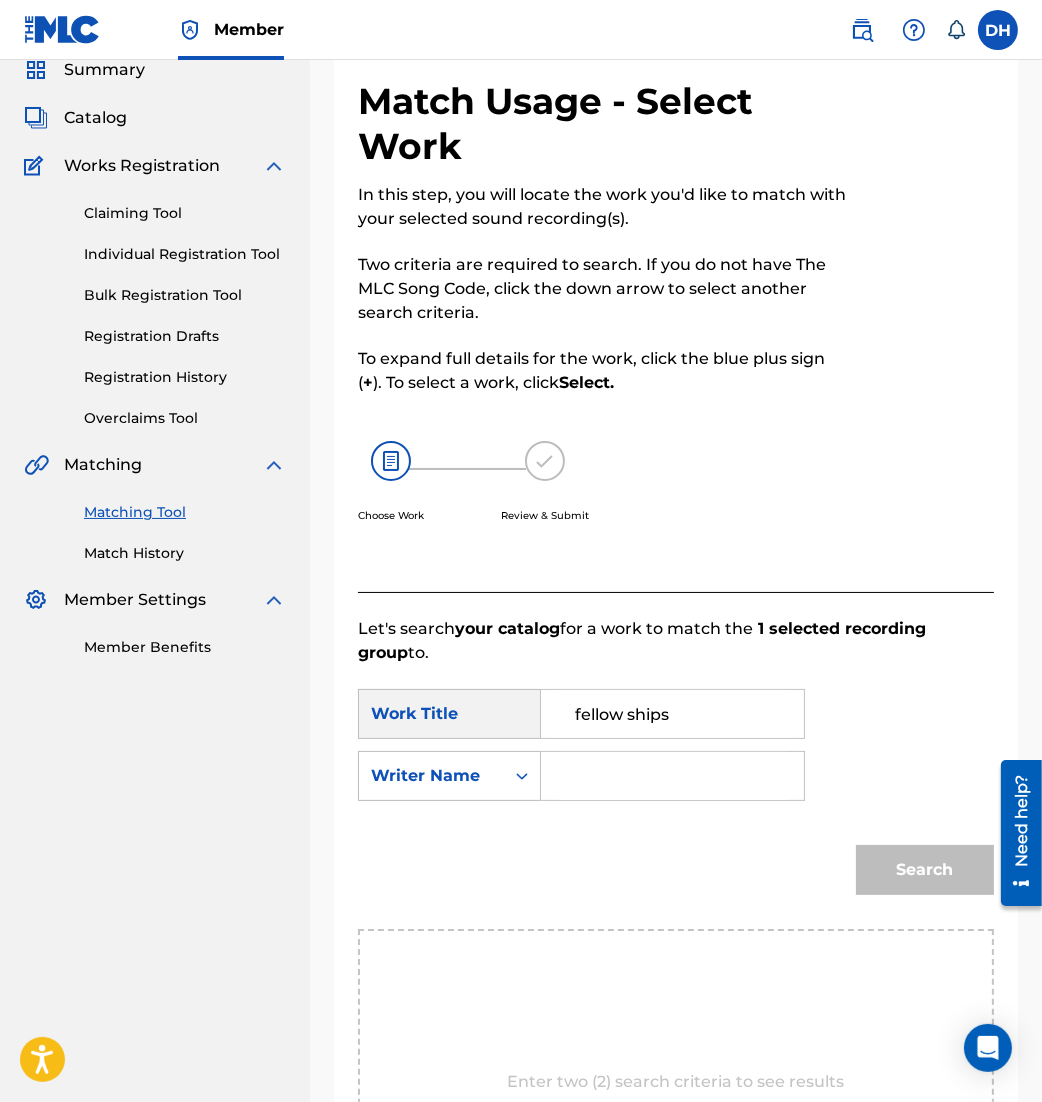 click at bounding box center [672, 776] 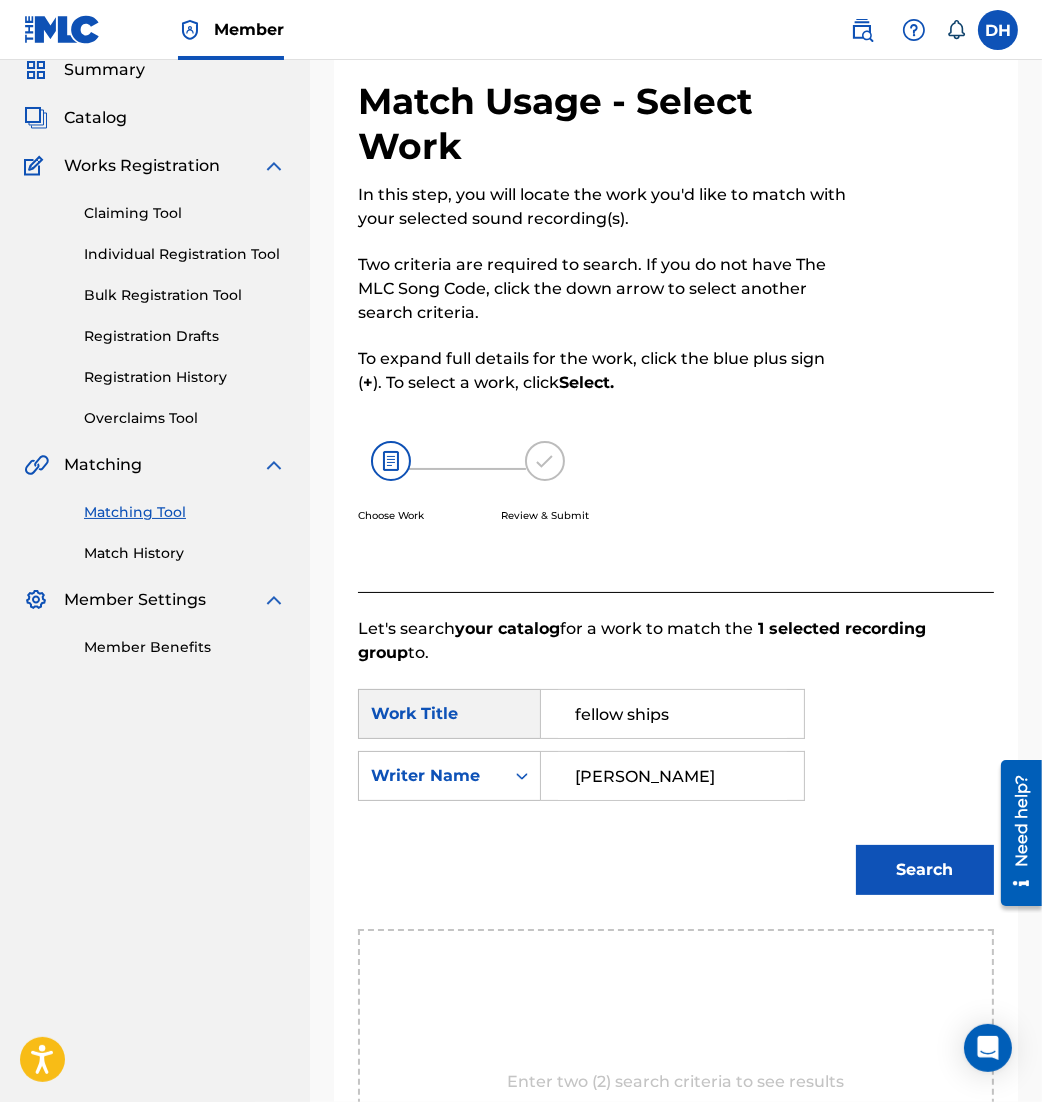 type on "[PERSON_NAME]" 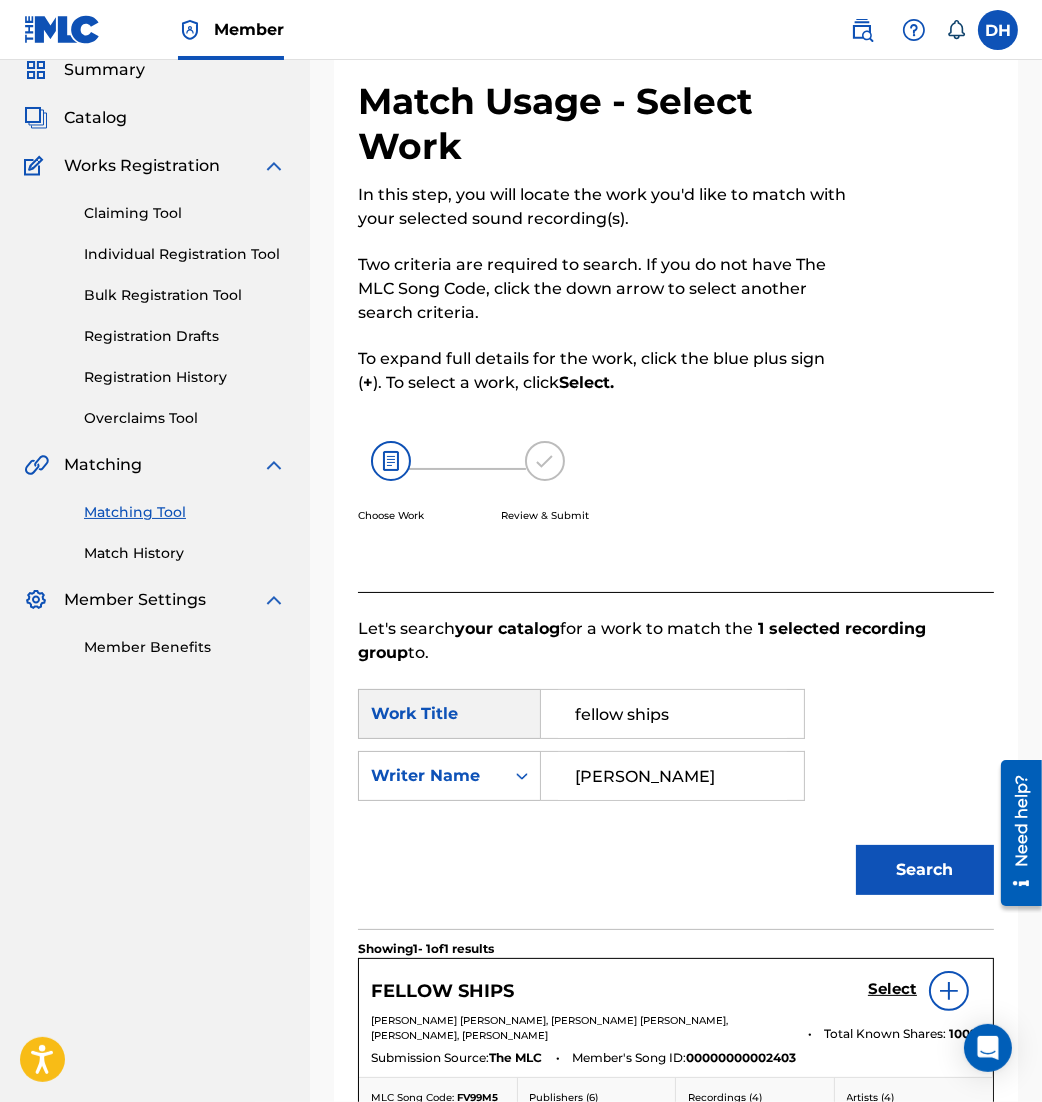 scroll, scrollTop: 373, scrollLeft: 0, axis: vertical 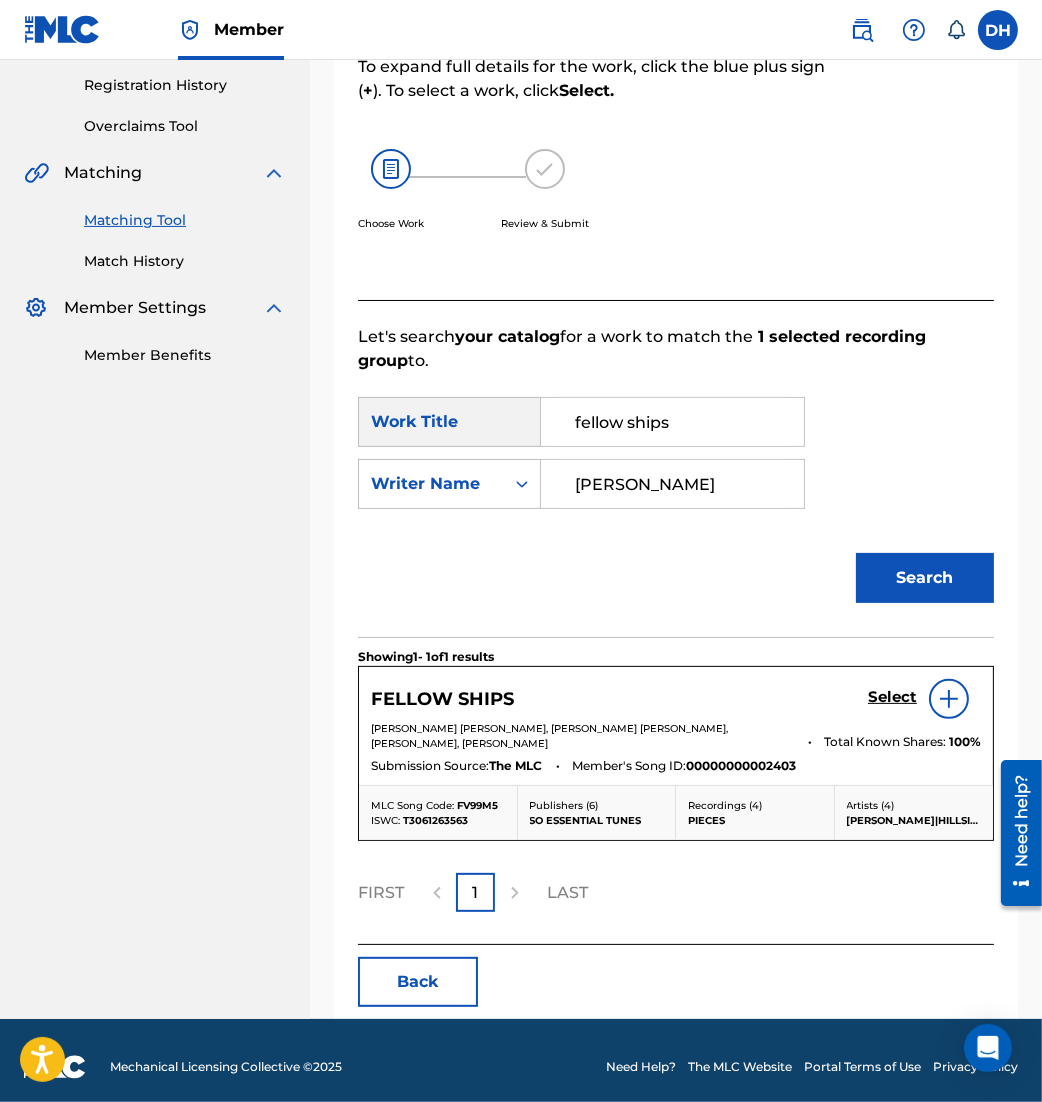 click on "Select" at bounding box center [892, 697] 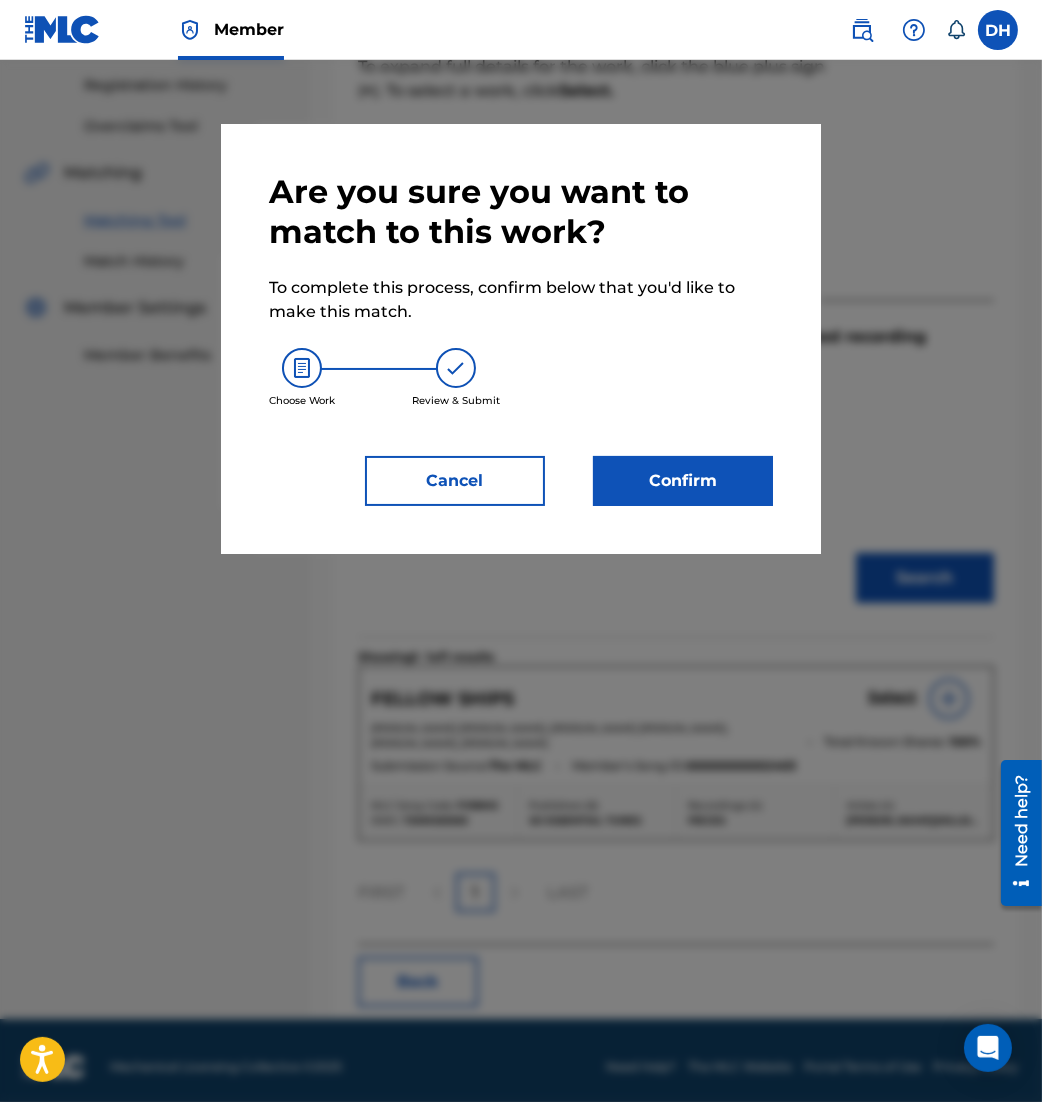 click on "Confirm" at bounding box center [683, 481] 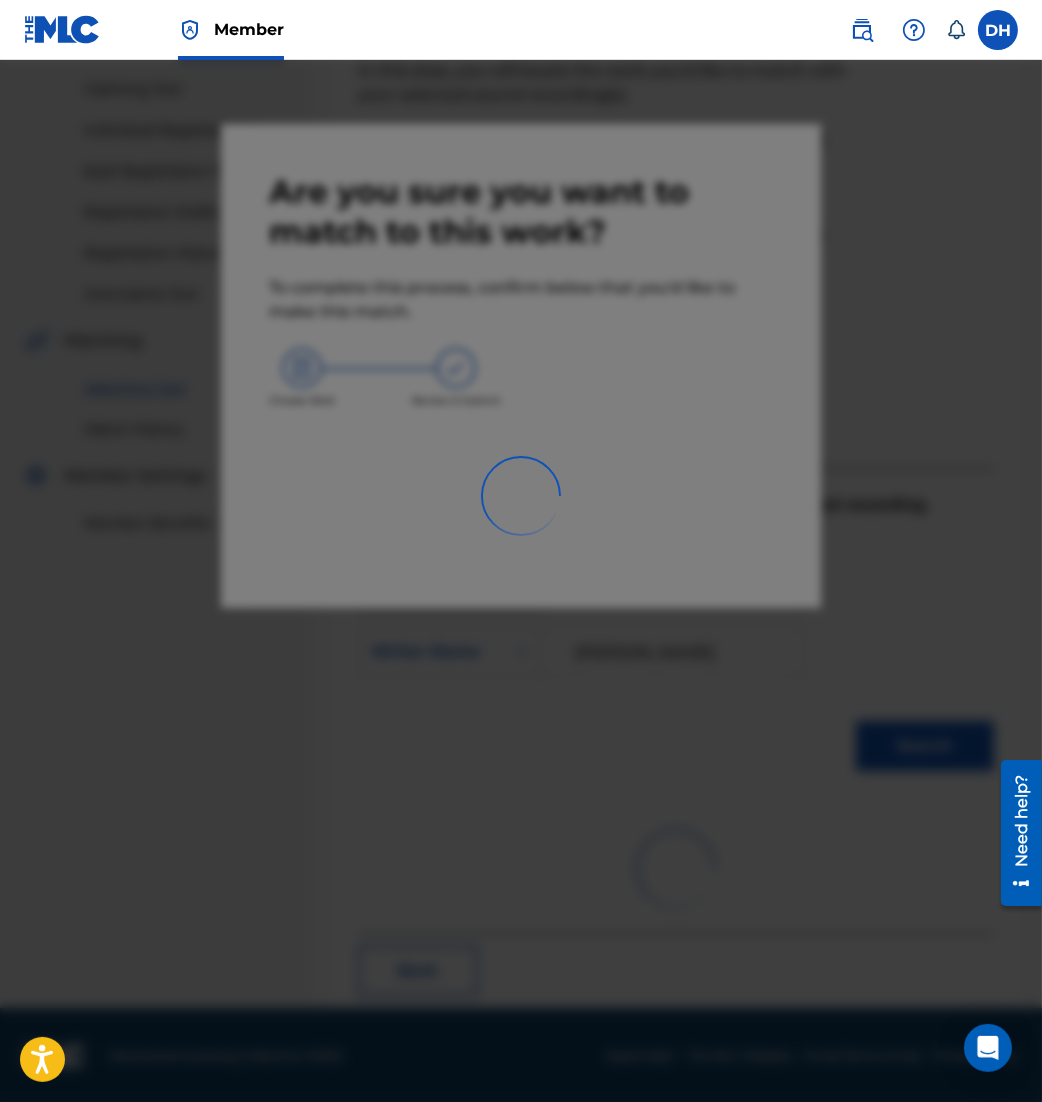 scroll, scrollTop: 13, scrollLeft: 0, axis: vertical 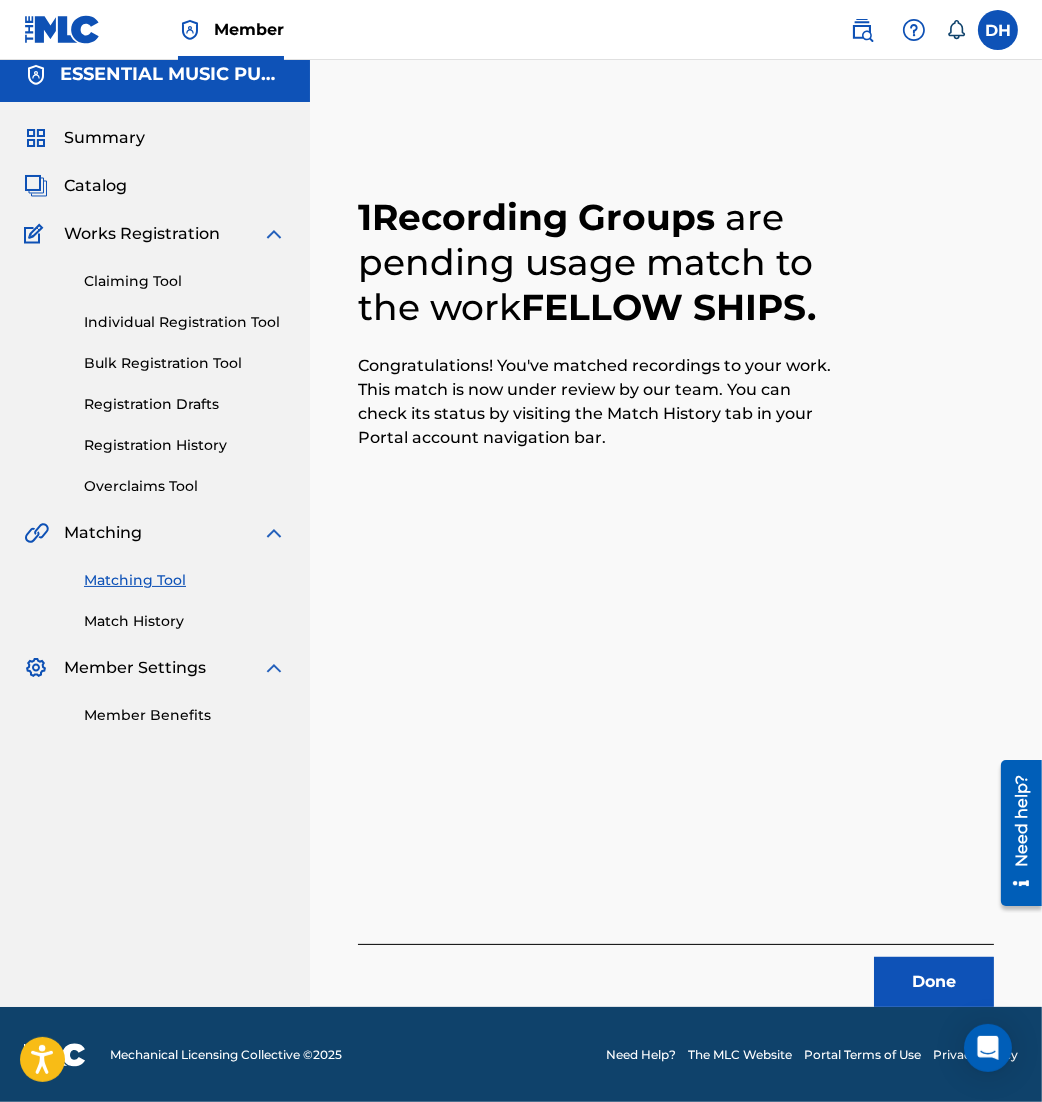 click on "Congratulations! You've matched recordings to your work. This match is now under review by our team. You can check its status by visiting the Match History tab in your Portal account navigation bar." at bounding box center [596, 402] 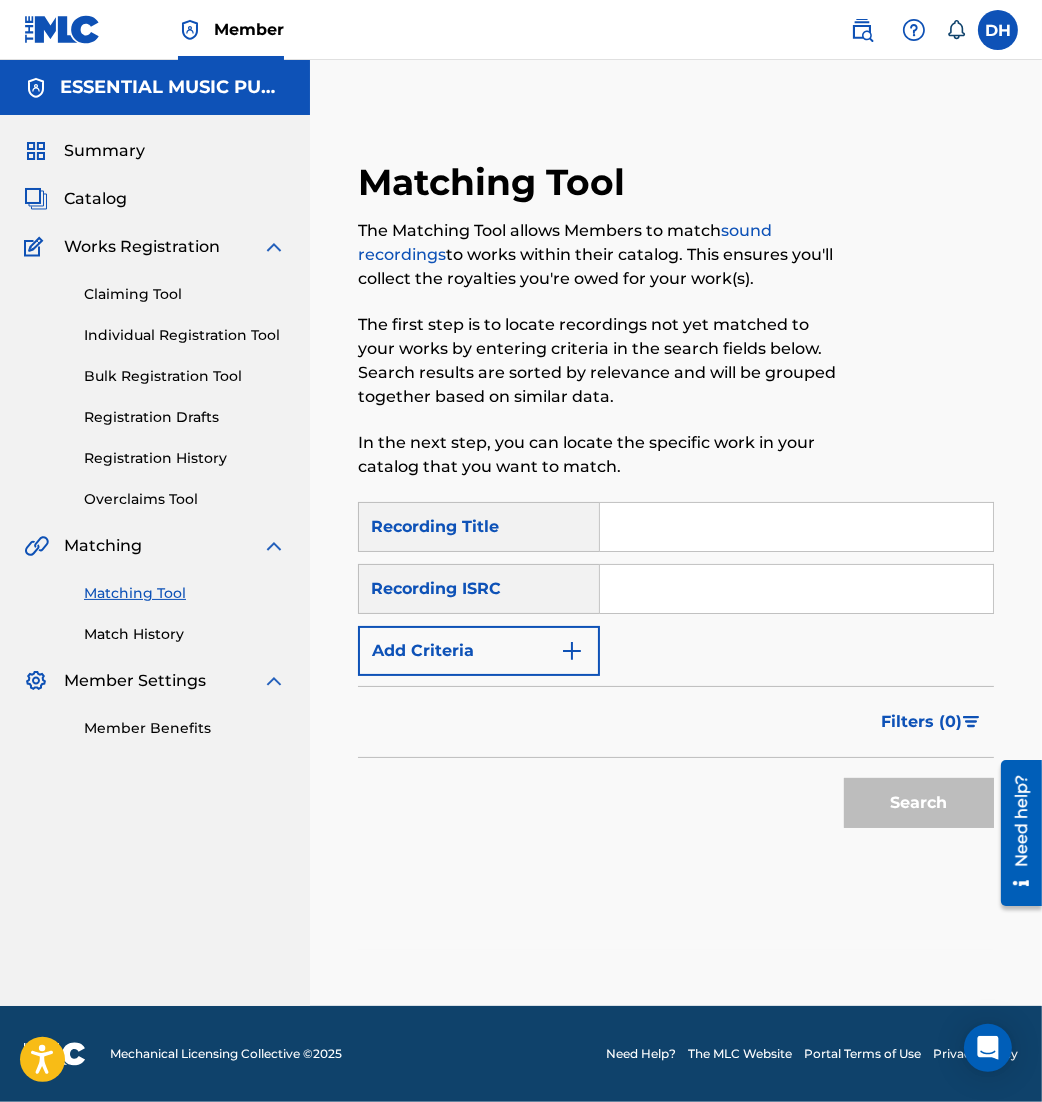 scroll, scrollTop: 0, scrollLeft: 0, axis: both 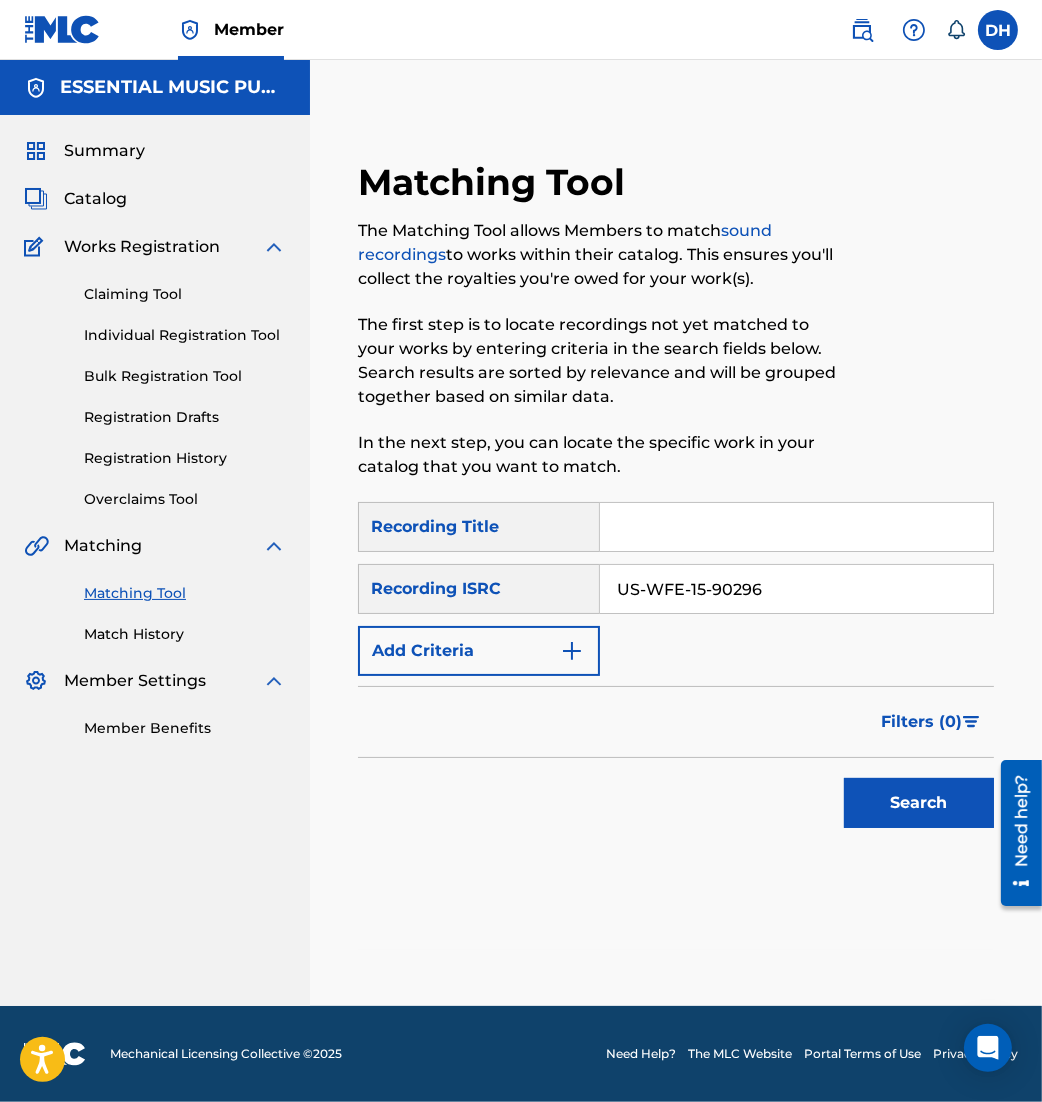 click on "Search" at bounding box center [919, 803] 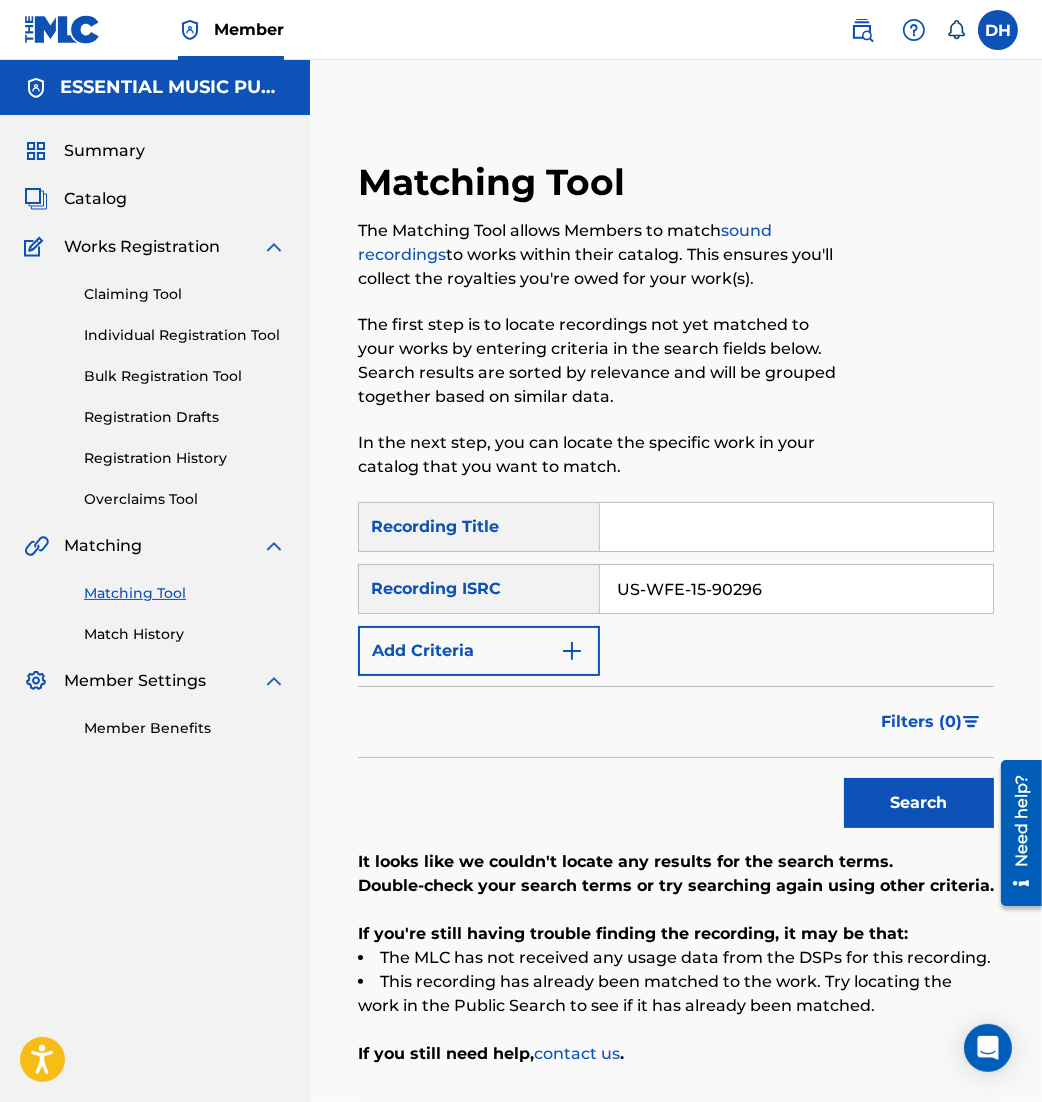 click on "US-WFE-15-90296" at bounding box center [796, 589] 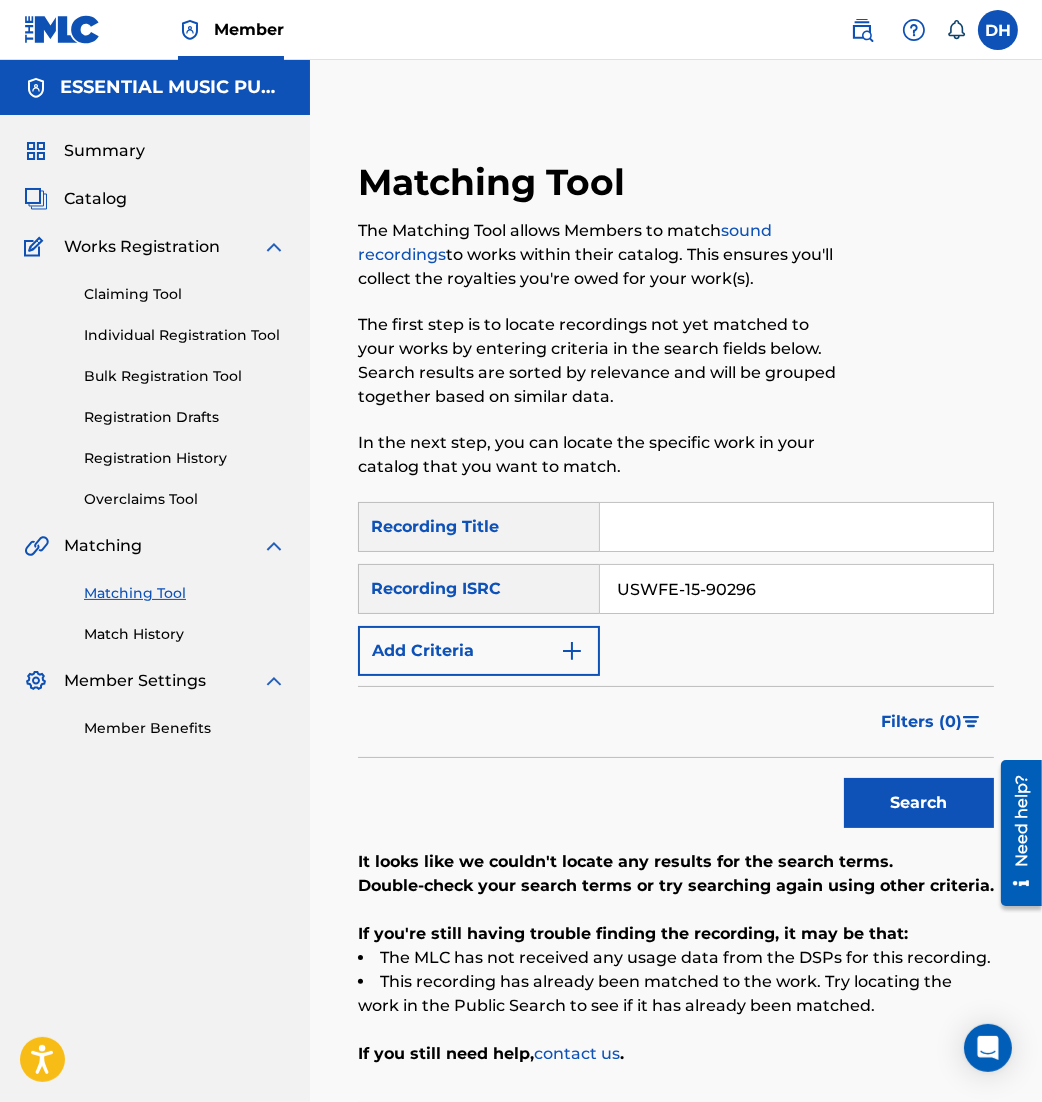 click on "USWFE-15-90296" at bounding box center [796, 589] 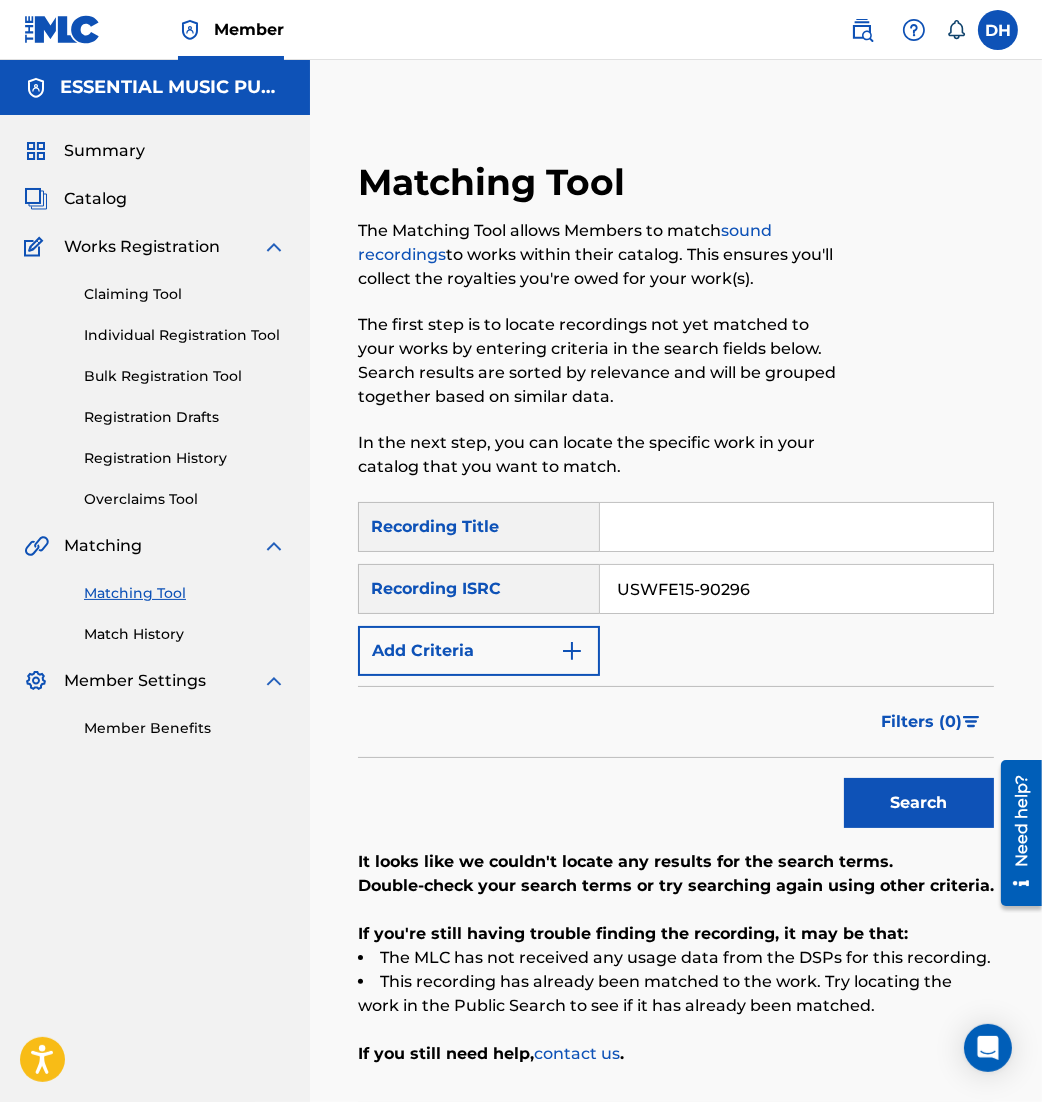 click on "USWFE15-90296" at bounding box center [796, 589] 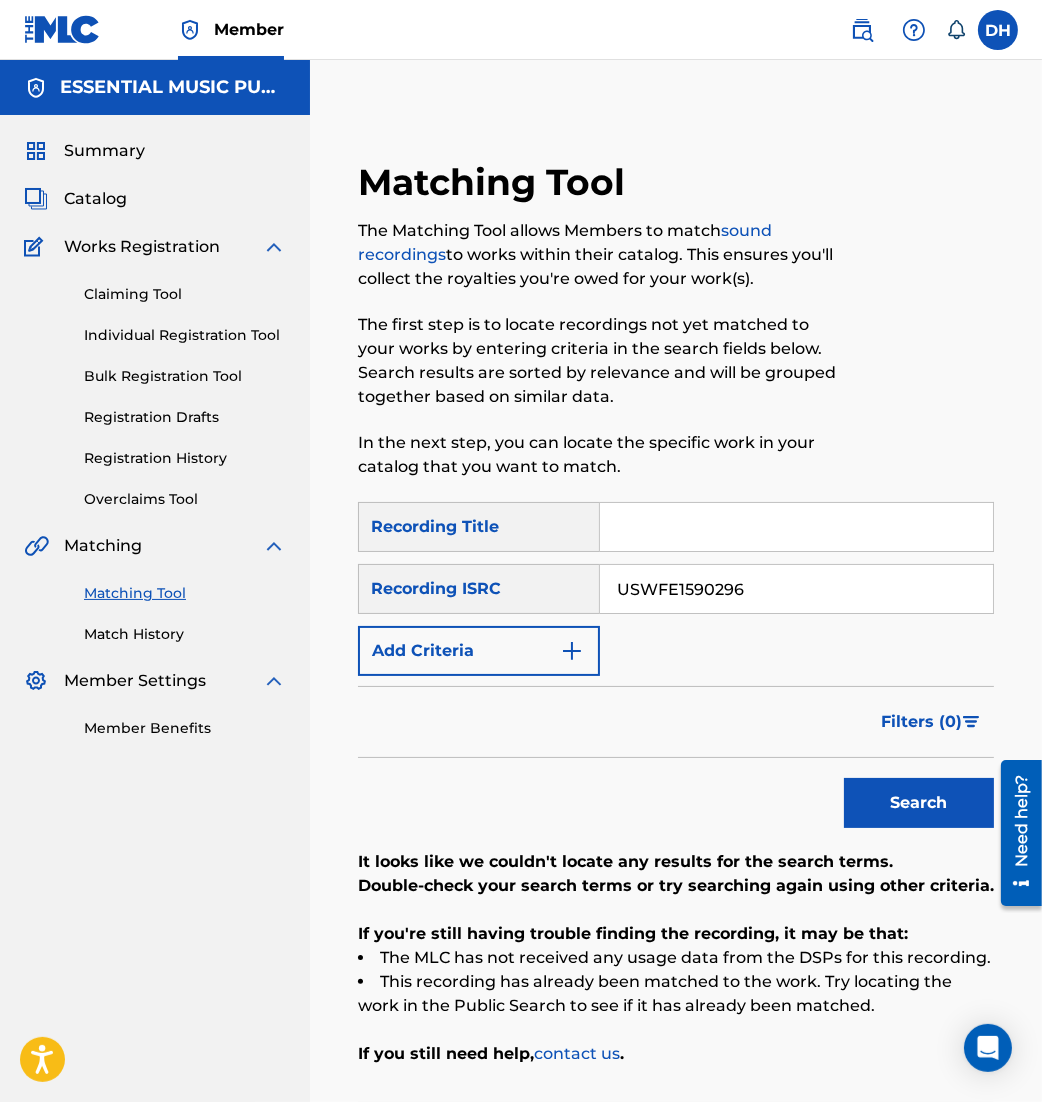 click on "Search" at bounding box center [919, 803] 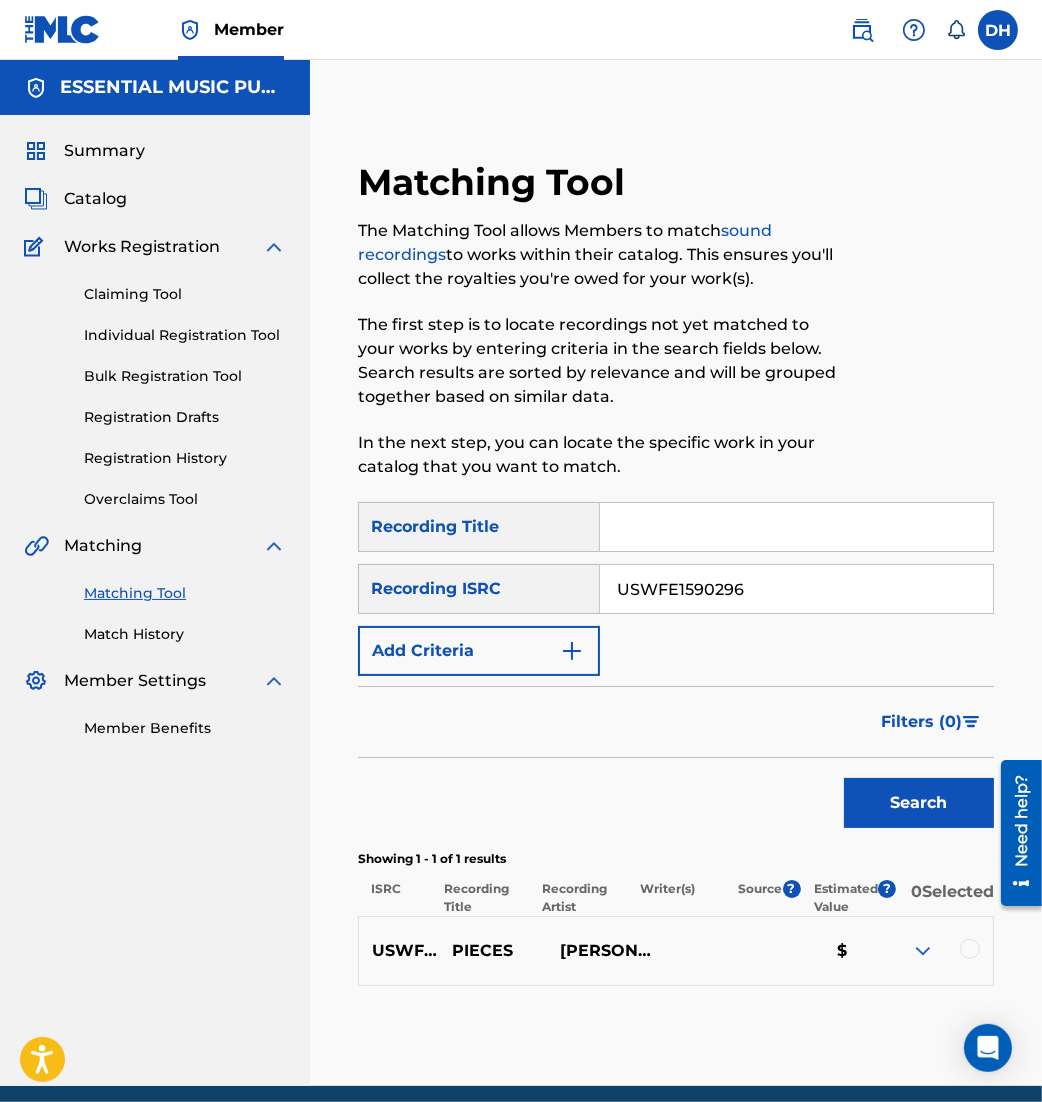 drag, startPoint x: 753, startPoint y: 592, endPoint x: -11, endPoint y: 656, distance: 766.67596 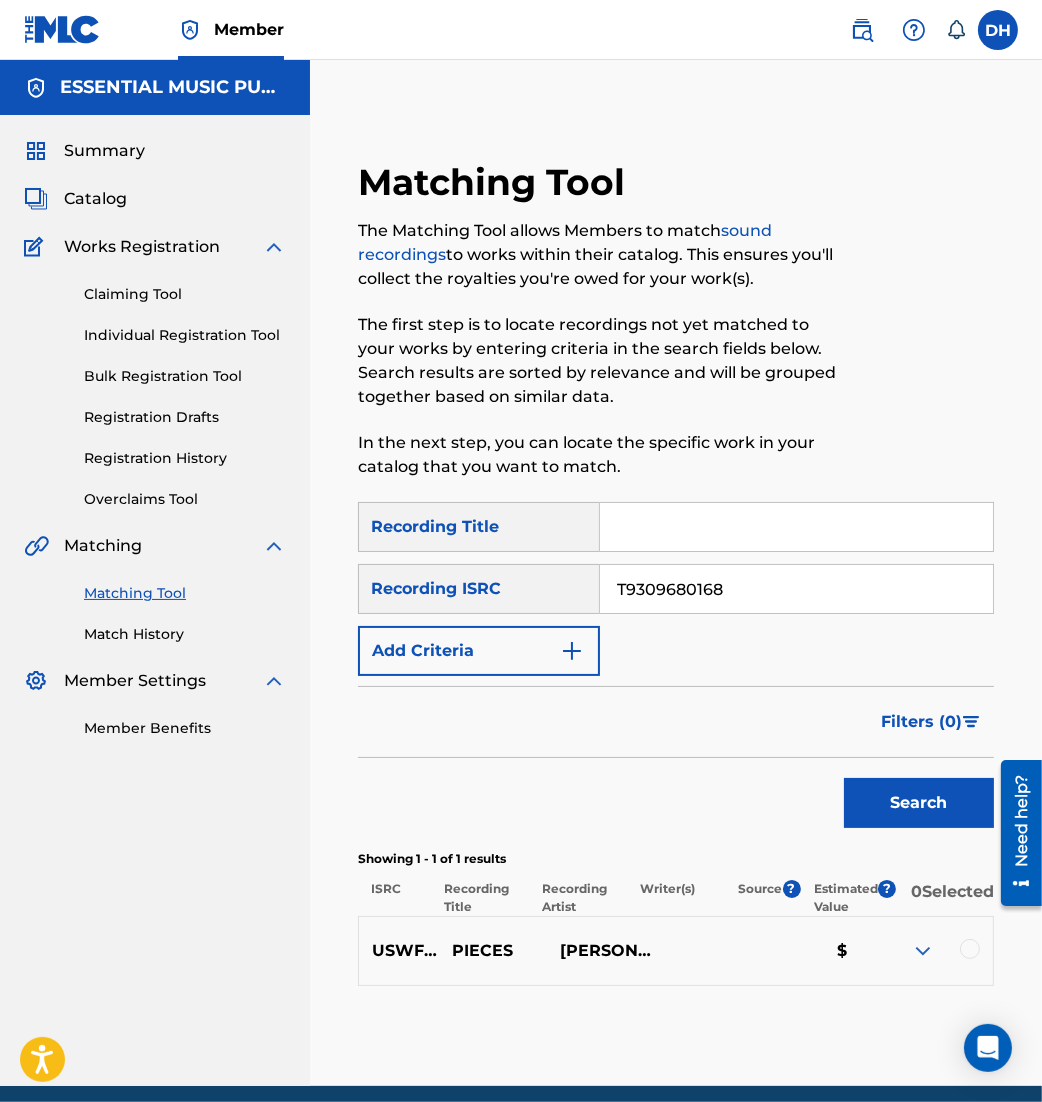 type on "T9309680168" 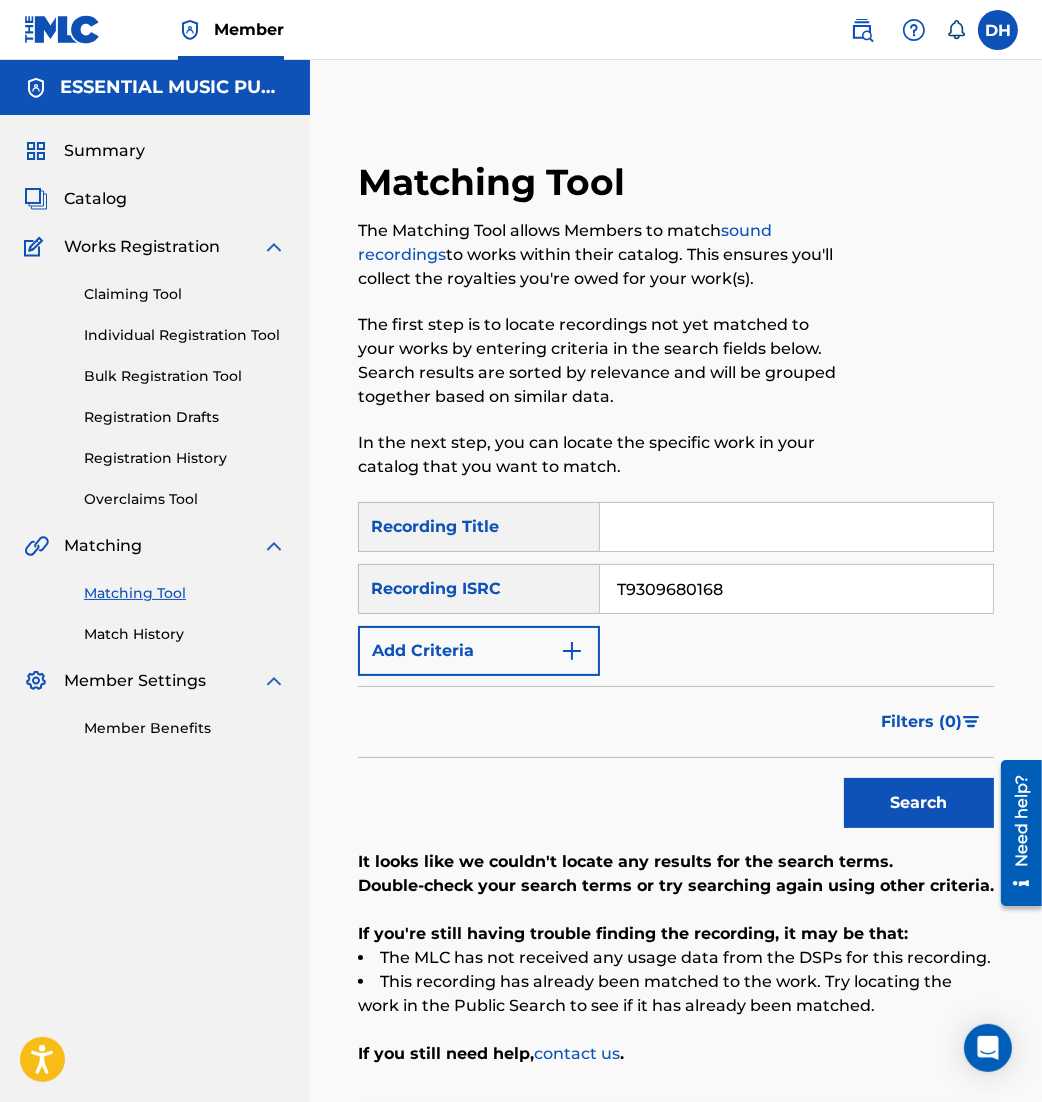 click on "T9309680168" at bounding box center [796, 589] 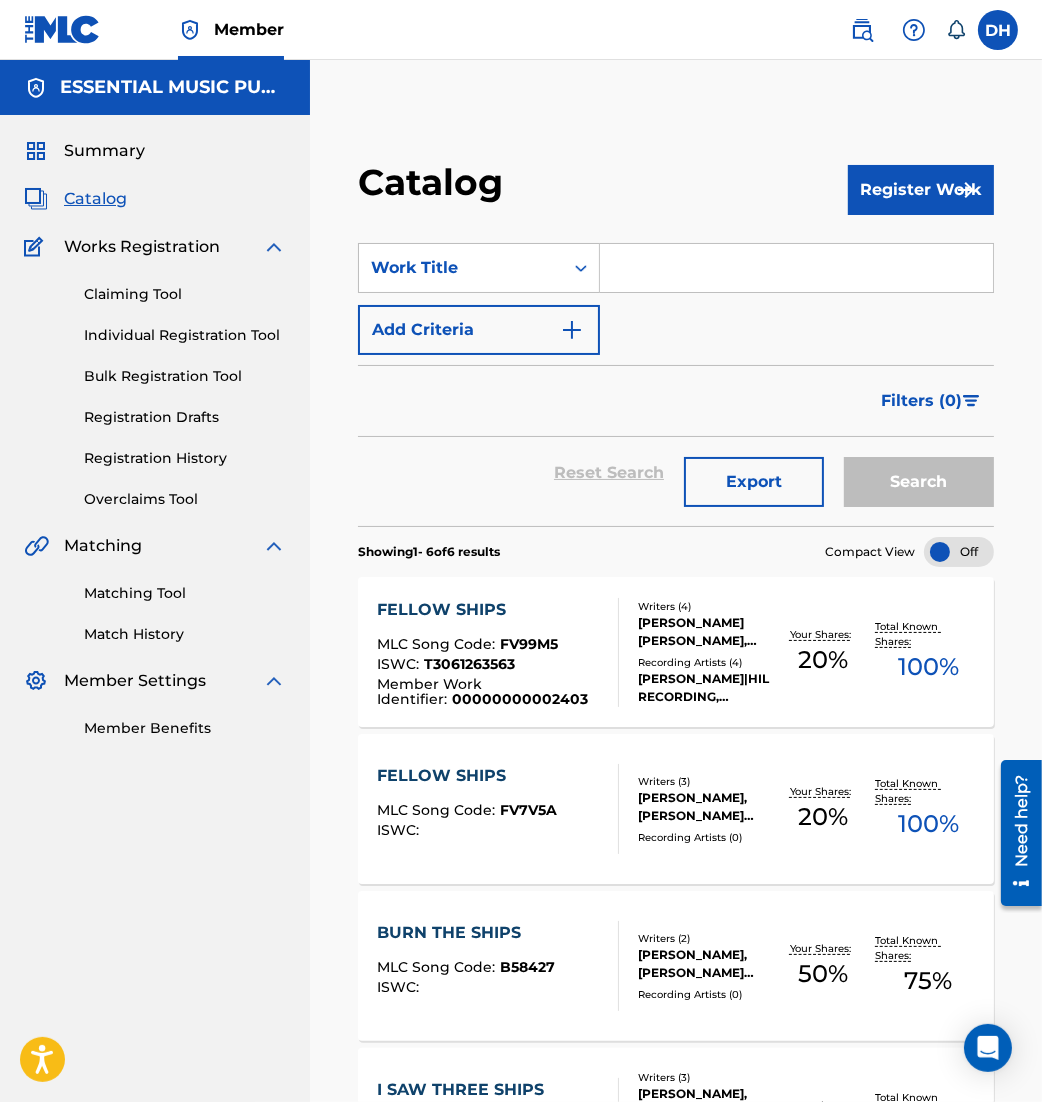 click at bounding box center (796, 268) 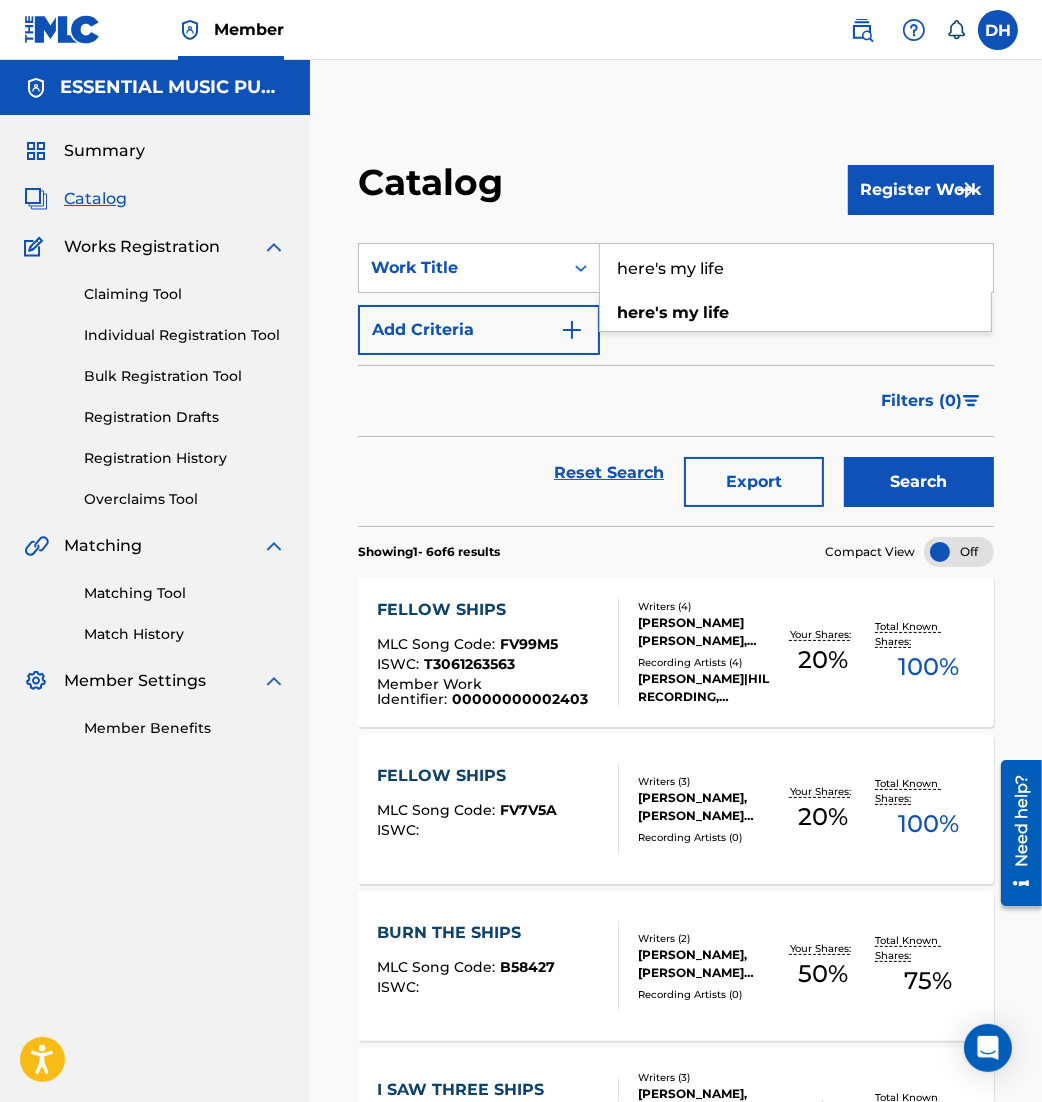 type on "here's my life" 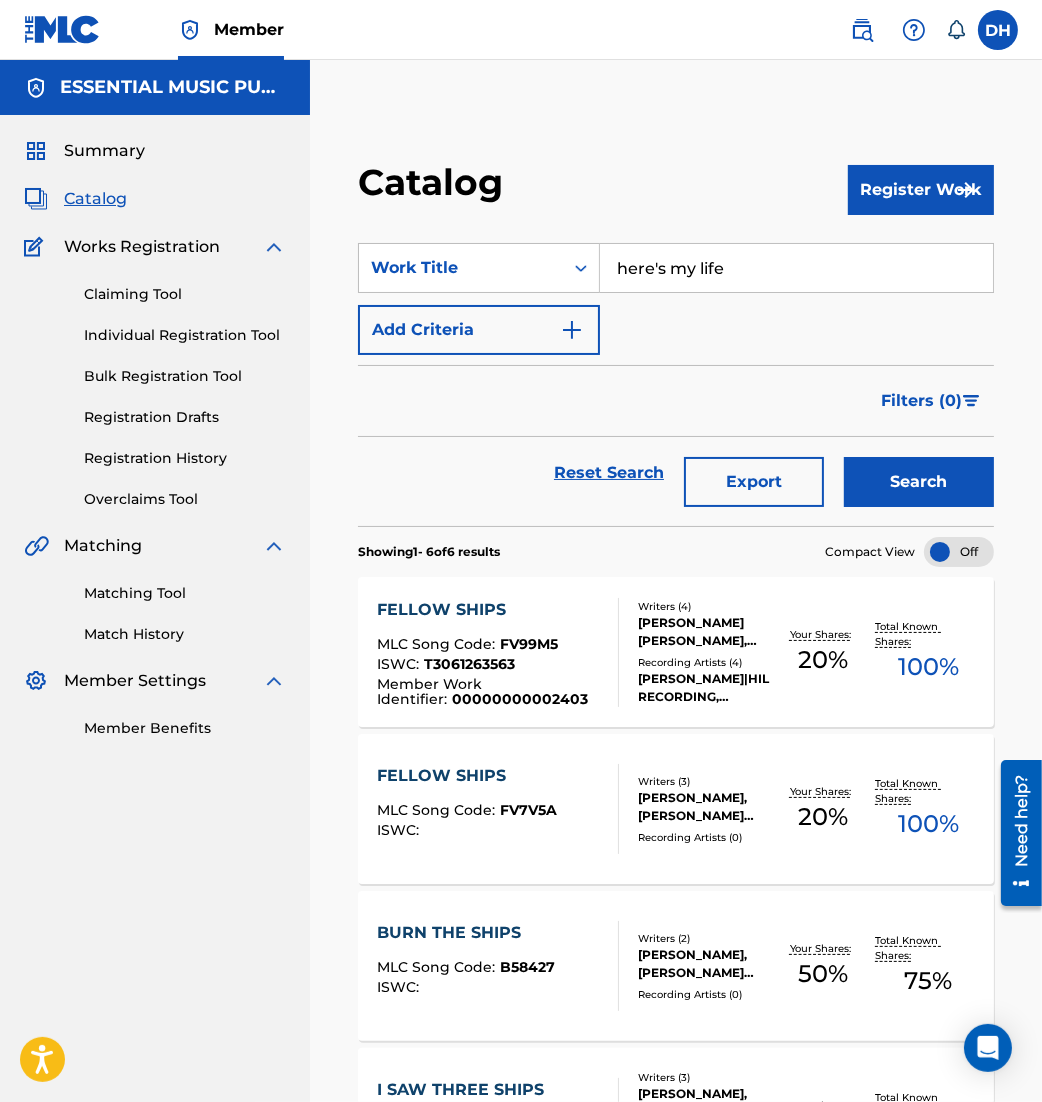 click on "SearchWithCriteriabfb2a5f5-6c69-4c77-9698-fecfefce6d33 Work Title here's my life Add Criteria" at bounding box center (676, 299) 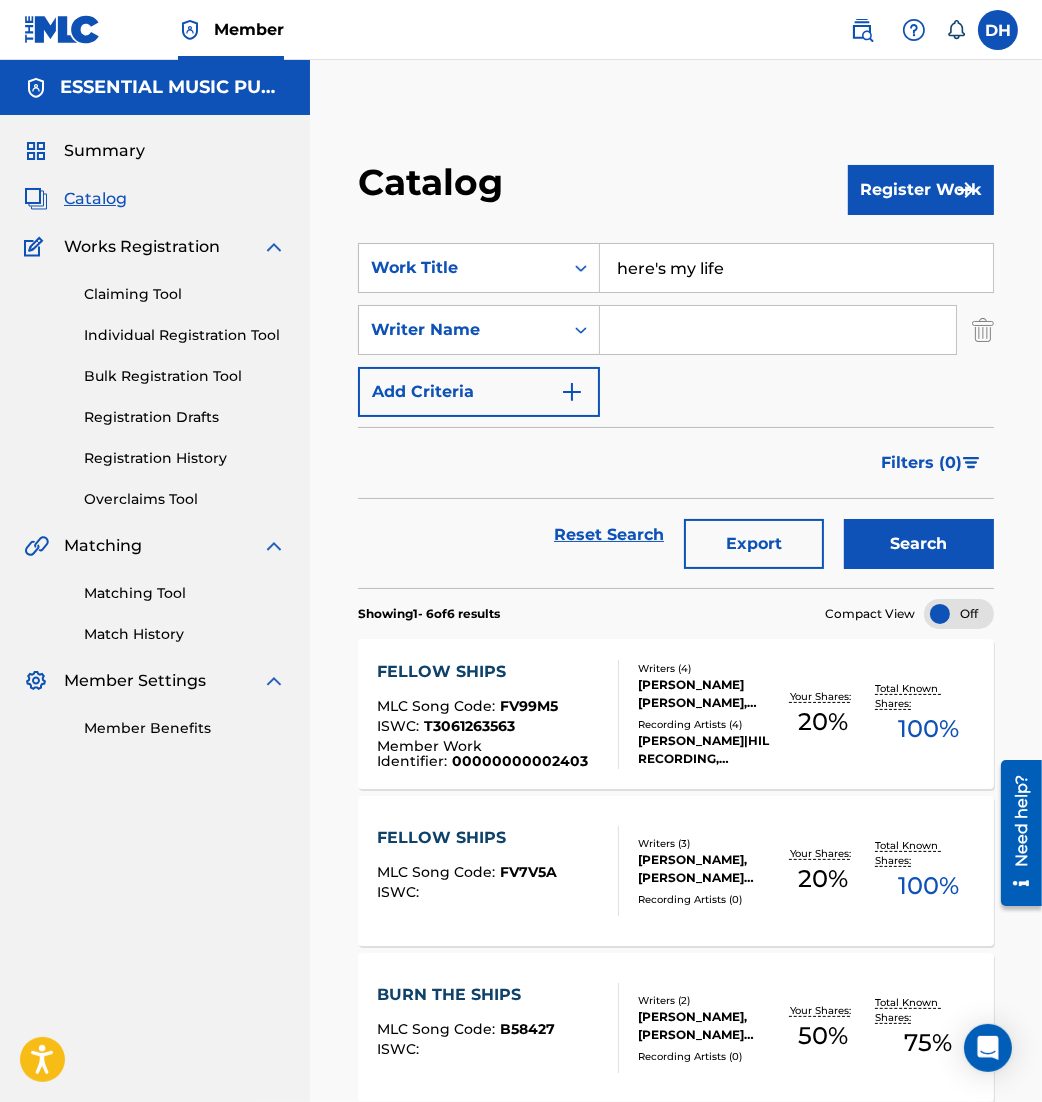 click at bounding box center [778, 330] 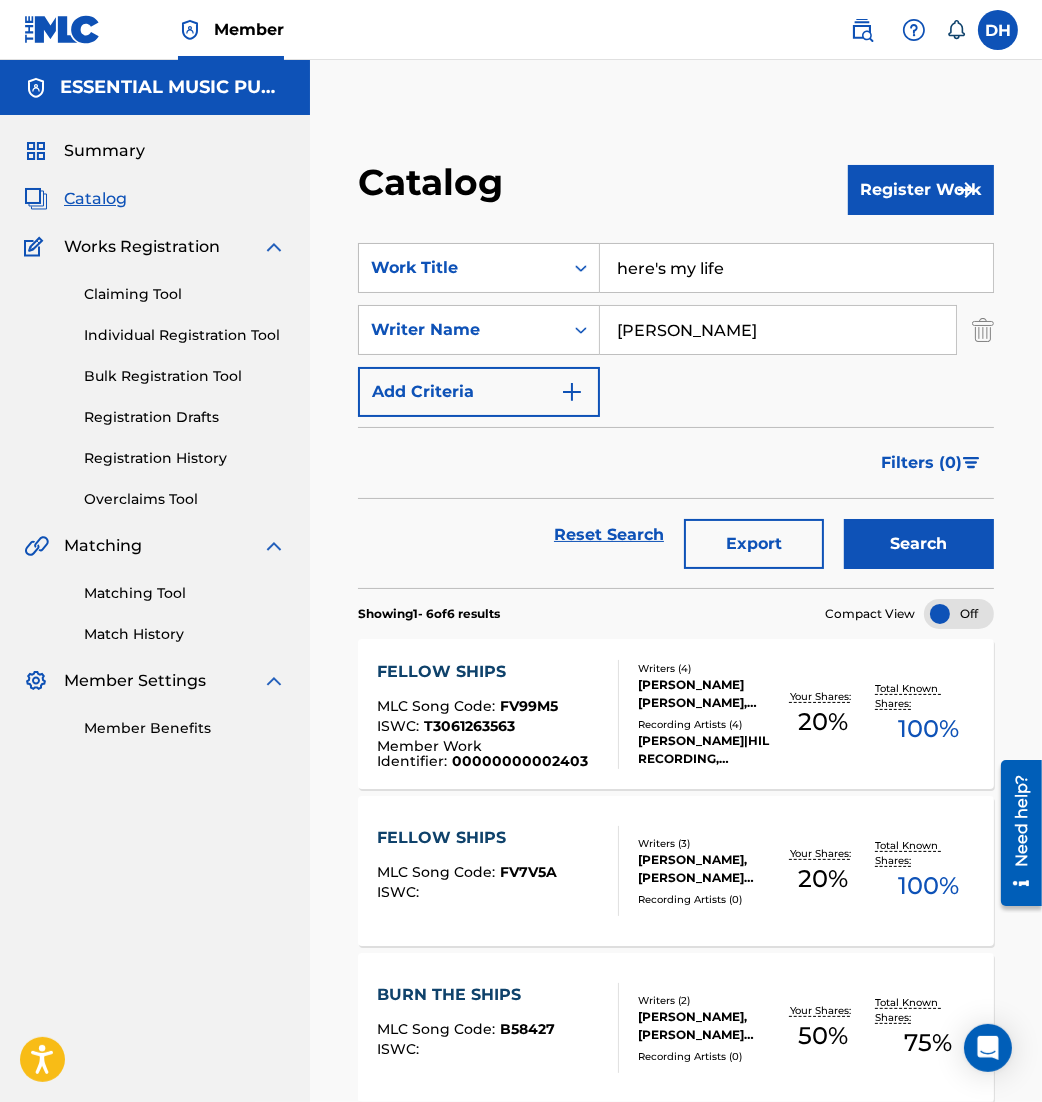 type on "[PERSON_NAME]" 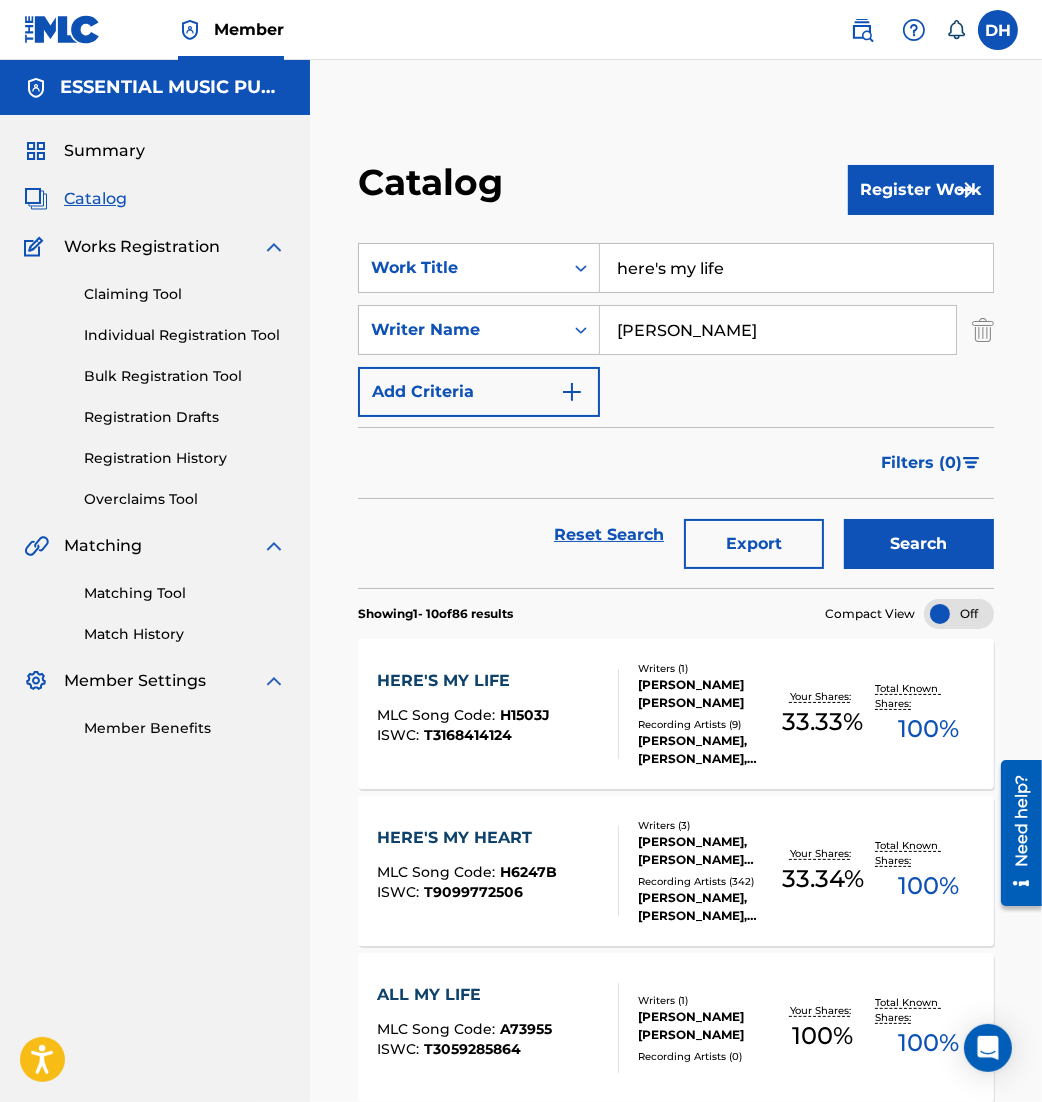 click on "ISWC : T3168414124" at bounding box center [463, 735] 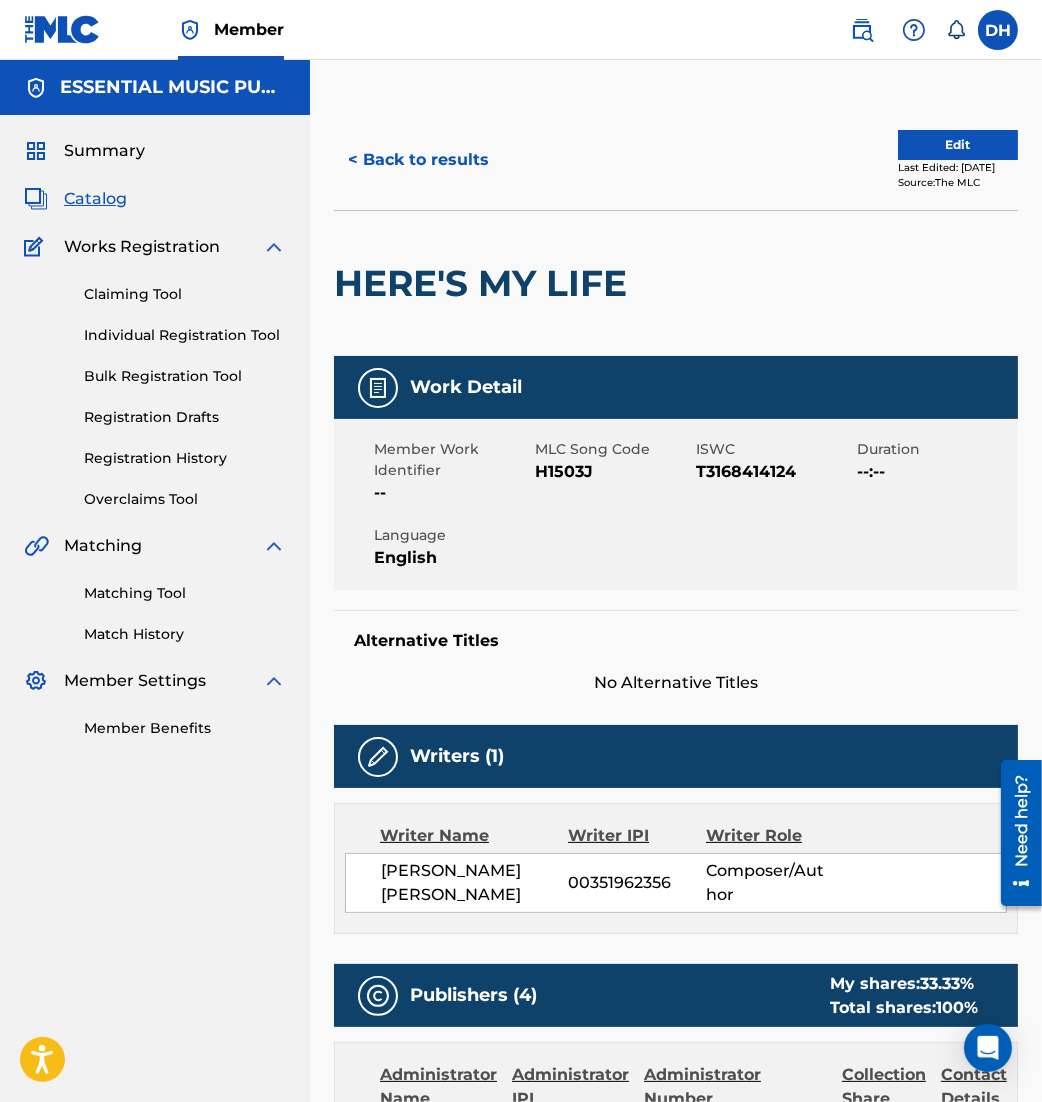 click on "Edit" at bounding box center (958, 145) 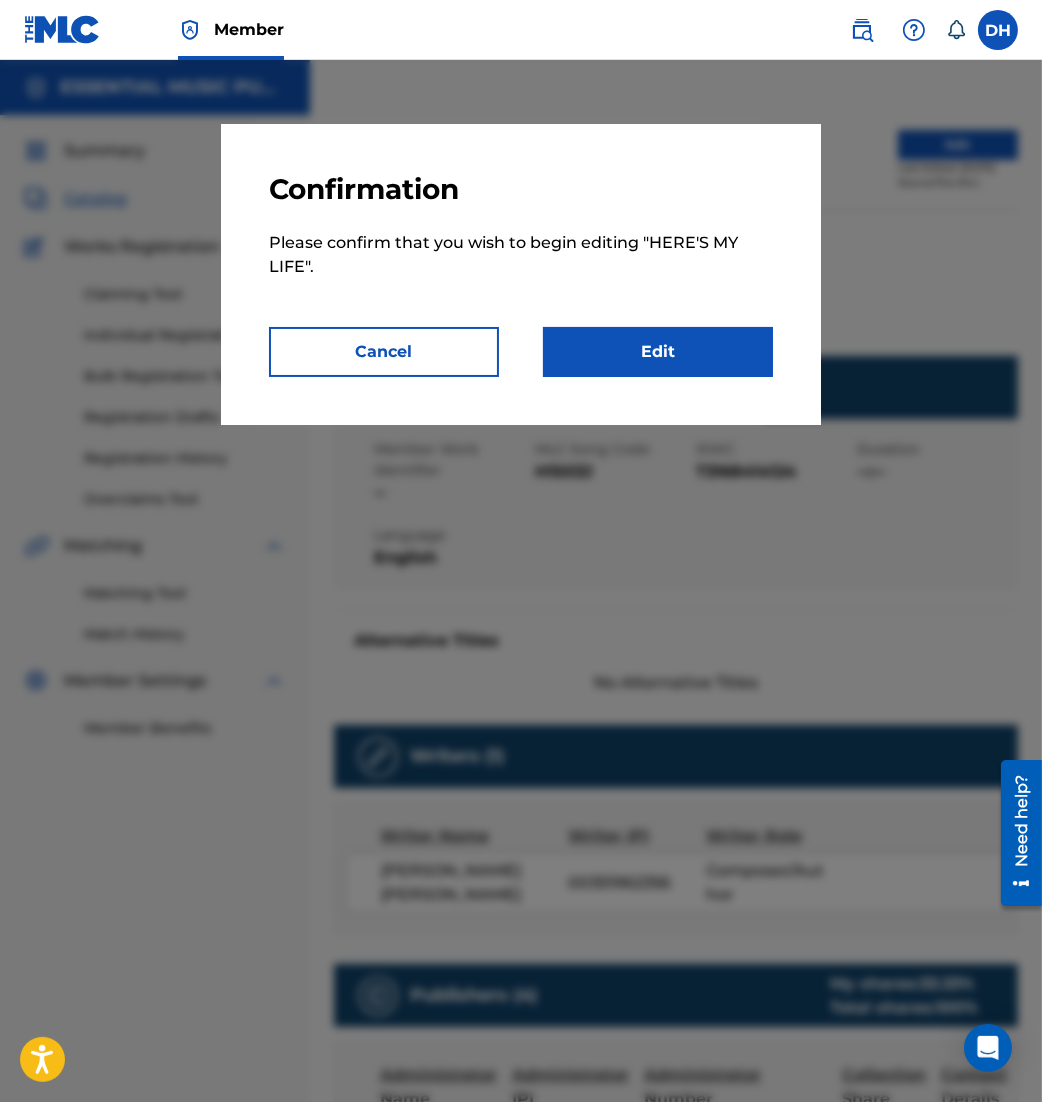 click on "Edit" at bounding box center (658, 352) 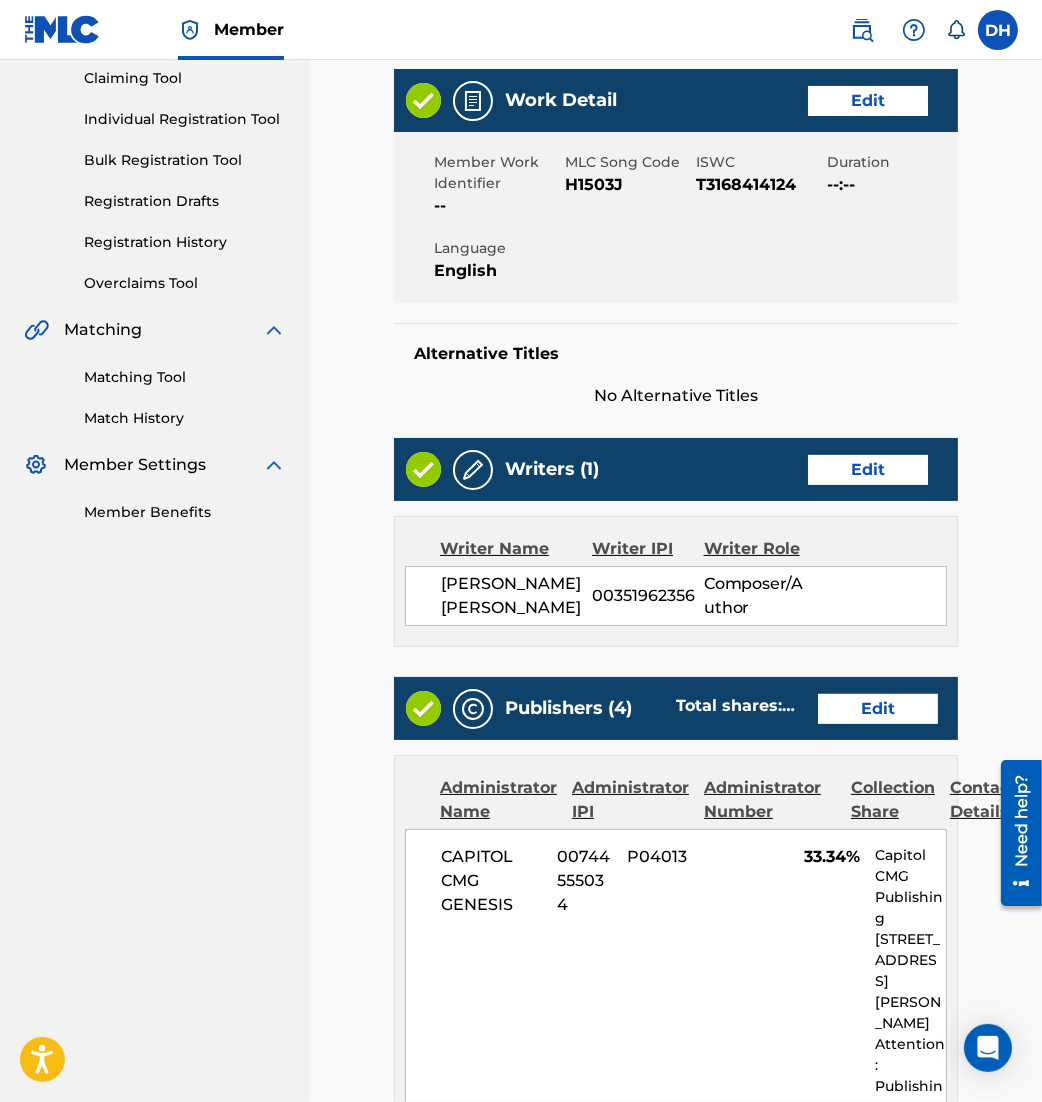 scroll, scrollTop: 225, scrollLeft: 0, axis: vertical 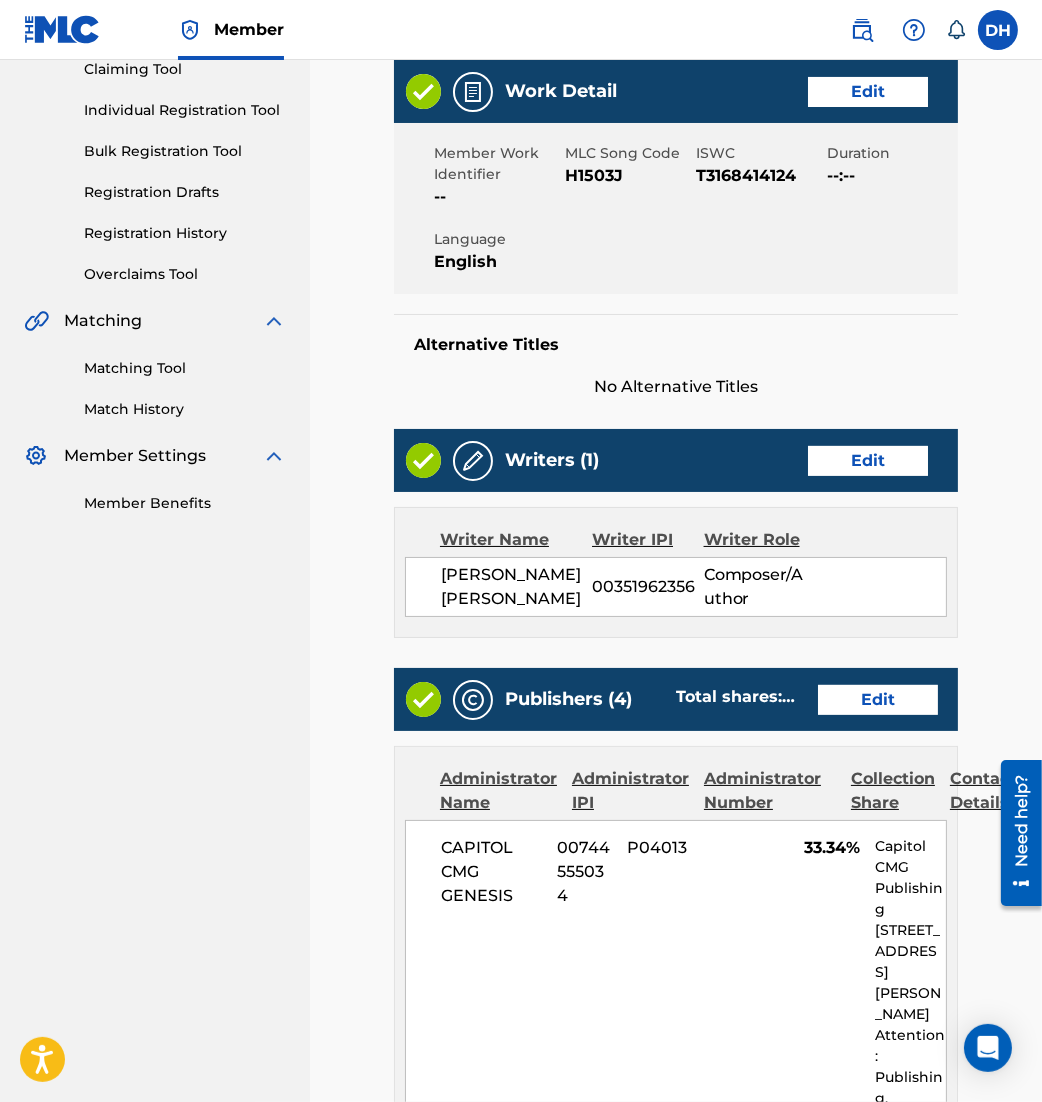 click on "Edit" at bounding box center [868, 461] 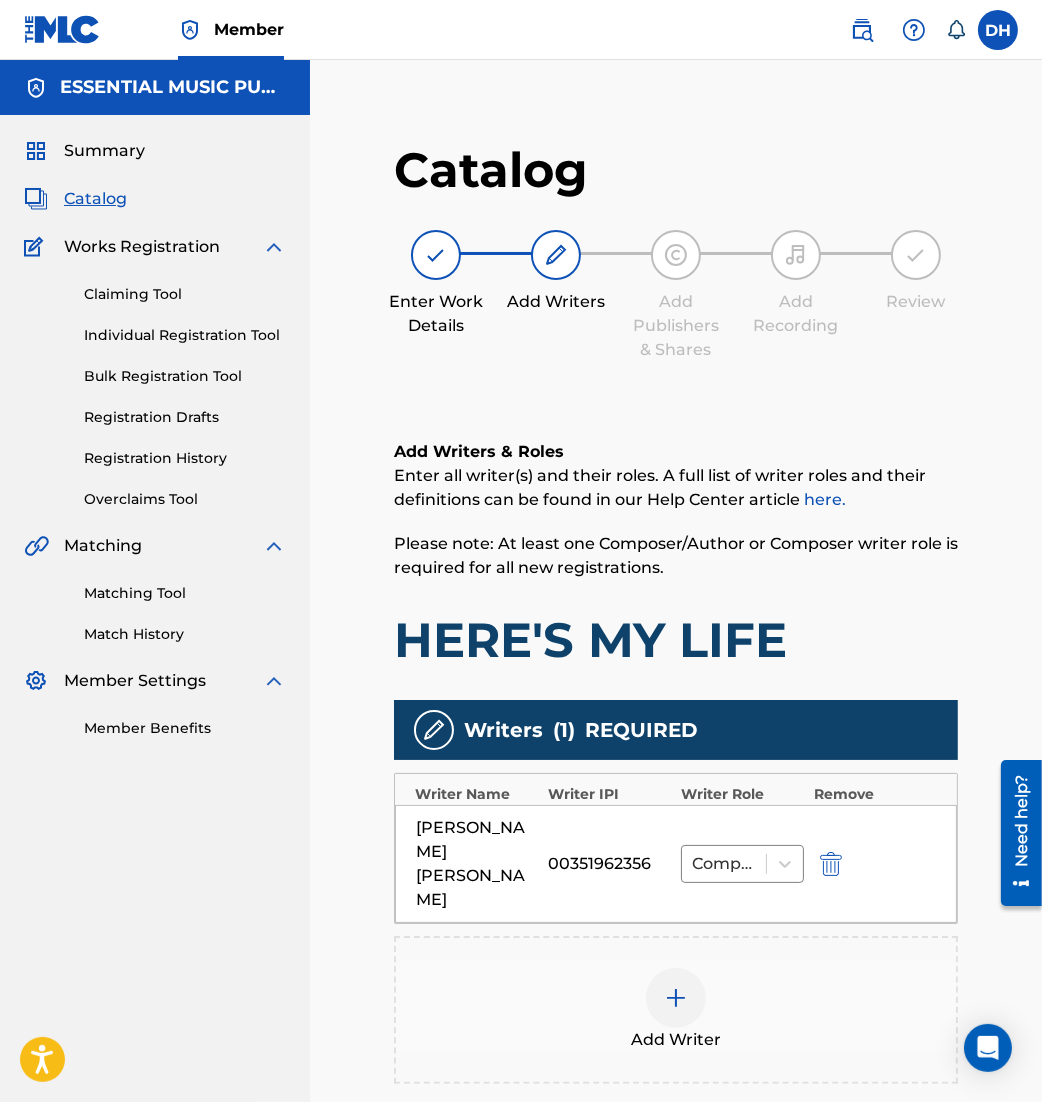 scroll, scrollTop: 224, scrollLeft: 0, axis: vertical 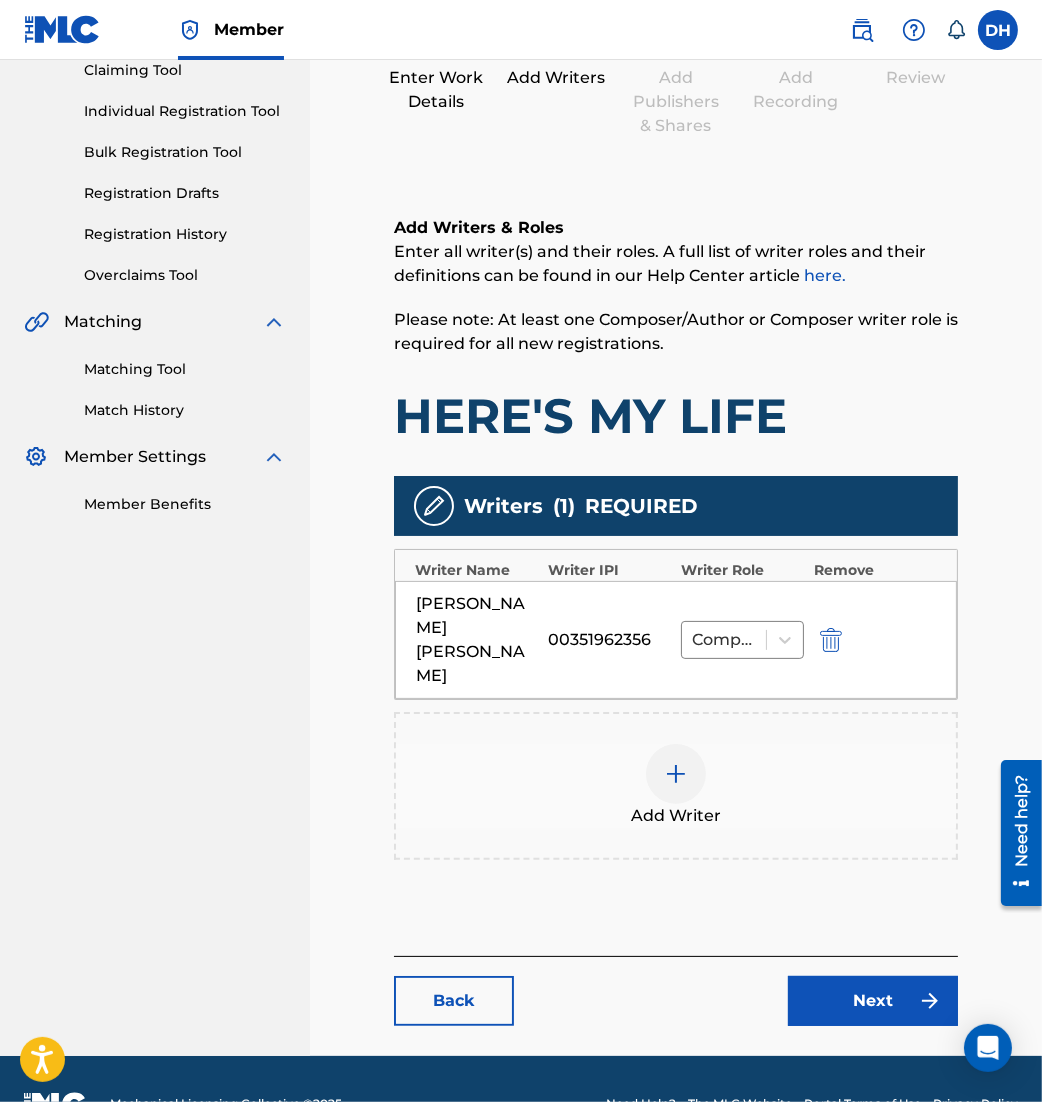 click at bounding box center (676, 774) 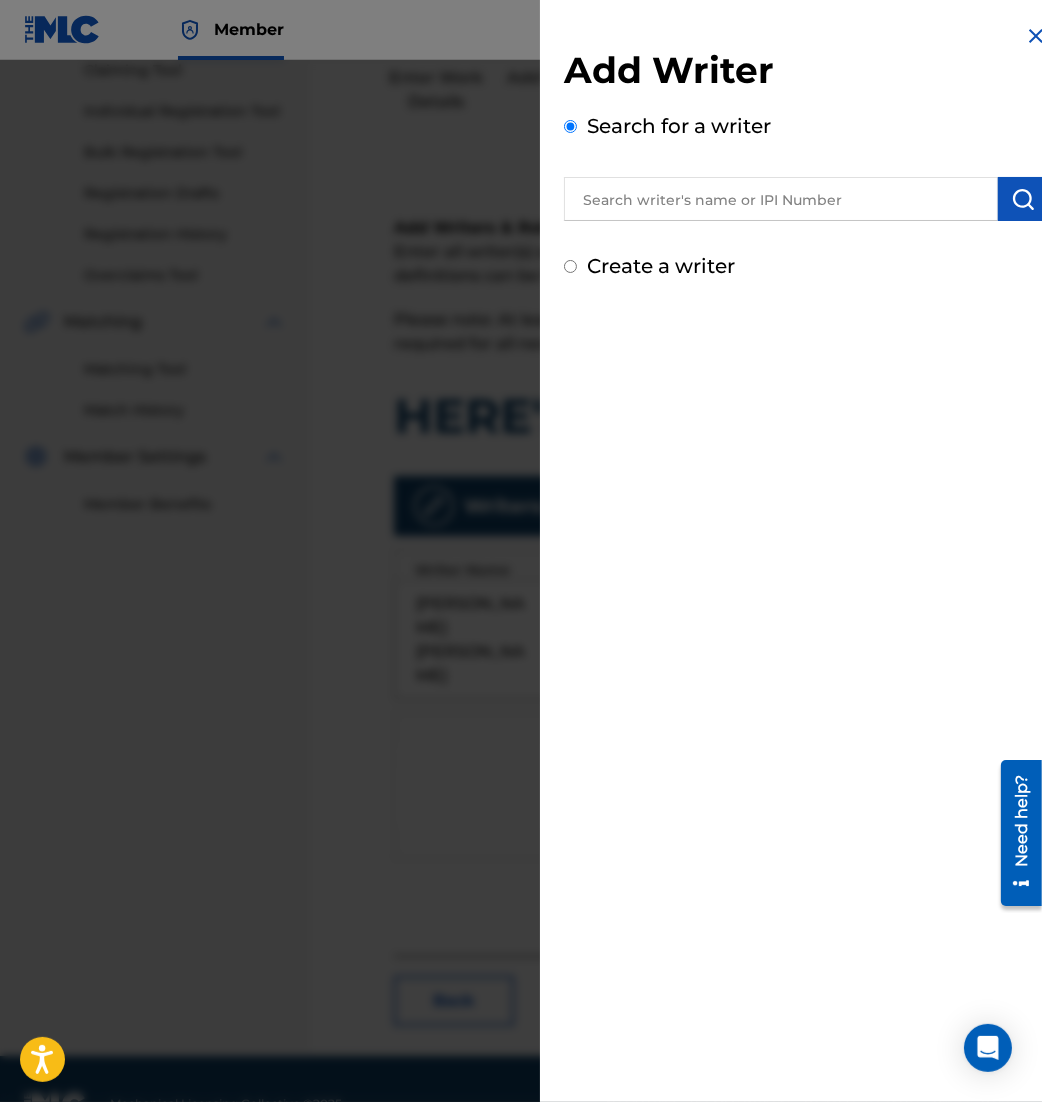 click at bounding box center (781, 199) 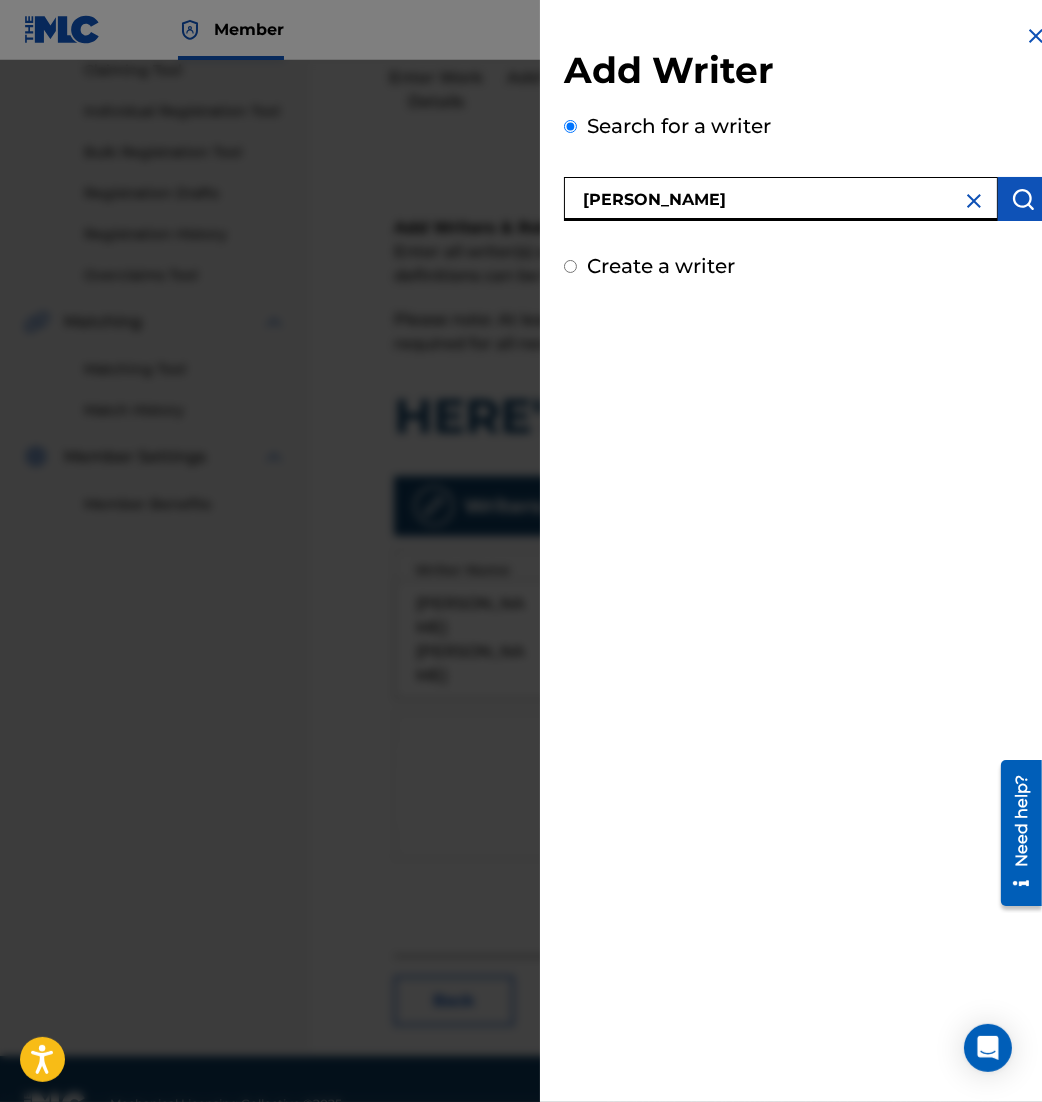 type on "anthony evans" 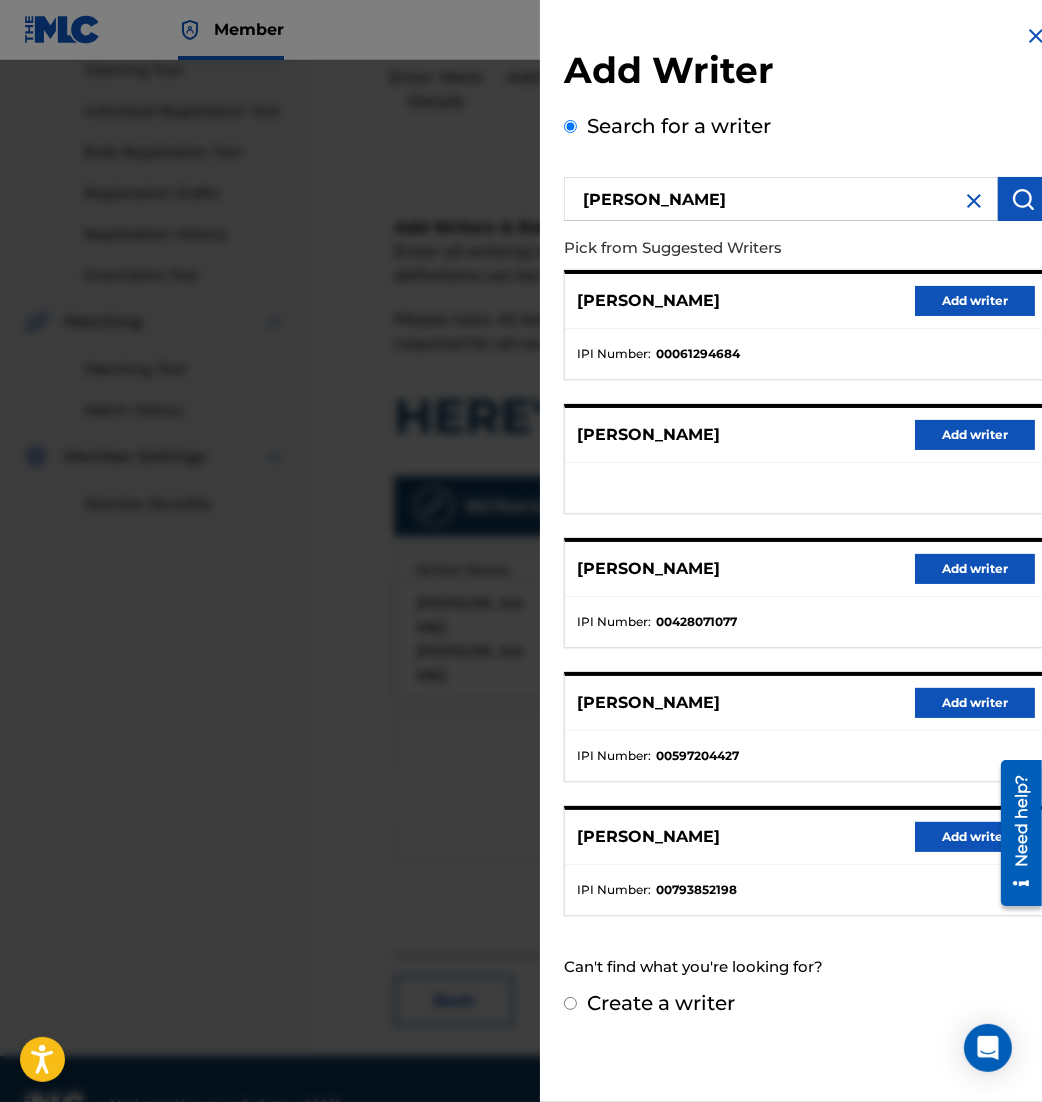 click at bounding box center [974, 201] 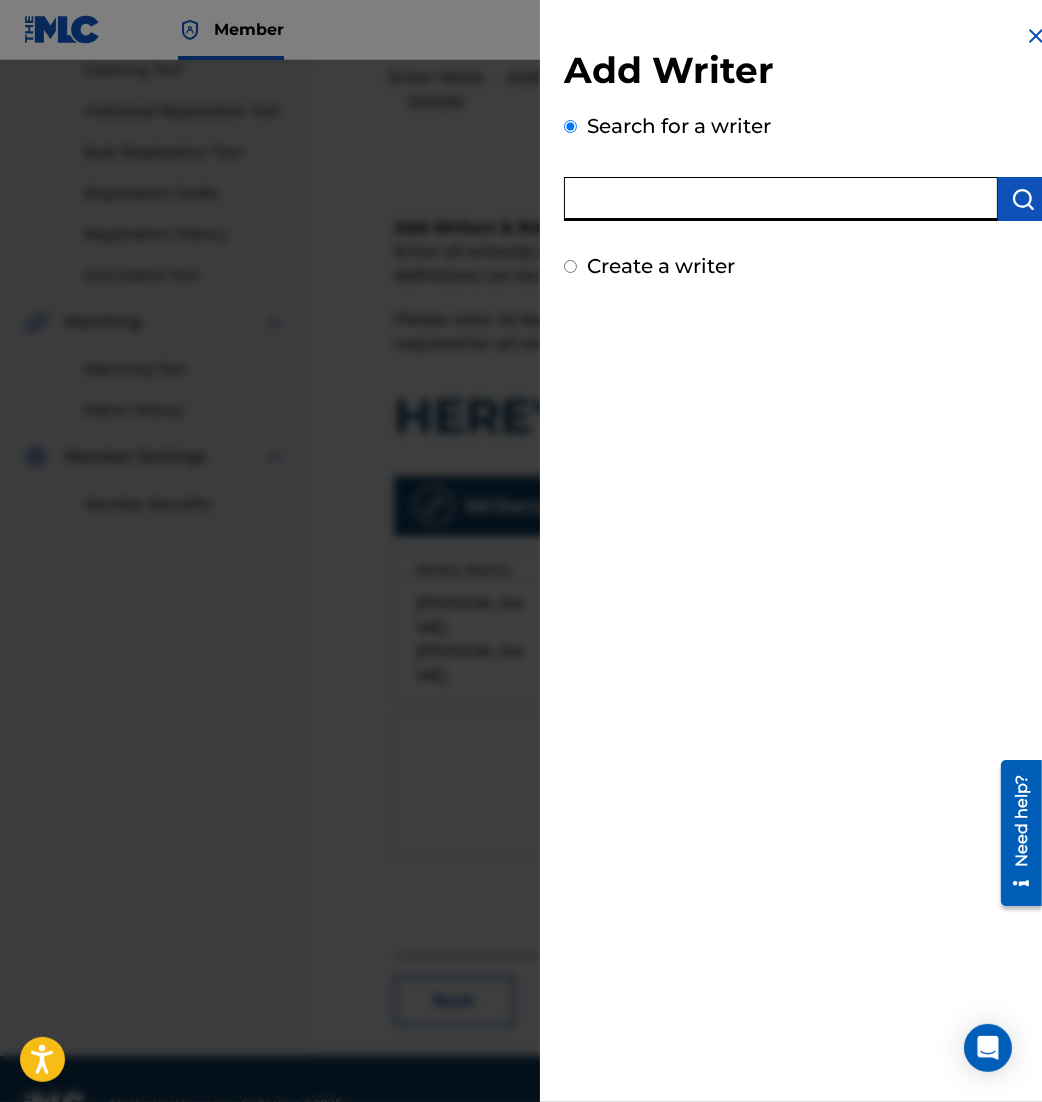click at bounding box center [781, 199] 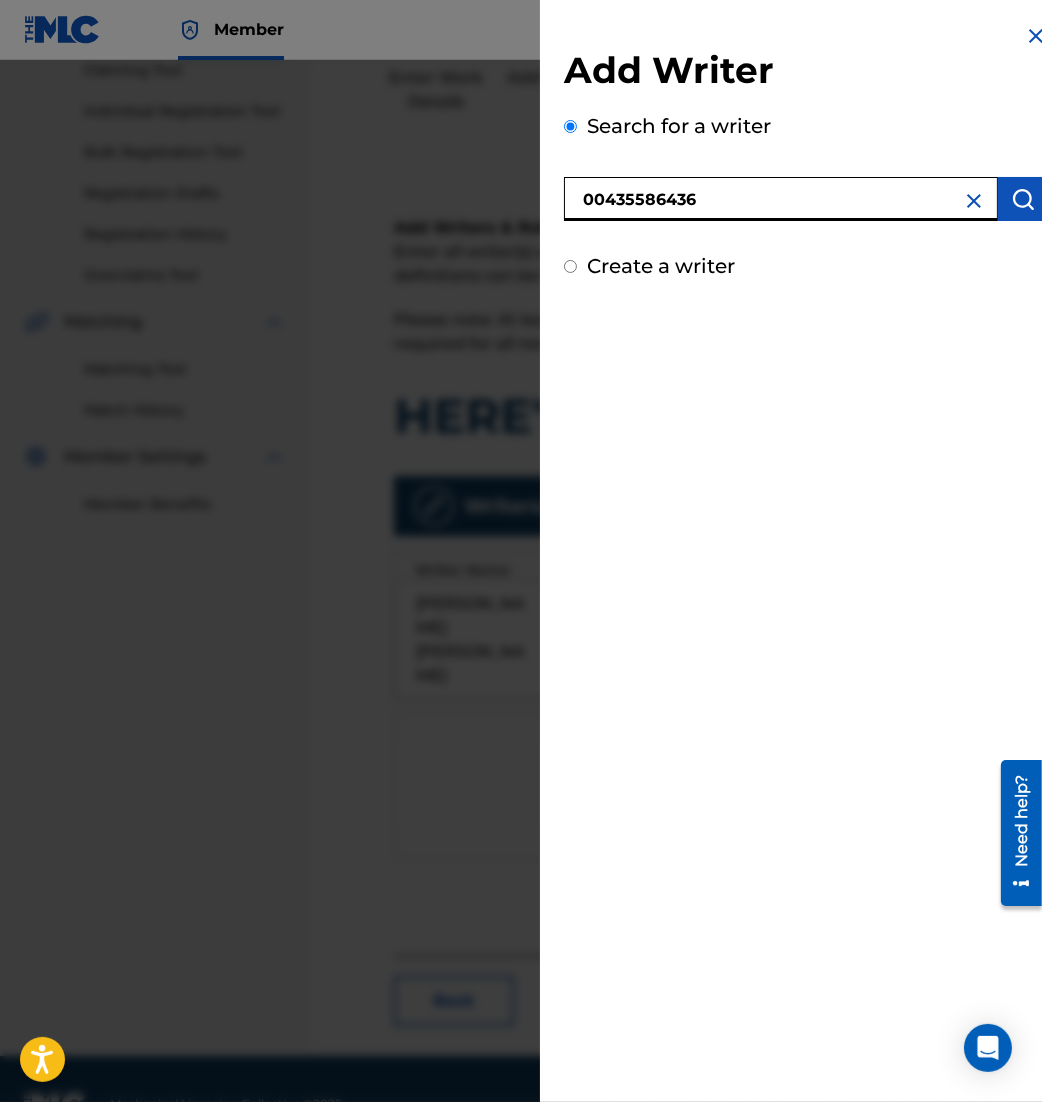 type on "00435586436" 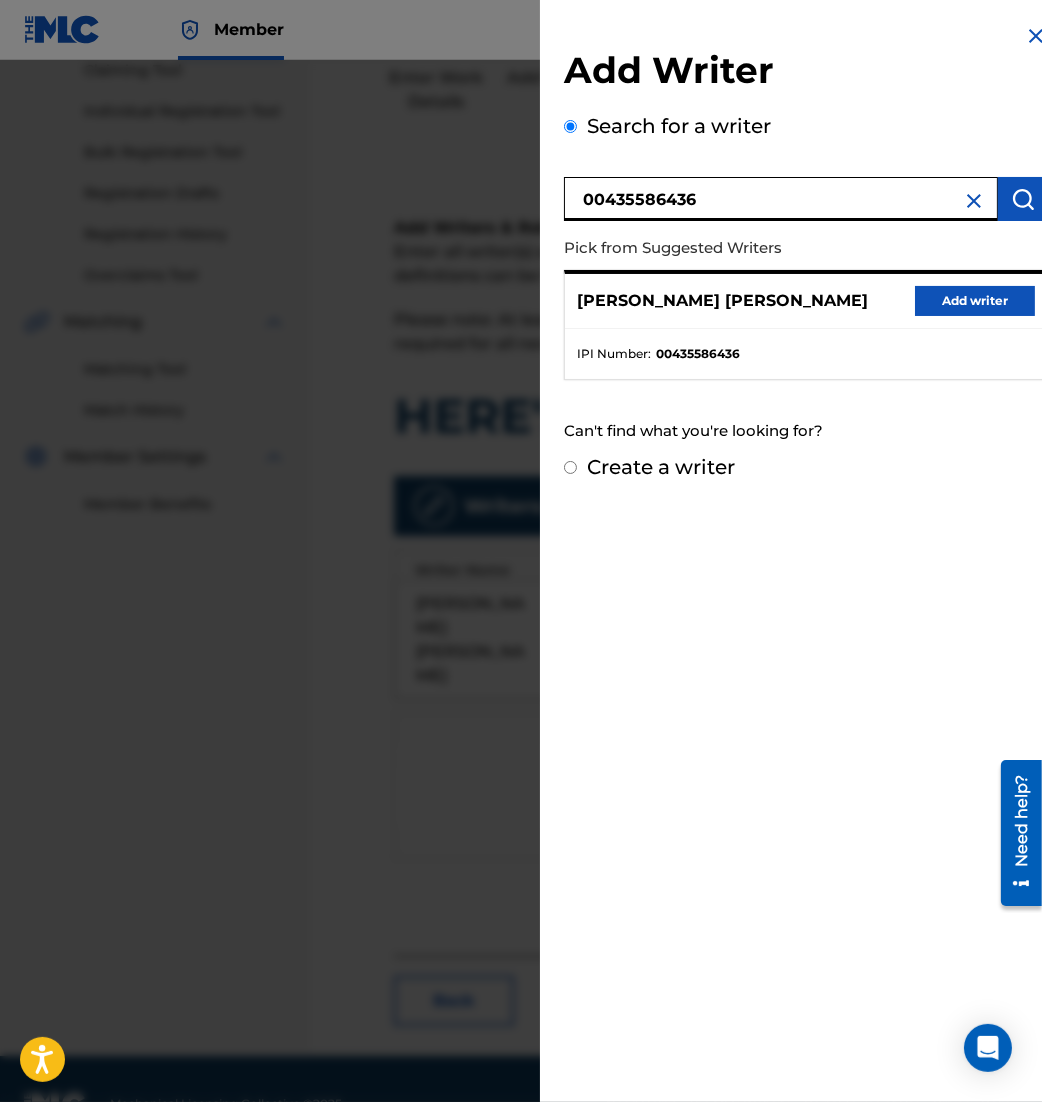 click on "Add writer" at bounding box center (975, 301) 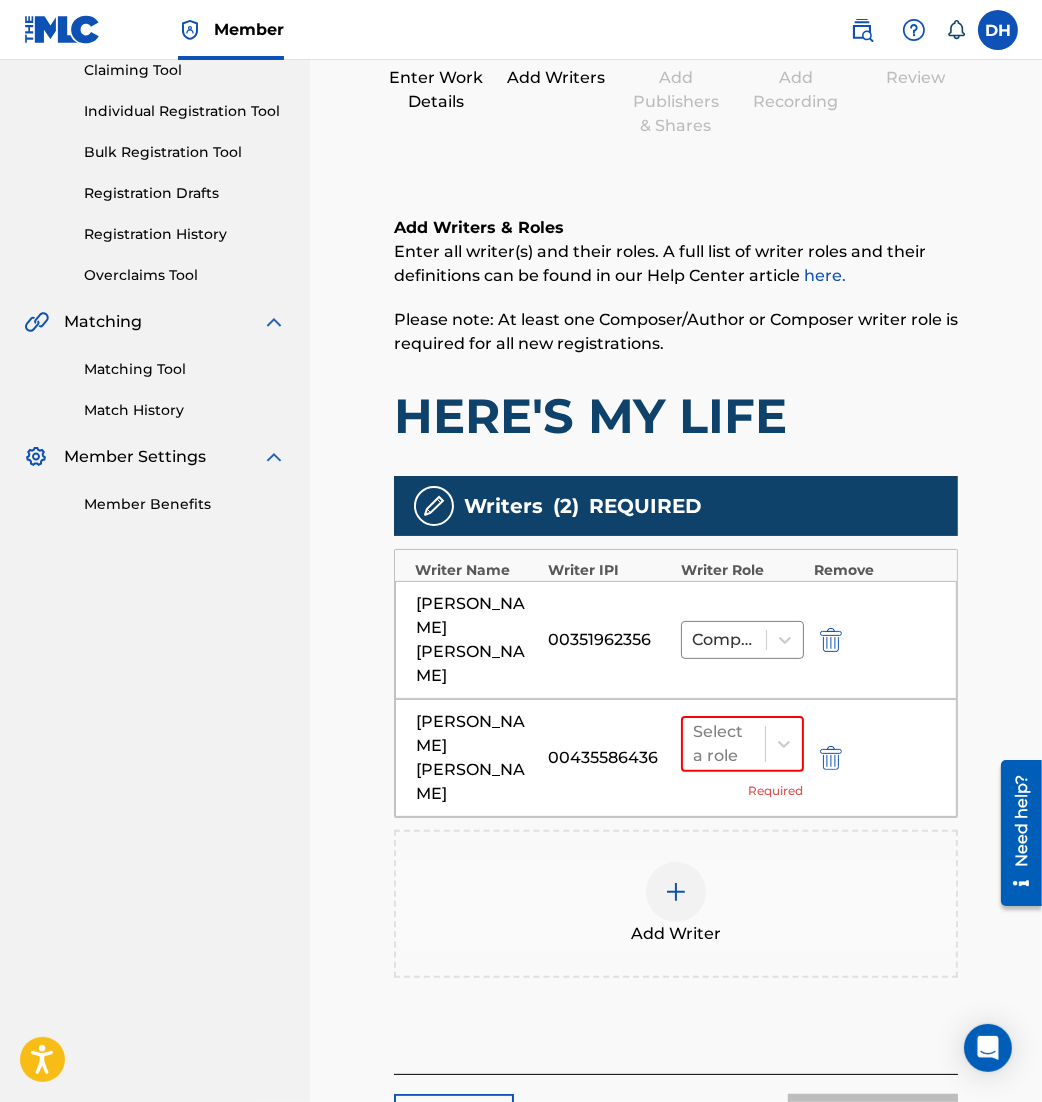 click at bounding box center [676, 892] 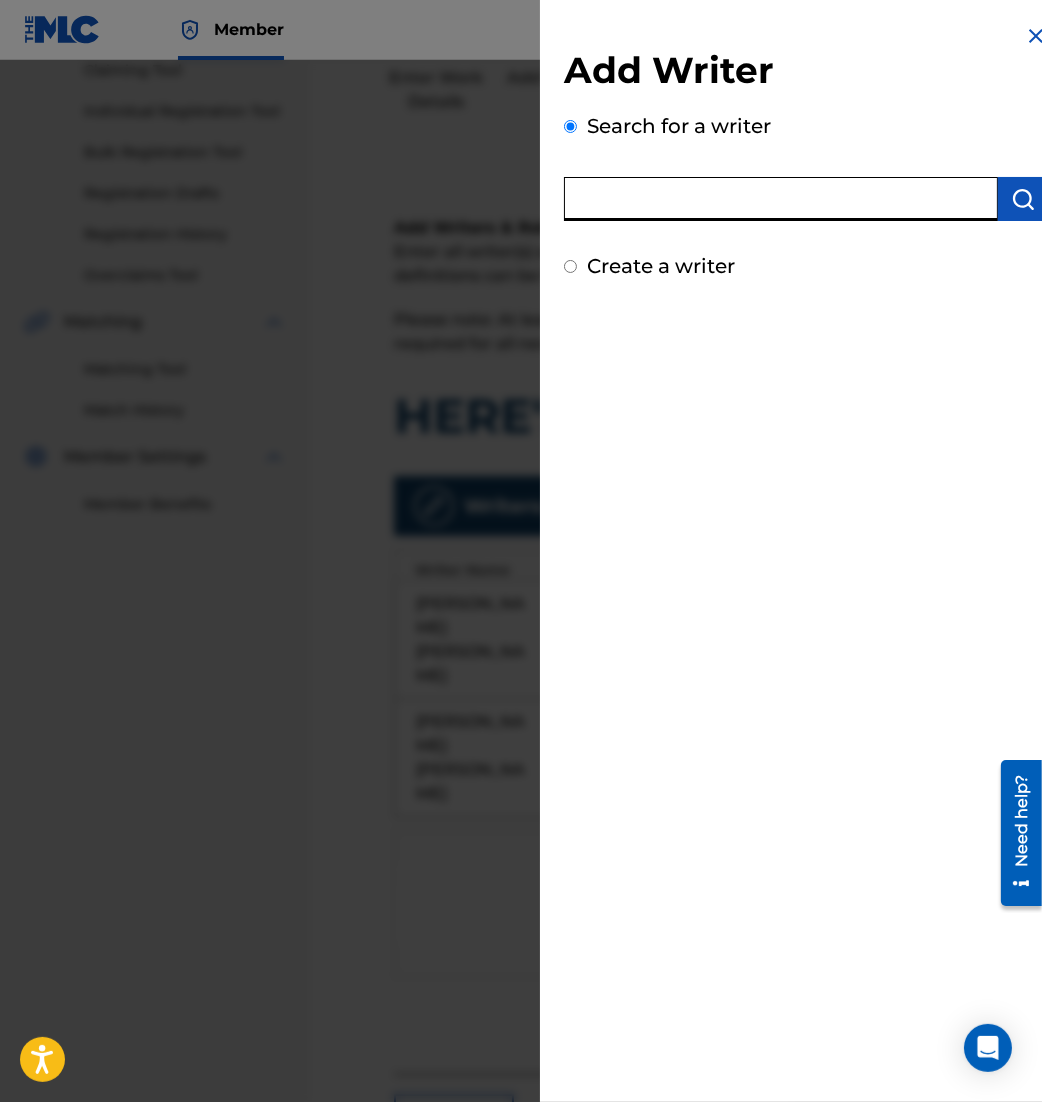 click at bounding box center [781, 199] 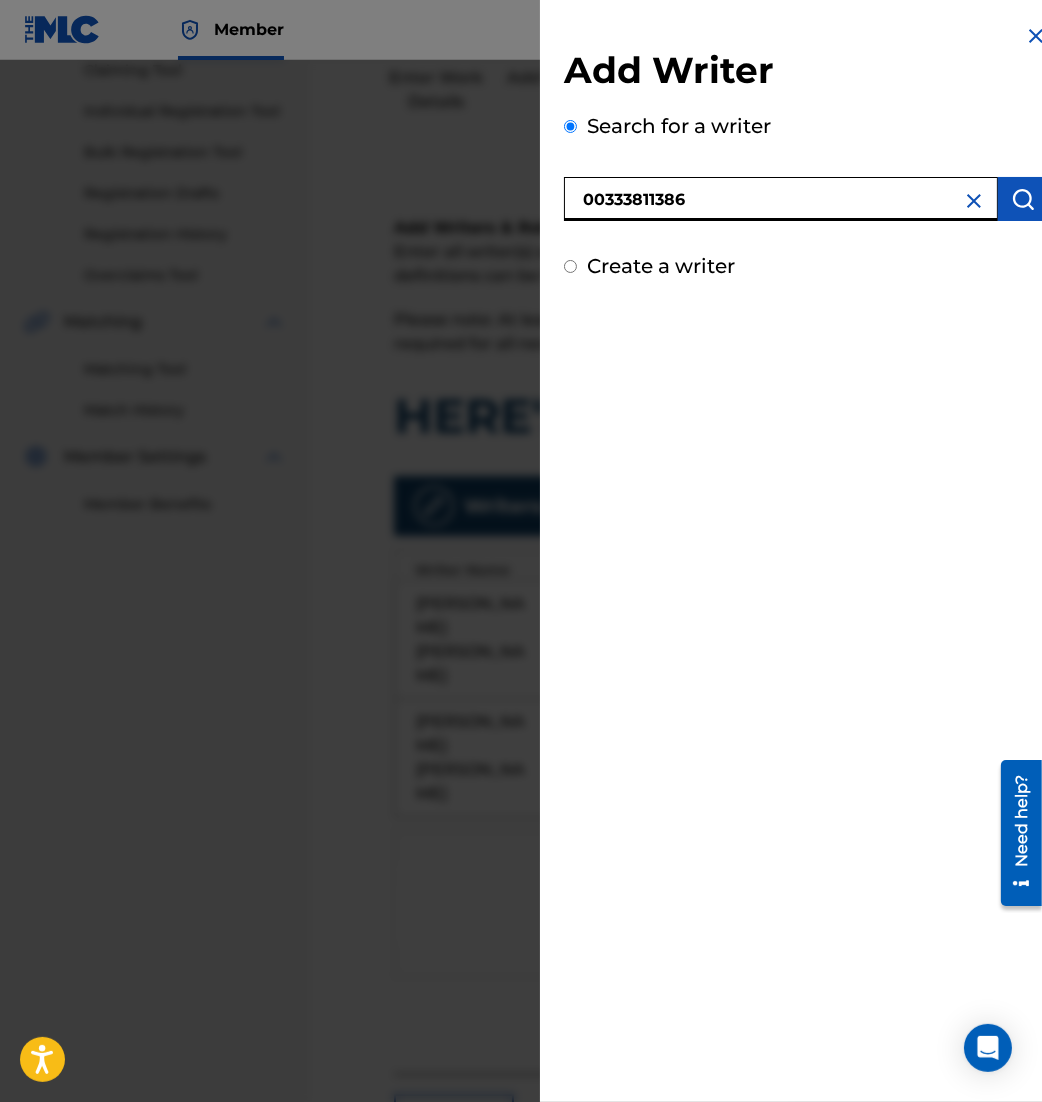 type on "00333811386" 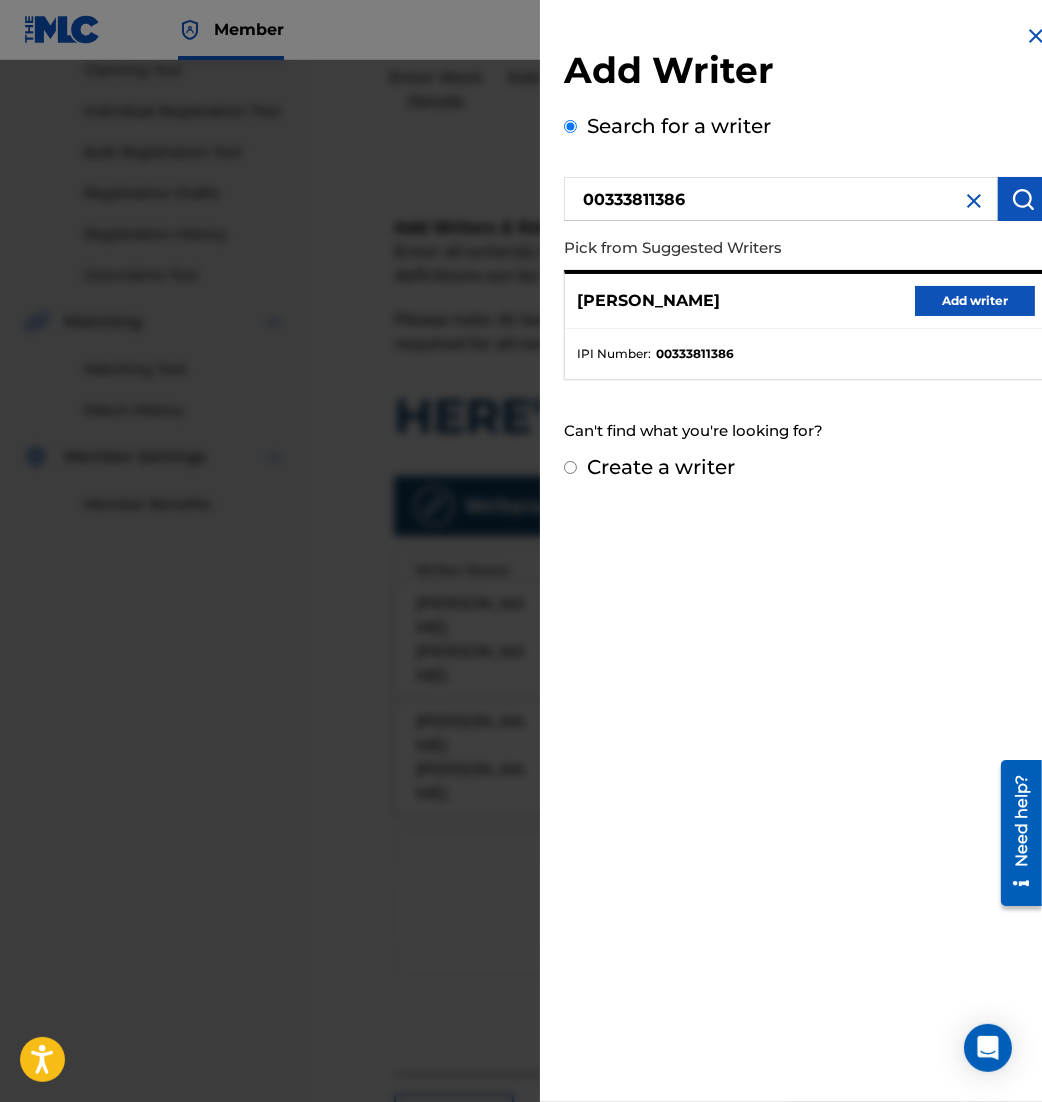 click on "Add writer" at bounding box center (975, 301) 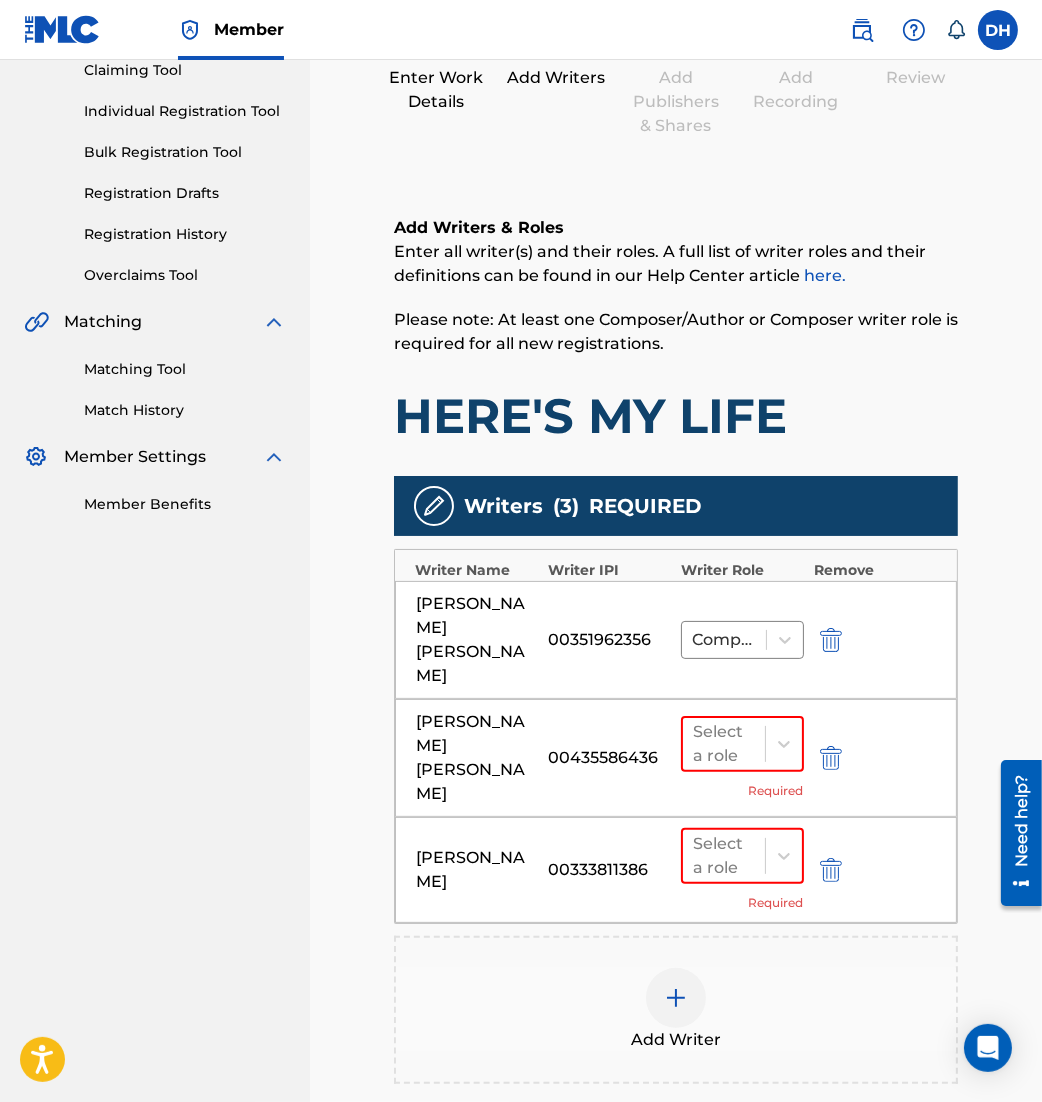 scroll, scrollTop: 347, scrollLeft: 0, axis: vertical 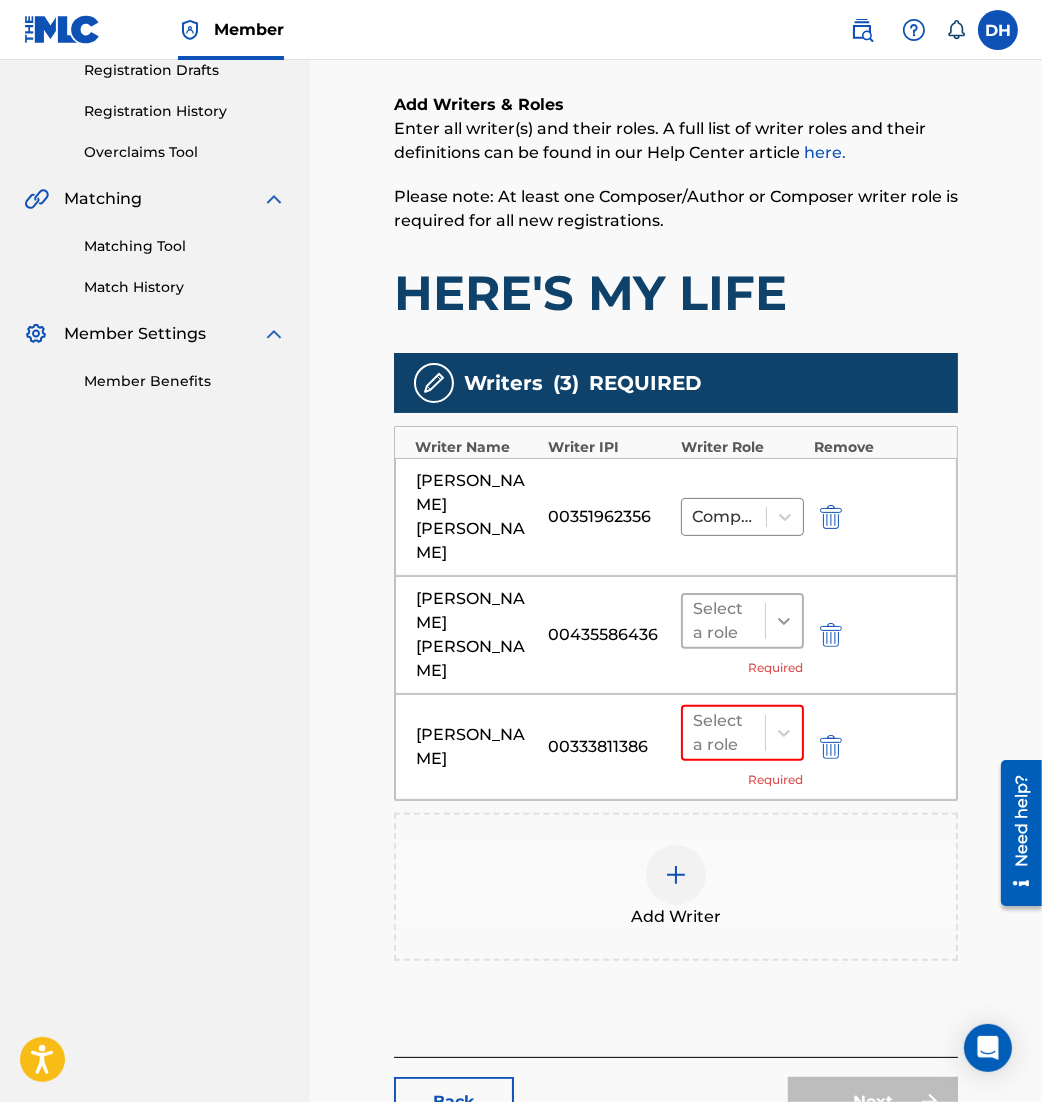 click at bounding box center [784, 621] 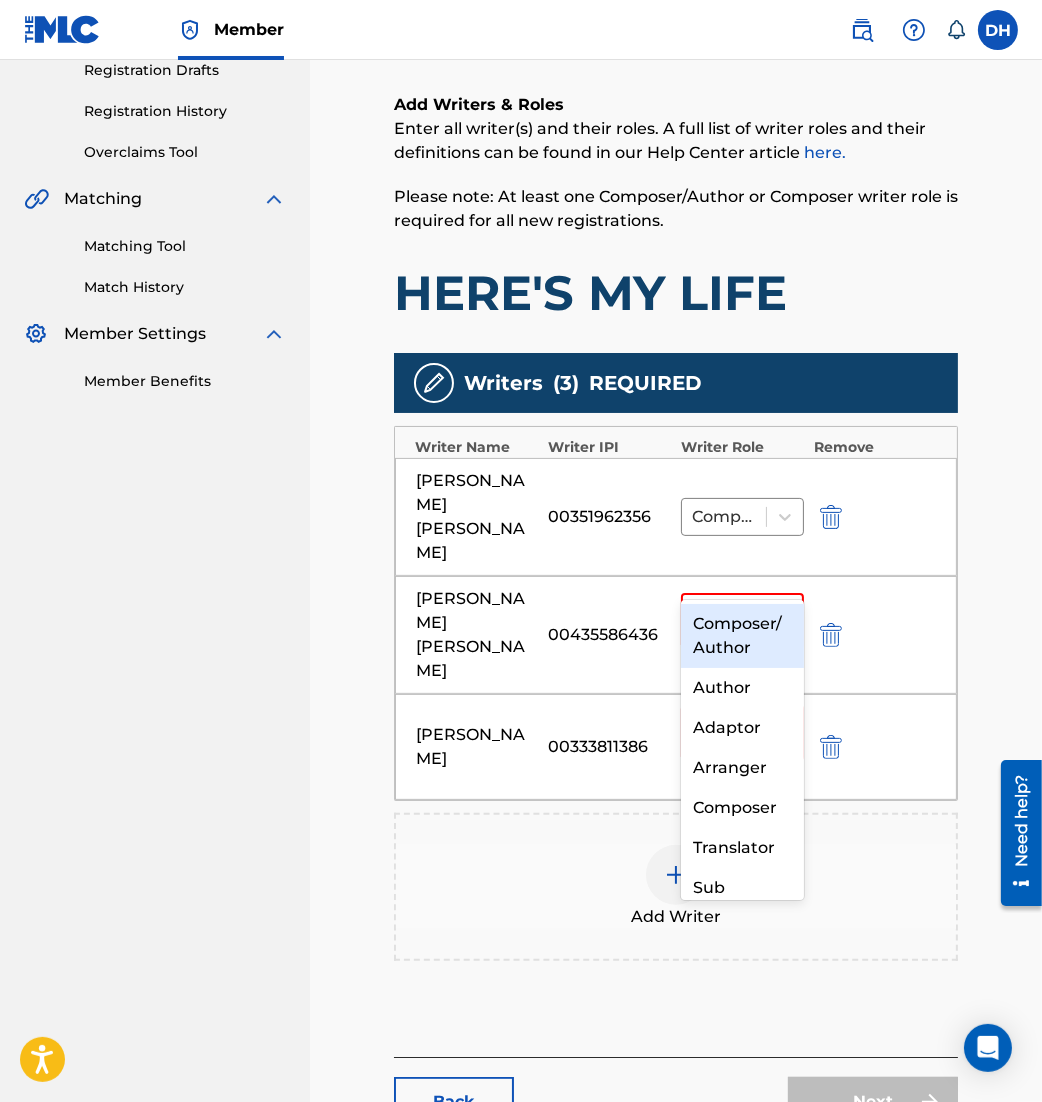 click on "Composer/Author" at bounding box center (742, 636) 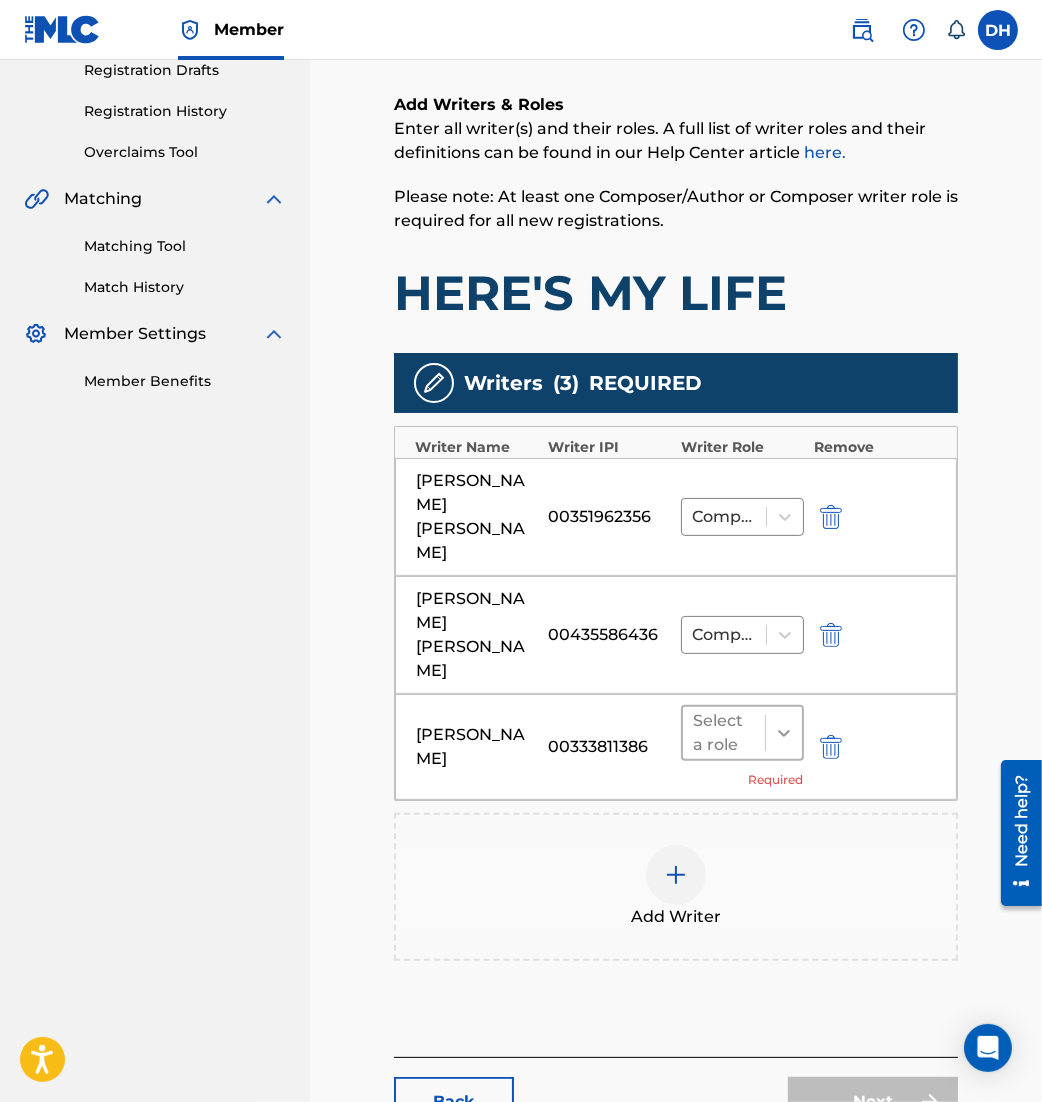 click 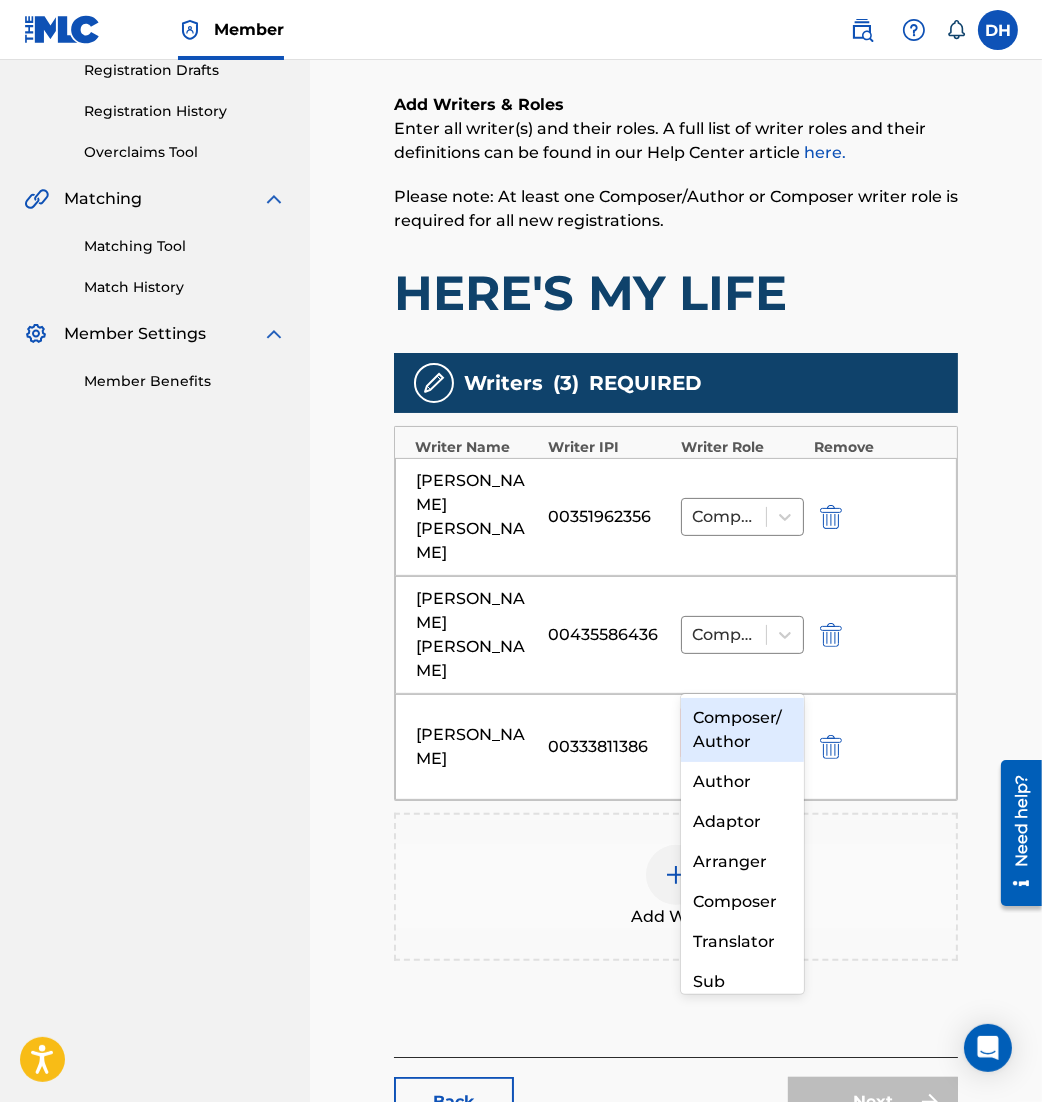 click on "Composer/Author" at bounding box center (742, 730) 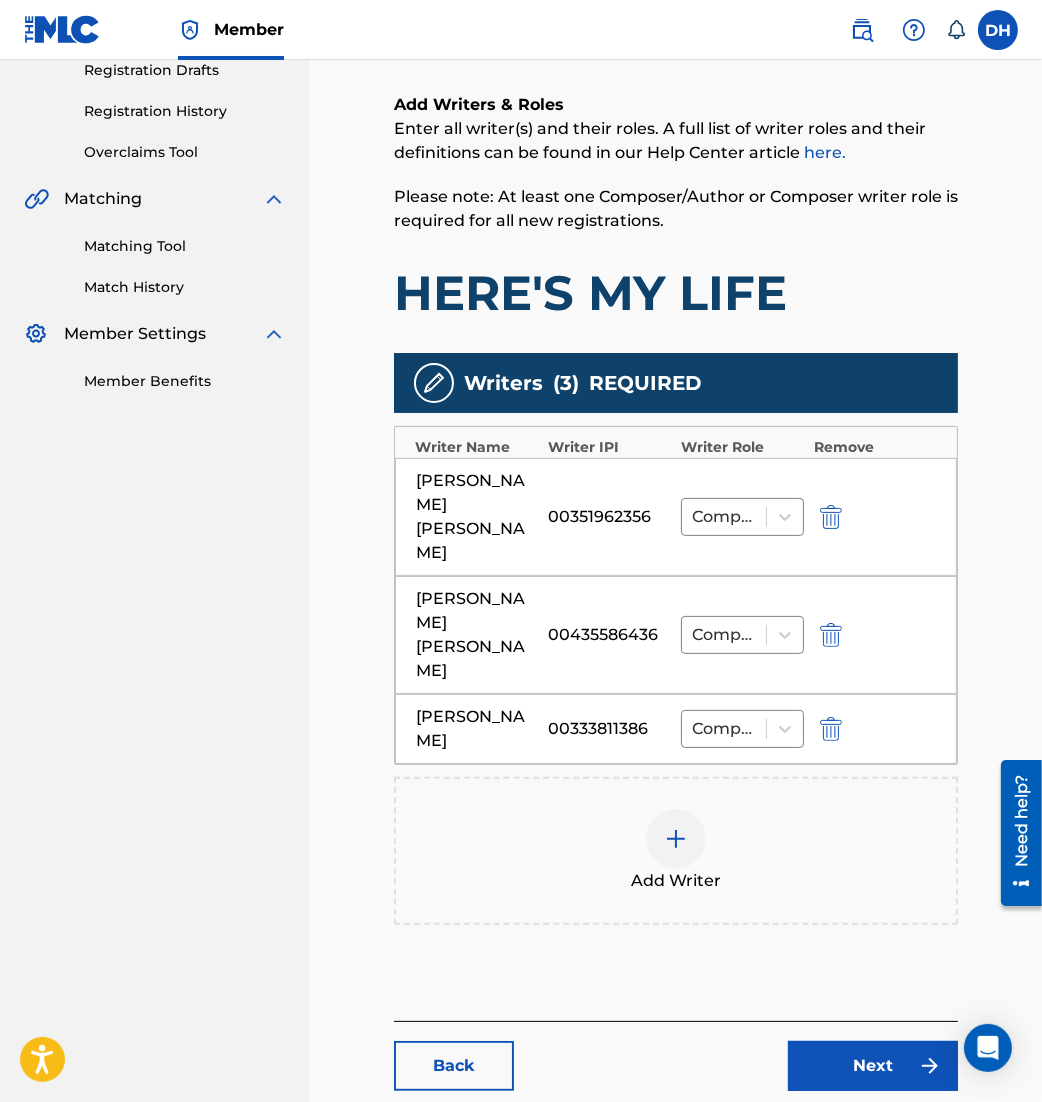 click on "Next" at bounding box center (873, 1066) 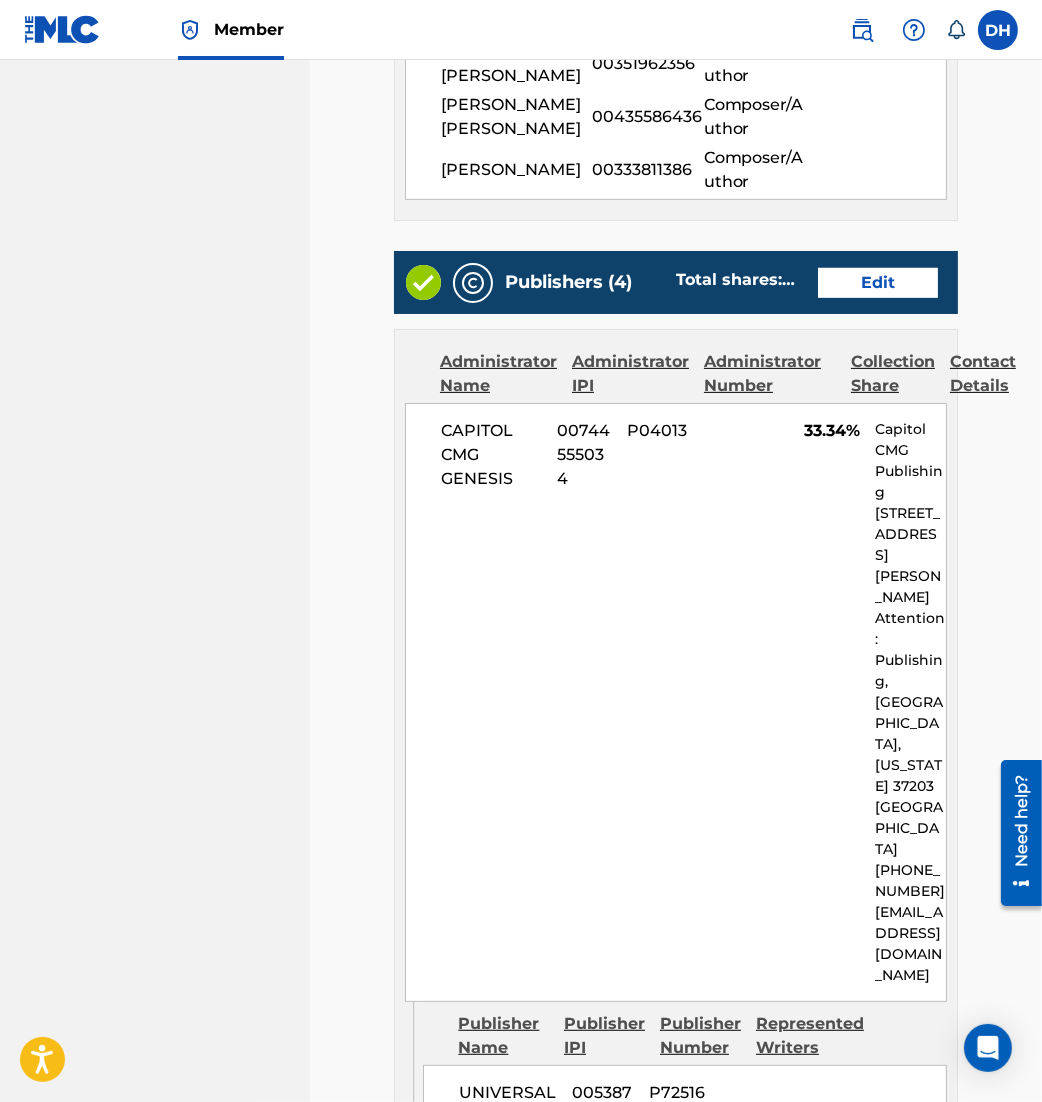 scroll, scrollTop: 749, scrollLeft: 0, axis: vertical 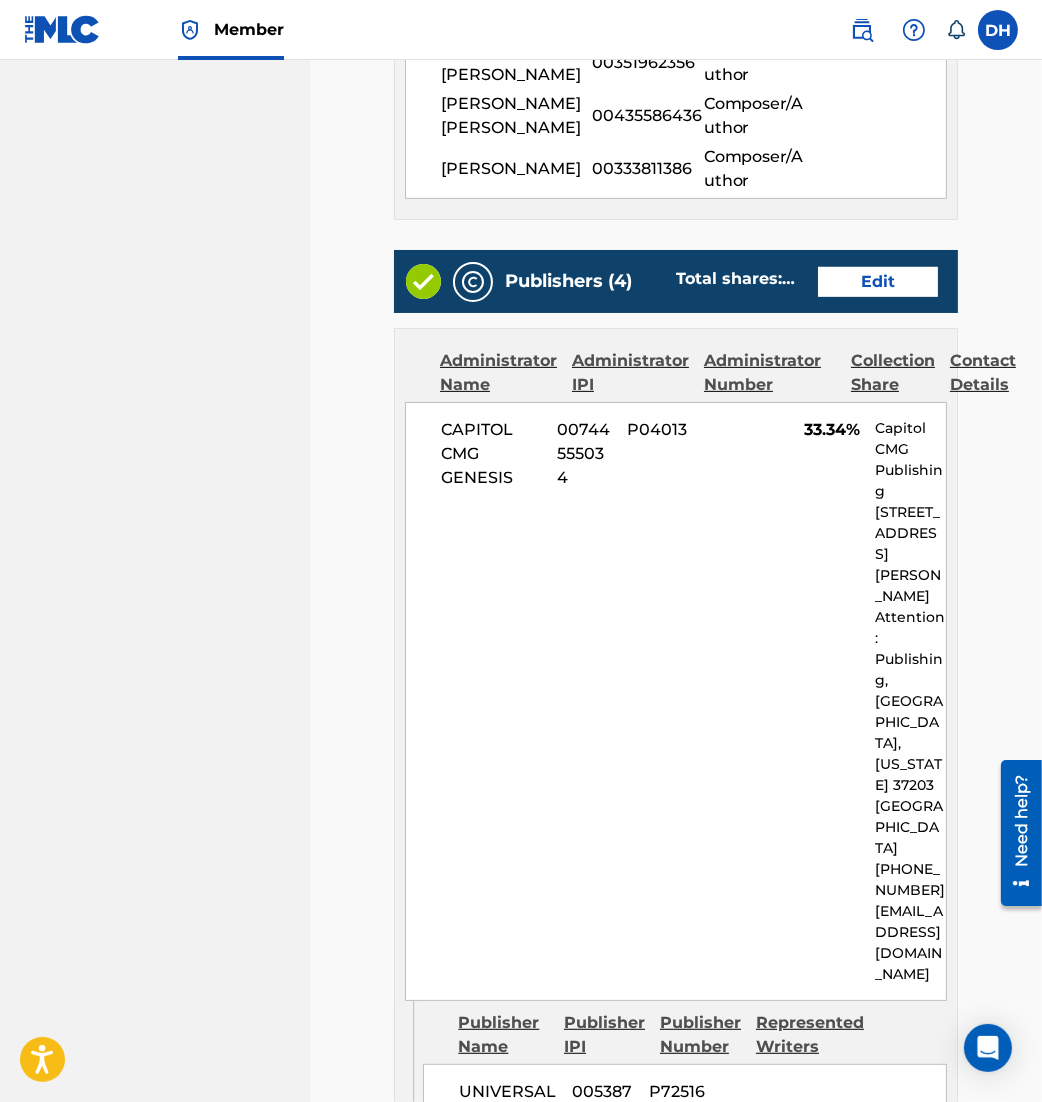 click on "Edit" at bounding box center (878, 282) 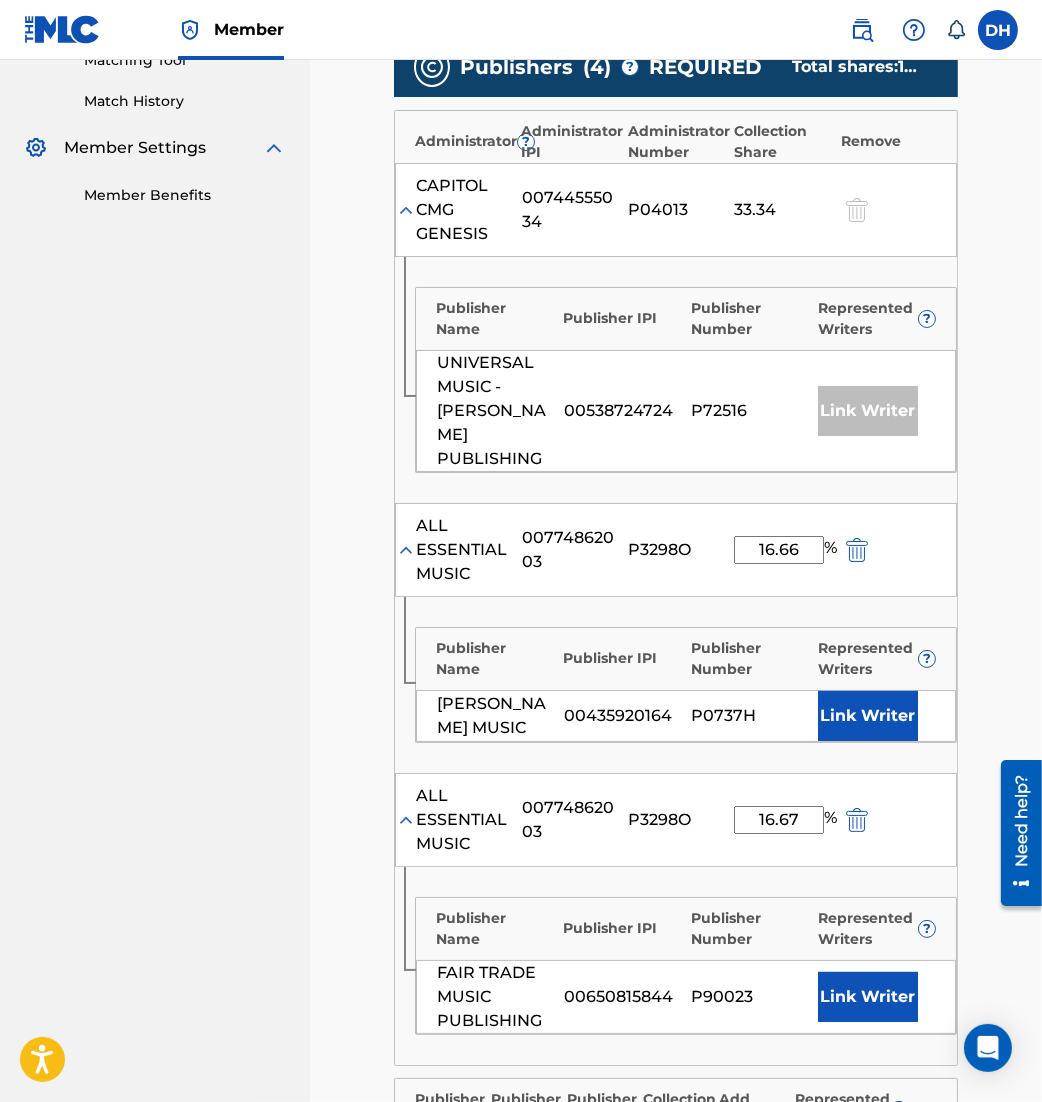scroll, scrollTop: 794, scrollLeft: 0, axis: vertical 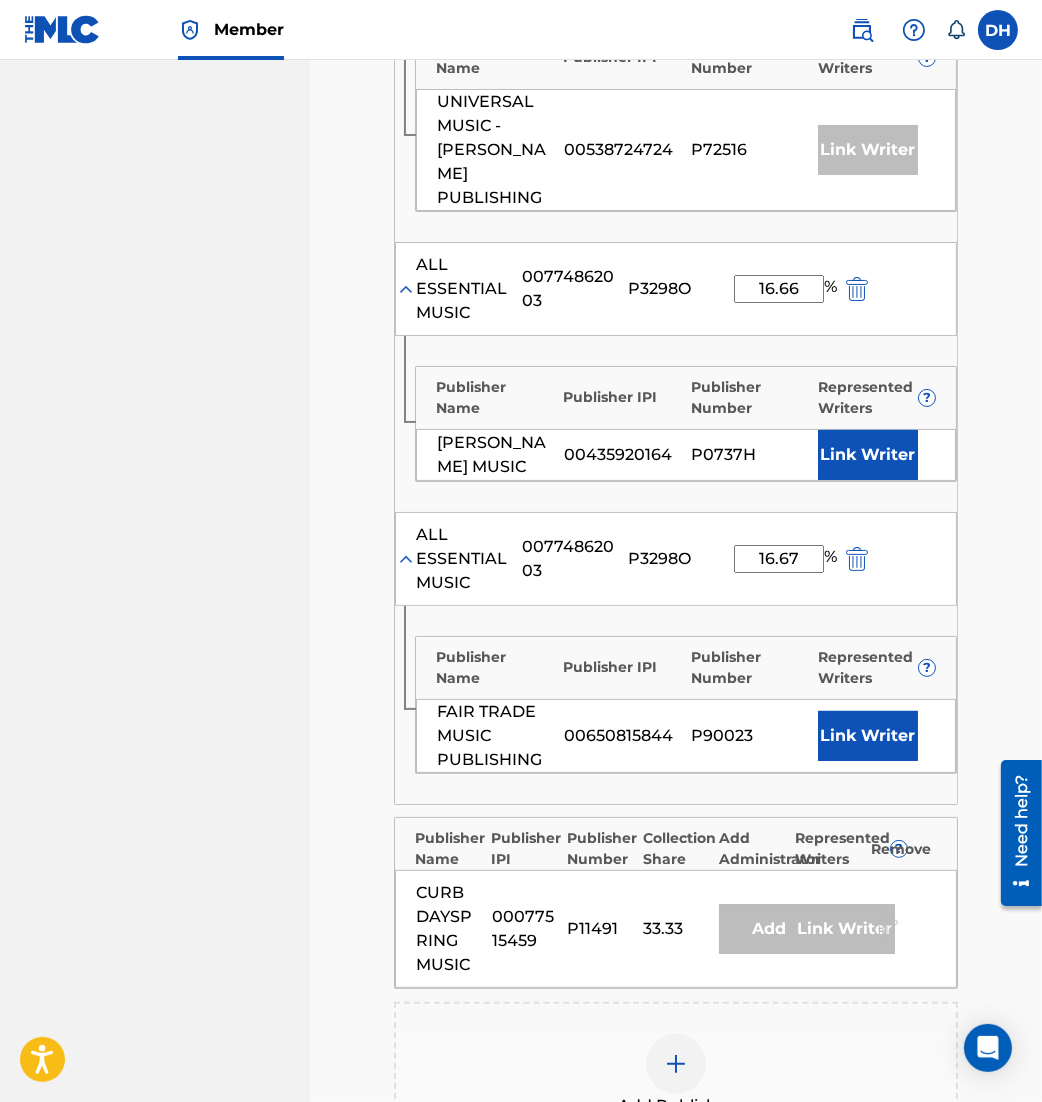 click on "Link Writer" at bounding box center (868, 455) 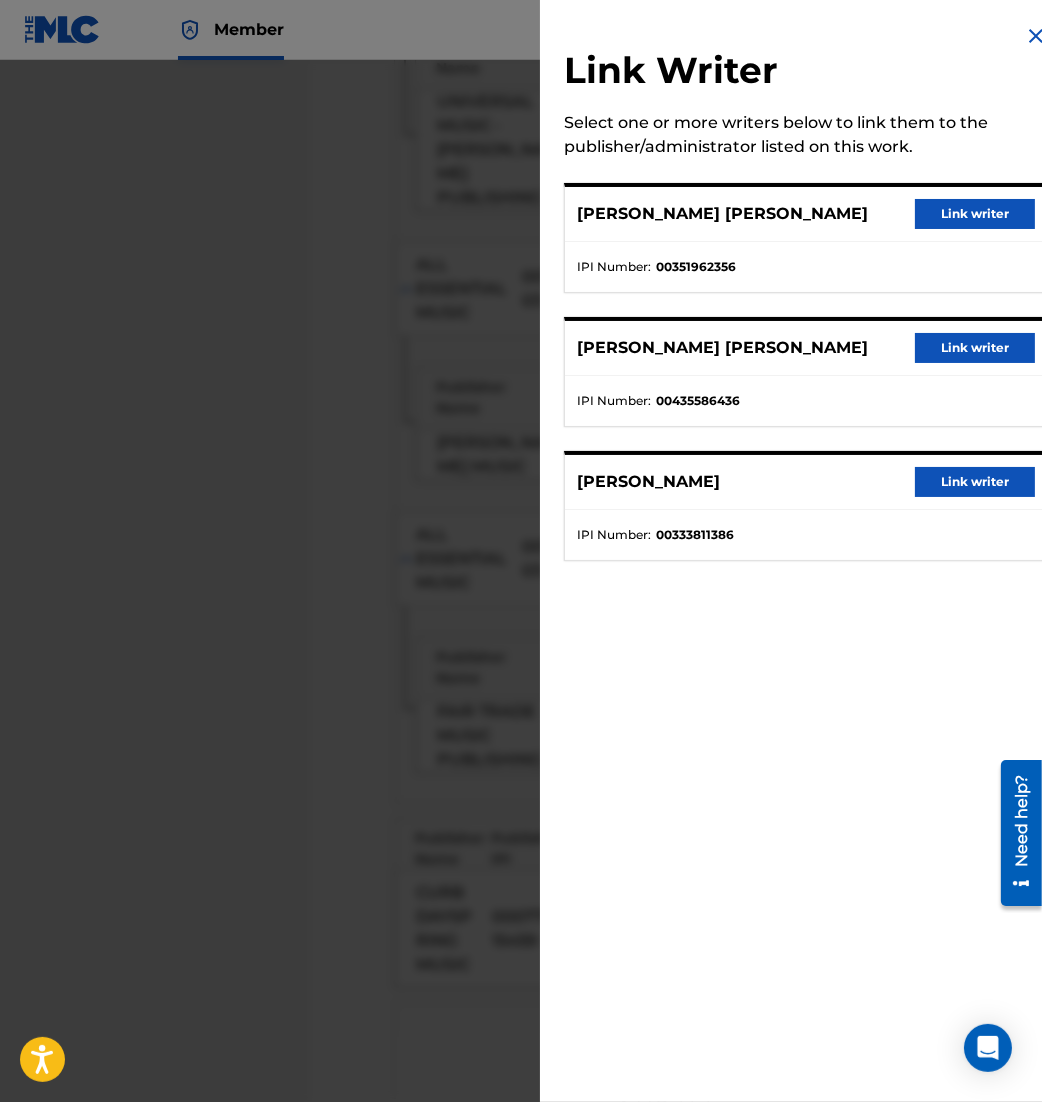 click at bounding box center [521, 611] 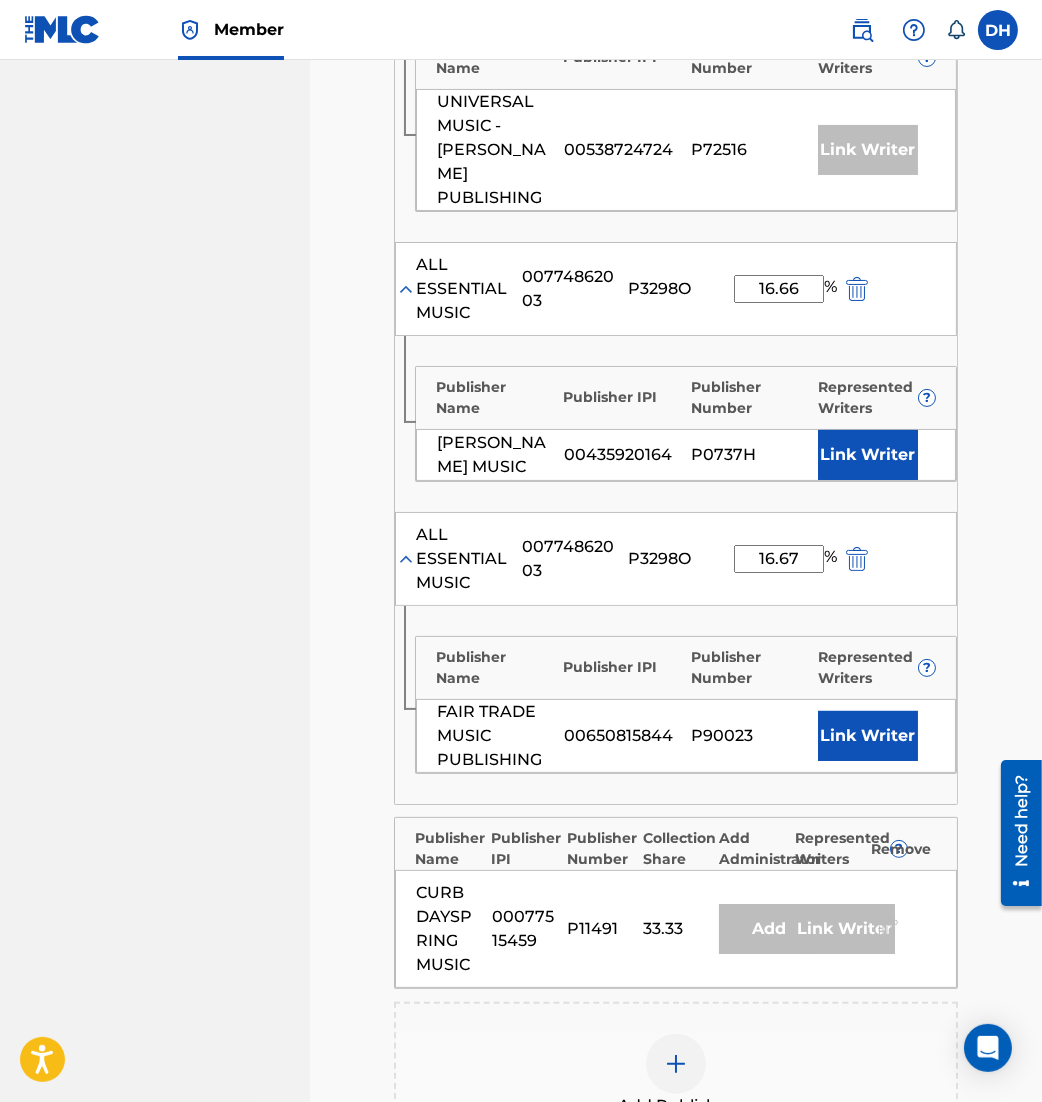 click on "Link Writer" at bounding box center [868, 455] 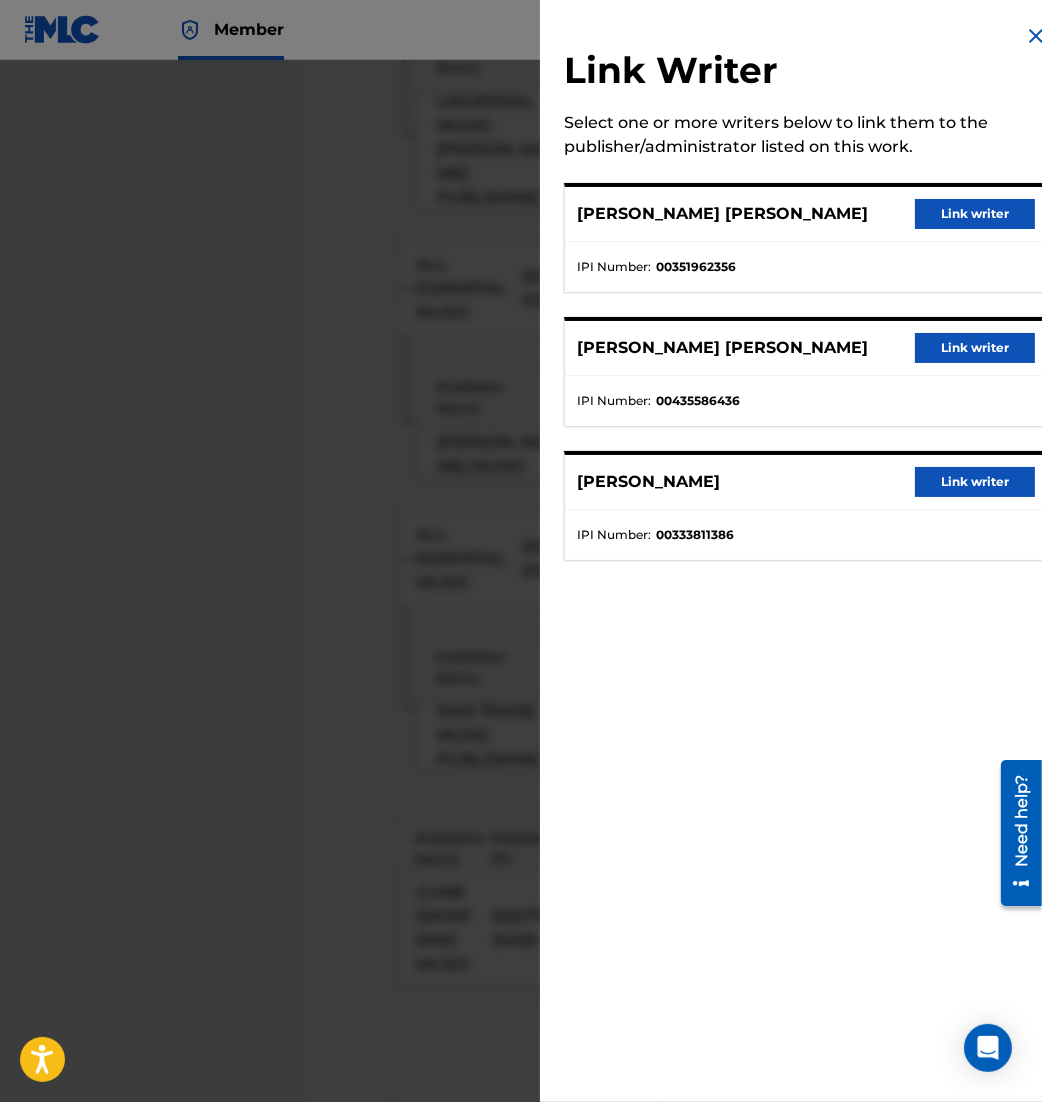 click on "Link writer" at bounding box center [975, 348] 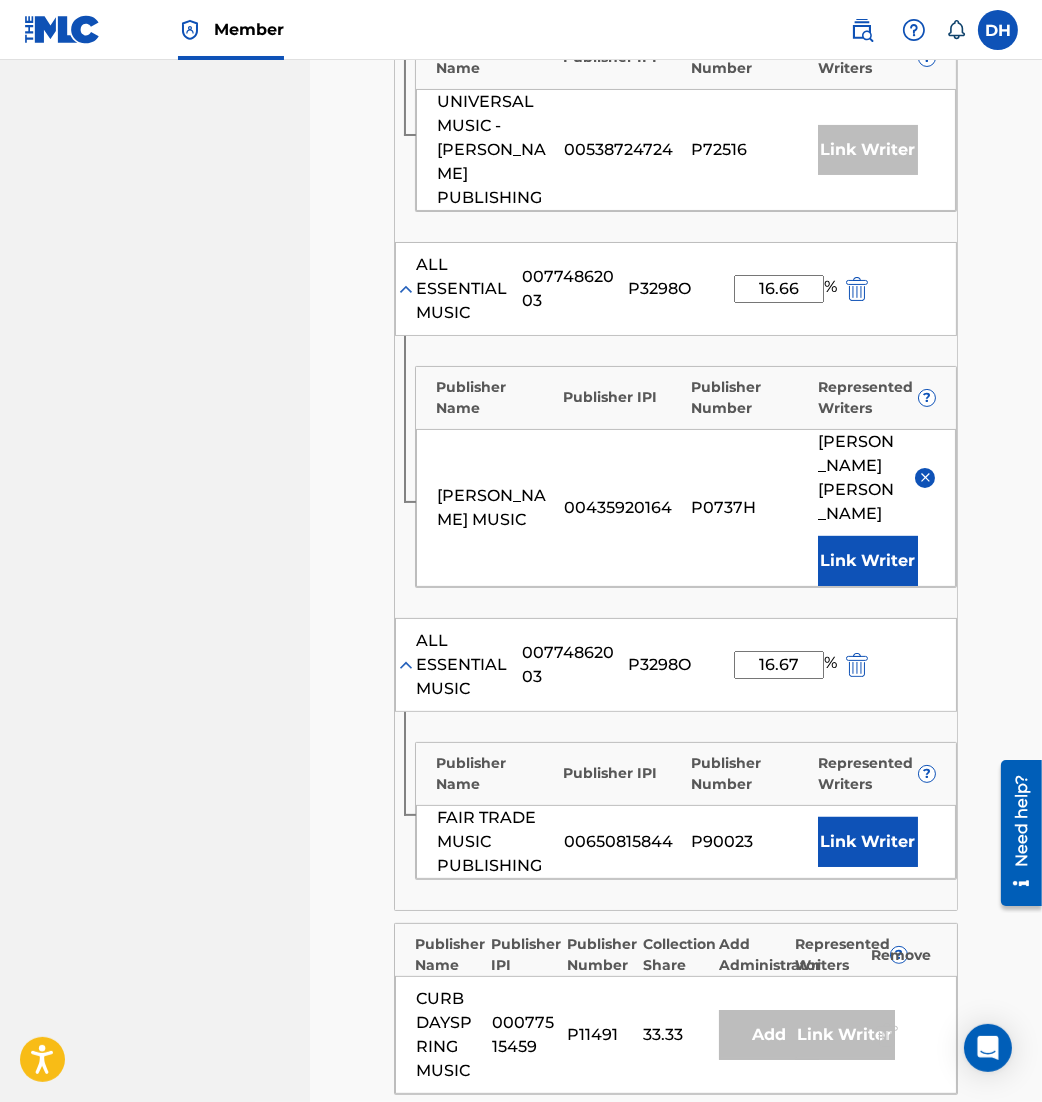 click on "Link Writer" at bounding box center (868, 842) 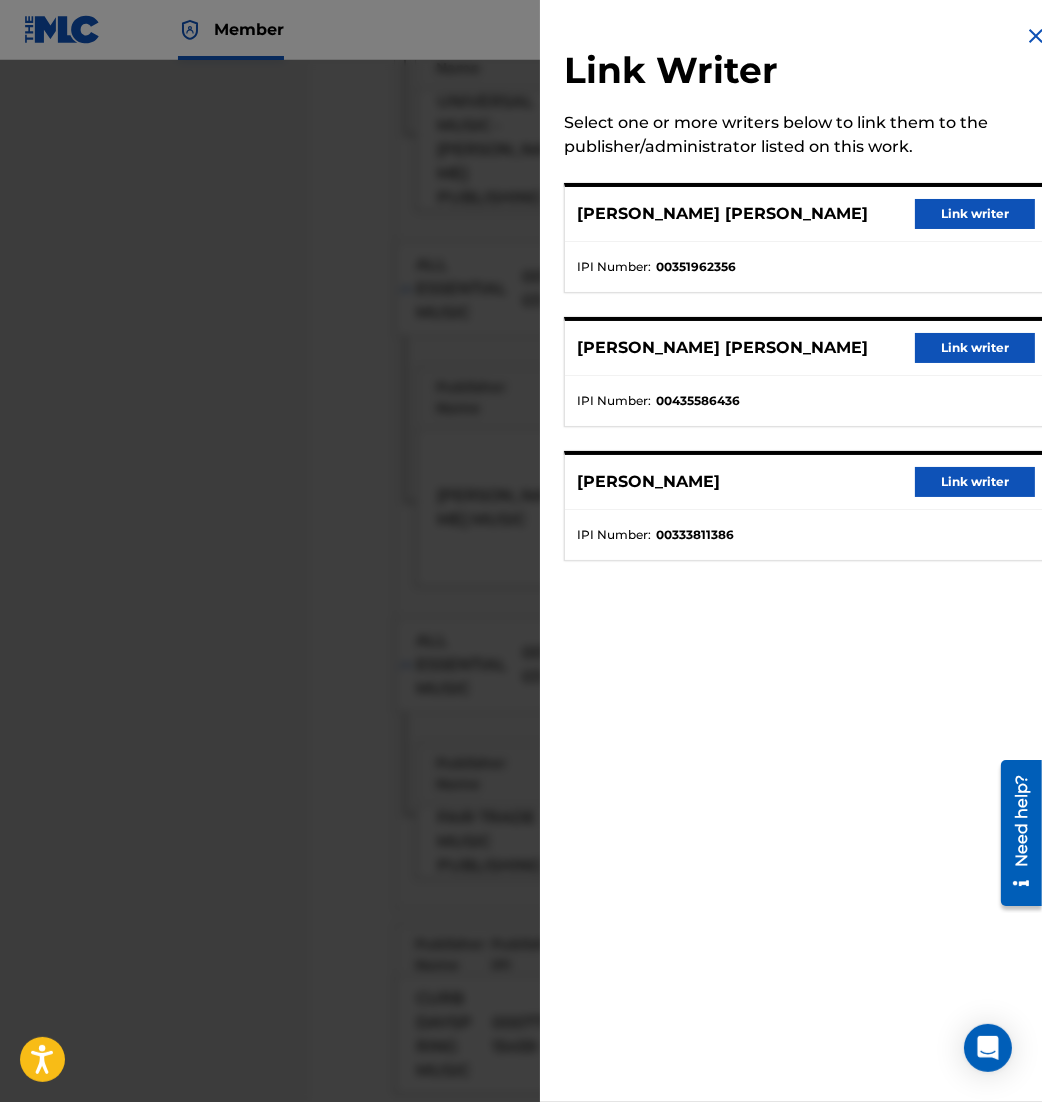 click on "Link writer" at bounding box center [975, 348] 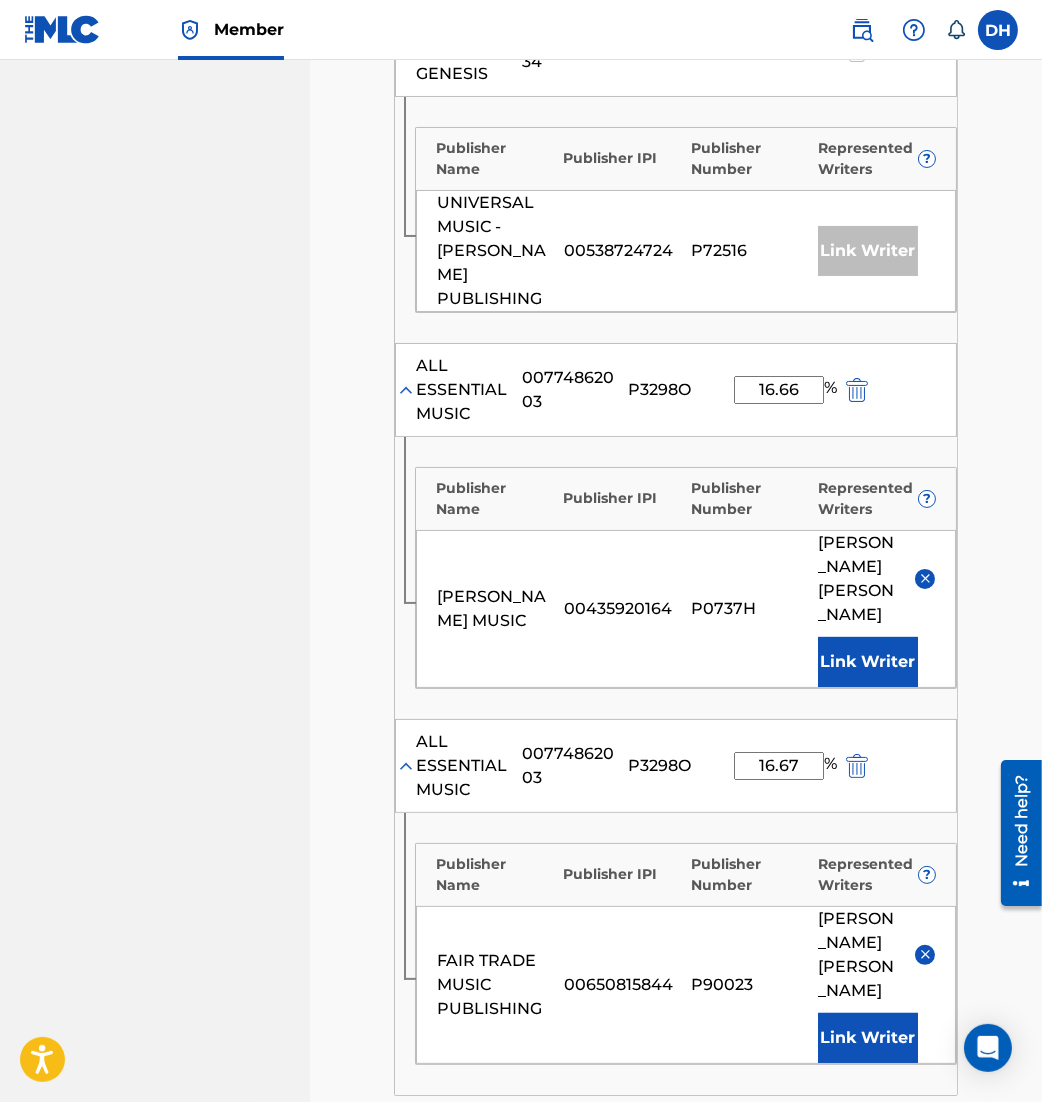scroll, scrollTop: 1402, scrollLeft: 0, axis: vertical 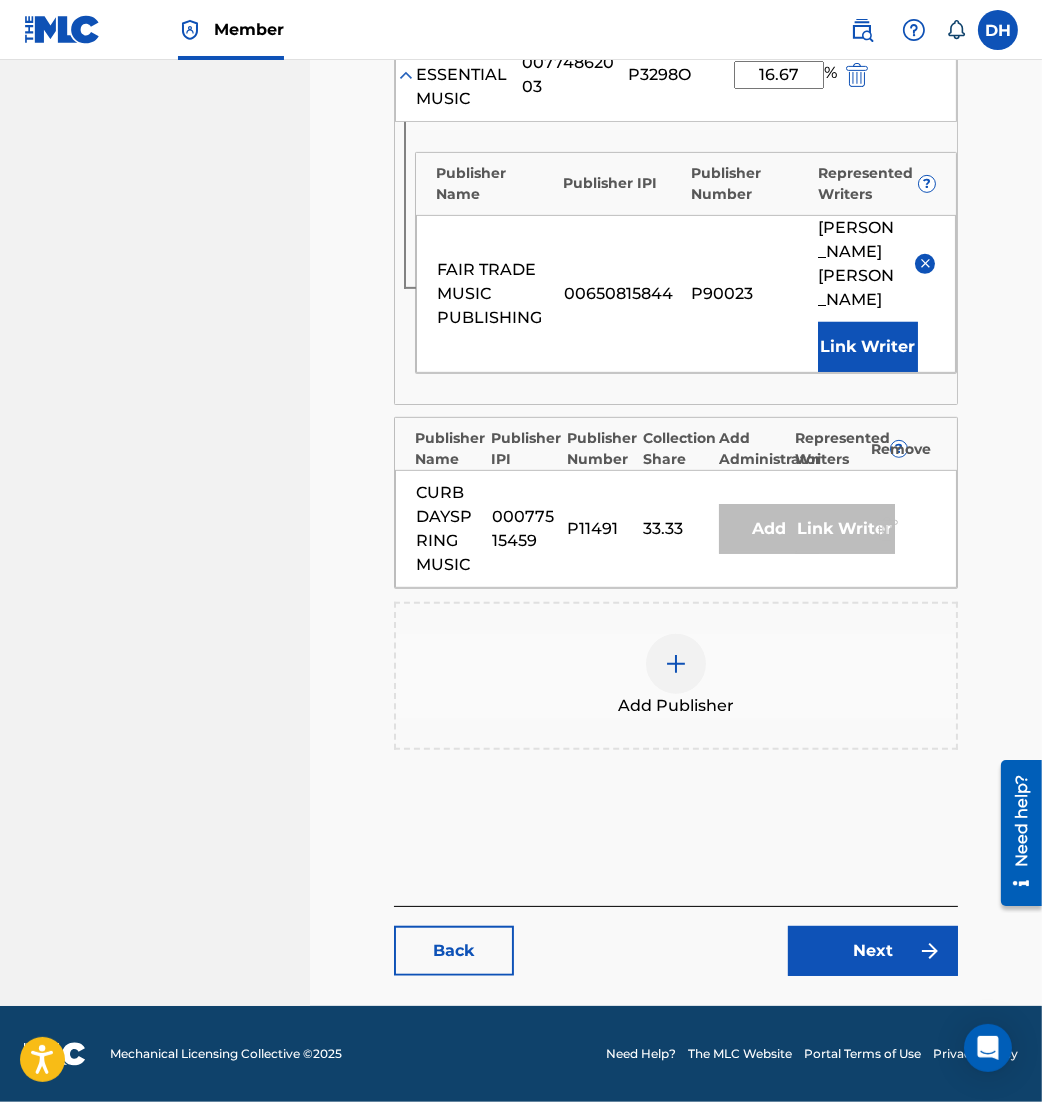 click on "Next" at bounding box center (873, 951) 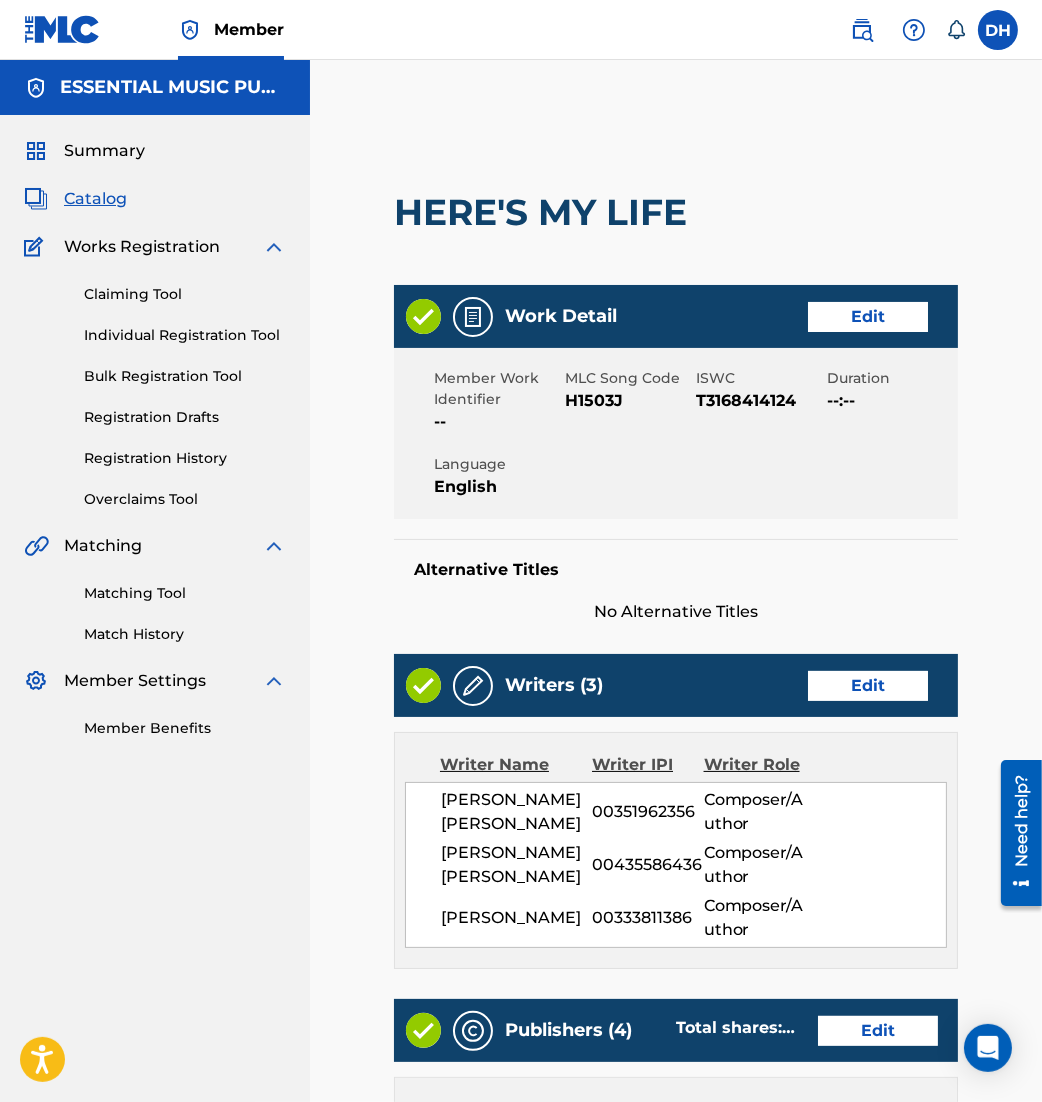 click on "Writers   (3) Edit Writer Name Writer IPI Writer Role JASON DAVID INGRAM 00351962356 Composer/Author ANTHONY TYRONE EVANS 00435586436 Composer/Author JOHN L. KATINA 00333811386 Composer/Author" at bounding box center (676, 811) 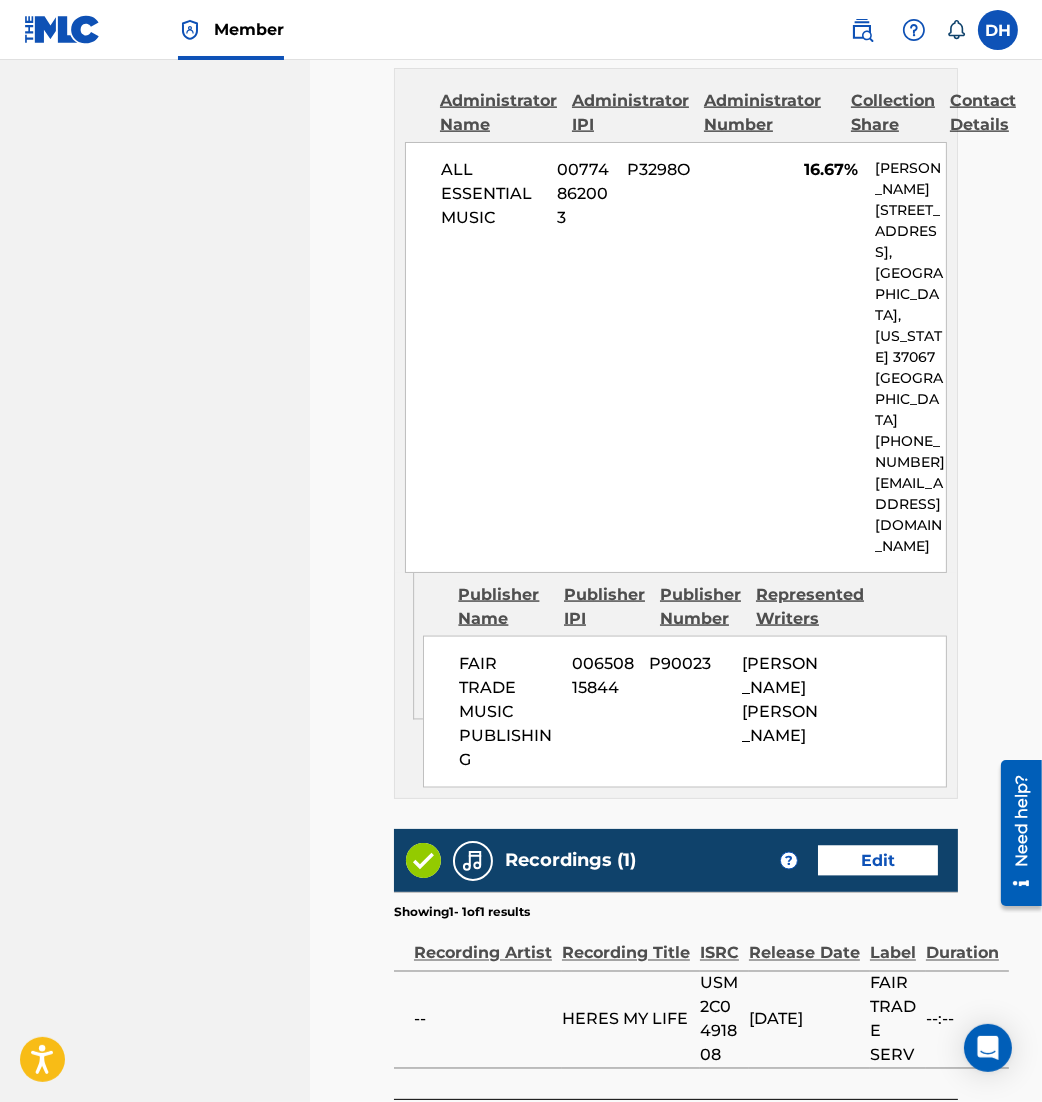 scroll, scrollTop: 3091, scrollLeft: 0, axis: vertical 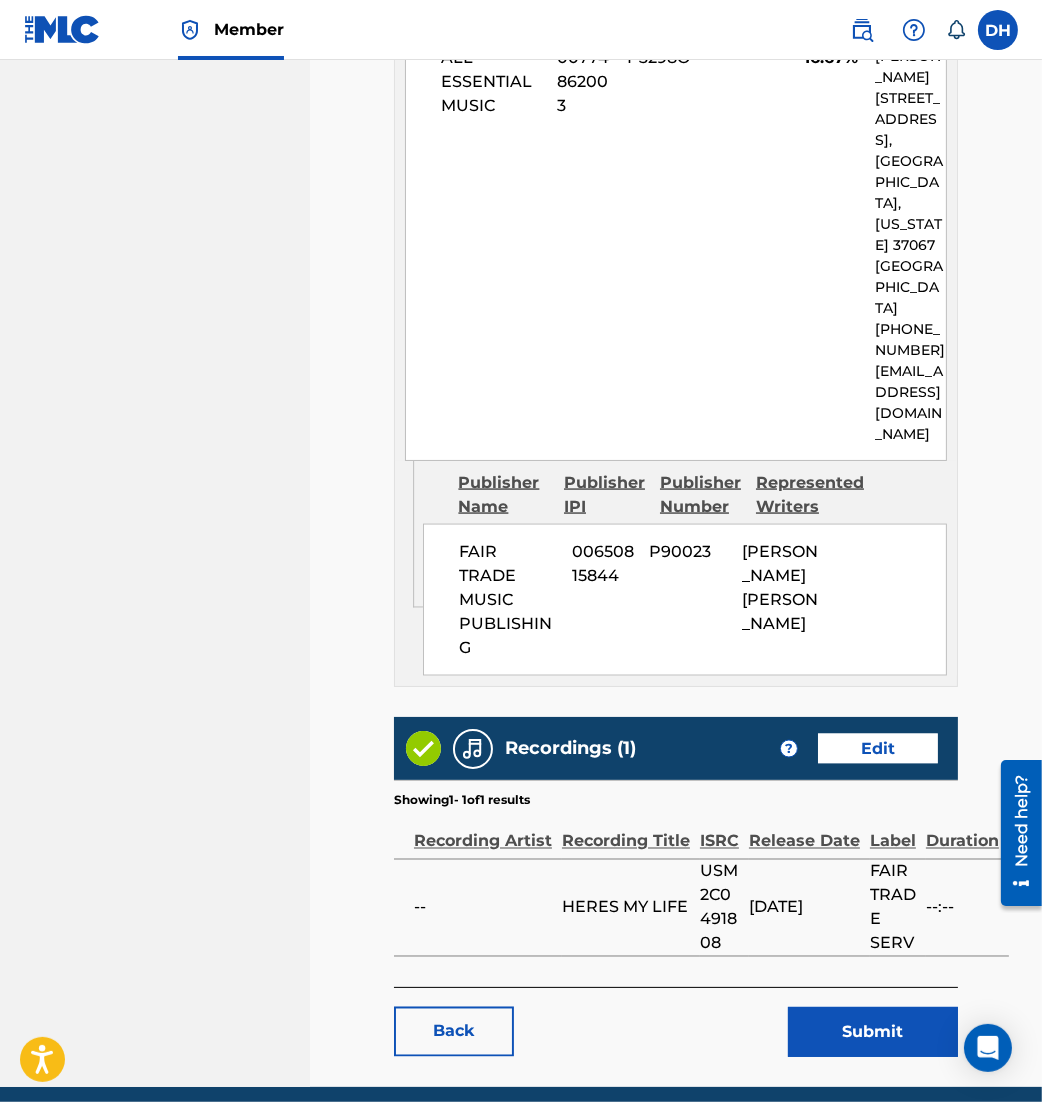 click on "Submit" at bounding box center [873, 1032] 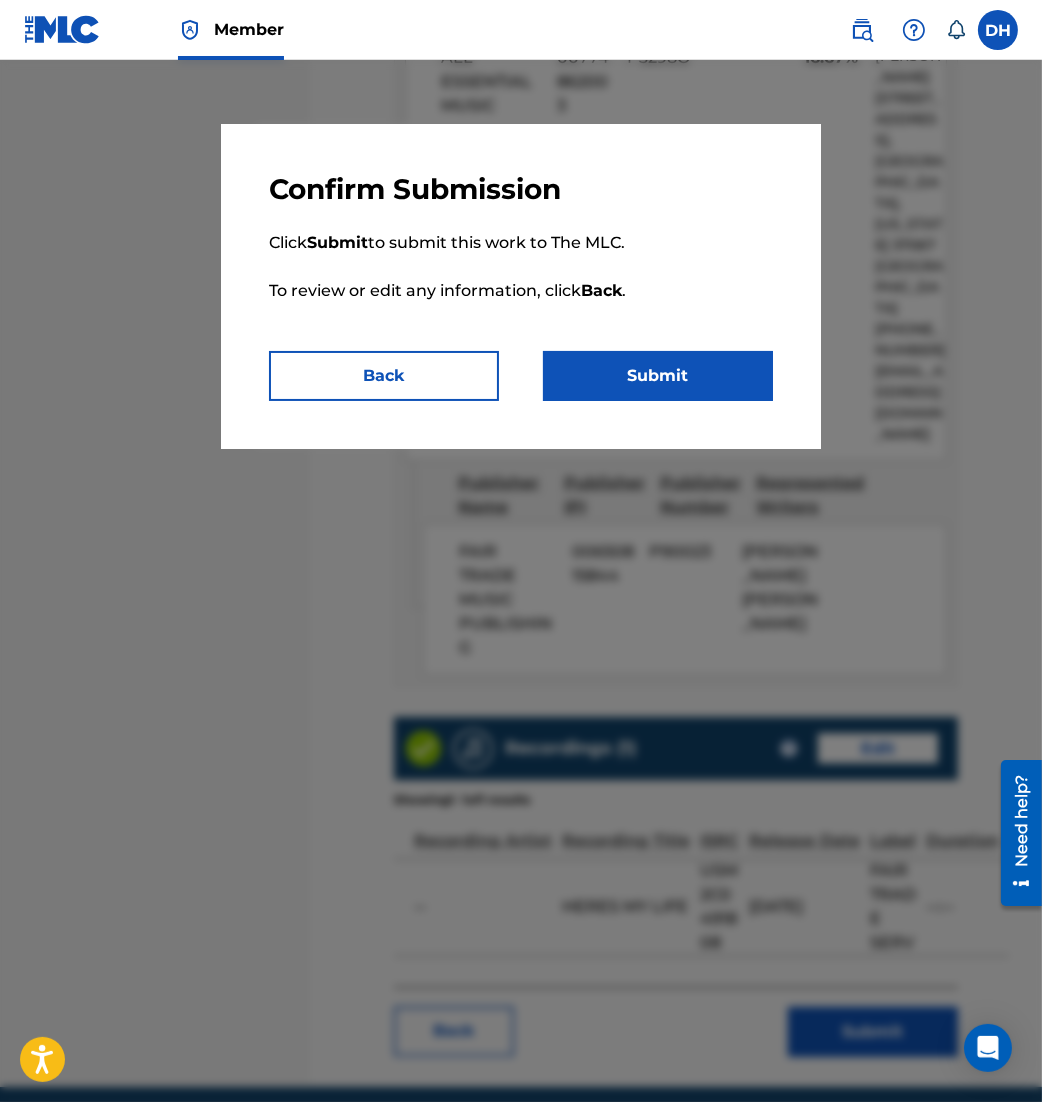 click on "Submit" at bounding box center [658, 376] 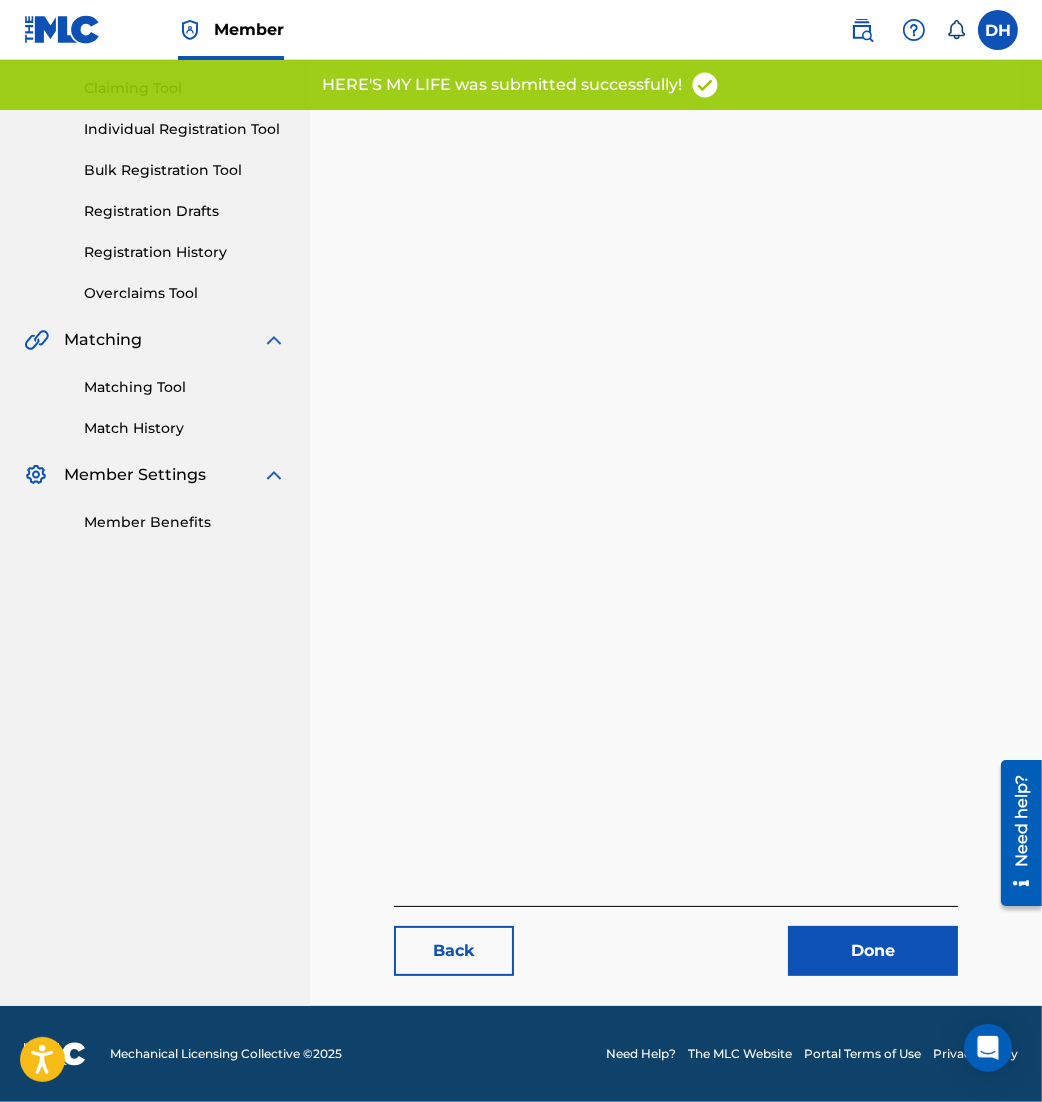 scroll, scrollTop: 0, scrollLeft: 0, axis: both 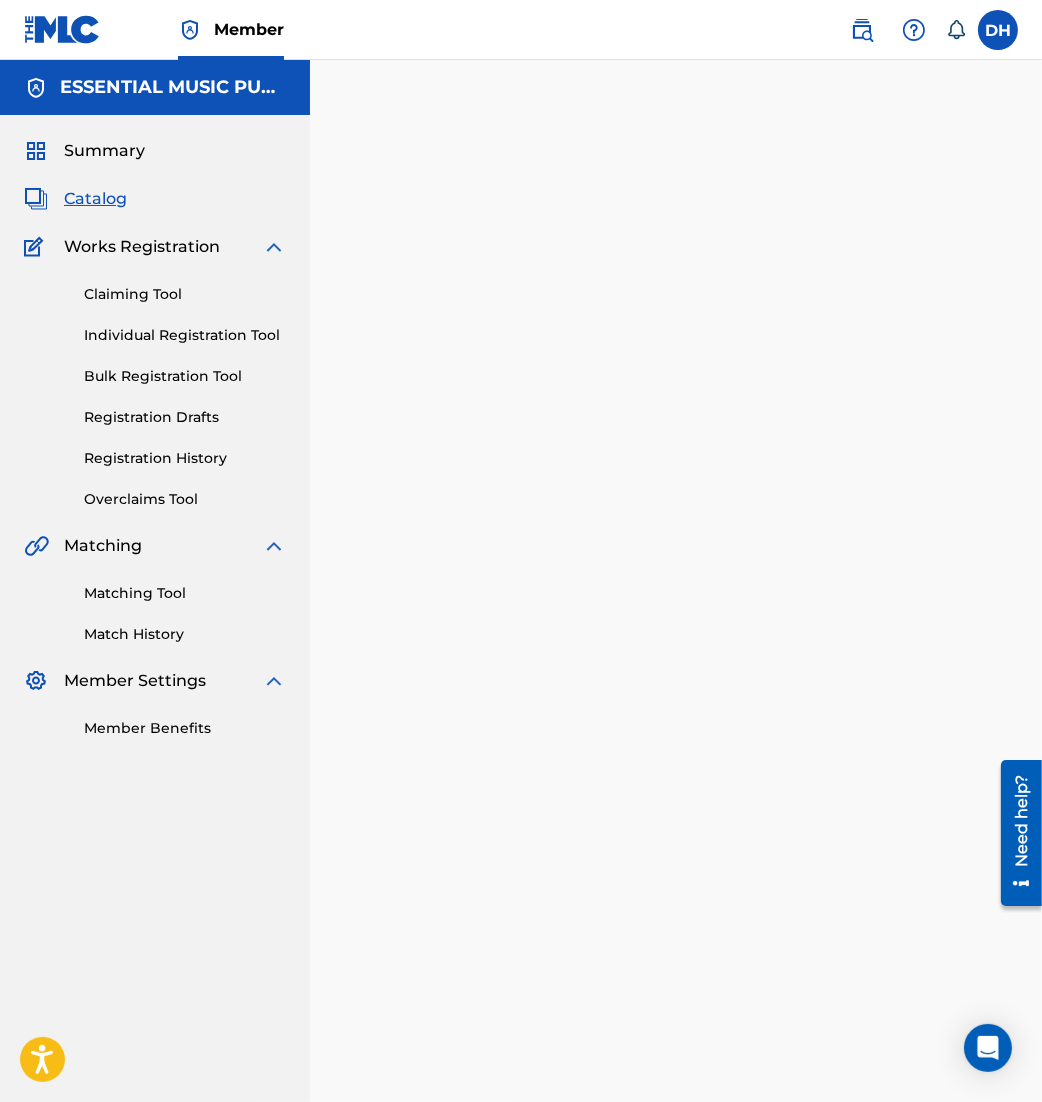 click on "Back Done" at bounding box center [676, 661] 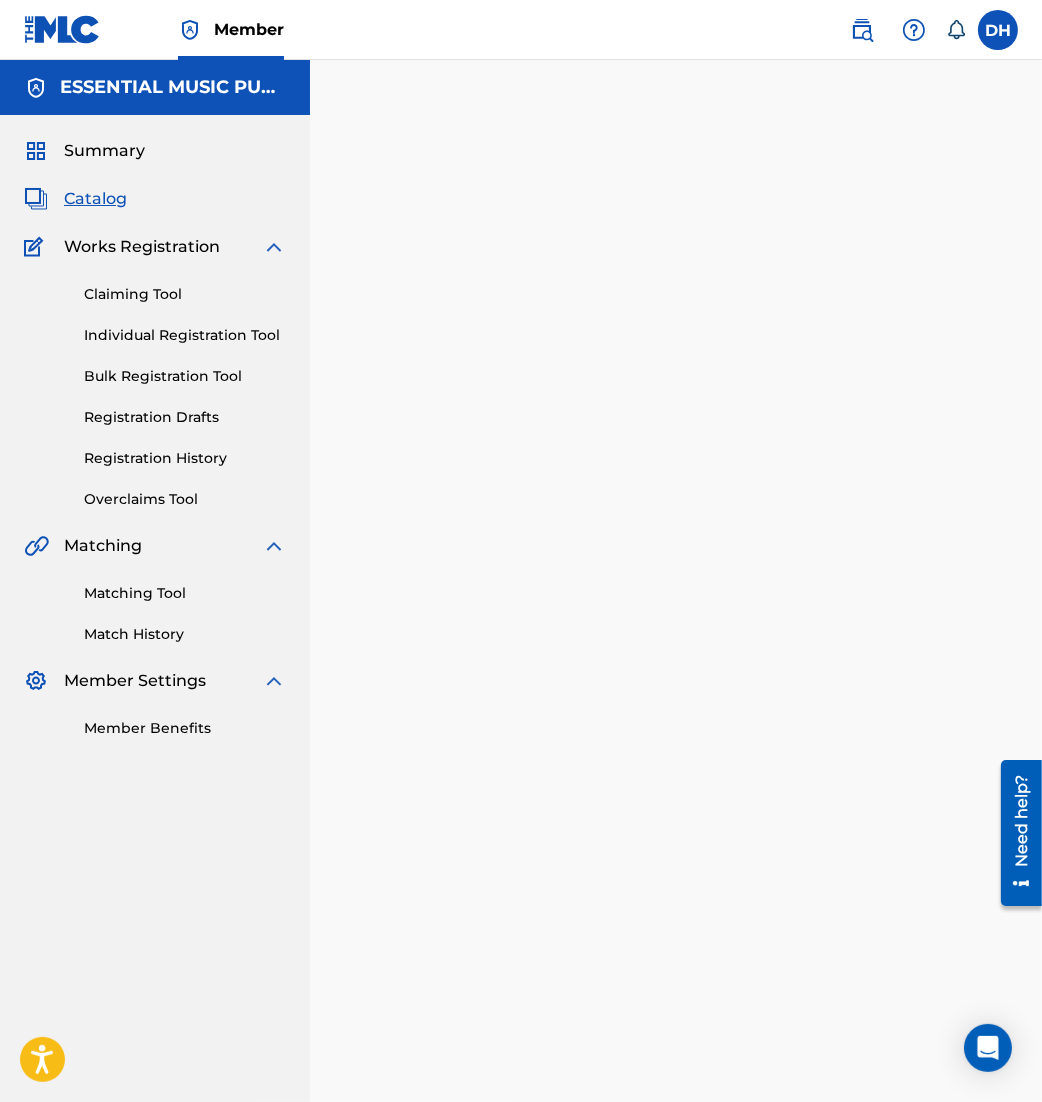 drag, startPoint x: 373, startPoint y: 564, endPoint x: 232, endPoint y: 188, distance: 401.56818 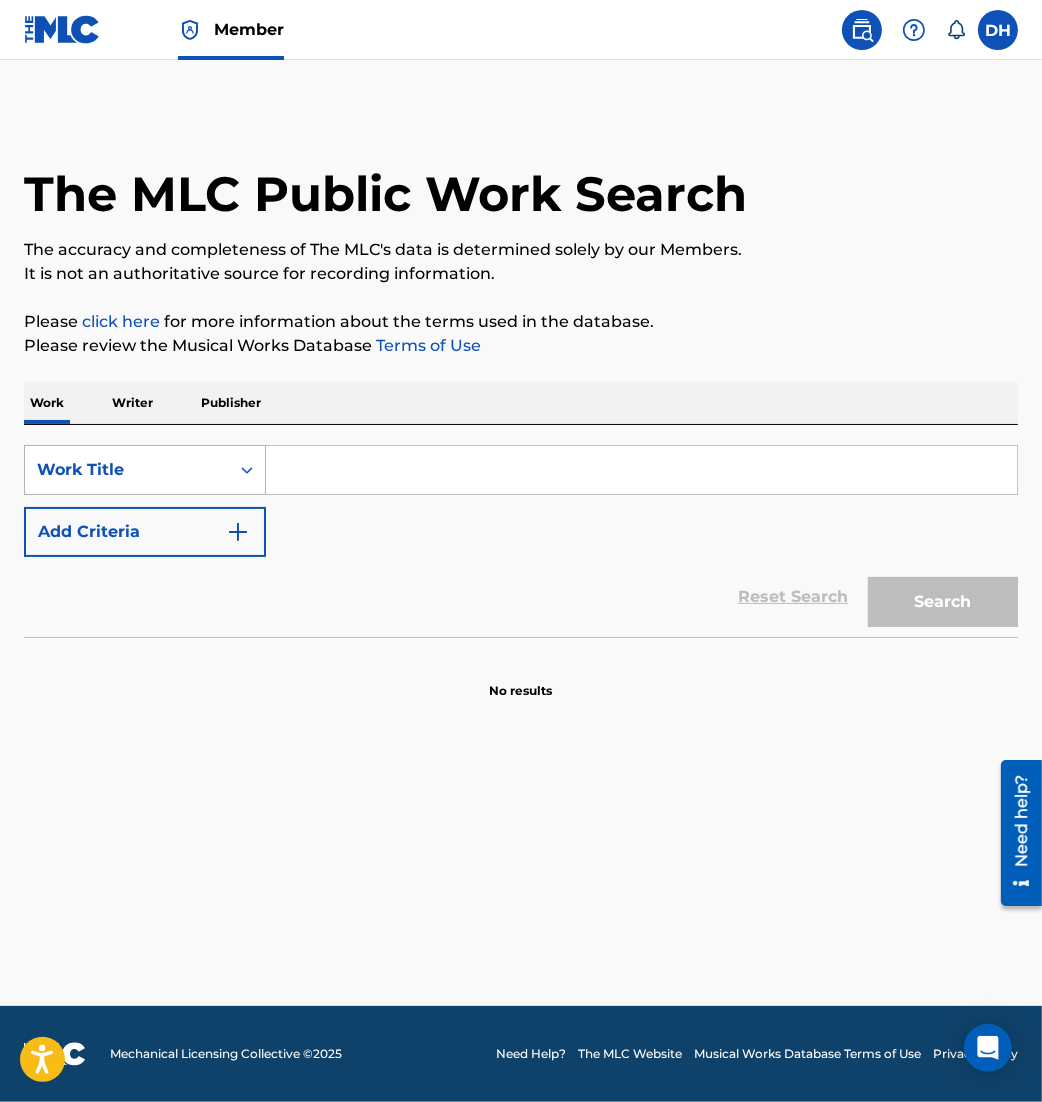 click on "Work Title" at bounding box center (127, 470) 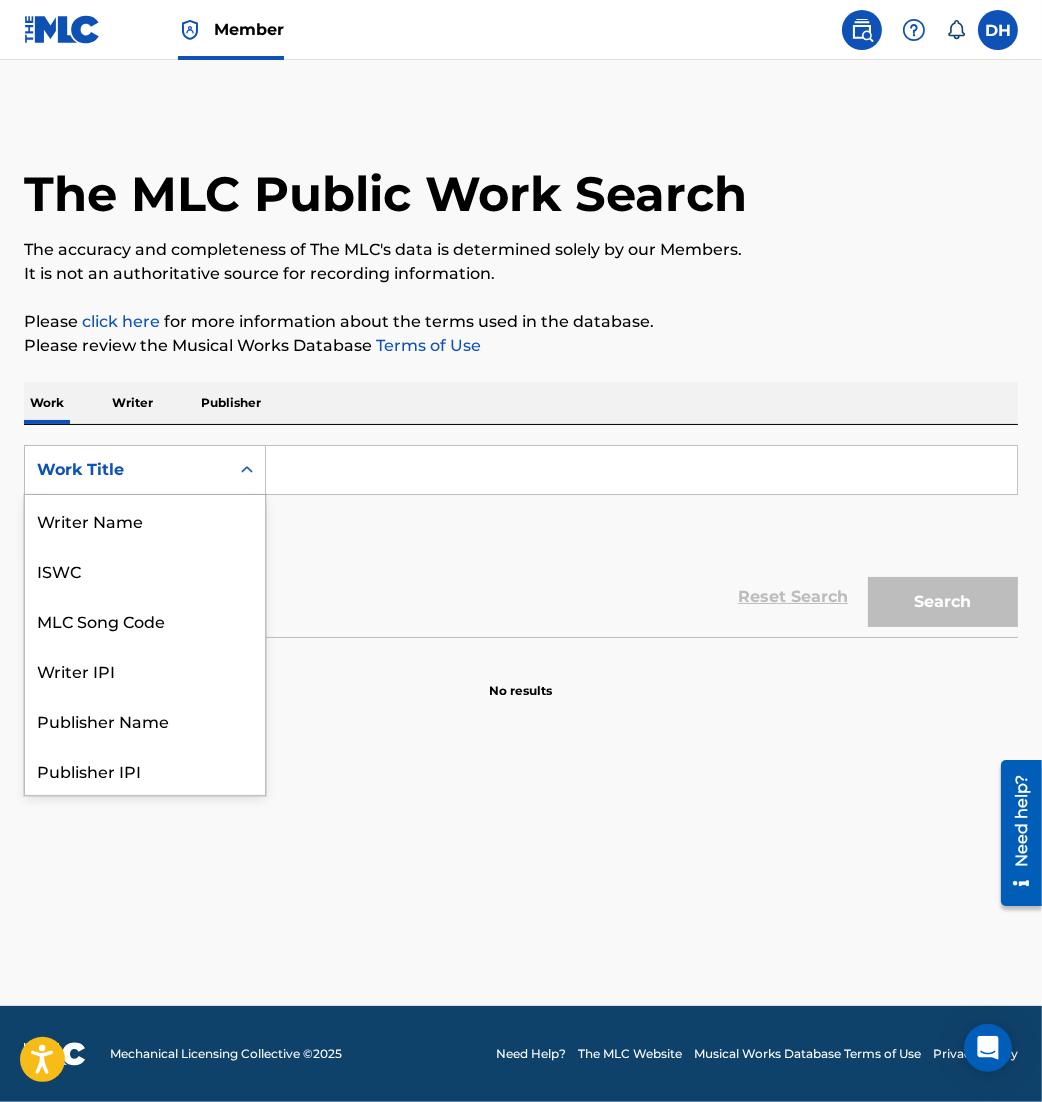 scroll, scrollTop: 100, scrollLeft: 0, axis: vertical 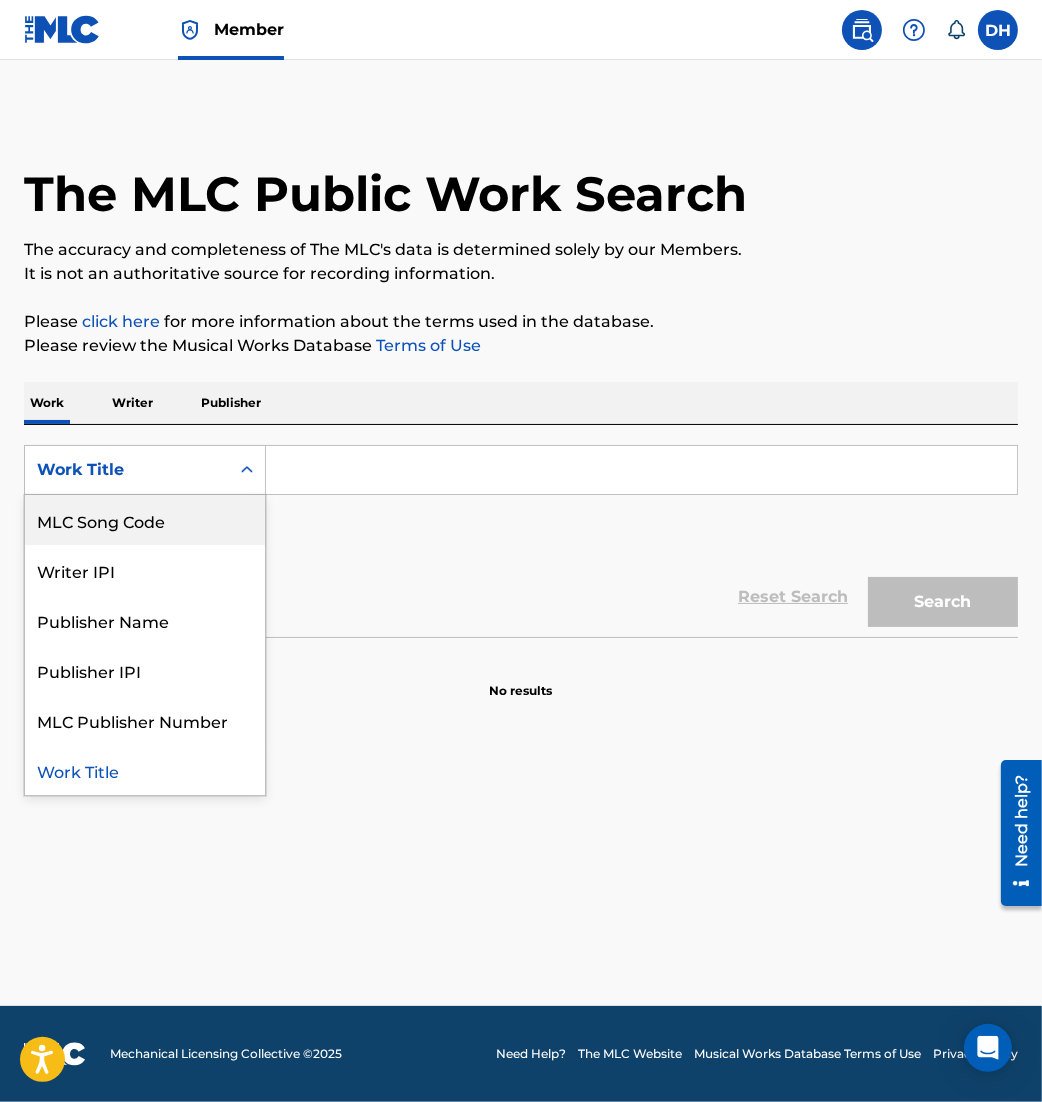 click on "MLC Song Code" at bounding box center [145, 520] 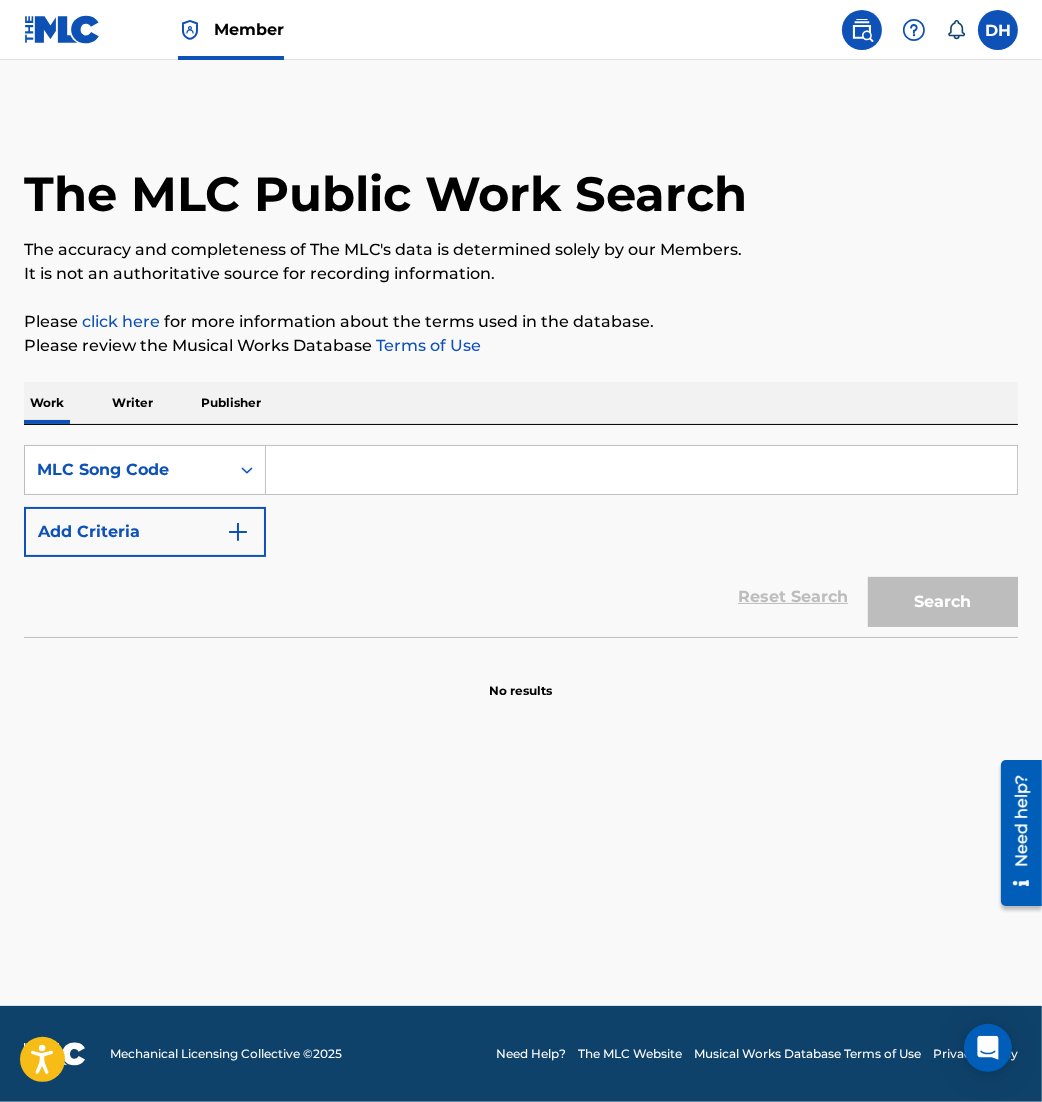 click at bounding box center (641, 470) 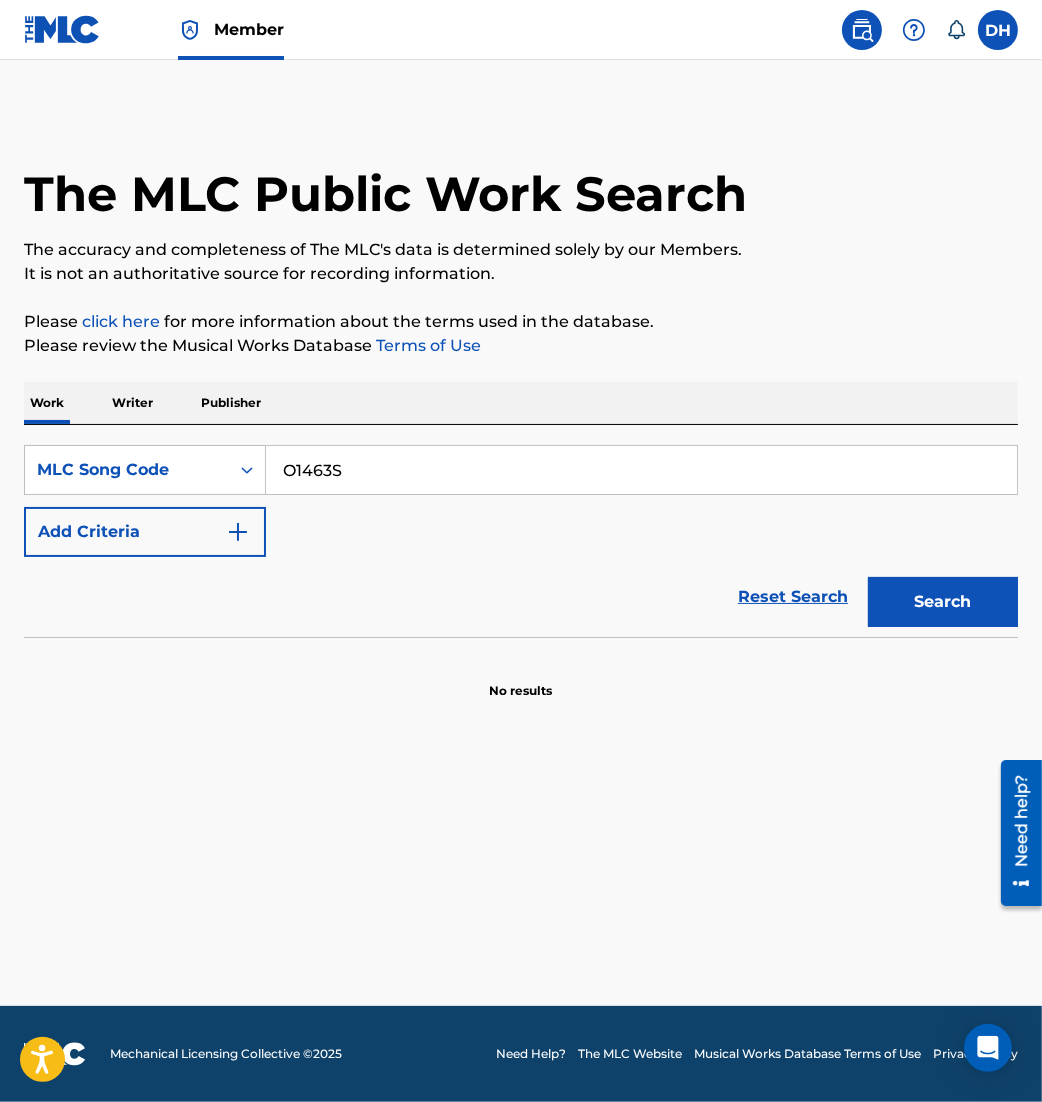 click on "Search" at bounding box center (943, 602) 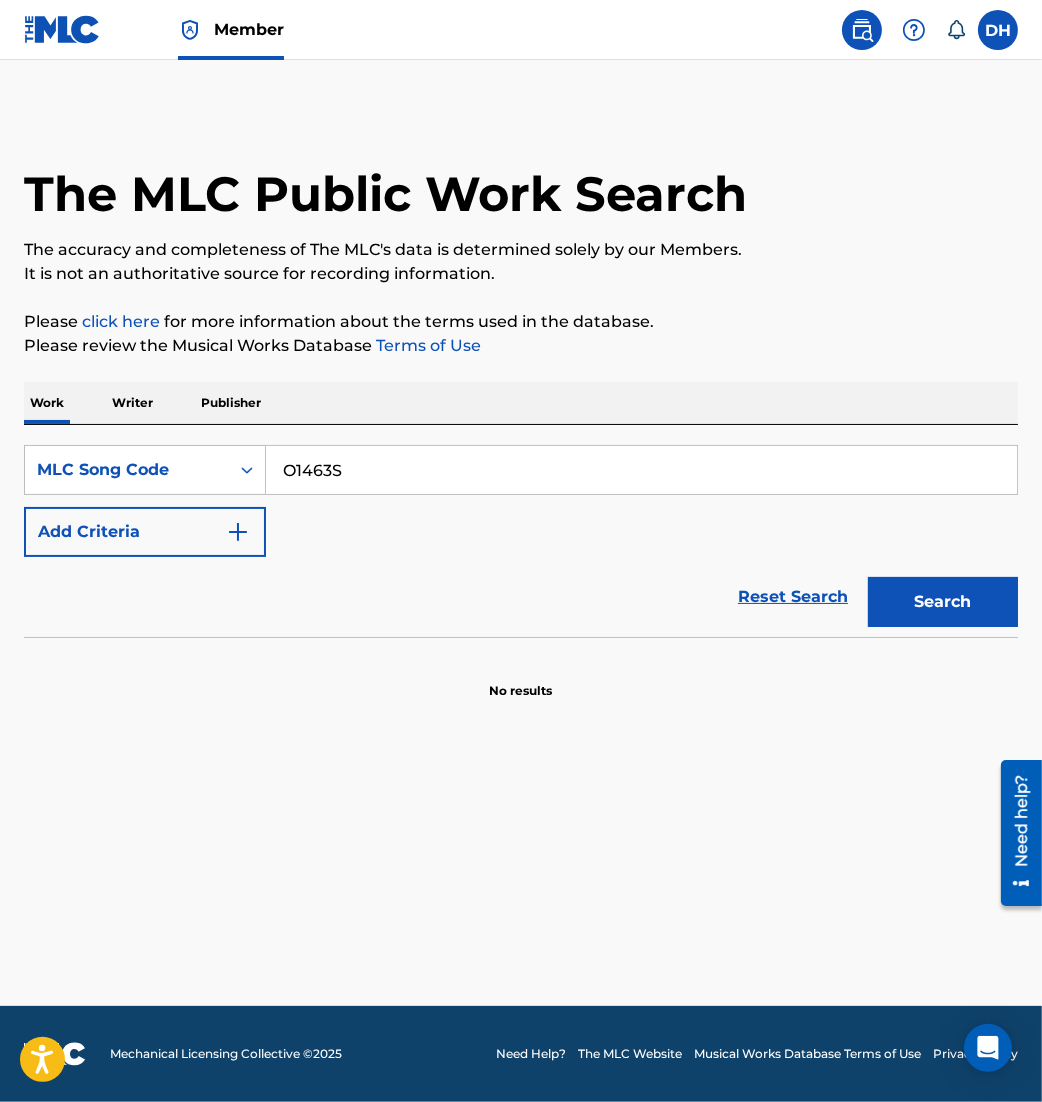 drag, startPoint x: 407, startPoint y: 466, endPoint x: -25, endPoint y: 414, distance: 435.11838 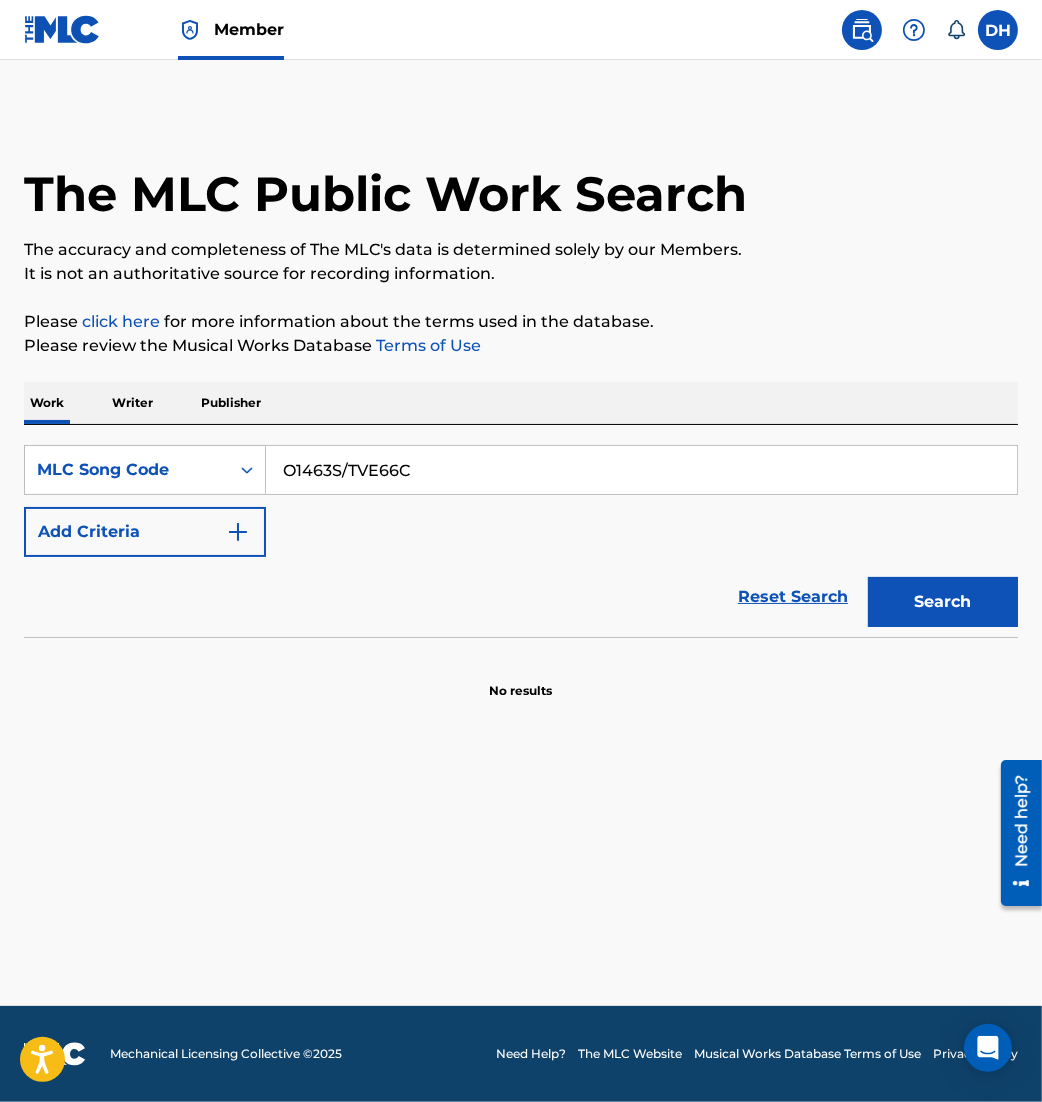 drag, startPoint x: 349, startPoint y: 468, endPoint x: -49, endPoint y: 482, distance: 398.24615 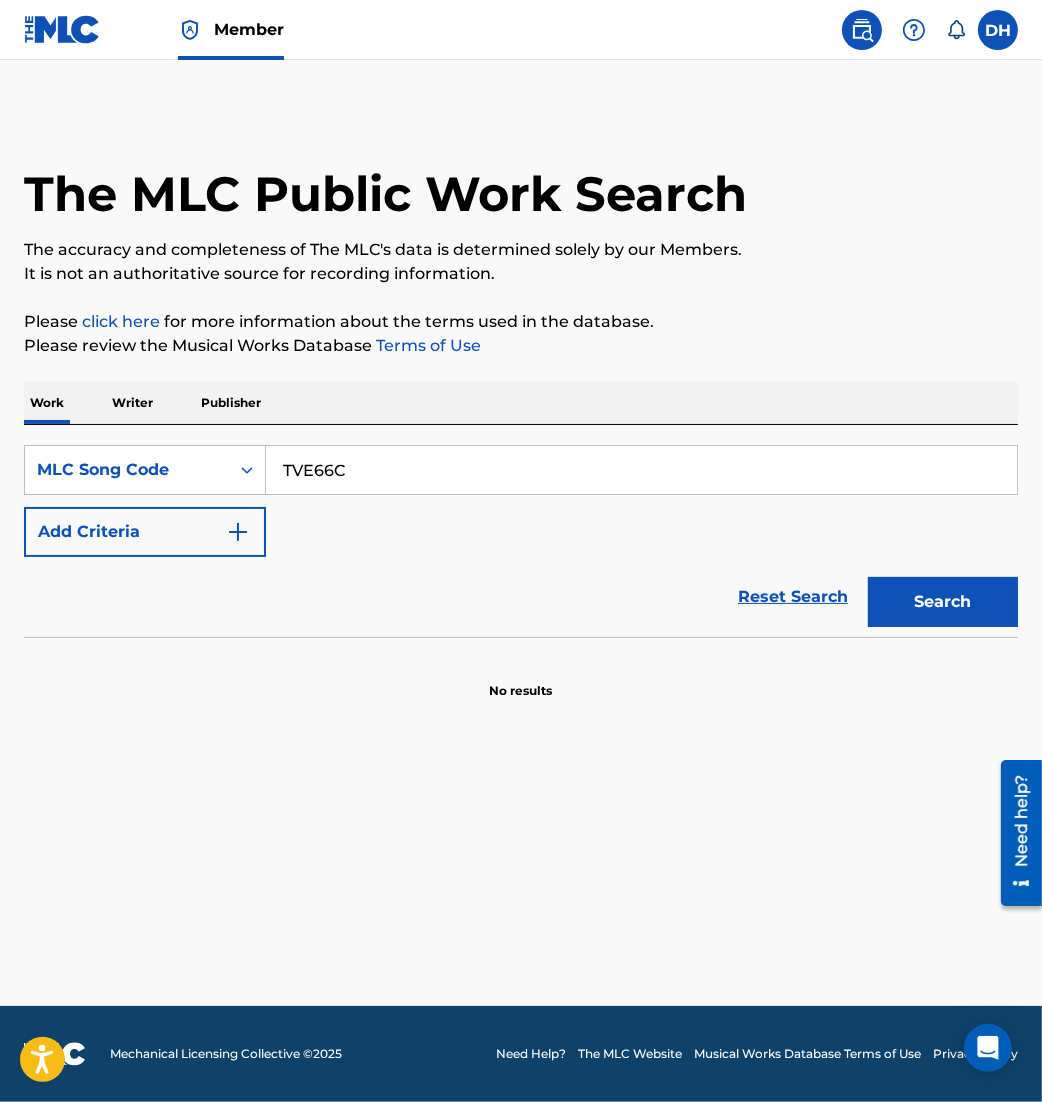 type on "TVE66C" 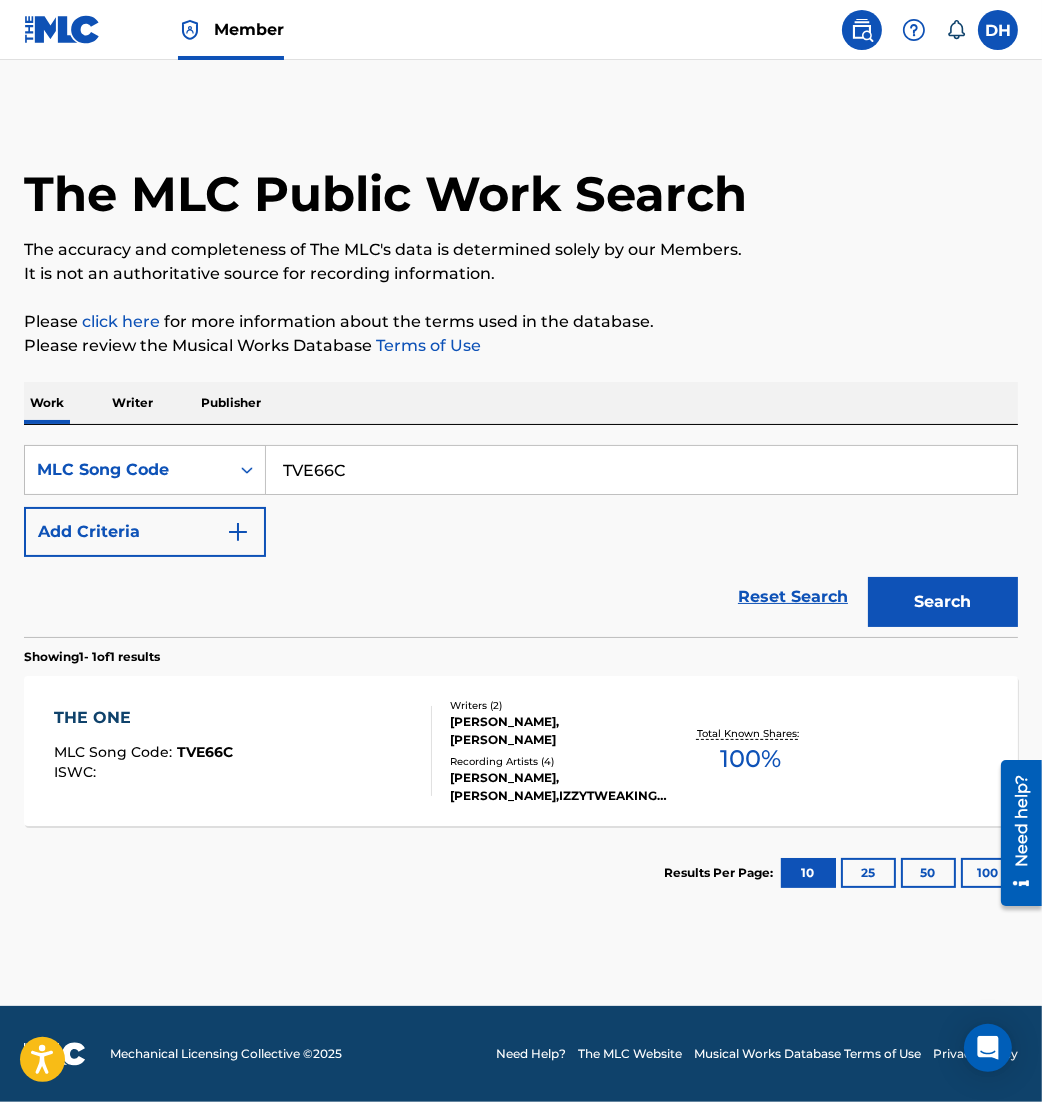 click on "THE ONE MLC Song Code : TVE66C ISWC :" at bounding box center [243, 751] 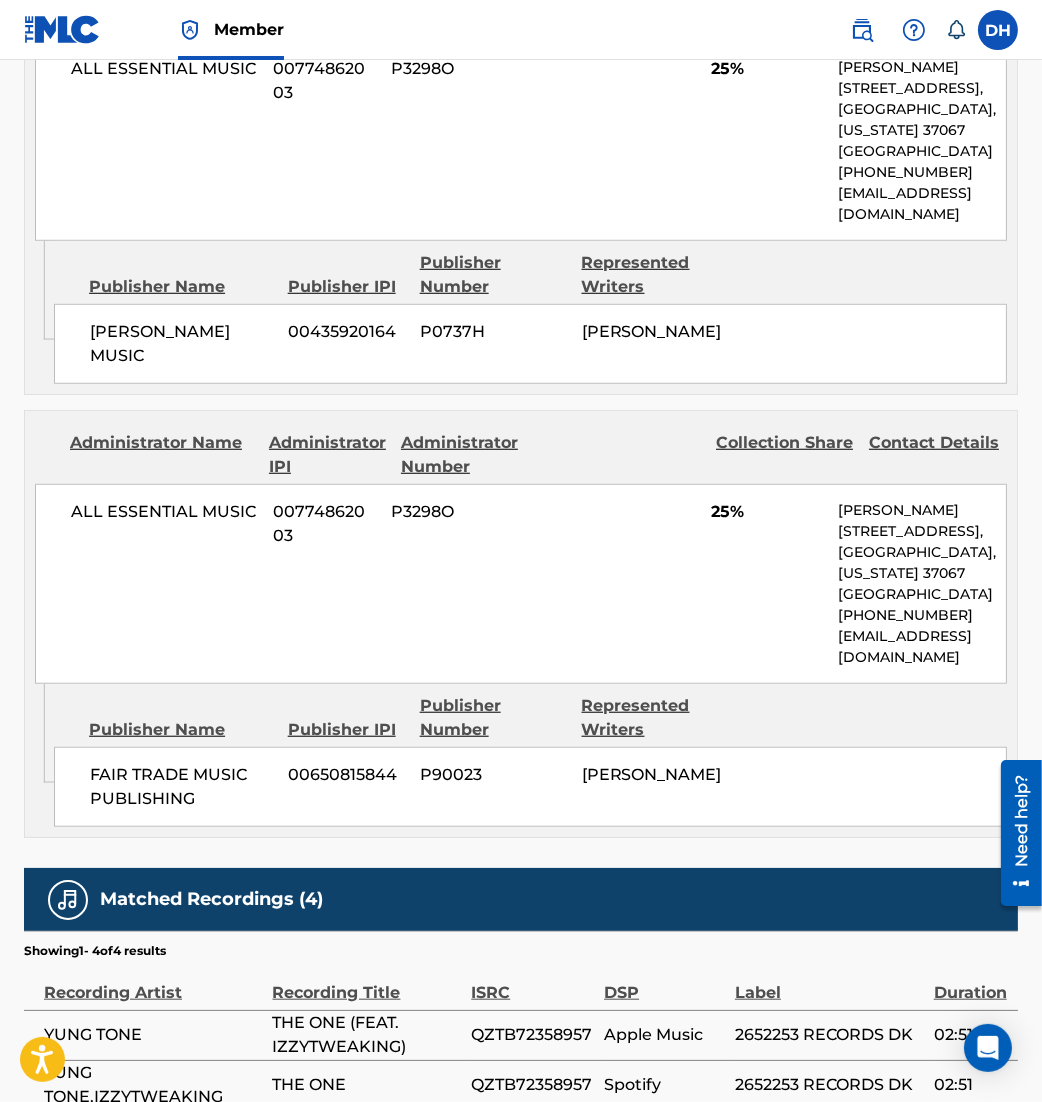 scroll, scrollTop: 1755, scrollLeft: 0, axis: vertical 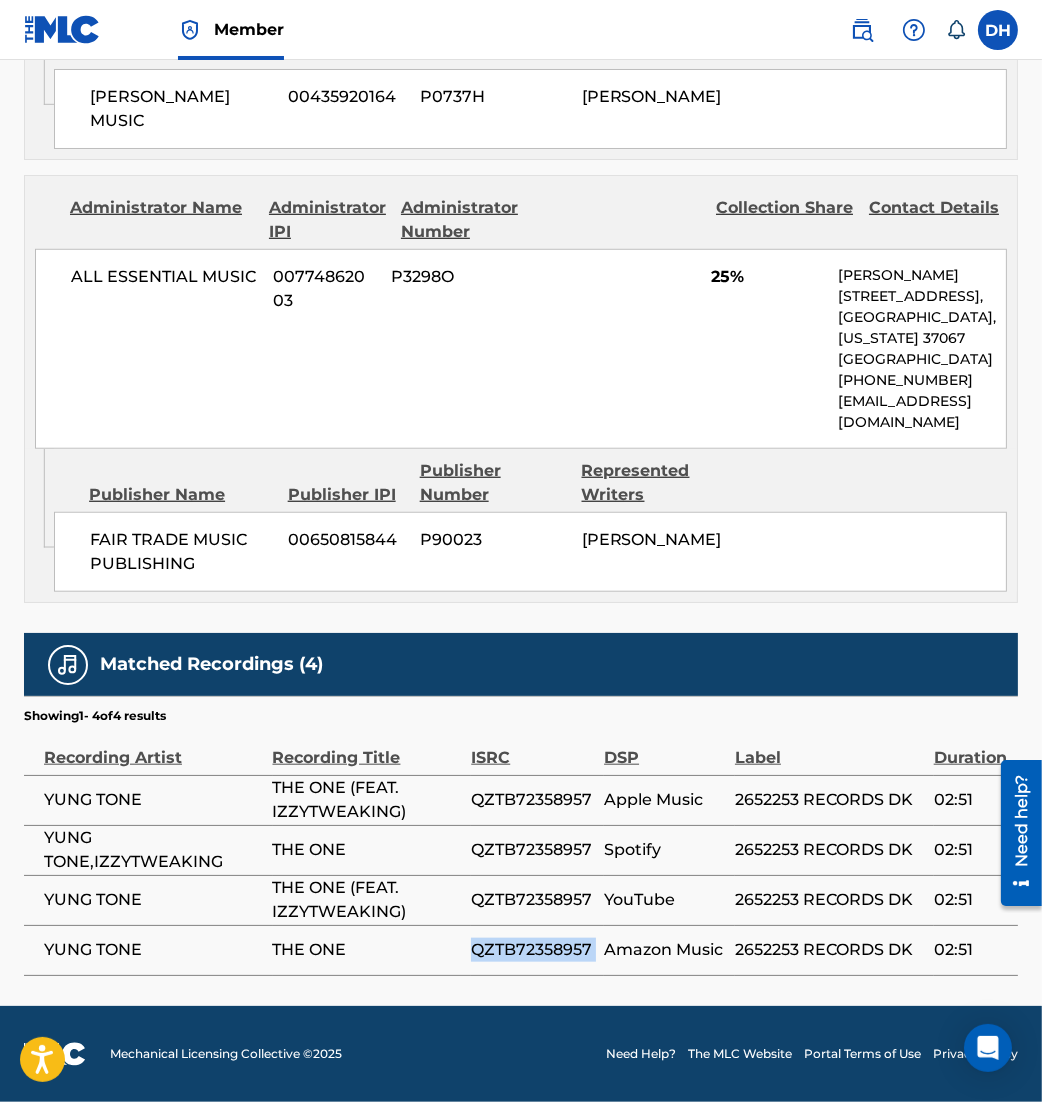 drag, startPoint x: 458, startPoint y: 955, endPoint x: 602, endPoint y: 955, distance: 144 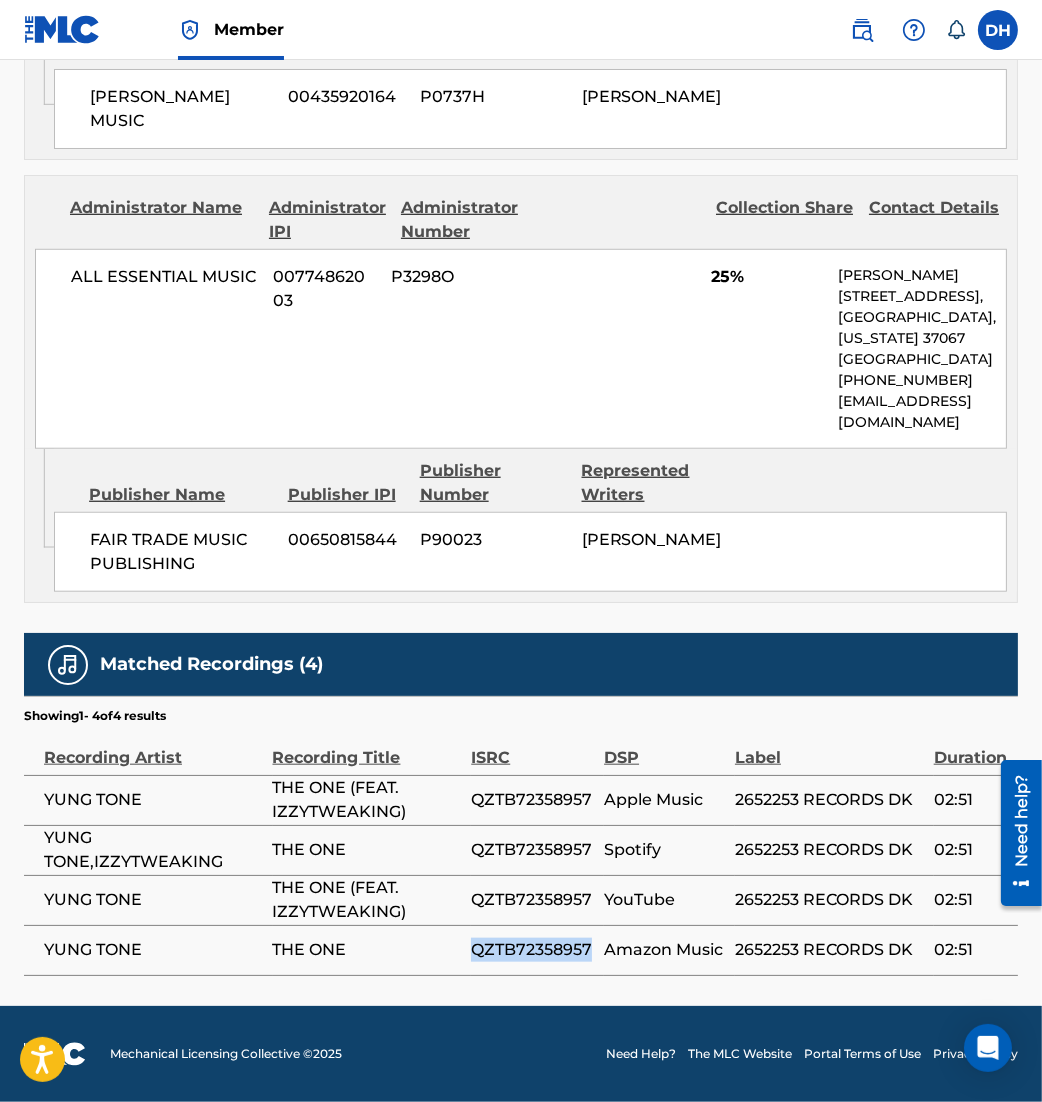 copy on "QZTB72358957" 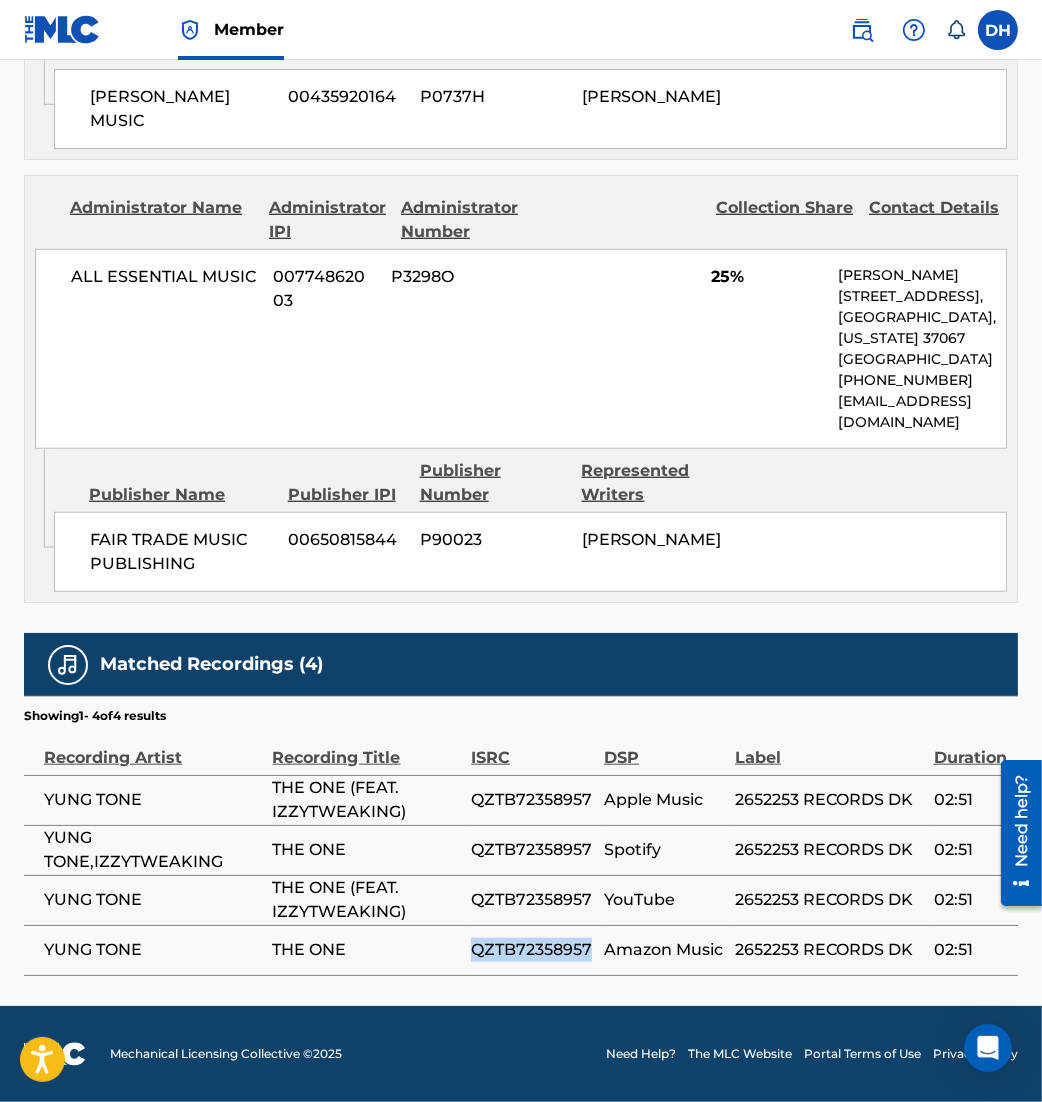 click on "QZTB72358957" at bounding box center (537, 950) 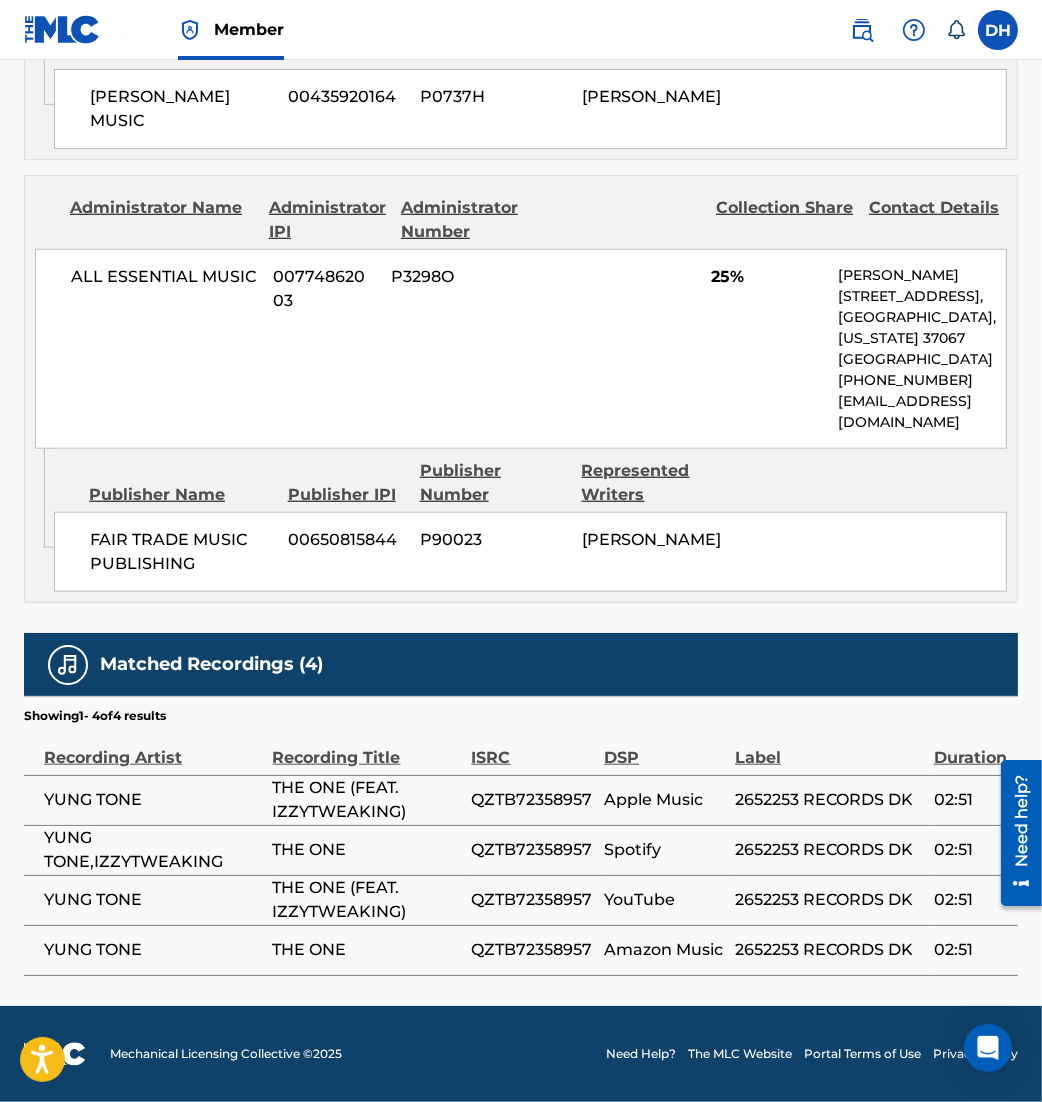 click on "YUNG TONE" at bounding box center [148, 950] 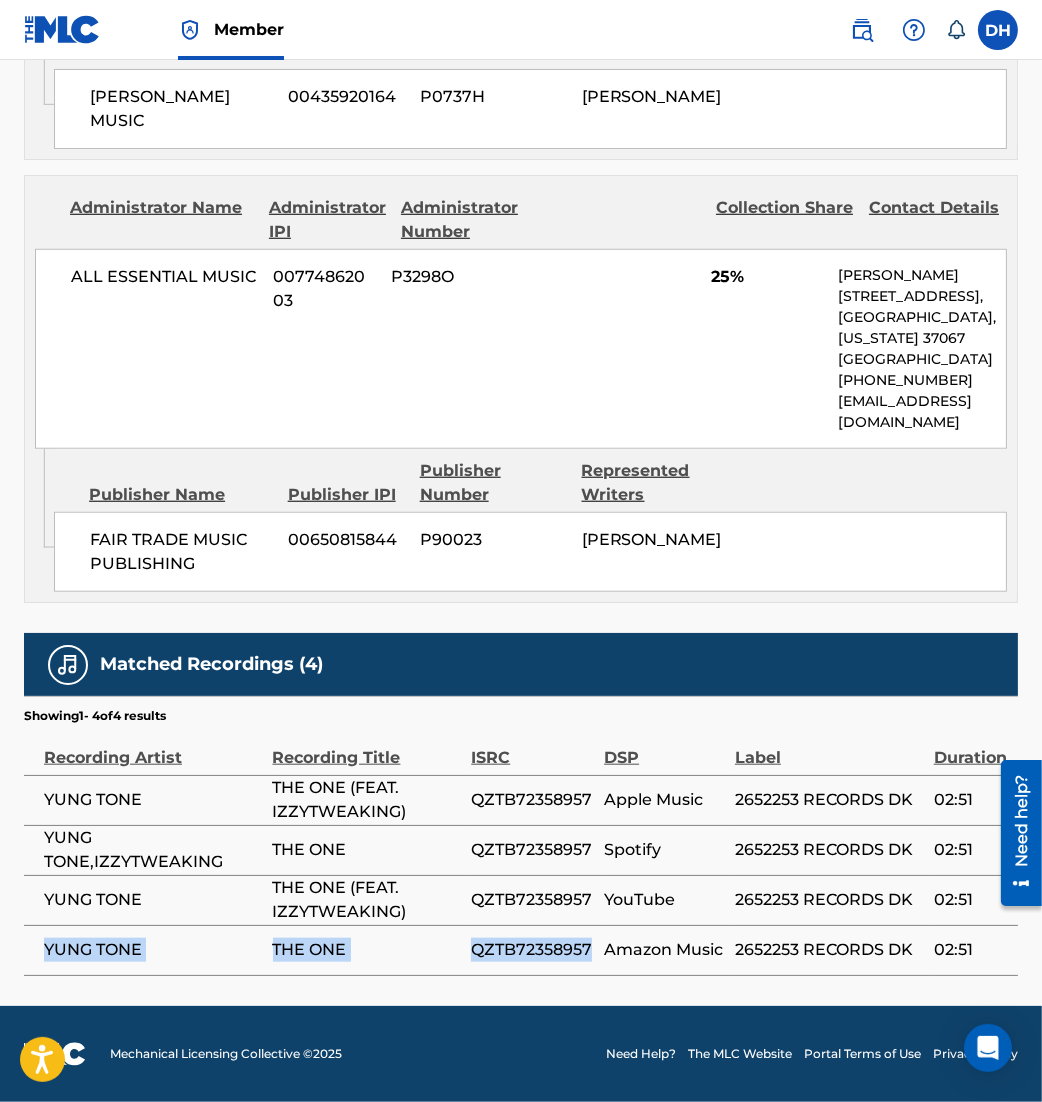 drag, startPoint x: 40, startPoint y: 953, endPoint x: 599, endPoint y: 937, distance: 559.22894 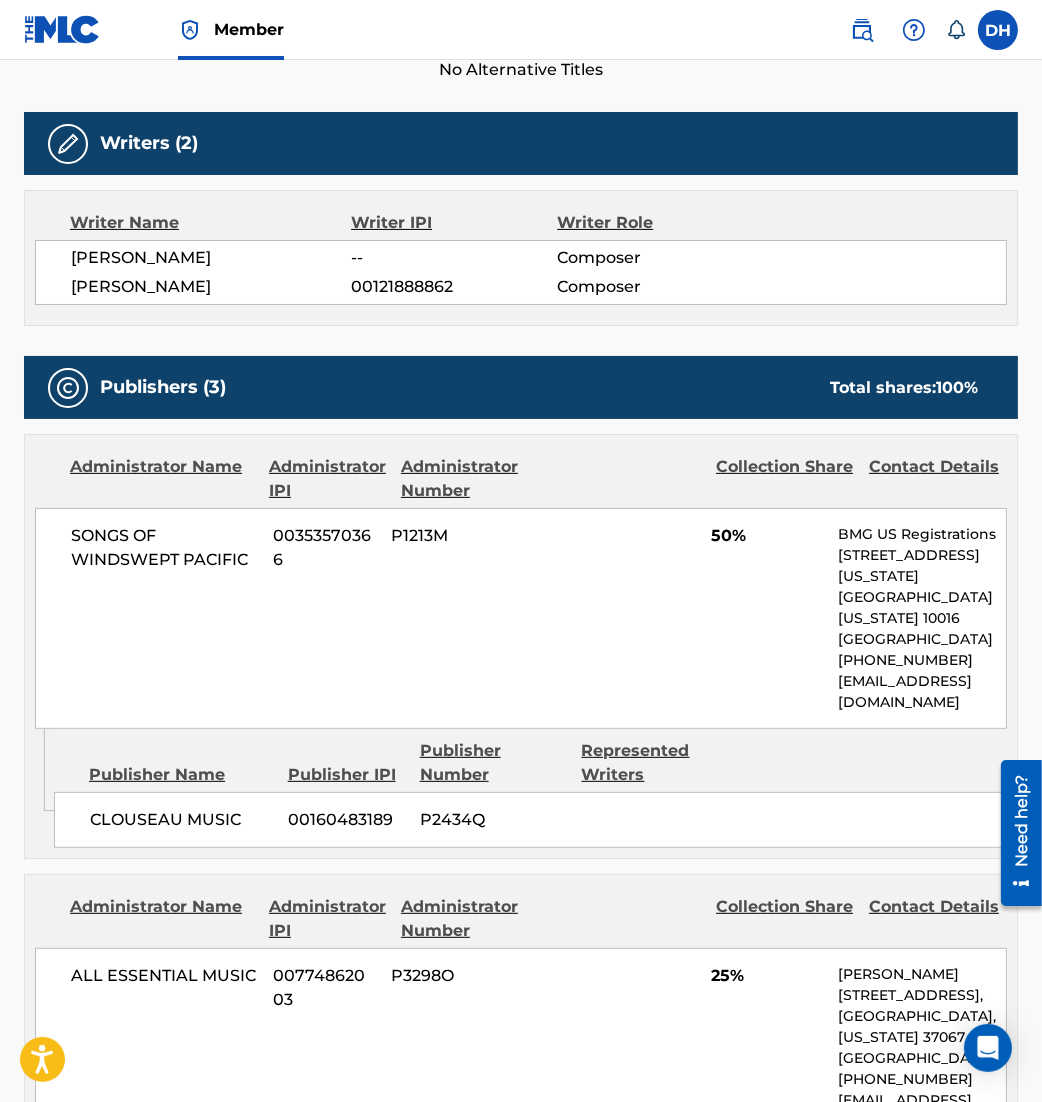 scroll, scrollTop: 578, scrollLeft: 0, axis: vertical 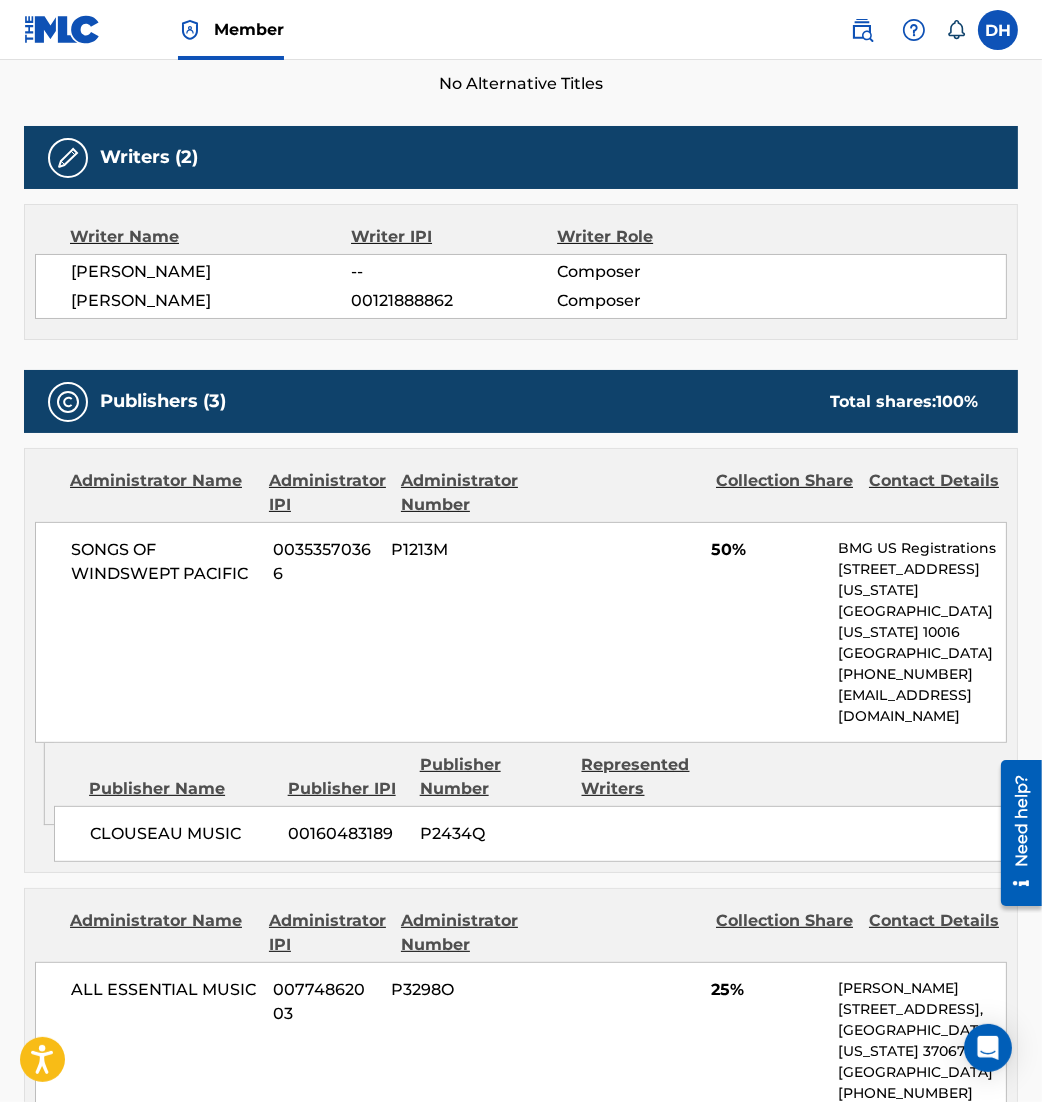 click on "Administrator Name Administrator IPI Administrator Number Collection Share Contact Details SONGS OF WINDSWEPT PACIFIC 00353570366 P1213M 50% BMG US Registrations 1 Park Ave,  New York, New York 10016 United States +1-212-5613000 usregistrations@bmg.com" at bounding box center [521, 596] 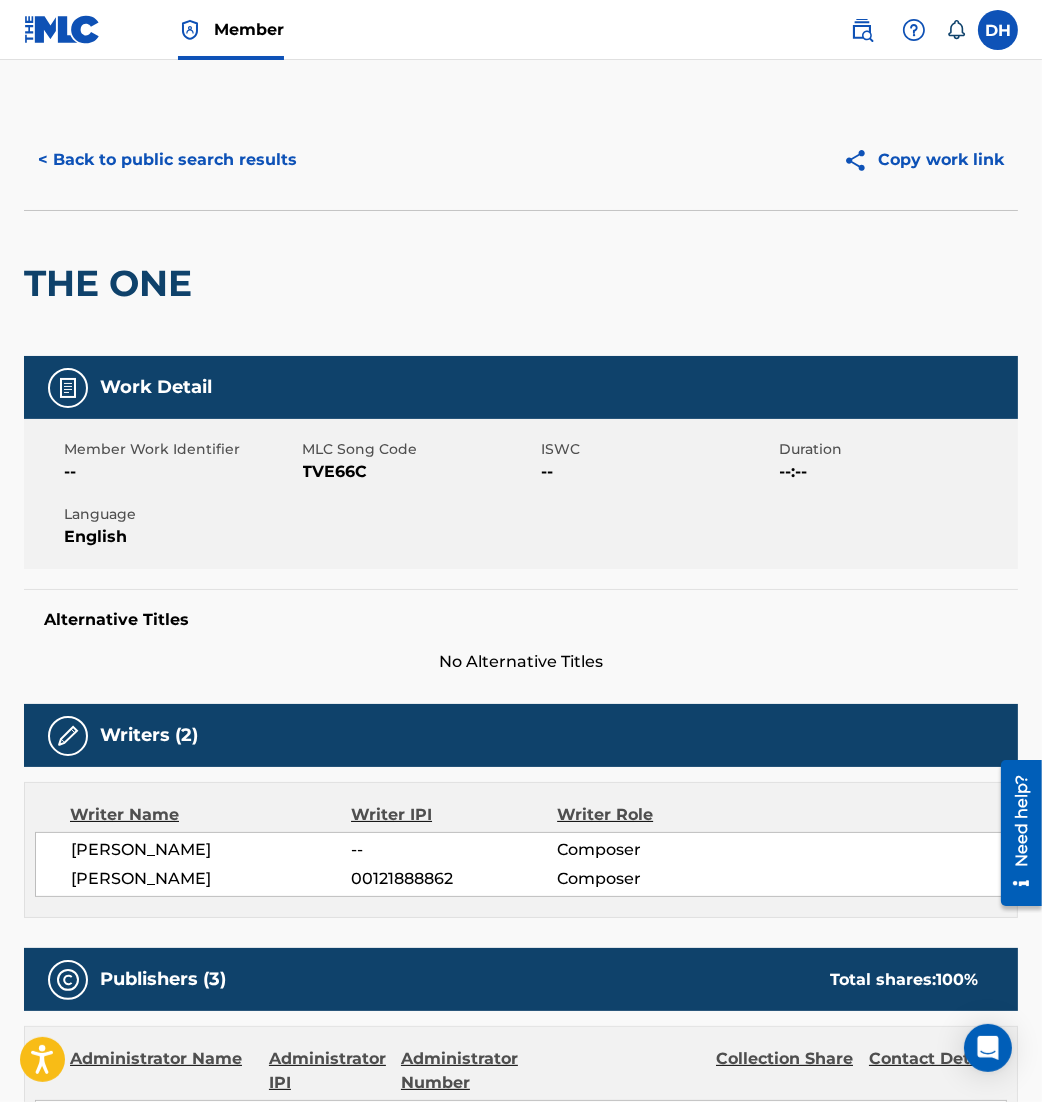 click on "Member Work Identifier -- MLC Song Code TVE66C ISWC -- Duration --:-- Language English" at bounding box center (521, 494) 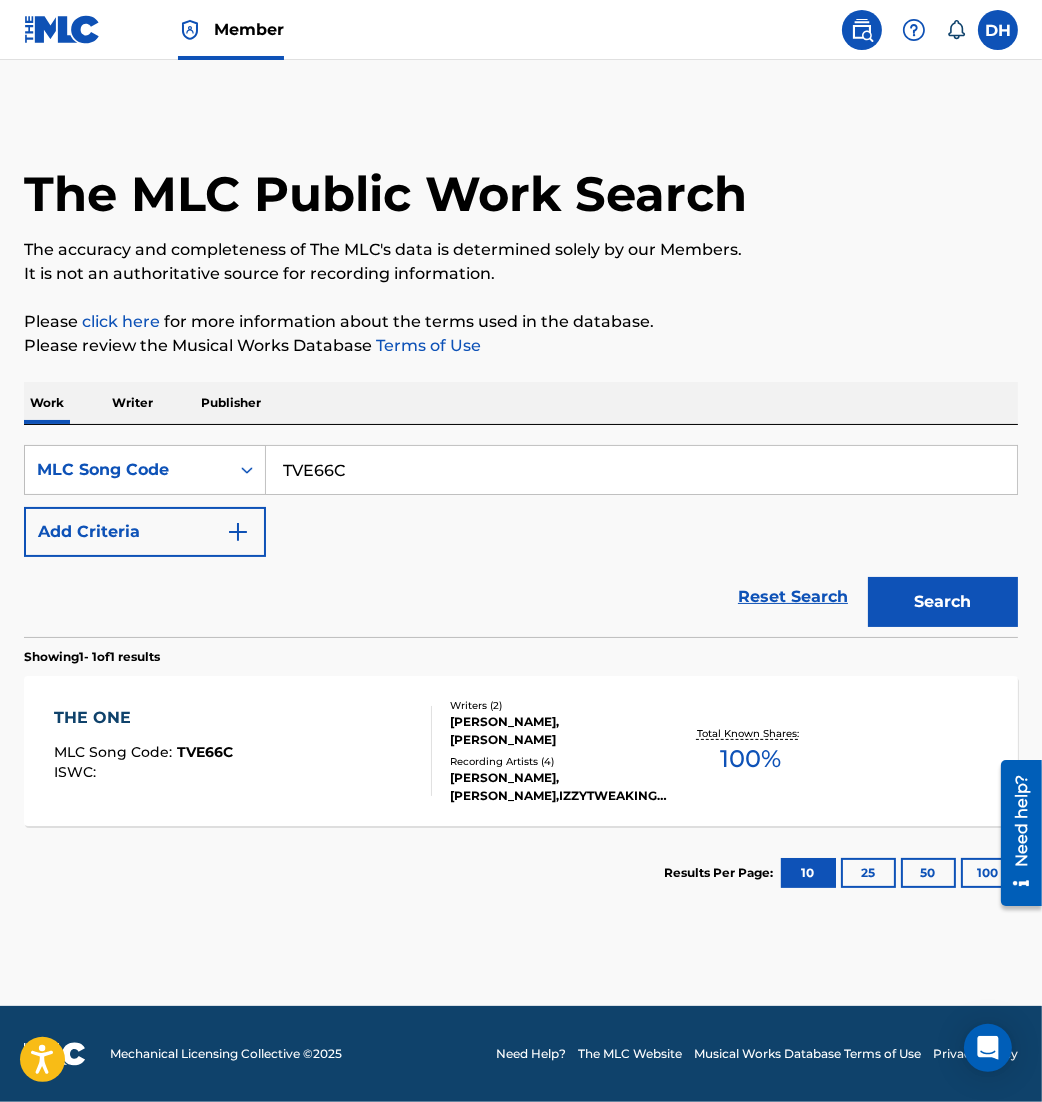 click on "Reset Search Search" at bounding box center [521, 597] 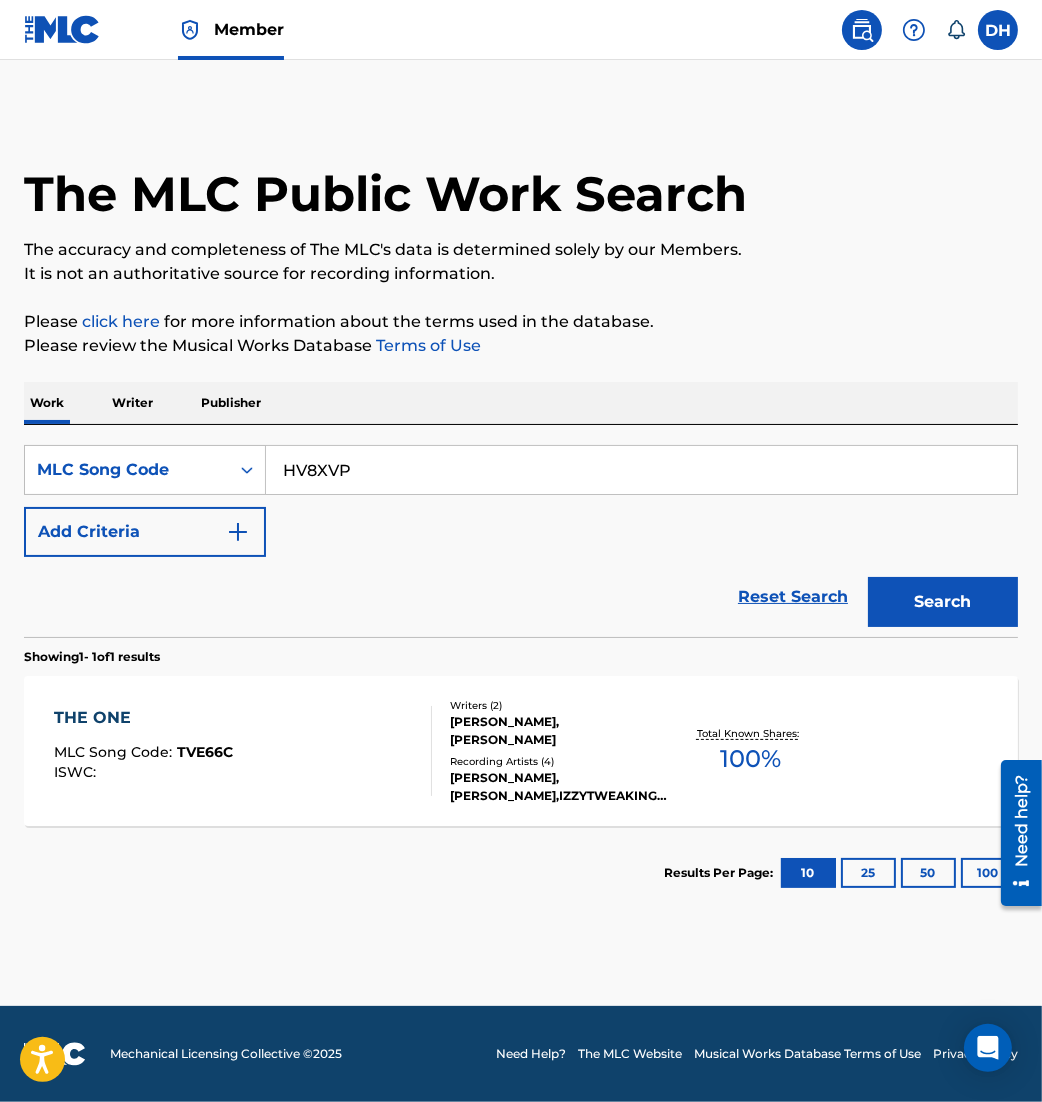 click on "Search" at bounding box center (943, 602) 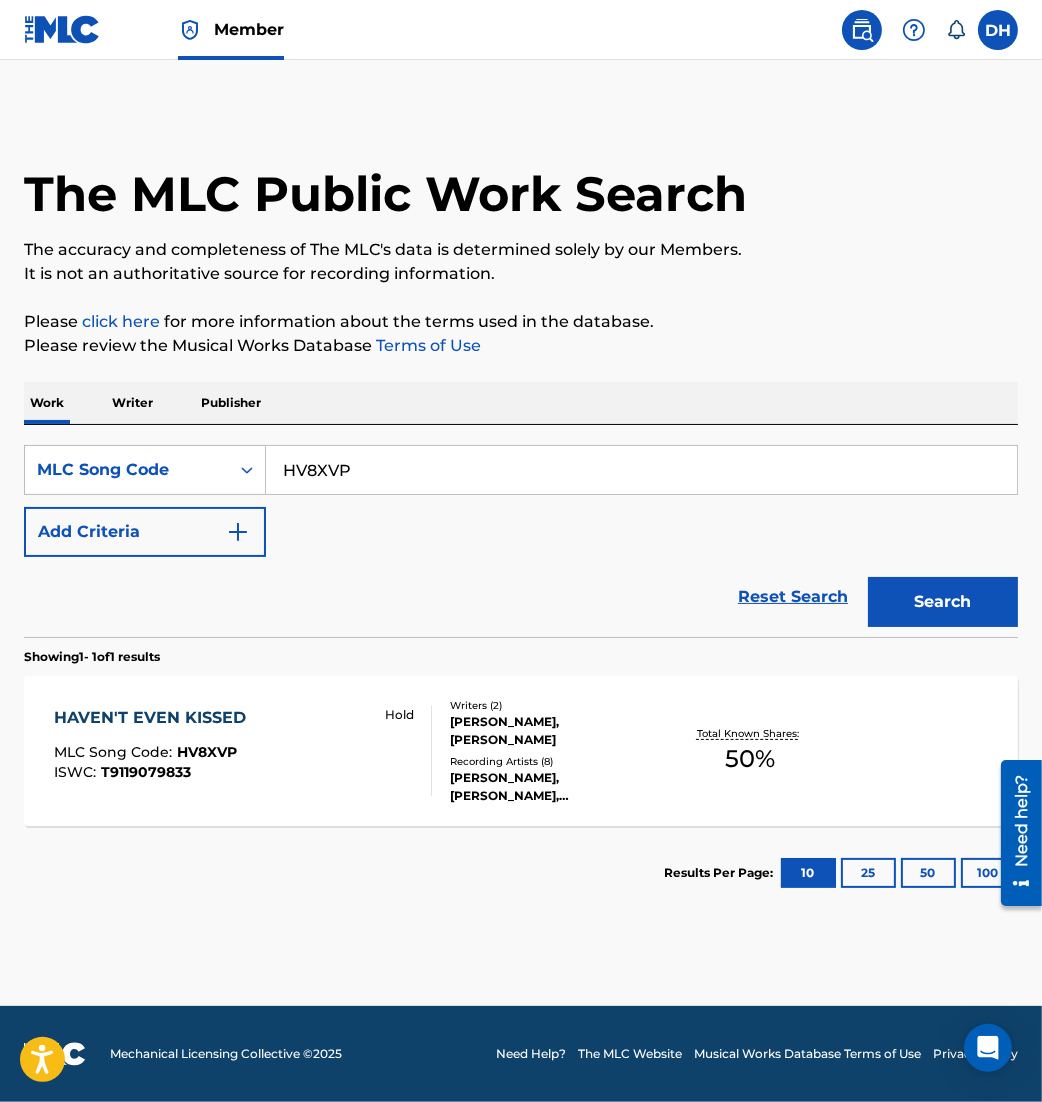 drag, startPoint x: 374, startPoint y: 450, endPoint x: 120, endPoint y: 416, distance: 256.26547 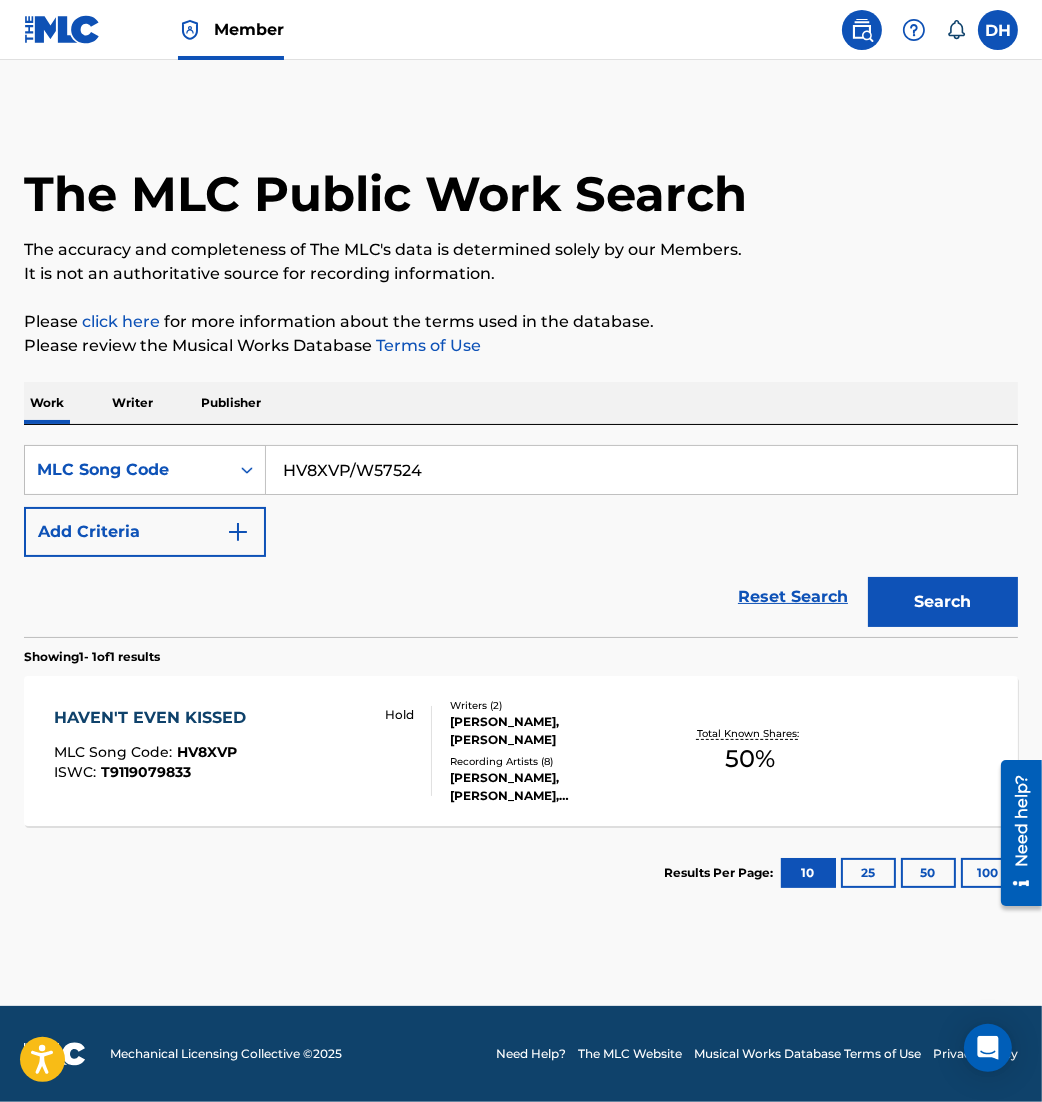 drag, startPoint x: 356, startPoint y: 470, endPoint x: -13, endPoint y: 444, distance: 369.91486 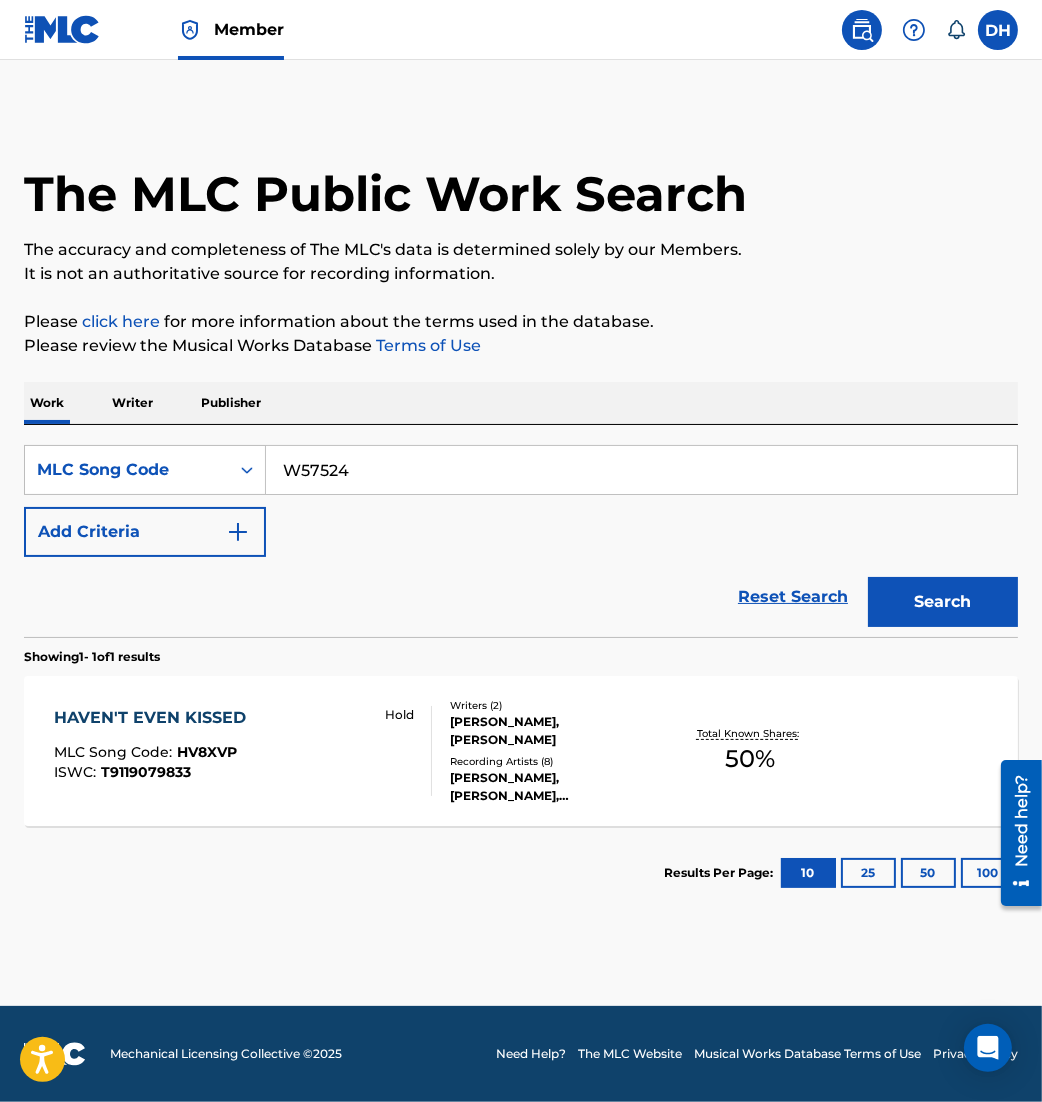 type on "W57524" 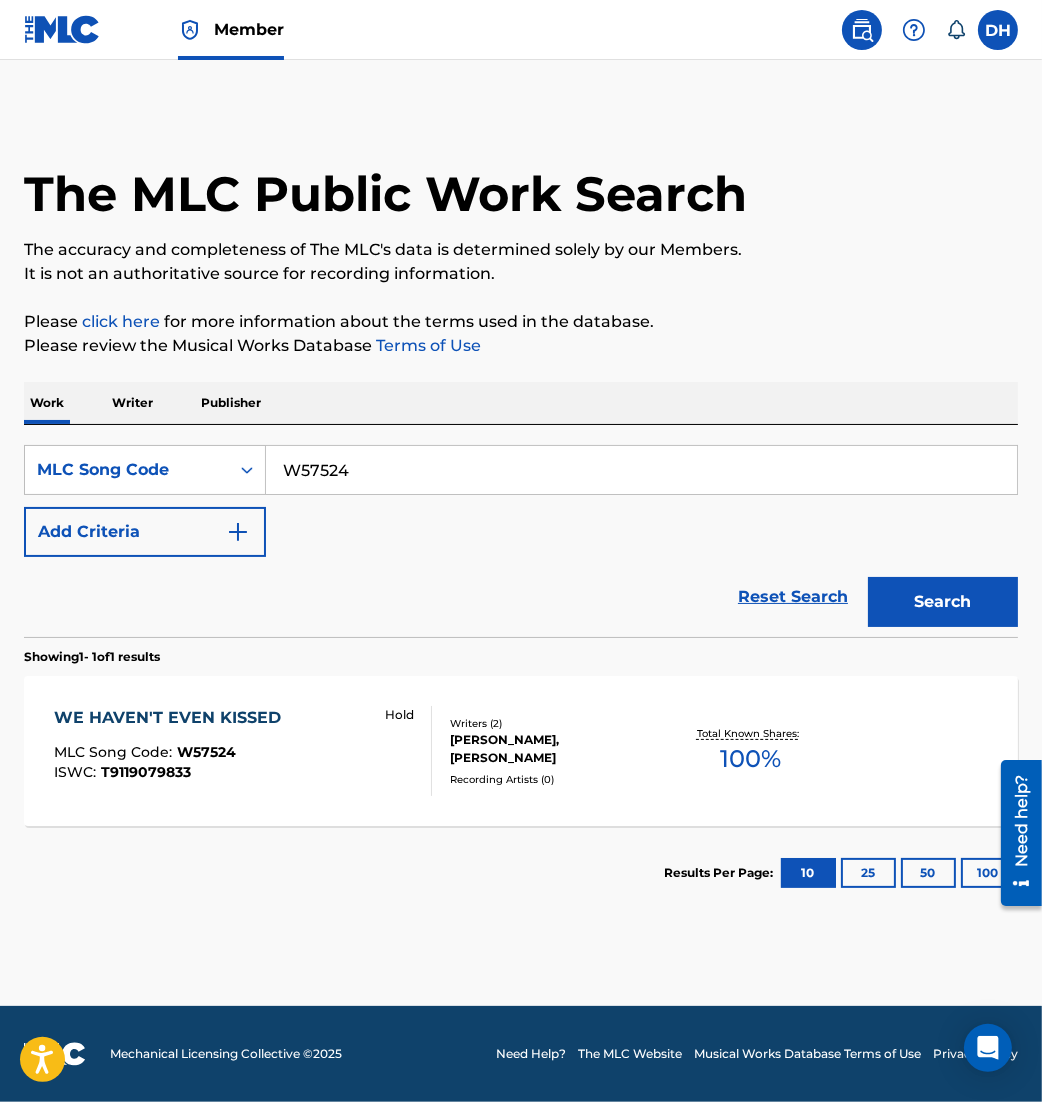 click on "WE HAVEN'T EVEN KISSED MLC Song Code : W57524 ISWC : T9119079833" at bounding box center [172, 751] 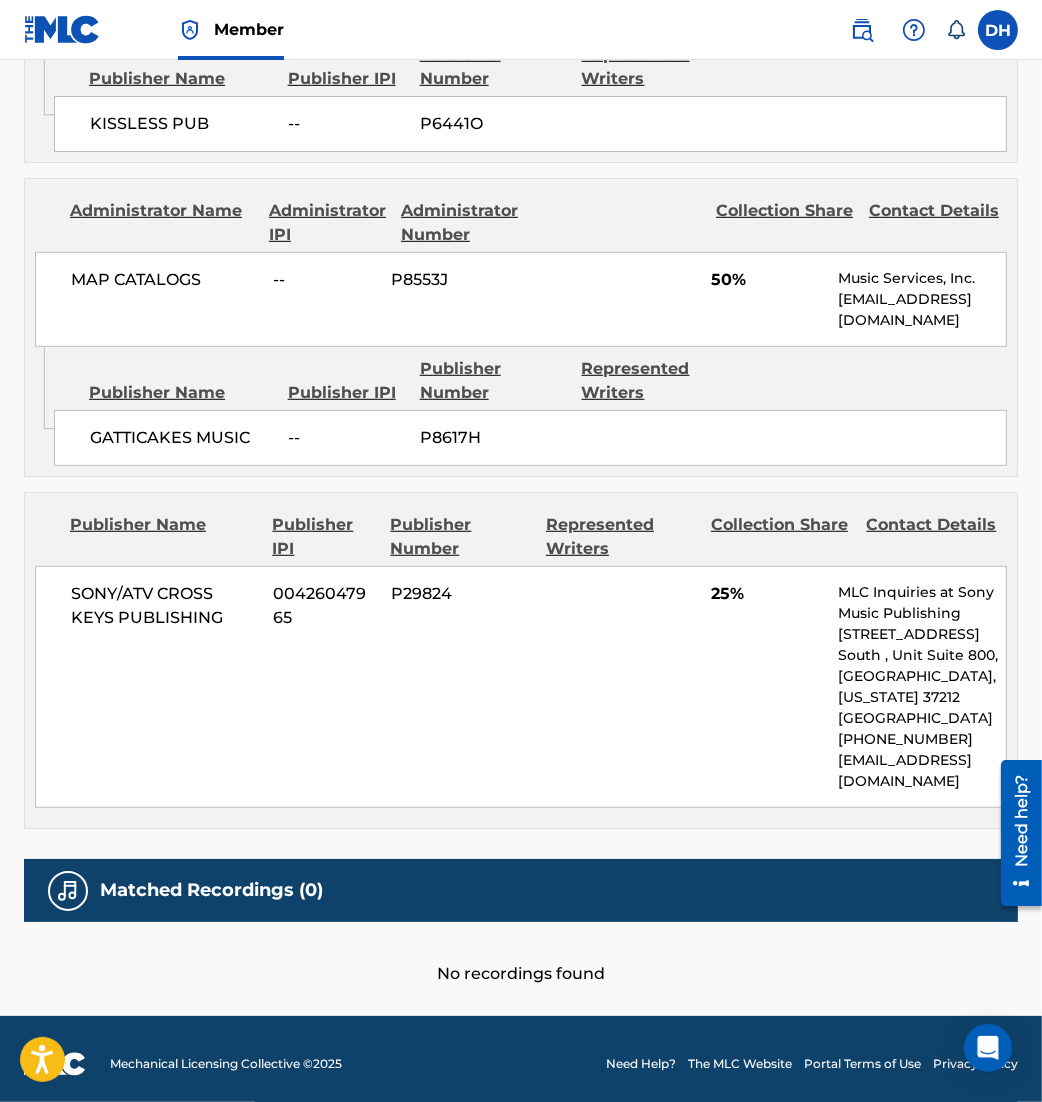 scroll, scrollTop: 1298, scrollLeft: 0, axis: vertical 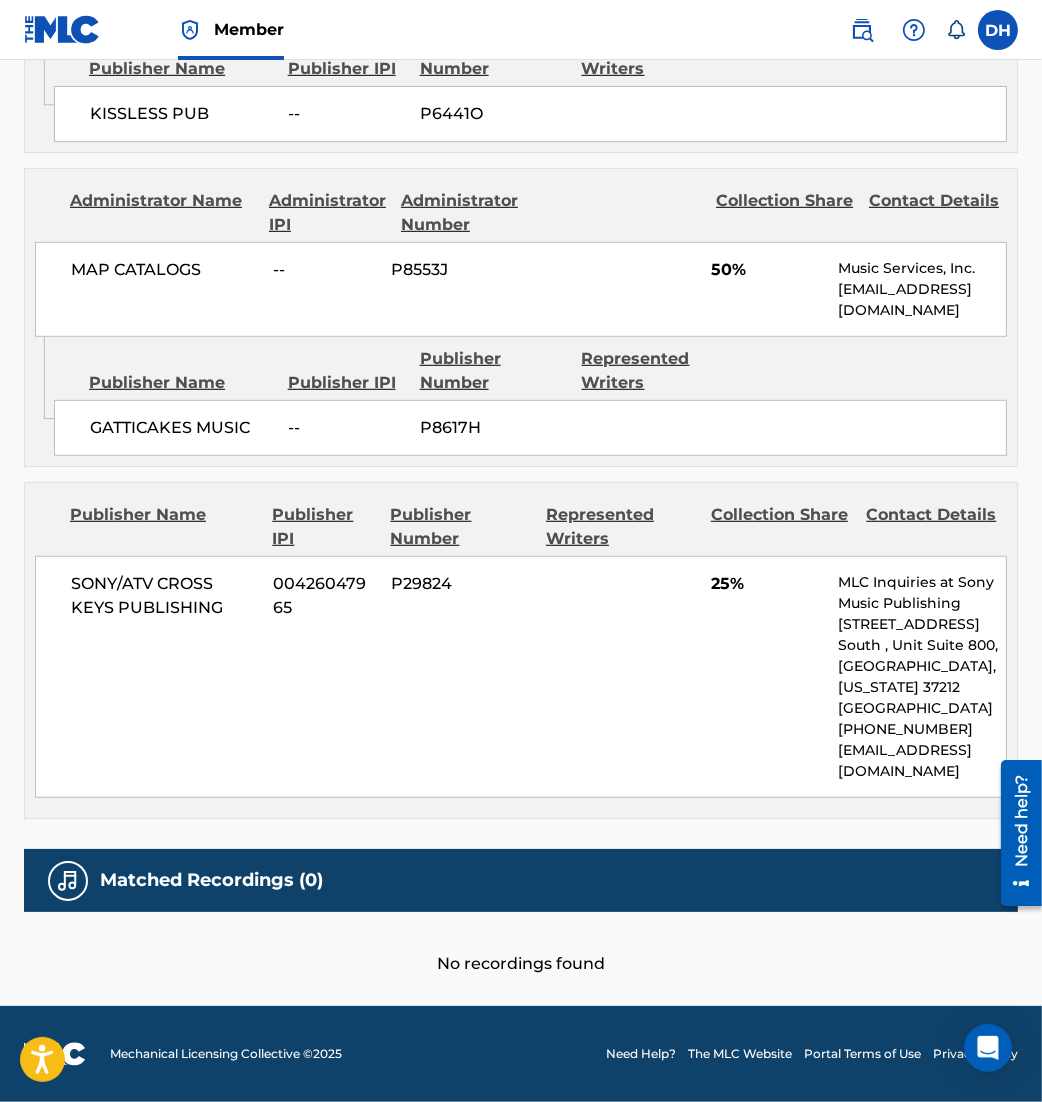 click on "SONY/ATV CROSS KEYS PUBLISHING 00426047965 P29824 25% MLC Inquiries at Sony Music Publishing 1005 17th Ave. South , Unit Suite 800,  Nashville, Tennessee 37212 United States +1-615-7268300 info@sonymusicpub.com" at bounding box center [521, 677] 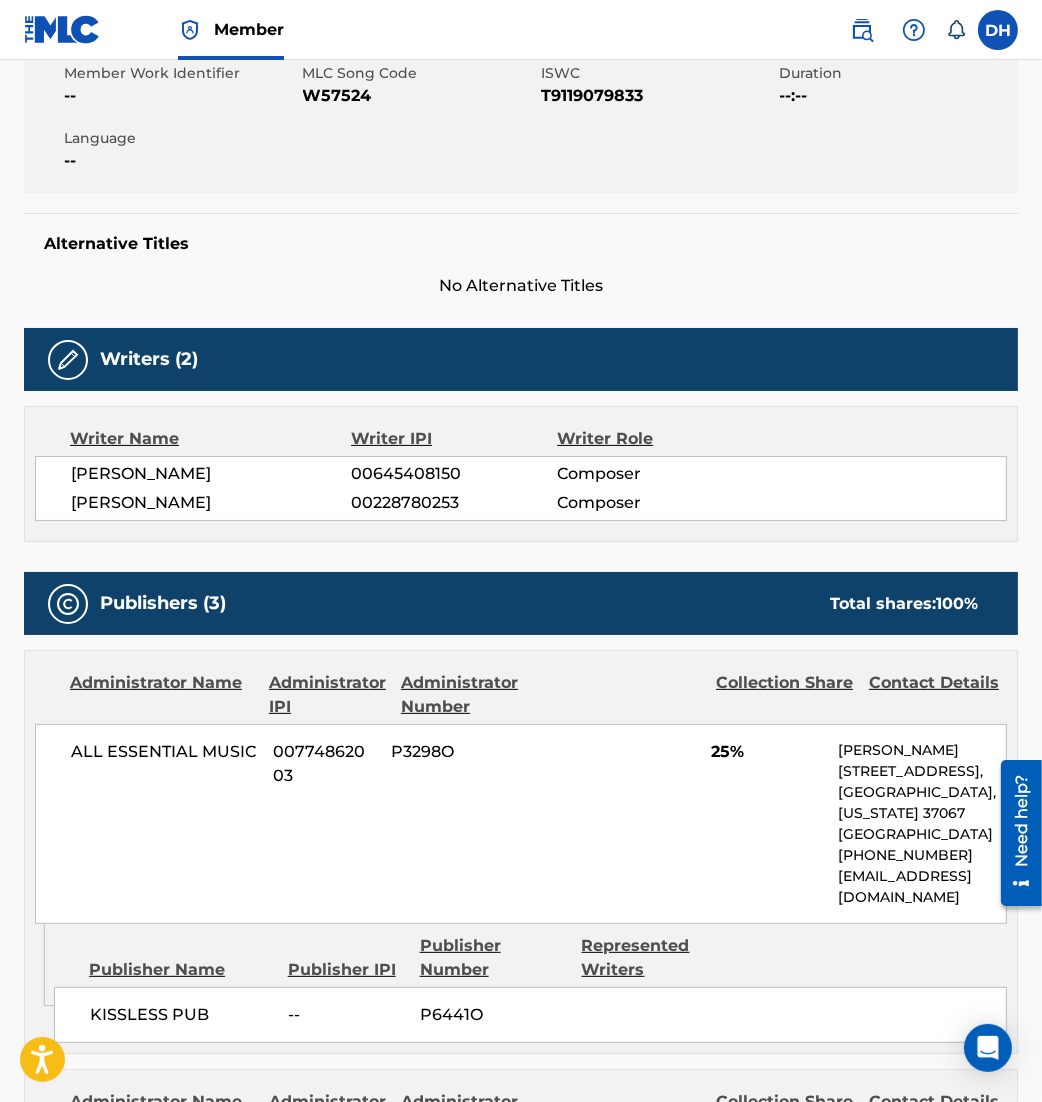 scroll, scrollTop: 157, scrollLeft: 0, axis: vertical 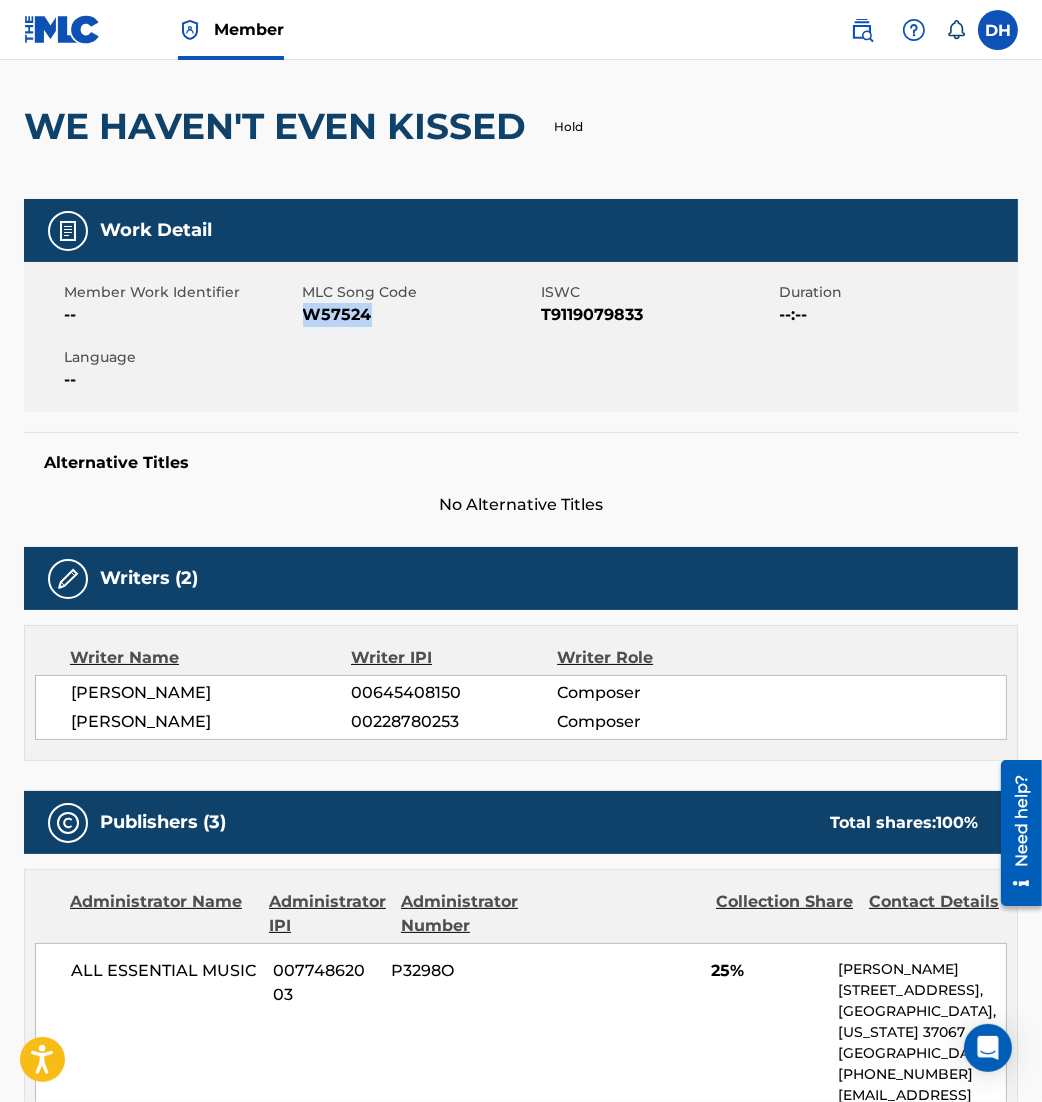 drag, startPoint x: 308, startPoint y: 319, endPoint x: 404, endPoint y: 332, distance: 96.87621 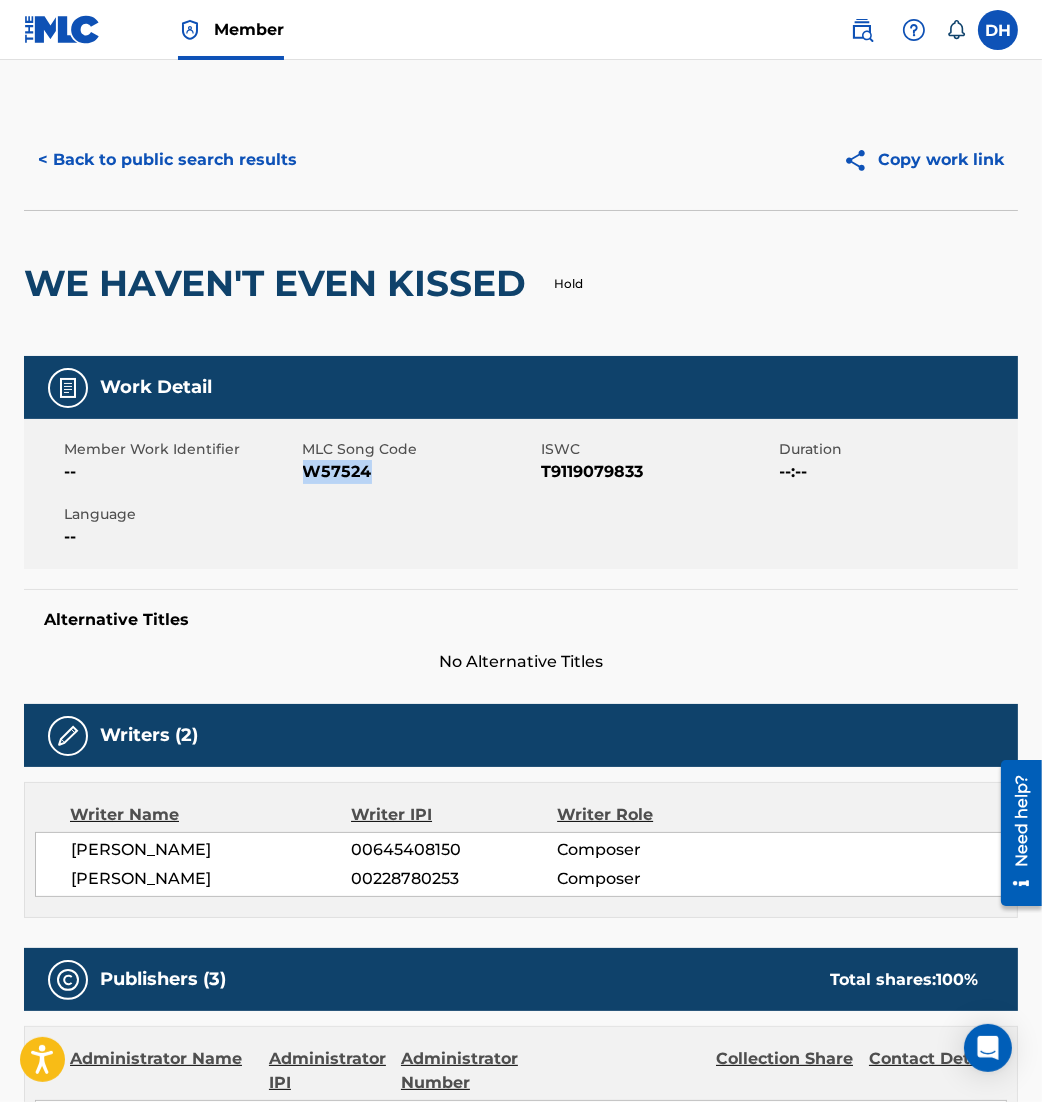 click on "< Back to public search results" at bounding box center [167, 160] 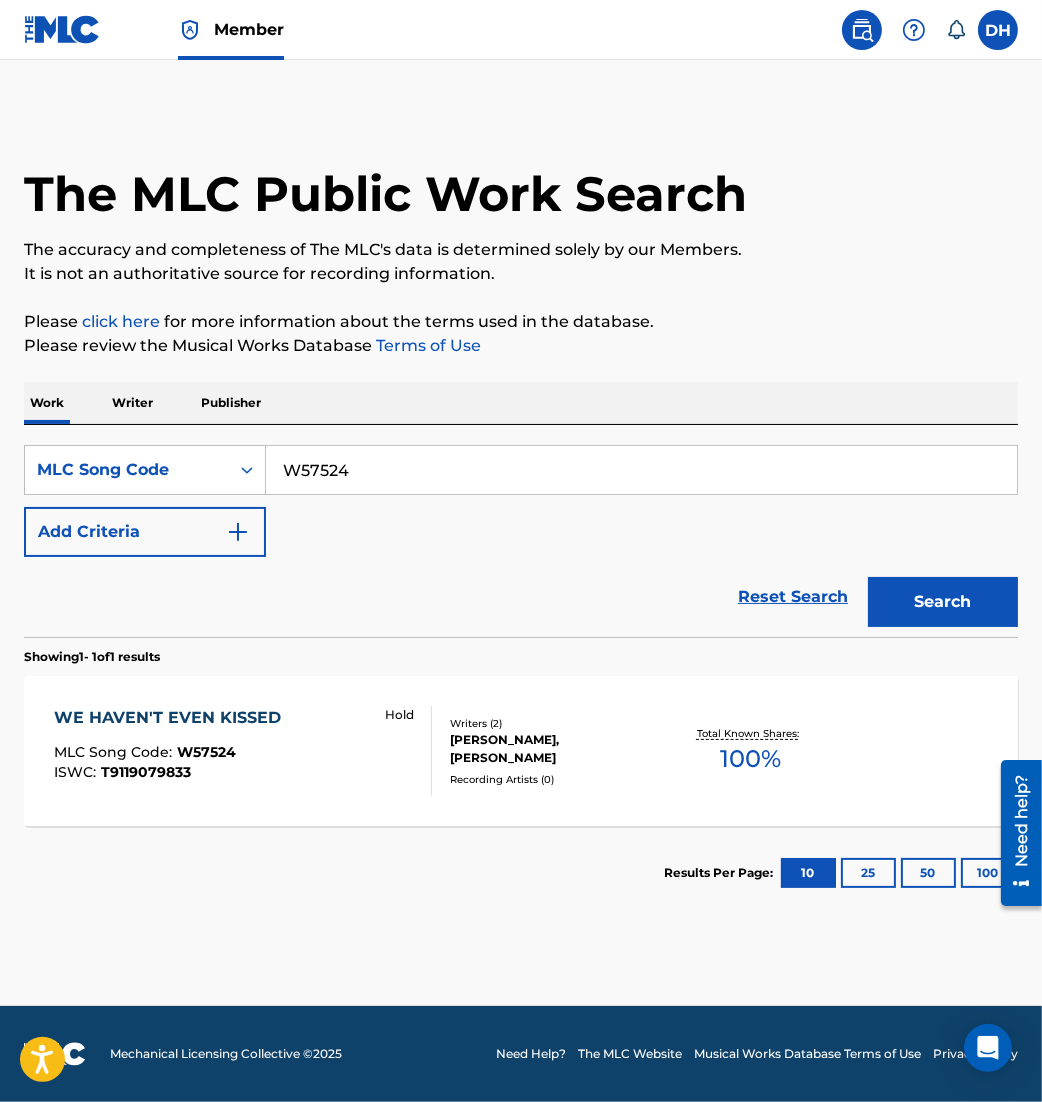 click at bounding box center [62, 29] 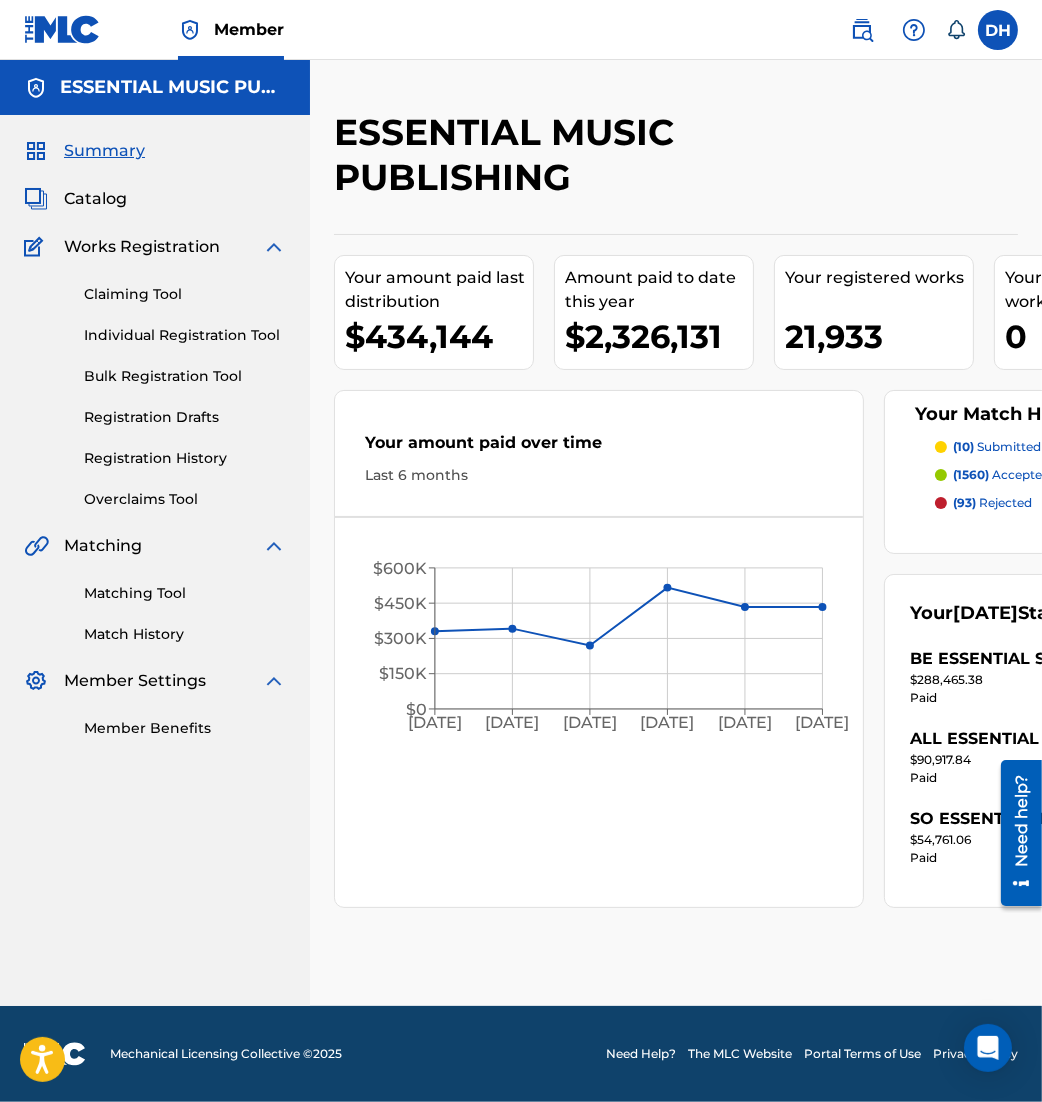 click on "Catalog" at bounding box center (95, 199) 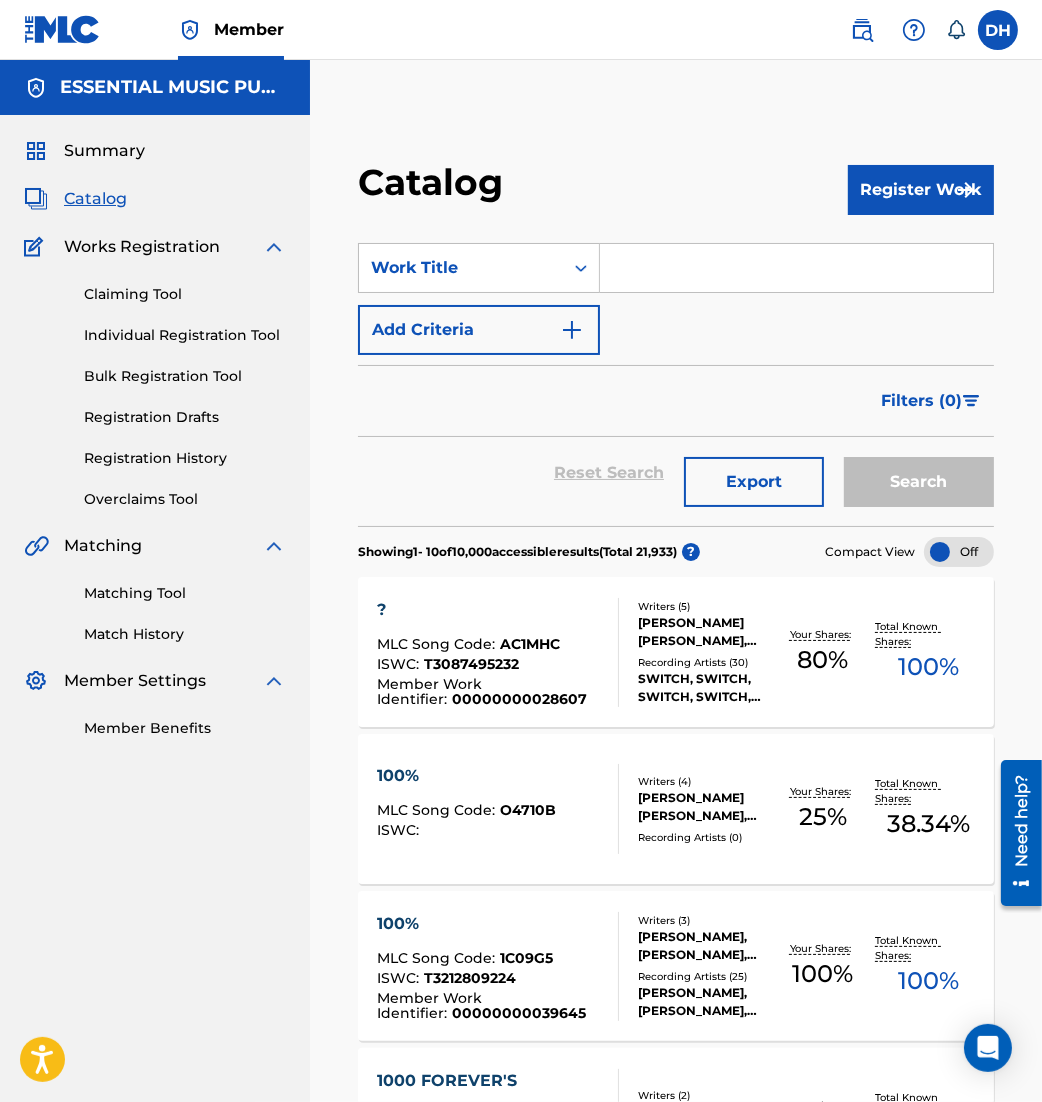 click on "Matching Tool" at bounding box center (185, 593) 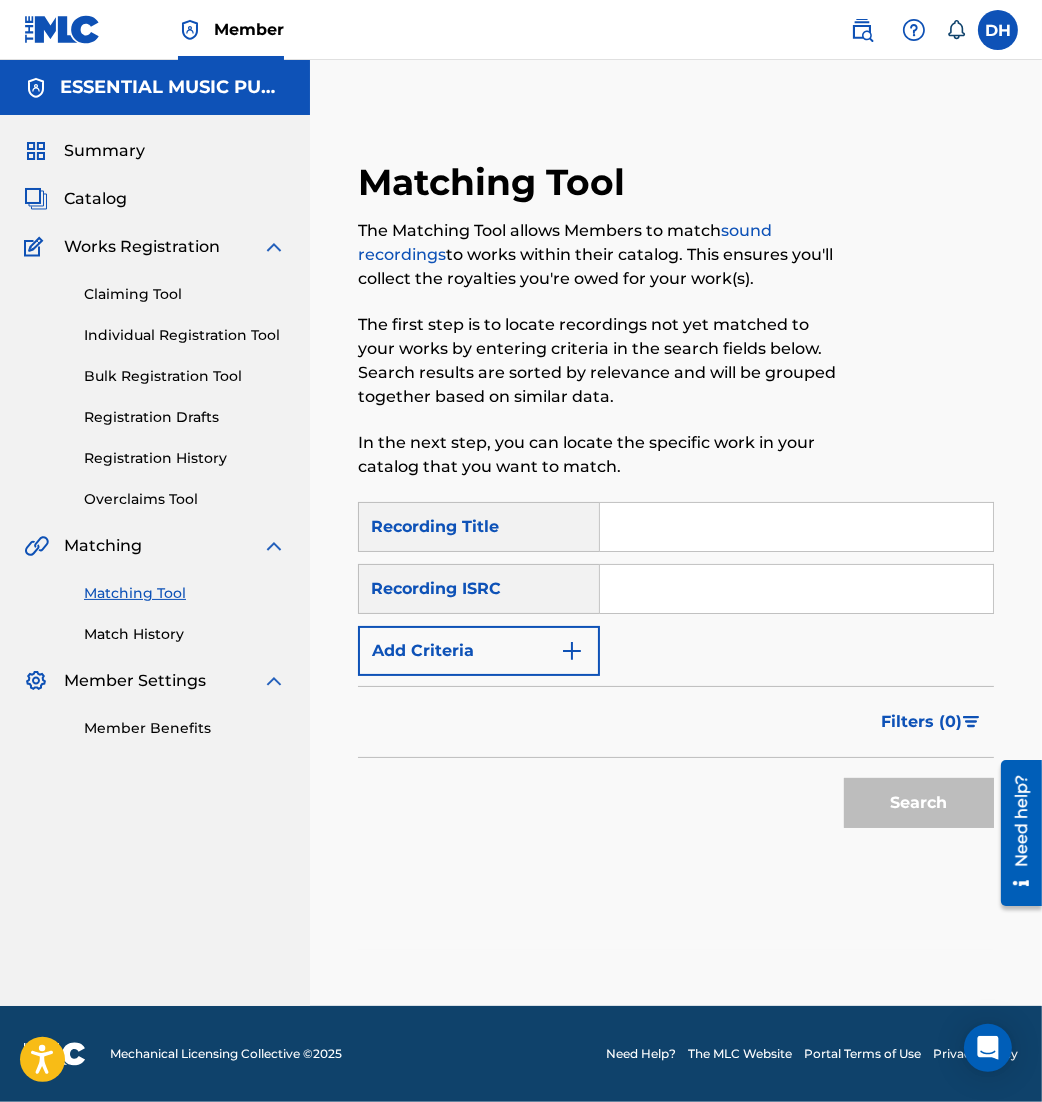click at bounding box center (796, 589) 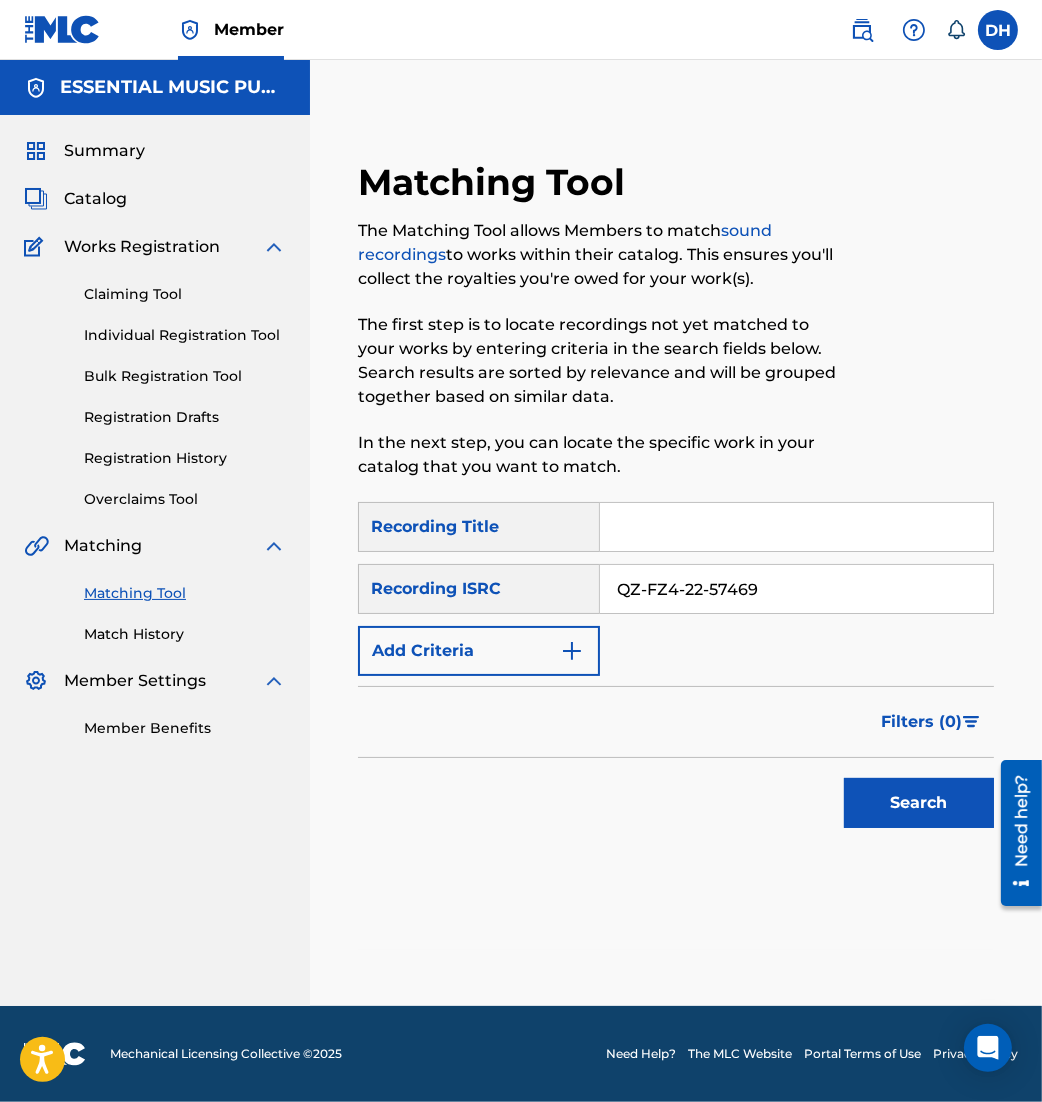 click on "Search" at bounding box center [919, 803] 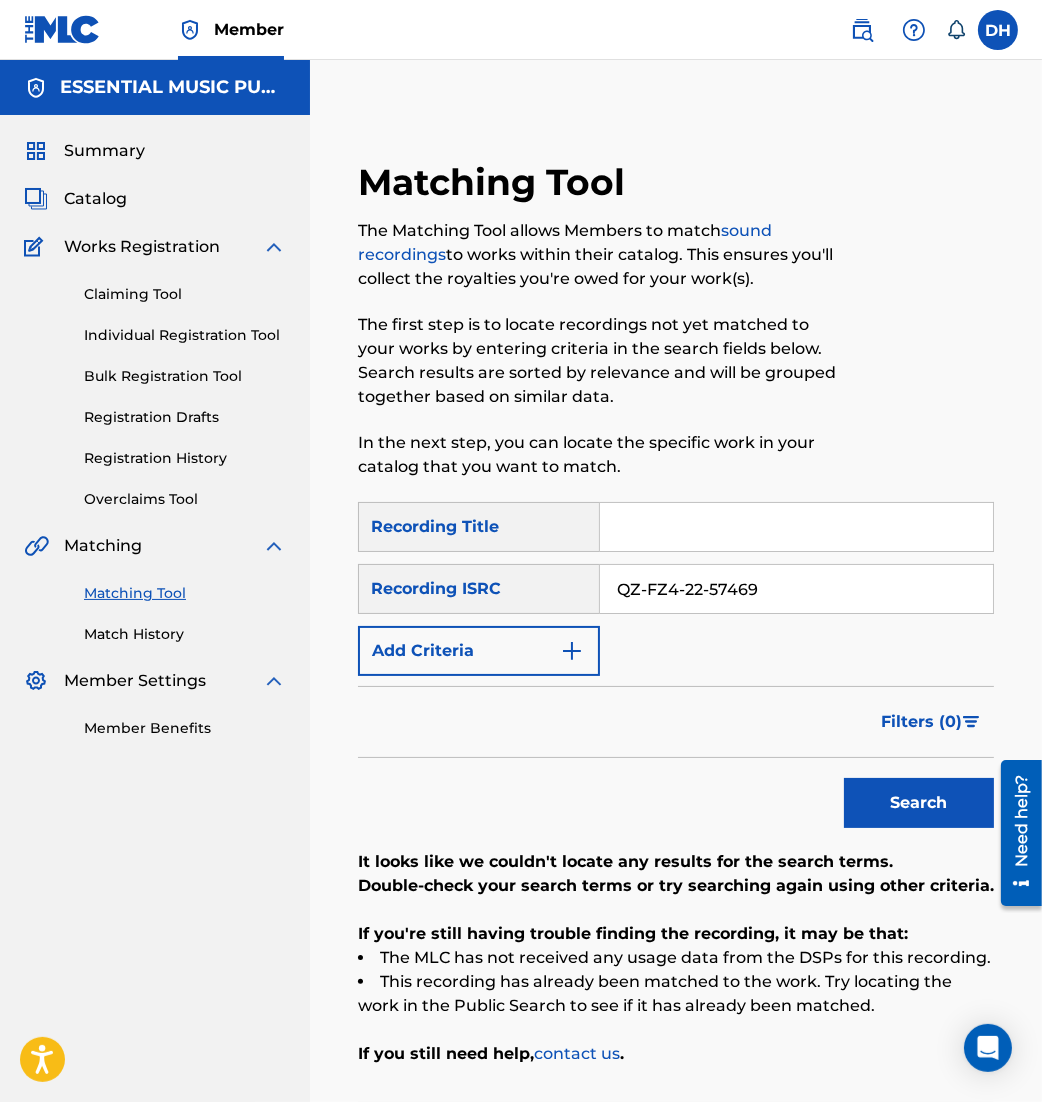 click on "QZ-FZ4-22-57469" at bounding box center [796, 589] 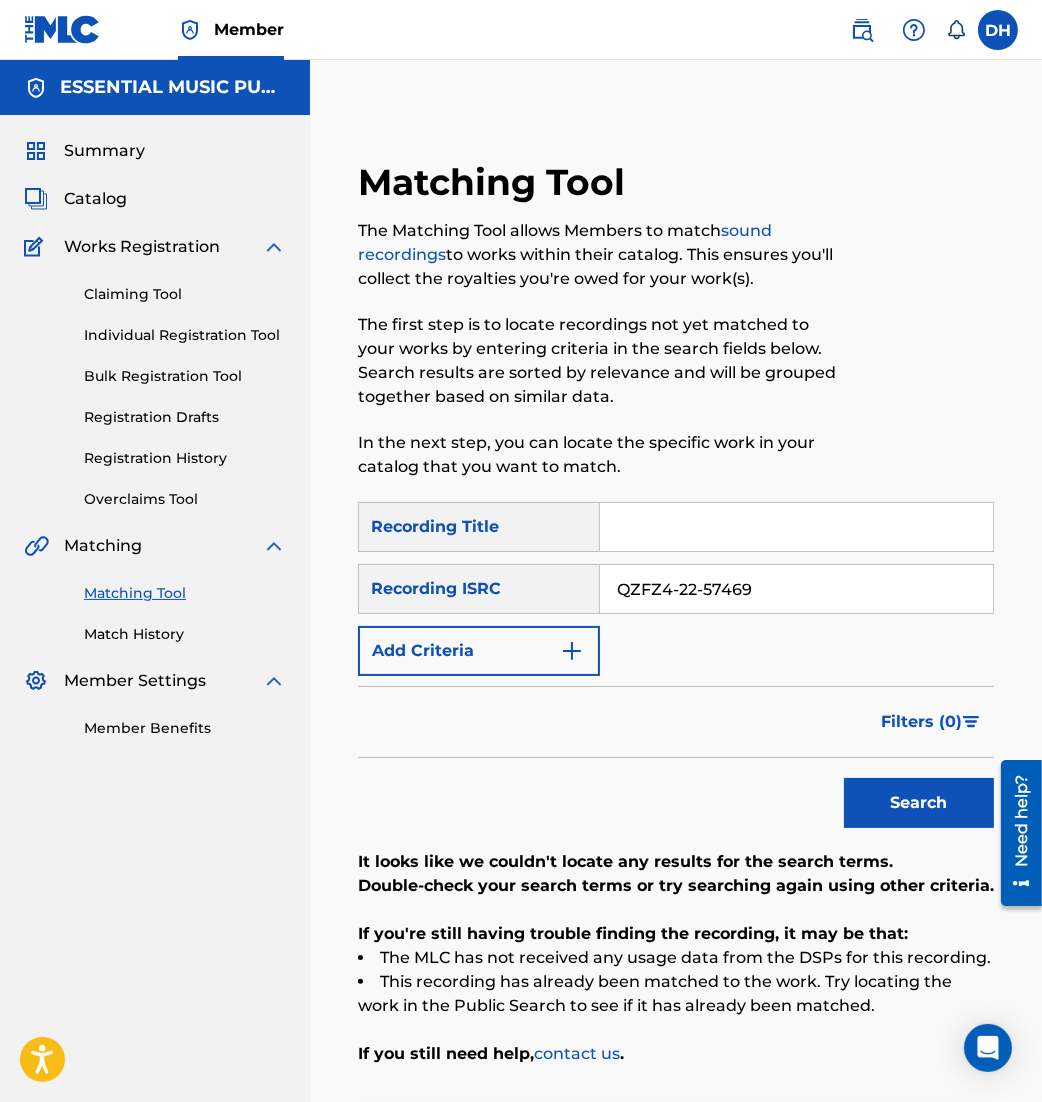 click on "QZFZ4-22-57469" at bounding box center (796, 589) 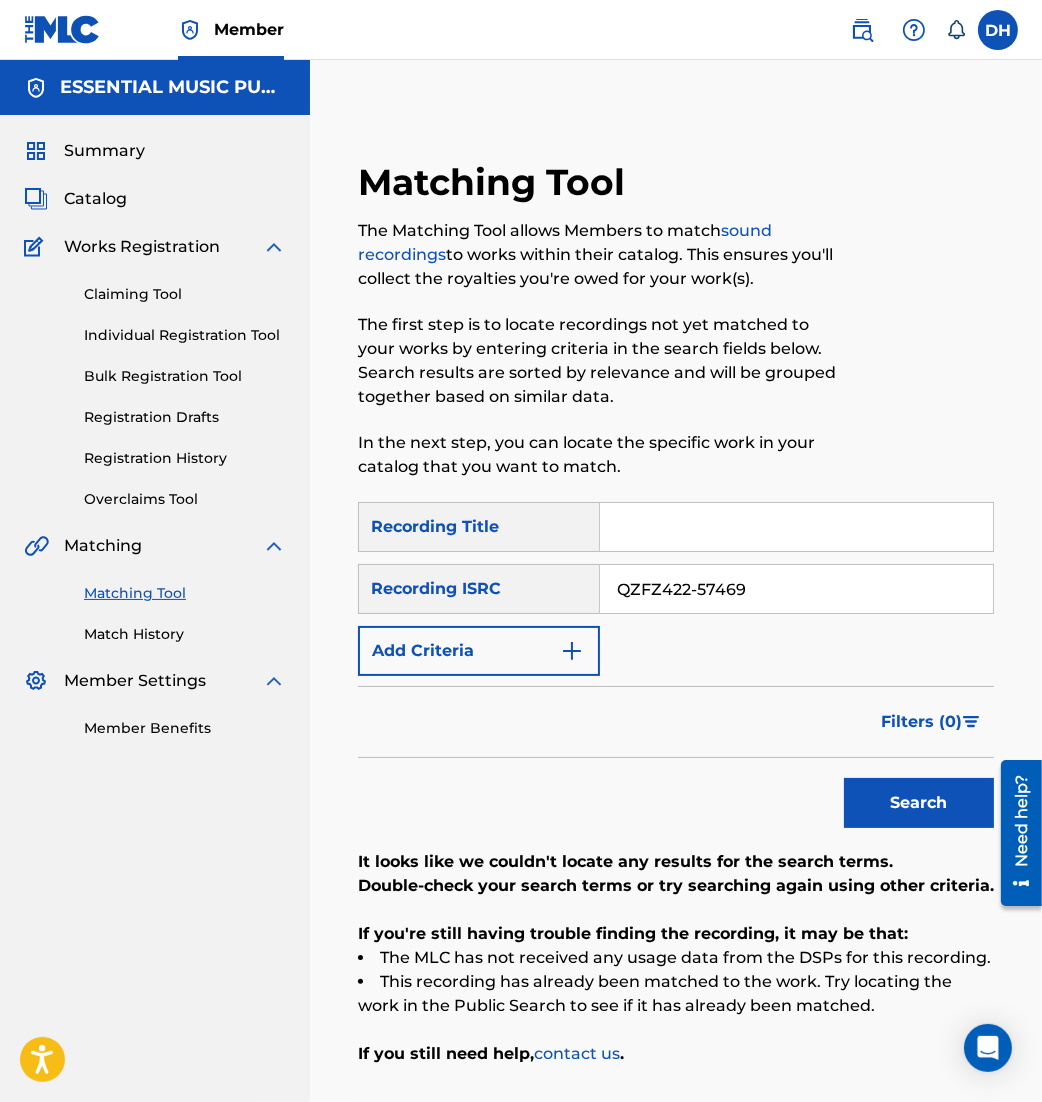 click on "QZFZ422-57469" at bounding box center (796, 589) 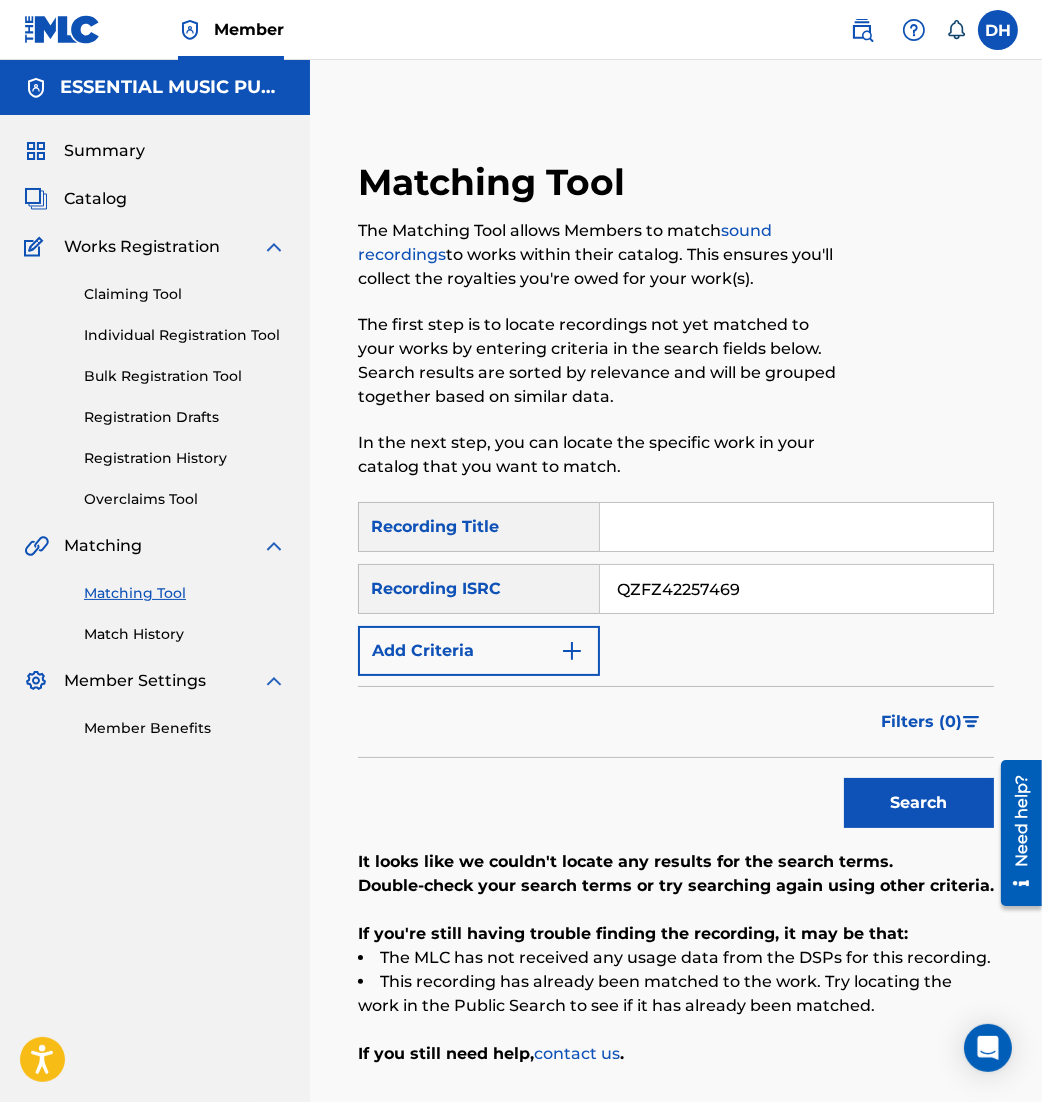type on "QZFZ42257469" 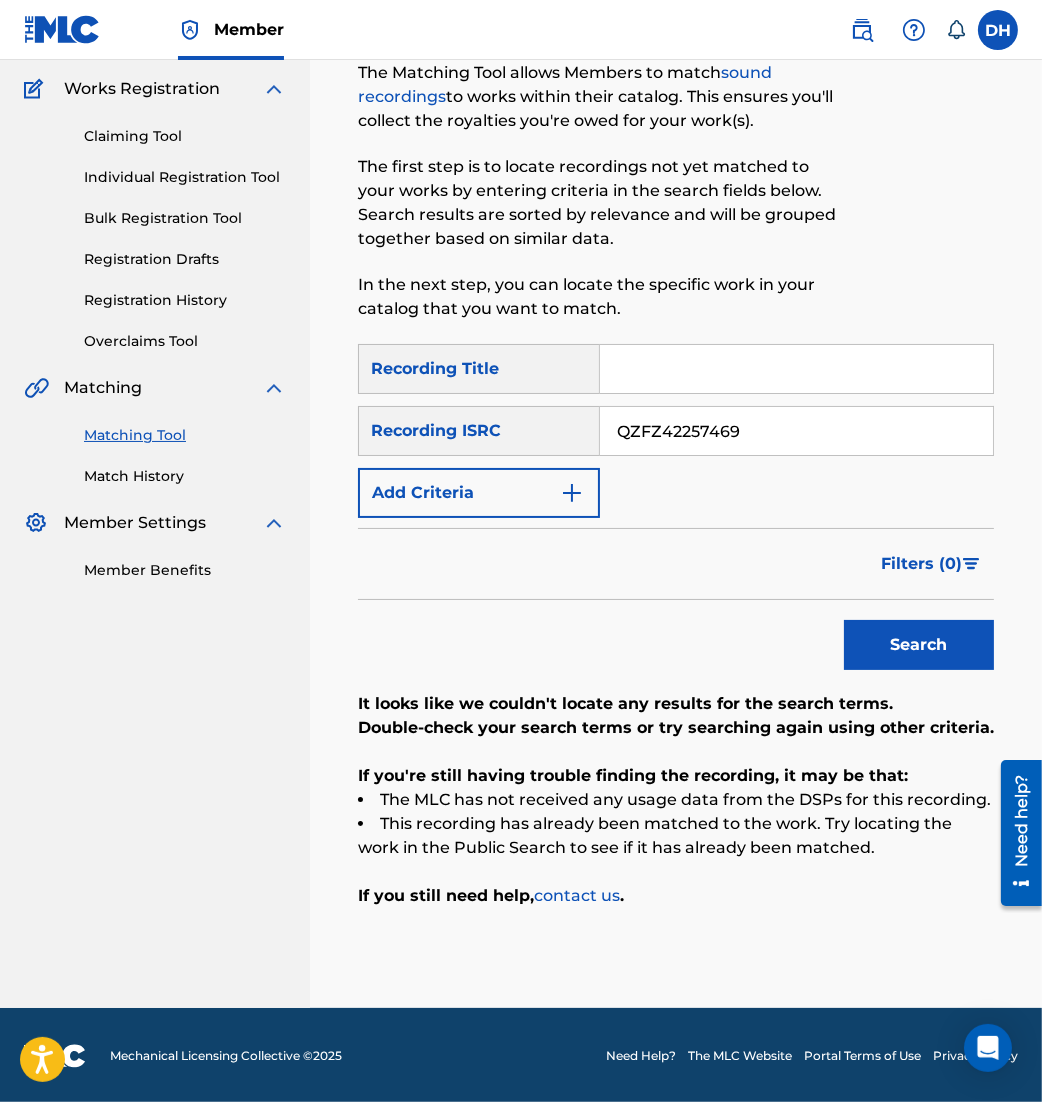 drag, startPoint x: 872, startPoint y: 646, endPoint x: 748, endPoint y: 683, distance: 129.40247 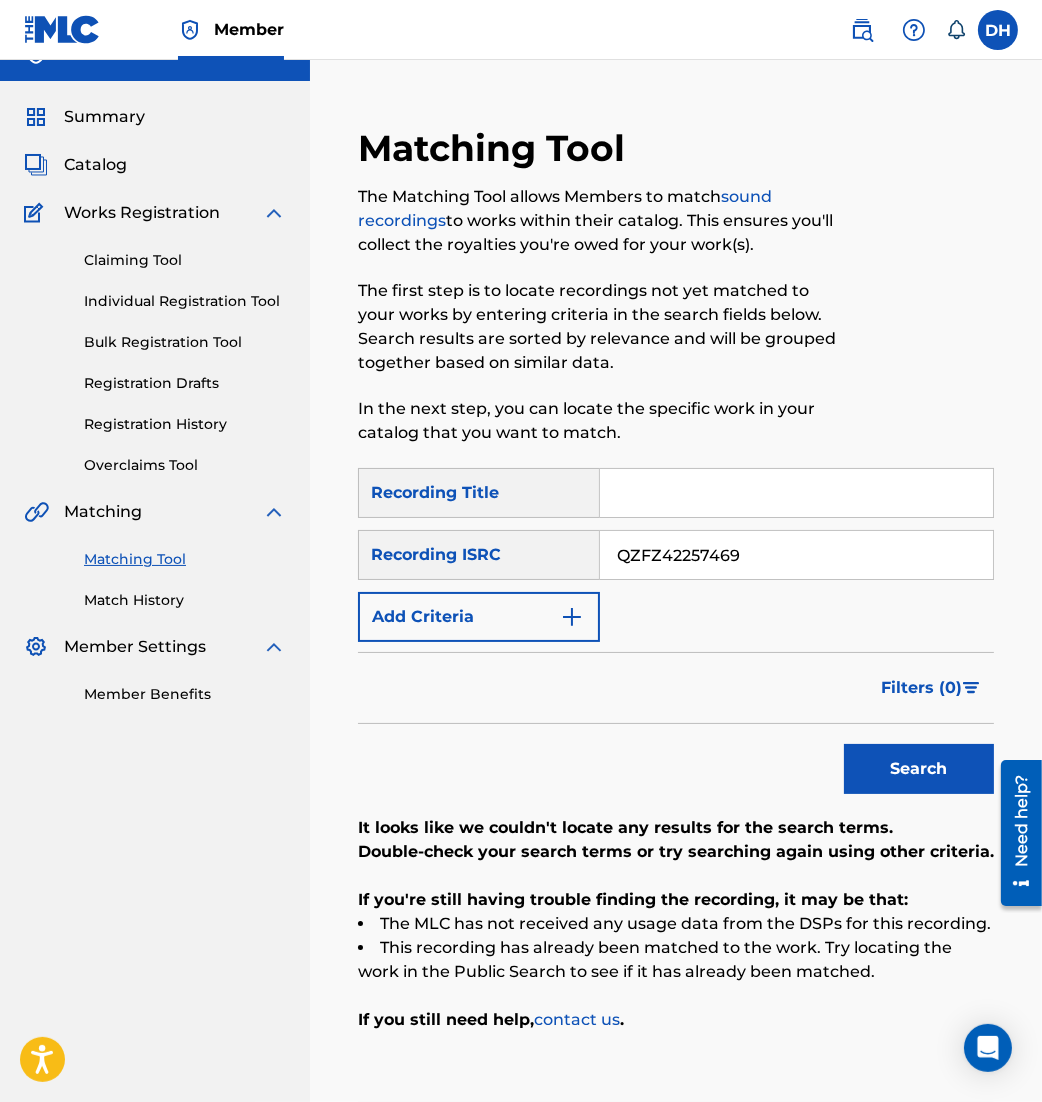 scroll, scrollTop: 0, scrollLeft: 0, axis: both 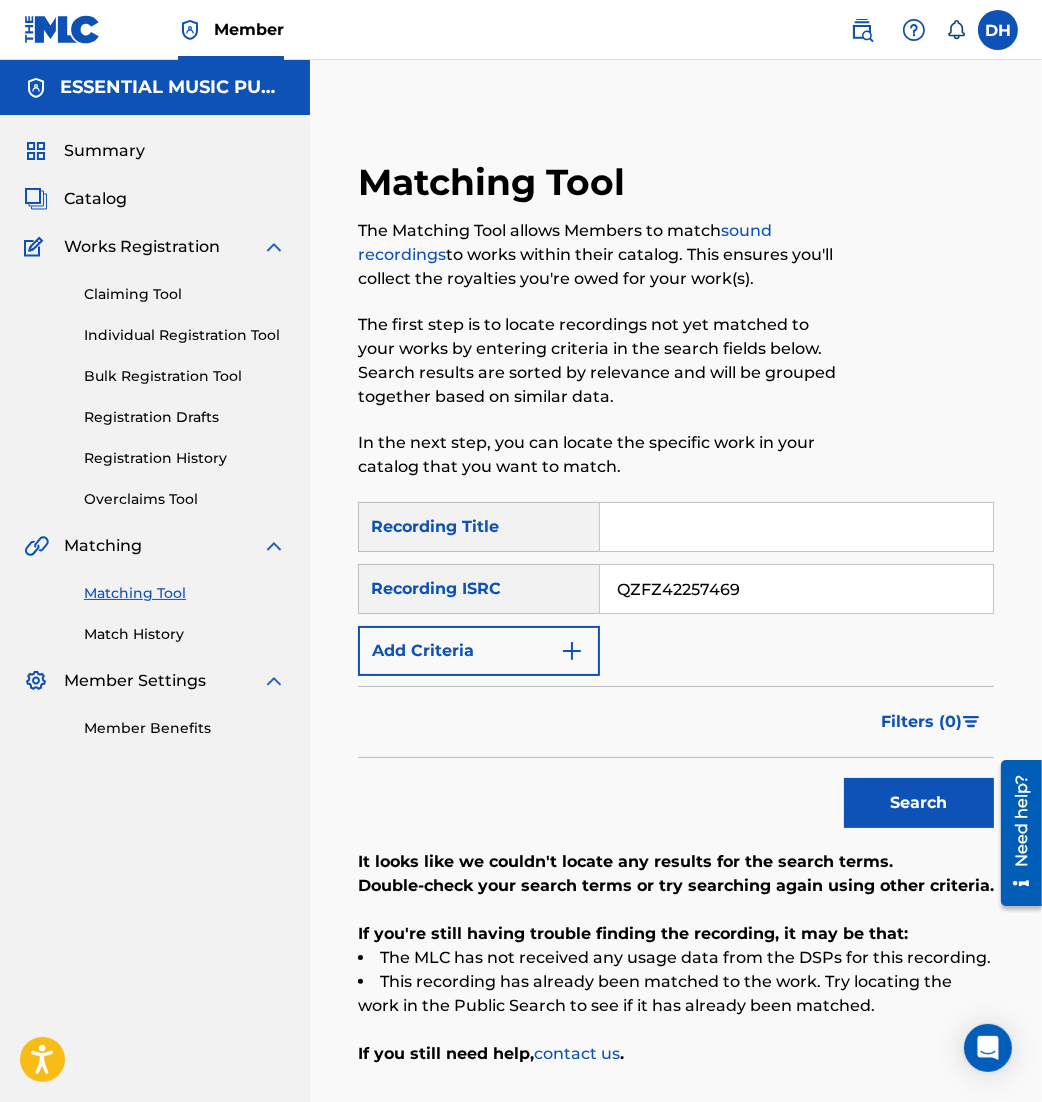 click on "Catalog" at bounding box center [95, 199] 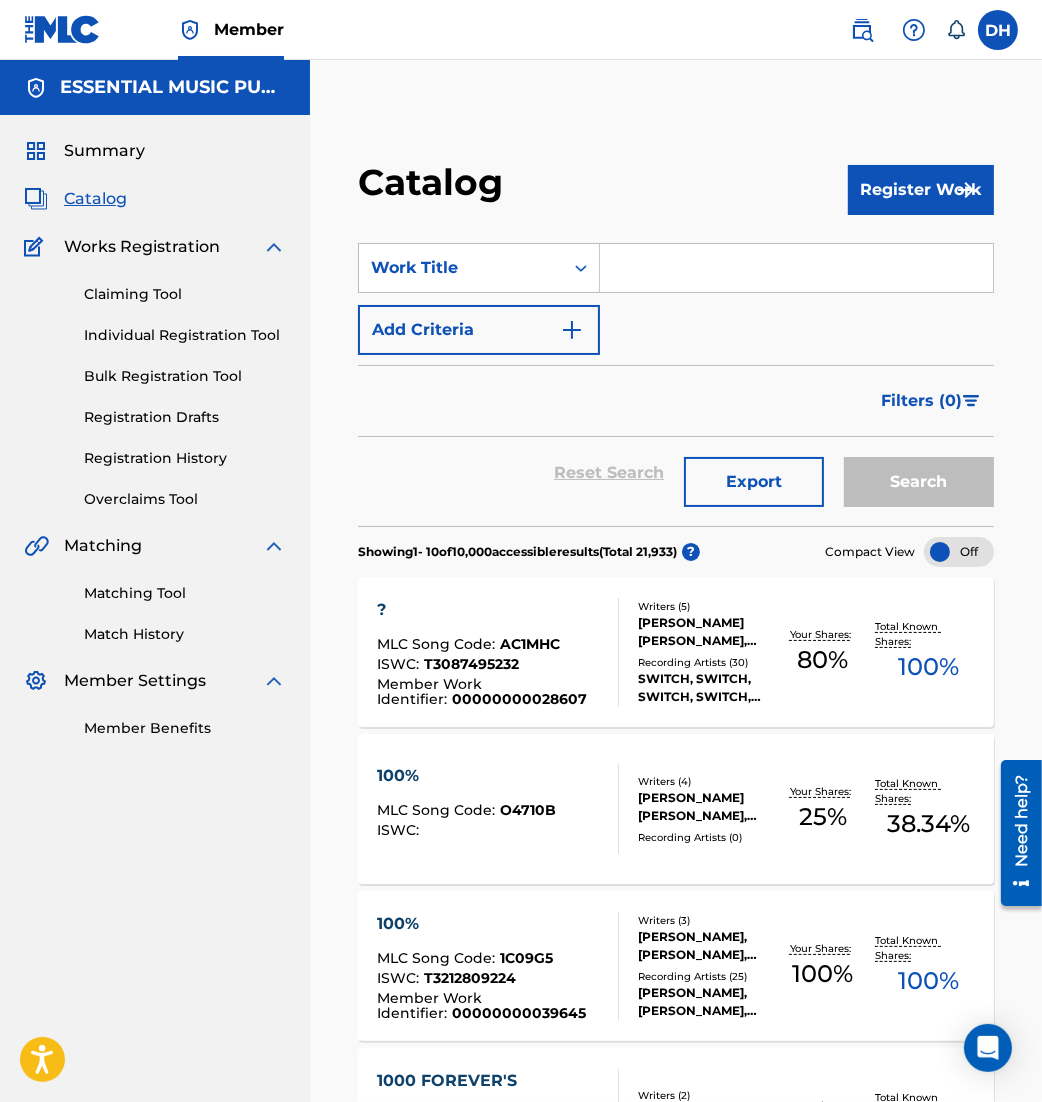 click at bounding box center (796, 268) 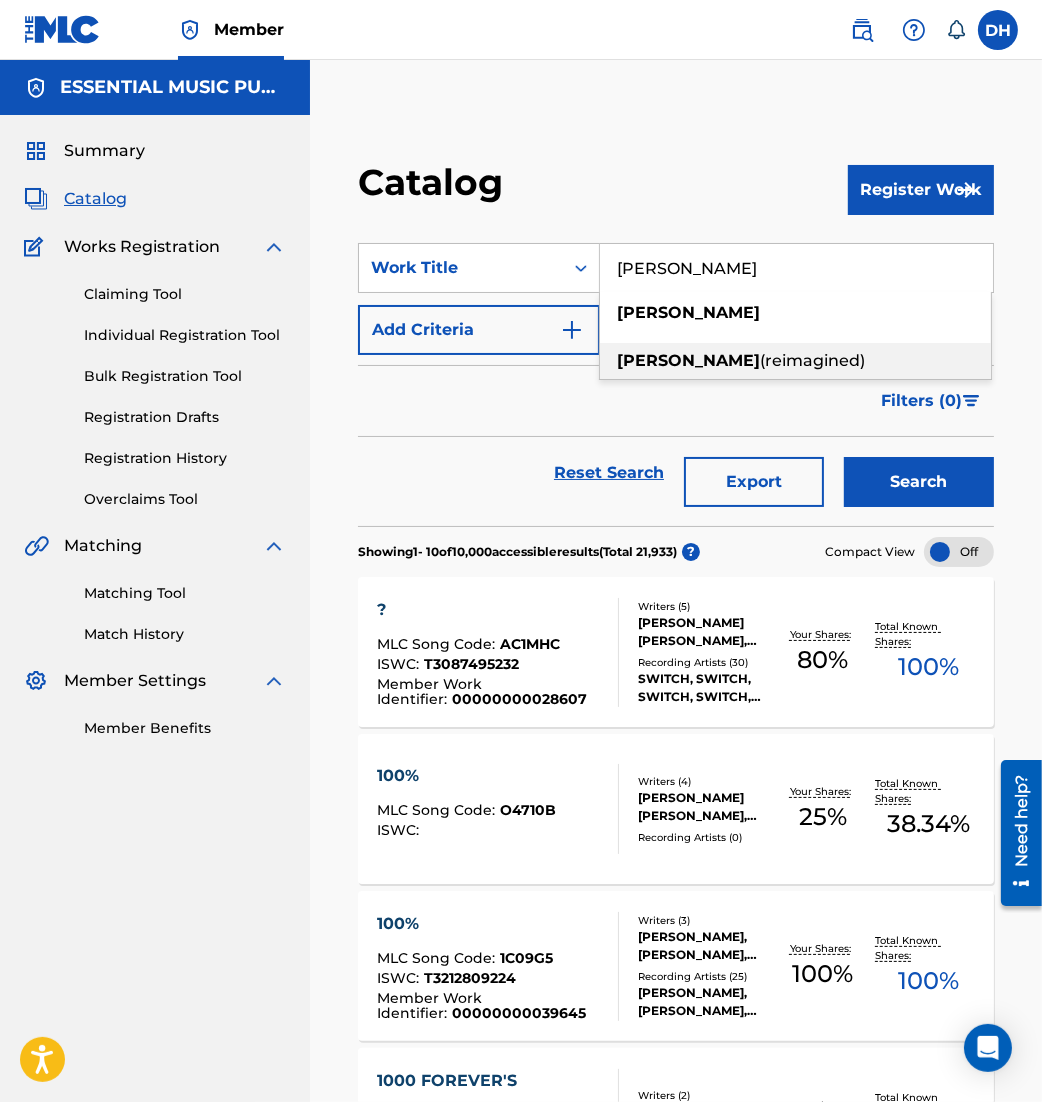click on "eugene  (reimagined)" at bounding box center [795, 361] 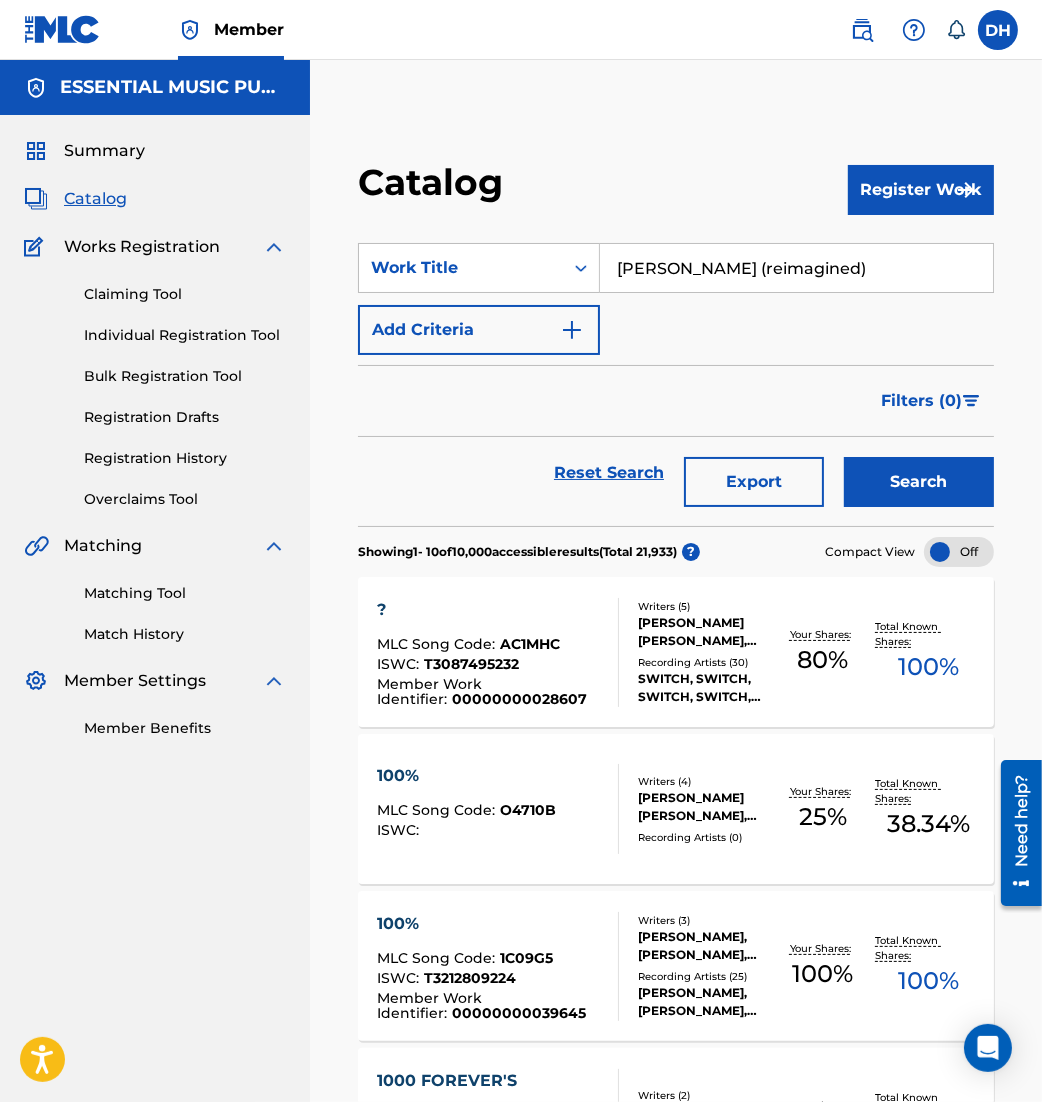 click on "Search" at bounding box center [919, 482] 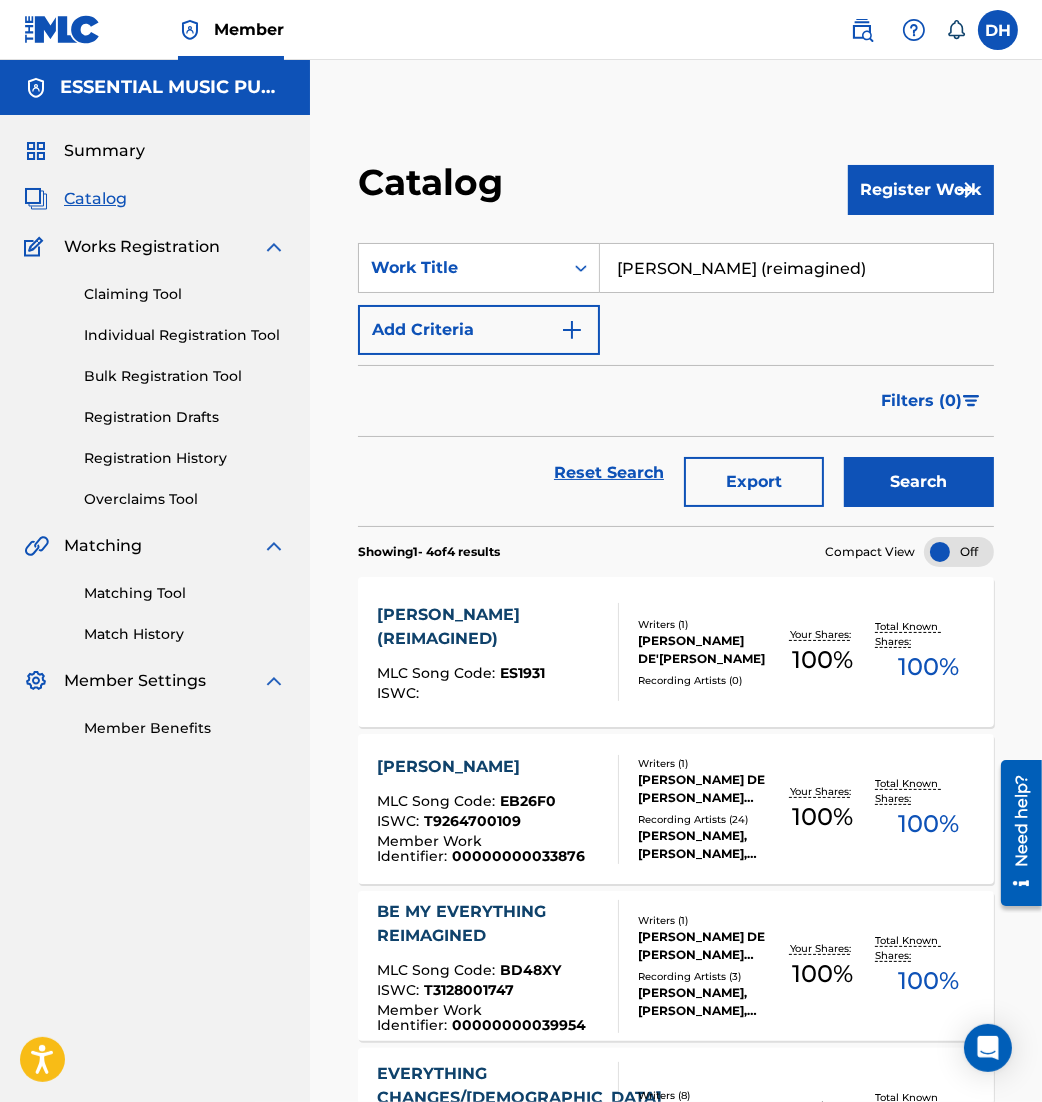 click on "Writers ( 1 ) ANTOINE DE'SHAUNE BRADFORD IV Recording Artists ( 0 )" at bounding box center [694, 652] 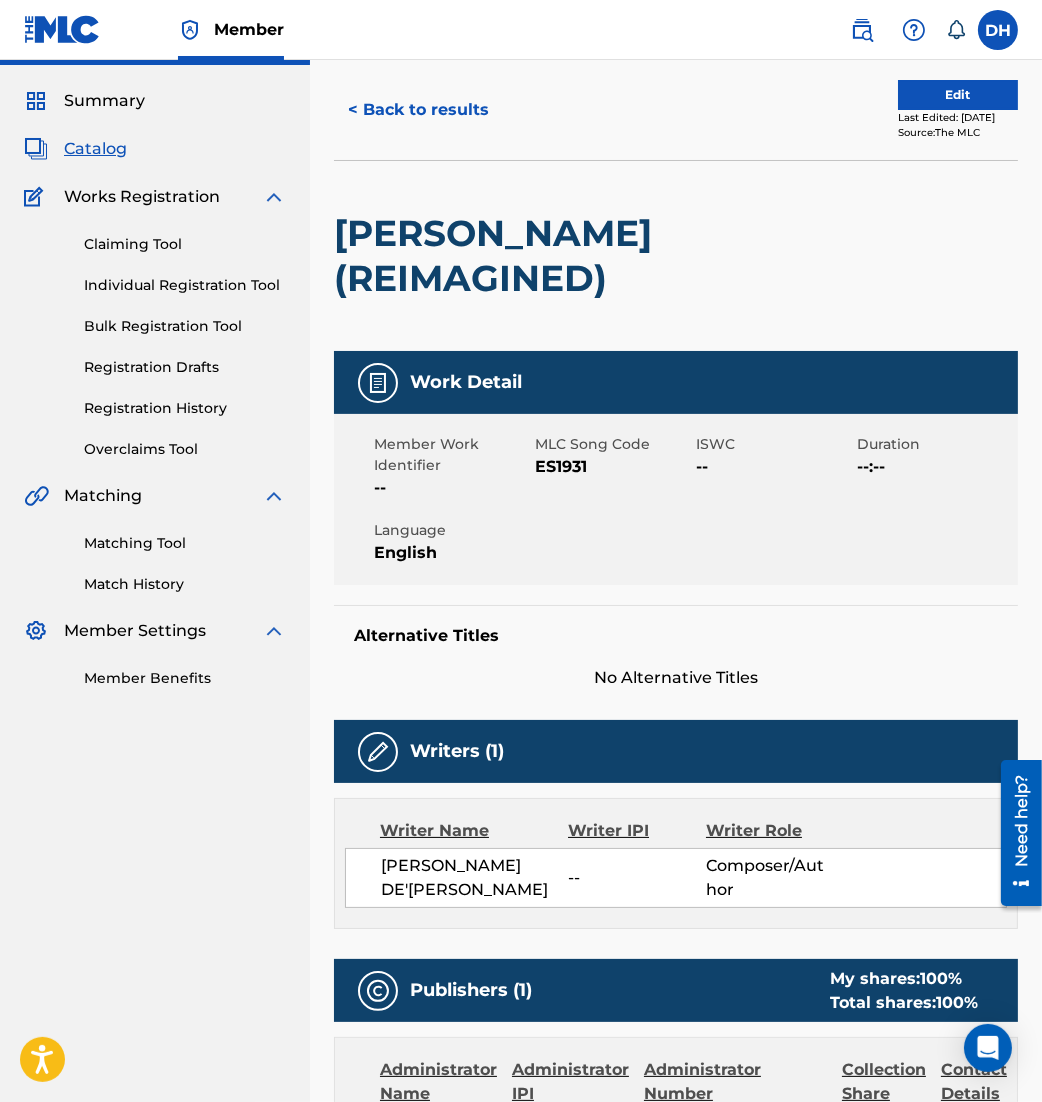 scroll, scrollTop: 0, scrollLeft: 0, axis: both 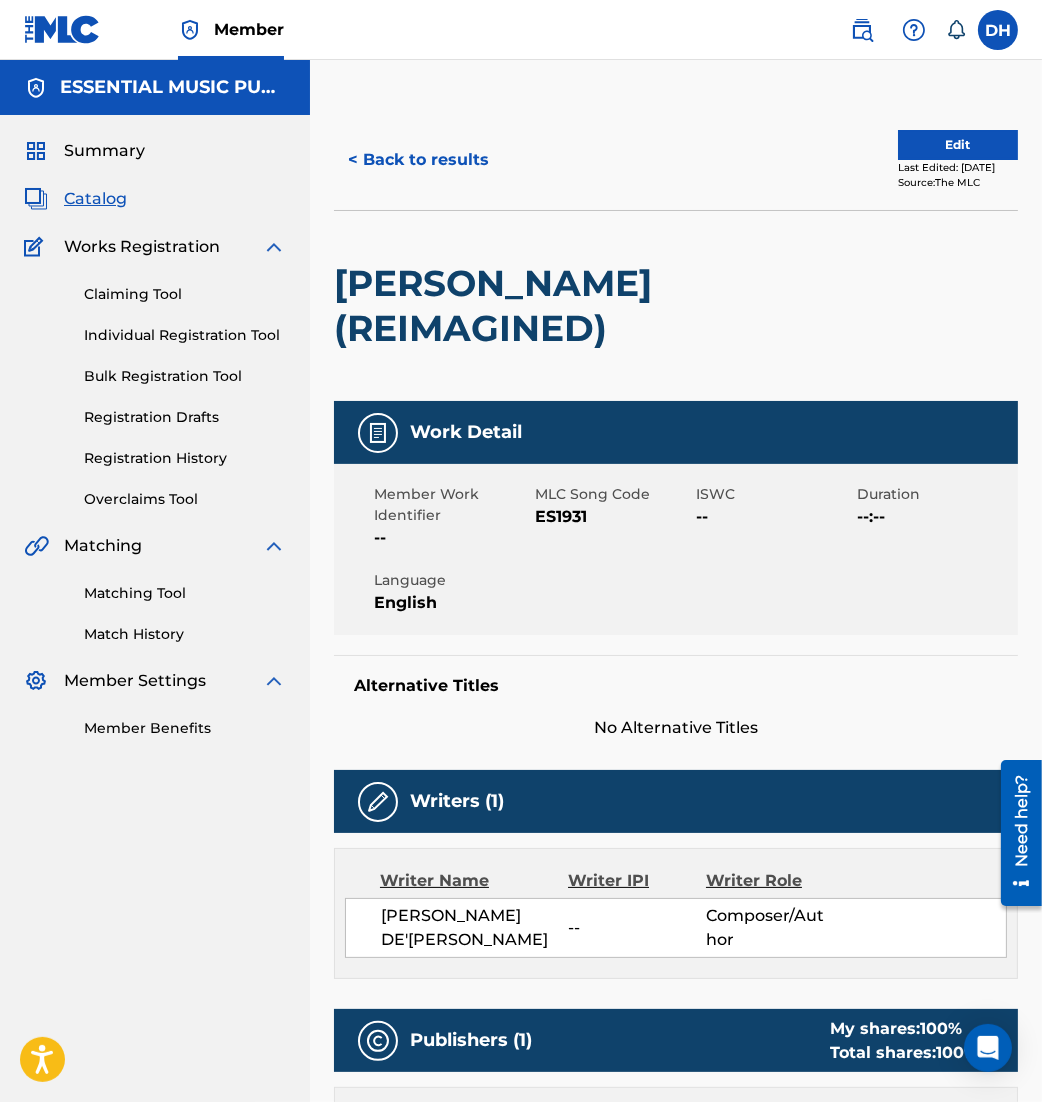 click on "Edit" at bounding box center [958, 145] 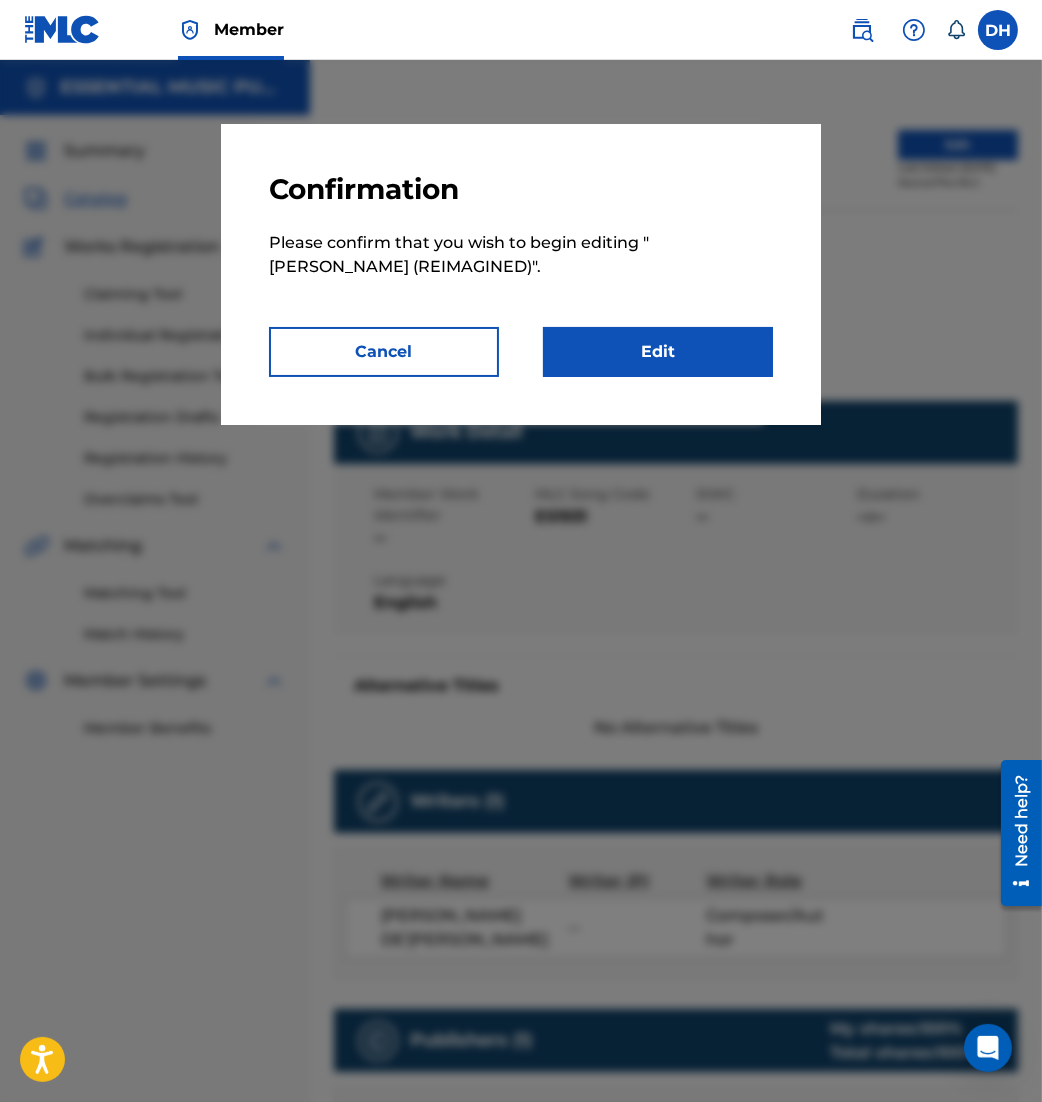 click on "Edit" at bounding box center [658, 352] 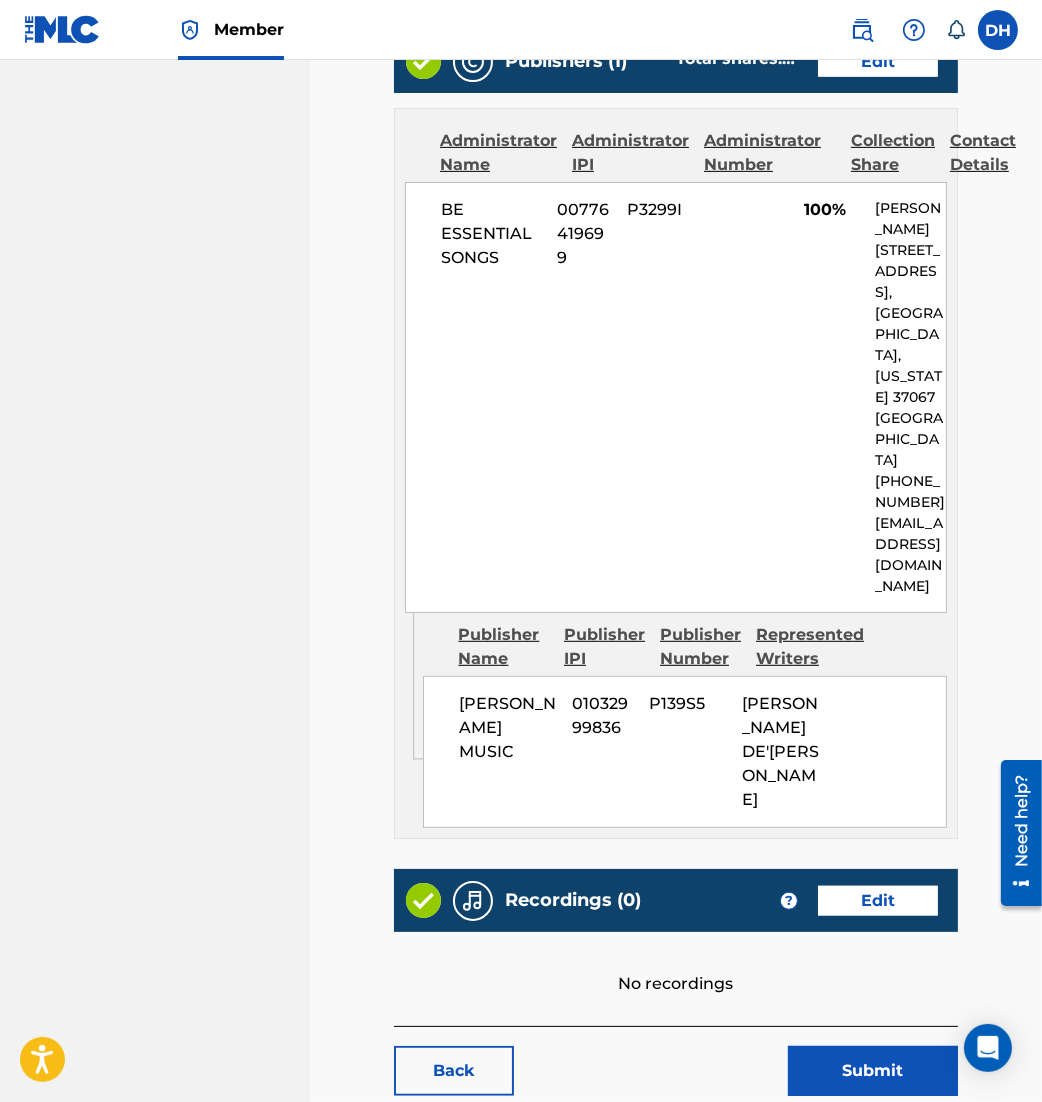 scroll, scrollTop: 939, scrollLeft: 0, axis: vertical 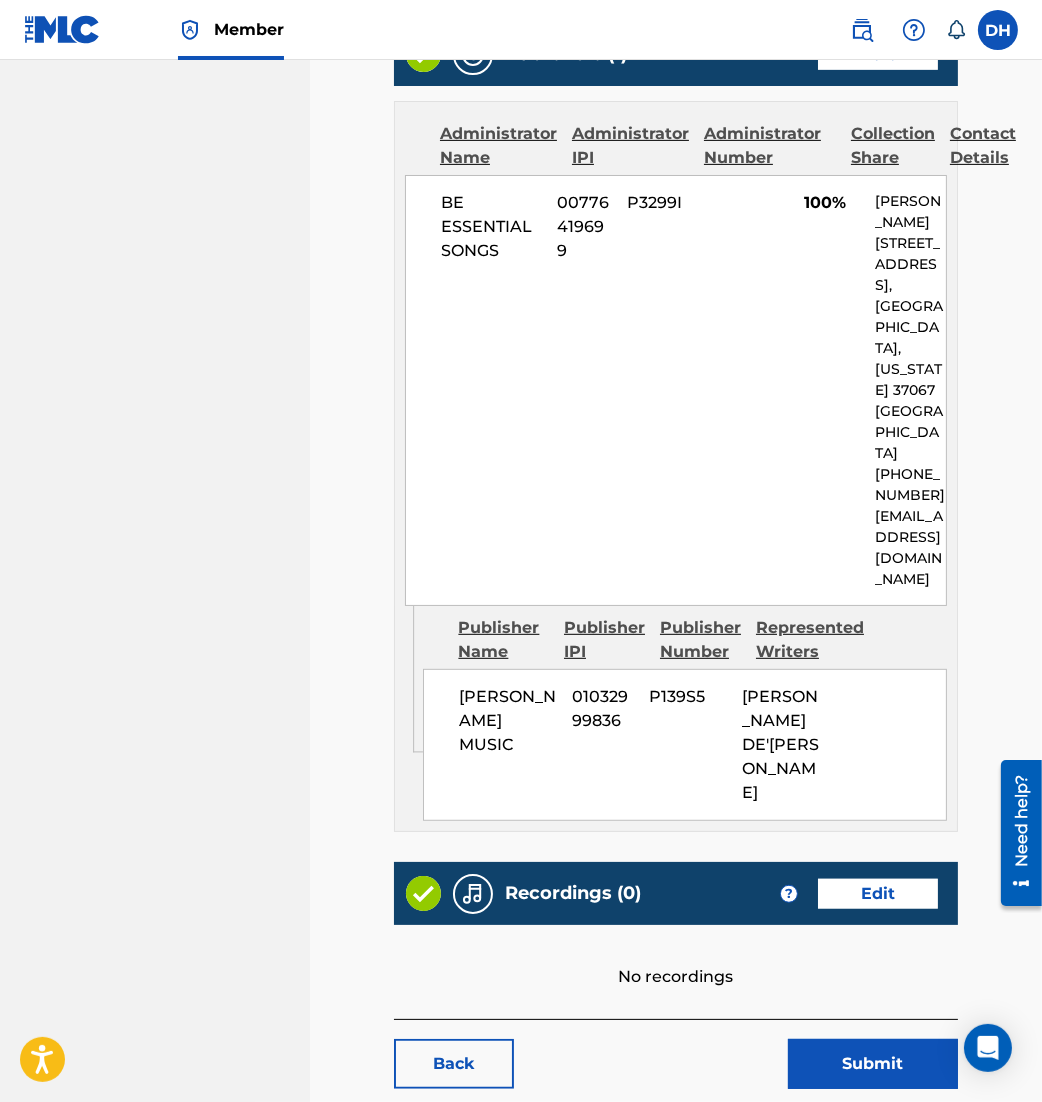 click on "Recordings   (0) ? Edit" at bounding box center [676, 893] 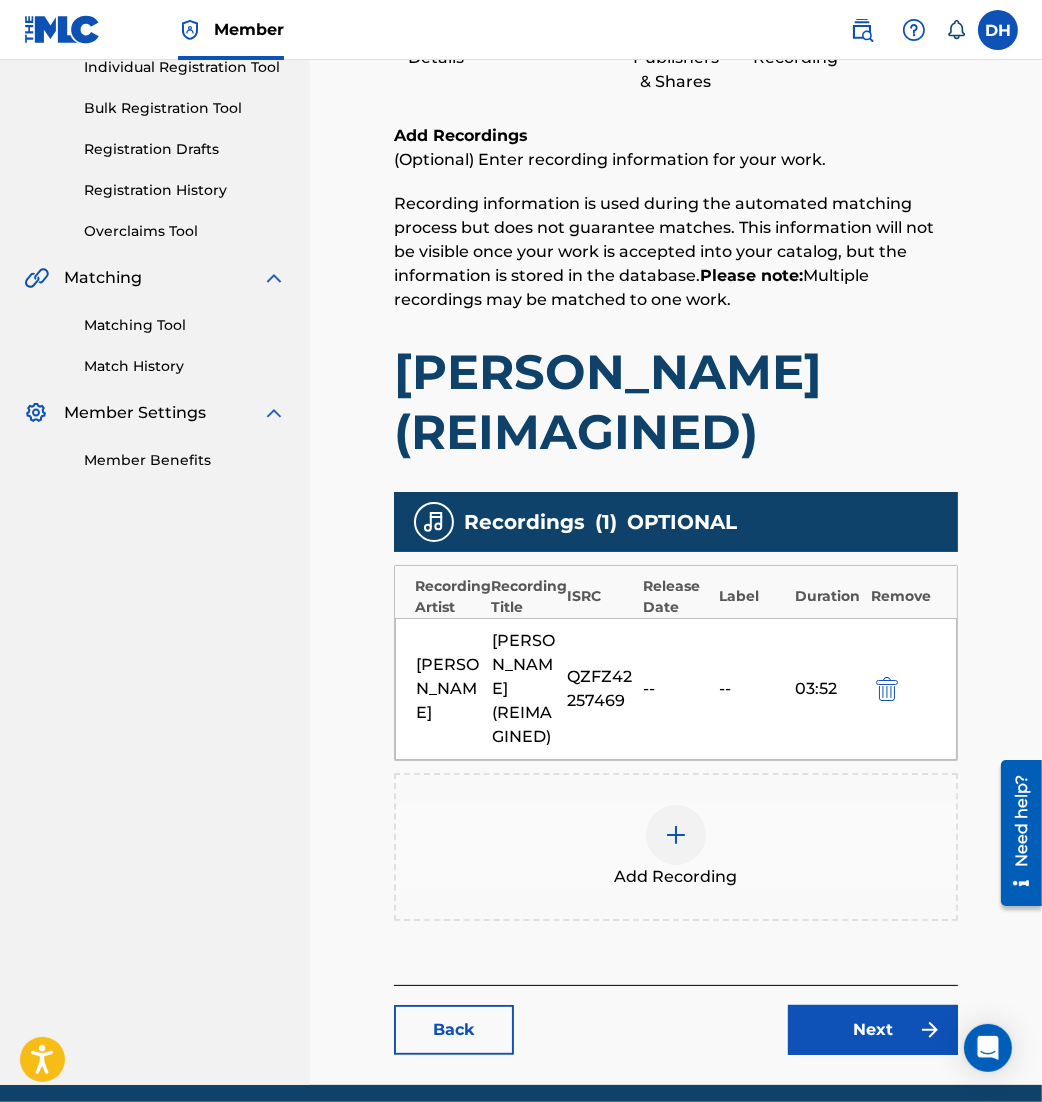 scroll, scrollTop: 270, scrollLeft: 0, axis: vertical 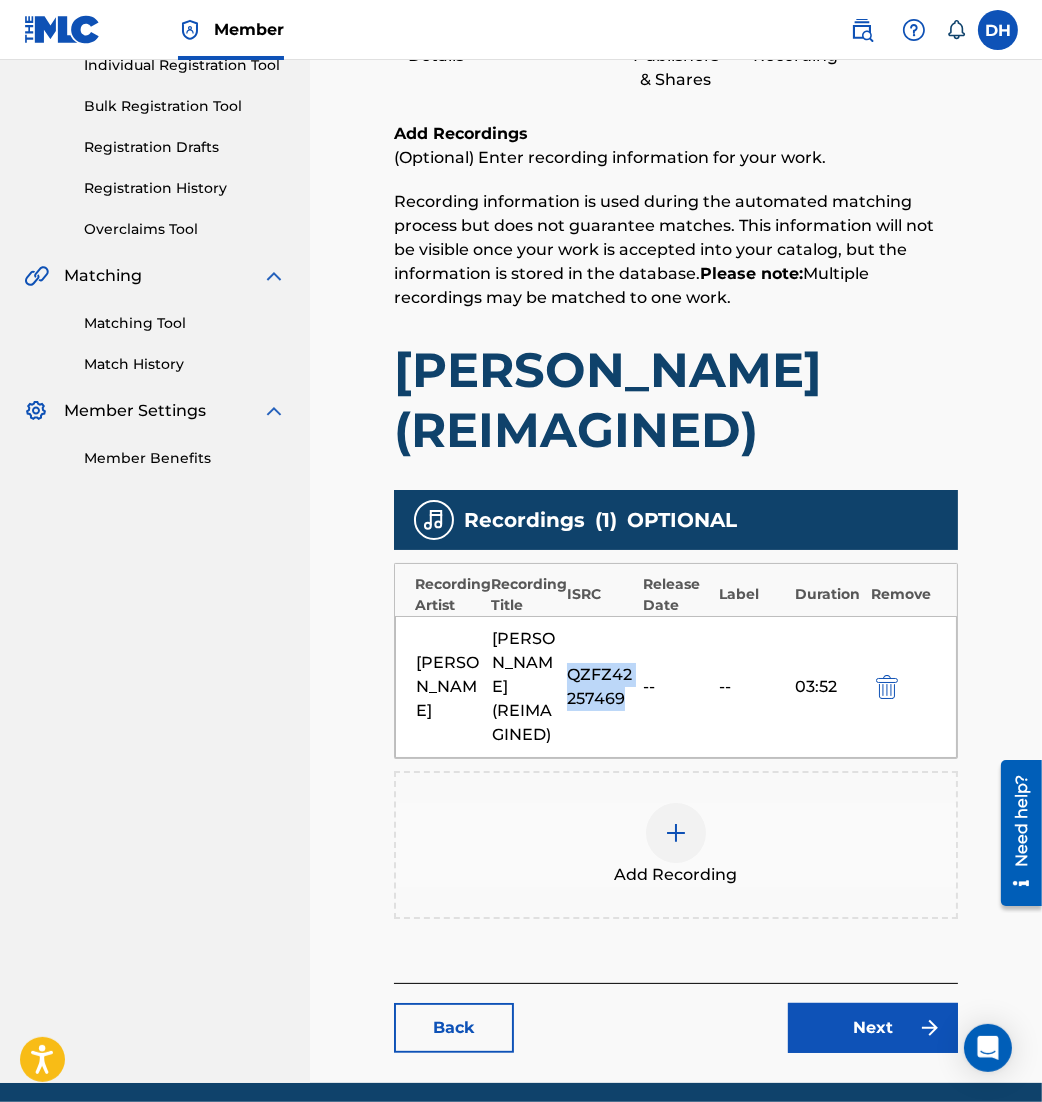 drag, startPoint x: 624, startPoint y: 680, endPoint x: 563, endPoint y: 656, distance: 65.551506 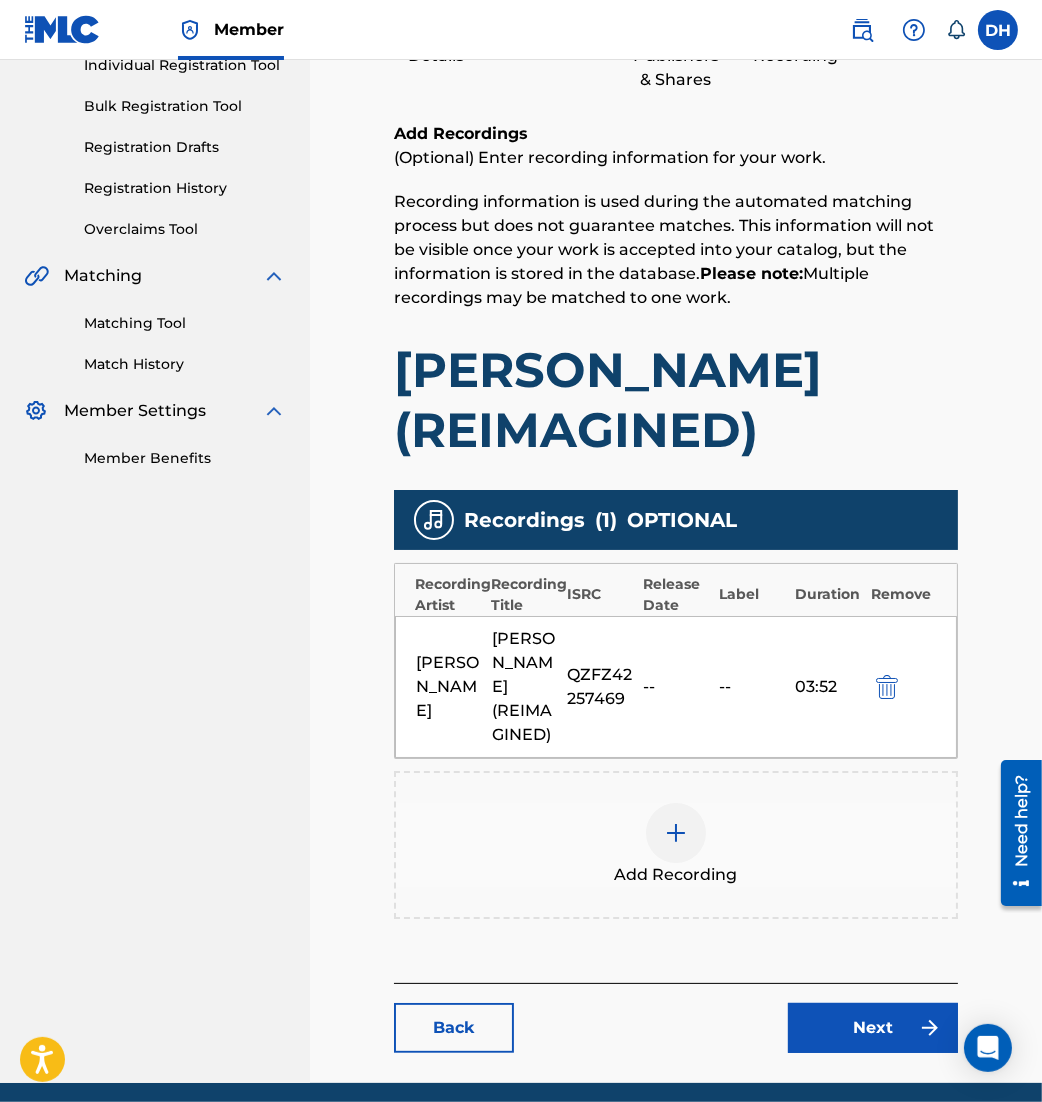click on "Matching Tool Match History" at bounding box center (155, 331) 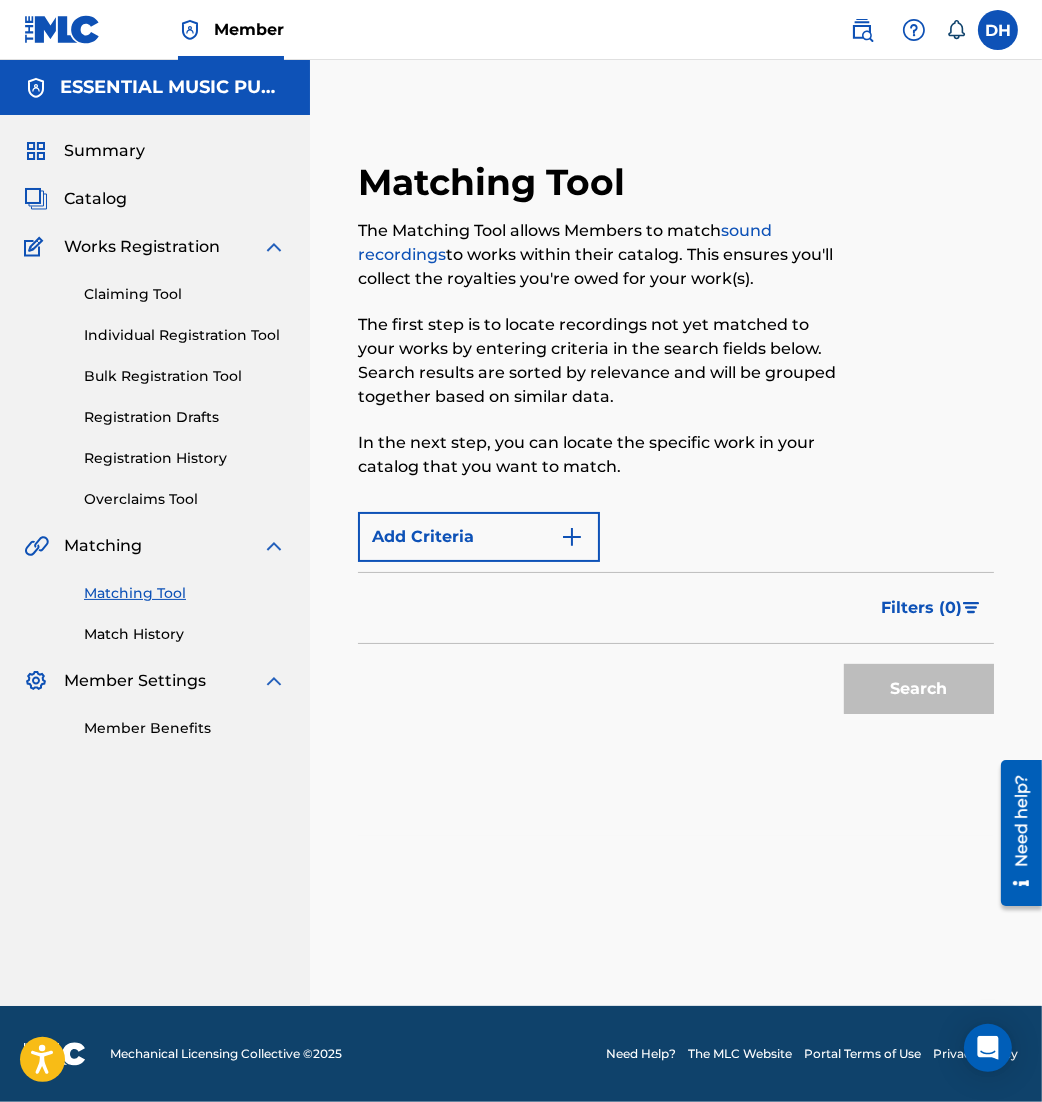 scroll, scrollTop: 0, scrollLeft: 0, axis: both 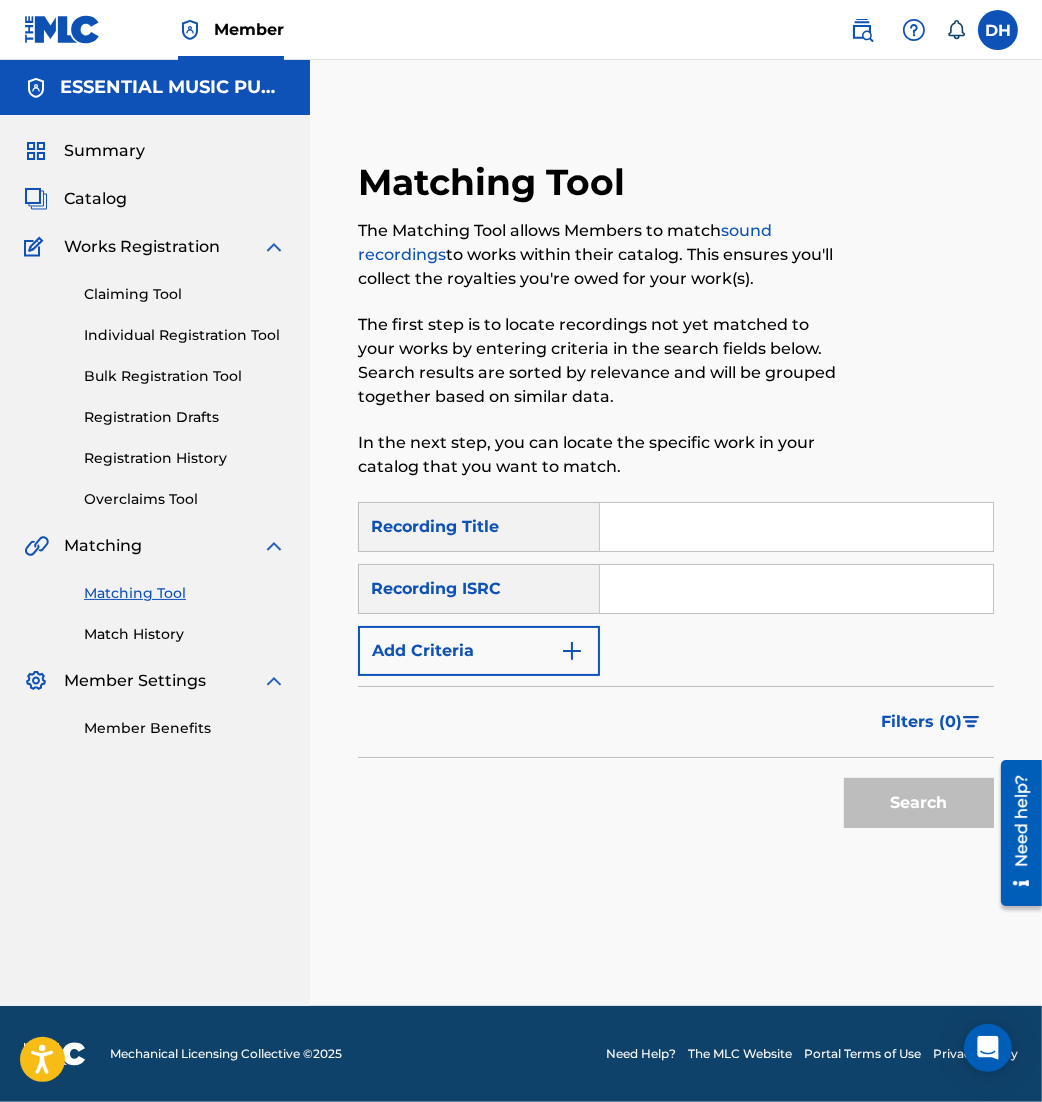 click at bounding box center (796, 589) 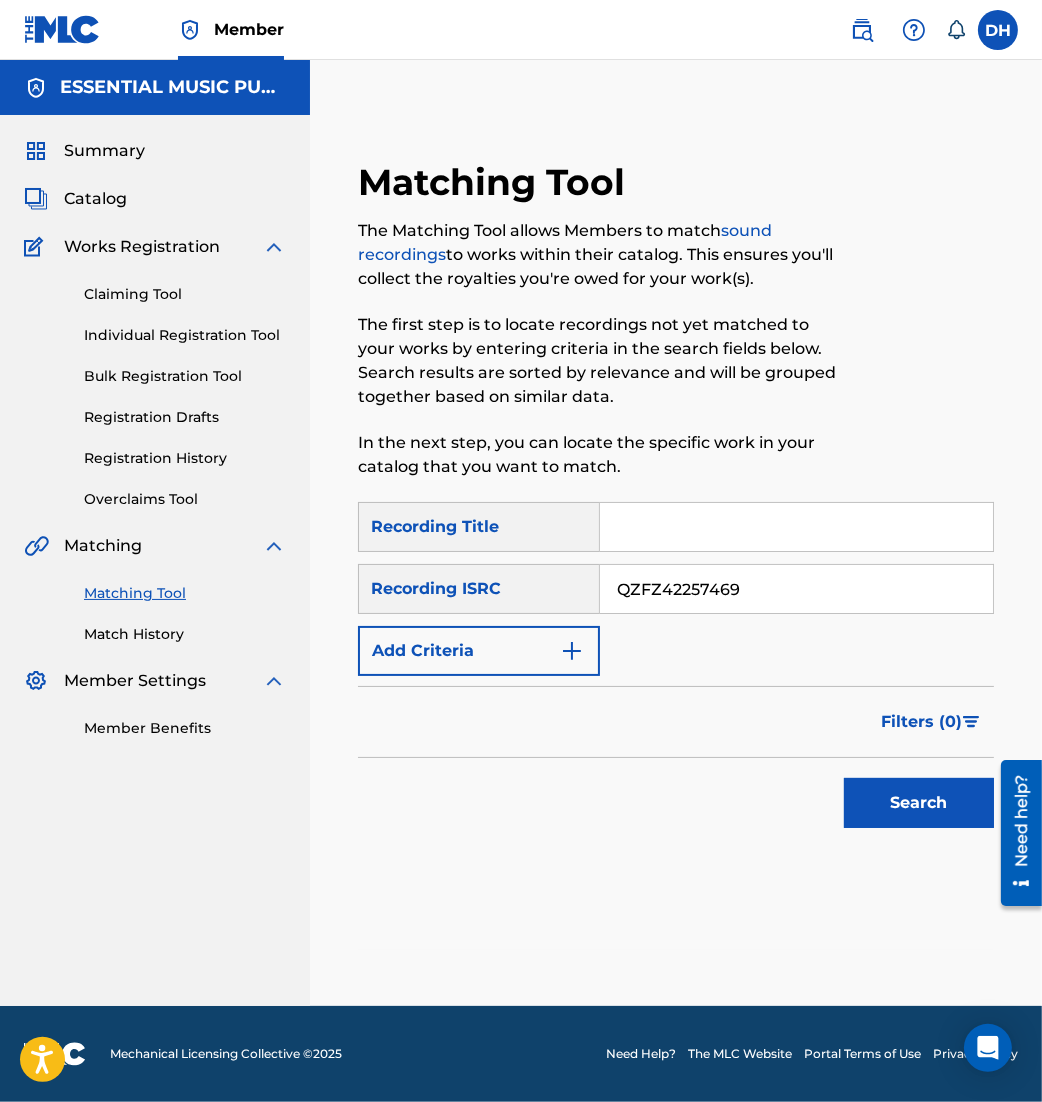 type on "QZFZ42257469" 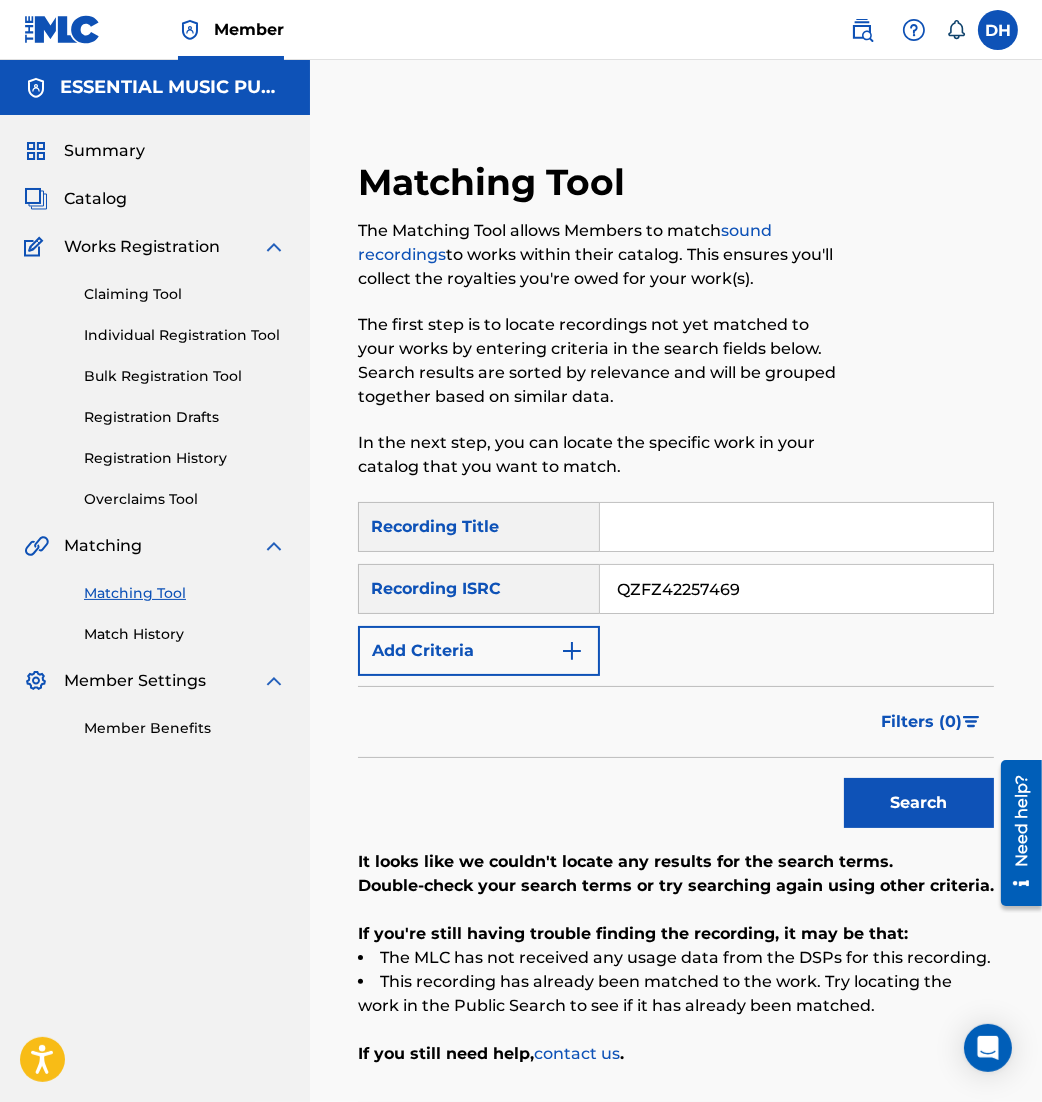 click on "Catalog" at bounding box center (155, 199) 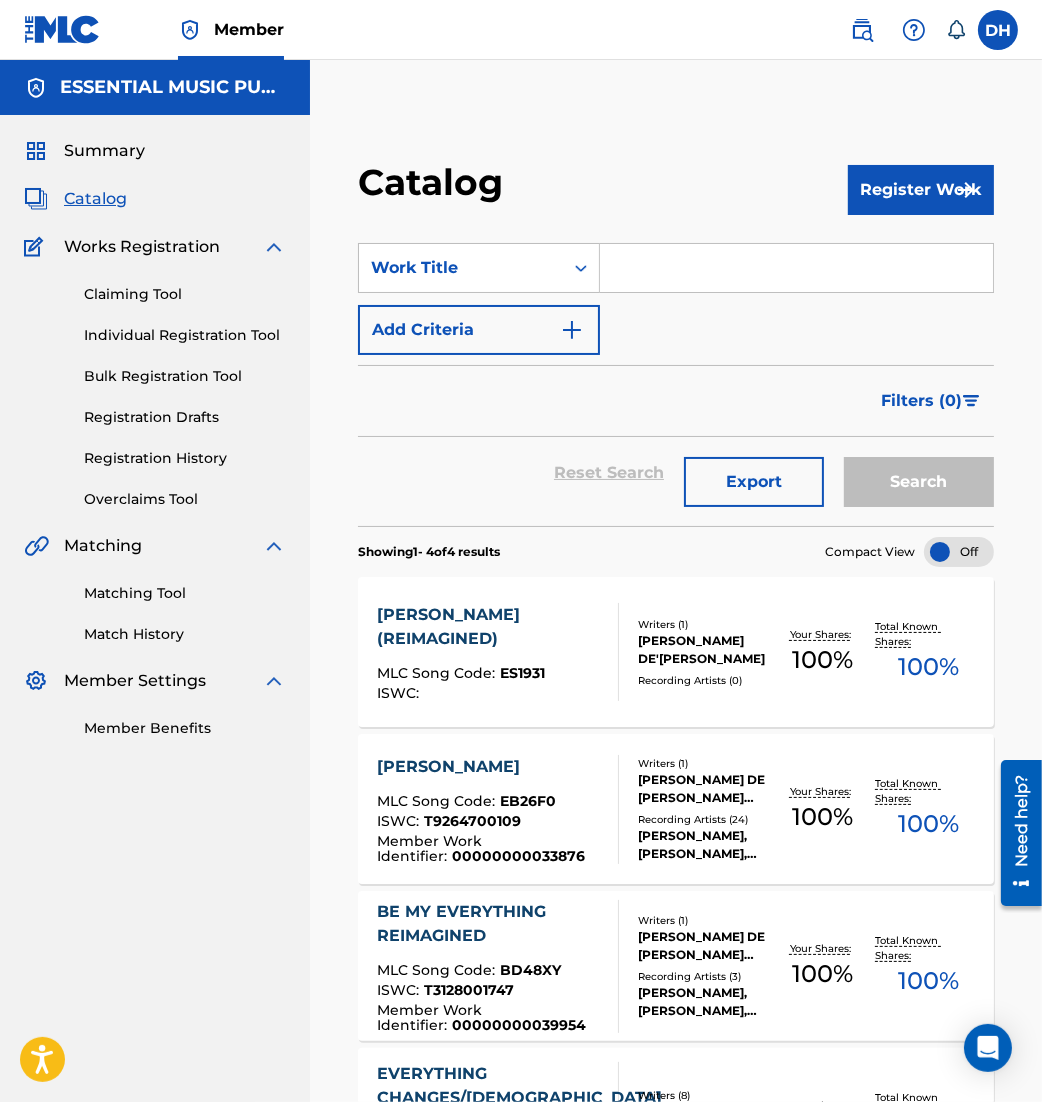 click at bounding box center [796, 268] 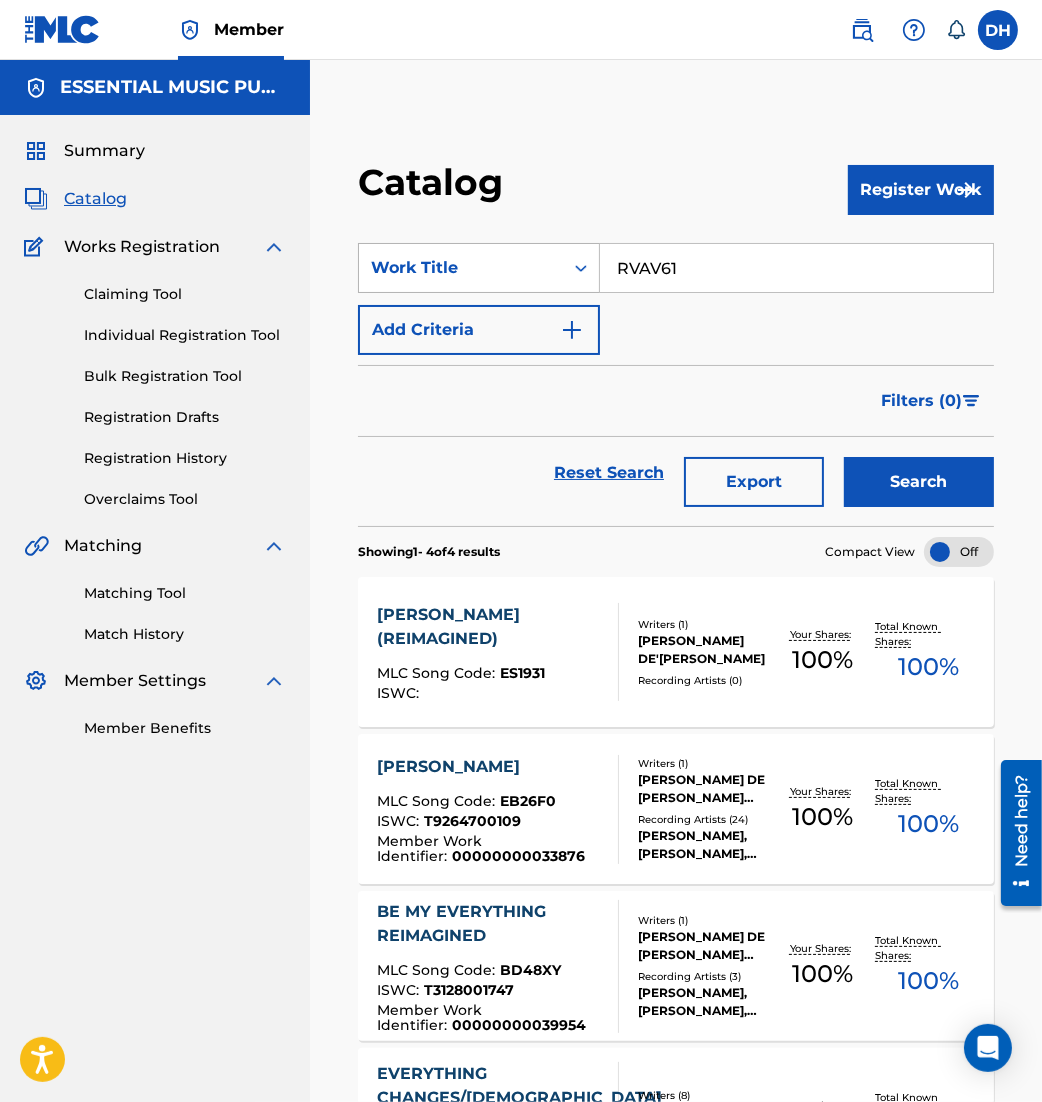 type on "RVAV61" 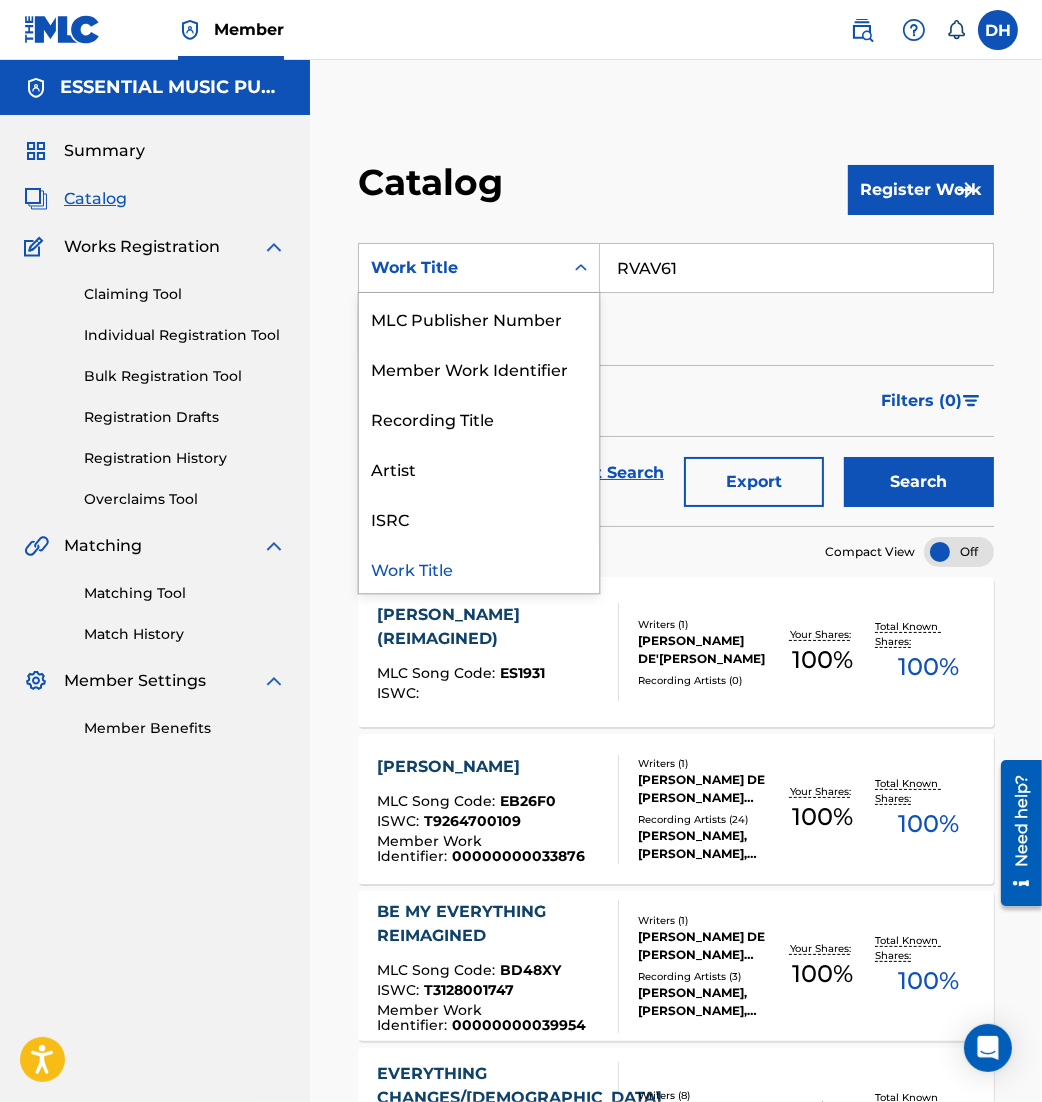 scroll, scrollTop: 0, scrollLeft: 0, axis: both 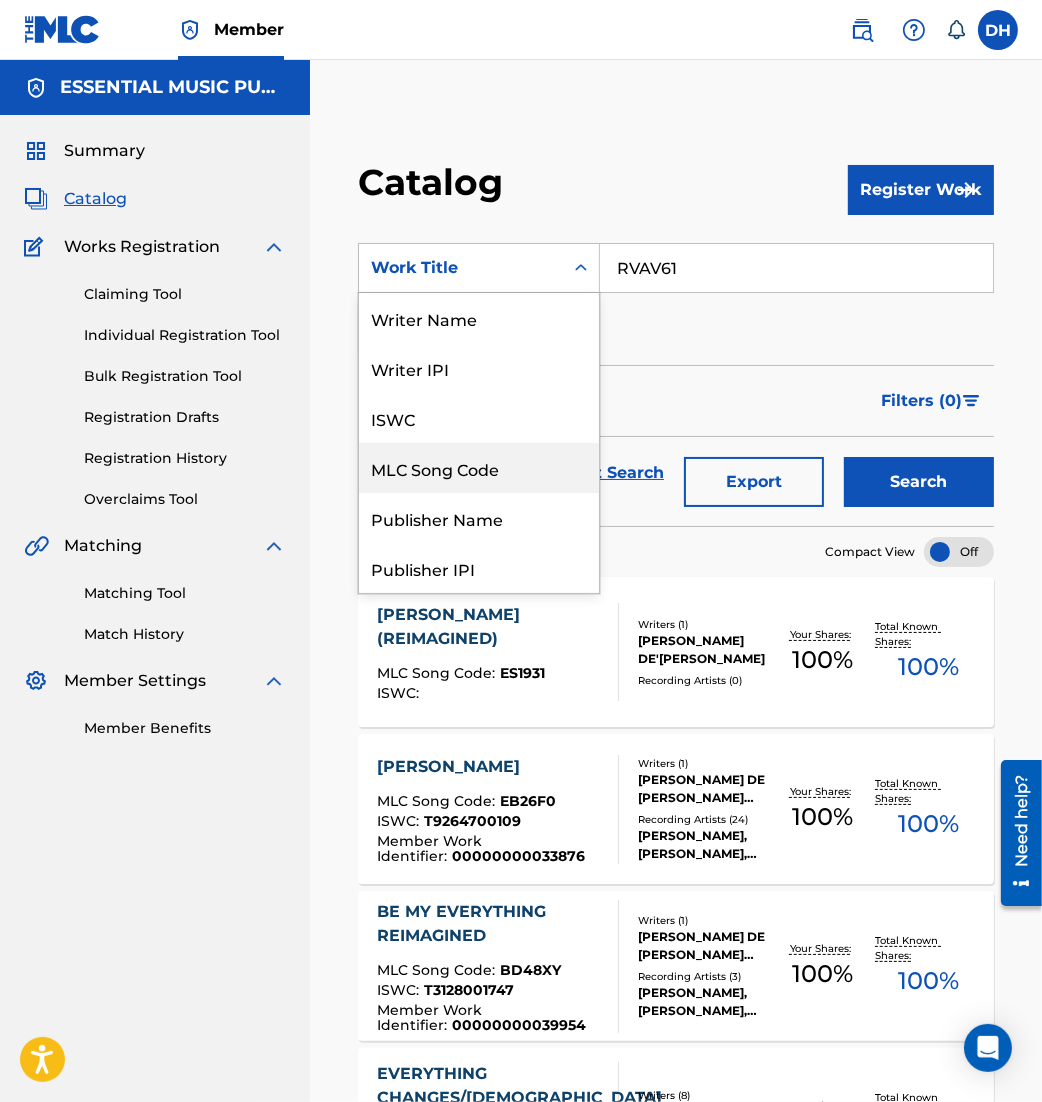 click on "MLC Song Code" at bounding box center [479, 468] 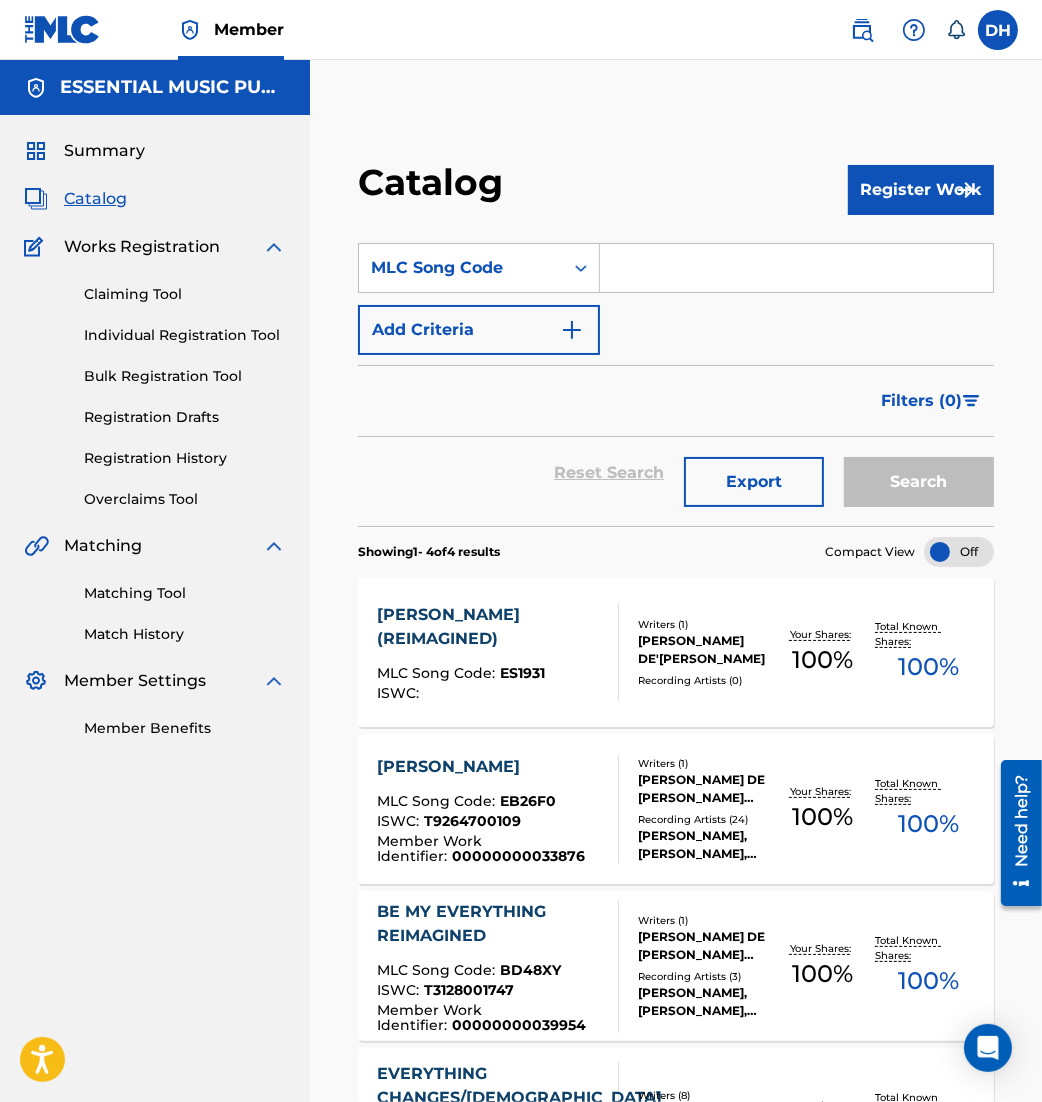 click at bounding box center [796, 268] 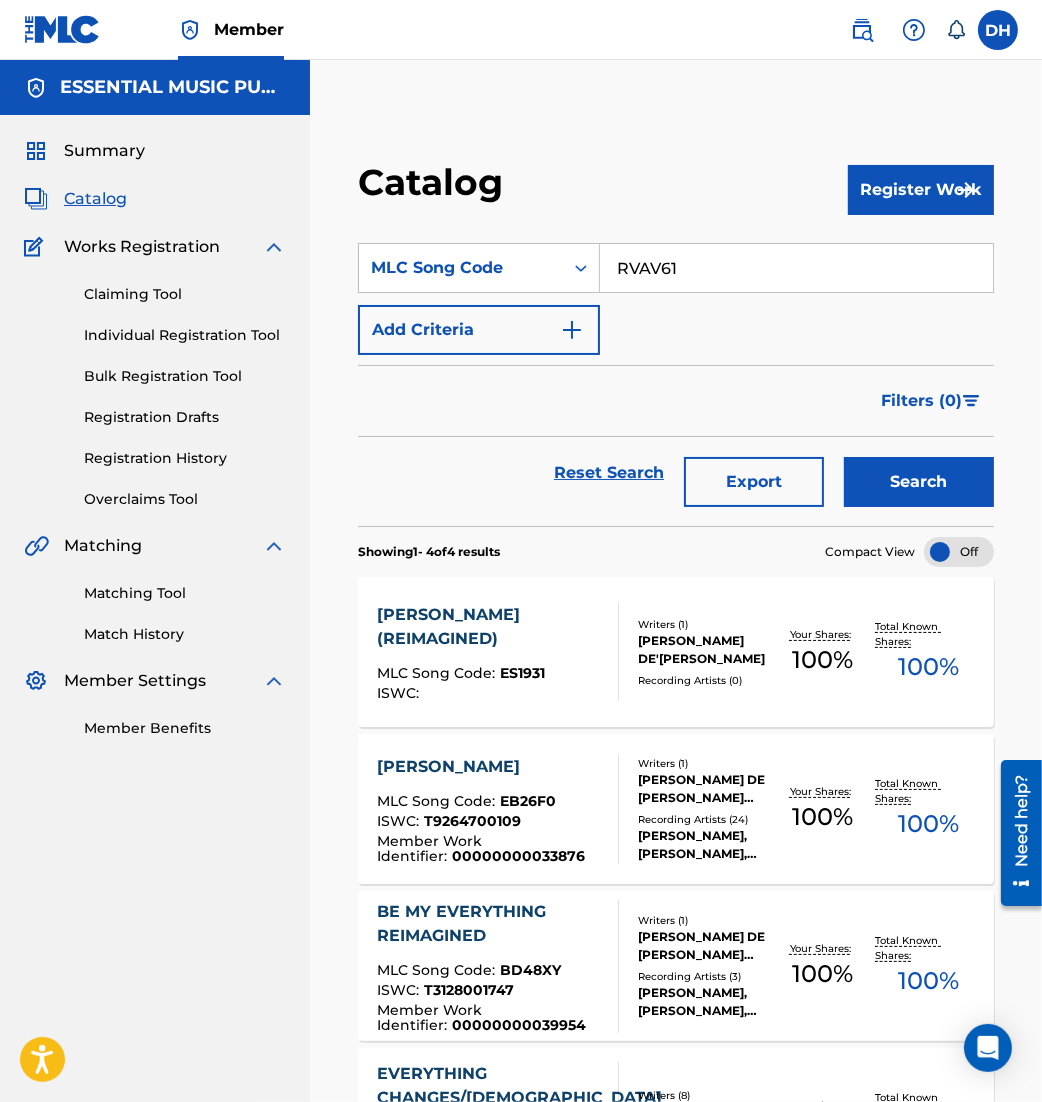 type on "RVAV61" 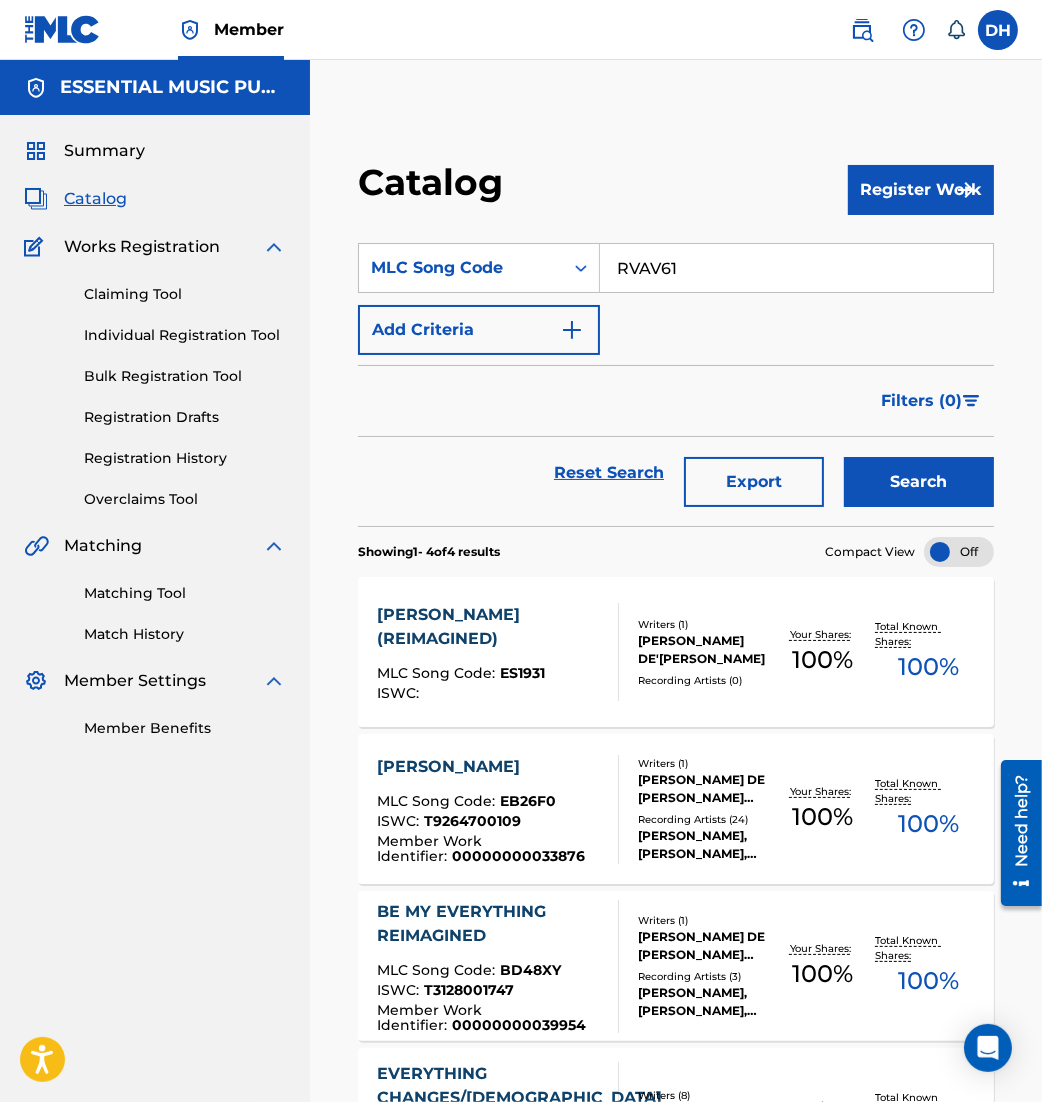 click on "Add Criteria" at bounding box center (479, 330) 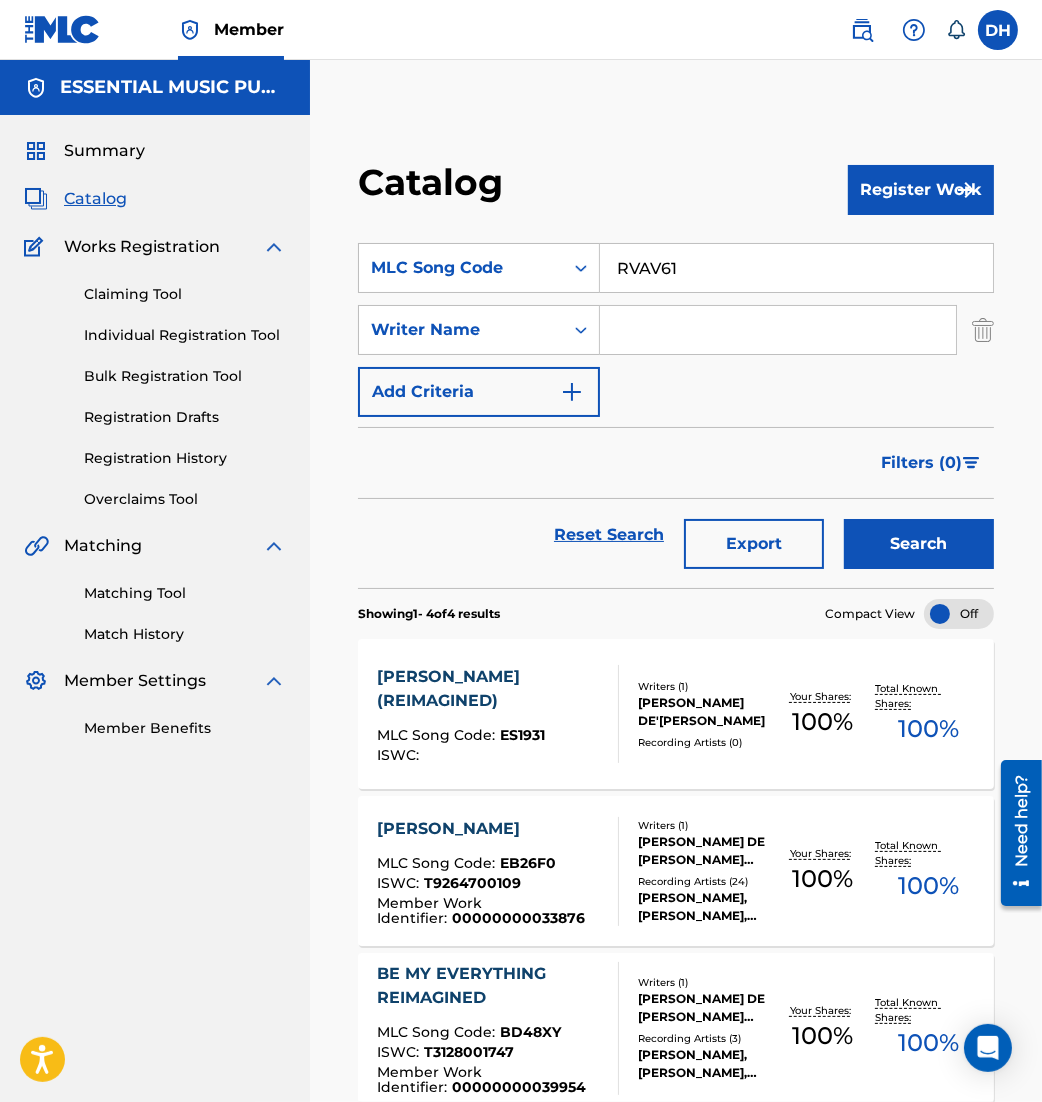 click at bounding box center (778, 330) 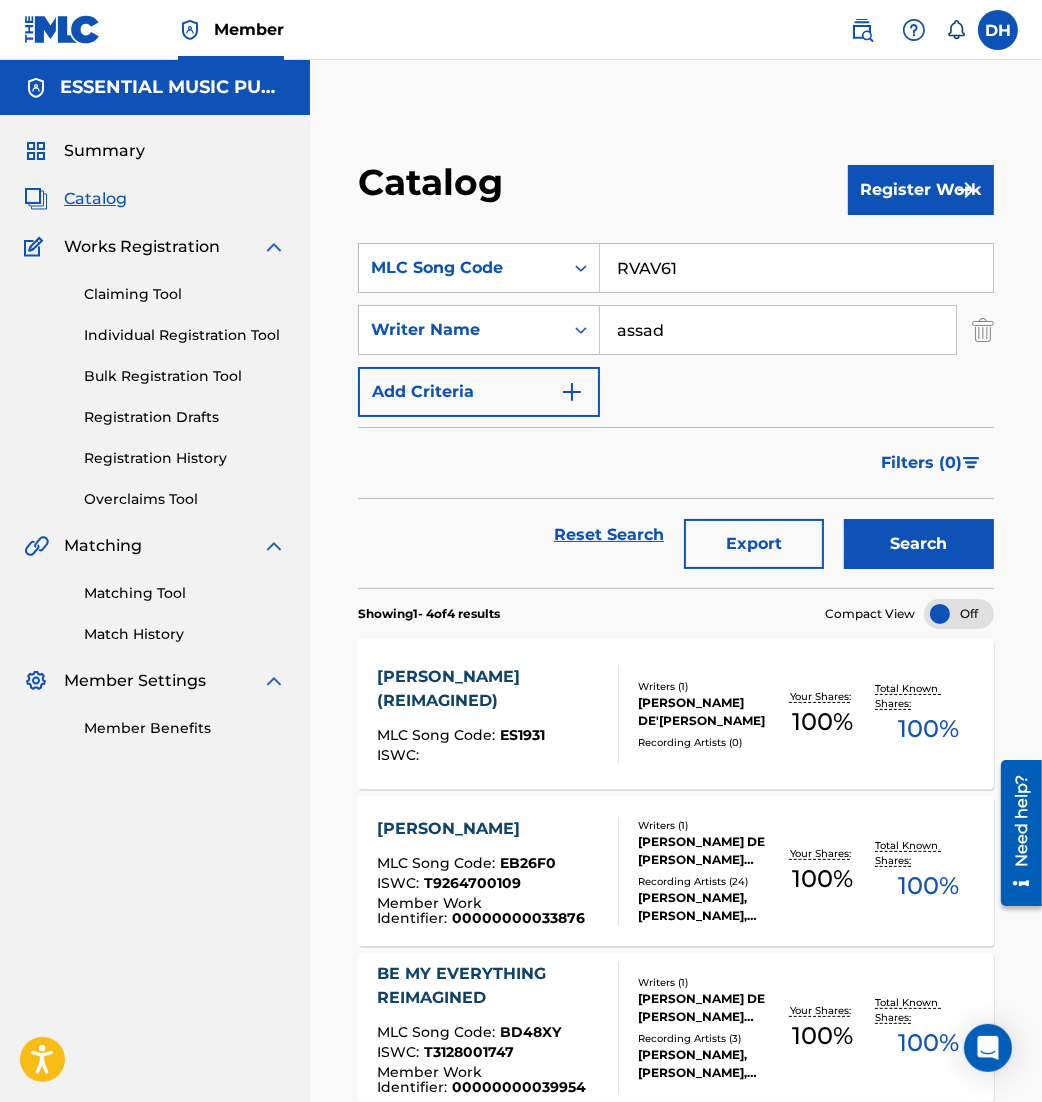 type on "assad" 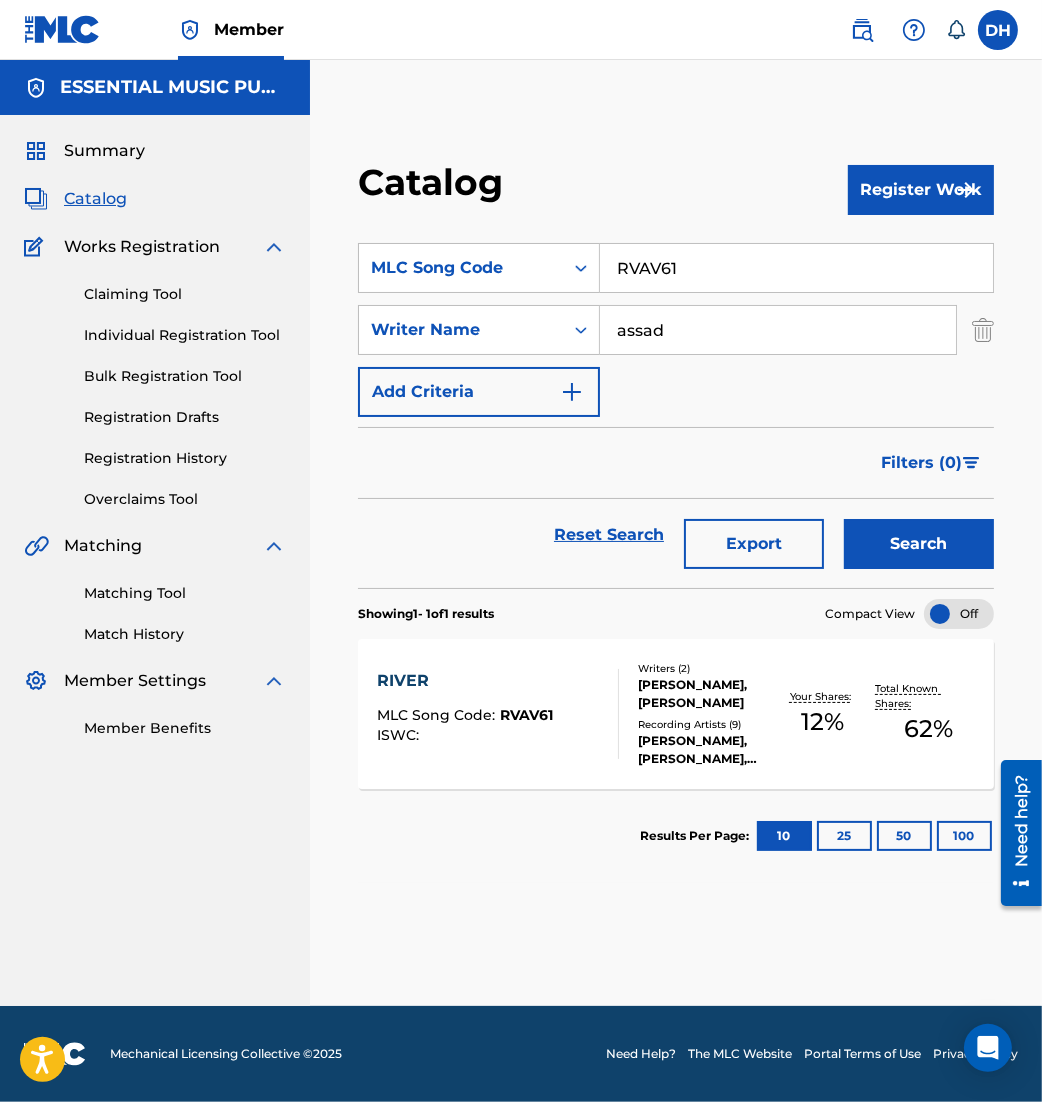 click on "RIVER MLC Song Code : RVAV61 ISWC :" at bounding box center (498, 714) 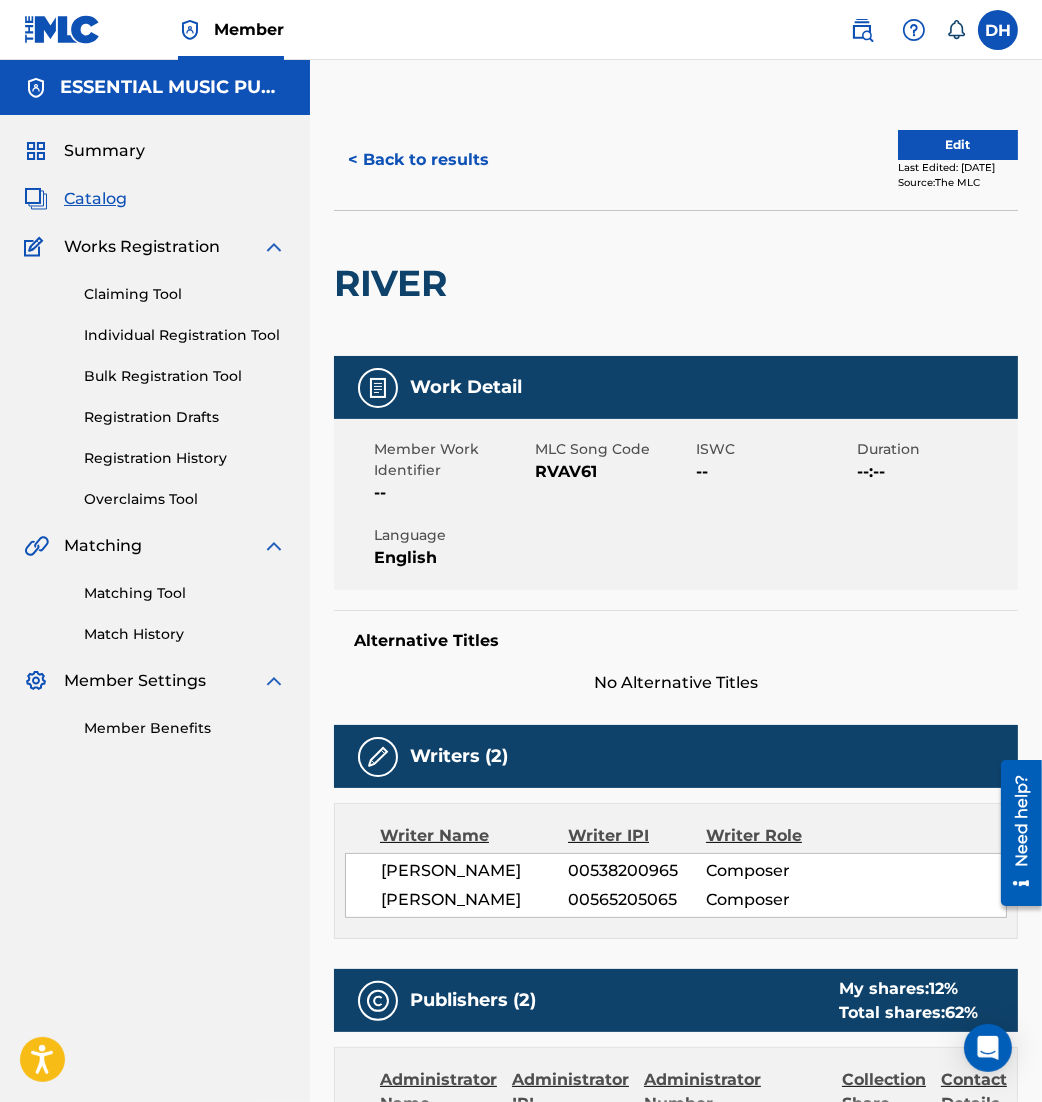 click on "Edit" at bounding box center (958, 145) 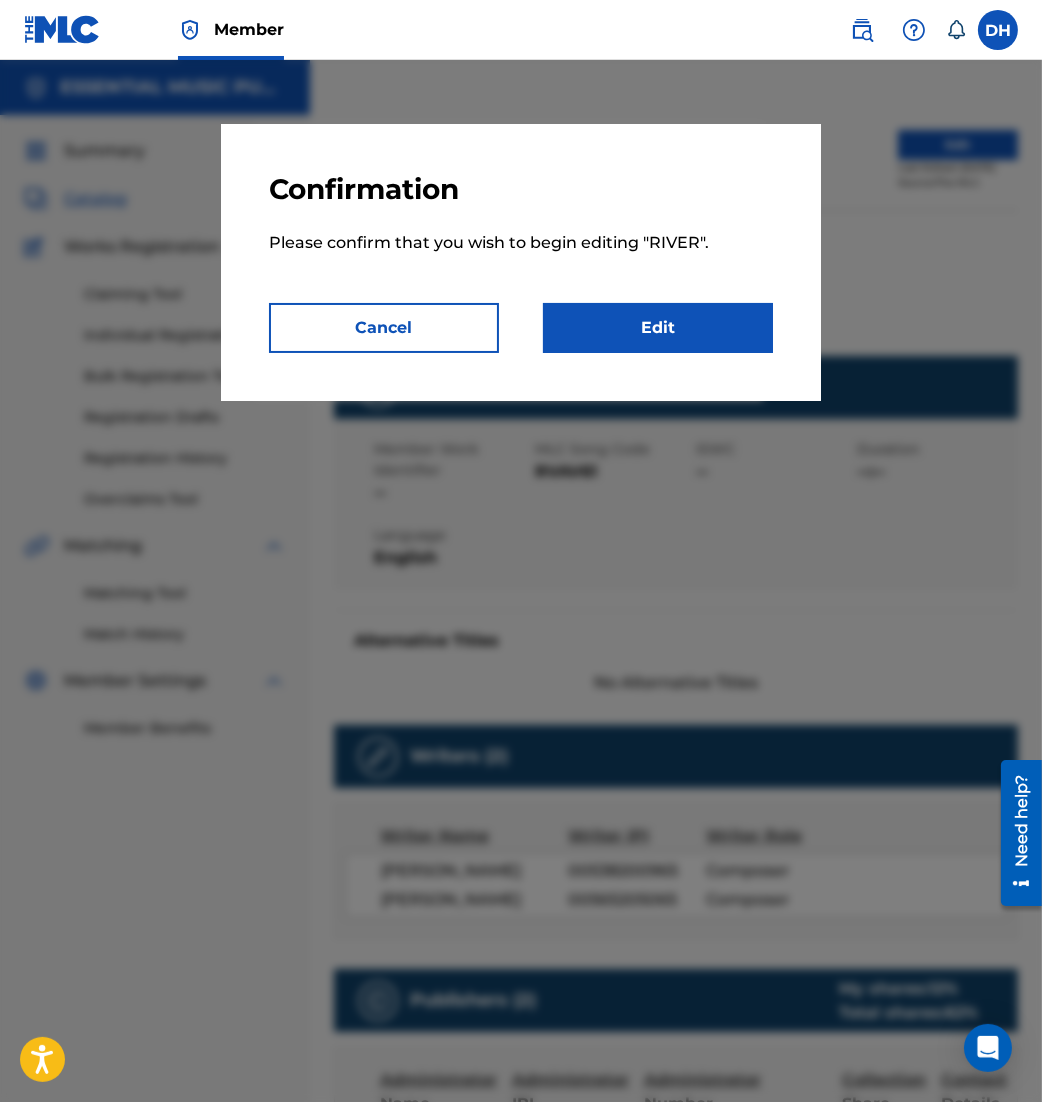 click on "Edit" at bounding box center [658, 328] 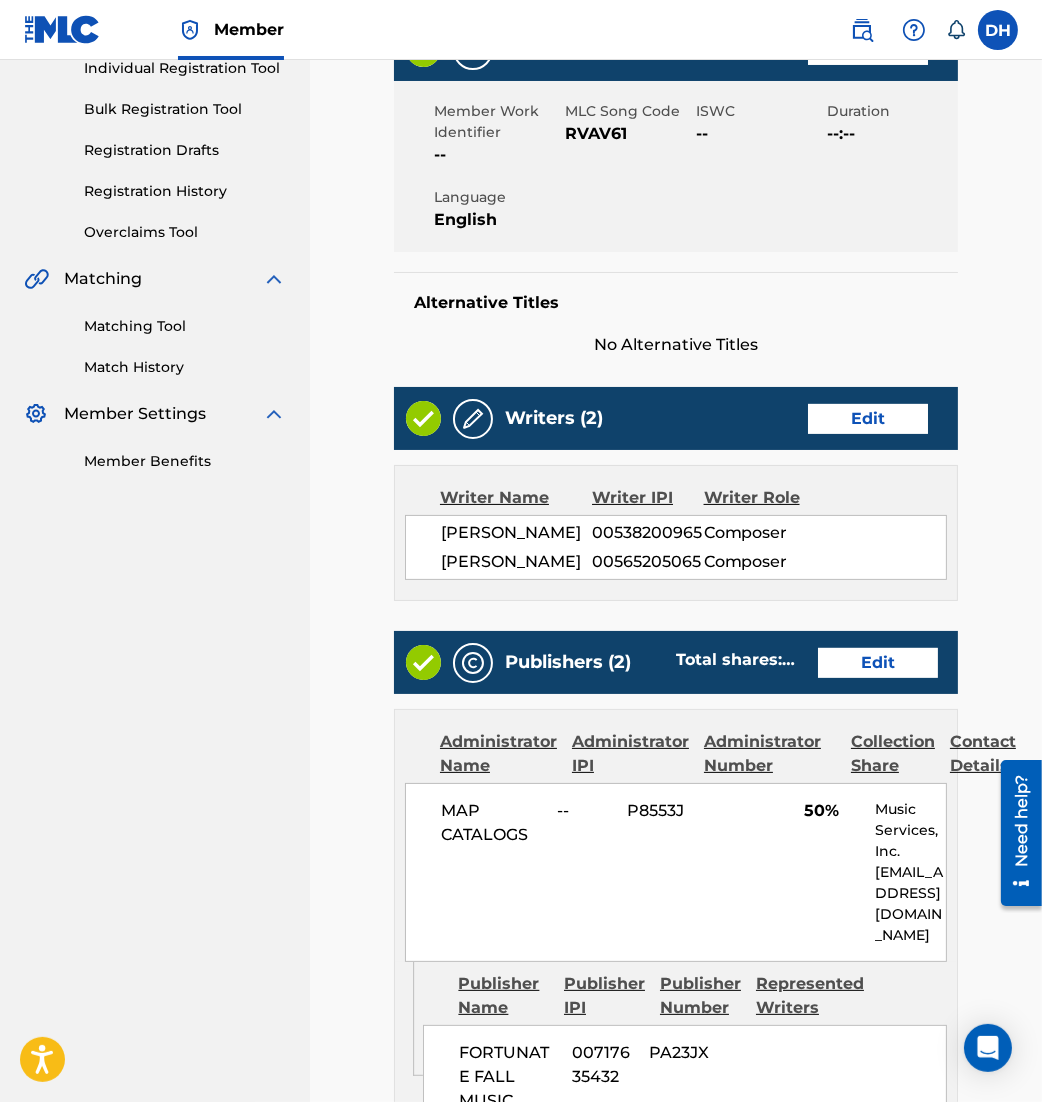 scroll, scrollTop: 328, scrollLeft: 0, axis: vertical 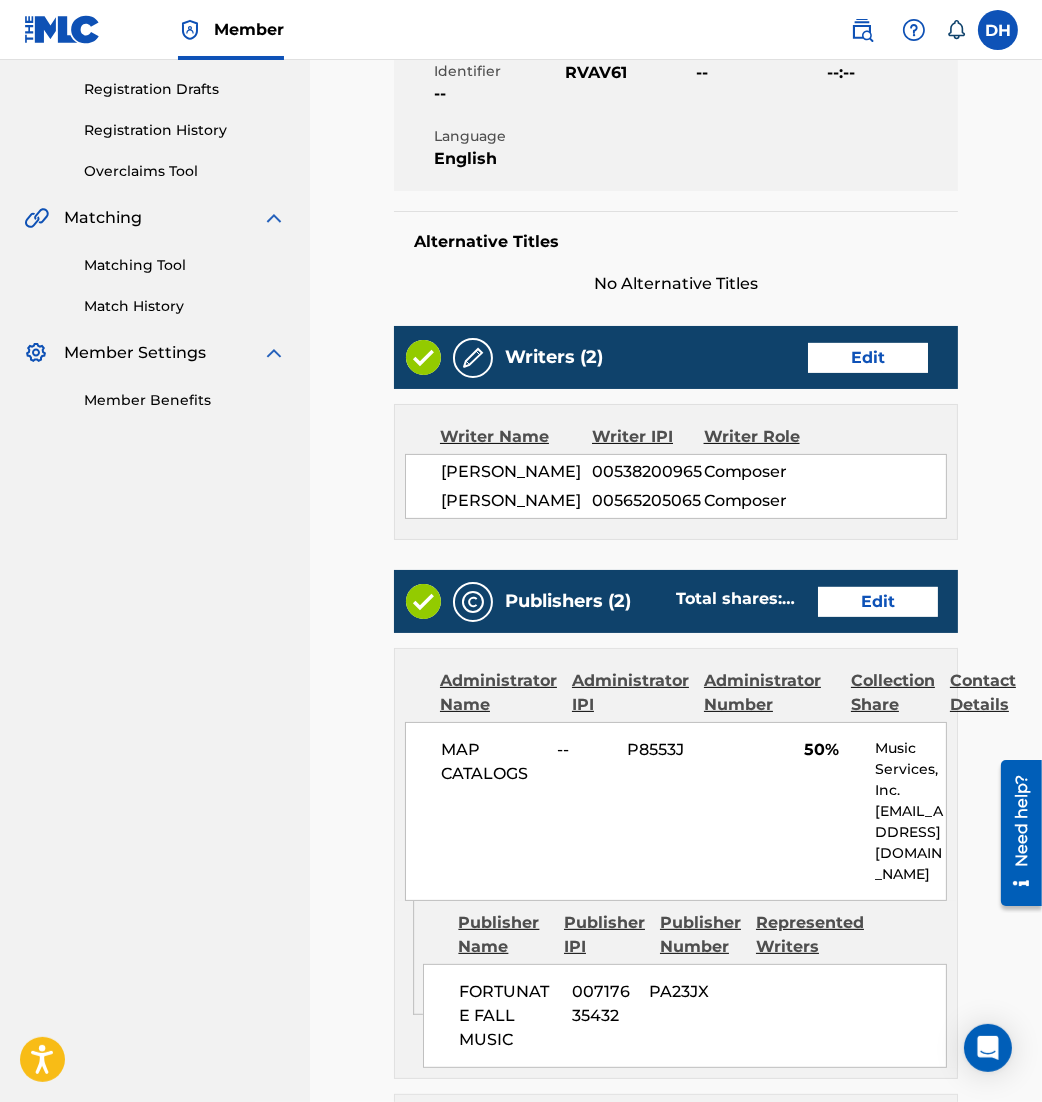 click on "Edit" at bounding box center (868, 358) 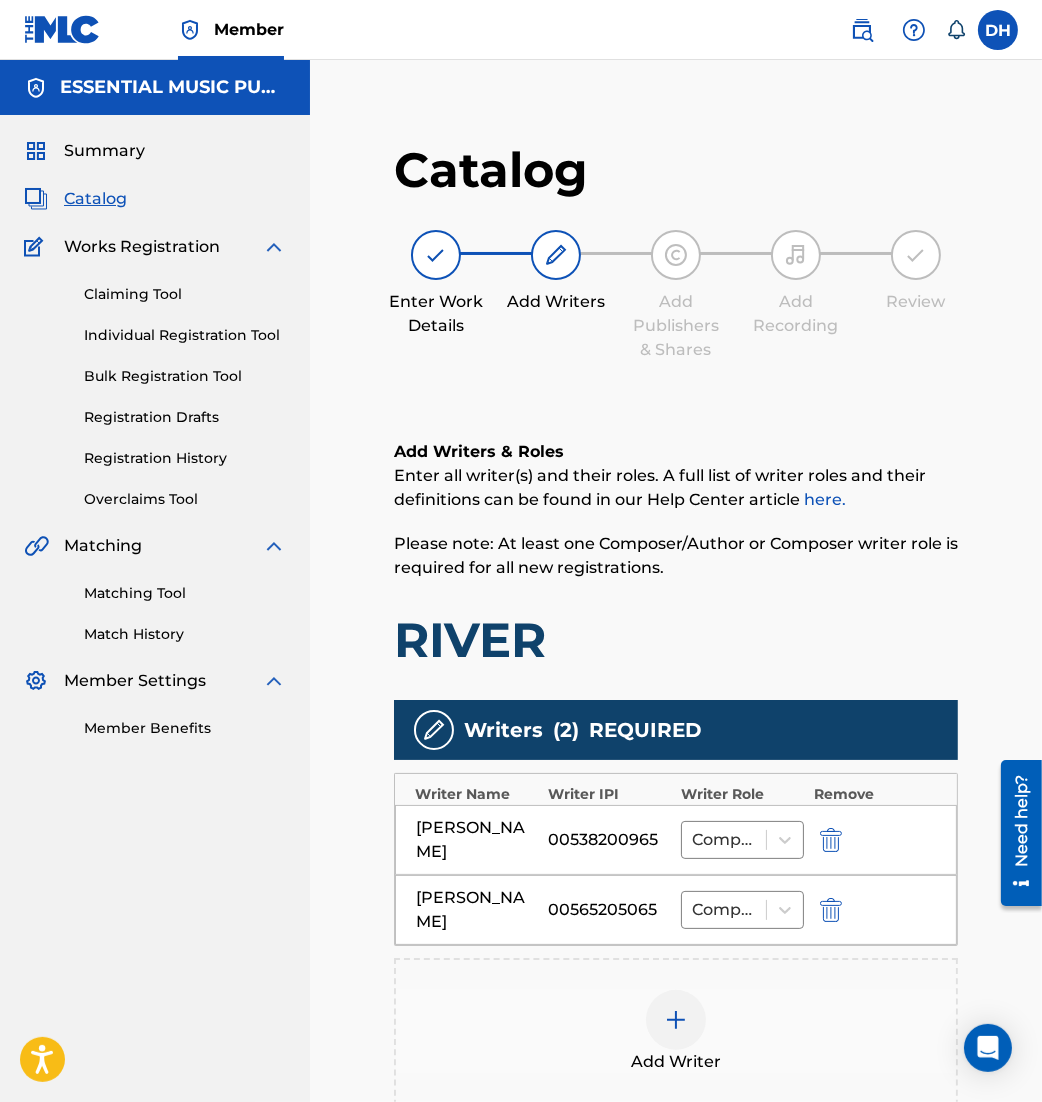 click at bounding box center [676, 1020] 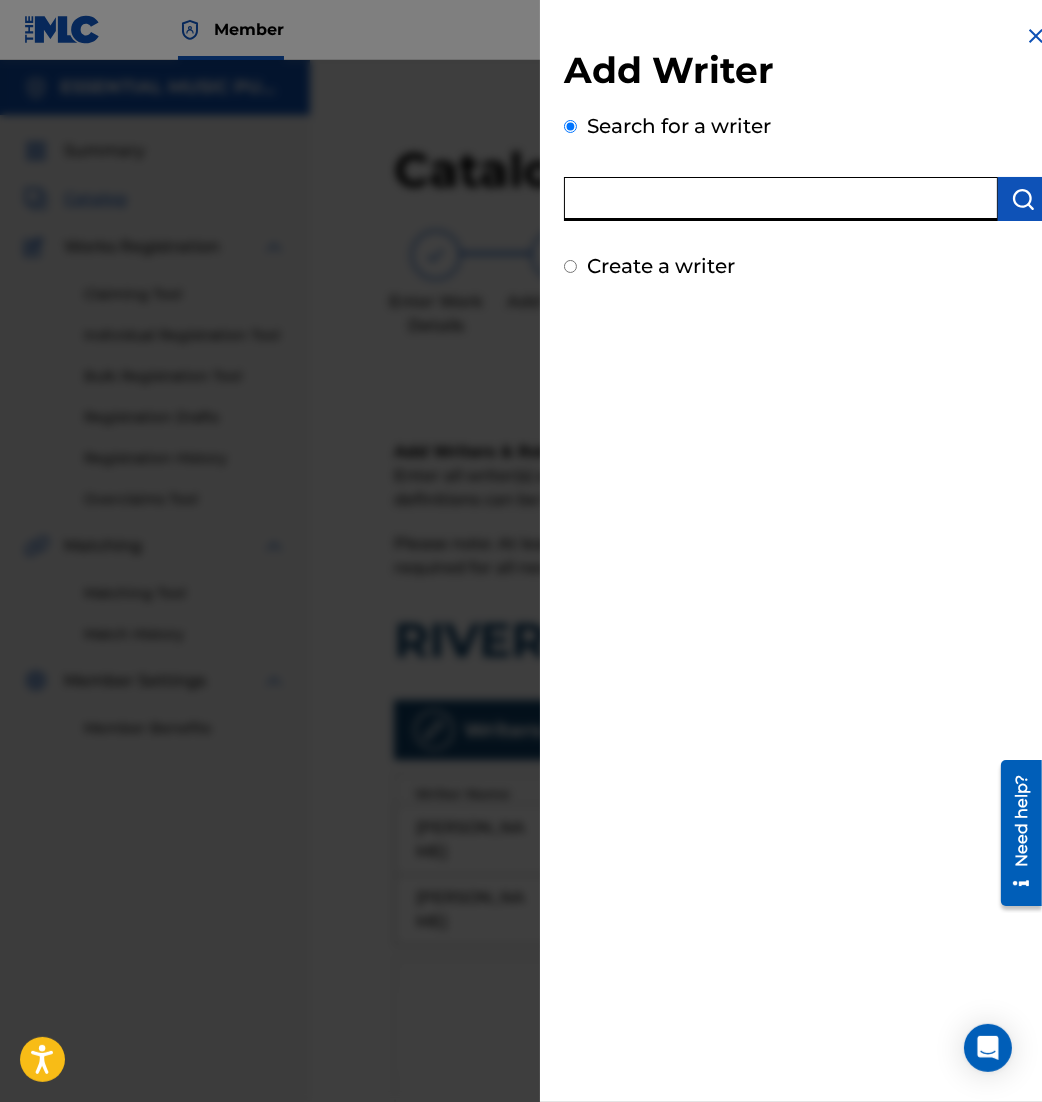 click at bounding box center [781, 199] 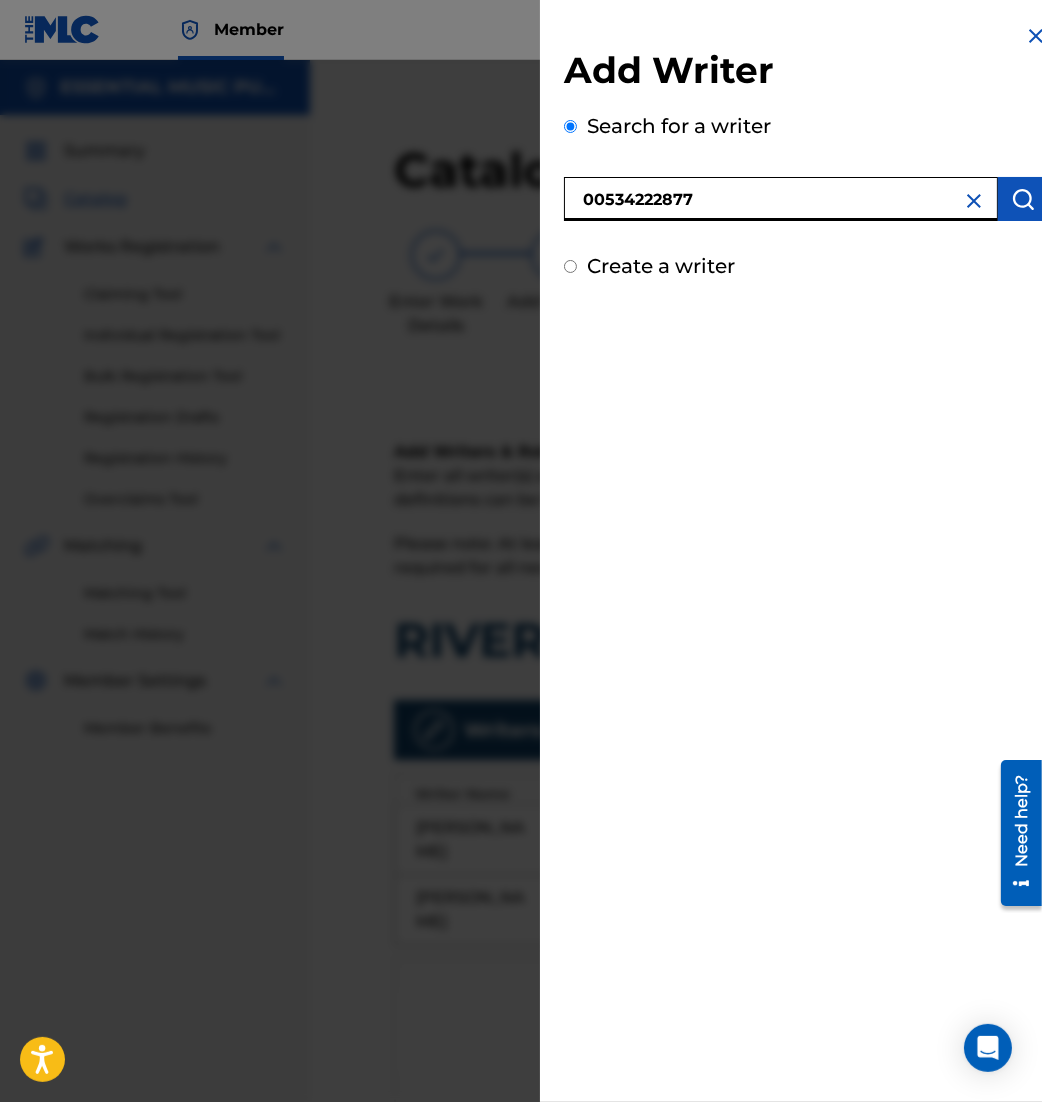 type on "00534222877" 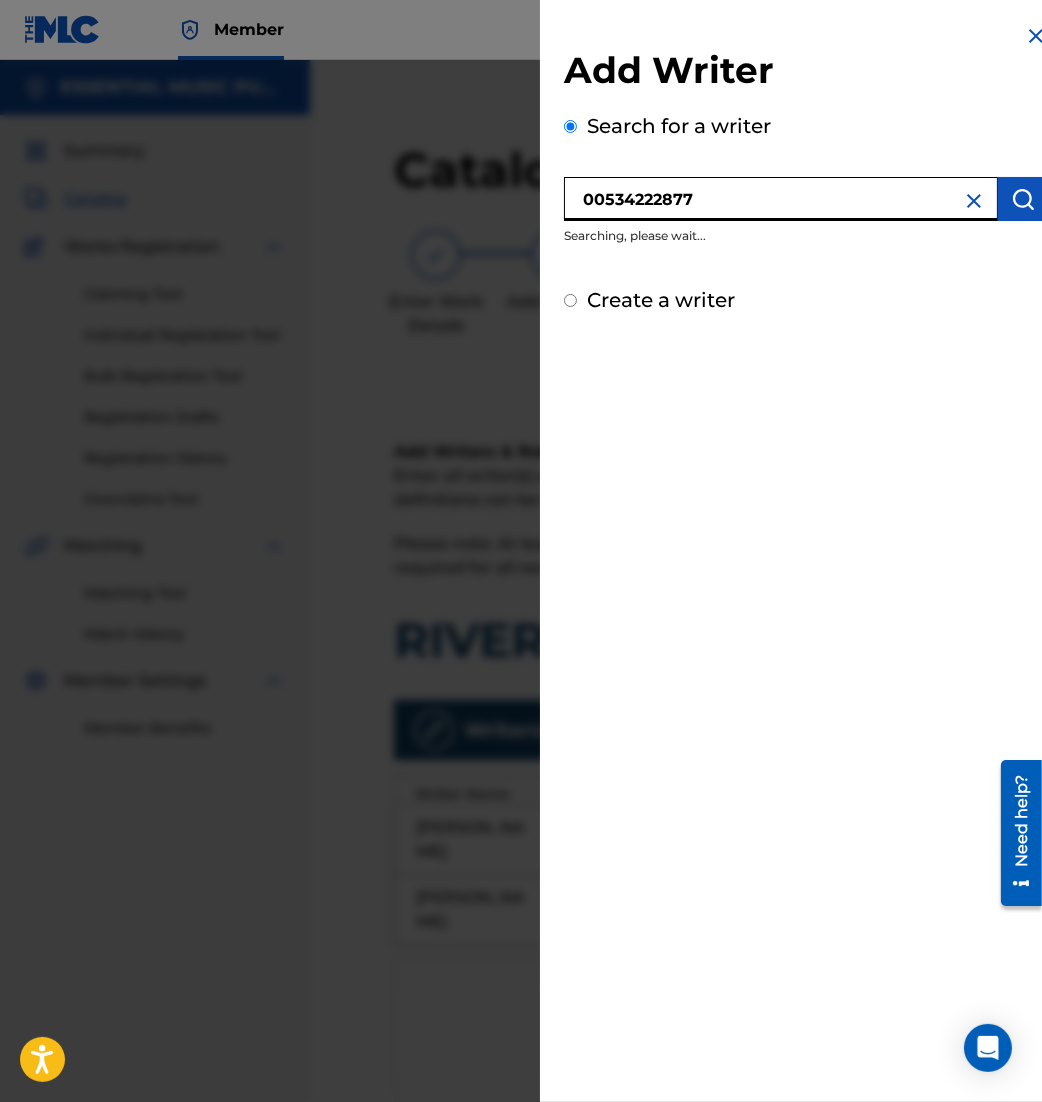 click on "00534222877" at bounding box center [781, 199] 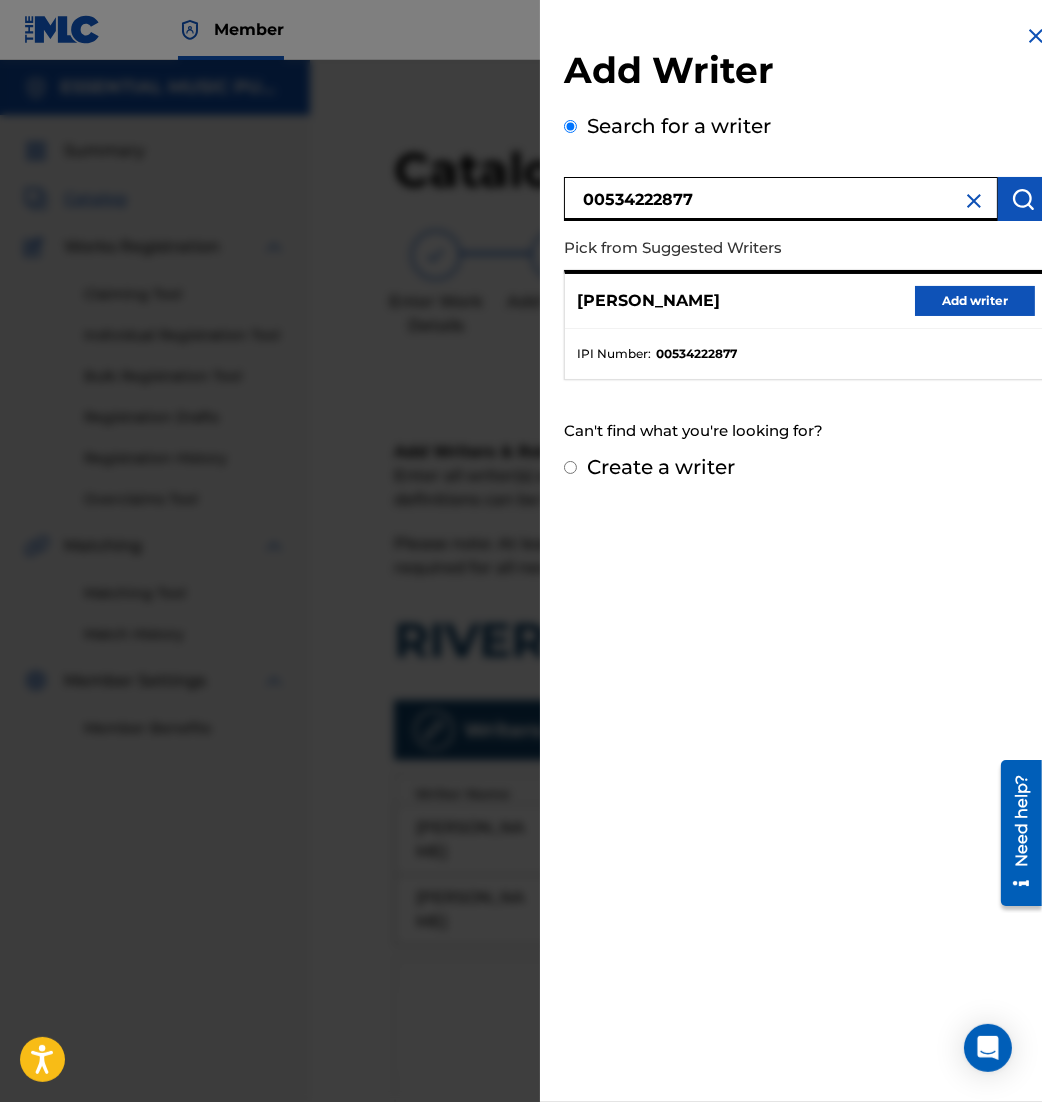 click on "Add writer" at bounding box center (975, 301) 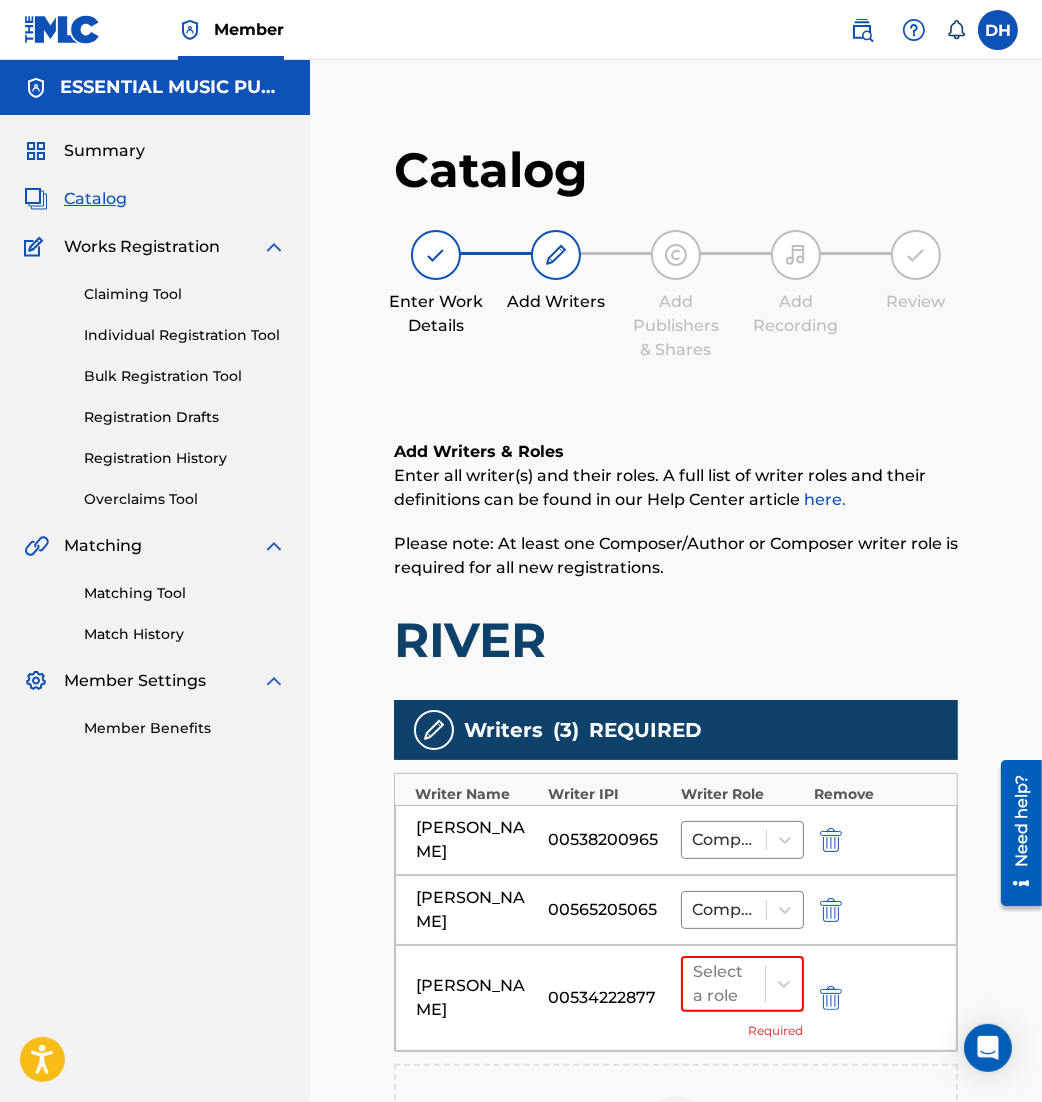 scroll, scrollTop: 408, scrollLeft: 0, axis: vertical 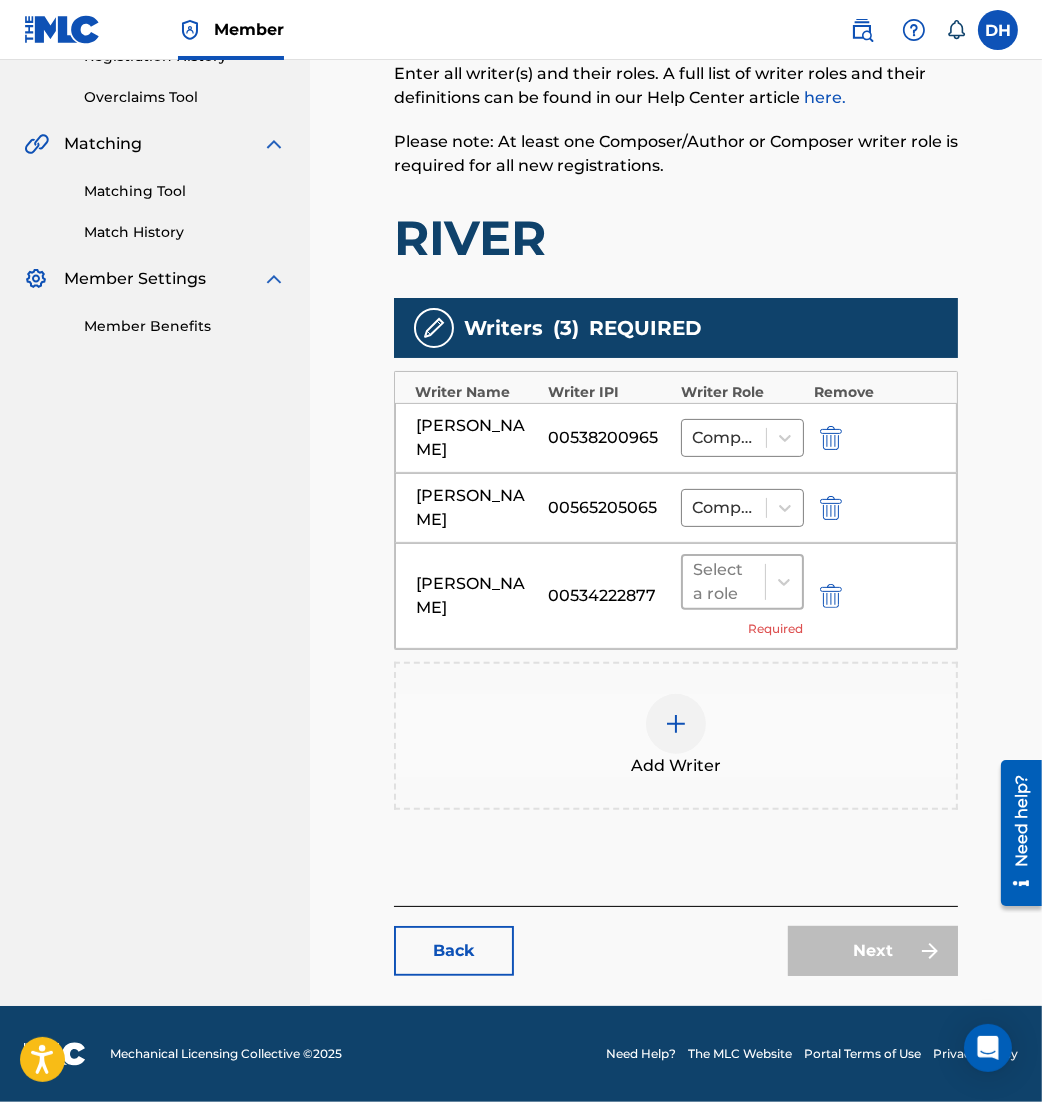 click at bounding box center [783, 582] 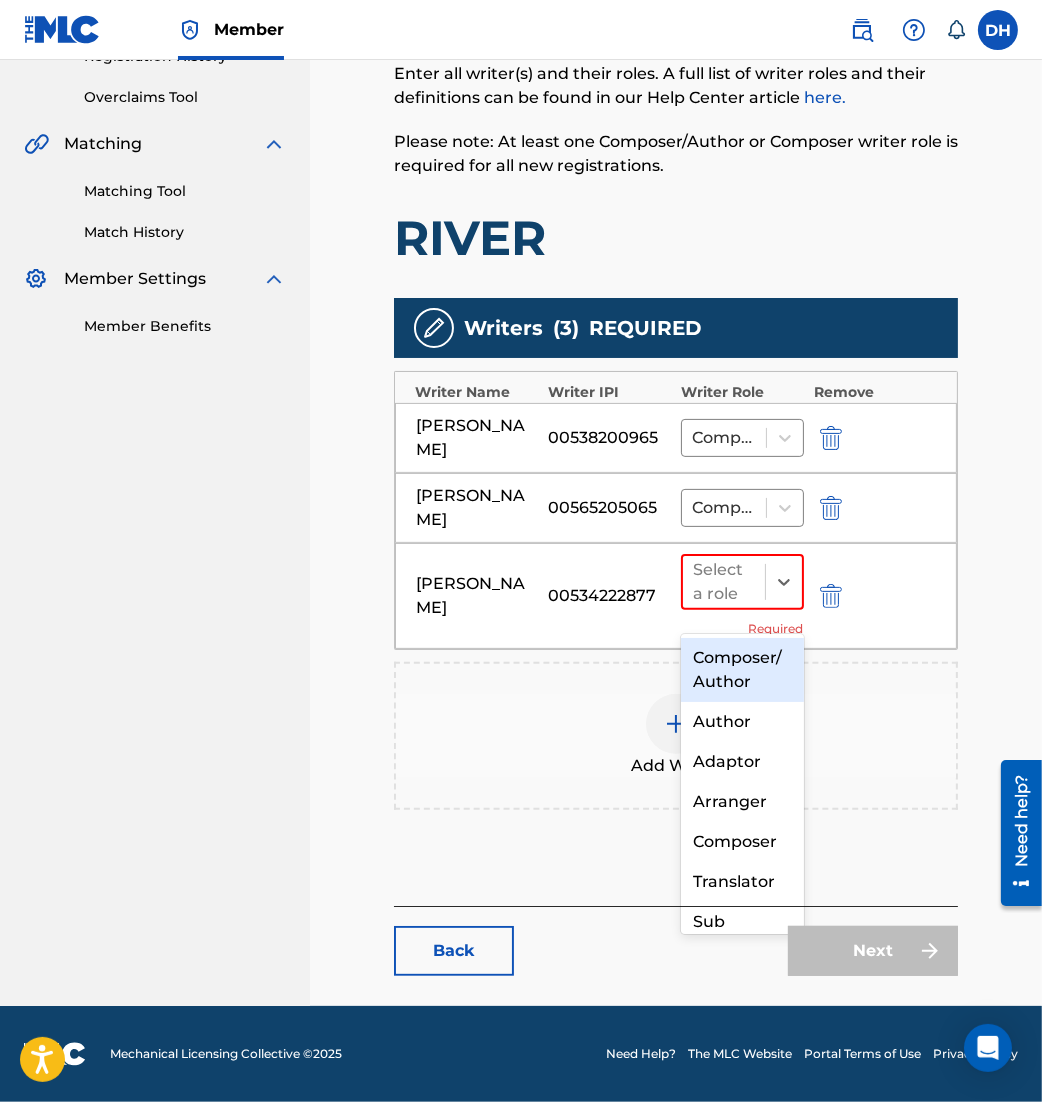 click on "Composer/Author" at bounding box center (742, 670) 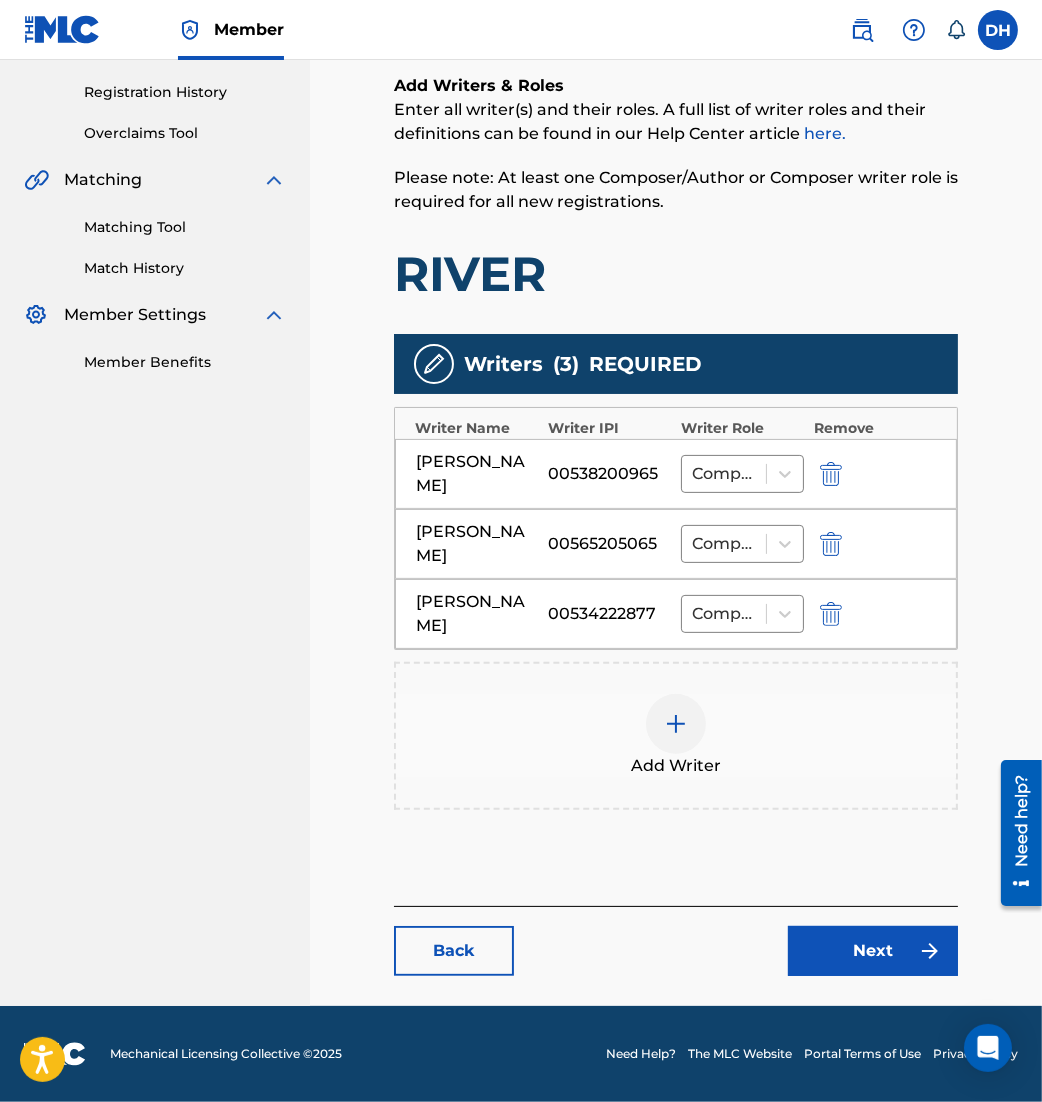 click on "Next" at bounding box center [873, 951] 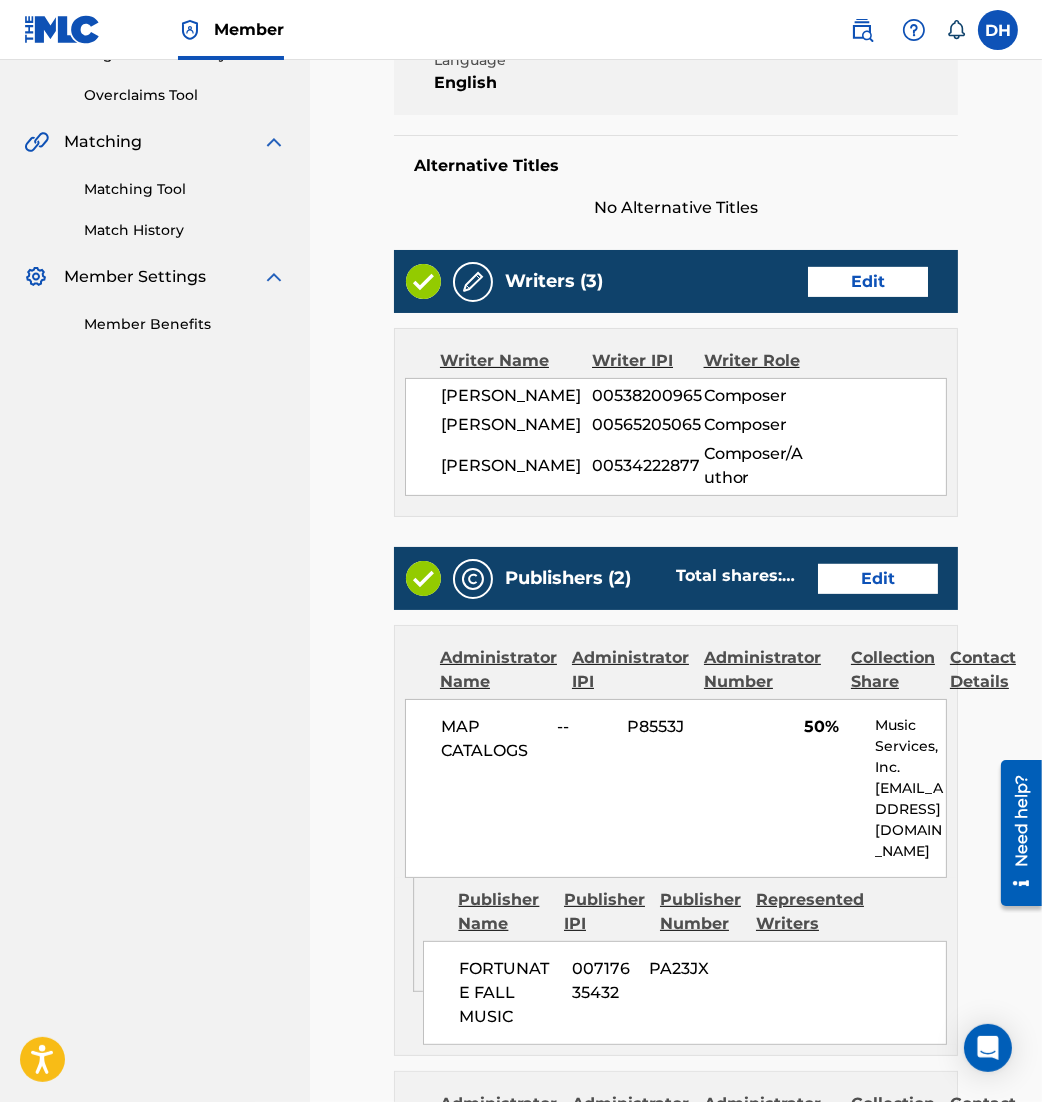 scroll, scrollTop: 413, scrollLeft: 0, axis: vertical 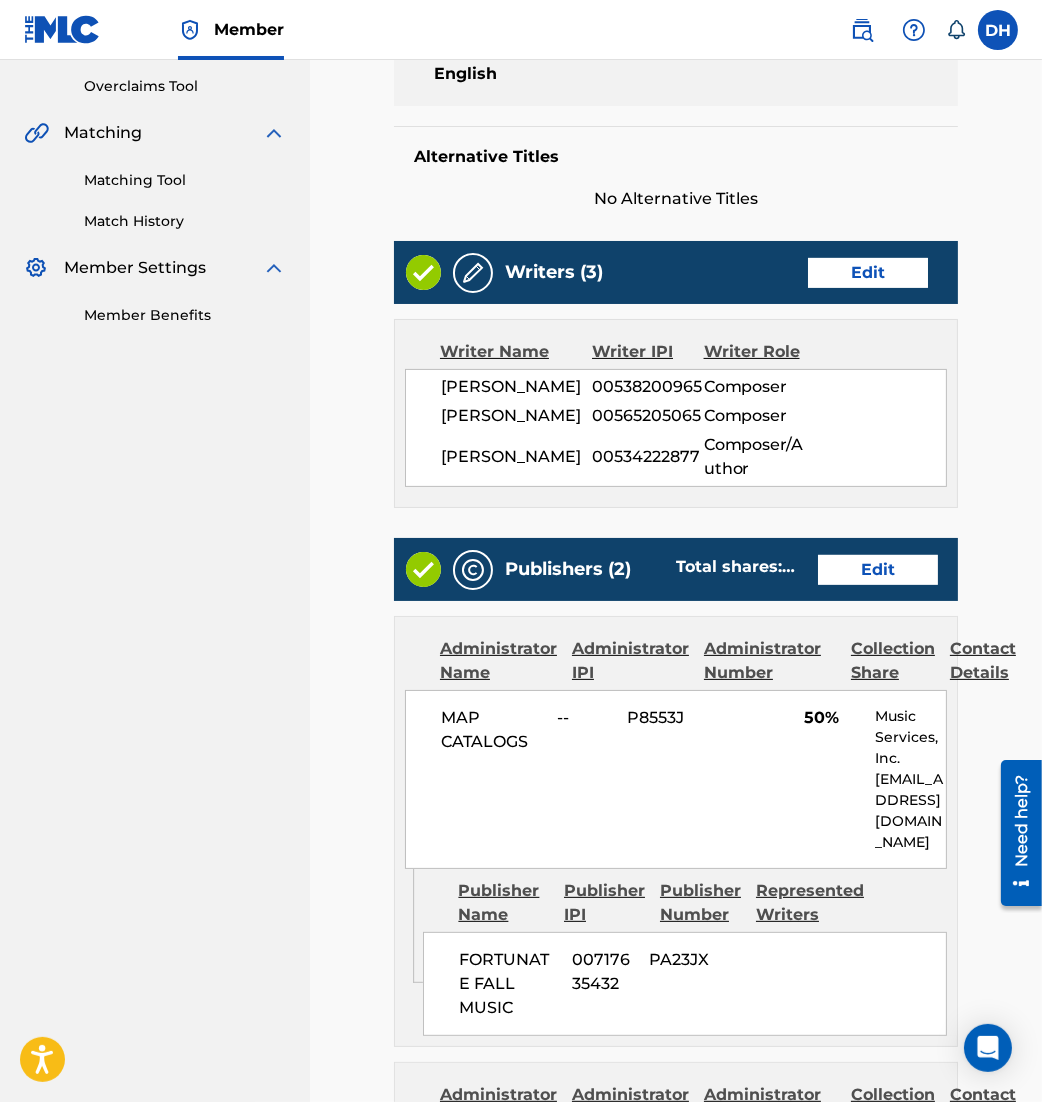 click on "Edit" at bounding box center (878, 570) 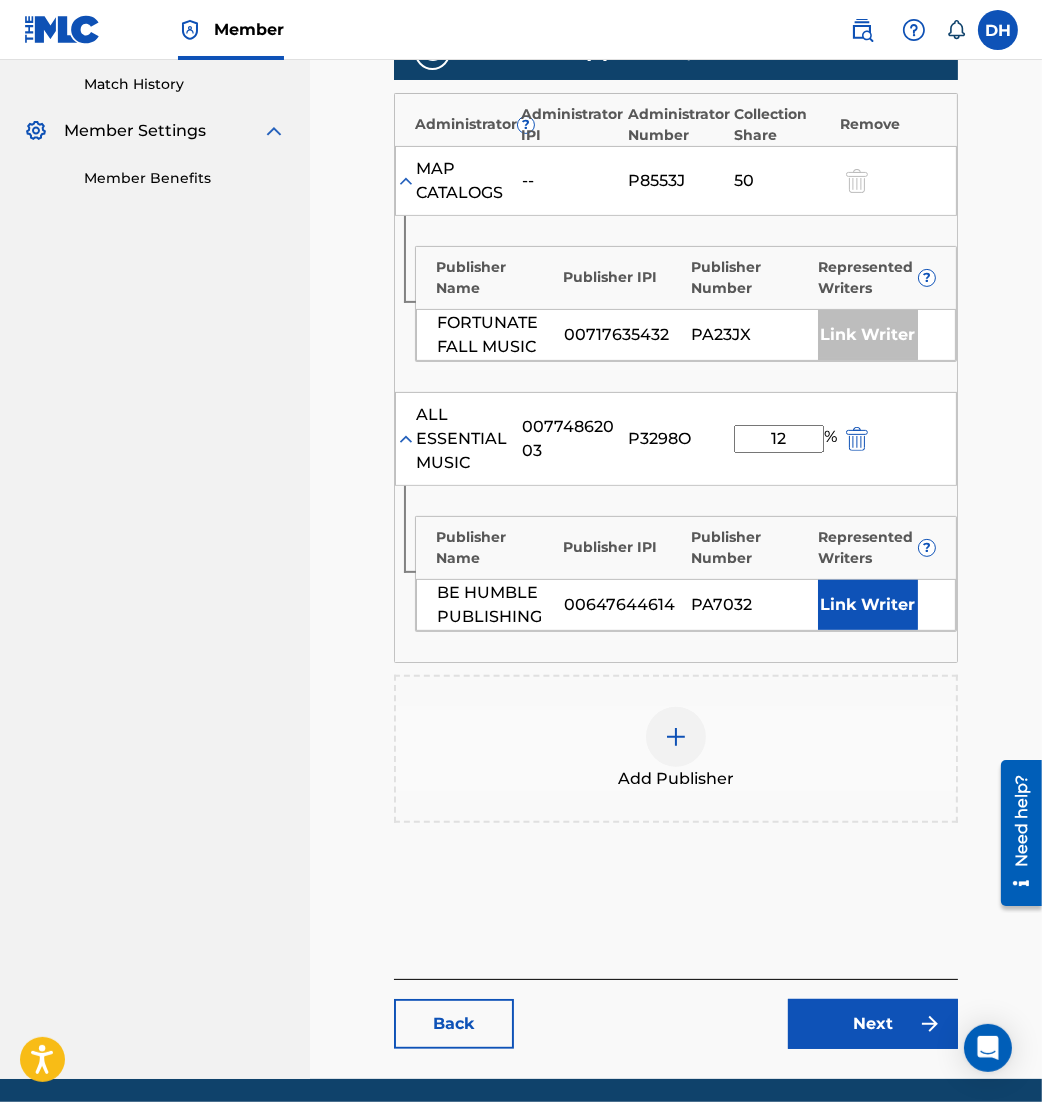 scroll, scrollTop: 554, scrollLeft: 0, axis: vertical 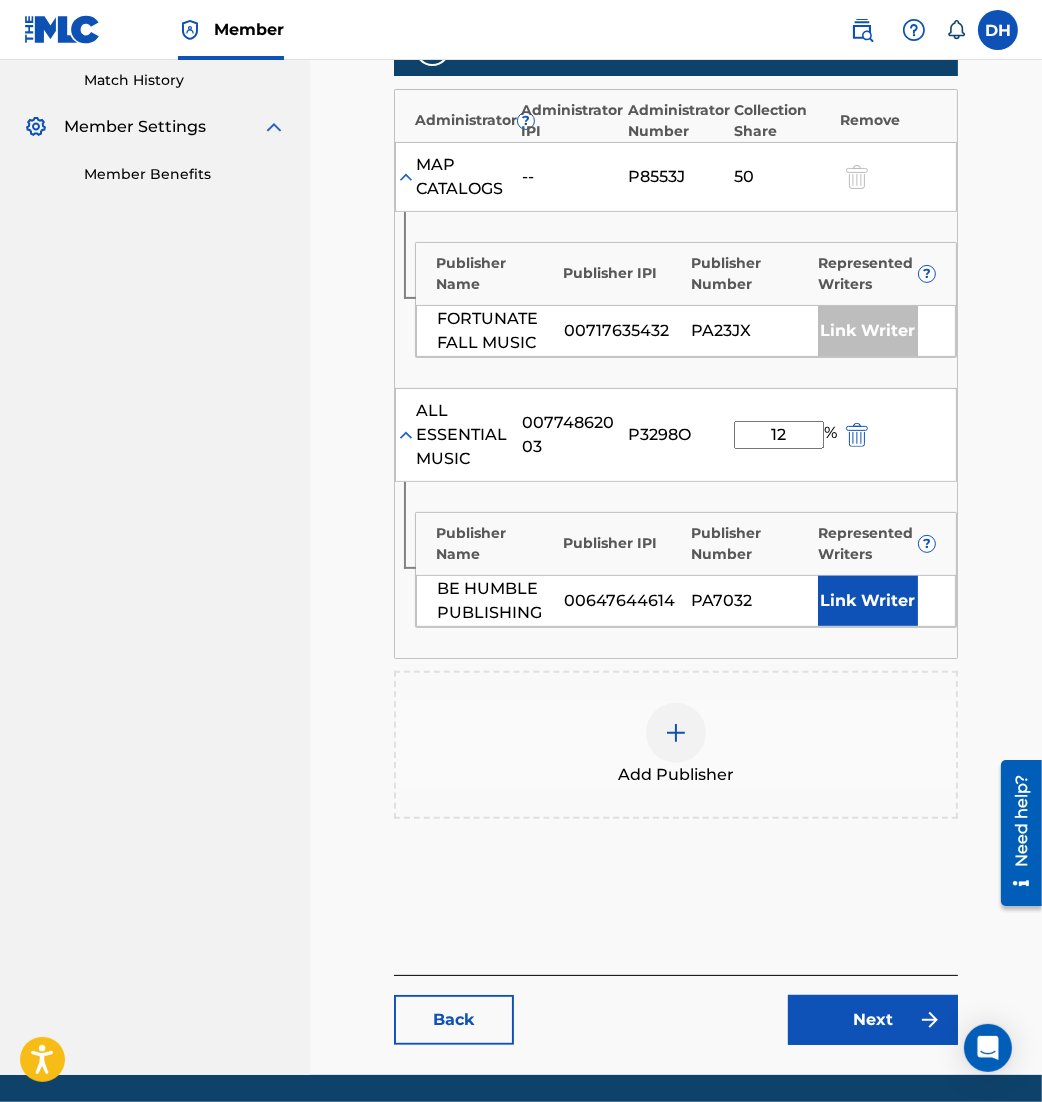 click on "Link Writer" at bounding box center (868, 601) 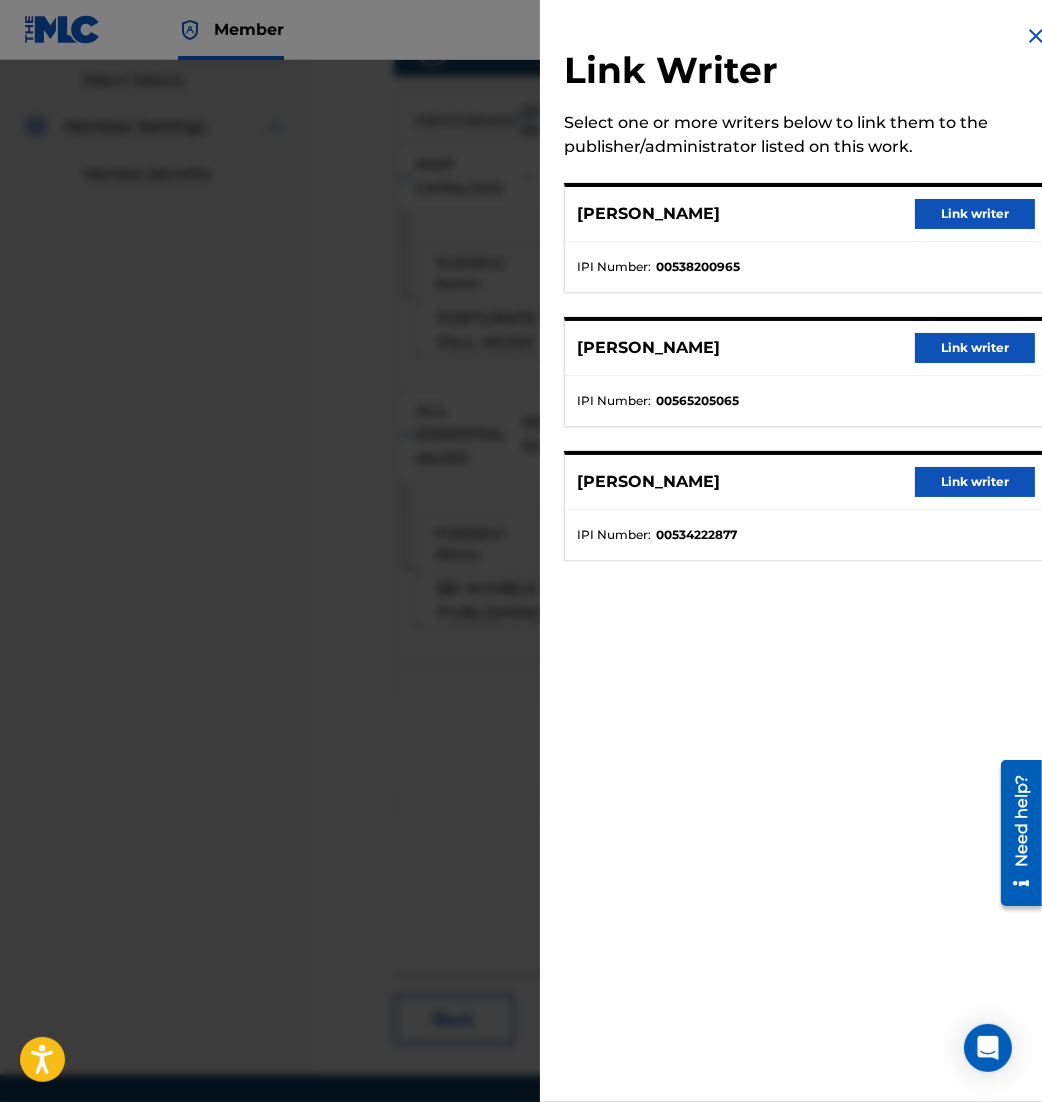 click on "Link writer" at bounding box center [975, 482] 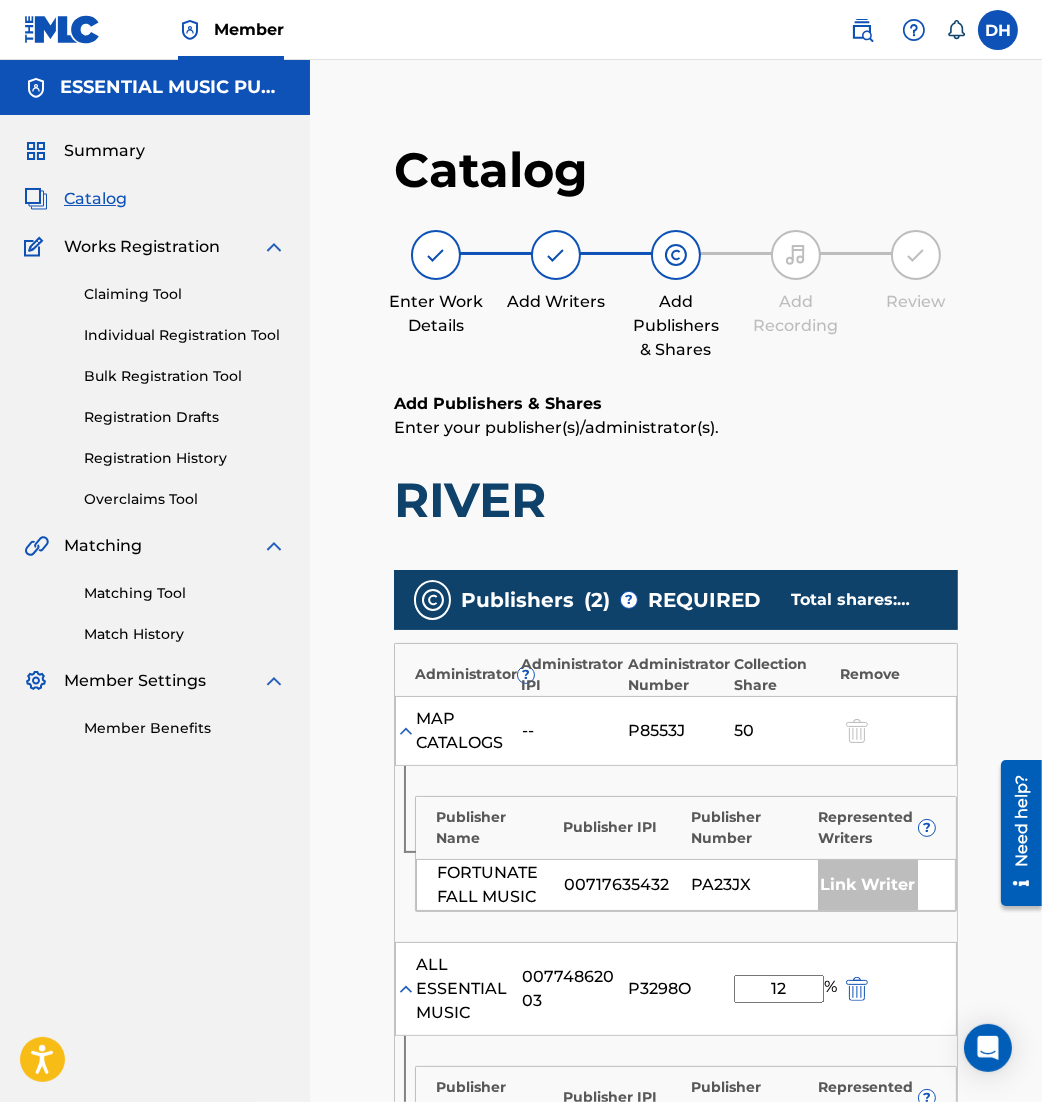 scroll, scrollTop: 702, scrollLeft: 0, axis: vertical 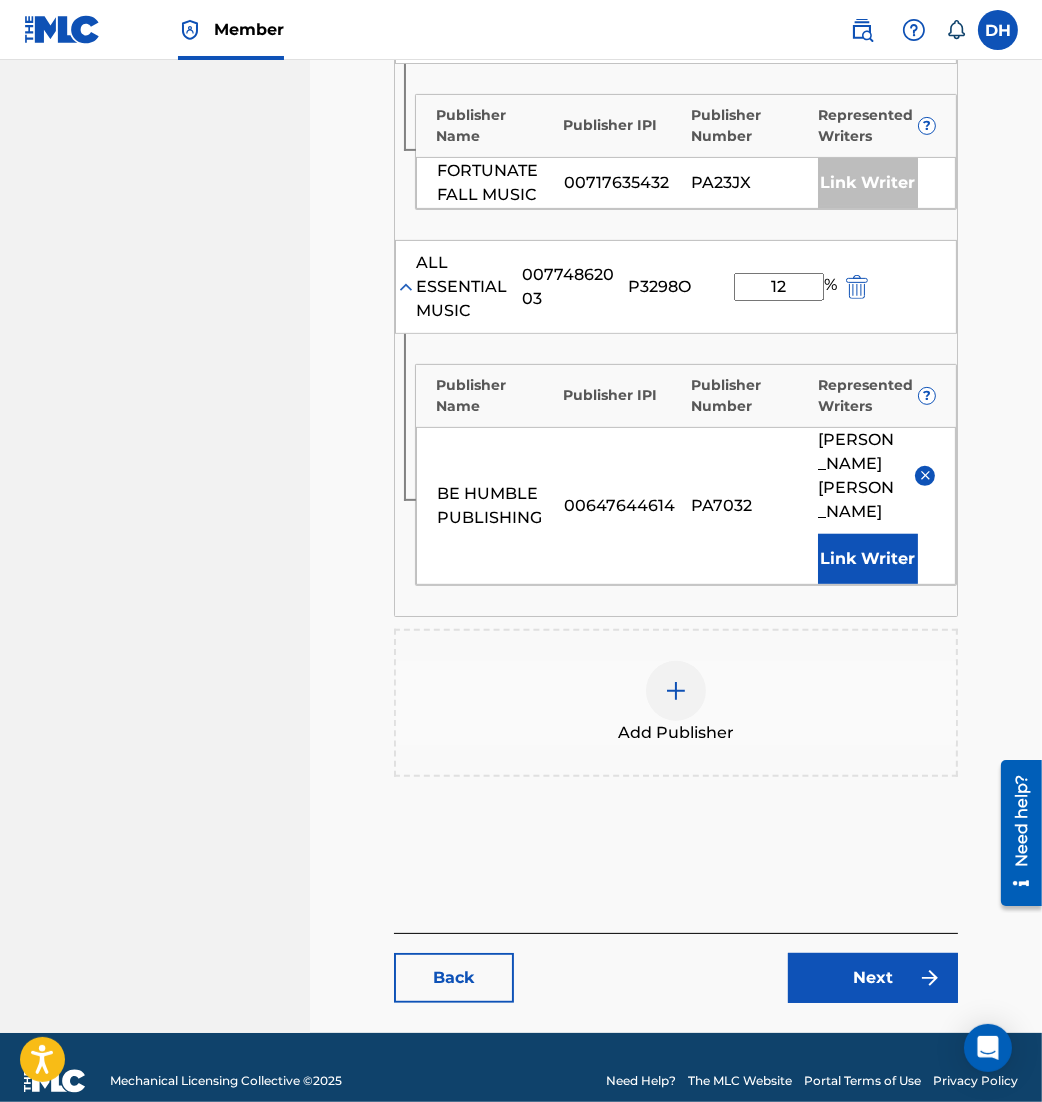 click on "Next" at bounding box center (873, 978) 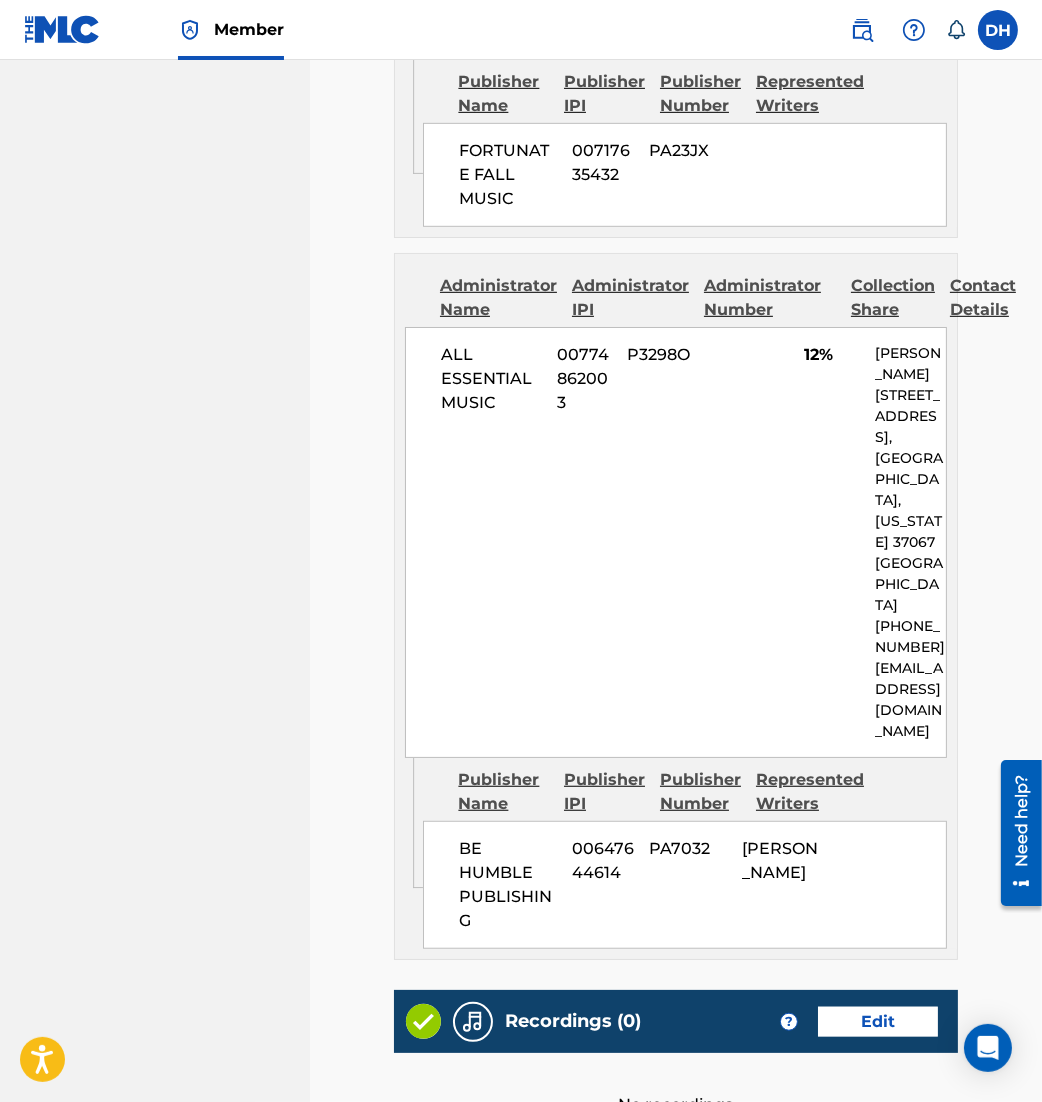 scroll, scrollTop: 1490, scrollLeft: 0, axis: vertical 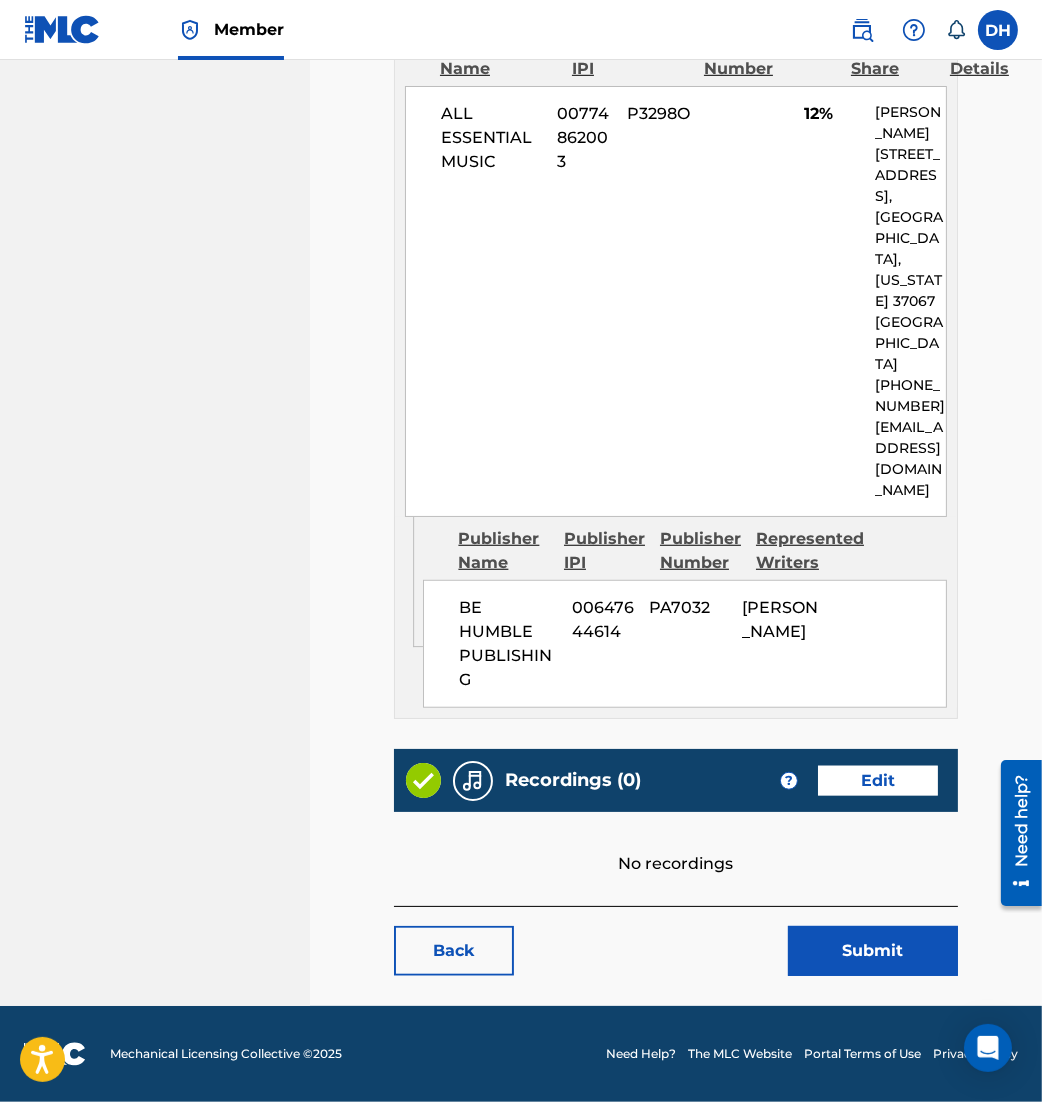 click on "Edit" at bounding box center (878, 781) 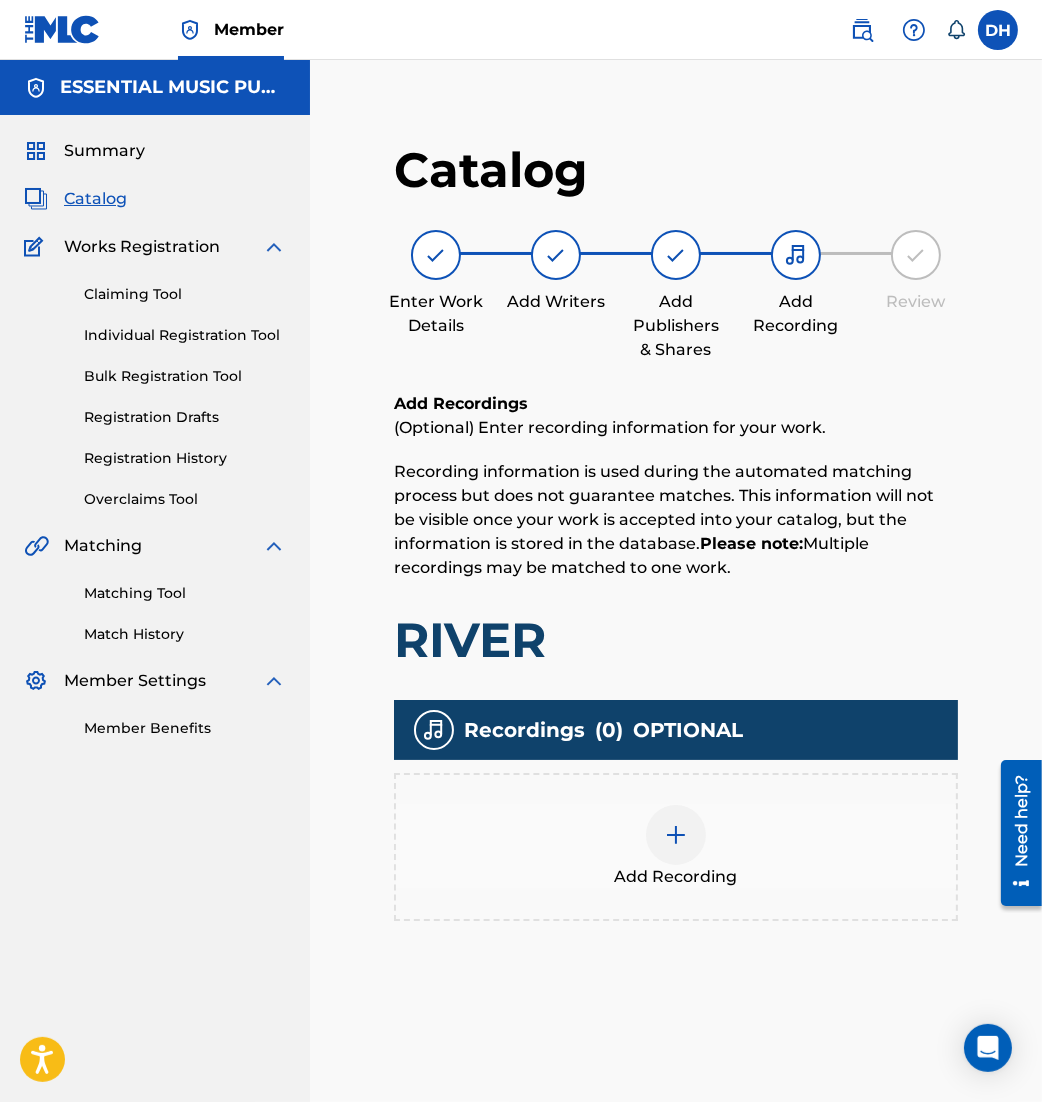 scroll, scrollTop: 64, scrollLeft: 0, axis: vertical 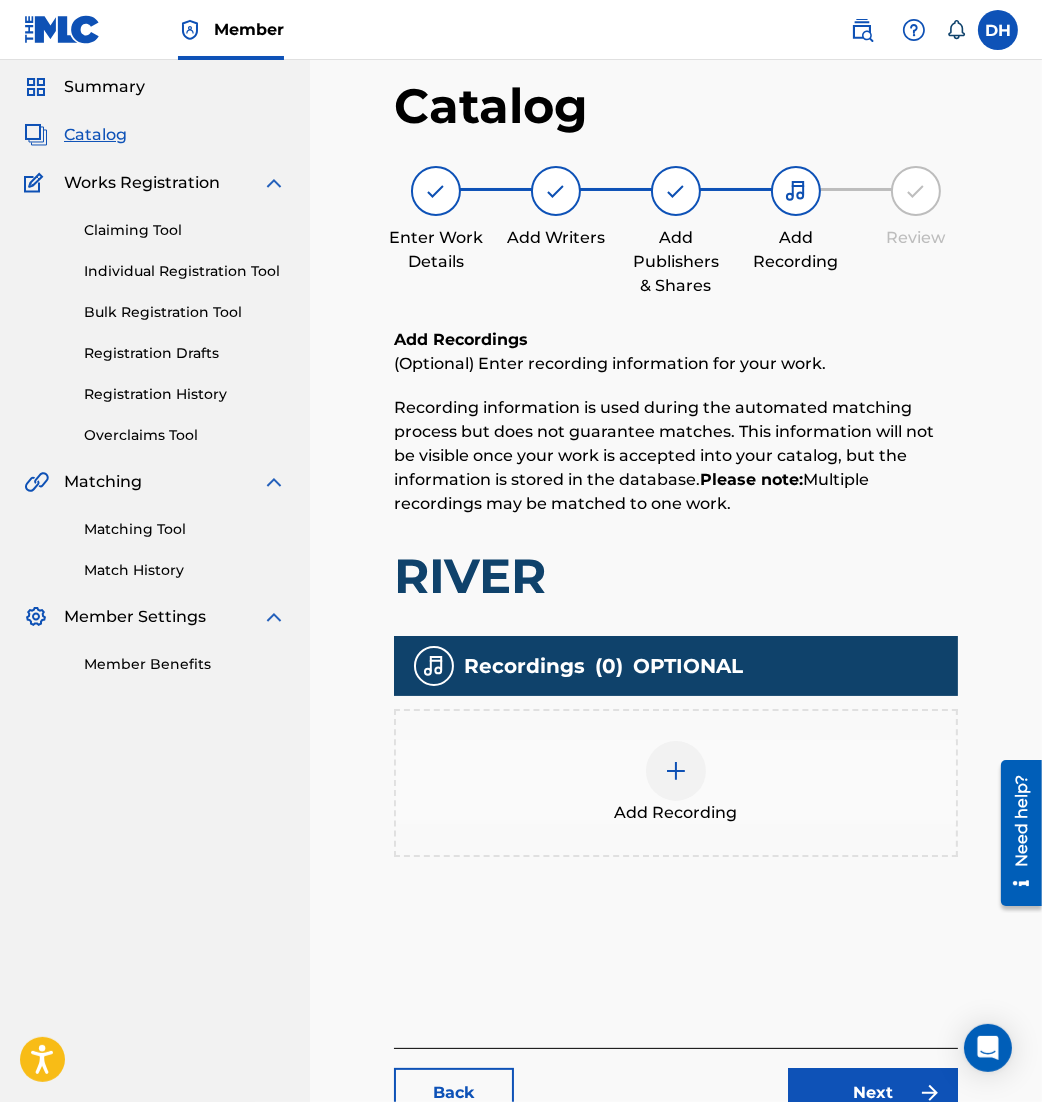 click on "Add Recording" at bounding box center (676, 783) 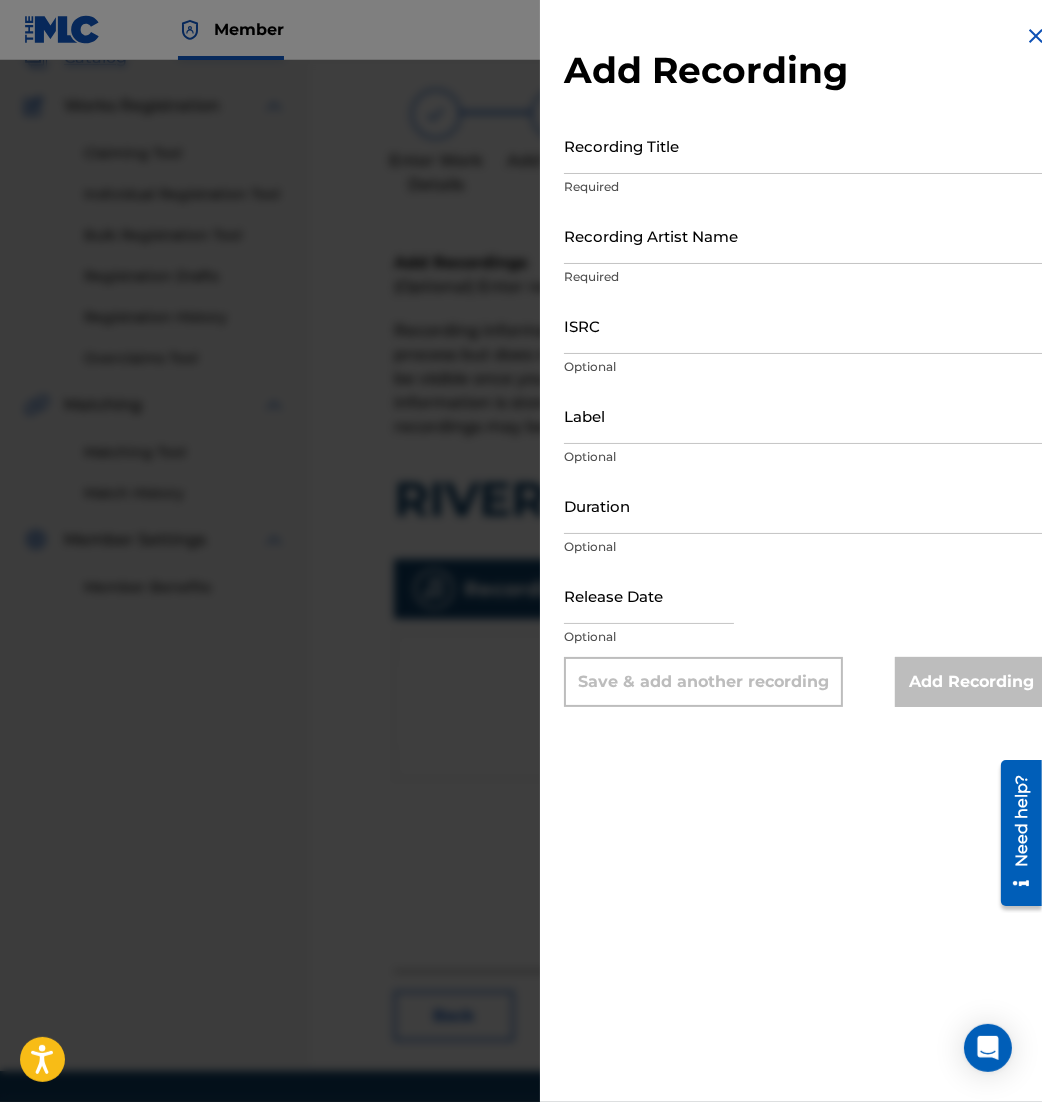 scroll, scrollTop: 144, scrollLeft: 0, axis: vertical 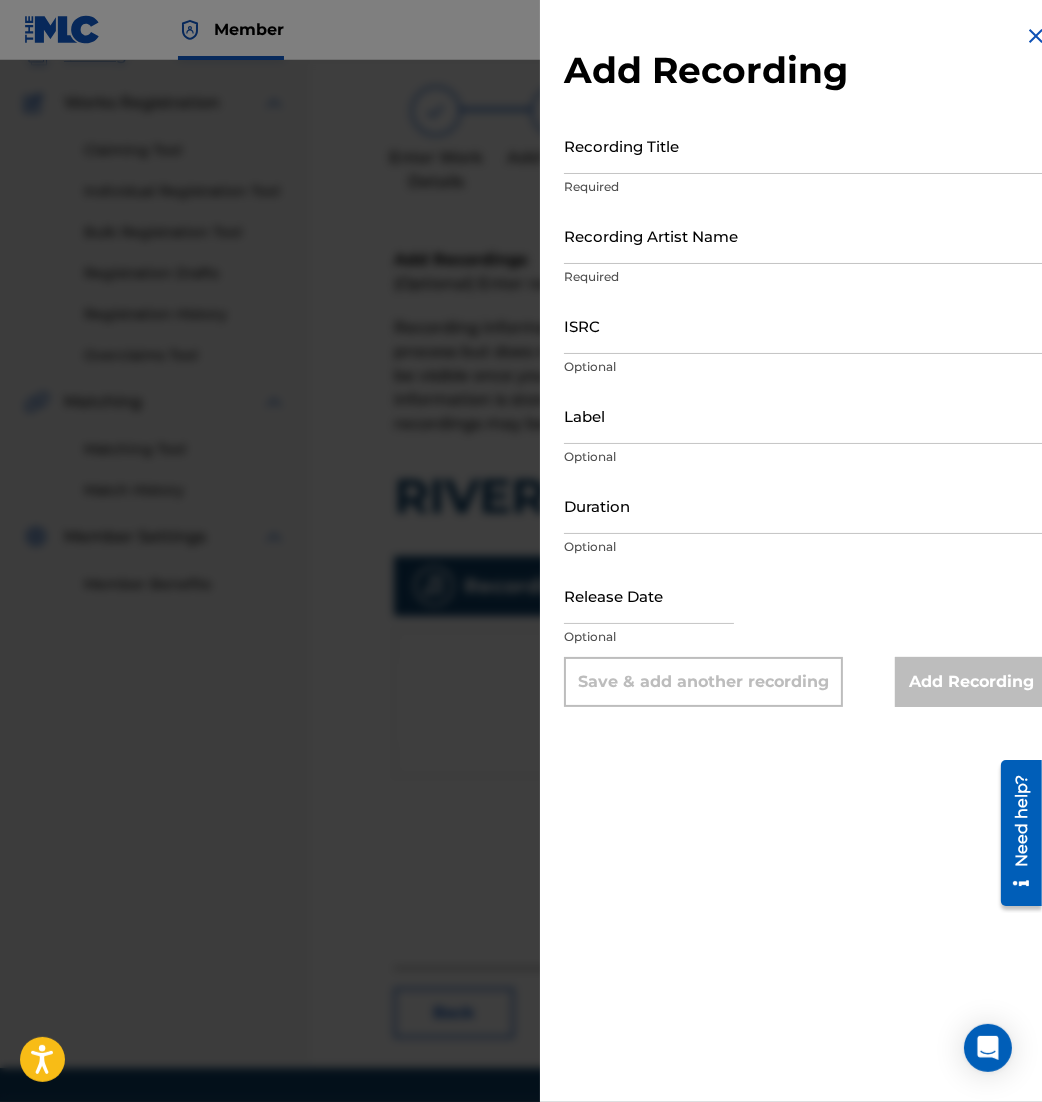 click at bounding box center (521, 611) 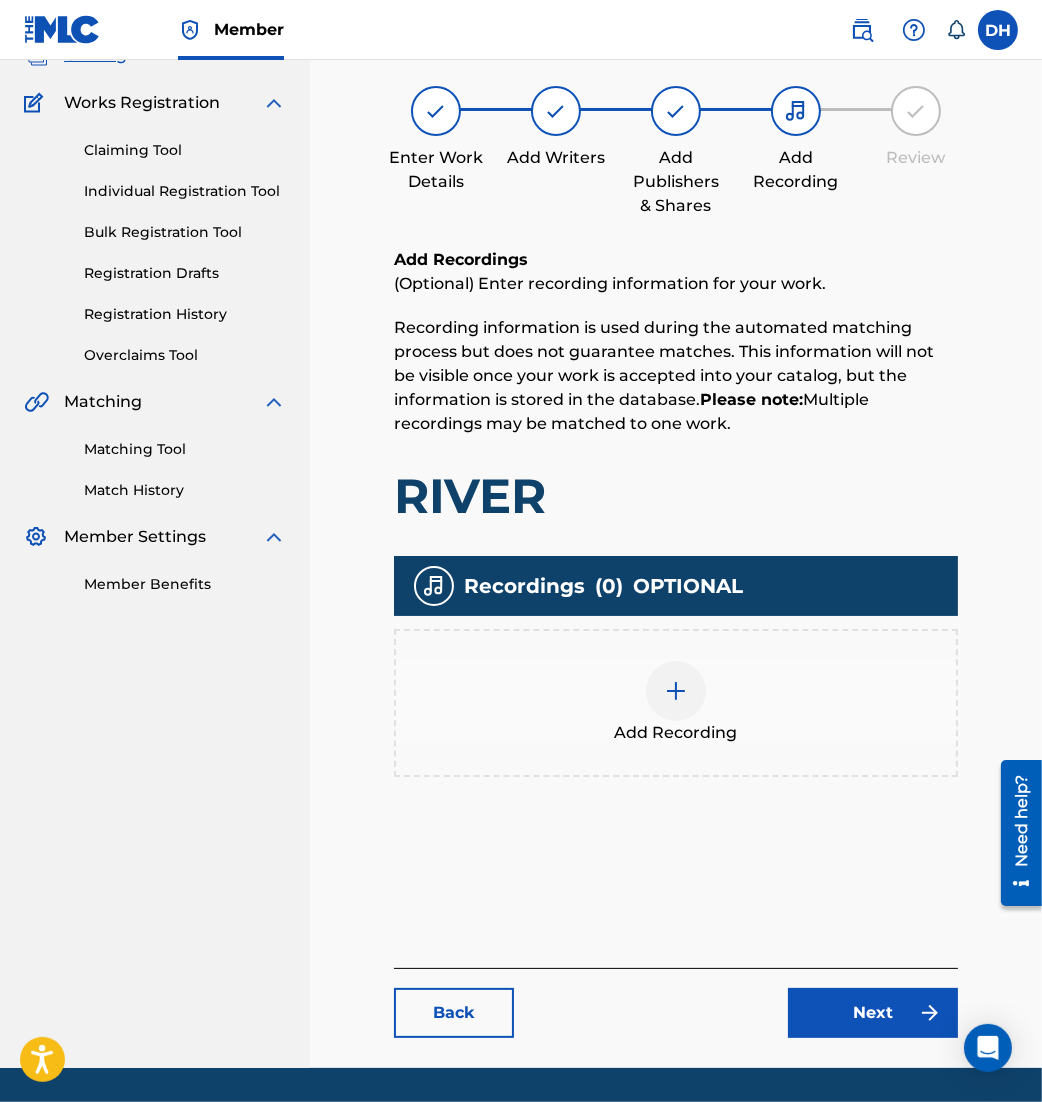 click at bounding box center (676, 691) 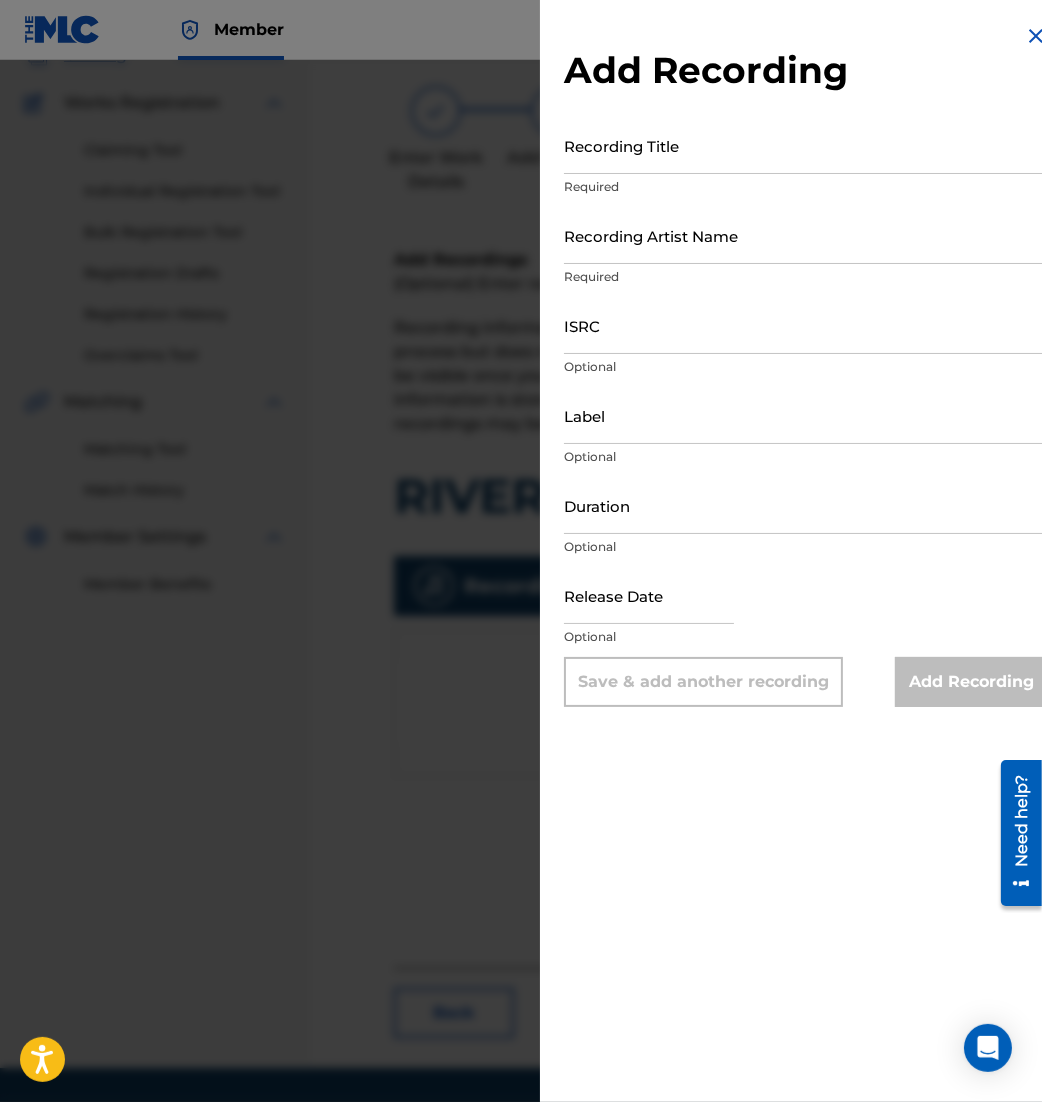 click on "ISRC" at bounding box center [806, 325] 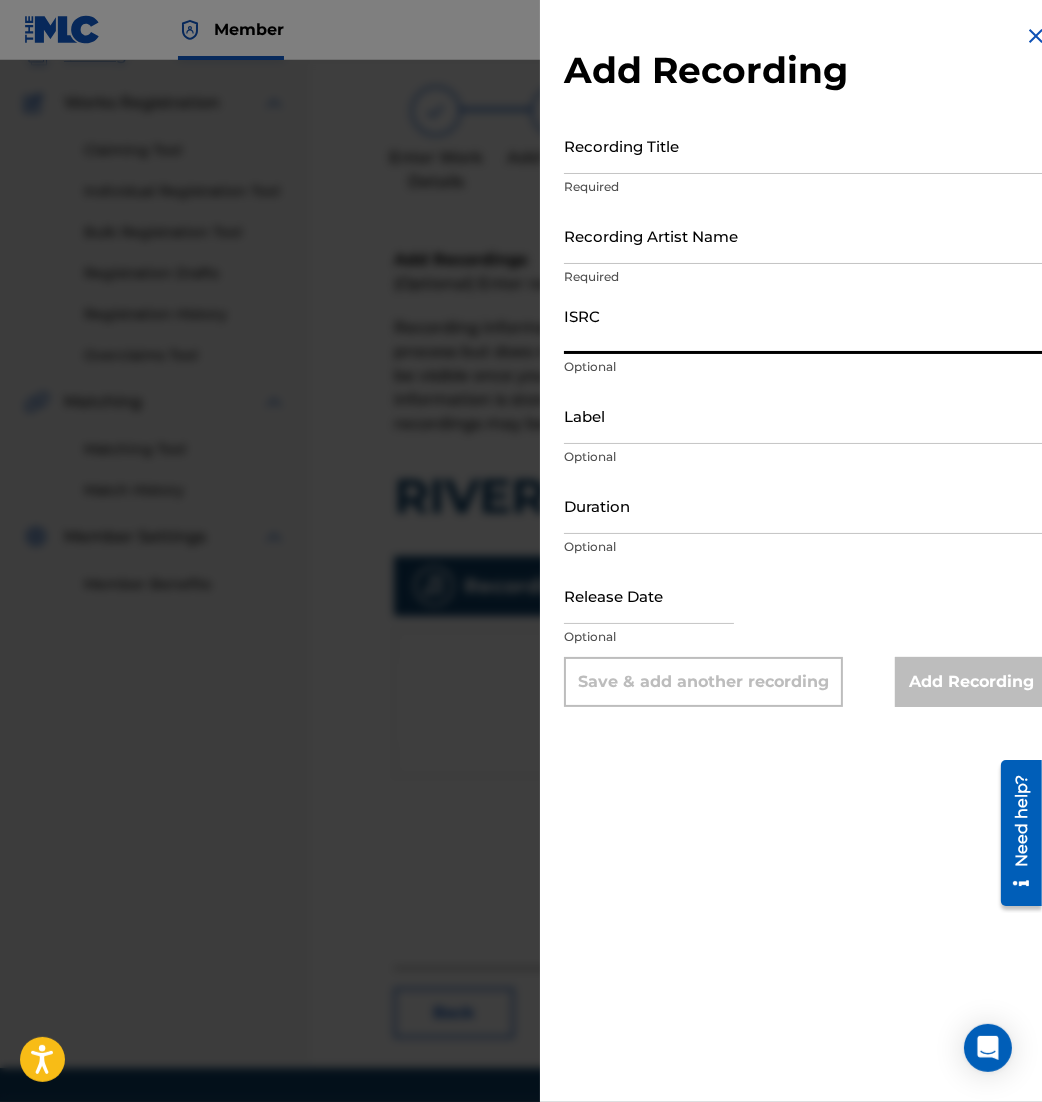 paste on "TC-ADI-17-99798" 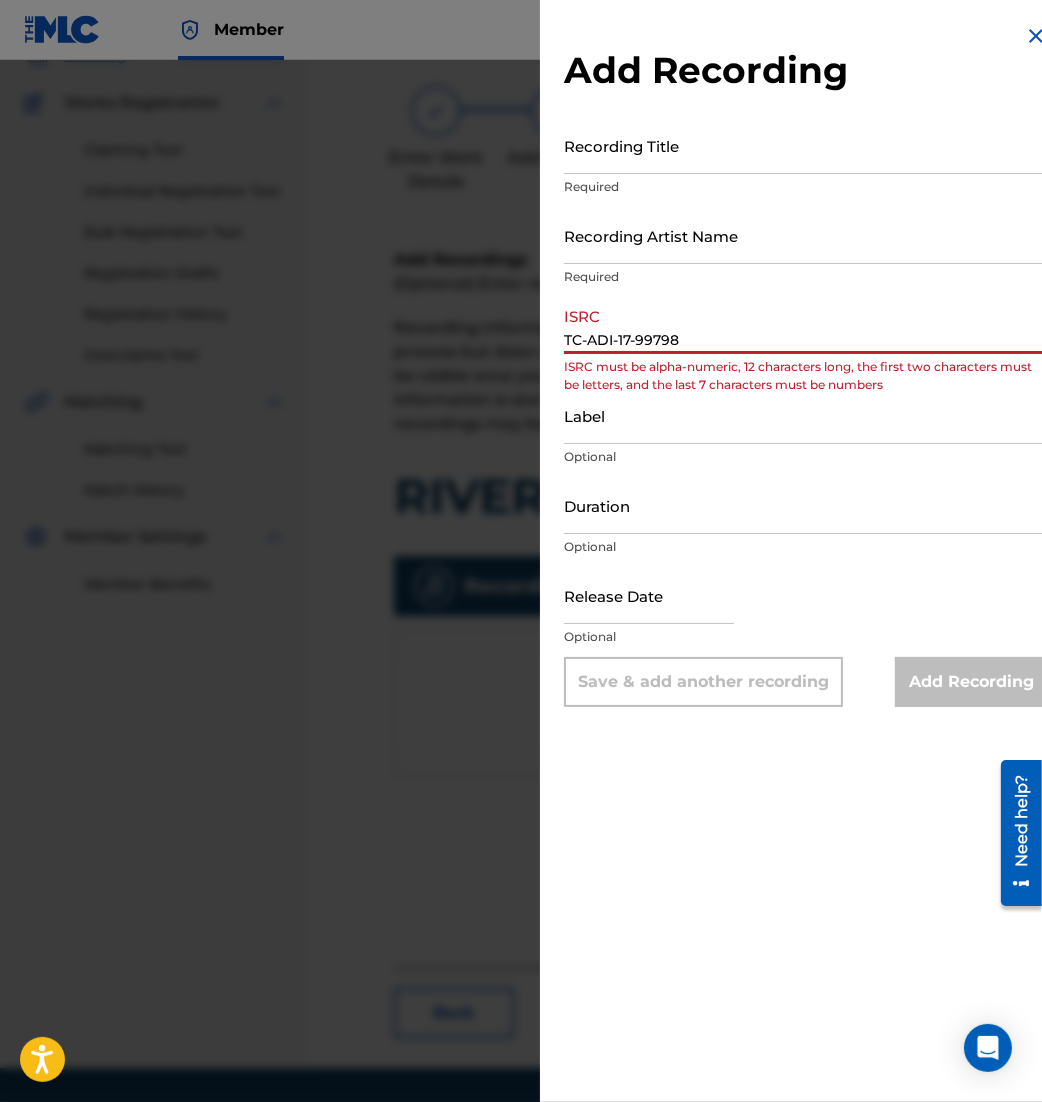 click on "TC-ADI-17-99798" at bounding box center (806, 325) 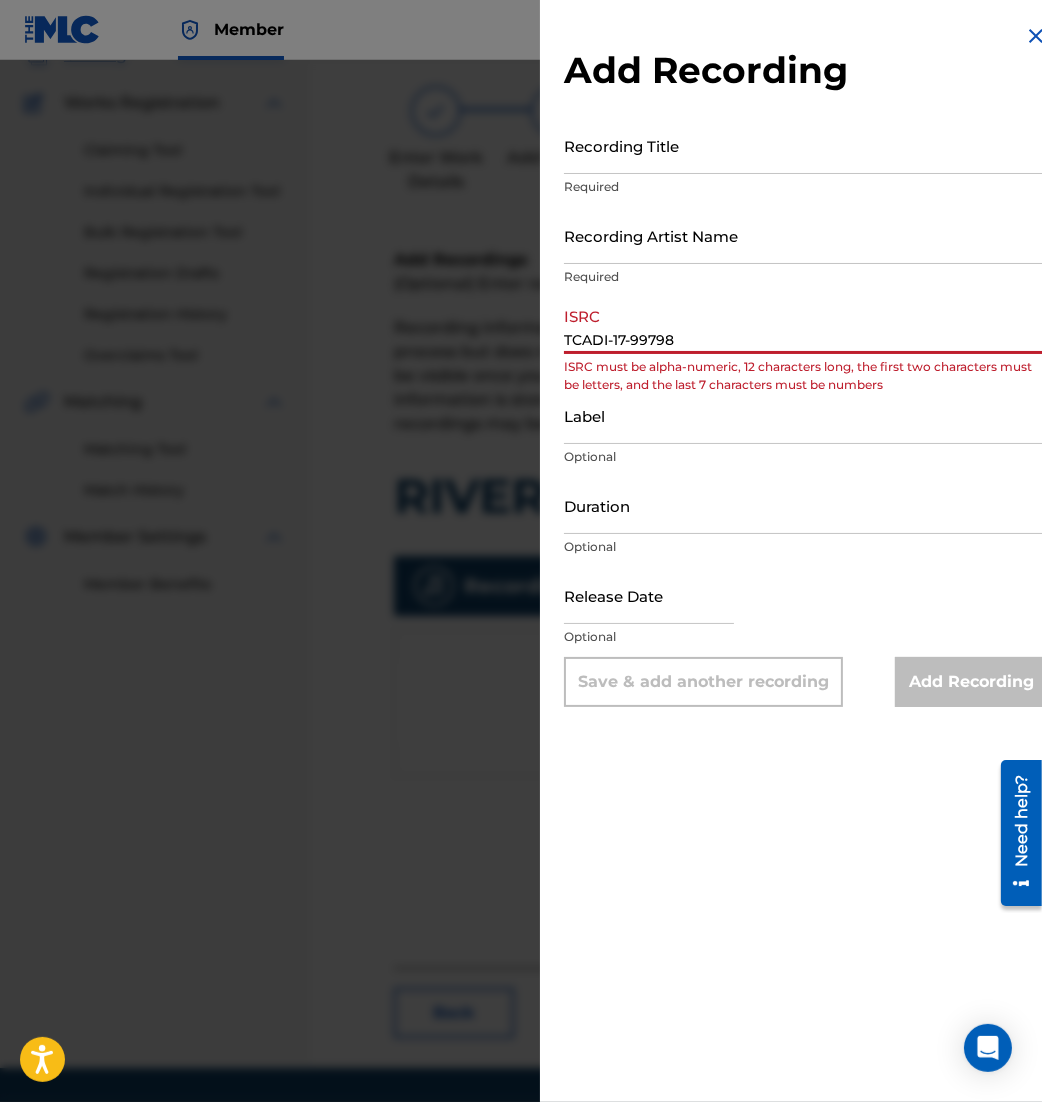 click on "TCADI-17-99798" at bounding box center (806, 325) 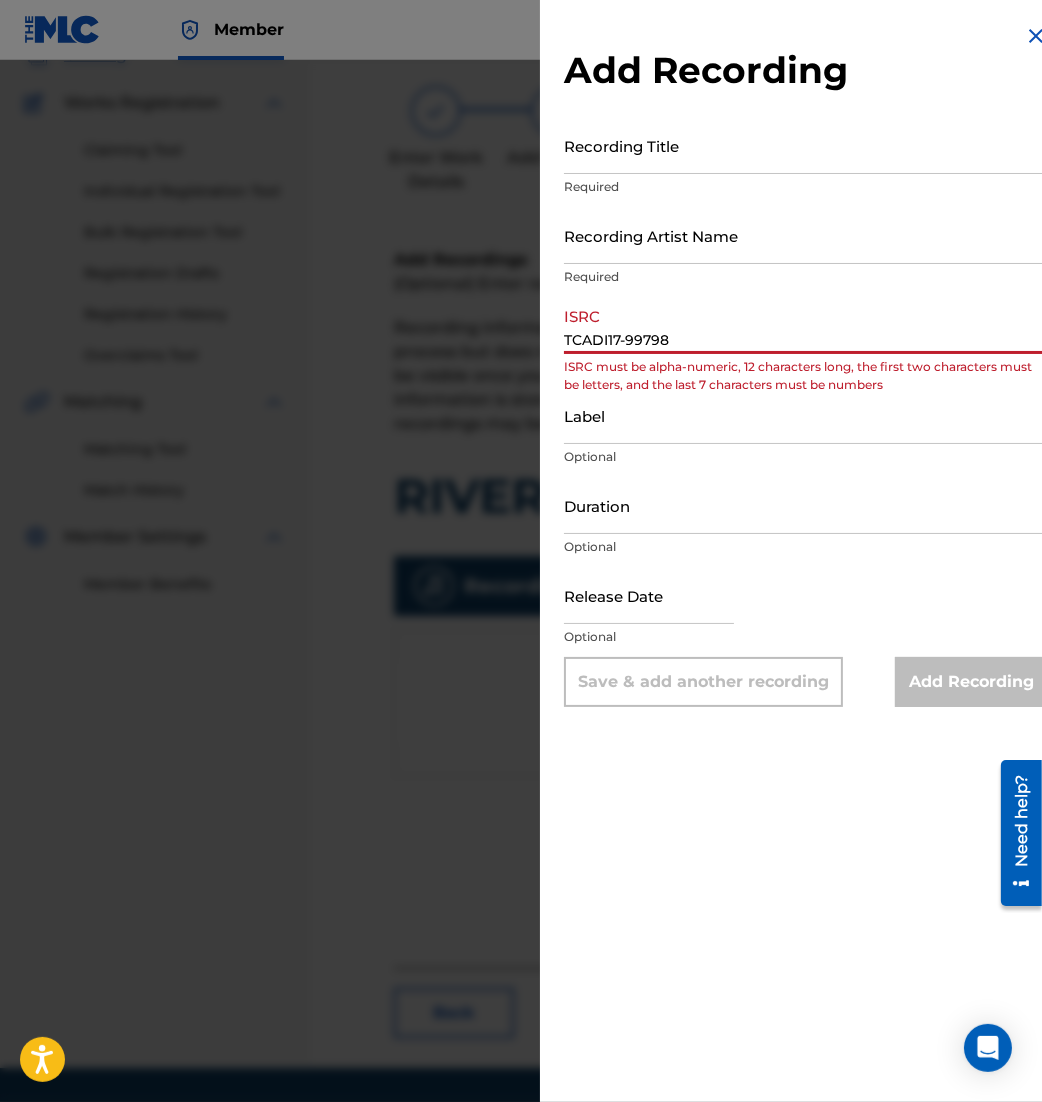 click on "TCADI17-99798" at bounding box center (806, 325) 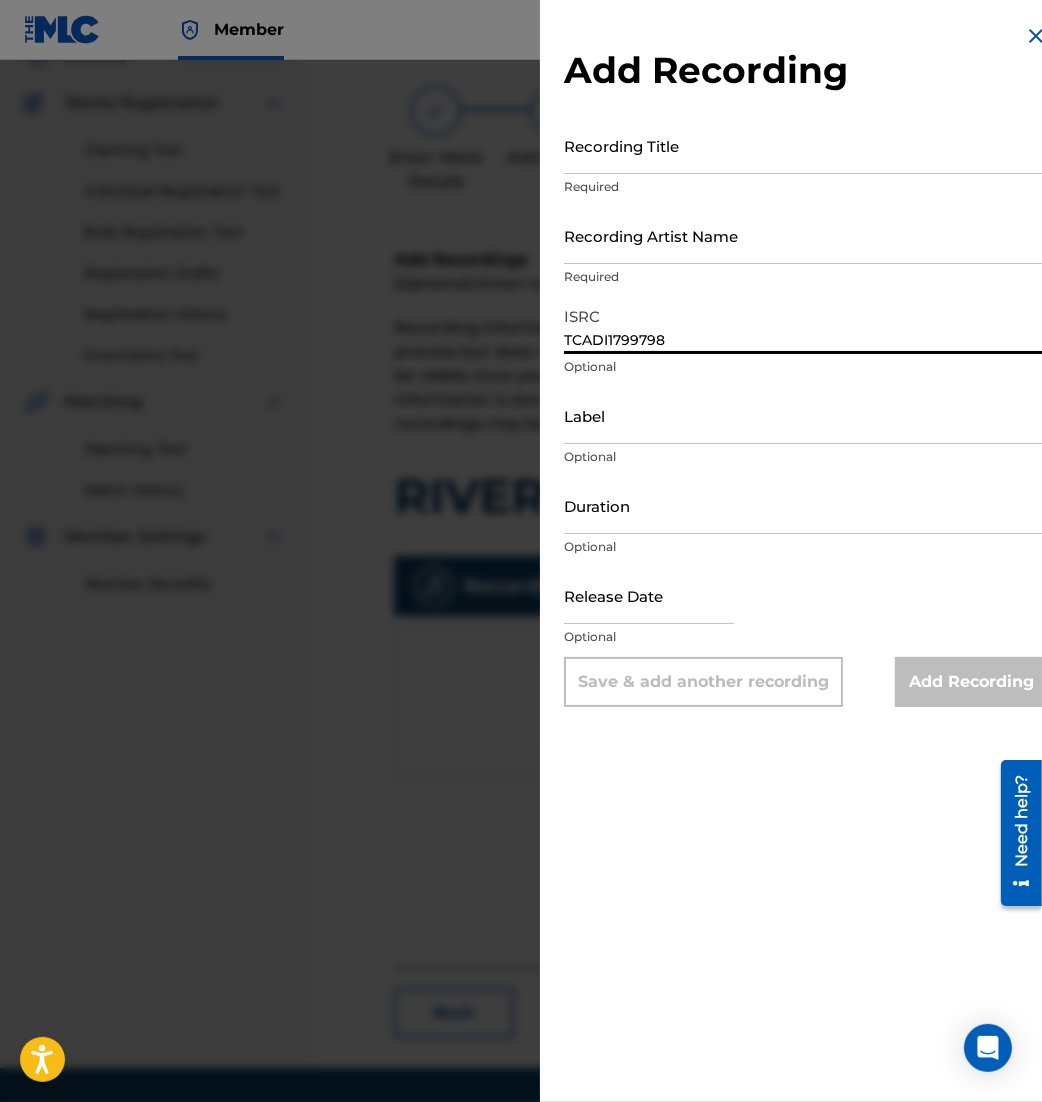 type on "TCADI1799798" 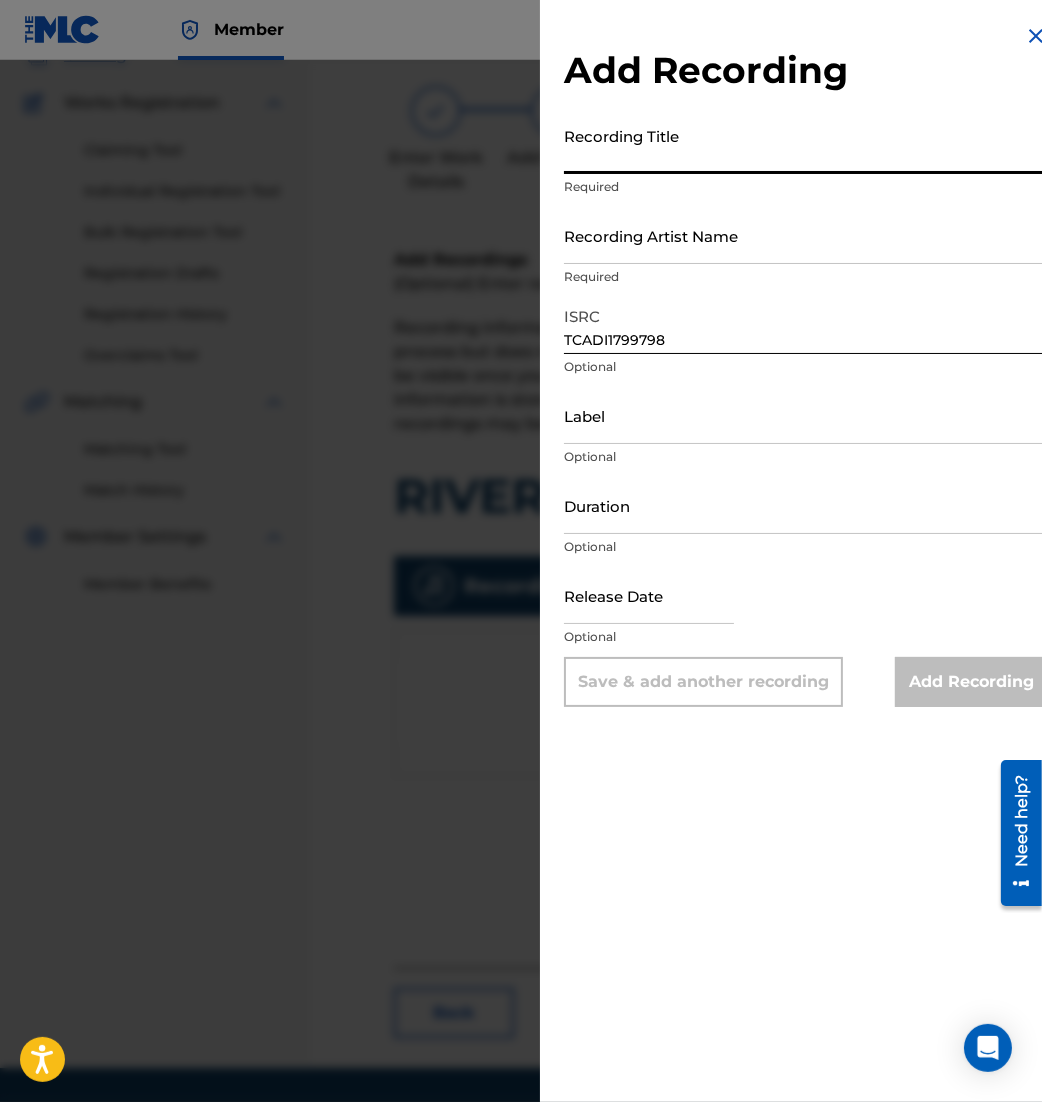 click on "Recording Title" at bounding box center (806, 145) 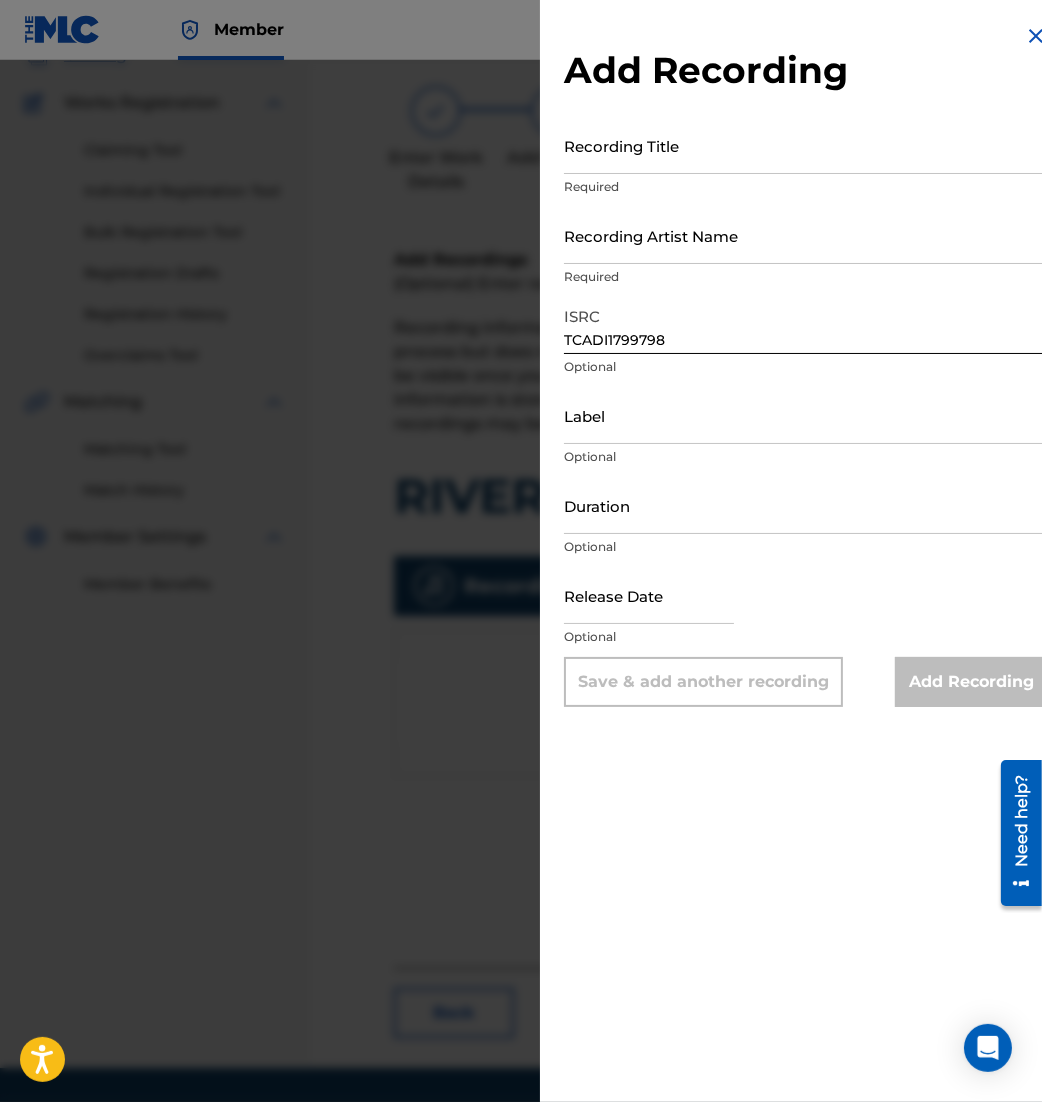 click on "Recording Title" at bounding box center (806, 145) 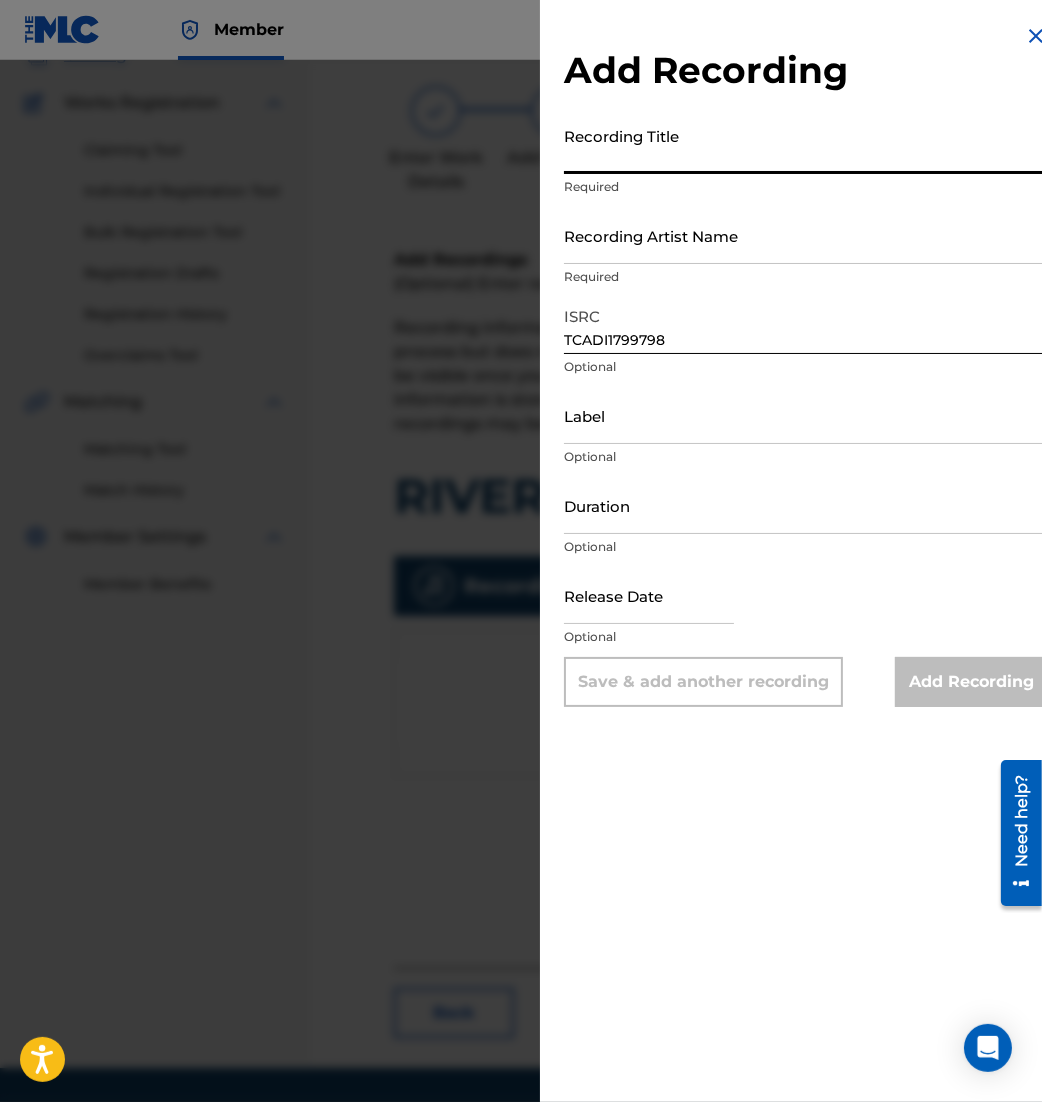 paste on "River" 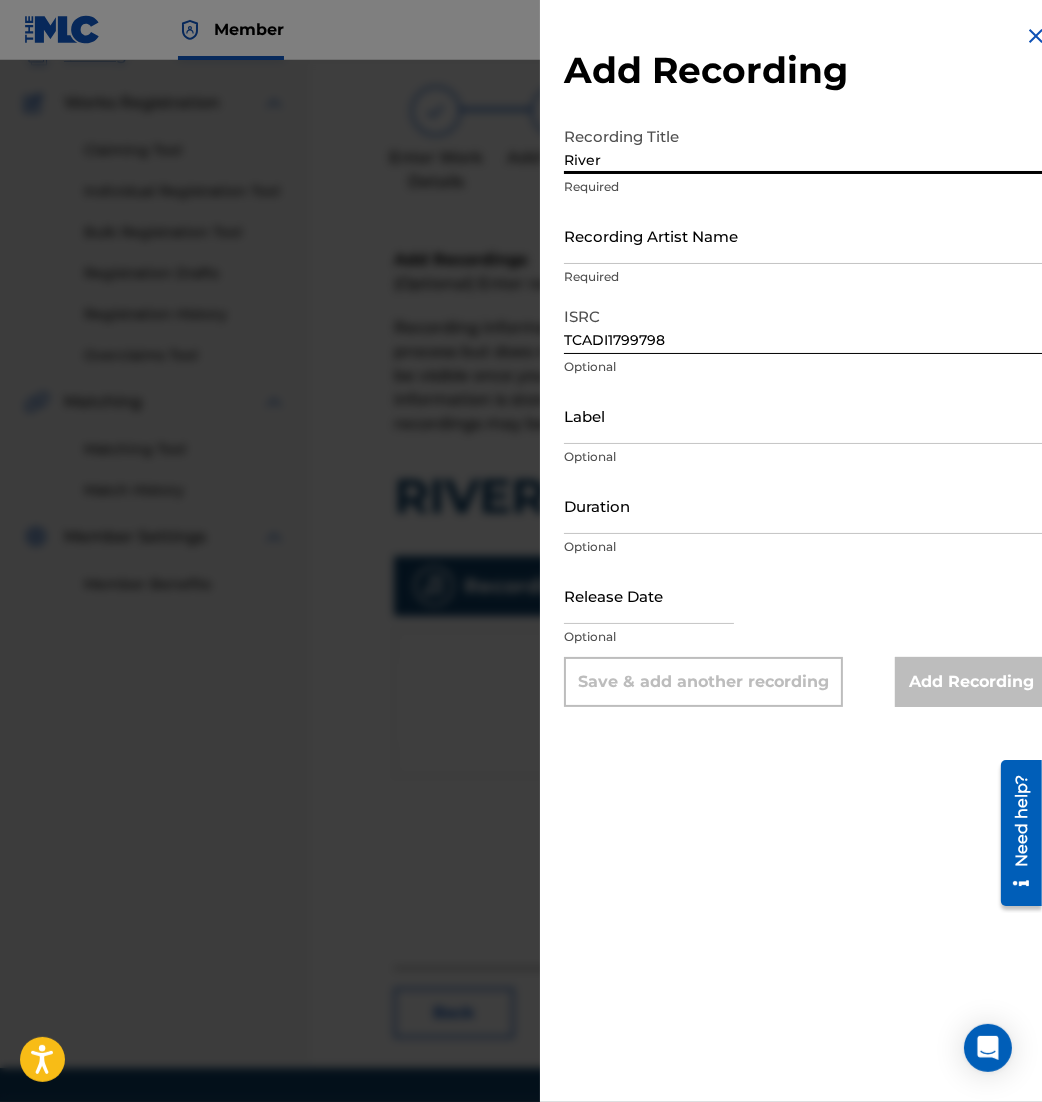 type on "River" 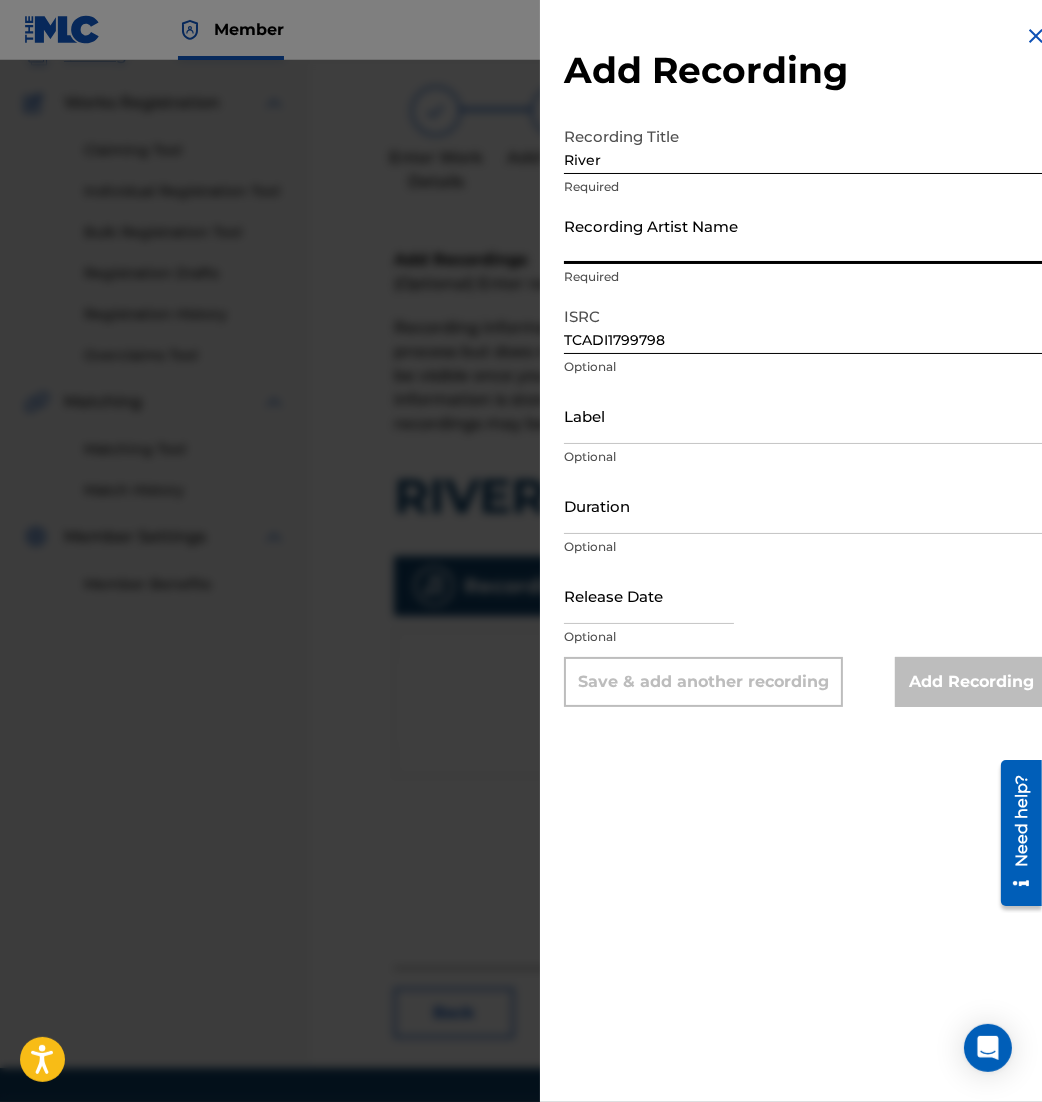 click on "Recording Artist Name" at bounding box center (806, 235) 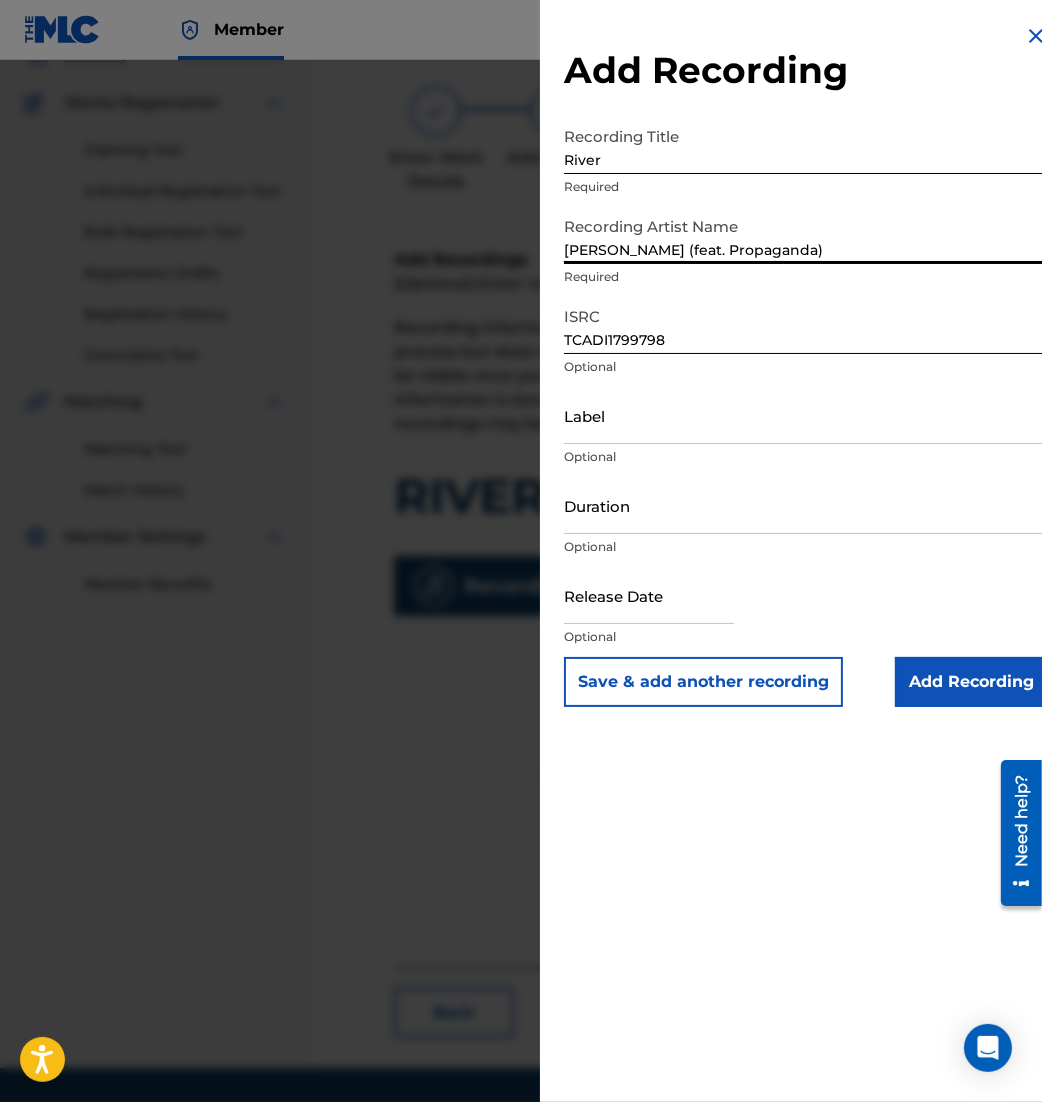 type on "Audrey Assad (feat. Propaganda)" 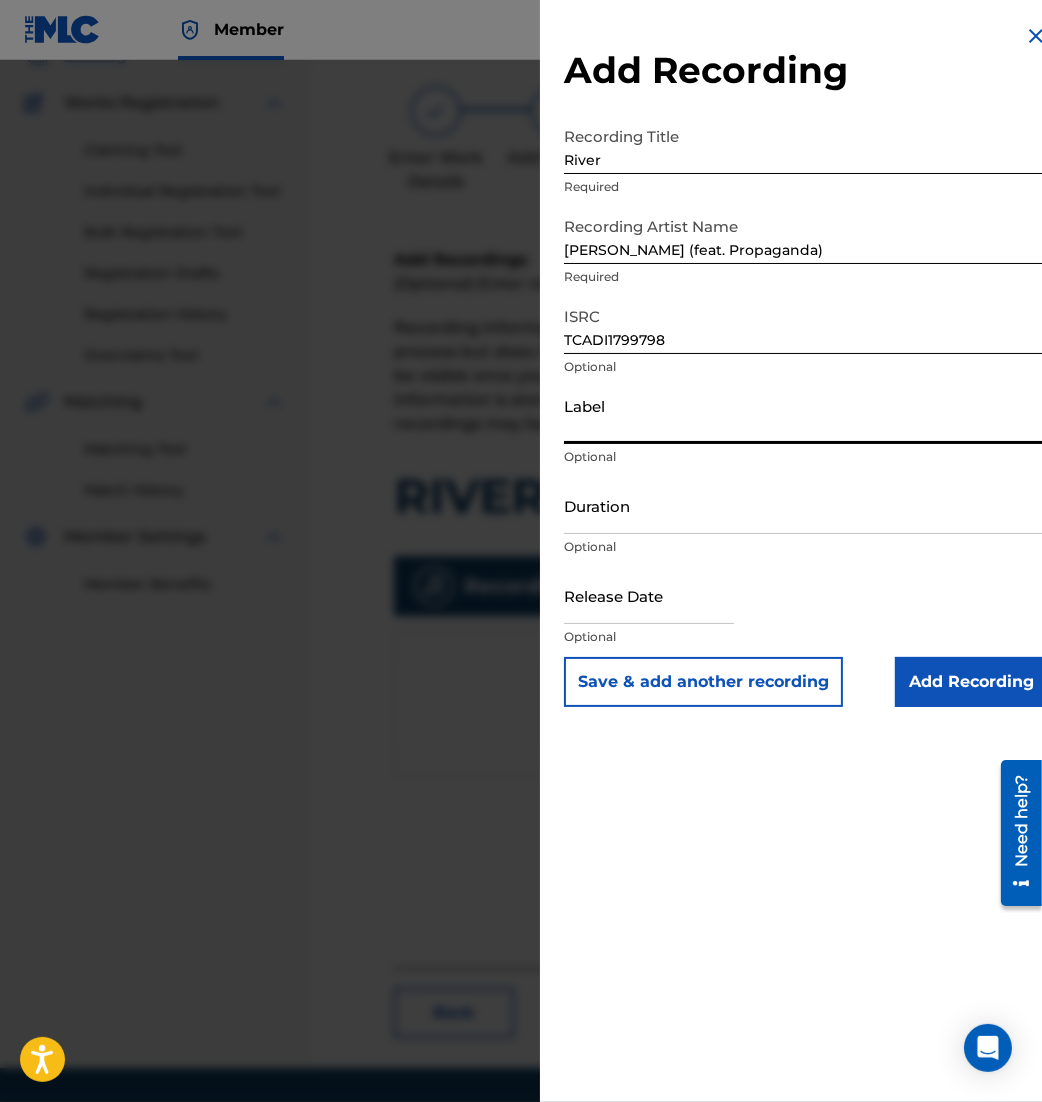 click on "Label" at bounding box center [806, 415] 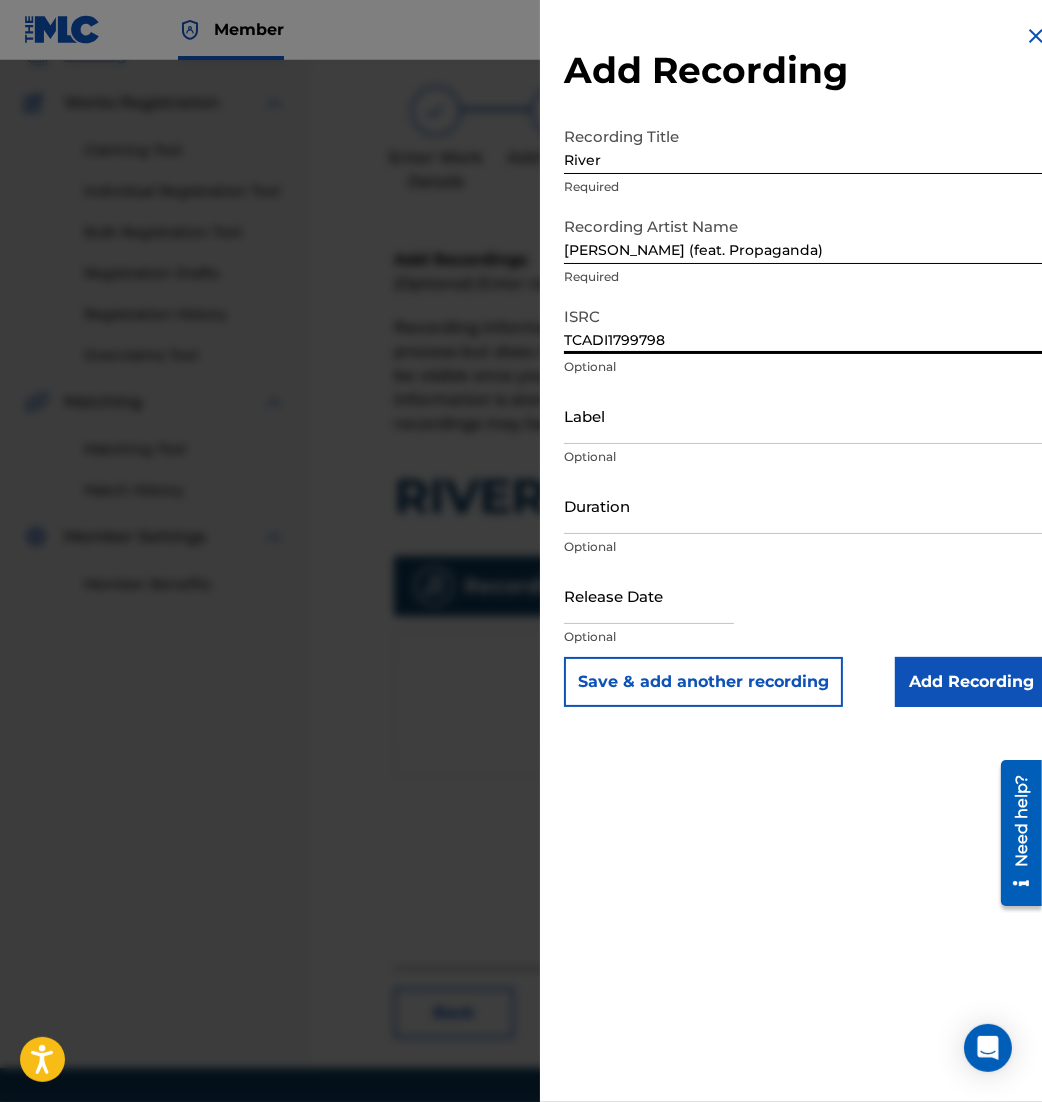 drag, startPoint x: 692, startPoint y: 333, endPoint x: 382, endPoint y: 343, distance: 310.16125 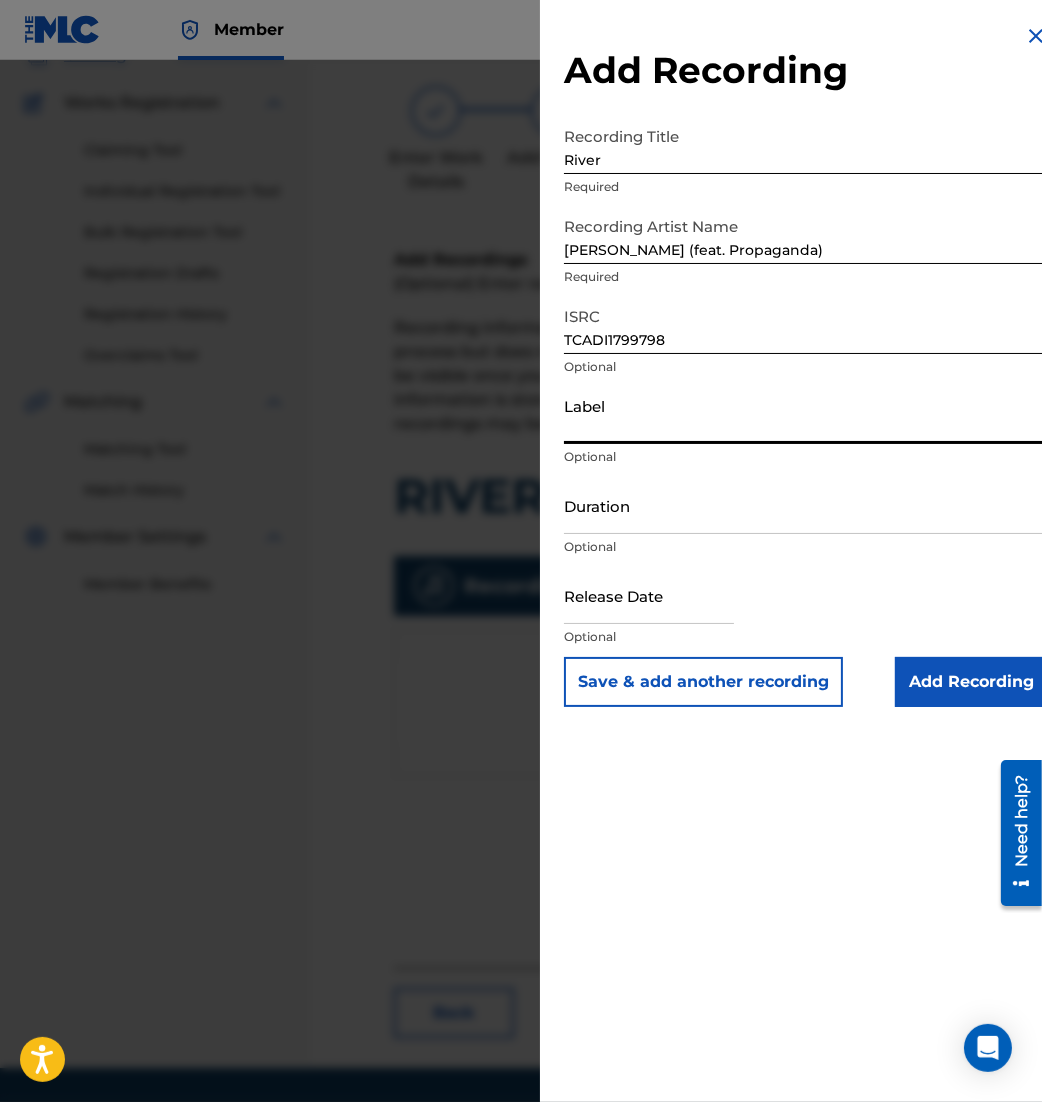 paste on "Fortunate Fall Records / Tone Tree Music" 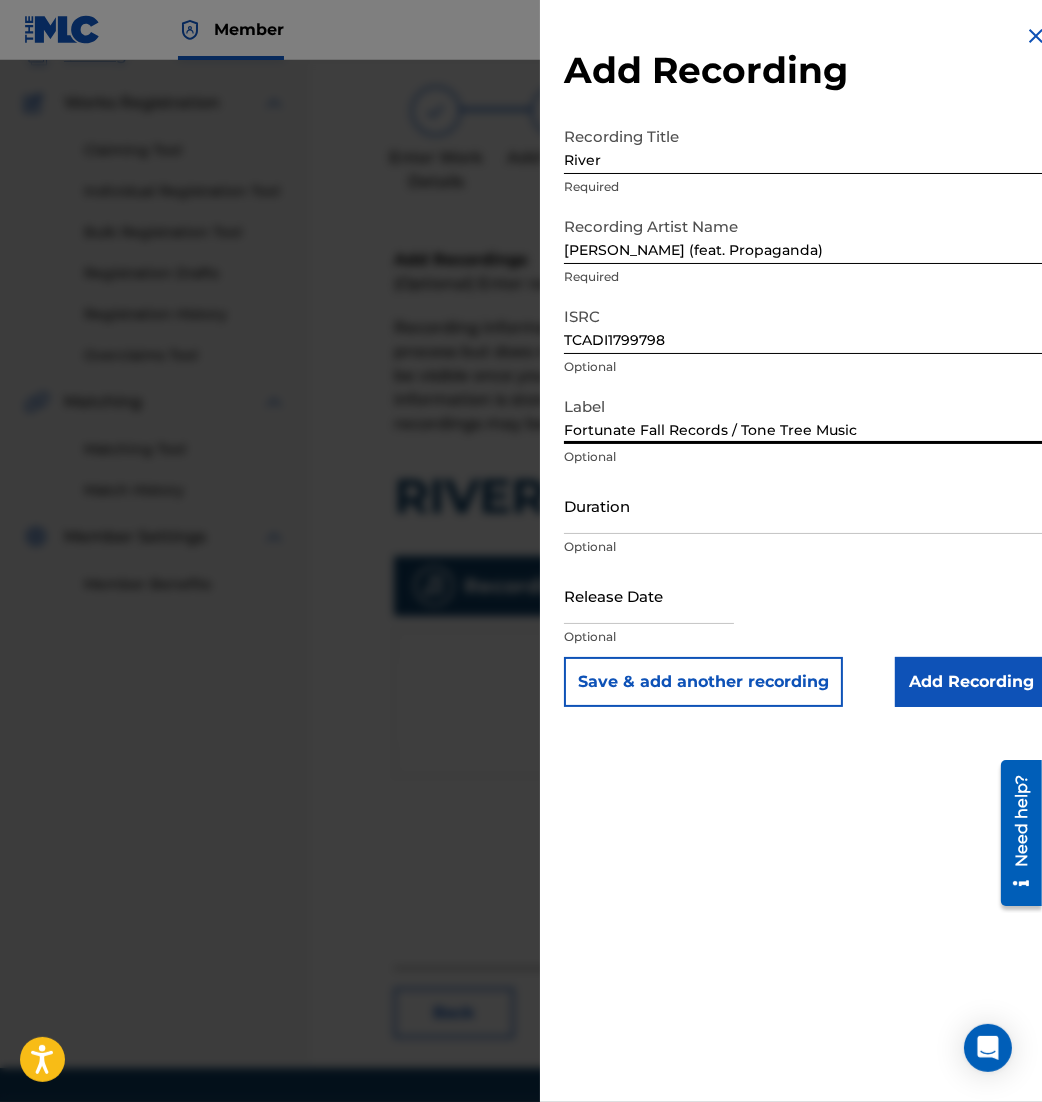 click on "Fortunate Fall Records / Tone Tree Music" at bounding box center [806, 415] 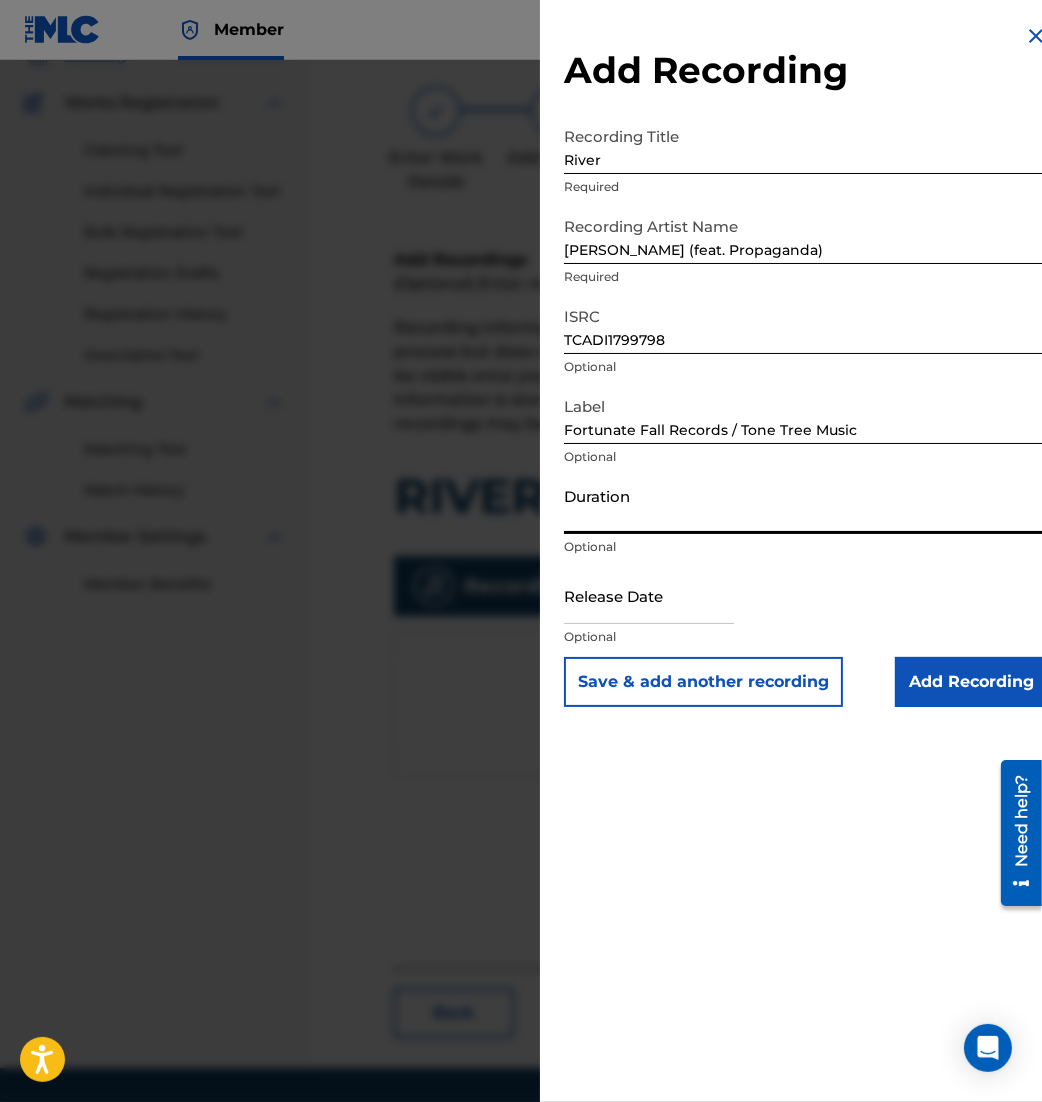 click on "Duration" at bounding box center [806, 505] 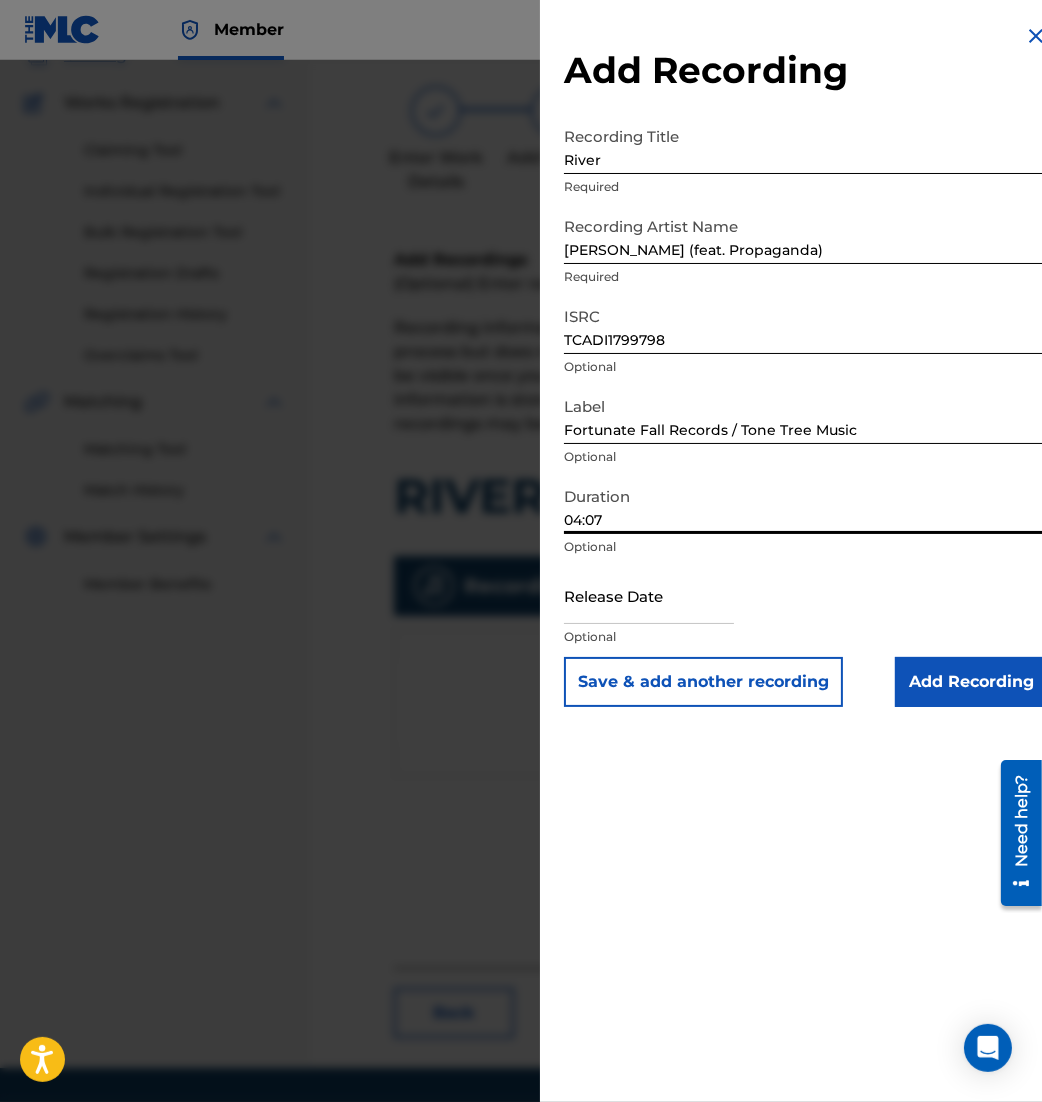 type on "04:07" 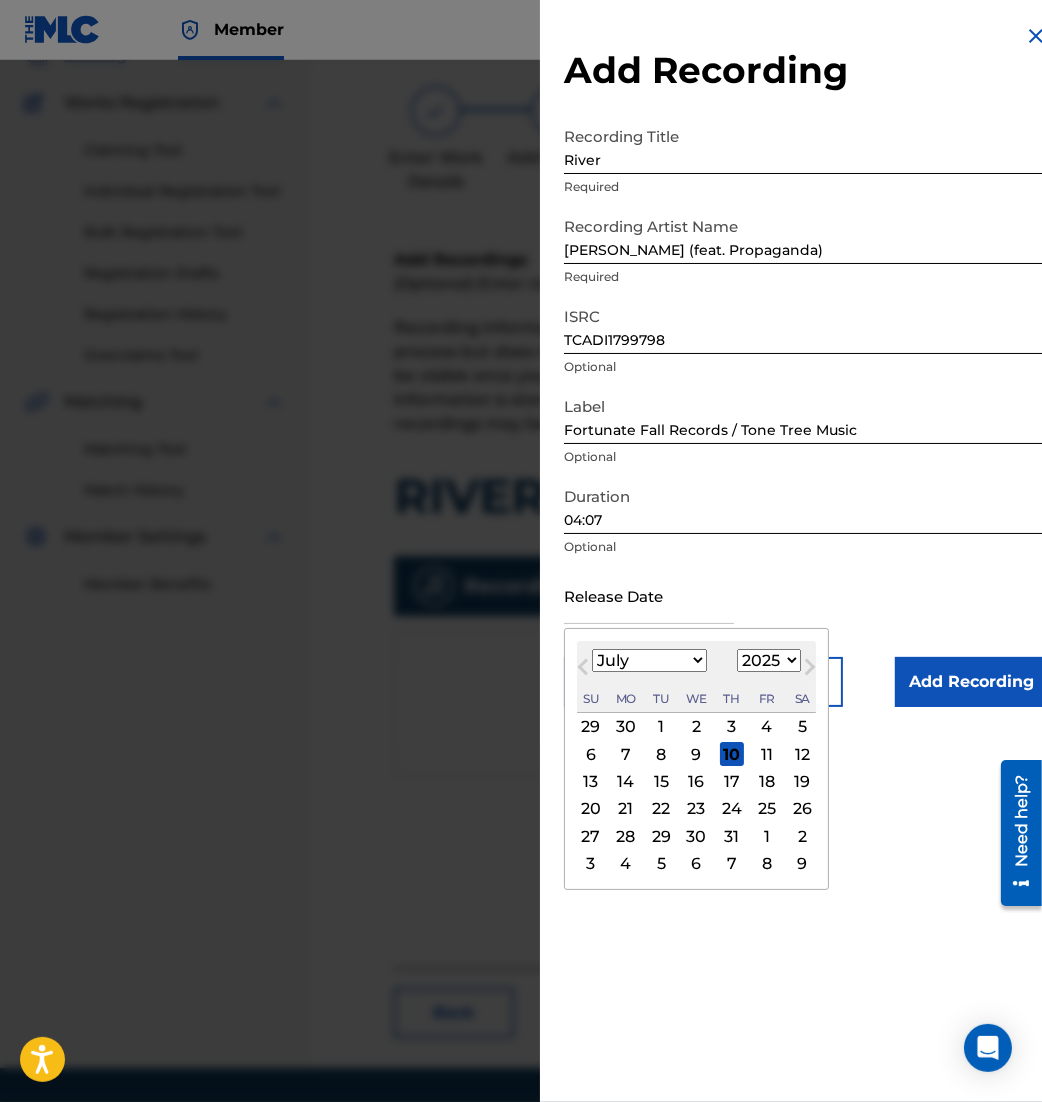 click on "1899 1900 1901 1902 1903 1904 1905 1906 1907 1908 1909 1910 1911 1912 1913 1914 1915 1916 1917 1918 1919 1920 1921 1922 1923 1924 1925 1926 1927 1928 1929 1930 1931 1932 1933 1934 1935 1936 1937 1938 1939 1940 1941 1942 1943 1944 1945 1946 1947 1948 1949 1950 1951 1952 1953 1954 1955 1956 1957 1958 1959 1960 1961 1962 1963 1964 1965 1966 1967 1968 1969 1970 1971 1972 1973 1974 1975 1976 1977 1978 1979 1980 1981 1982 1983 1984 1985 1986 1987 1988 1989 1990 1991 1992 1993 1994 1995 1996 1997 1998 1999 2000 2001 2002 2003 2004 2005 2006 2007 2008 2009 2010 2011 2012 2013 2014 2015 2016 2017 2018 2019 2020 2021 2022 2023 2024 2025 2026 2027 2028 2029 2030 2031 2032 2033 2034 2035 2036 2037 2038 2039 2040 2041 2042 2043 2044 2045 2046 2047 2048 2049 2050 2051 2052 2053 2054 2055 2056 2057 2058 2059 2060 2061 2062 2063 2064 2065 2066 2067 2068 2069 2070 2071 2072 2073 2074 2075 2076 2077 2078 2079 2080 2081 2082 2083 2084 2085 2086 2087 2088 2089 2090 2091 2092 2093 2094 2095 2096 2097 2098 2099 2100" at bounding box center (769, 660) 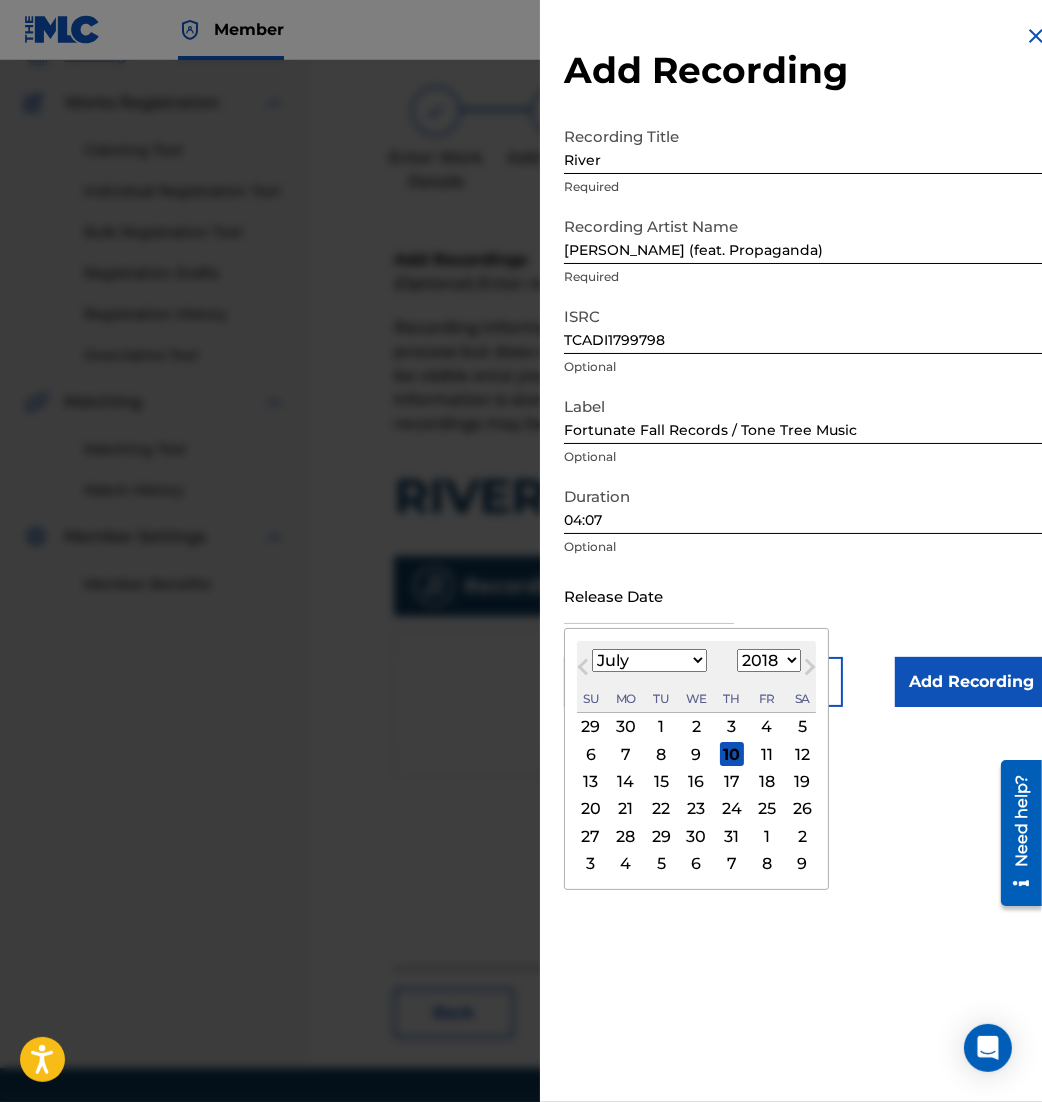 click on "1899 1900 1901 1902 1903 1904 1905 1906 1907 1908 1909 1910 1911 1912 1913 1914 1915 1916 1917 1918 1919 1920 1921 1922 1923 1924 1925 1926 1927 1928 1929 1930 1931 1932 1933 1934 1935 1936 1937 1938 1939 1940 1941 1942 1943 1944 1945 1946 1947 1948 1949 1950 1951 1952 1953 1954 1955 1956 1957 1958 1959 1960 1961 1962 1963 1964 1965 1966 1967 1968 1969 1970 1971 1972 1973 1974 1975 1976 1977 1978 1979 1980 1981 1982 1983 1984 1985 1986 1987 1988 1989 1990 1991 1992 1993 1994 1995 1996 1997 1998 1999 2000 2001 2002 2003 2004 2005 2006 2007 2008 2009 2010 2011 2012 2013 2014 2015 2016 2017 2018 2019 2020 2021 2022 2023 2024 2025 2026 2027 2028 2029 2030 2031 2032 2033 2034 2035 2036 2037 2038 2039 2040 2041 2042 2043 2044 2045 2046 2047 2048 2049 2050 2051 2052 2053 2054 2055 2056 2057 2058 2059 2060 2061 2062 2063 2064 2065 2066 2067 2068 2069 2070 2071 2072 2073 2074 2075 2076 2077 2078 2079 2080 2081 2082 2083 2084 2085 2086 2087 2088 2089 2090 2091 2092 2093 2094 2095 2096 2097 2098 2099 2100" at bounding box center [769, 660] 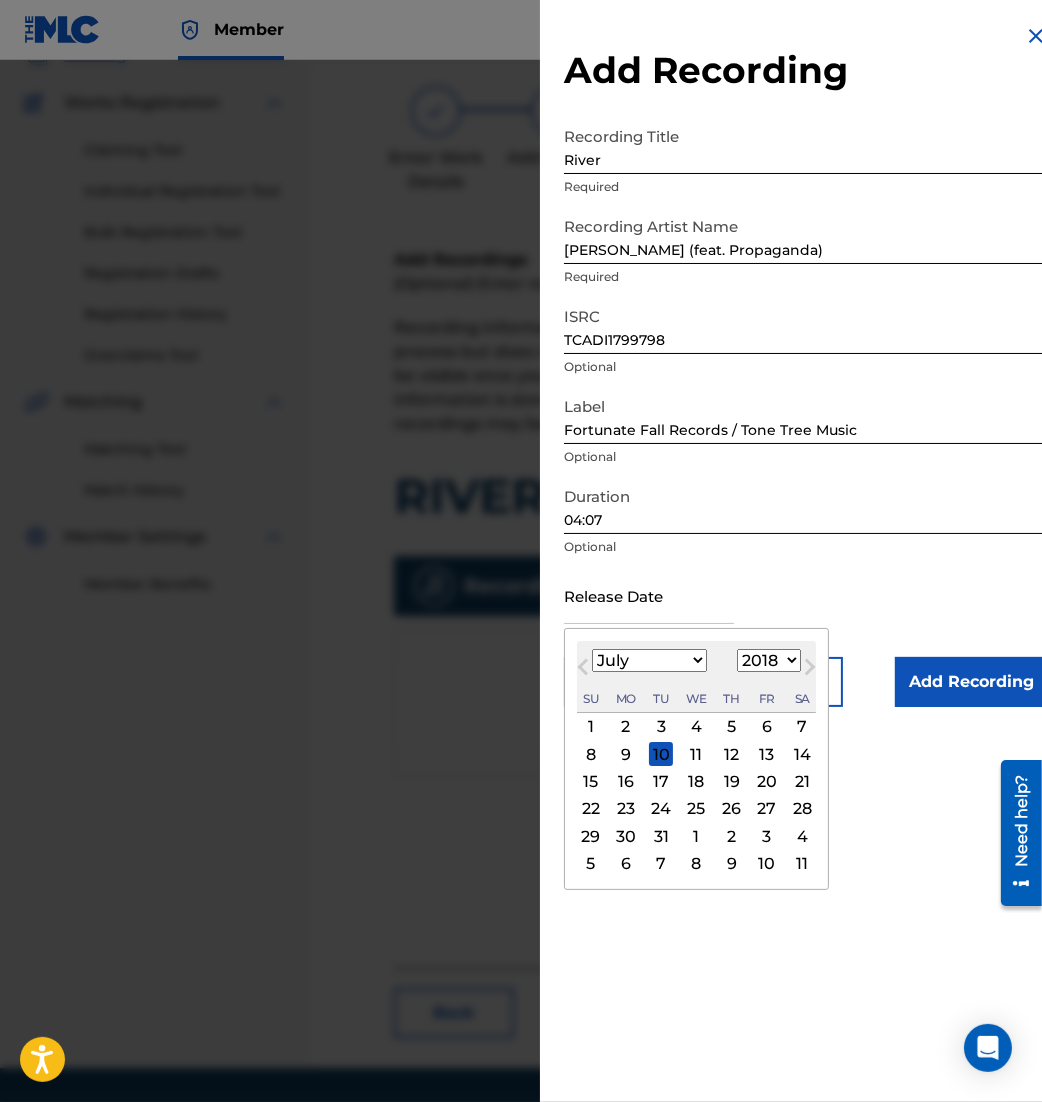 click on "January February March April May June July August September October November December" at bounding box center (649, 660) 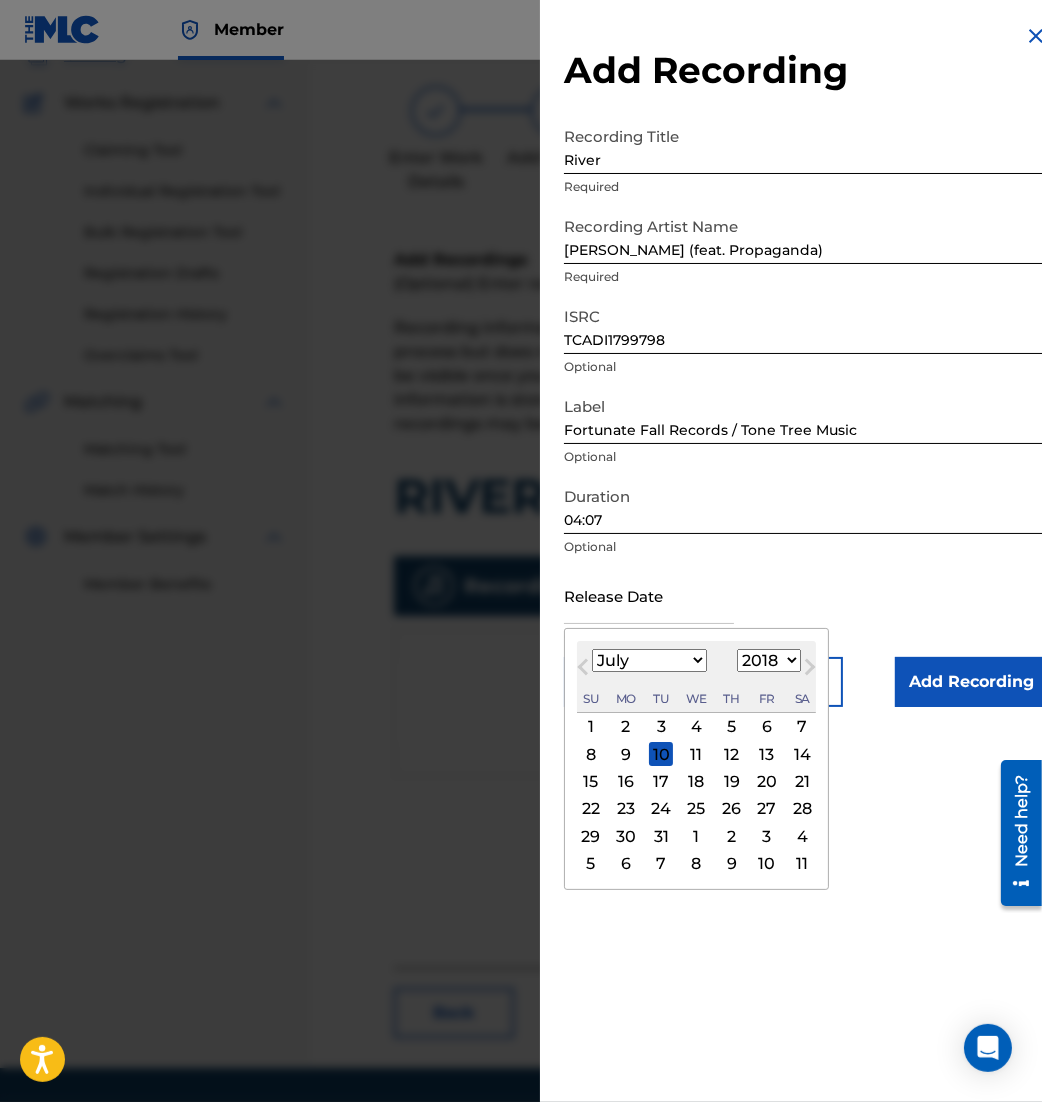 select on "1" 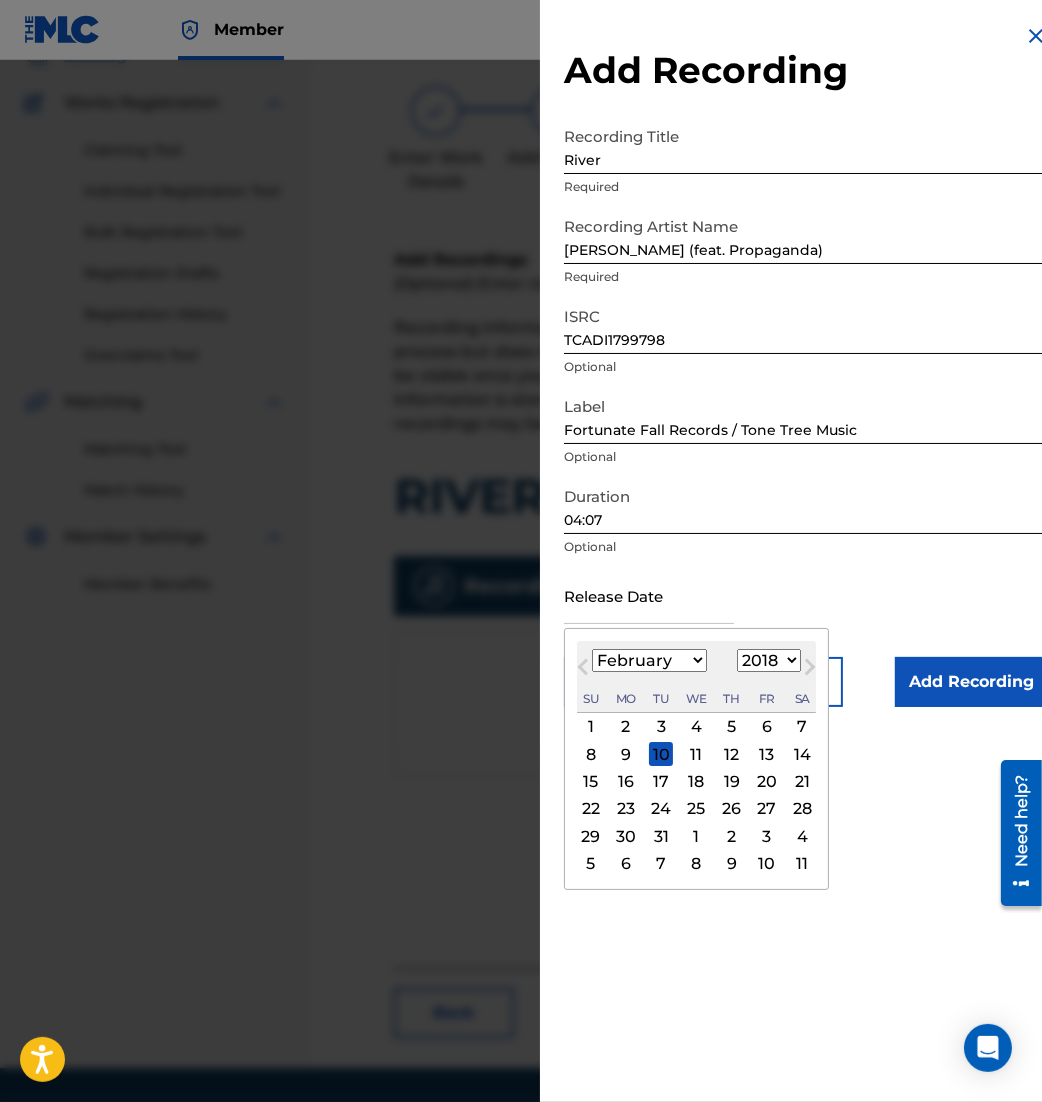 click on "January February March April May June July August September October November December" at bounding box center [649, 660] 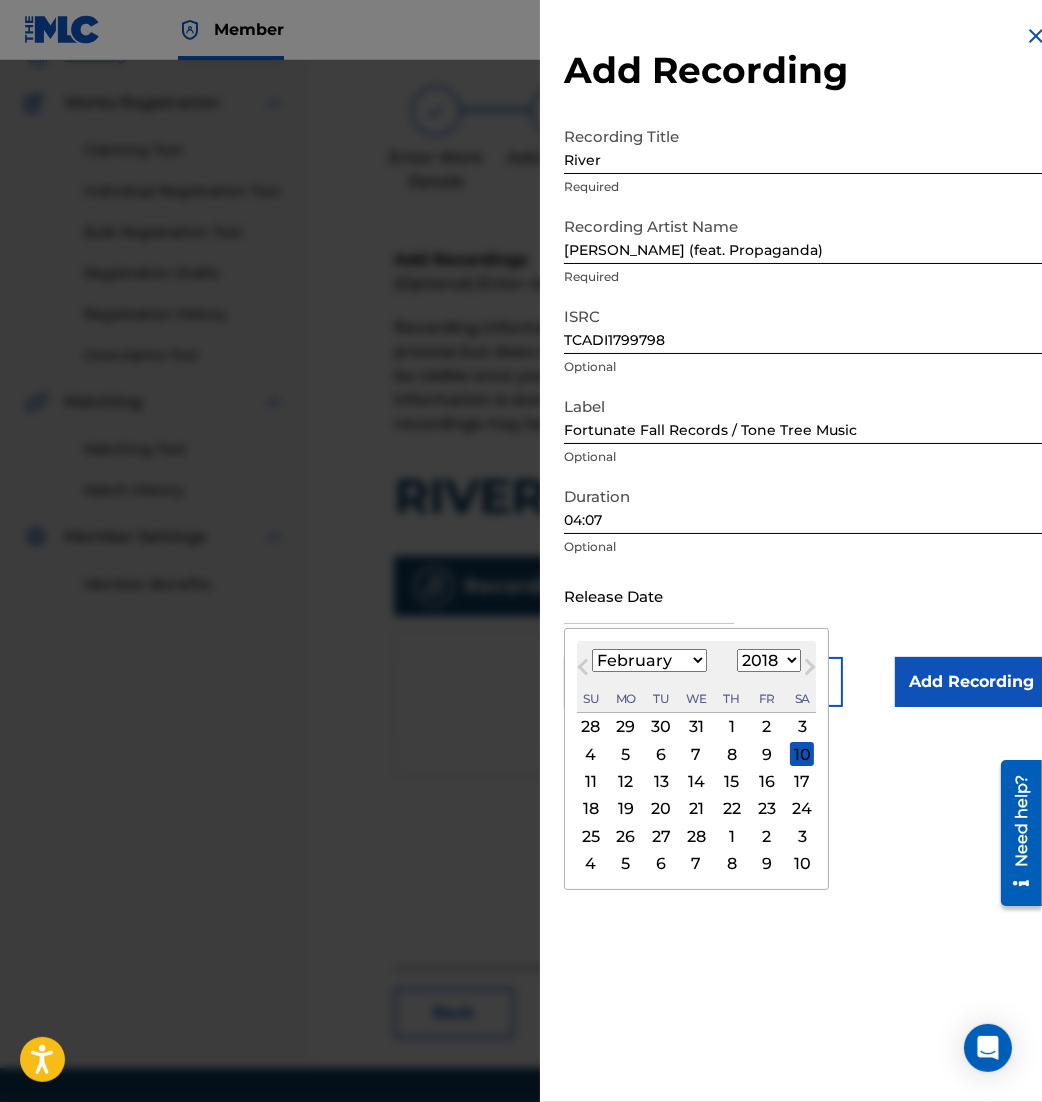 click on "23" at bounding box center (767, 809) 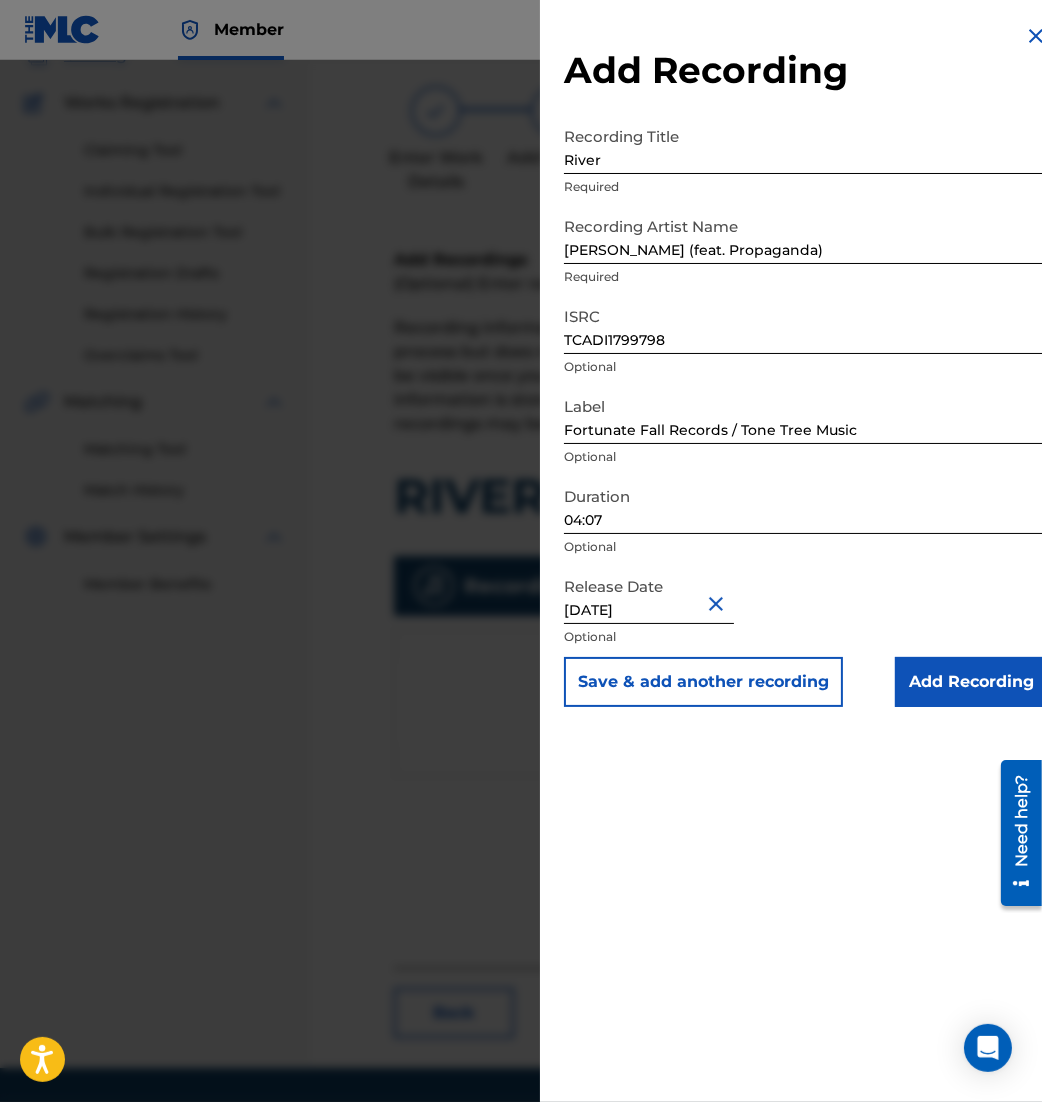 click on "Add Recording" at bounding box center [971, 682] 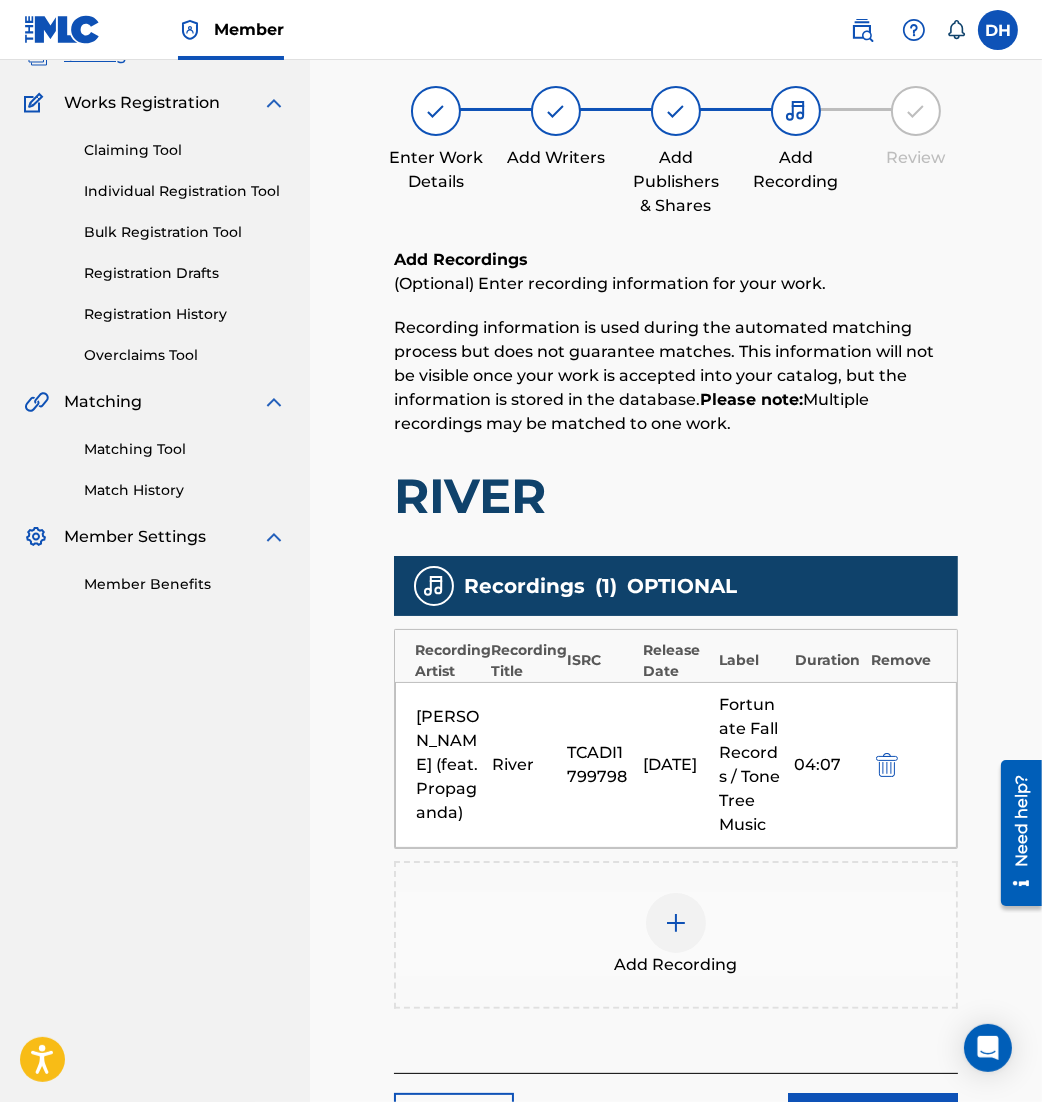scroll, scrollTop: 328, scrollLeft: 0, axis: vertical 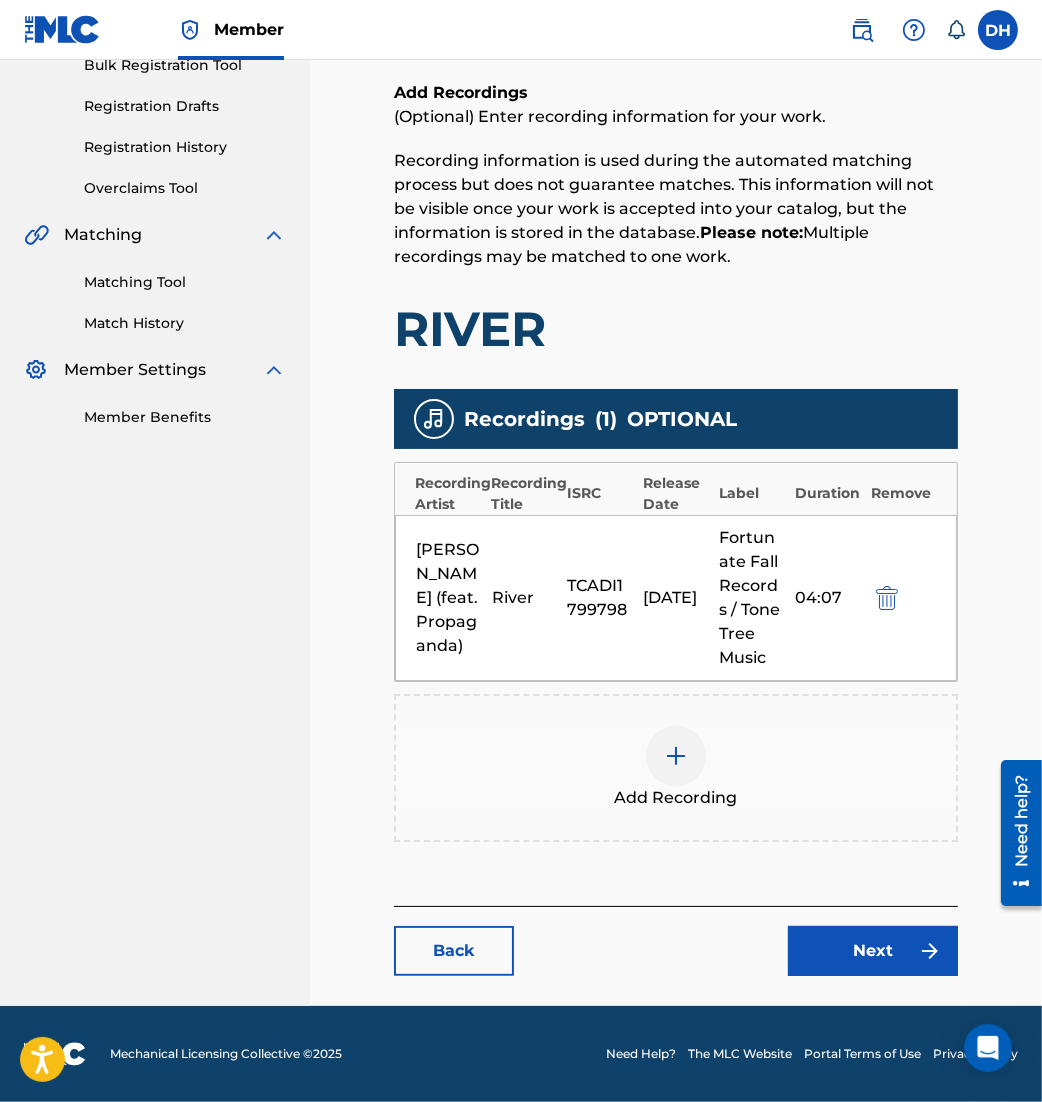 click on "Next" at bounding box center [873, 951] 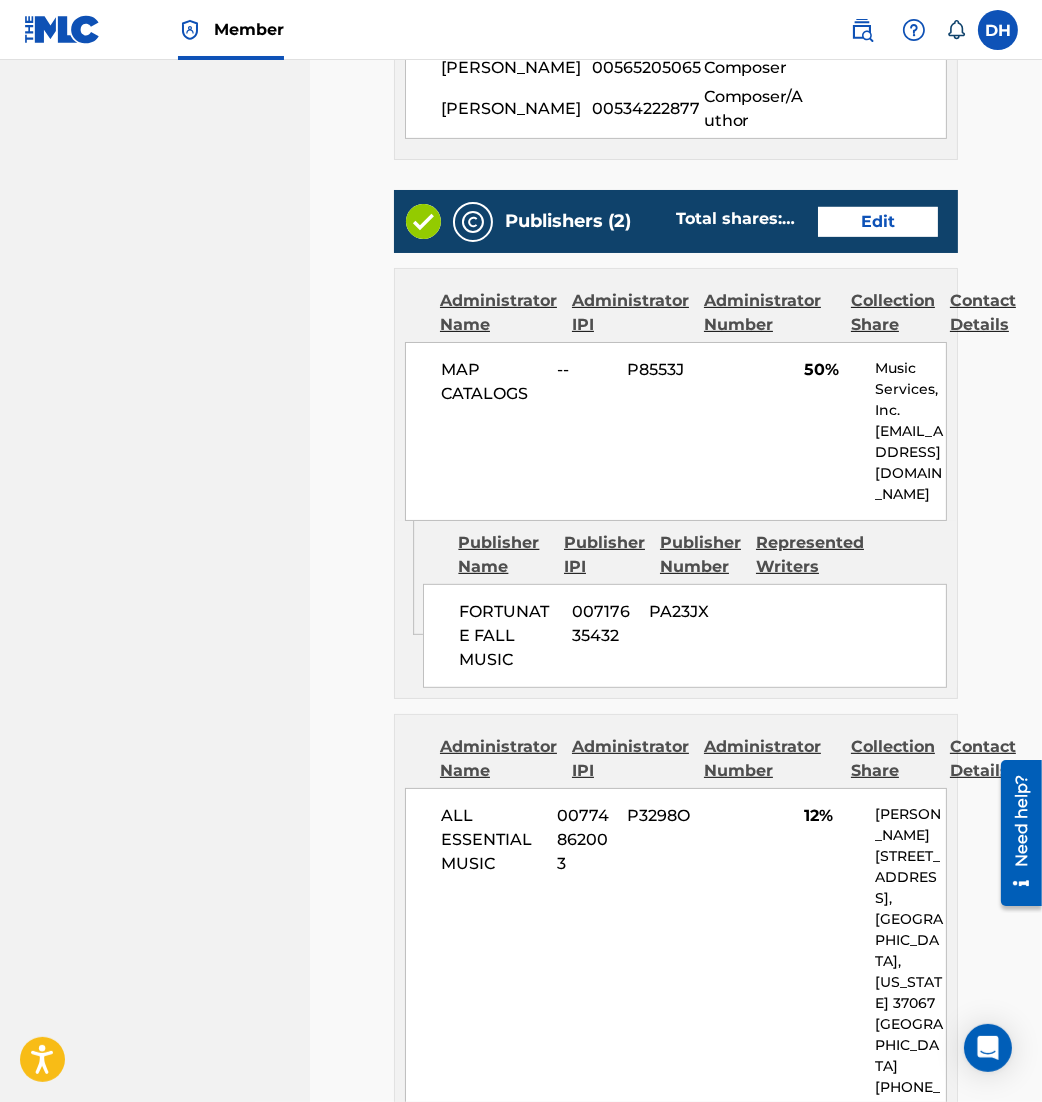 scroll, scrollTop: 1722, scrollLeft: 0, axis: vertical 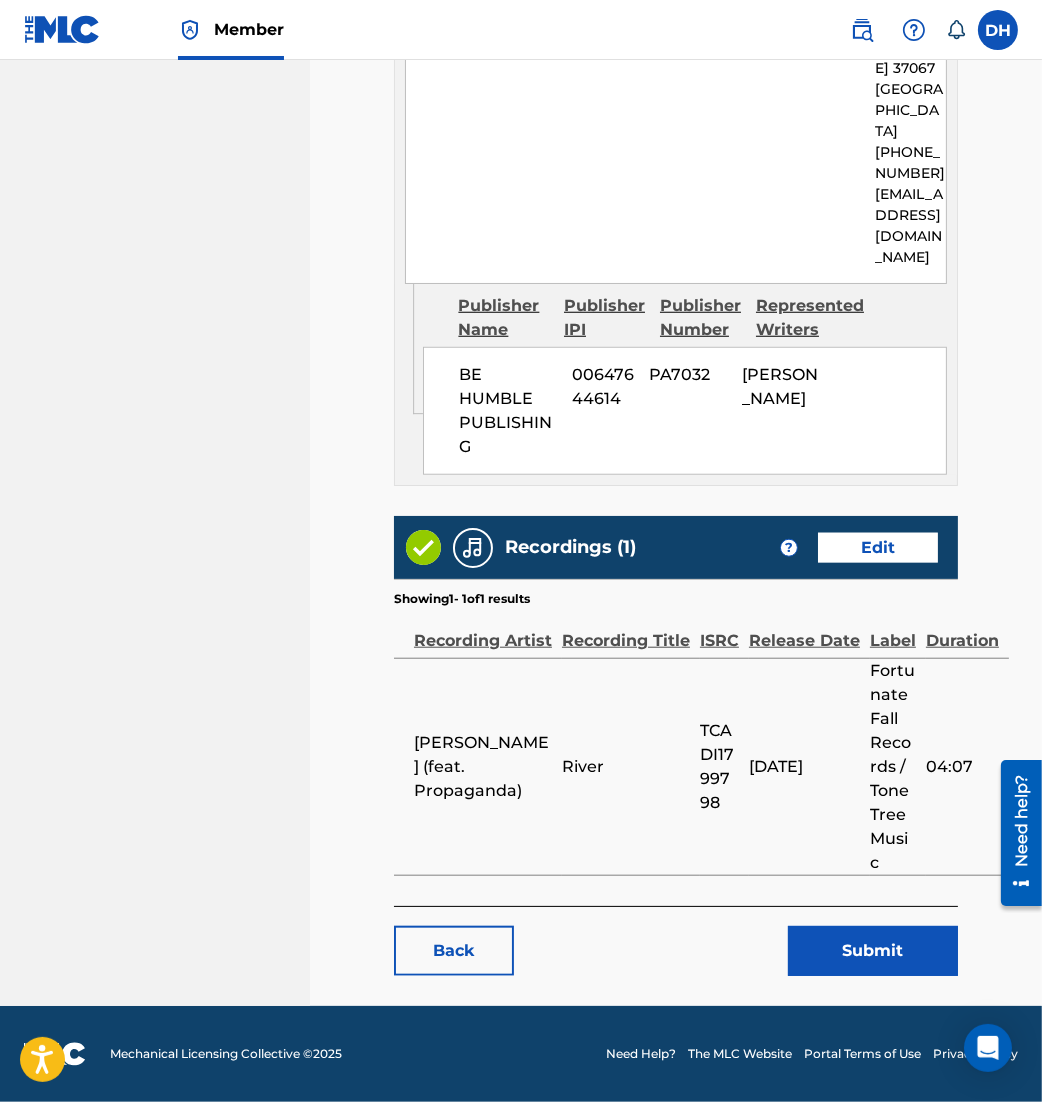 click on "Submit" at bounding box center [873, 951] 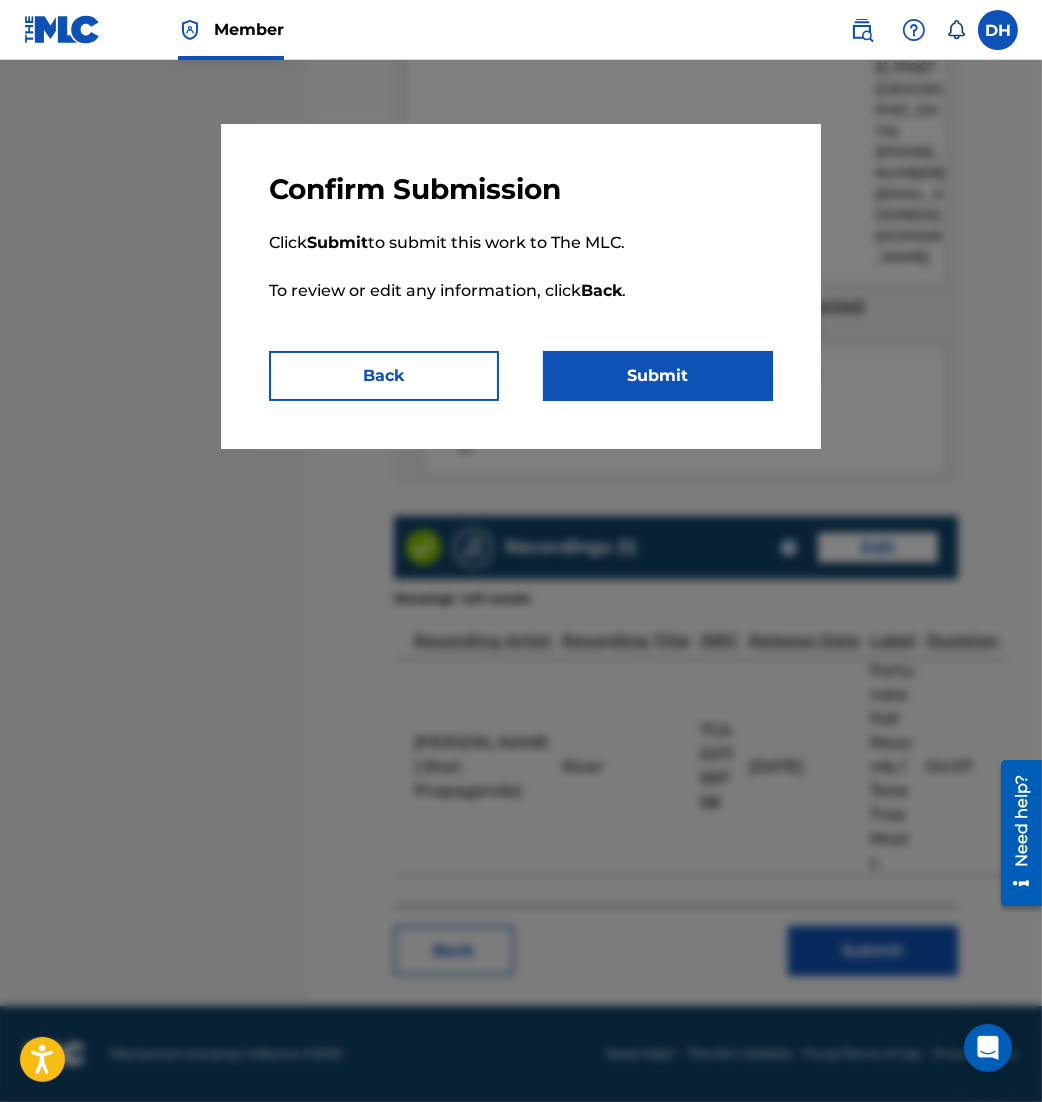 click on "Submit" at bounding box center (658, 376) 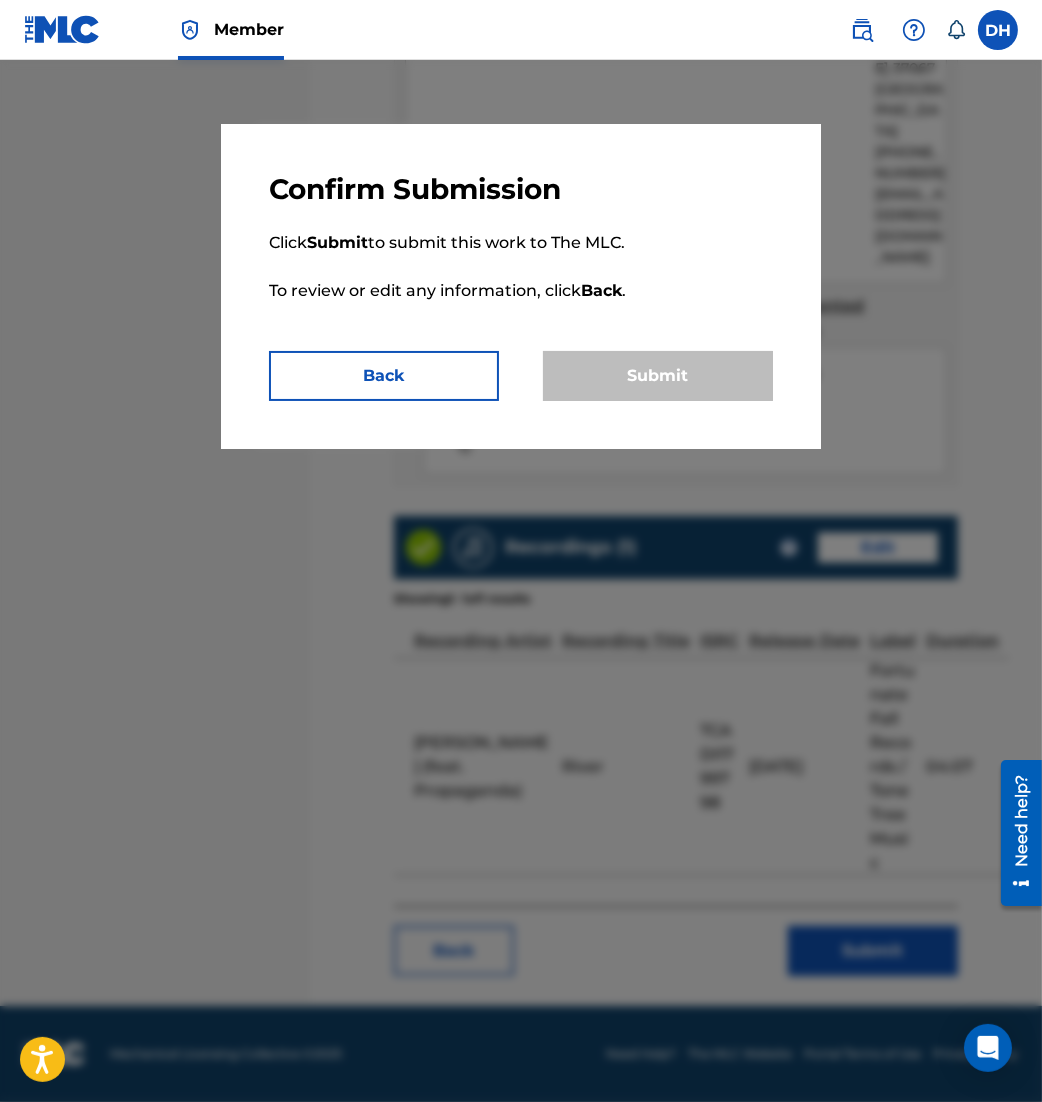 scroll, scrollTop: 0, scrollLeft: 0, axis: both 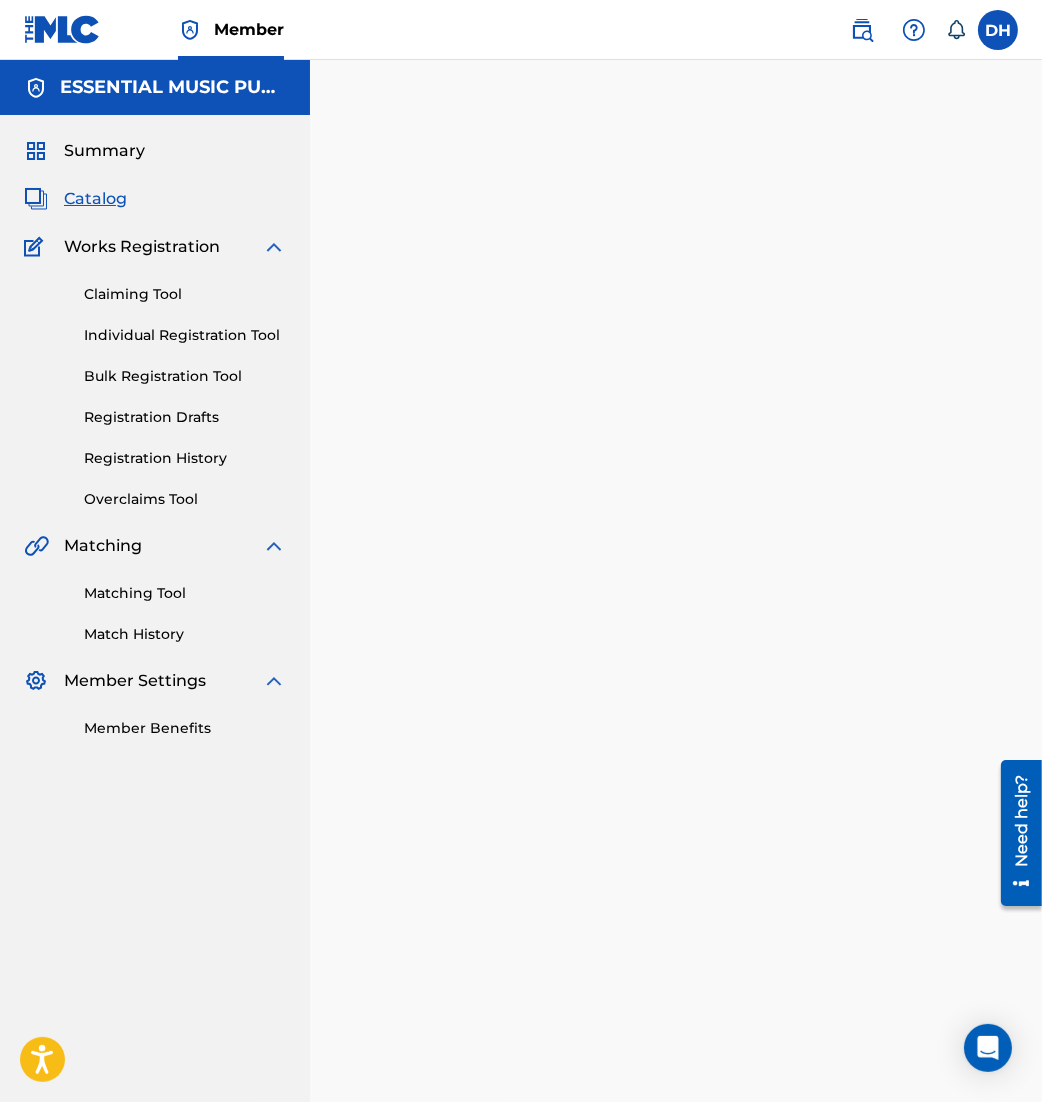 click on "Back Done" at bounding box center [676, 661] 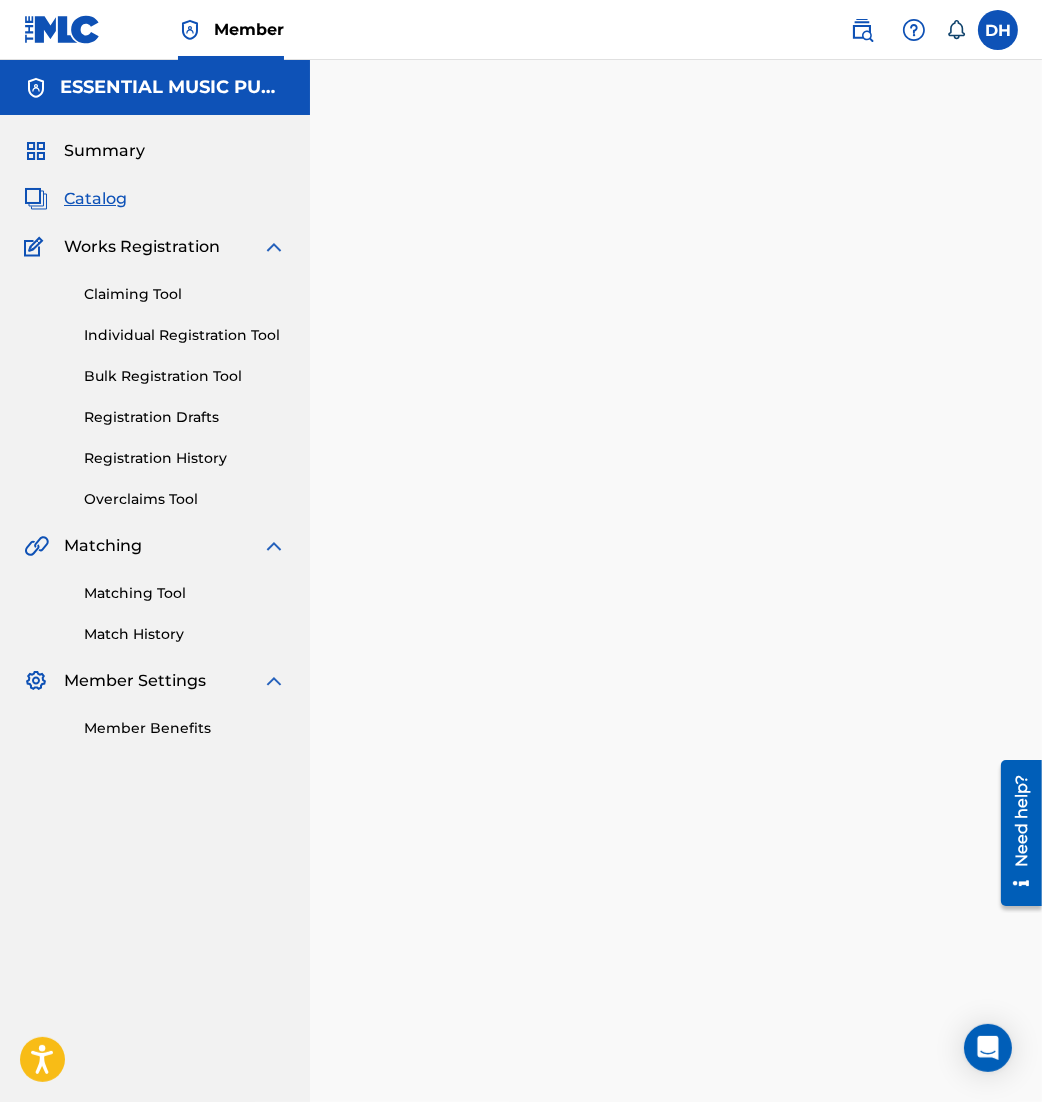 click on "Catalog" at bounding box center (95, 199) 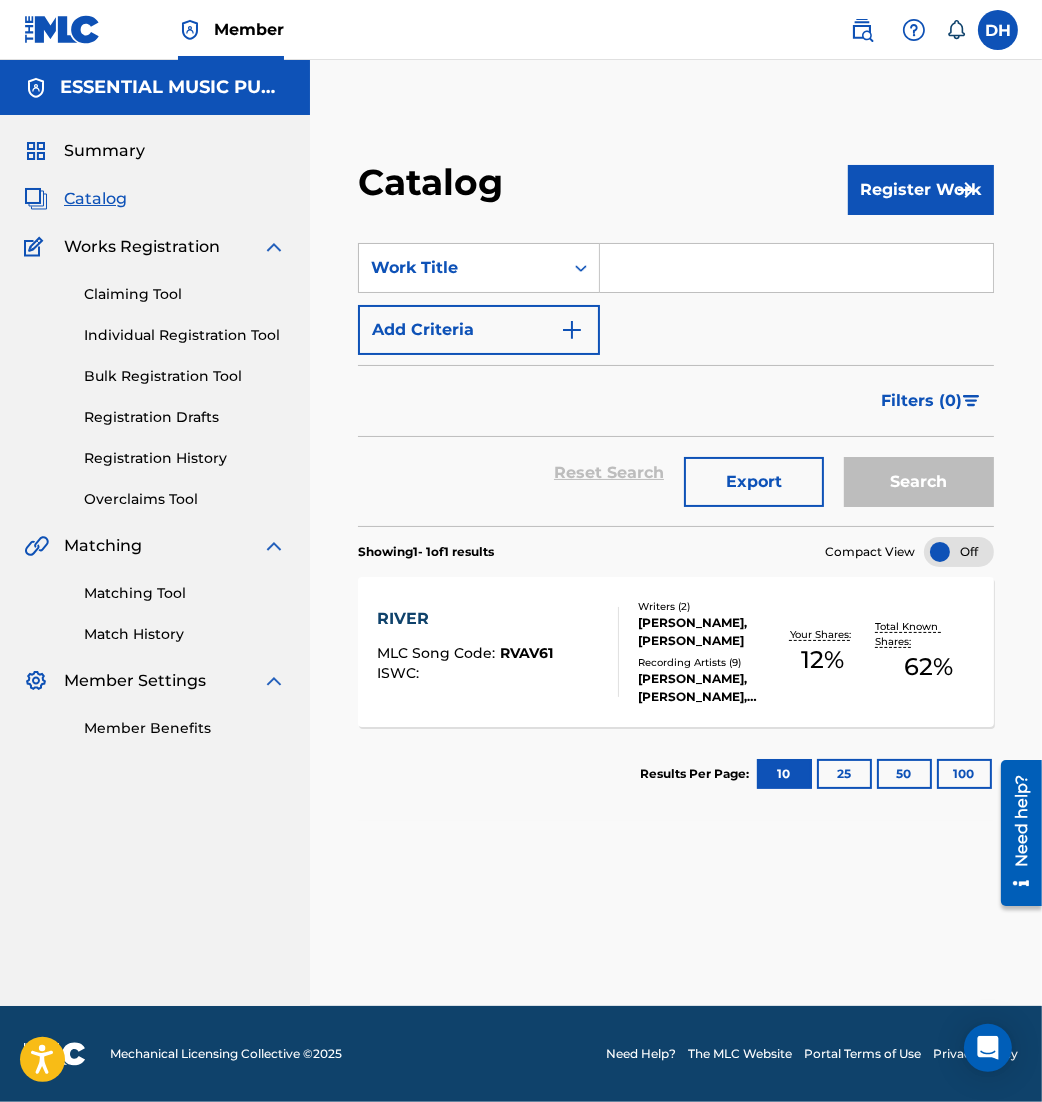 click at bounding box center (796, 268) 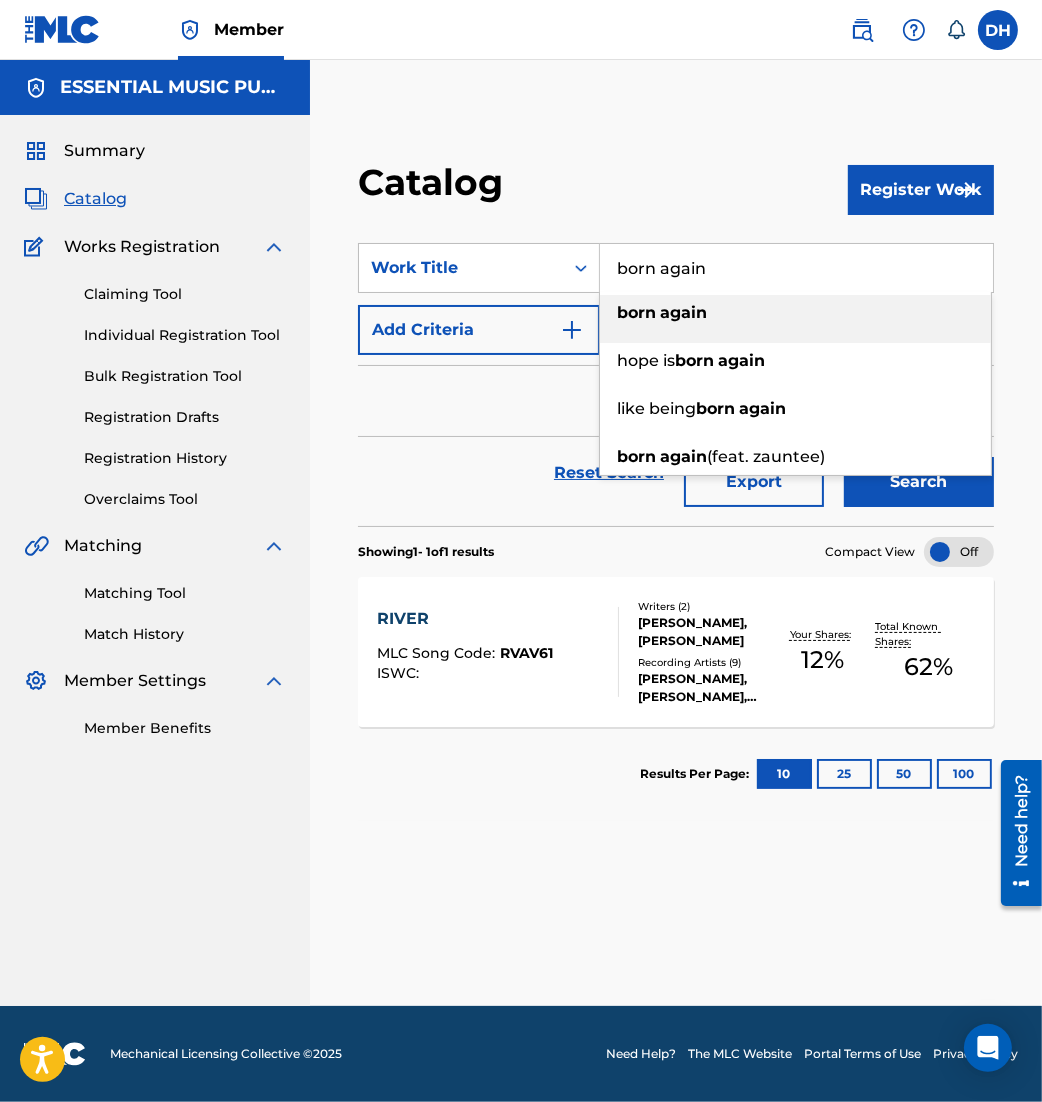 type on "born again" 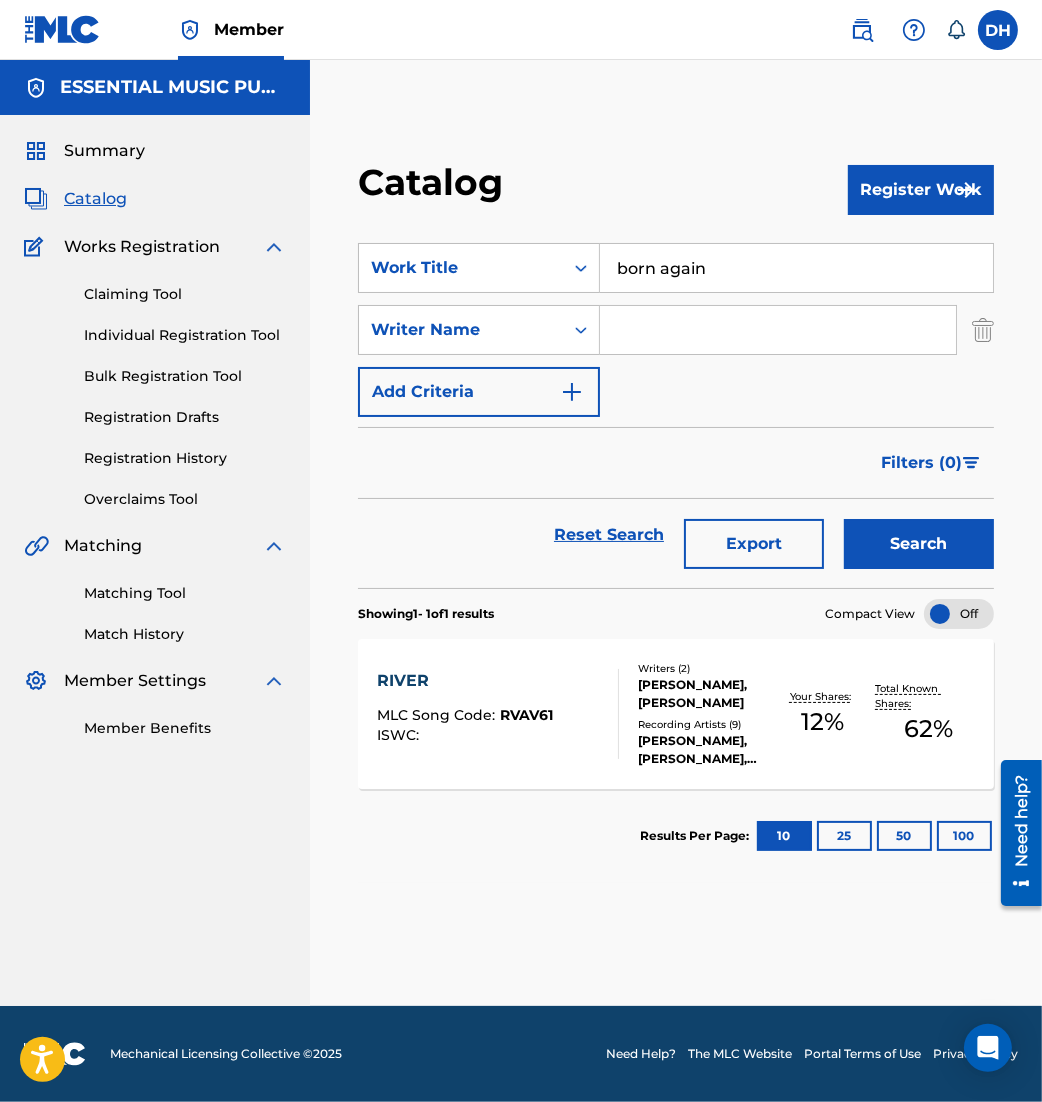 click at bounding box center [778, 330] 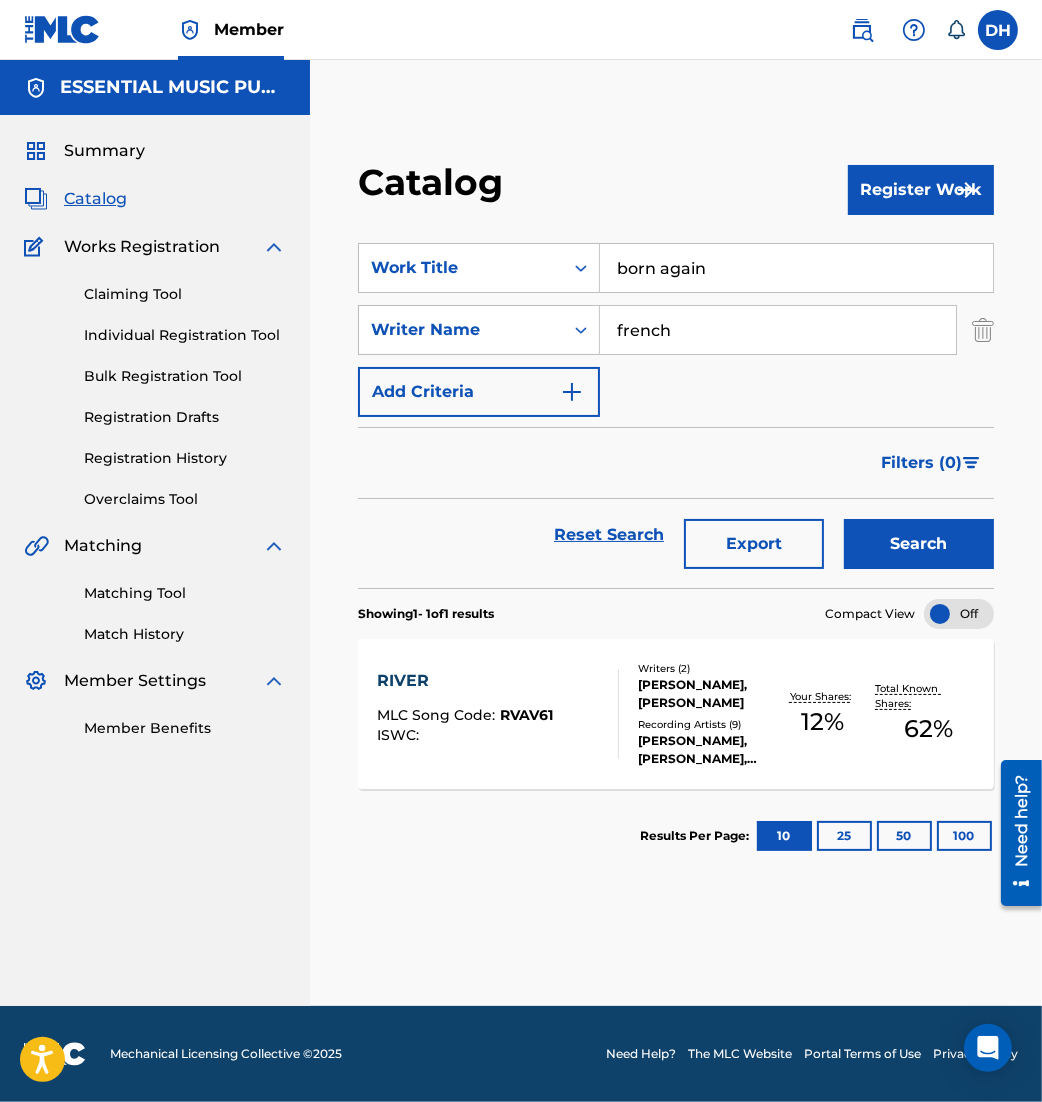 type on "french" 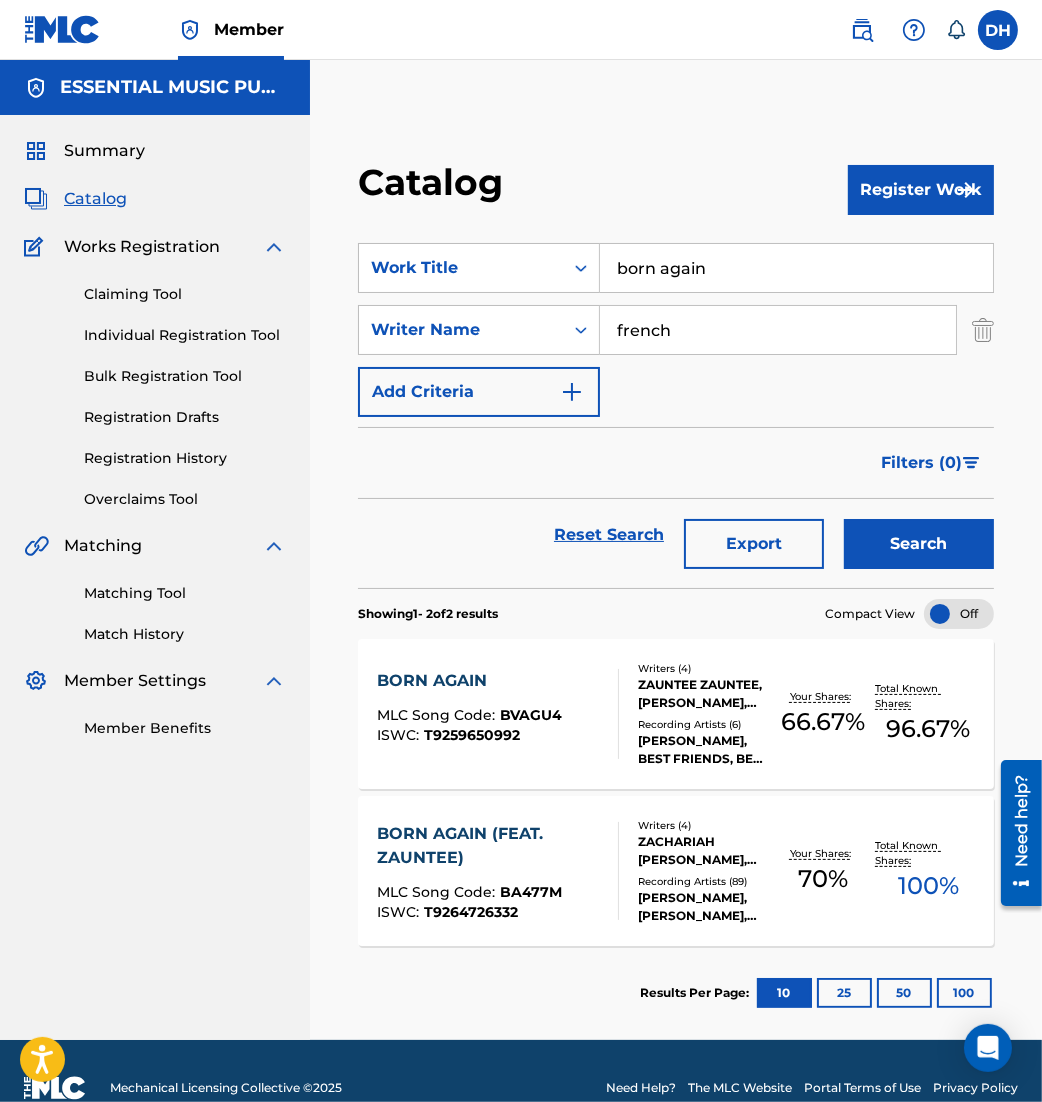 click on "T9259650992" at bounding box center (472, 735) 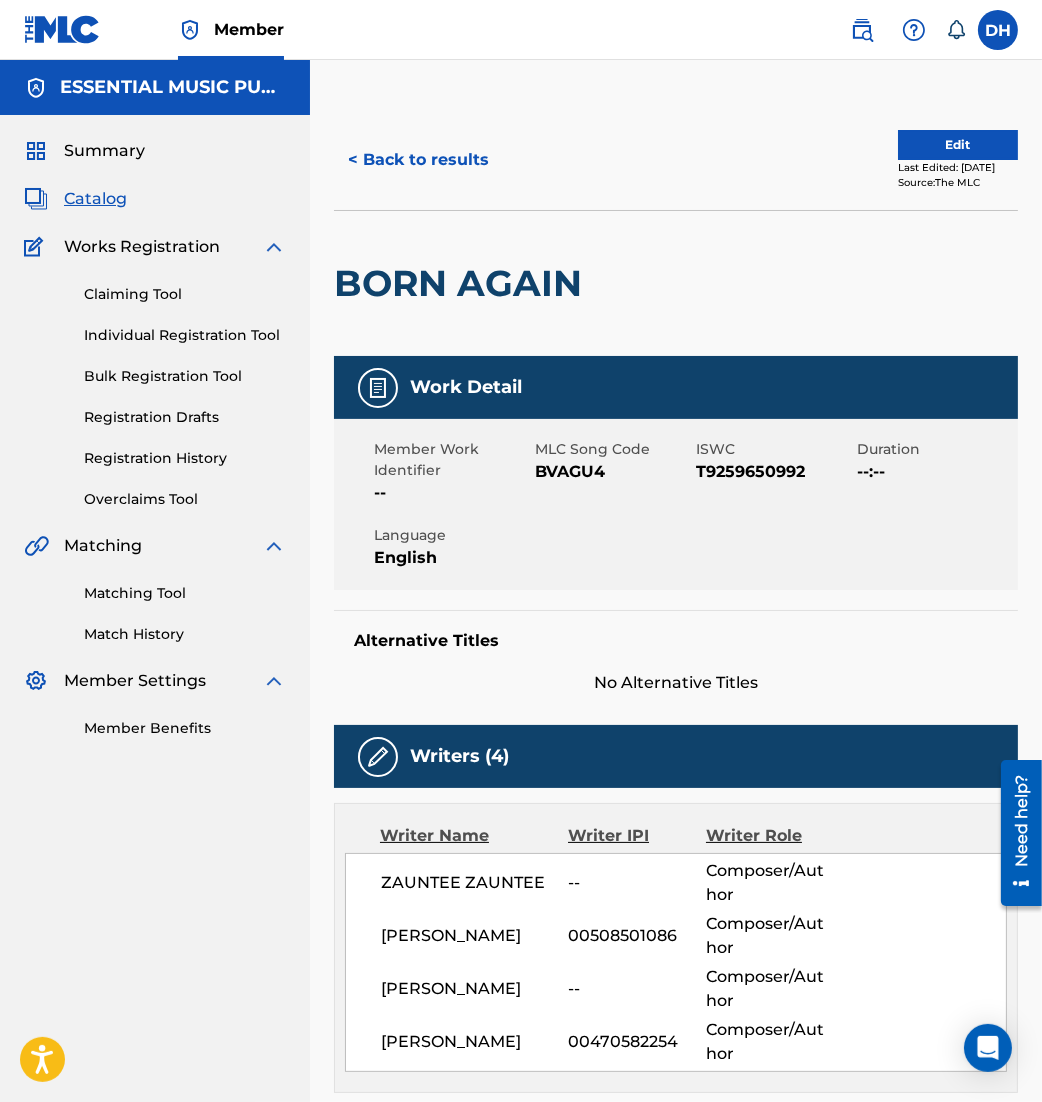 click on "Edit" at bounding box center (958, 145) 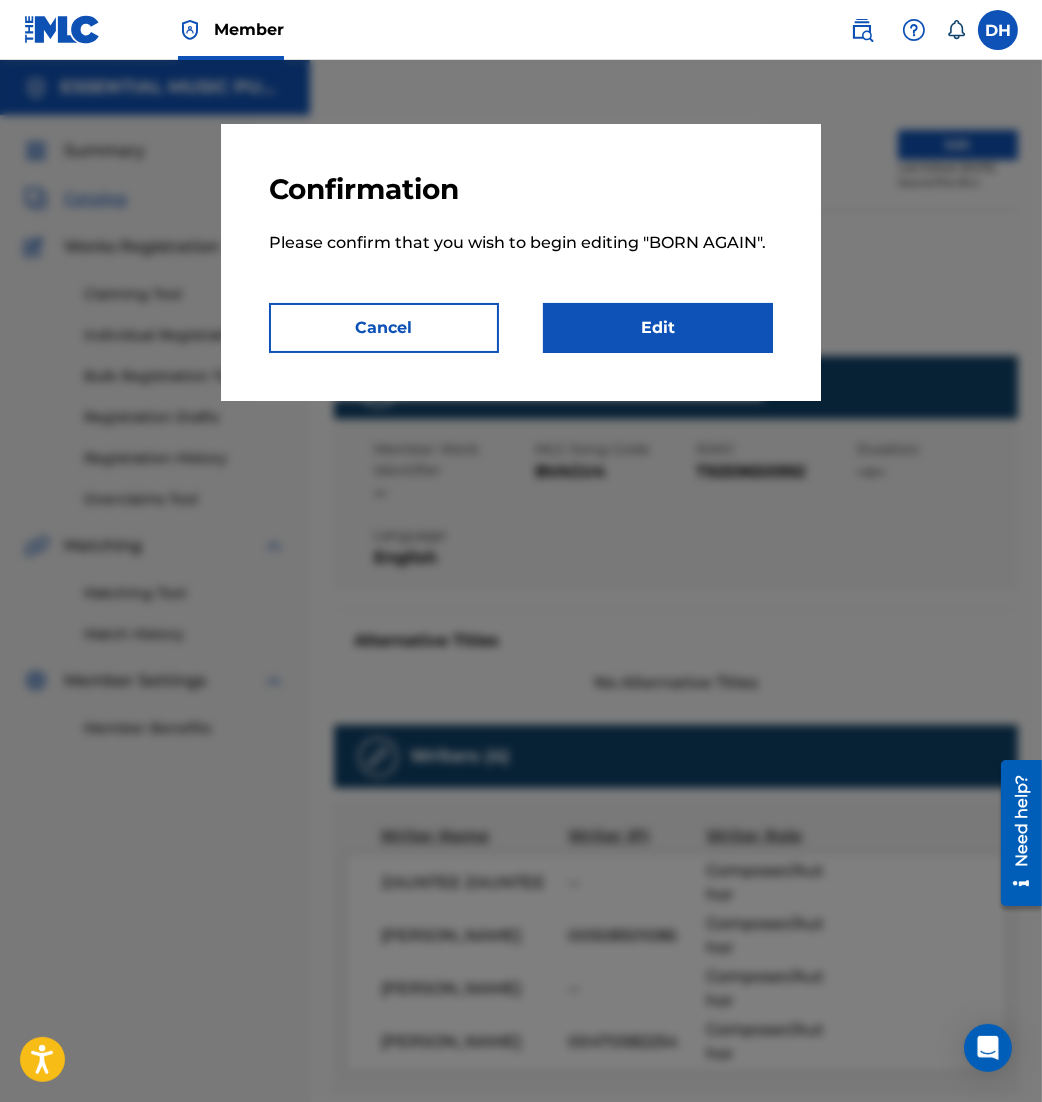 click on "Edit" at bounding box center [658, 328] 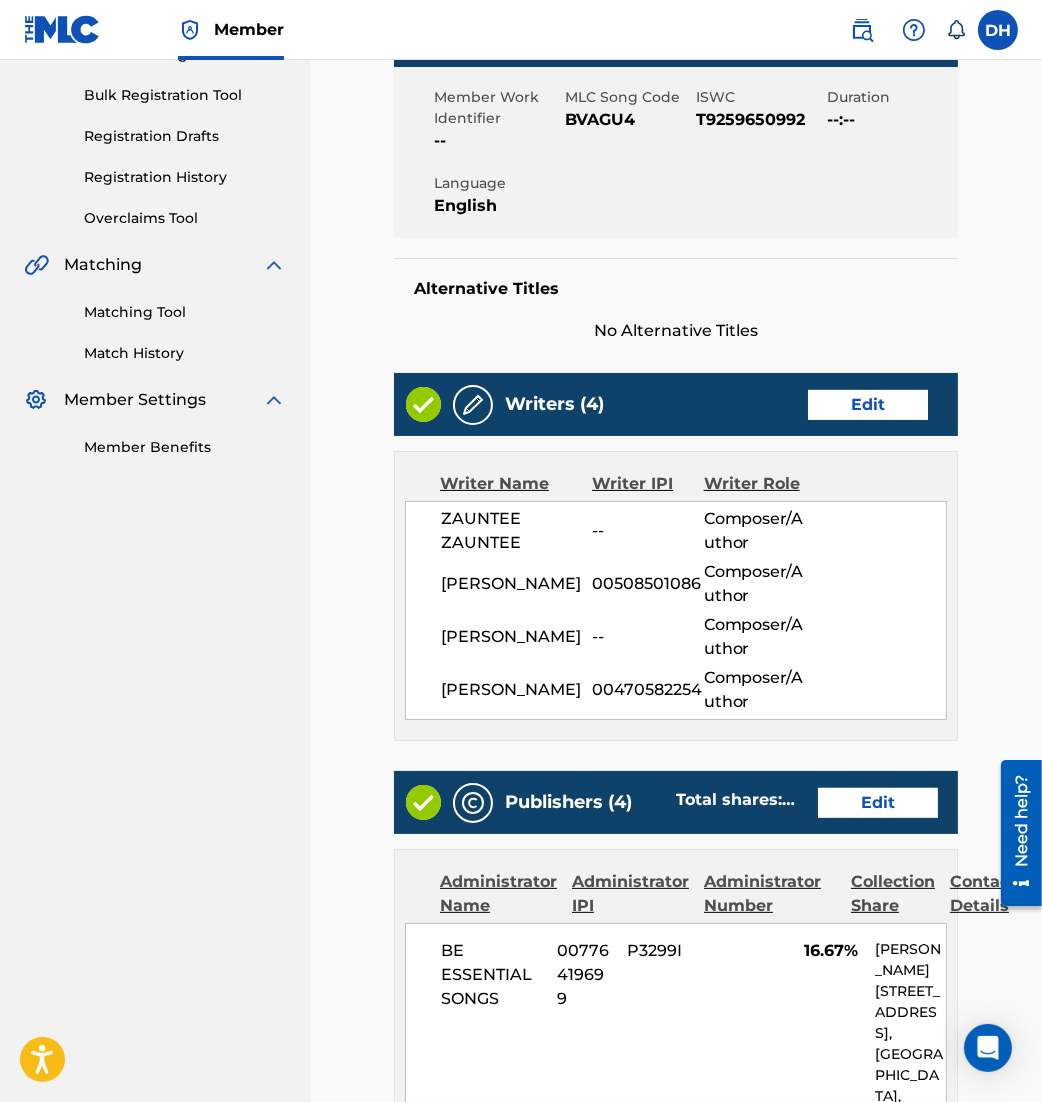 scroll, scrollTop: 282, scrollLeft: 0, axis: vertical 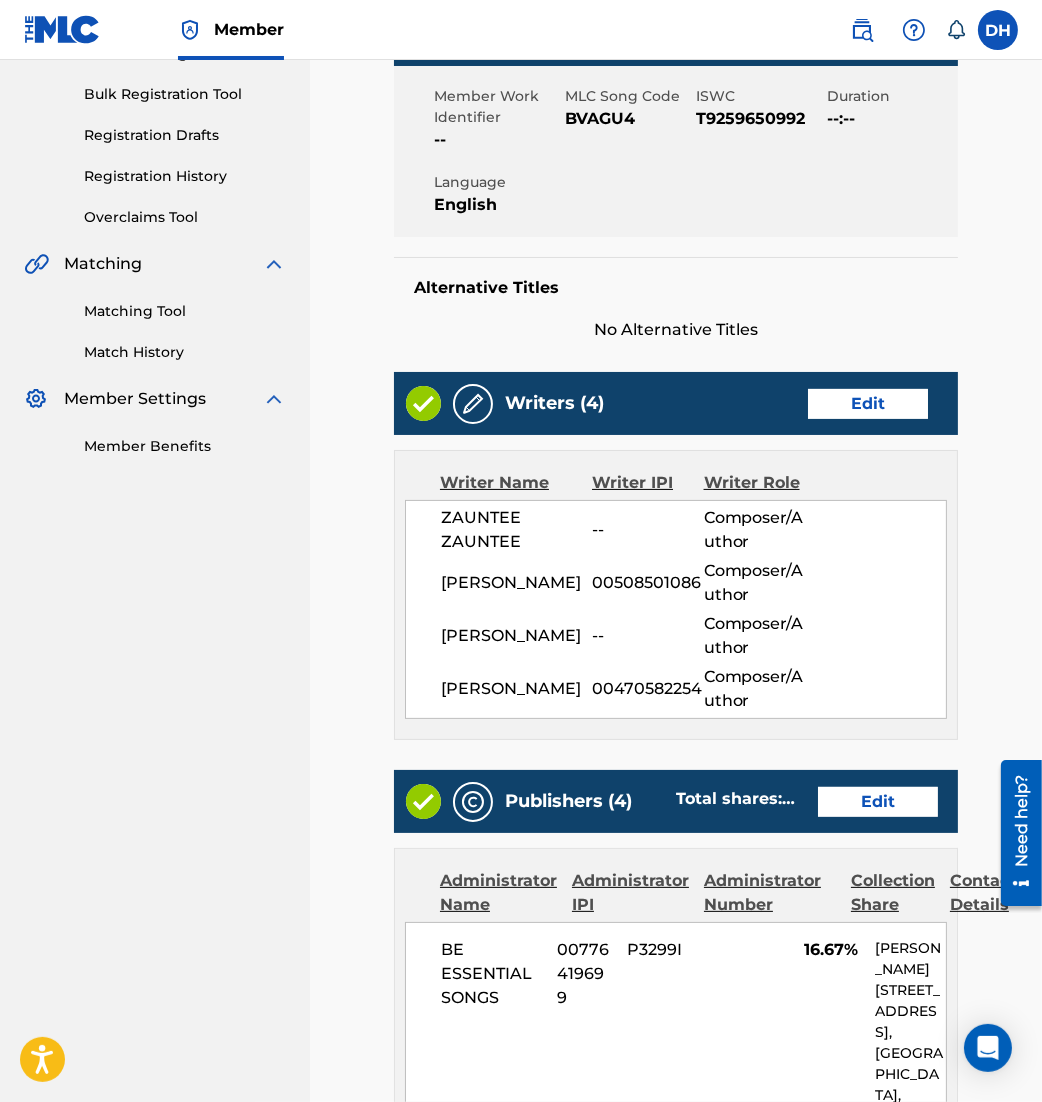 click on "Edit" at bounding box center (868, 404) 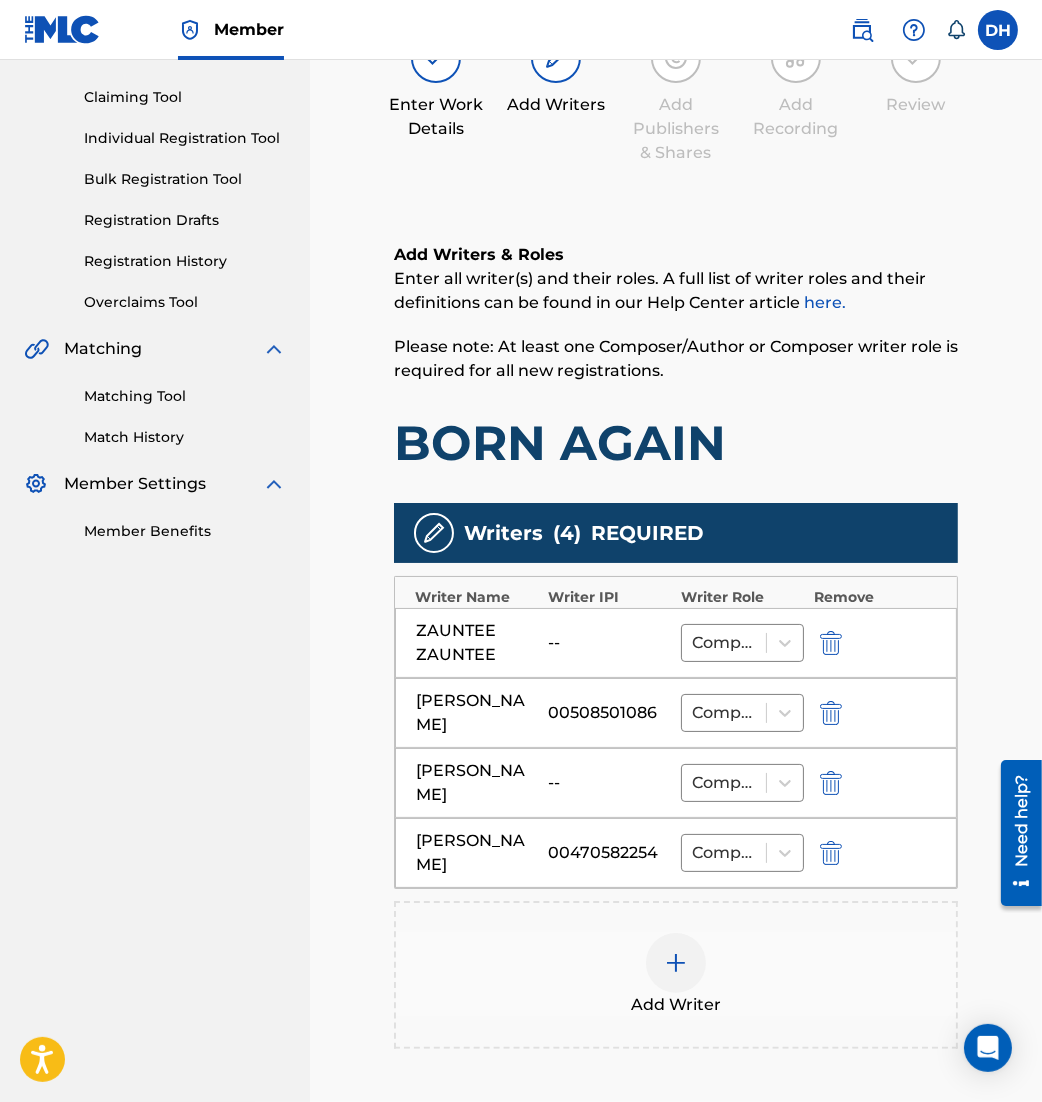 scroll, scrollTop: 218, scrollLeft: 0, axis: vertical 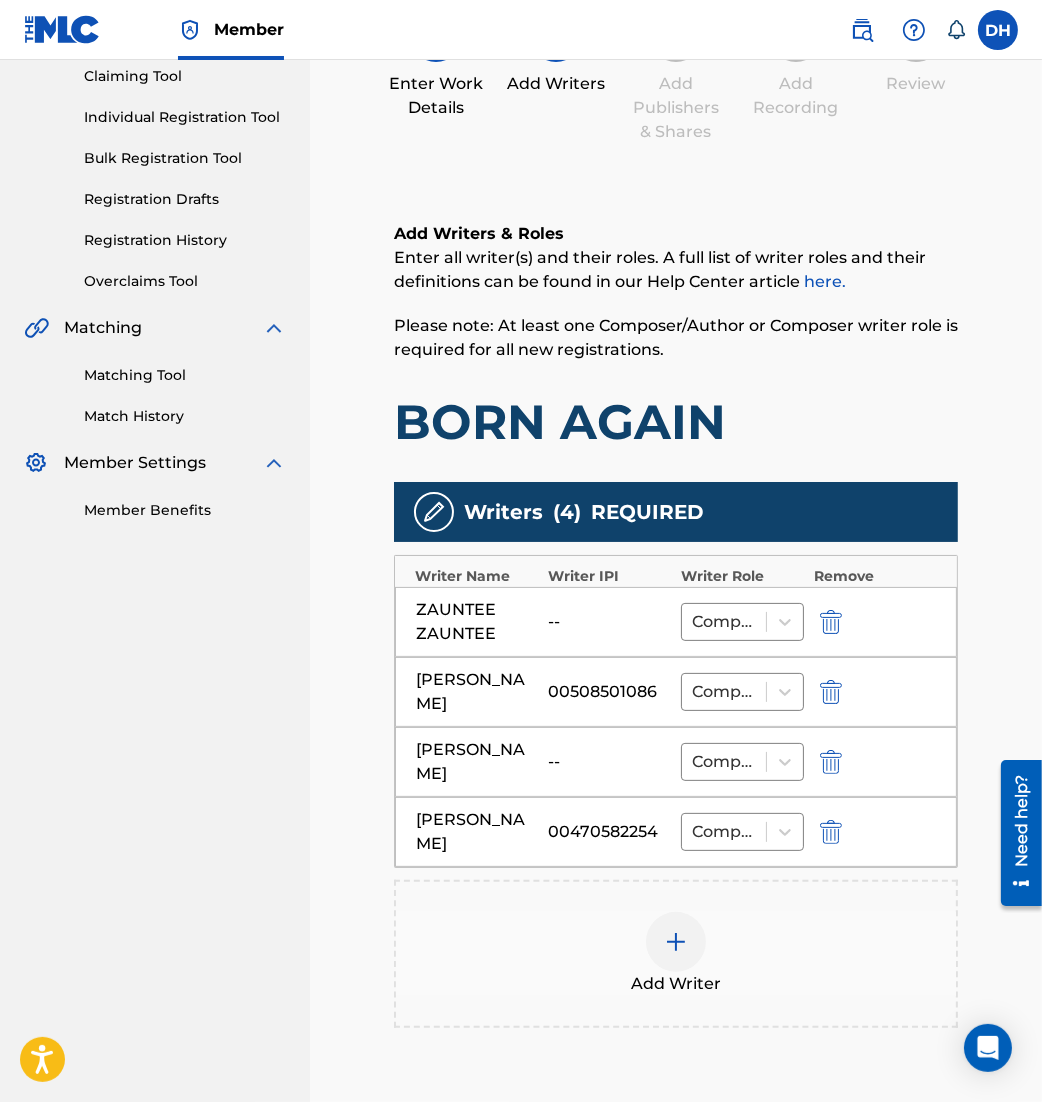 click at bounding box center [831, 622] 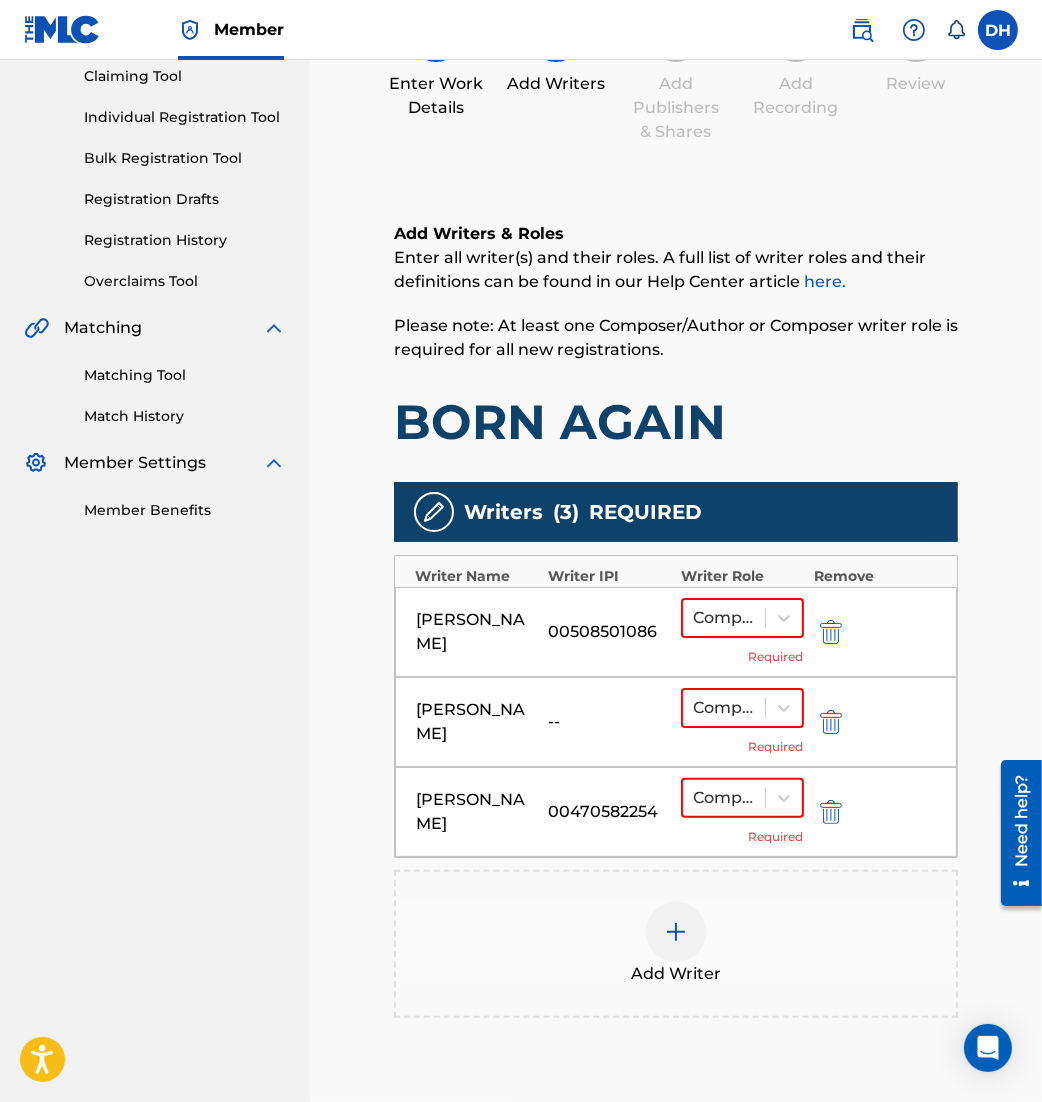 click on "Add Writer" at bounding box center [676, 974] 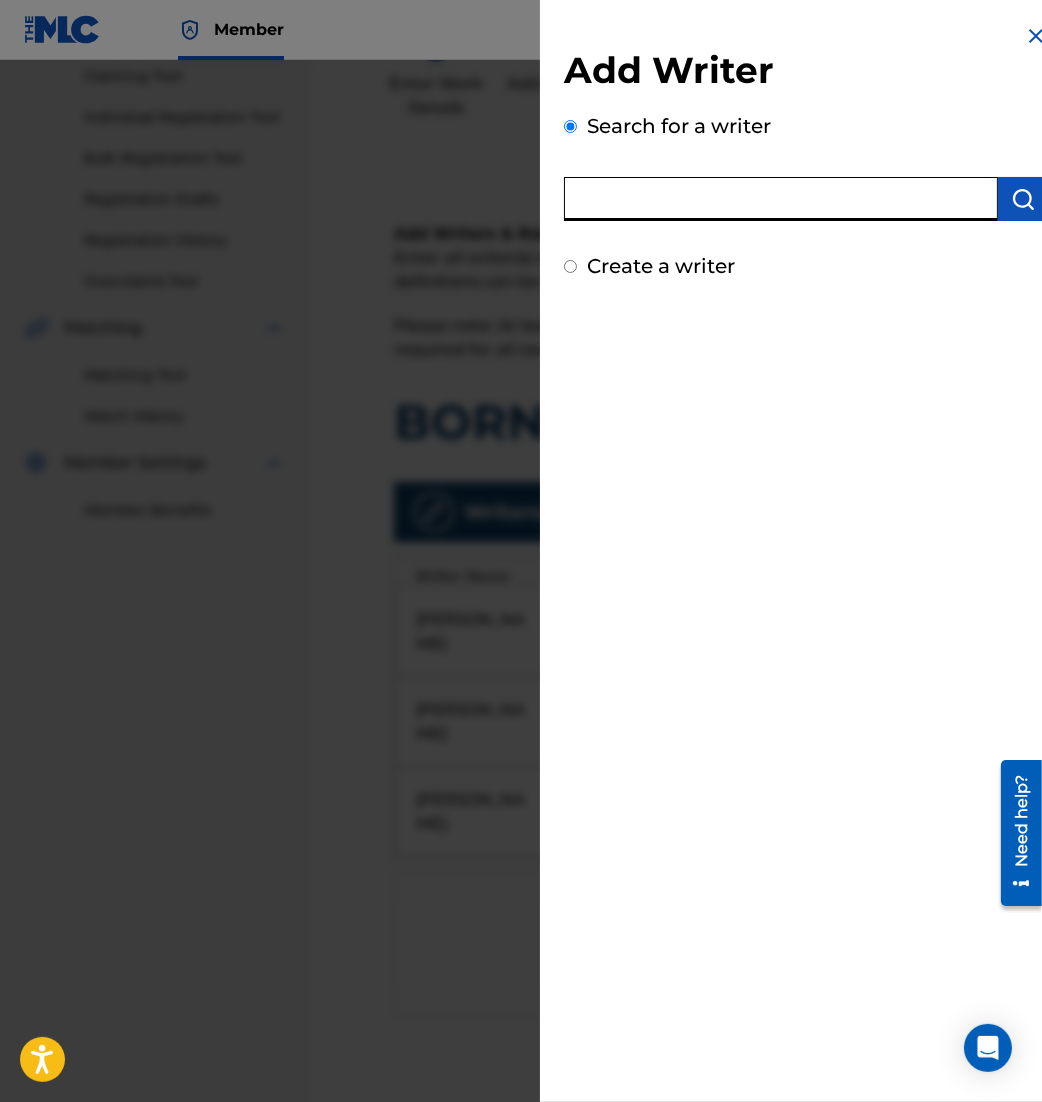 click at bounding box center [781, 199] 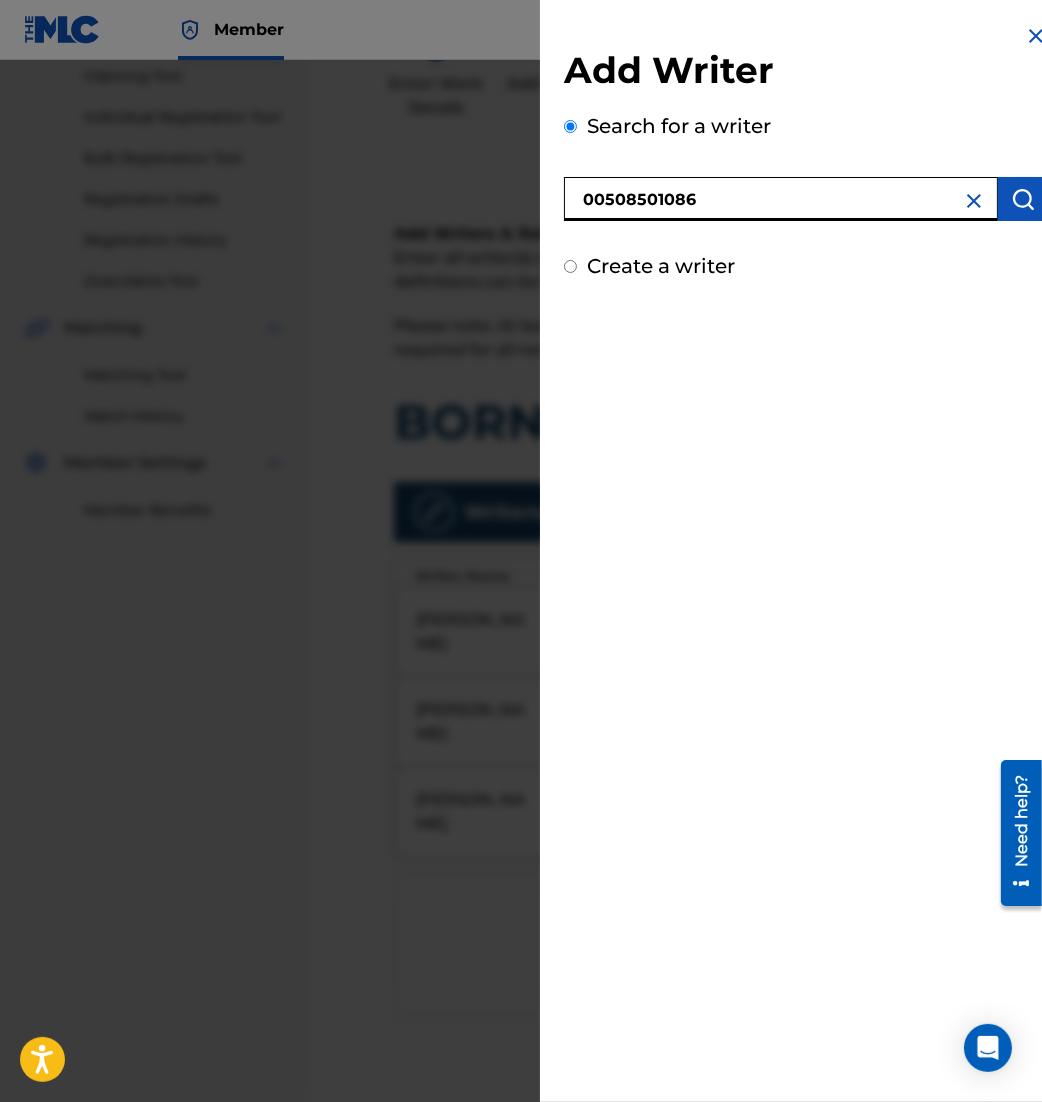 type on "00508501086" 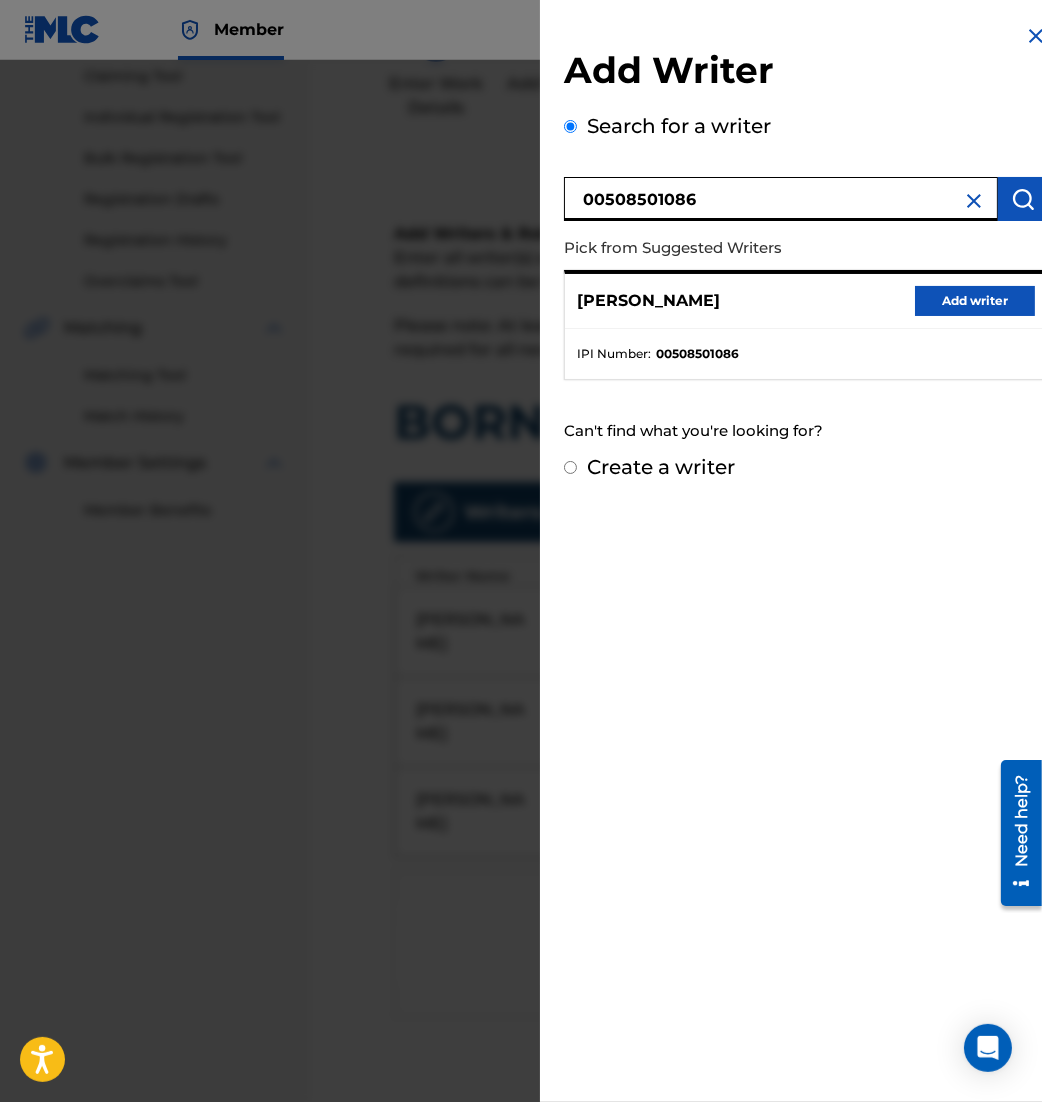 click on "Add Writer Search for a writer 00508501086 Pick from Suggested Writers JAMES RUEGER Add writer IPI Number : 00508501086 Can't find what you're looking for? Create a writer" at bounding box center [806, 253] 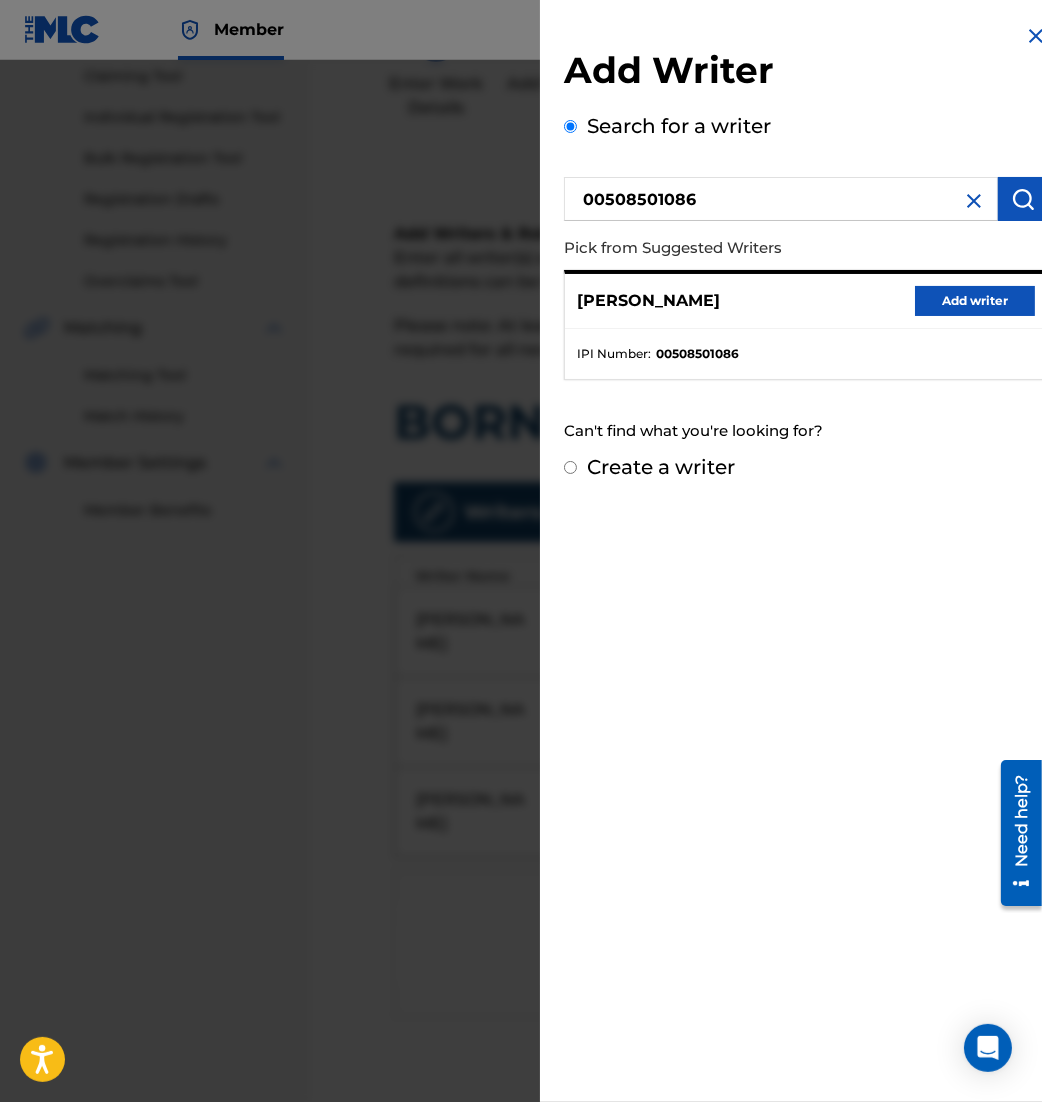 click at bounding box center (1036, 36) 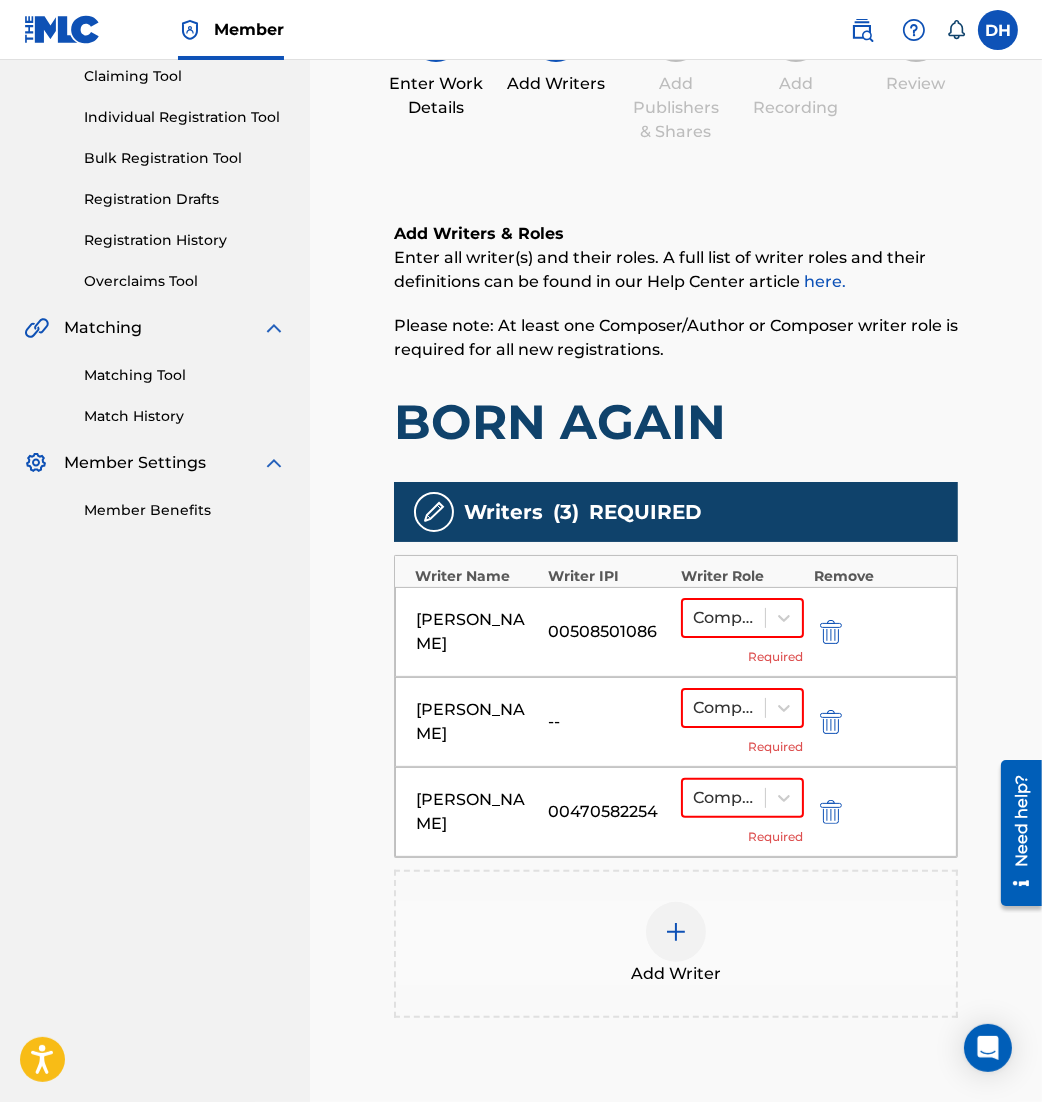 scroll, scrollTop: 424, scrollLeft: 0, axis: vertical 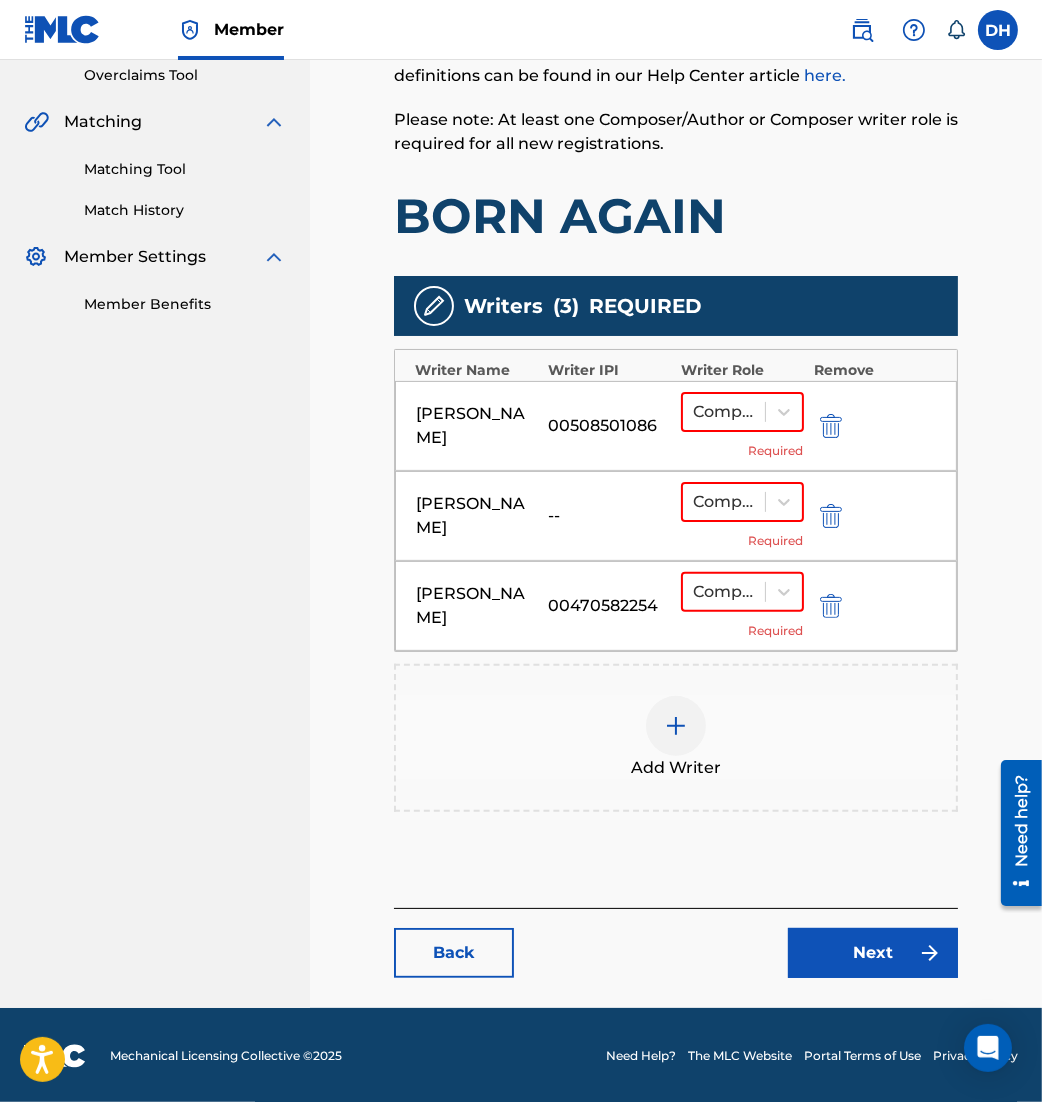 click on "Next" at bounding box center (873, 953) 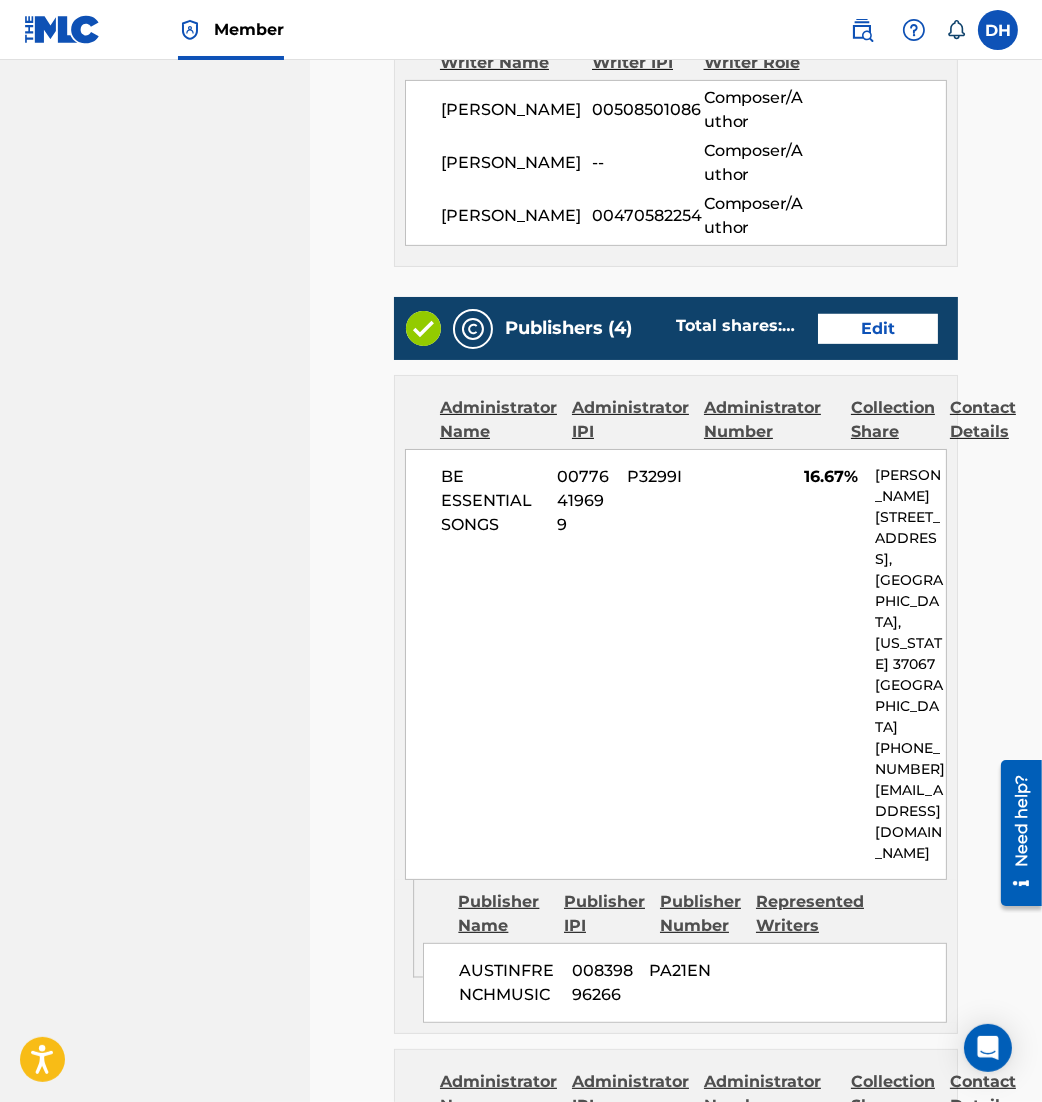 scroll, scrollTop: 774, scrollLeft: 0, axis: vertical 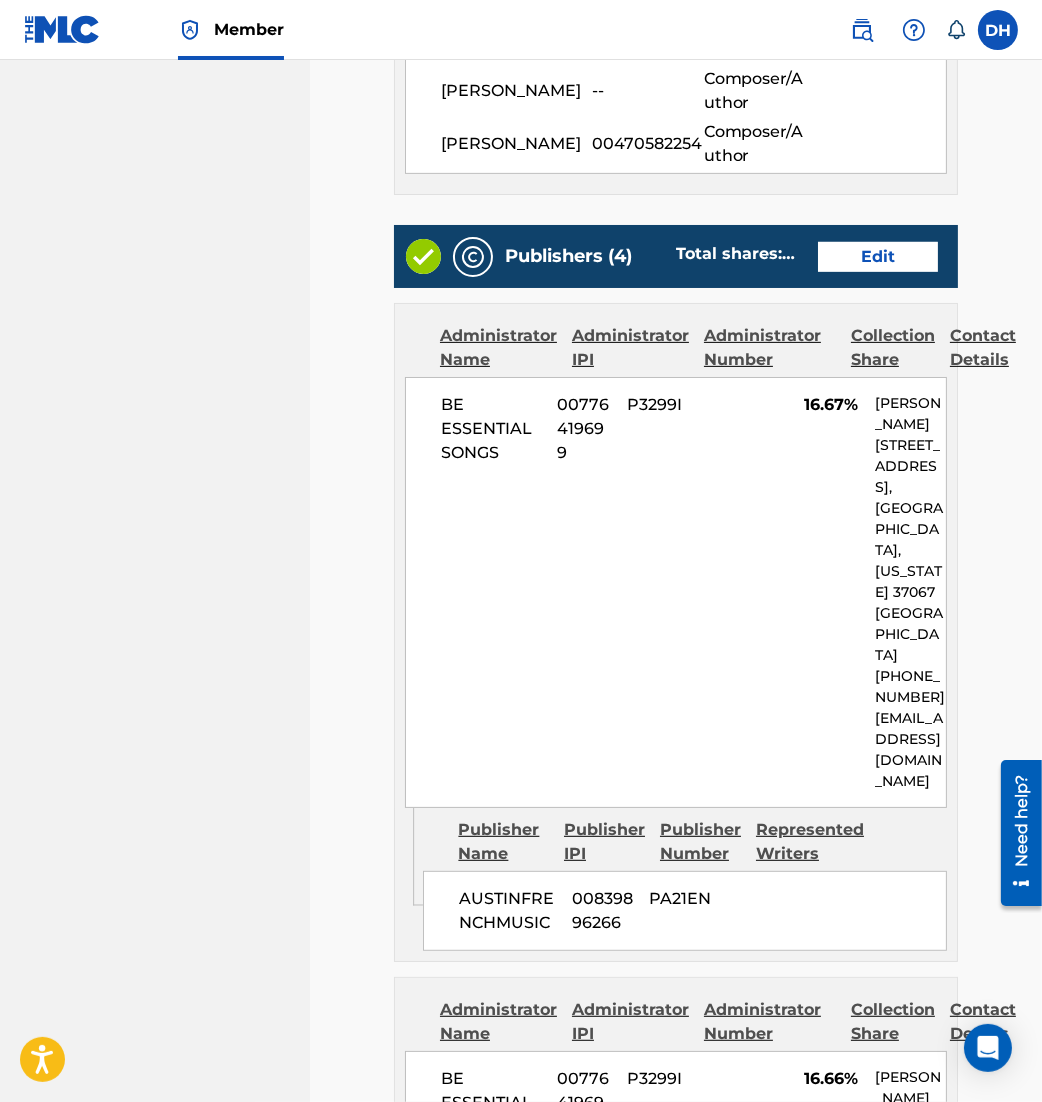 click on "Edit" at bounding box center (878, 257) 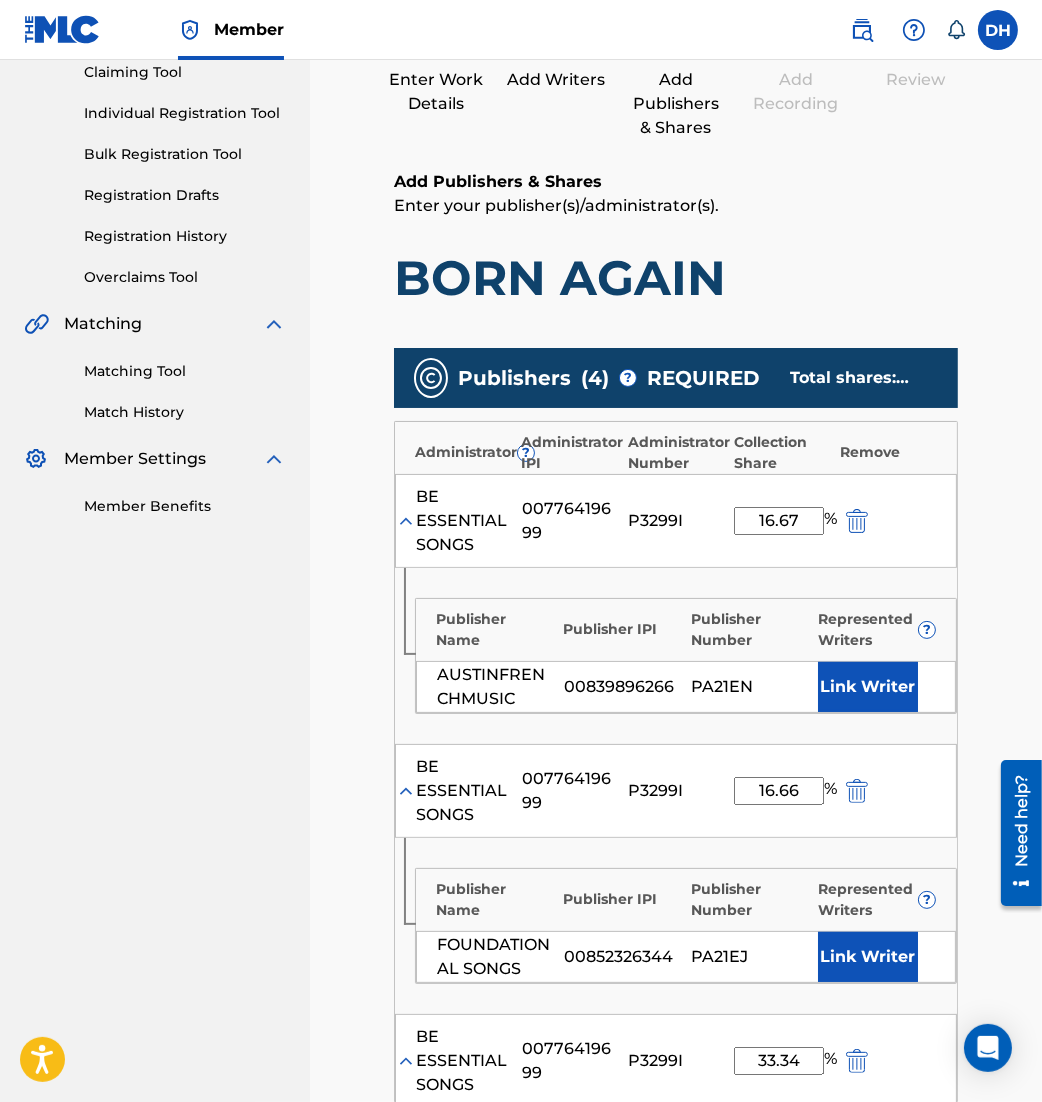 scroll, scrollTop: 218, scrollLeft: 0, axis: vertical 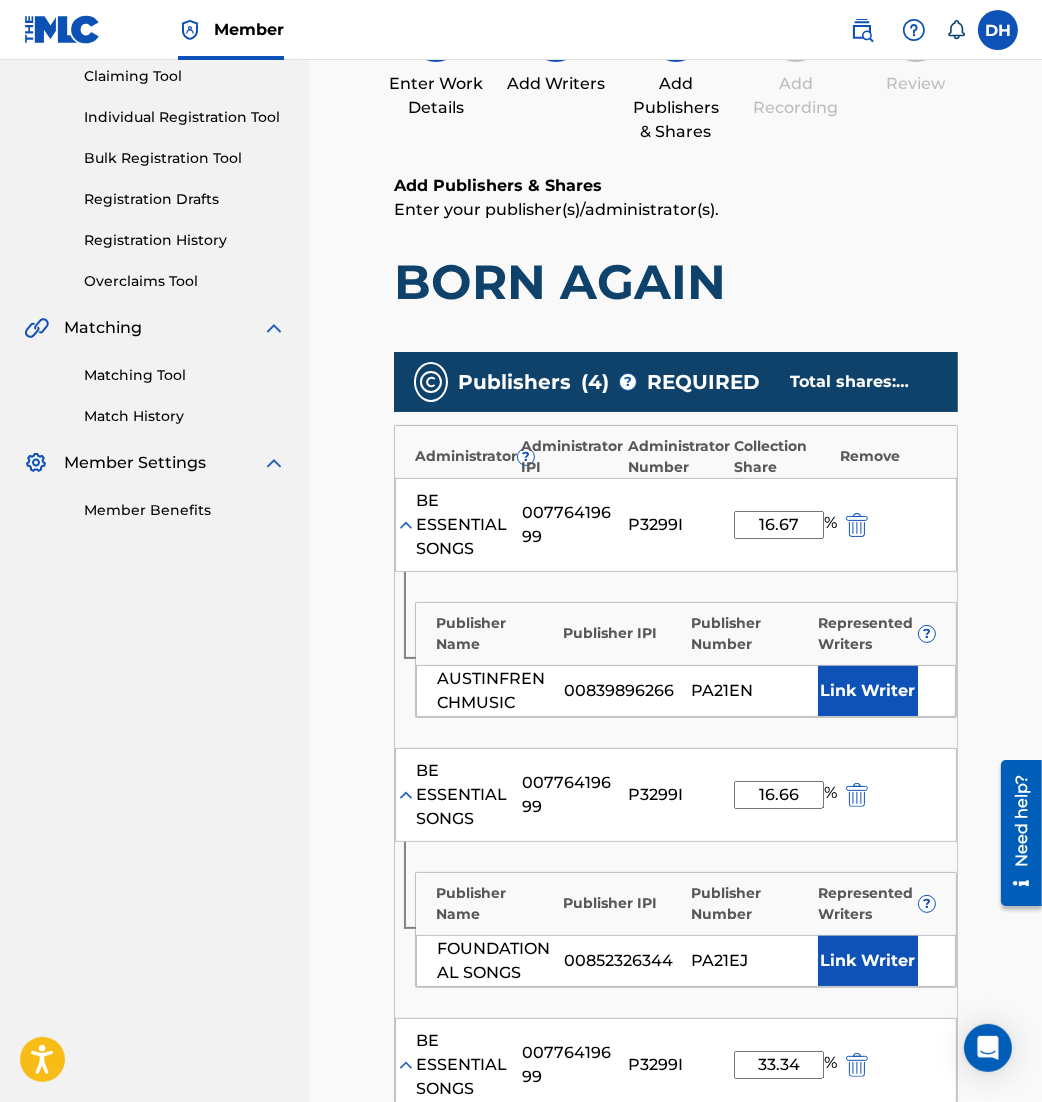 click on "Link Writer" at bounding box center [868, 691] 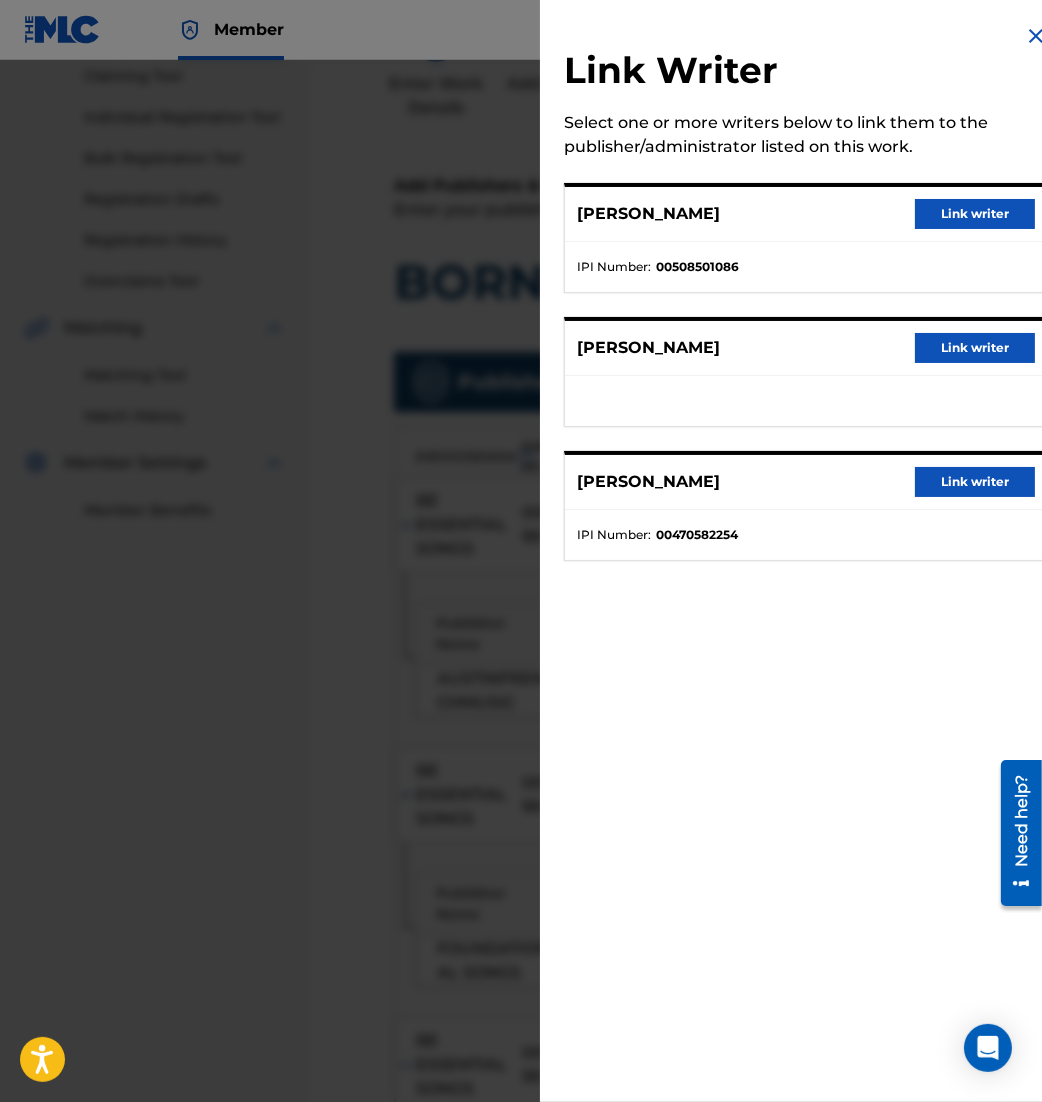 click on "Link writer" at bounding box center (975, 348) 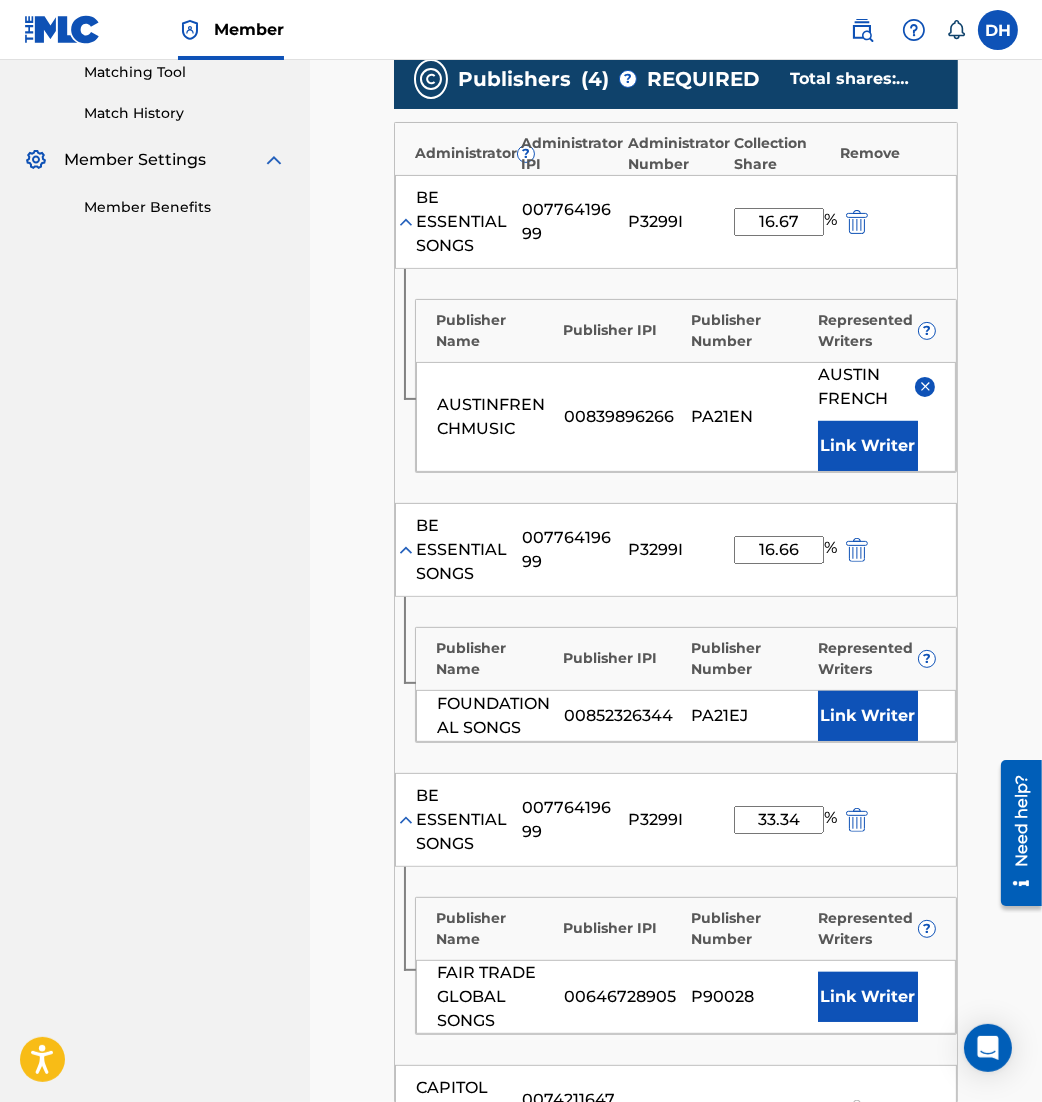 scroll, scrollTop: 528, scrollLeft: 0, axis: vertical 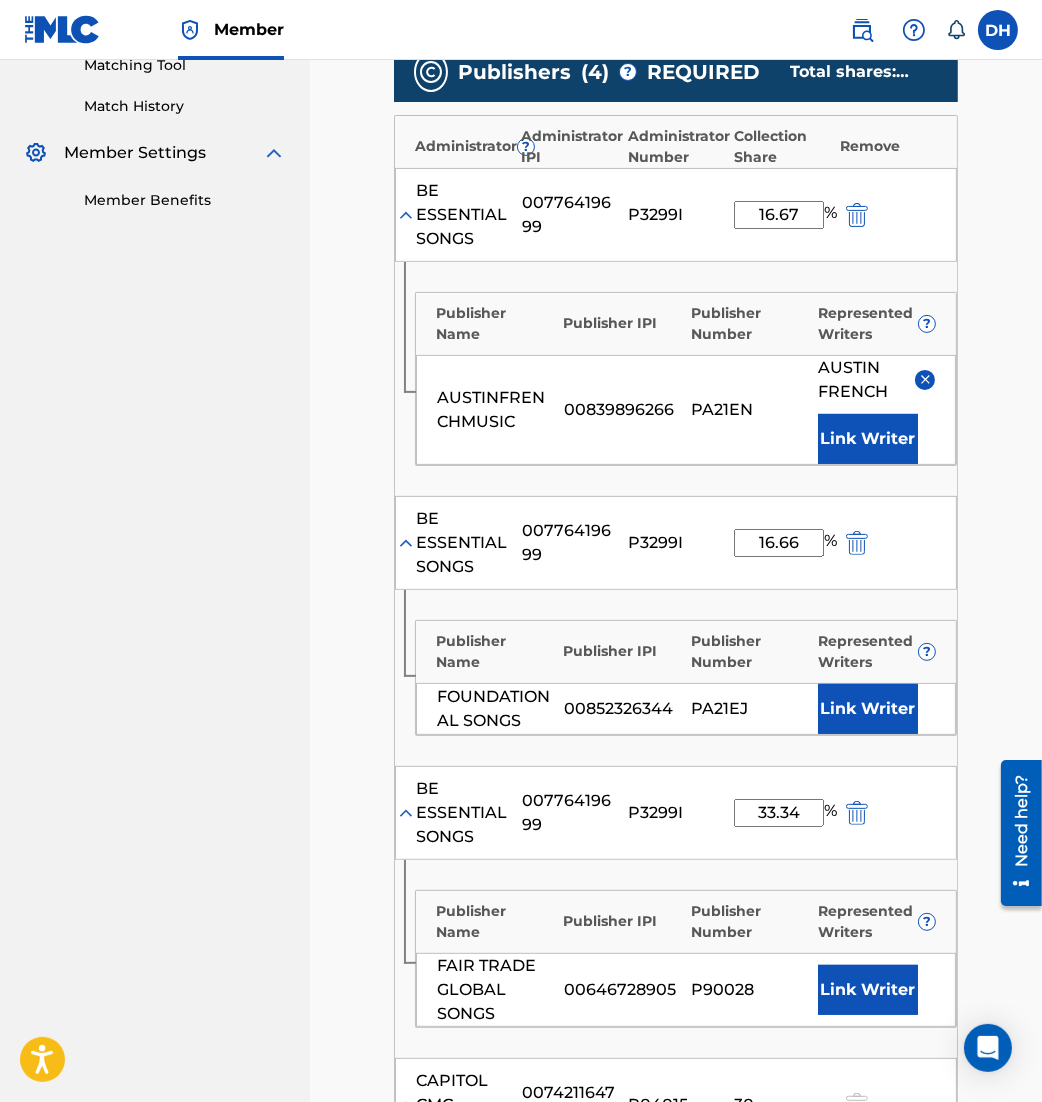 click on "Link Writer" at bounding box center (868, 709) 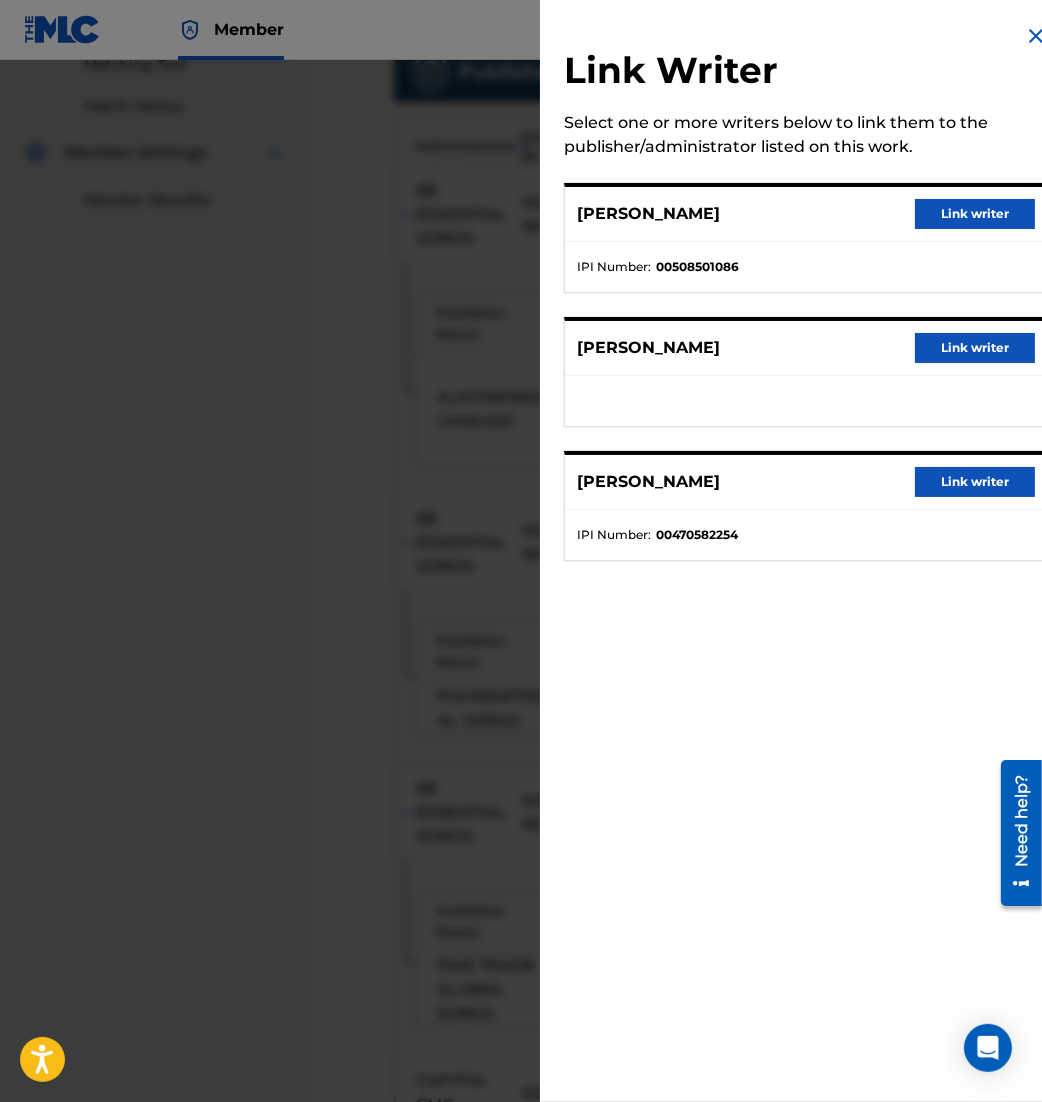 click on "Link writer" at bounding box center [975, 214] 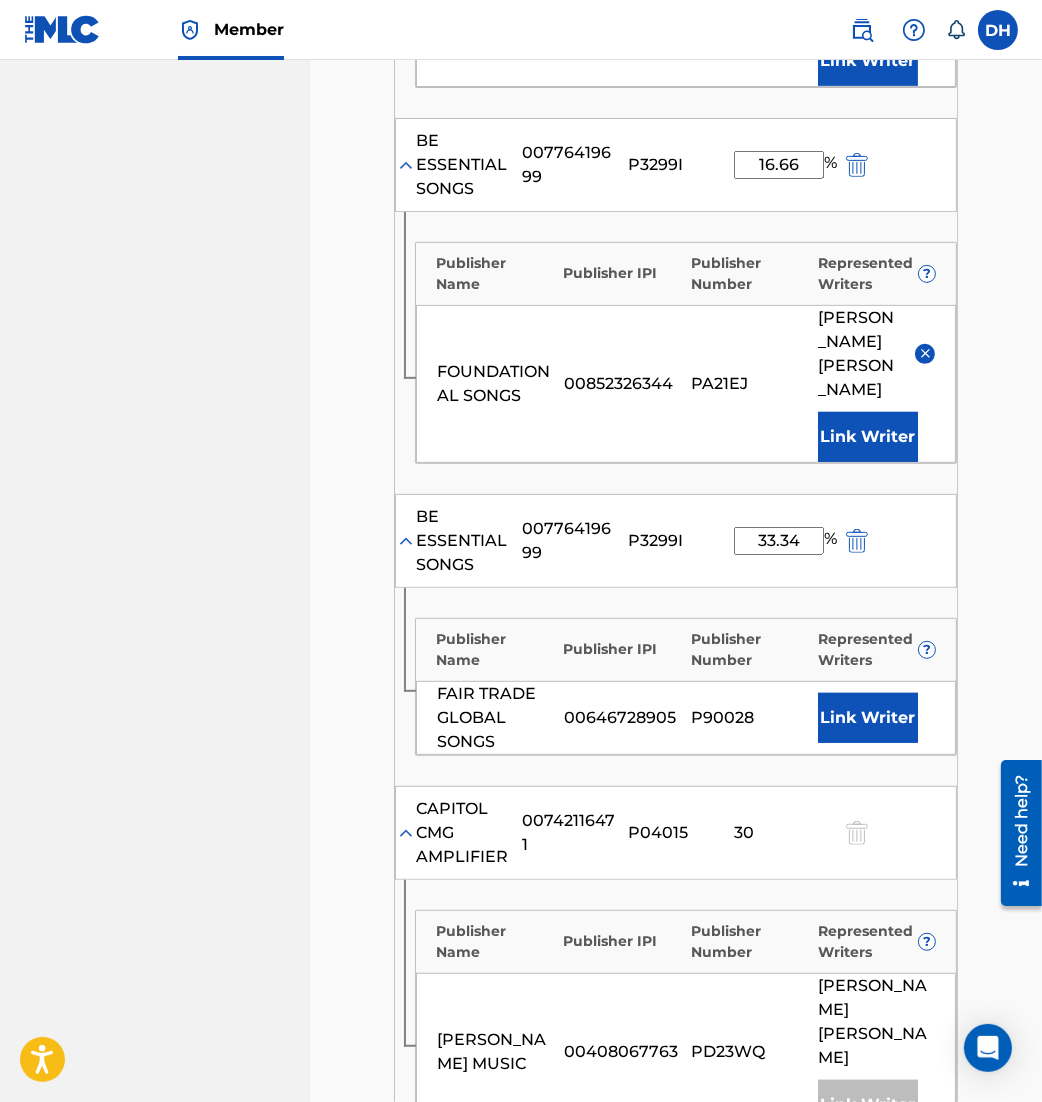 scroll, scrollTop: 908, scrollLeft: 0, axis: vertical 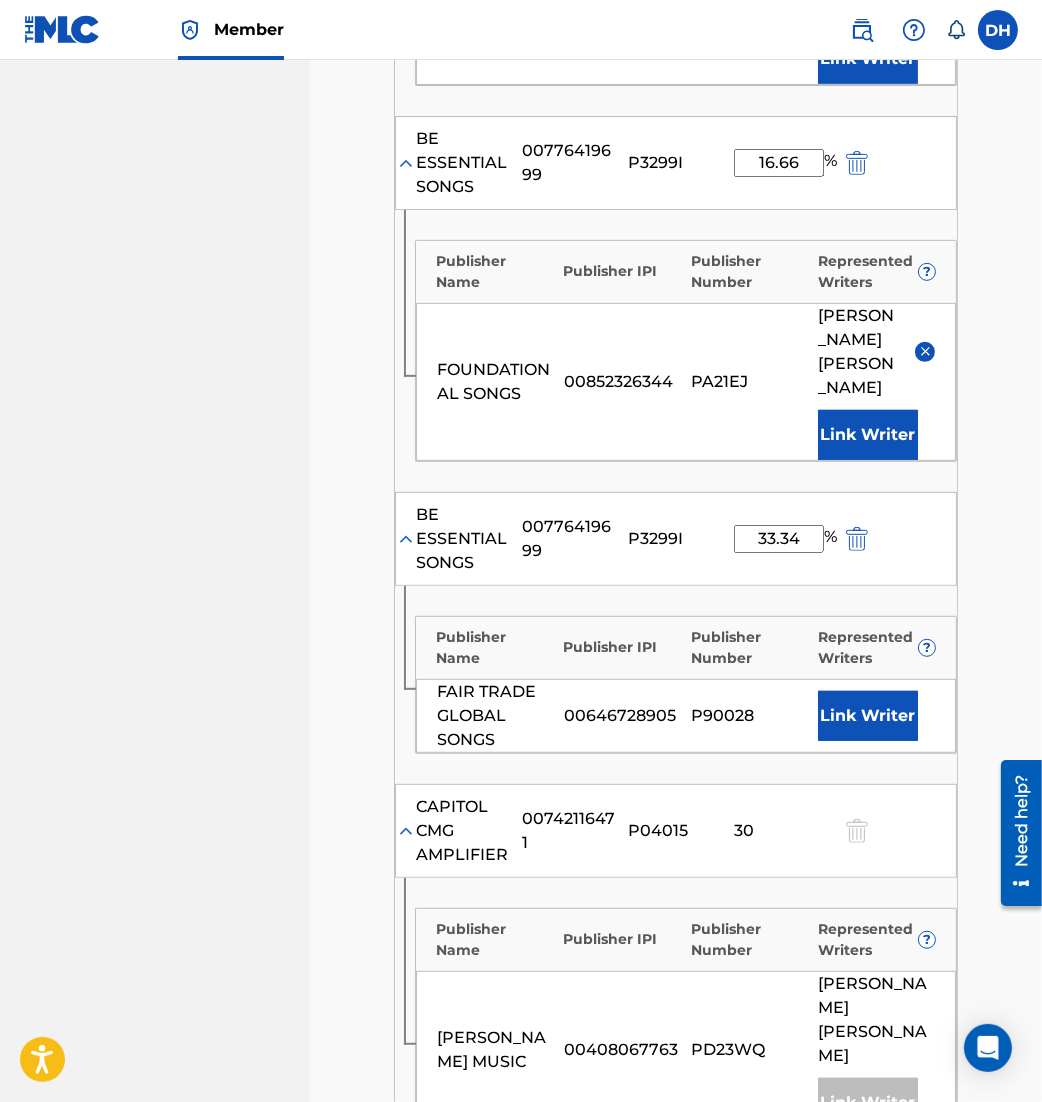 click on "Link Writer" at bounding box center [868, 716] 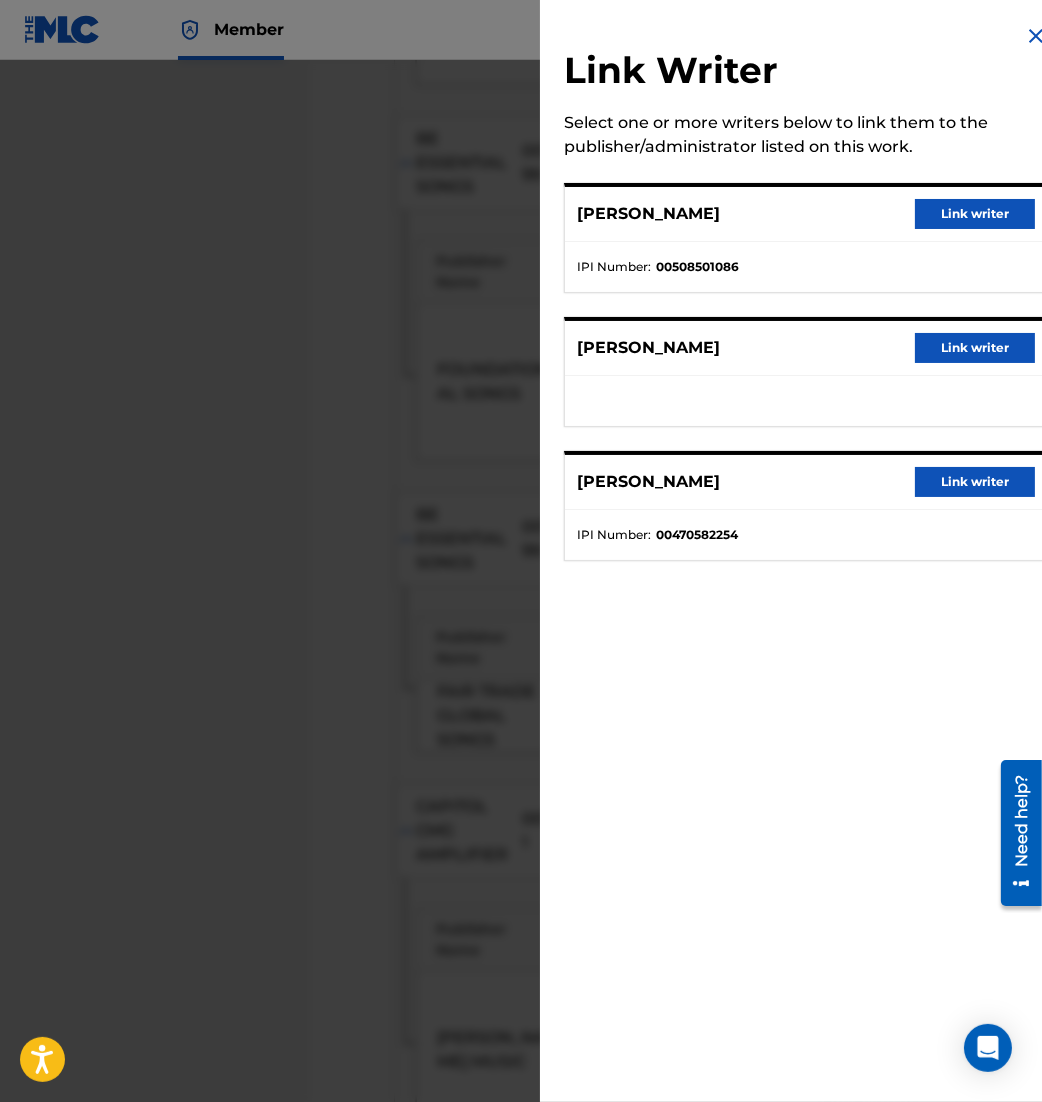 click on "Link writer" at bounding box center [975, 348] 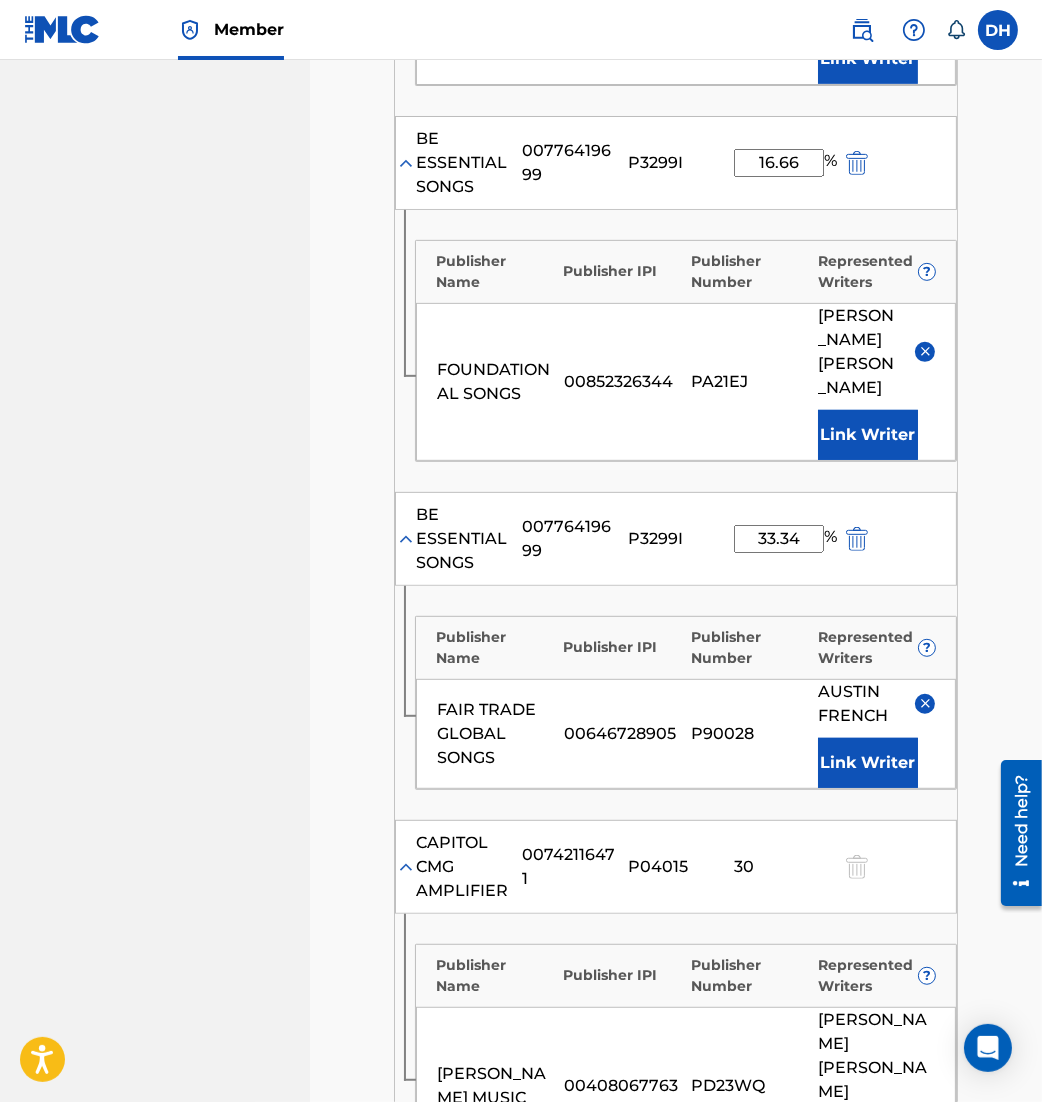 click on "Link Writer" at bounding box center [868, 763] 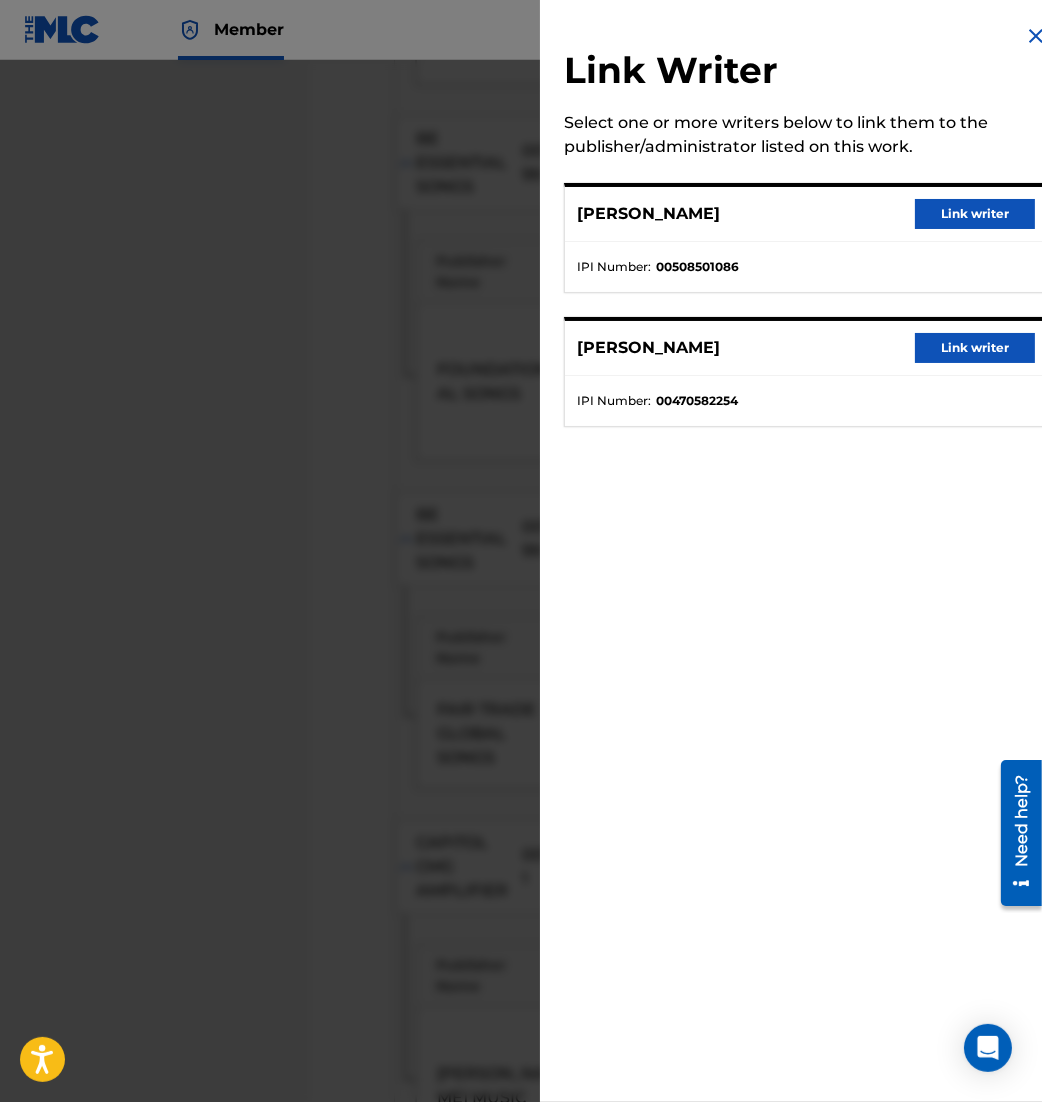 click on "Link writer" at bounding box center [975, 214] 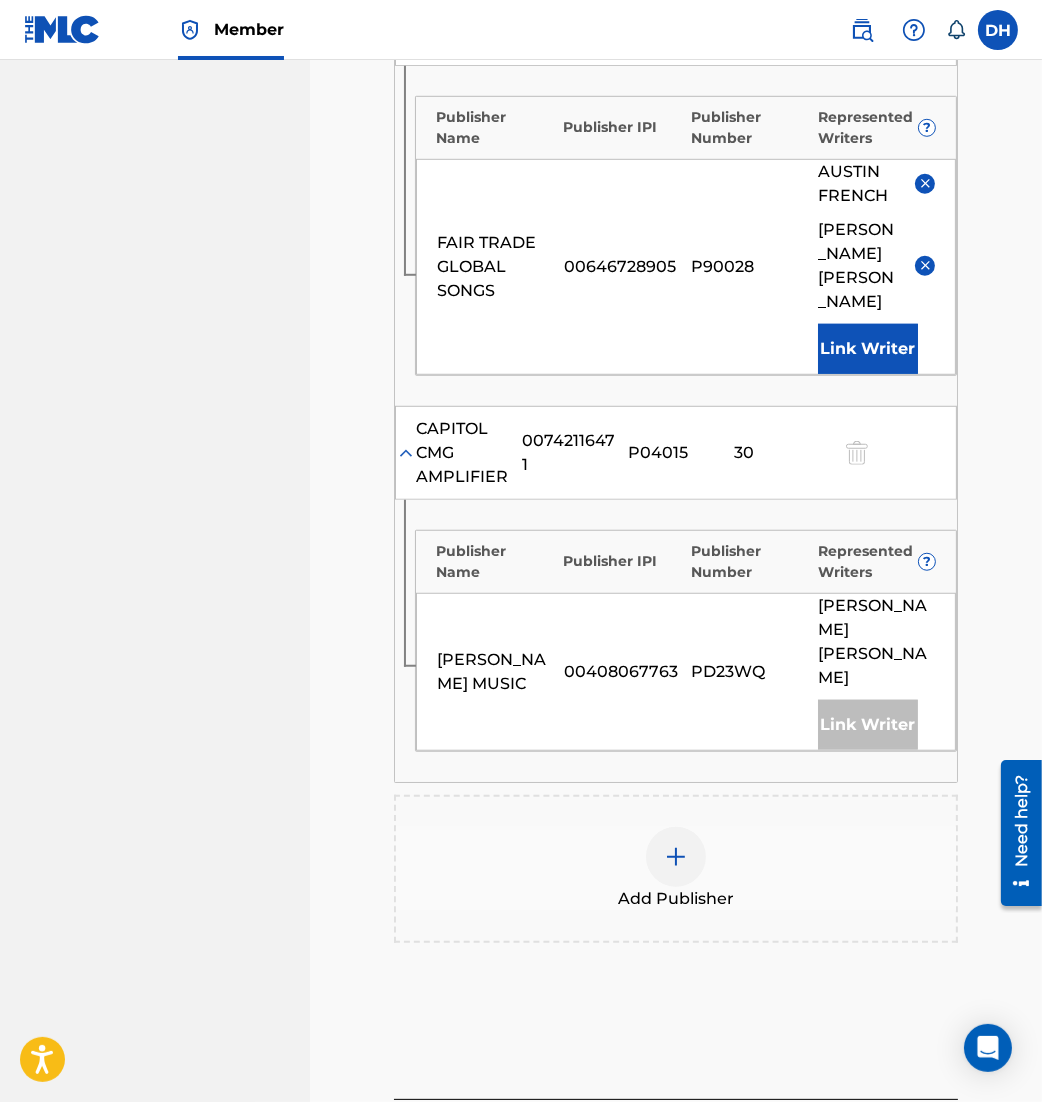 scroll, scrollTop: 1499, scrollLeft: 0, axis: vertical 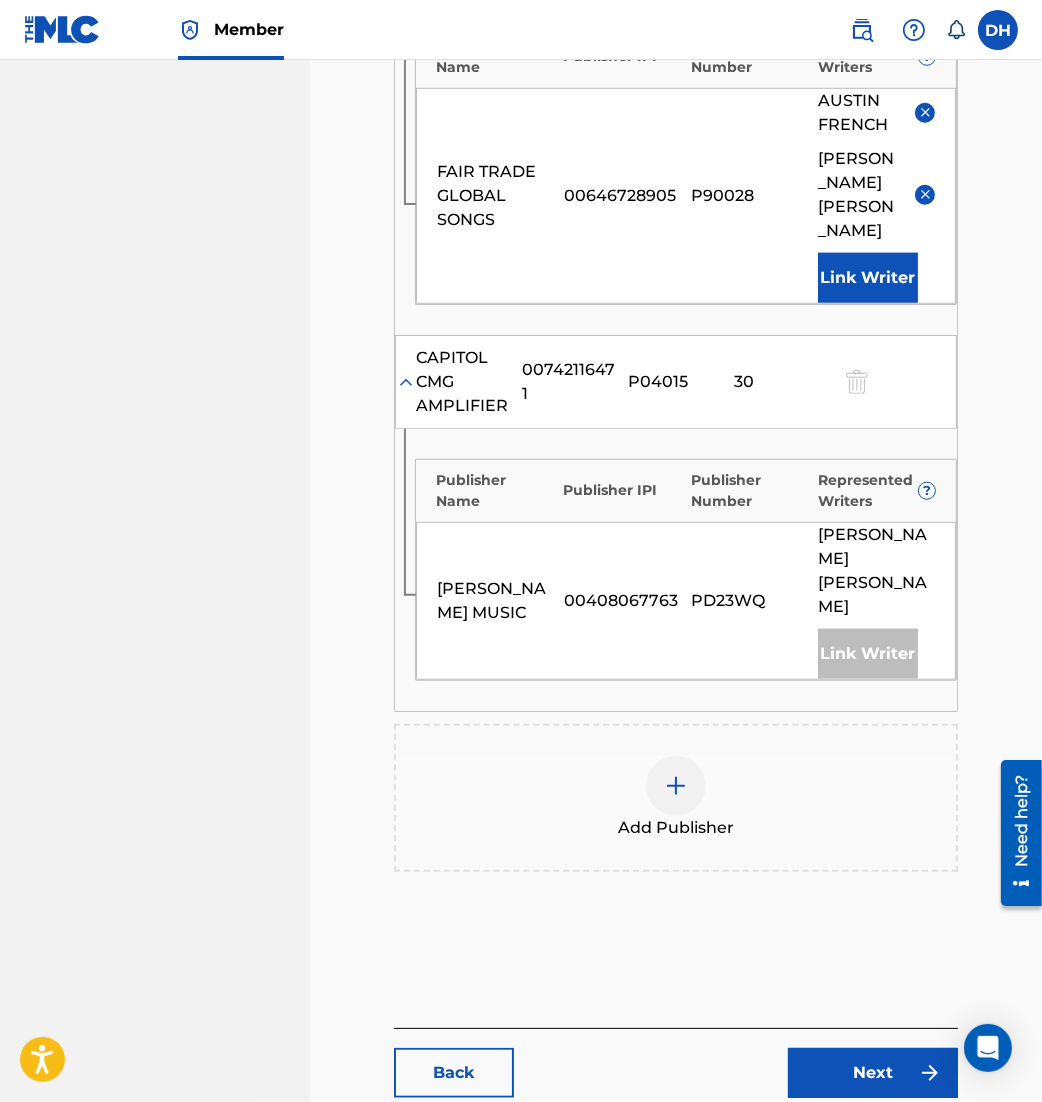 click on "Next" at bounding box center [873, 1073] 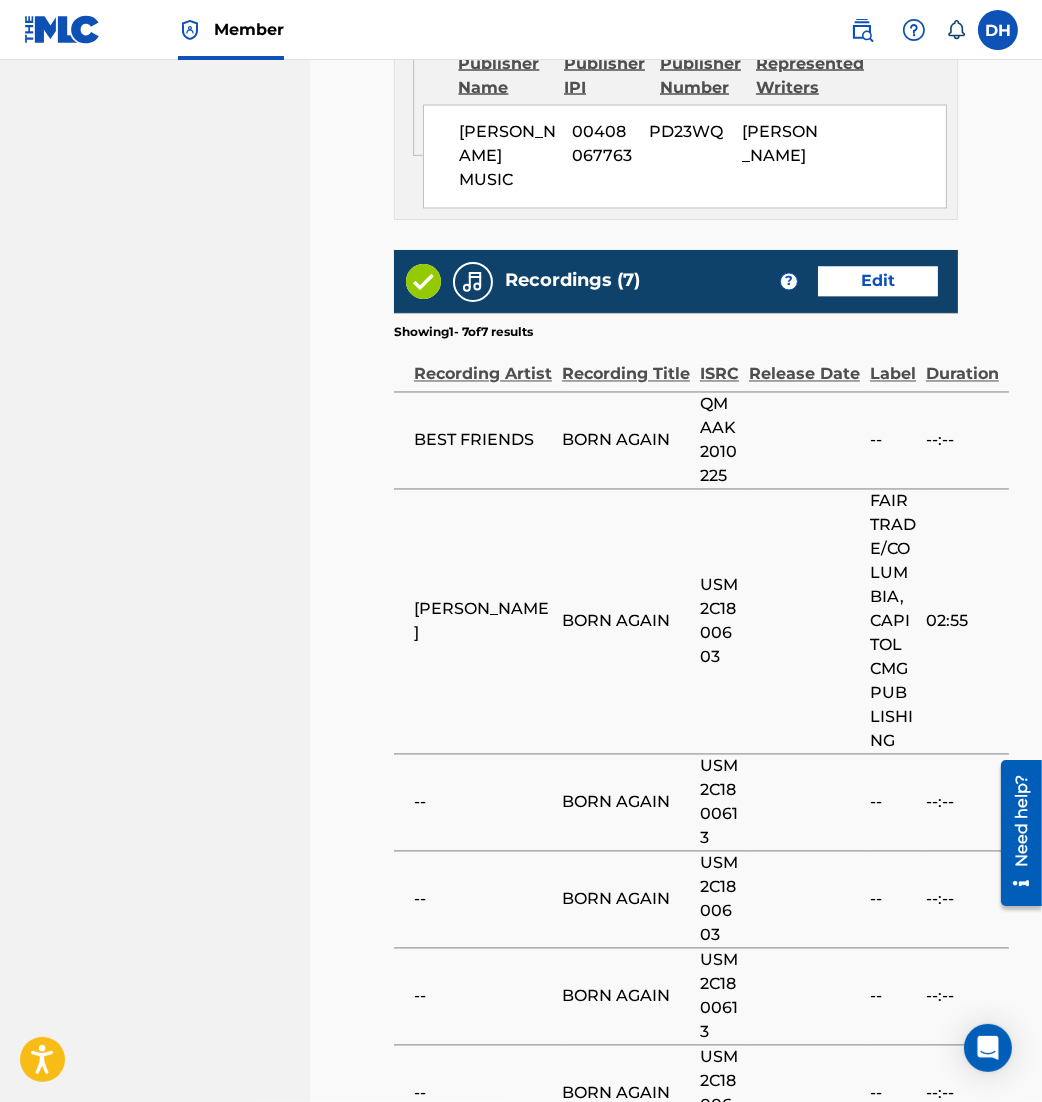 scroll, scrollTop: 4065, scrollLeft: 0, axis: vertical 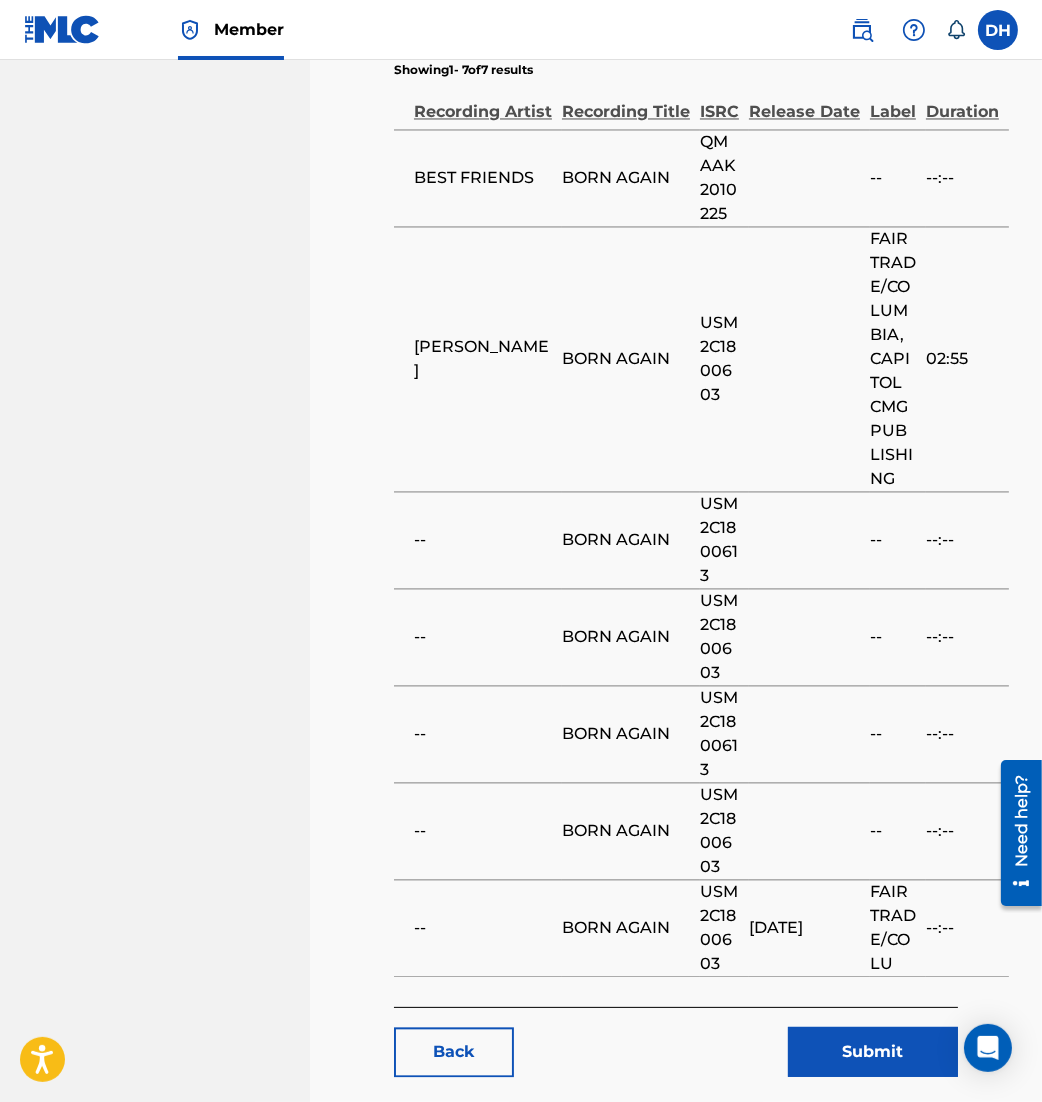 click on "Submit" at bounding box center (873, 1052) 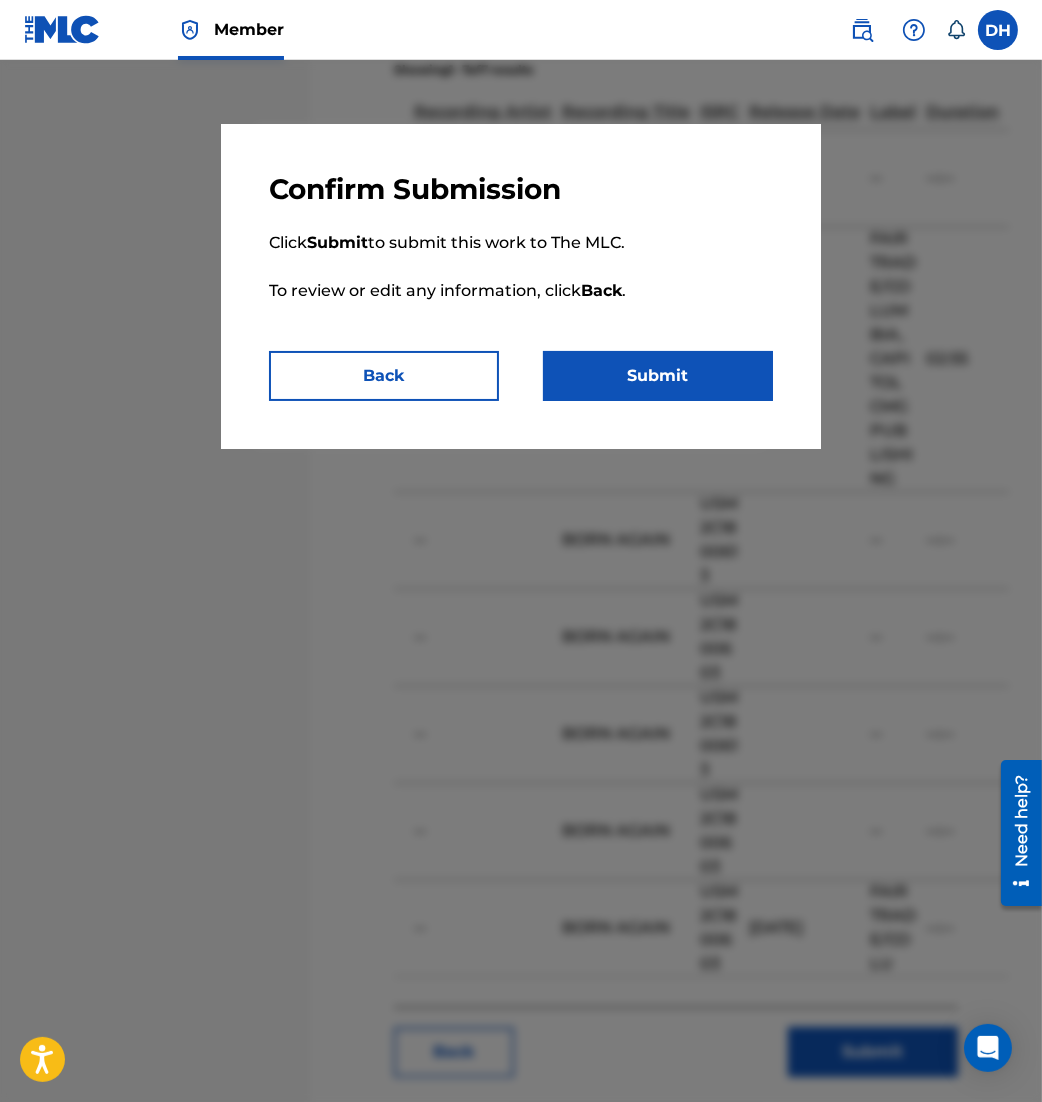 click on "Submit" at bounding box center [658, 376] 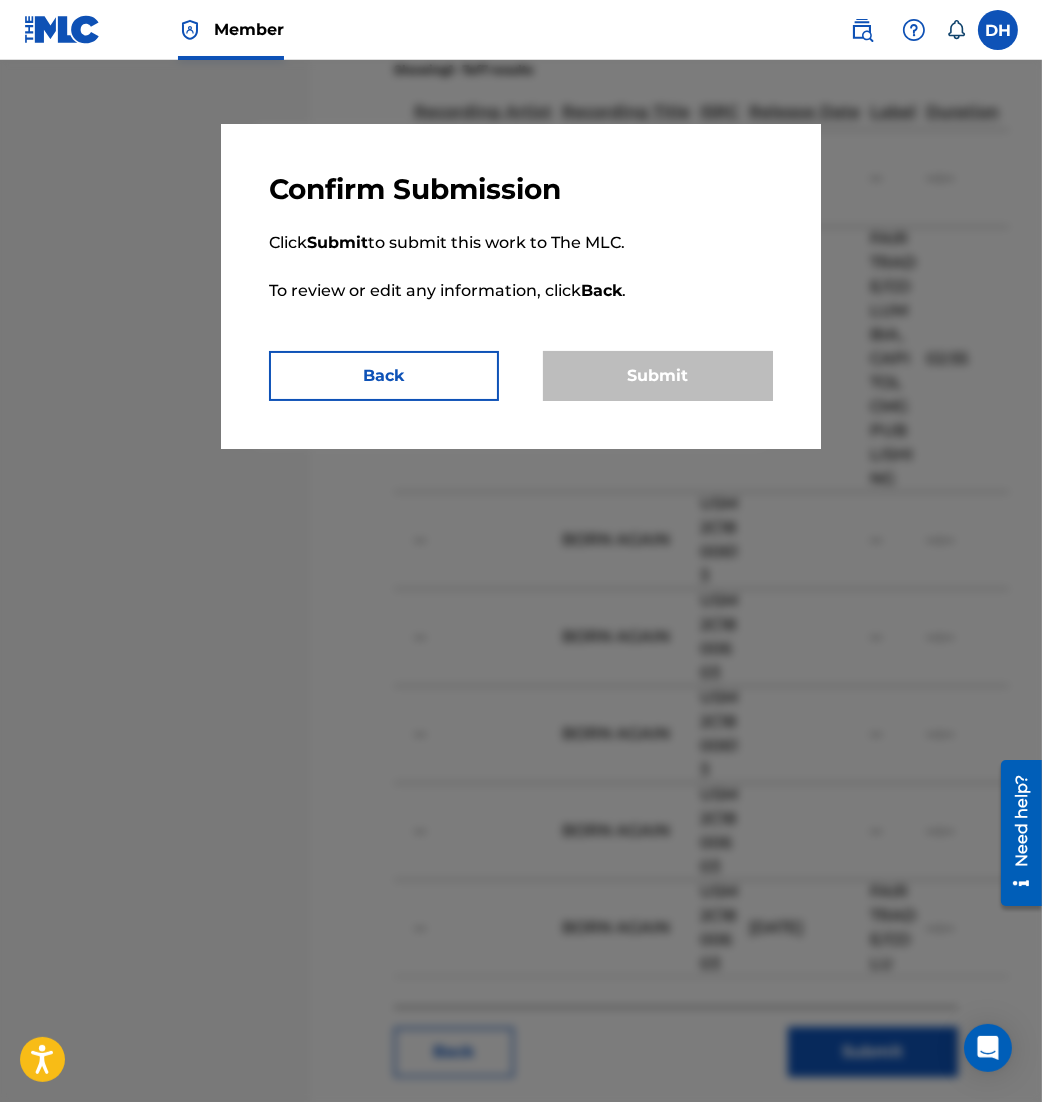 scroll, scrollTop: 0, scrollLeft: 0, axis: both 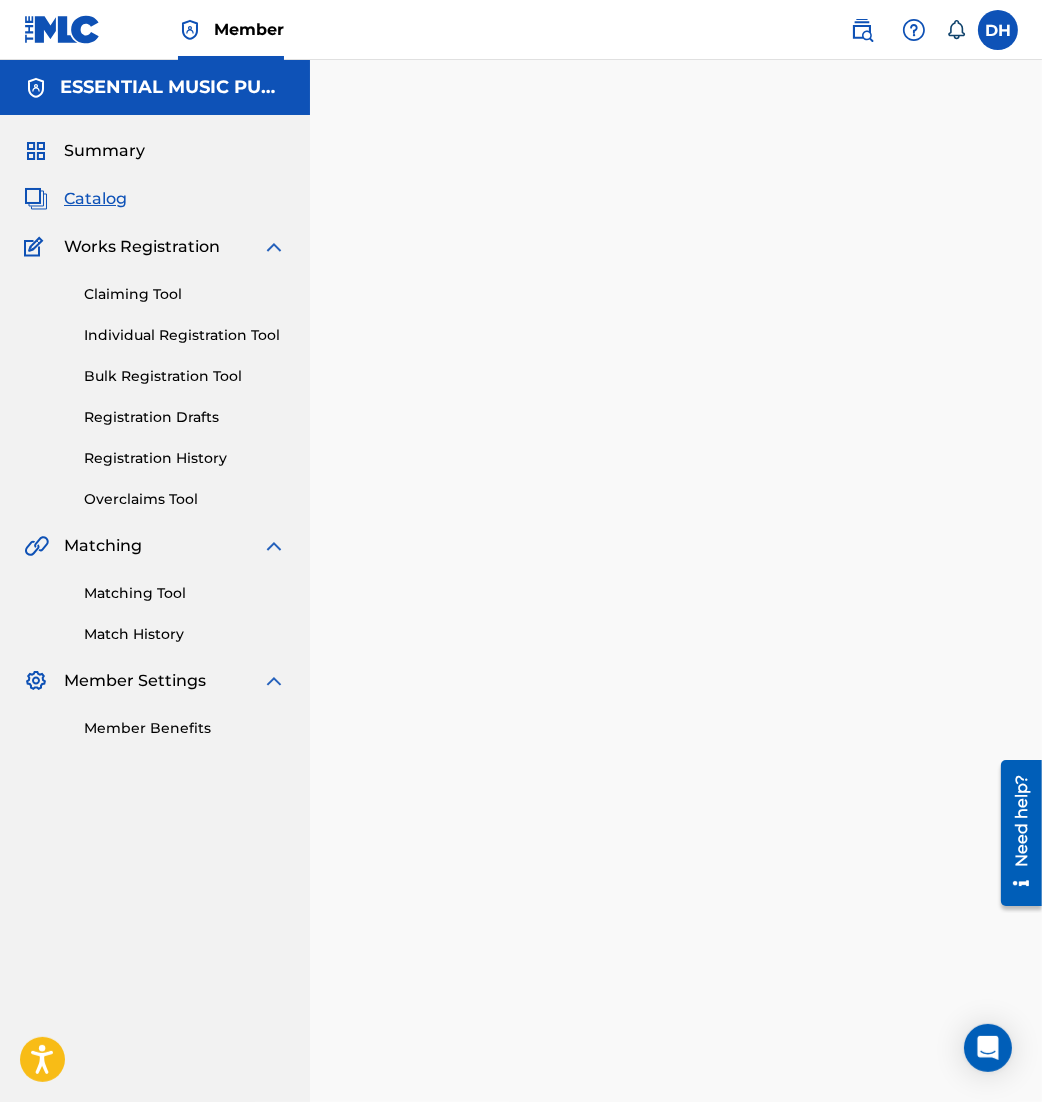 click on "Matching Tool" at bounding box center [185, 593] 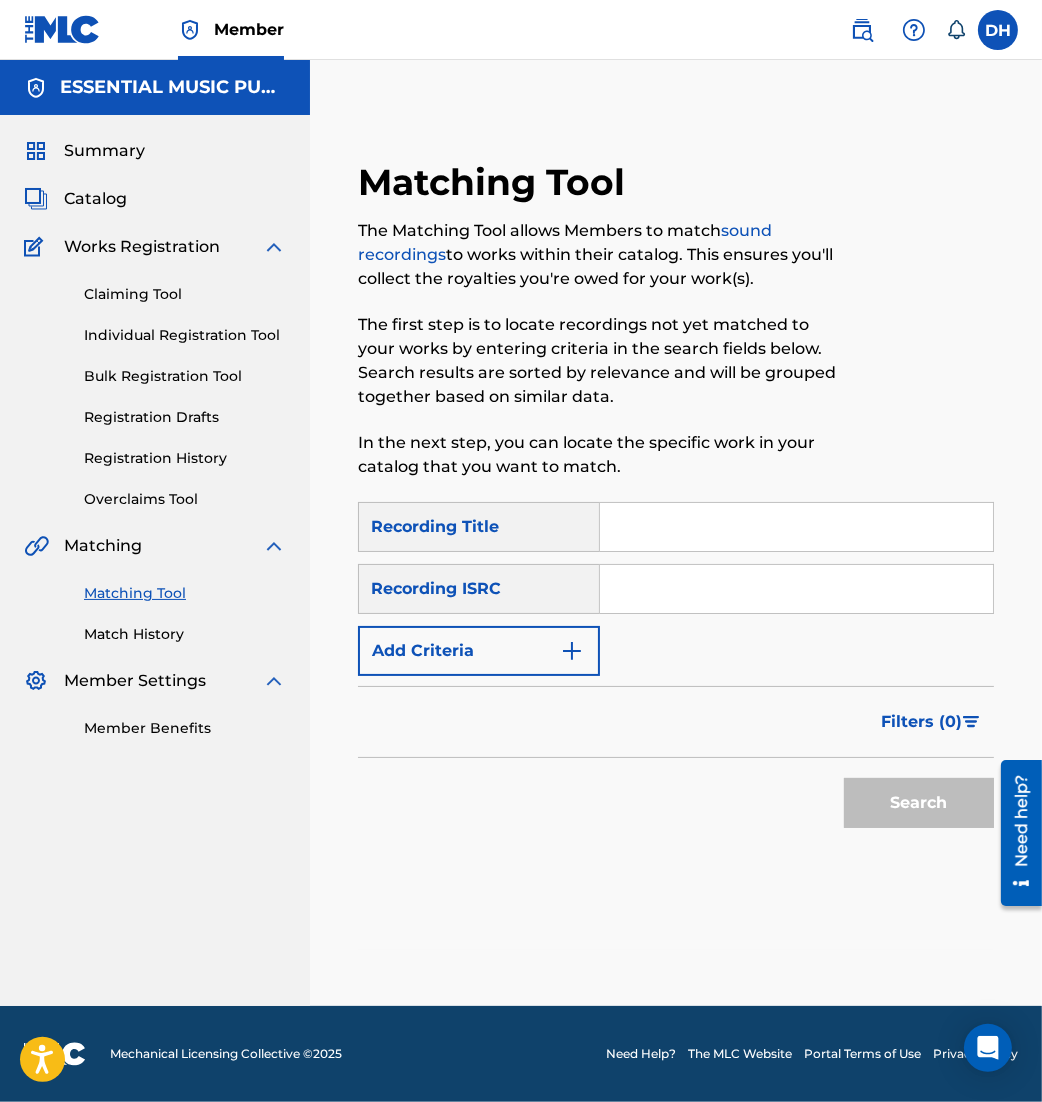 click at bounding box center (796, 589) 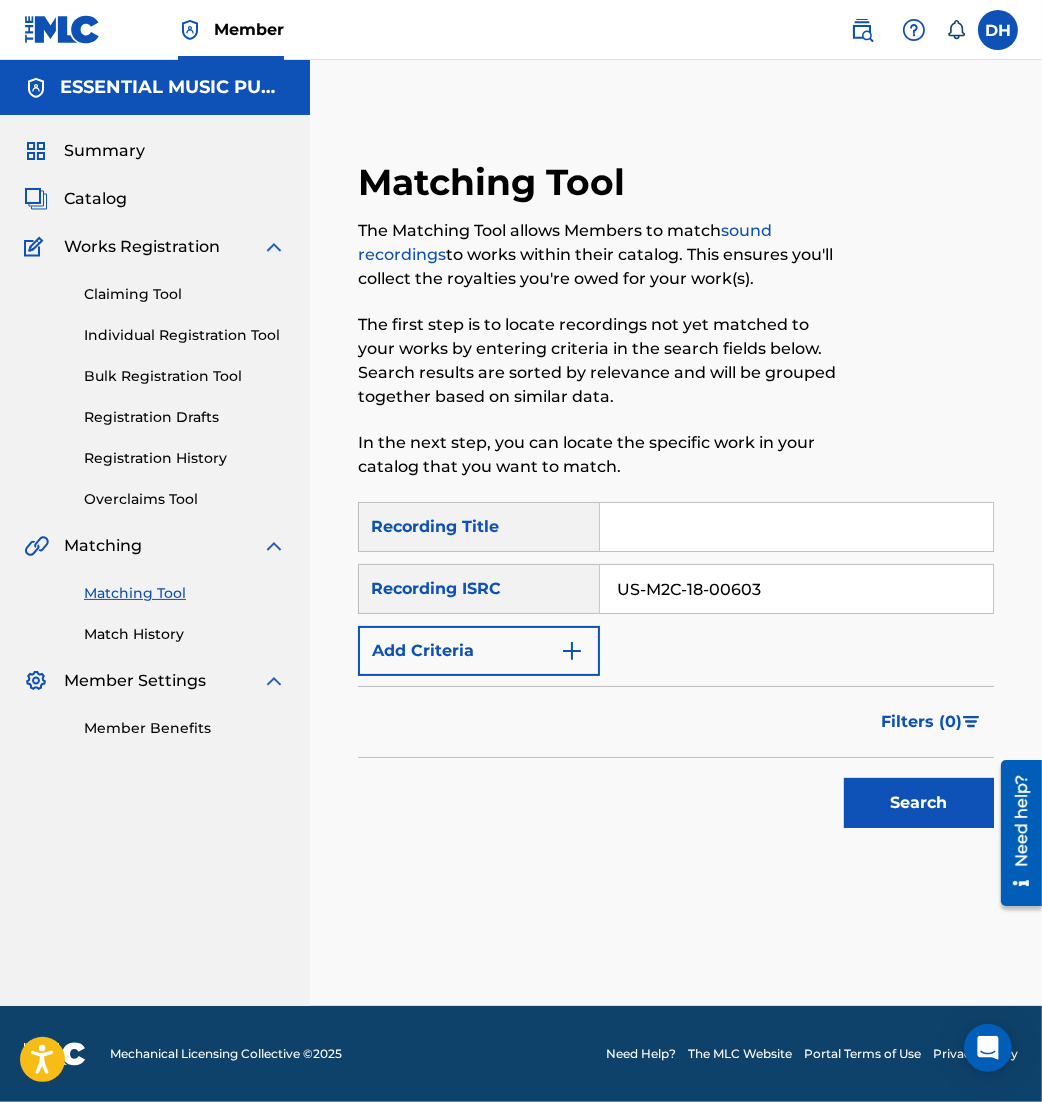 click on "US-M2C-18-00603" at bounding box center [796, 589] 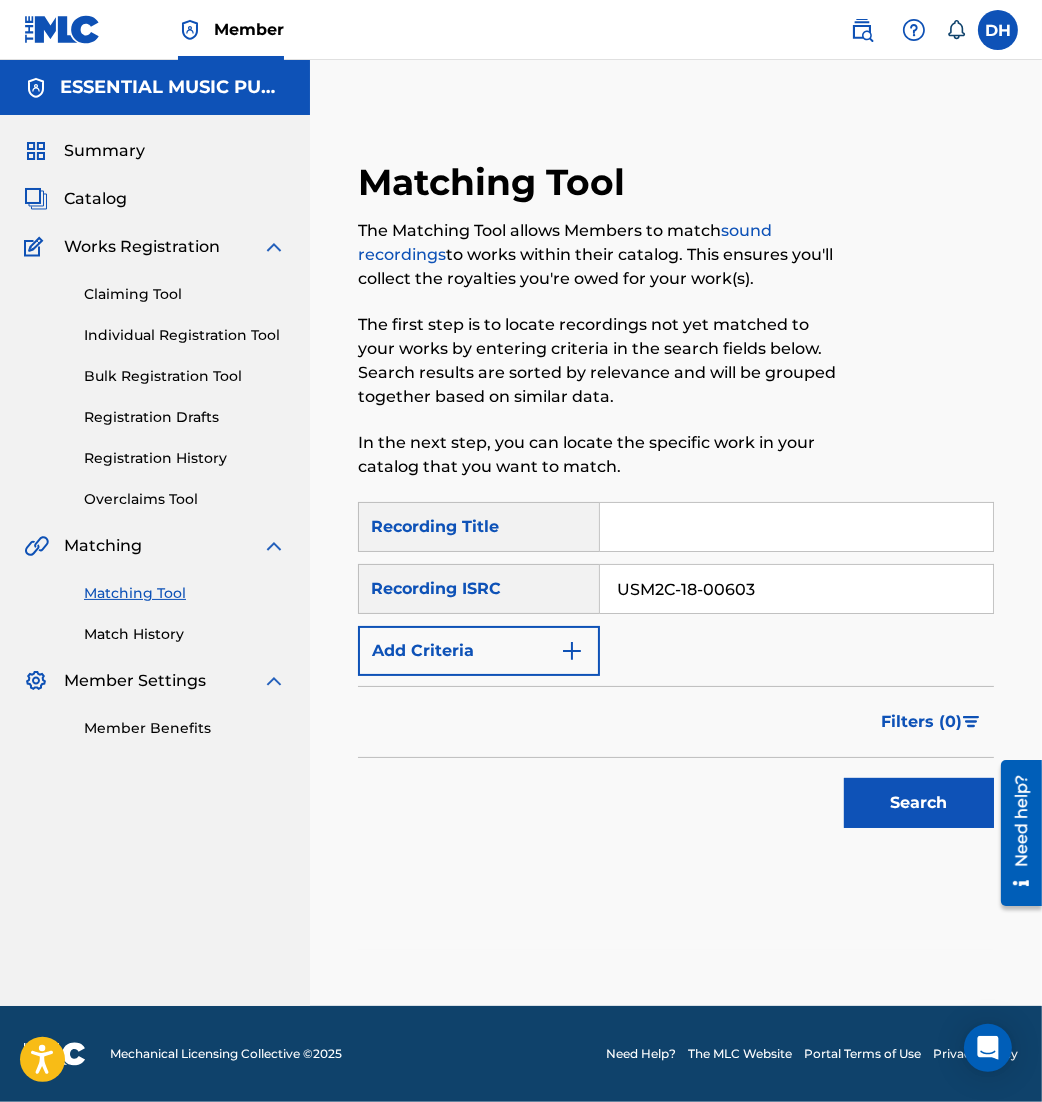 click on "USM2C-18-00603" at bounding box center [796, 589] 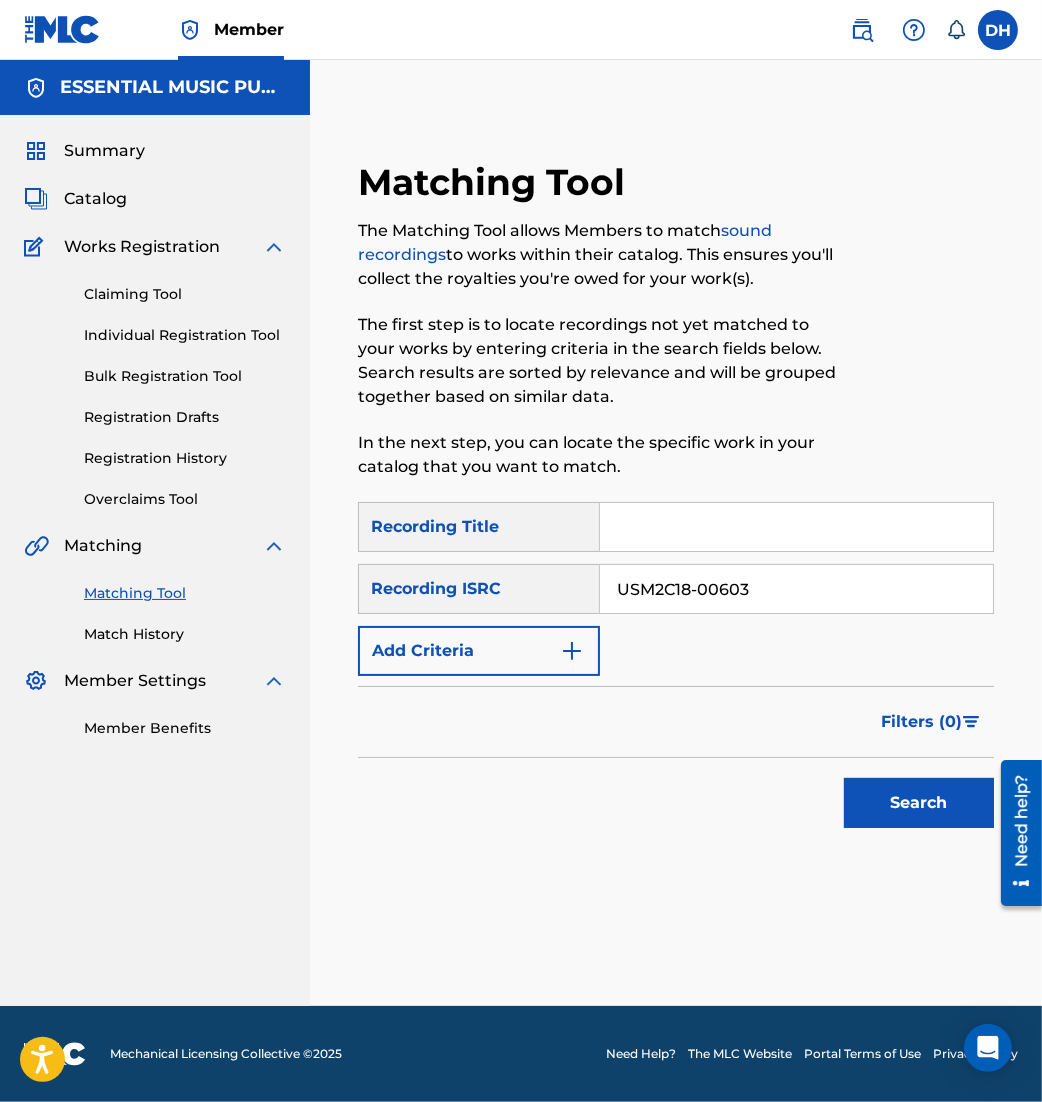 click on "USM2C18-00603" at bounding box center [796, 589] 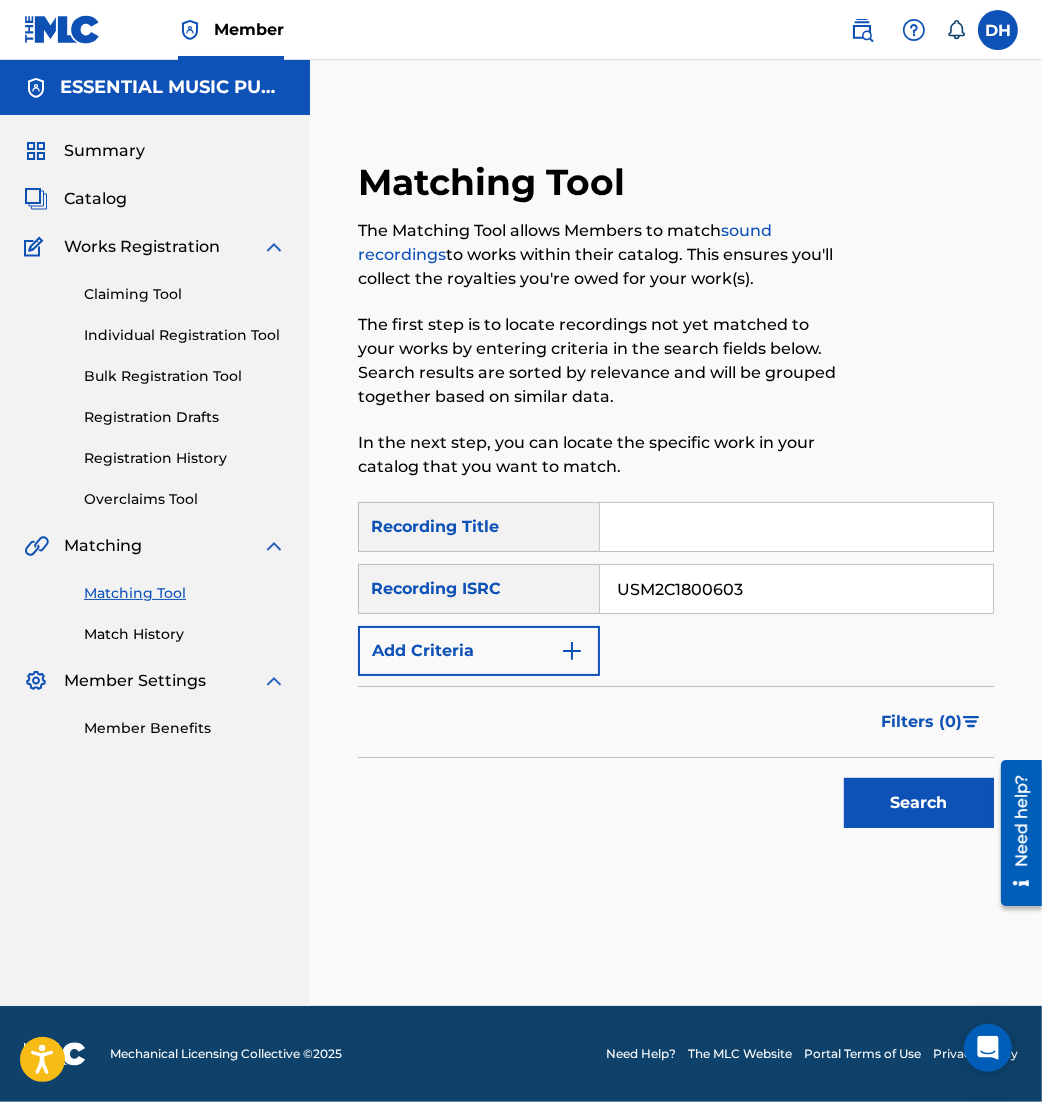 type on "USM2C1800603" 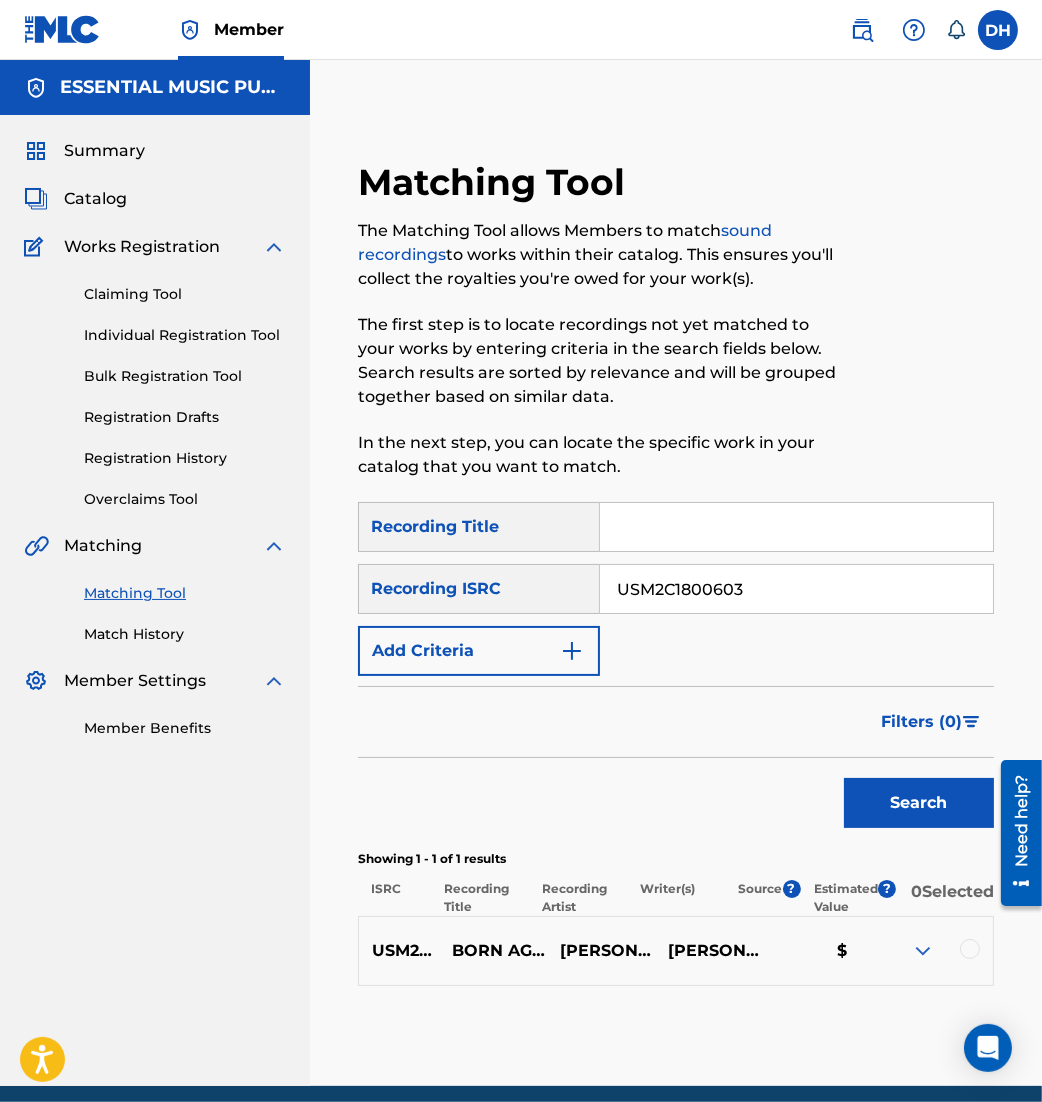 click at bounding box center [939, 951] 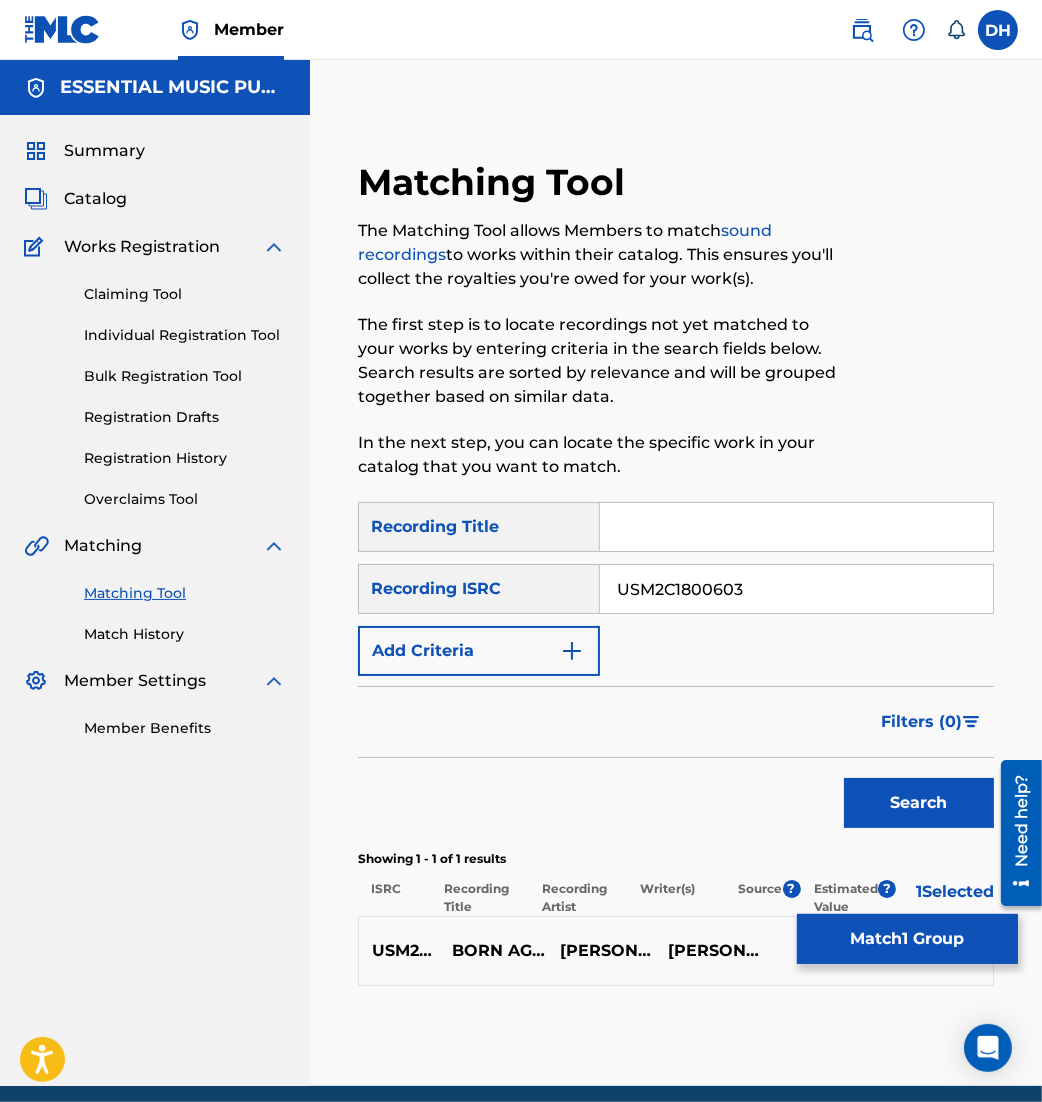 click on "Match  1 Group" at bounding box center (907, 939) 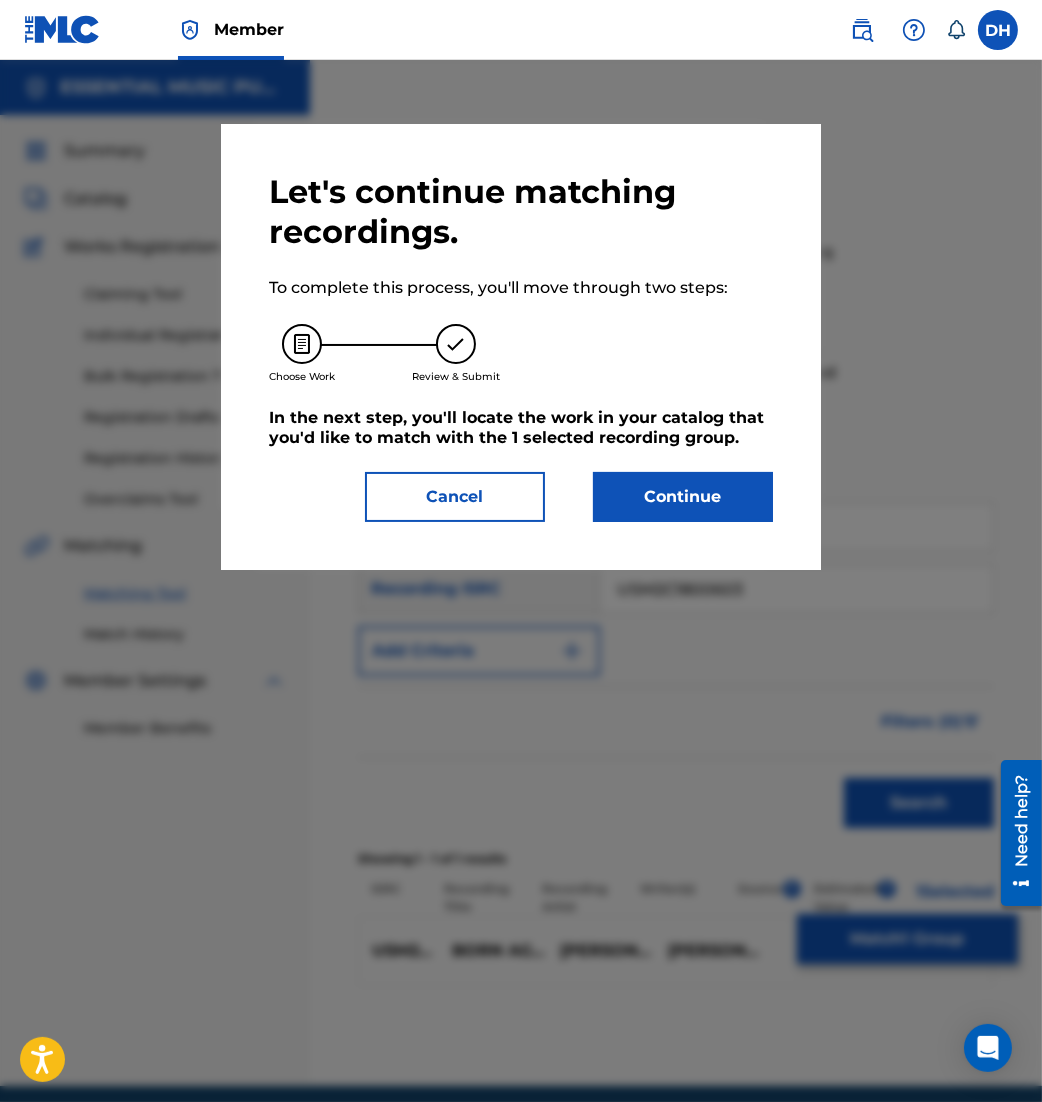 click on "Let's continue matching recordings. To complete this process, you'll move through two steps: Choose Work Review & Submit In the next step, you'll locate the work in your catalog that you'd like to match with the   1 selected recording group . Cancel Continue" at bounding box center (521, 347) 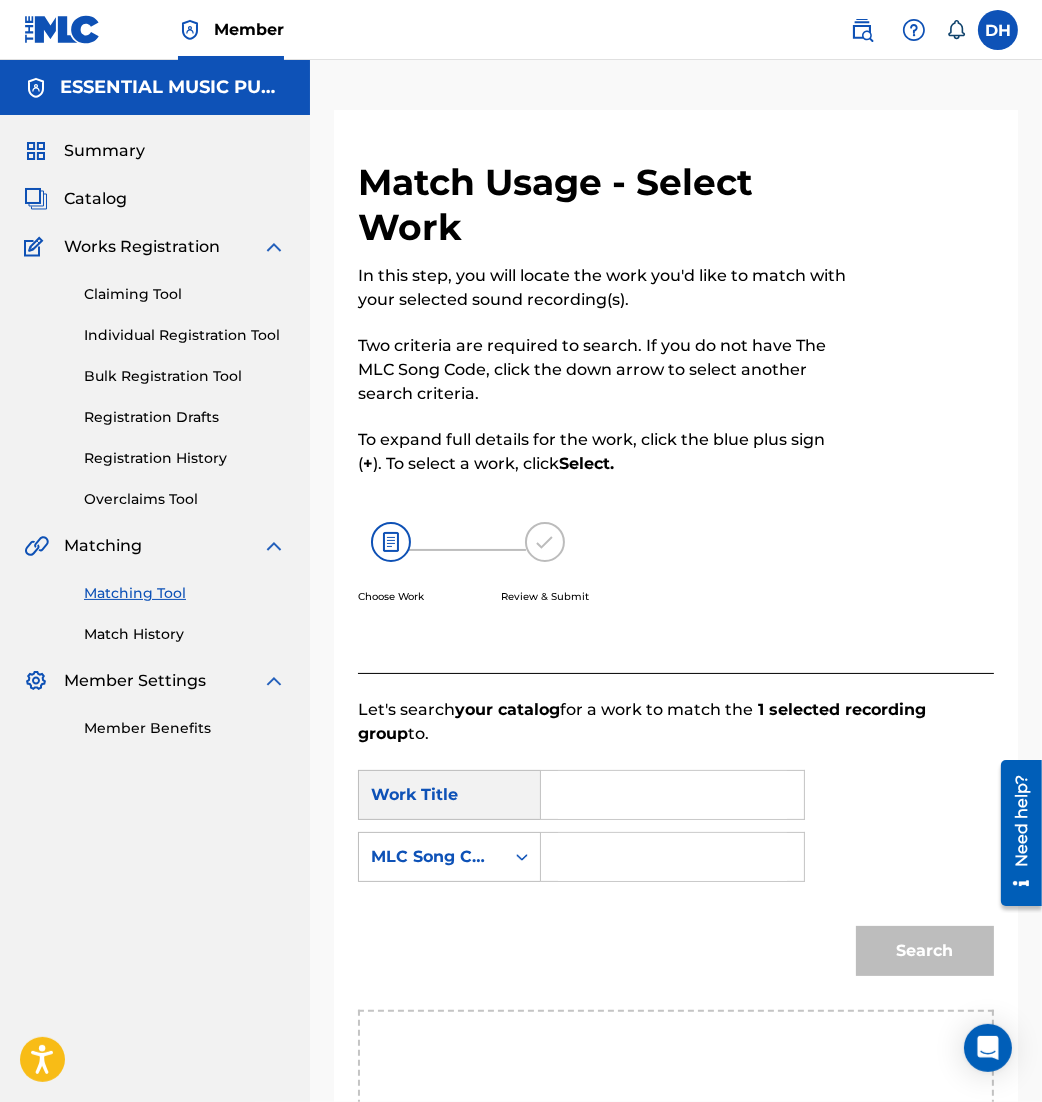 click at bounding box center (672, 857) 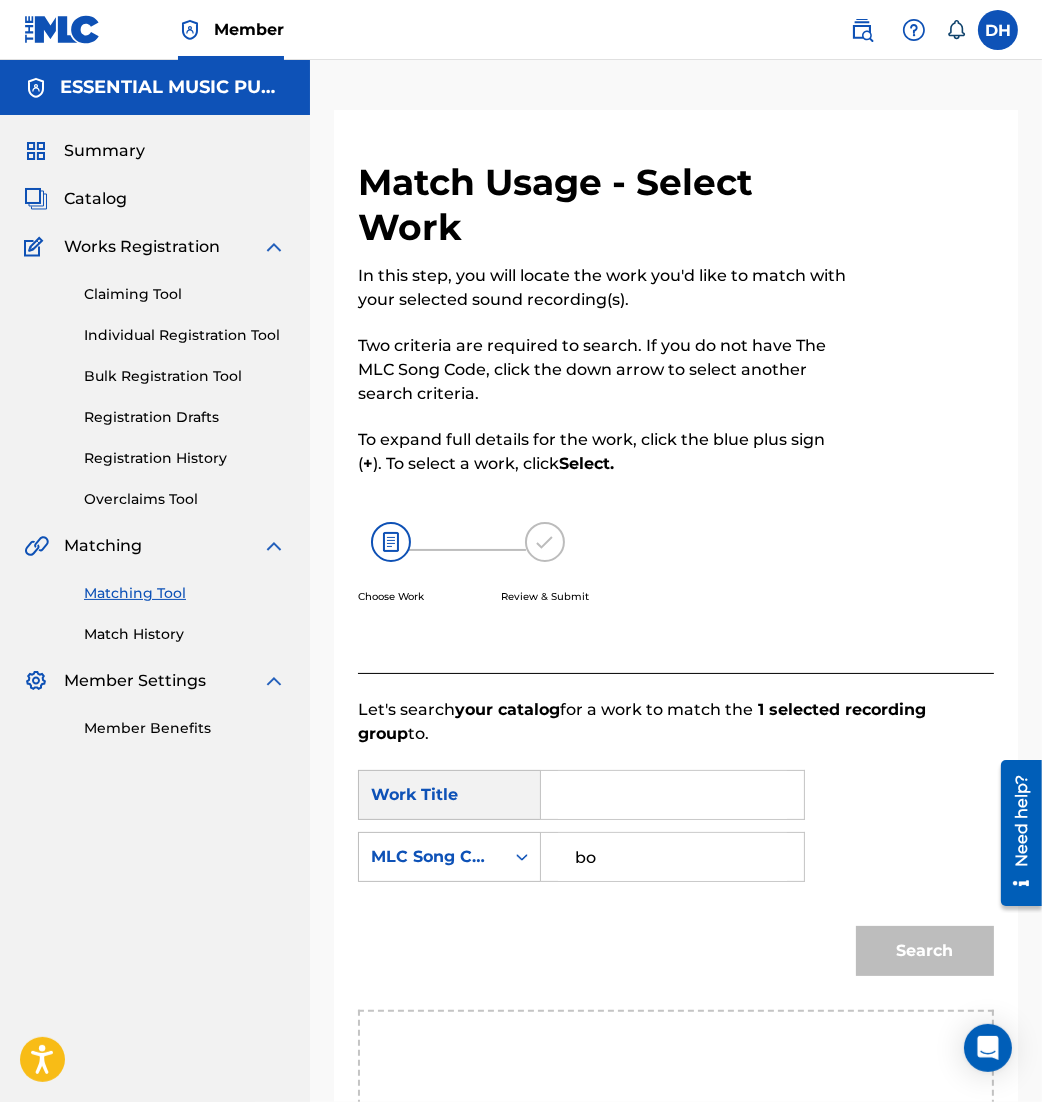 type on "b" 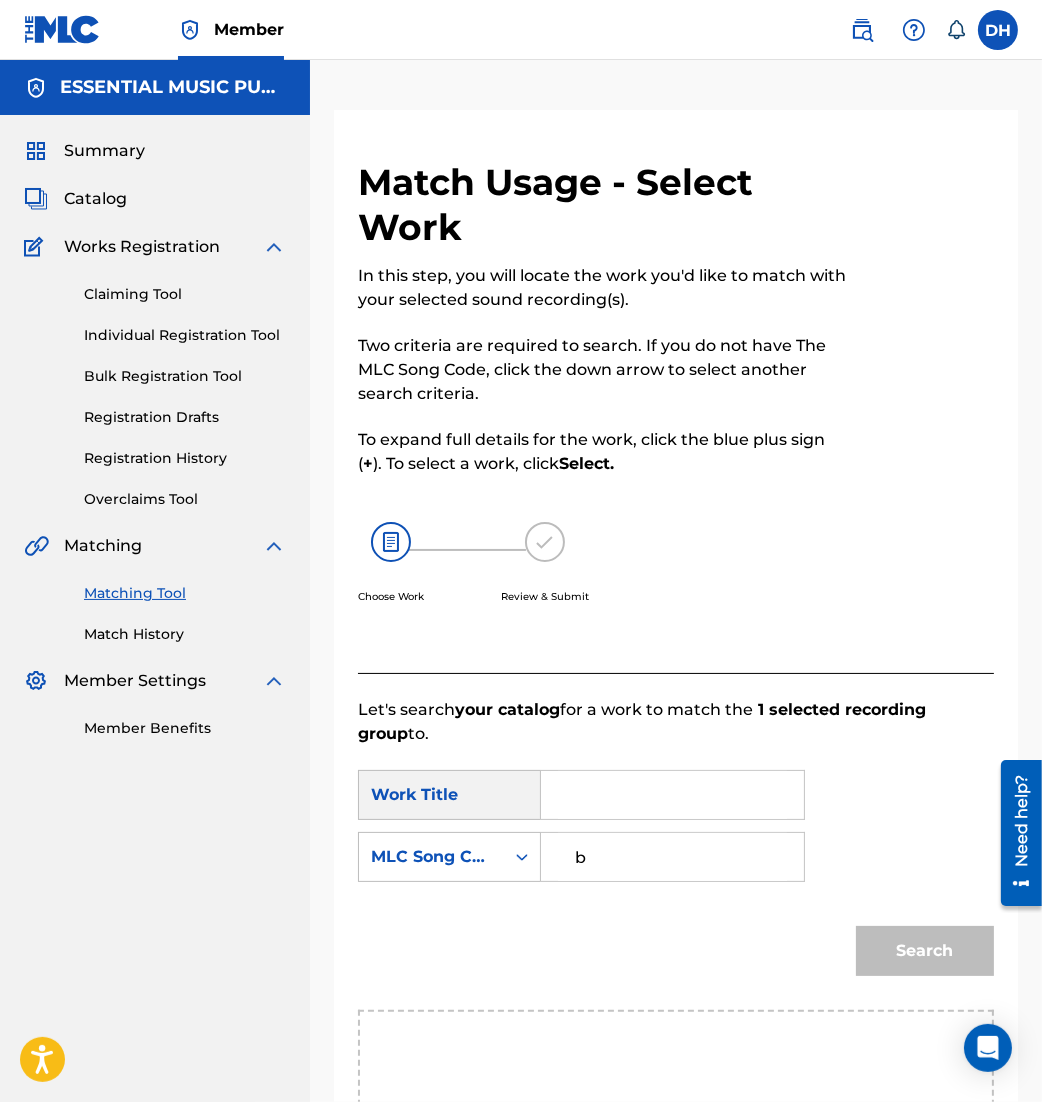 type 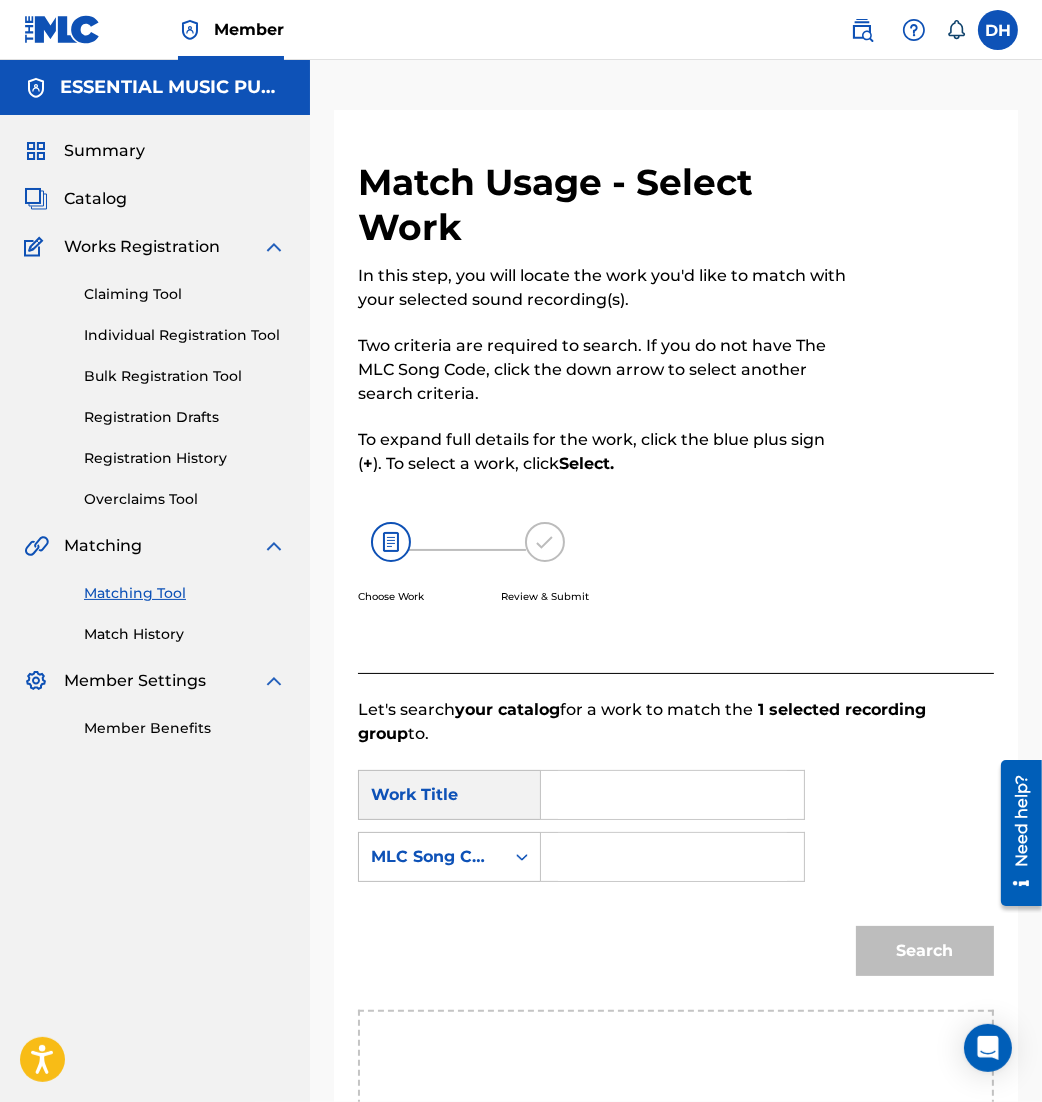 click at bounding box center (672, 795) 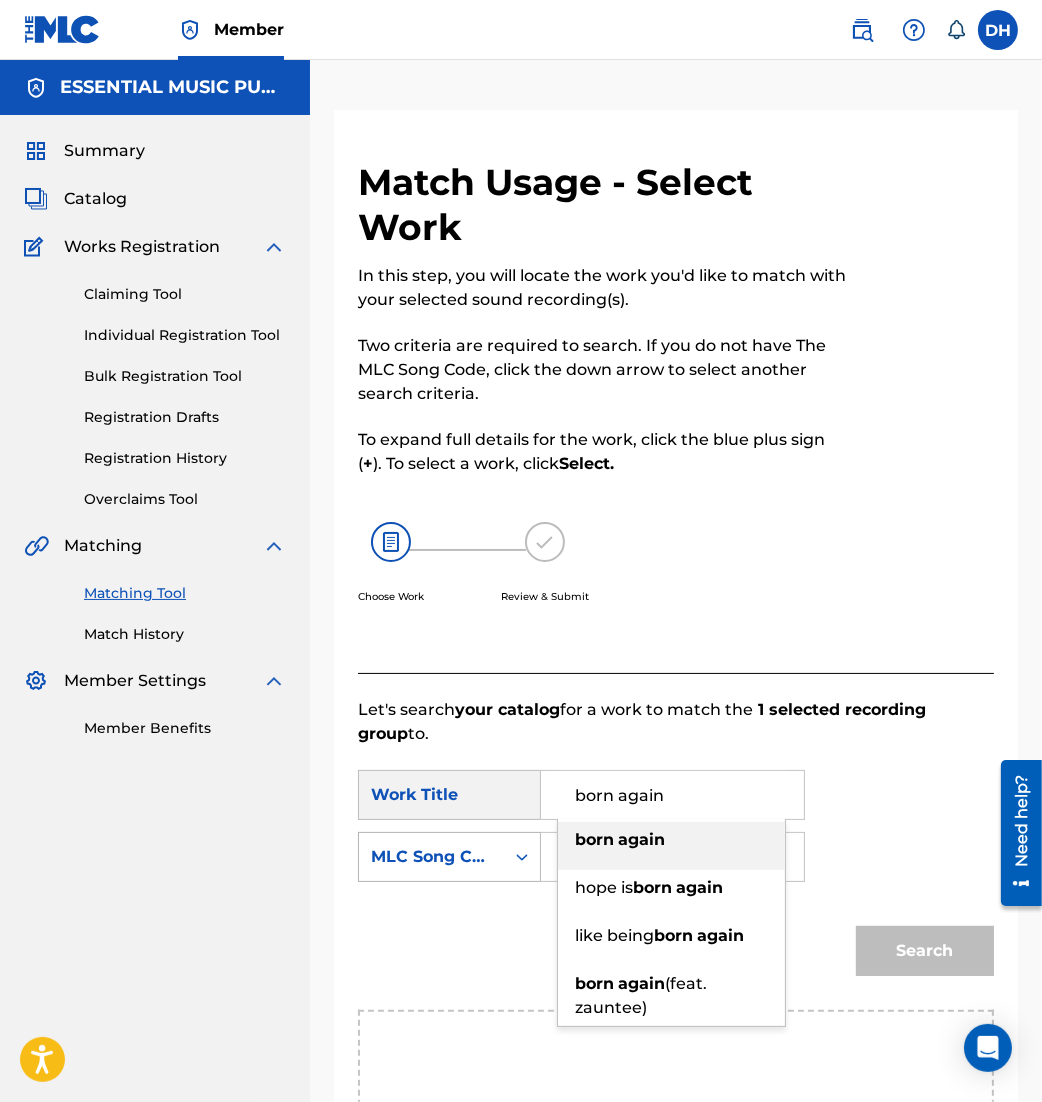 type on "born again" 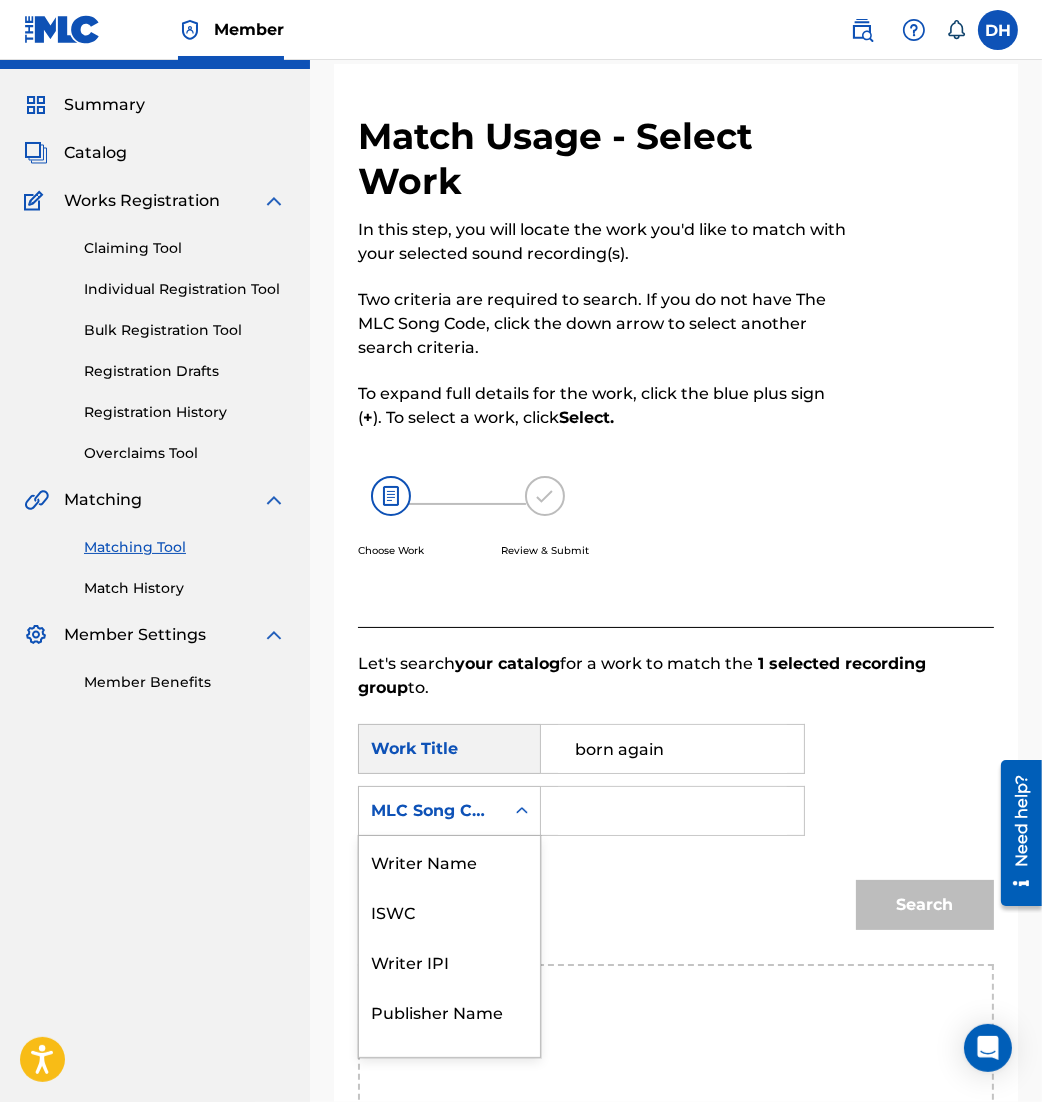 scroll, scrollTop: 81, scrollLeft: 0, axis: vertical 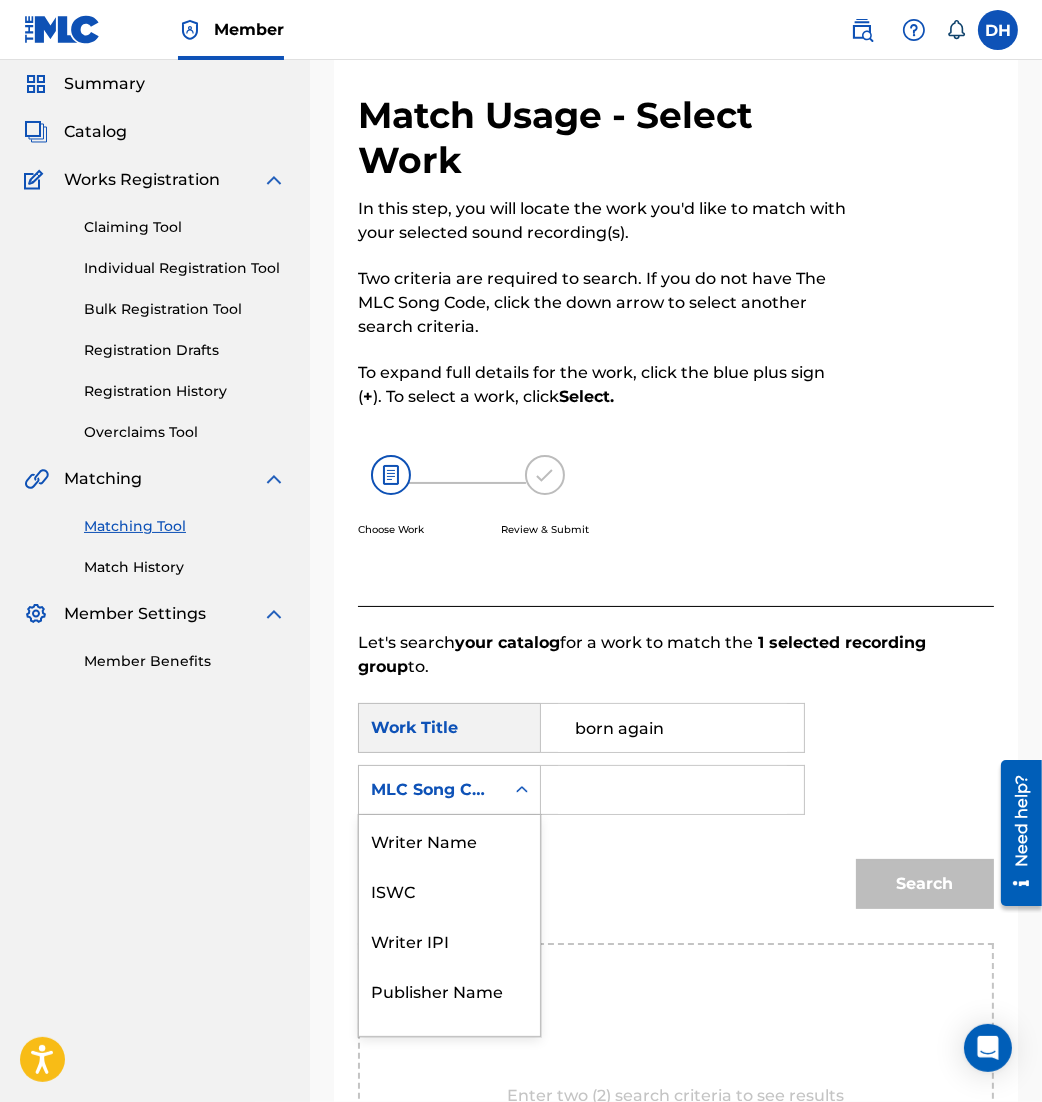 click on "7 results available. Use Up and Down to choose options, press Enter to select the currently focused option, press Escape to exit the menu, press Tab to select the option and exit the menu. MLC Song Code Writer Name ISWC Writer IPI Publisher Name Publisher IPI MLC Publisher Number MLC Song Code" at bounding box center (449, 790) 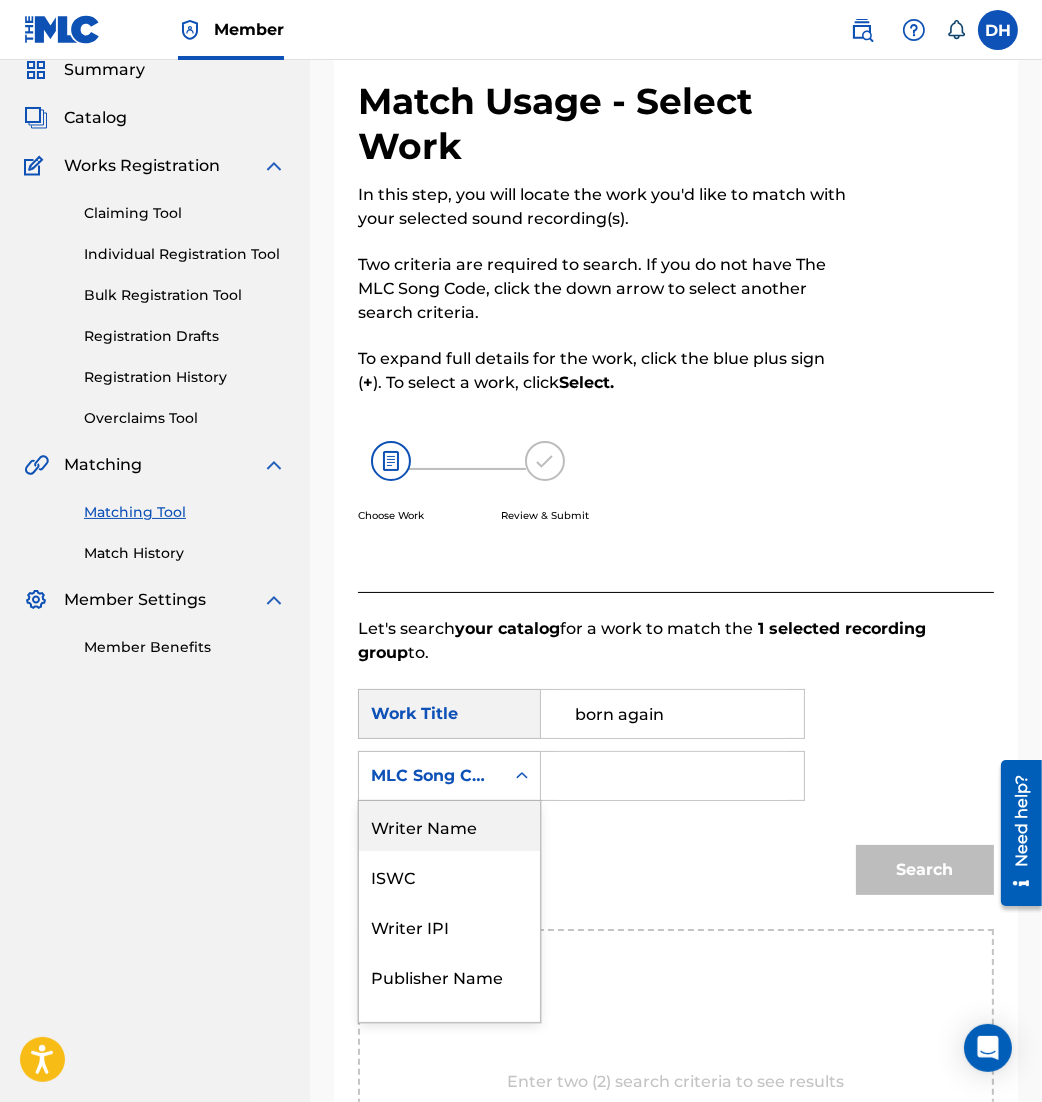 scroll, scrollTop: 1, scrollLeft: 0, axis: vertical 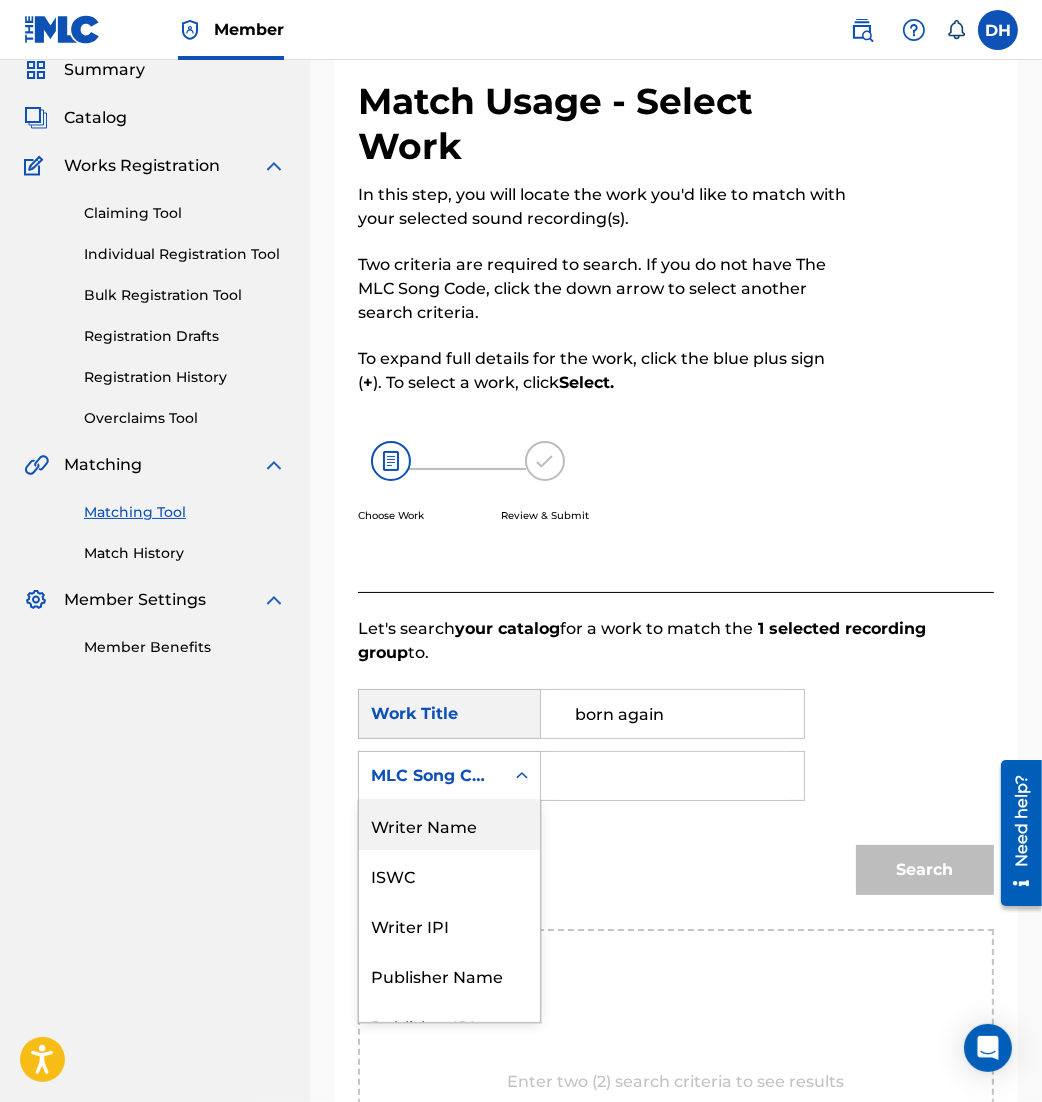 click on "Writer Name" at bounding box center [449, 825] 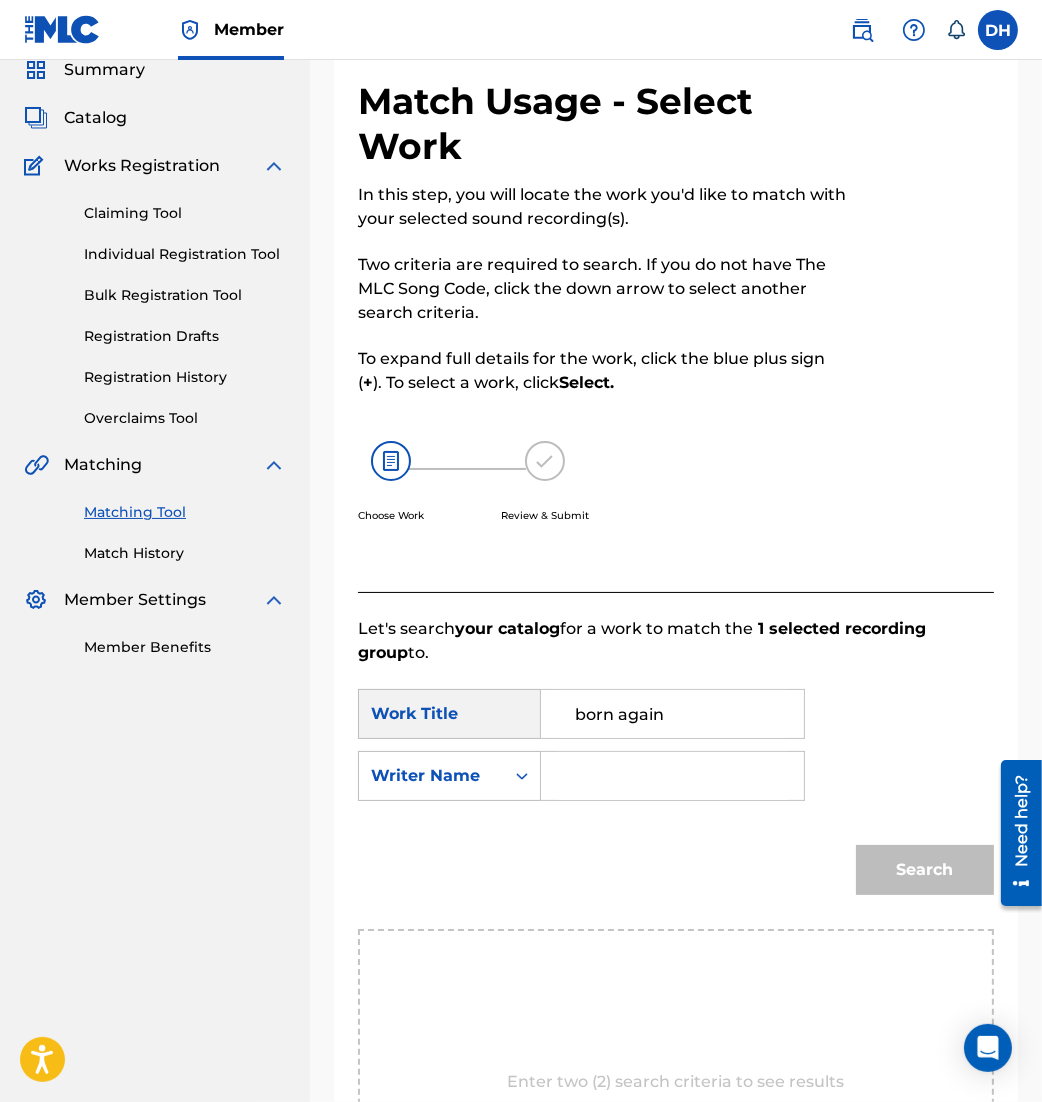click at bounding box center [672, 776] 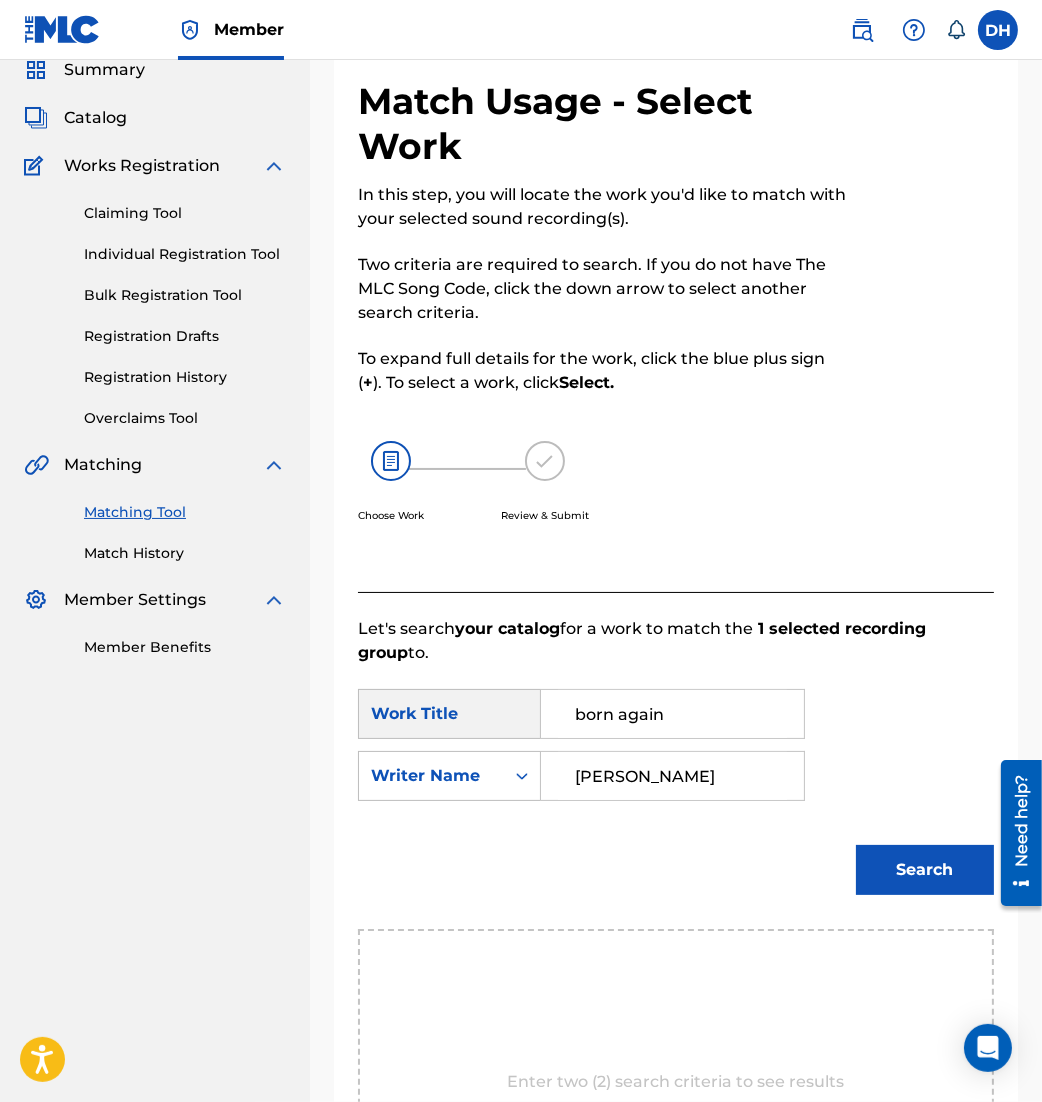 type on "[PERSON_NAME]" 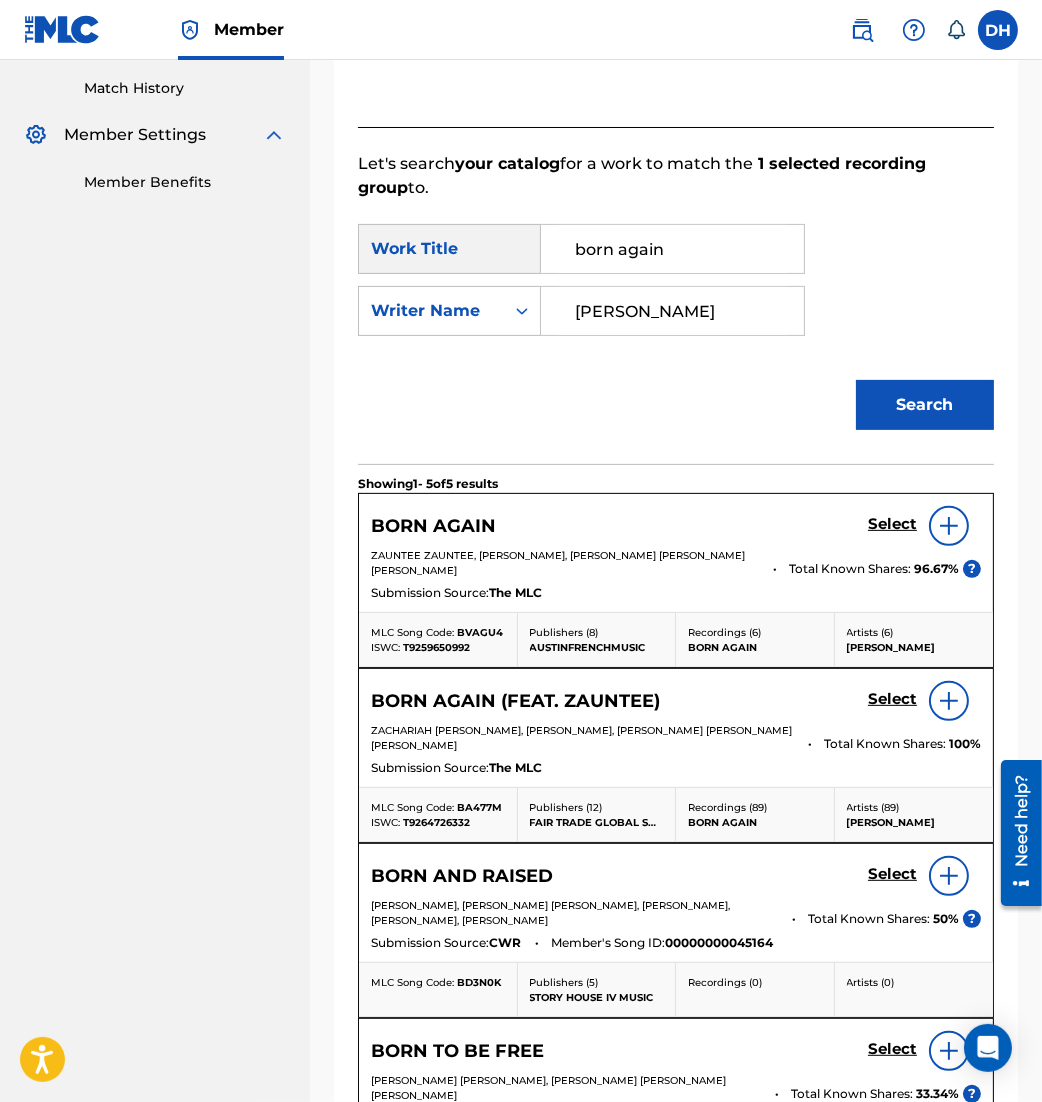 scroll, scrollTop: 548, scrollLeft: 0, axis: vertical 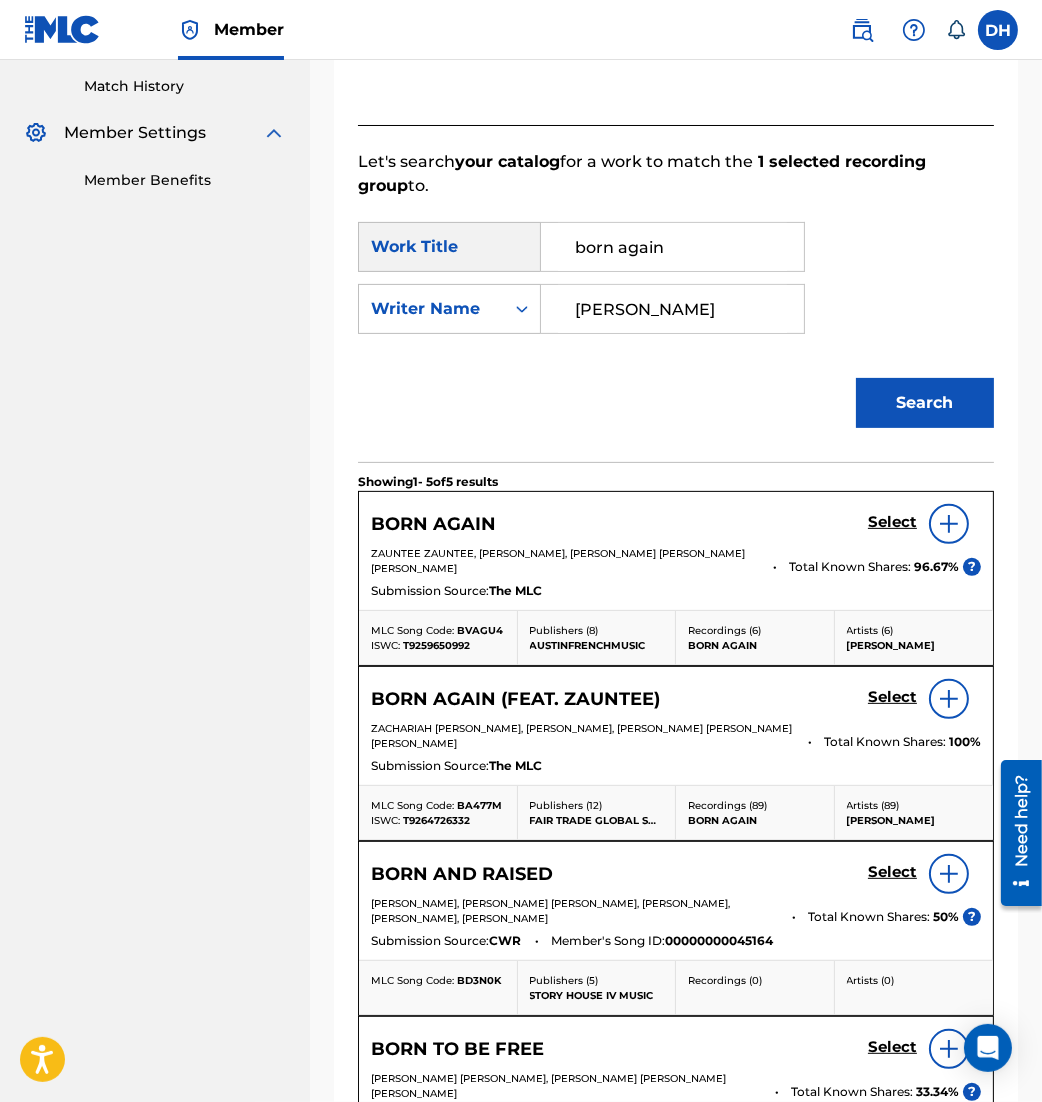 click on "Select" at bounding box center [924, 524] 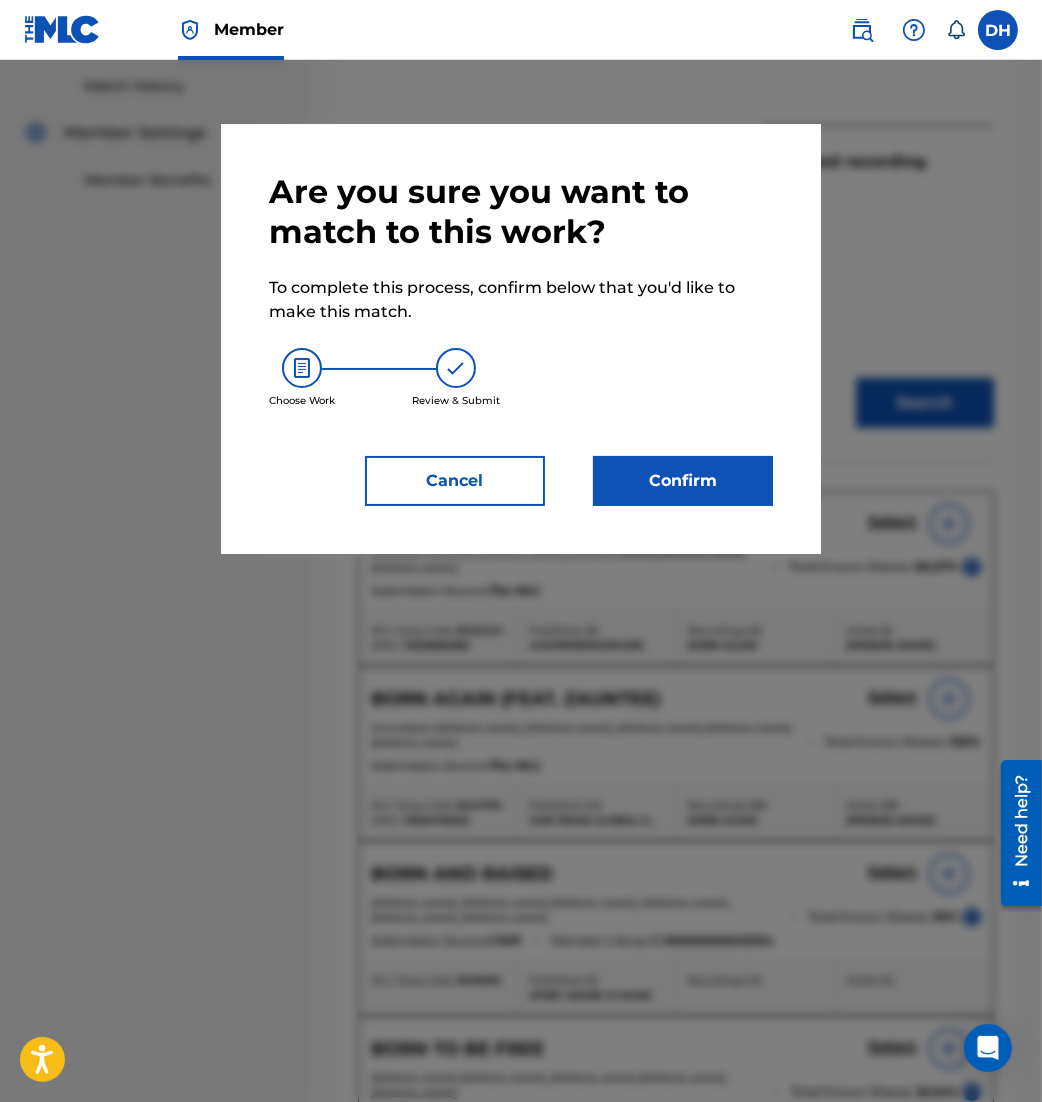 click on "Confirm" at bounding box center [683, 481] 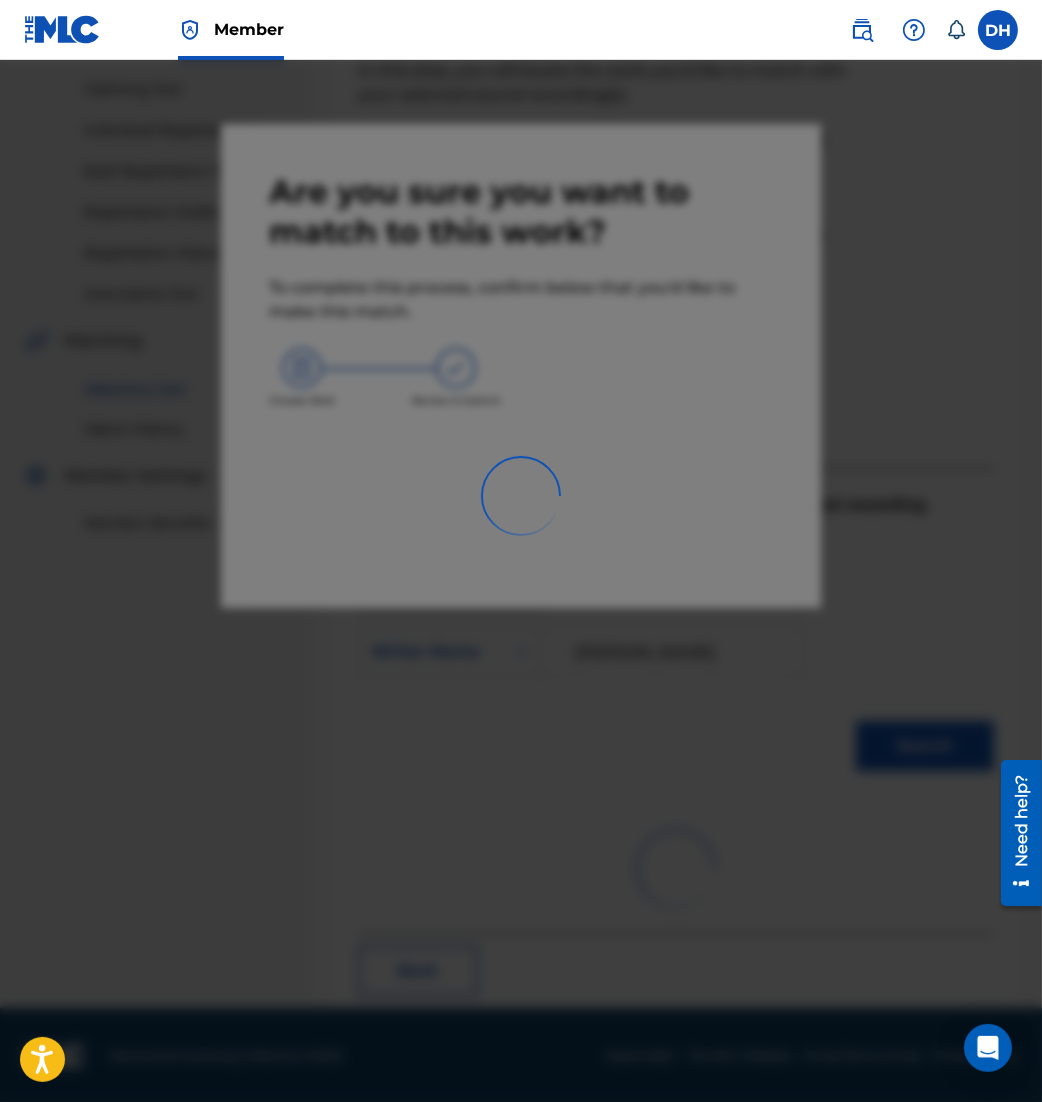 scroll, scrollTop: 13, scrollLeft: 0, axis: vertical 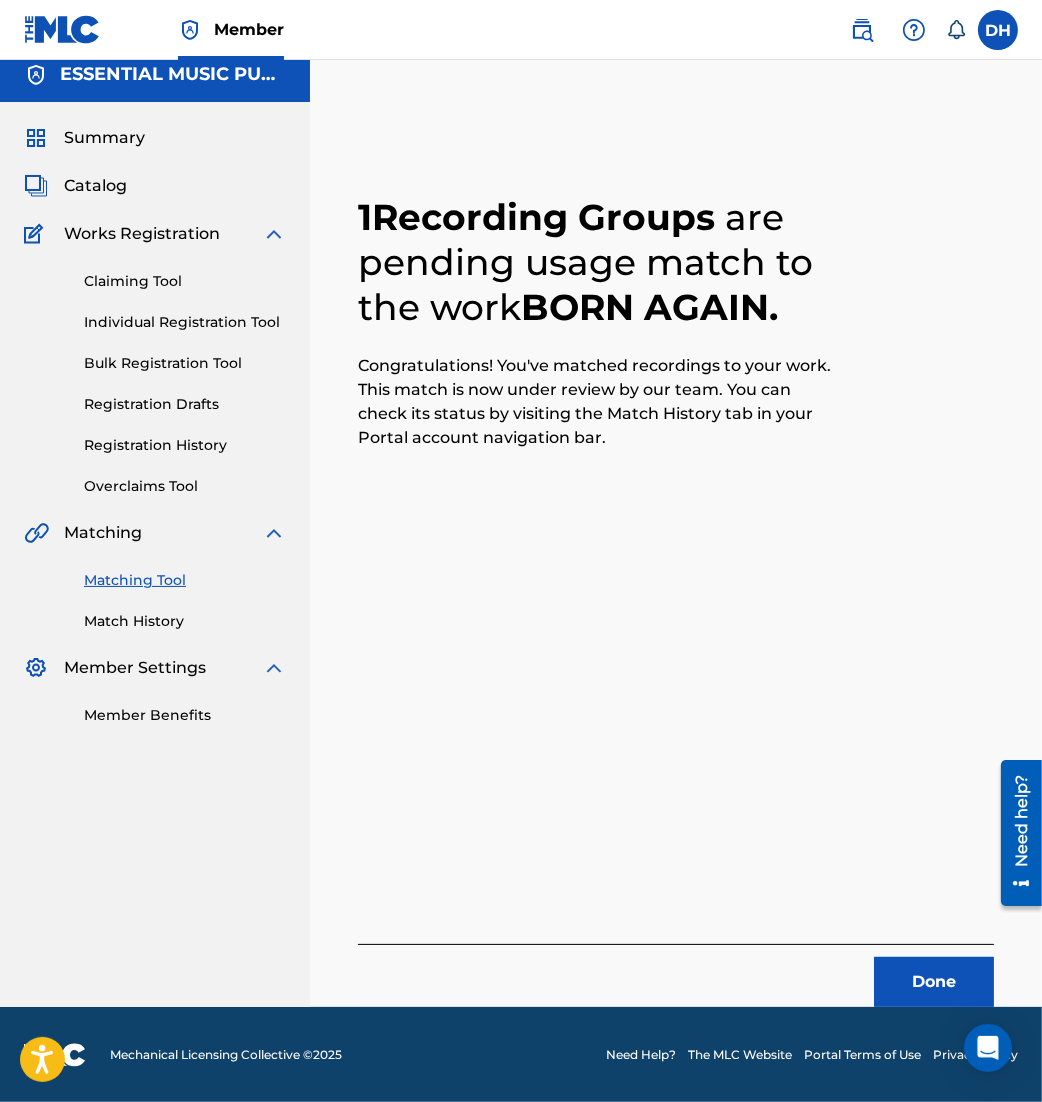 click on "Catalog" at bounding box center [95, 186] 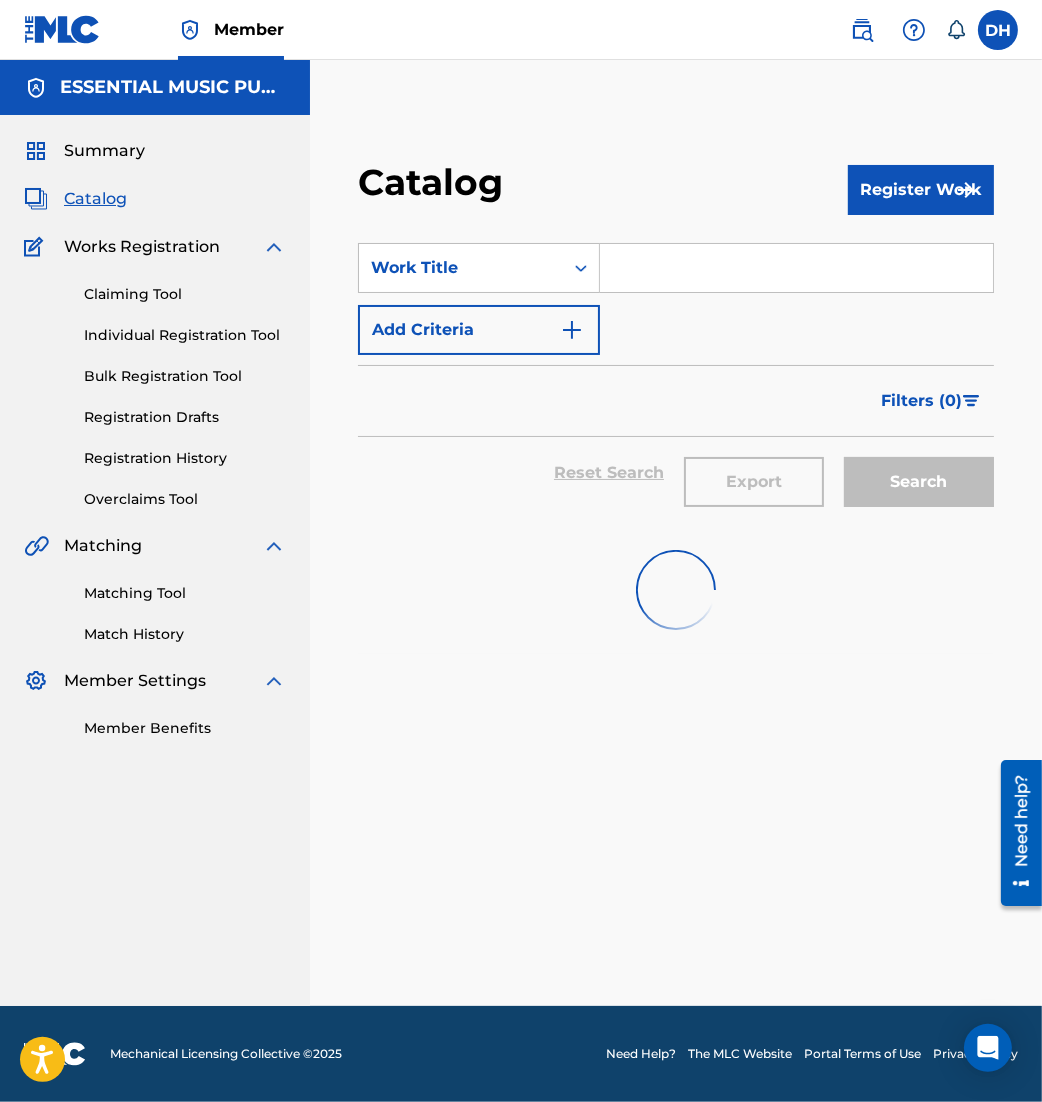 scroll, scrollTop: 0, scrollLeft: 0, axis: both 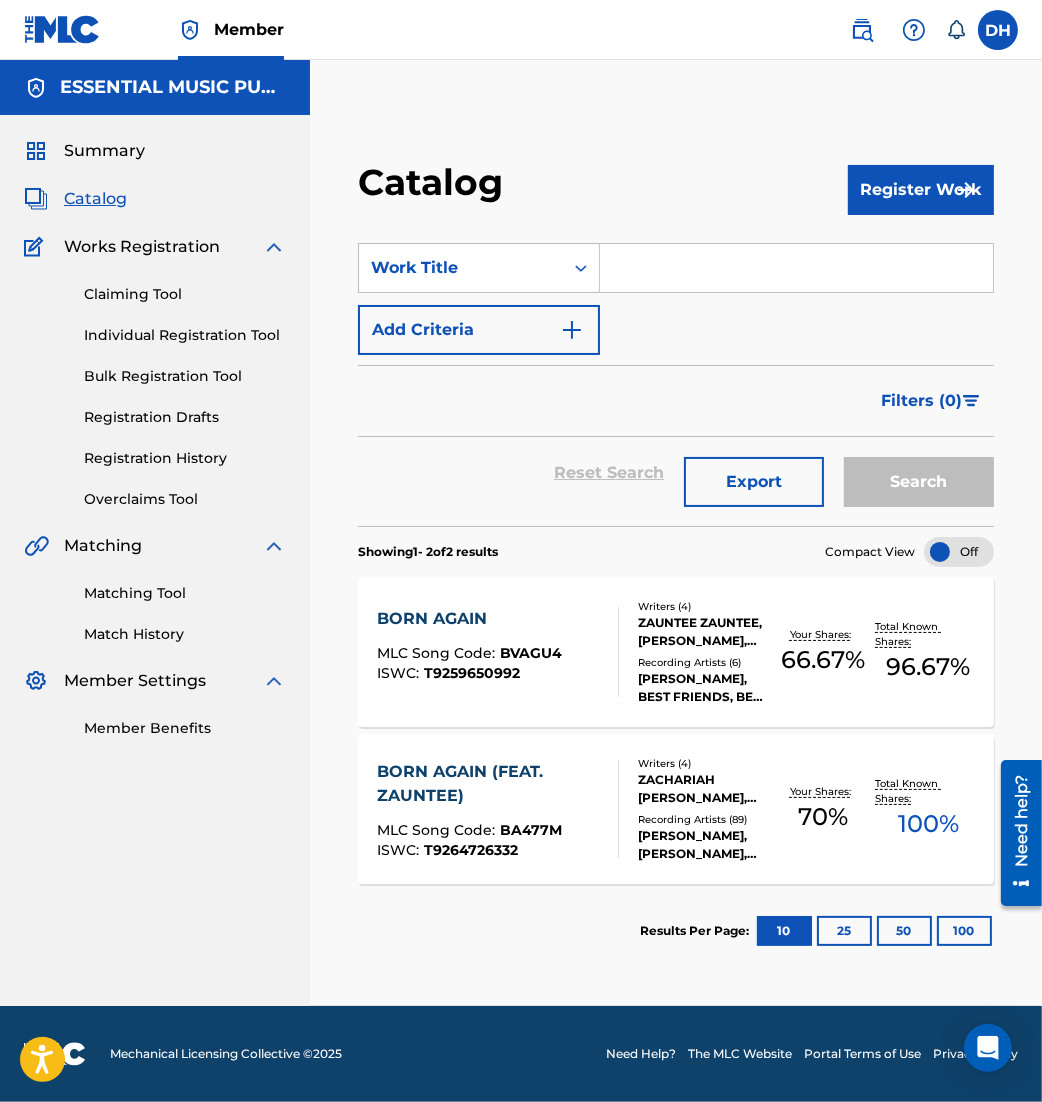 click at bounding box center (796, 268) 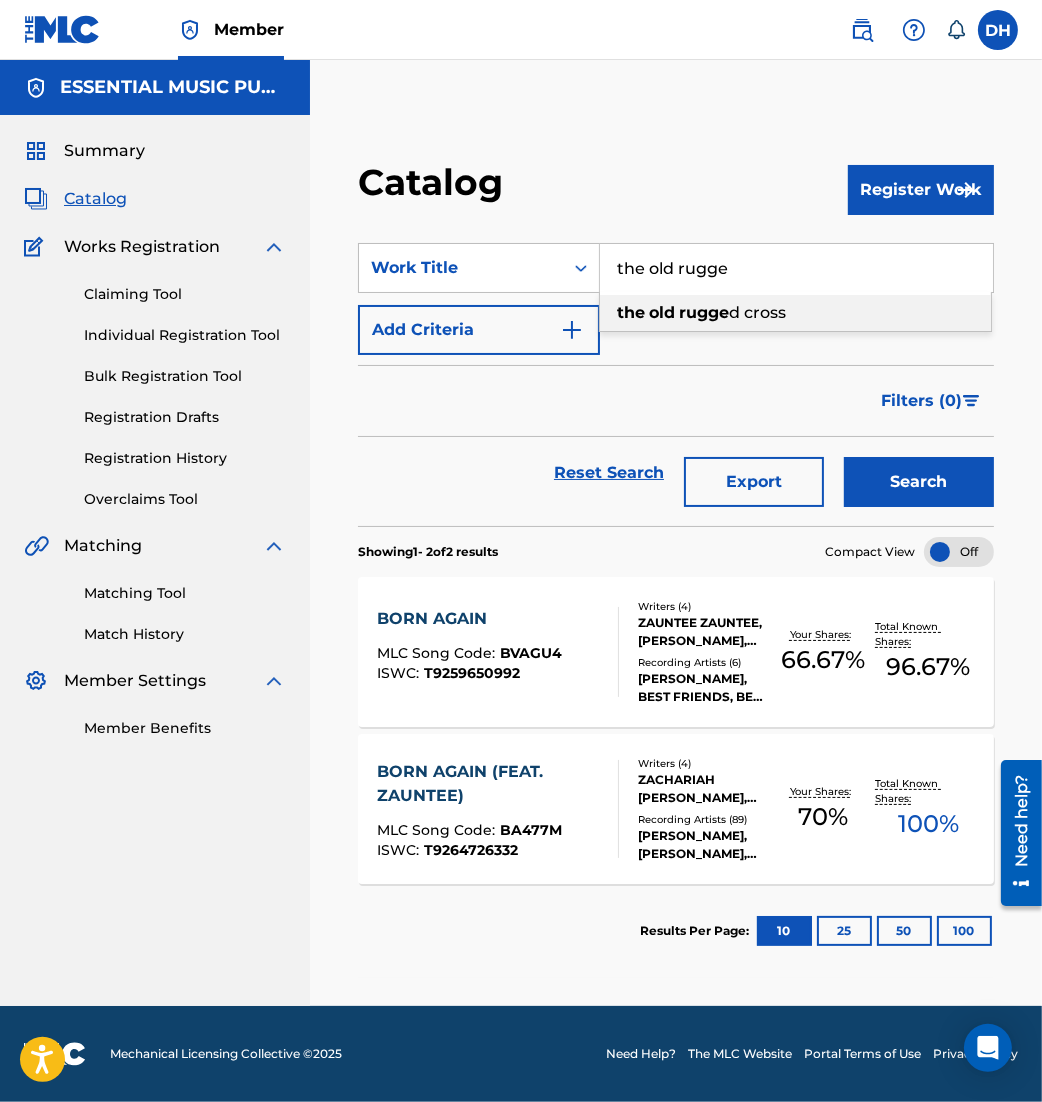 click on "rugge" at bounding box center [704, 312] 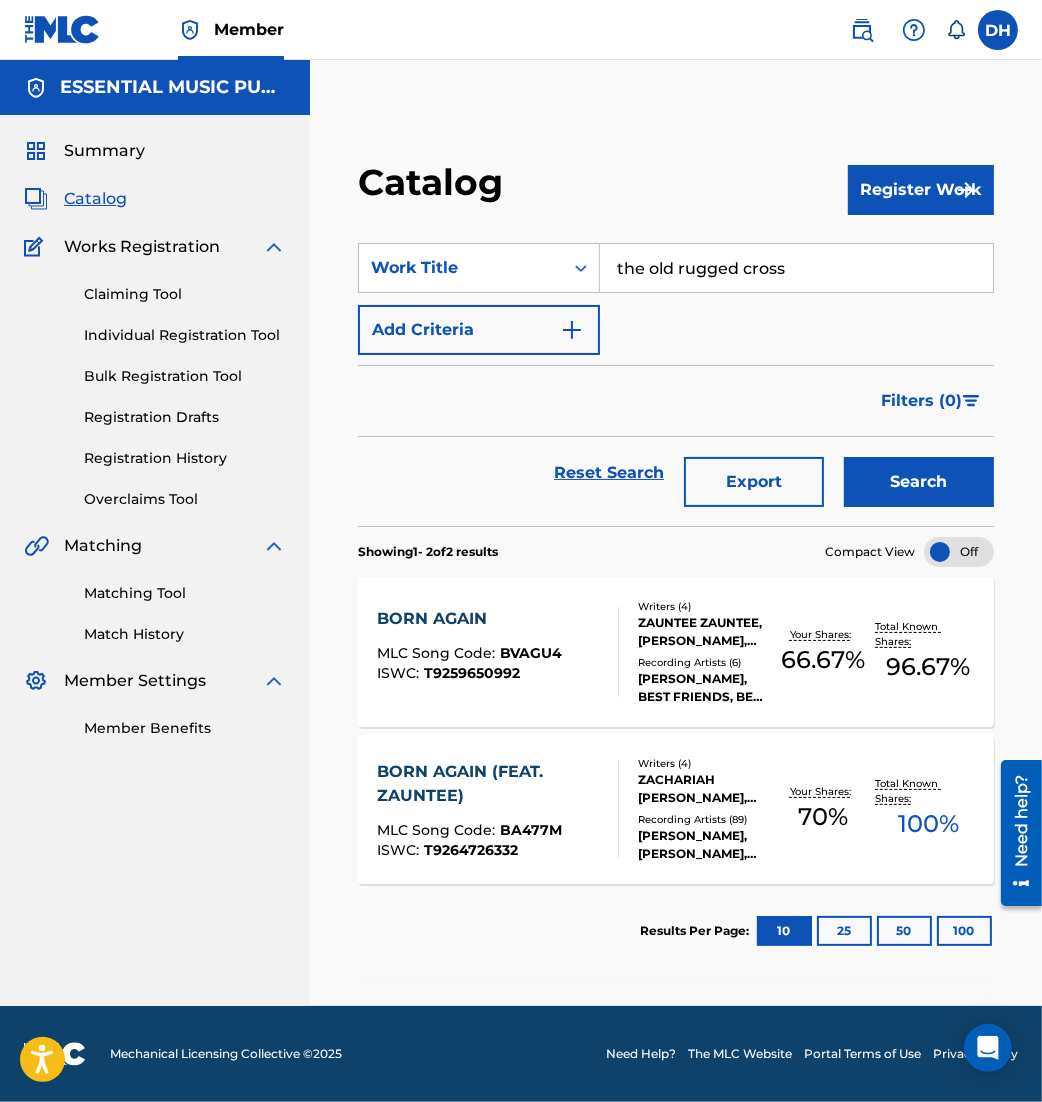click on "Add Criteria" at bounding box center (479, 330) 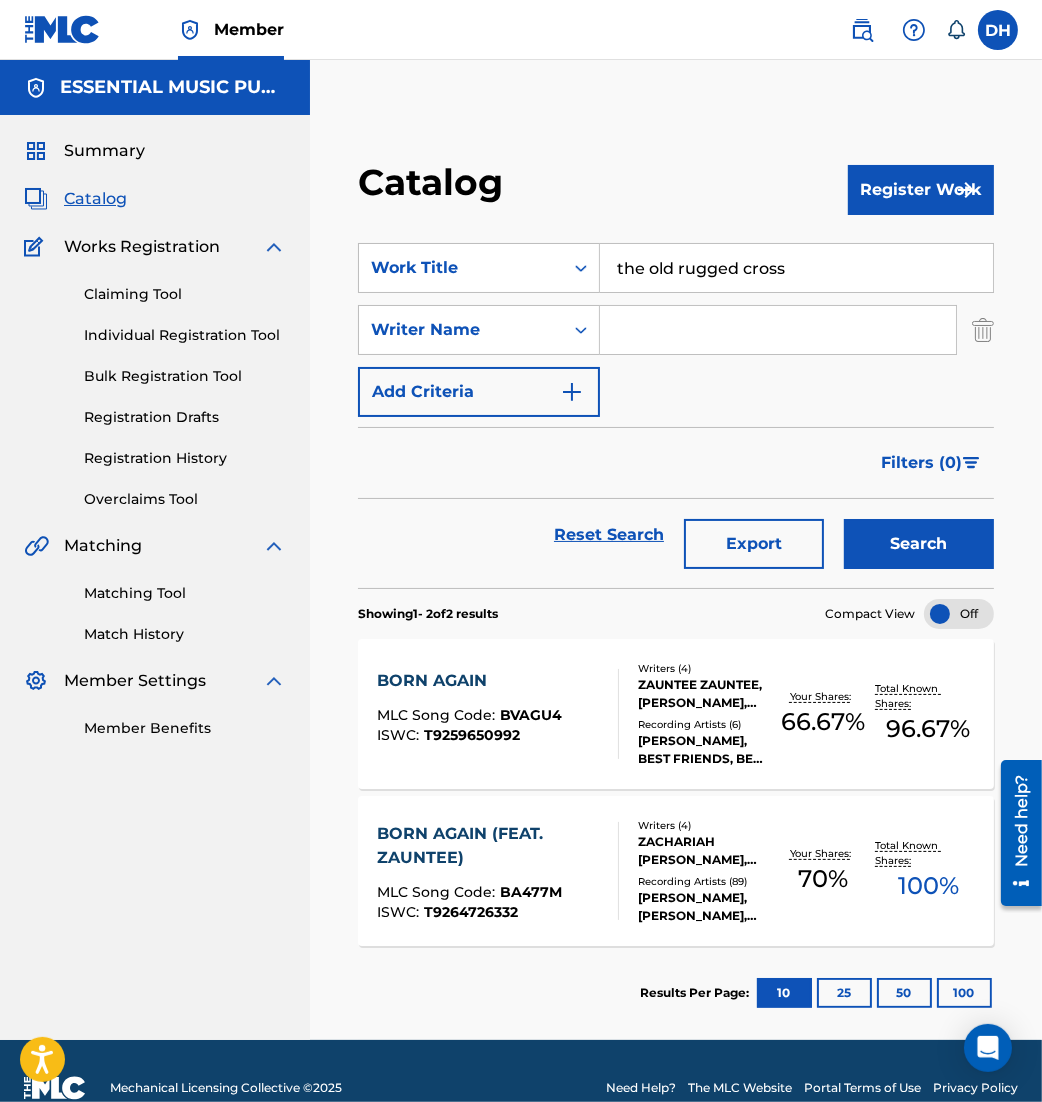 click at bounding box center (778, 330) 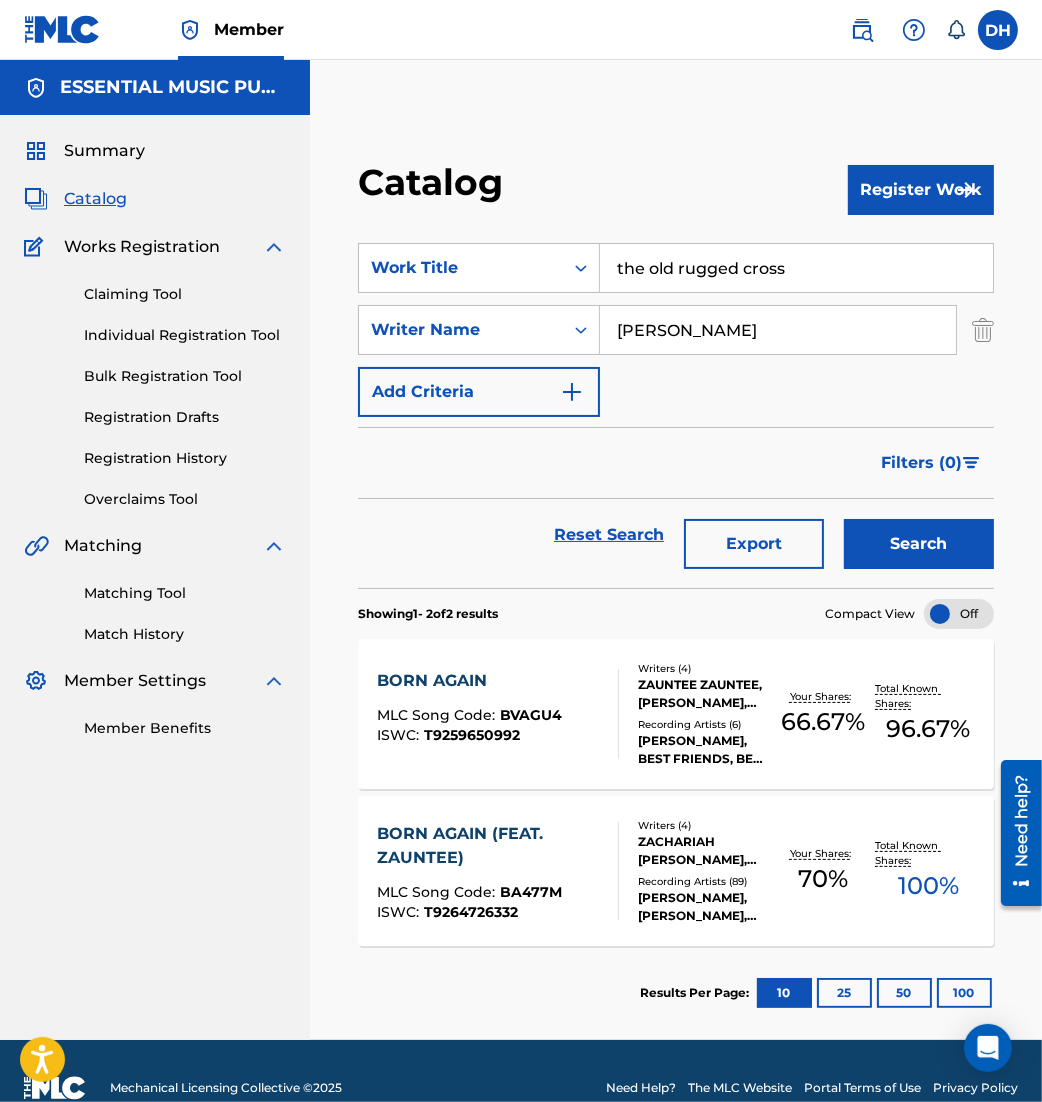 type on "[PERSON_NAME]" 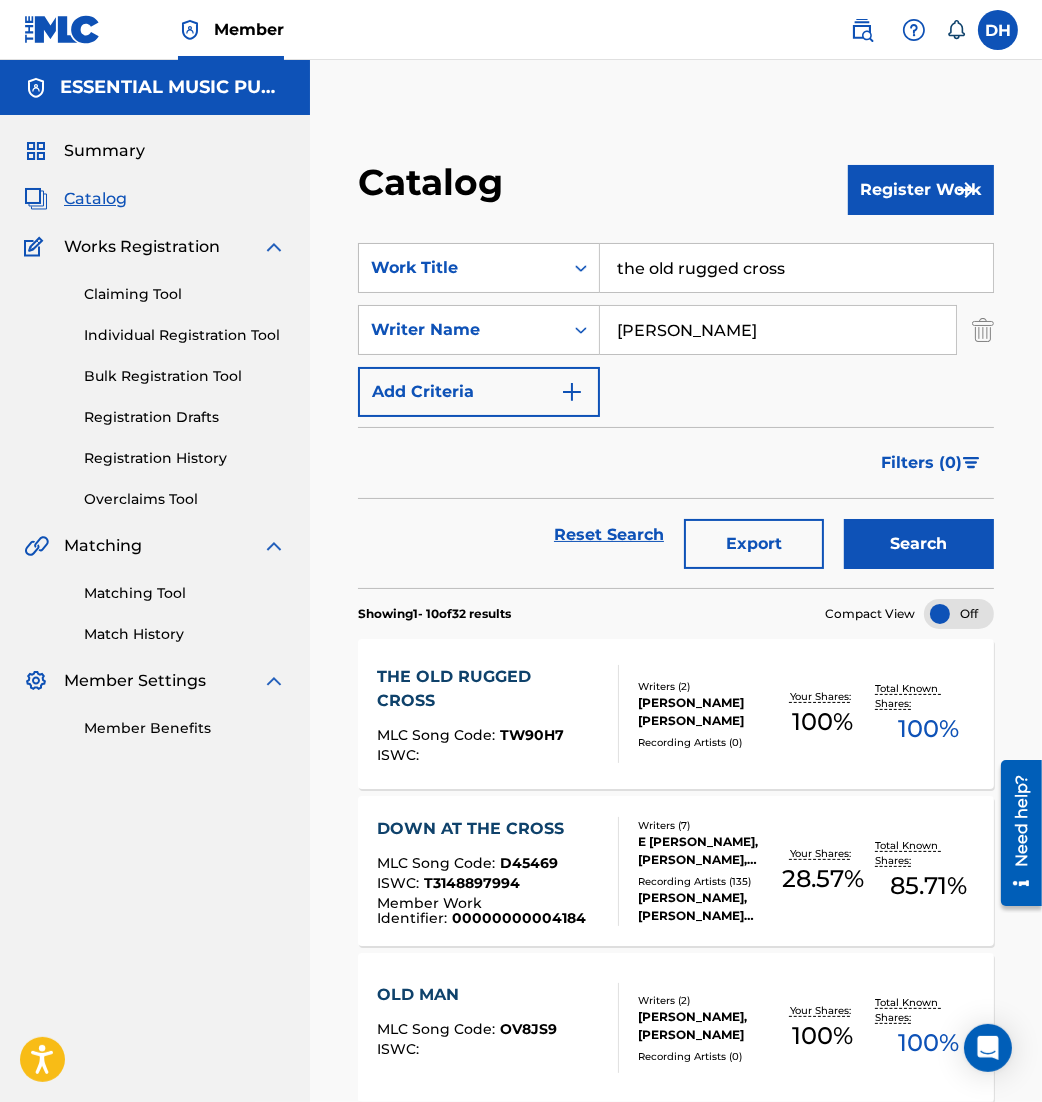 click on "THE OLD RUGGED CROSS" at bounding box center (489, 689) 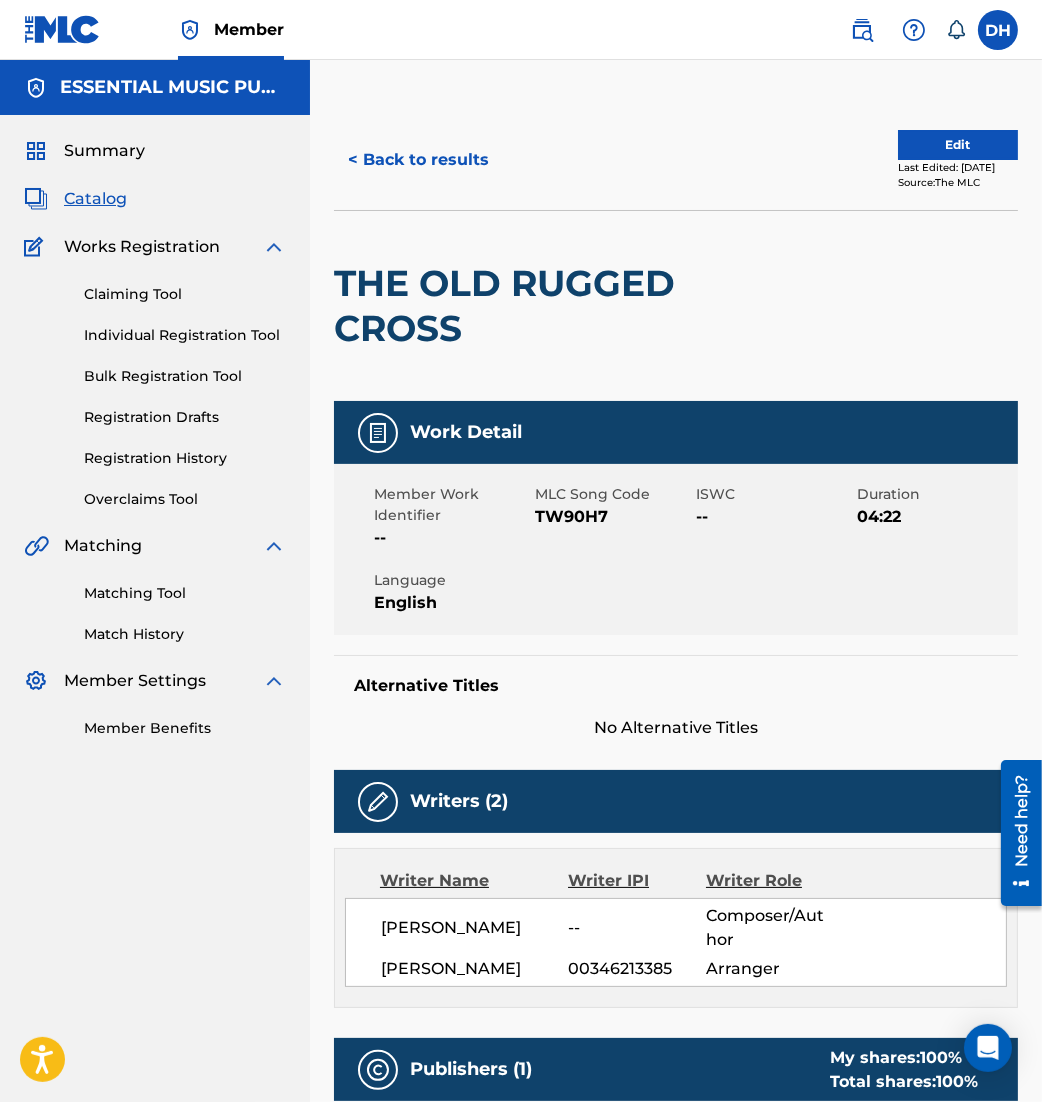 click on "Edit" at bounding box center [958, 145] 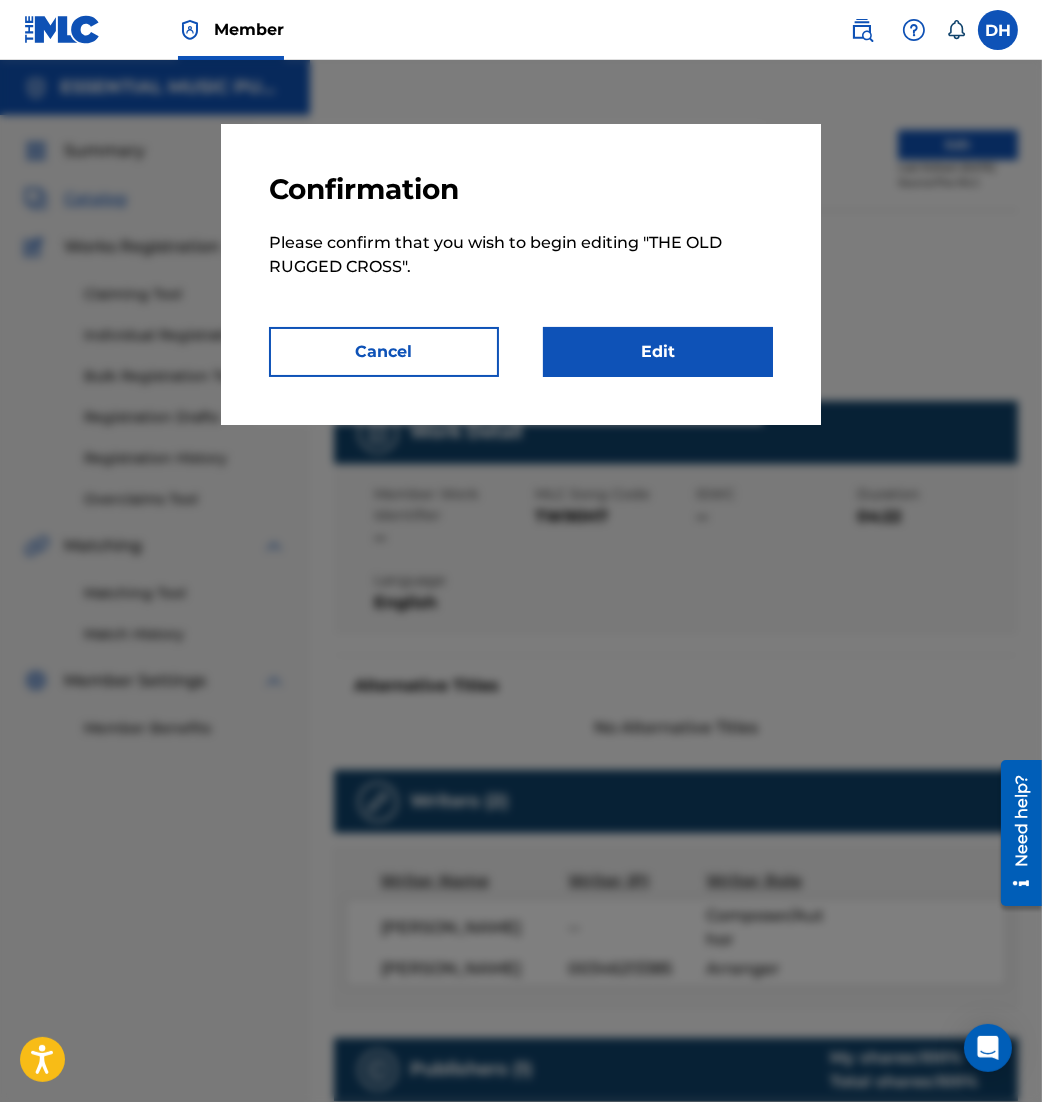 click on "Edit" at bounding box center [658, 352] 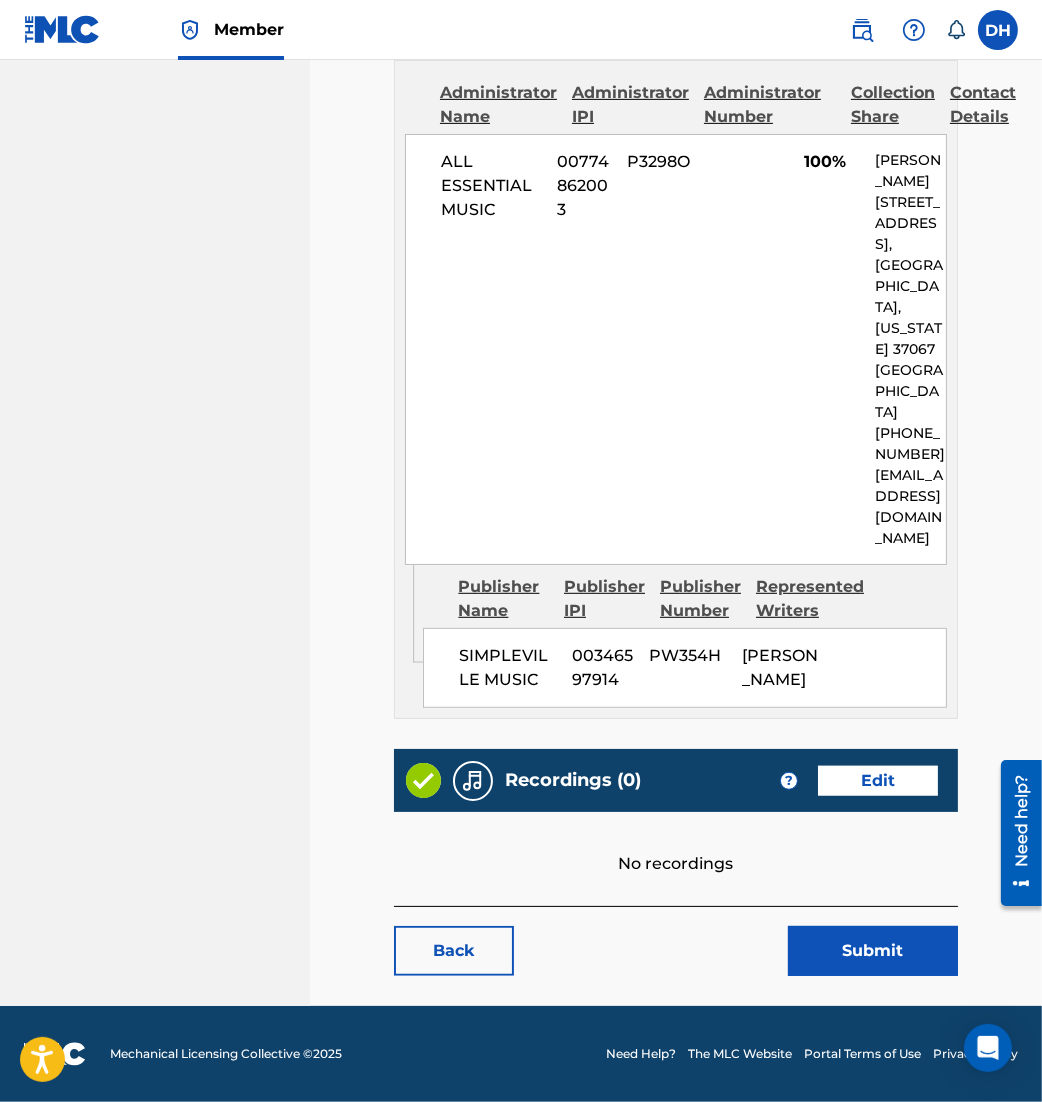 scroll, scrollTop: 1035, scrollLeft: 0, axis: vertical 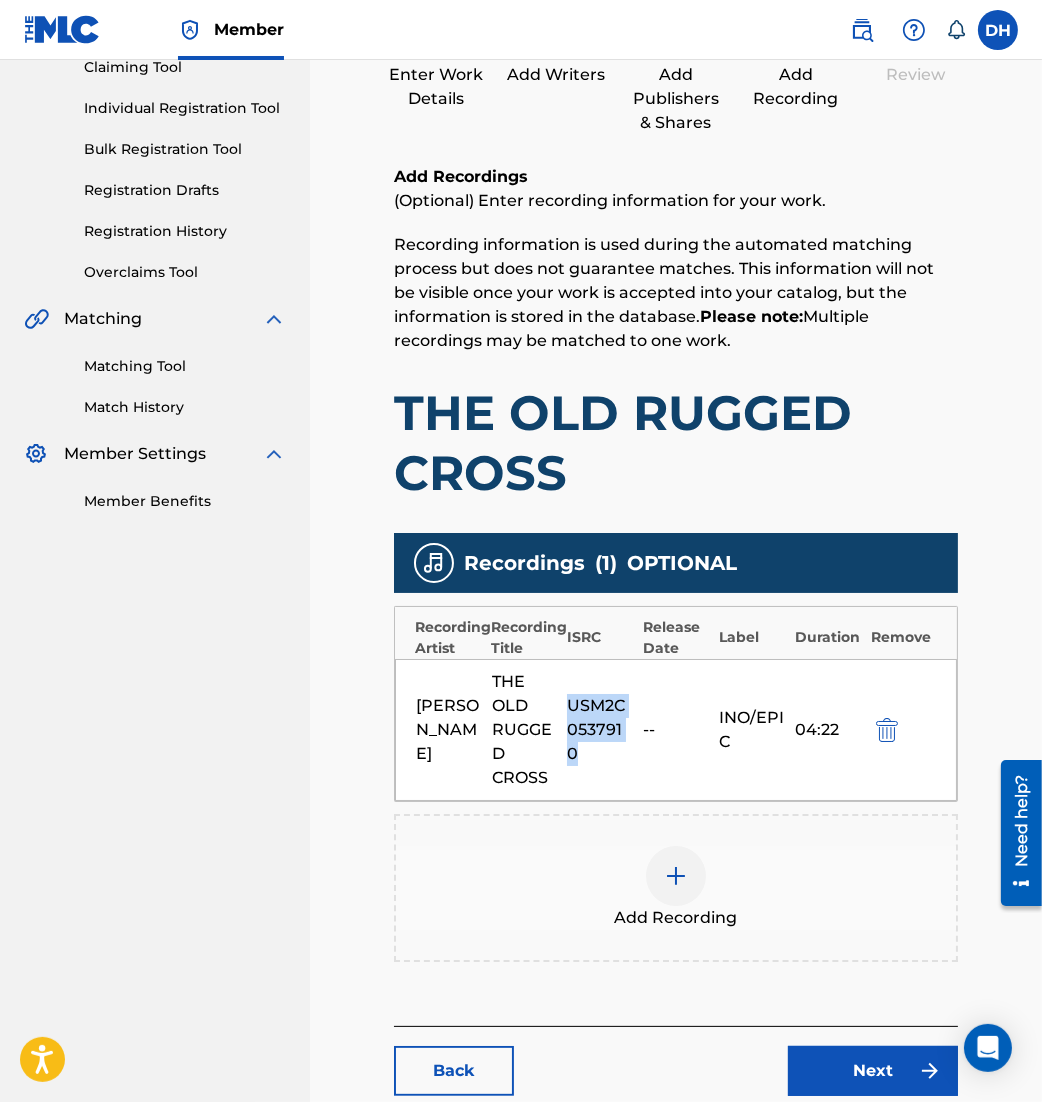 drag, startPoint x: 570, startPoint y: 716, endPoint x: 633, endPoint y: 749, distance: 71.11962 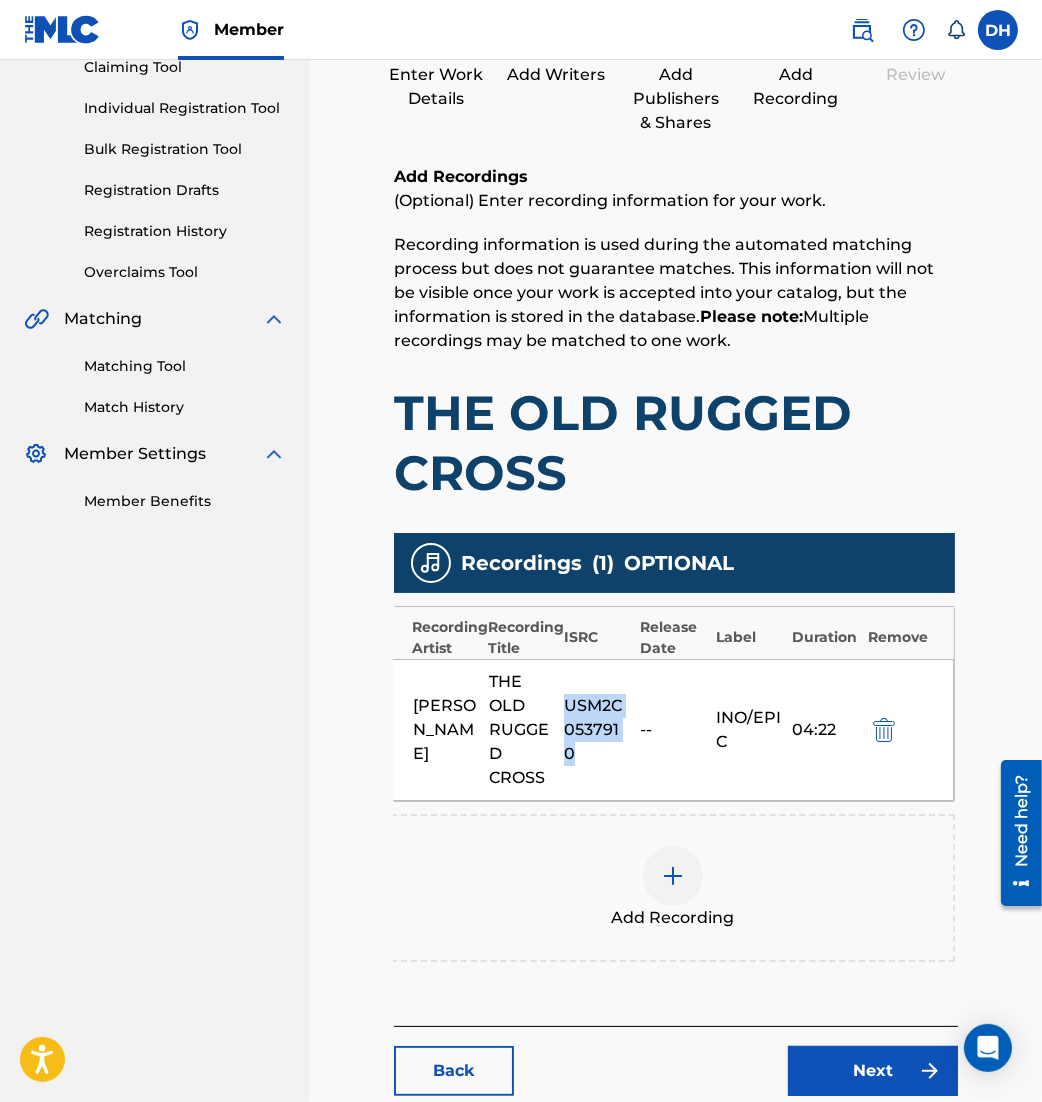 scroll, scrollTop: 0, scrollLeft: 0, axis: both 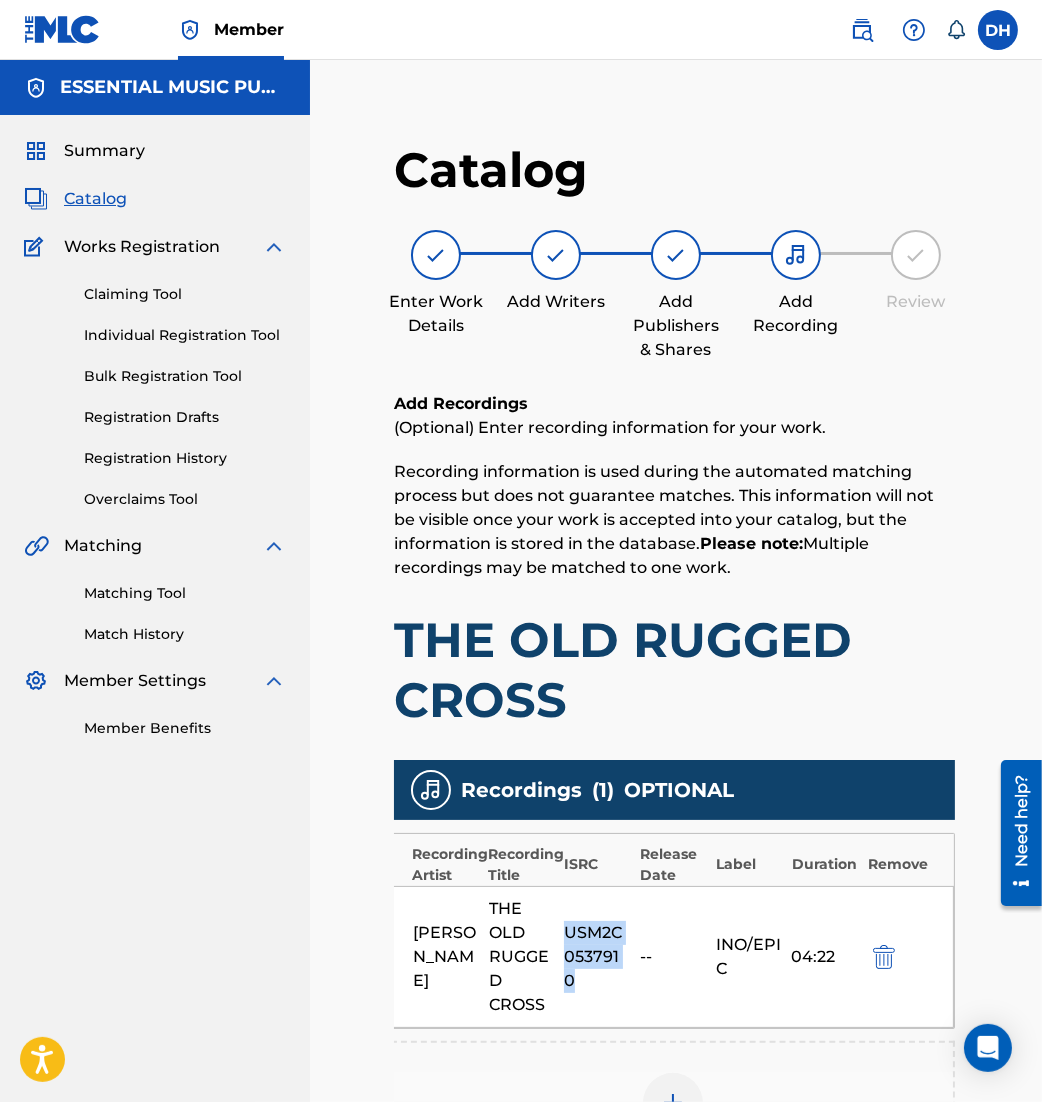 click on "Matching Tool" at bounding box center [185, 593] 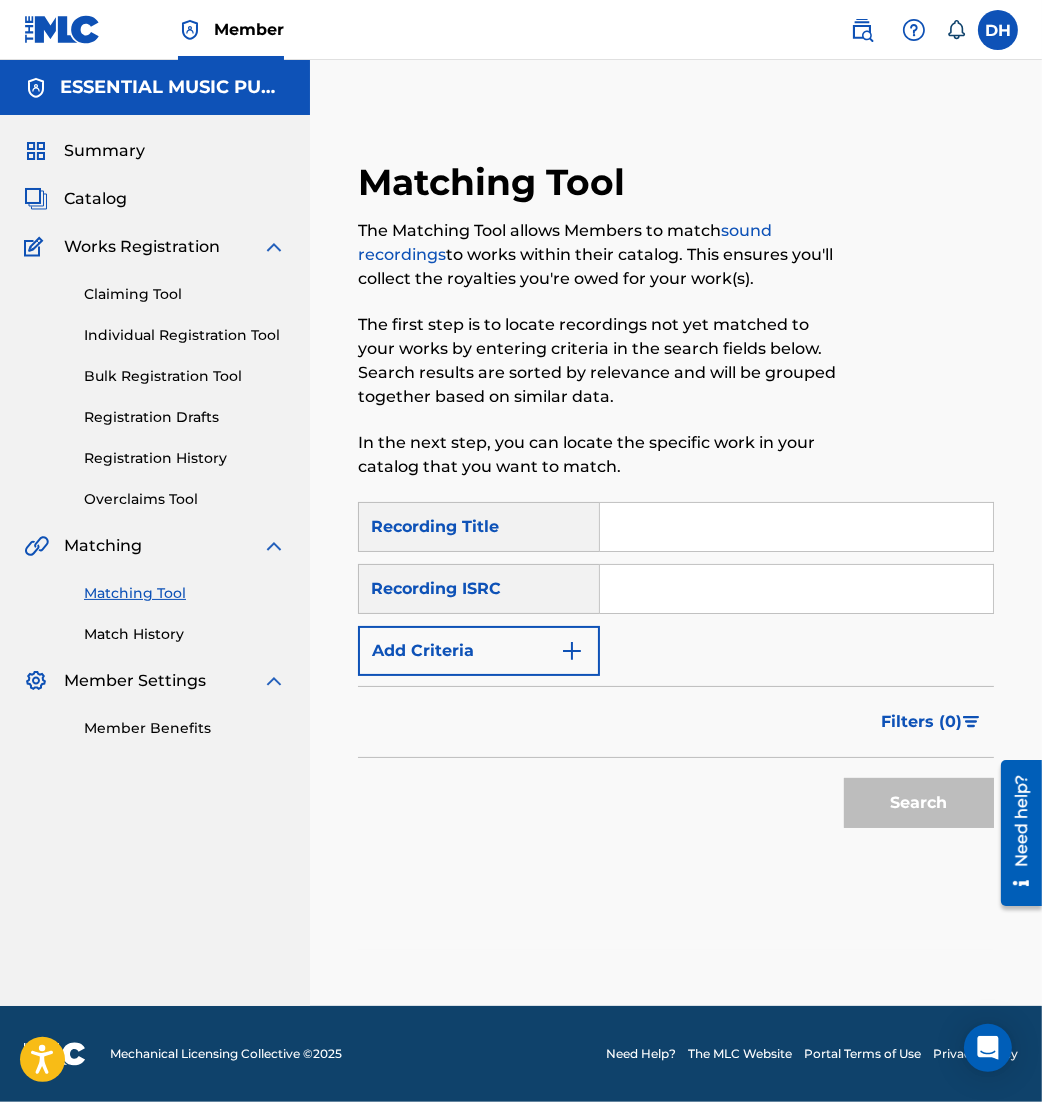 click at bounding box center (796, 589) 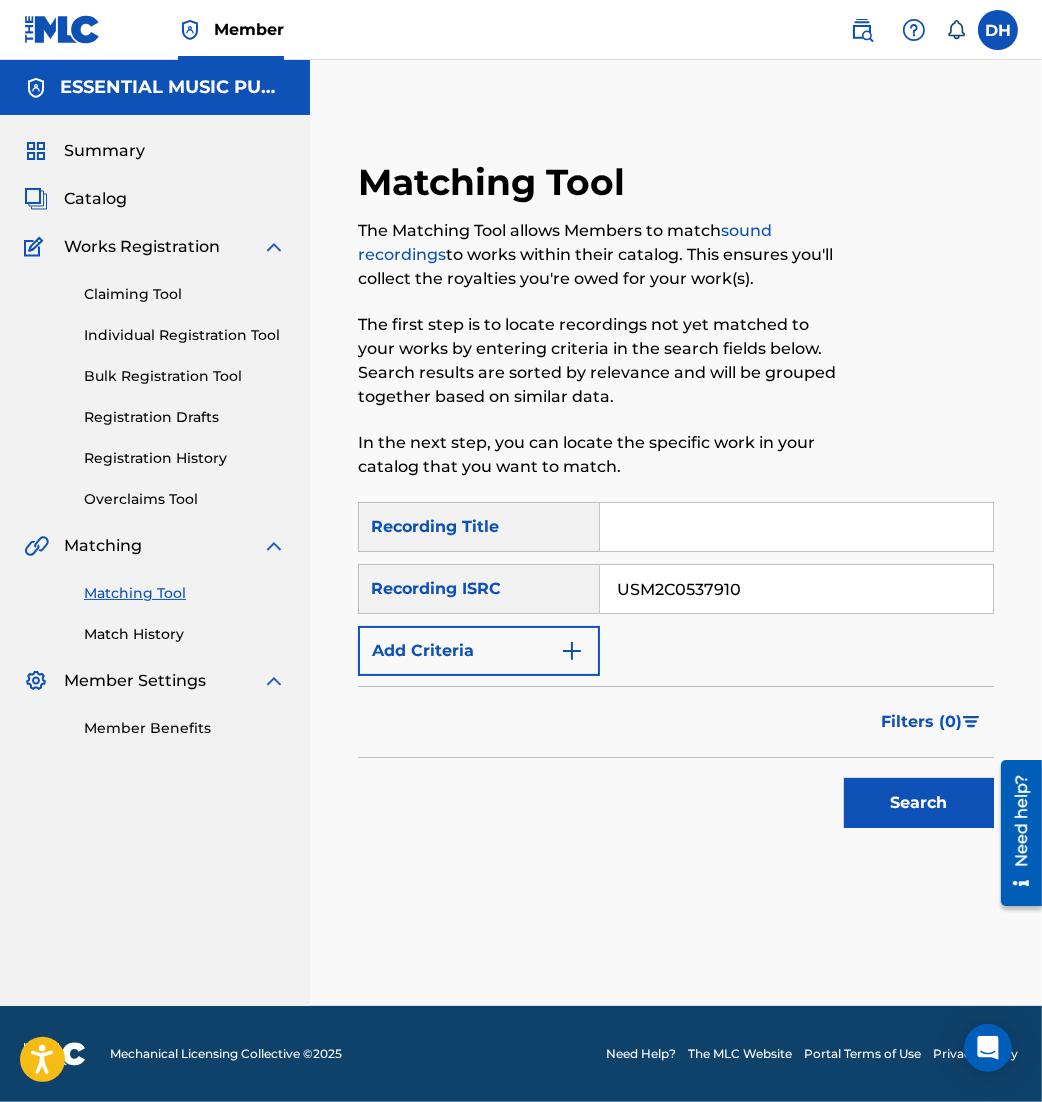 type on "USM2C0537910" 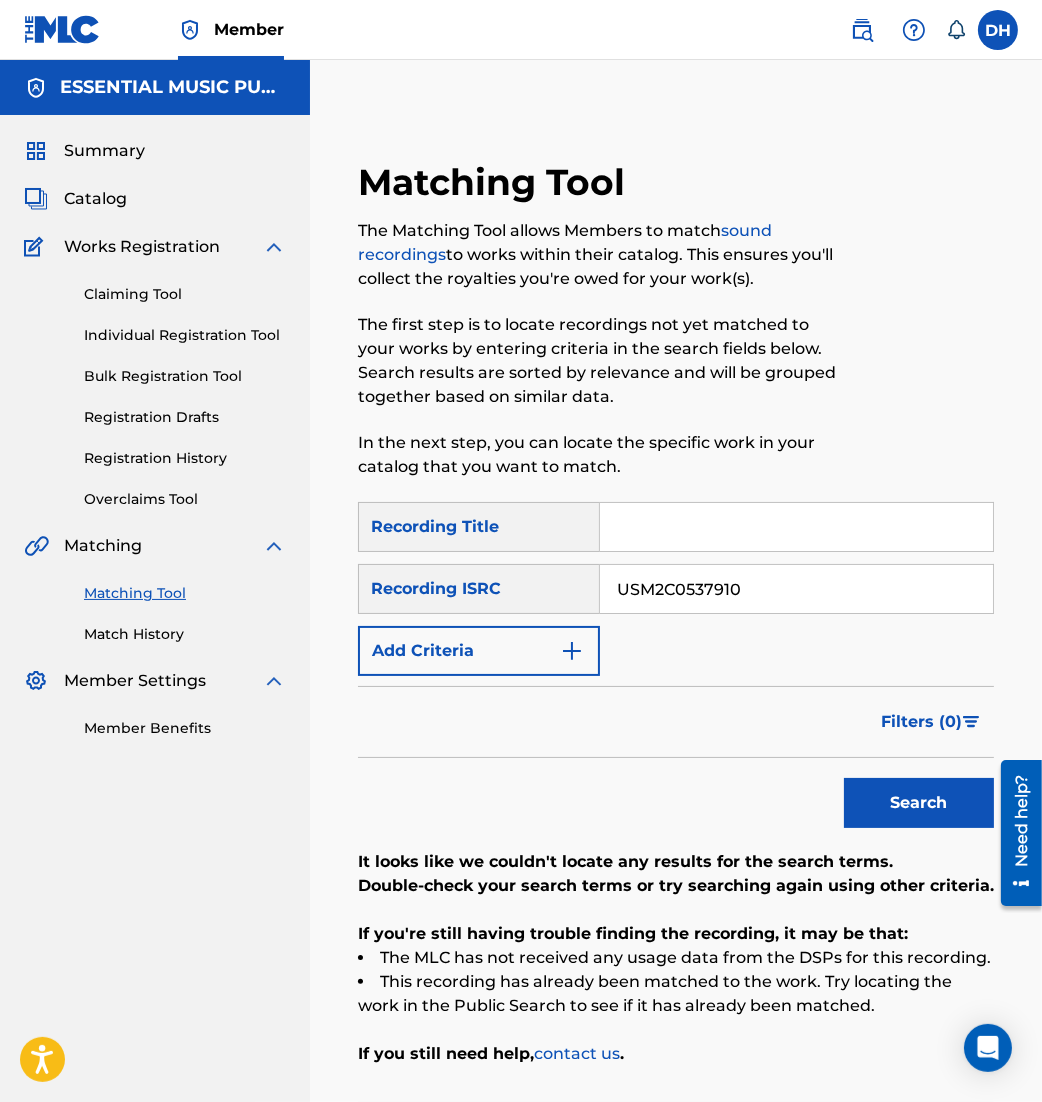click on "USM2C0537910" at bounding box center (796, 589) 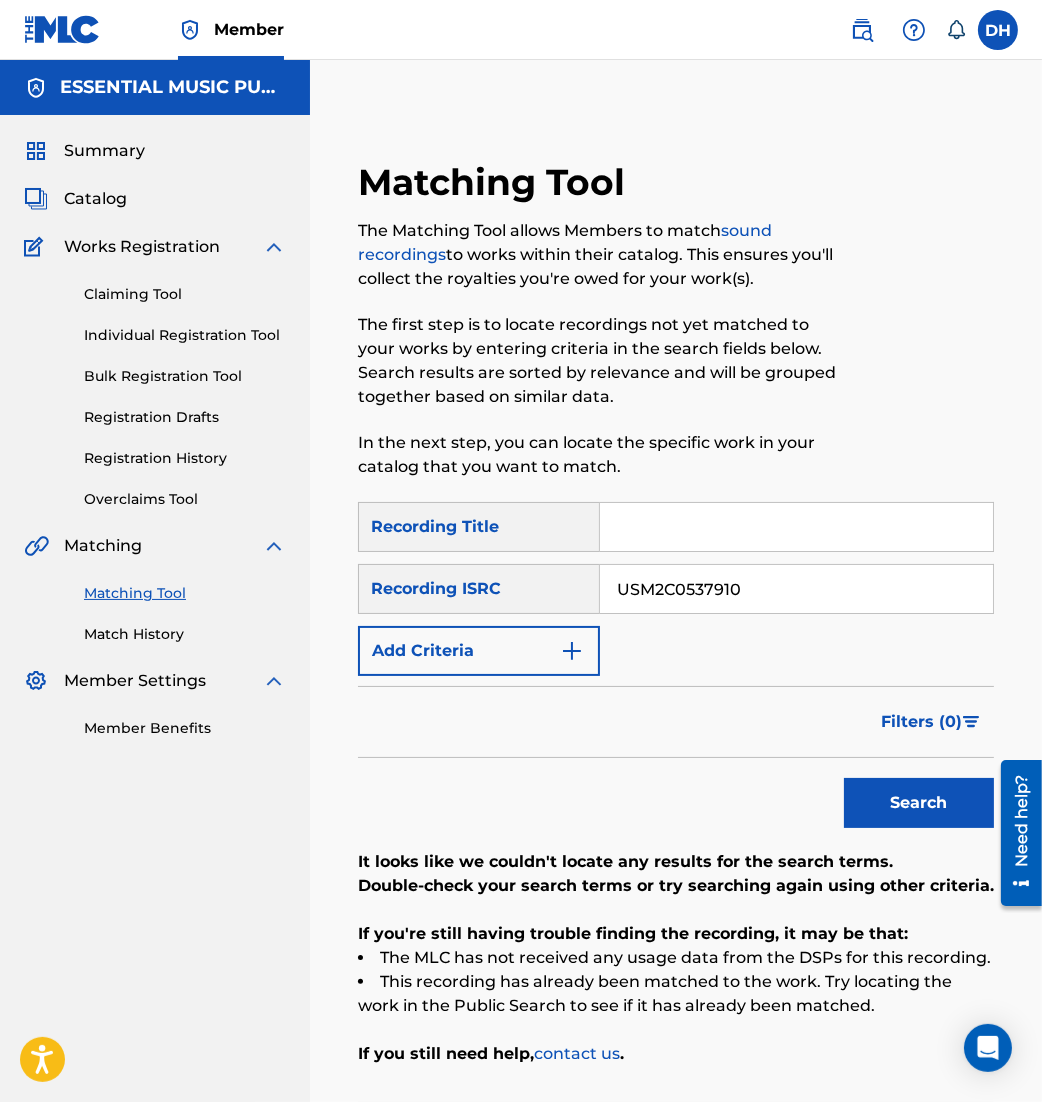 click on "Catalog" at bounding box center [95, 199] 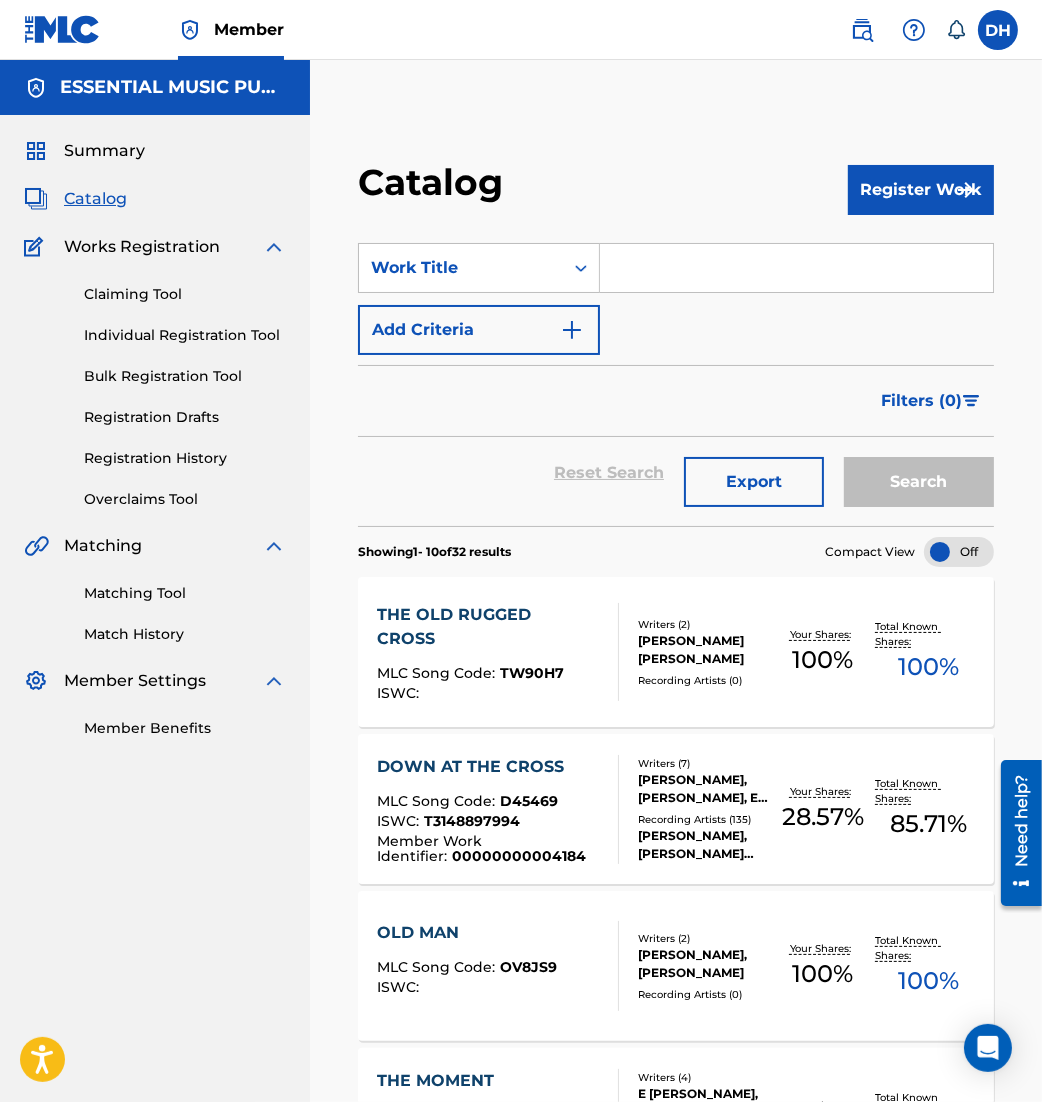 click at bounding box center (796, 268) 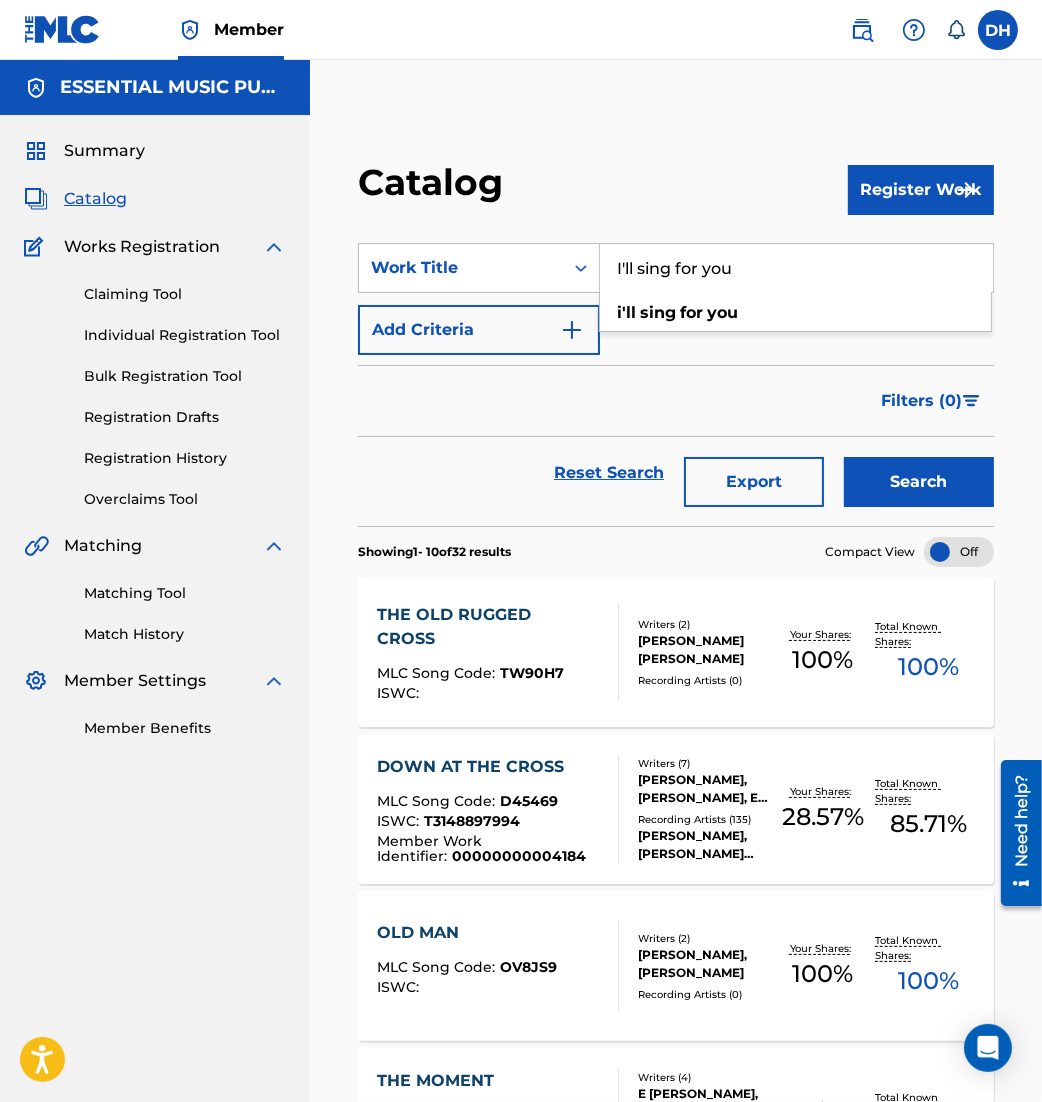 type on "I'll sing for you" 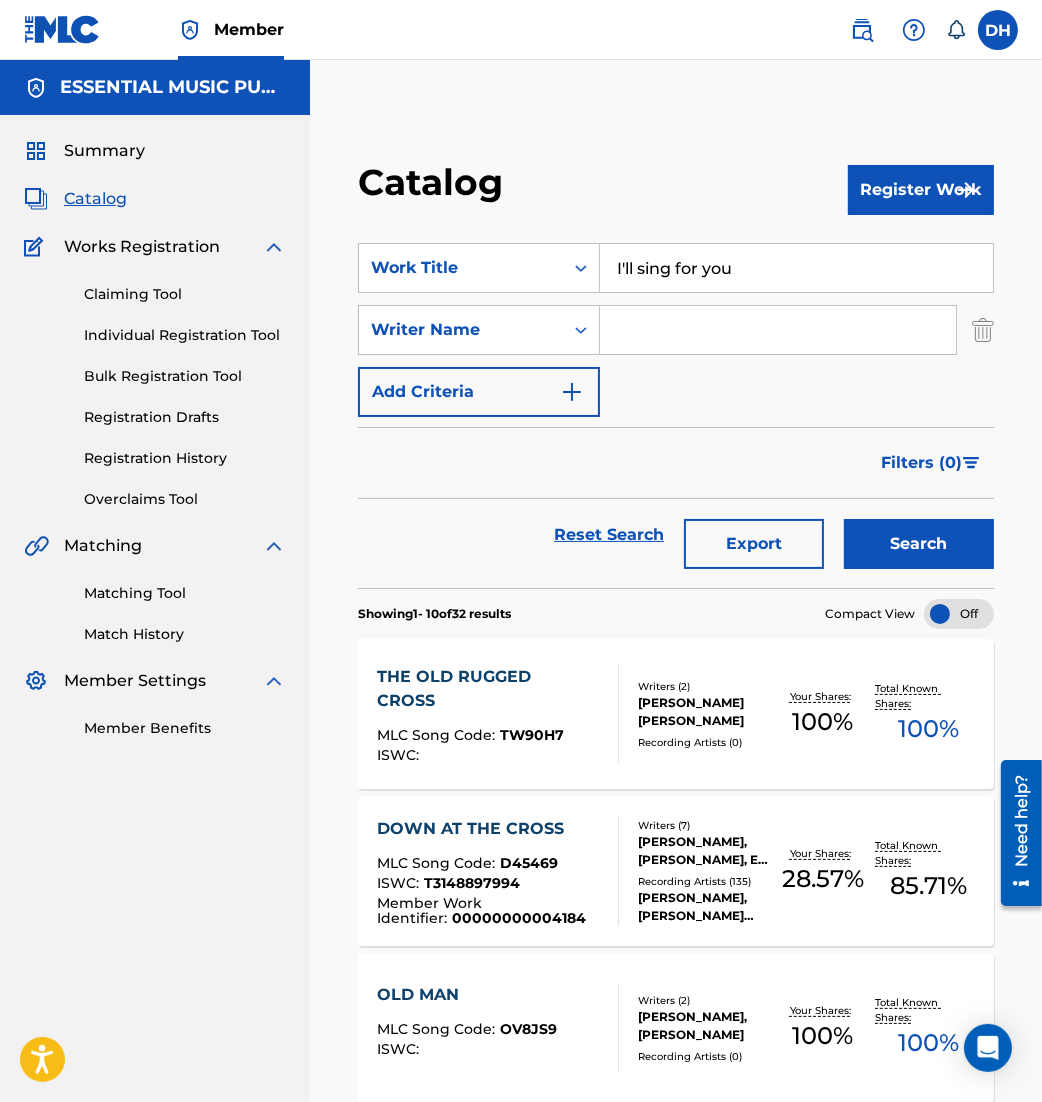 click at bounding box center [778, 330] 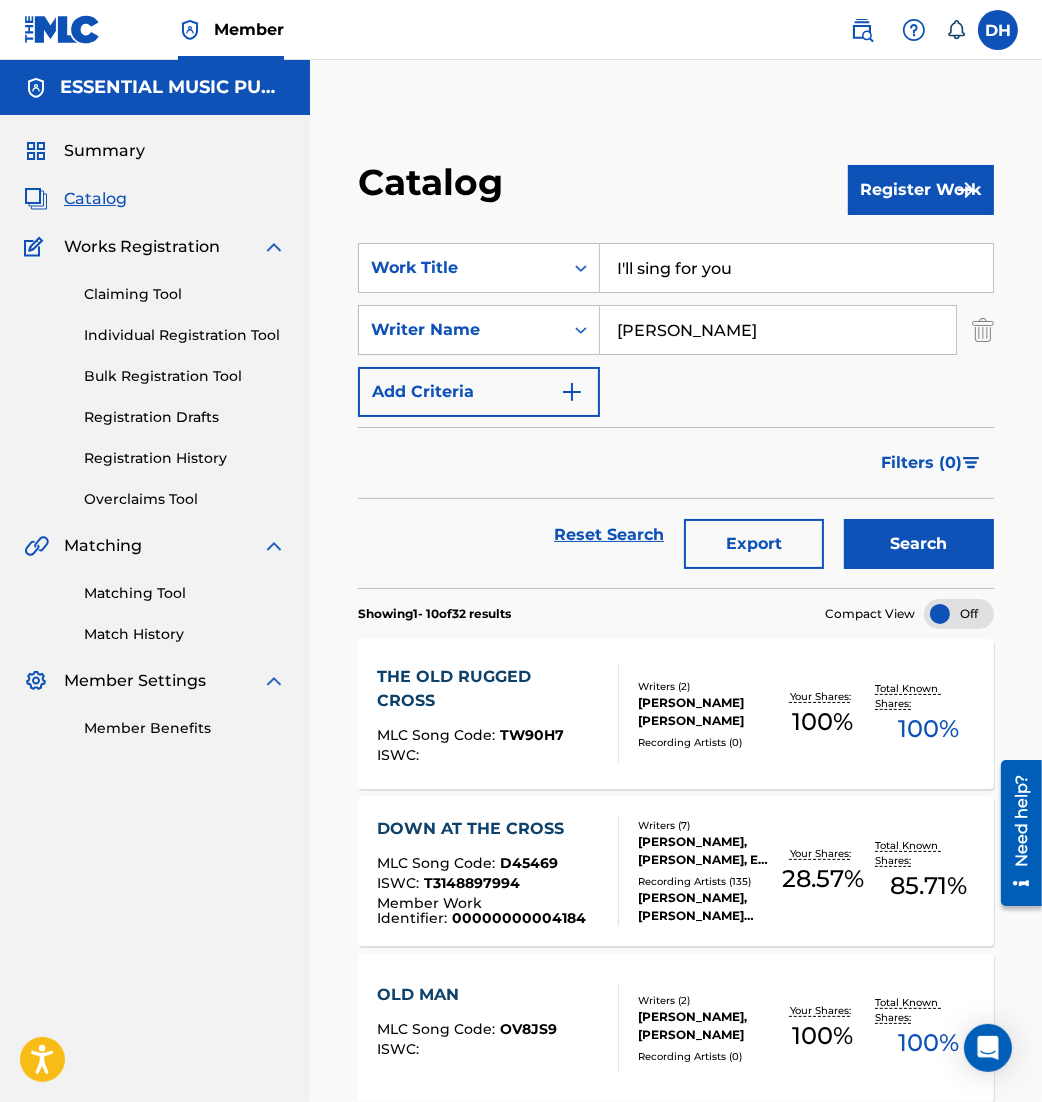 type on "[PERSON_NAME]" 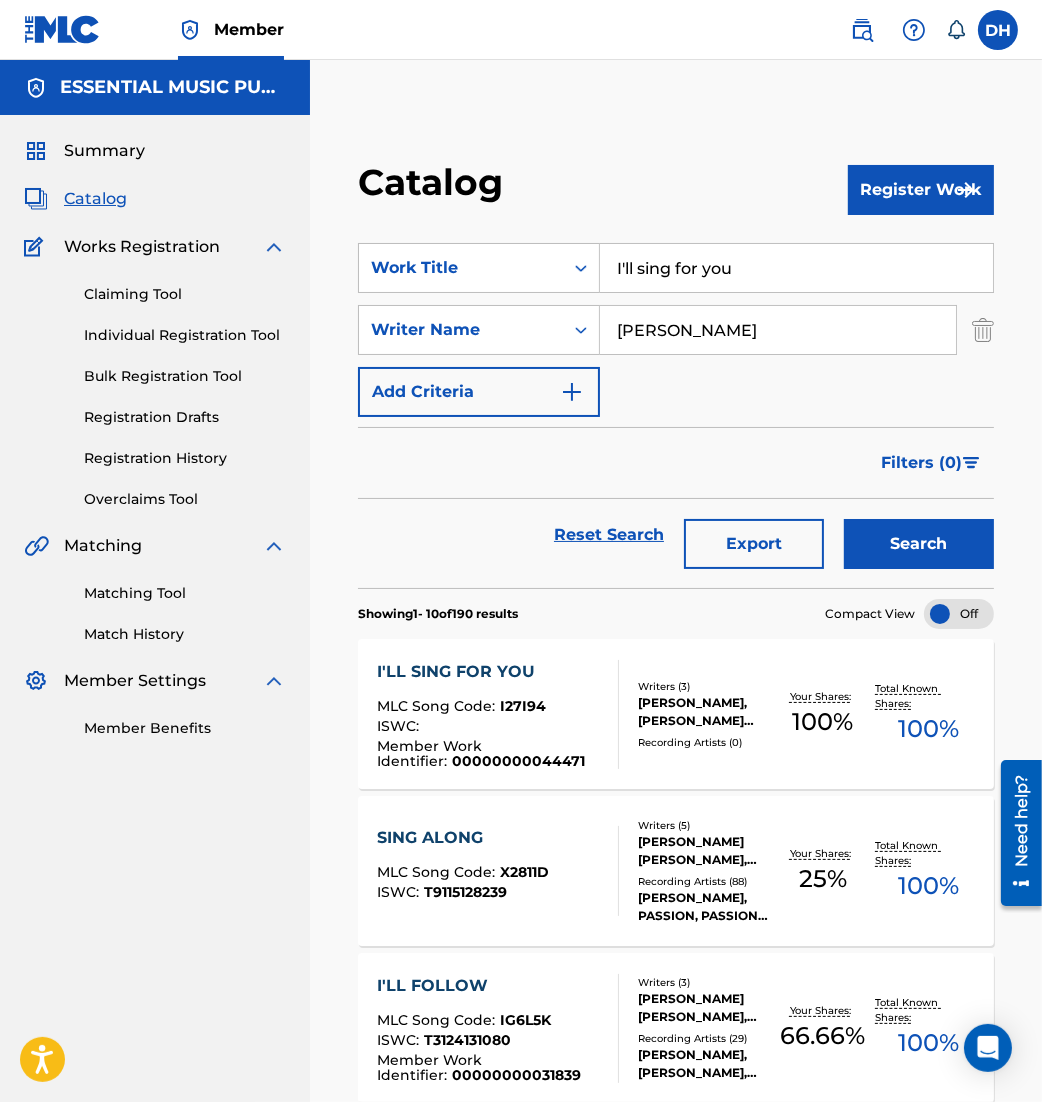 click on "I'LL SING FOR YOU" at bounding box center (489, 672) 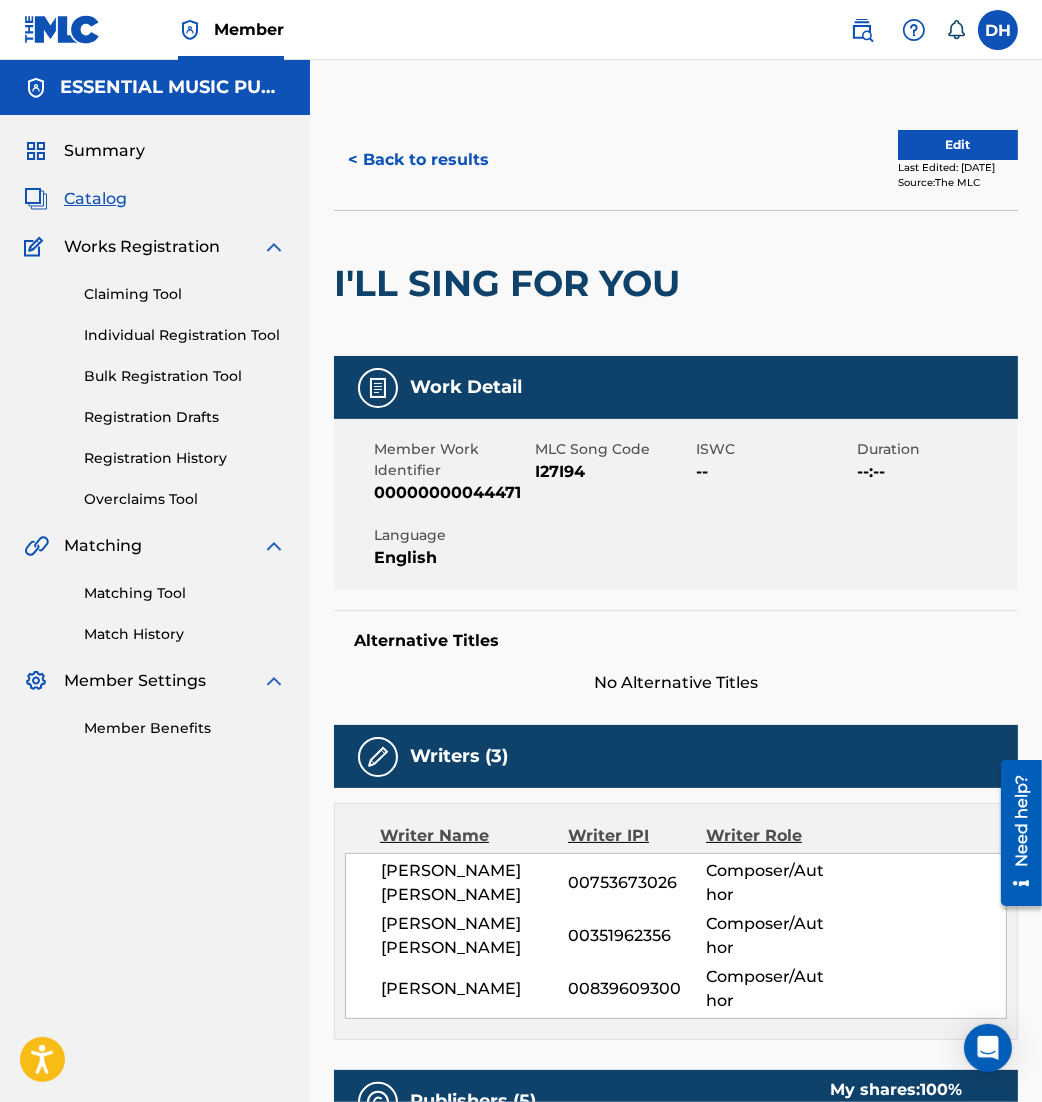 click on "Edit" at bounding box center (958, 145) 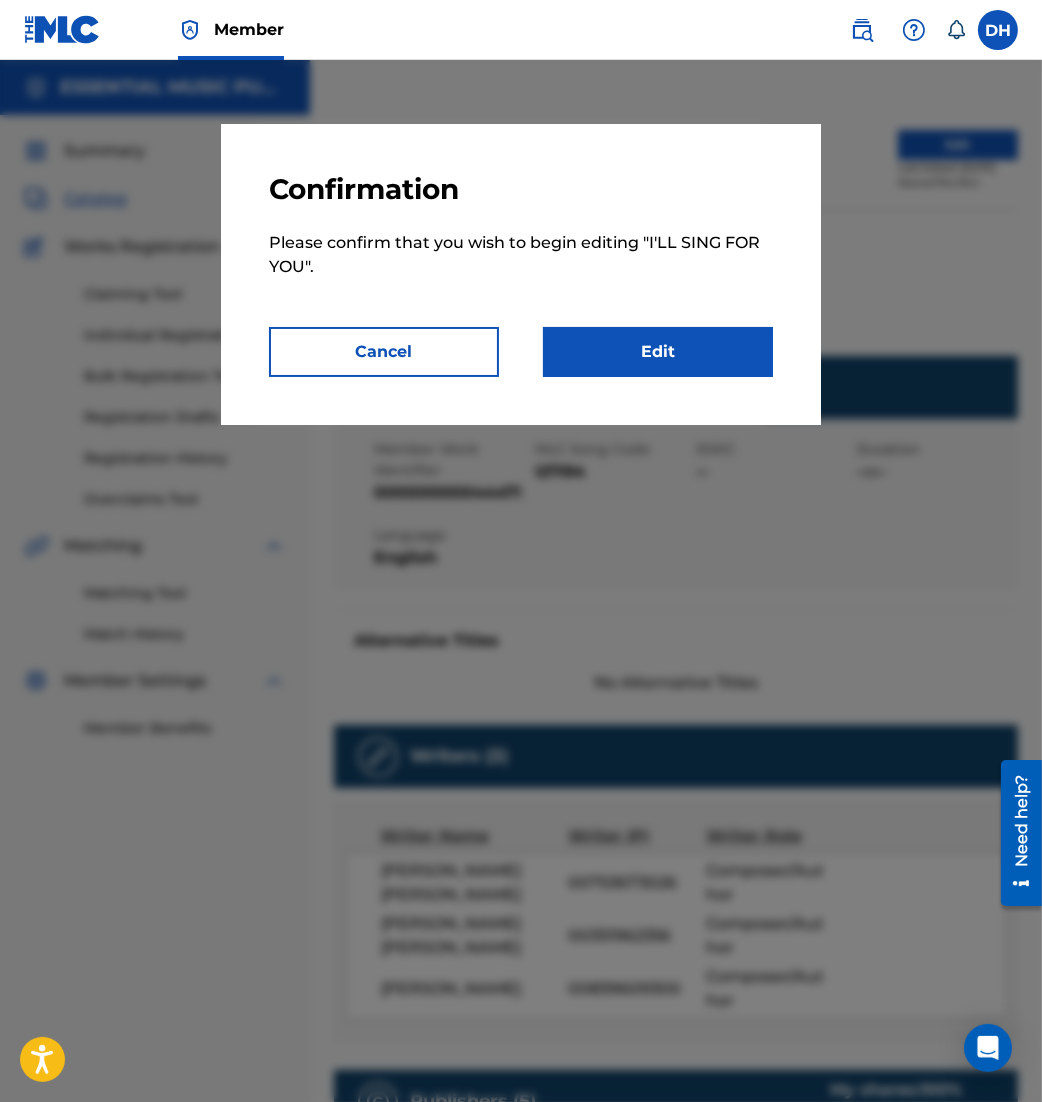 click on "Edit" at bounding box center (658, 352) 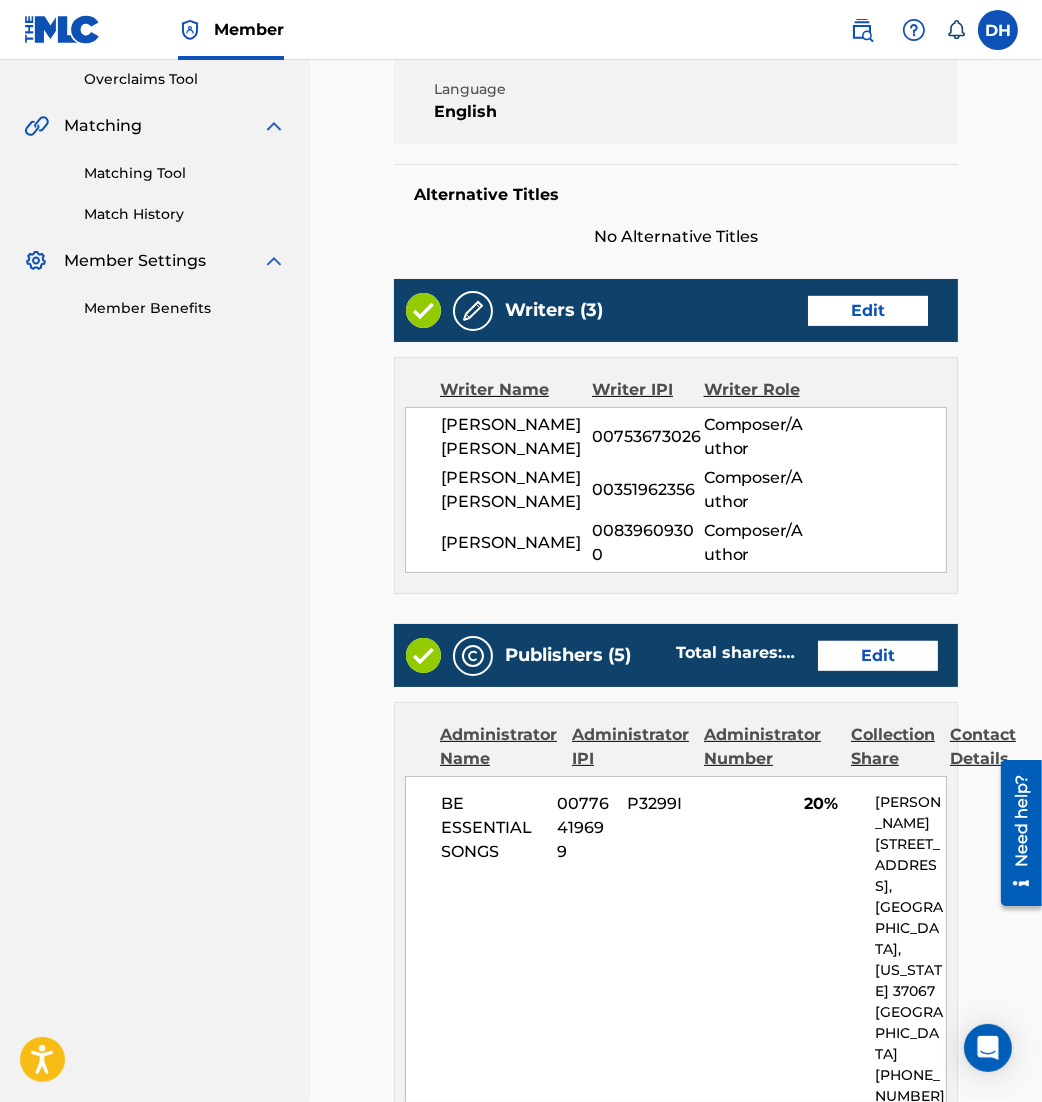 scroll, scrollTop: 494, scrollLeft: 0, axis: vertical 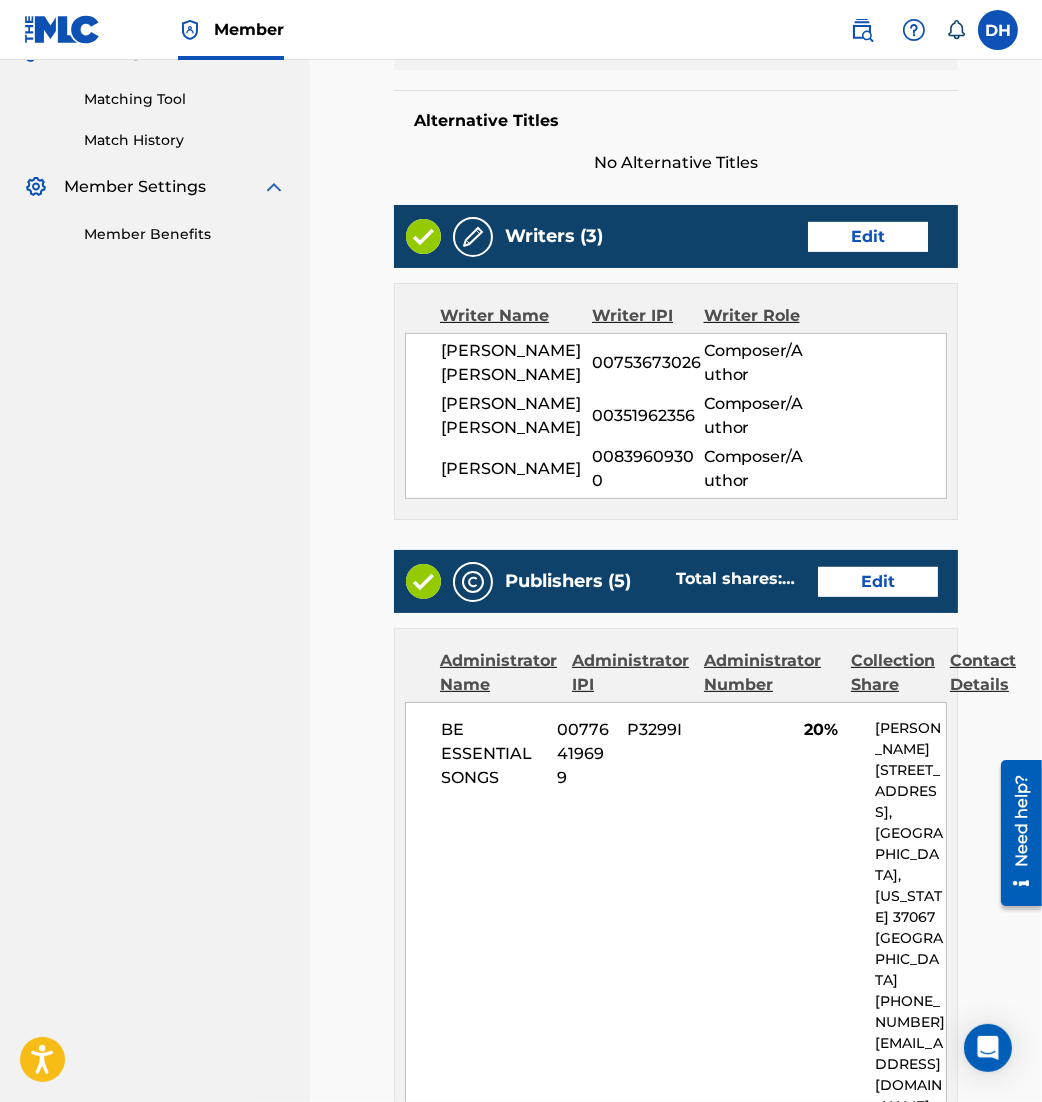 click on "Edit" at bounding box center [878, 582] 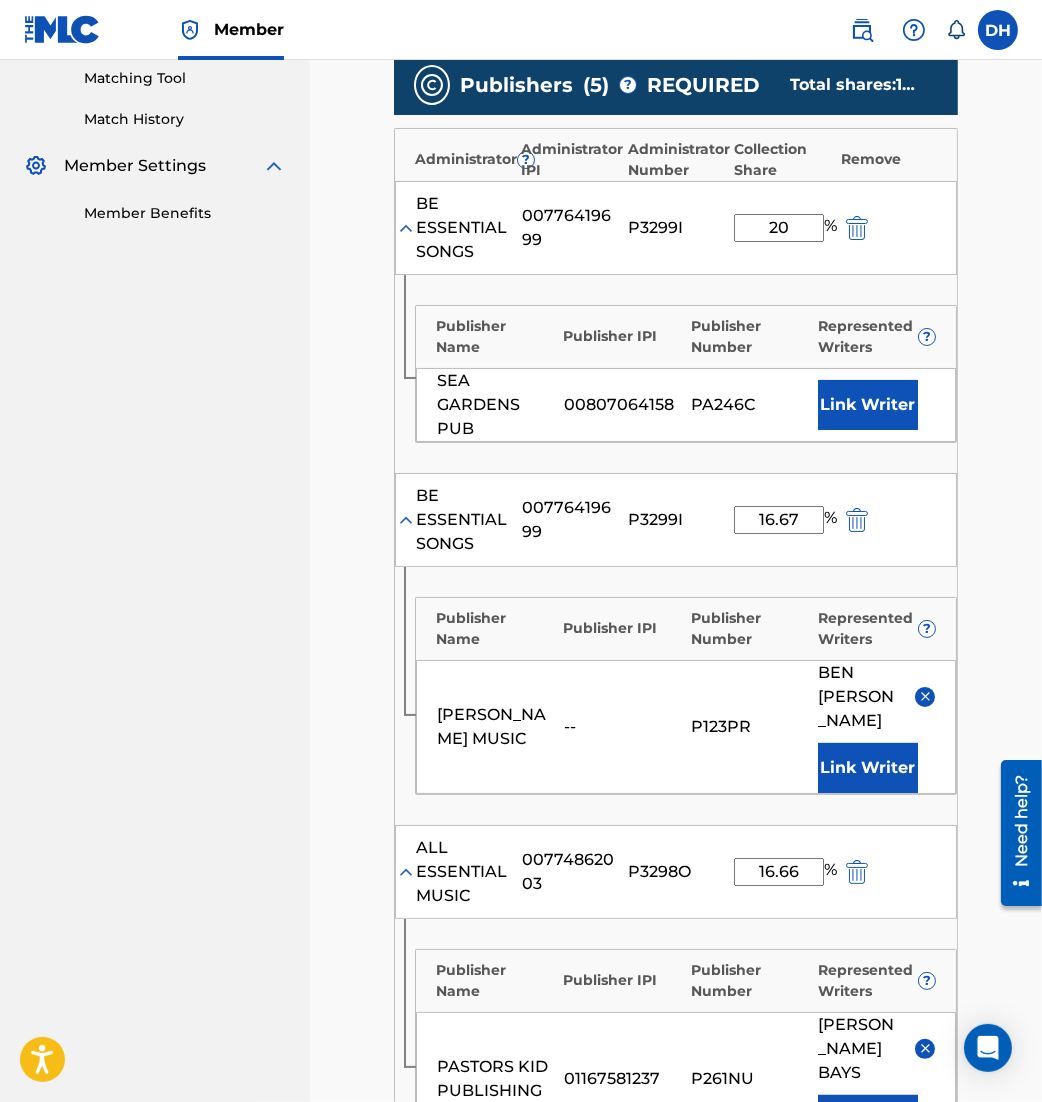 scroll, scrollTop: 548, scrollLeft: 0, axis: vertical 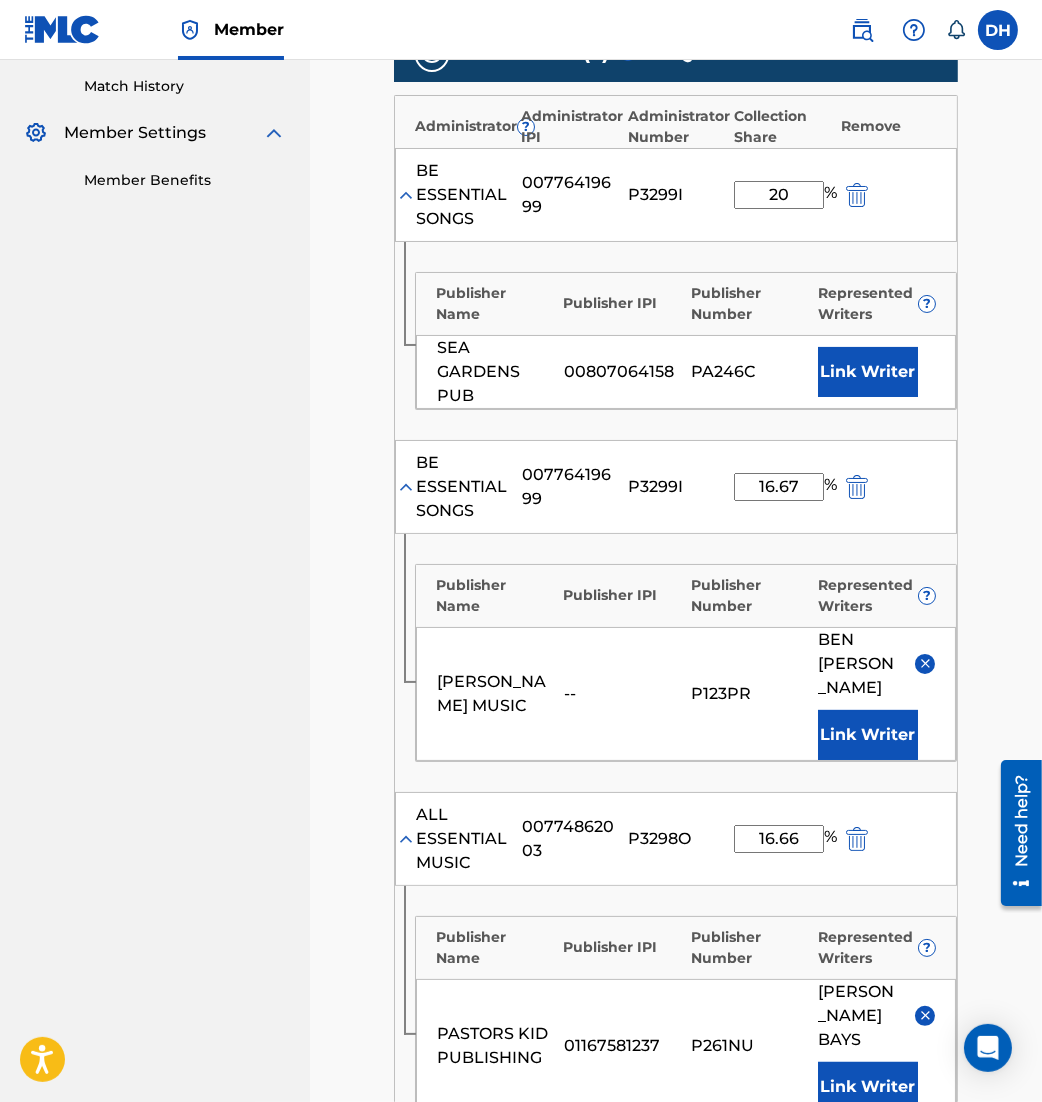 click on "Link Writer" at bounding box center [868, 372] 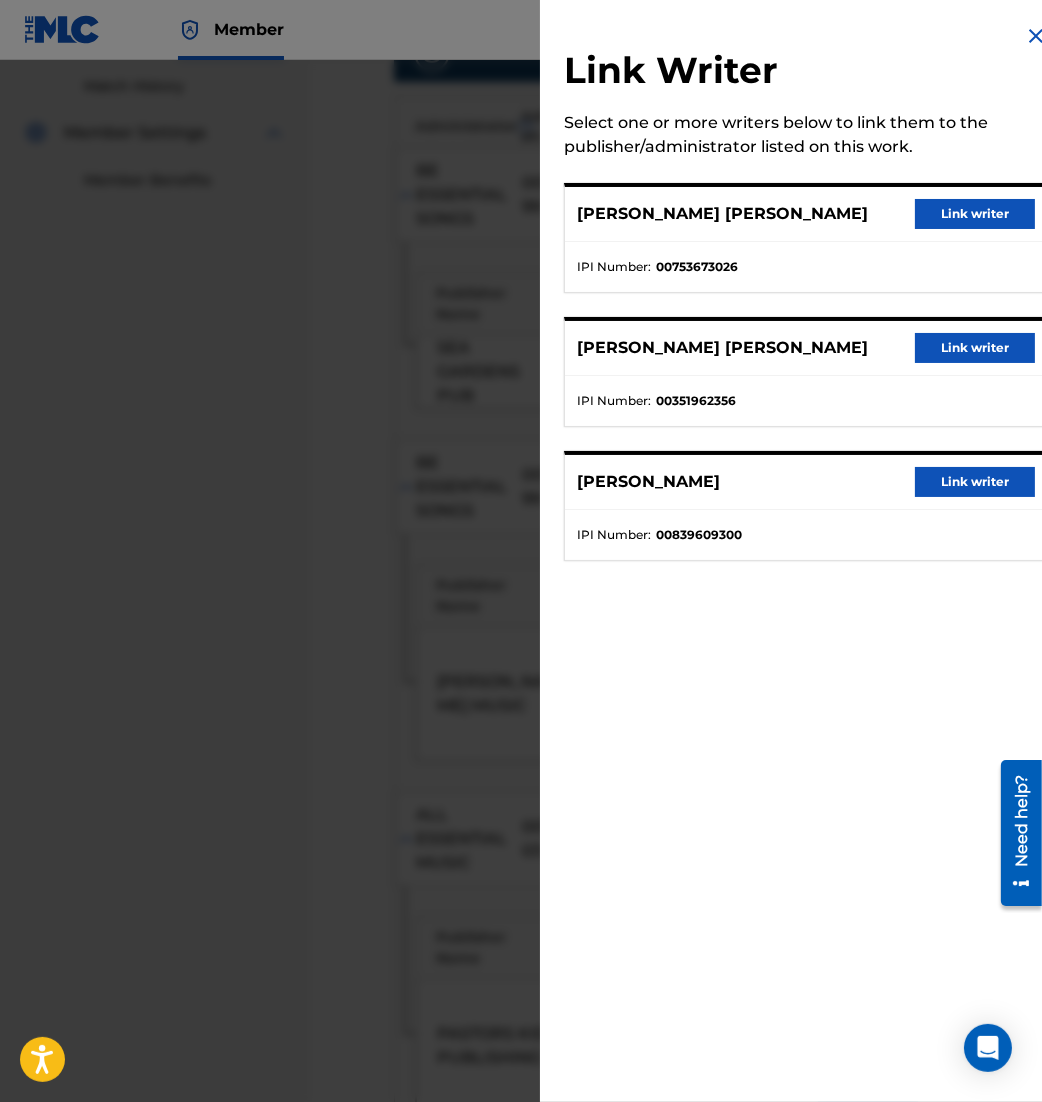 click on "Link writer" at bounding box center [975, 348] 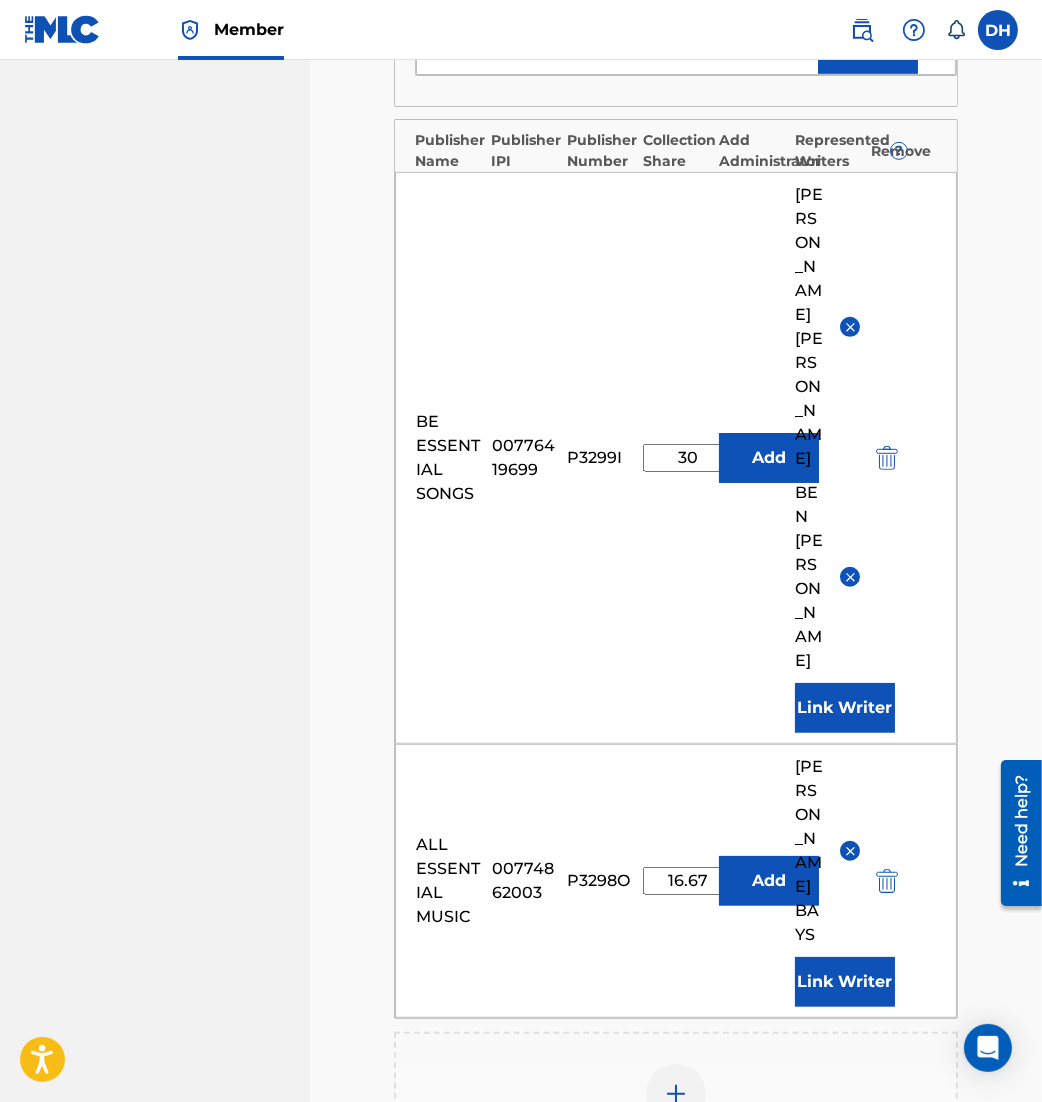scroll, scrollTop: 1736, scrollLeft: 0, axis: vertical 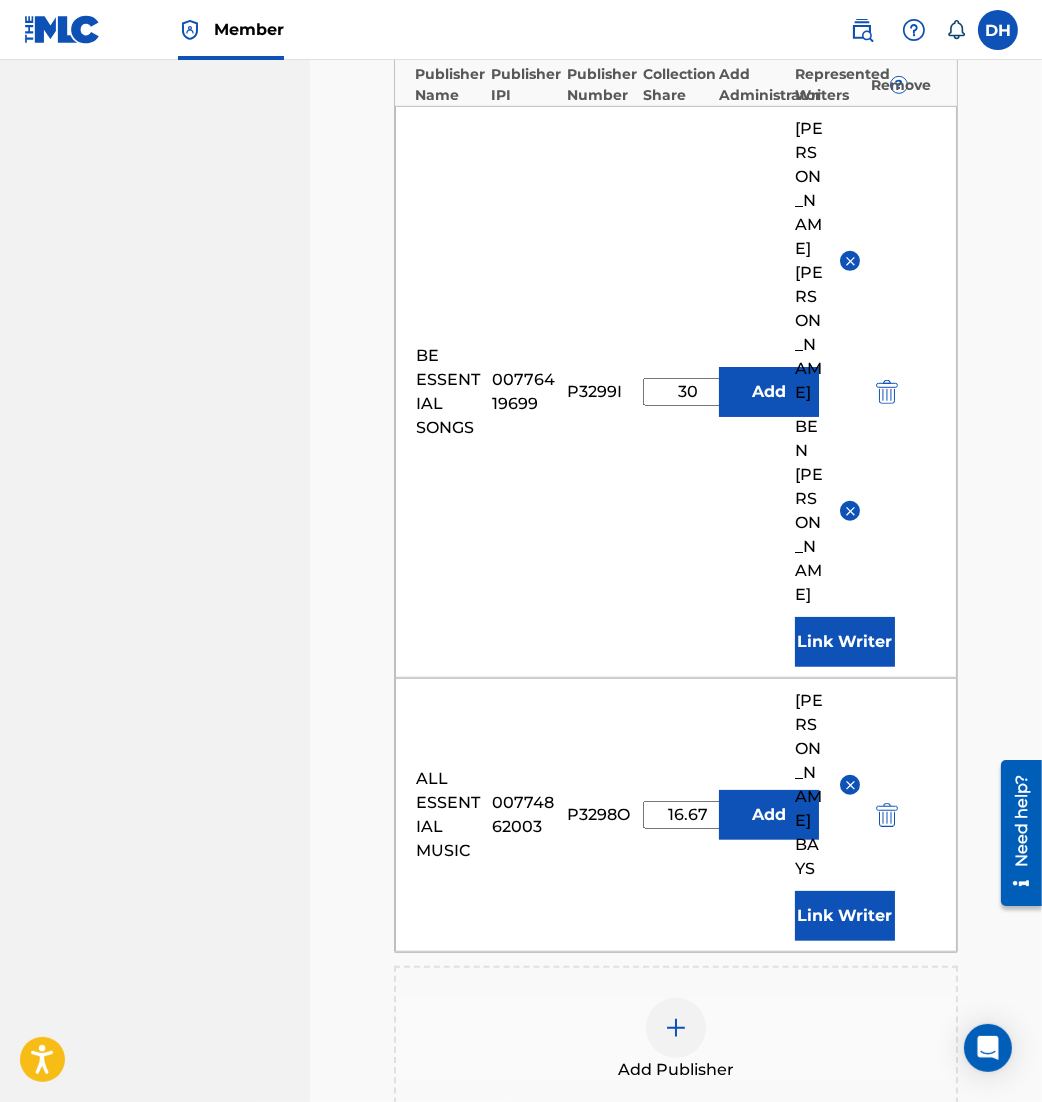 click on "Next" at bounding box center (873, 1315) 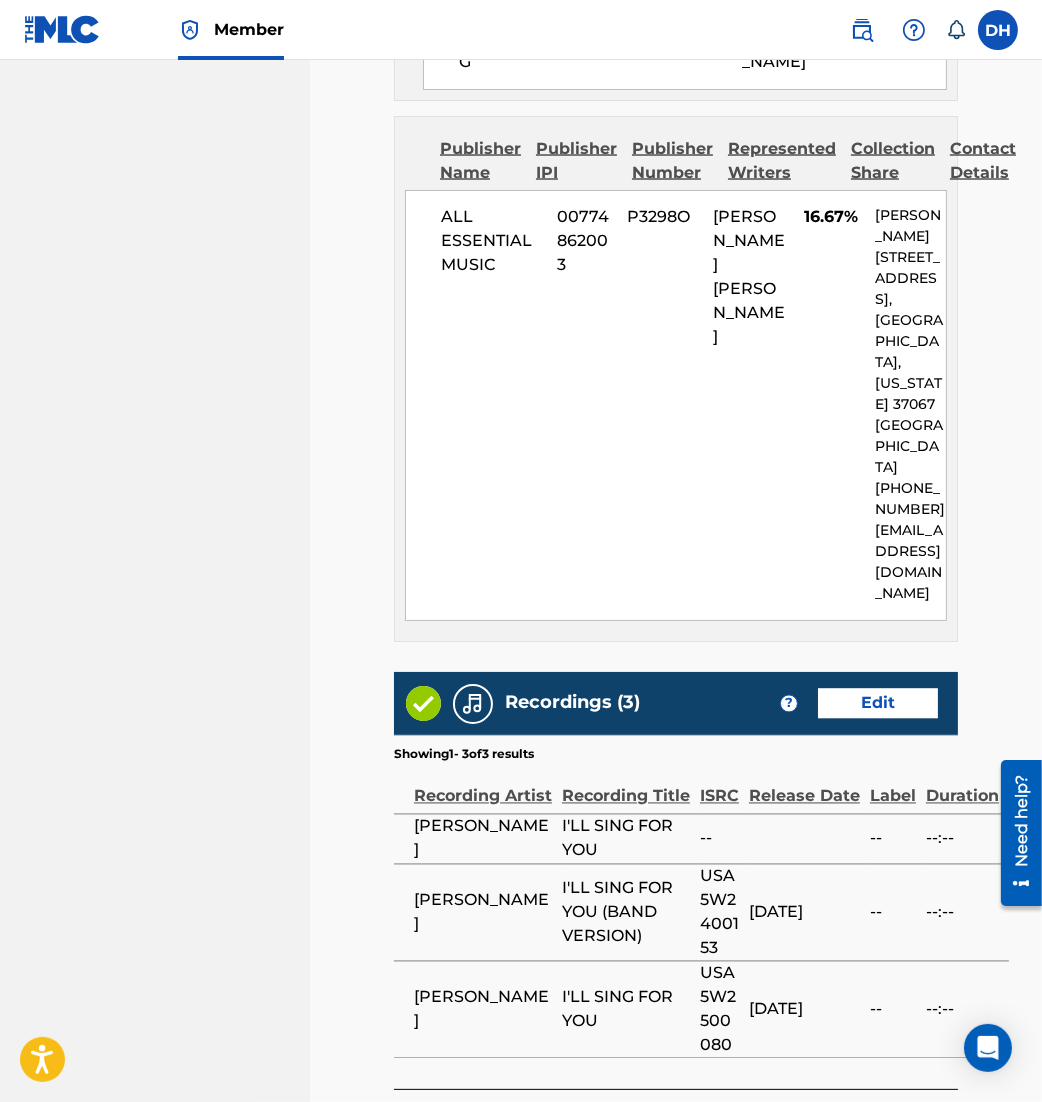 scroll, scrollTop: 3744, scrollLeft: 0, axis: vertical 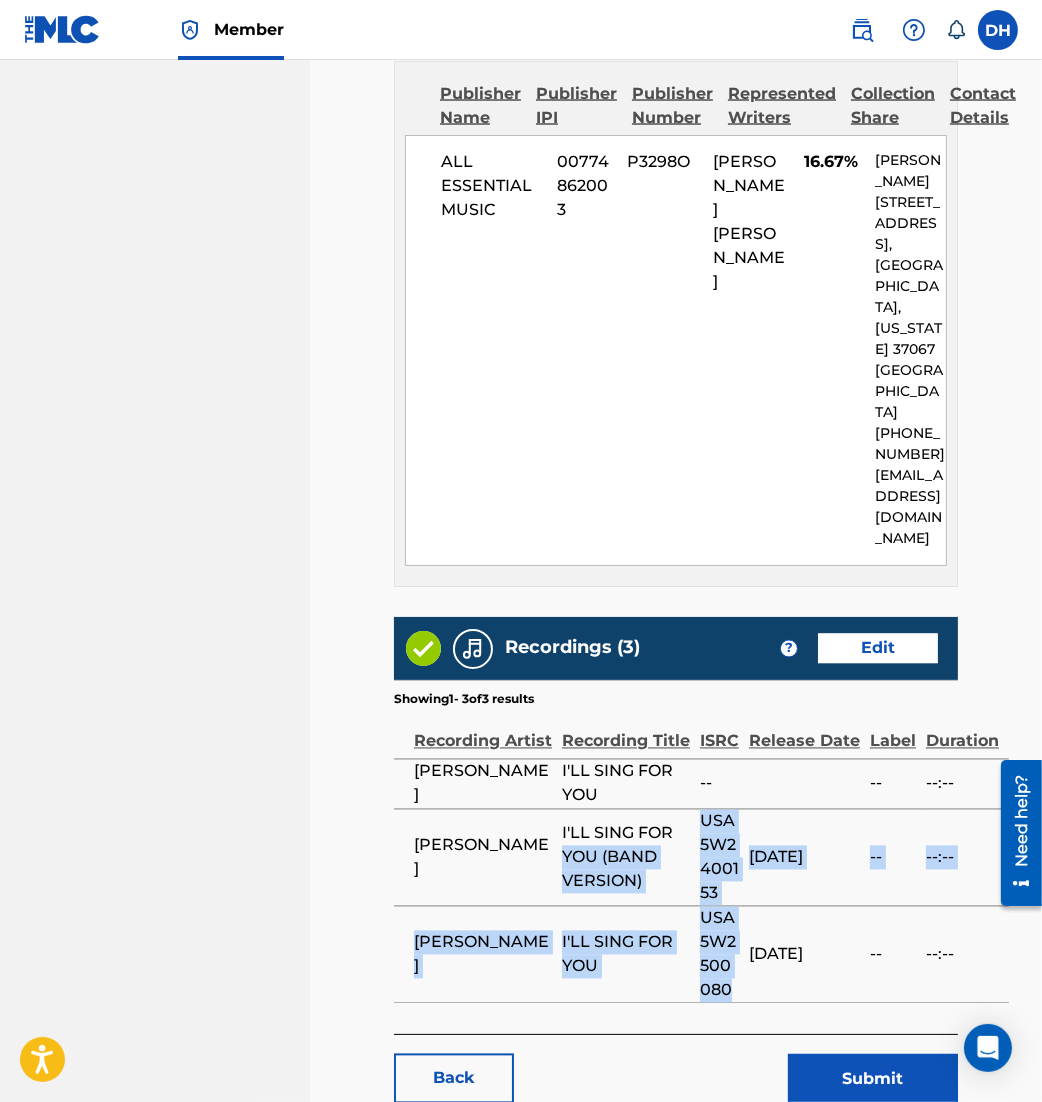 drag, startPoint x: 740, startPoint y: 864, endPoint x: 679, endPoint y: 695, distance: 179.67192 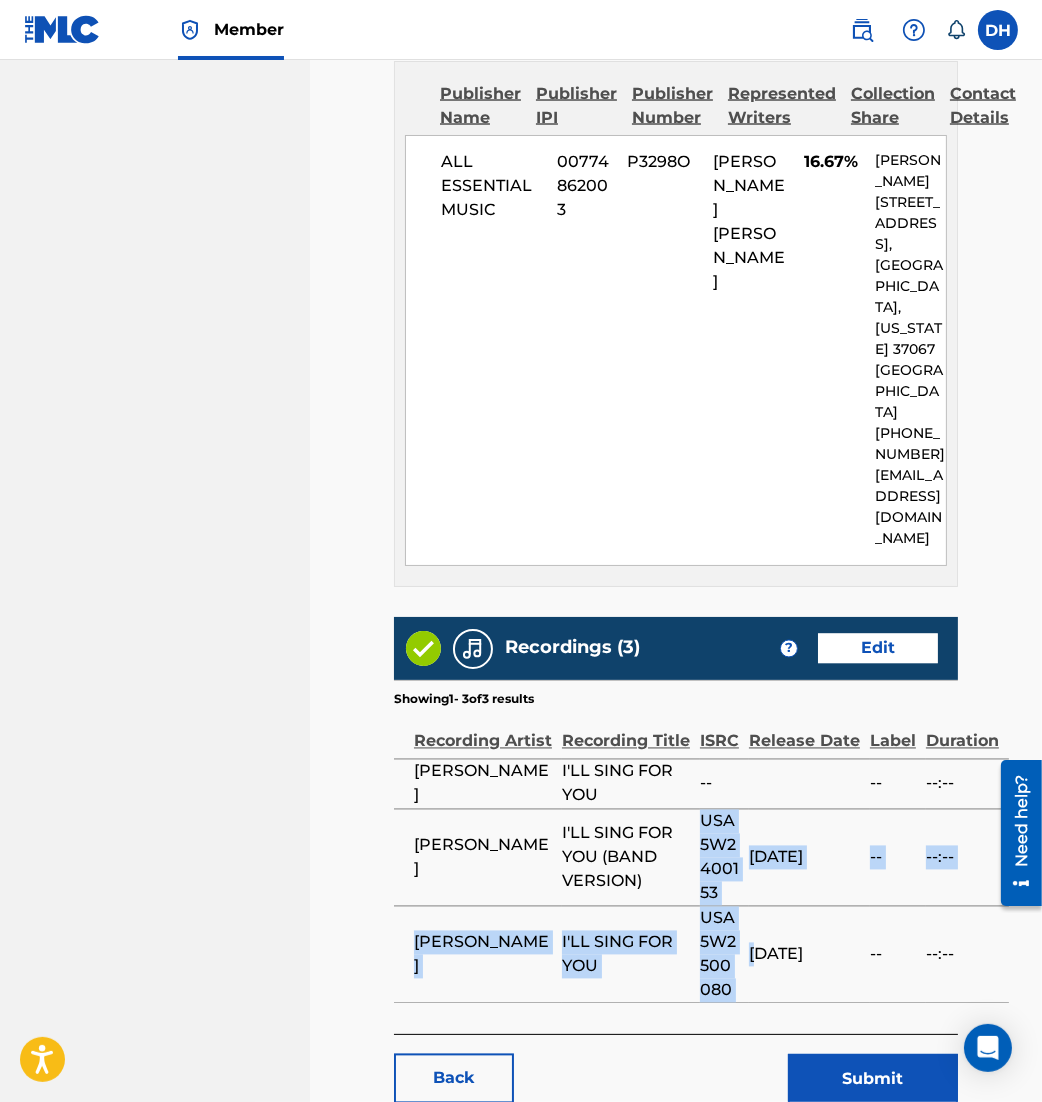 drag, startPoint x: 701, startPoint y: 699, endPoint x: 745, endPoint y: 829, distance: 137.24431 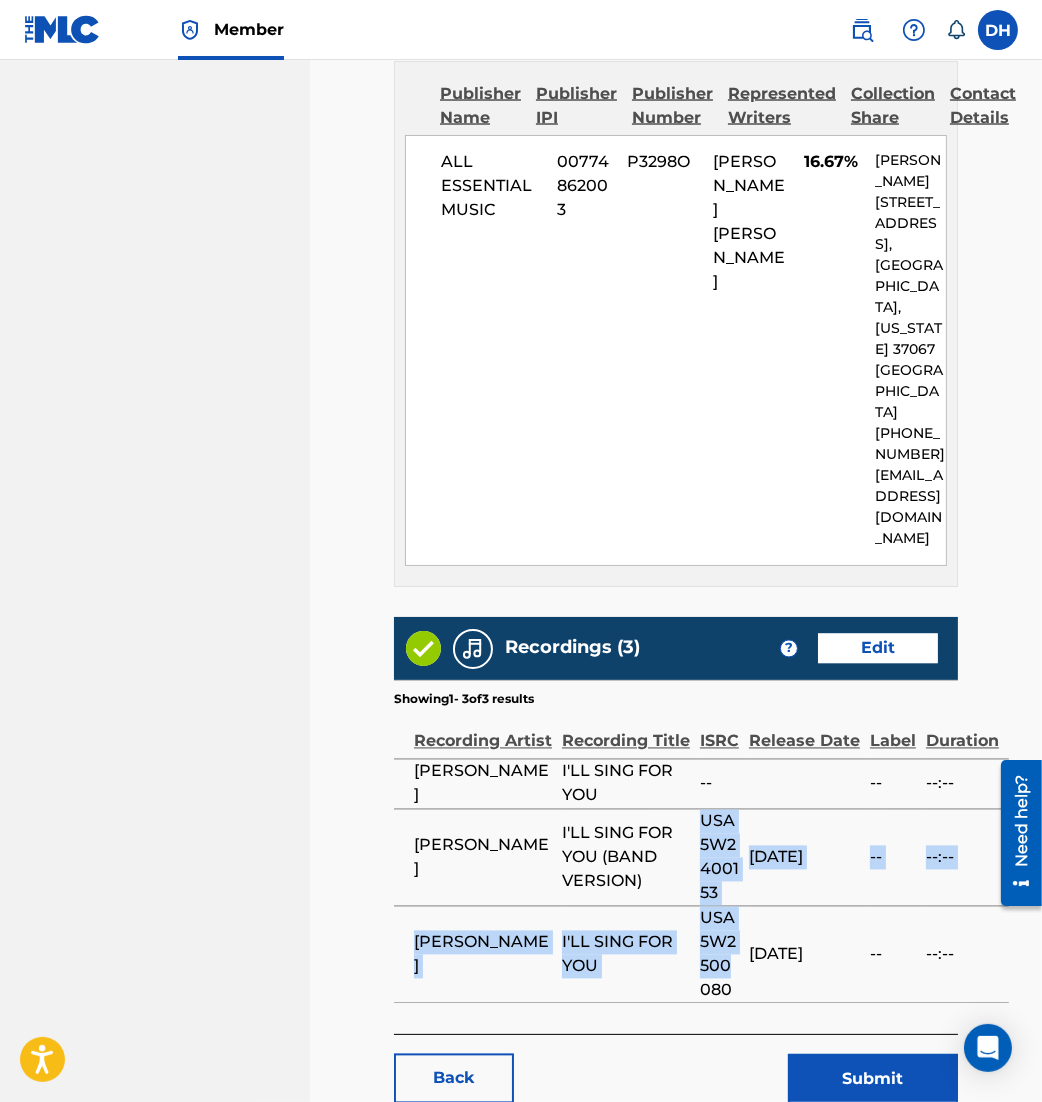 copy on "USA5W2400153 04/11/2025 -- --:-- BEN FULLER I'LL SING FOR YOU USA5W2500" 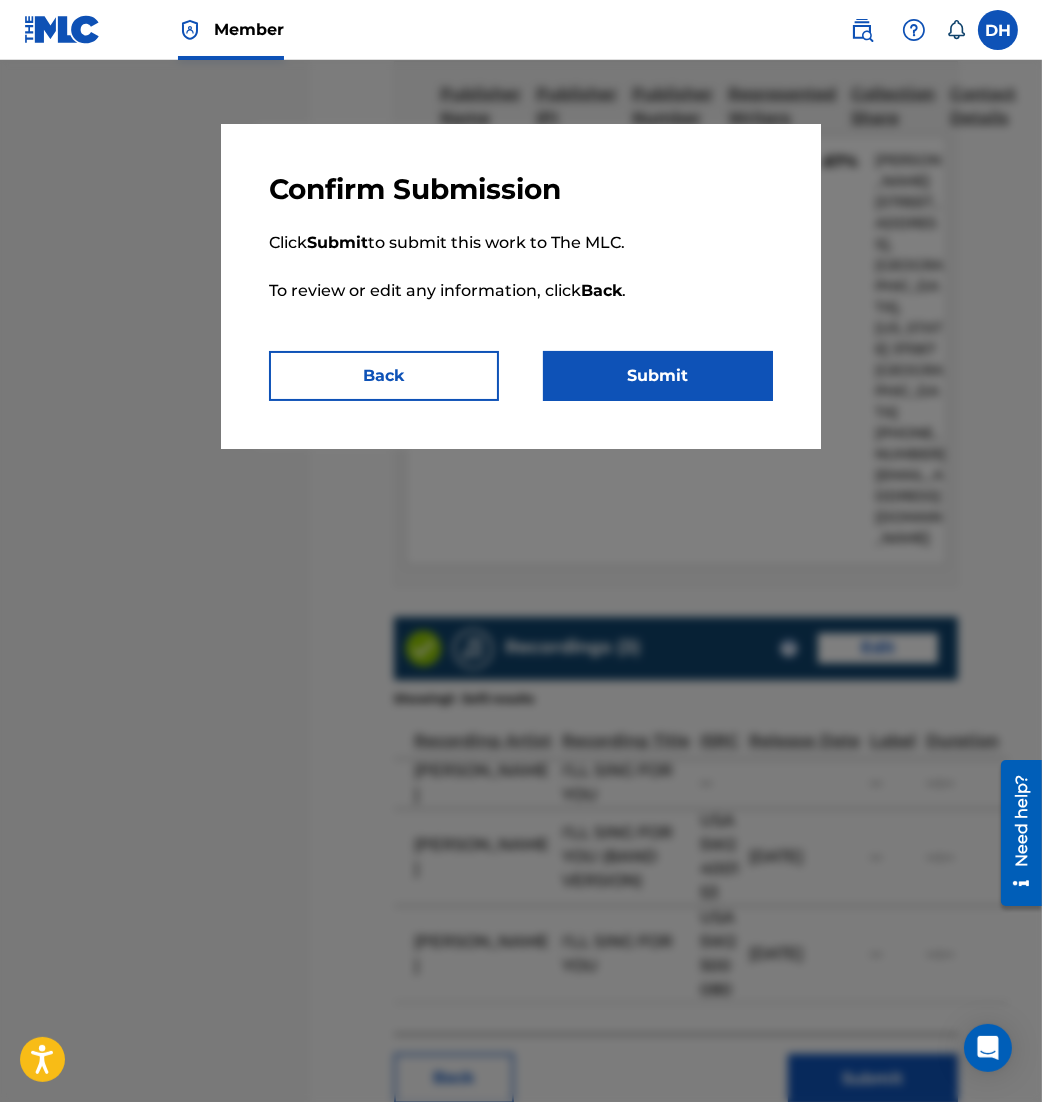 click on "Confirm Submission Click  Submit  to submit this work to The MLC. To review or edit any information, click  Back . Back Submit" at bounding box center [521, 286] 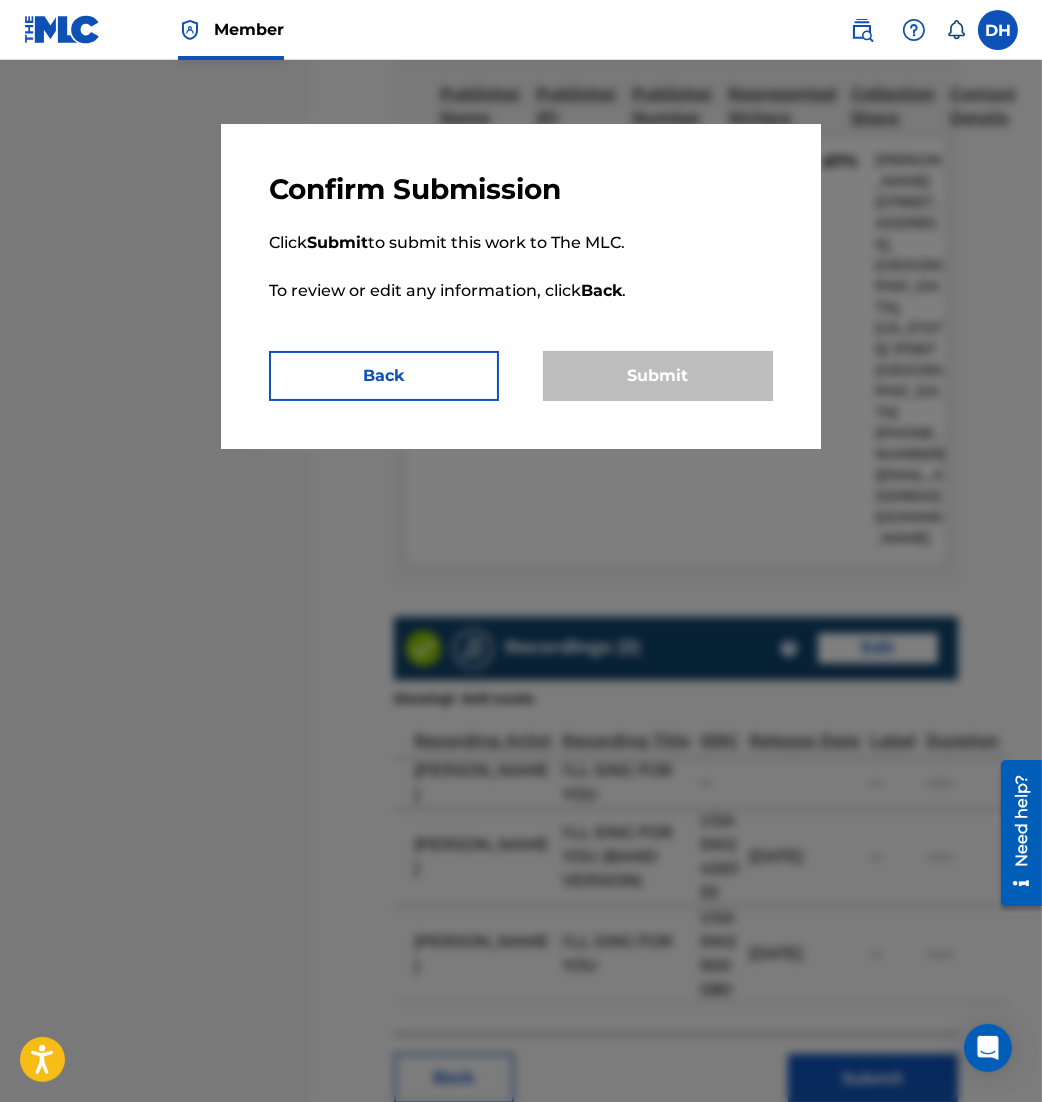 scroll, scrollTop: 0, scrollLeft: 0, axis: both 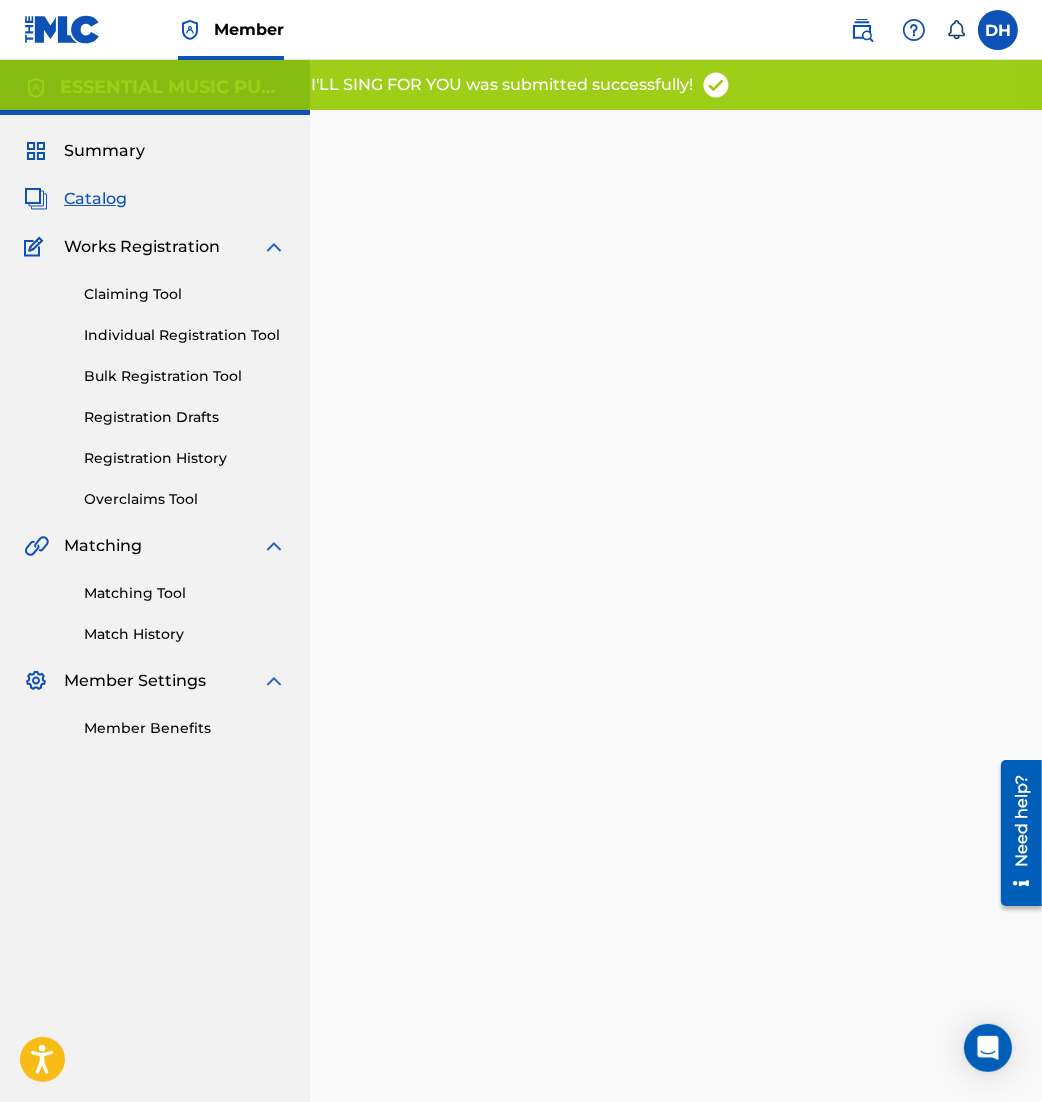 click on "Matching Tool" at bounding box center (185, 593) 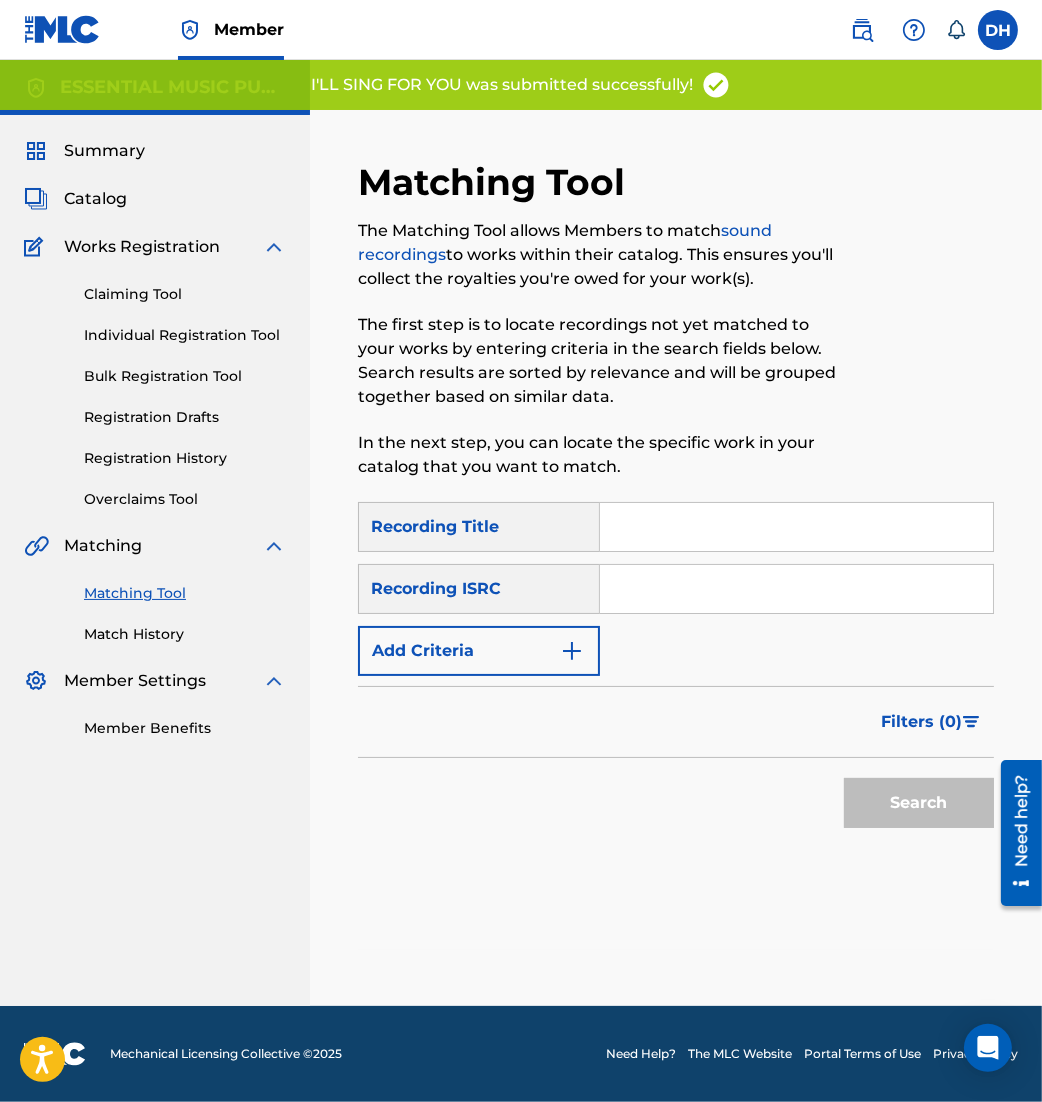 click at bounding box center (796, 589) 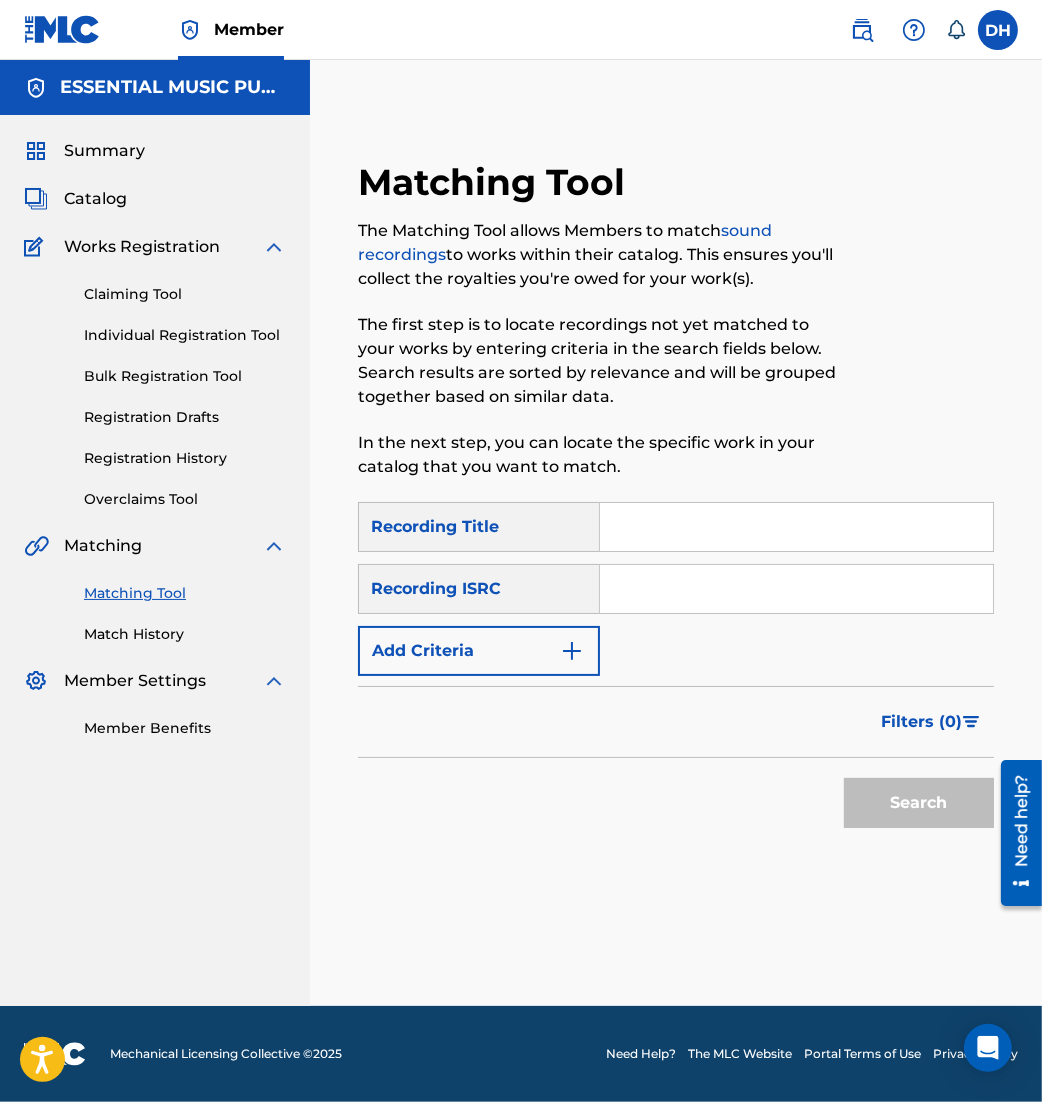 paste on "USA5W2400153 04/11/2025 -- --:-- BEN FULLER I'LL SING FOR YOU USA5W2500" 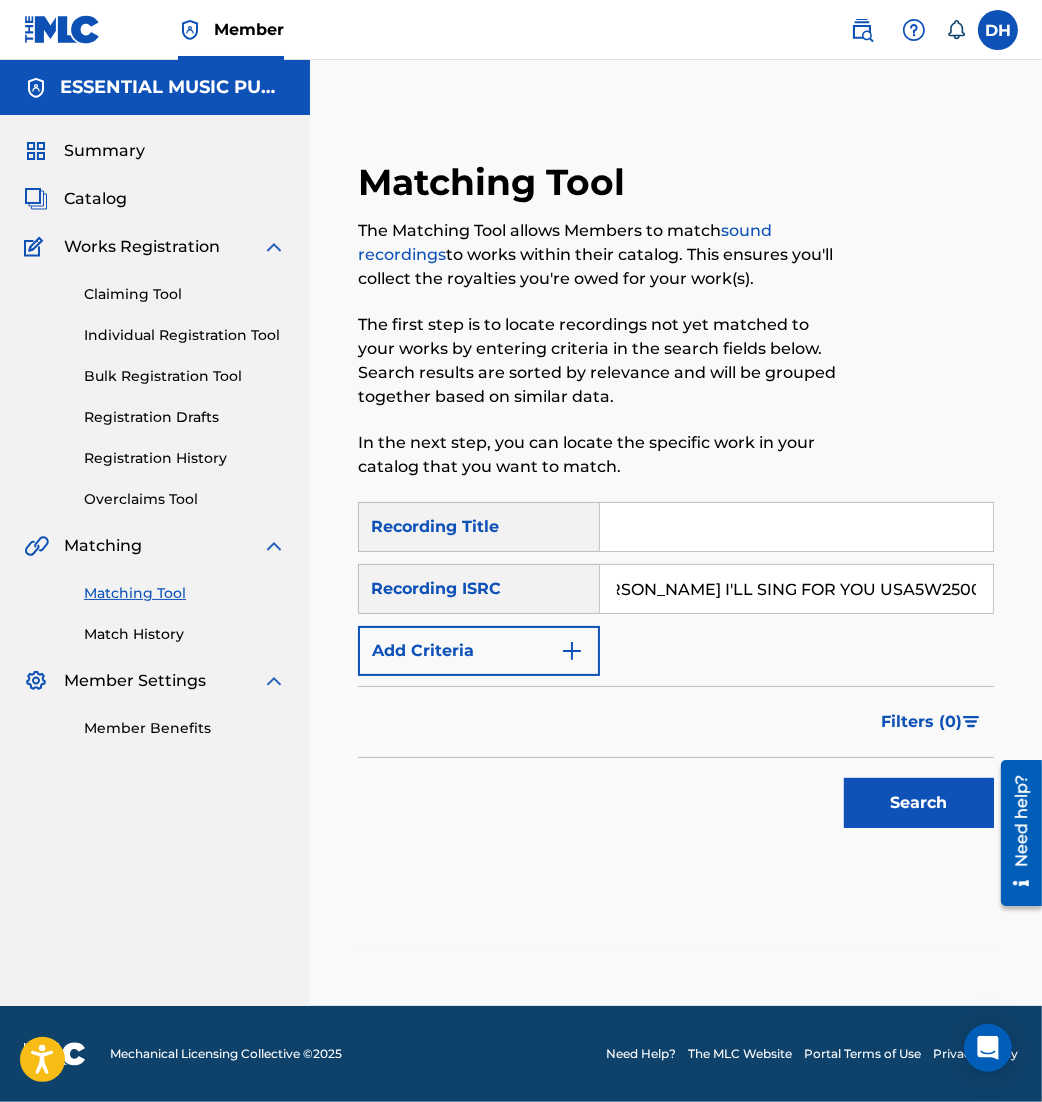 scroll, scrollTop: 0, scrollLeft: 0, axis: both 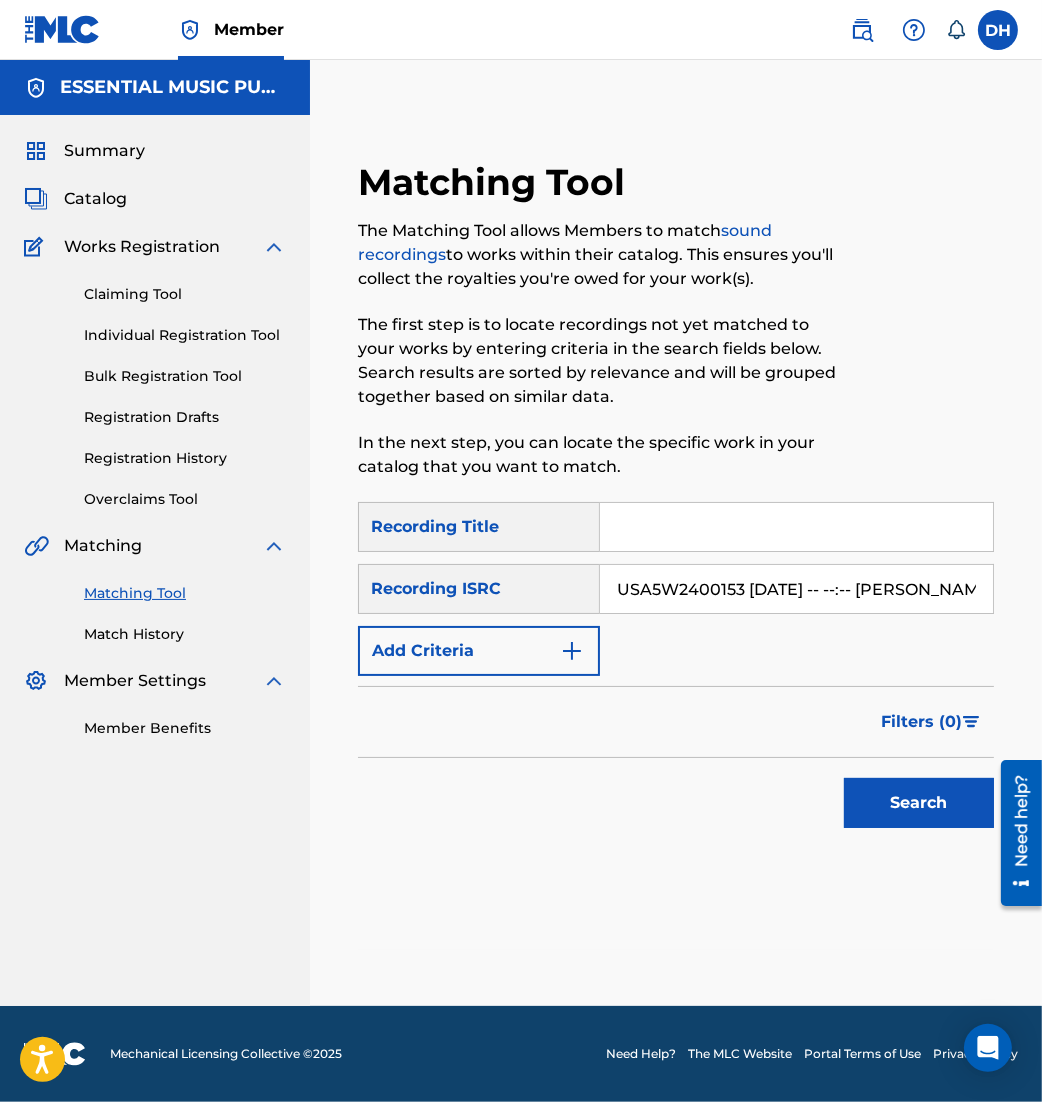 drag, startPoint x: 875, startPoint y: 587, endPoint x: 736, endPoint y: 600, distance: 139.60658 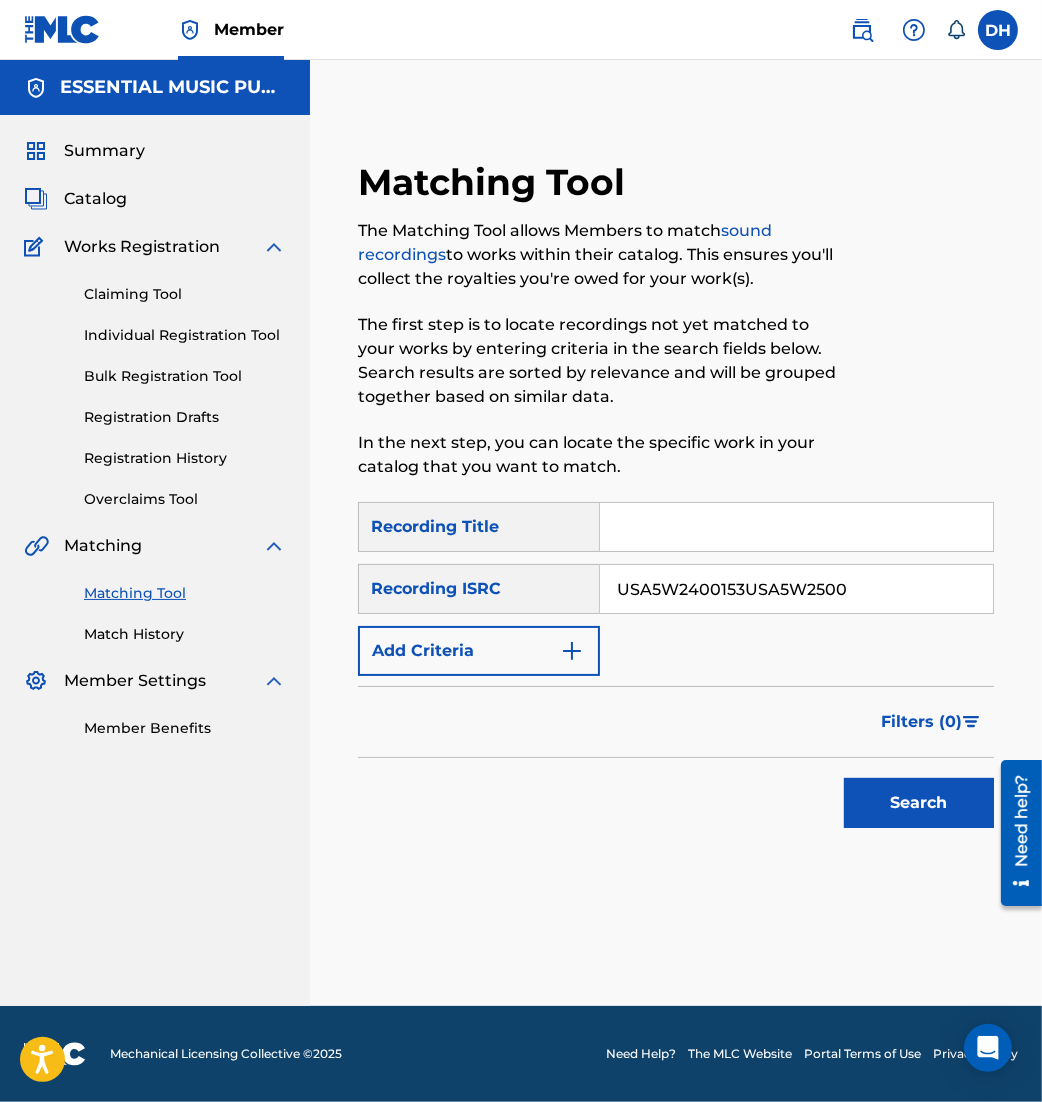 drag, startPoint x: 742, startPoint y: 587, endPoint x: 977, endPoint y: 582, distance: 235.05319 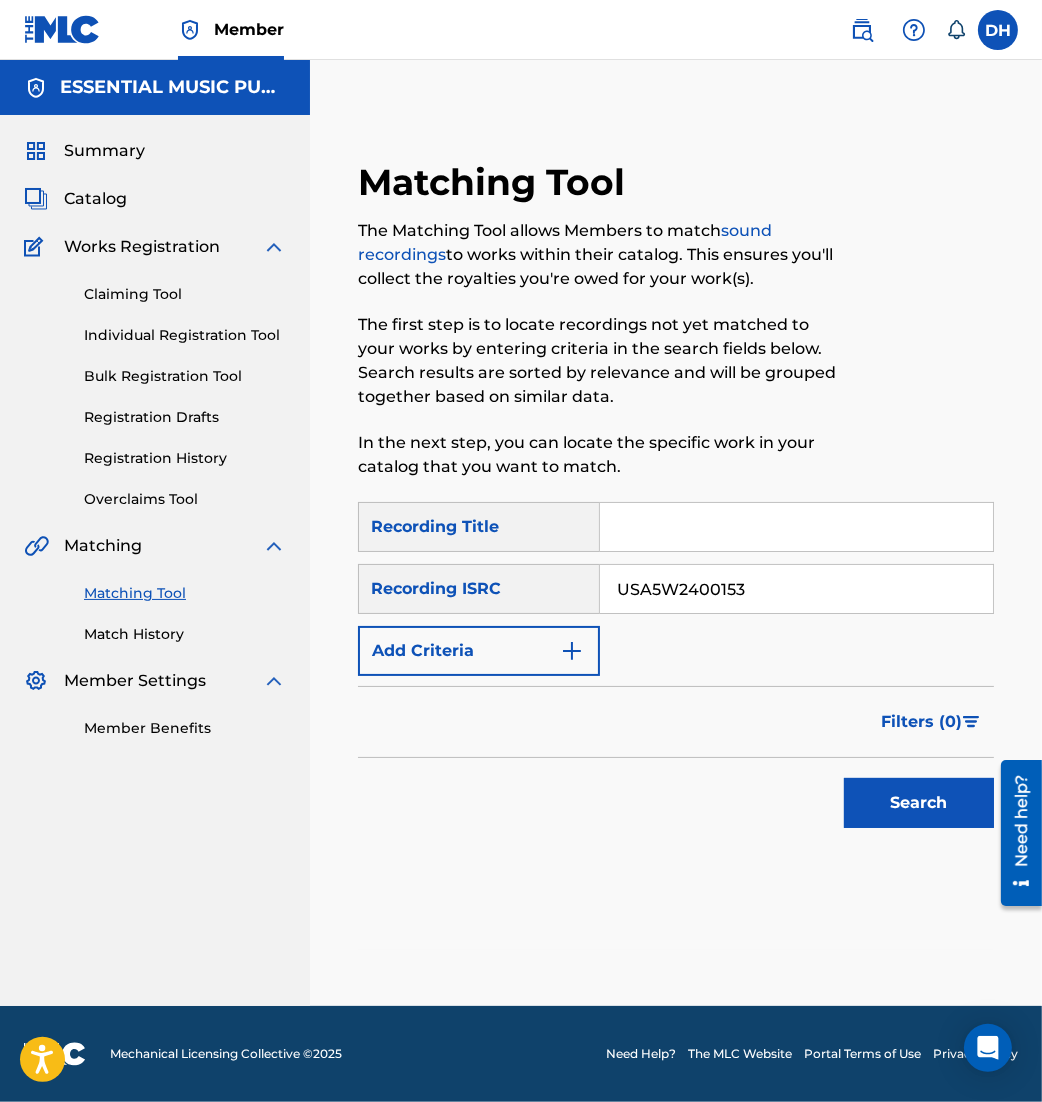 click on "Search" at bounding box center [919, 803] 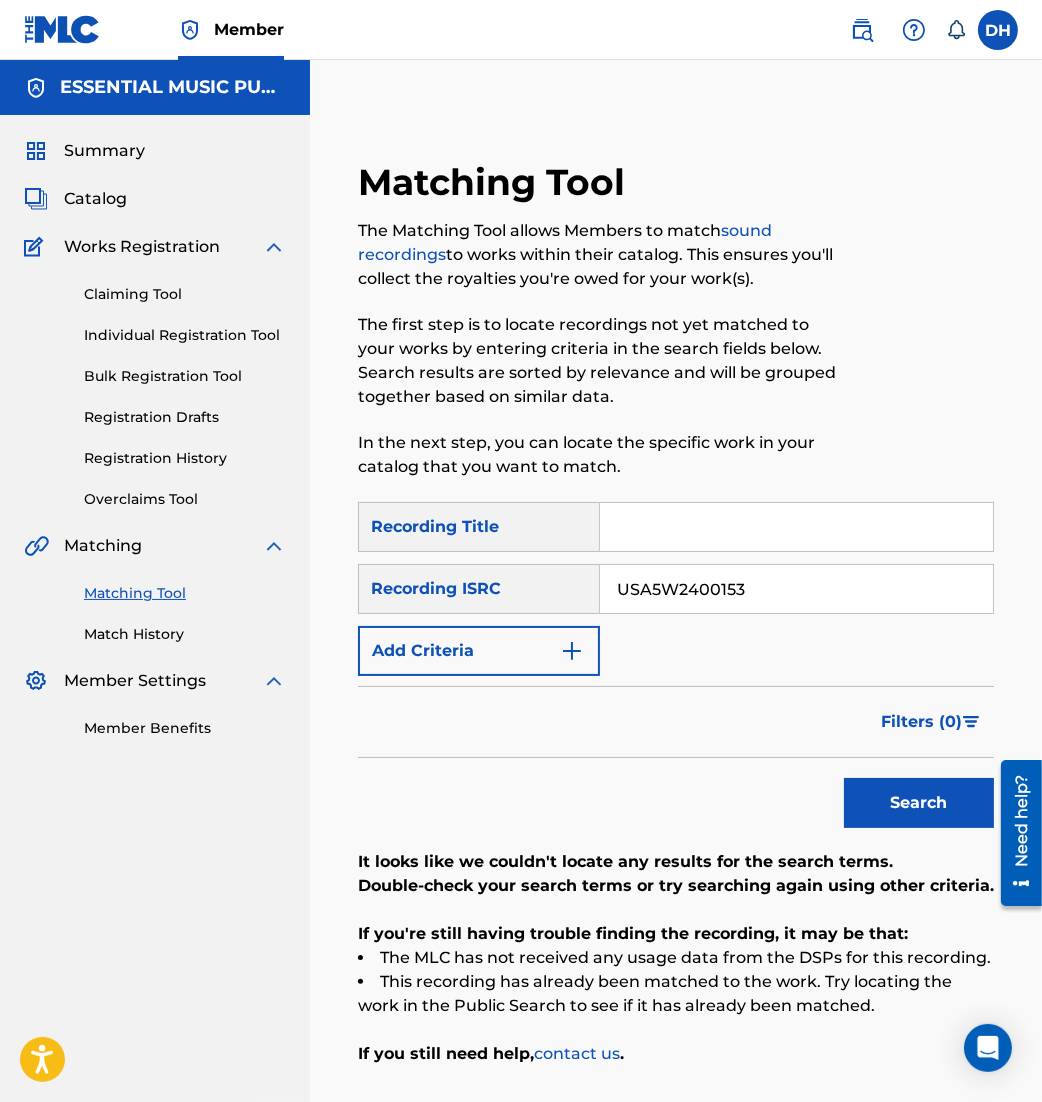 scroll, scrollTop: 158, scrollLeft: 0, axis: vertical 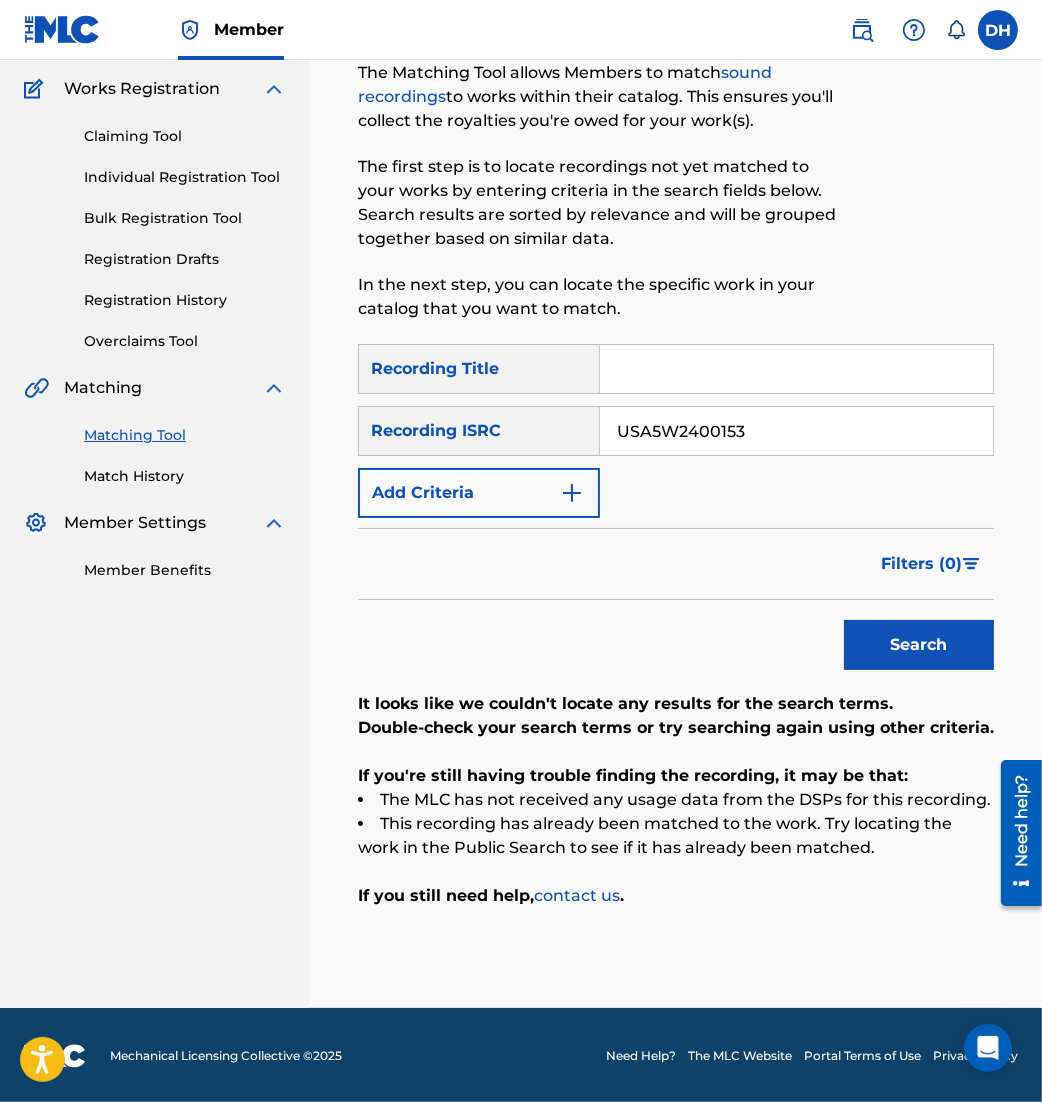 drag, startPoint x: 768, startPoint y: 441, endPoint x: 452, endPoint y: 362, distance: 325.72534 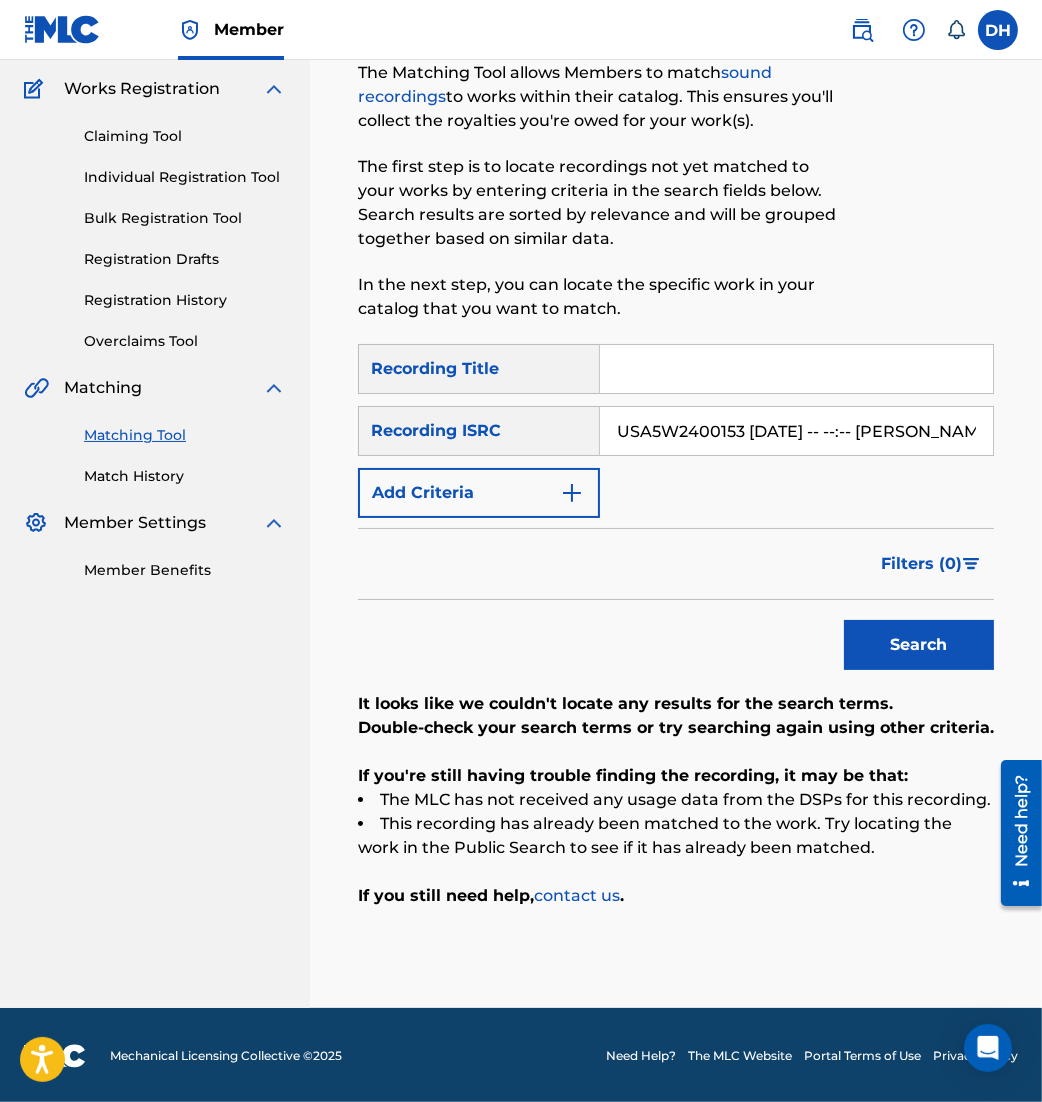 scroll, scrollTop: 0, scrollLeft: 274, axis: horizontal 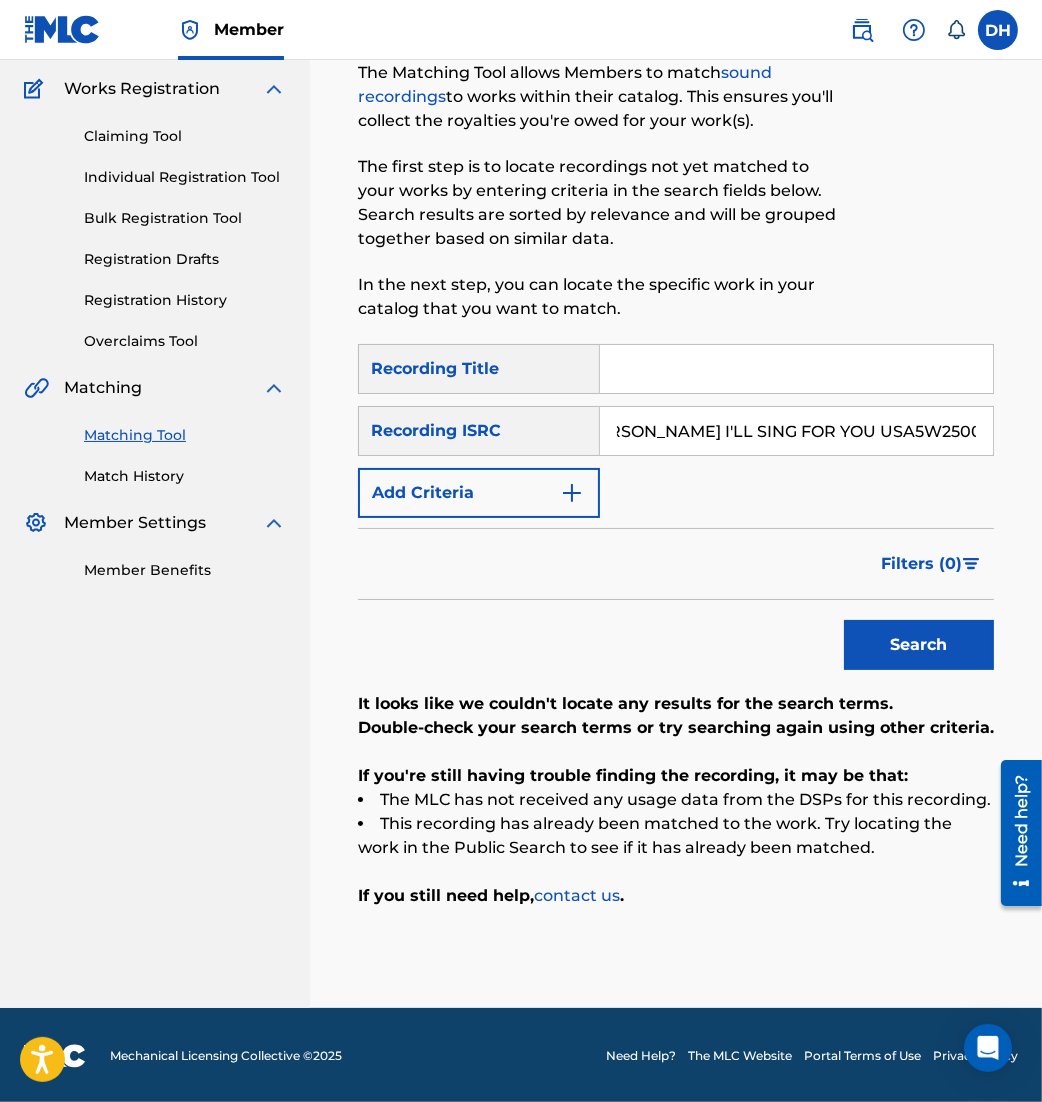 click on "USA5W2400153 04/11/2025 -- --:-- BEN FULLER I'LL SING FOR YOU USA5W2500" at bounding box center [796, 431] 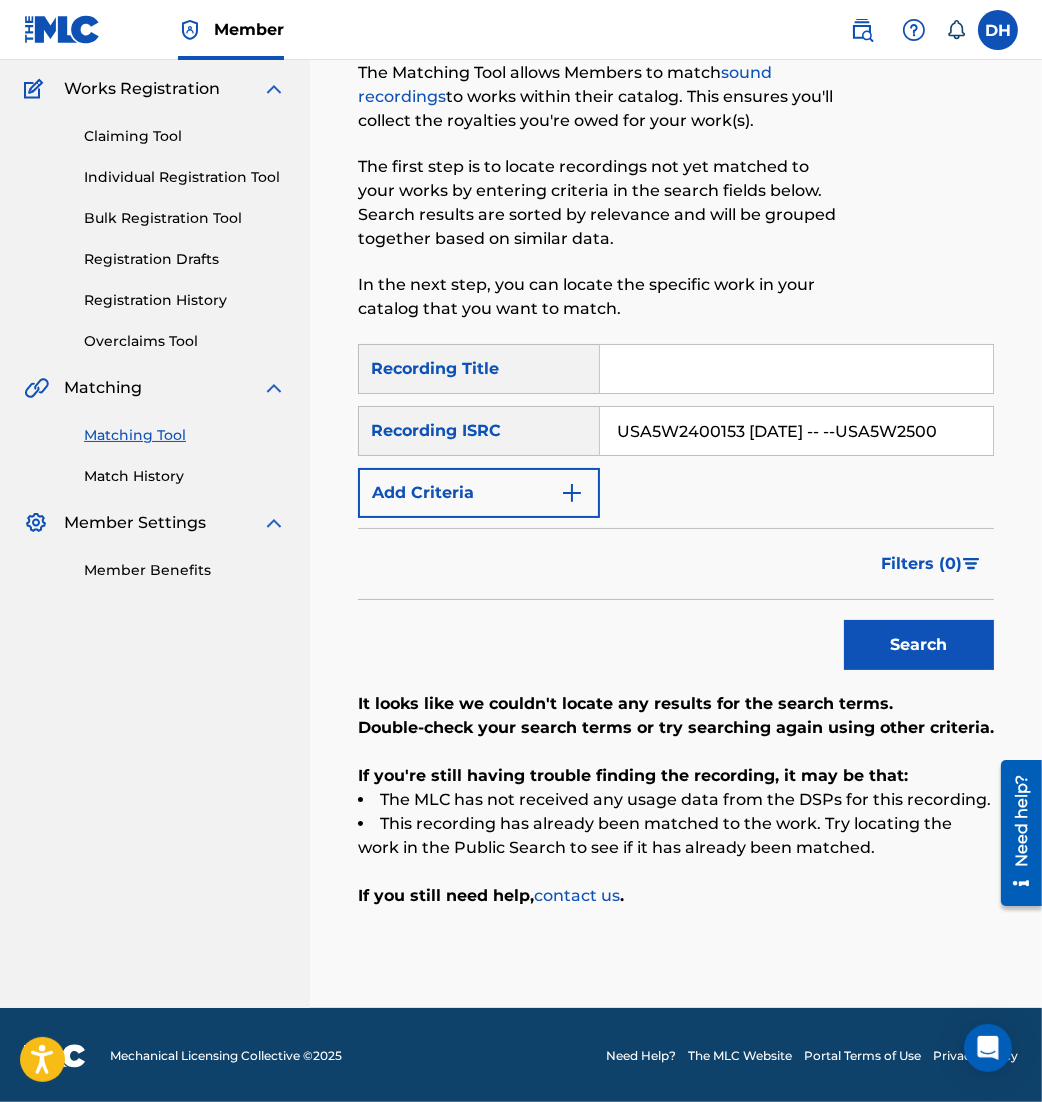 scroll, scrollTop: 0, scrollLeft: 0, axis: both 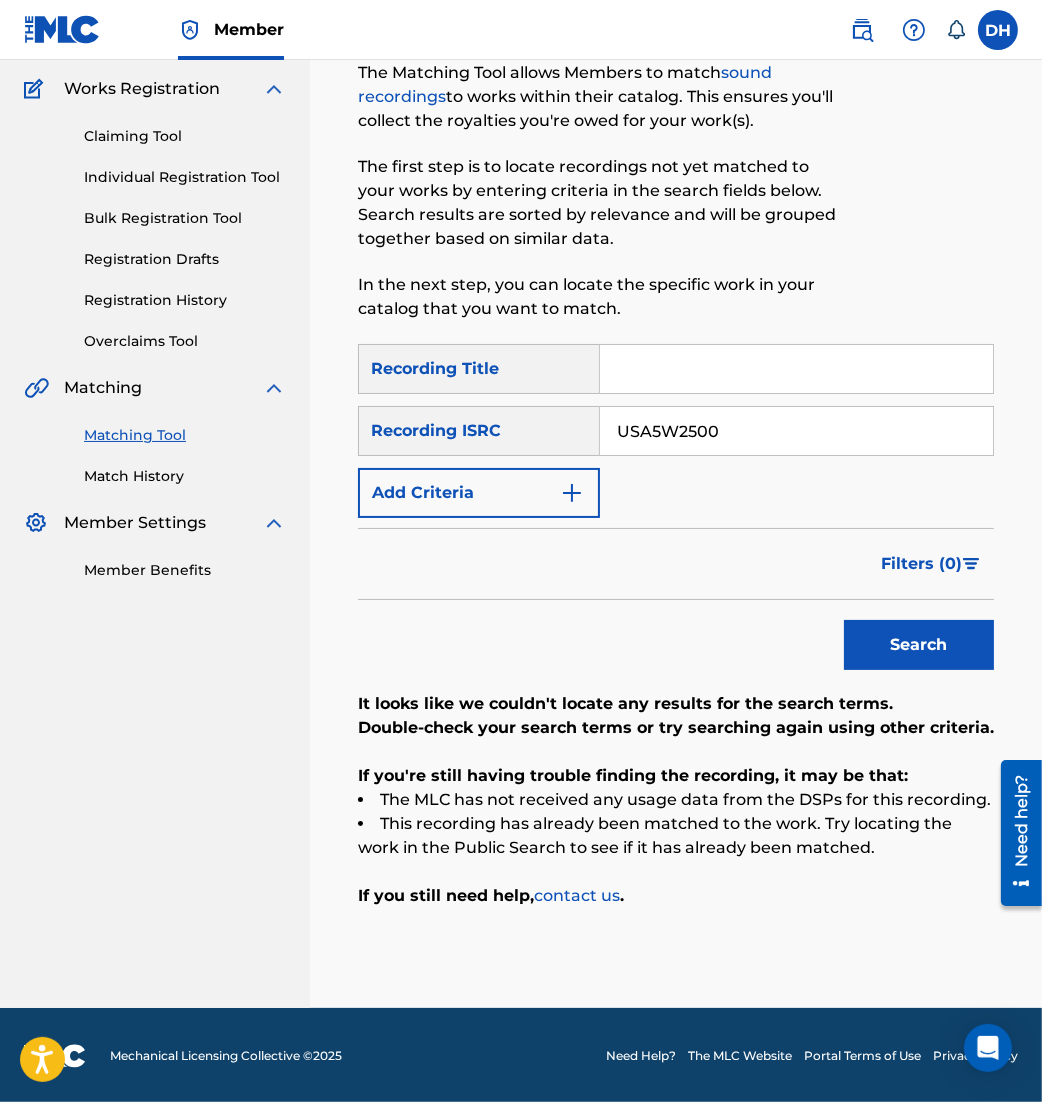 click on "Search" at bounding box center (919, 645) 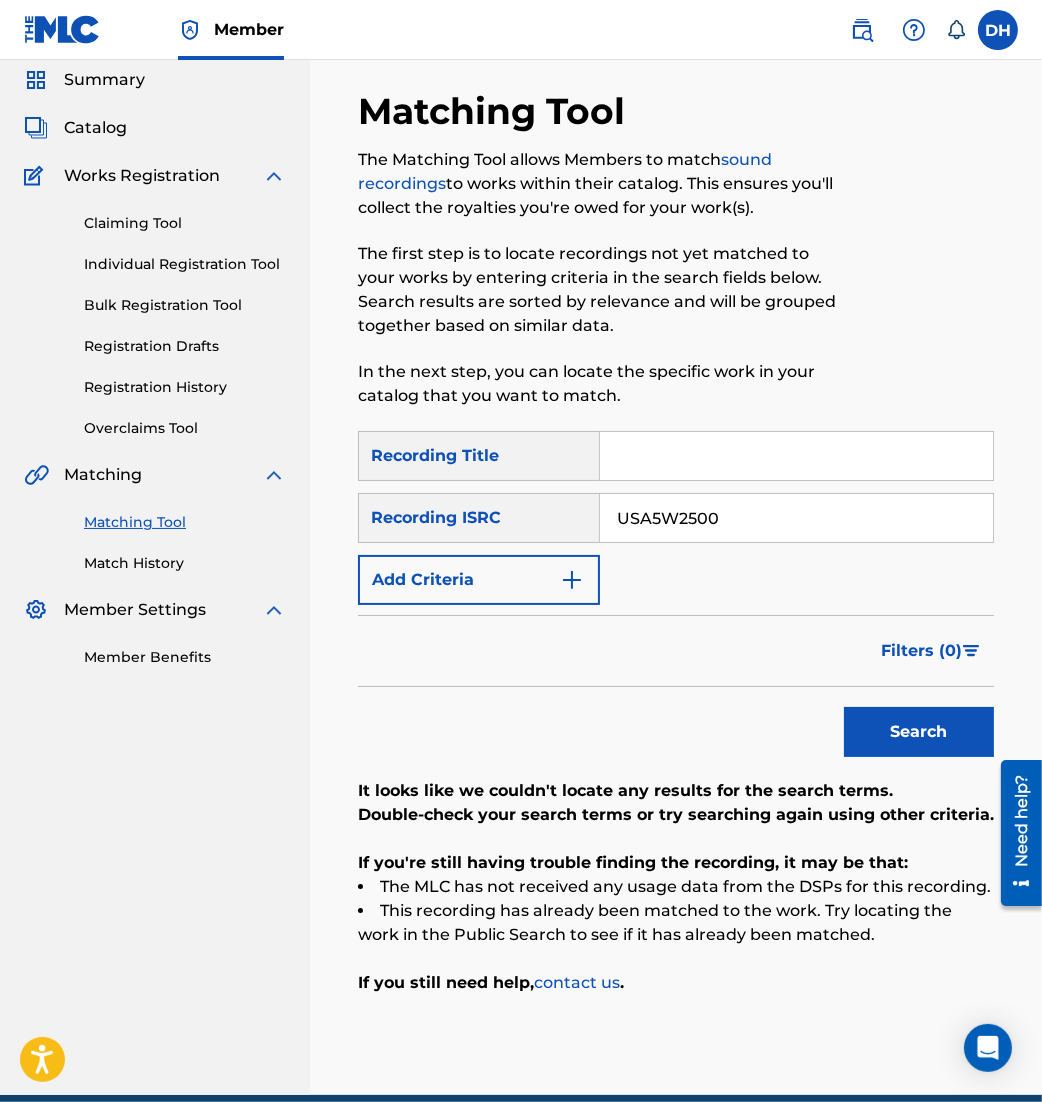 scroll, scrollTop: 158, scrollLeft: 0, axis: vertical 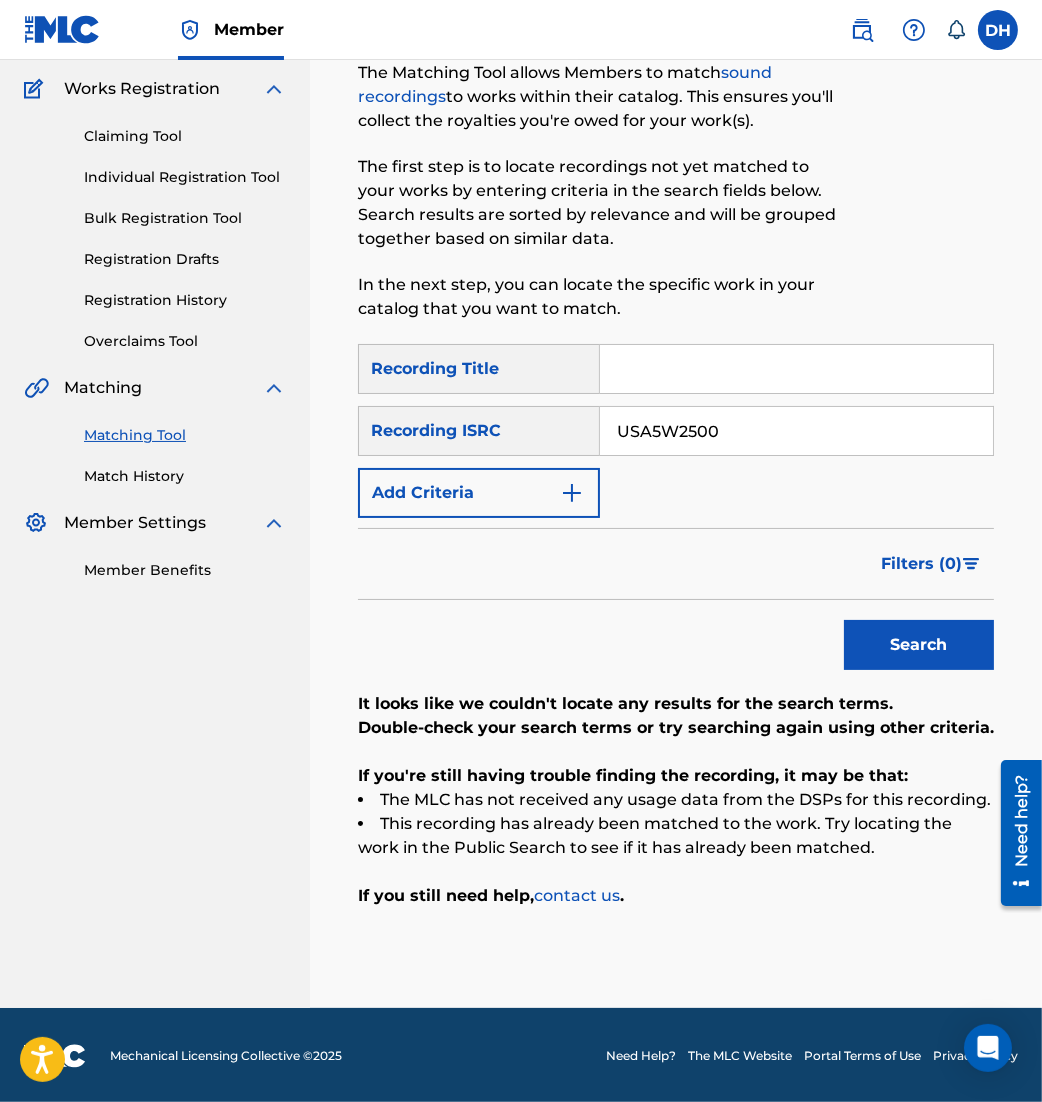 drag, startPoint x: 804, startPoint y: 437, endPoint x: 226, endPoint y: 377, distance: 581.10583 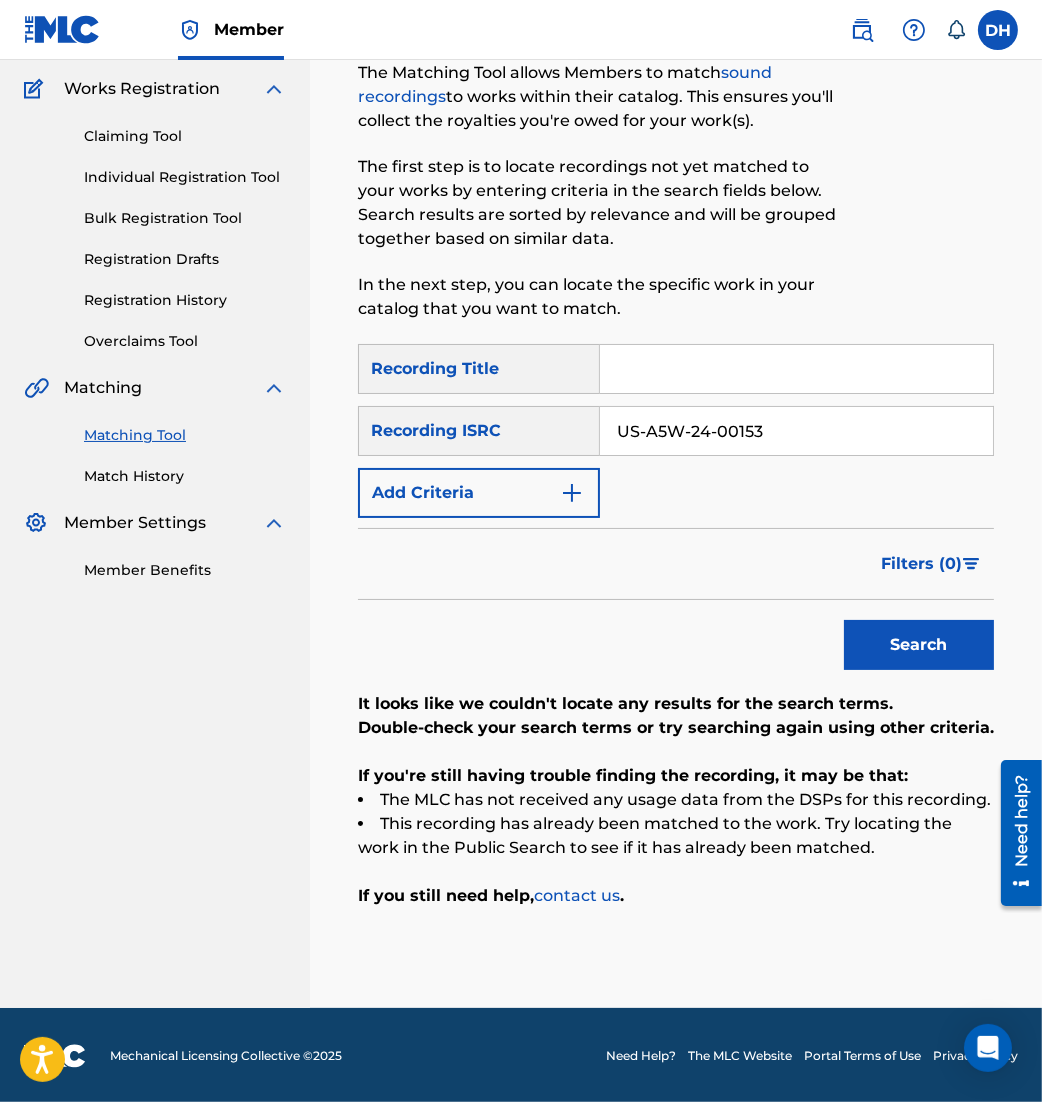 paste on "US-A5W-24-00153" 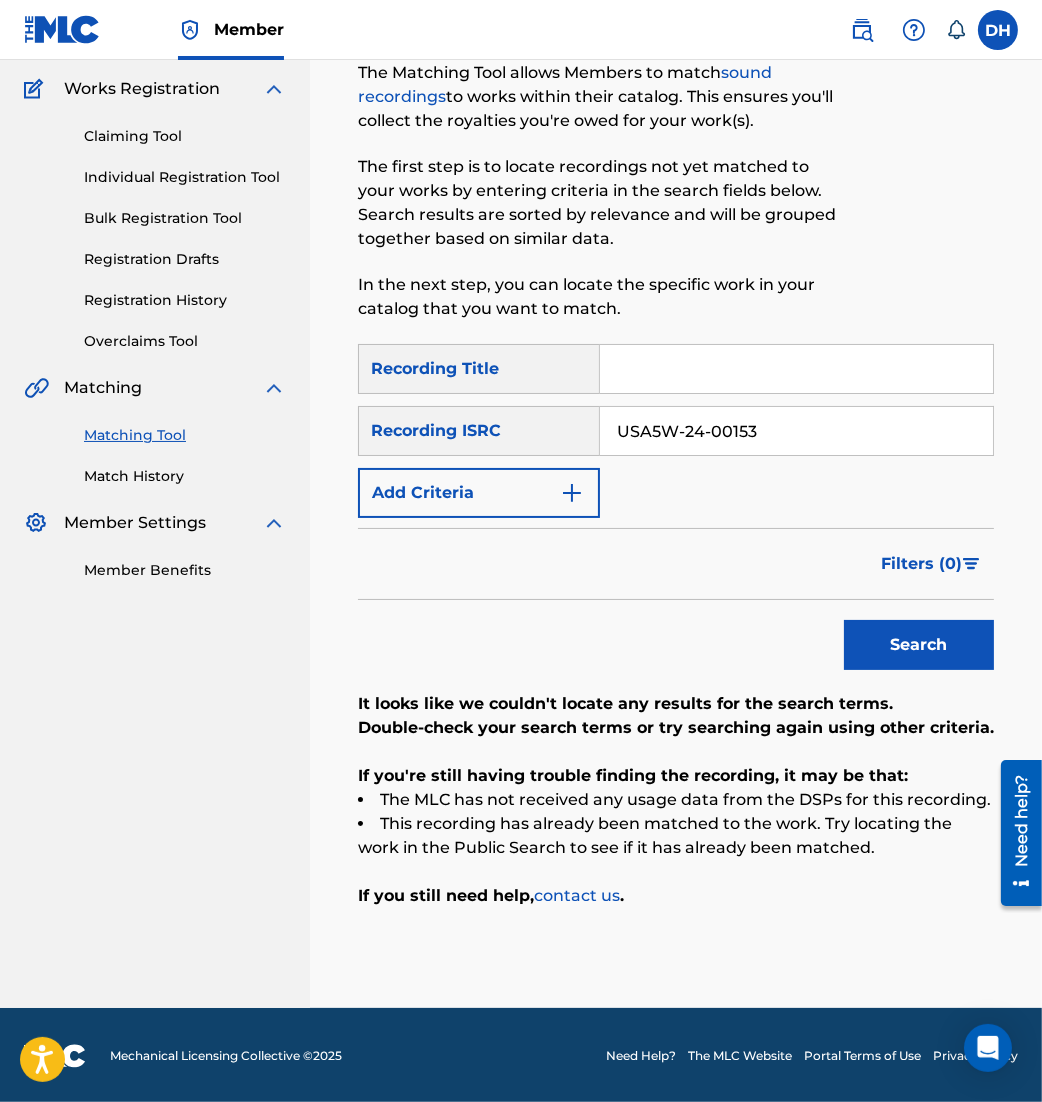 click on "USA5W-24-00153" at bounding box center [796, 431] 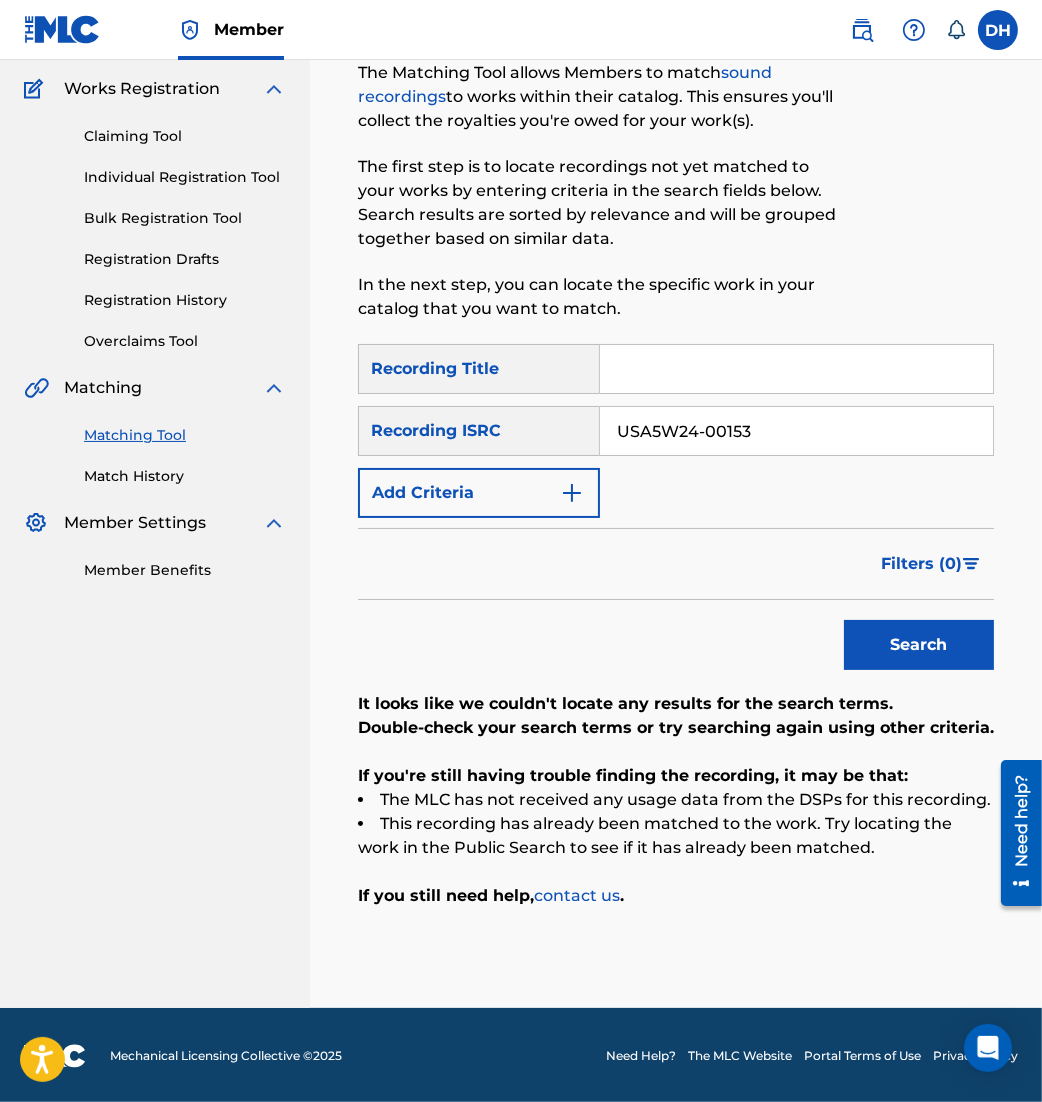 click on "USA5W24-00153" at bounding box center [796, 431] 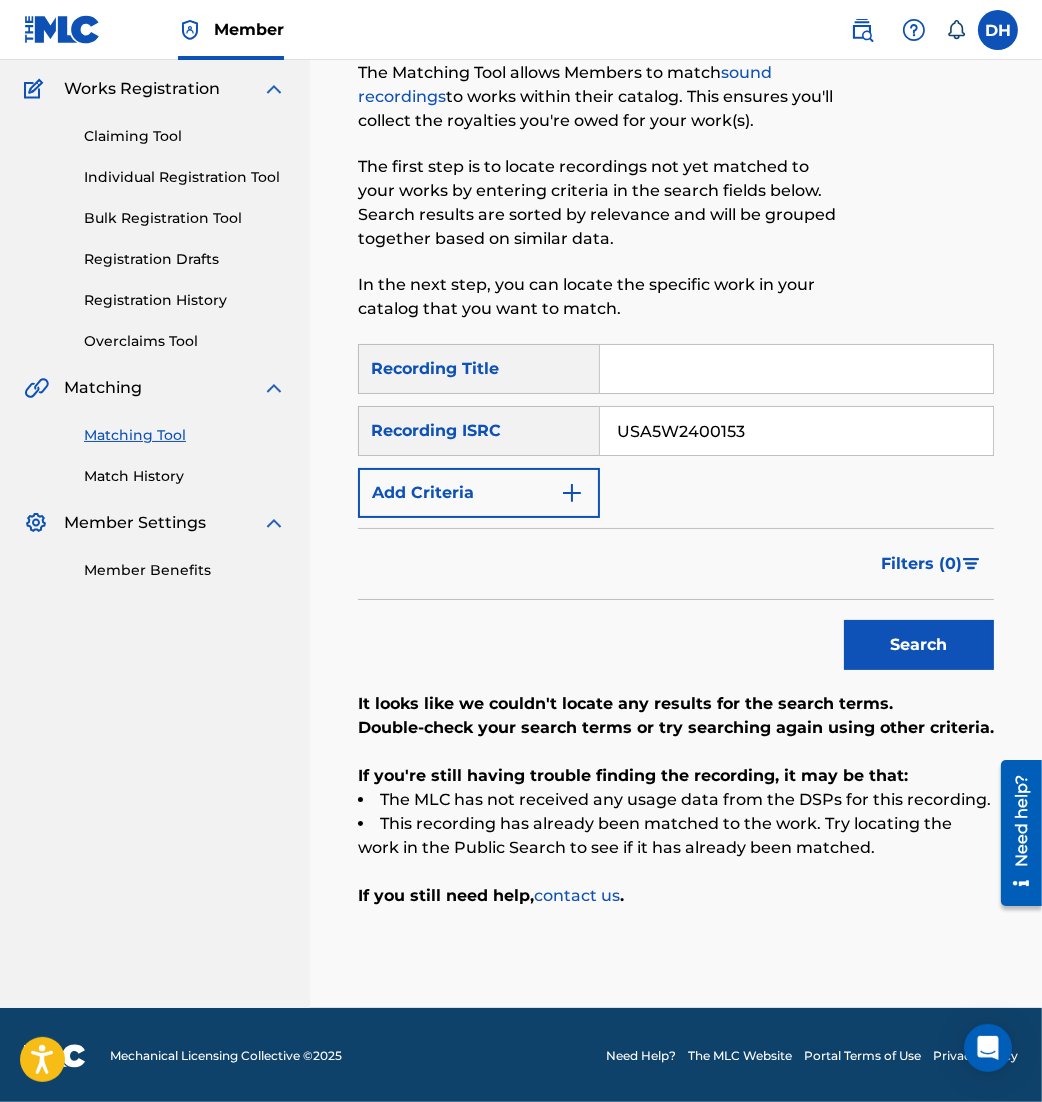click on "Search" at bounding box center [919, 645] 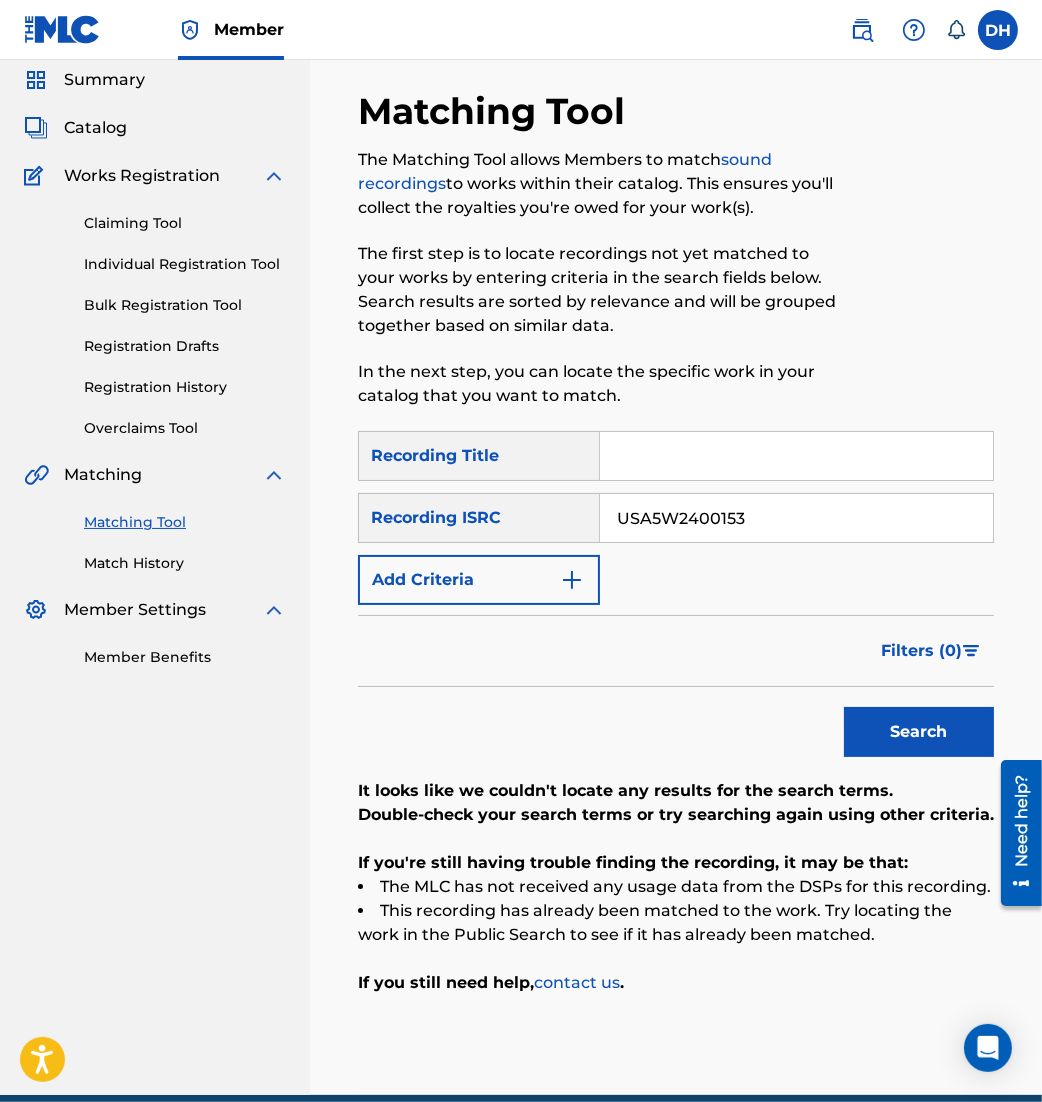 scroll, scrollTop: 158, scrollLeft: 0, axis: vertical 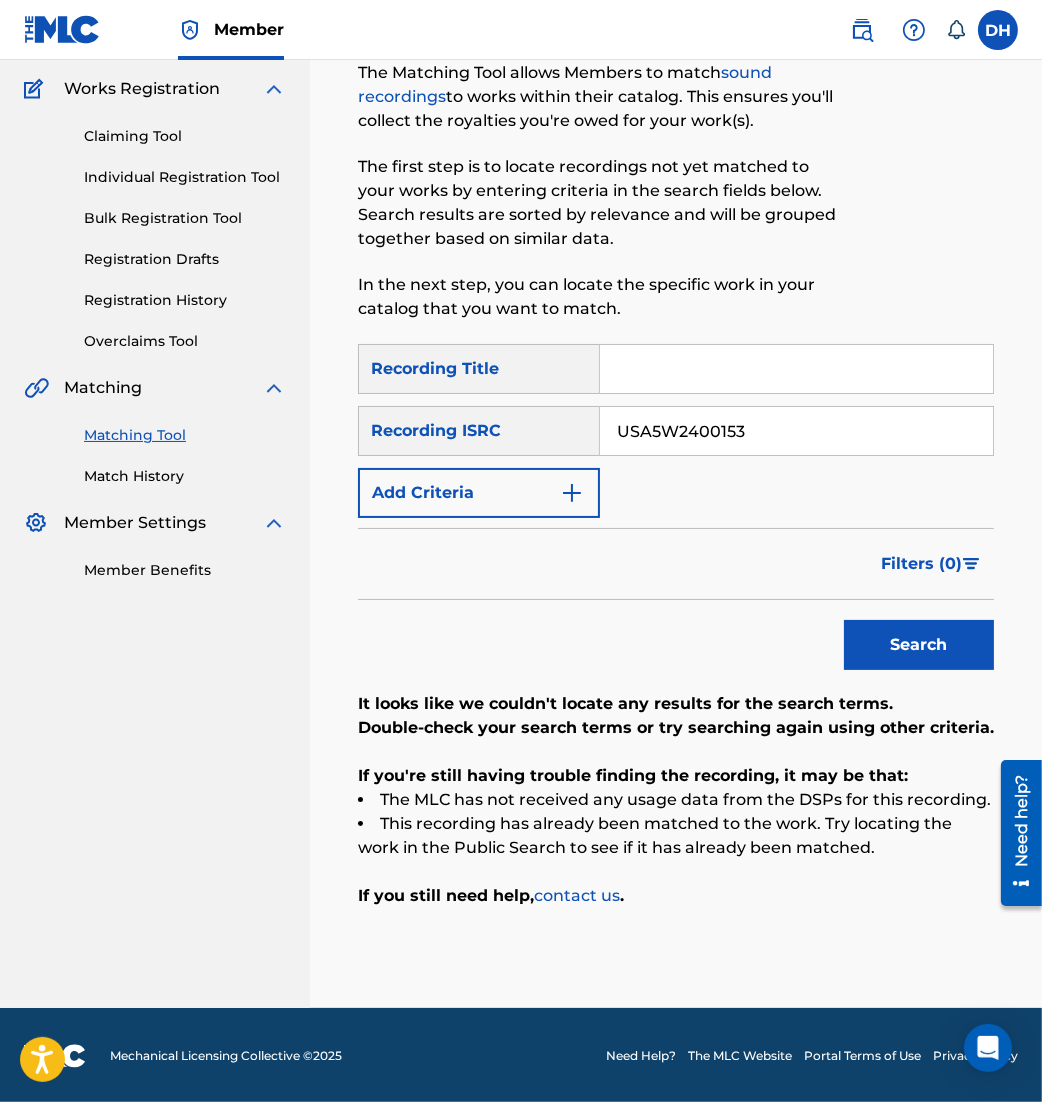 click on "Matching Tool" at bounding box center (185, 435) 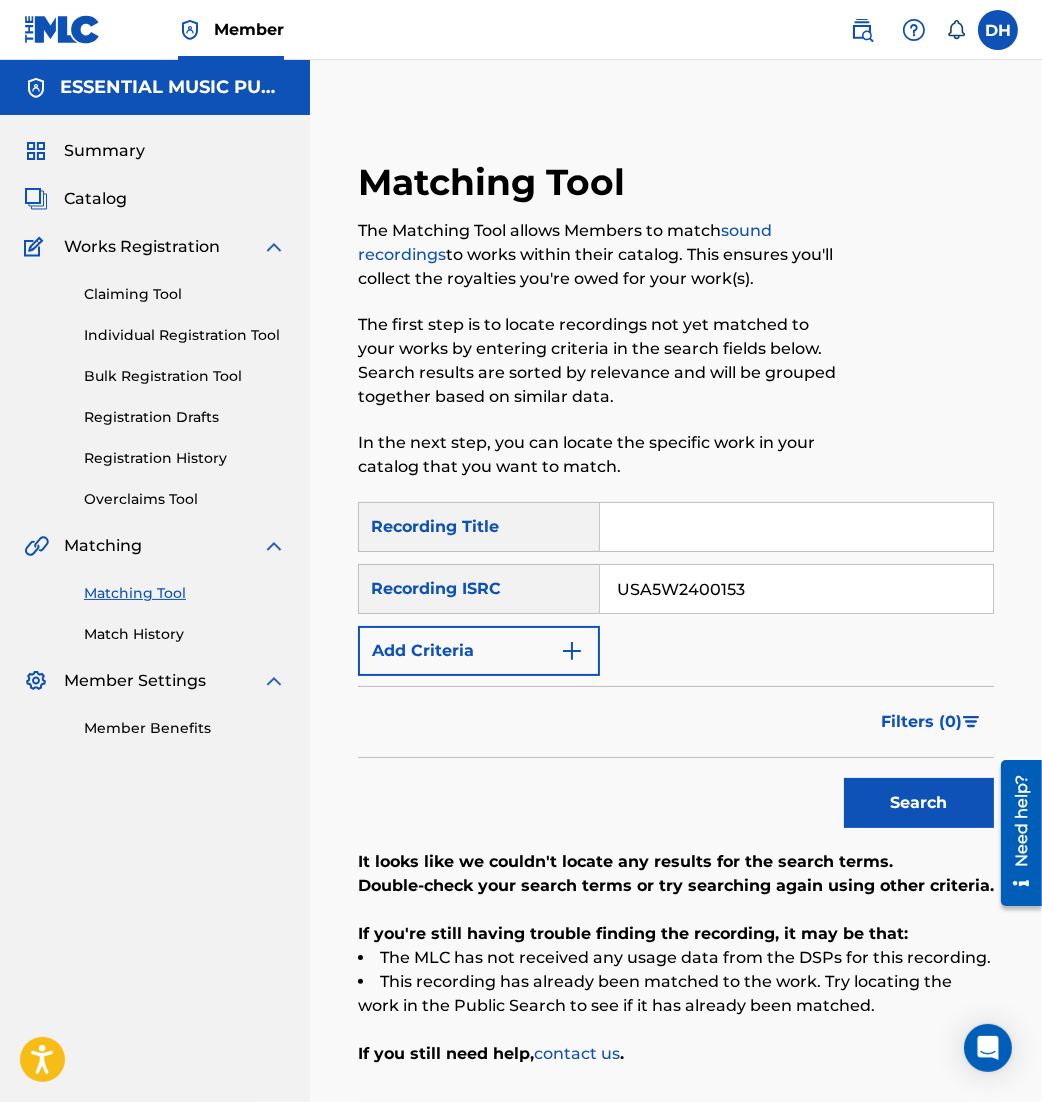 drag, startPoint x: 833, startPoint y: 585, endPoint x: 130, endPoint y: 519, distance: 706.0914 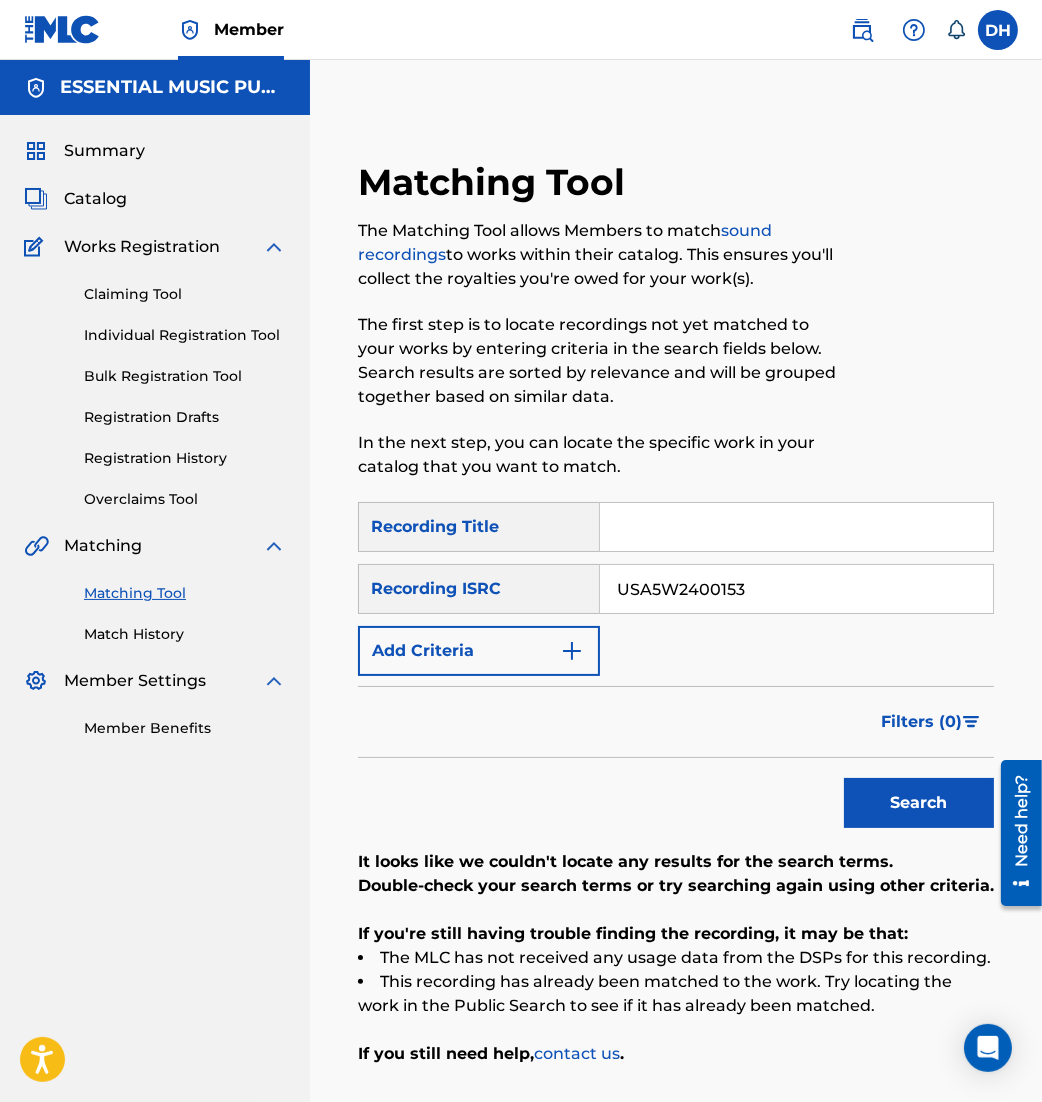 paste on "-A5W-24-00154" 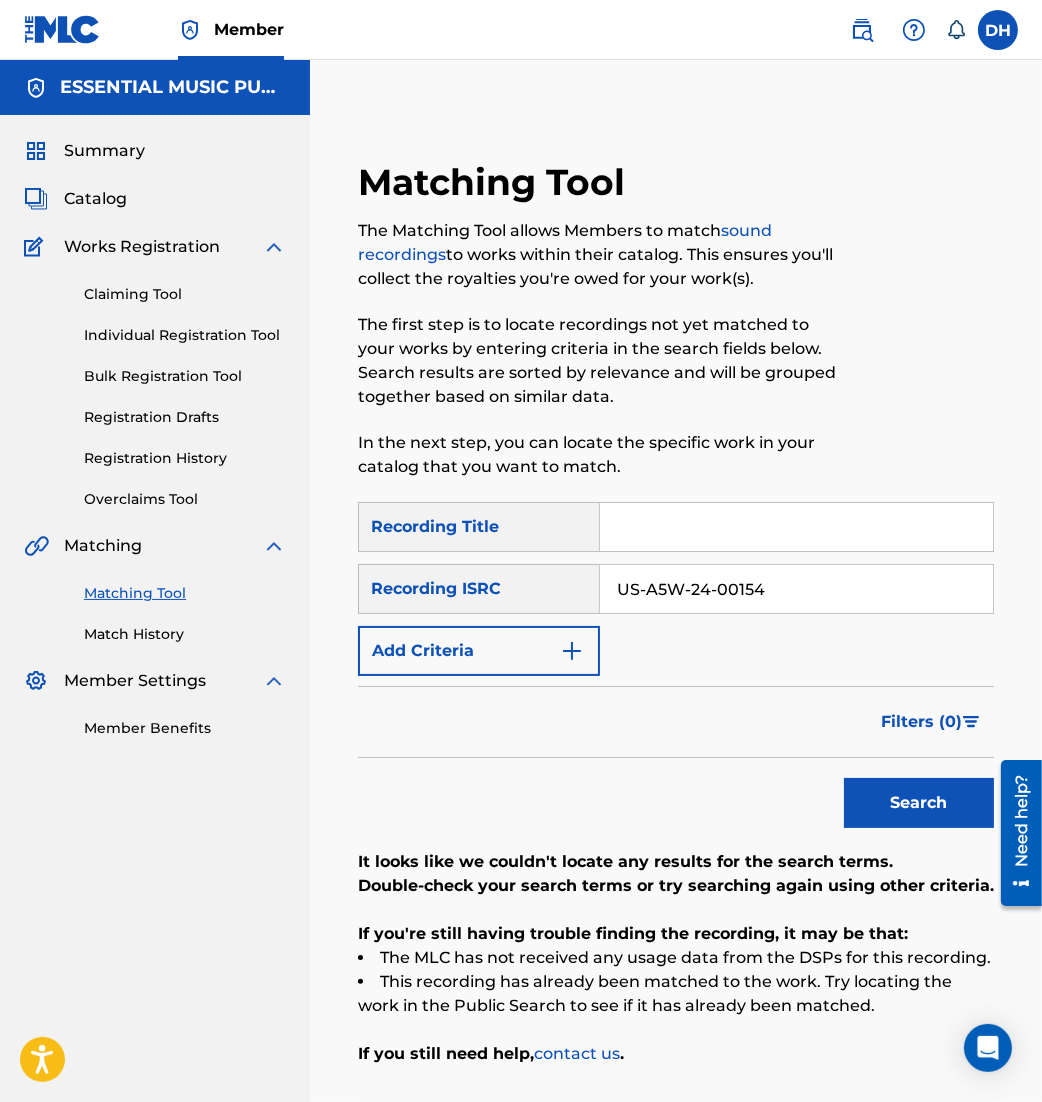 click on "US-A5W-24-00154" at bounding box center [796, 589] 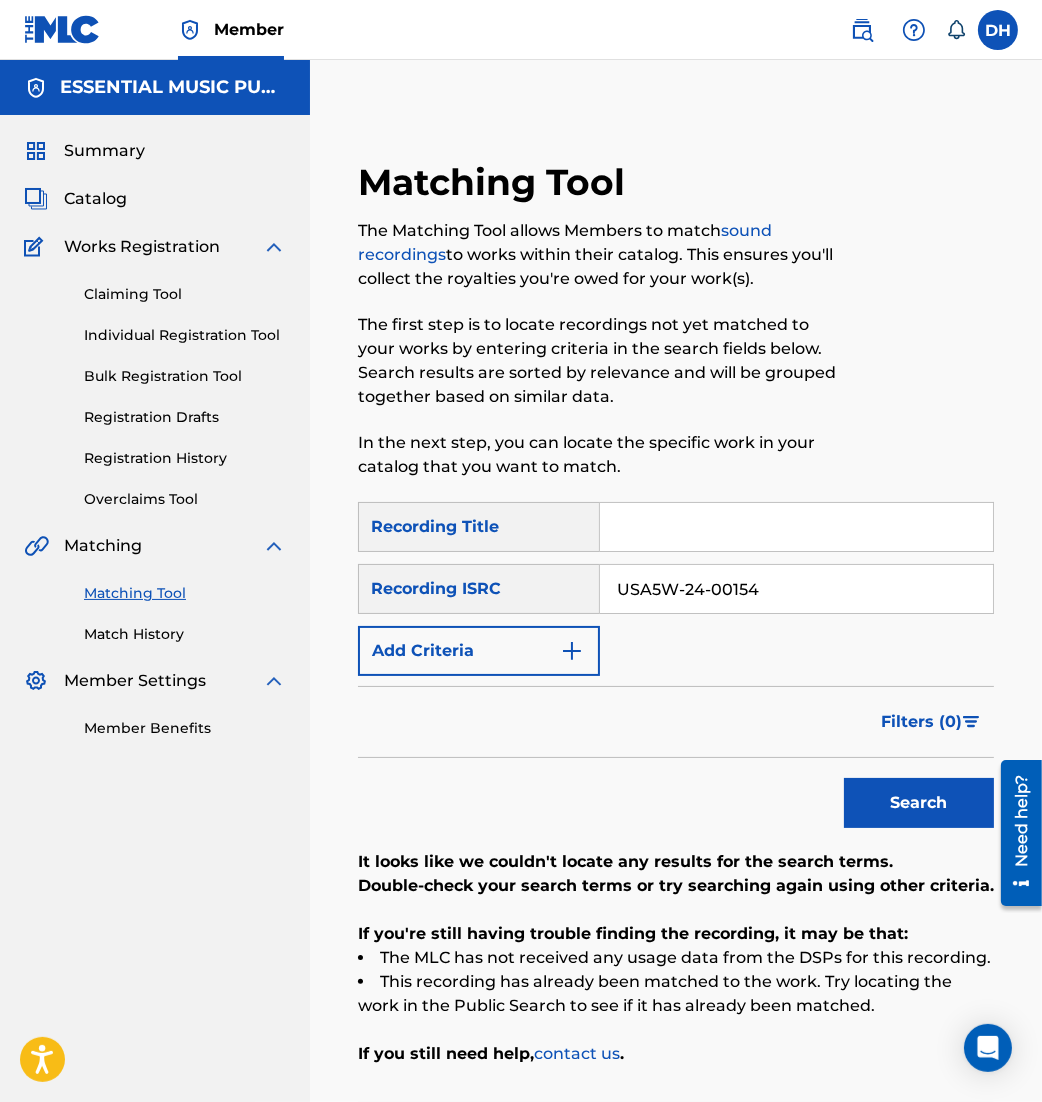 click on "USA5W-24-00154" at bounding box center (796, 589) 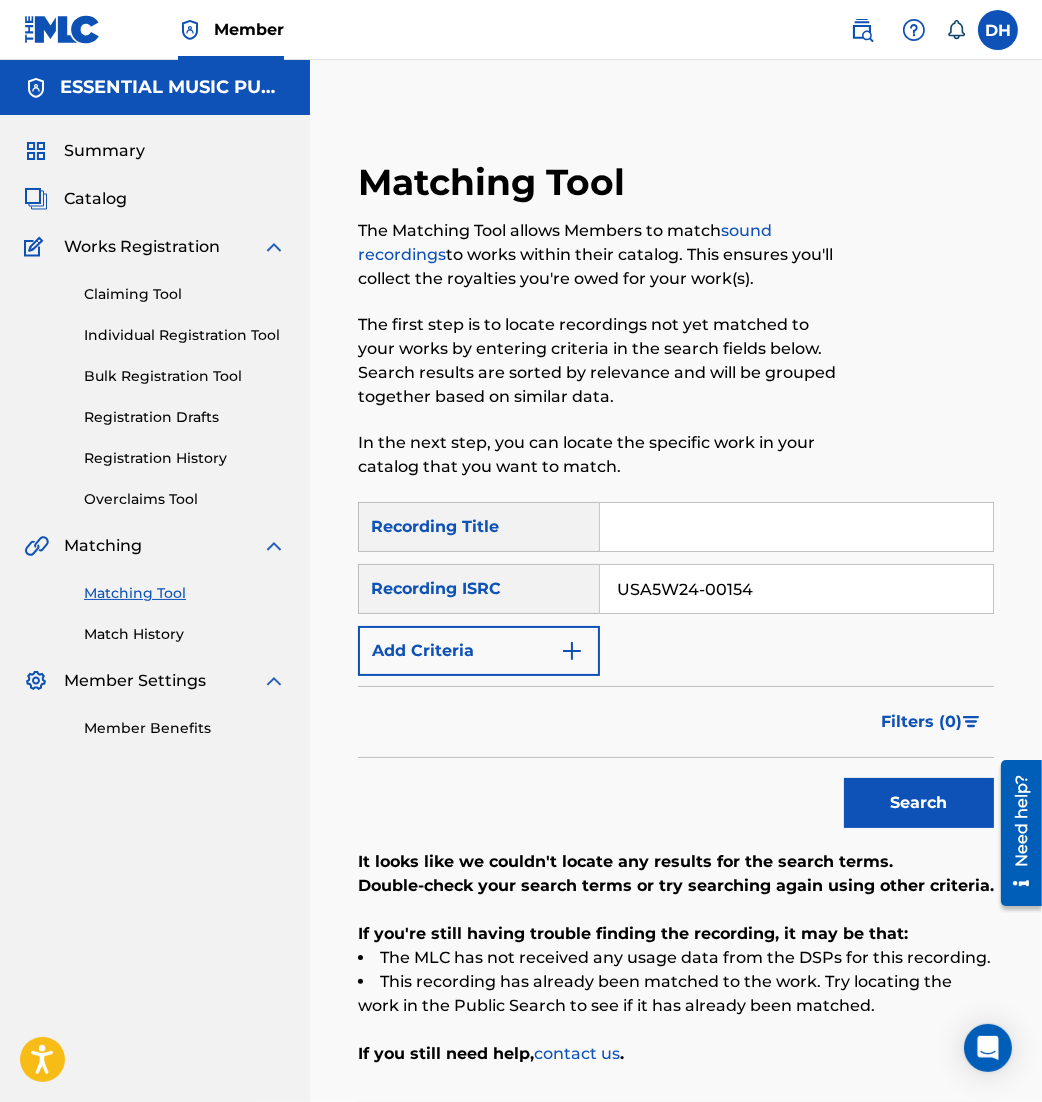 click on "USA5W24-00154" at bounding box center [796, 589] 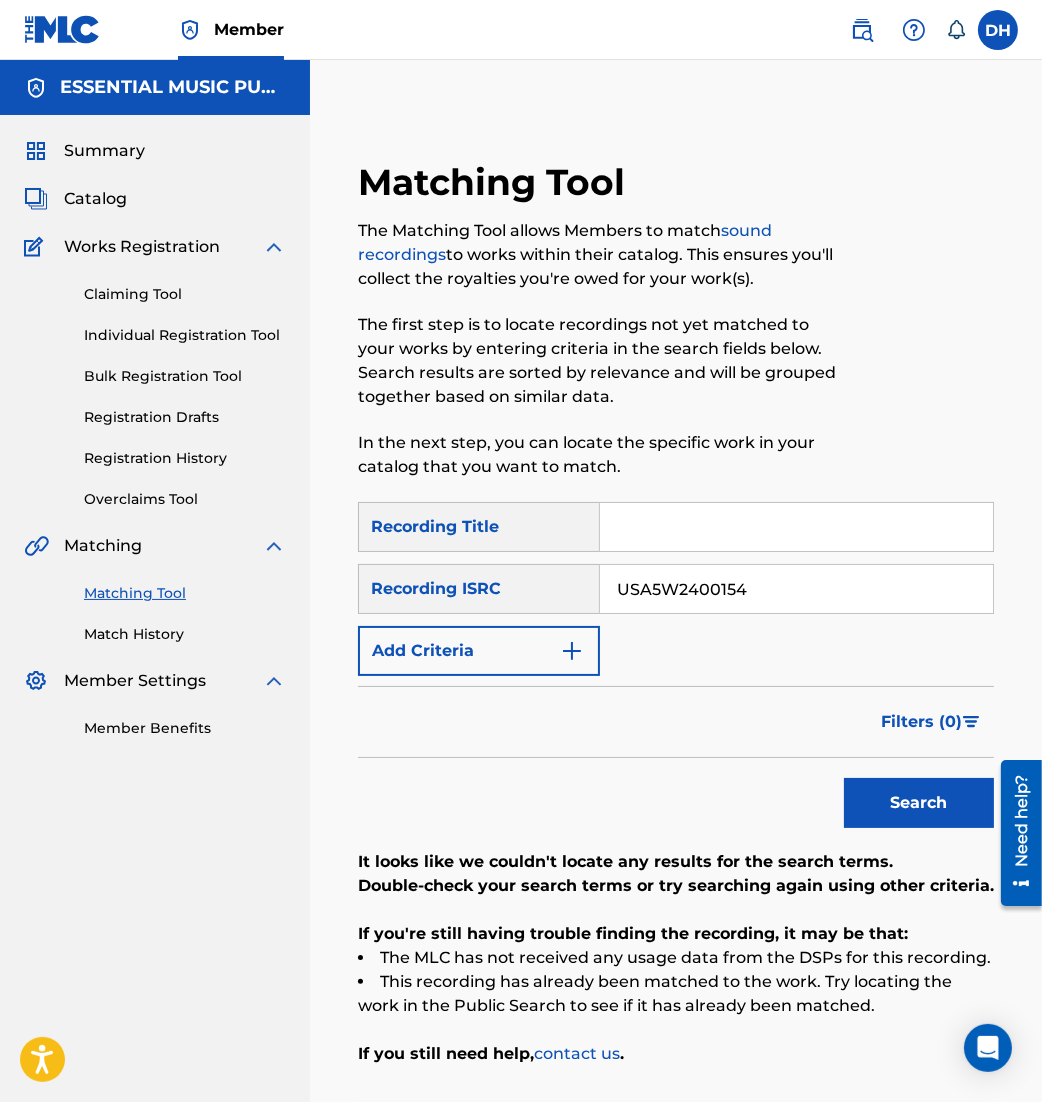 type on "USA5W2400154" 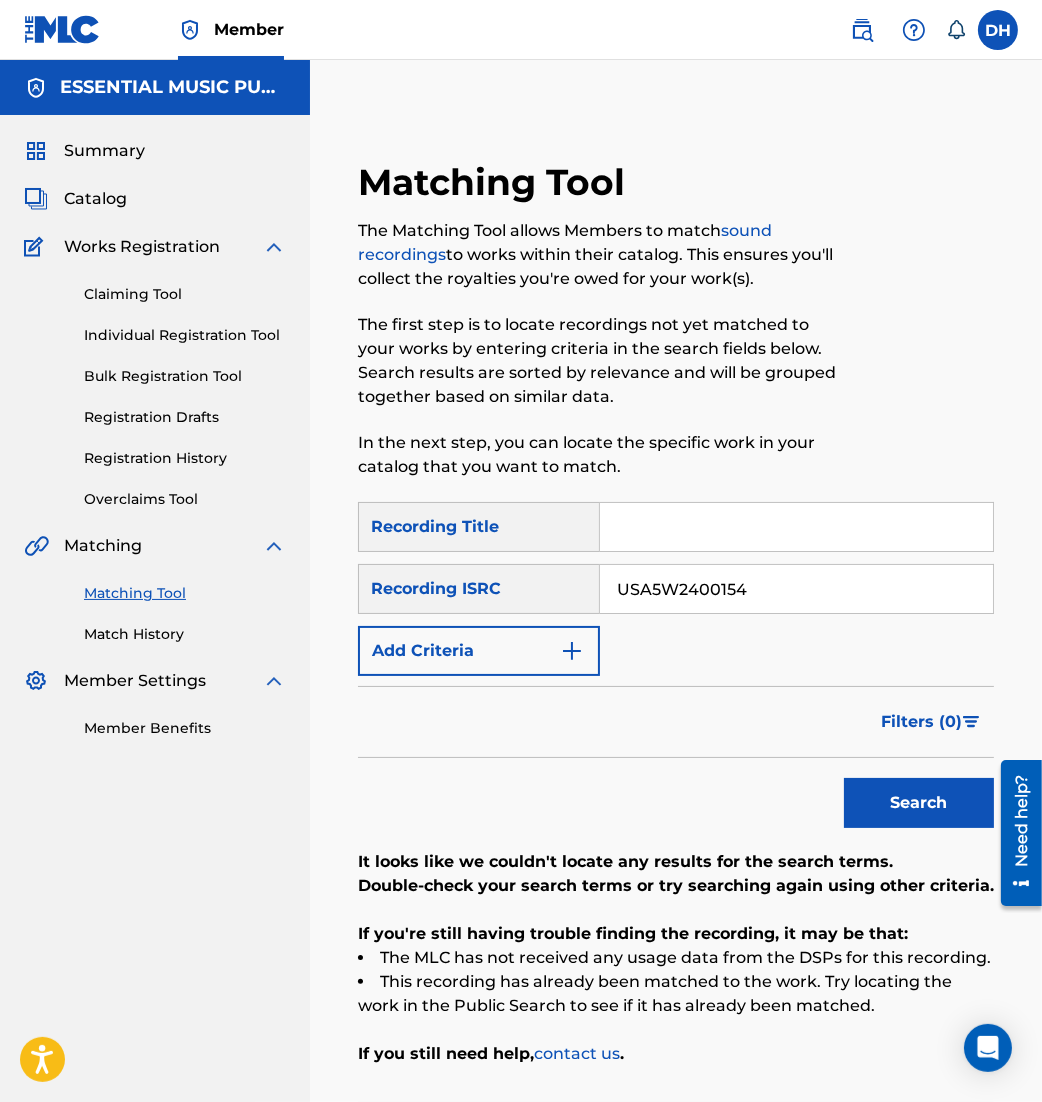 scroll, scrollTop: 158, scrollLeft: 0, axis: vertical 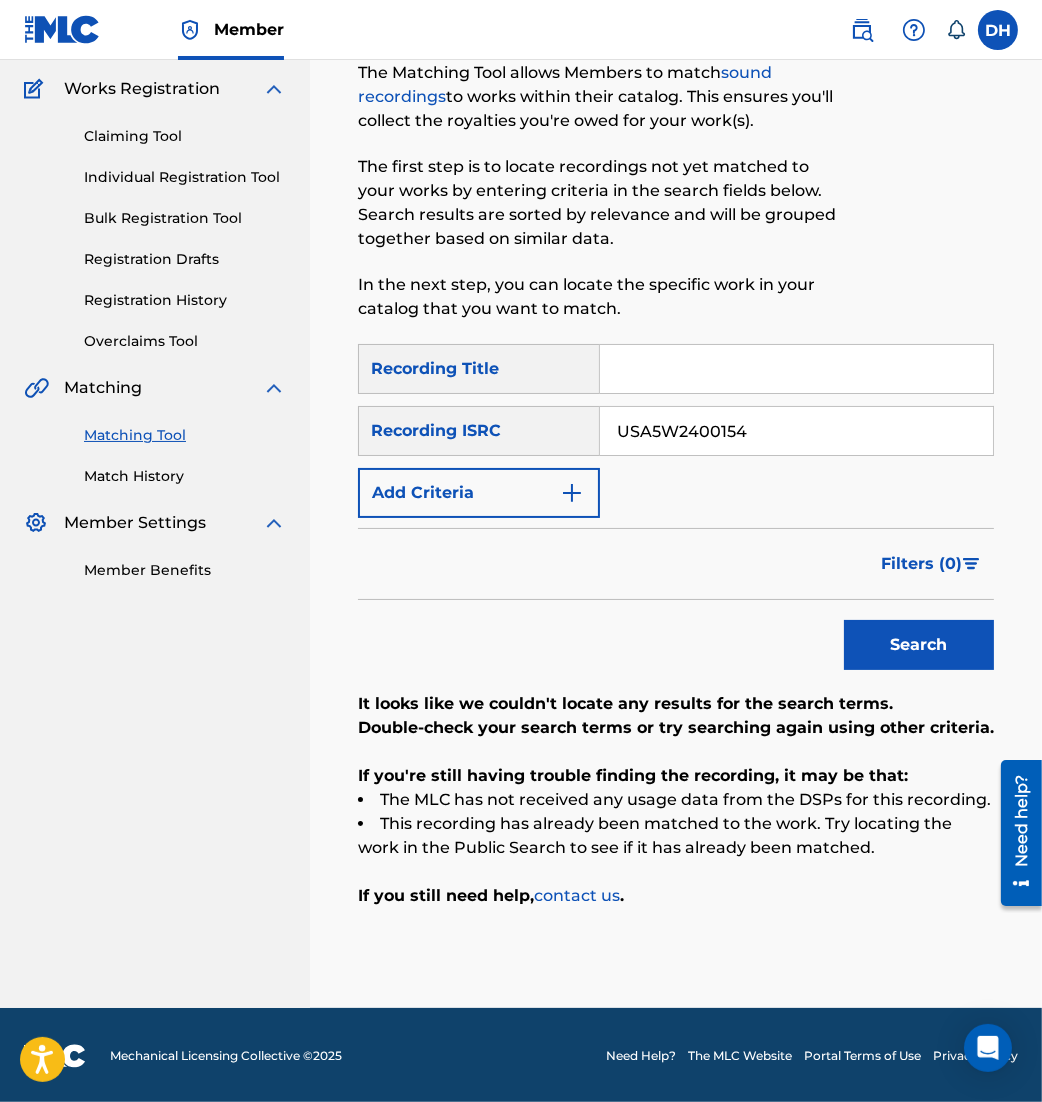 click on "It looks like we couldn't locate any results for the search terms." at bounding box center [676, 704] 